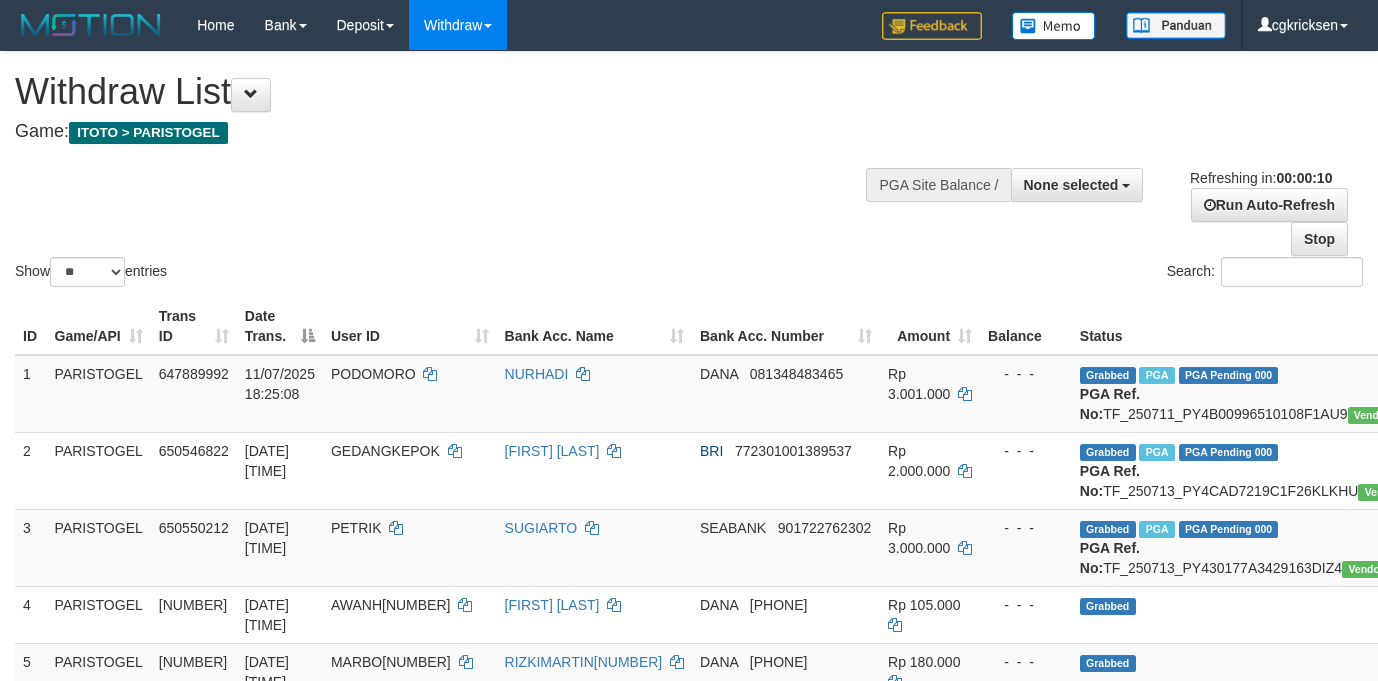 select 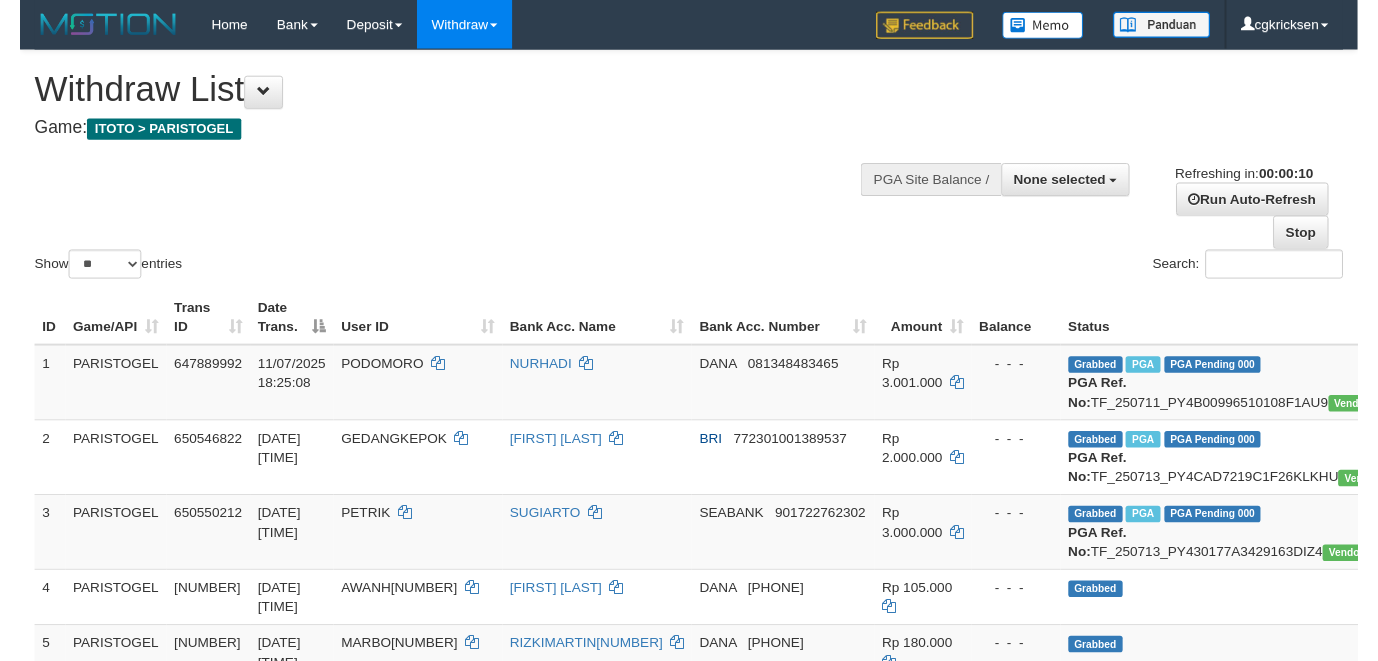 scroll, scrollTop: 0, scrollLeft: 0, axis: both 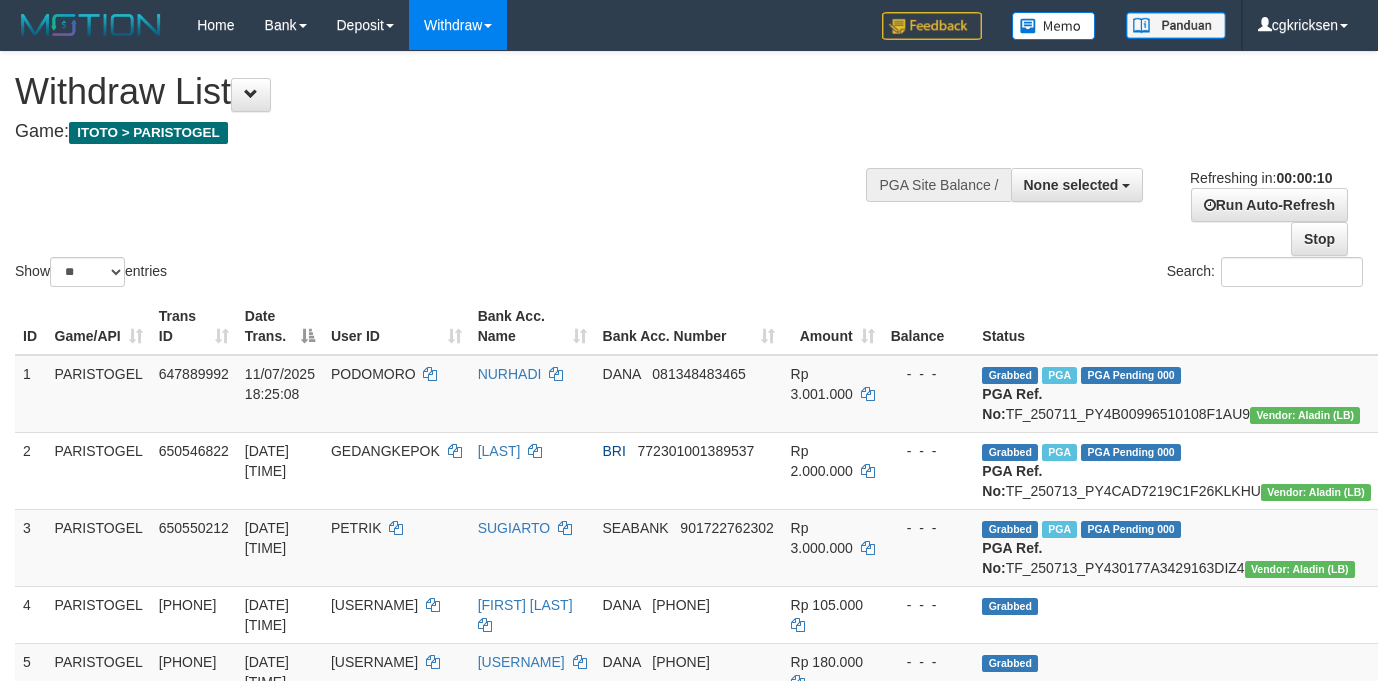 select 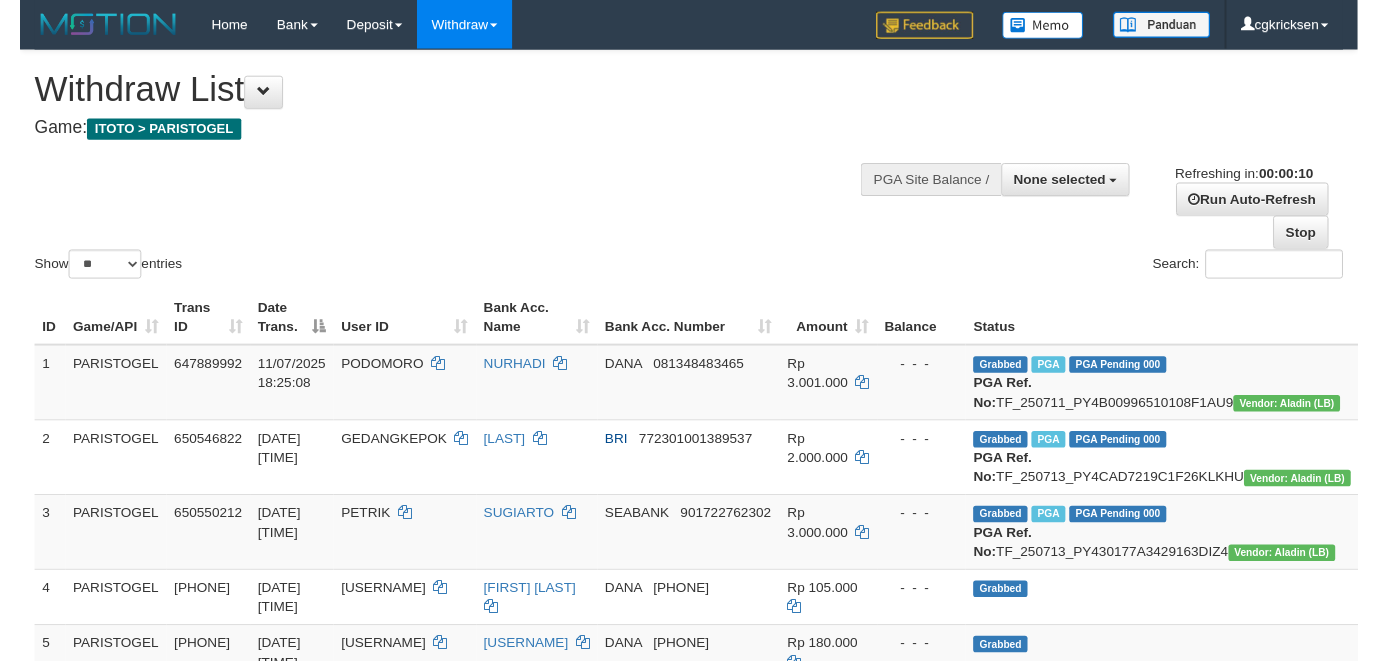 scroll, scrollTop: 0, scrollLeft: 0, axis: both 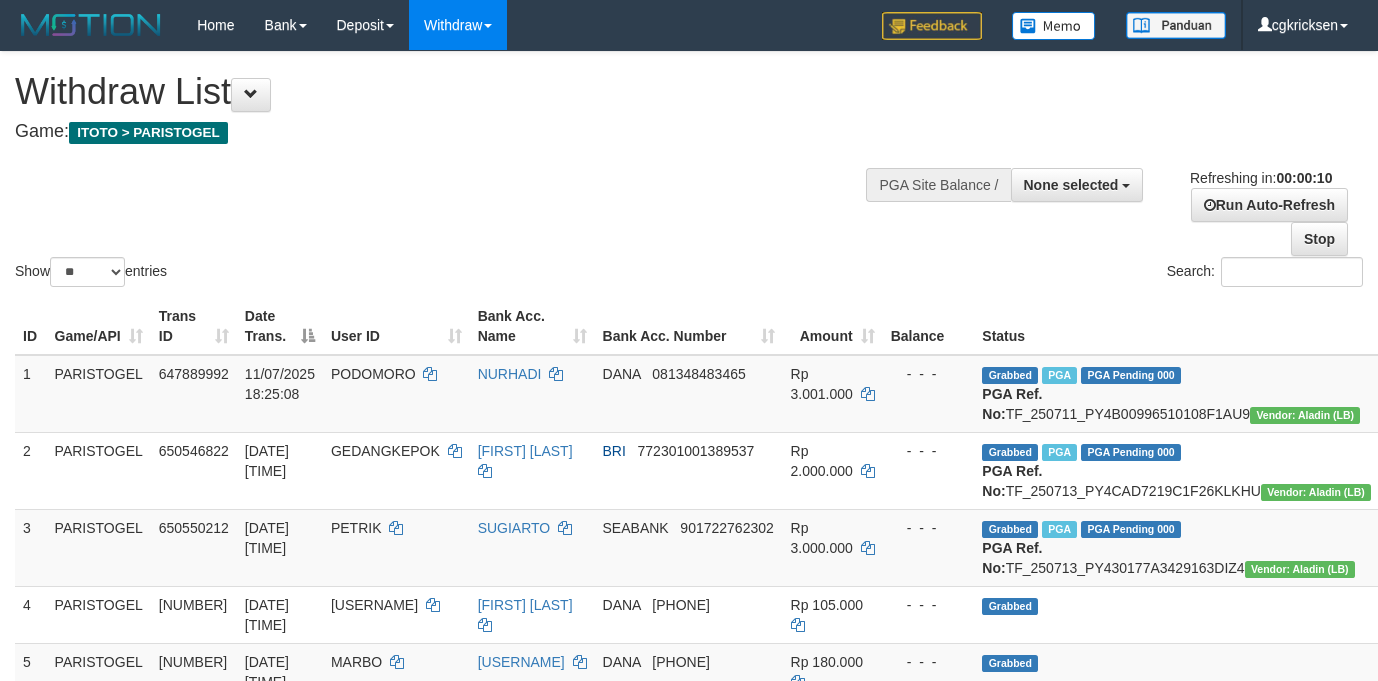 select 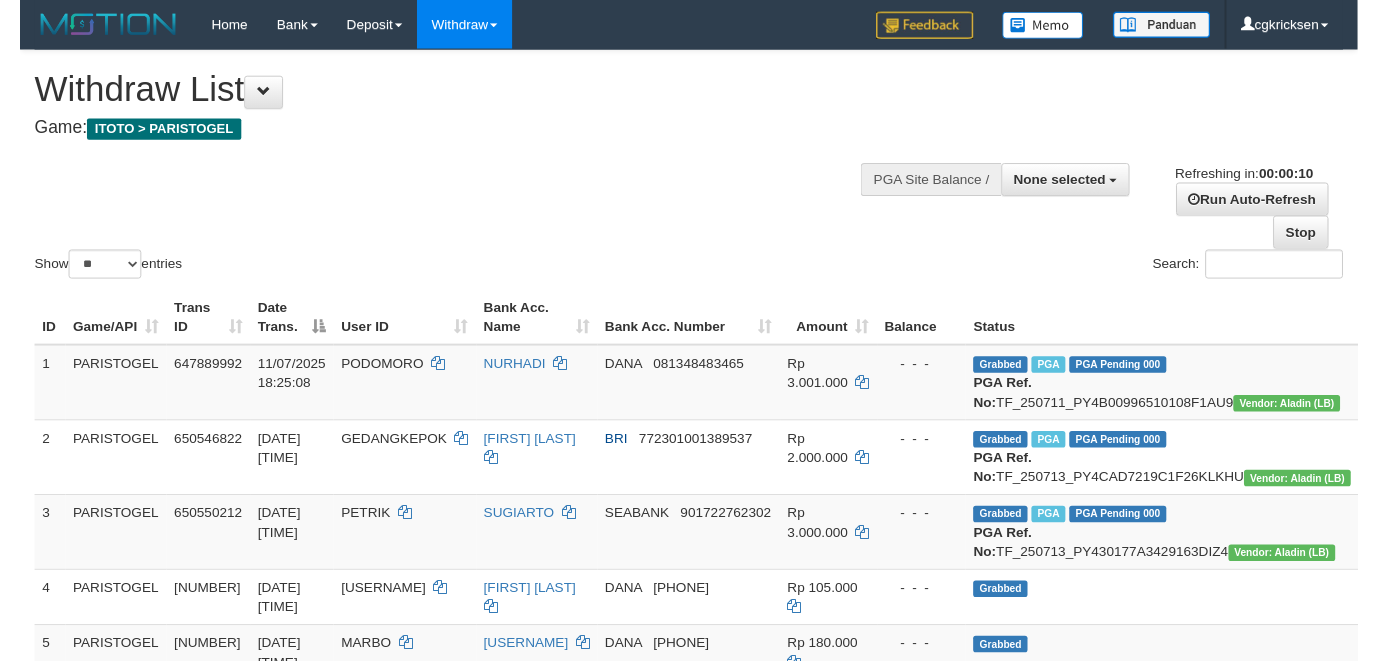 scroll, scrollTop: 0, scrollLeft: 0, axis: both 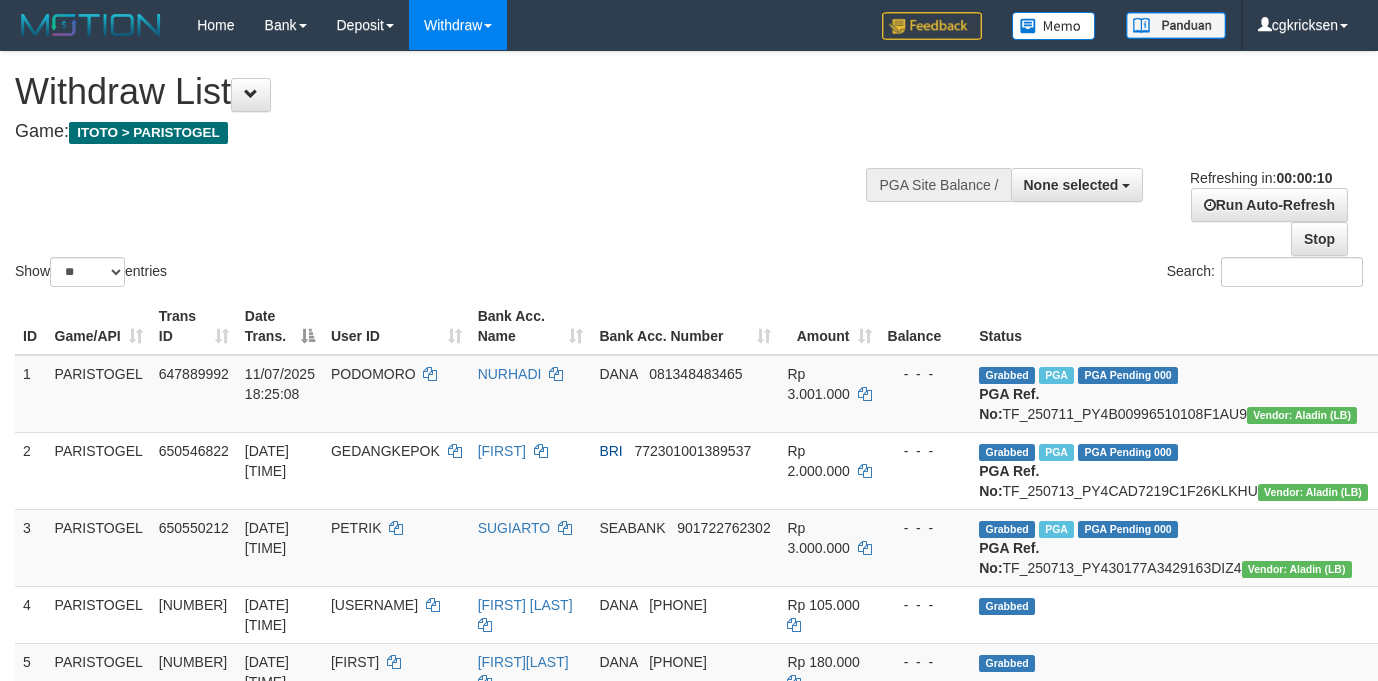 select 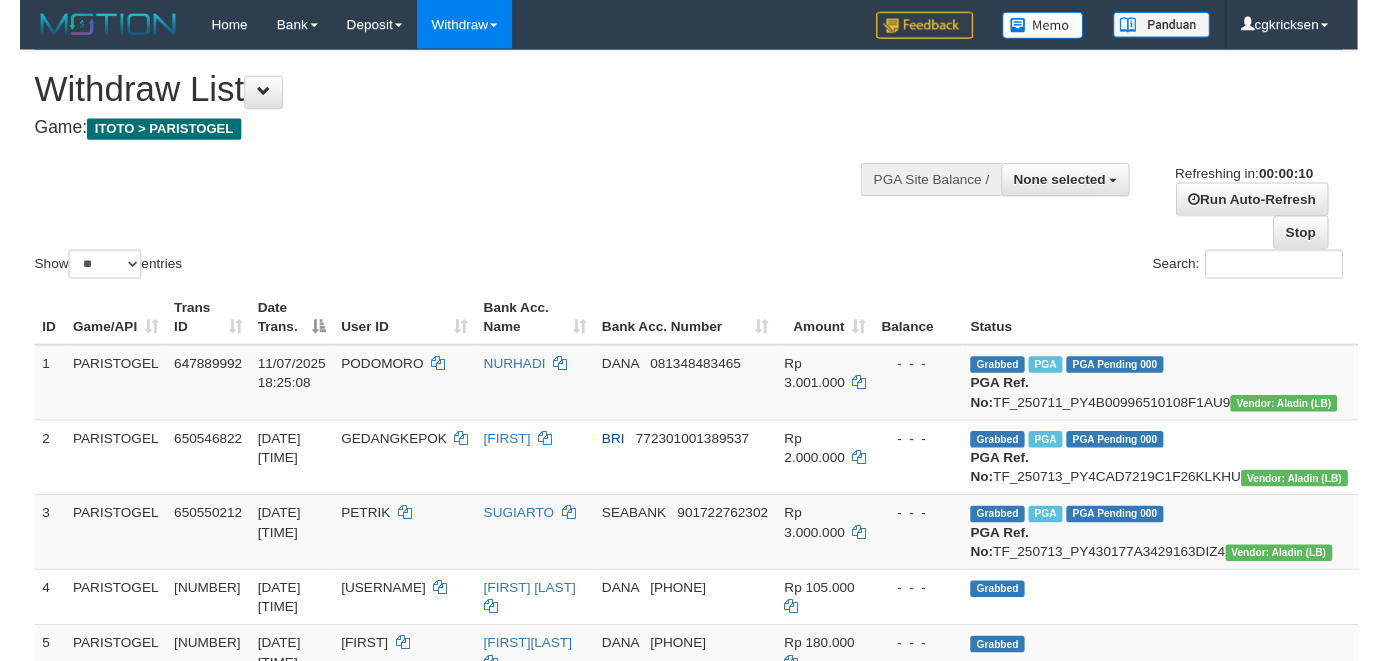 scroll, scrollTop: 0, scrollLeft: 0, axis: both 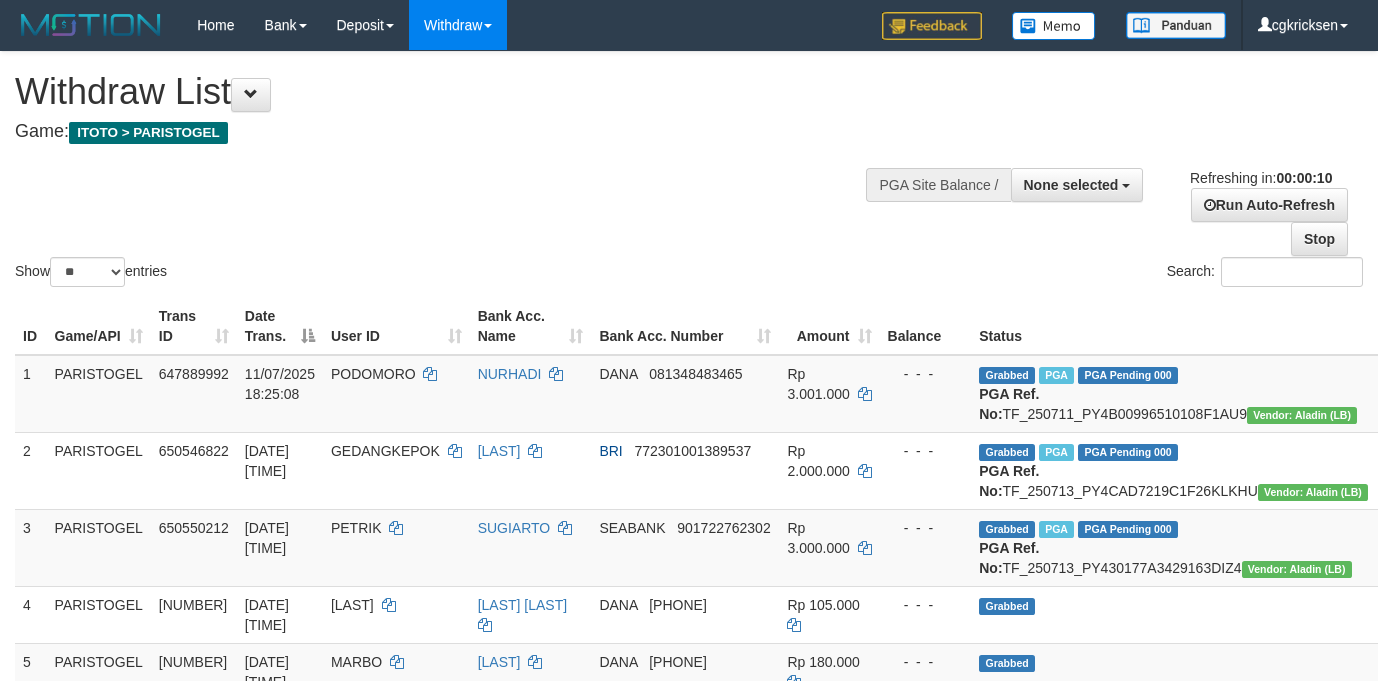 select 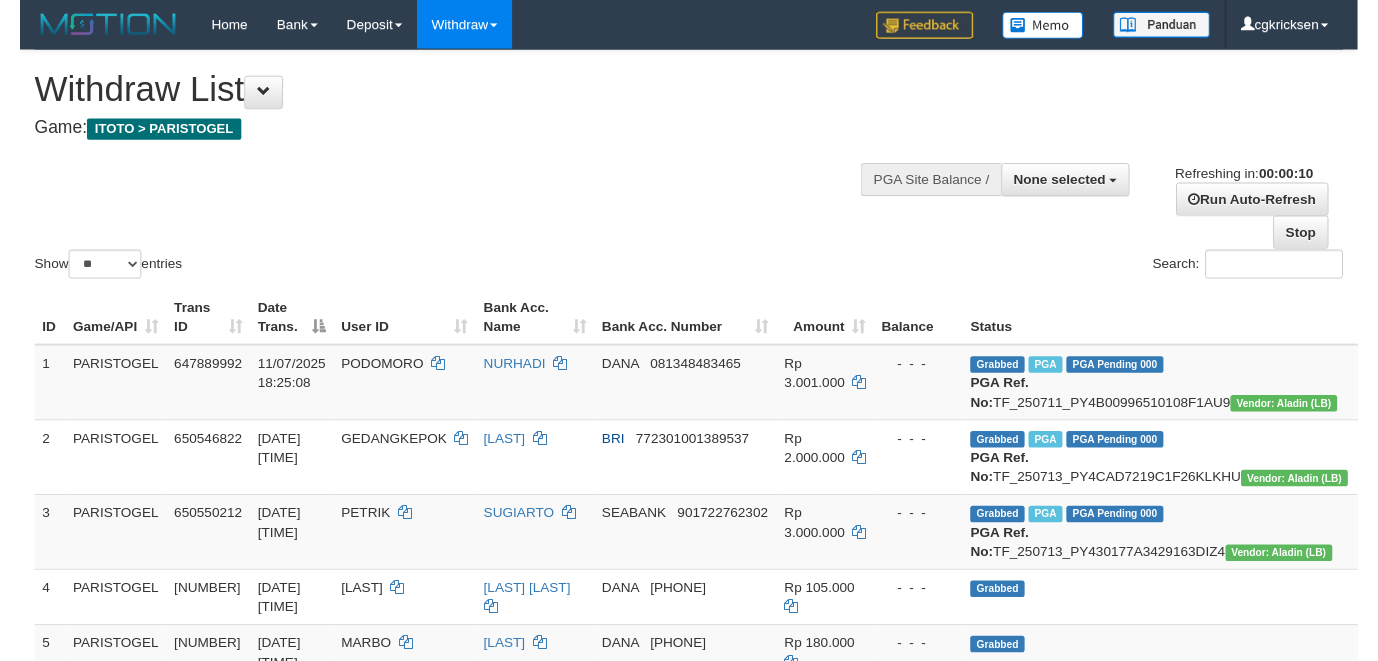 scroll, scrollTop: 0, scrollLeft: 0, axis: both 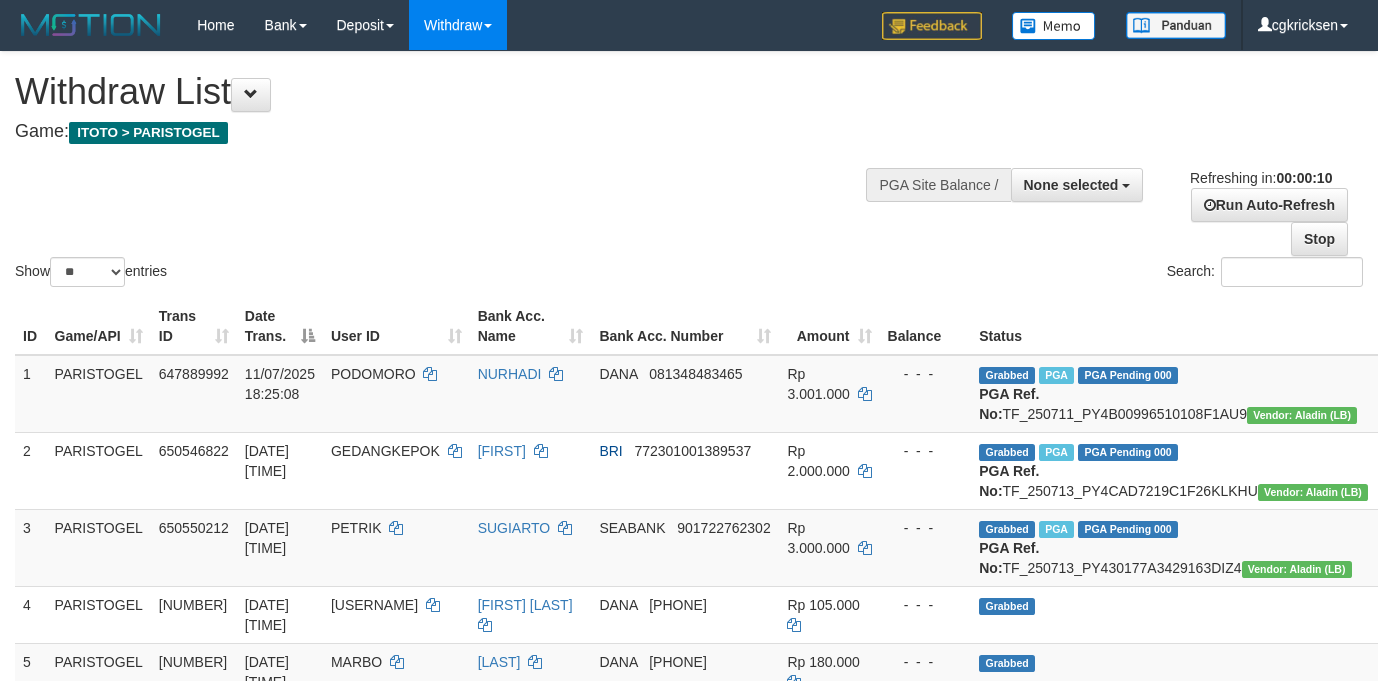 select 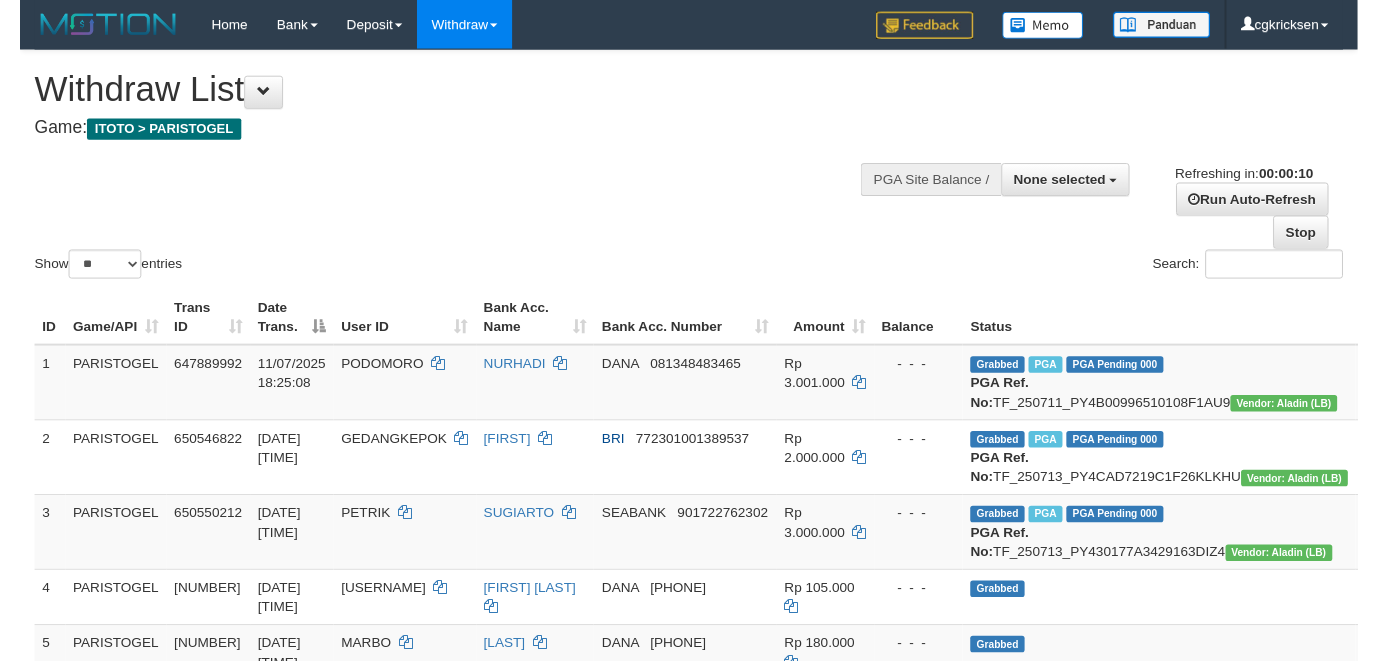 scroll, scrollTop: 0, scrollLeft: 0, axis: both 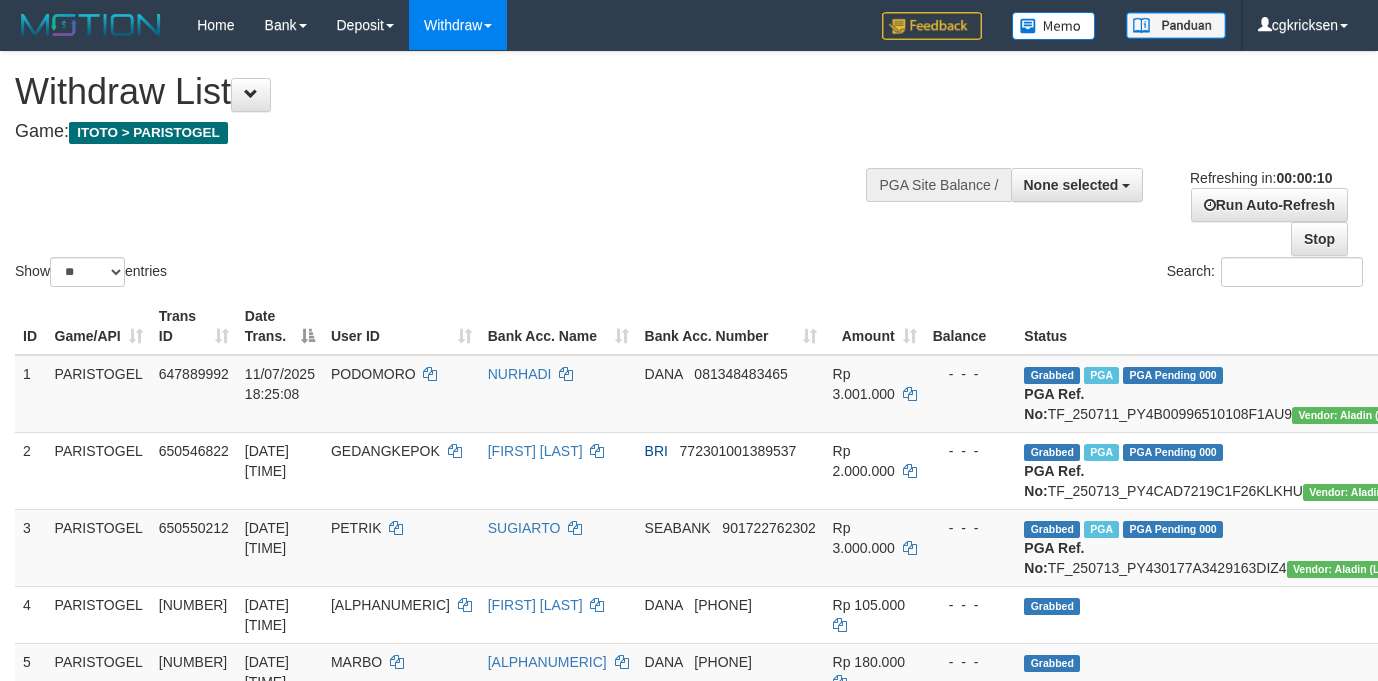 select 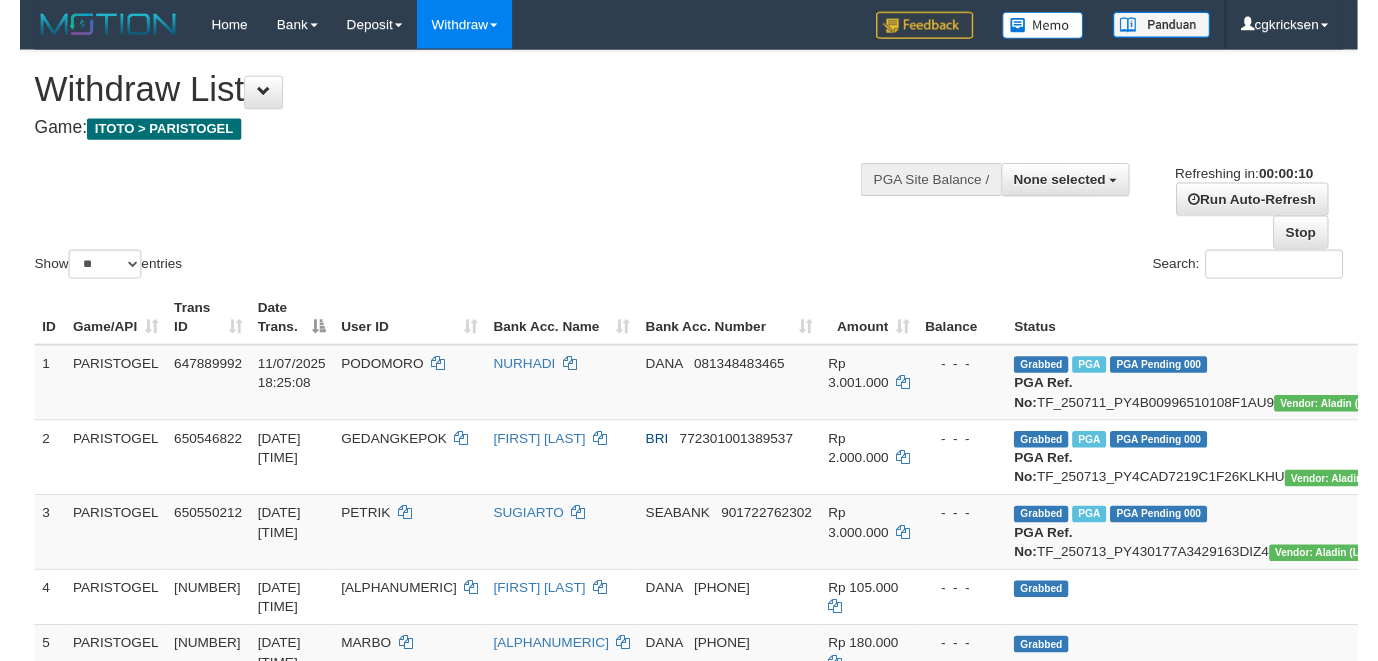 scroll, scrollTop: 0, scrollLeft: 0, axis: both 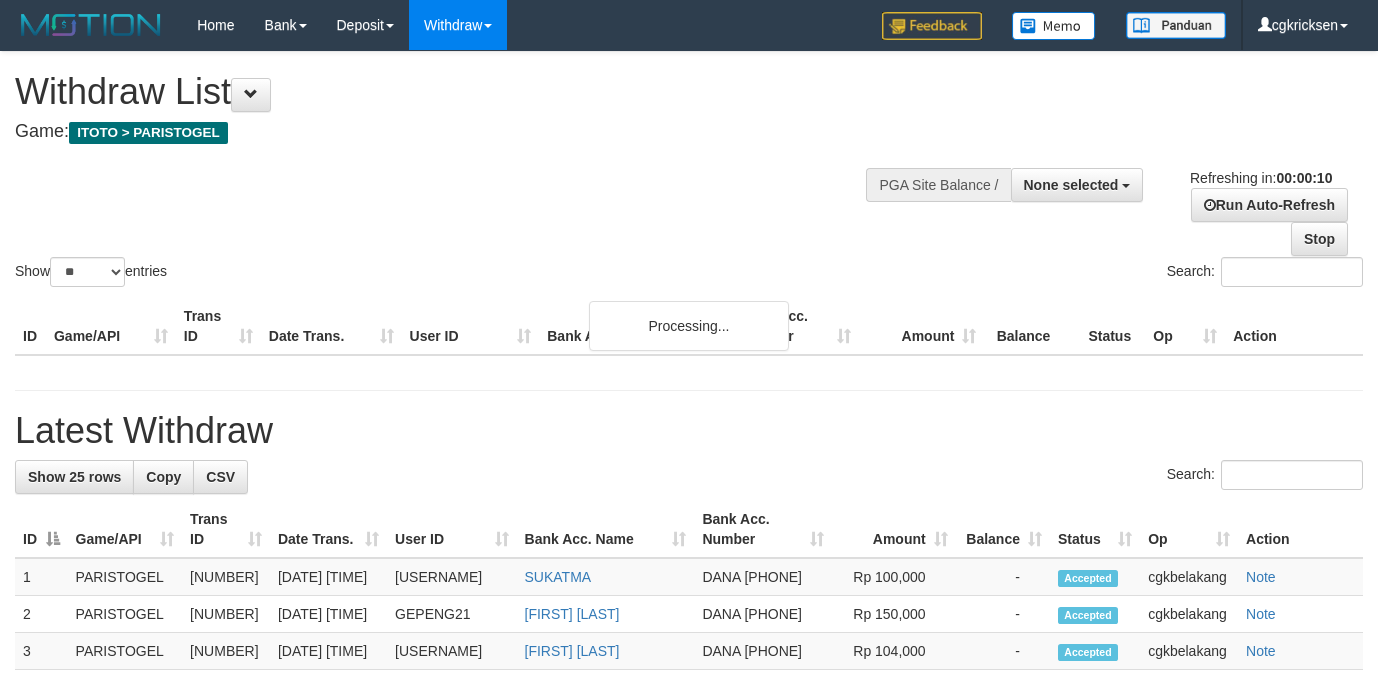 select 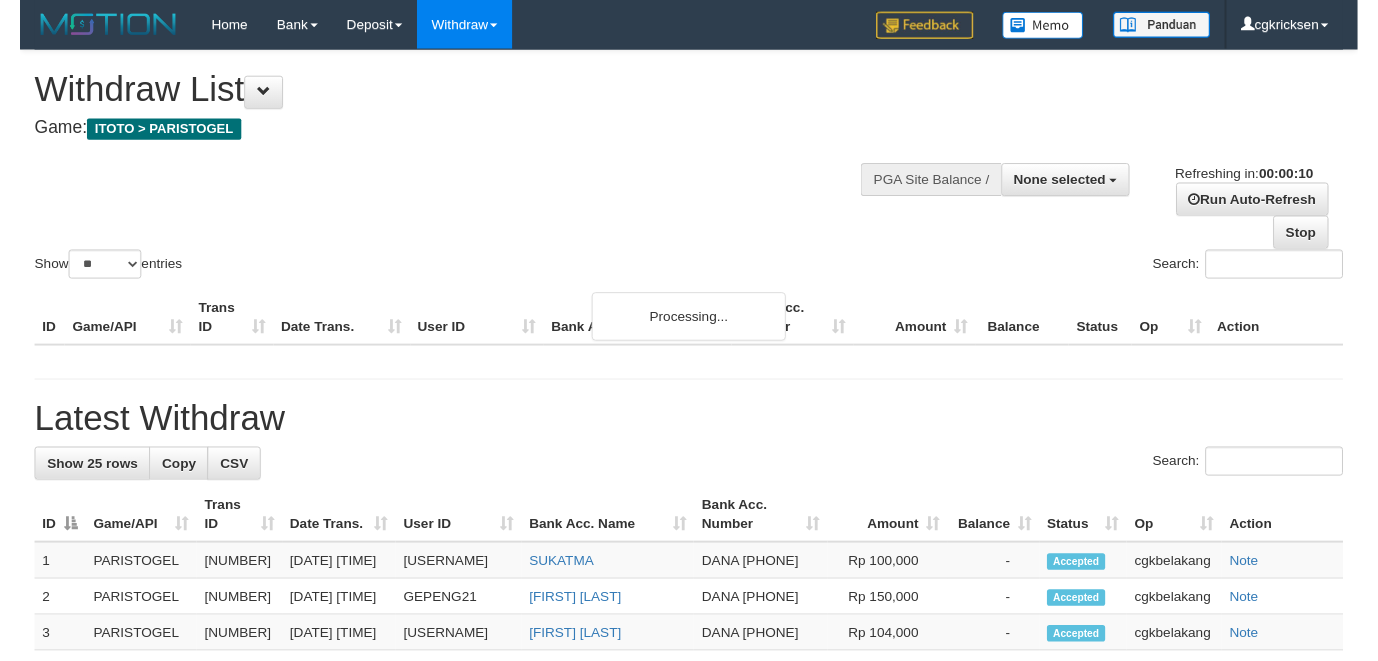 scroll, scrollTop: 0, scrollLeft: 0, axis: both 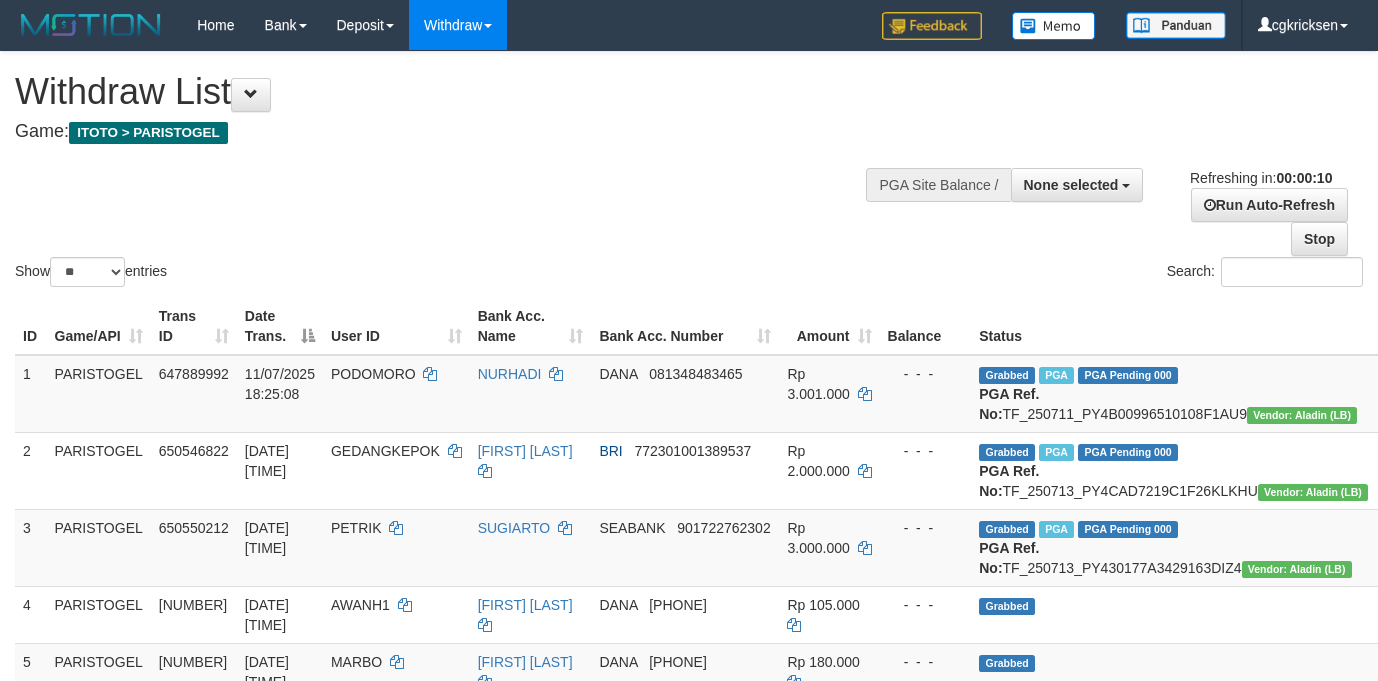 select 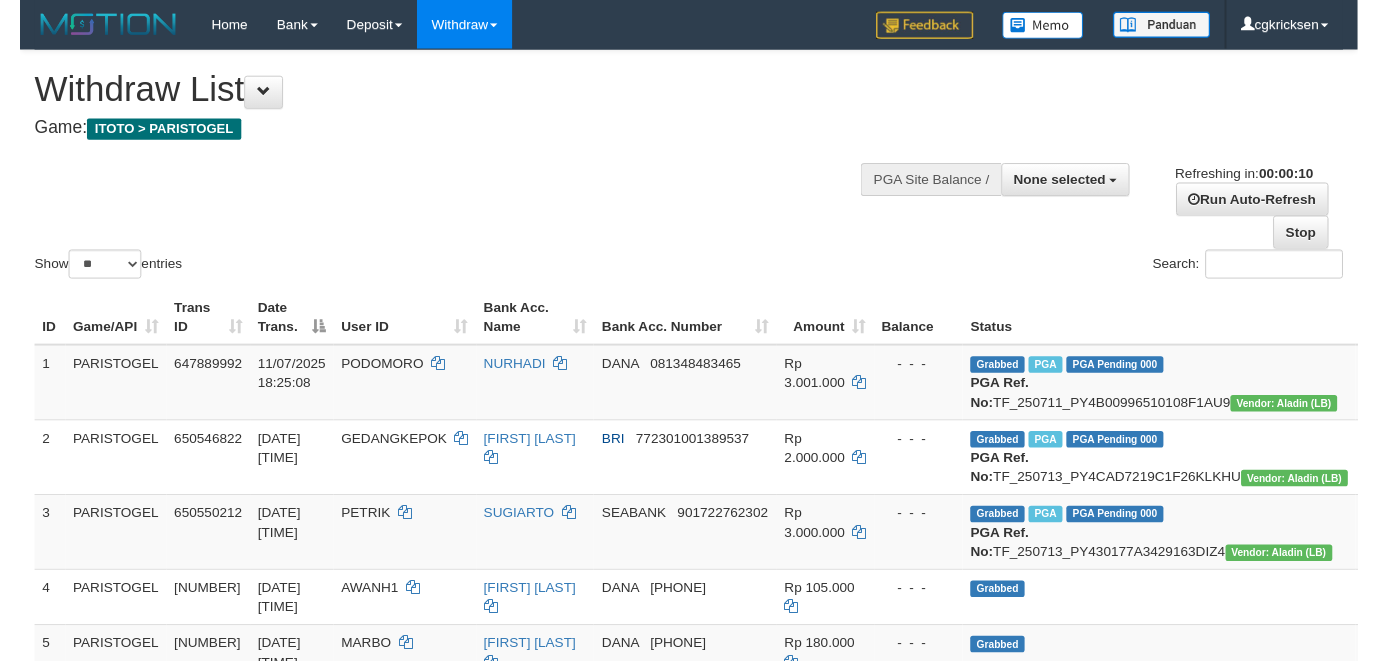 scroll, scrollTop: 0, scrollLeft: 0, axis: both 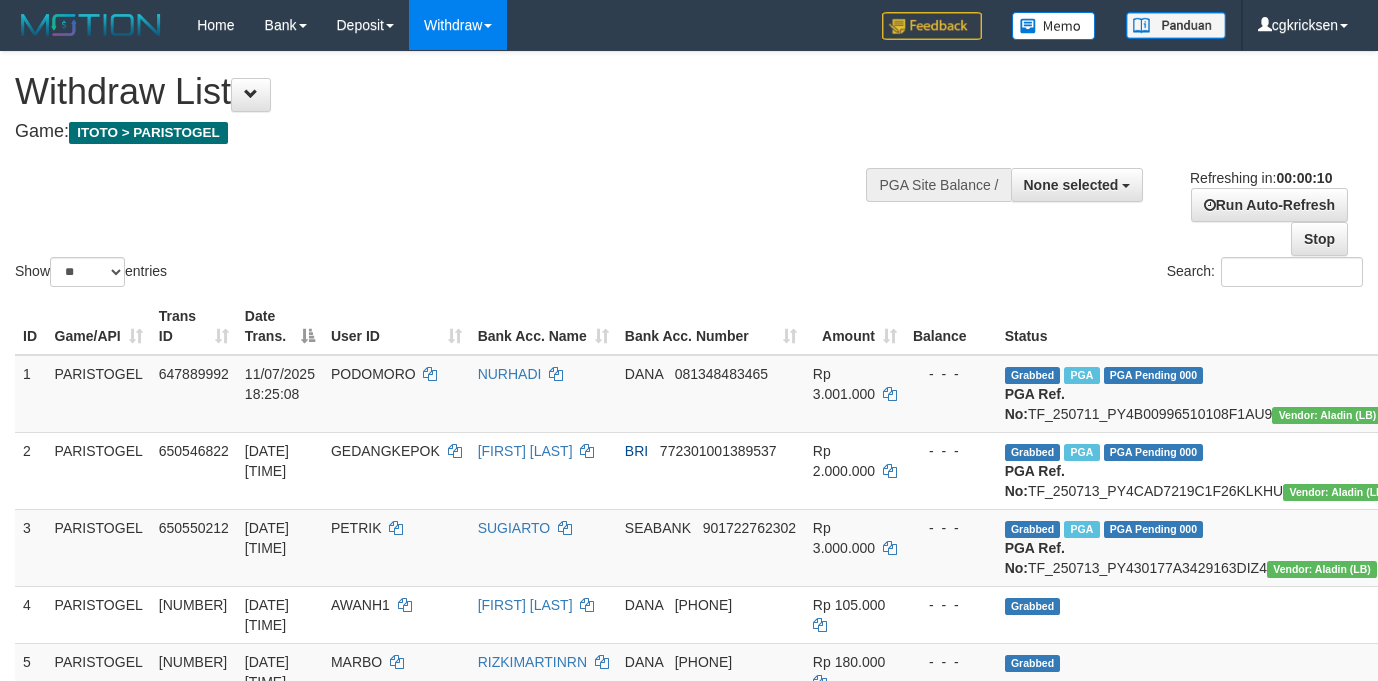 select 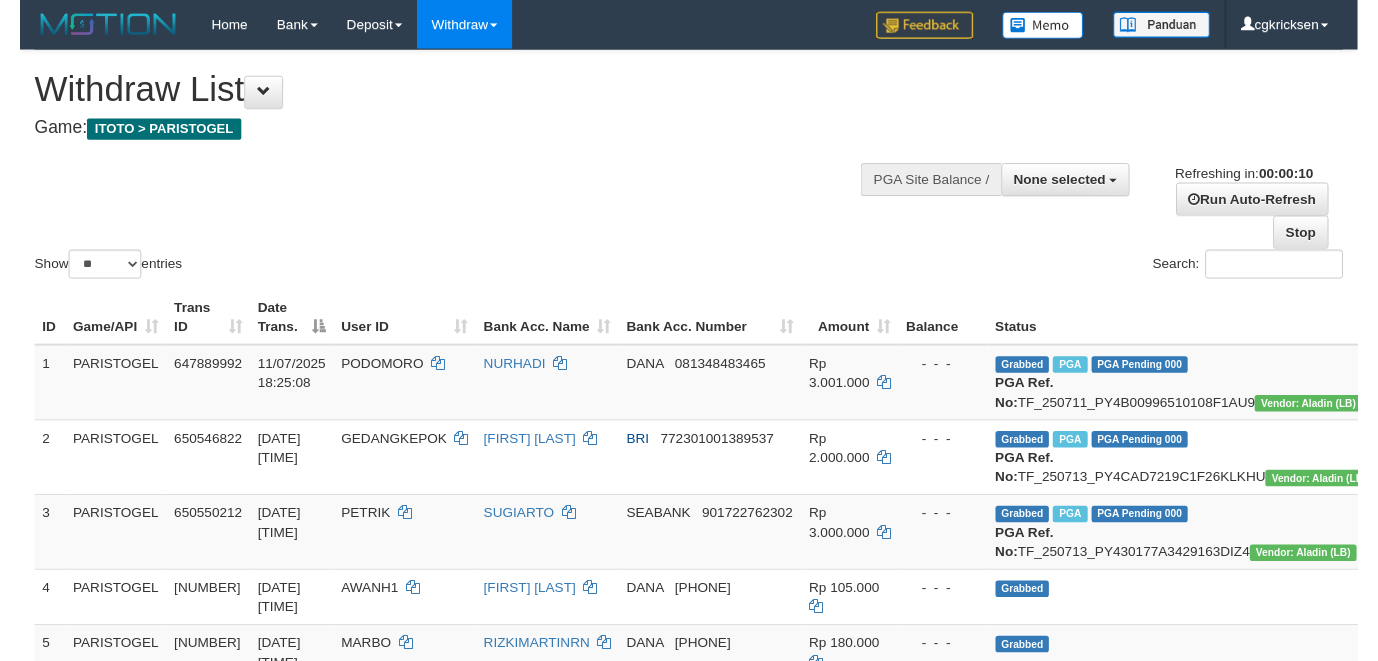 scroll, scrollTop: 0, scrollLeft: 0, axis: both 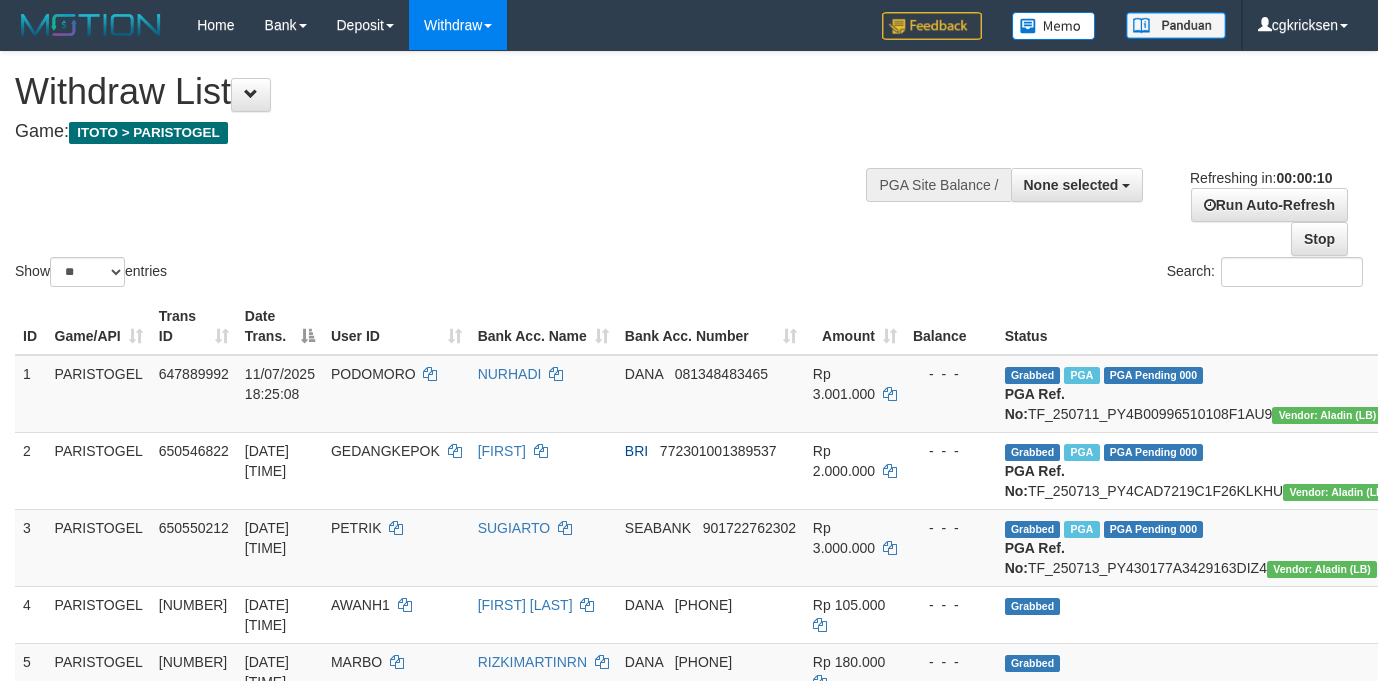 select 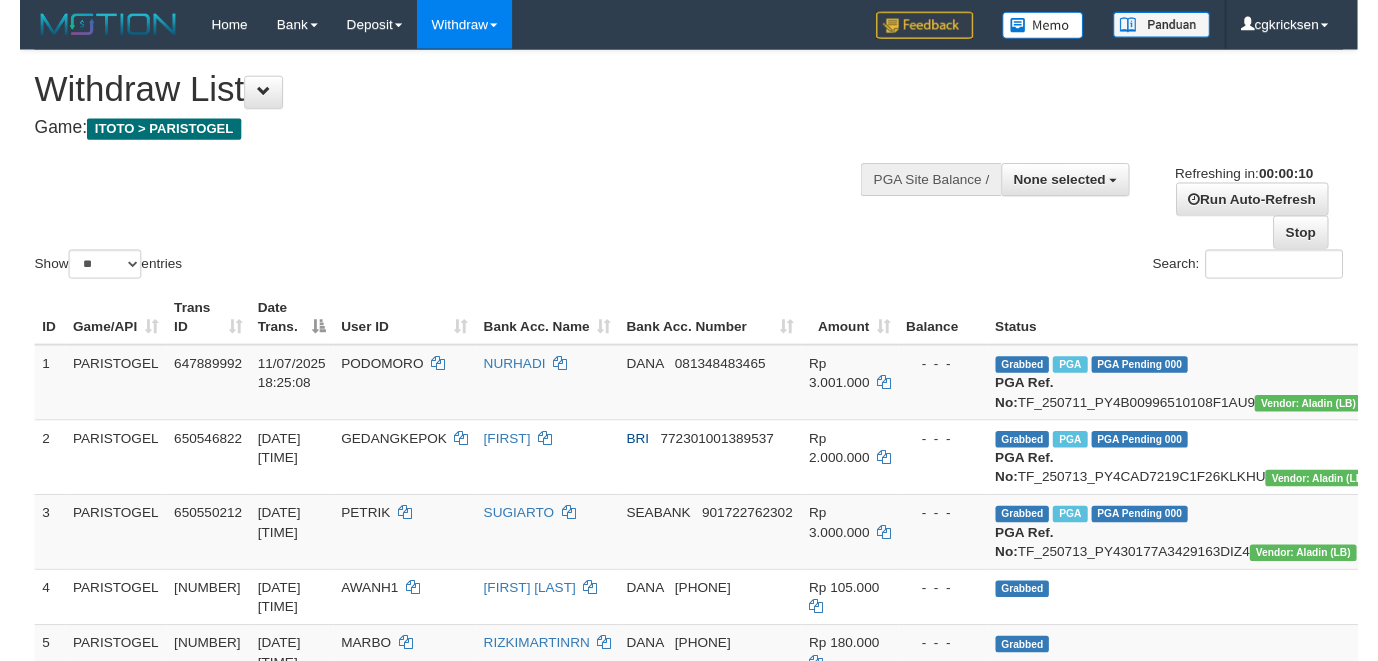 scroll, scrollTop: 0, scrollLeft: 0, axis: both 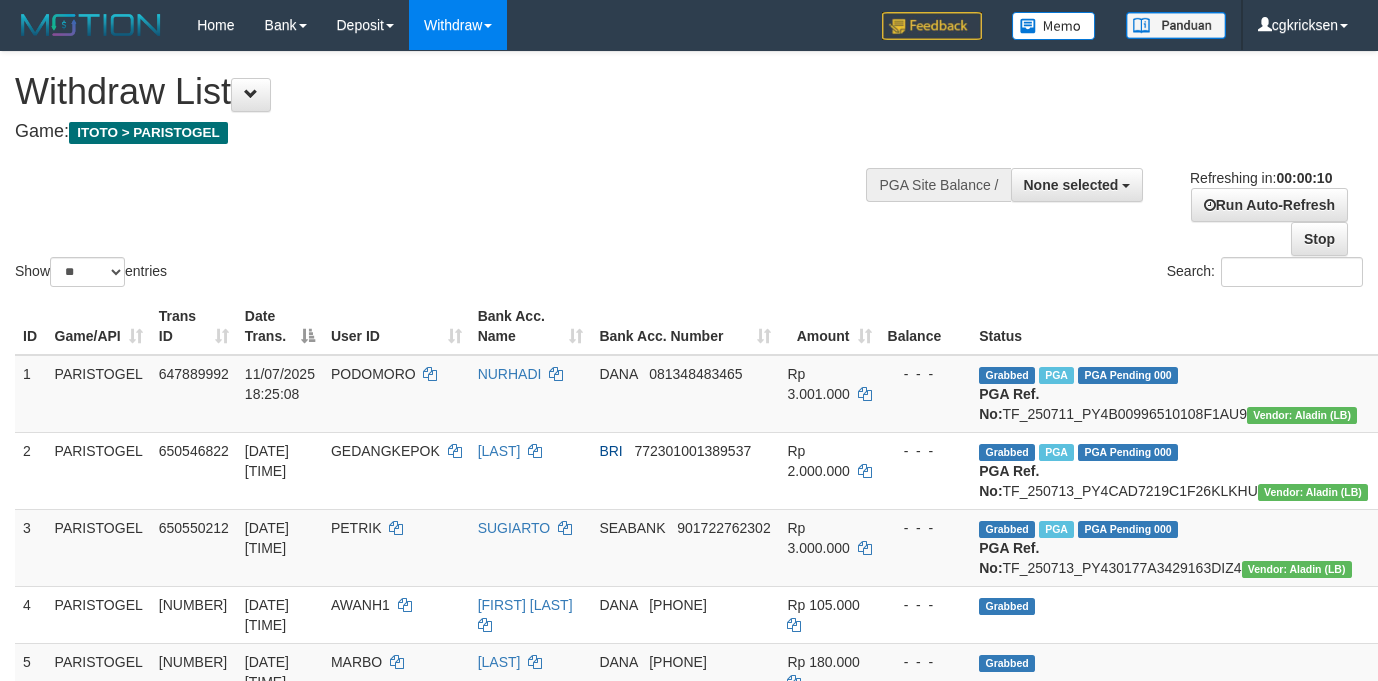 select 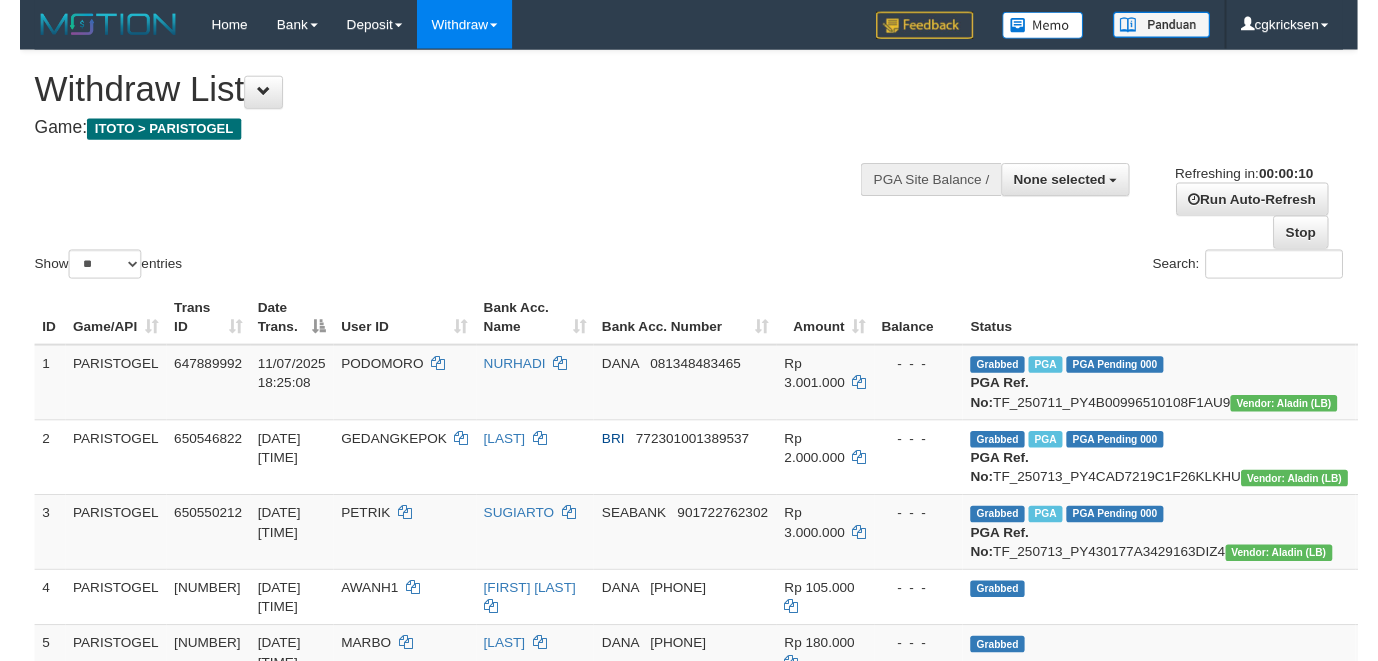scroll, scrollTop: 0, scrollLeft: 0, axis: both 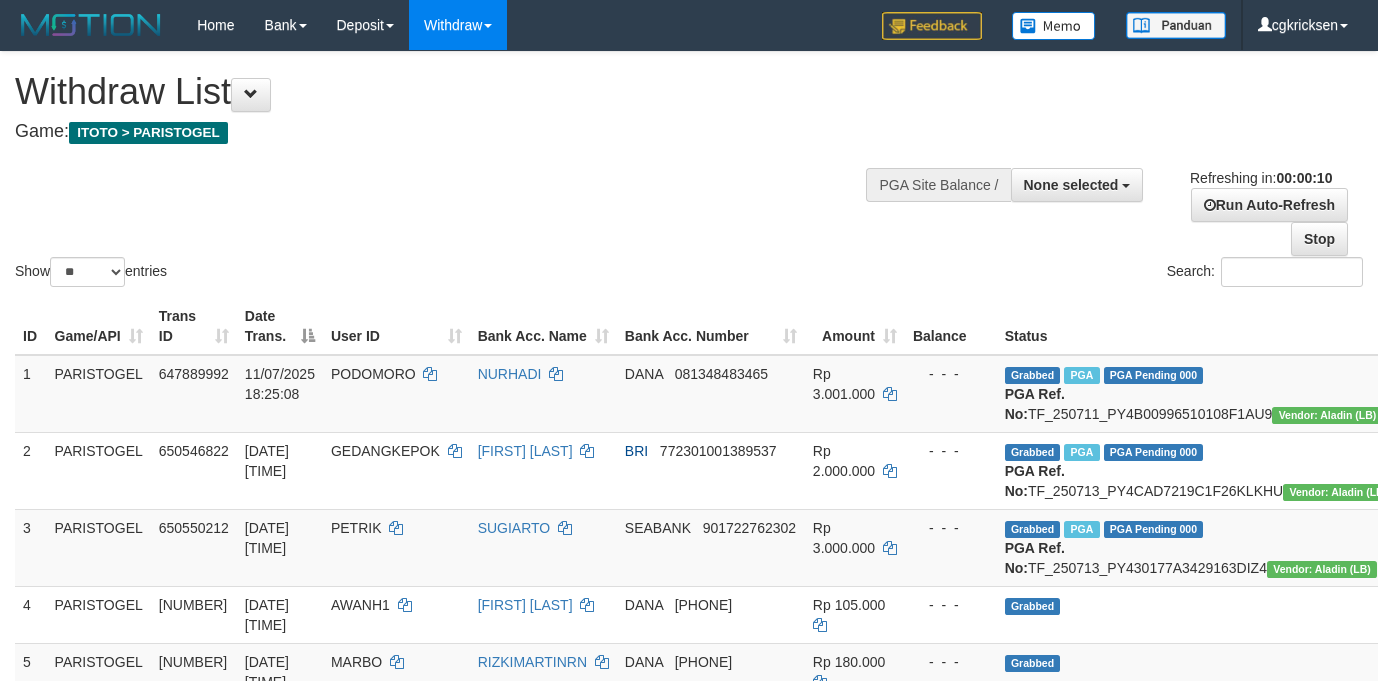 select 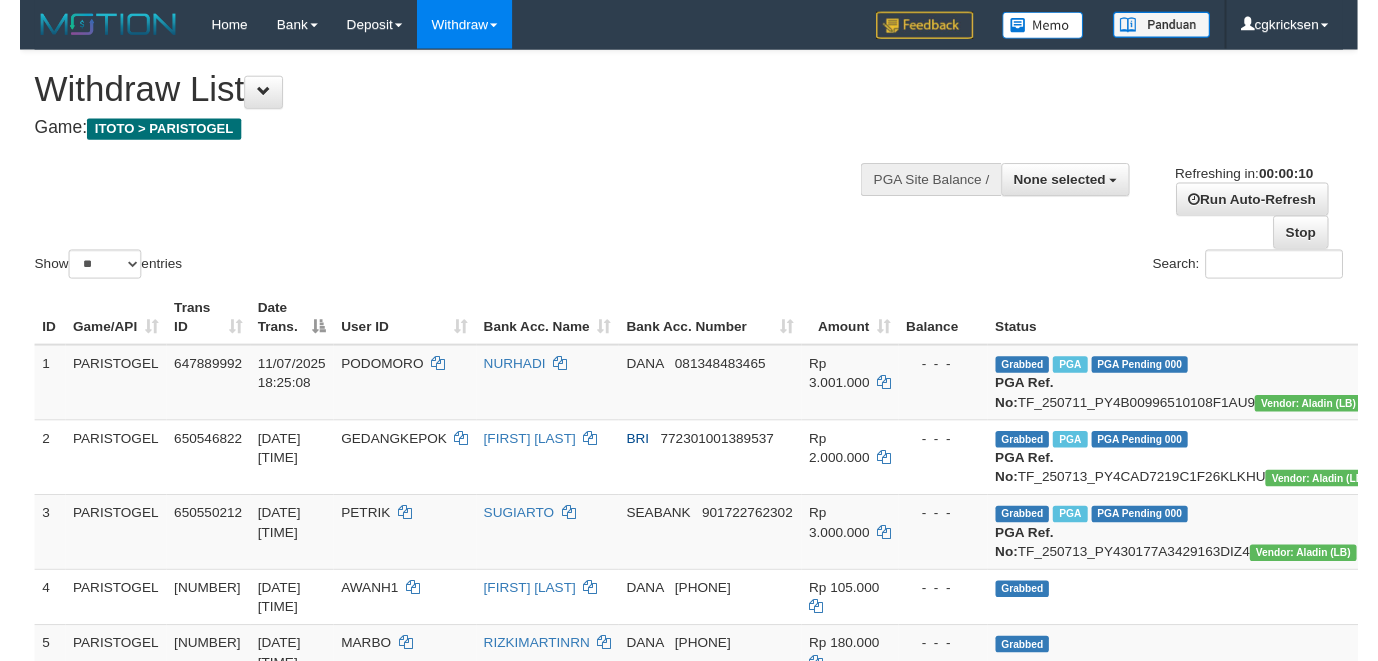 scroll, scrollTop: 0, scrollLeft: 0, axis: both 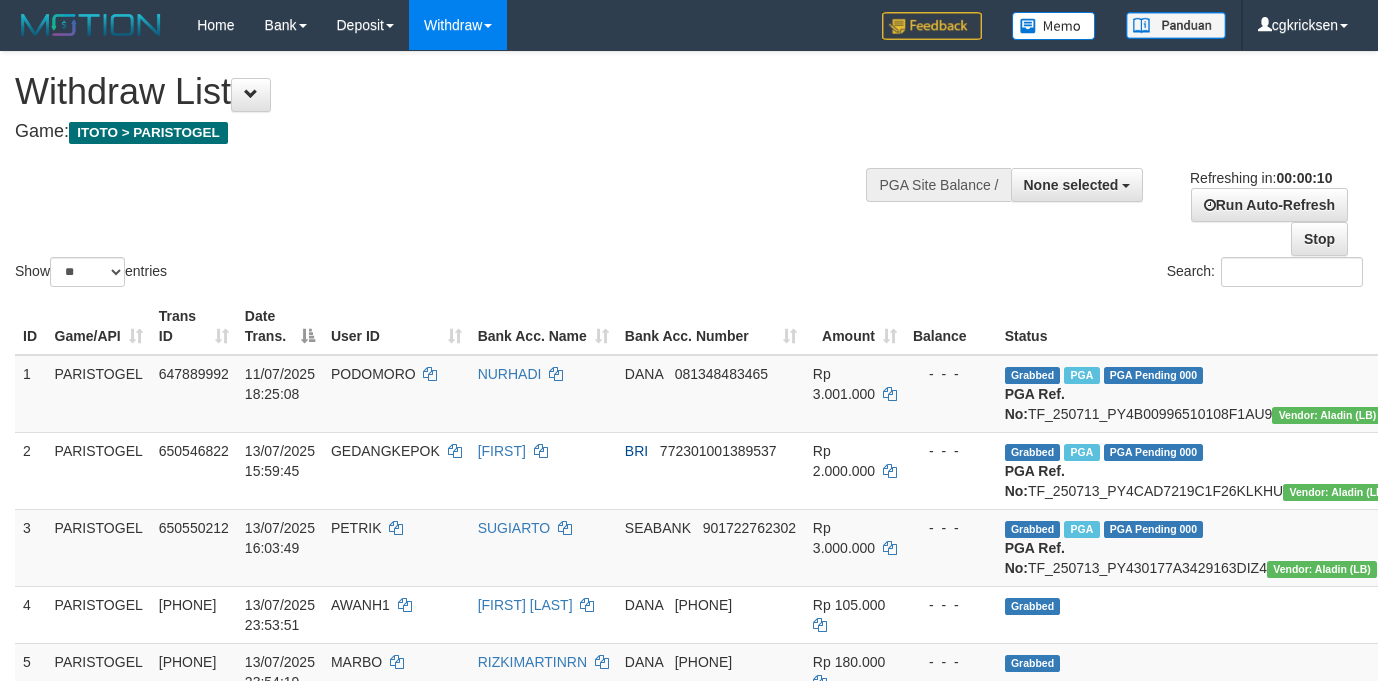 select 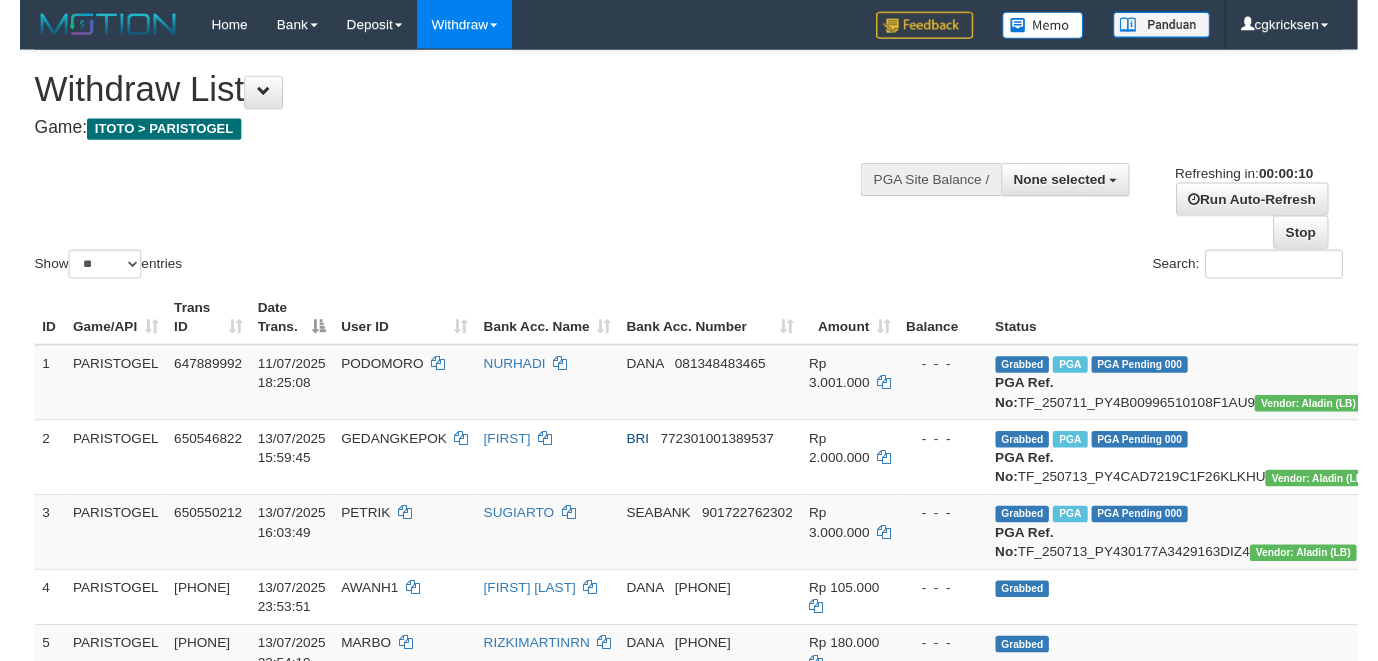 scroll, scrollTop: 0, scrollLeft: 0, axis: both 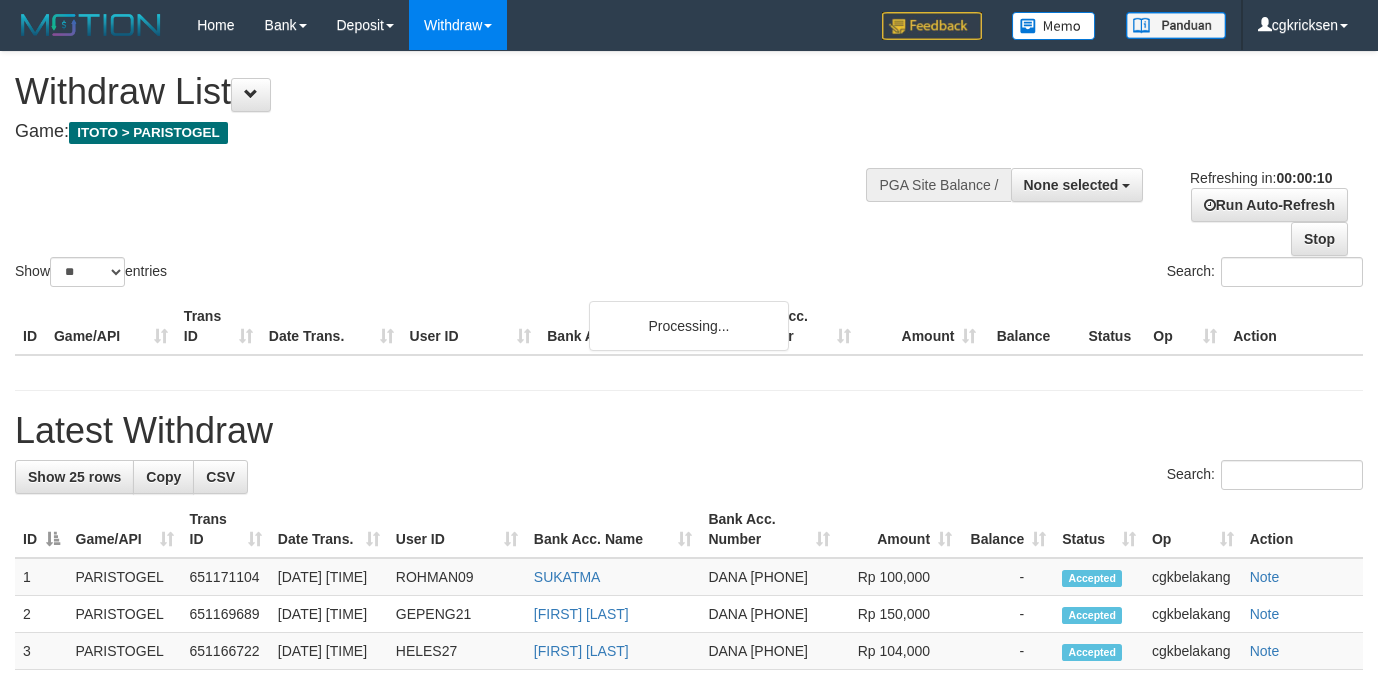 select 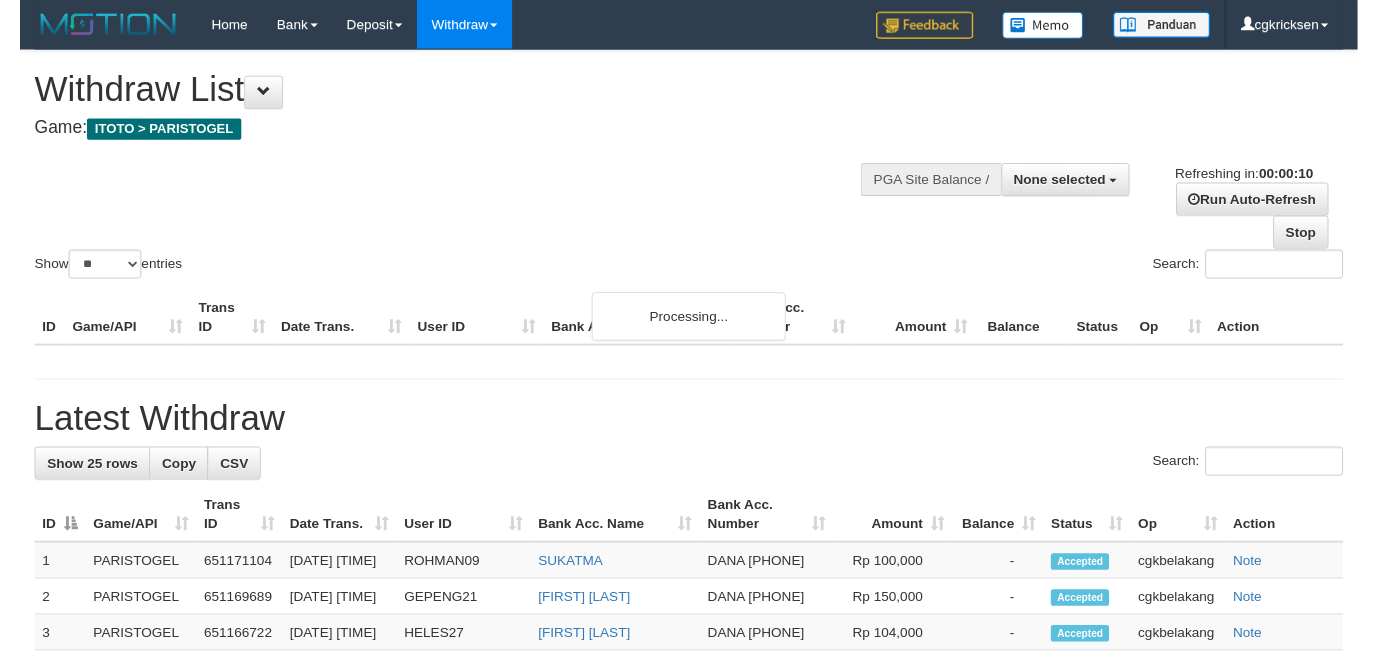scroll, scrollTop: 0, scrollLeft: 0, axis: both 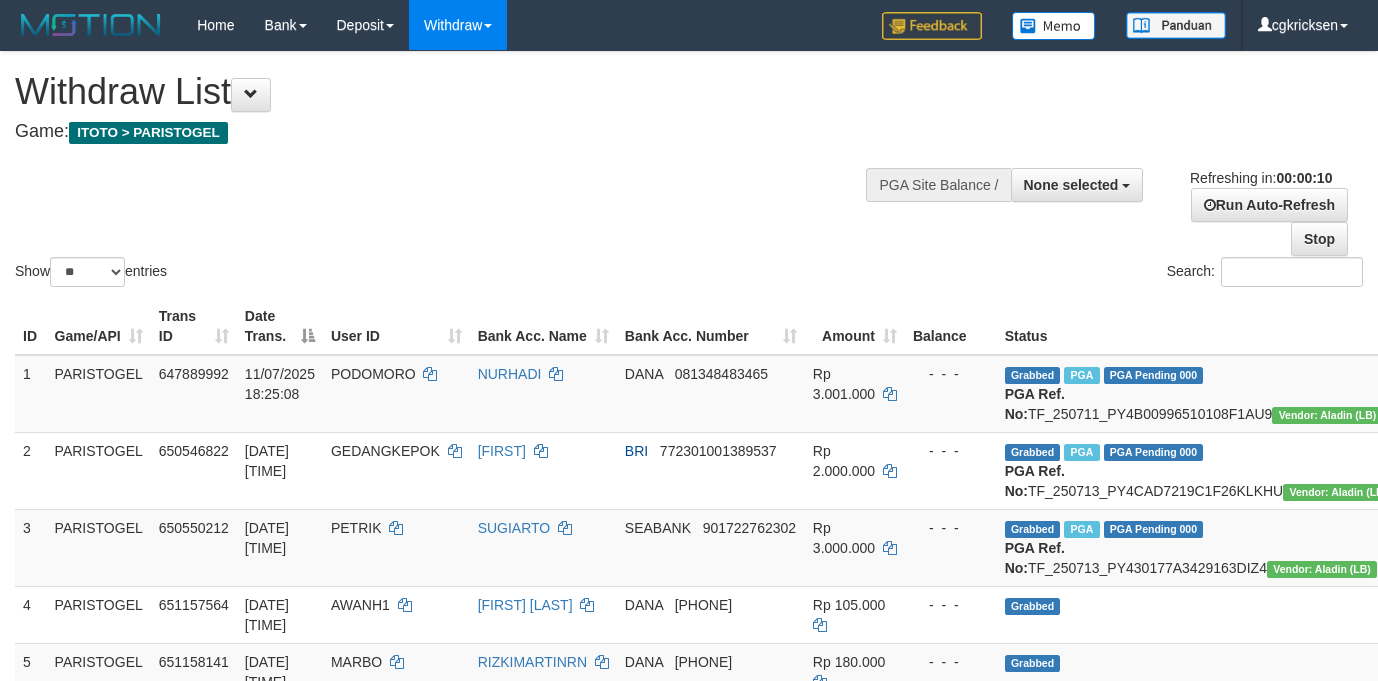 select 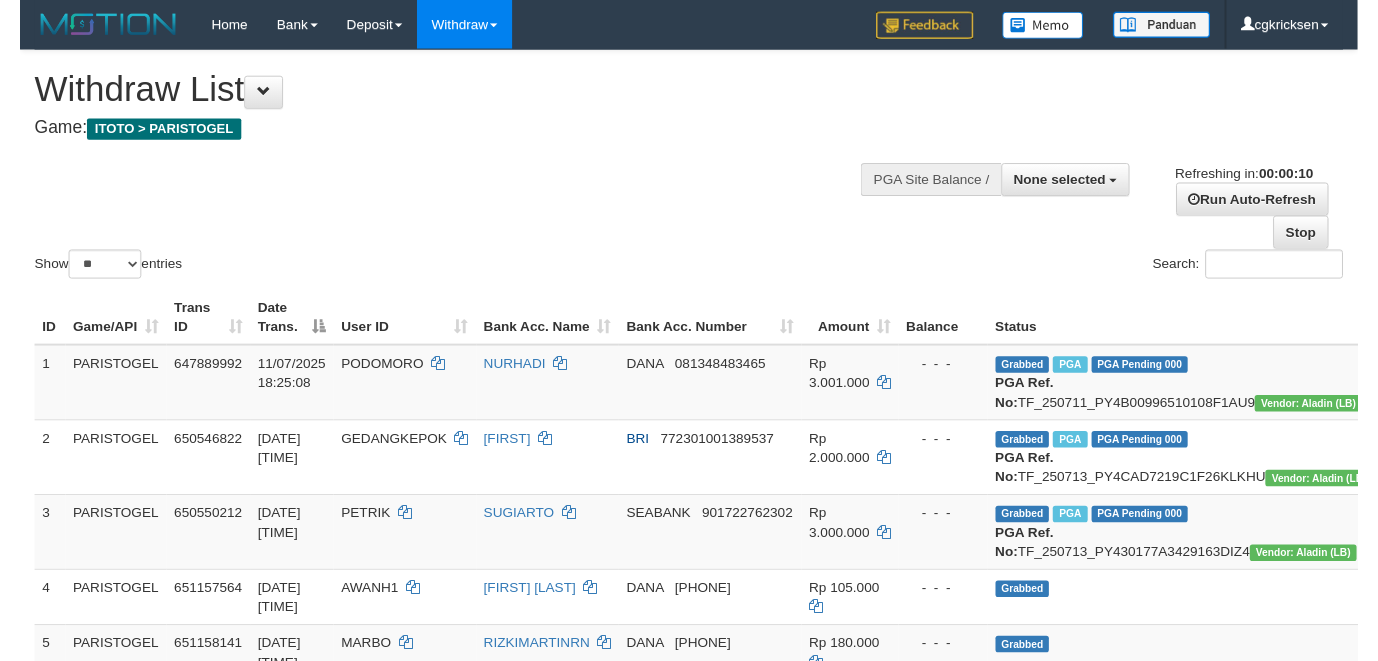 scroll, scrollTop: 0, scrollLeft: 0, axis: both 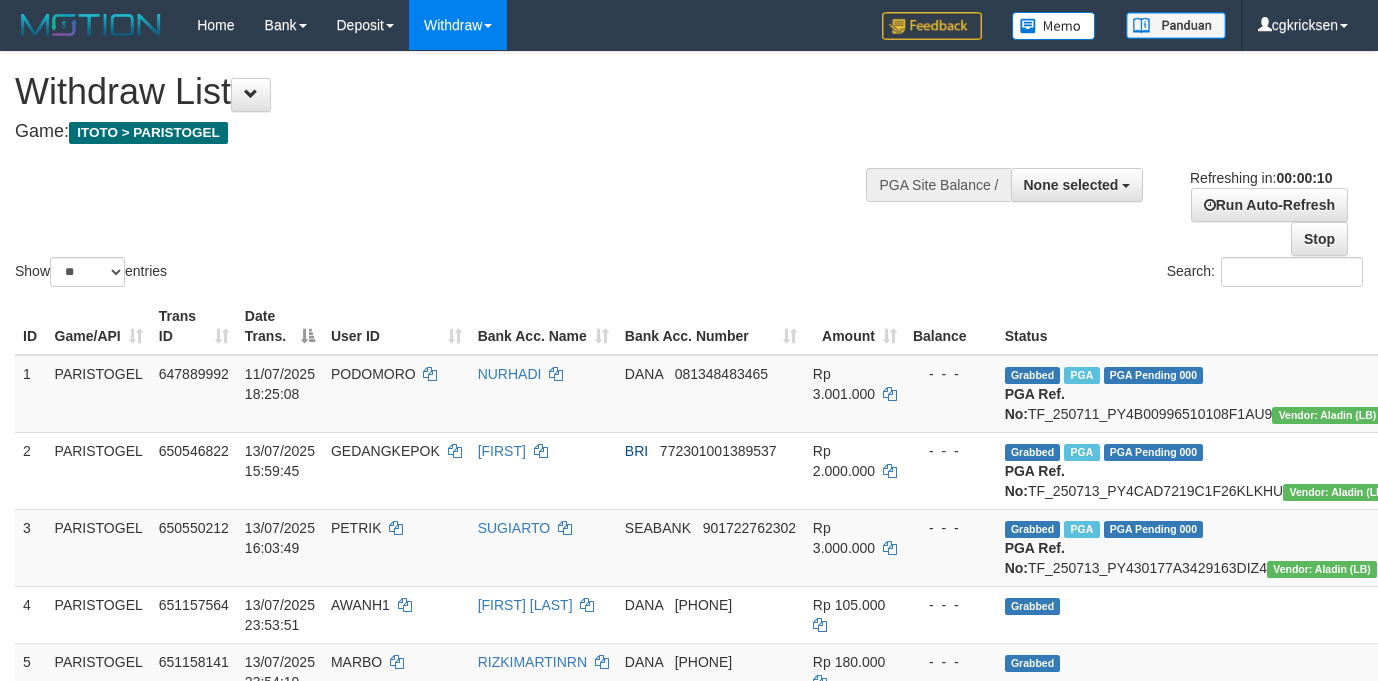 select 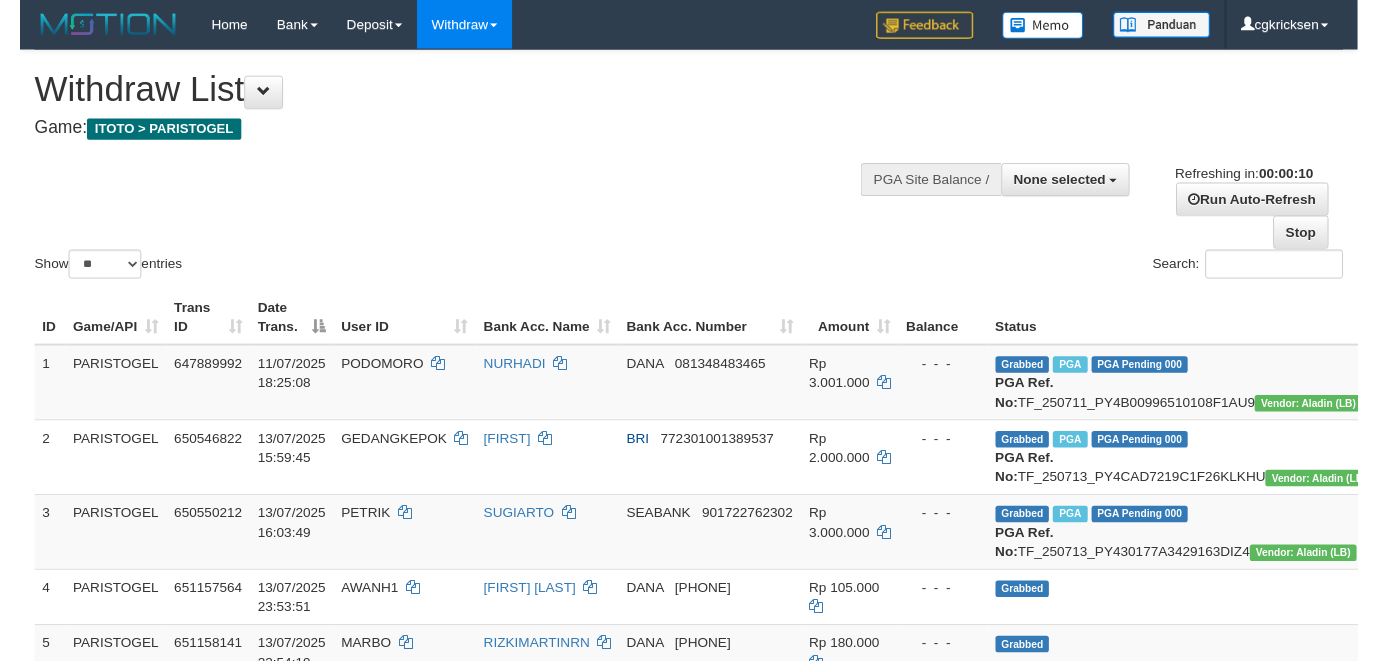 scroll, scrollTop: 0, scrollLeft: 0, axis: both 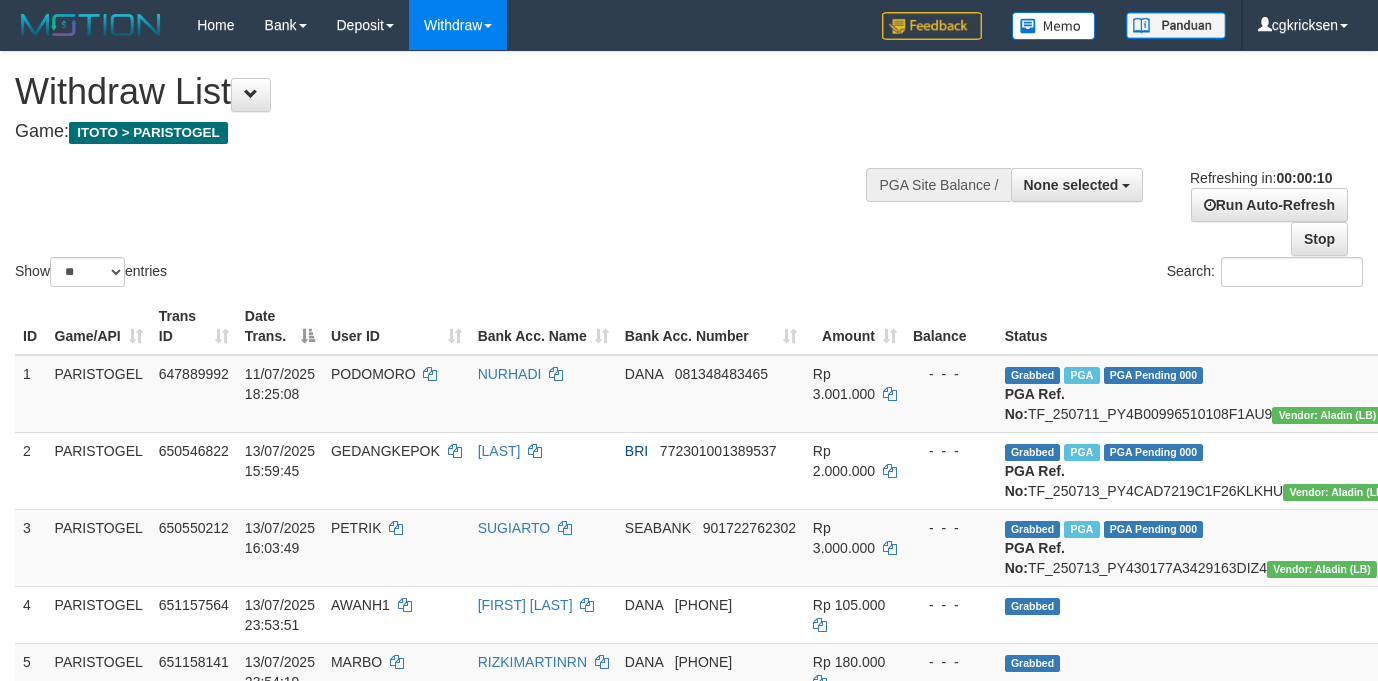 select 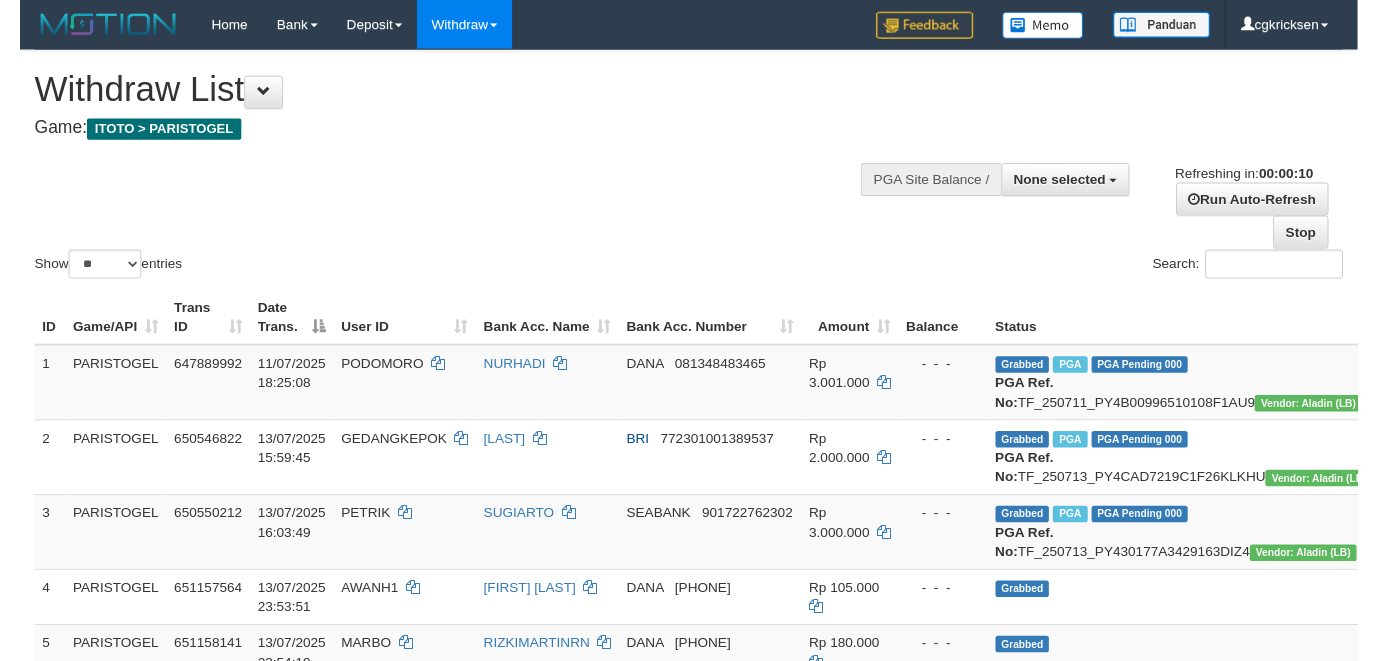 scroll, scrollTop: 0, scrollLeft: 0, axis: both 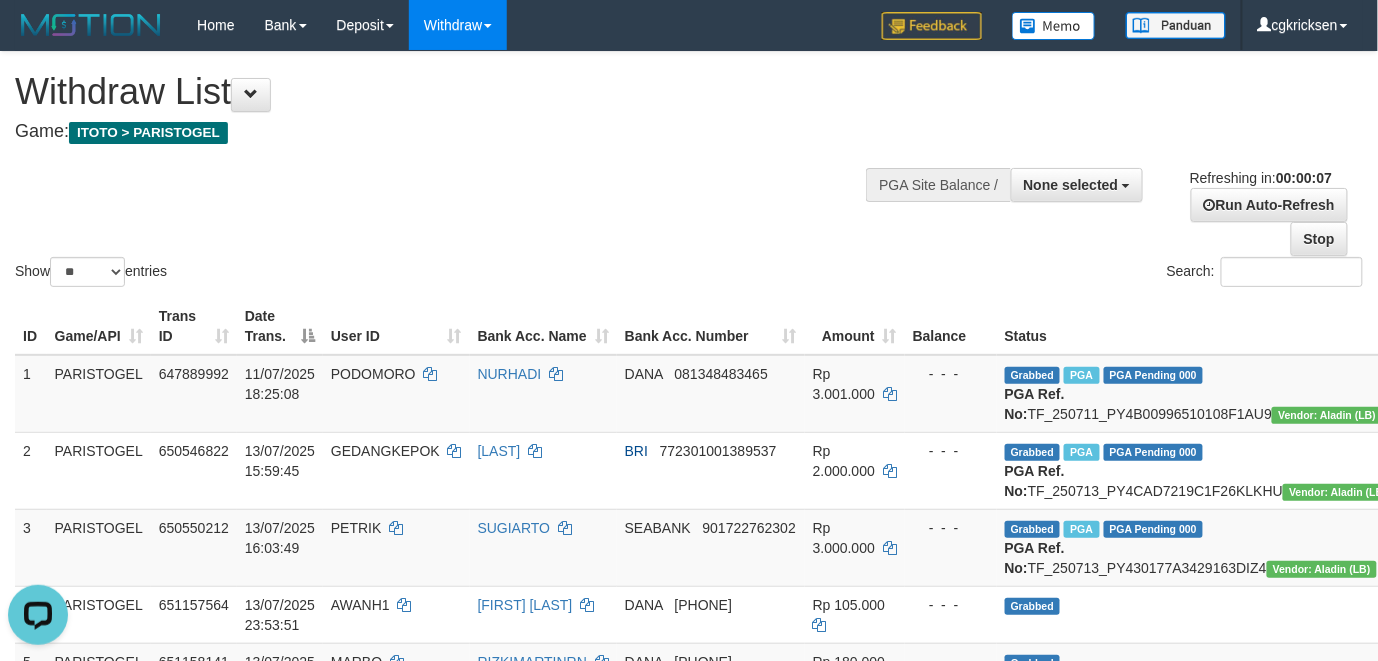 click on "Refreshing in:  00:00:07
Run Auto-Refresh
Stop" at bounding box center [1258, 212] 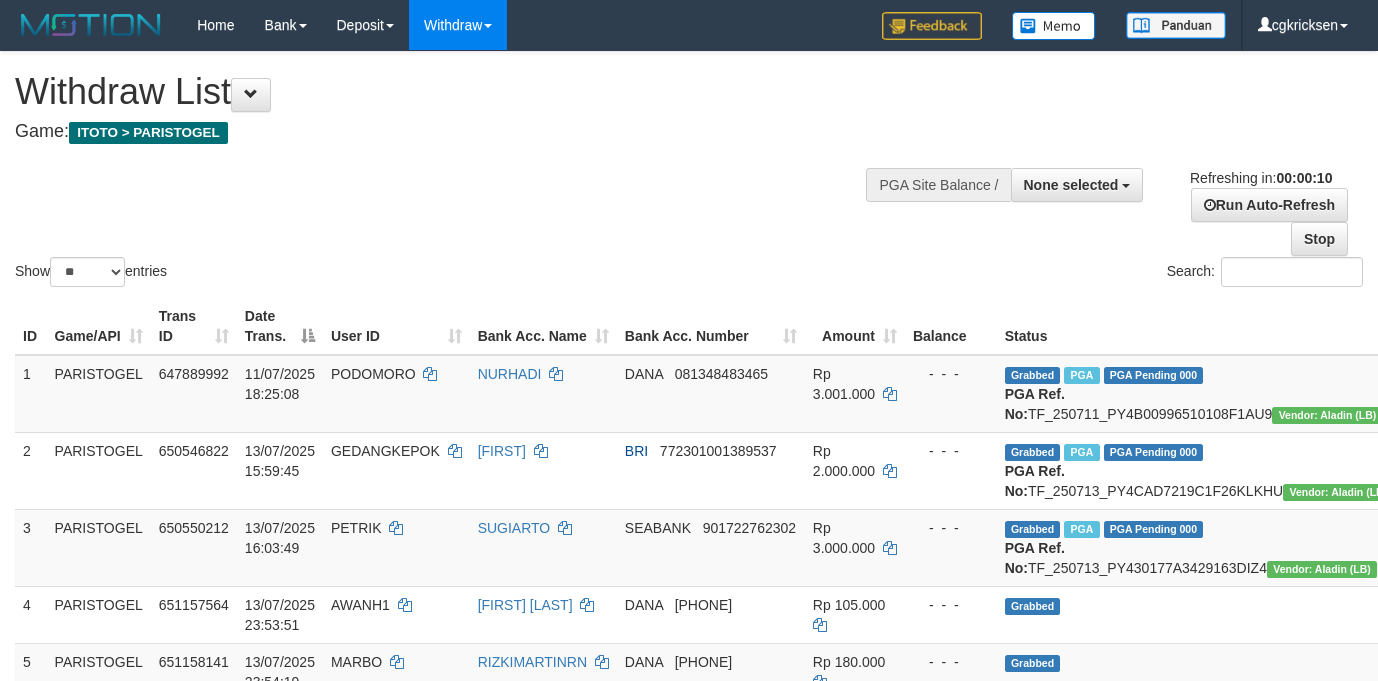 select 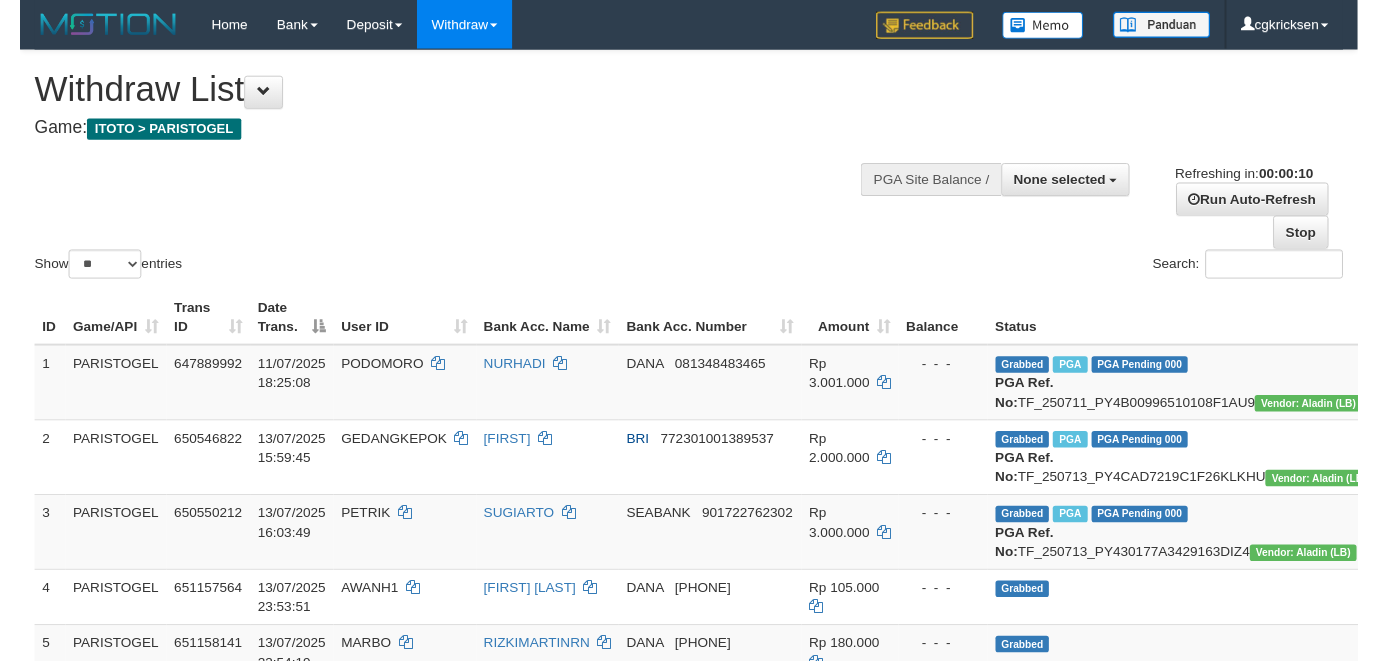 scroll, scrollTop: 0, scrollLeft: 0, axis: both 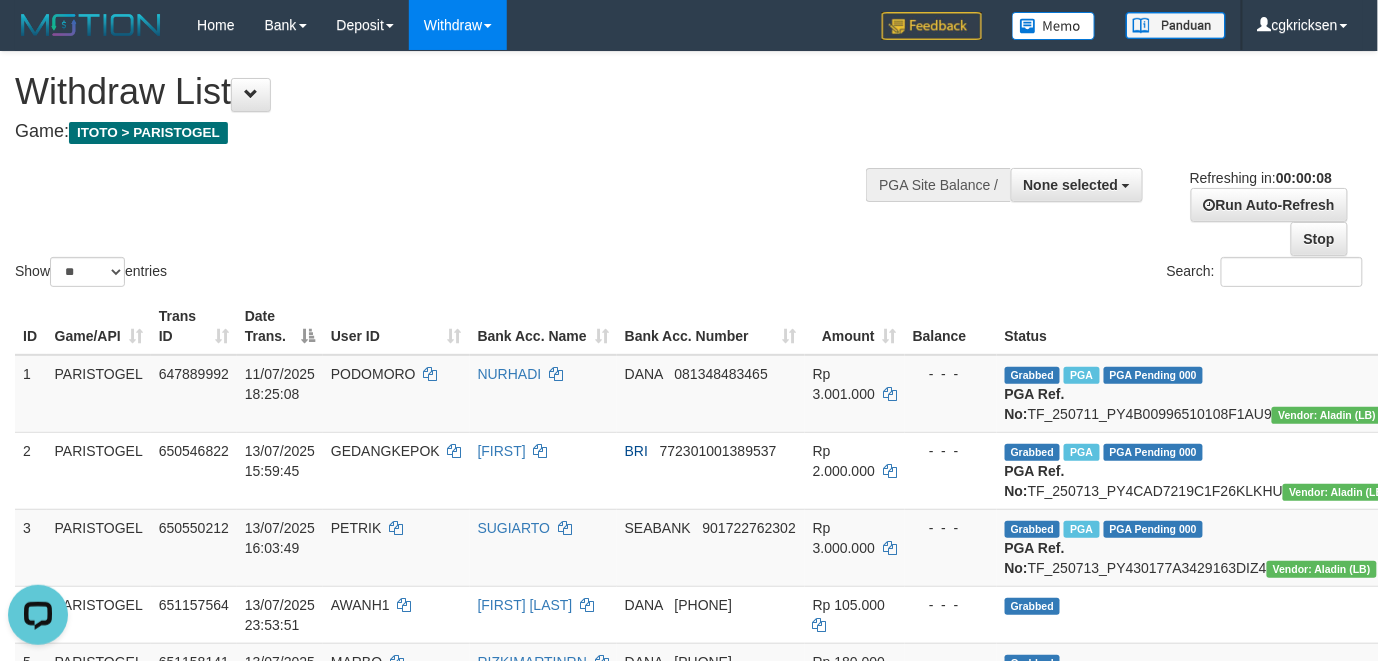 click on "Show  ** ** ** ***  entries Search:" at bounding box center (689, 171) 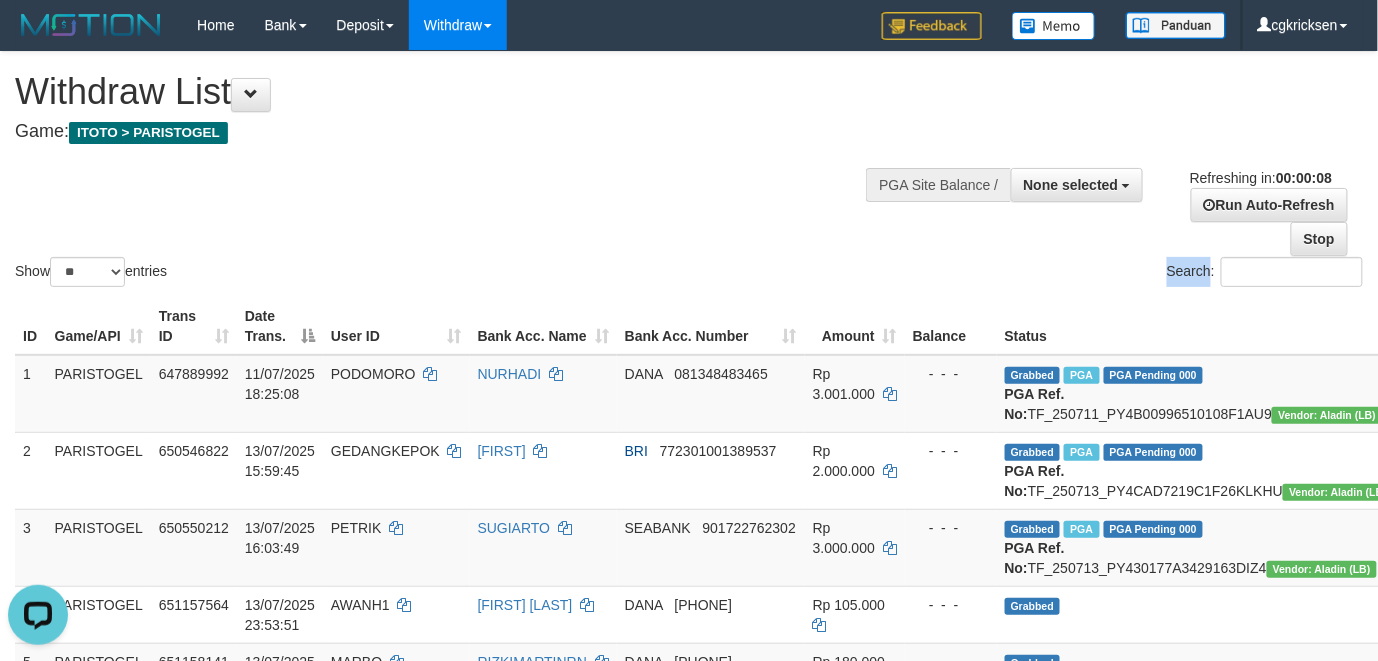 drag, startPoint x: 801, startPoint y: 250, endPoint x: 1249, endPoint y: 21, distance: 503.13516 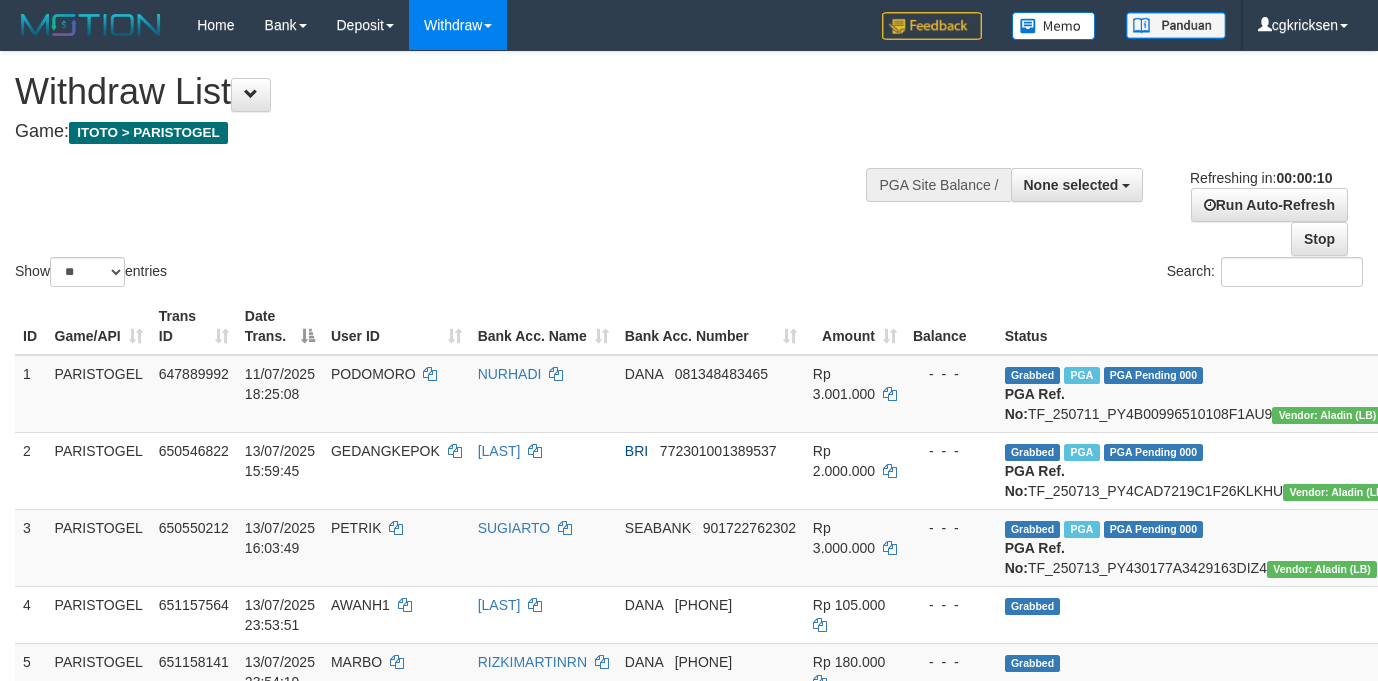 select 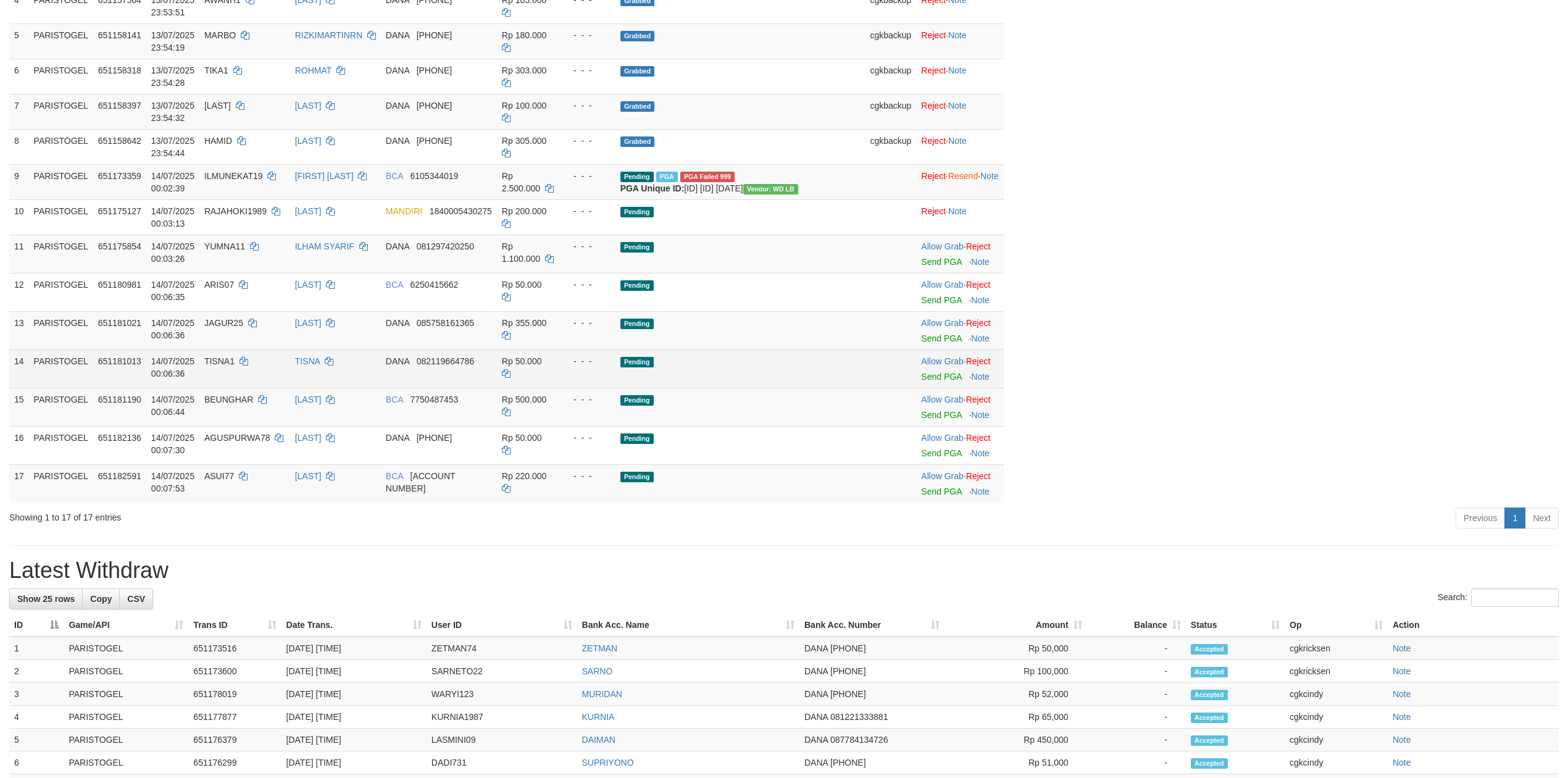 scroll, scrollTop: 494, scrollLeft: 0, axis: vertical 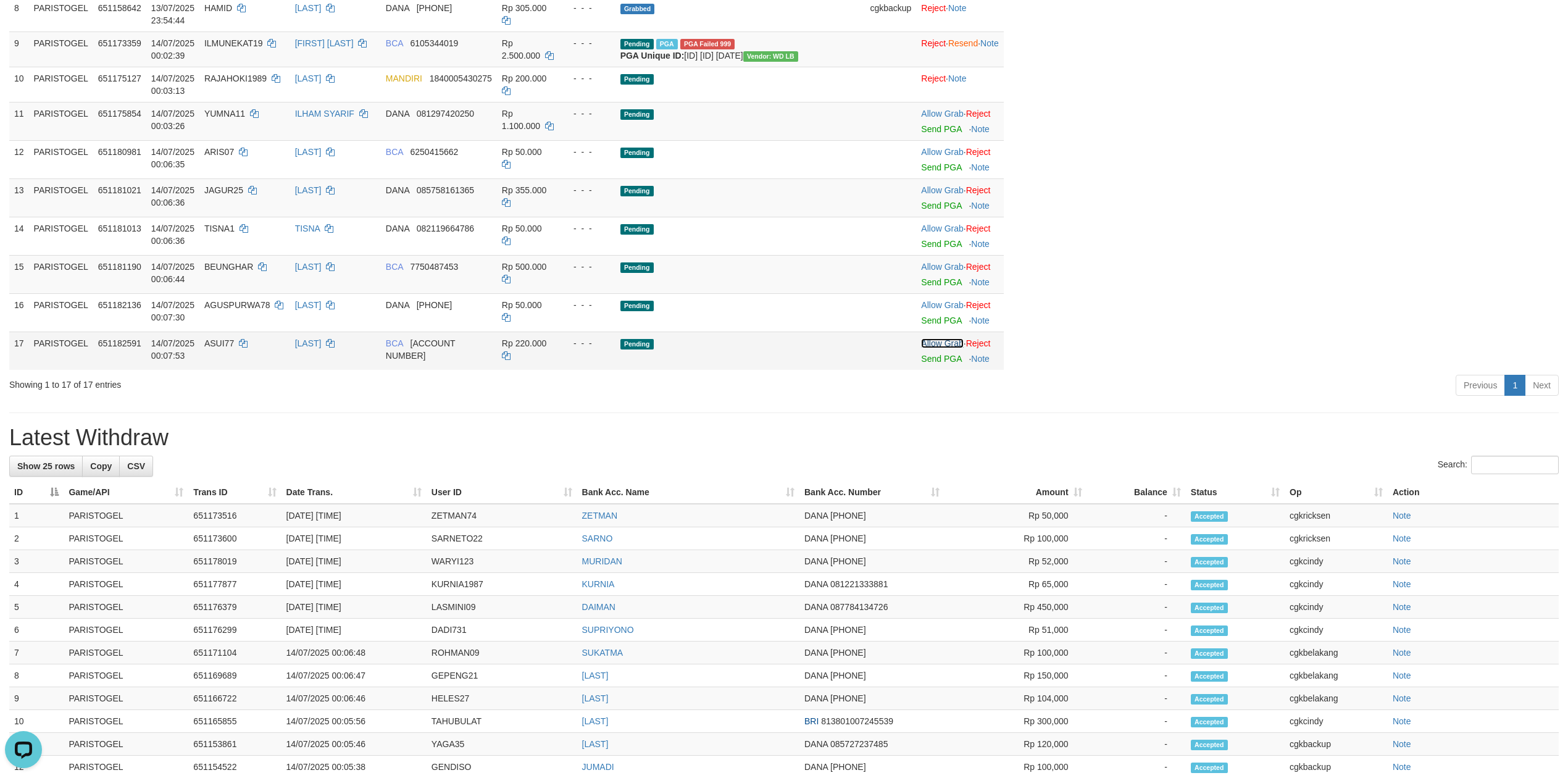 click on "Allow Grab" at bounding box center [942, 343] 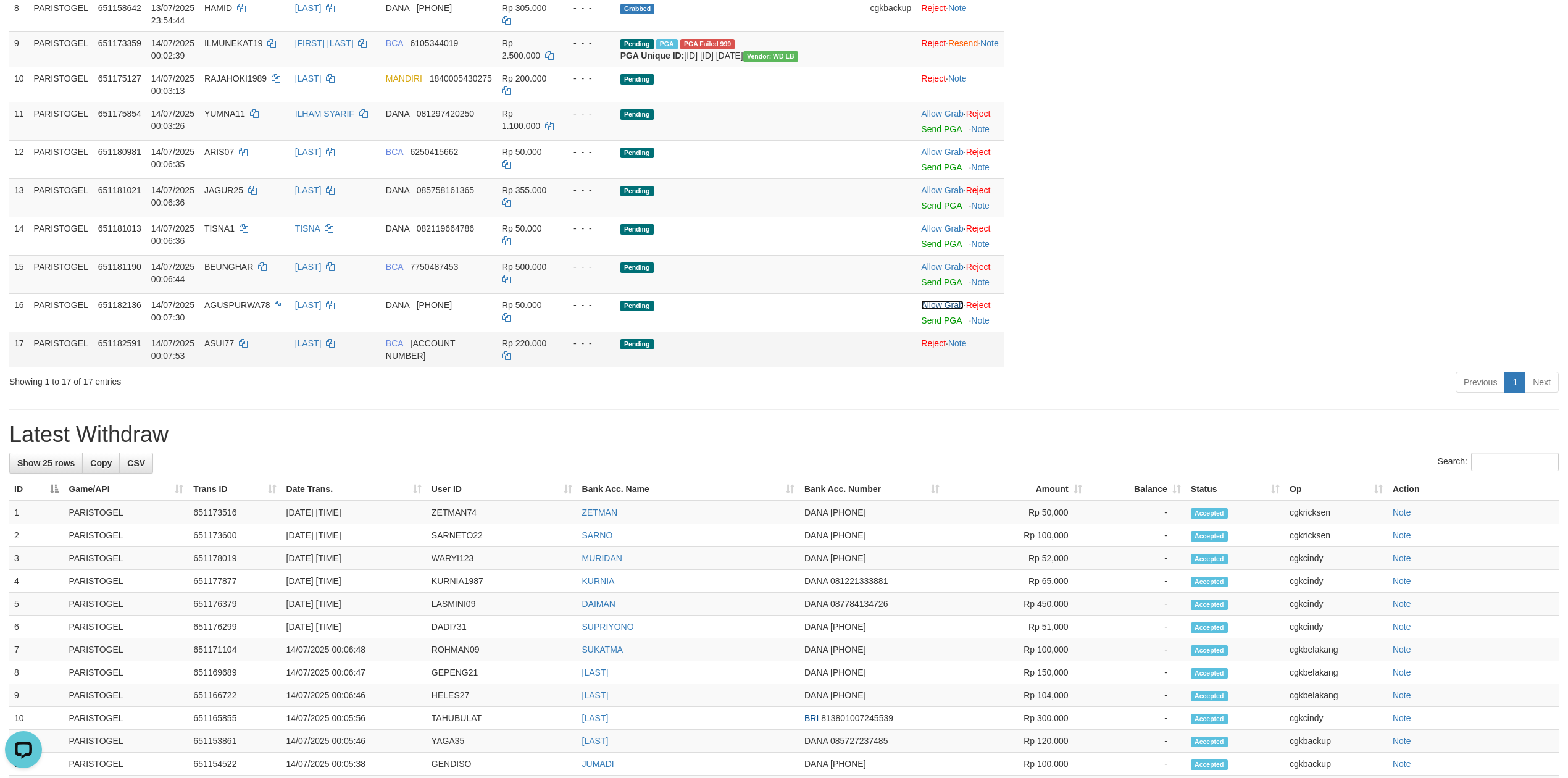 click on "Allow Grab" at bounding box center [942, 305] 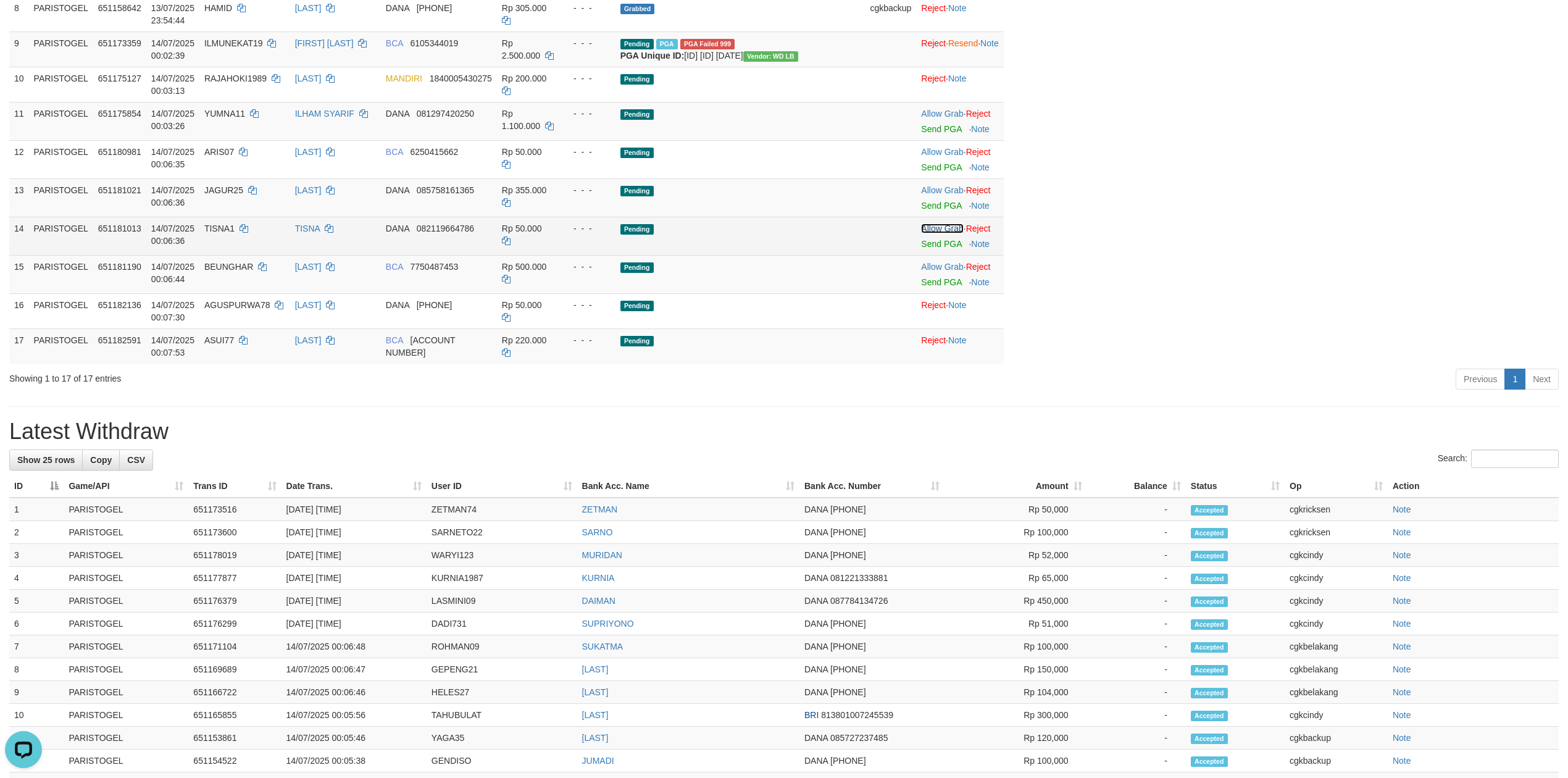 click on "Allow Grab" at bounding box center [942, 228] 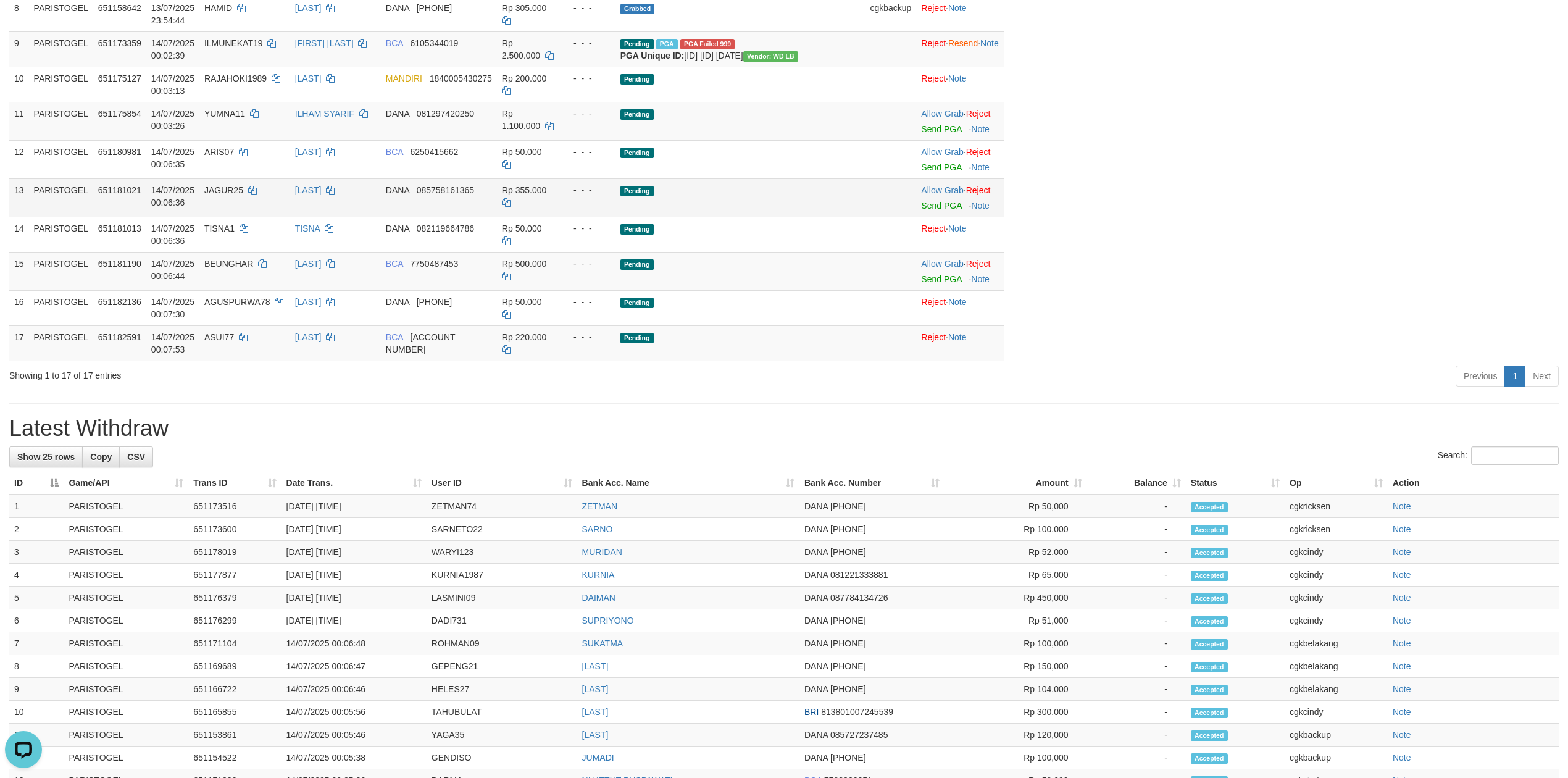 click on "Allow Grab   ·    Reject Send PGA     ·    Note" at bounding box center [959, 198] 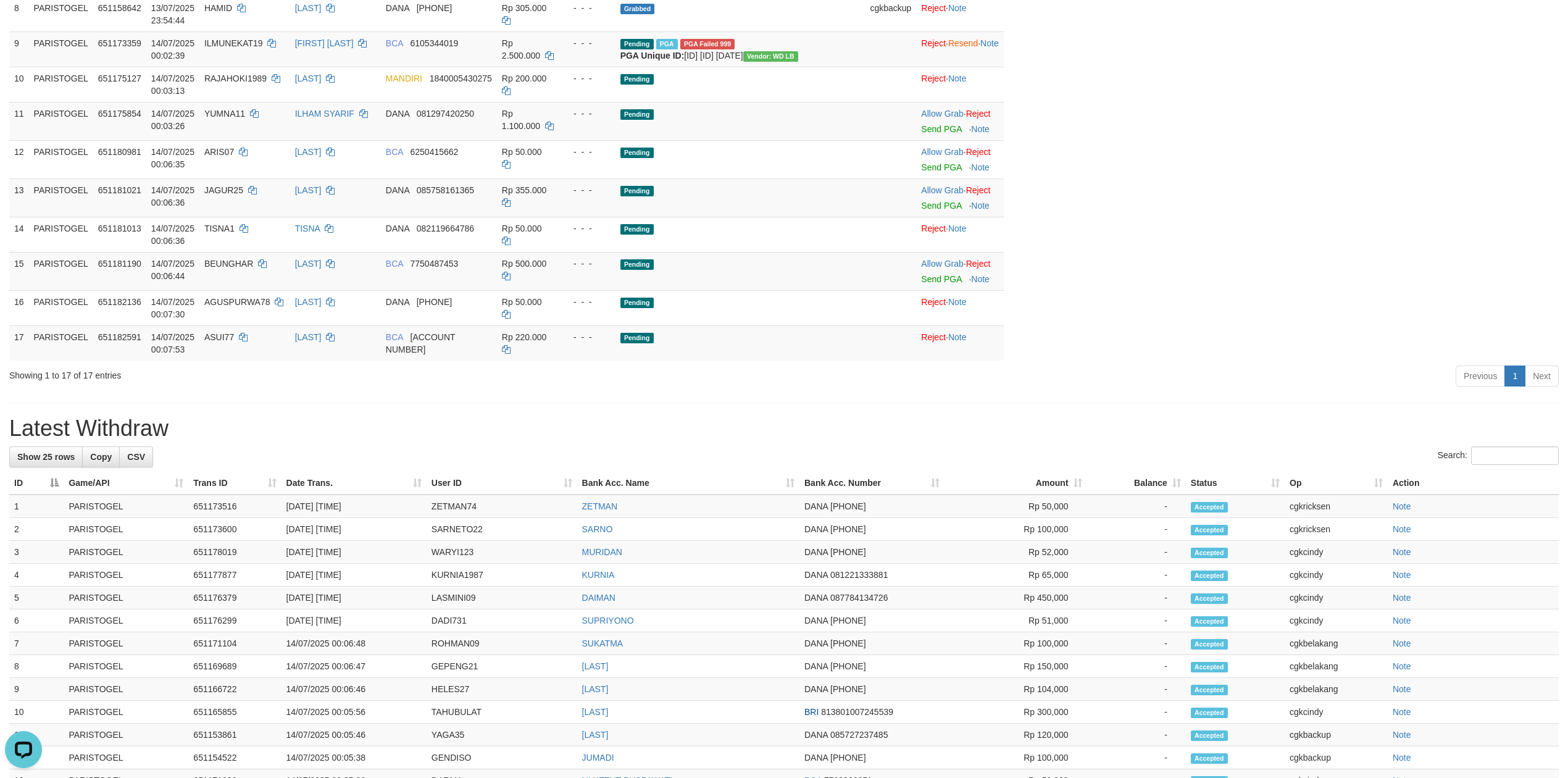 click on "ID Game/API Trans ID Date Trans. User ID Bank Acc. Name Bank Acc. Number Amount Balance Status Op Action
1 PARISTOGEL 647889992 11/07/2025 18:25:08 PODOMORO    NURHADI    DANA     081348483465 Rp 3.001.000    -  -  - Grabbed   PGA   PGA Pending 000 PGA Ref. No:  TF_250711_PY4B00996510108F1AU9  Vendor: Aladin (LB) AUTOWD-BOT-PGA Reject ·    Check Trans    ·    Note 2 PARISTOGEL 650546822 13/07/2025 15:59:45 GEDANGKEPOK    SUNARYO    BRI     772301001389537 Rp 2.000.000    -  -  - Grabbed   PGA   PGA Pending 000 PGA Ref. No:  TF_250713_PY4CAD7219C1F26KLKHU  Vendor: Aladin (LB) AUTOWD-BOT-PGA Reject ·    Check Trans    ·    Note 3 PARISTOGEL 650550212 13/07/2025 16:03:49 PETRIK    SUGIARTO    SEABANK     901722762302 Rp 3.000.000    -  -  - Grabbed   PGA   PGA Pending 000 PGA Ref. No:  TF_250713_PY430177A3429163DIZ4  Vendor: Aladin (LB) AUTOWD-BOT-PGA Reject ·    Check Trans    ·    Note 4 PARISTOGEL 651157564 AWANH1" at bounding box center (784, 19) 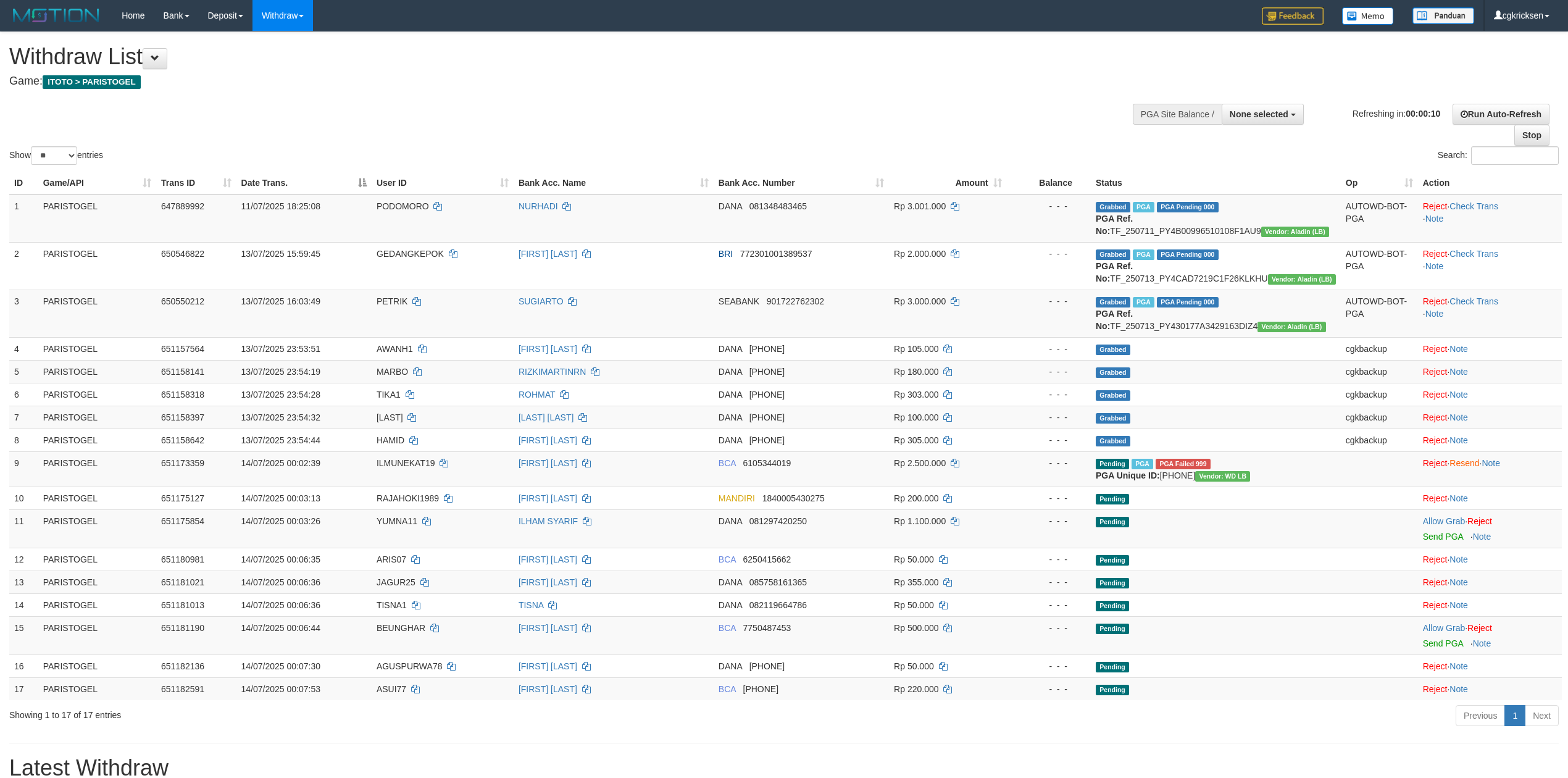 select 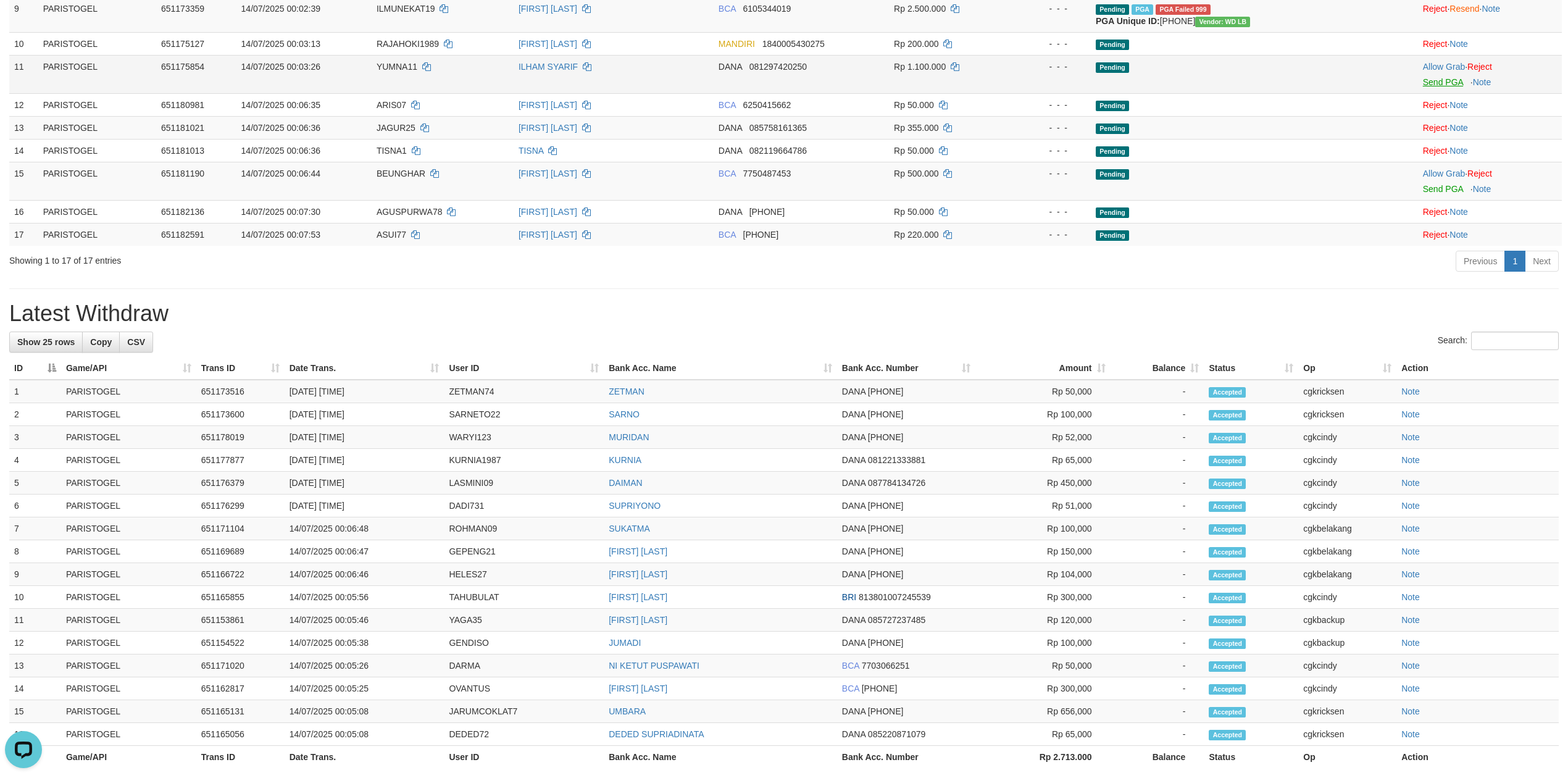 scroll, scrollTop: 0, scrollLeft: 0, axis: both 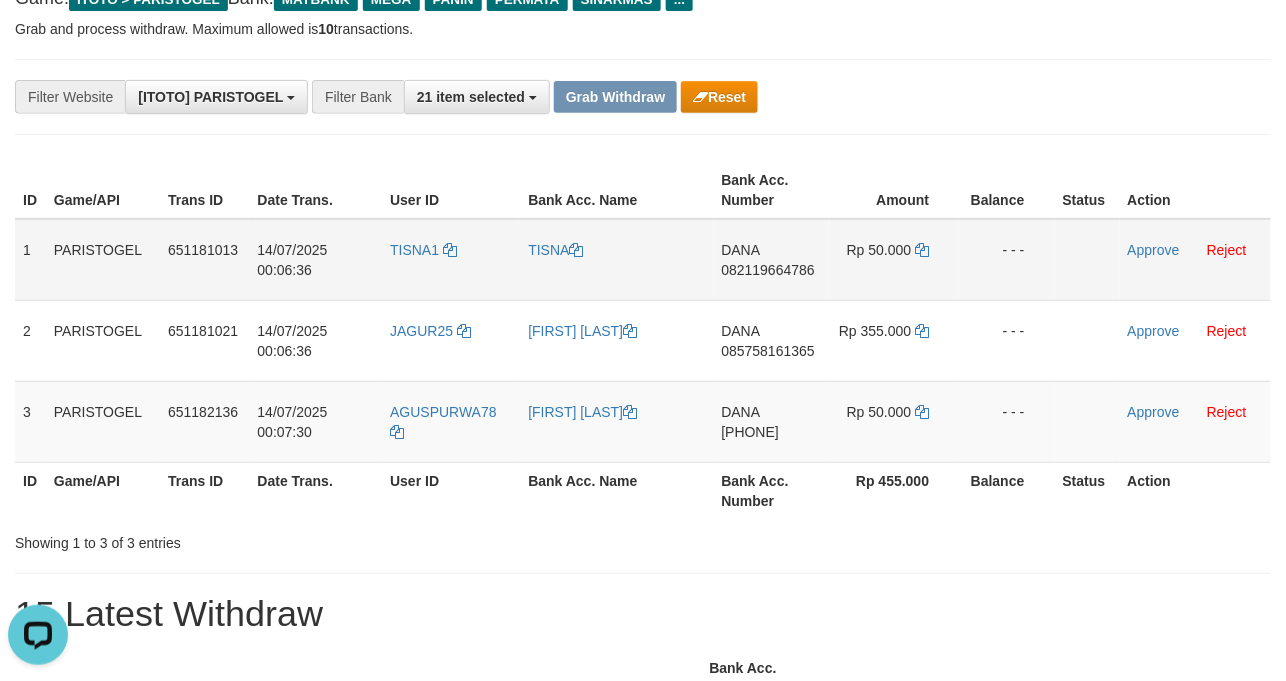 click on "TISNA1" at bounding box center (451, 260) 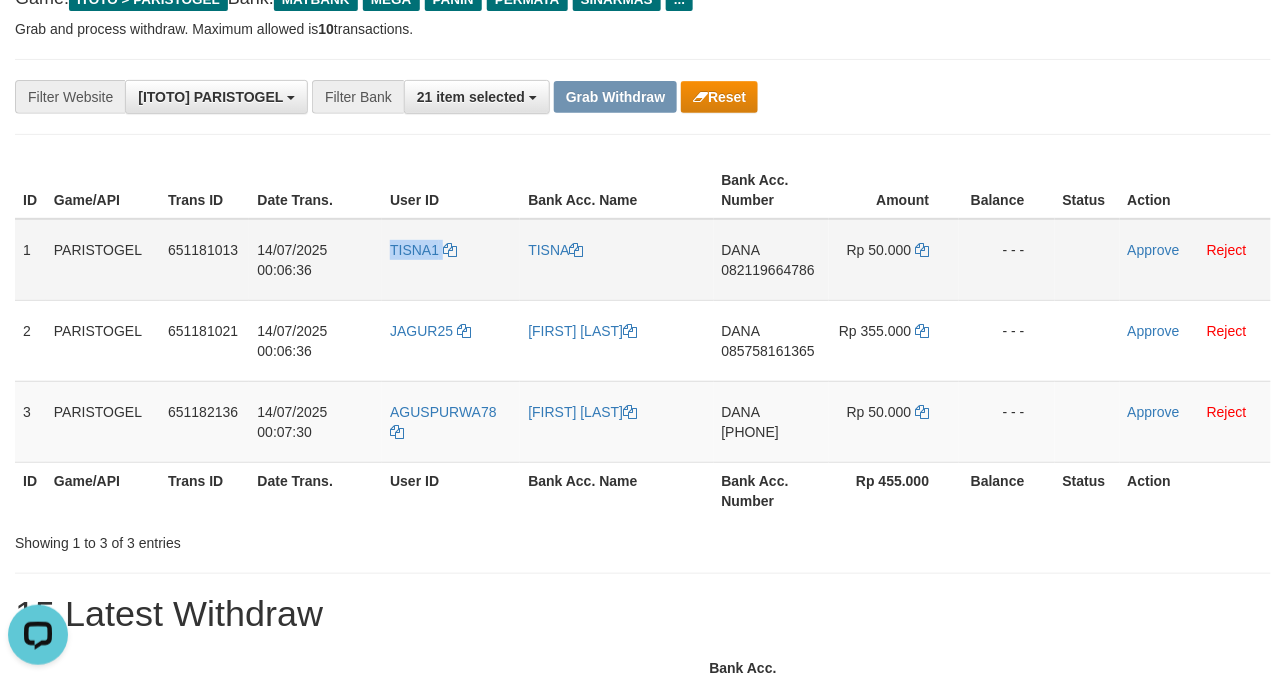 click on "TISNA1" at bounding box center (451, 260) 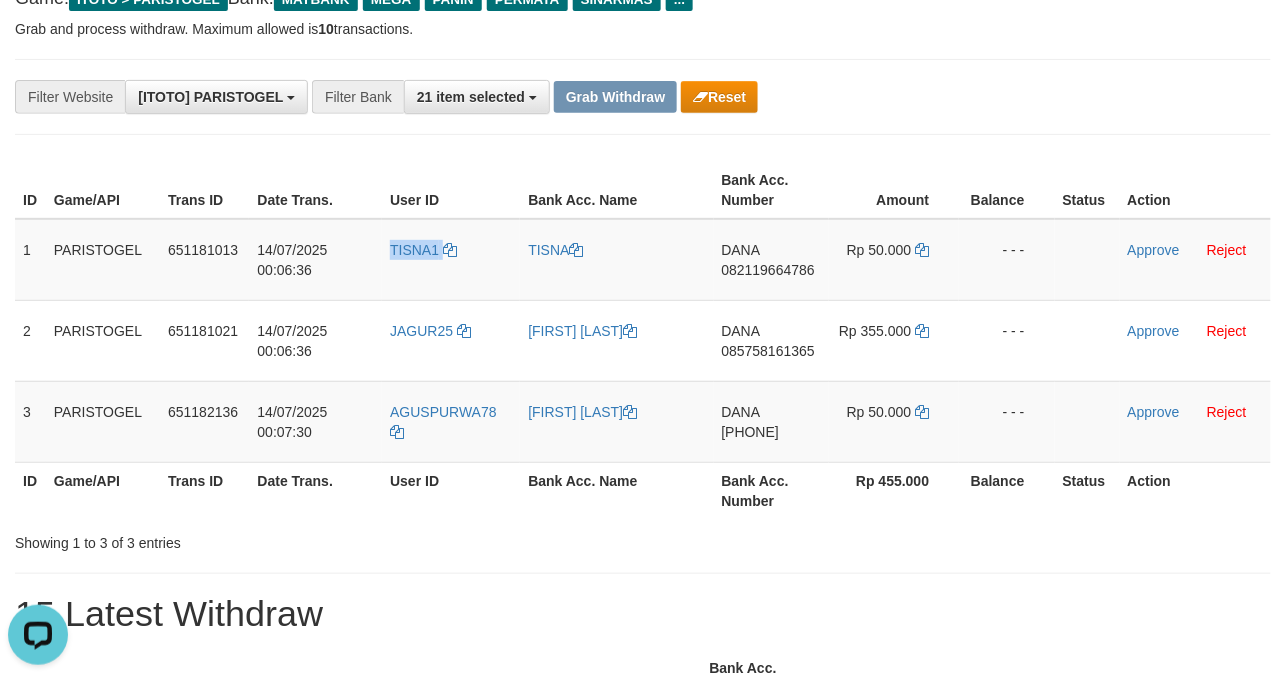 copy on "TISNA1" 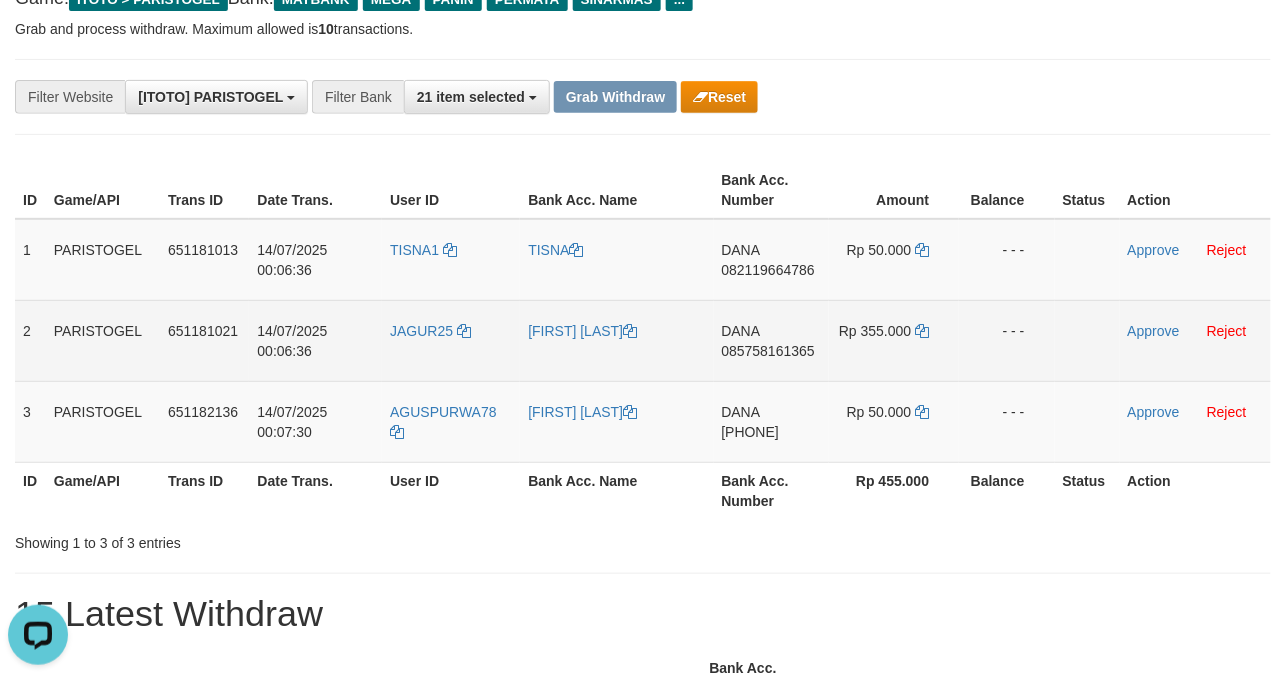 click on "JAGUR25" at bounding box center [451, 340] 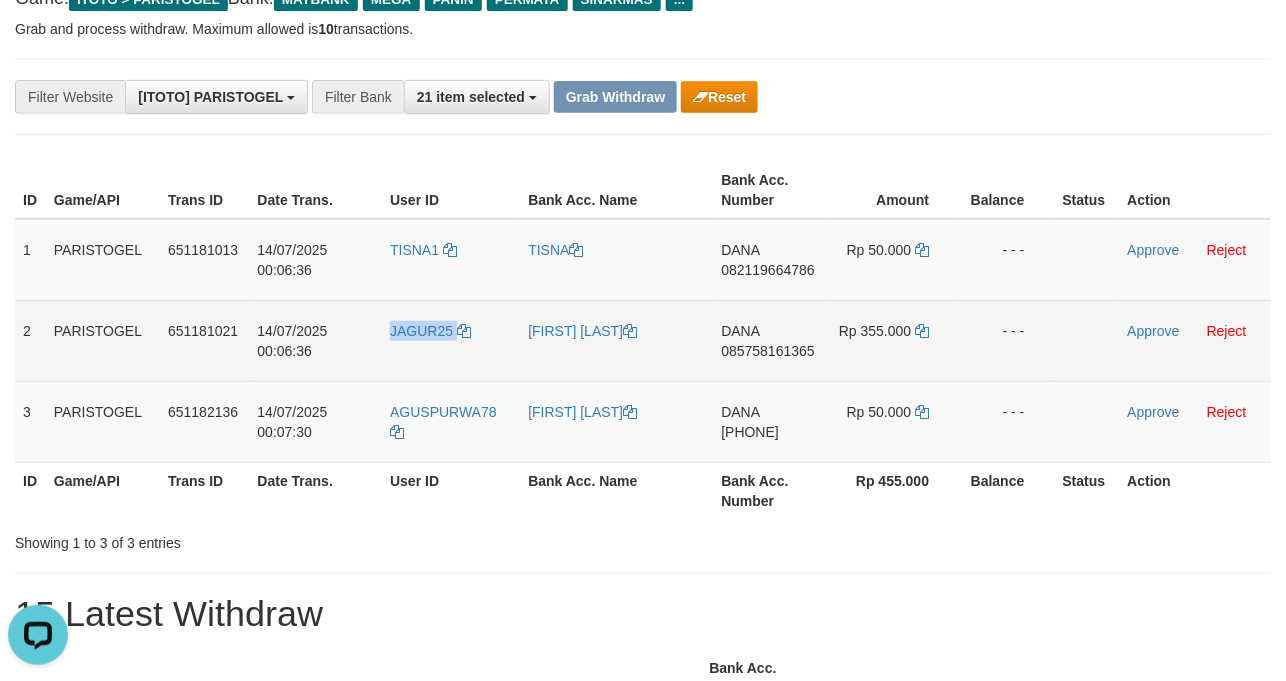 click on "JAGUR25" at bounding box center [451, 340] 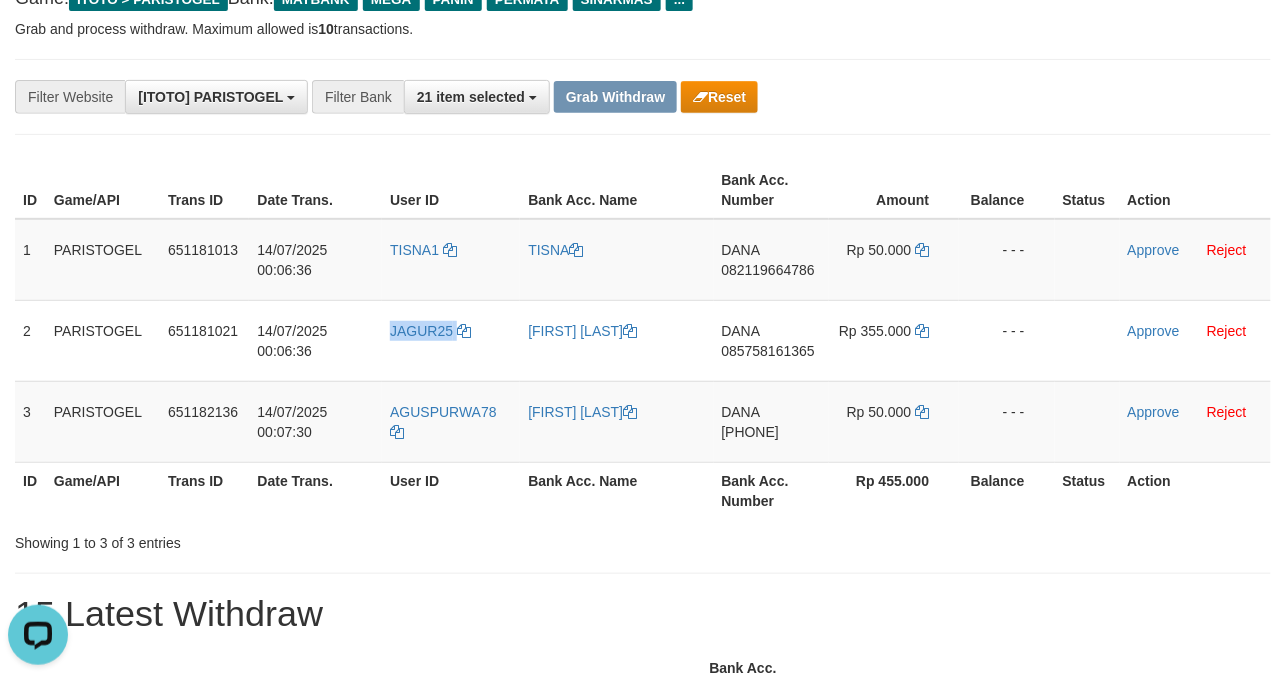 copy on "JAGUR25" 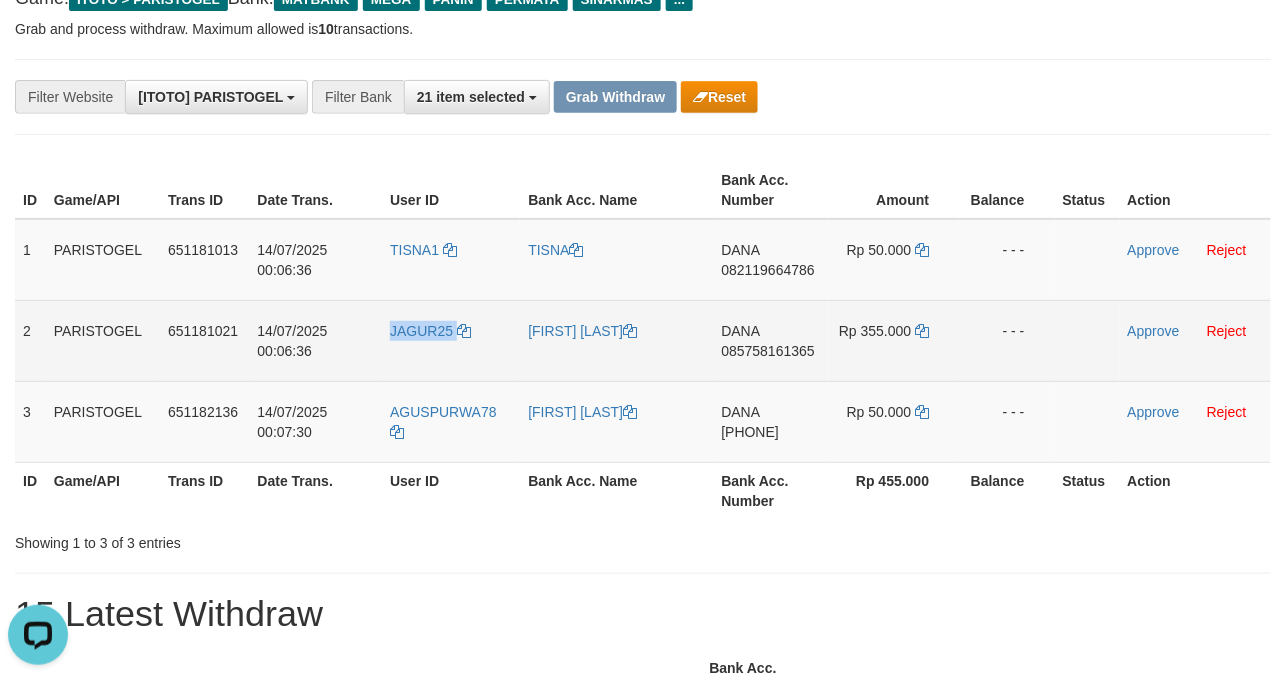 click on "JAGUR25" at bounding box center (451, 340) 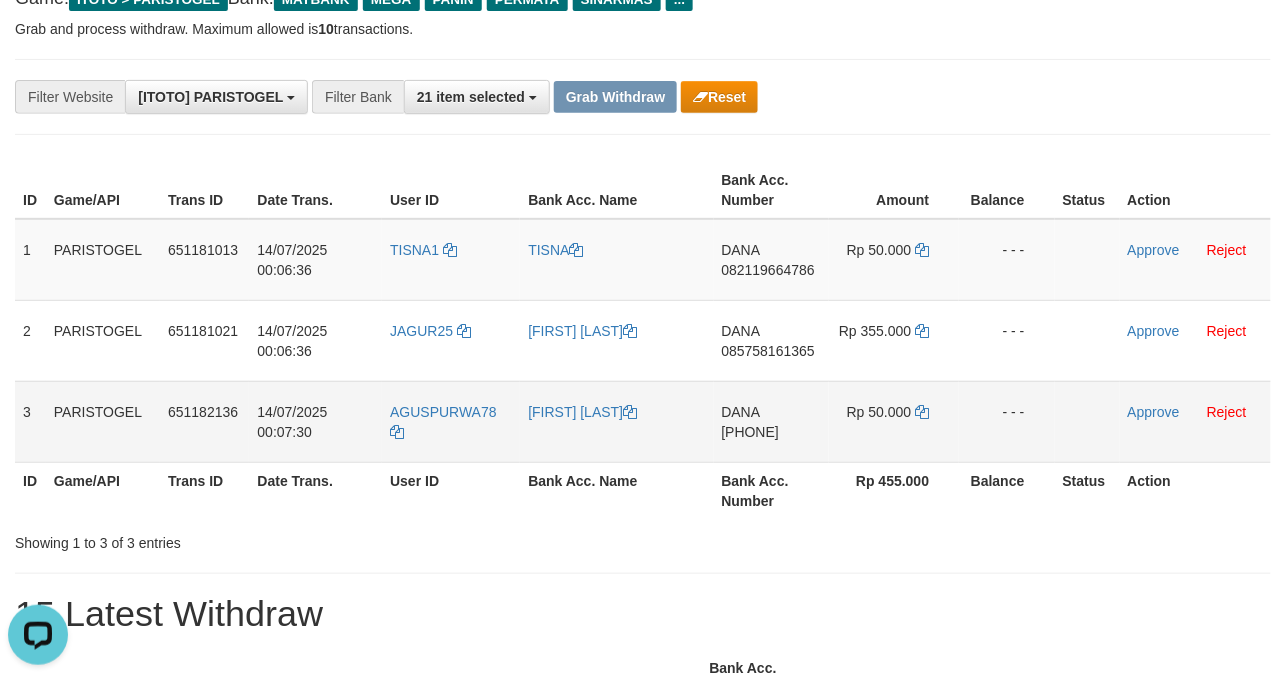 click on "AGUSPURWA78" at bounding box center (451, 421) 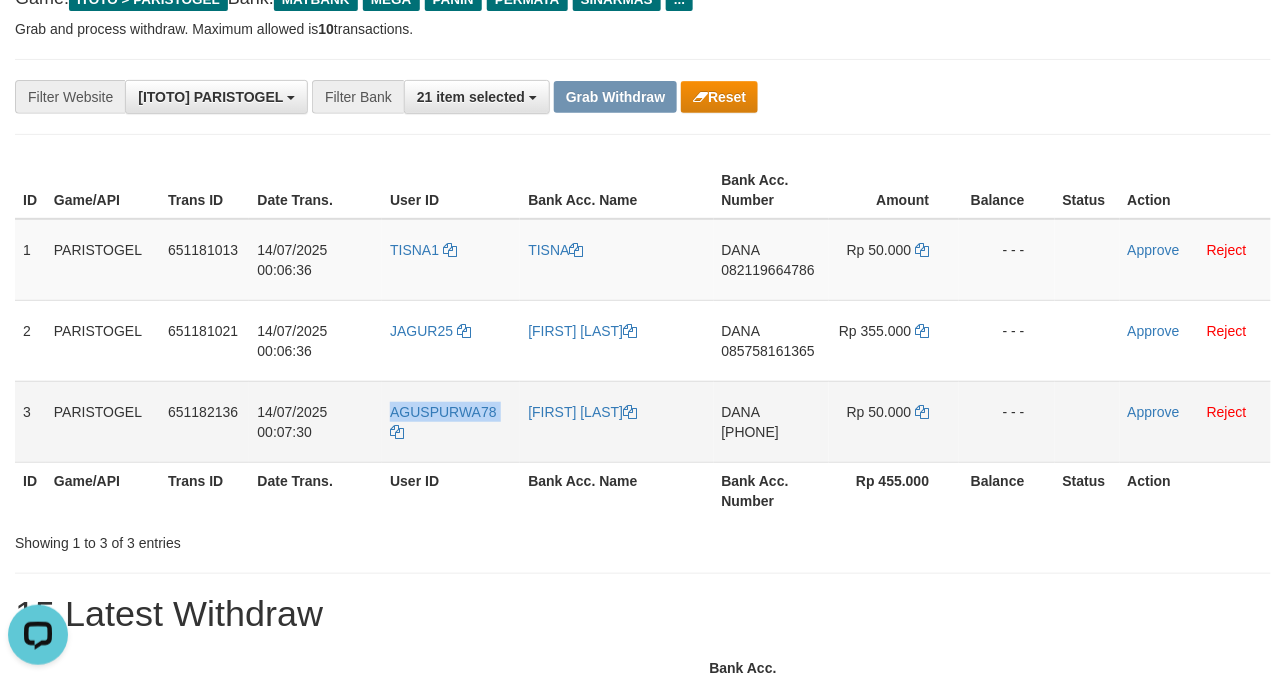 click on "AGUSPURWA78" at bounding box center (451, 421) 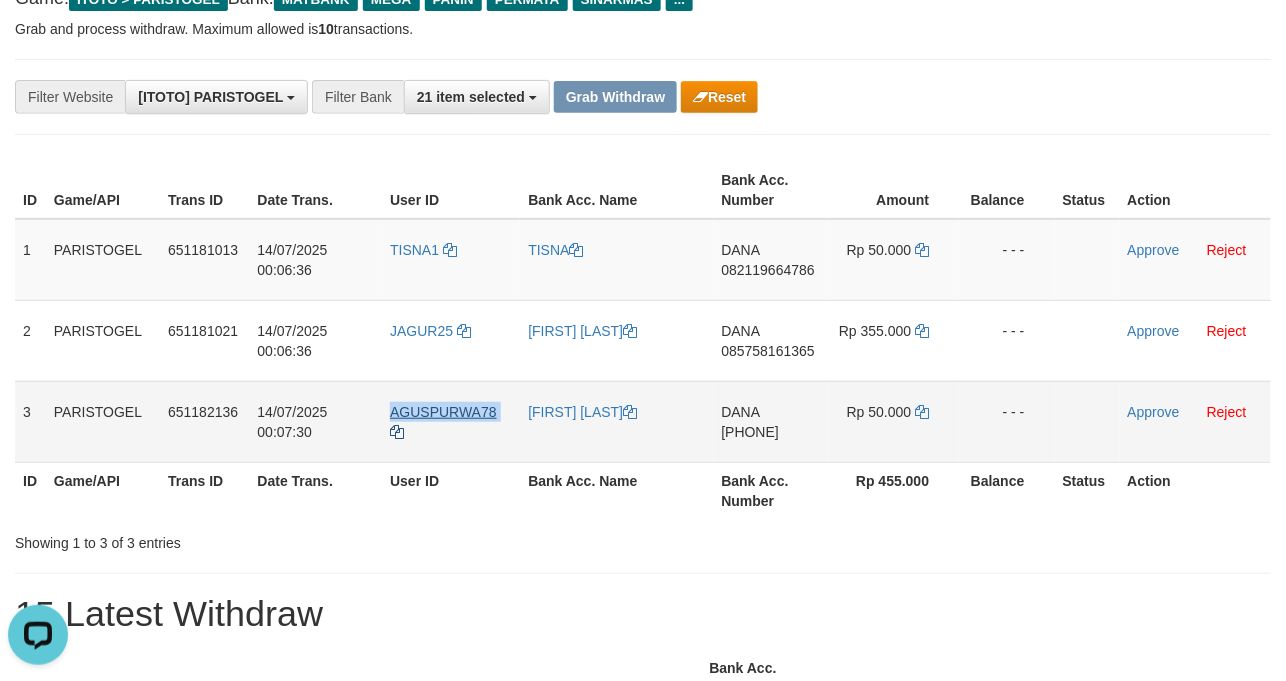 copy on "AGUSPURWA78" 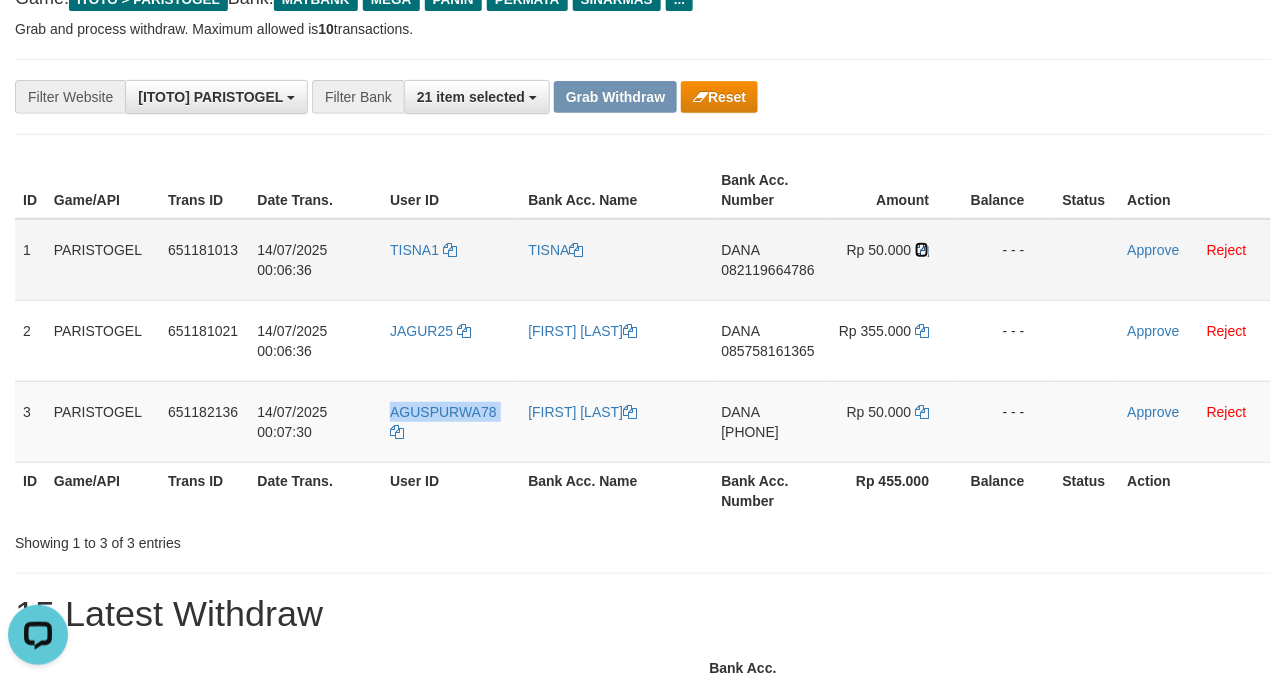 drag, startPoint x: 924, startPoint y: 252, endPoint x: 892, endPoint y: 254, distance: 32.06244 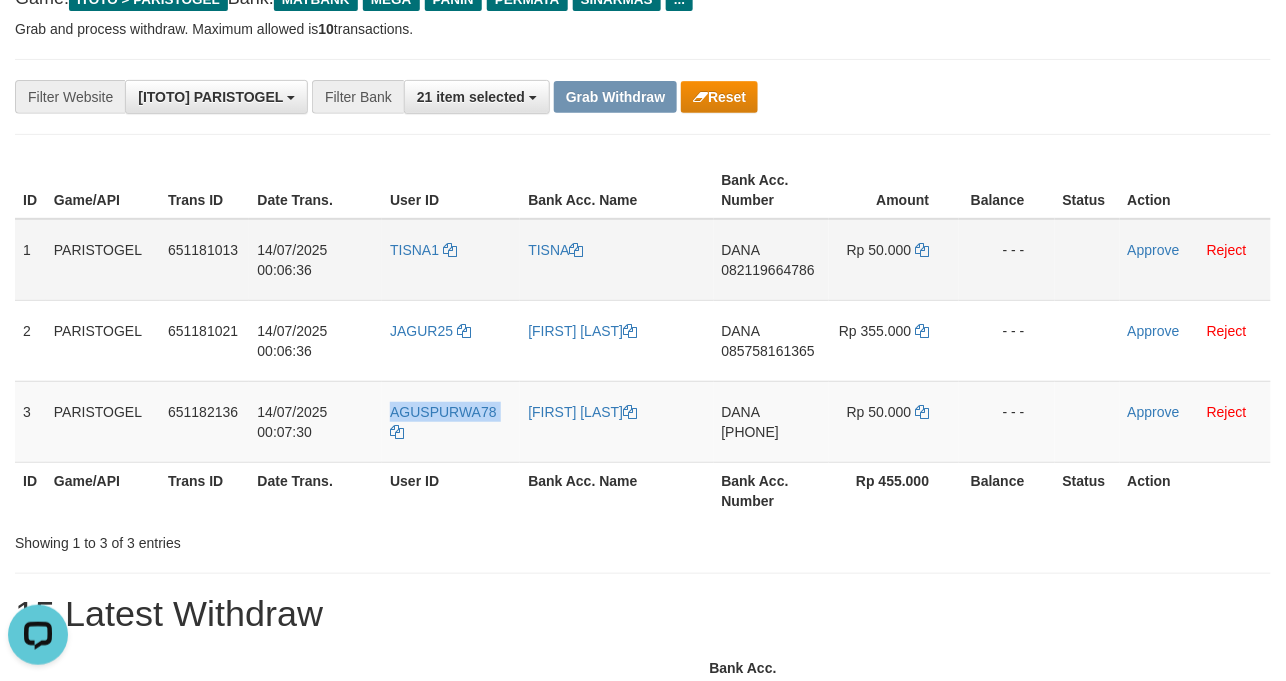 copy on "AGUSPURWA78" 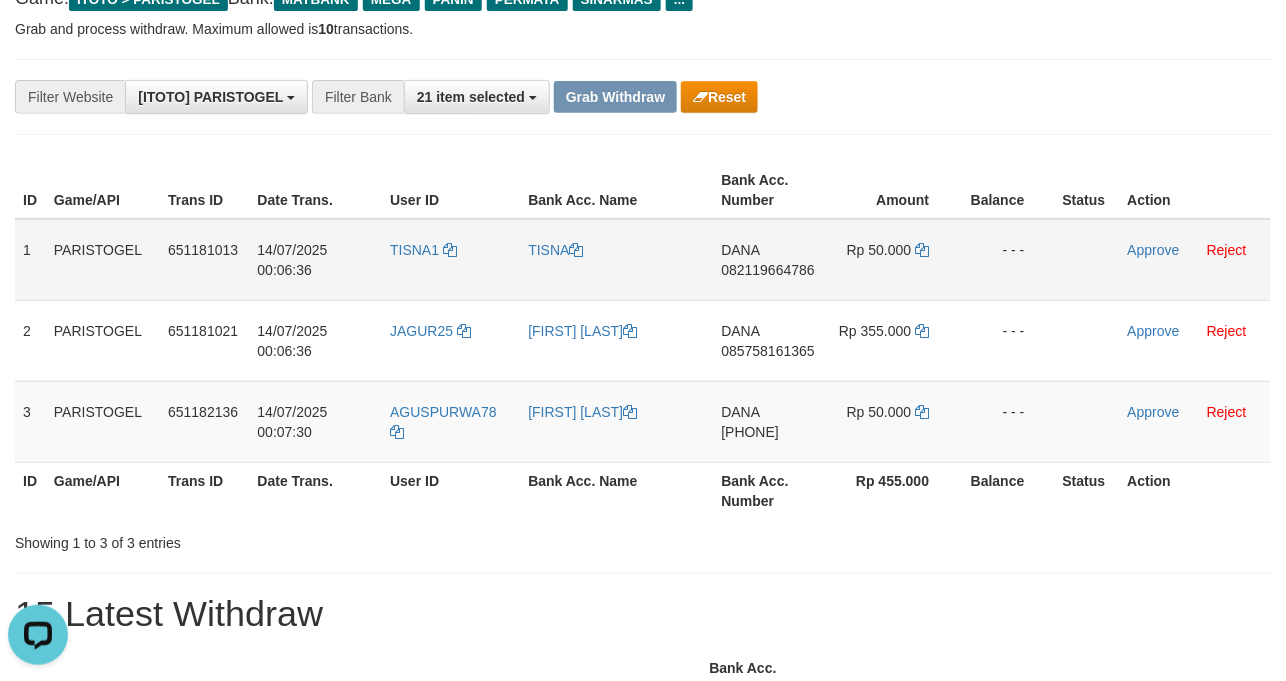 click on "DANA
082119664786" at bounding box center [771, 260] 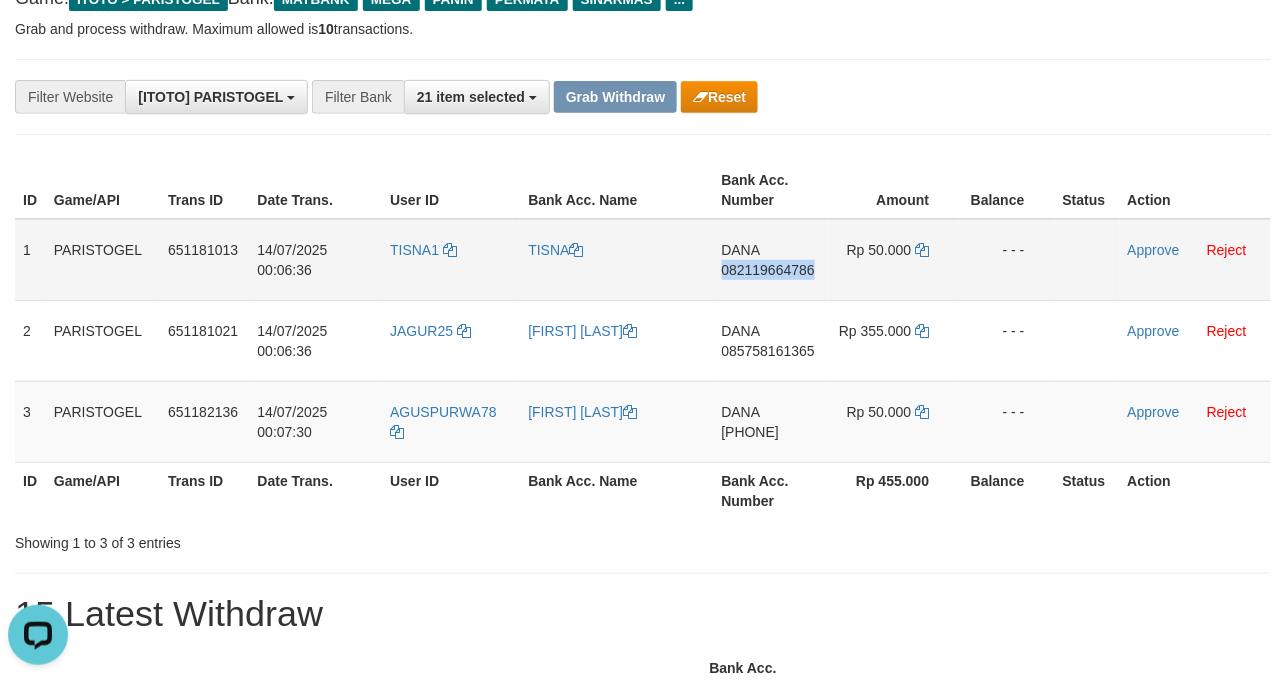 drag, startPoint x: 765, startPoint y: 294, endPoint x: 937, endPoint y: 294, distance: 172 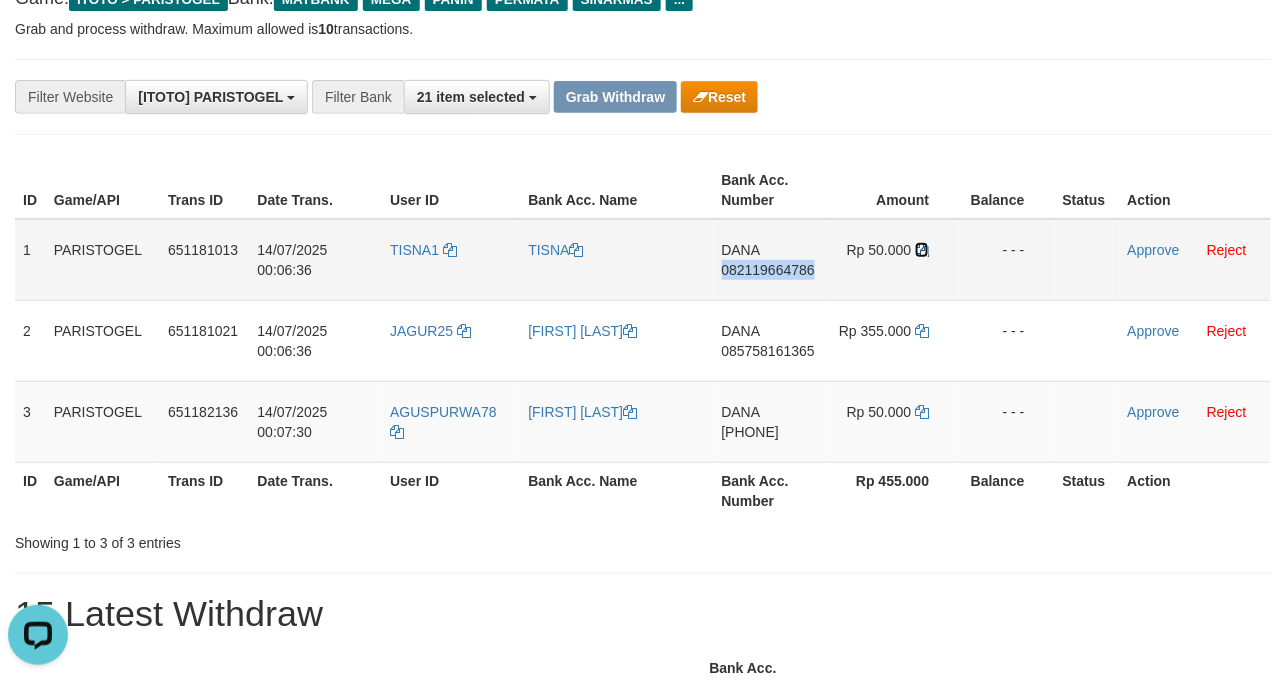 click at bounding box center [922, 250] 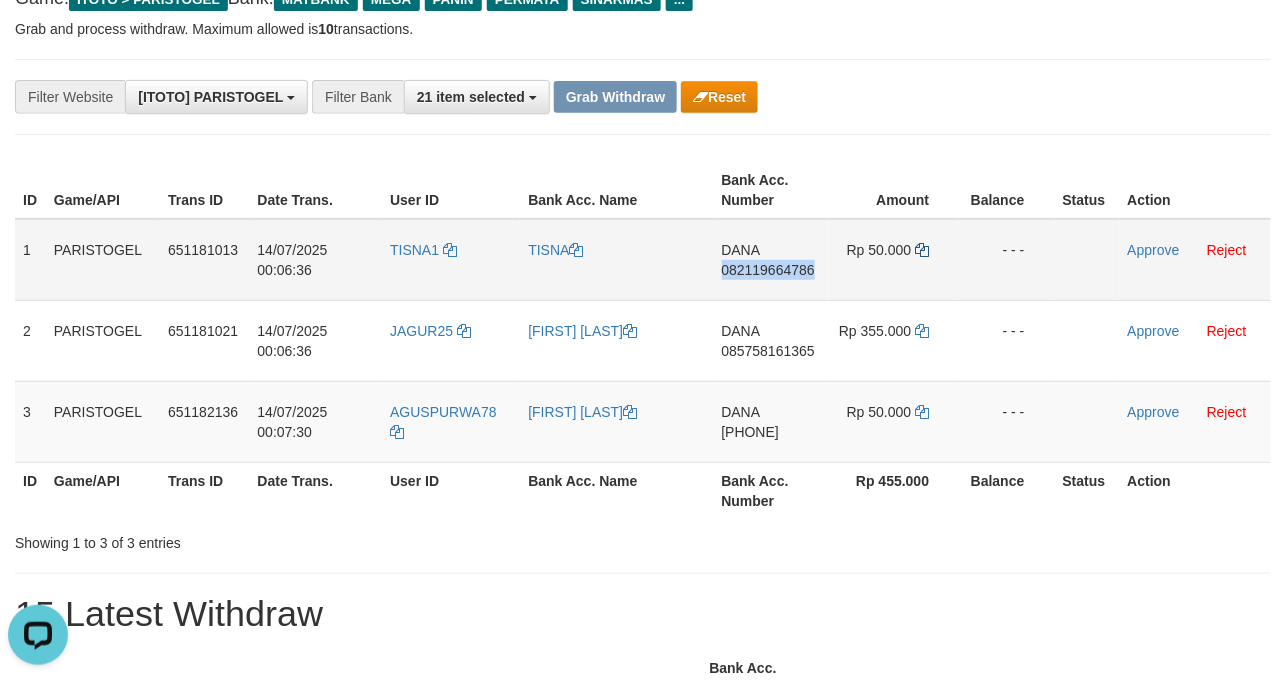 copy on "082119664786" 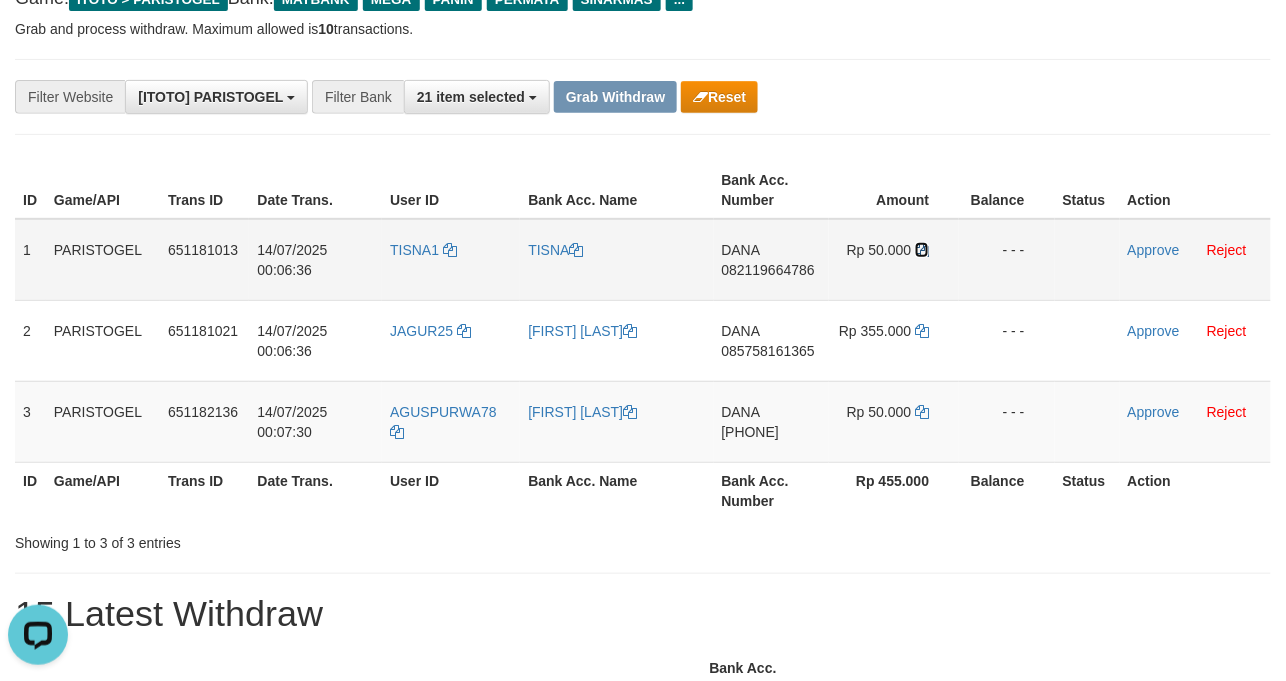 click at bounding box center (922, 250) 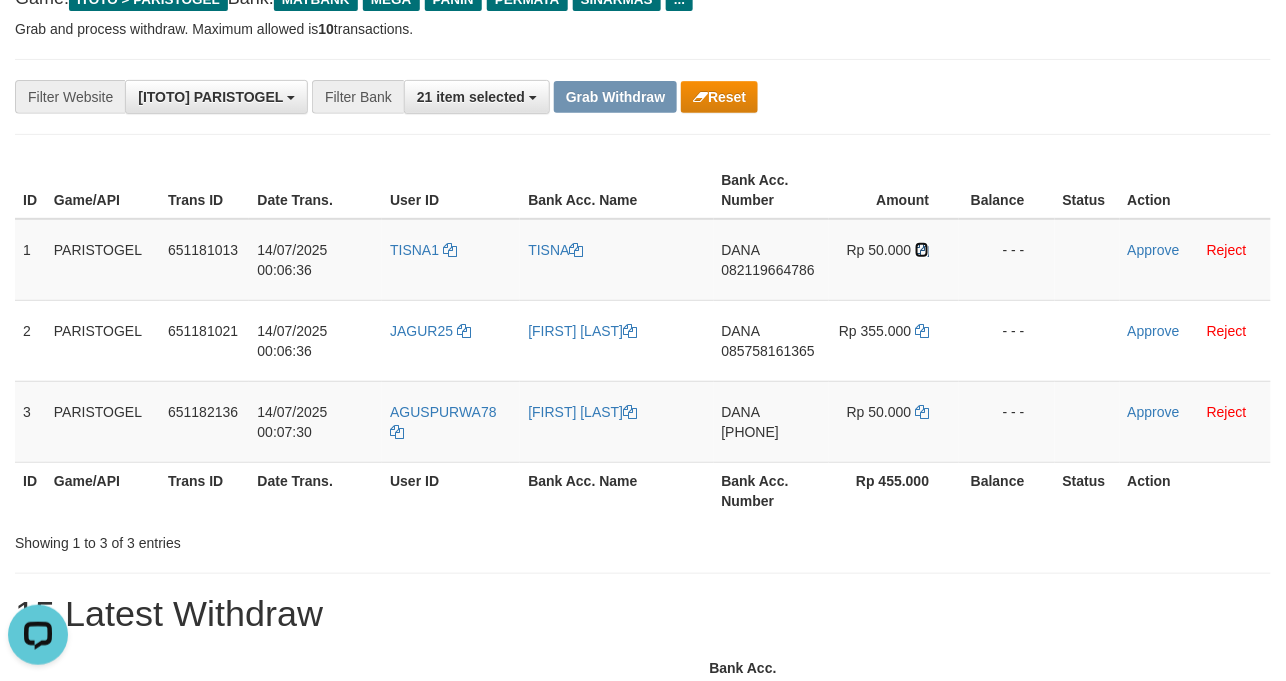 drag, startPoint x: 930, startPoint y: 249, endPoint x: 1149, endPoint y: 217, distance: 221.32555 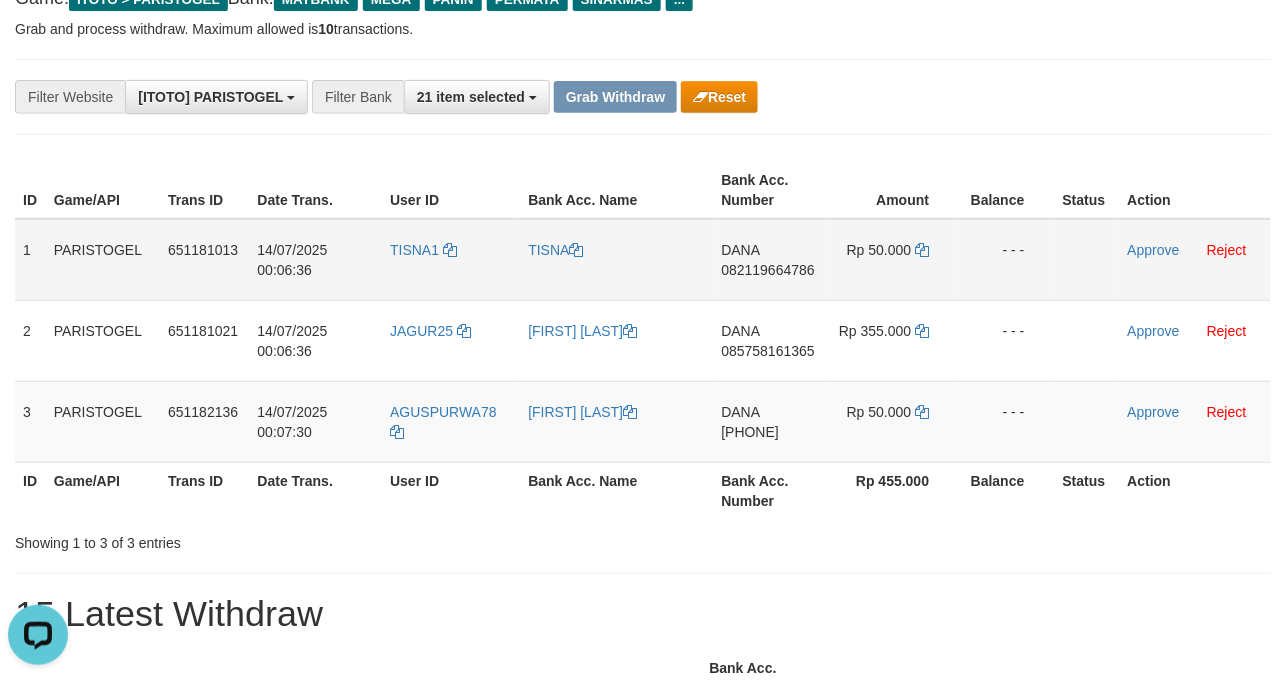 click on "TISNA" at bounding box center (616, 260) 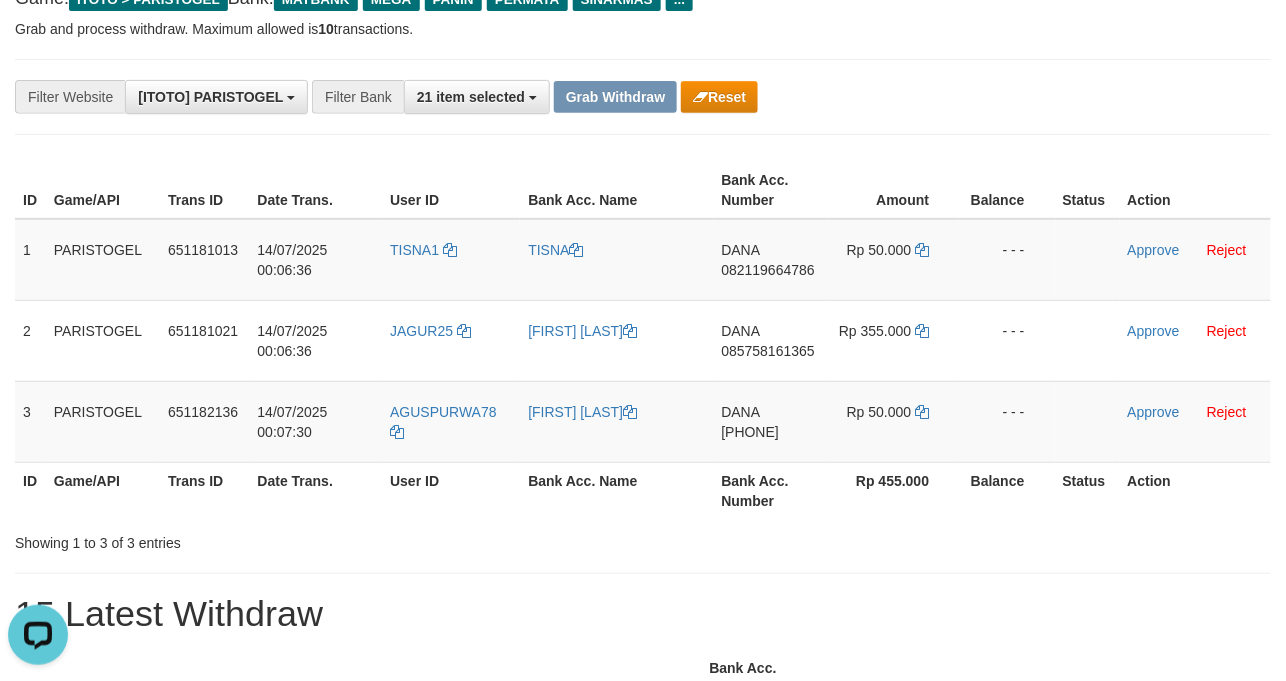copy on "TISNA" 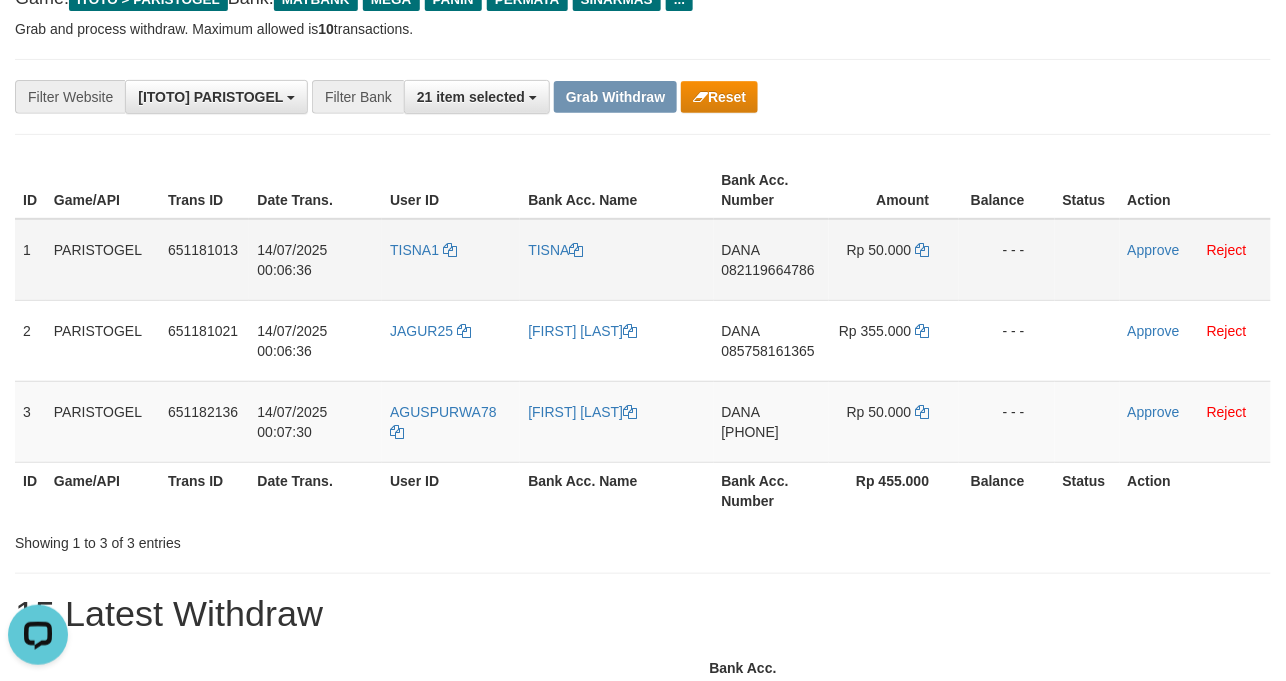 click on "TISNA1" at bounding box center (451, 260) 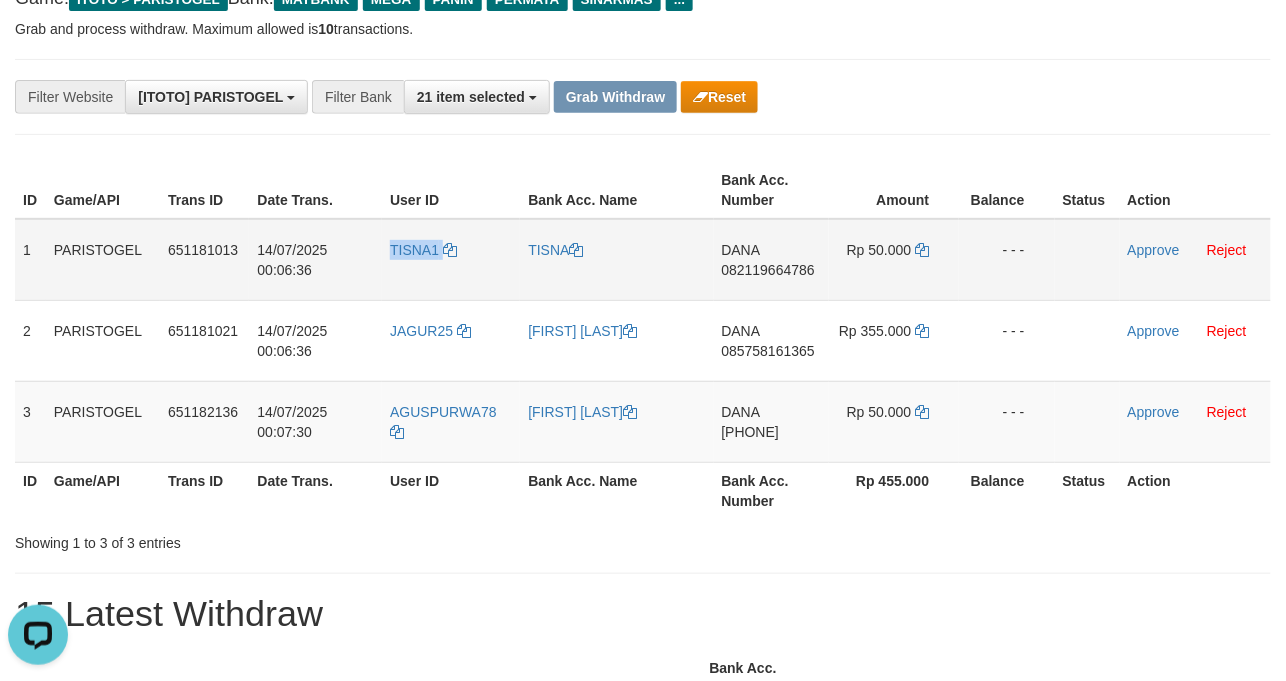 click on "TISNA1" at bounding box center [451, 260] 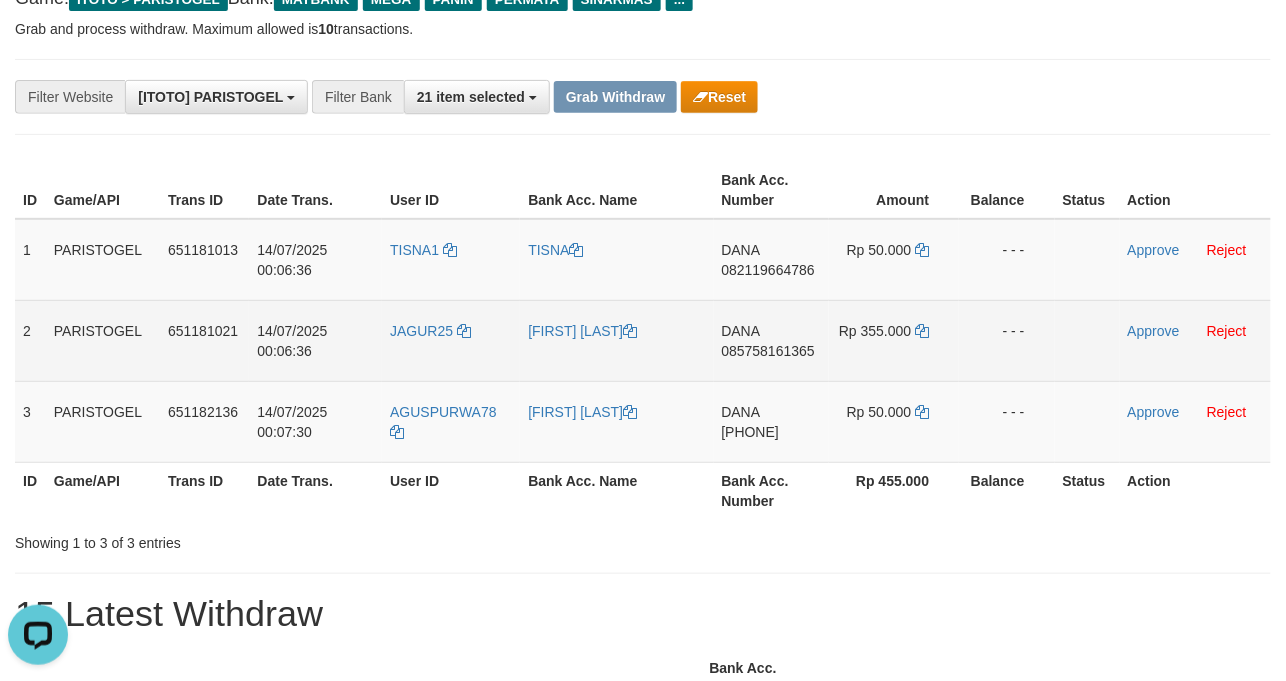 click on "DANA
085758161365" at bounding box center [771, 340] 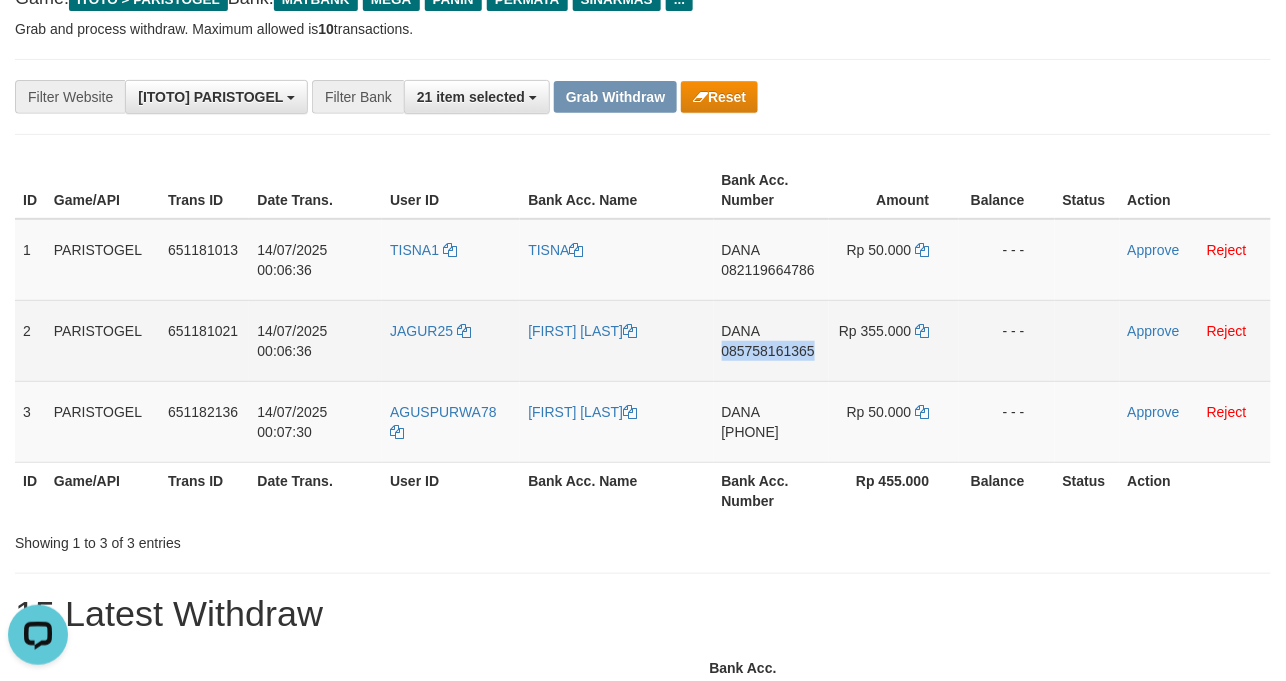 click on "DANA
085758161365" at bounding box center [771, 340] 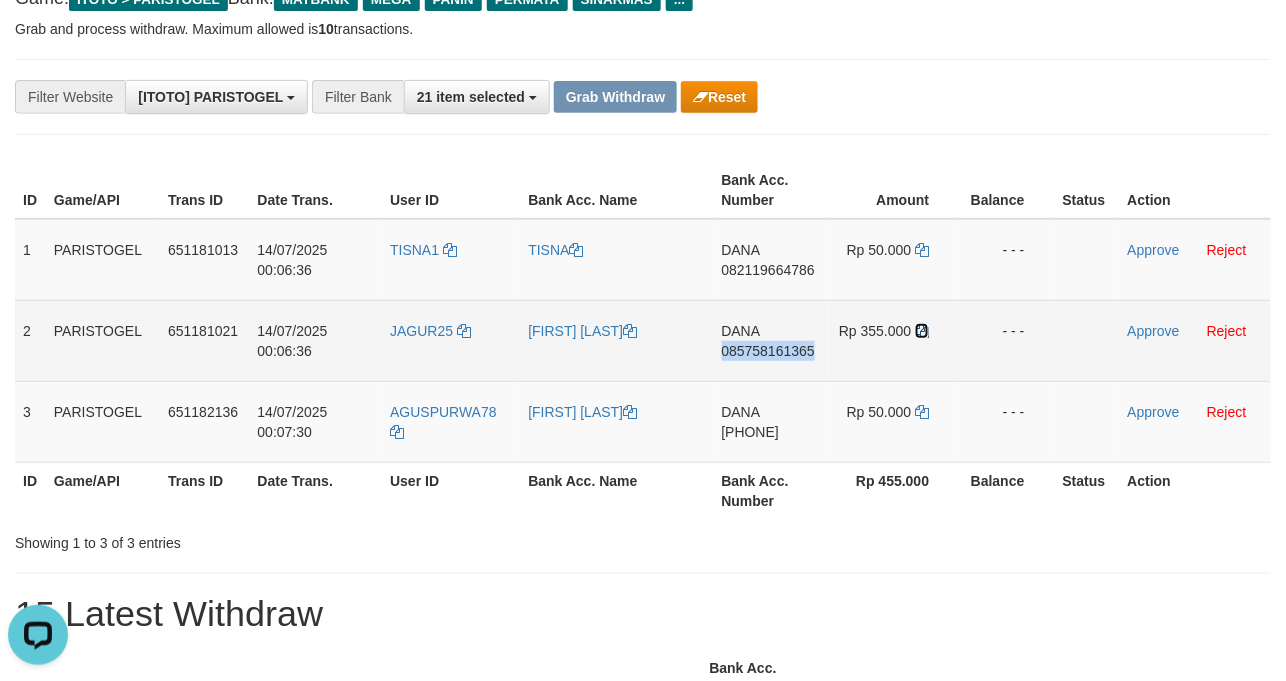 click at bounding box center (922, 331) 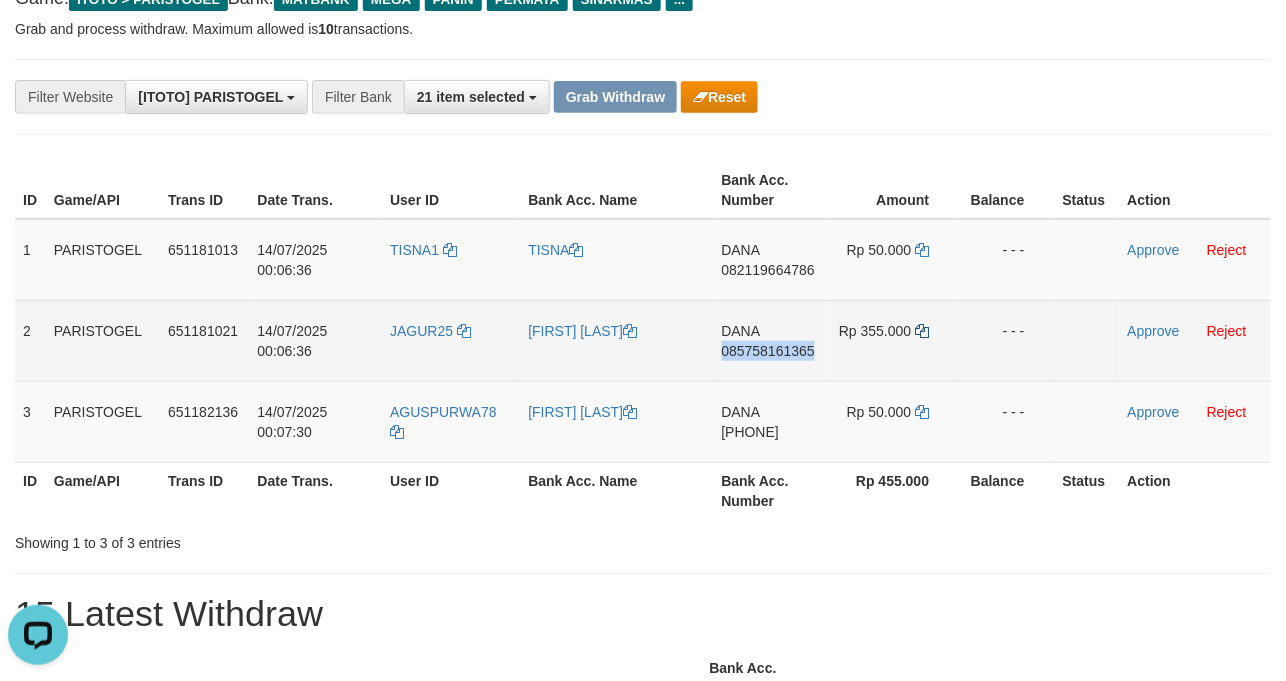 copy on "085758161365" 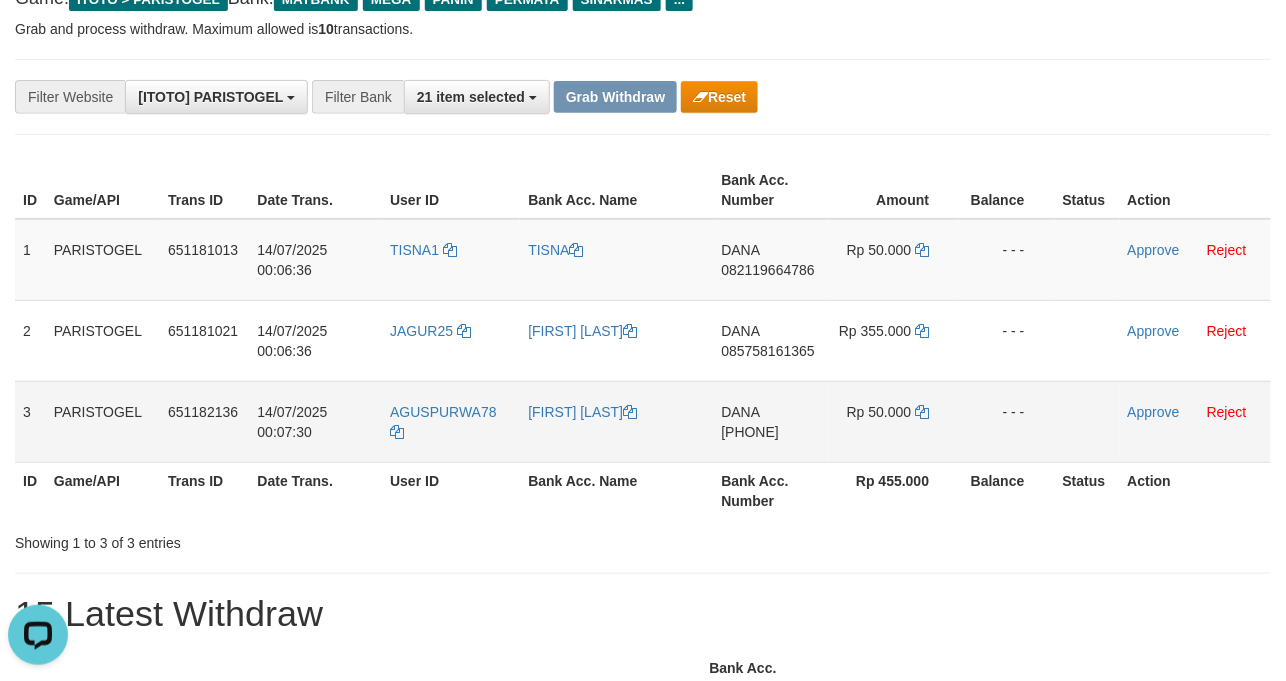 click on "[FIRST] [LAST]" at bounding box center [616, 421] 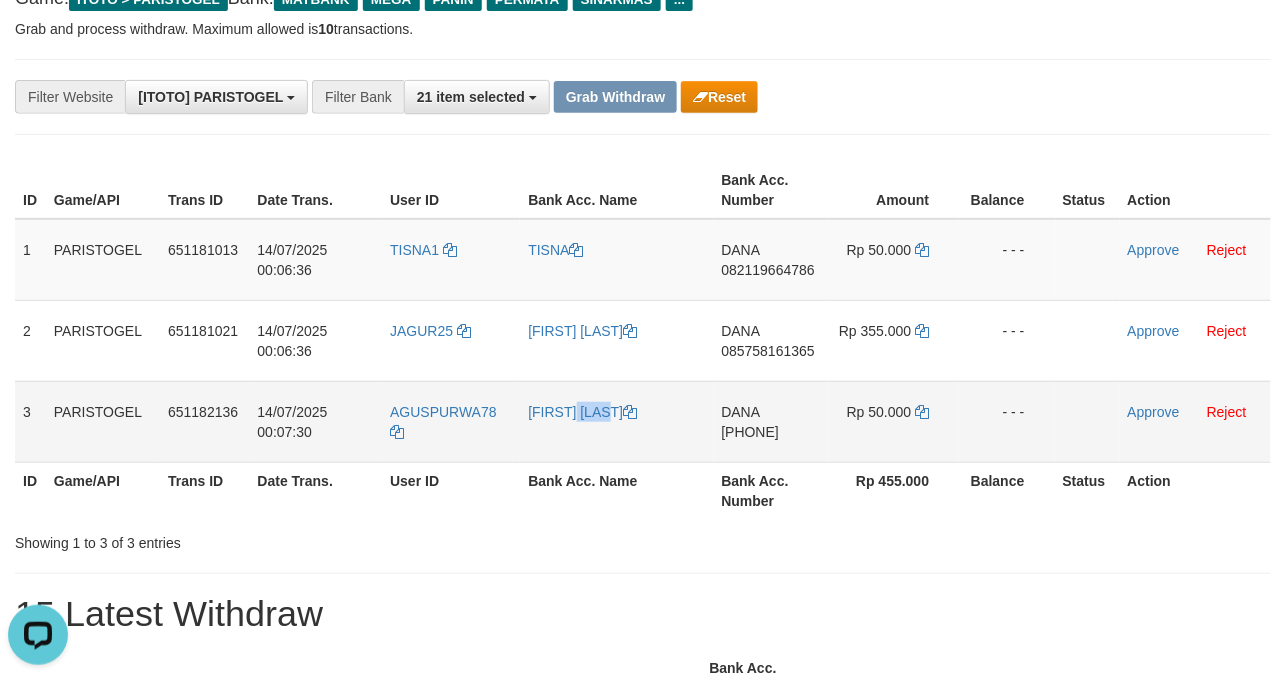 click on "[FIRST] [LAST]" at bounding box center [616, 421] 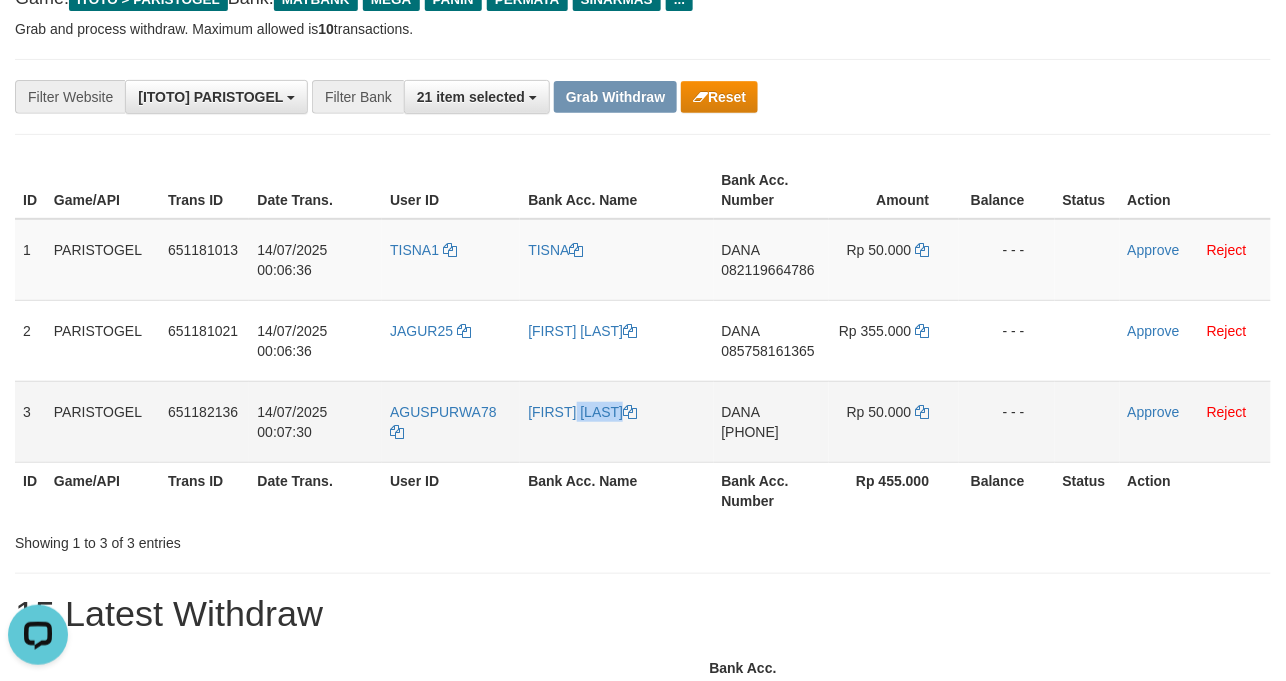 click on "[FIRST] [LAST]" at bounding box center (616, 421) 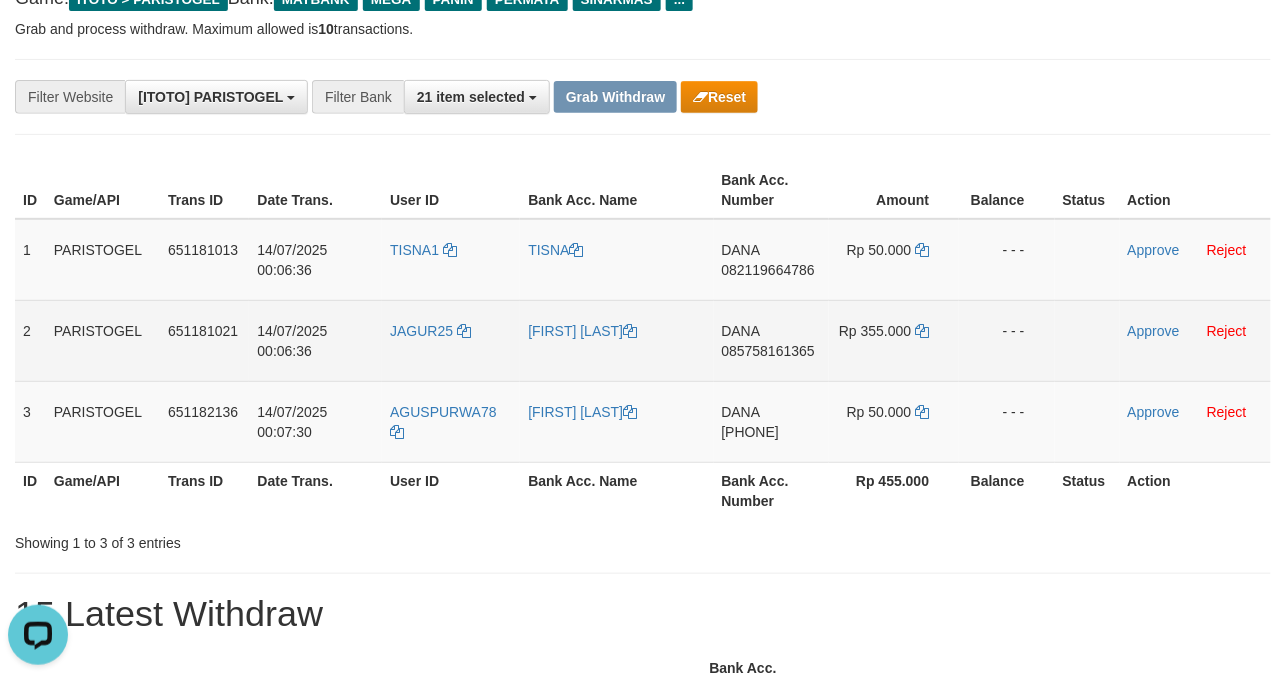 click on "[FIRST] [LAST]" at bounding box center [616, 340] 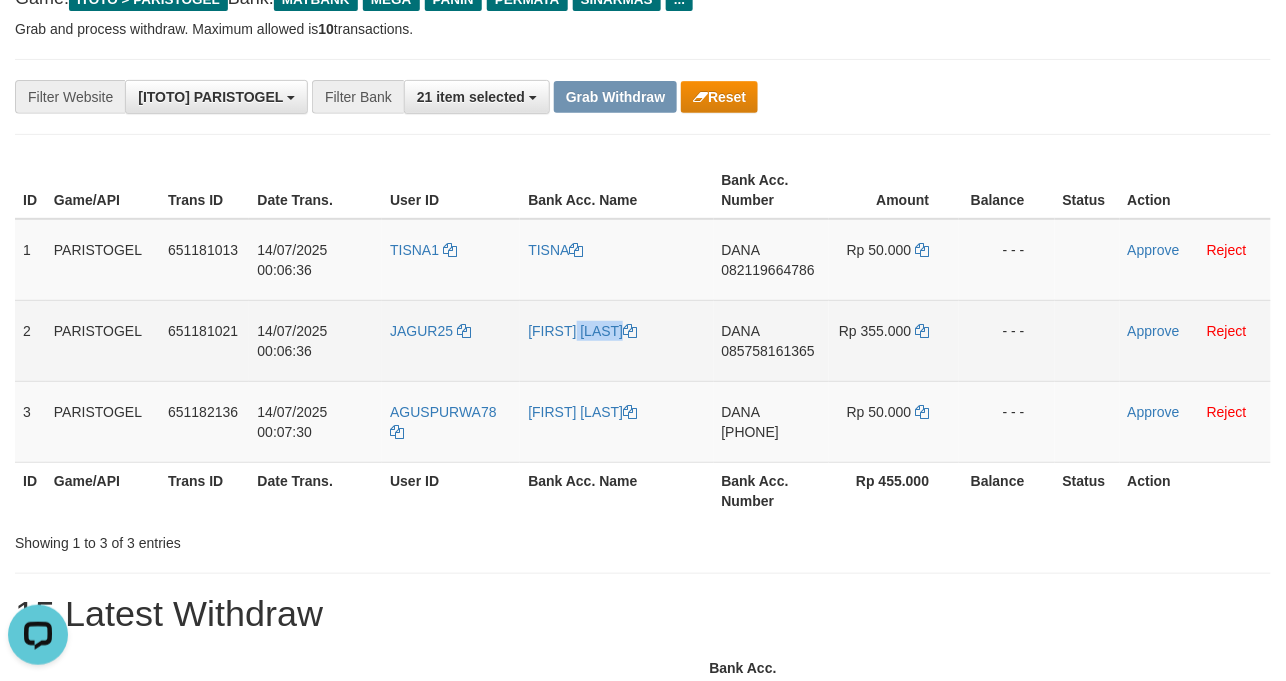 click on "[FIRST] [LAST]" at bounding box center (616, 340) 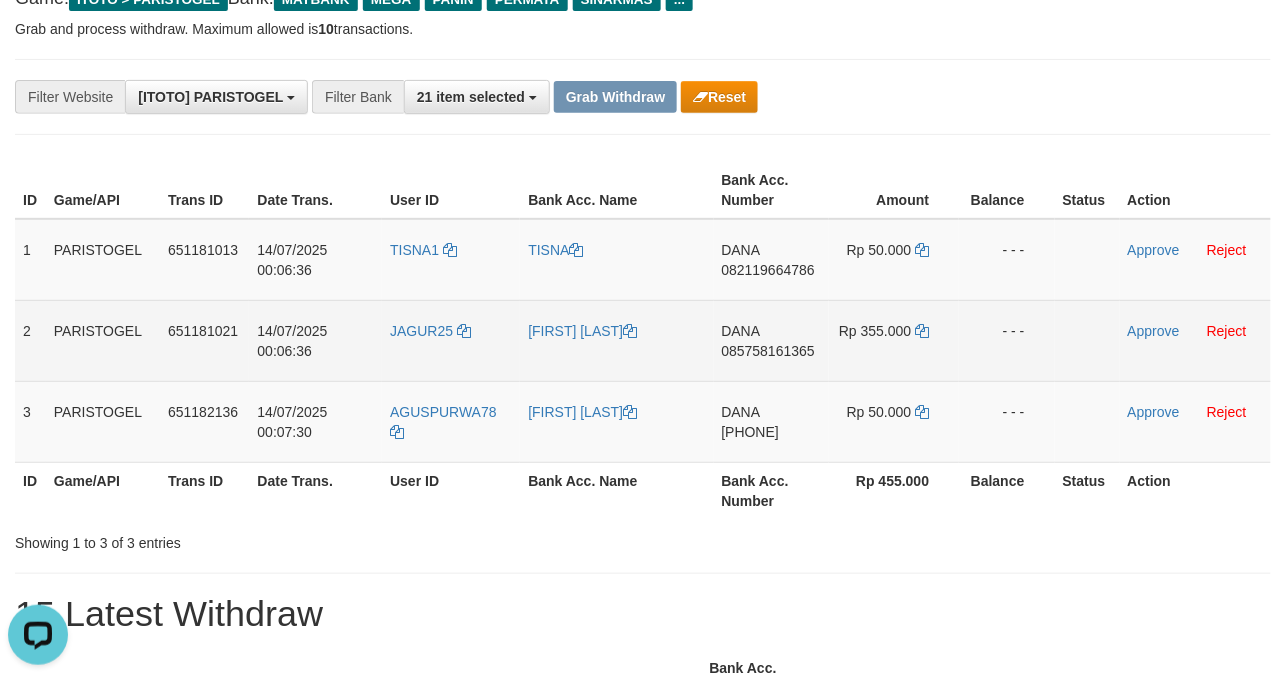 click on "JAGUR25" at bounding box center [451, 340] 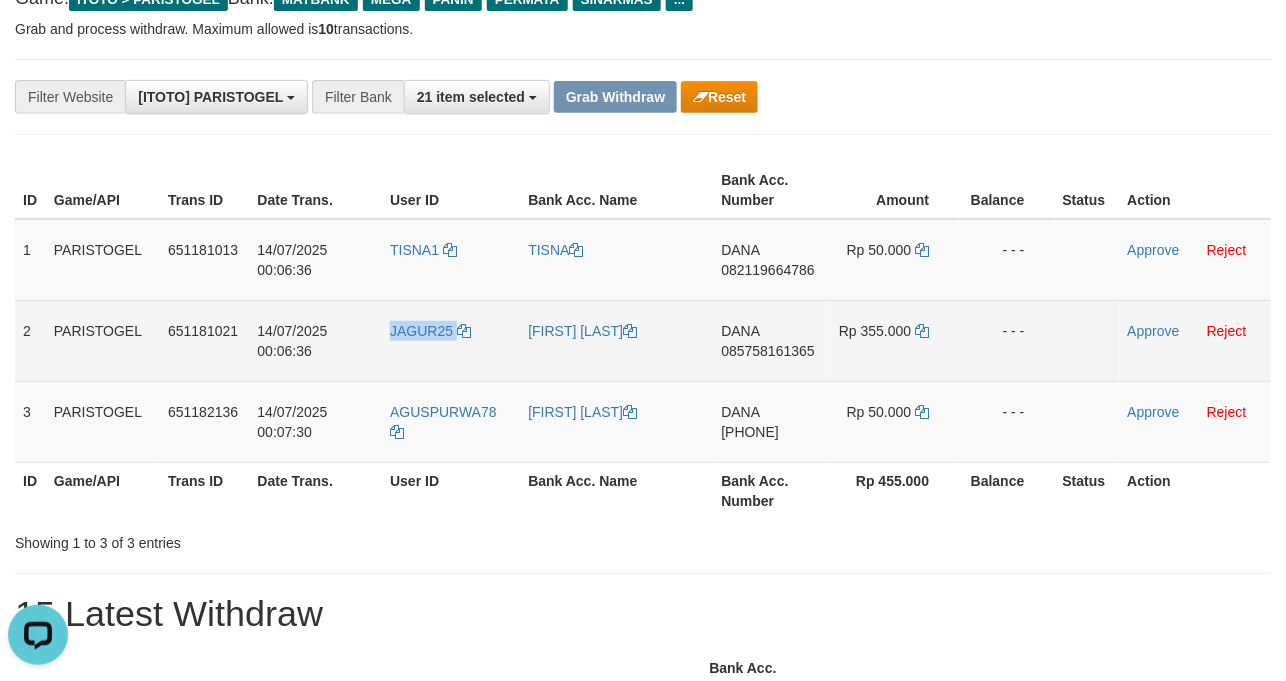 click on "JAGUR25" at bounding box center (451, 340) 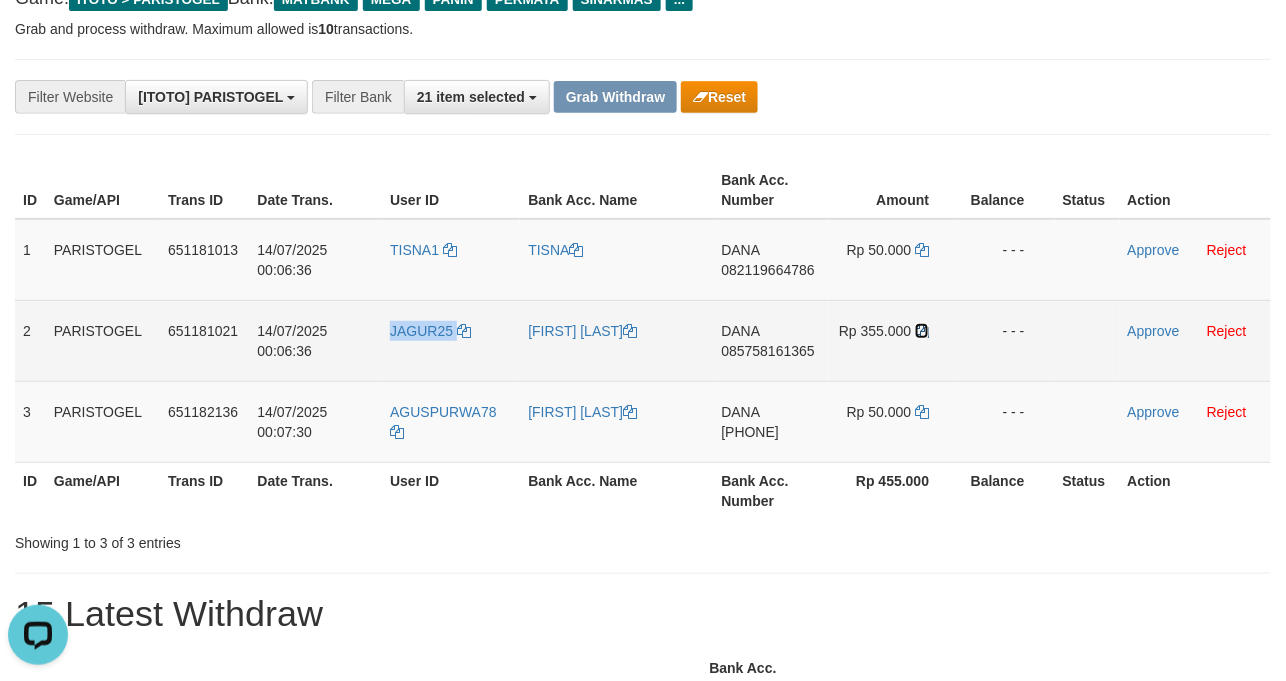 click at bounding box center [922, 331] 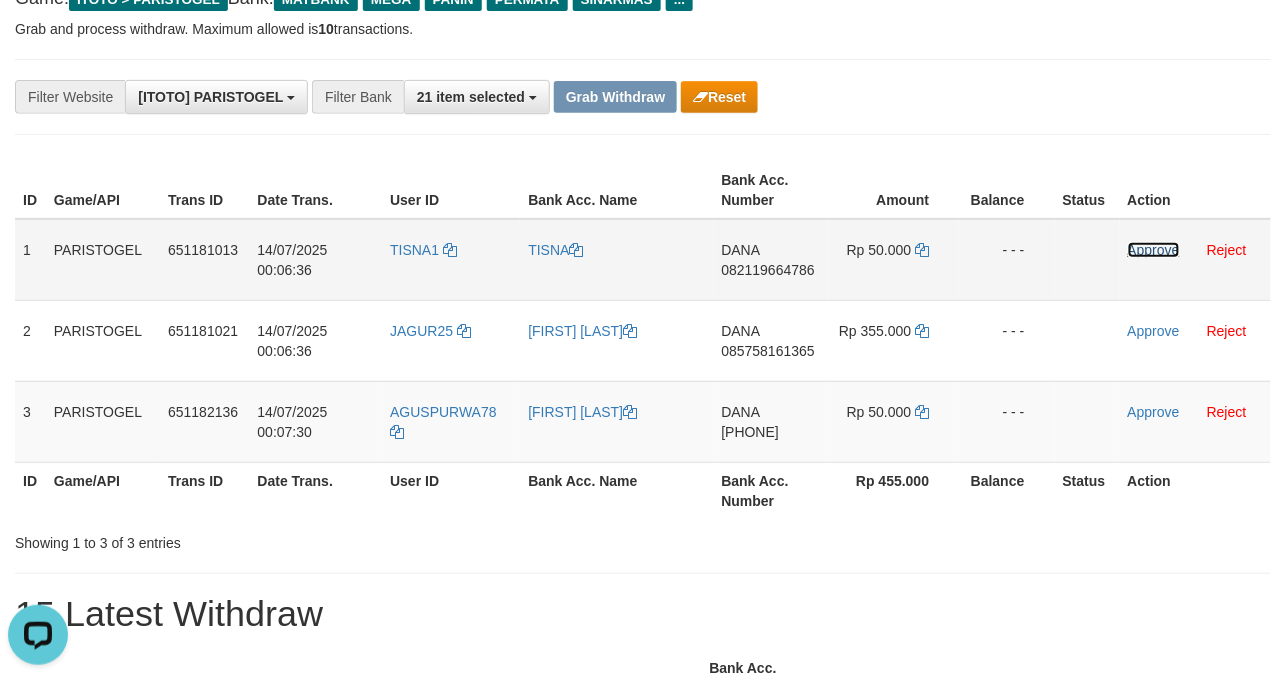 click on "Approve" at bounding box center [1154, 250] 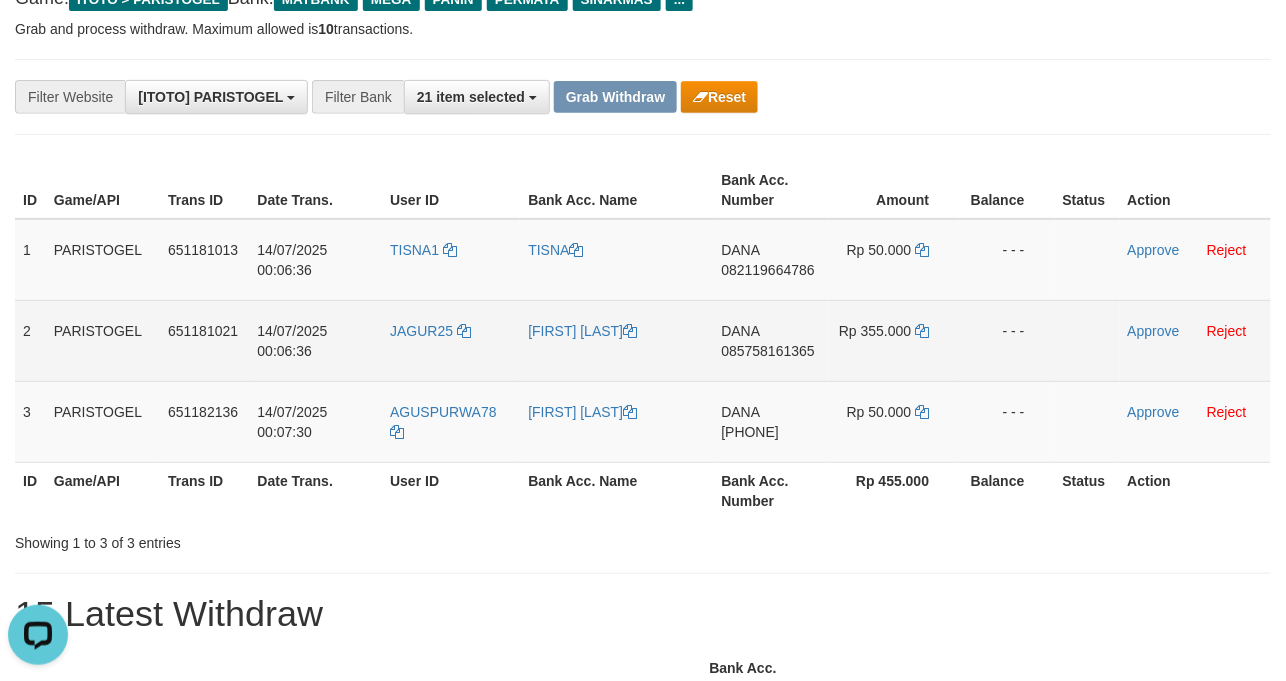 click on "Approve
Reject" at bounding box center (1195, 340) 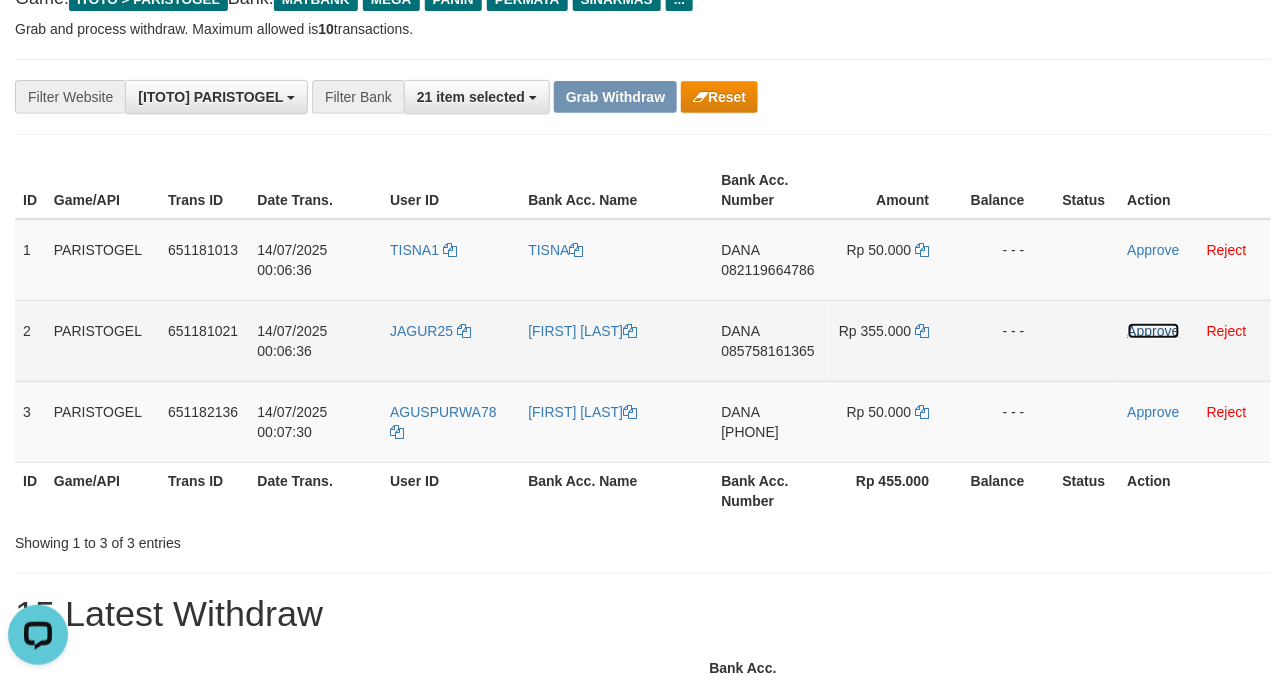click on "Approve" at bounding box center [1154, 331] 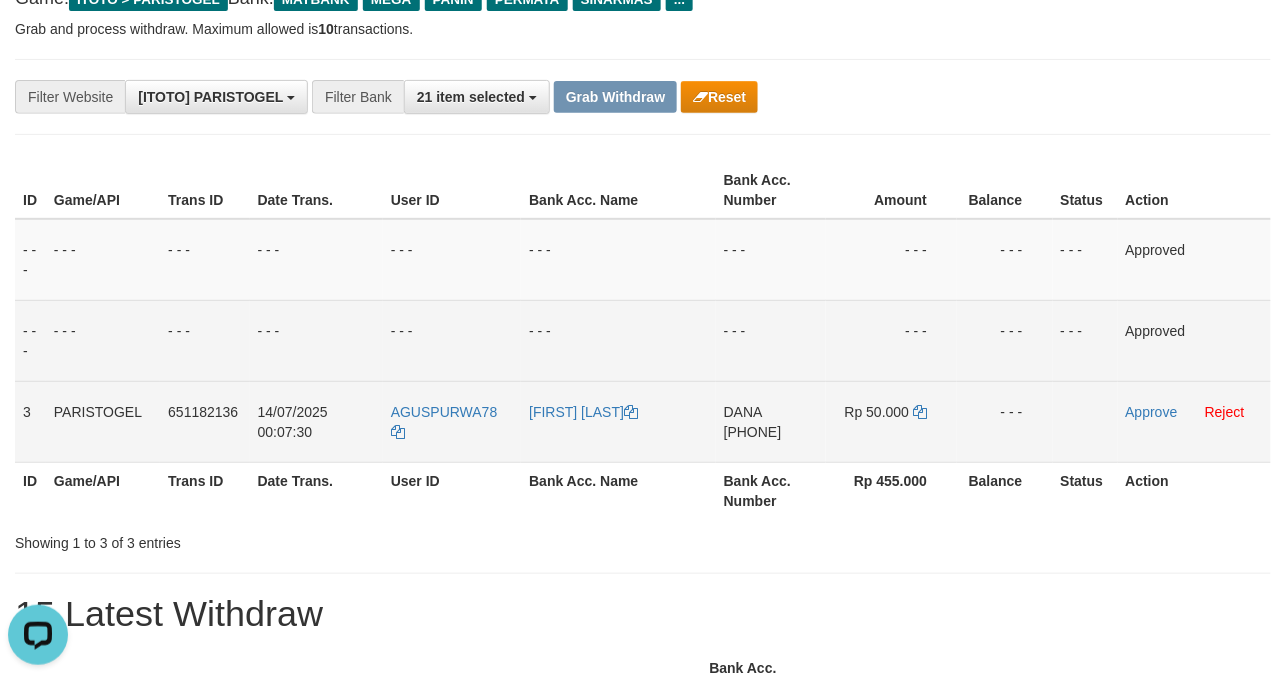 click on "DANA
87865941671" at bounding box center (771, 421) 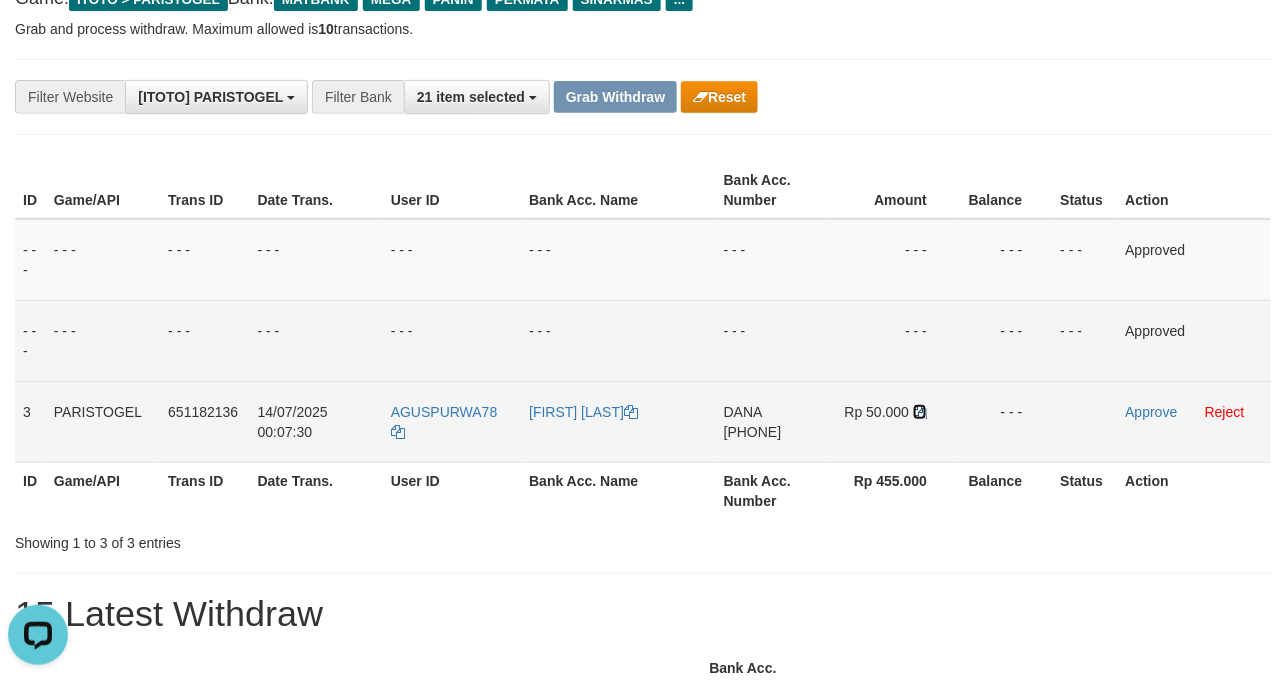 click at bounding box center (920, 412) 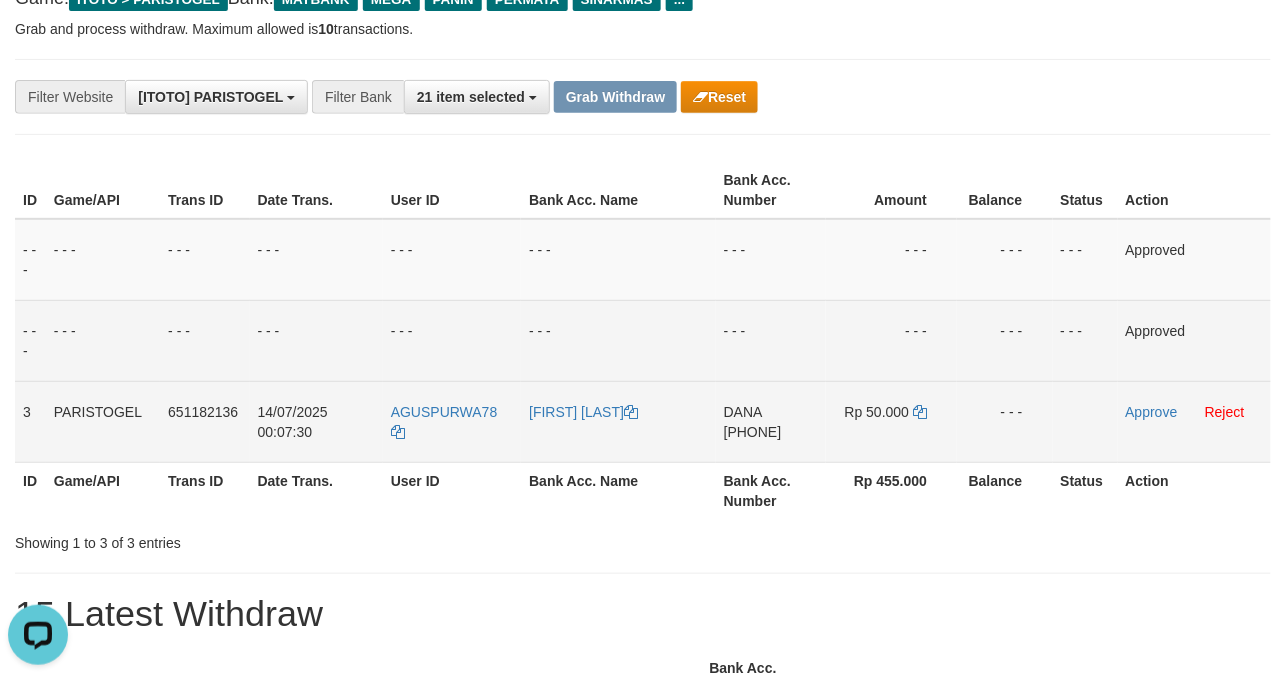 click on "[FIRST] [LAST]" at bounding box center [618, 421] 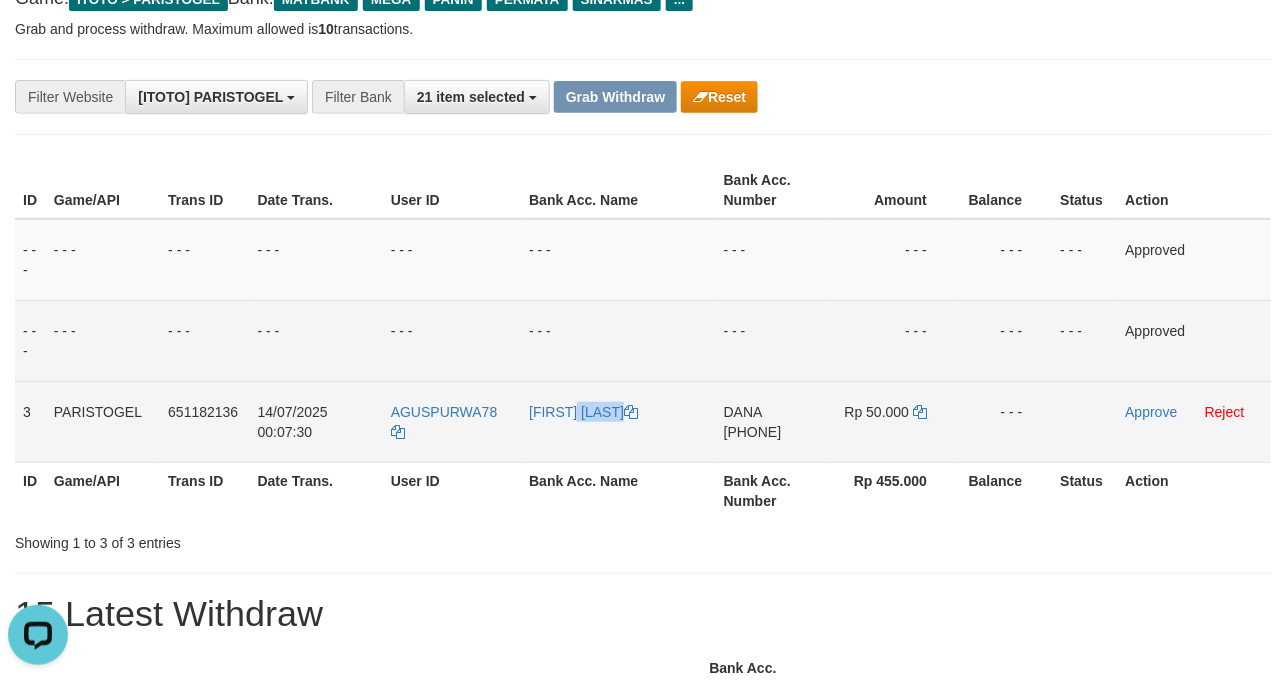click on "[FIRST] [LAST]" at bounding box center [618, 421] 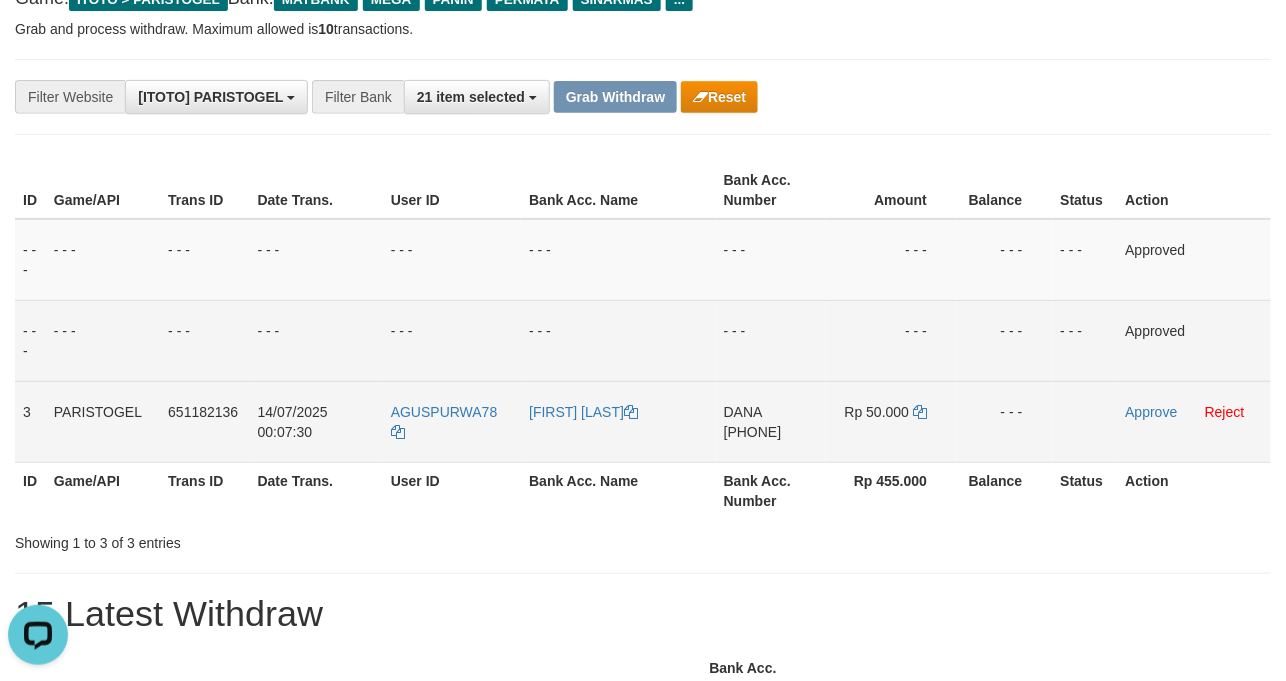 click on "AGUSPURWA78" at bounding box center (452, 421) 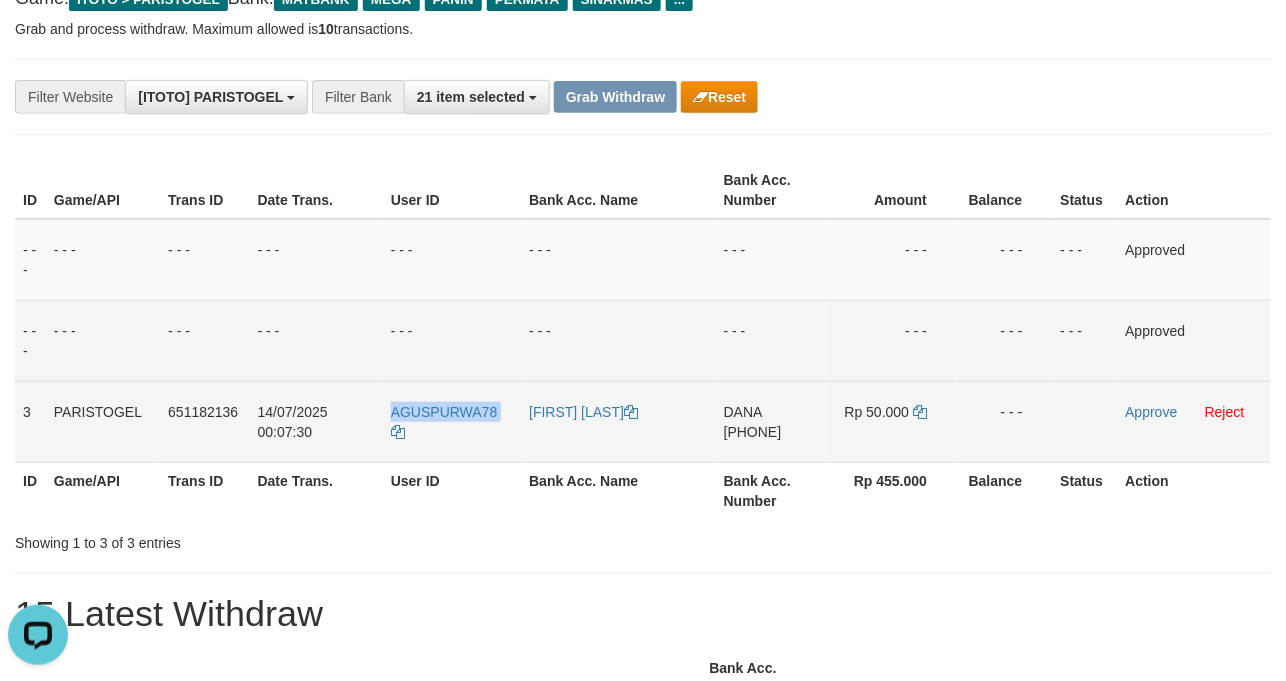 click on "AGUSPURWA78" at bounding box center (452, 421) 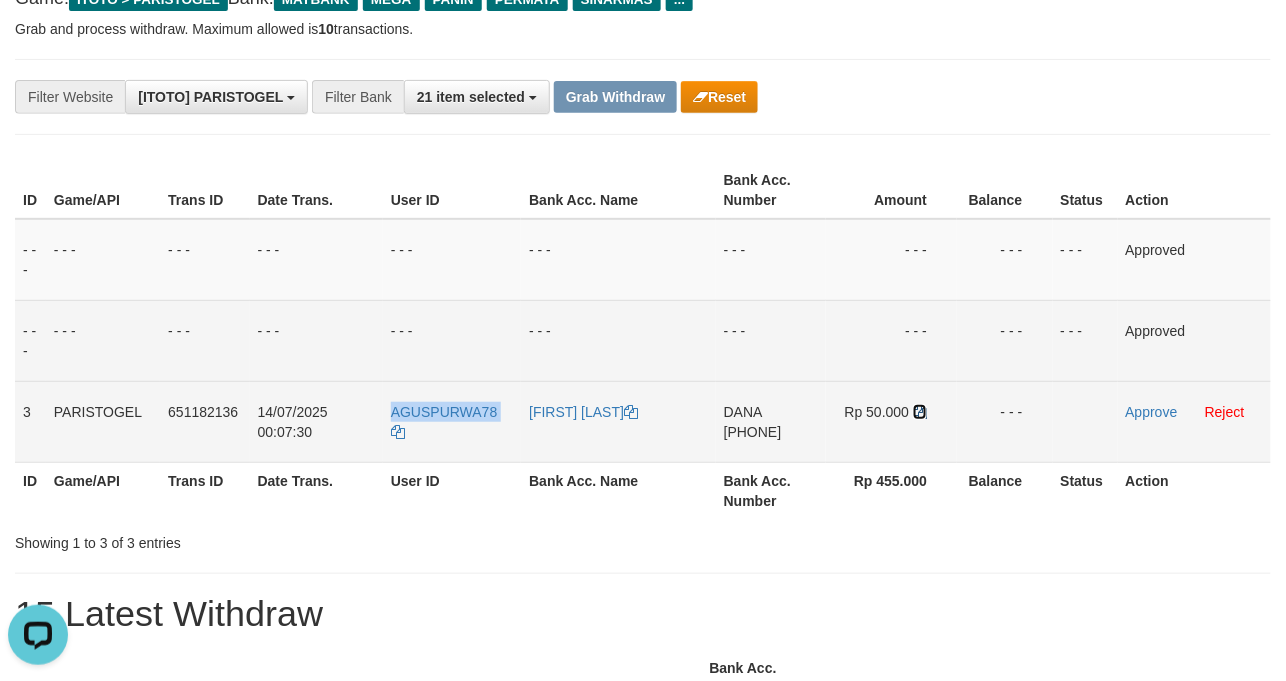 click at bounding box center [920, 412] 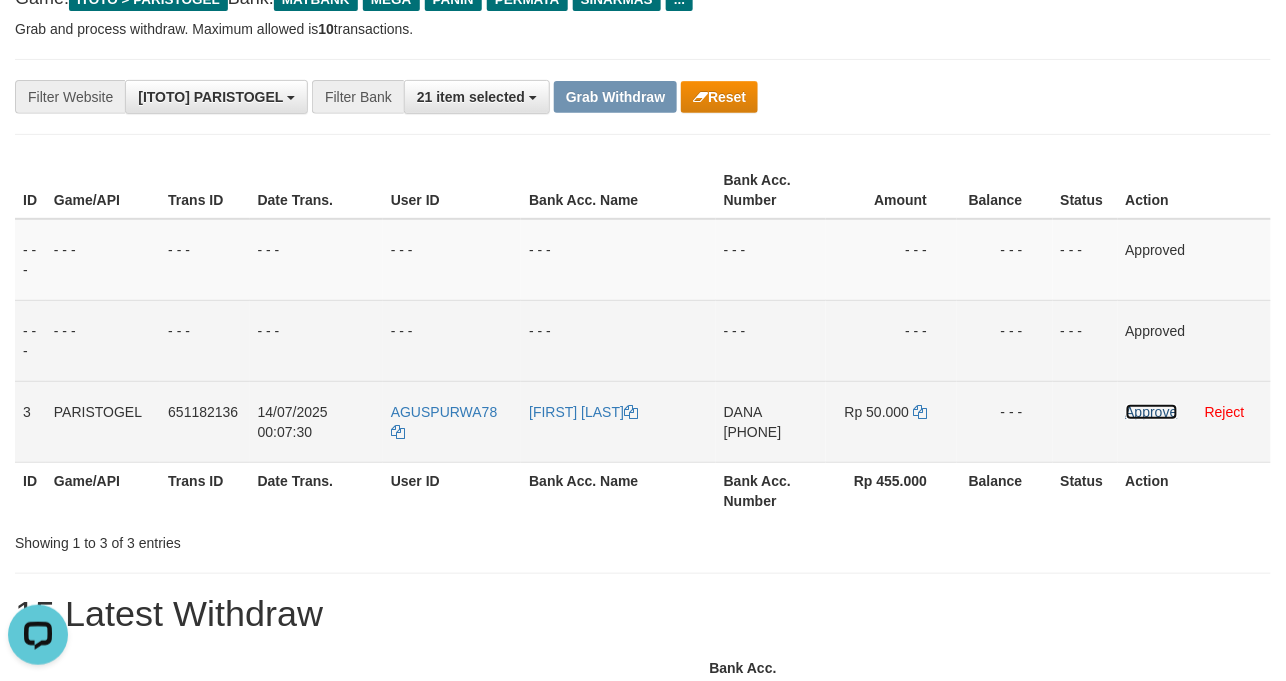 click on "Approve" at bounding box center [1152, 412] 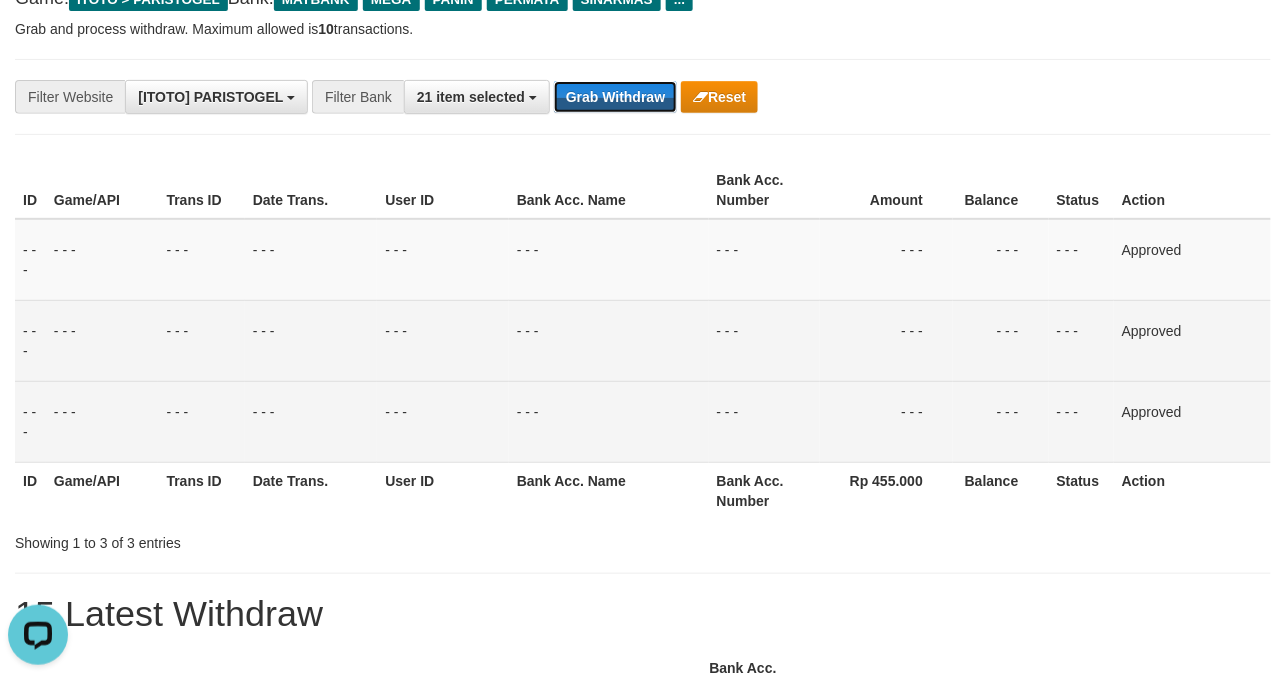 drag, startPoint x: 664, startPoint y: 105, endPoint x: 330, endPoint y: 4, distance: 348.93695 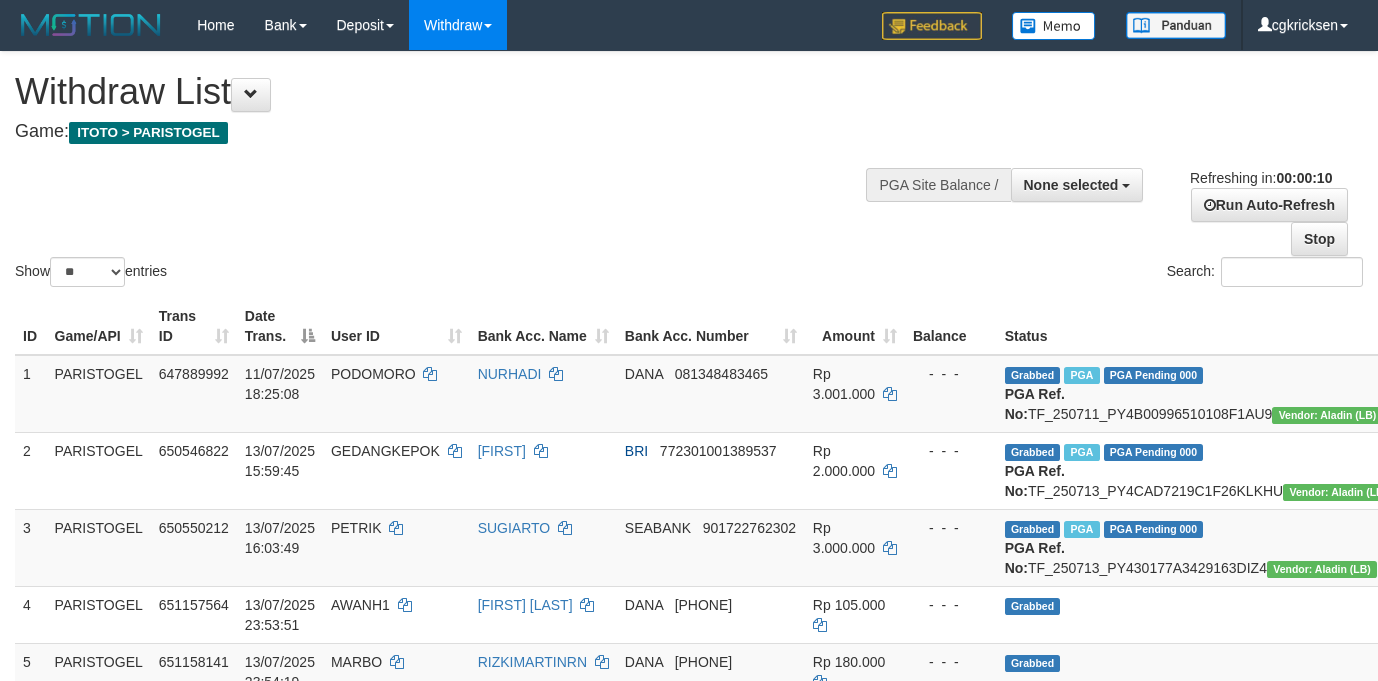 select 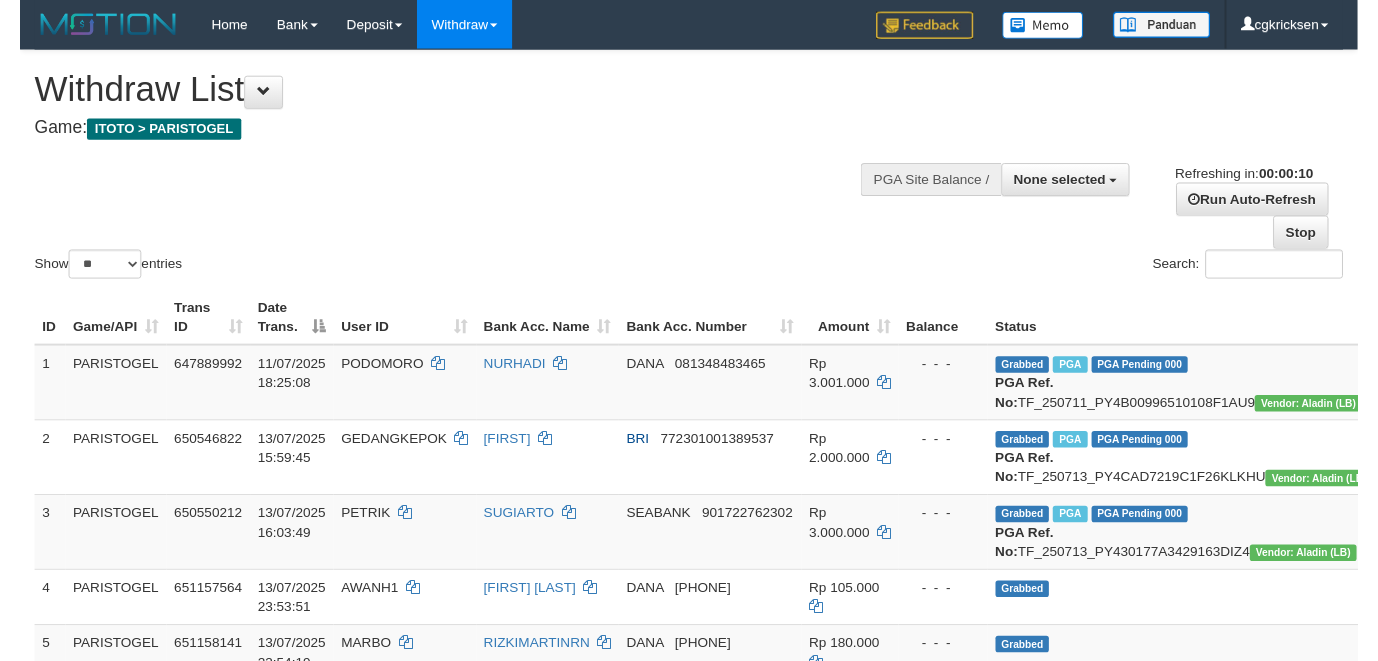 scroll, scrollTop: 0, scrollLeft: 0, axis: both 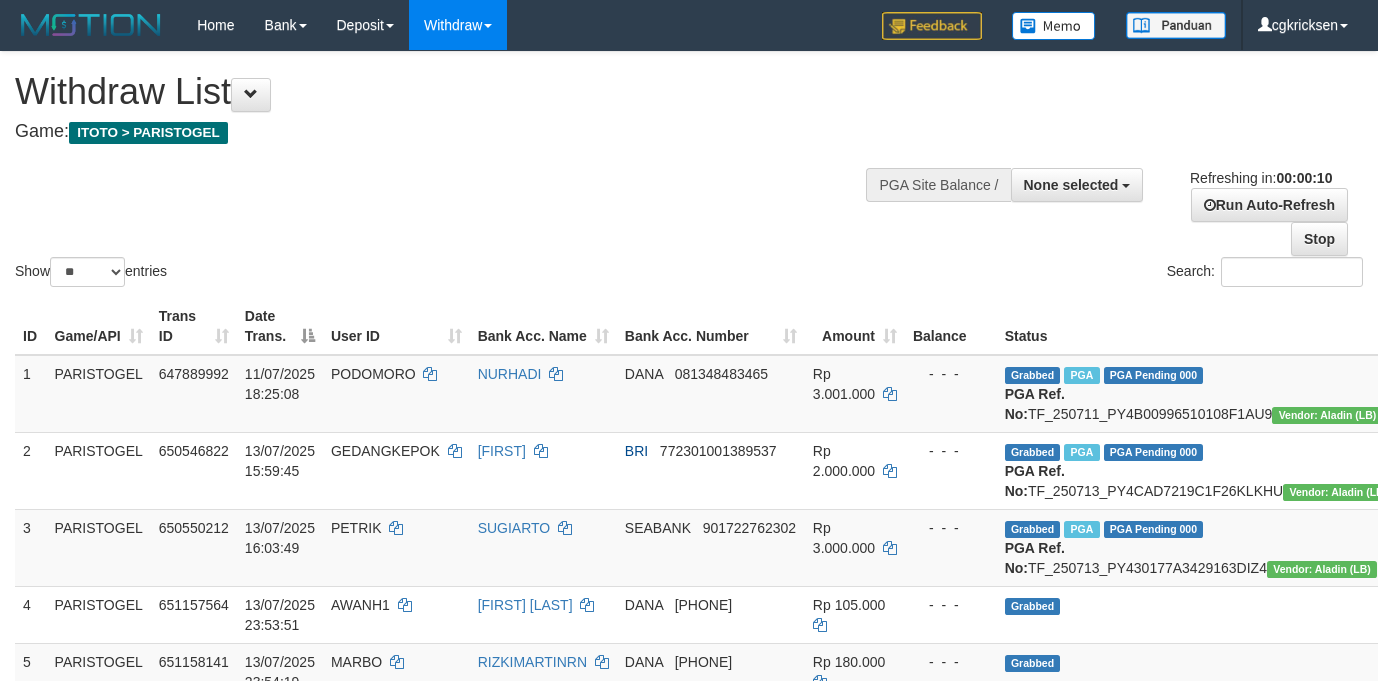select 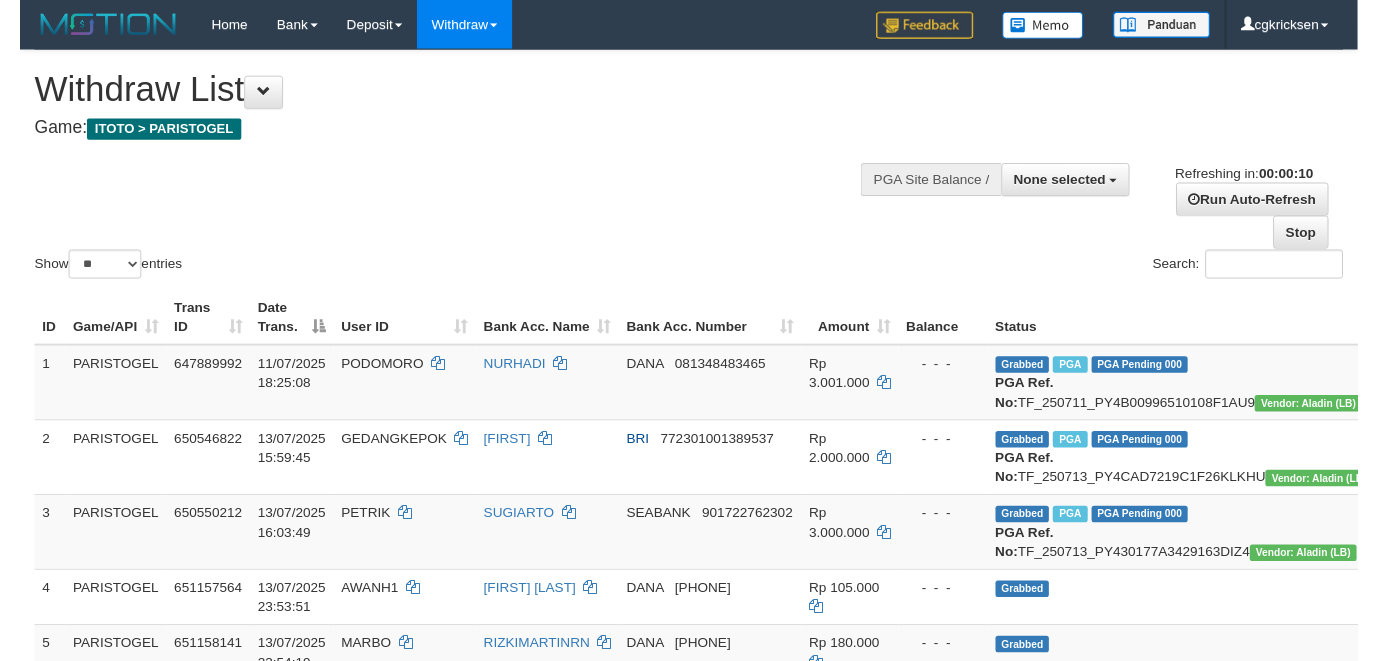 scroll, scrollTop: 0, scrollLeft: 0, axis: both 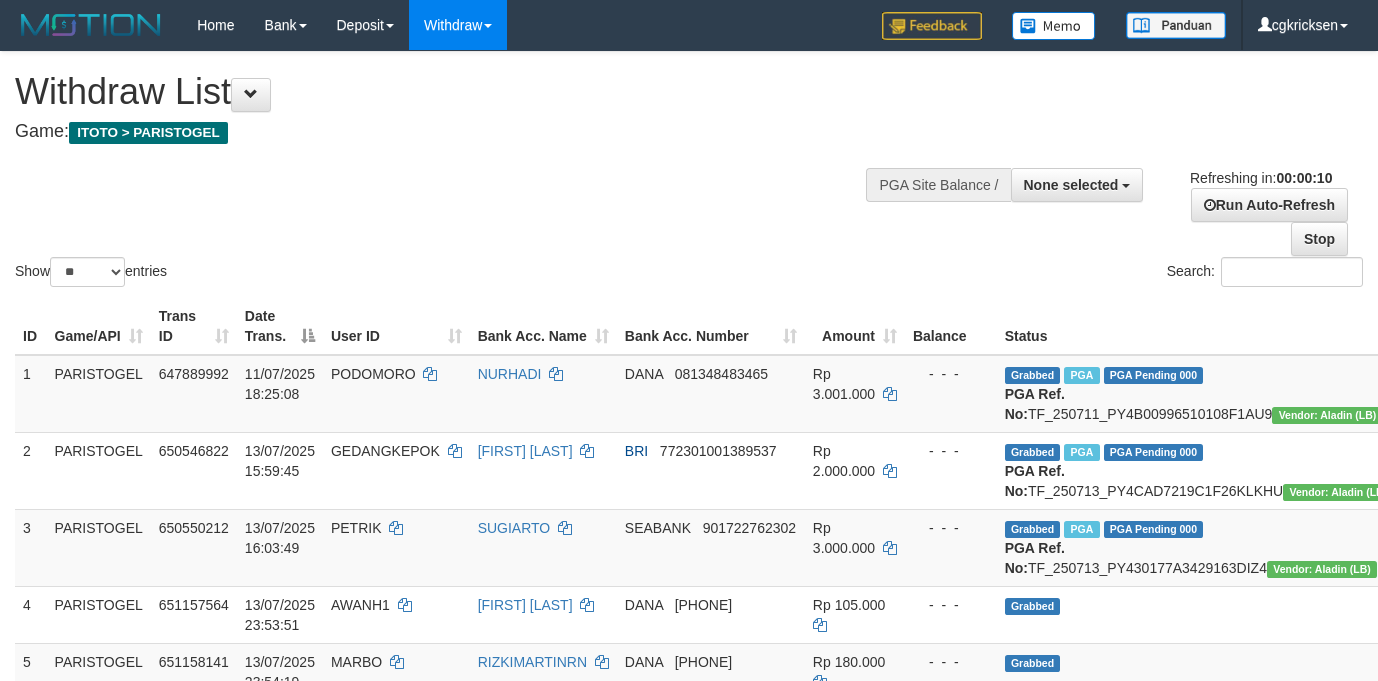 select 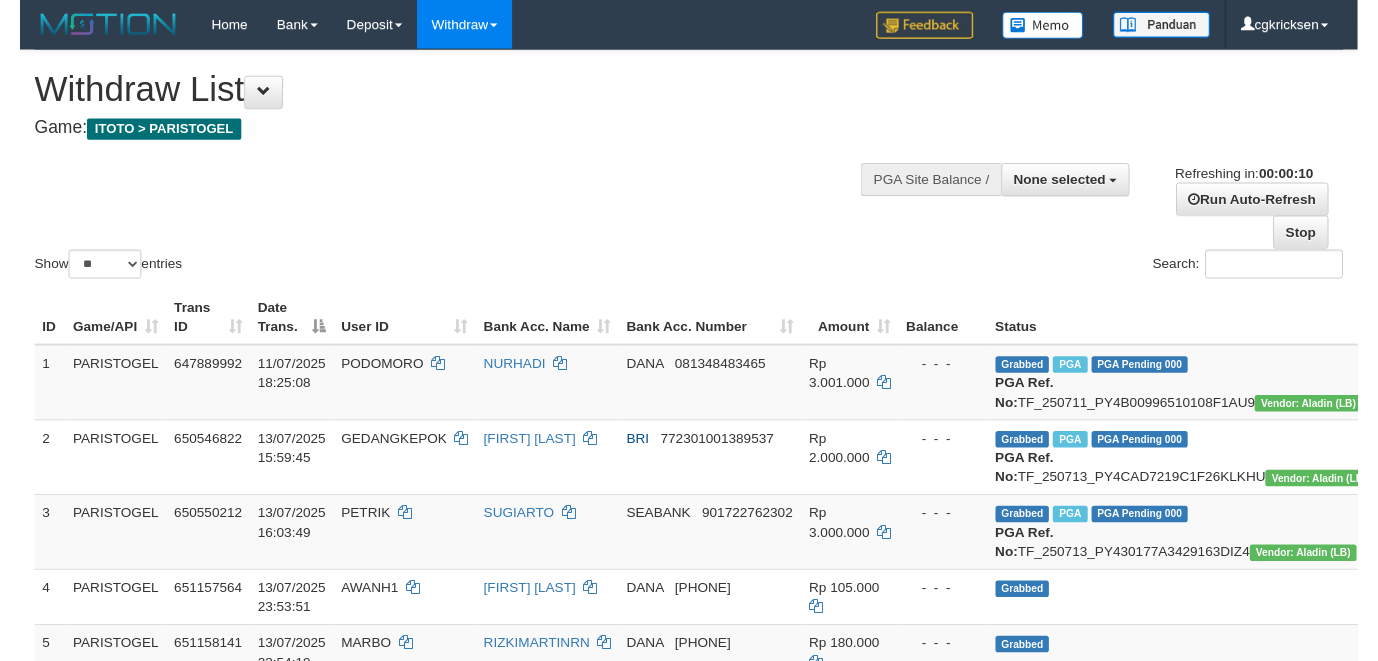 scroll, scrollTop: 0, scrollLeft: 0, axis: both 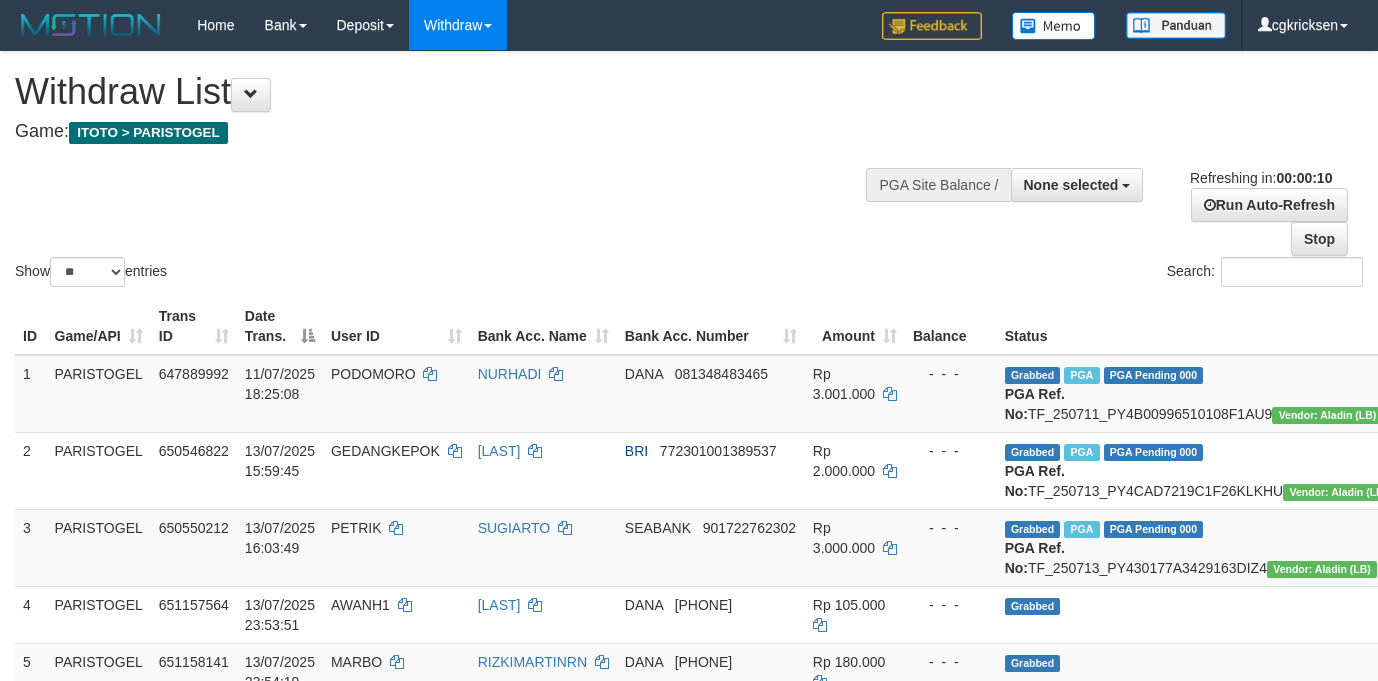 select 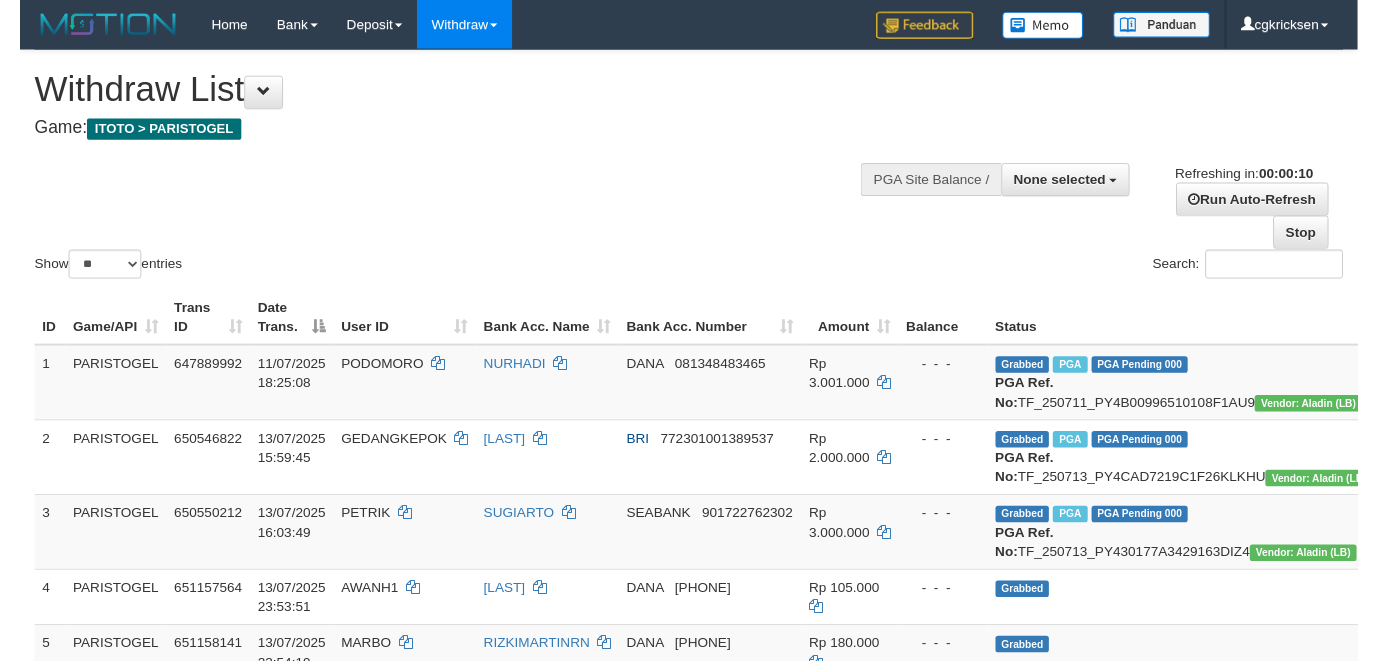 scroll, scrollTop: 0, scrollLeft: 0, axis: both 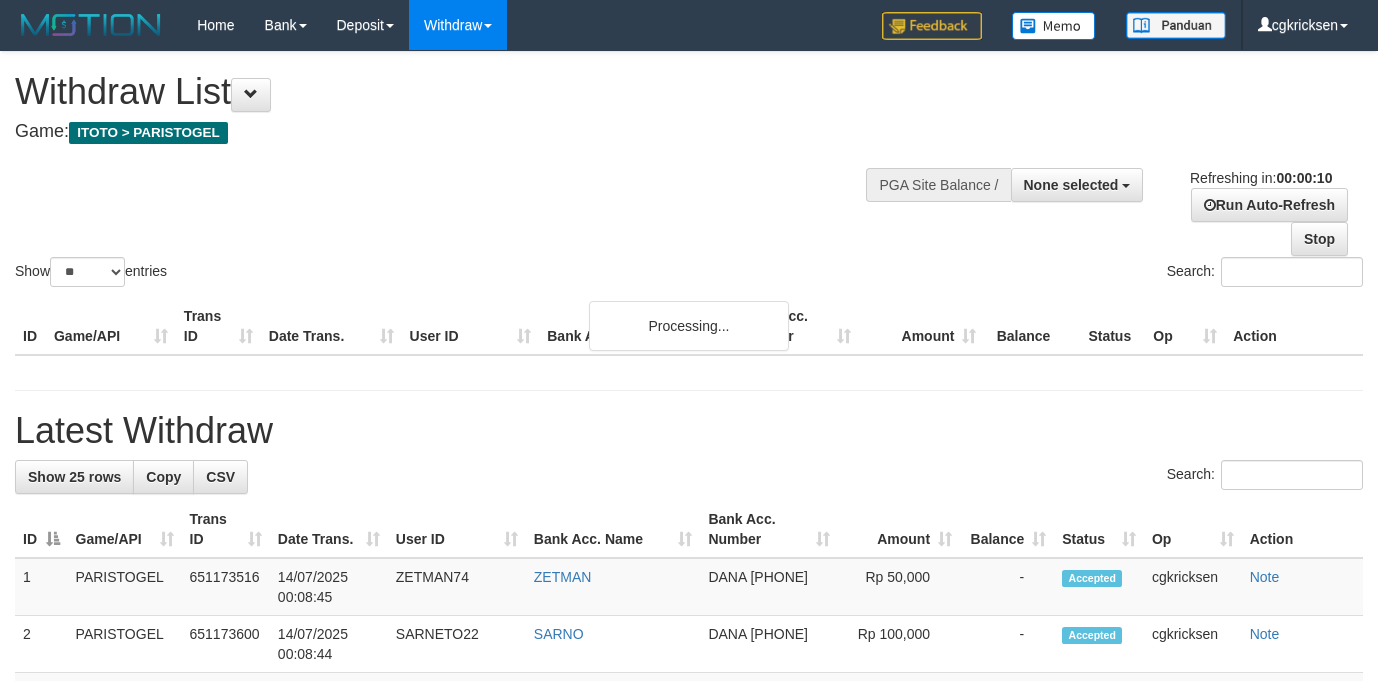 select 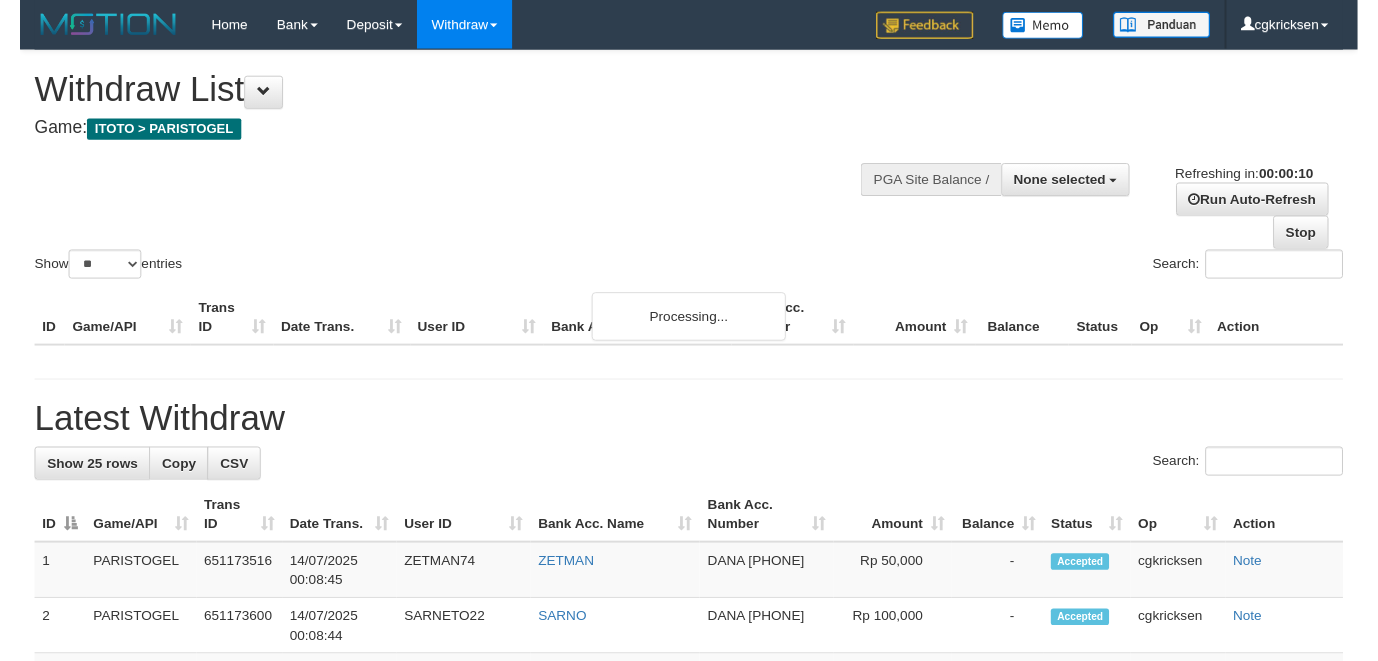 scroll, scrollTop: 0, scrollLeft: 0, axis: both 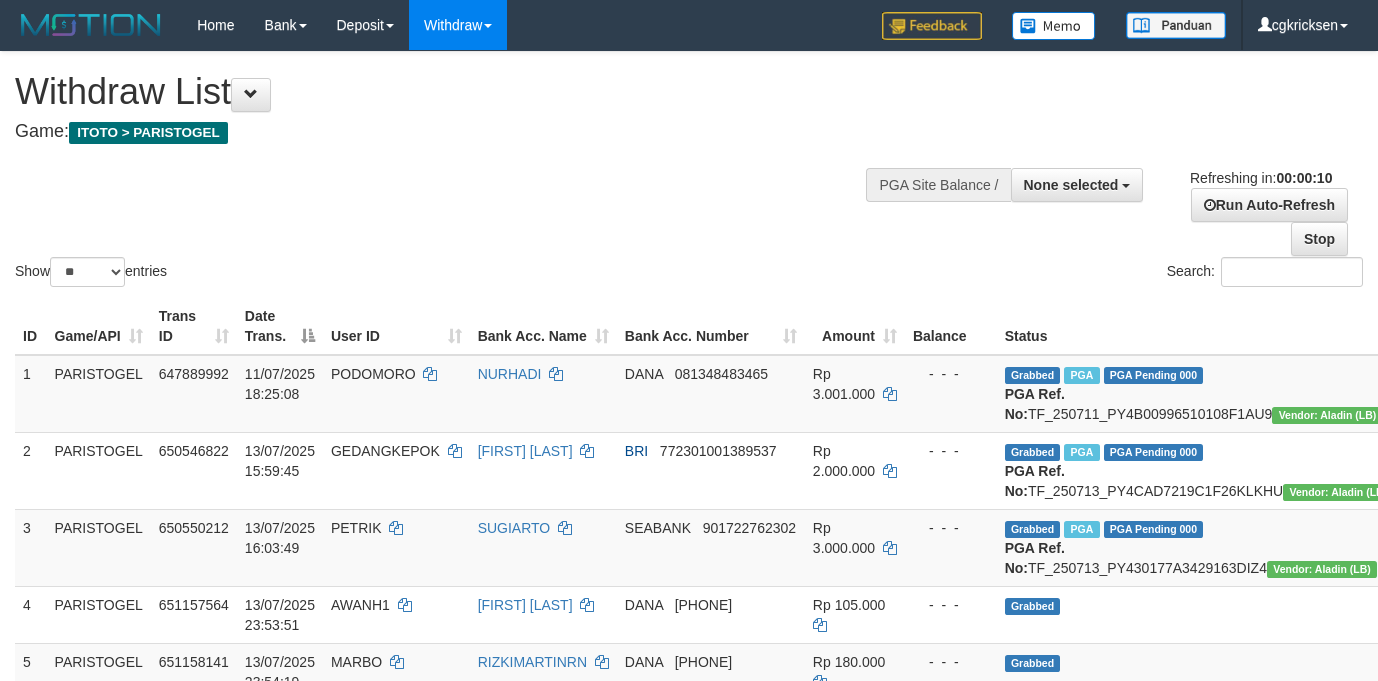 select 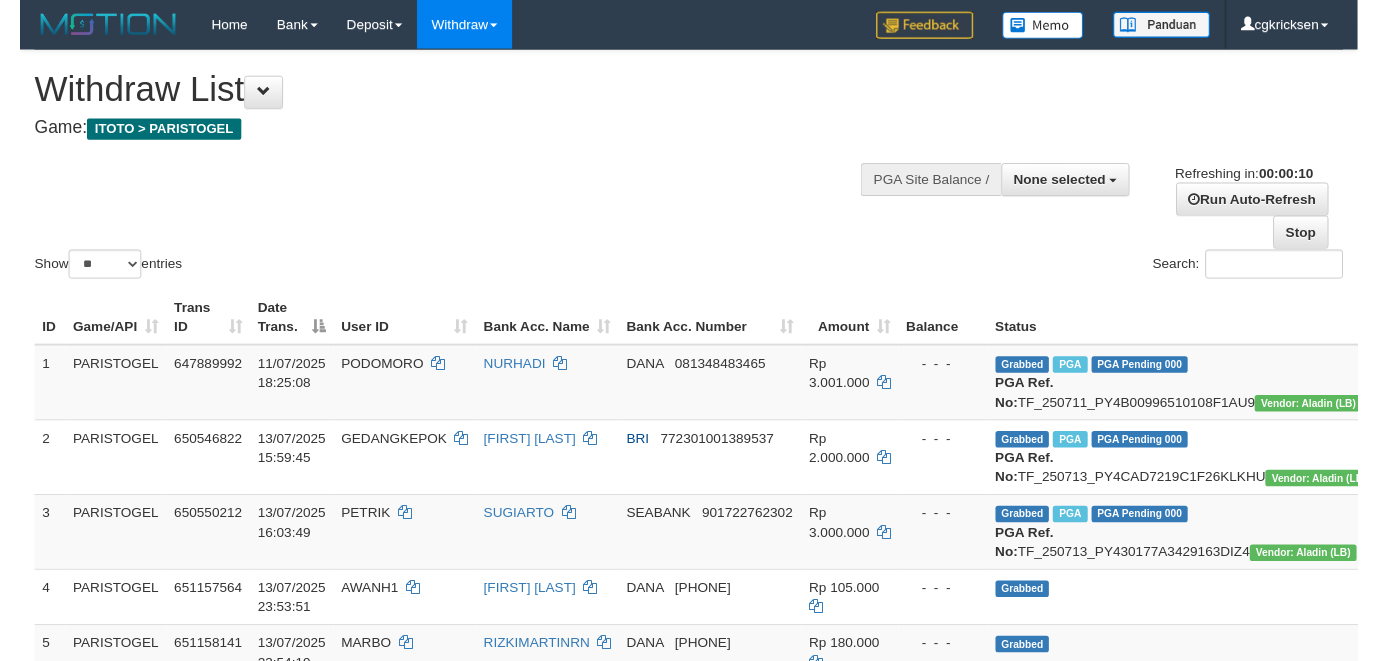 scroll, scrollTop: 0, scrollLeft: 0, axis: both 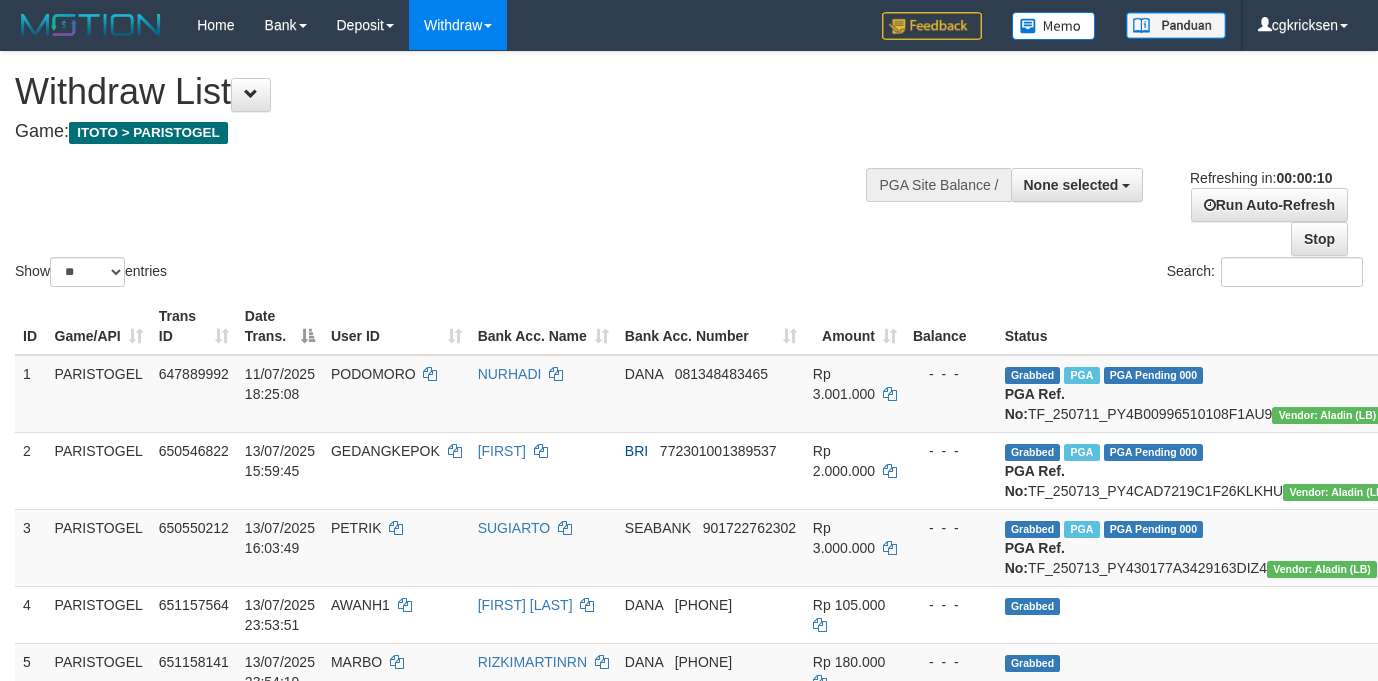 select 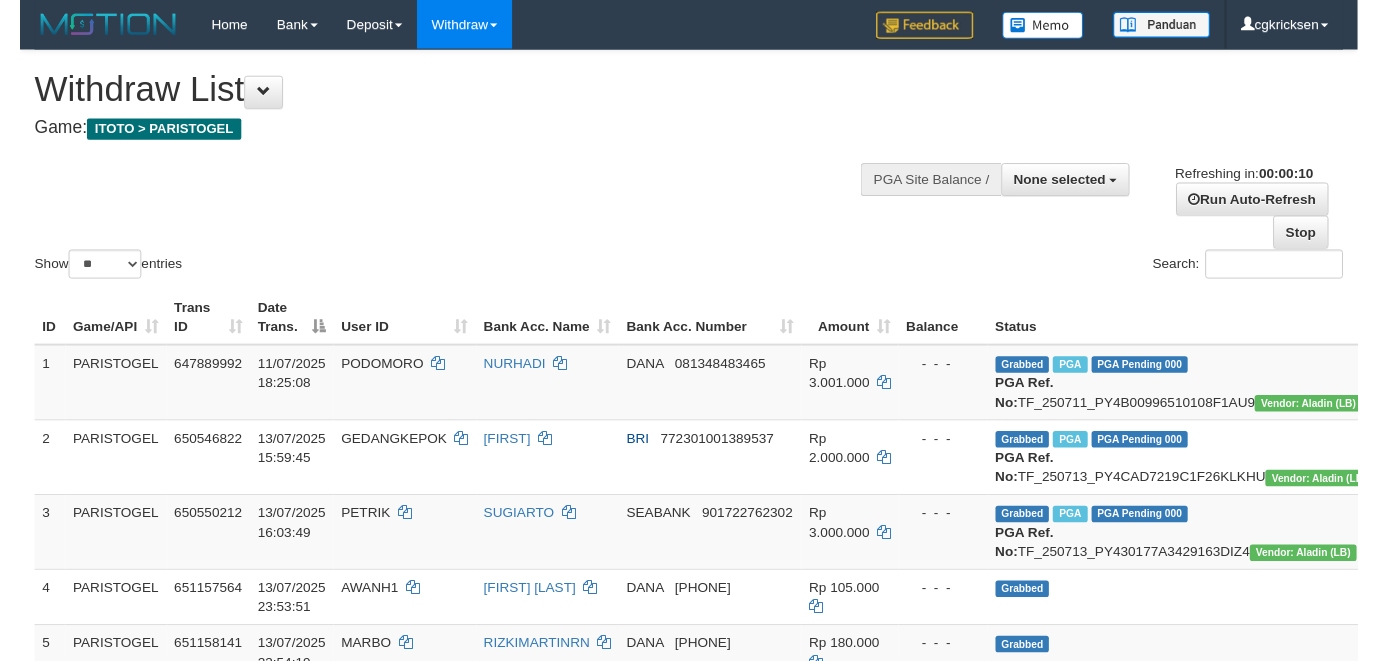scroll, scrollTop: 0, scrollLeft: 0, axis: both 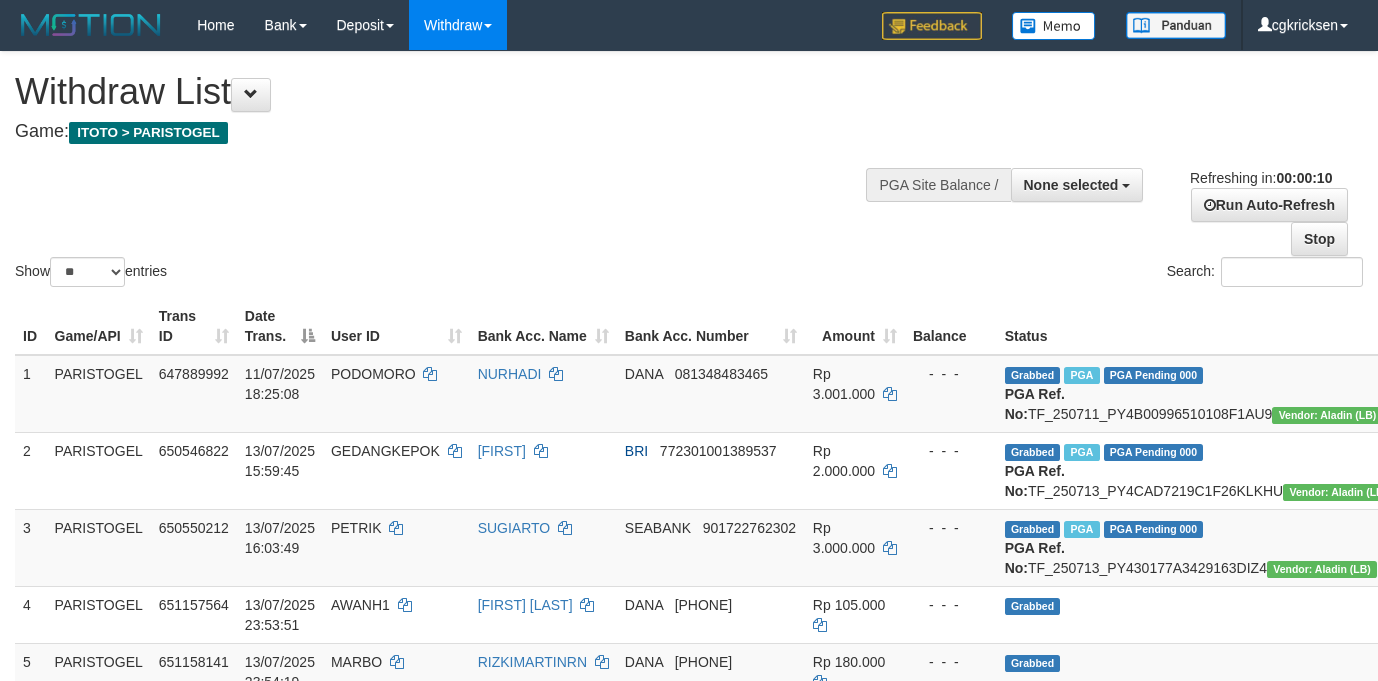 select 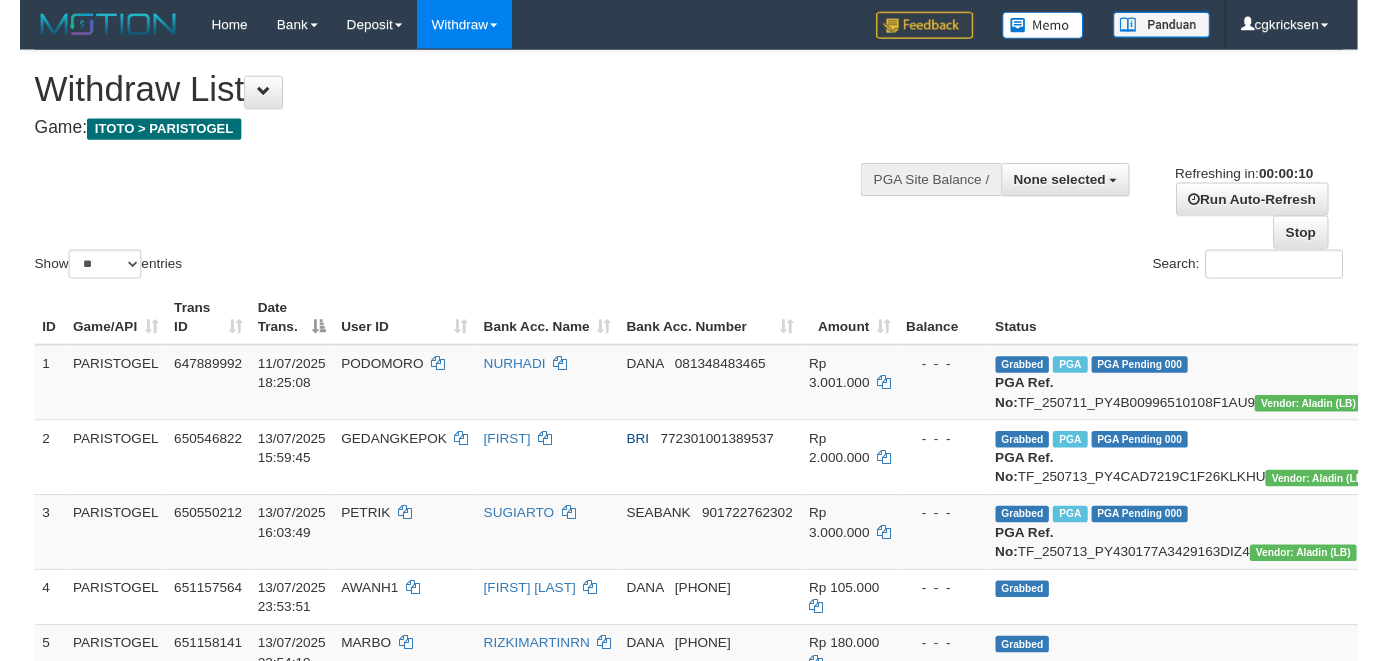 scroll, scrollTop: 0, scrollLeft: 0, axis: both 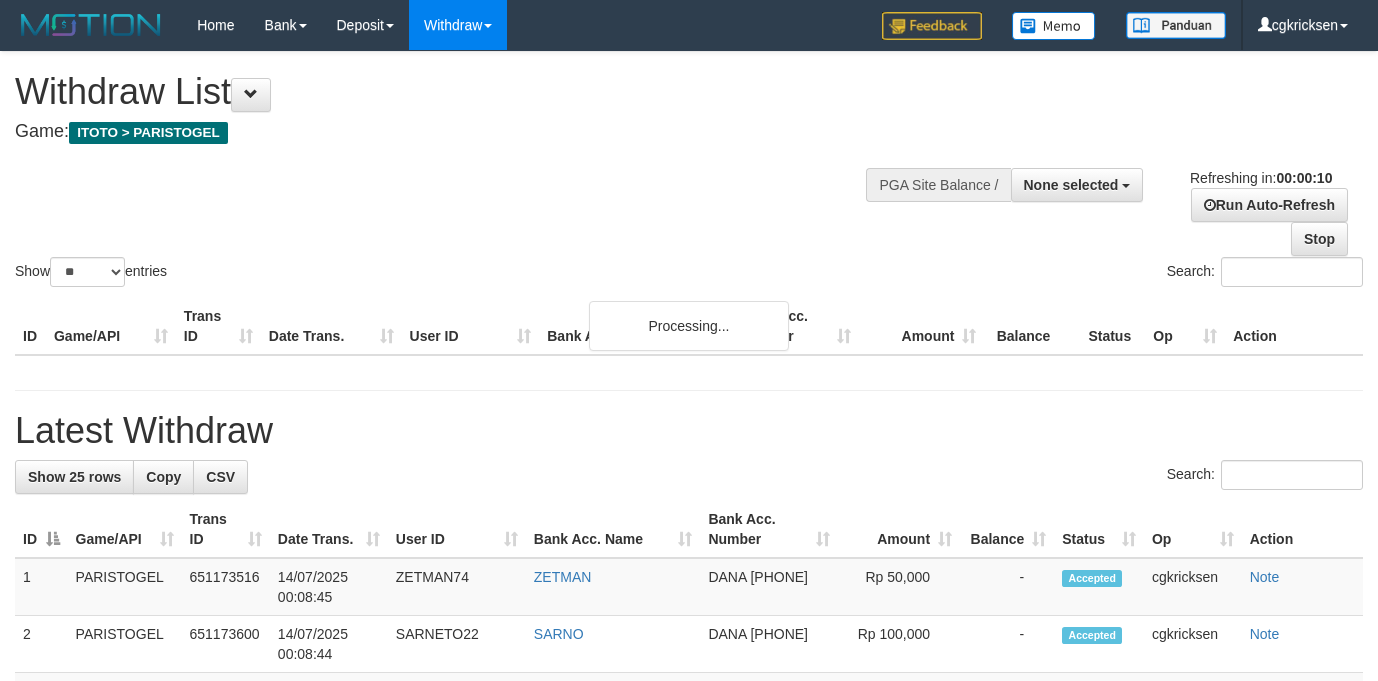select 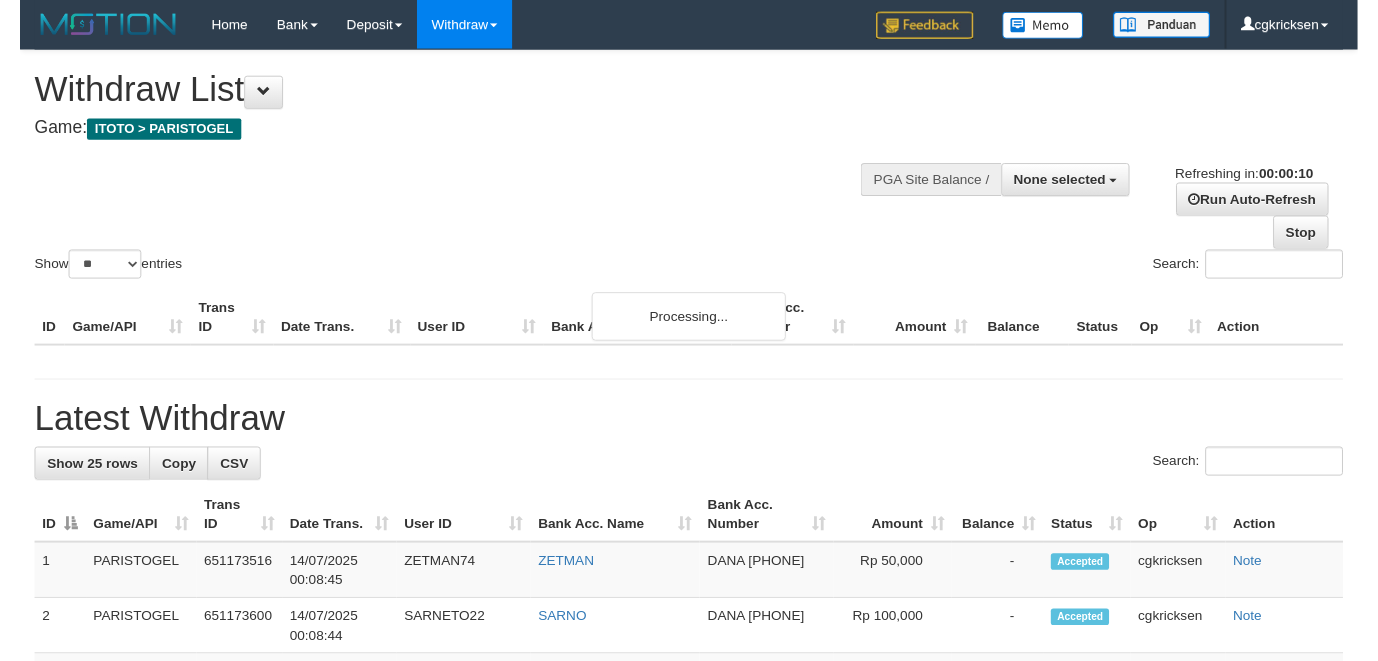 scroll, scrollTop: 0, scrollLeft: 0, axis: both 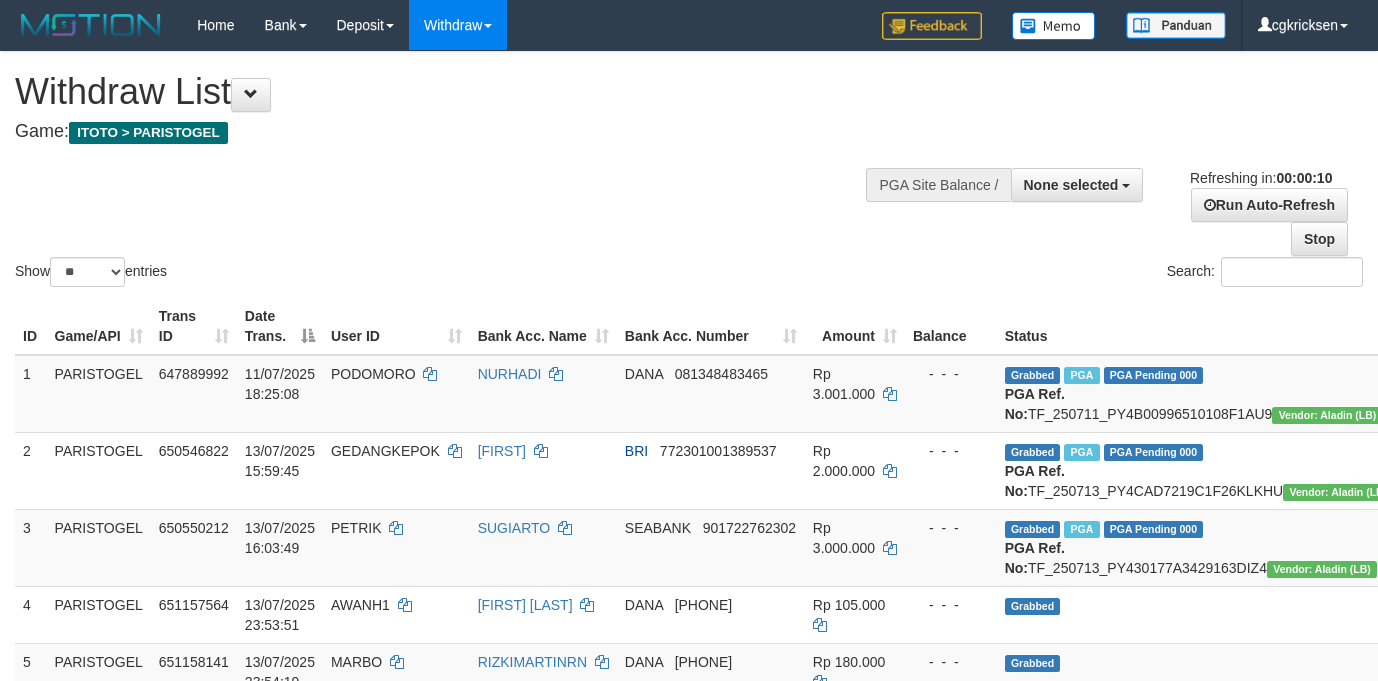 select 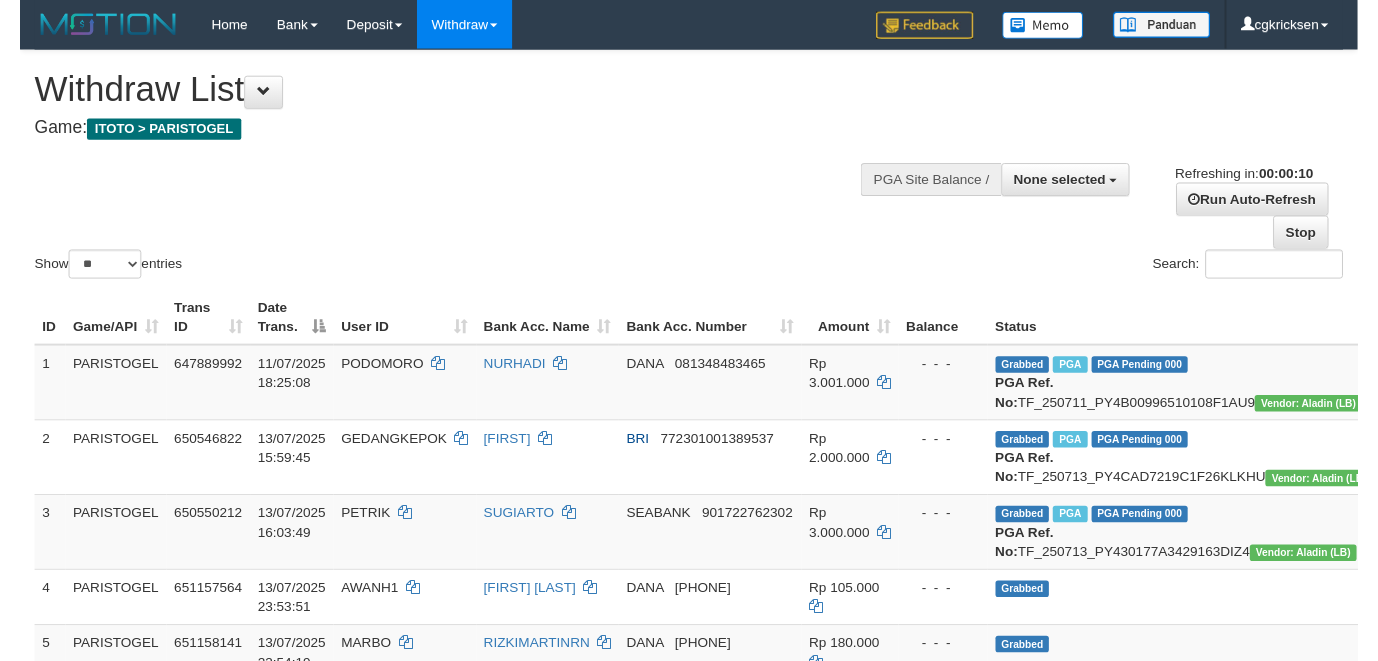 scroll, scrollTop: 0, scrollLeft: 0, axis: both 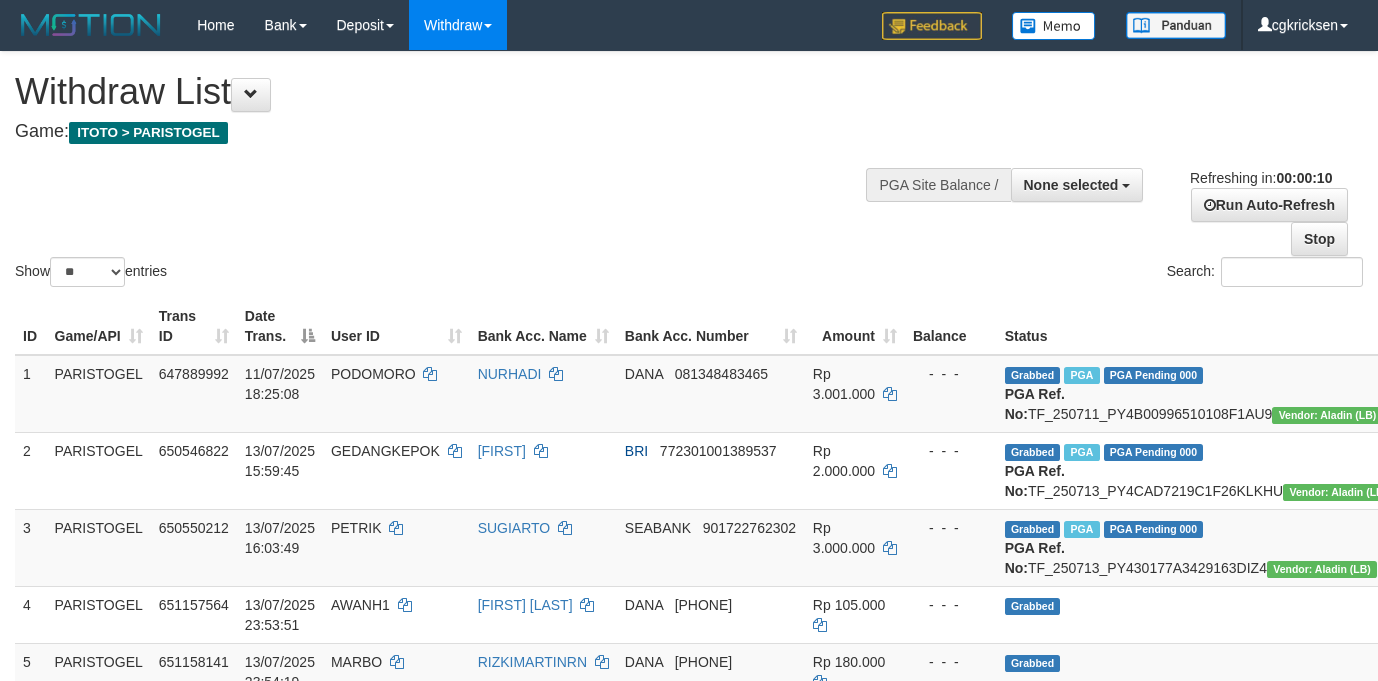 select 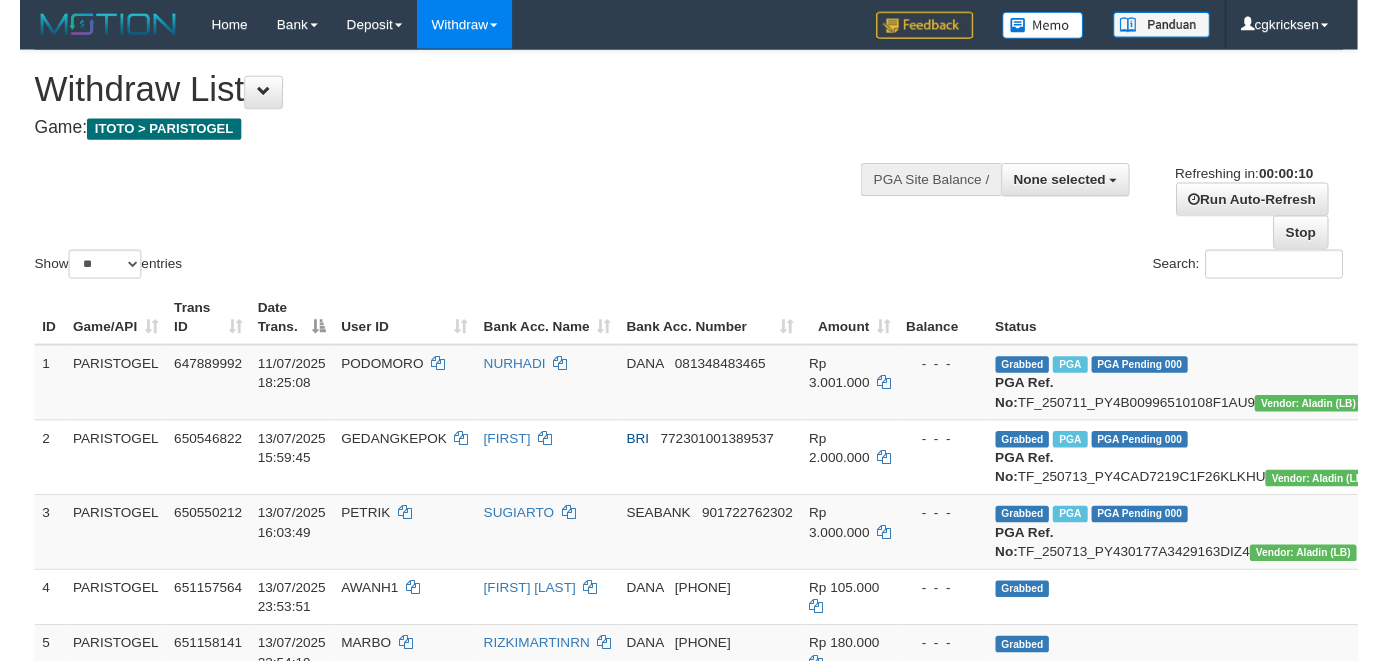 scroll, scrollTop: 0, scrollLeft: 0, axis: both 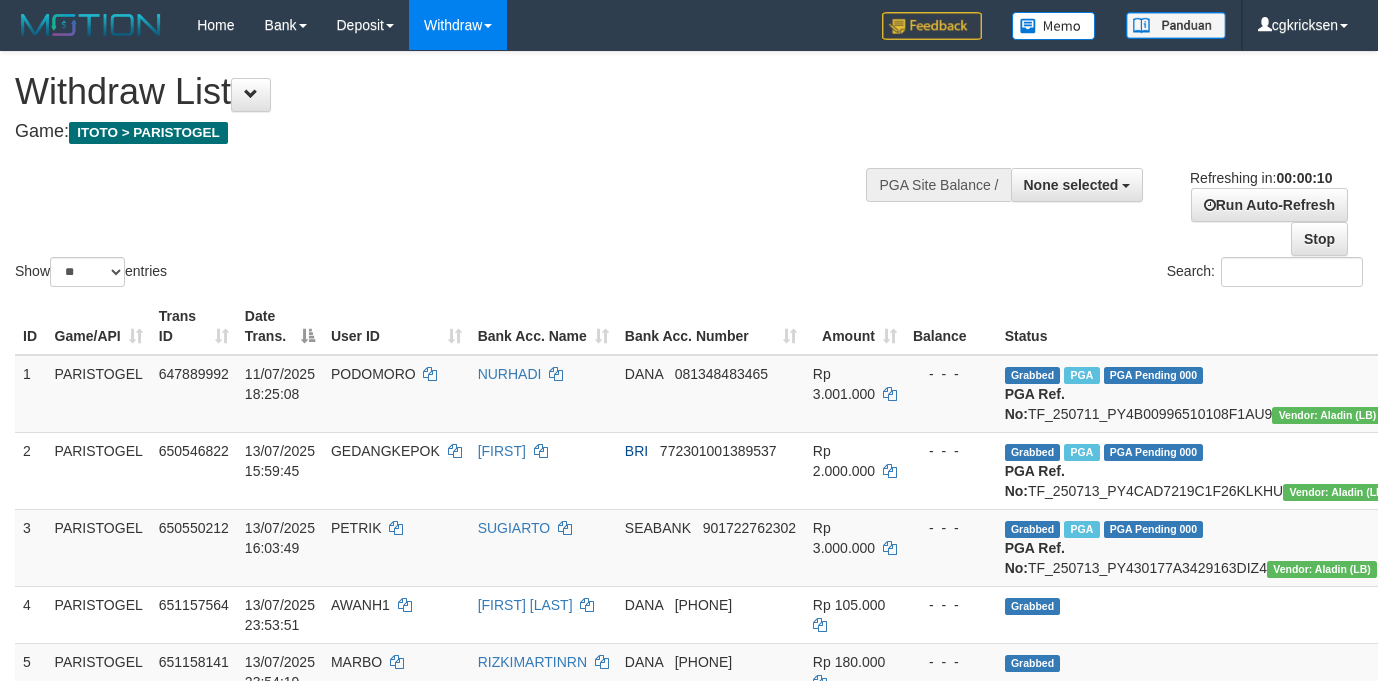 select 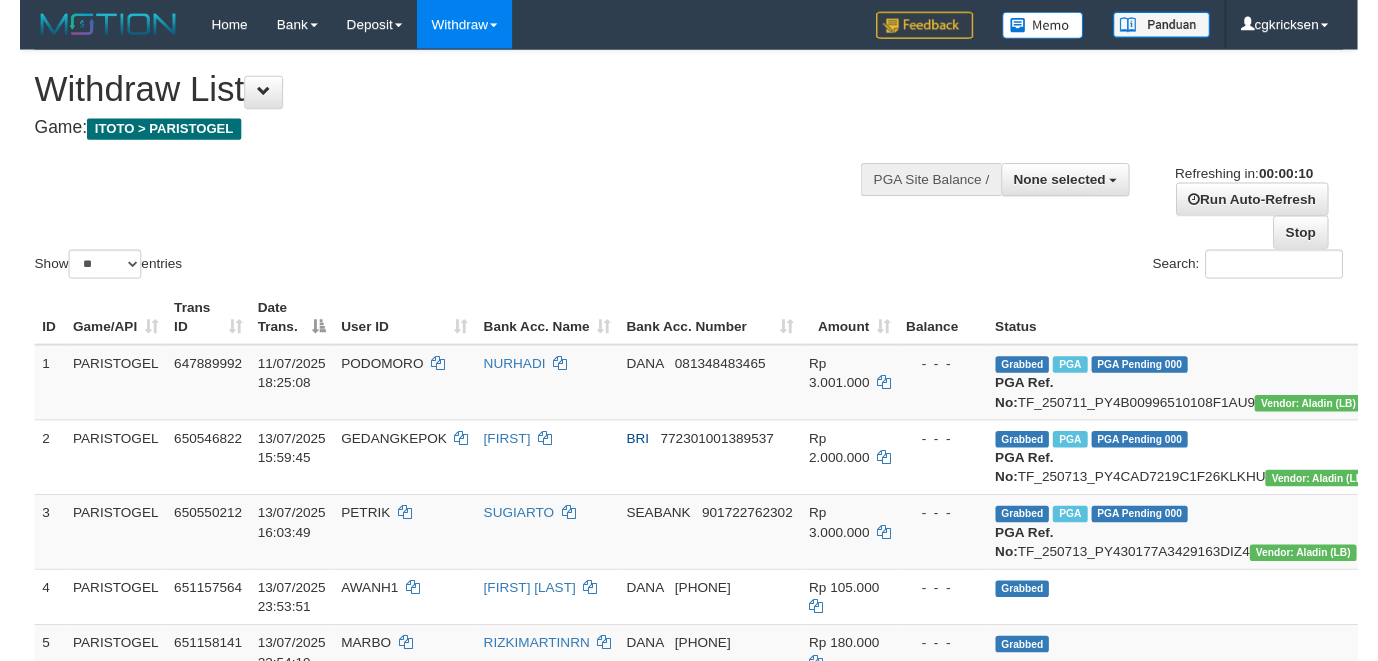scroll, scrollTop: 0, scrollLeft: 0, axis: both 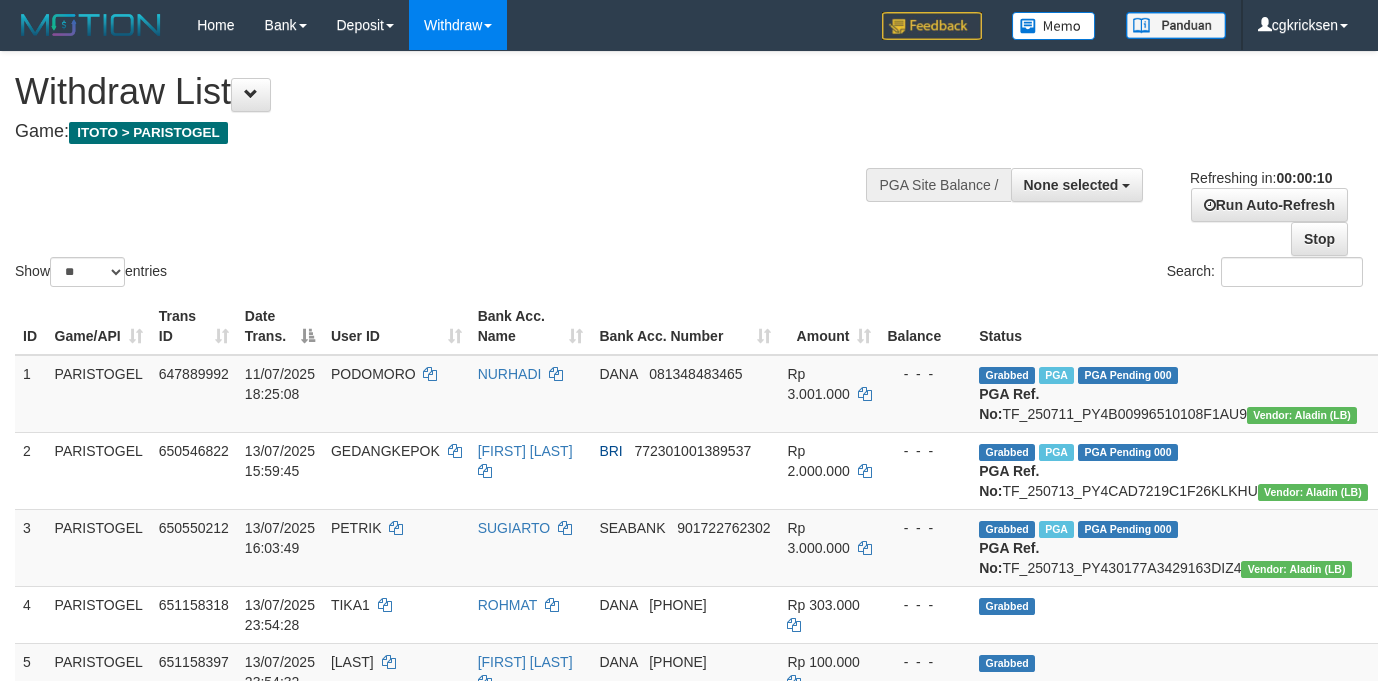 select 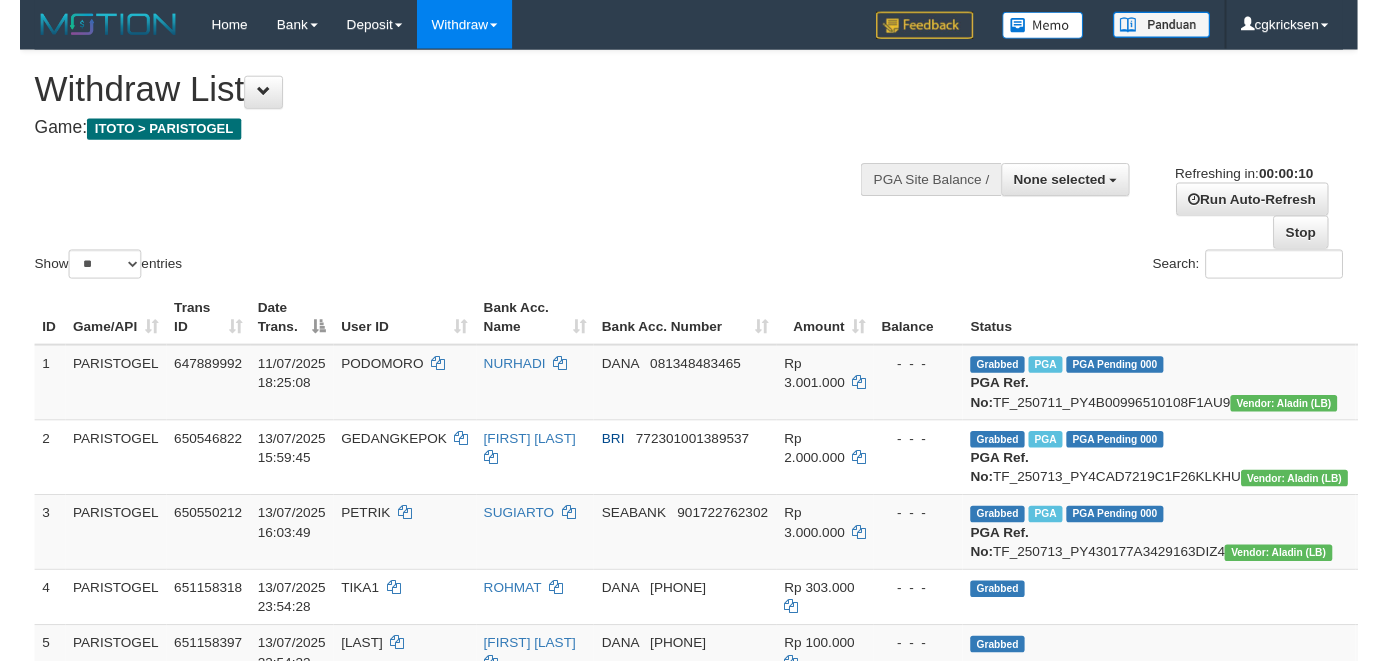 scroll, scrollTop: 0, scrollLeft: 0, axis: both 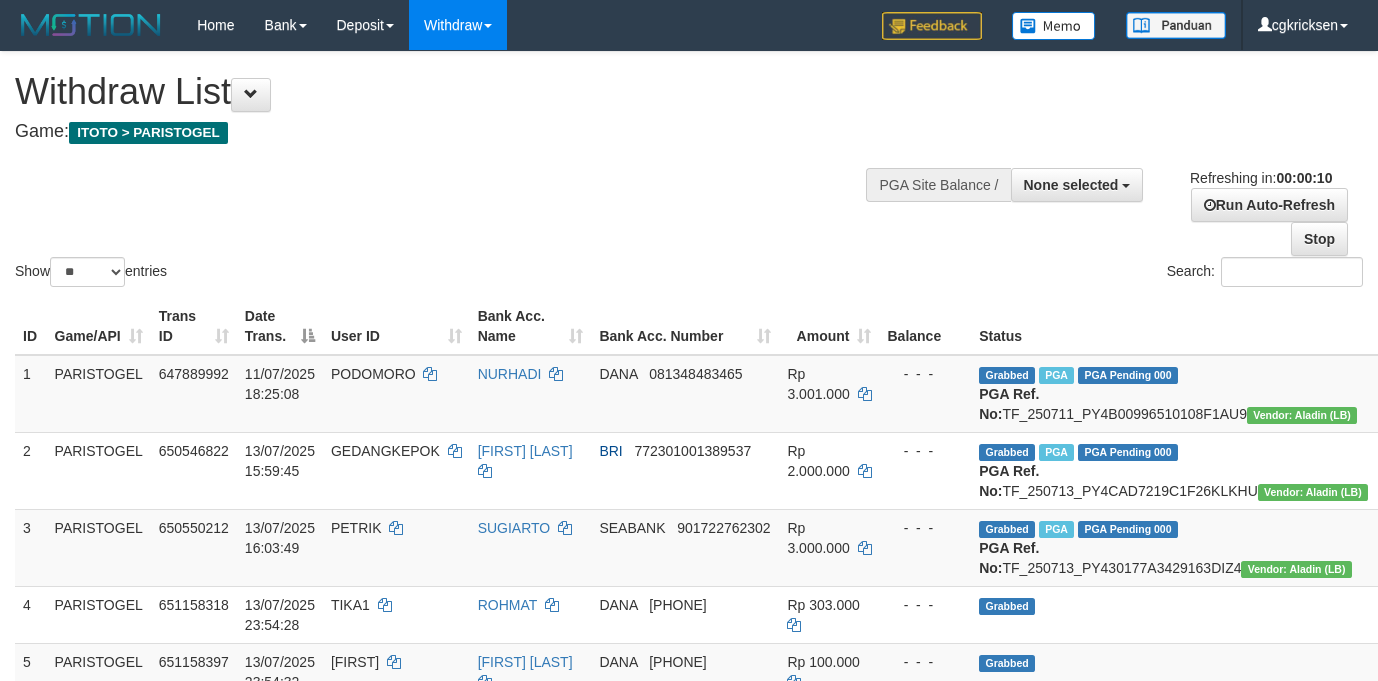 select 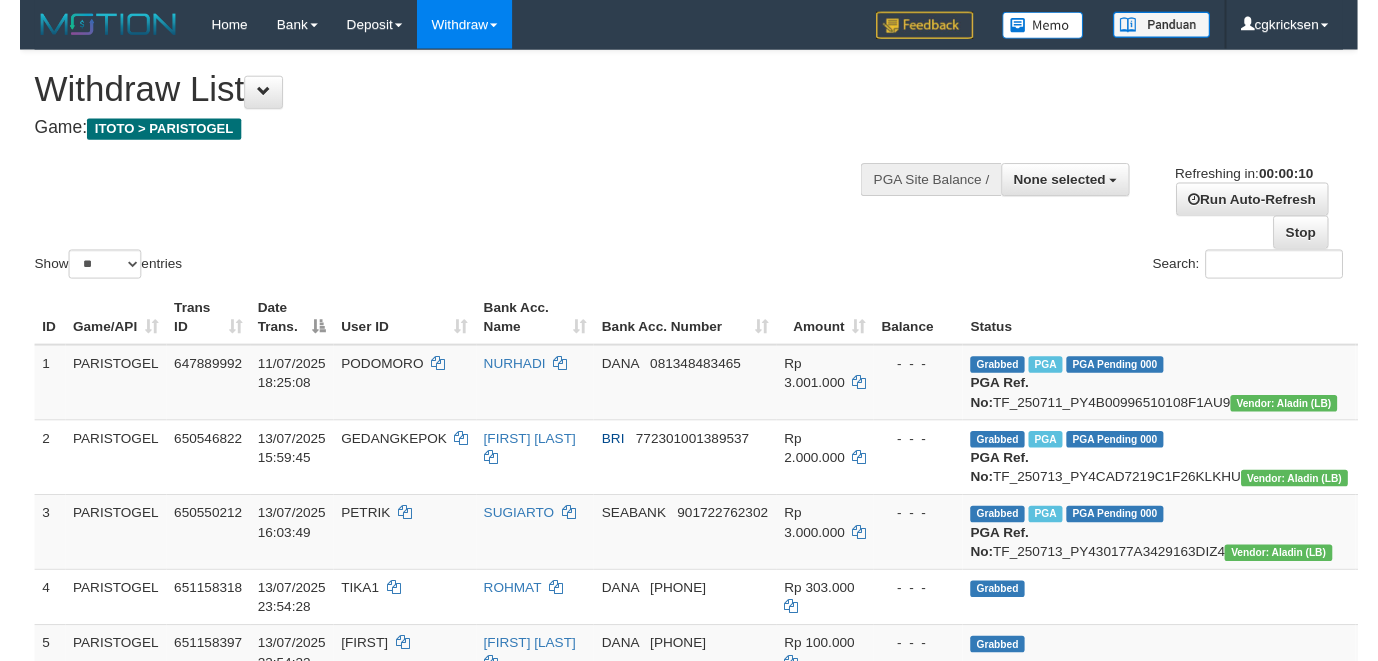 scroll, scrollTop: 0, scrollLeft: 0, axis: both 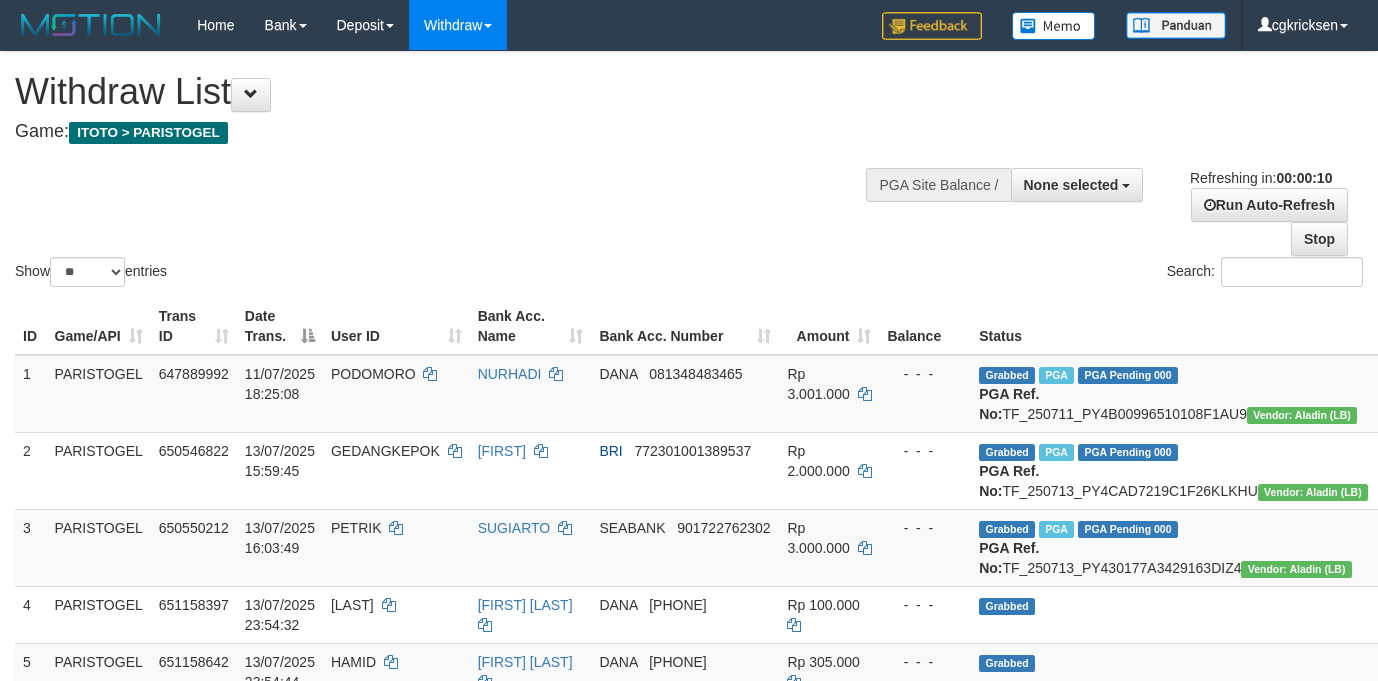 select 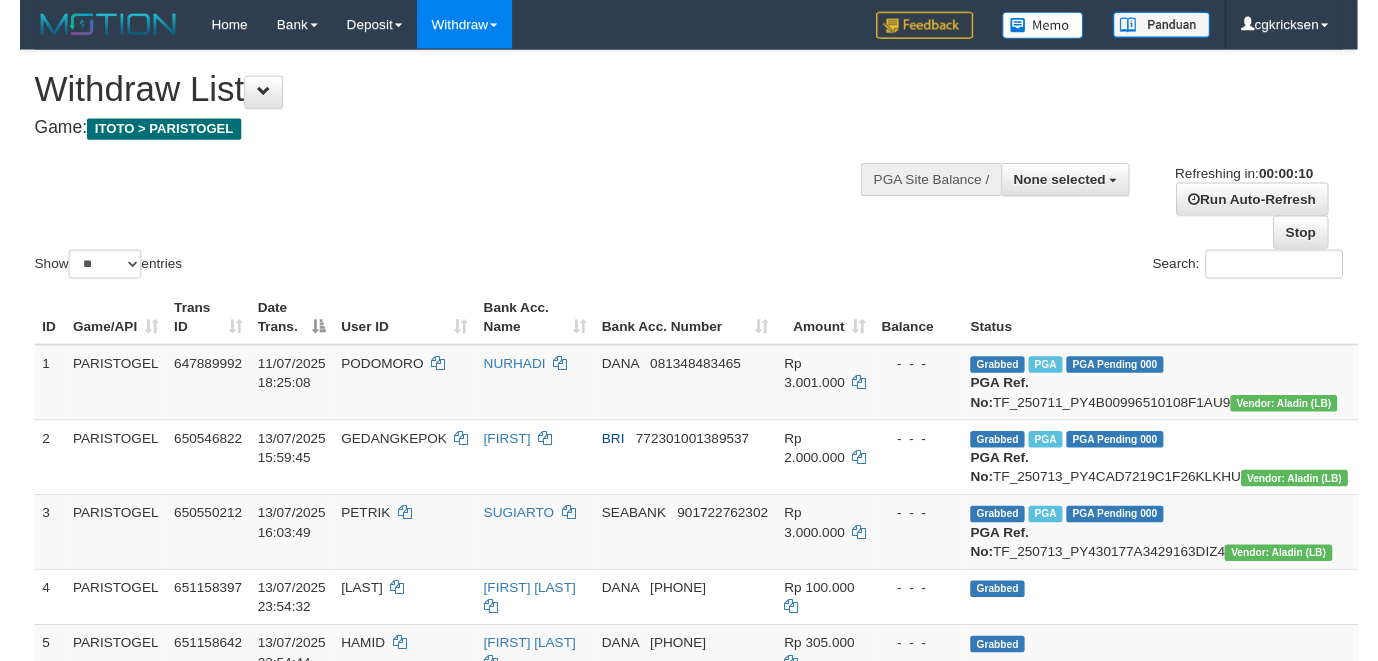 scroll, scrollTop: 0, scrollLeft: 0, axis: both 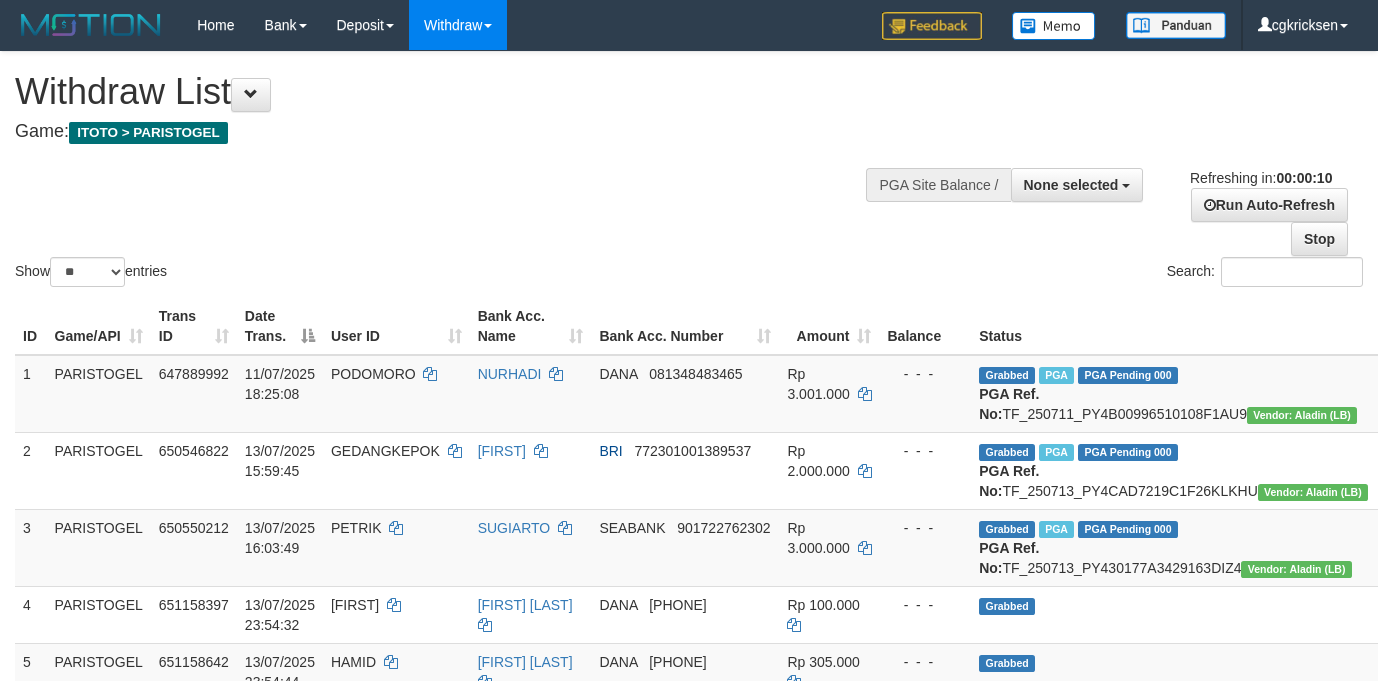 select 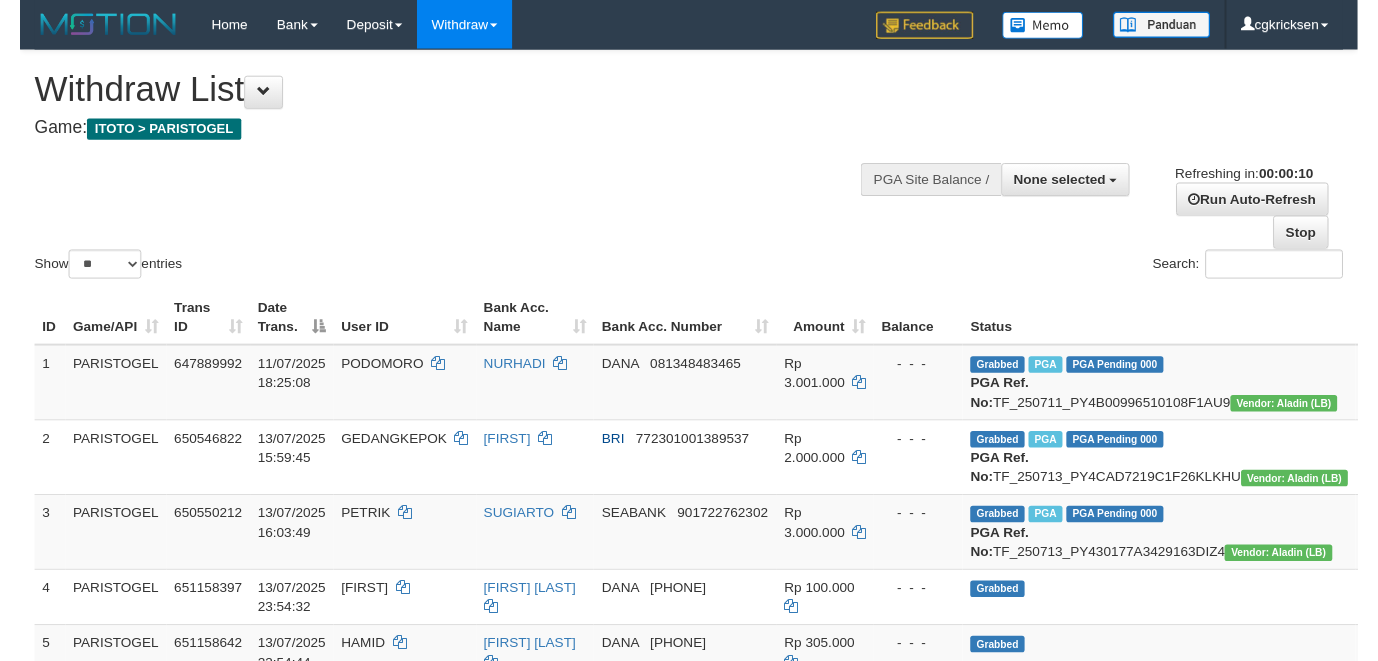 scroll, scrollTop: 0, scrollLeft: 0, axis: both 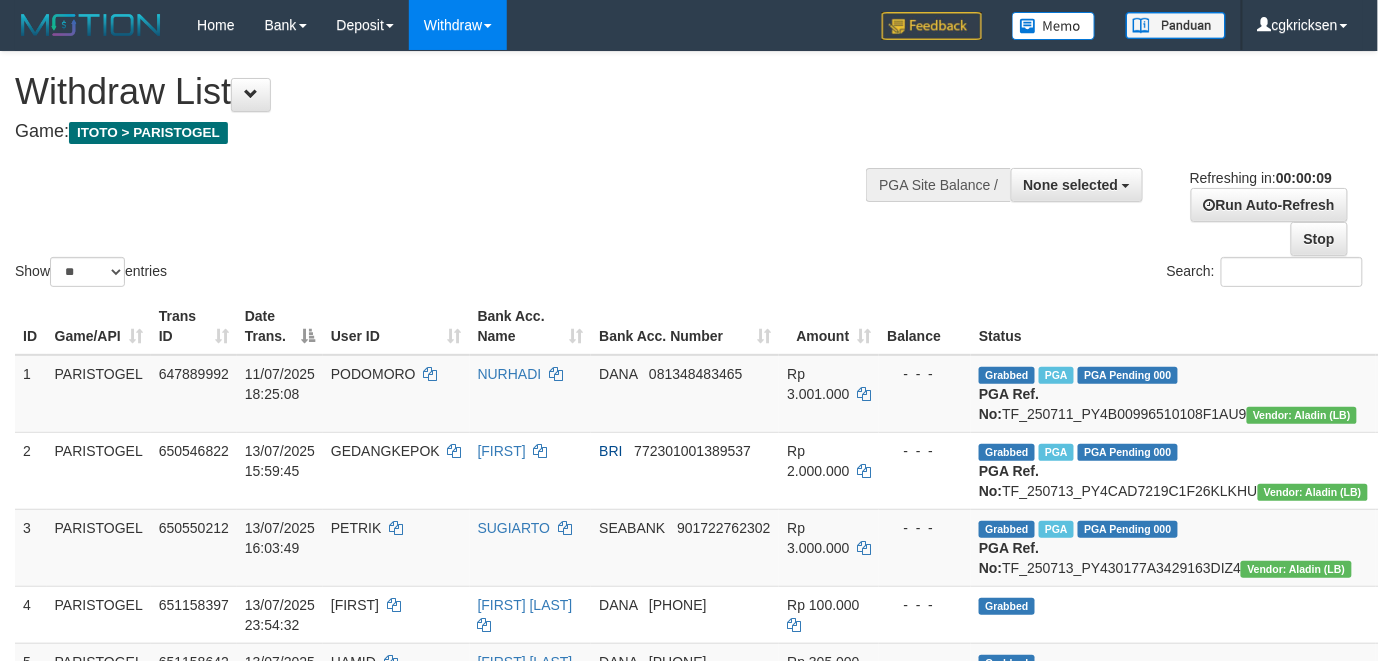 click on "Search:" at bounding box center [1033, 274] 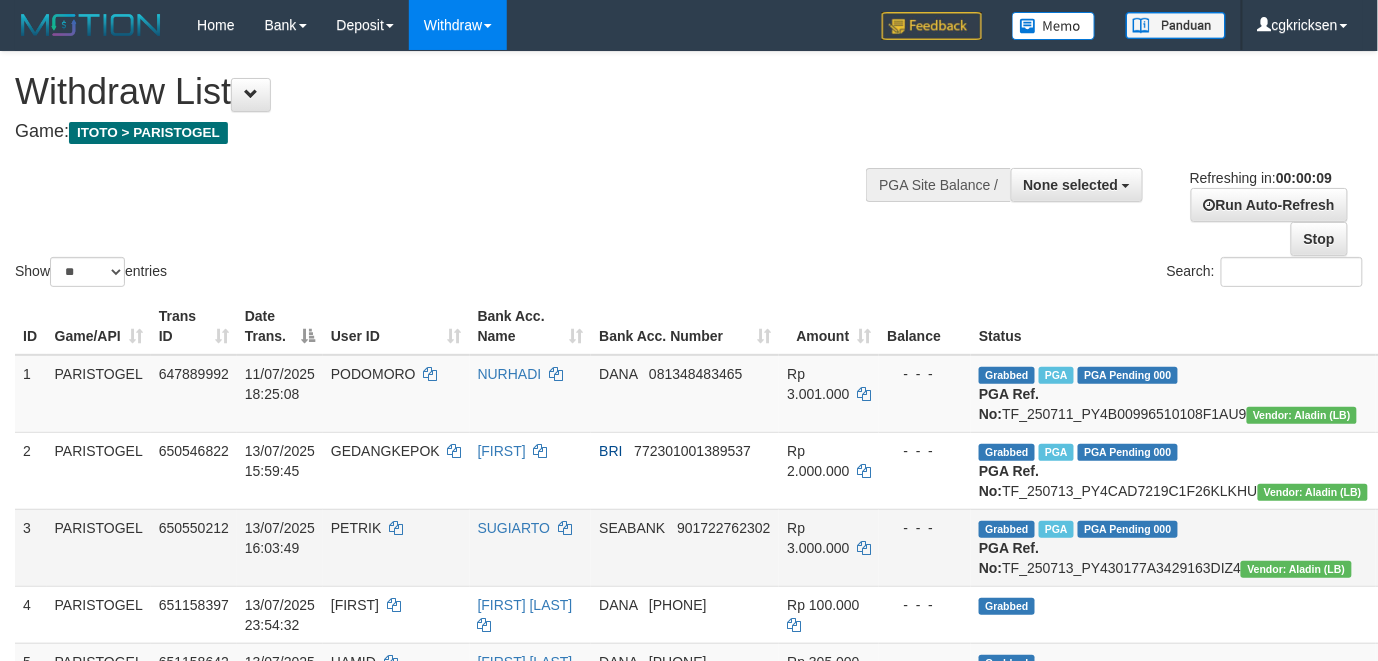 scroll, scrollTop: 382, scrollLeft: 0, axis: vertical 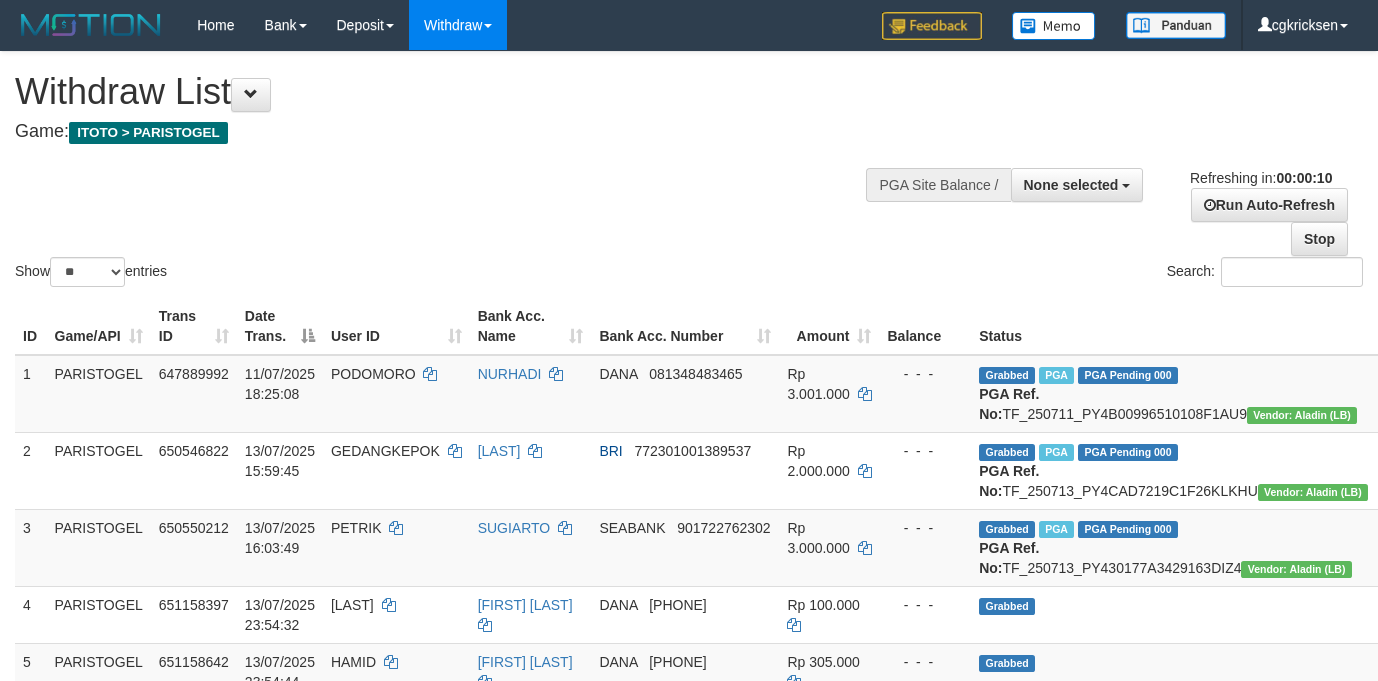 select 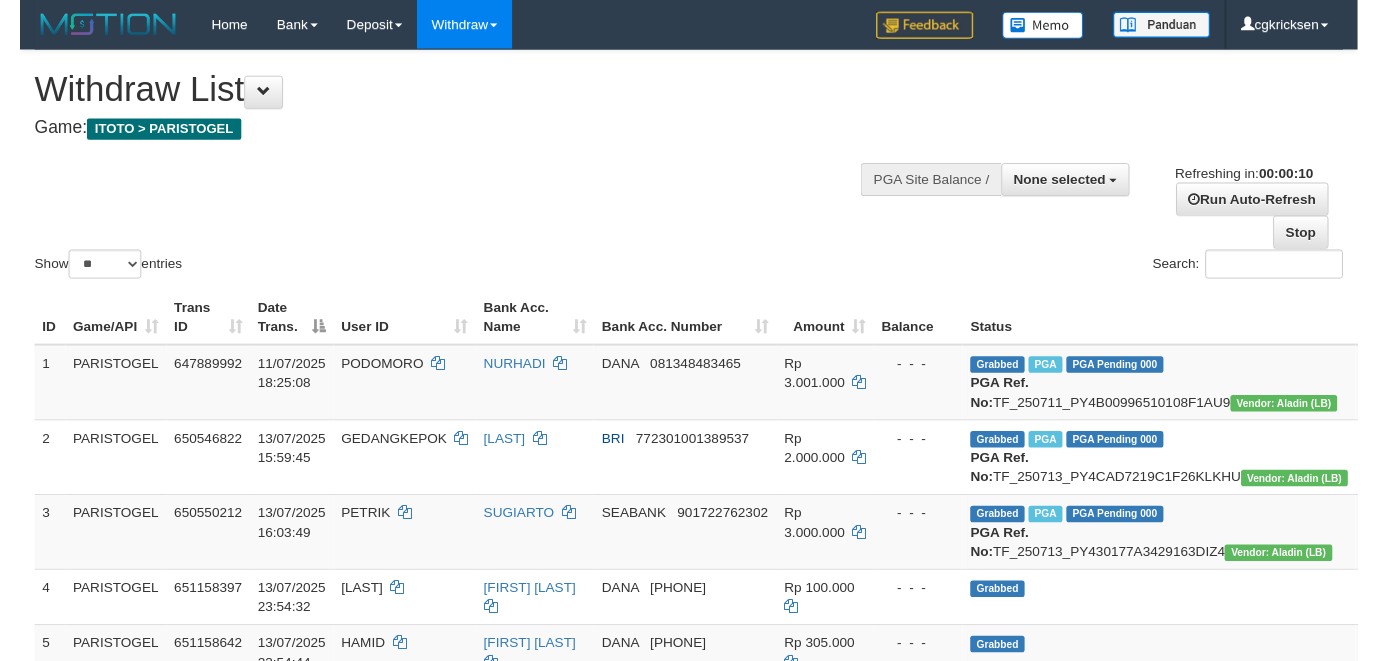 scroll, scrollTop: 1793, scrollLeft: 0, axis: vertical 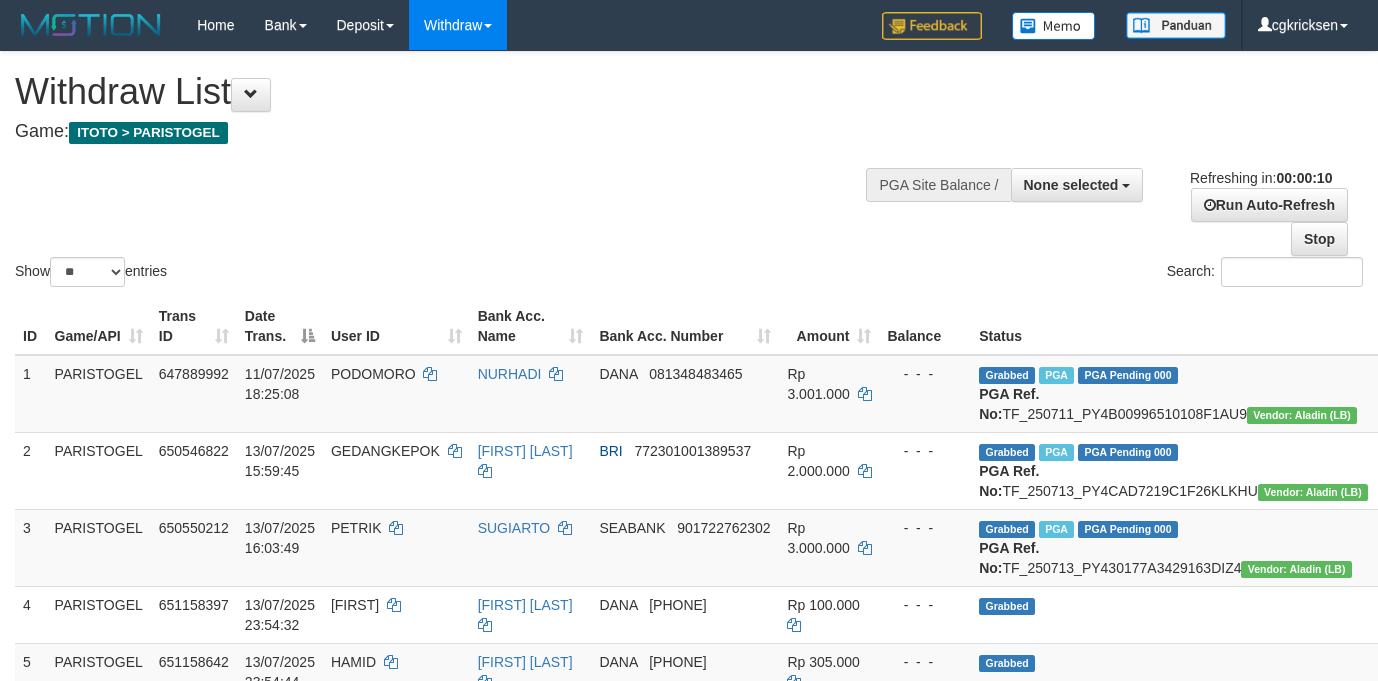 select 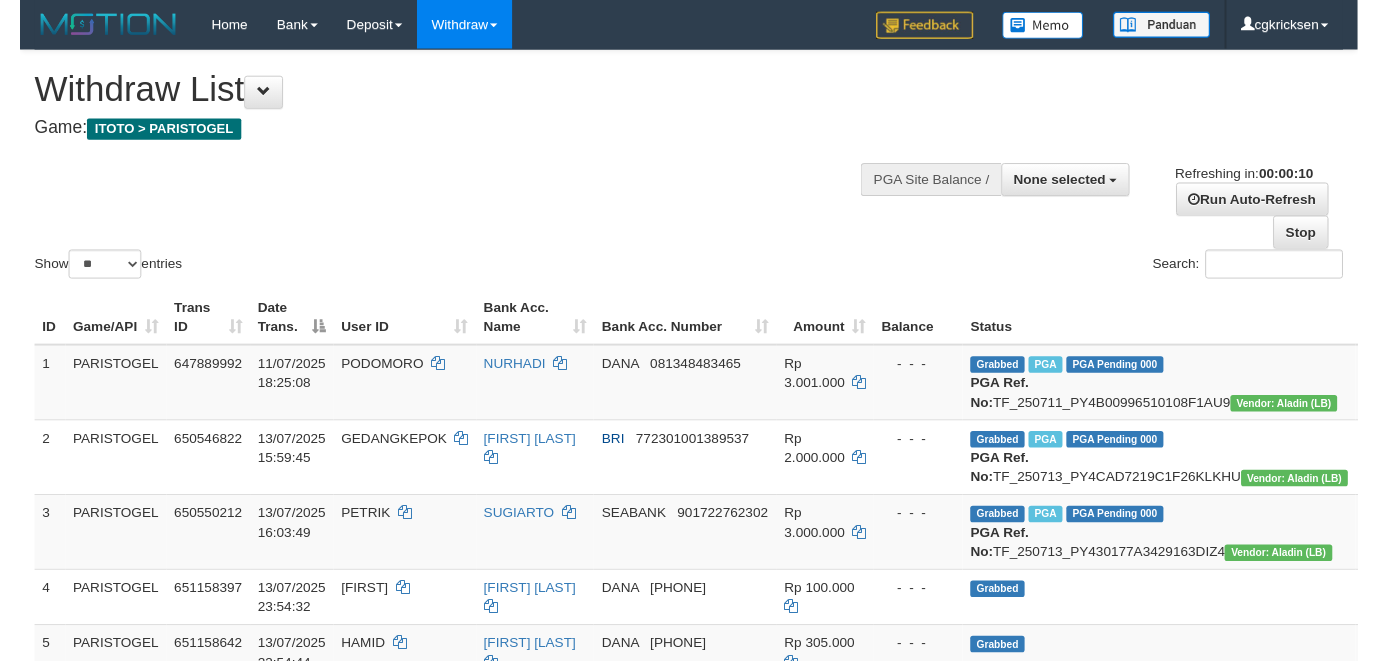 scroll, scrollTop: 0, scrollLeft: 0, axis: both 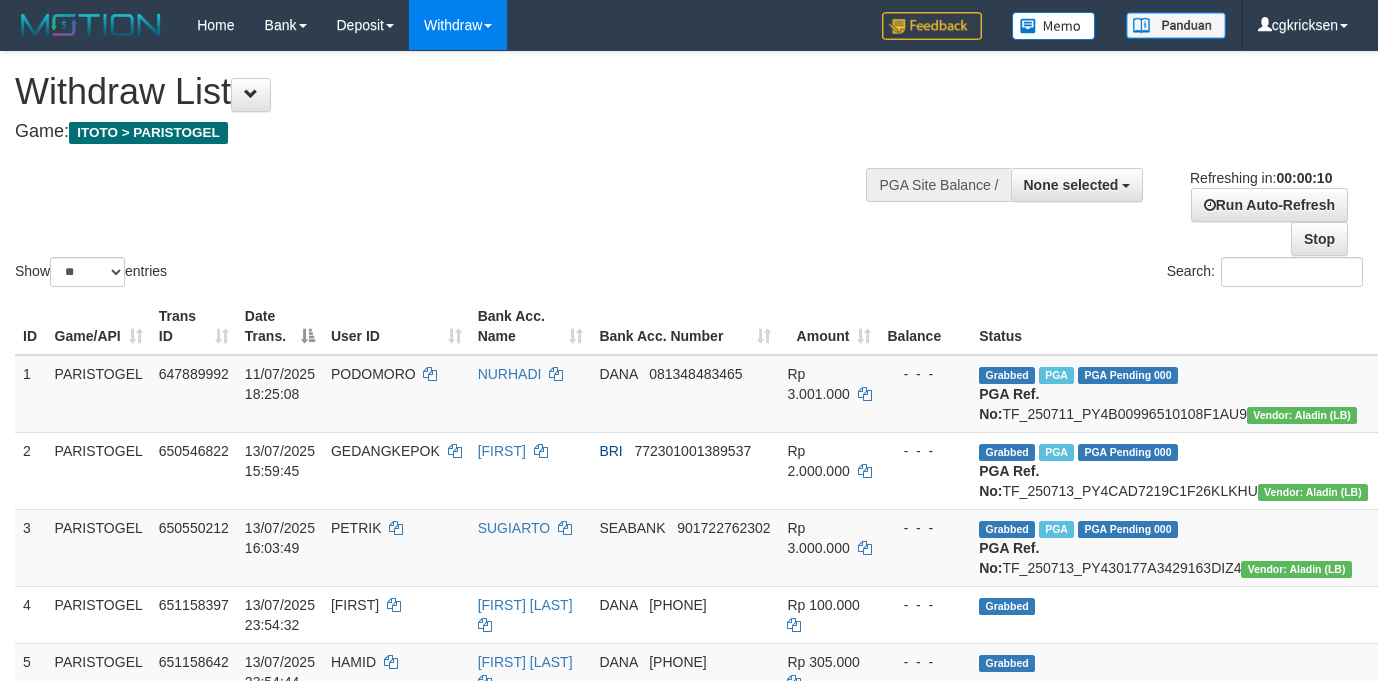 select 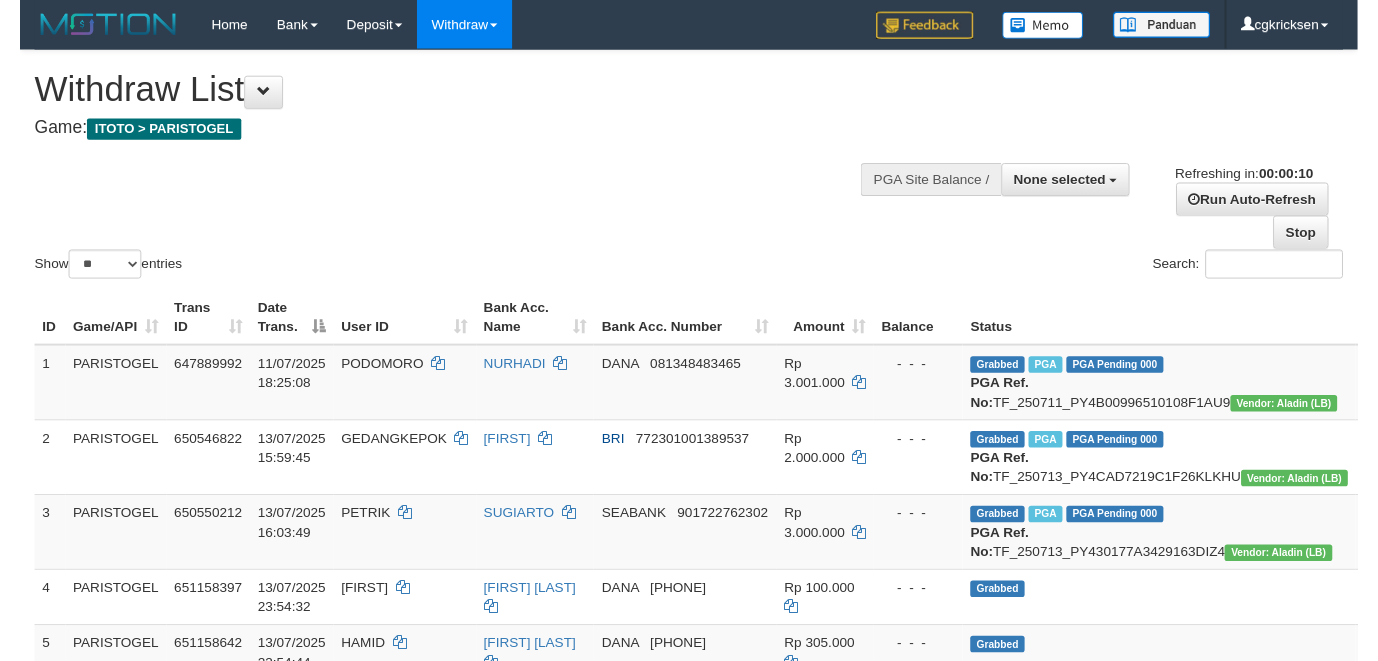 scroll, scrollTop: 0, scrollLeft: 0, axis: both 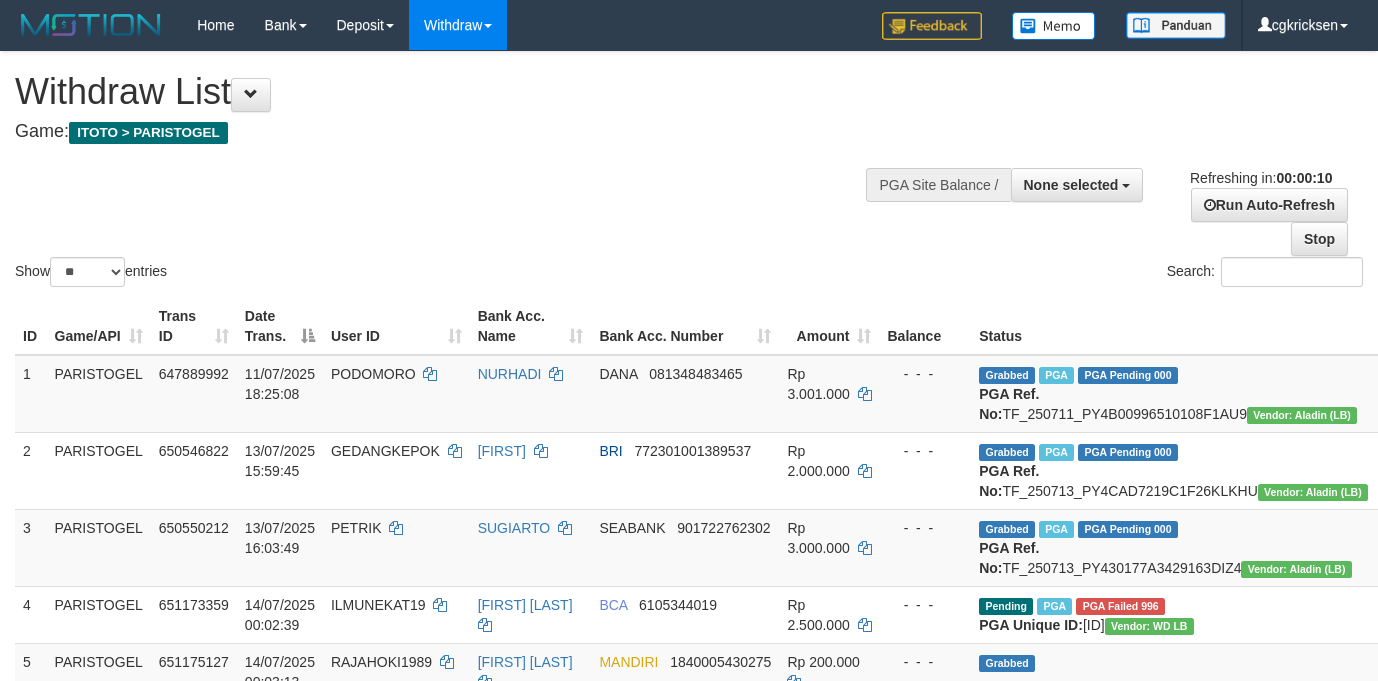 select 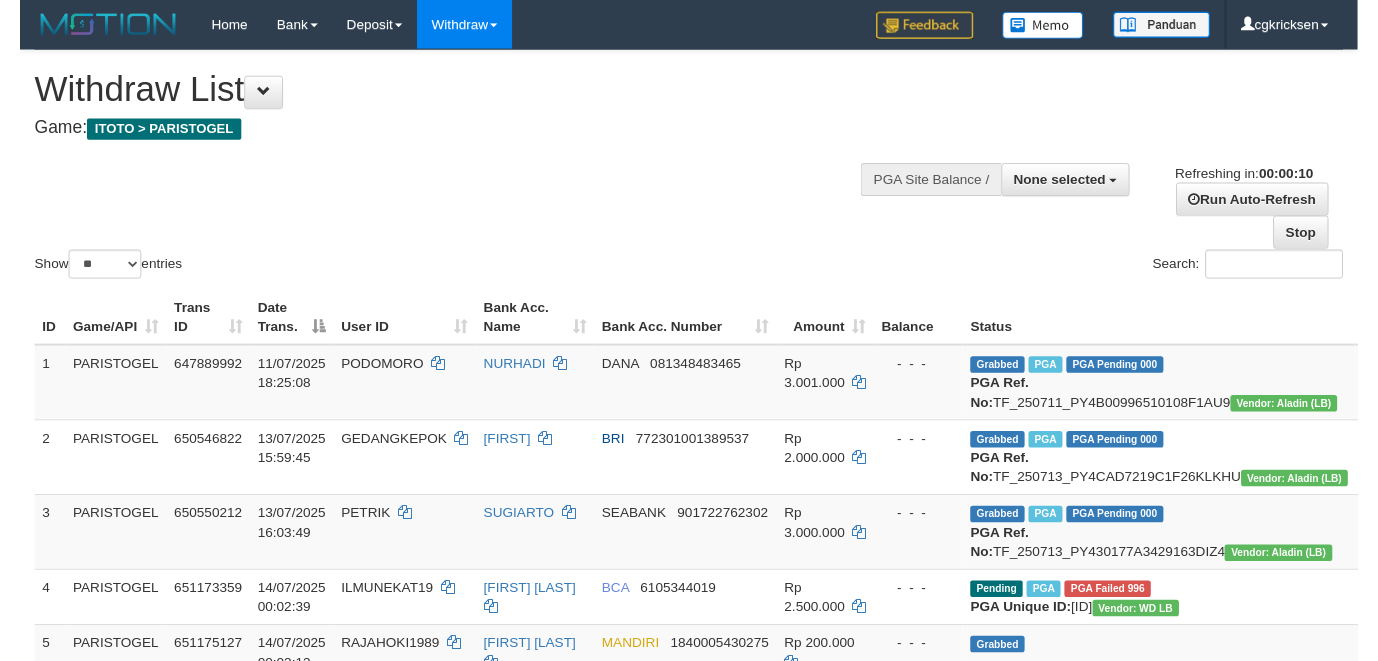 scroll, scrollTop: 0, scrollLeft: 0, axis: both 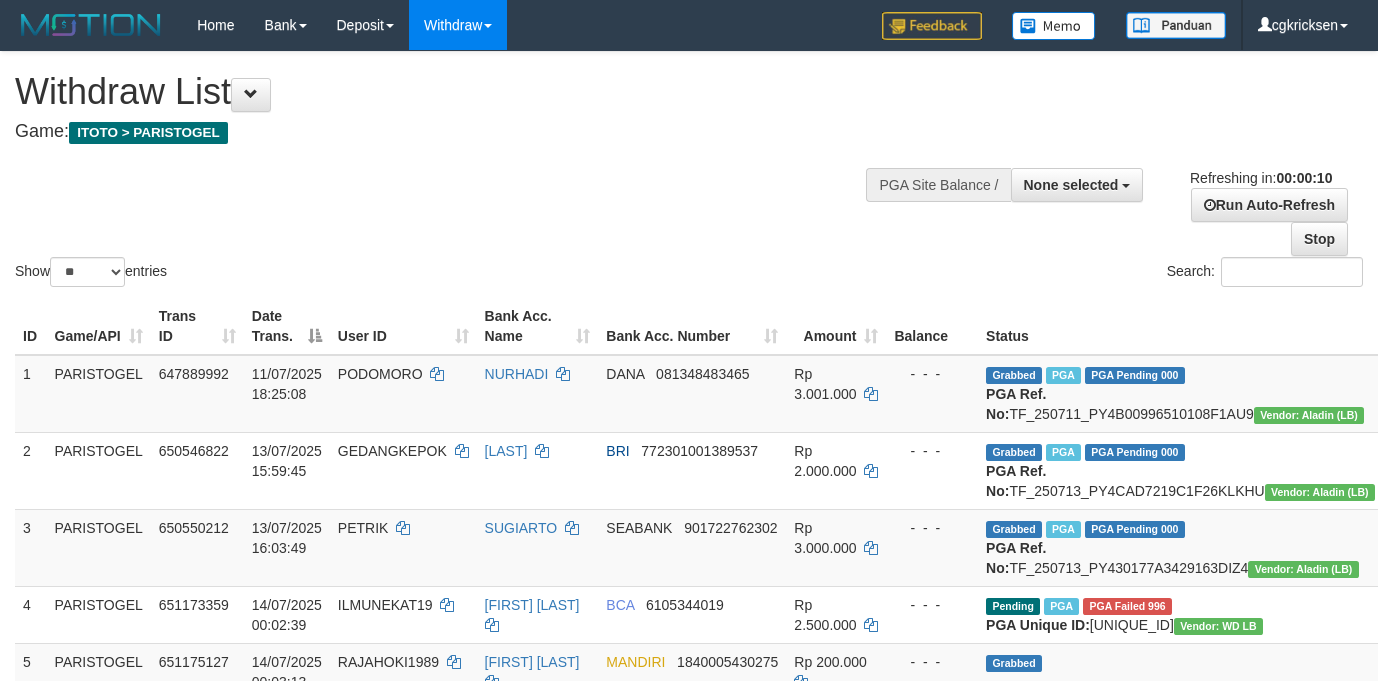 select 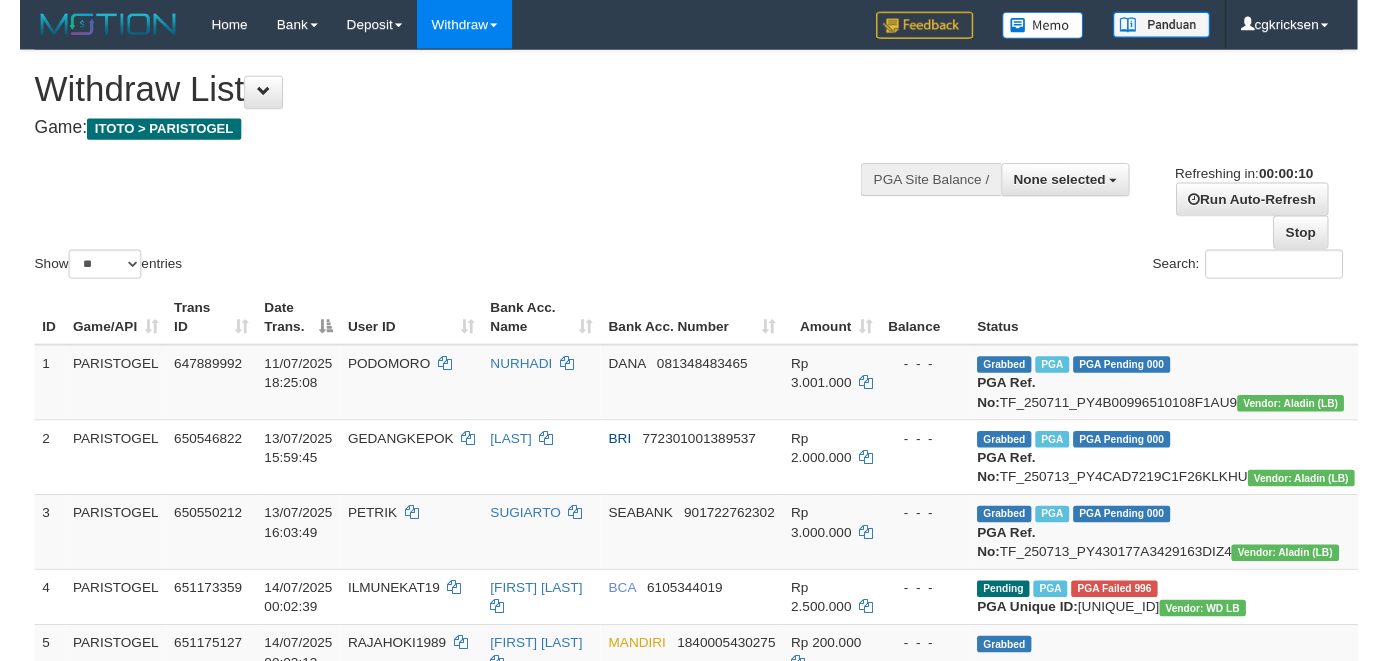 scroll, scrollTop: 0, scrollLeft: 0, axis: both 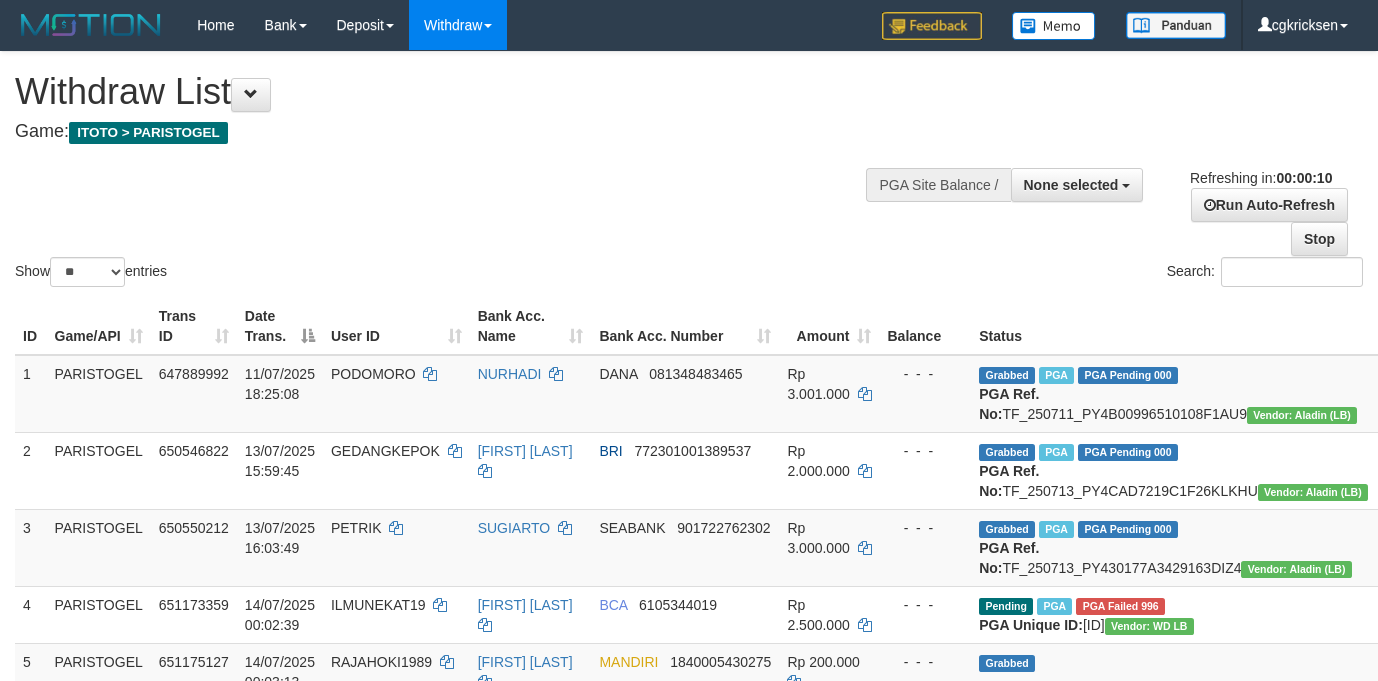 select 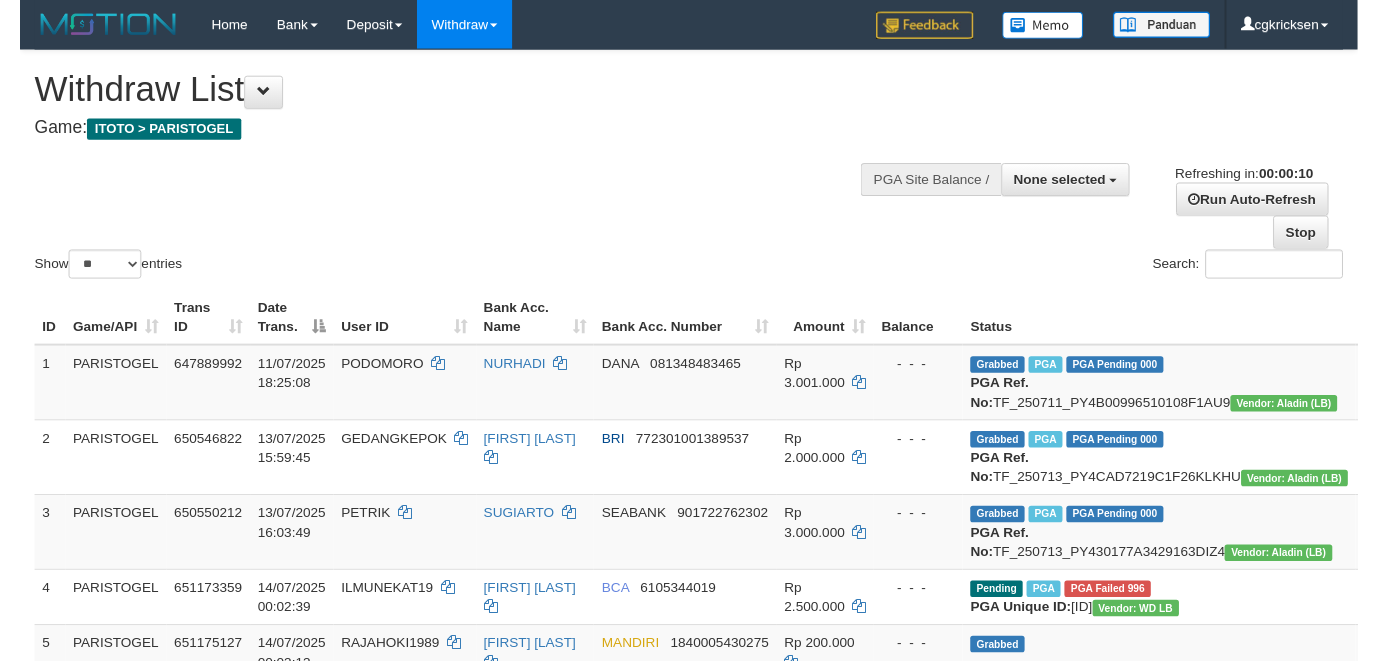 scroll, scrollTop: 0, scrollLeft: 0, axis: both 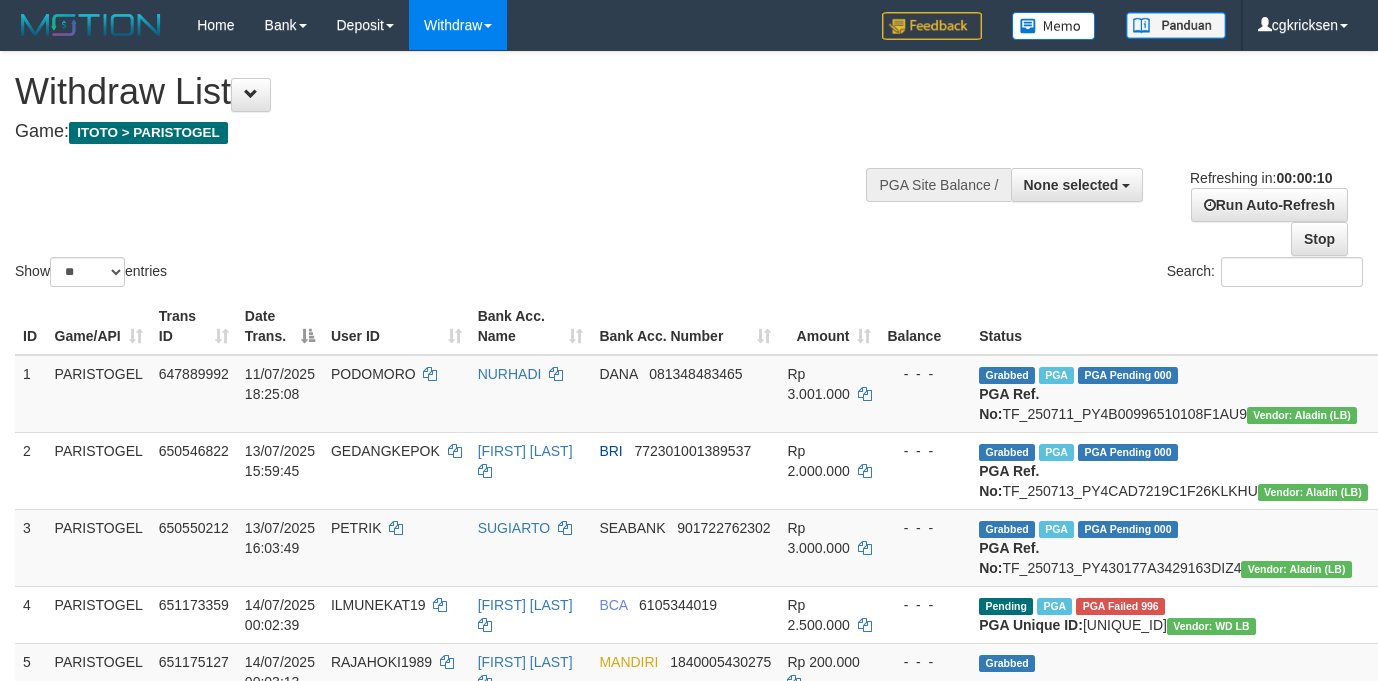select 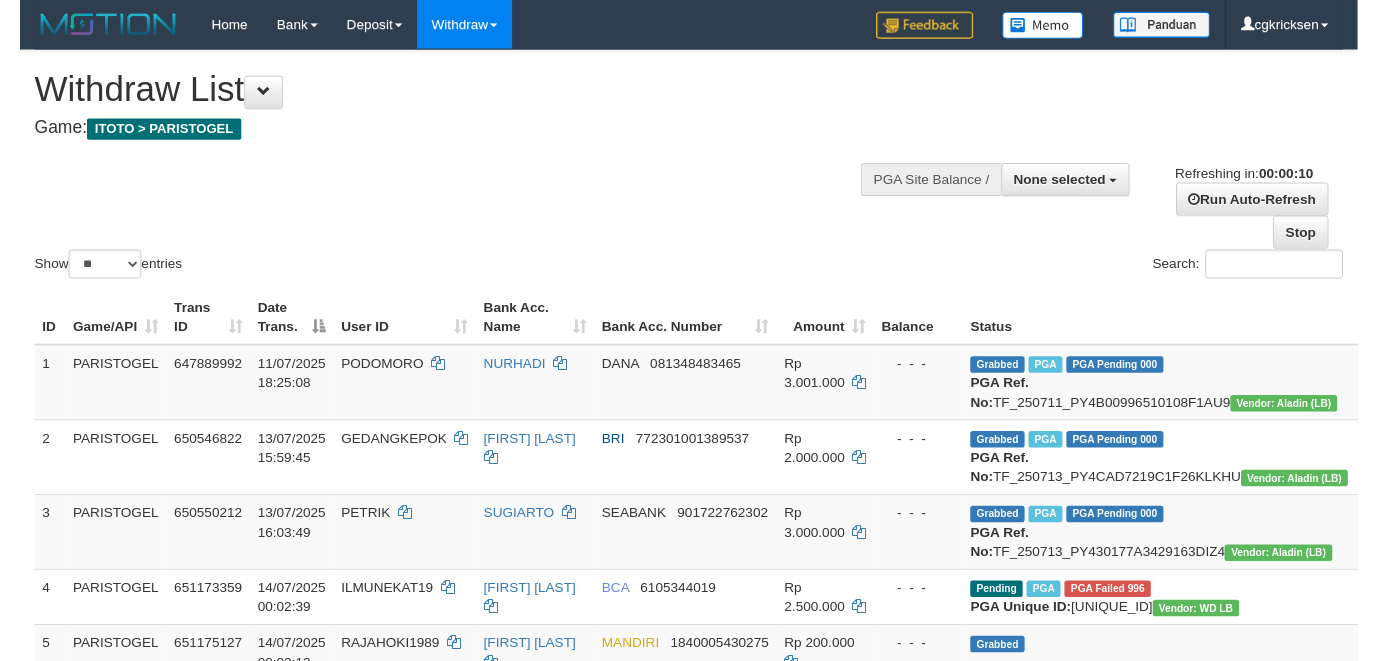 scroll, scrollTop: 0, scrollLeft: 0, axis: both 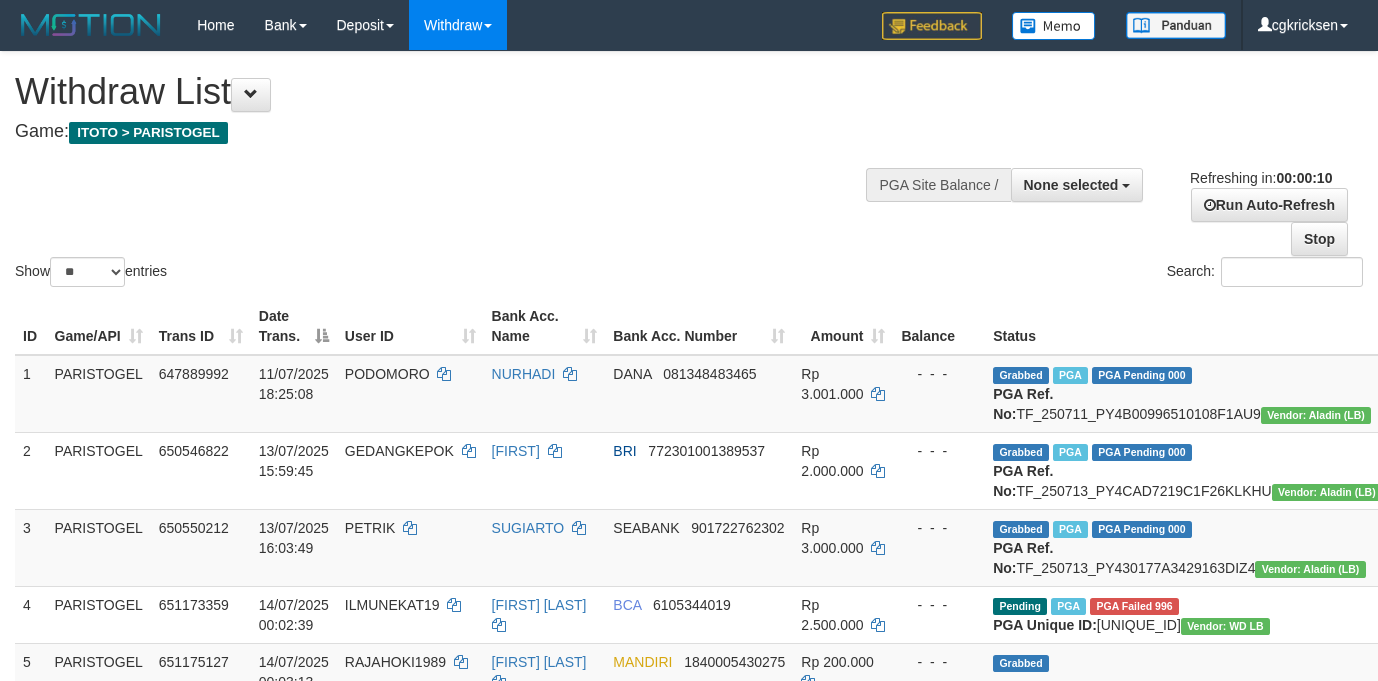 select 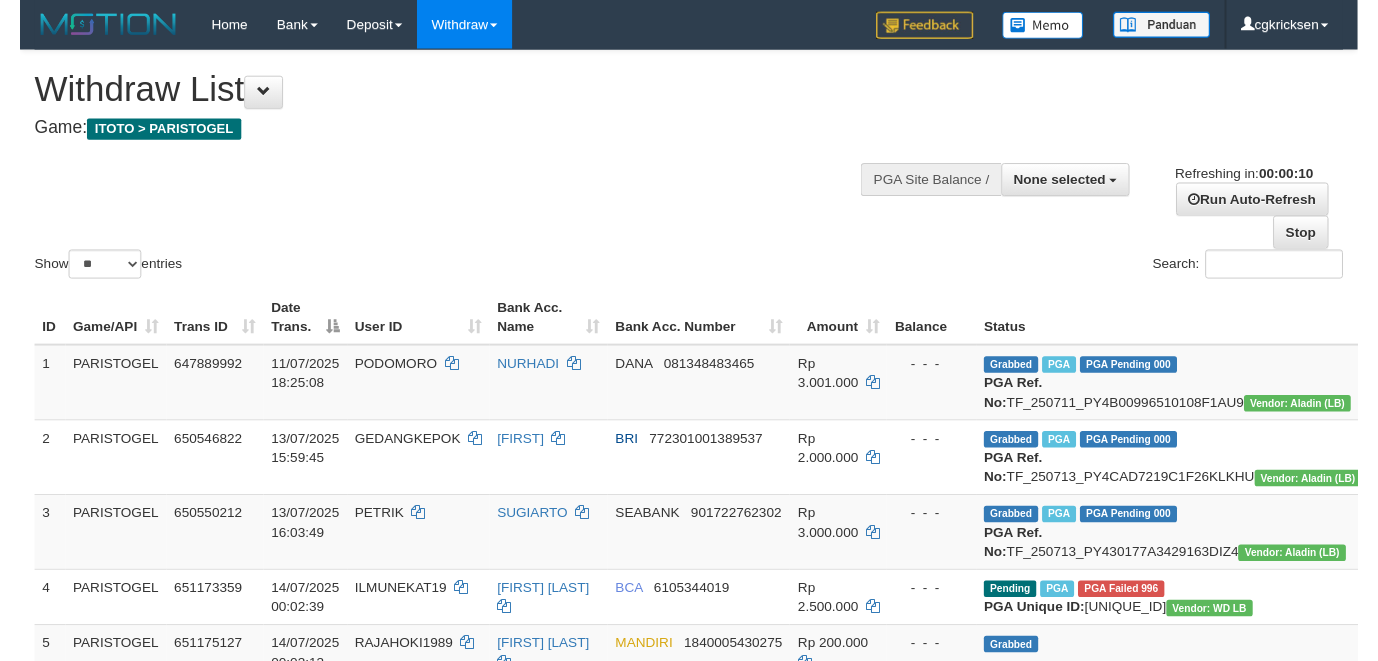 scroll, scrollTop: 0, scrollLeft: 0, axis: both 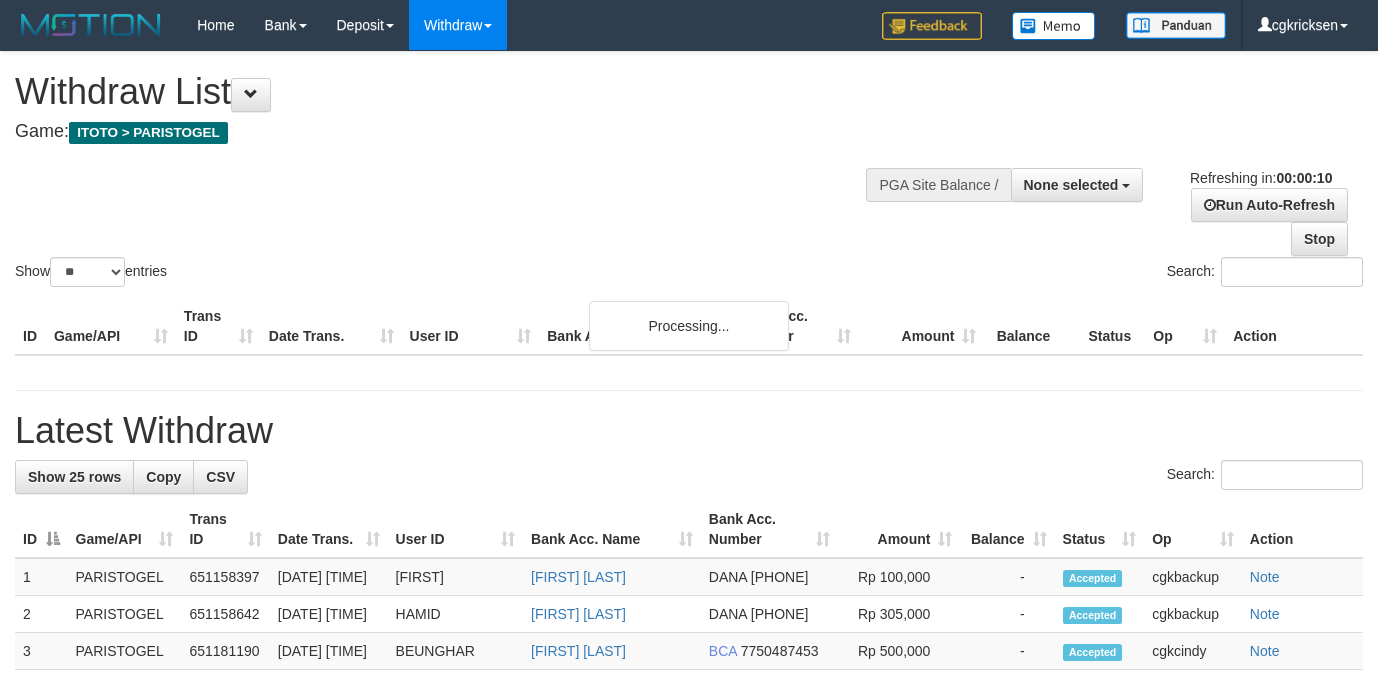 select 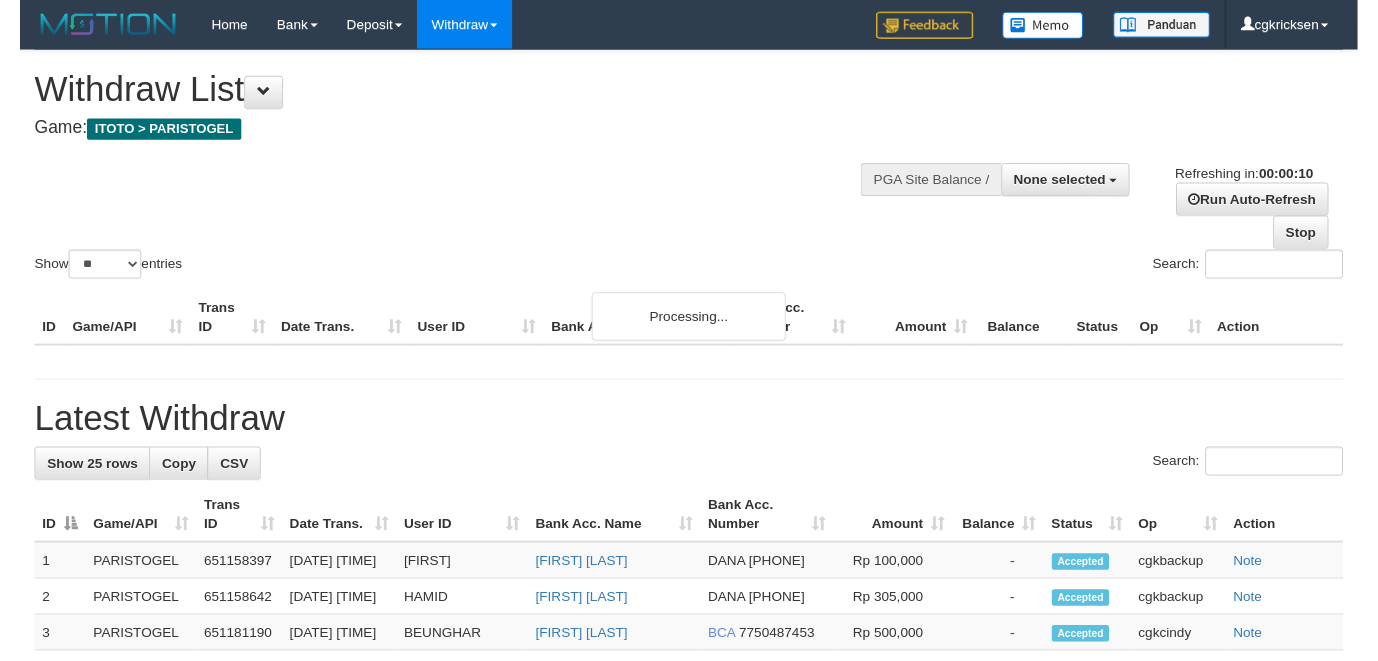 scroll, scrollTop: 0, scrollLeft: 0, axis: both 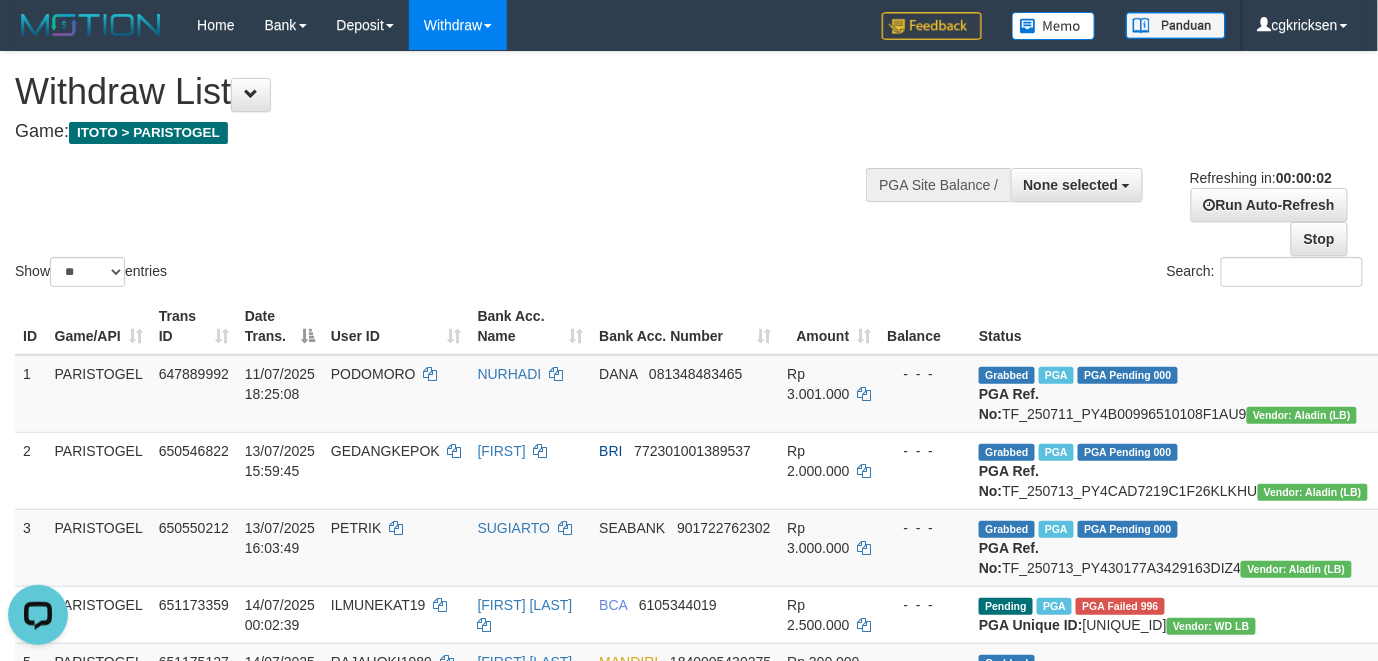 click on "Show  ** ** ** ***  entries Search:" at bounding box center [689, 171] 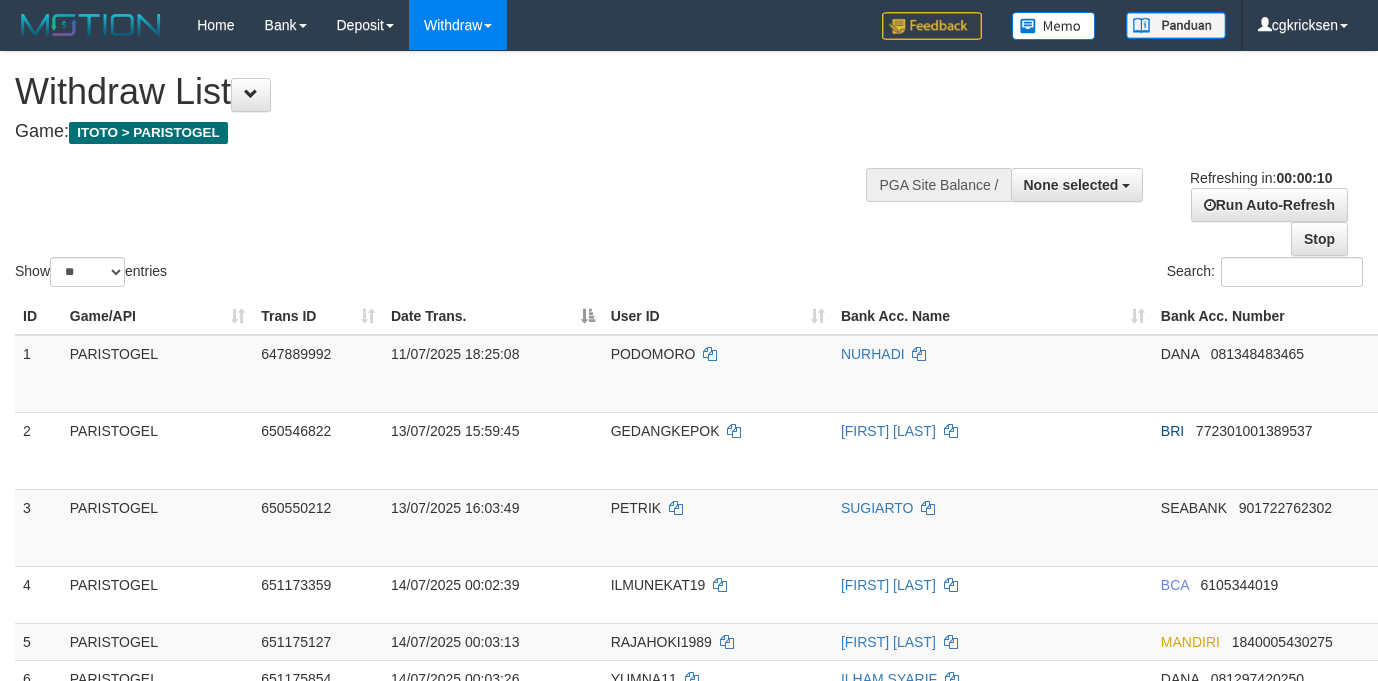 select 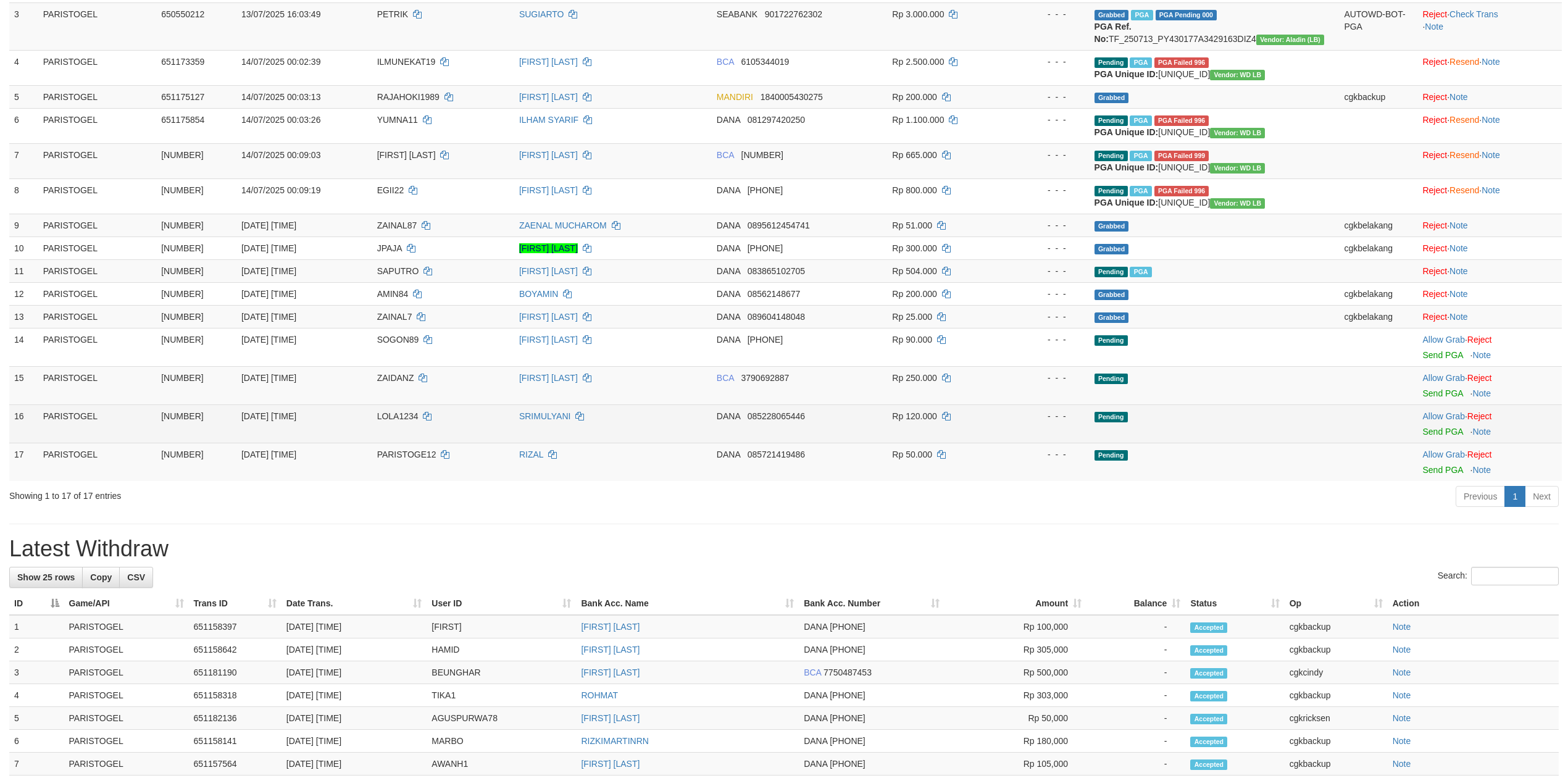 scroll, scrollTop: 494, scrollLeft: 0, axis: vertical 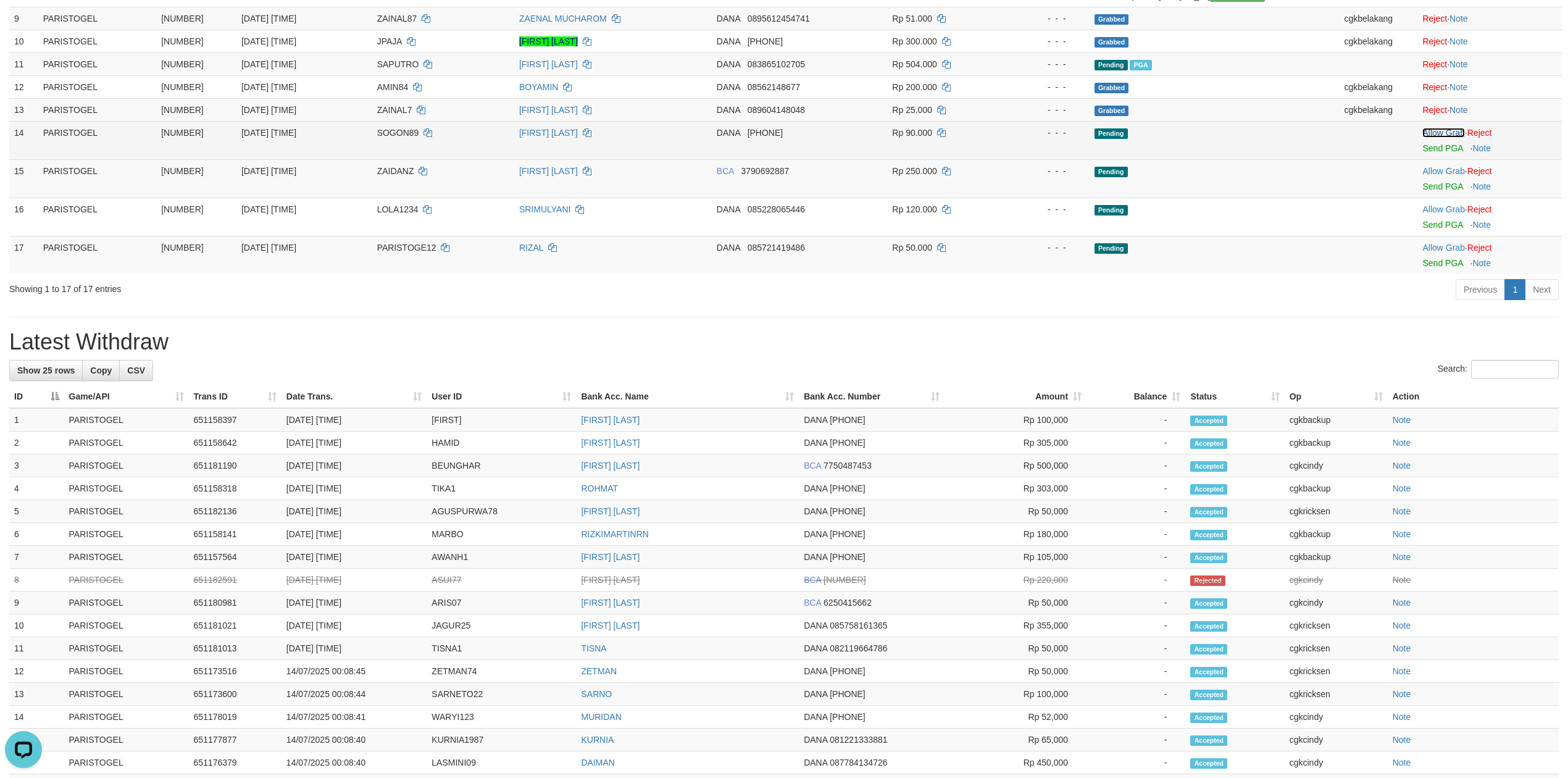 click on "Allow Grab" at bounding box center (1443, 133) 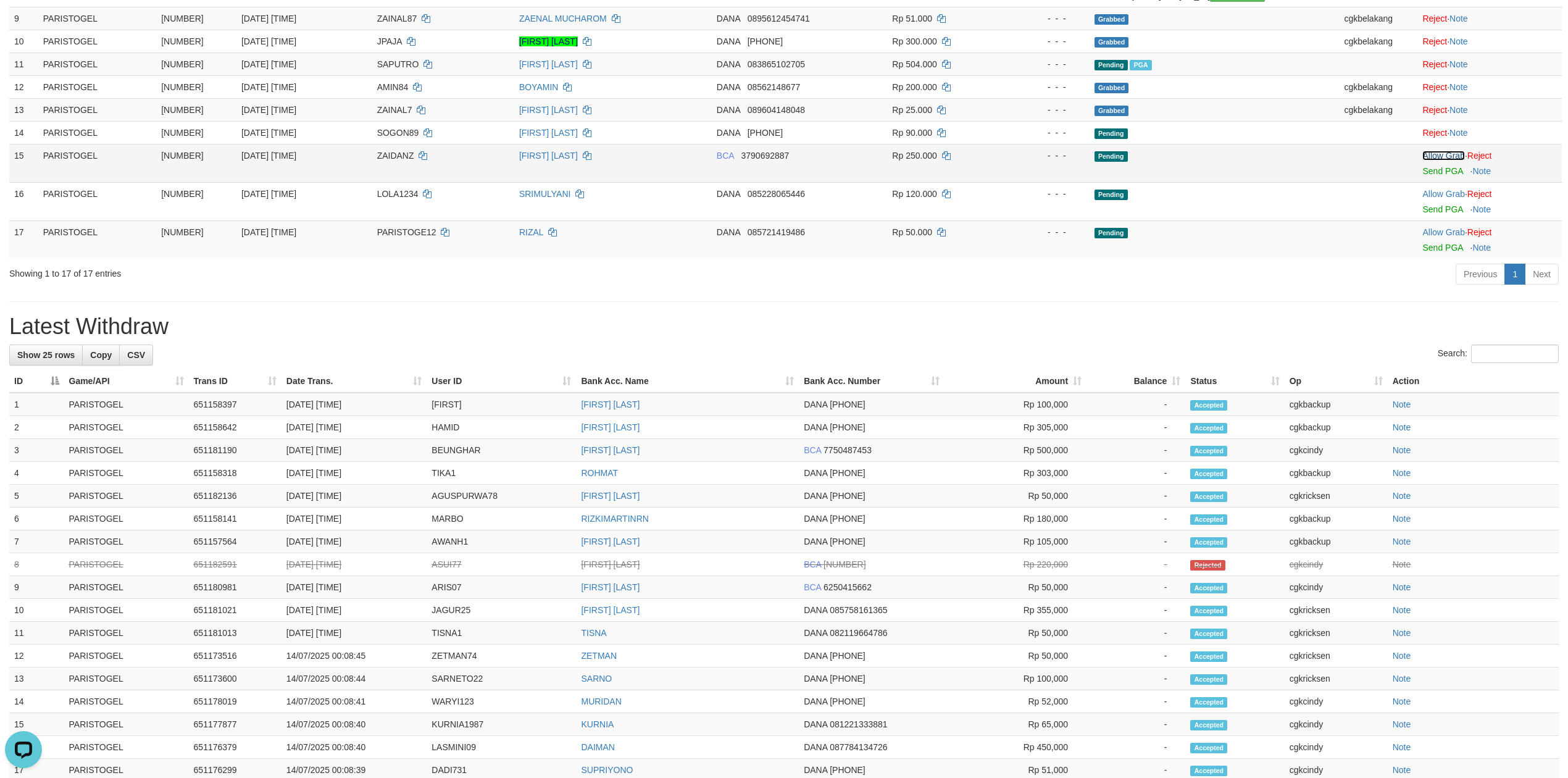 click on "Allow Grab" at bounding box center [1443, 156] 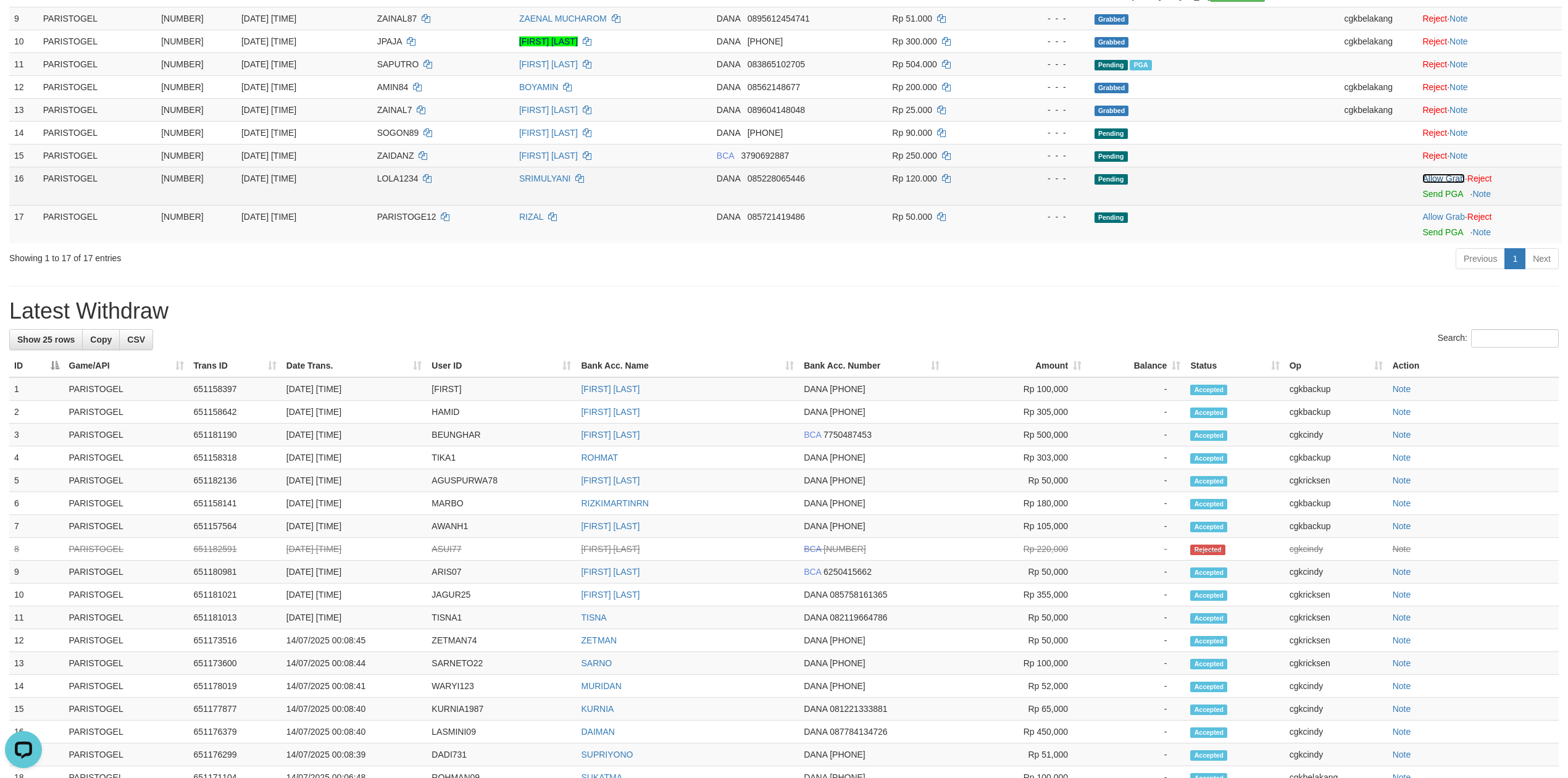 click on "Allow Grab" at bounding box center [1443, 178] 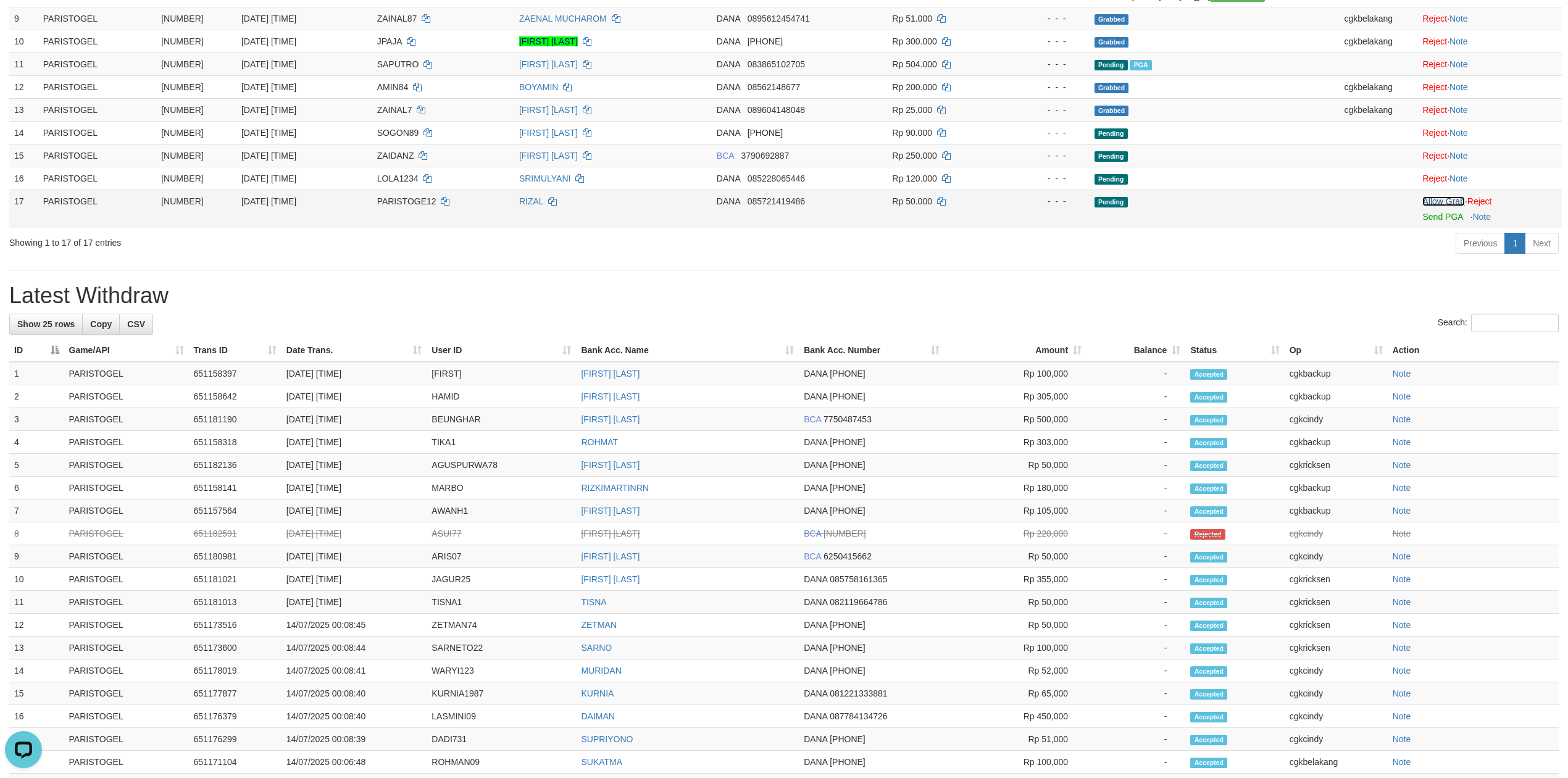 click on "Allow Grab" at bounding box center [1443, 201] 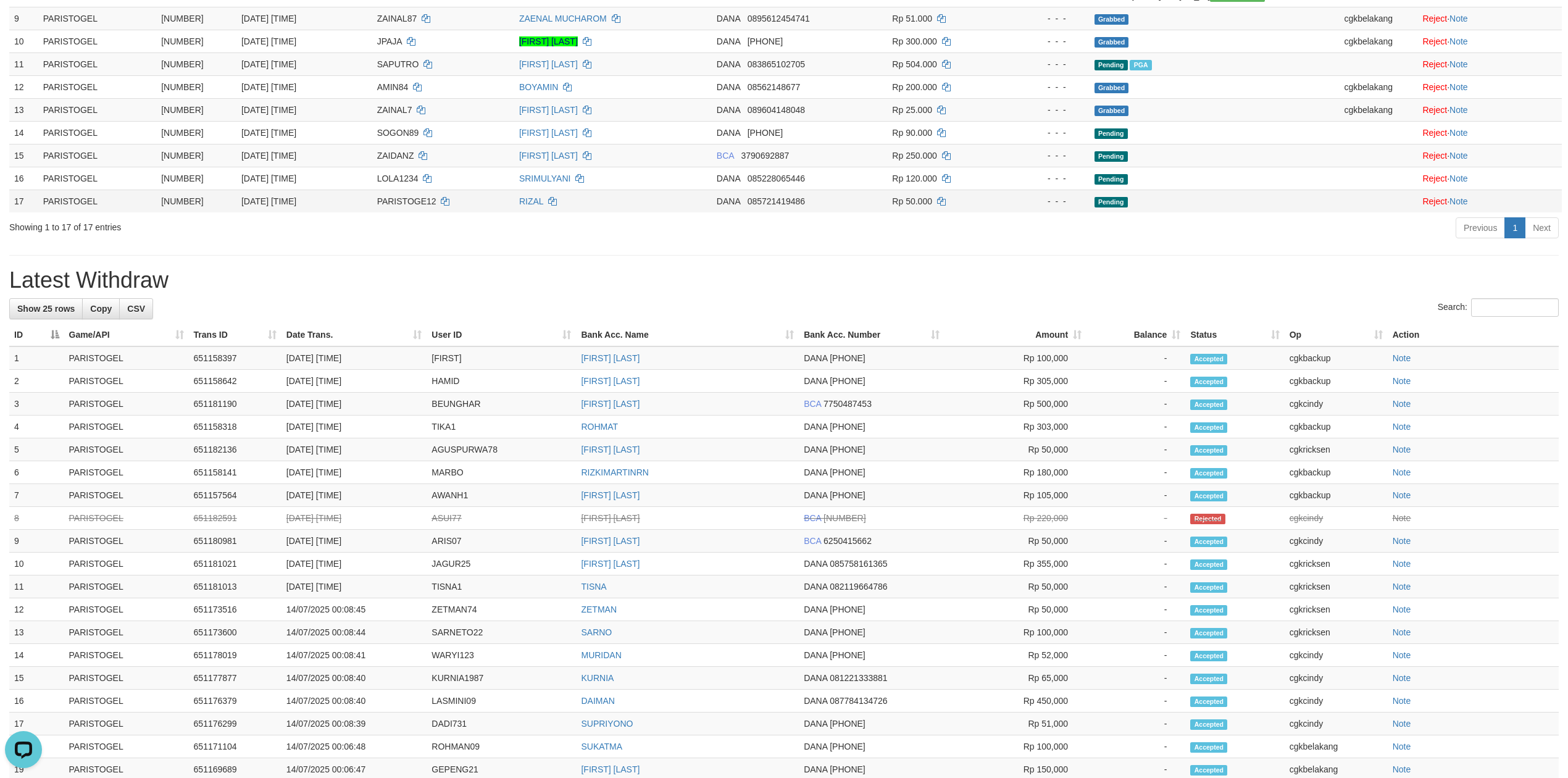 click at bounding box center [1378, 201] 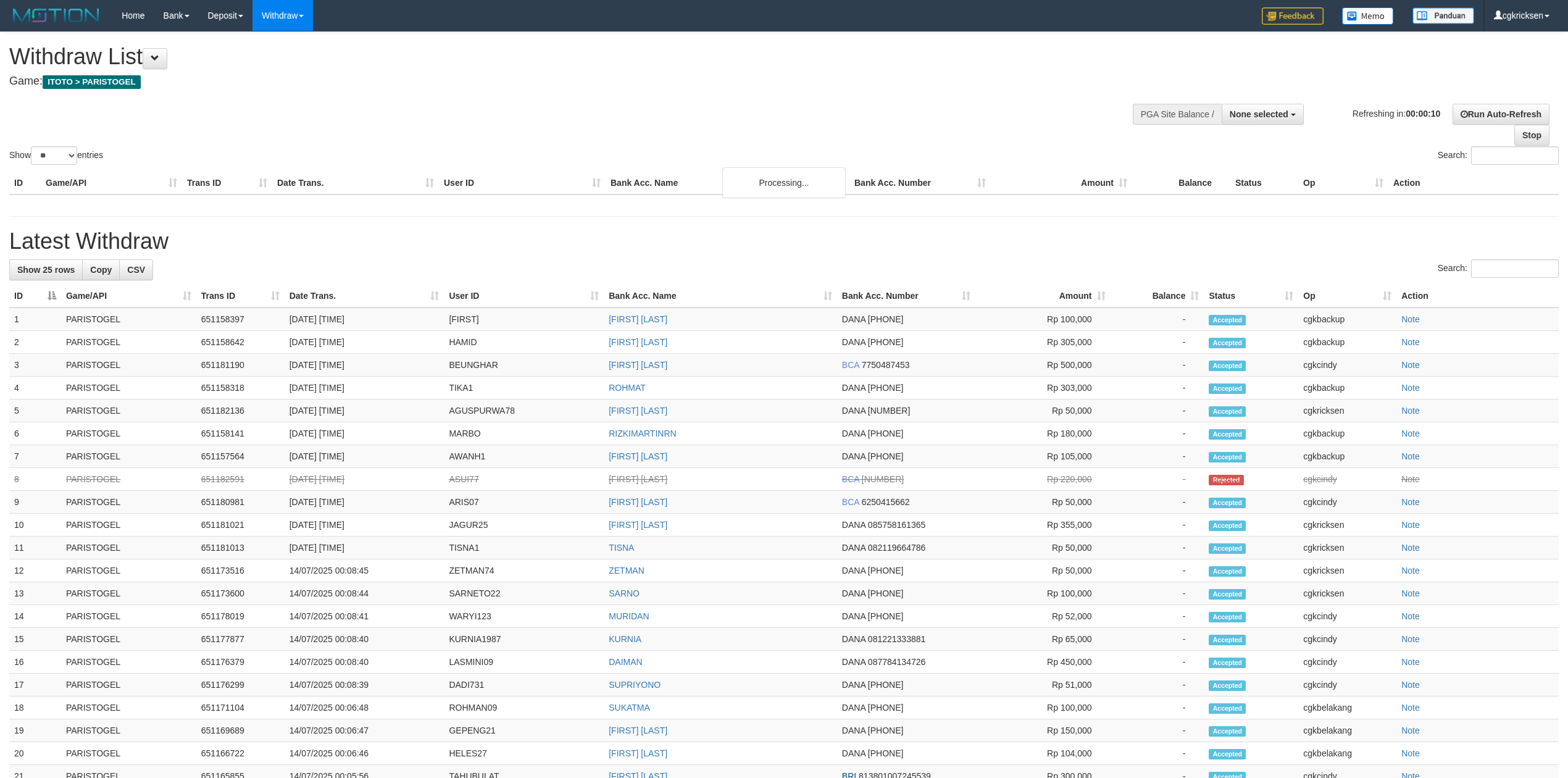 select 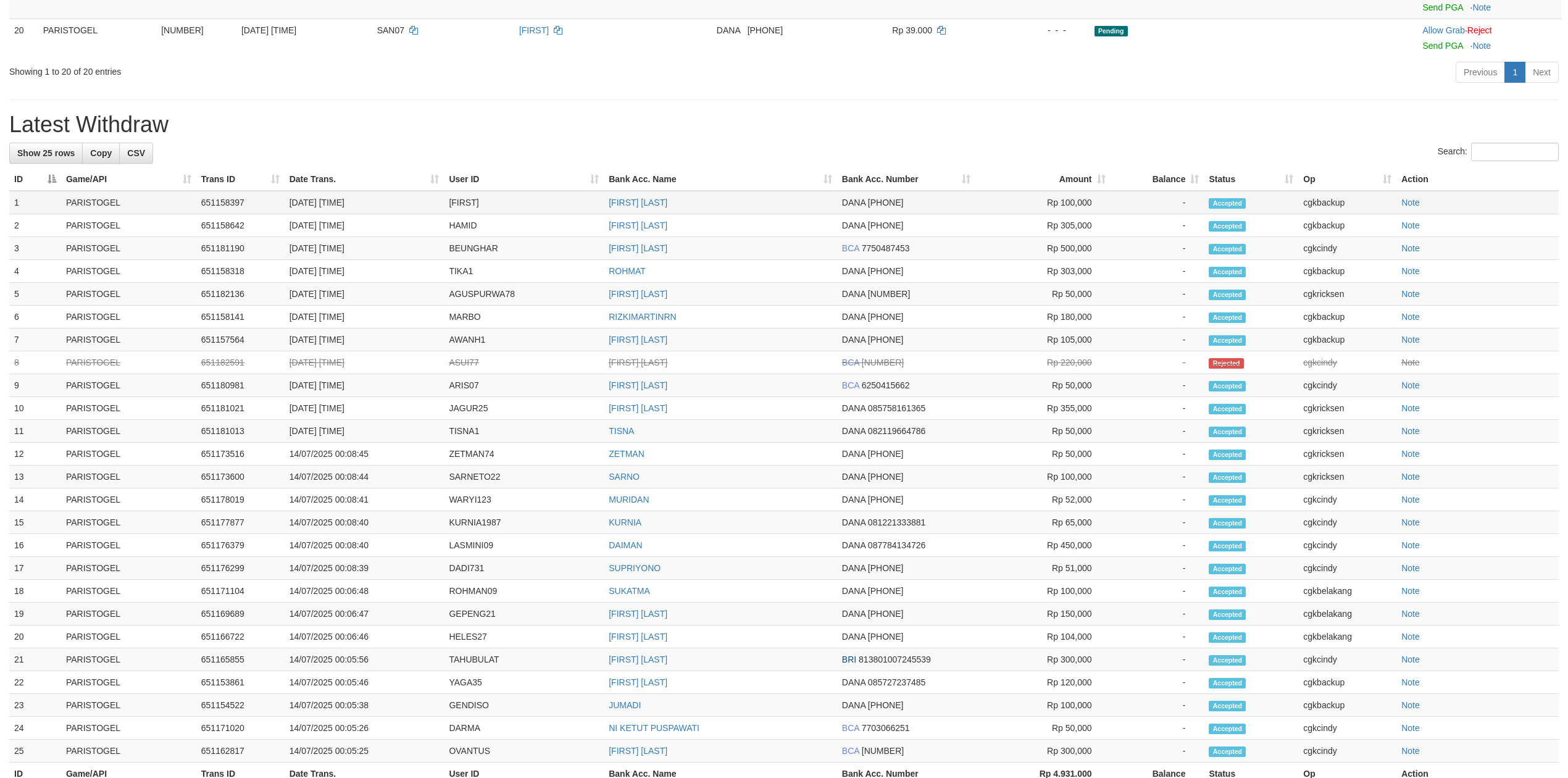 scroll, scrollTop: 720, scrollLeft: 0, axis: vertical 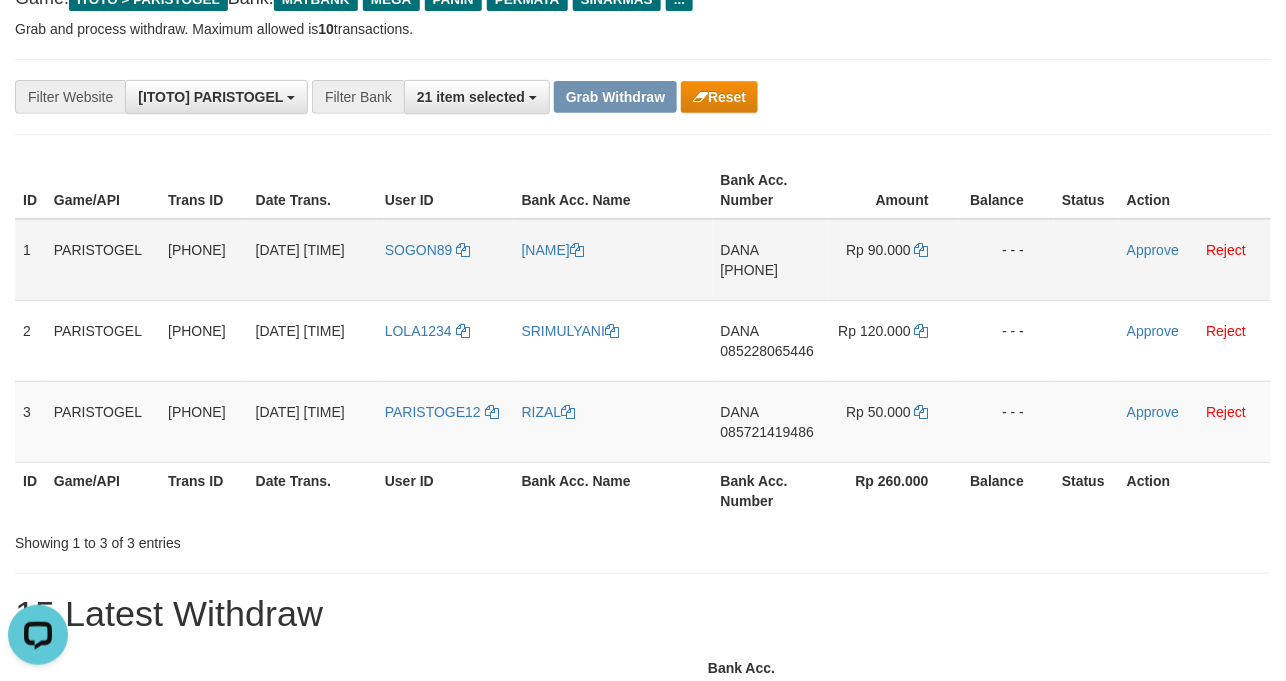 click on "SOGON89" at bounding box center (445, 260) 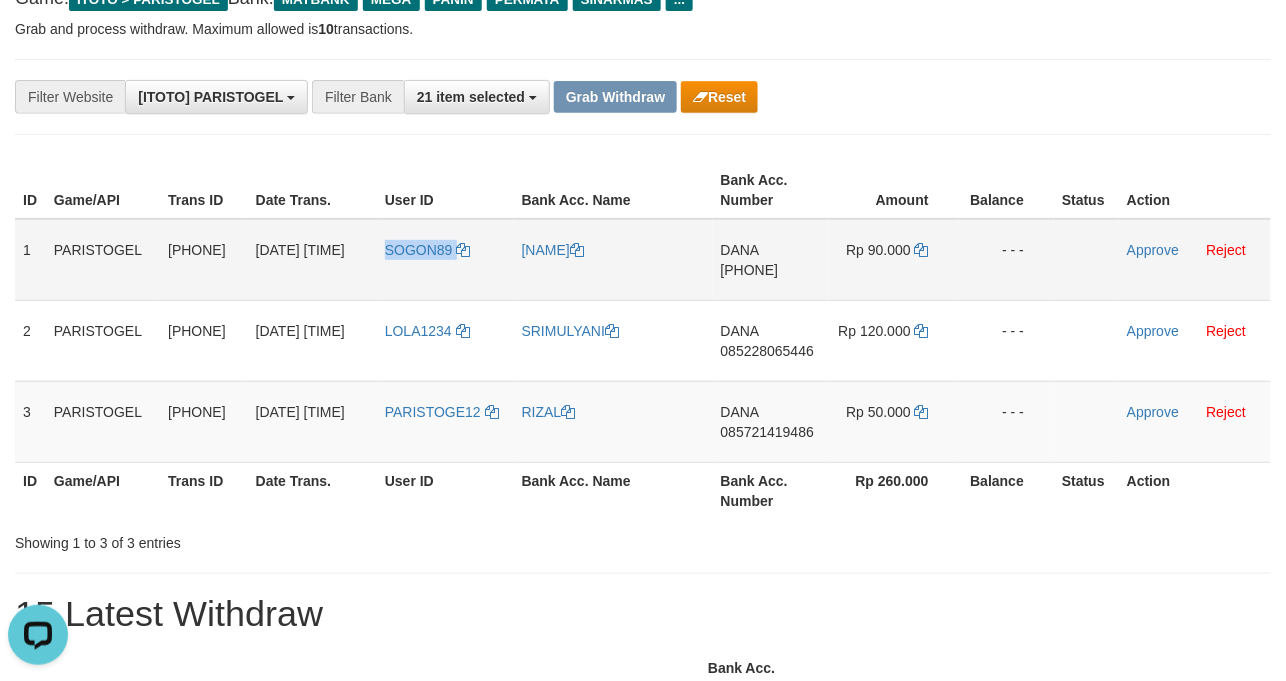click on "SOGON89" at bounding box center [445, 260] 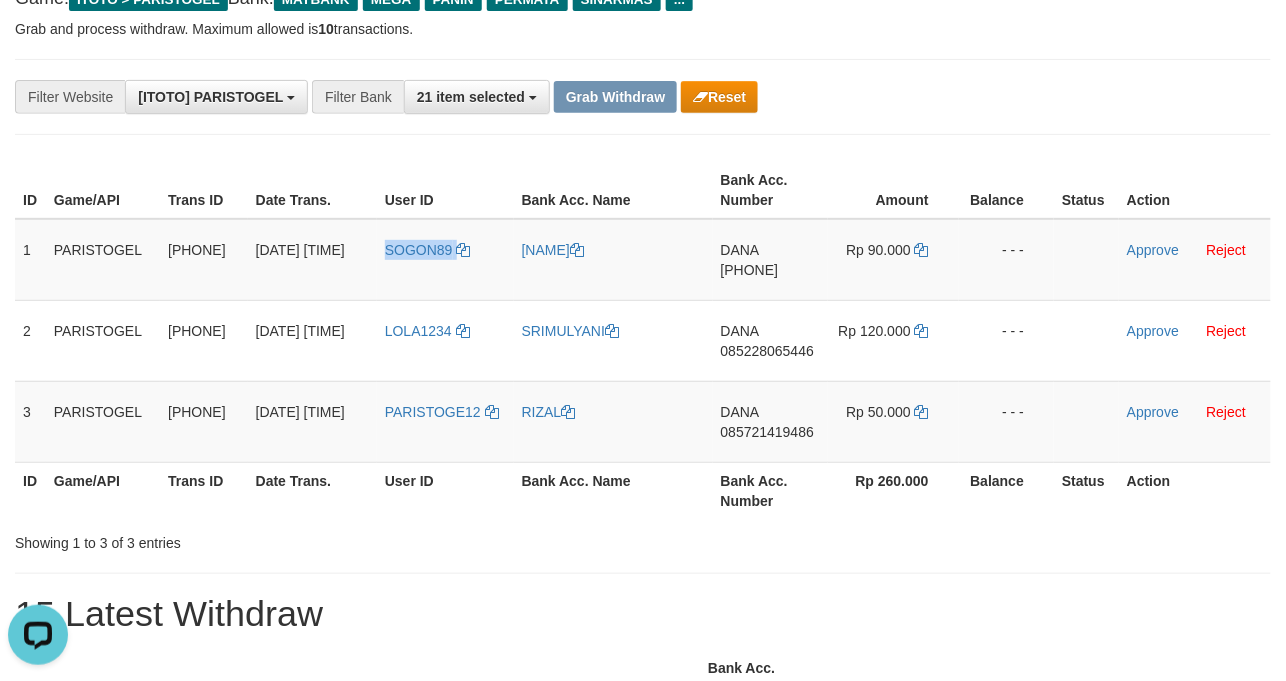 copy on "SOGON89" 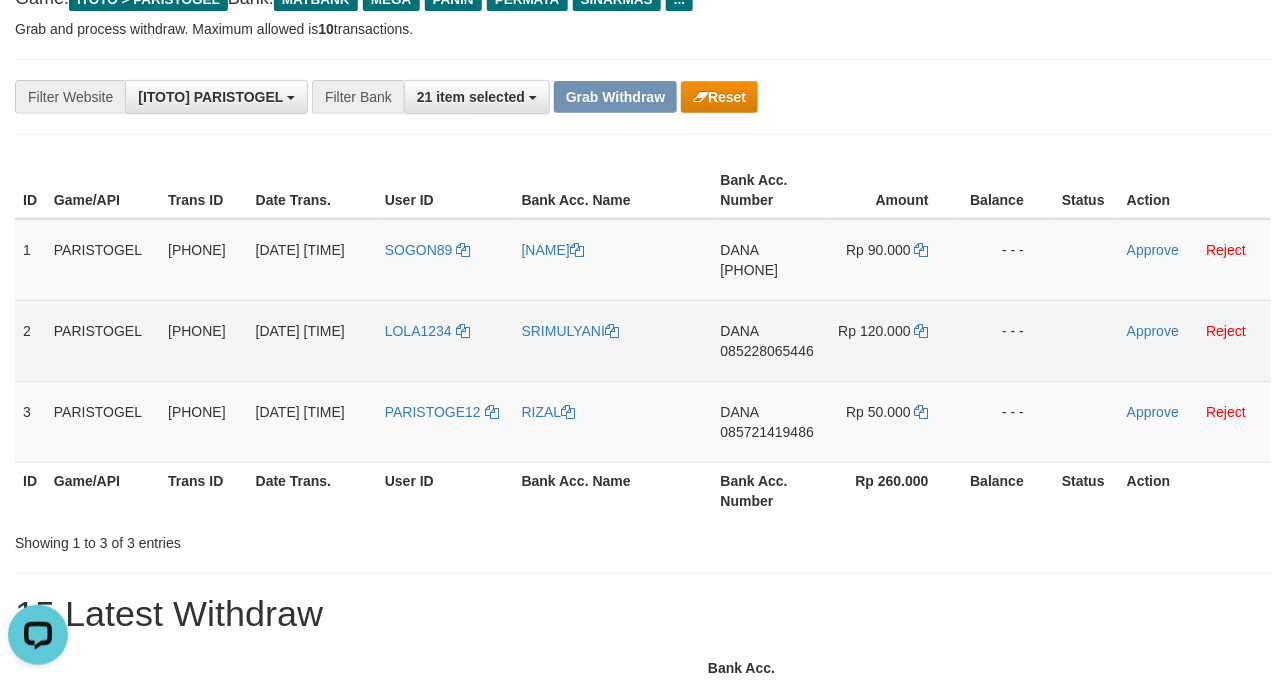 click on "LOLA1234" at bounding box center [445, 340] 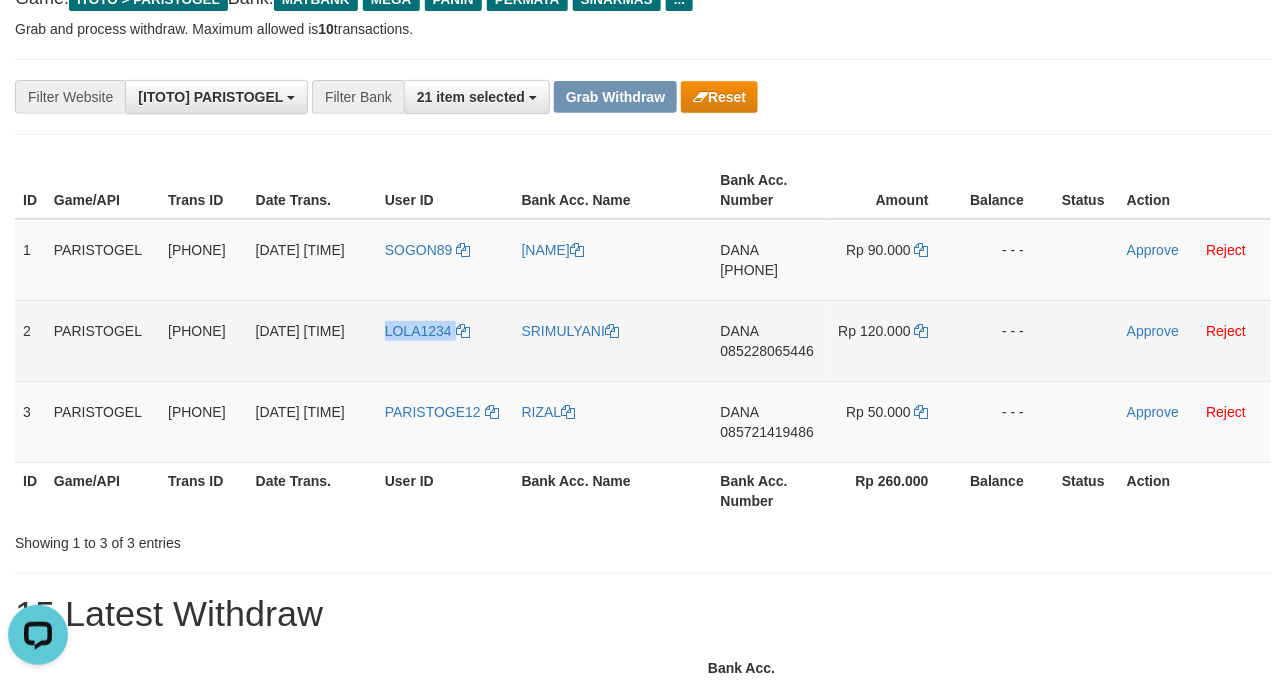 click on "LOLA1234" at bounding box center [445, 340] 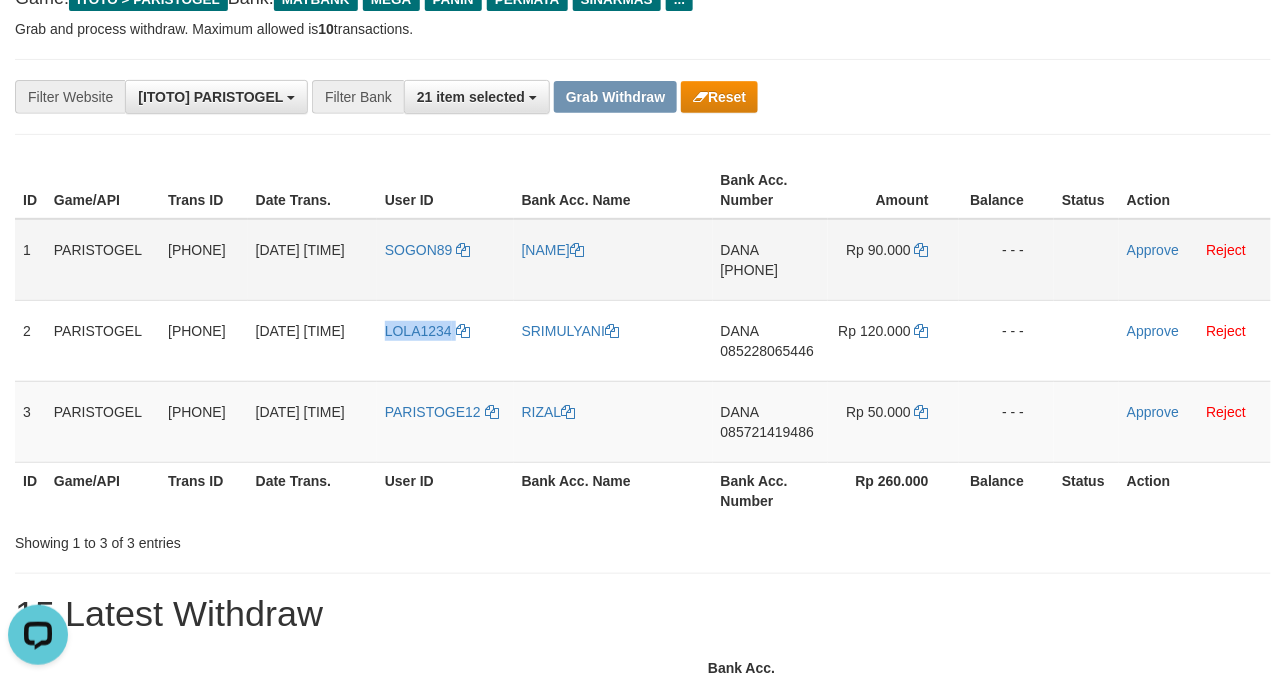 copy on "LOLA1234" 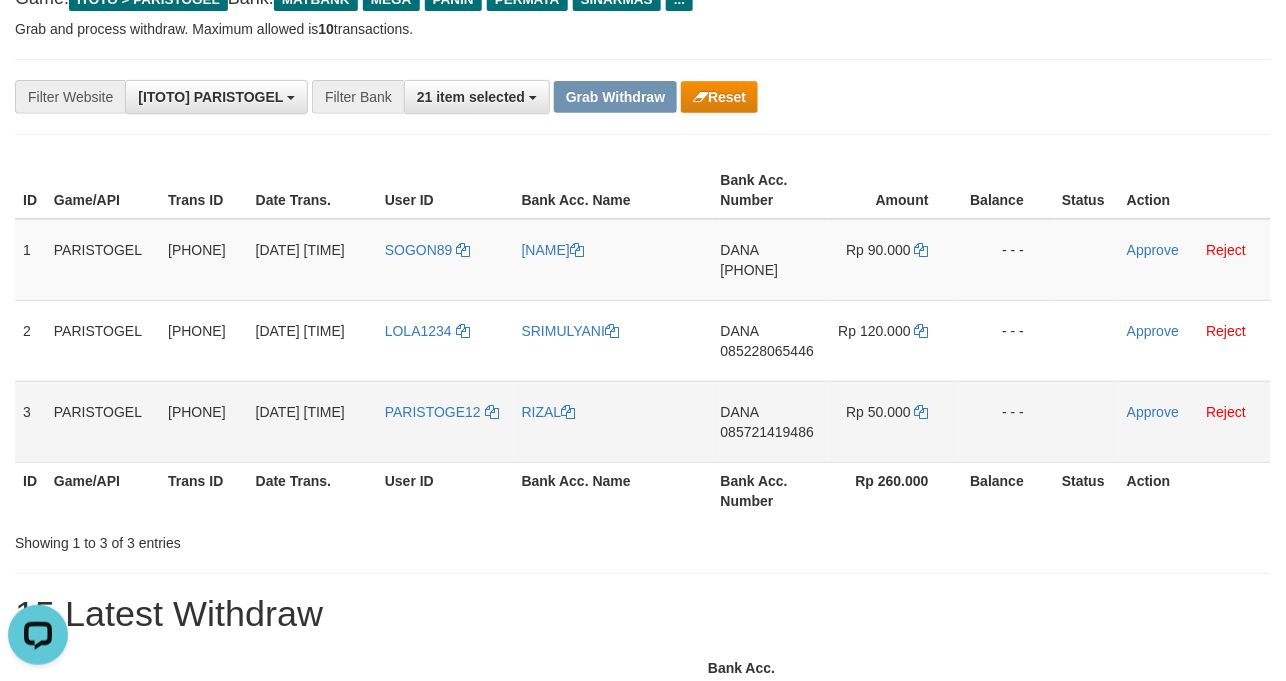 click on "PARISTOGE12" at bounding box center [445, 421] 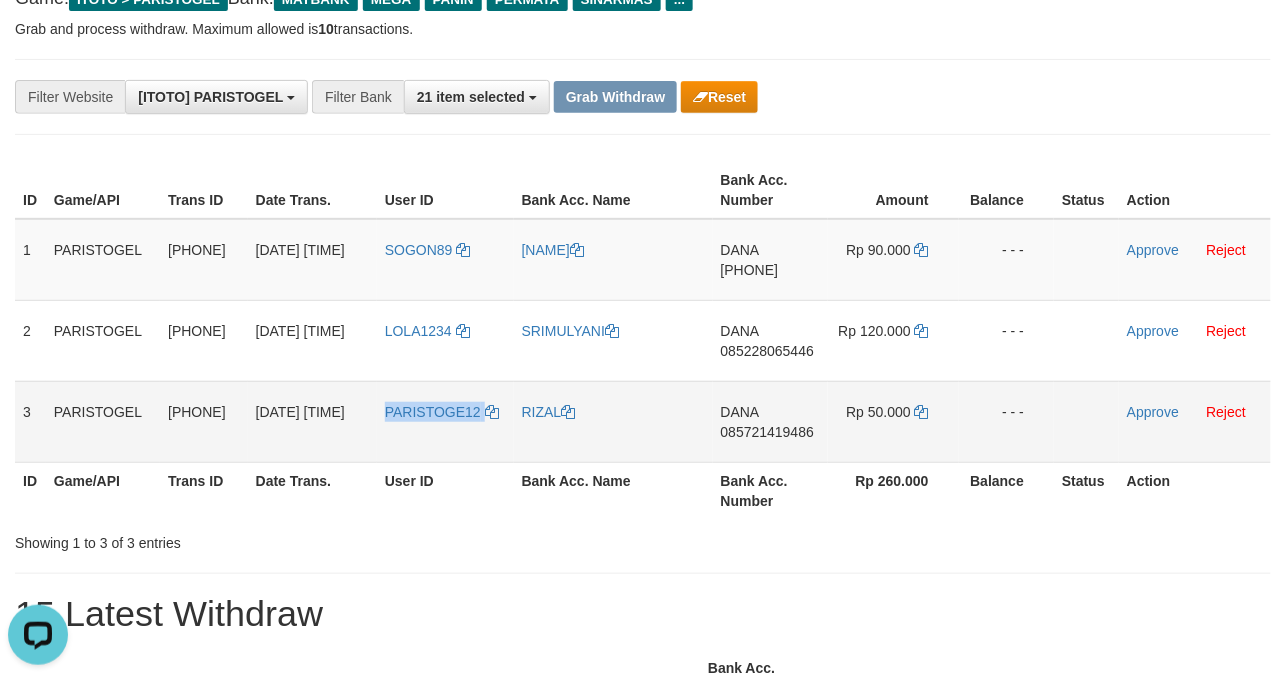click on "PARISTOGE12" at bounding box center (445, 421) 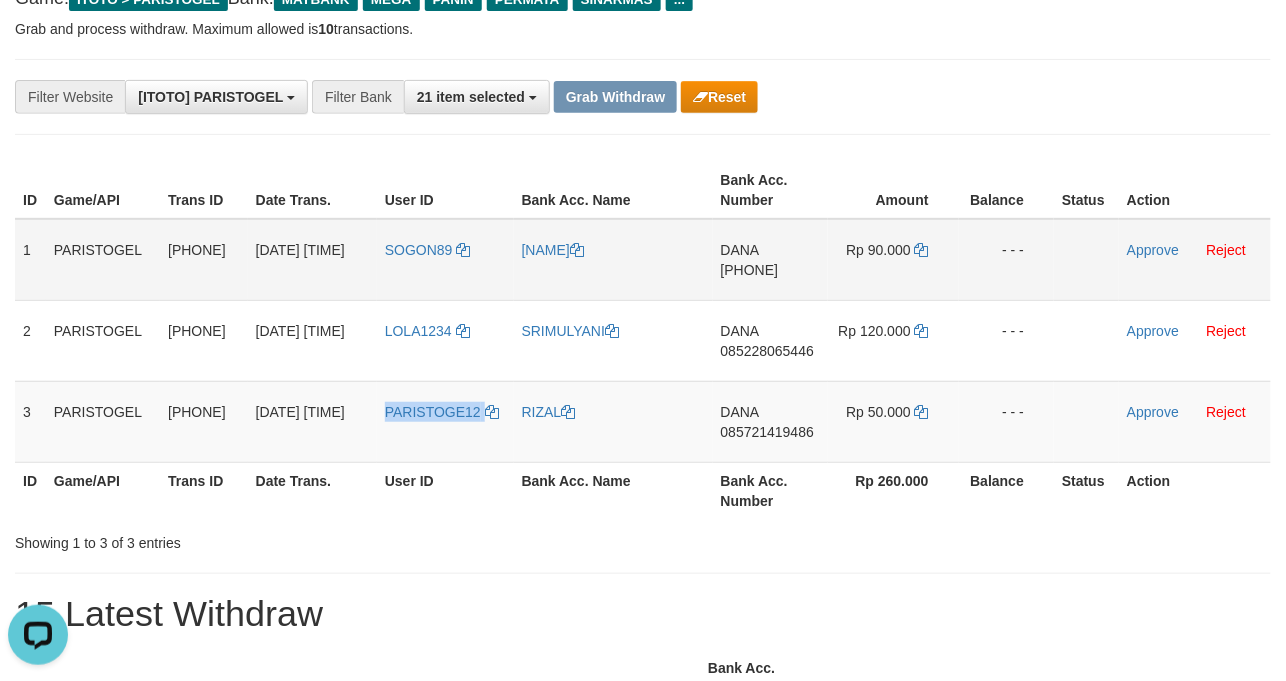 copy on "PARISTOGE12" 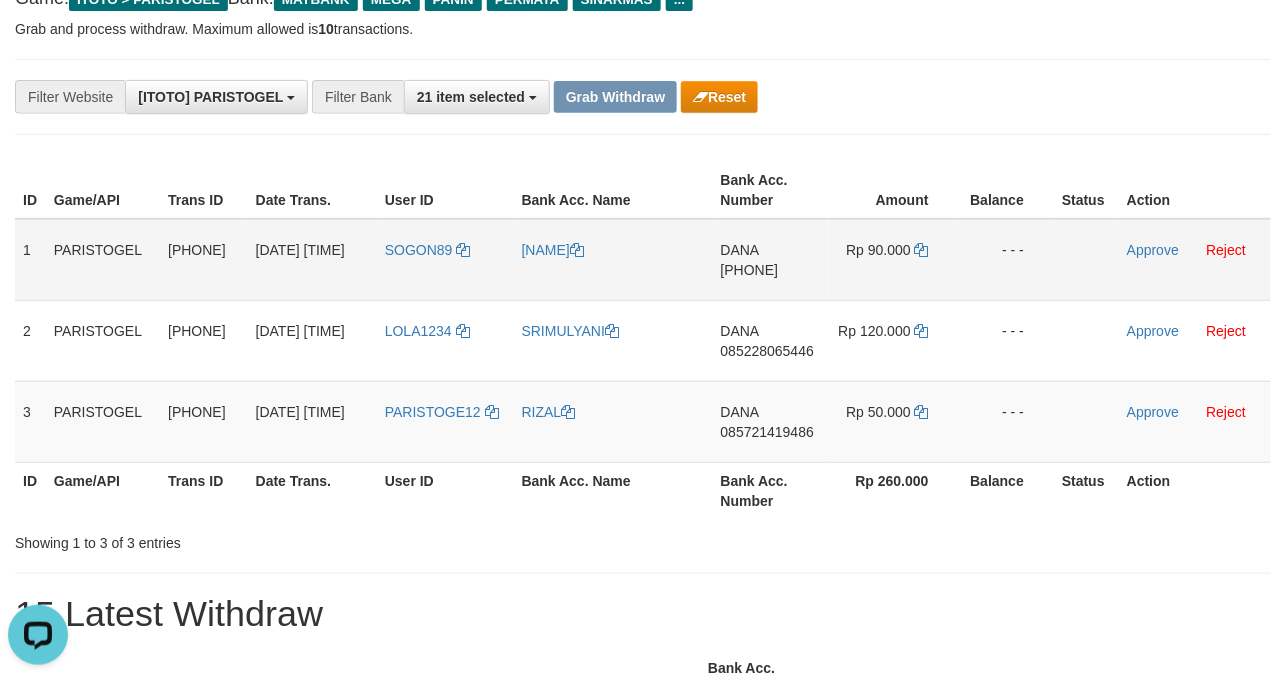 click on "[FIRST] [LAST]" at bounding box center [613, 260] 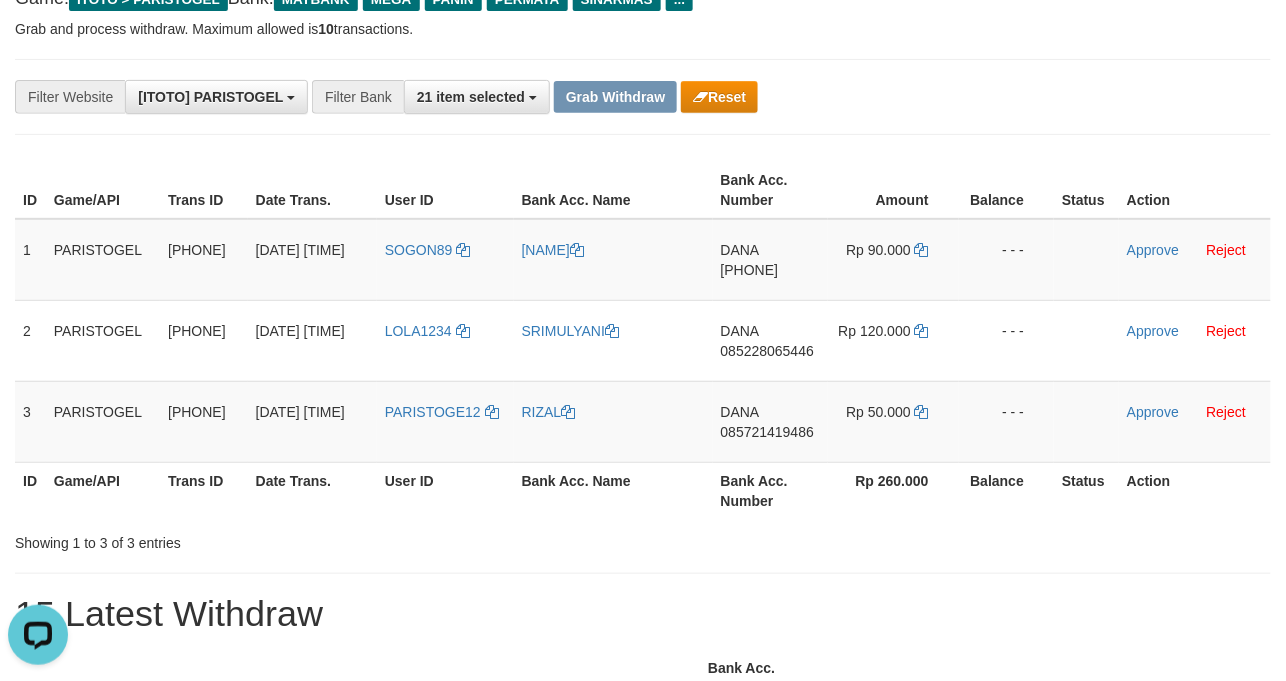 copy on "[FIRST] [LAST]" 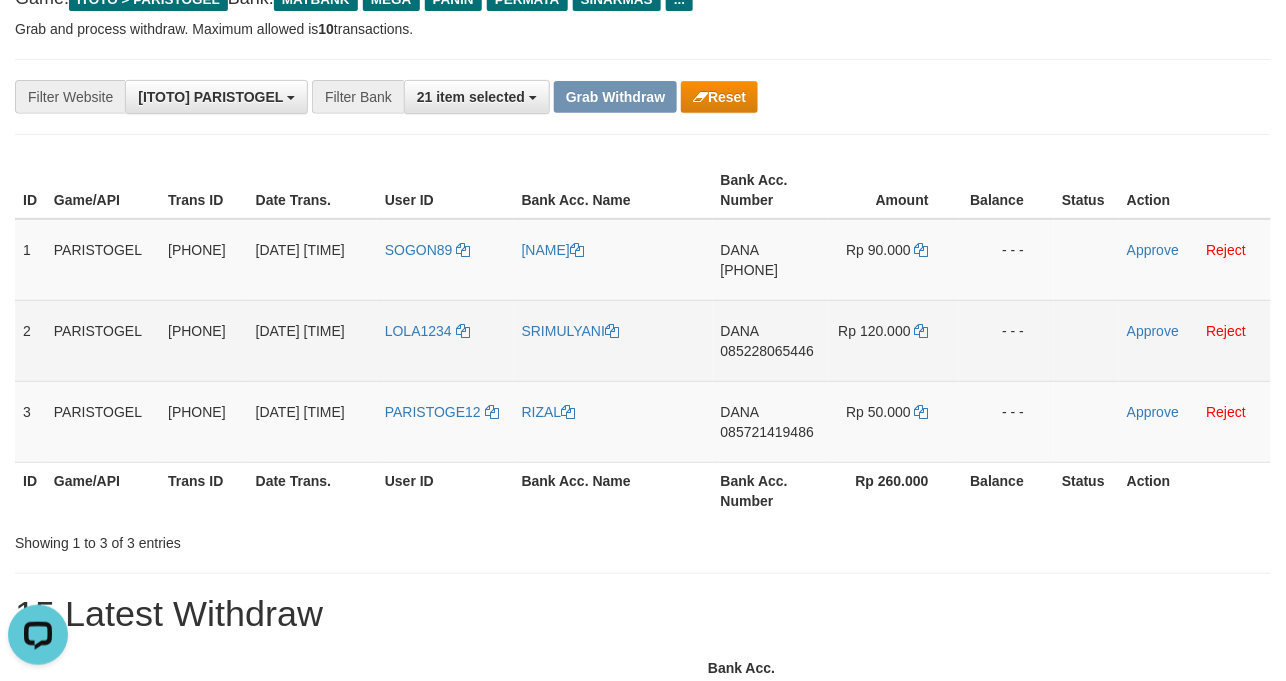 click on "SRIMULYANI" at bounding box center (613, 340) 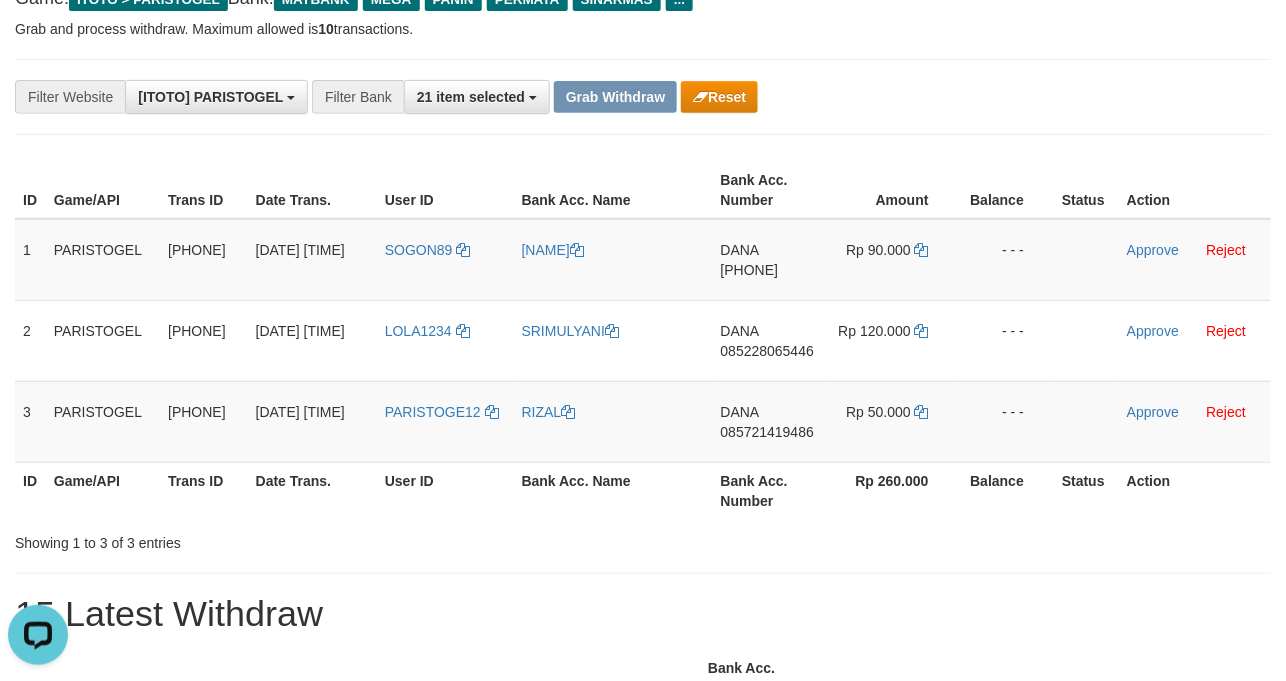 copy on "SRIMULYANI" 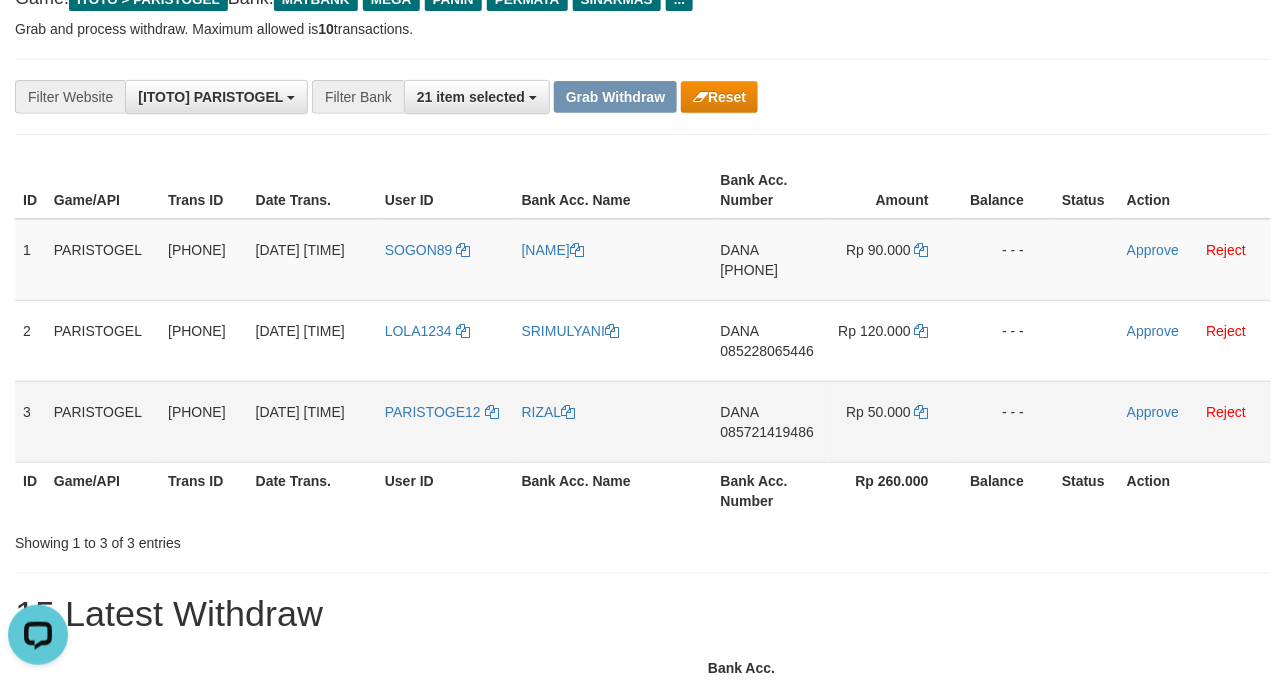 click on "RIZAL" at bounding box center (613, 421) 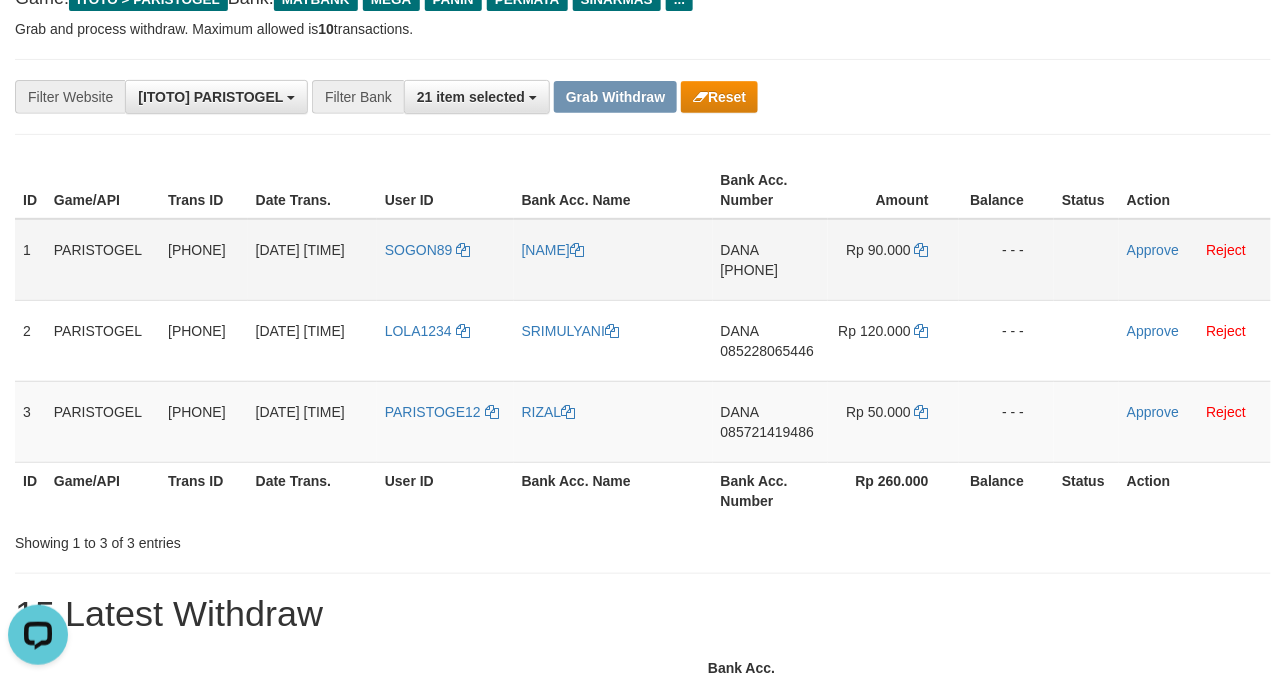click on "DANA
087822955385" at bounding box center (770, 260) 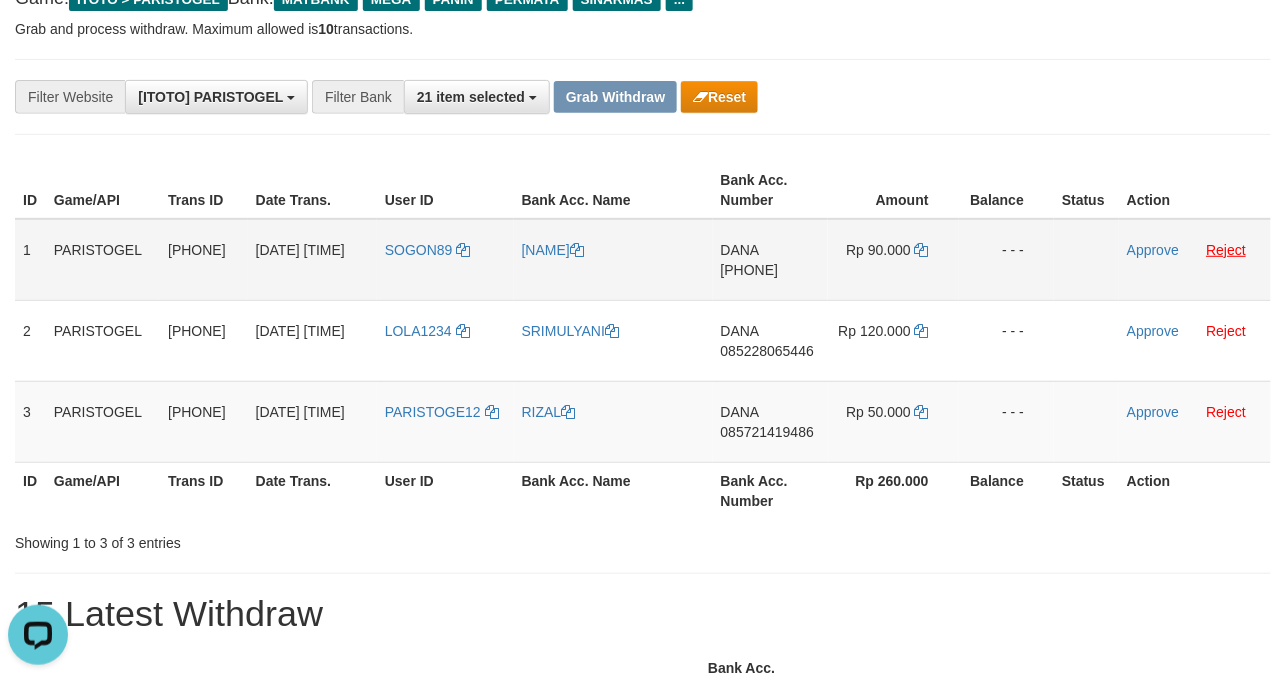 copy on "[PHONE]" 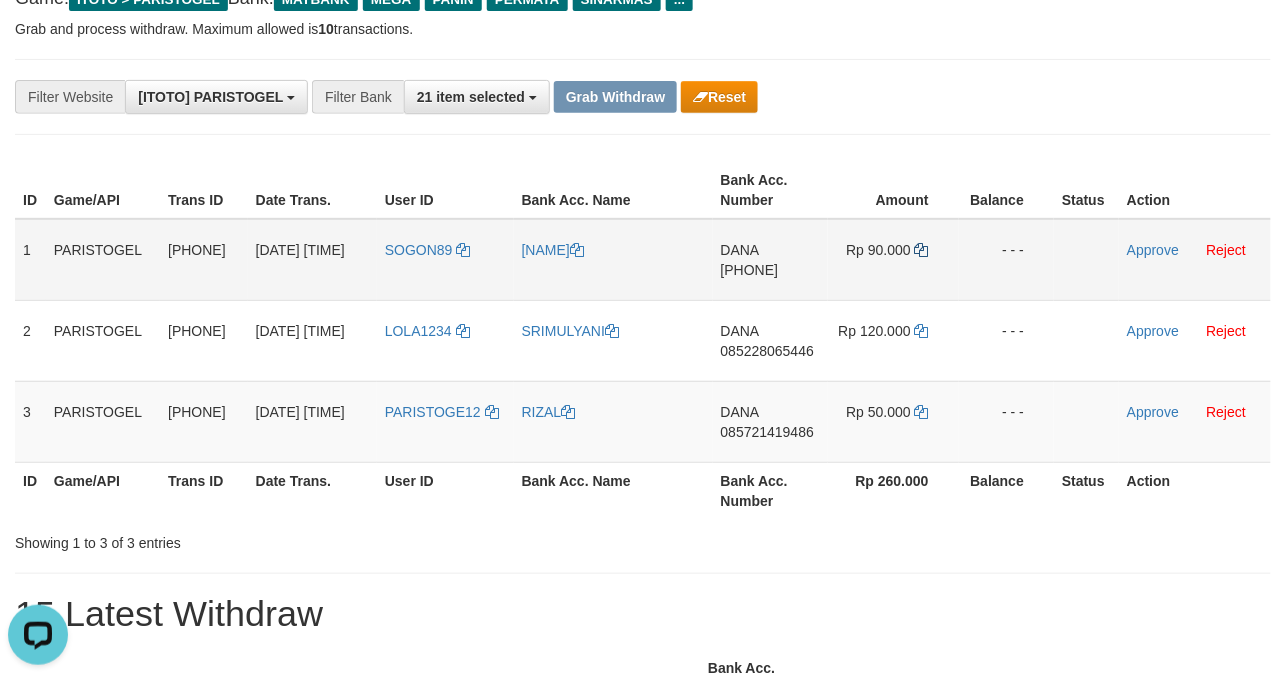 drag, startPoint x: 925, startPoint y: 248, endPoint x: 922, endPoint y: 264, distance: 16.27882 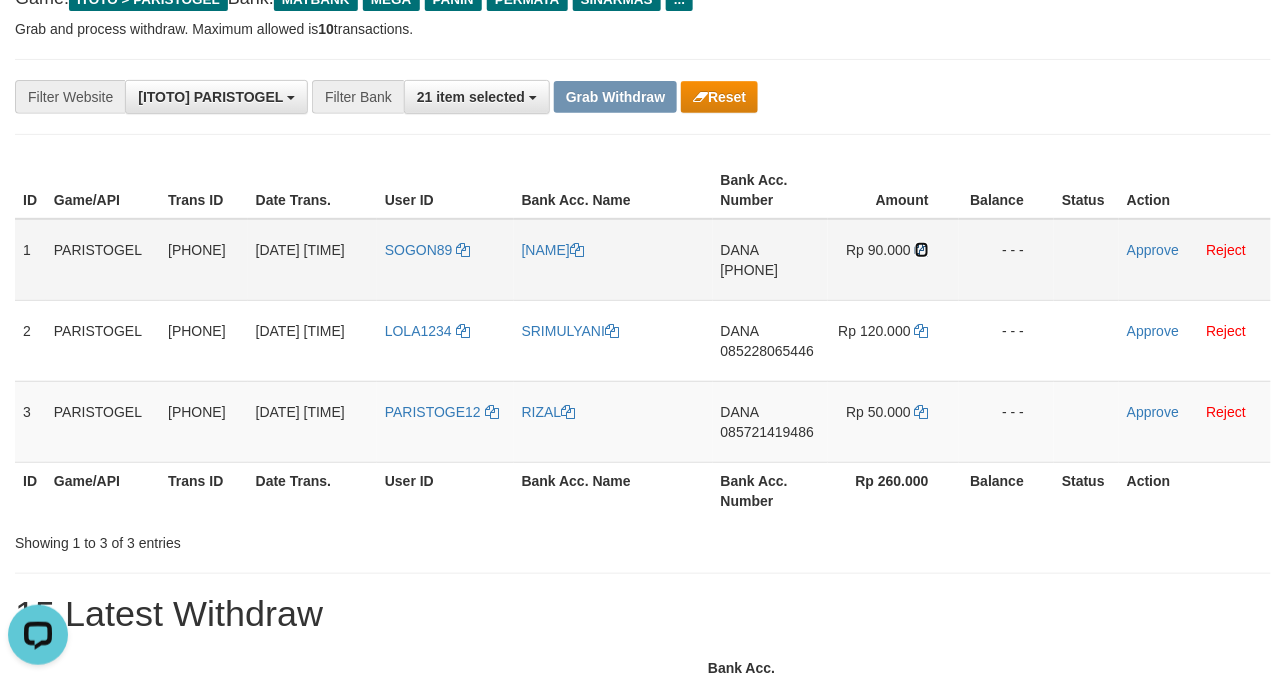 click at bounding box center (922, 250) 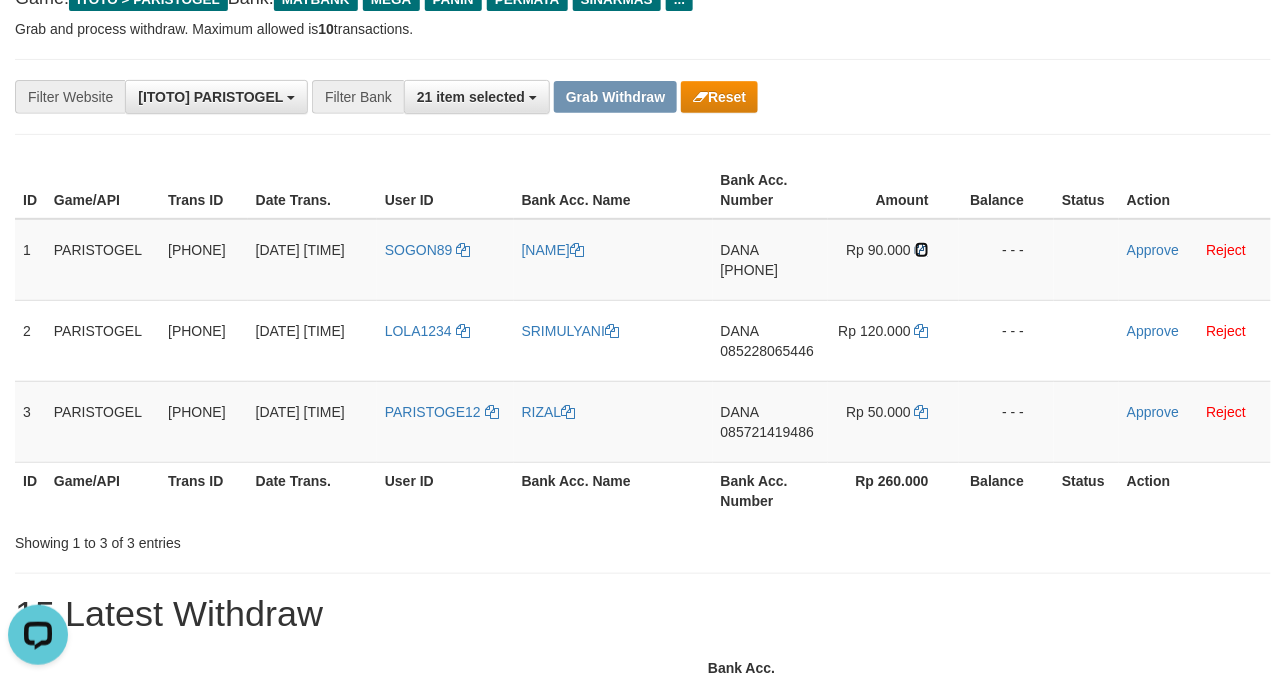 click at bounding box center (922, 250) 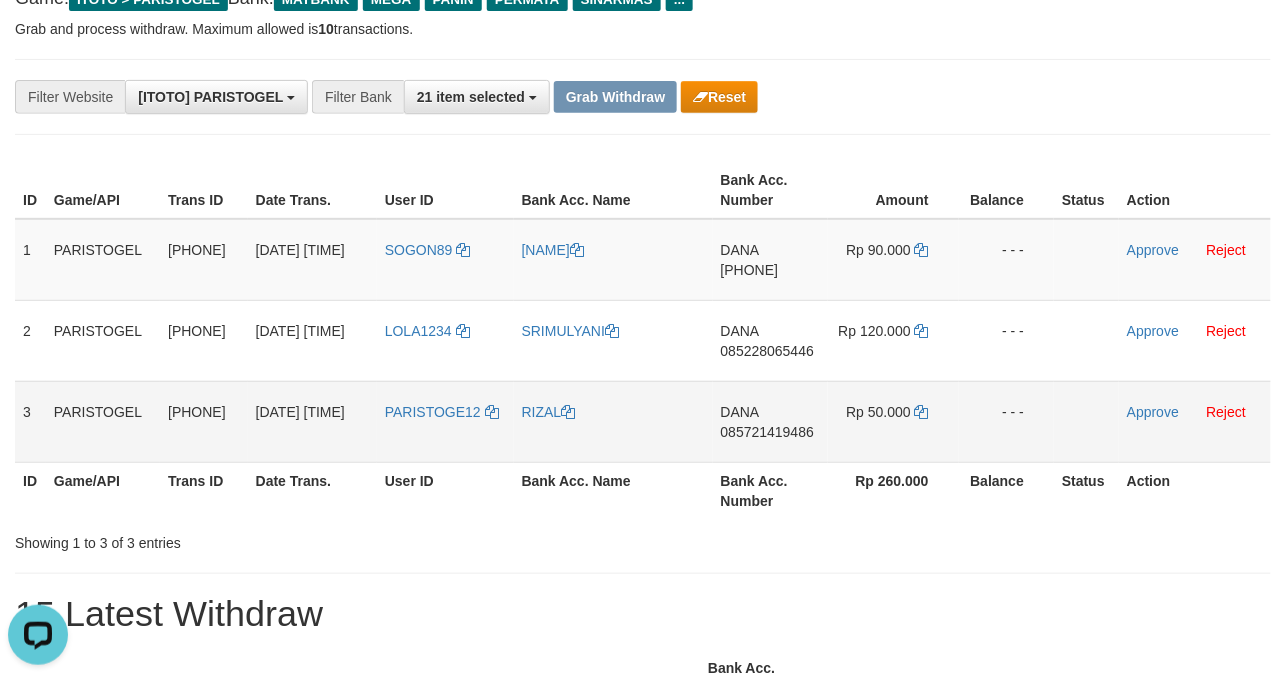 click on "DANA
085721419486" at bounding box center [770, 421] 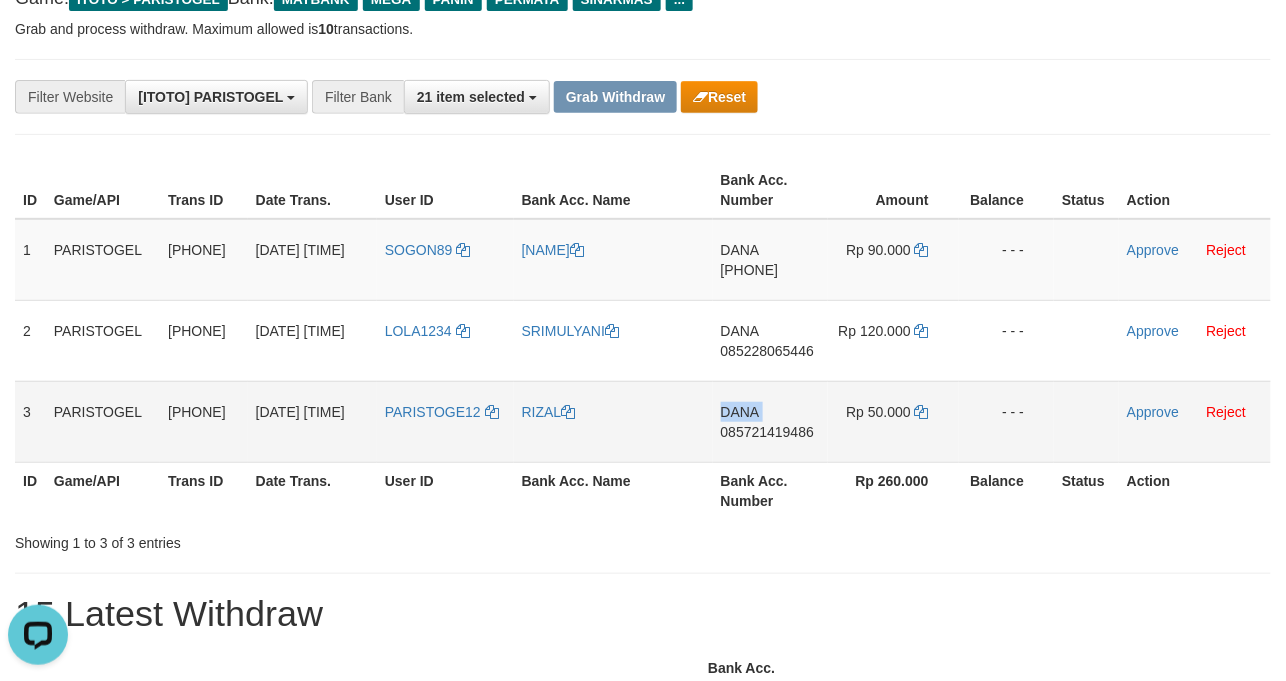 click on "DANA
085721419486" at bounding box center (770, 421) 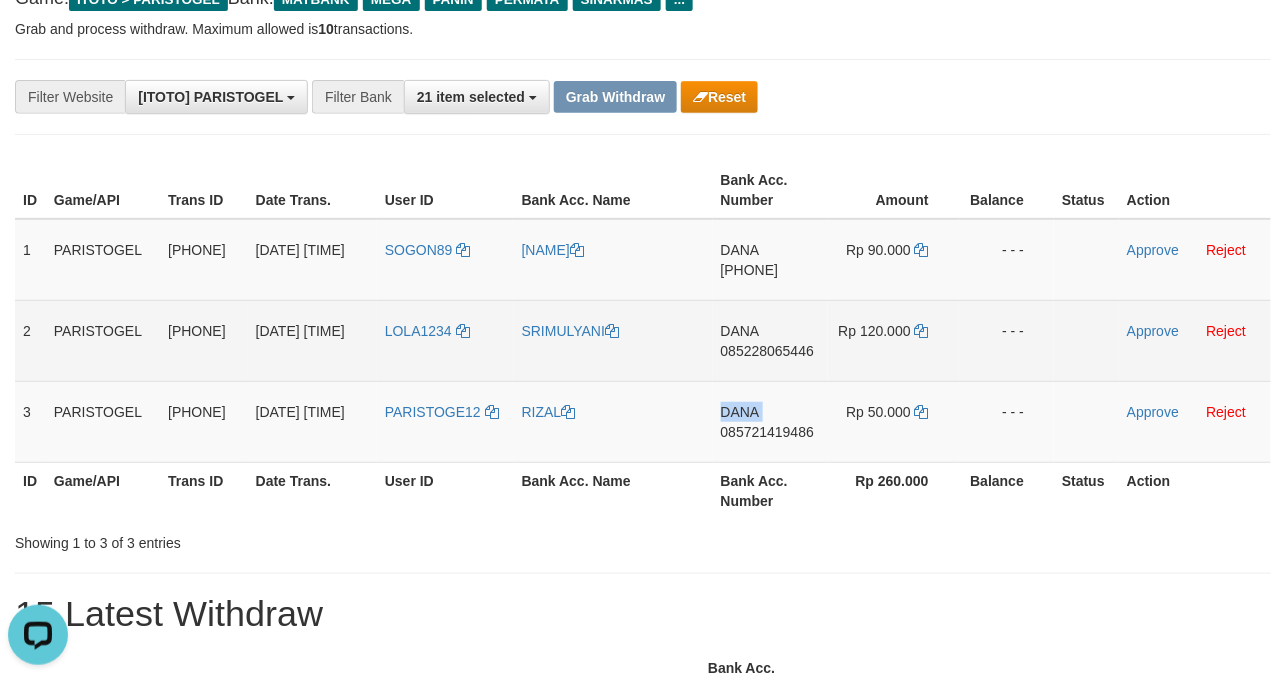 copy on "DANA" 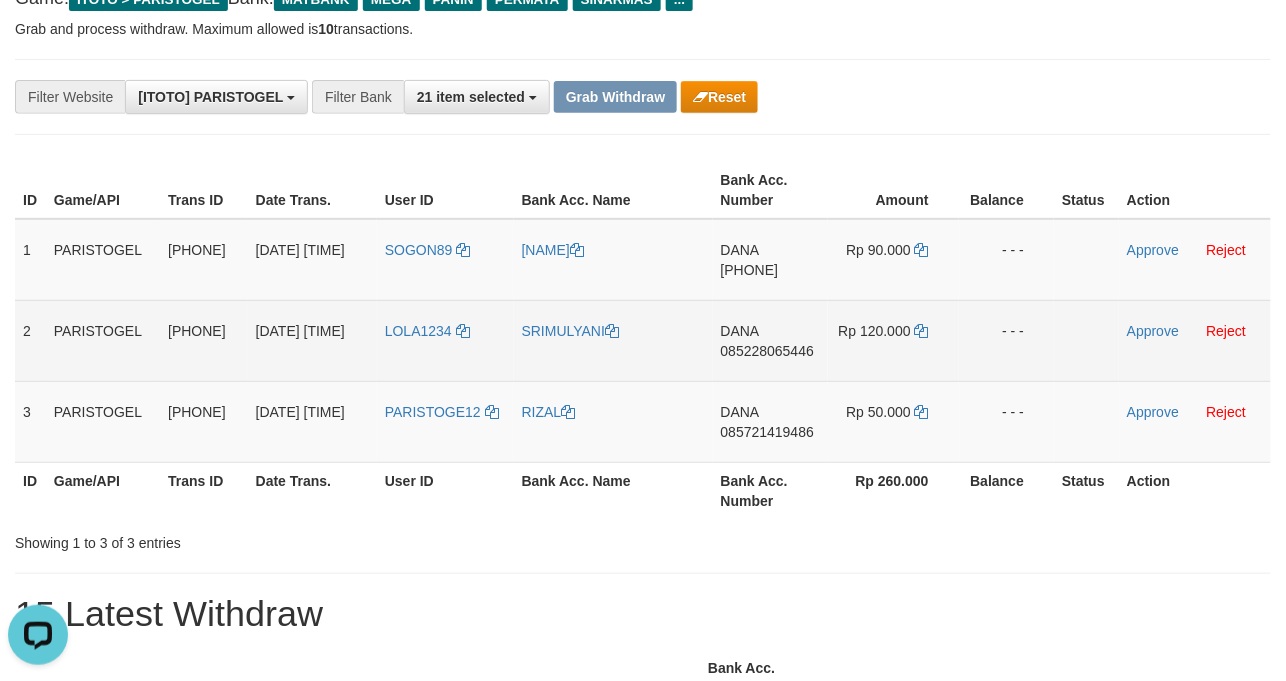 click on "085228065446" at bounding box center [767, 351] 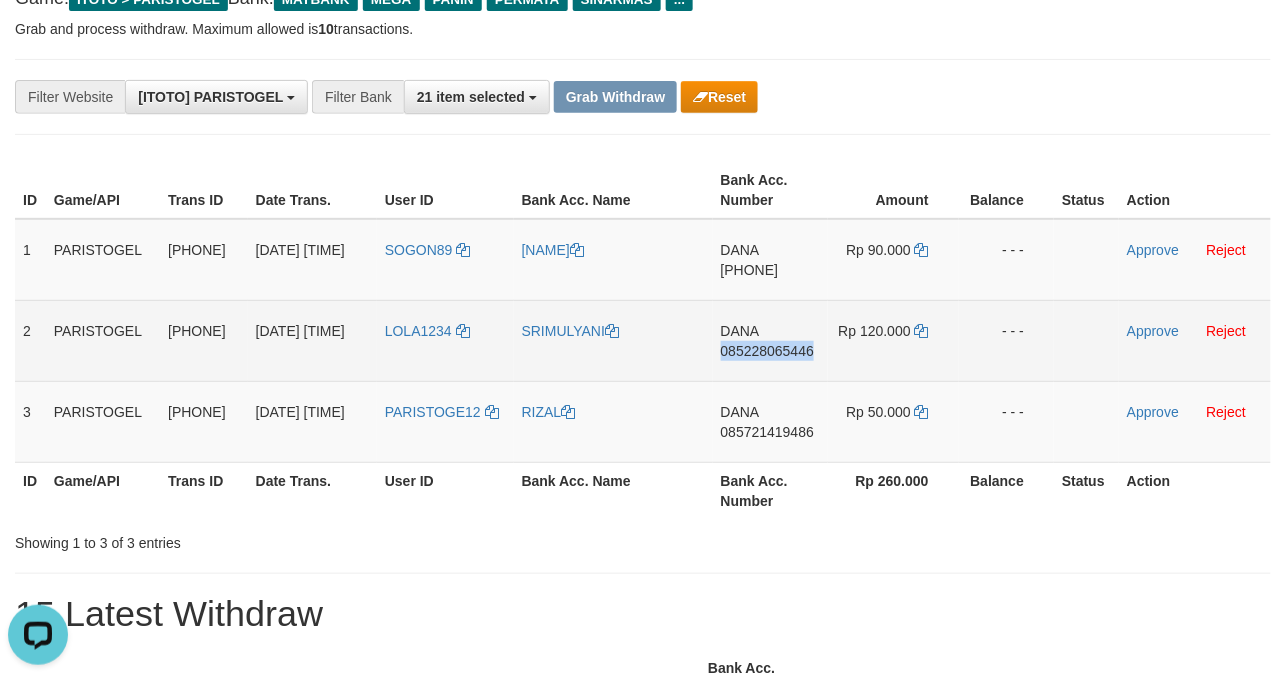 click on "DANA
085228065446" at bounding box center [770, 340] 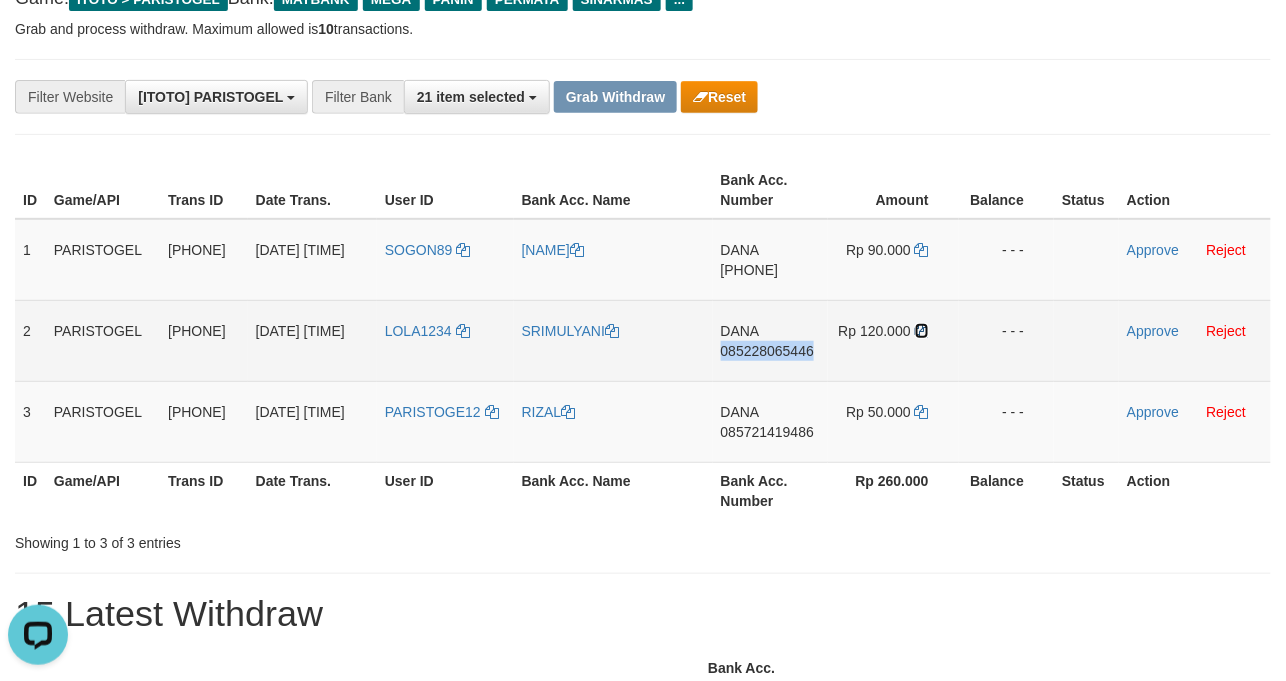 click at bounding box center [922, 331] 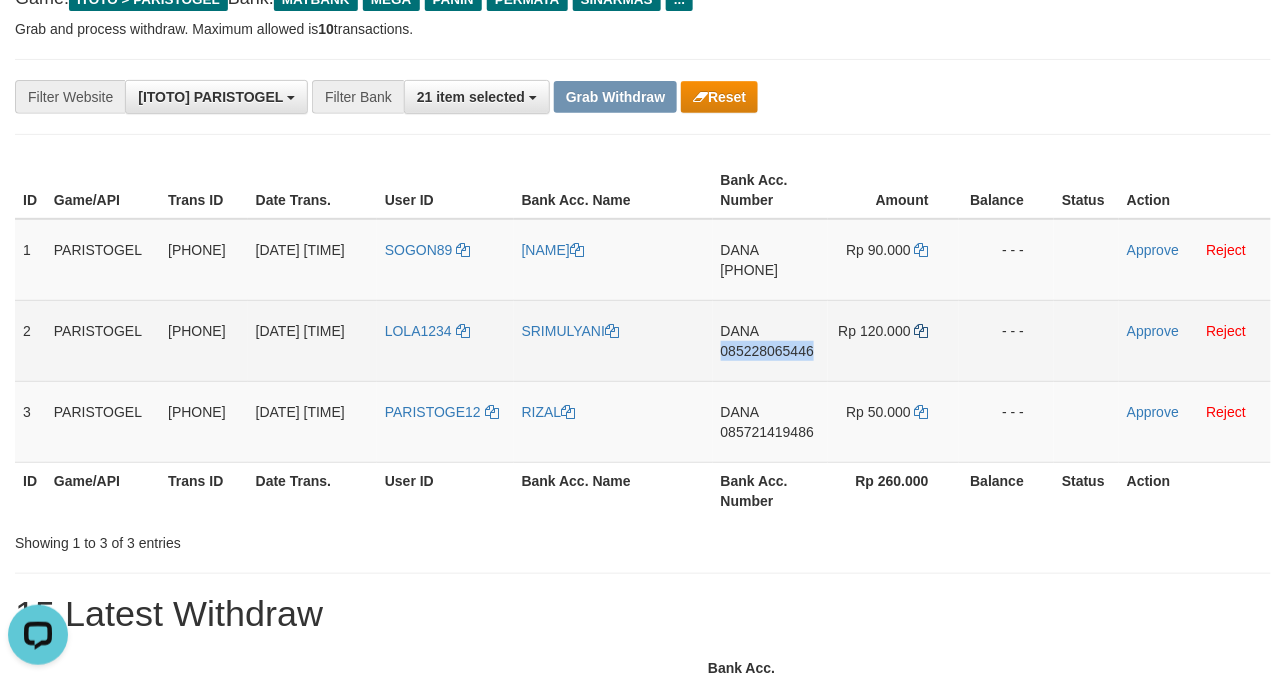 copy on "085228065446" 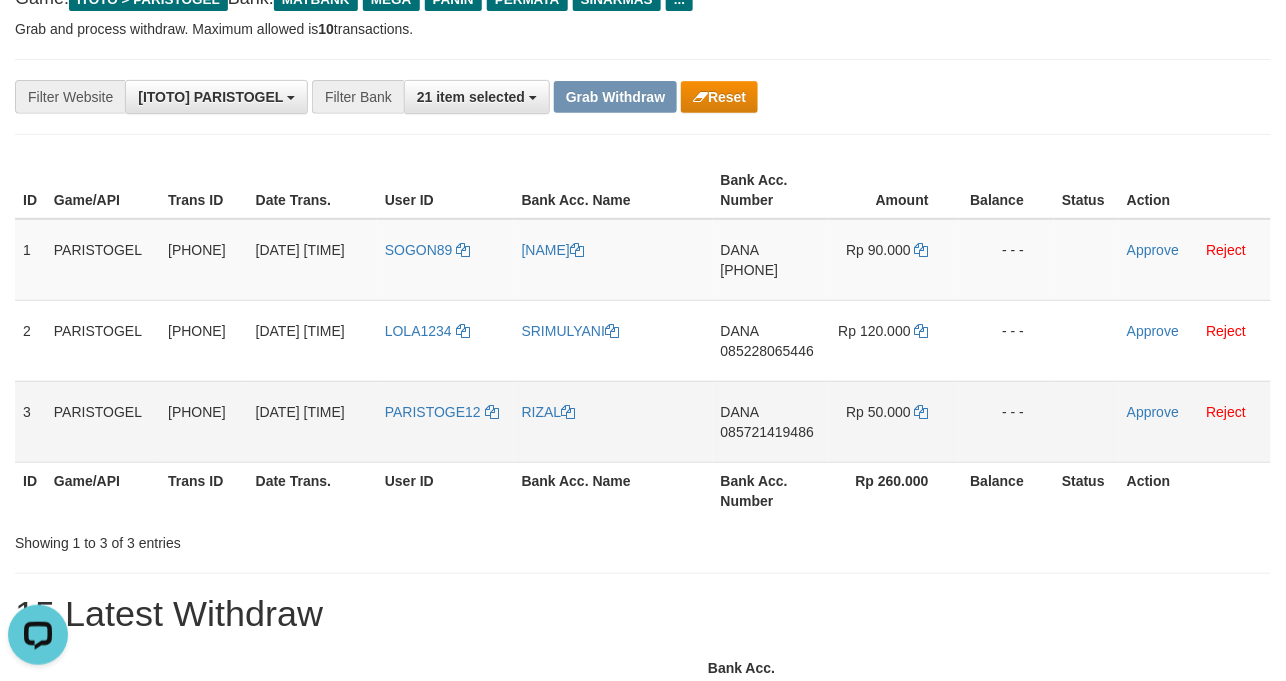 click on "DANA
085721419486" at bounding box center (770, 421) 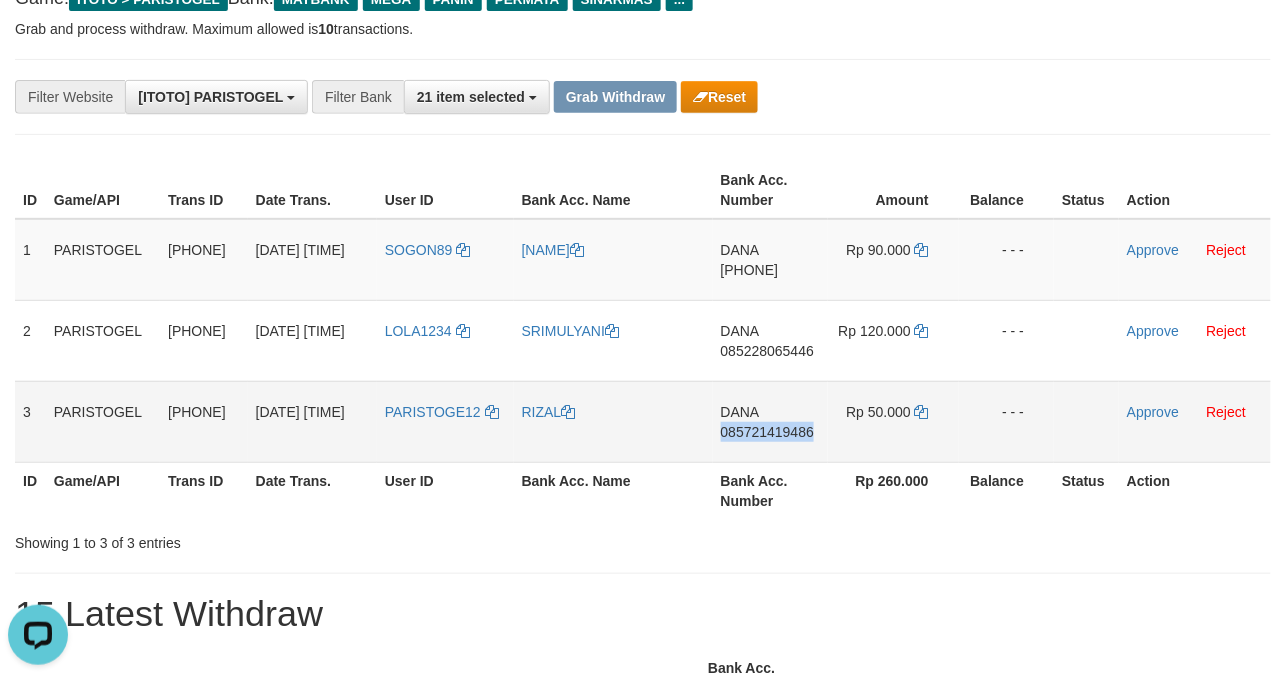 click on "DANA
085721419486" at bounding box center [770, 421] 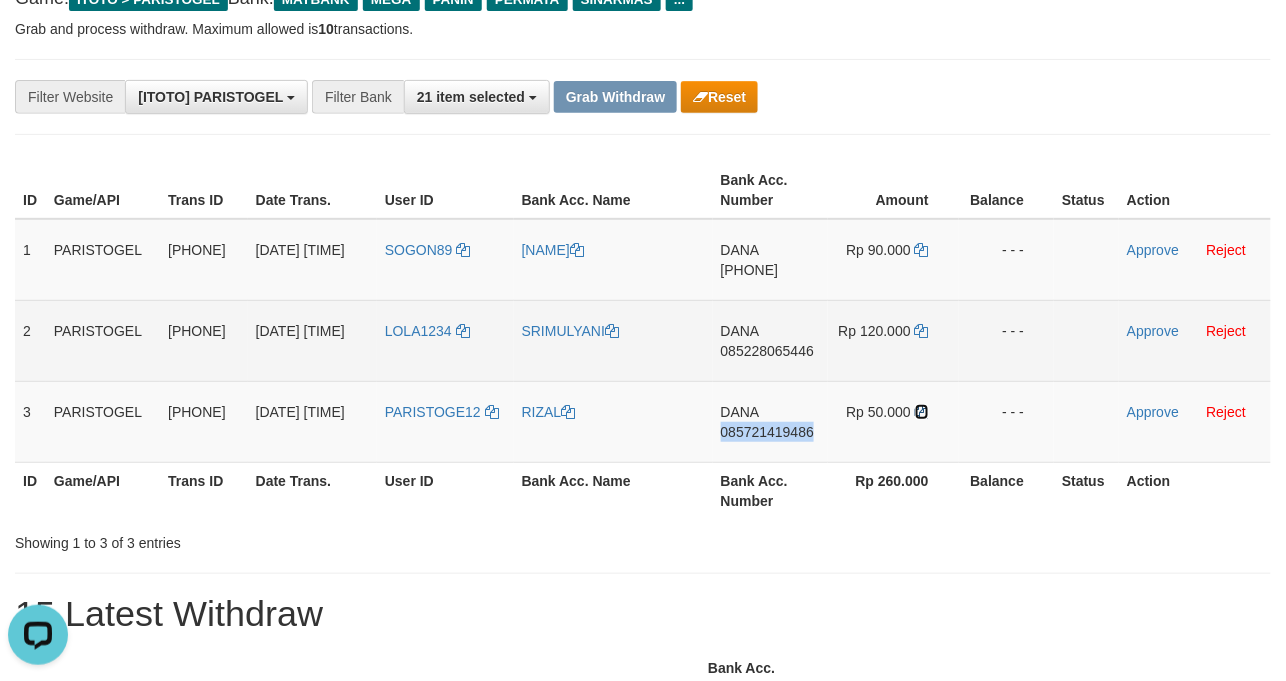 drag, startPoint x: 921, startPoint y: 432, endPoint x: 1116, endPoint y: 316, distance: 226.89424 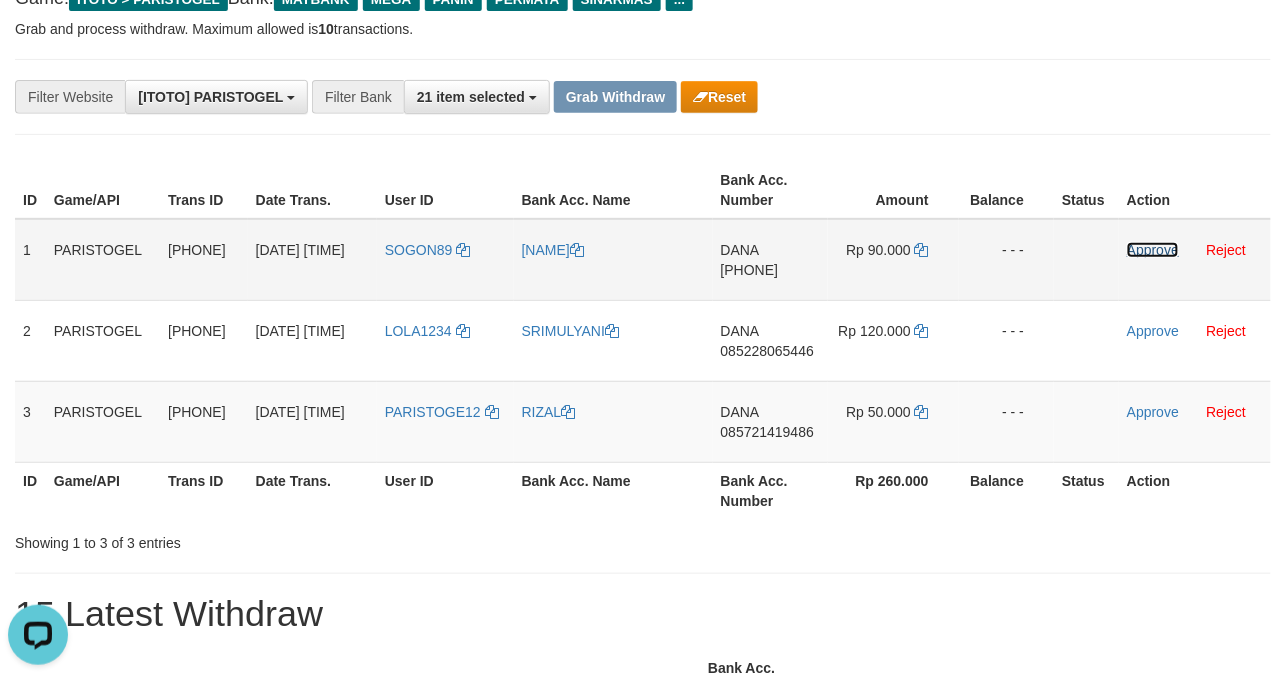 click on "Approve" at bounding box center [1153, 250] 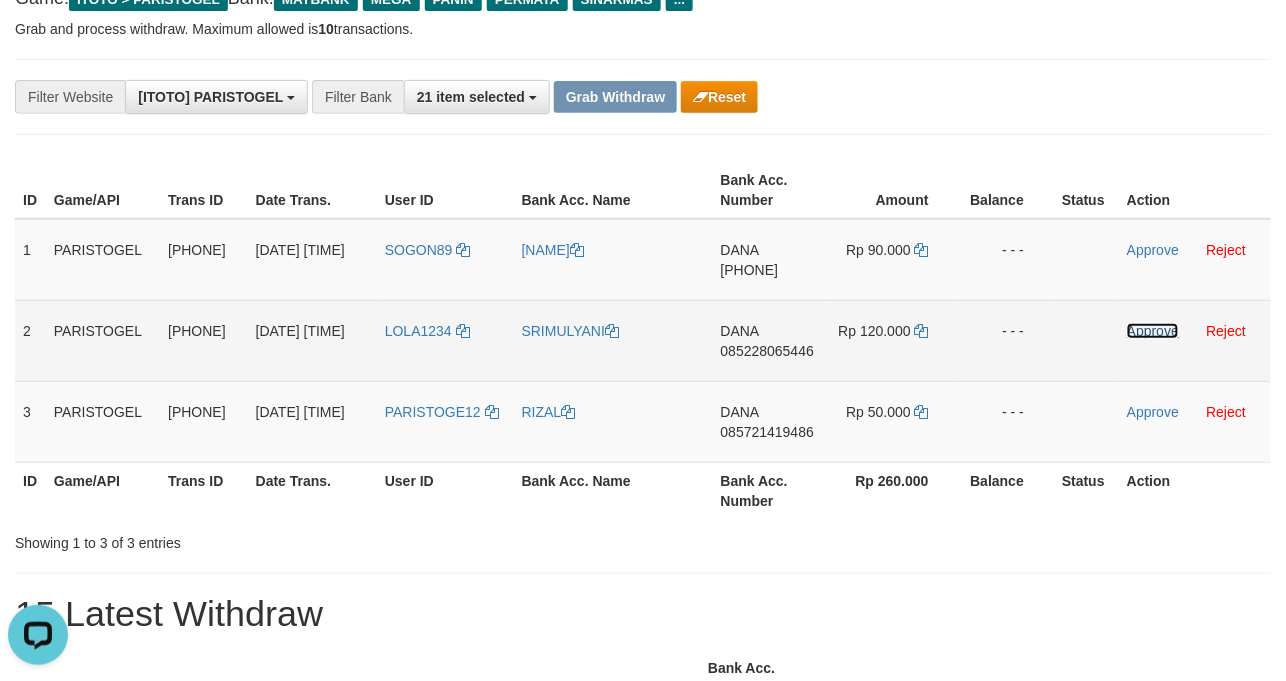 click on "Approve" at bounding box center [1153, 331] 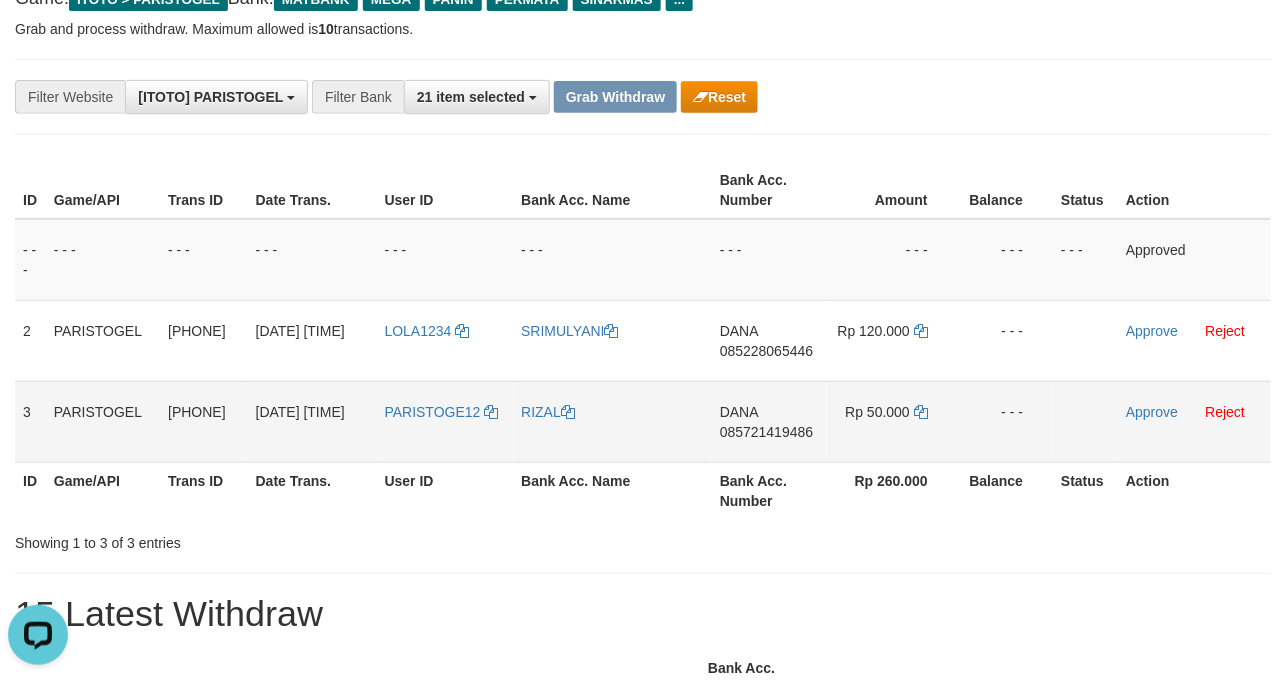 click on "Approve
Reject" at bounding box center [1194, 421] 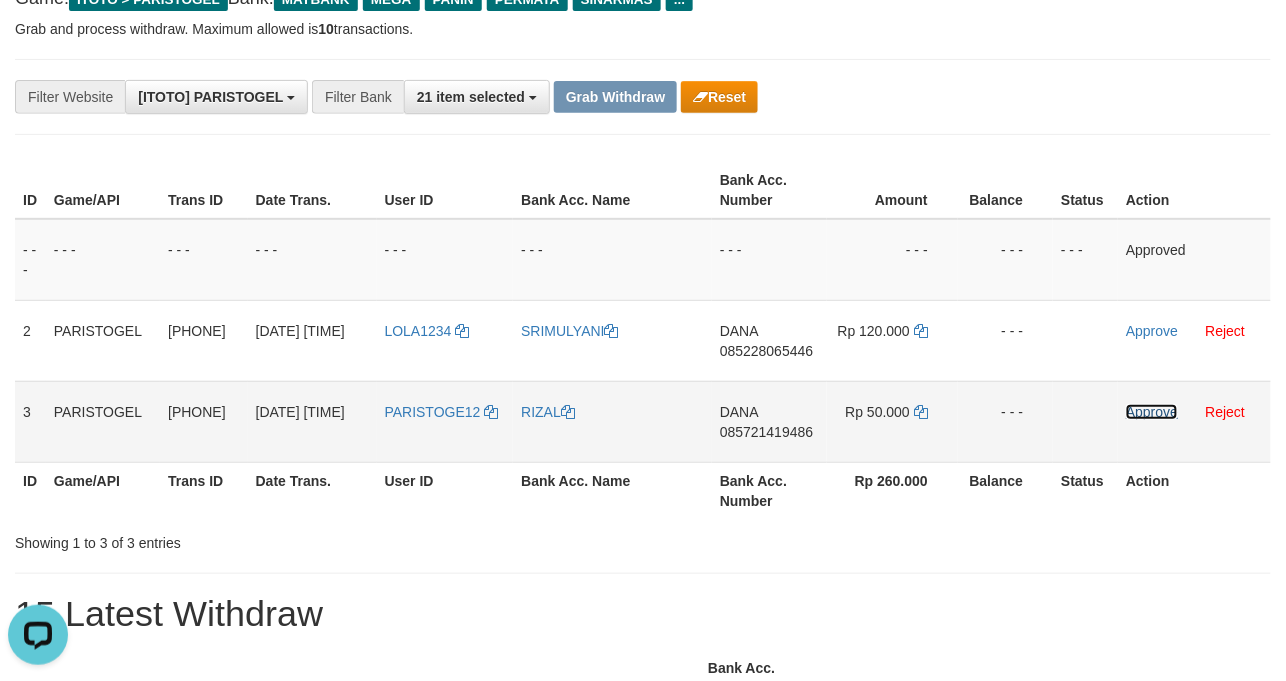 click on "Approve" at bounding box center (1152, 412) 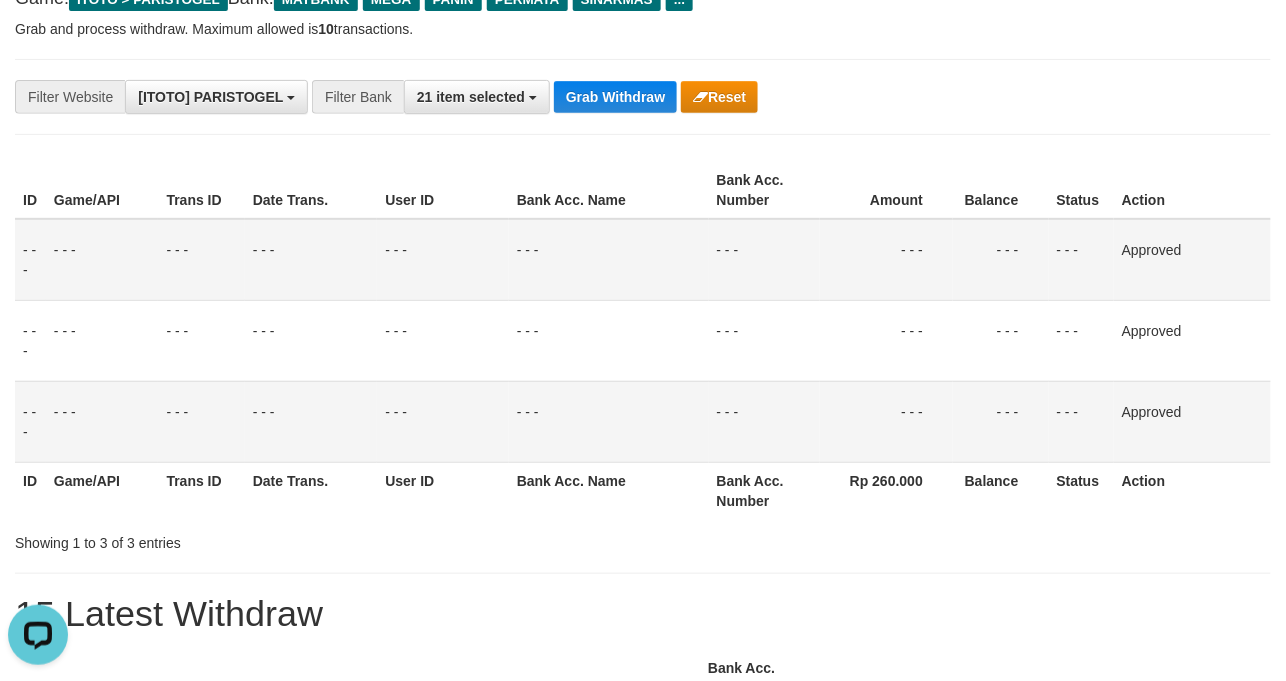 drag, startPoint x: 576, startPoint y: 297, endPoint x: 224, endPoint y: 302, distance: 352.03552 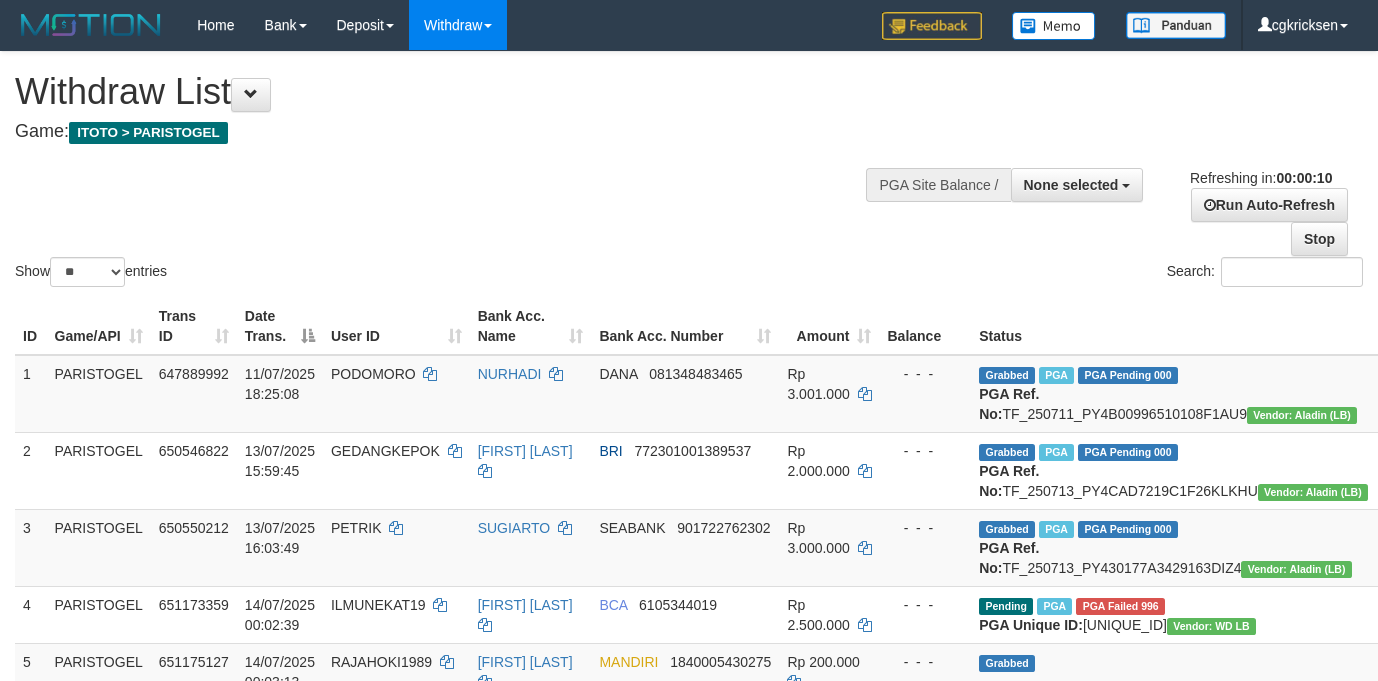 select 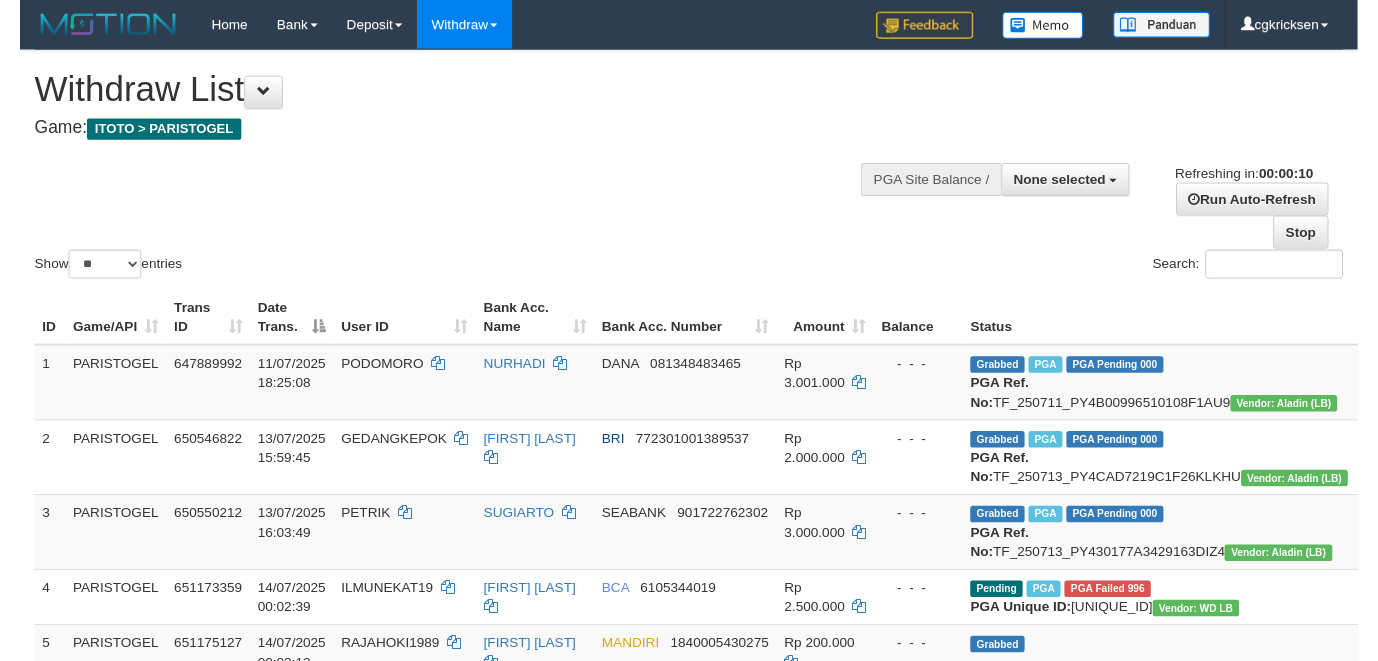 scroll, scrollTop: 0, scrollLeft: 0, axis: both 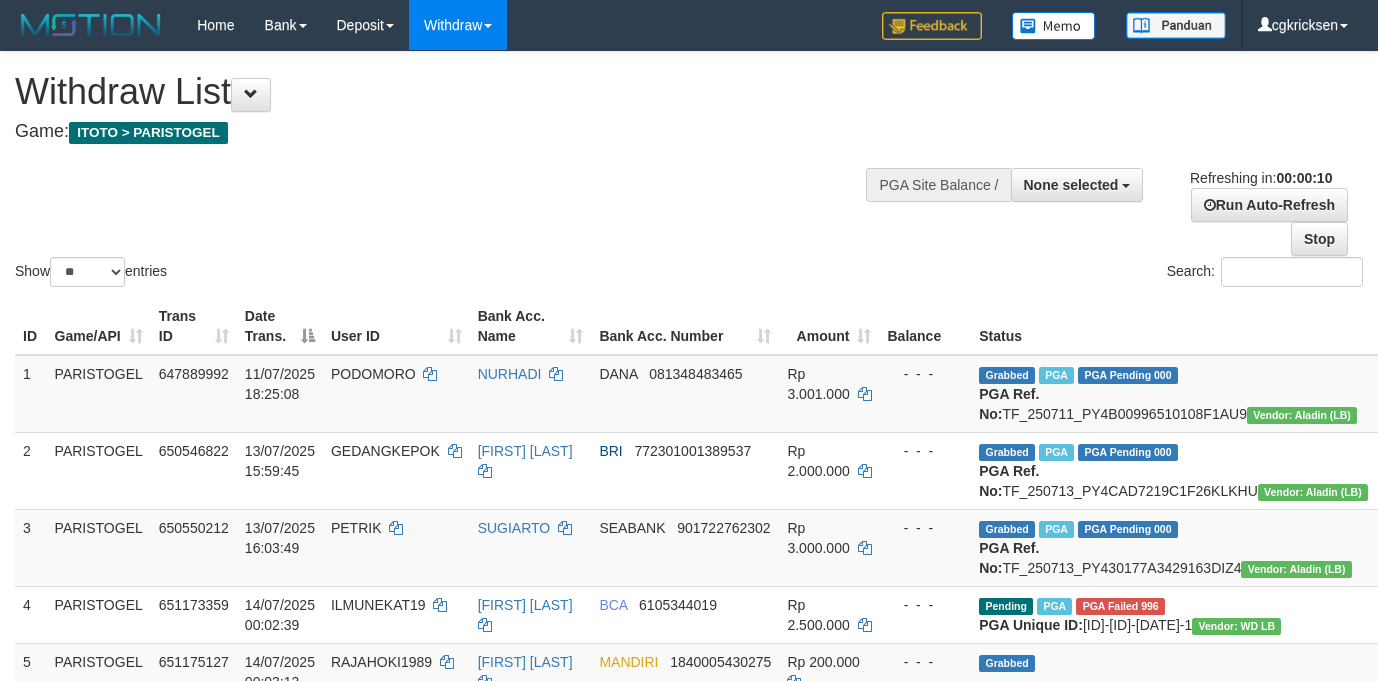 select 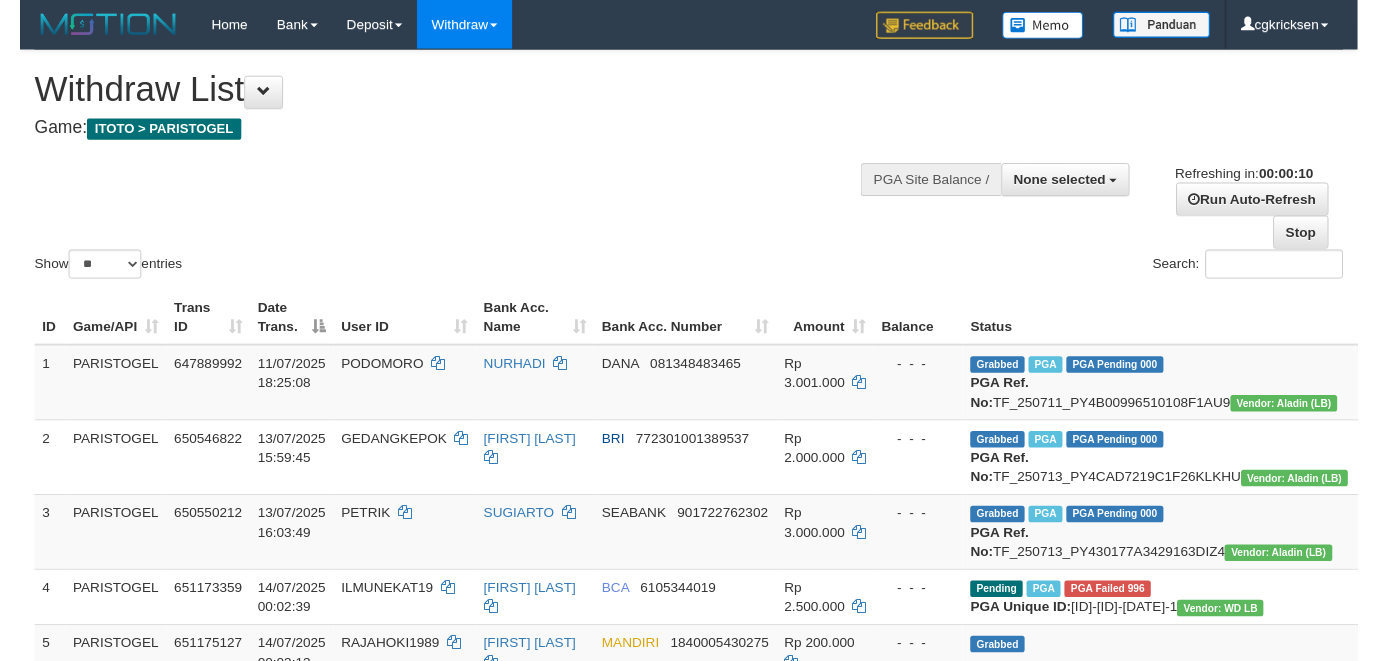 scroll, scrollTop: 0, scrollLeft: 0, axis: both 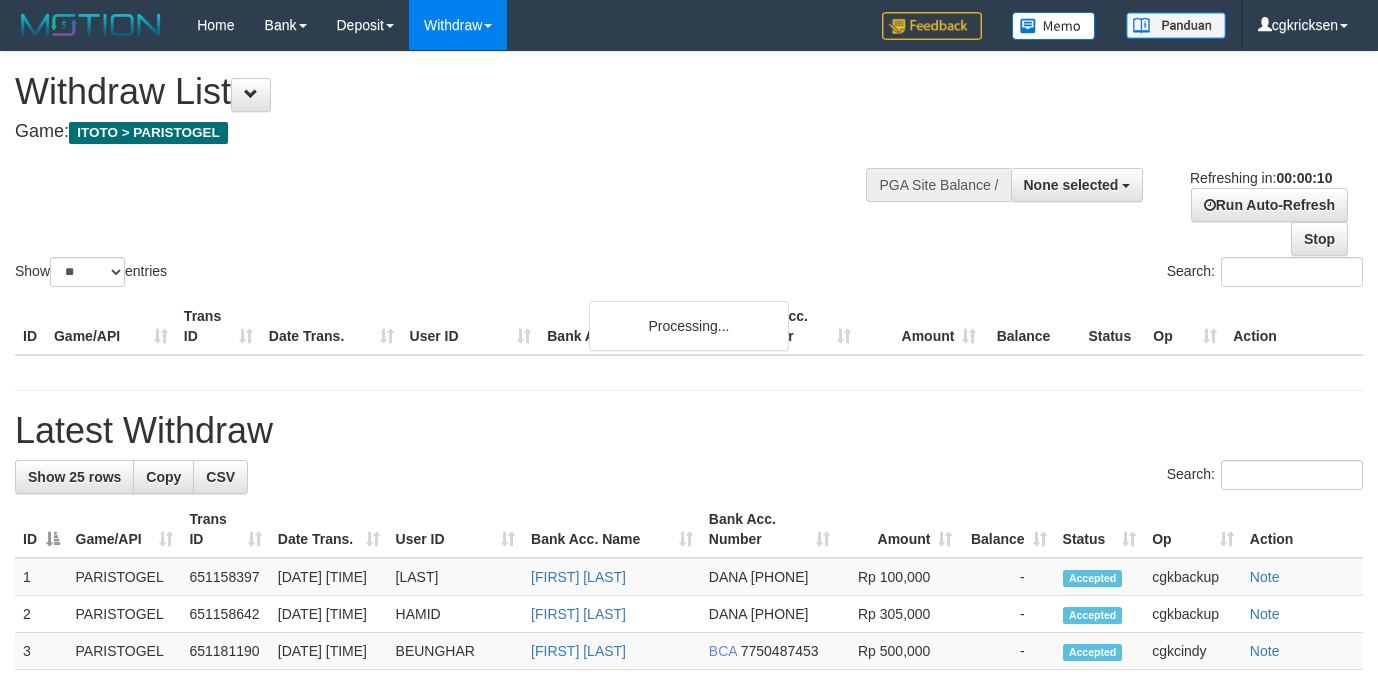 select 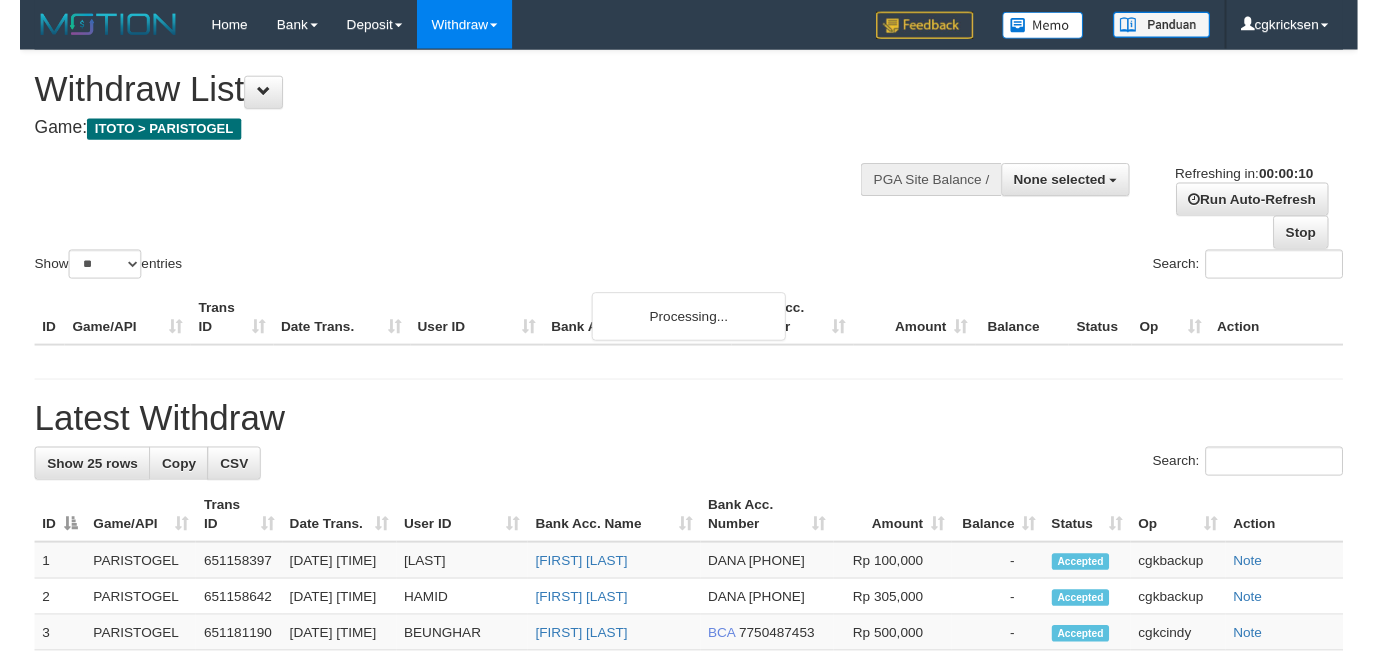 scroll, scrollTop: 0, scrollLeft: 0, axis: both 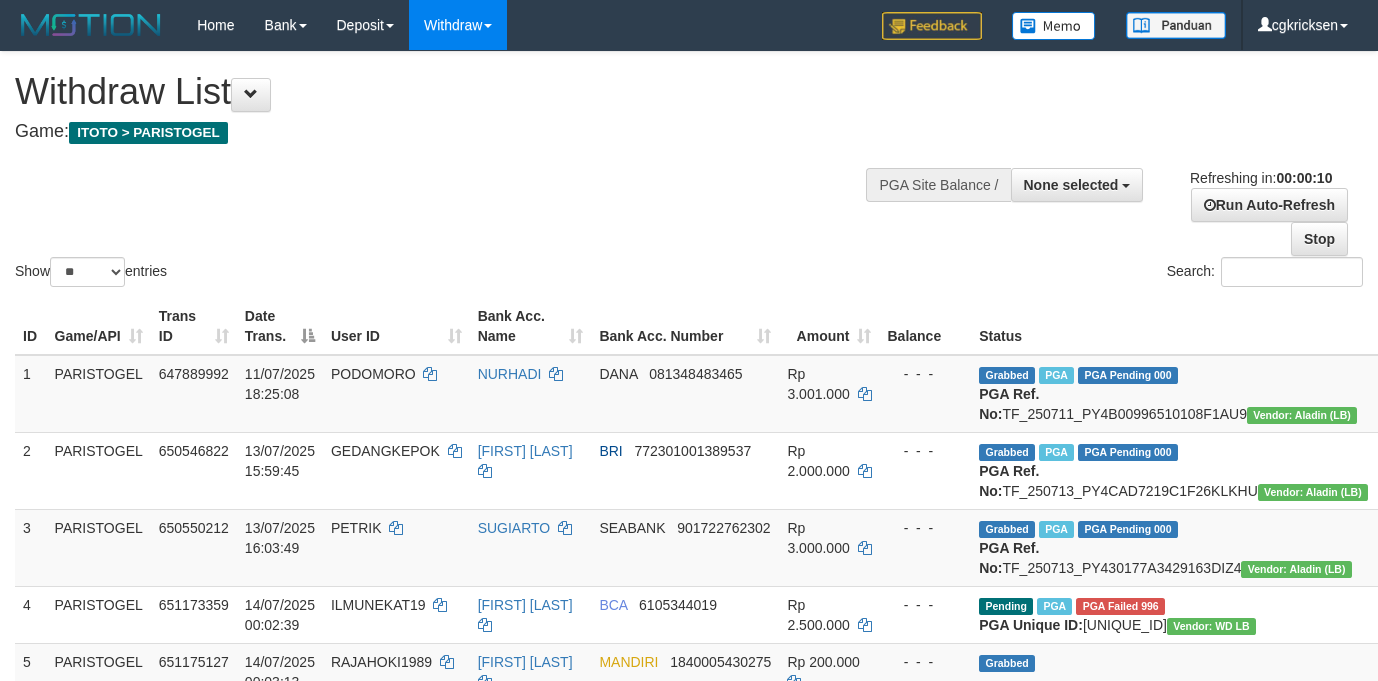 select 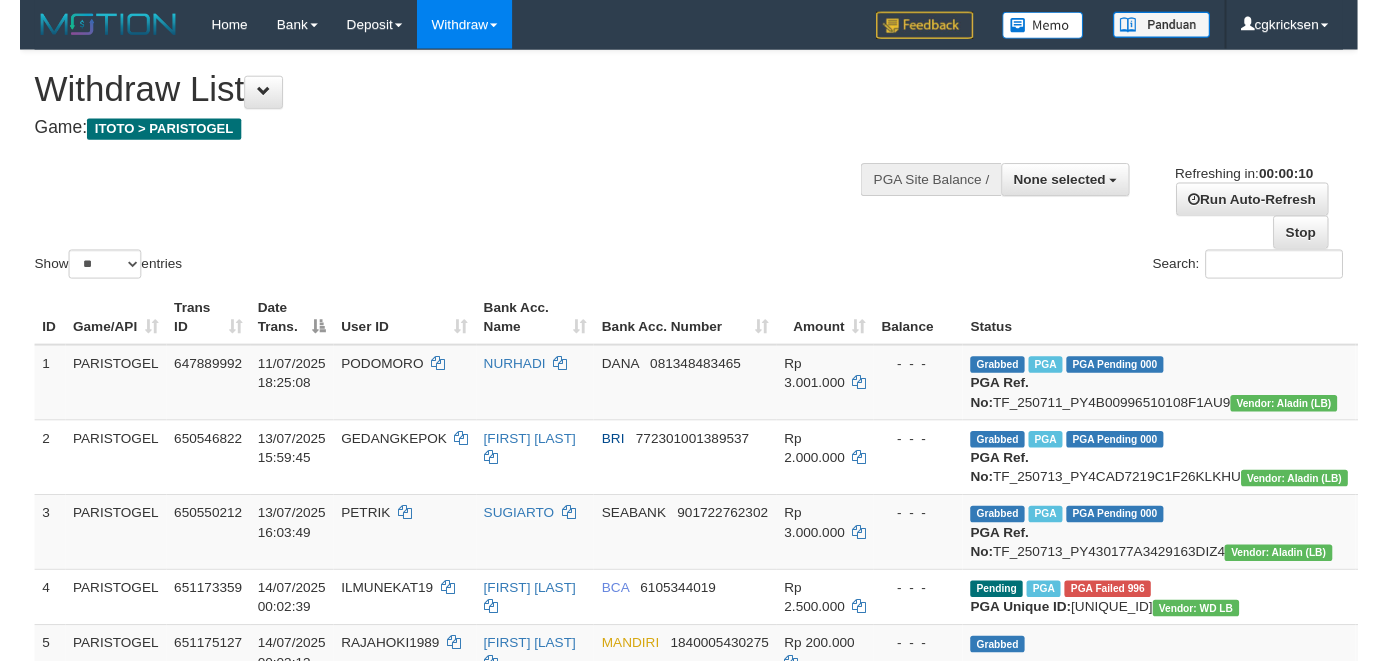 scroll, scrollTop: 0, scrollLeft: 0, axis: both 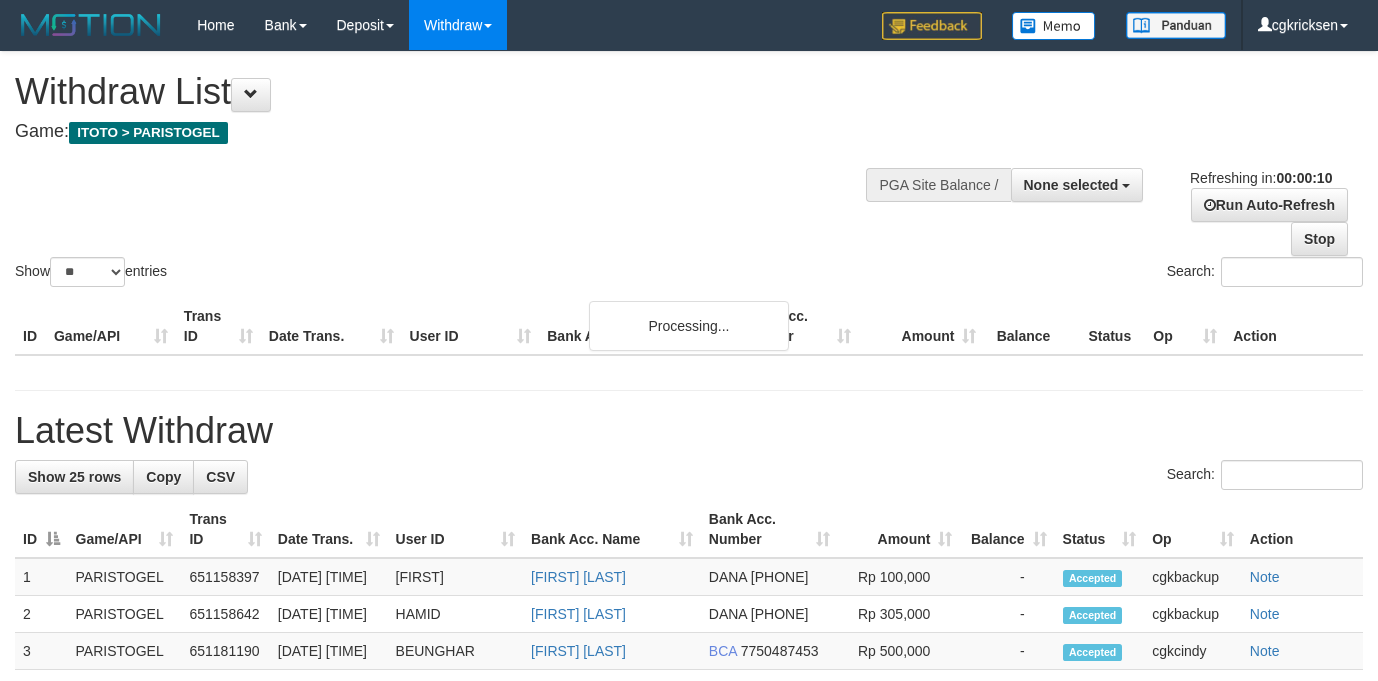select 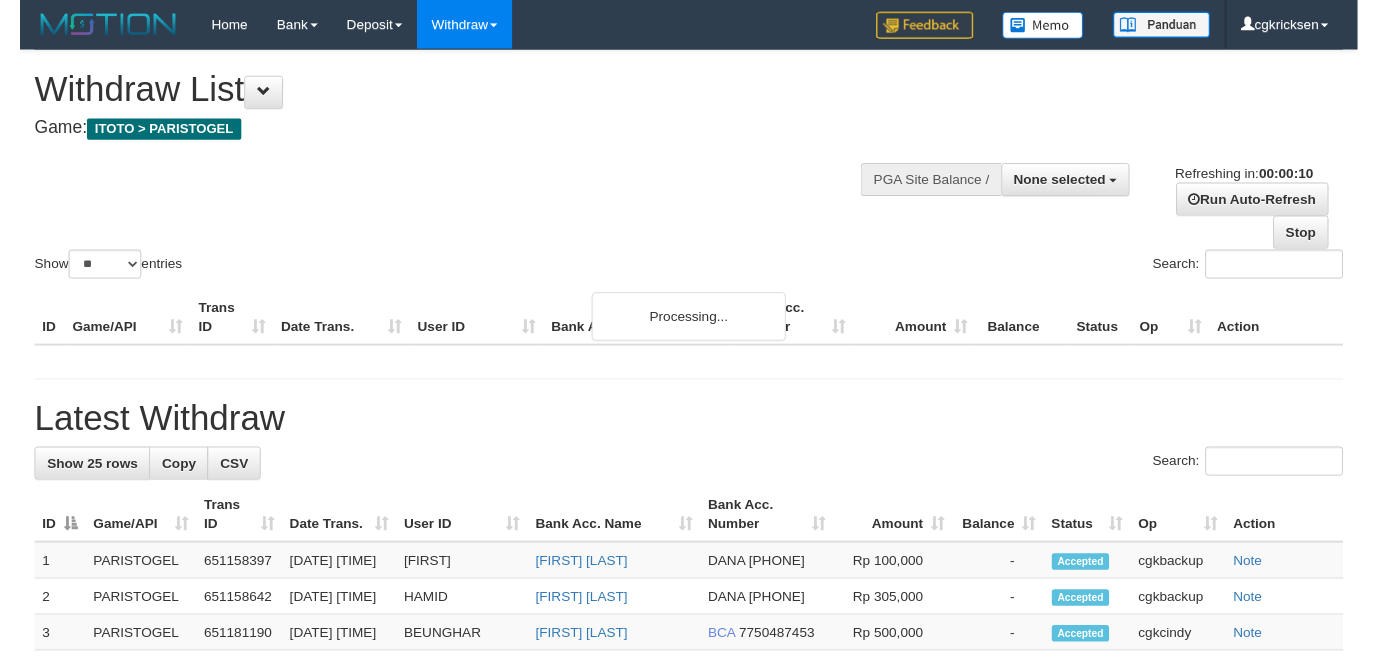 scroll, scrollTop: 0, scrollLeft: 0, axis: both 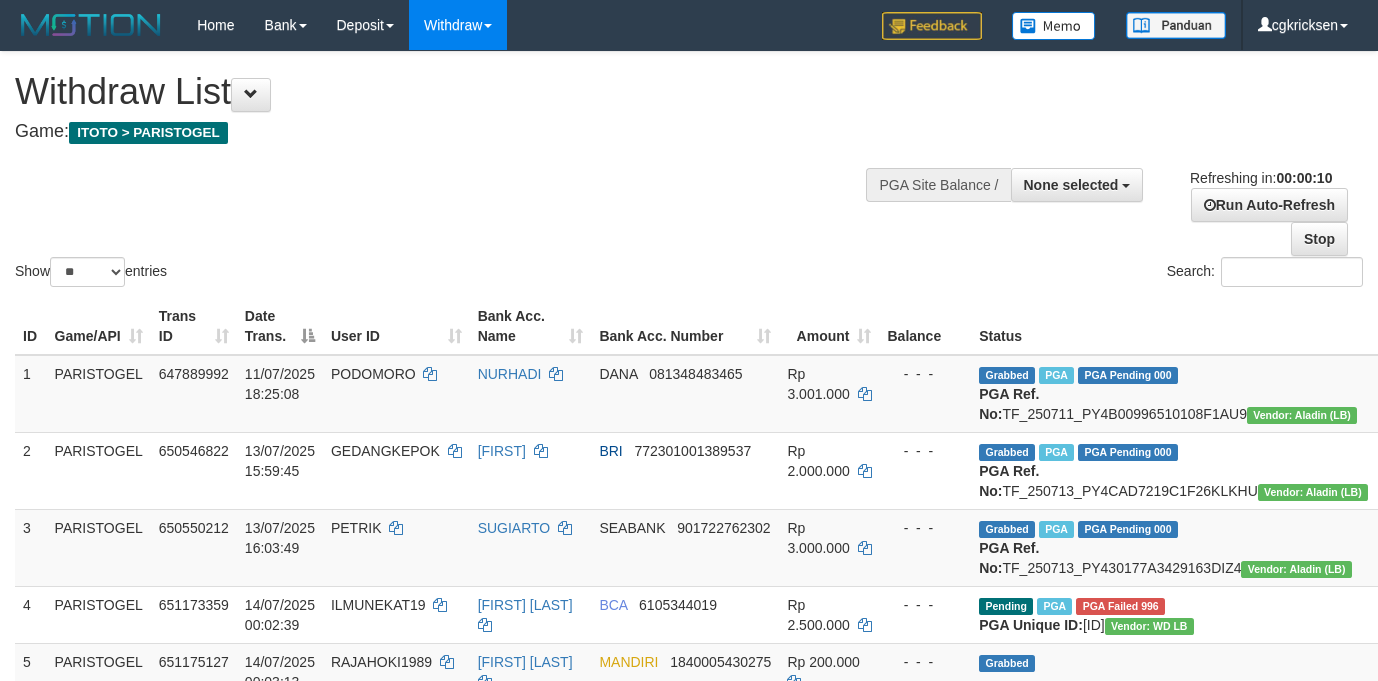 select 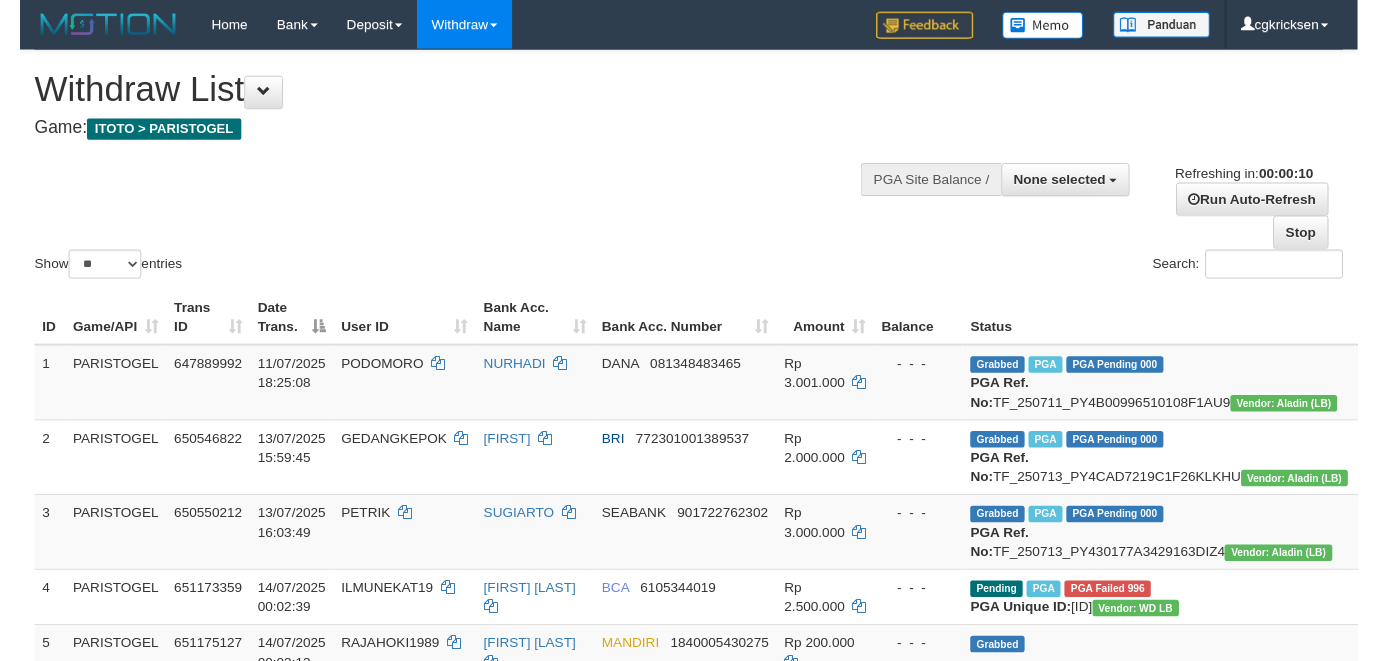 scroll, scrollTop: 0, scrollLeft: 0, axis: both 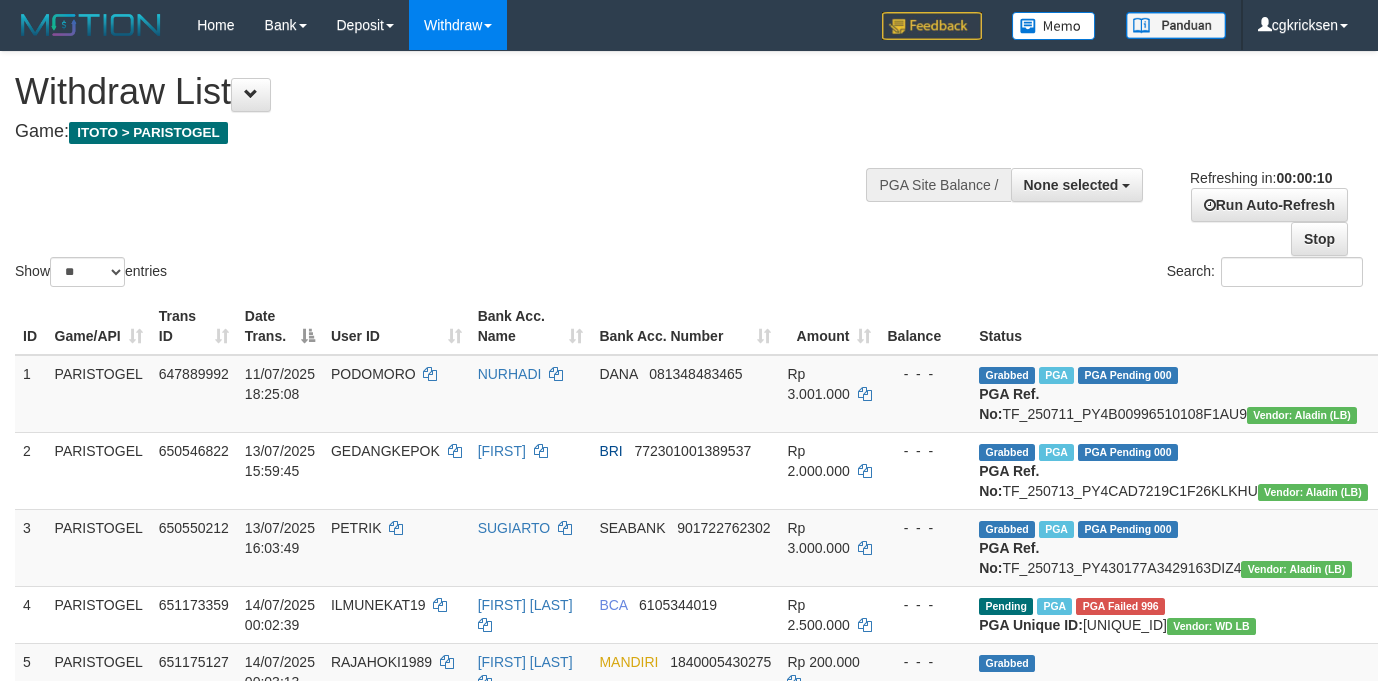 select 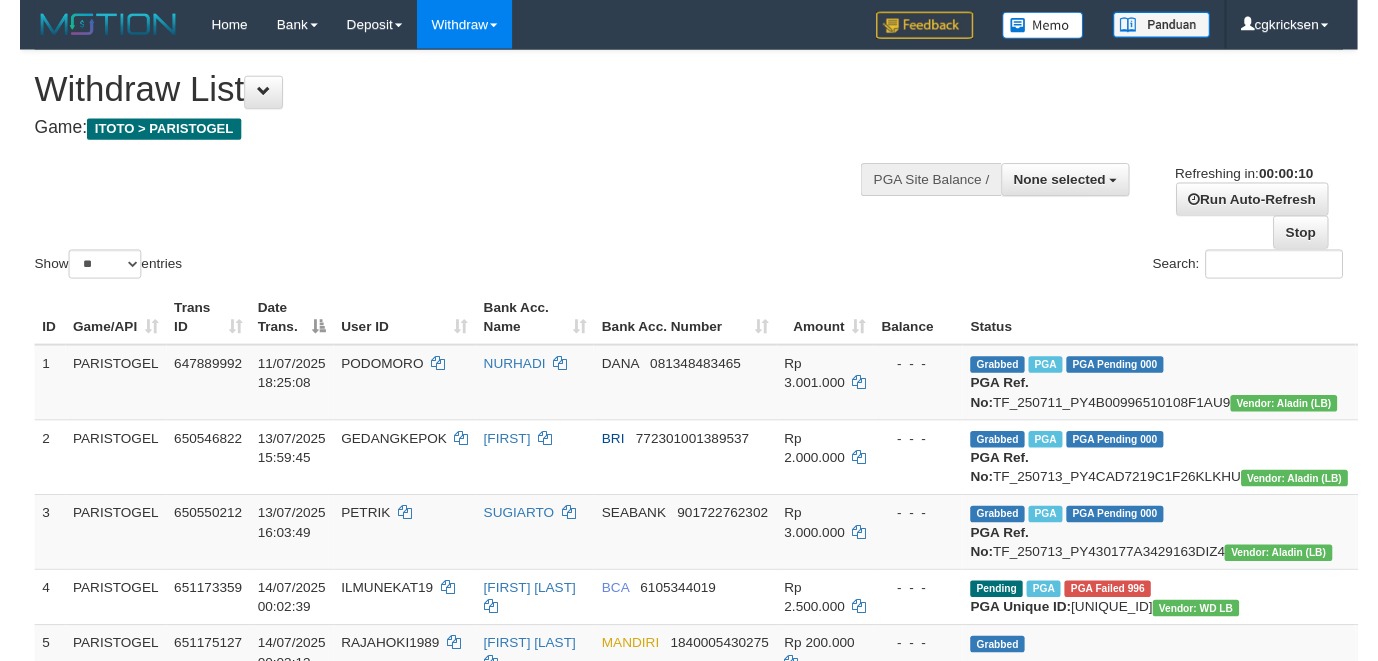 scroll, scrollTop: 0, scrollLeft: 0, axis: both 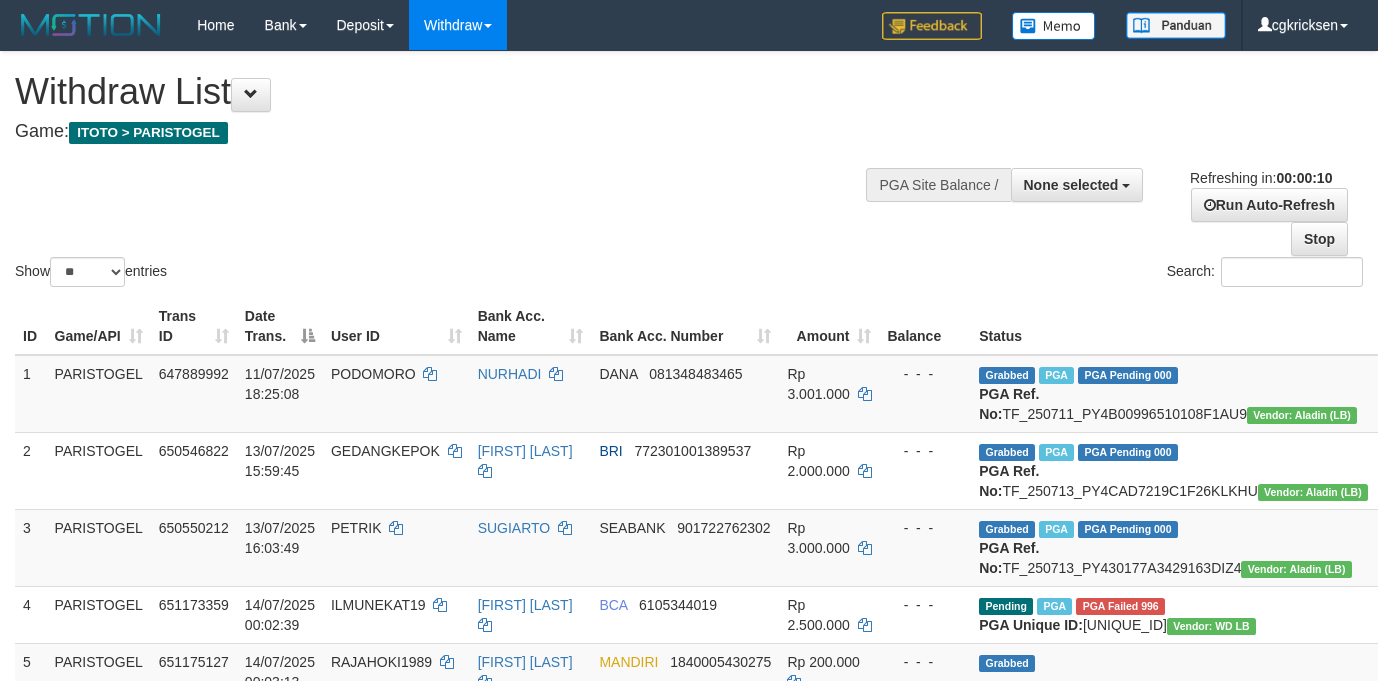 select 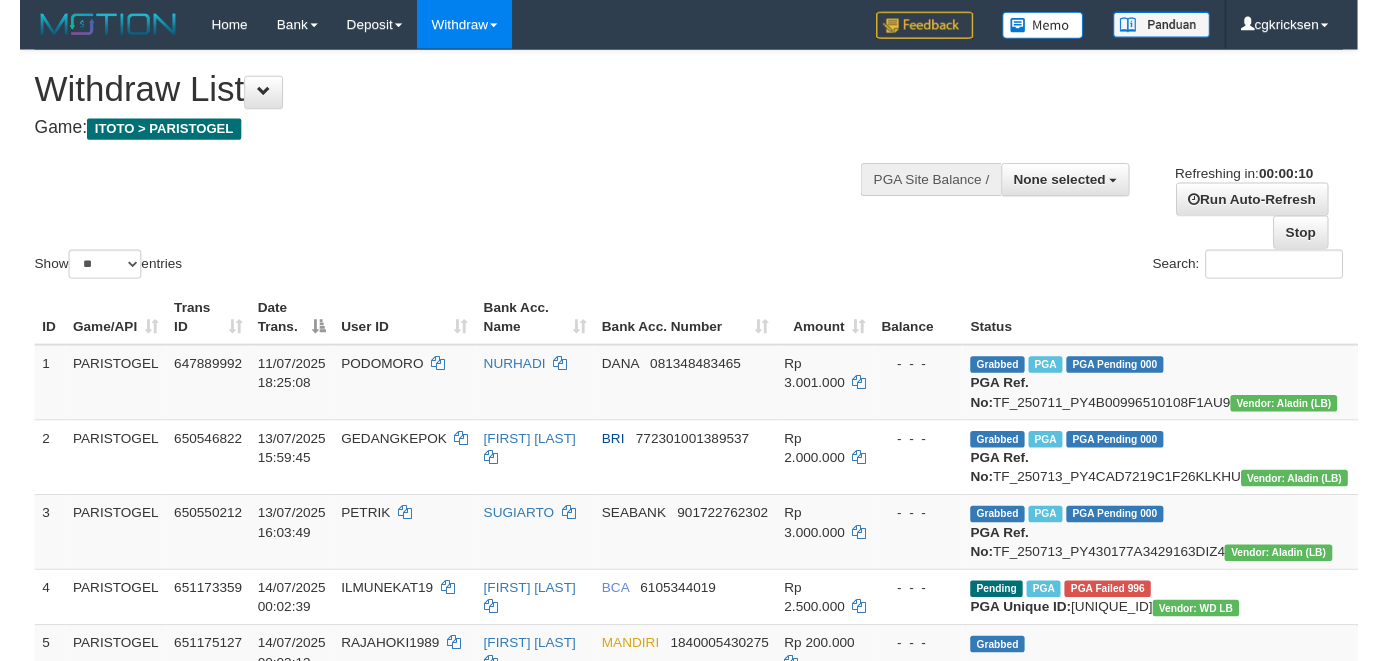 scroll, scrollTop: 0, scrollLeft: 0, axis: both 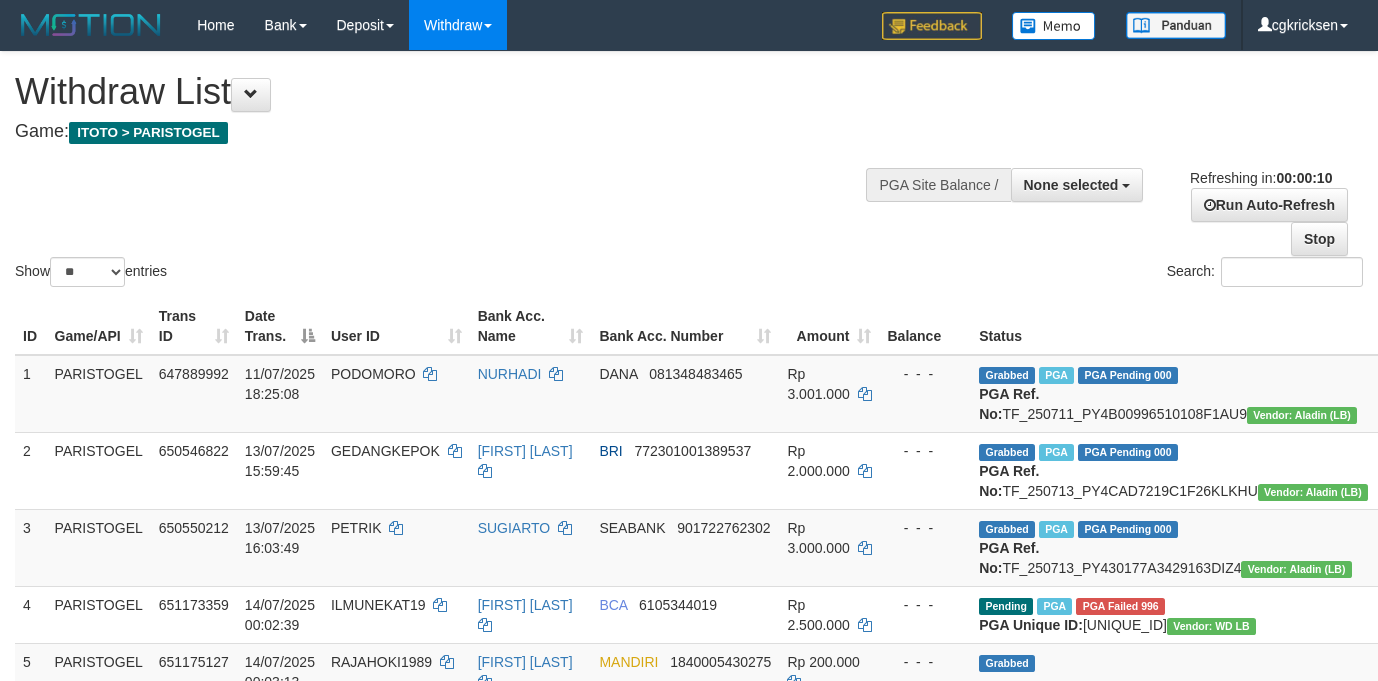 select 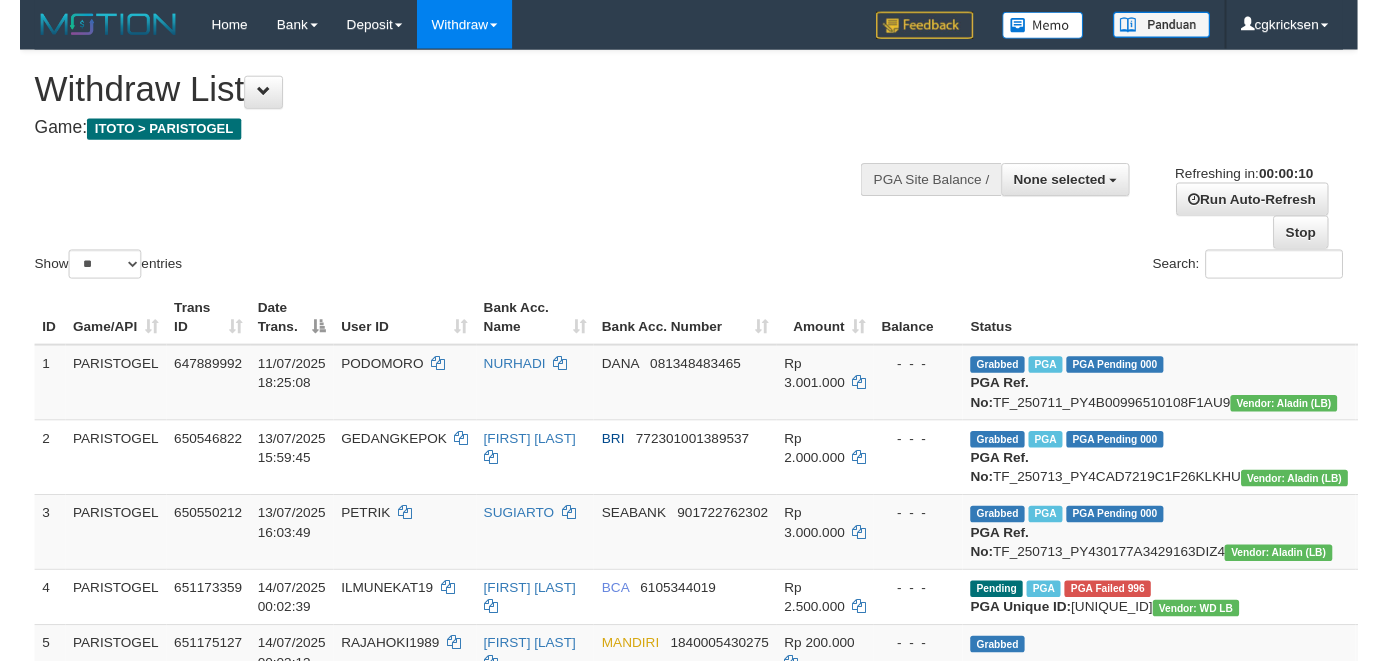 scroll, scrollTop: 0, scrollLeft: 0, axis: both 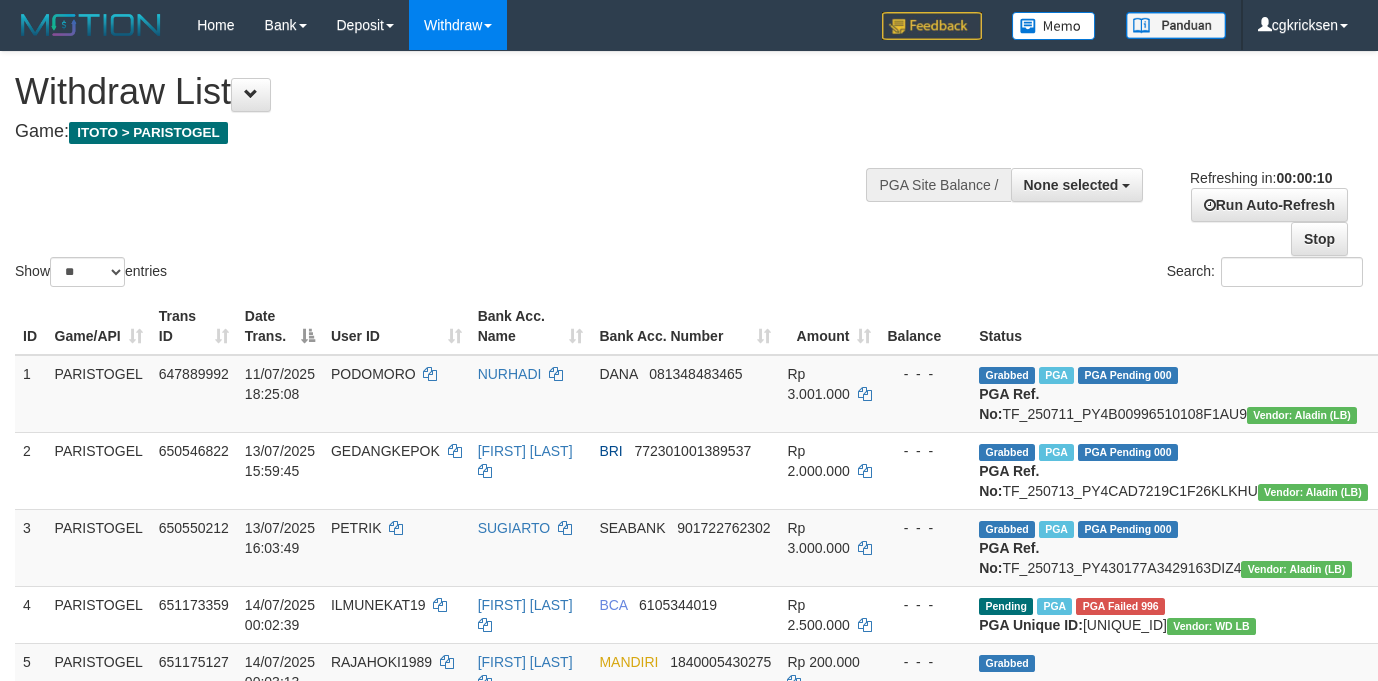 select 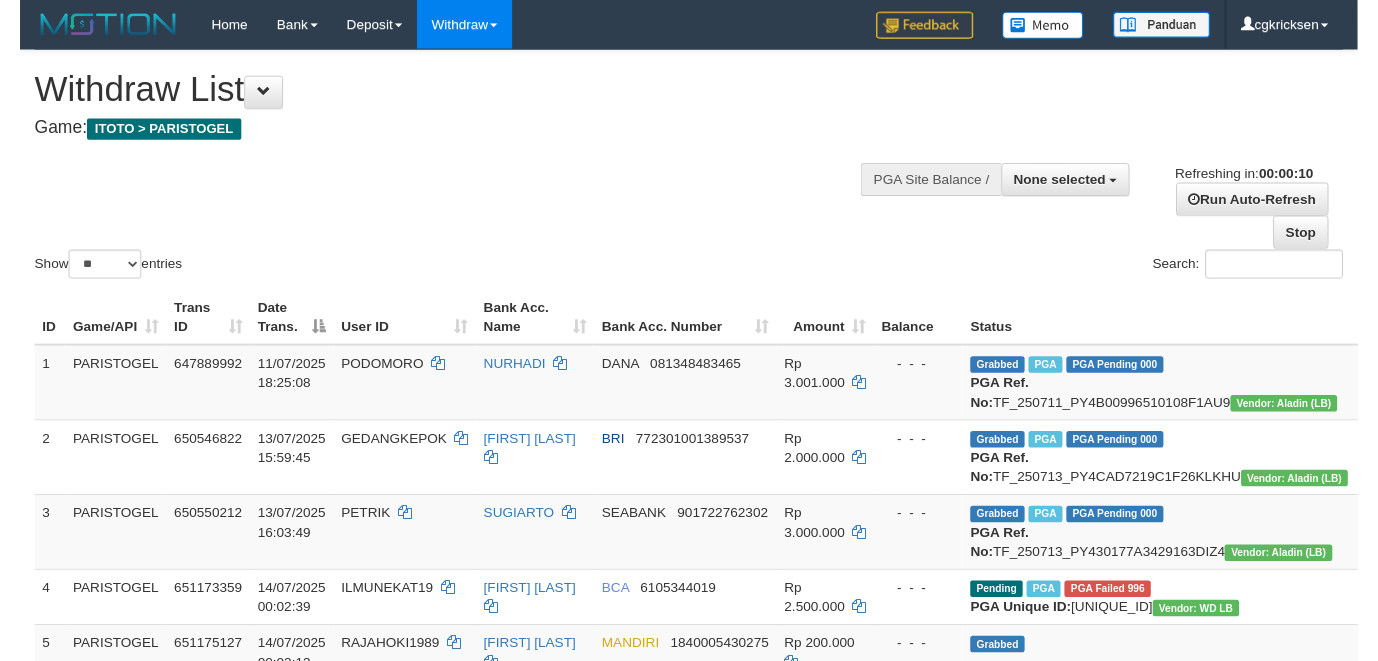 scroll, scrollTop: 0, scrollLeft: 0, axis: both 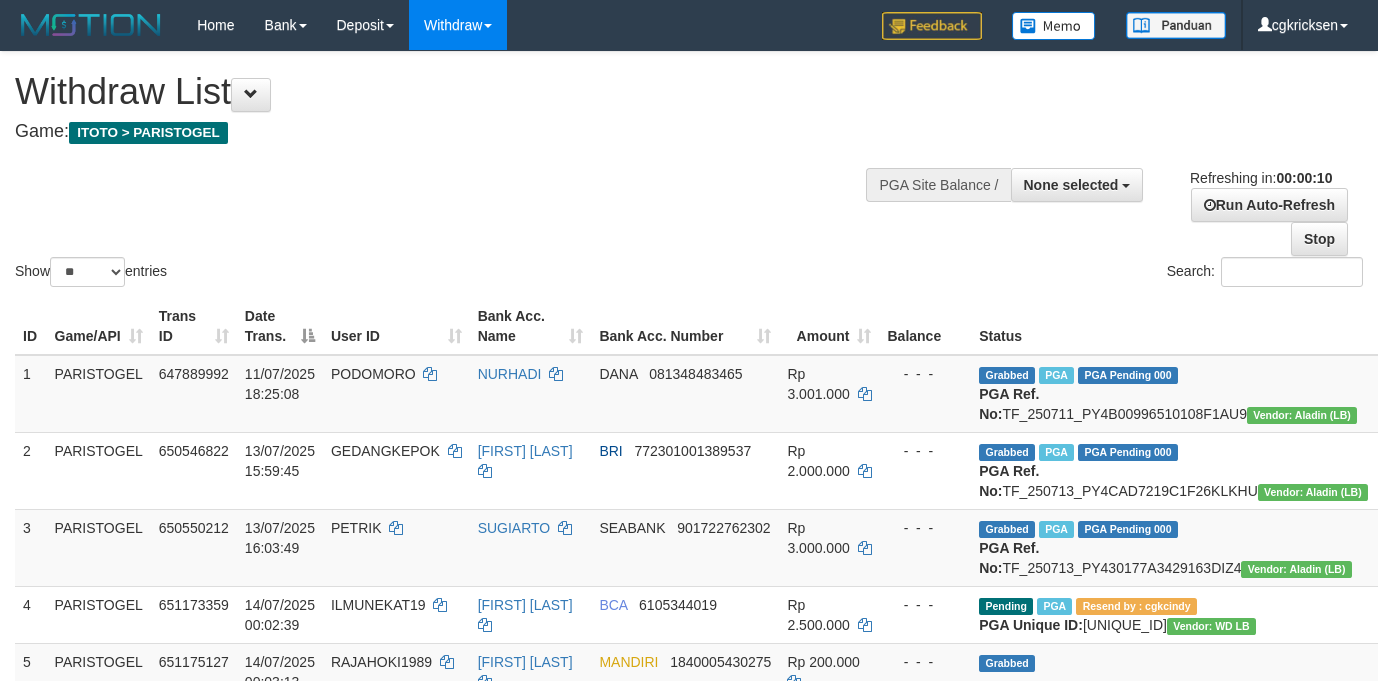 select 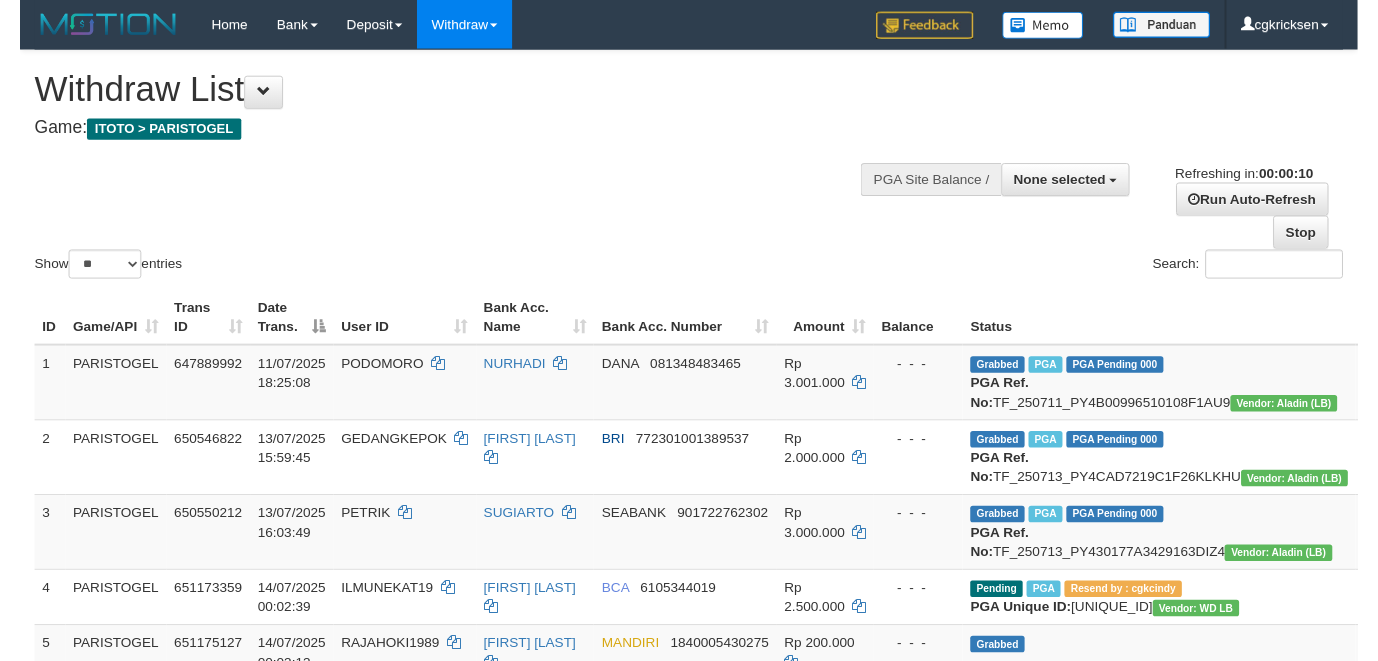 scroll, scrollTop: 0, scrollLeft: 0, axis: both 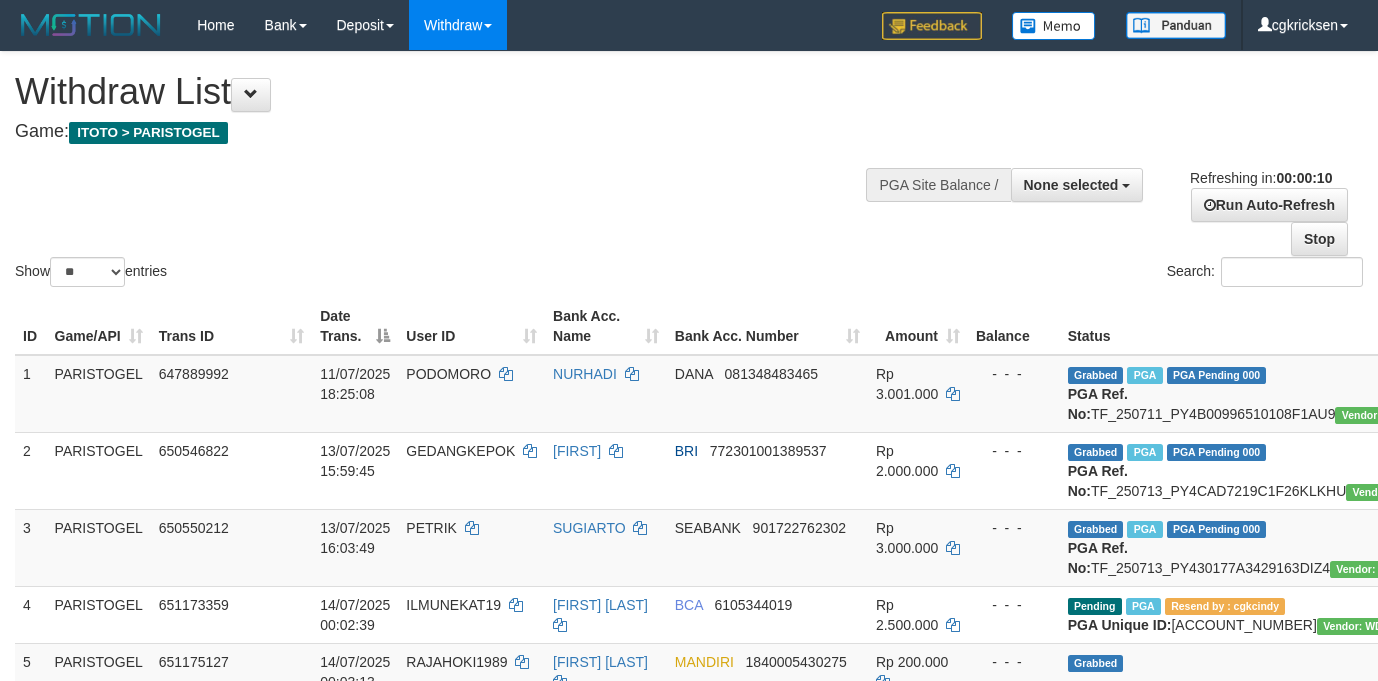 select 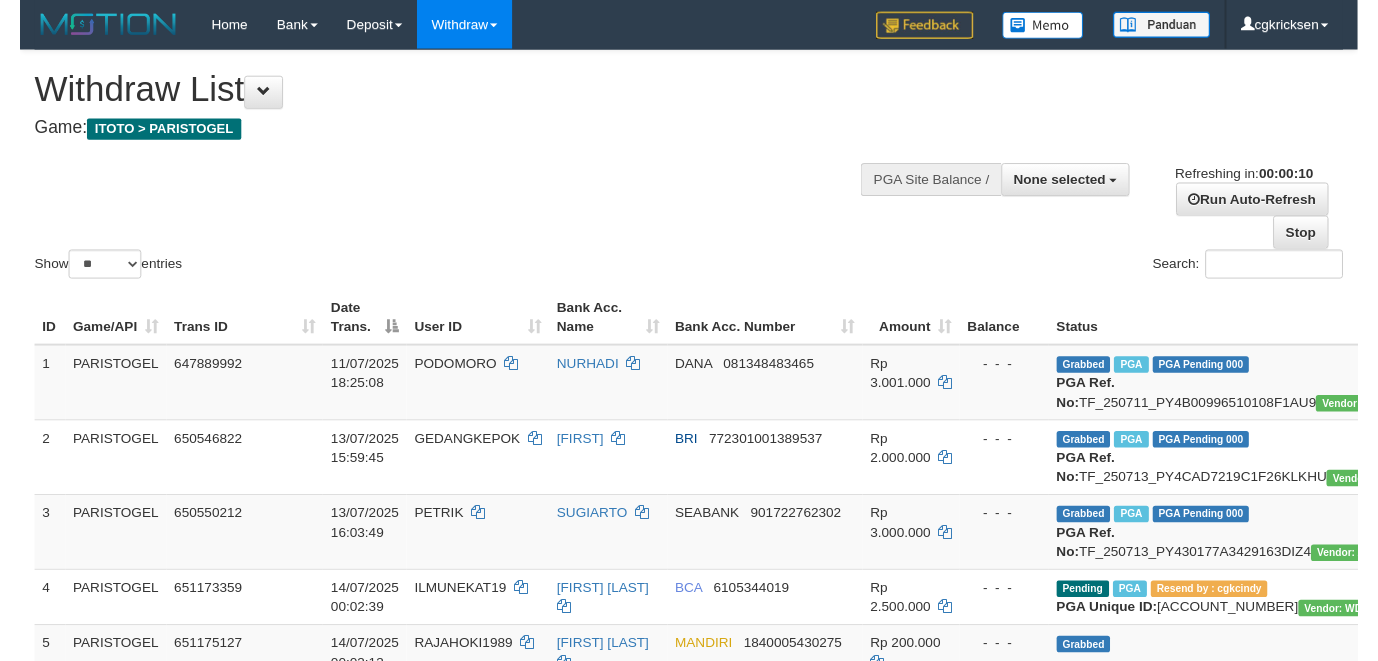 scroll, scrollTop: 0, scrollLeft: 0, axis: both 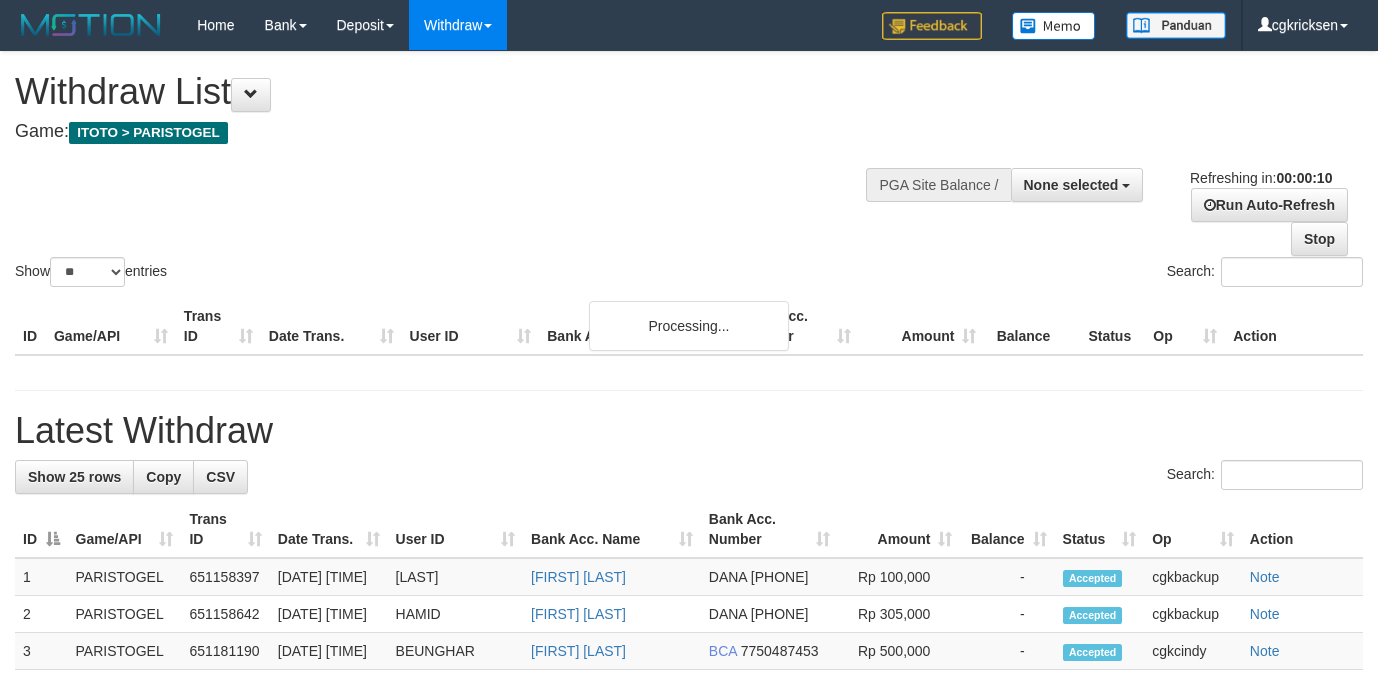 select 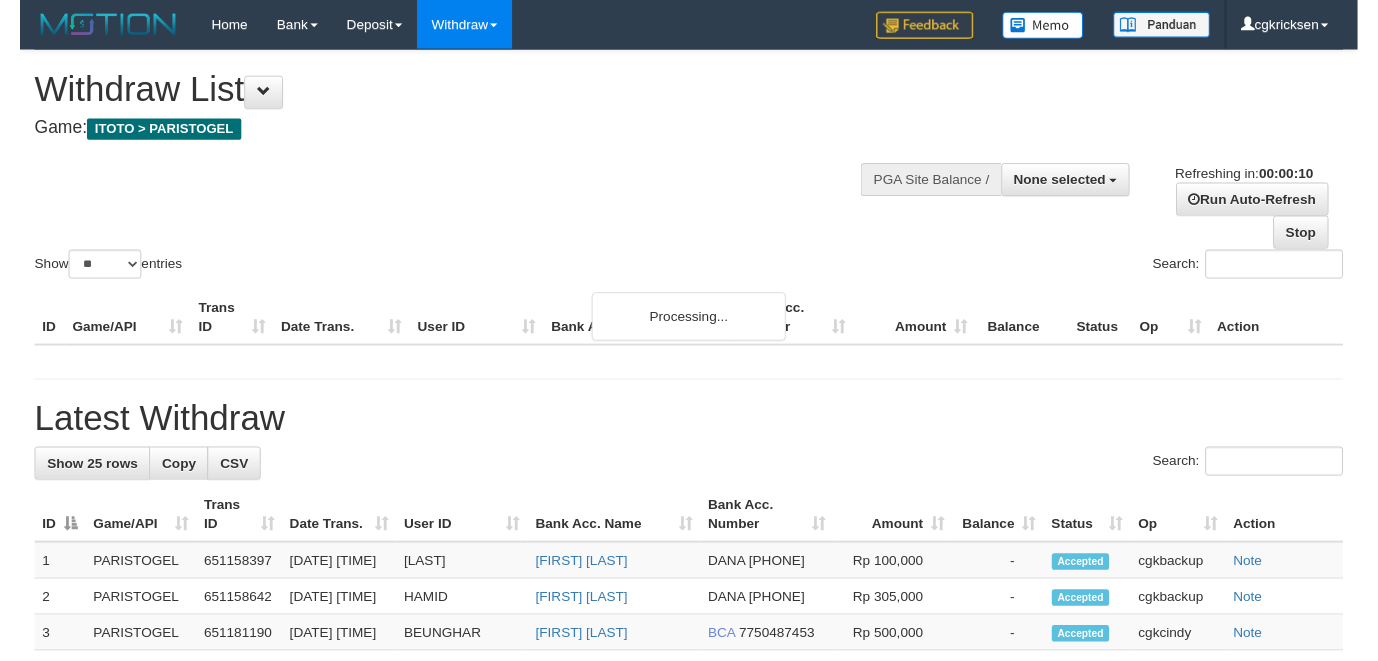 scroll, scrollTop: 0, scrollLeft: 0, axis: both 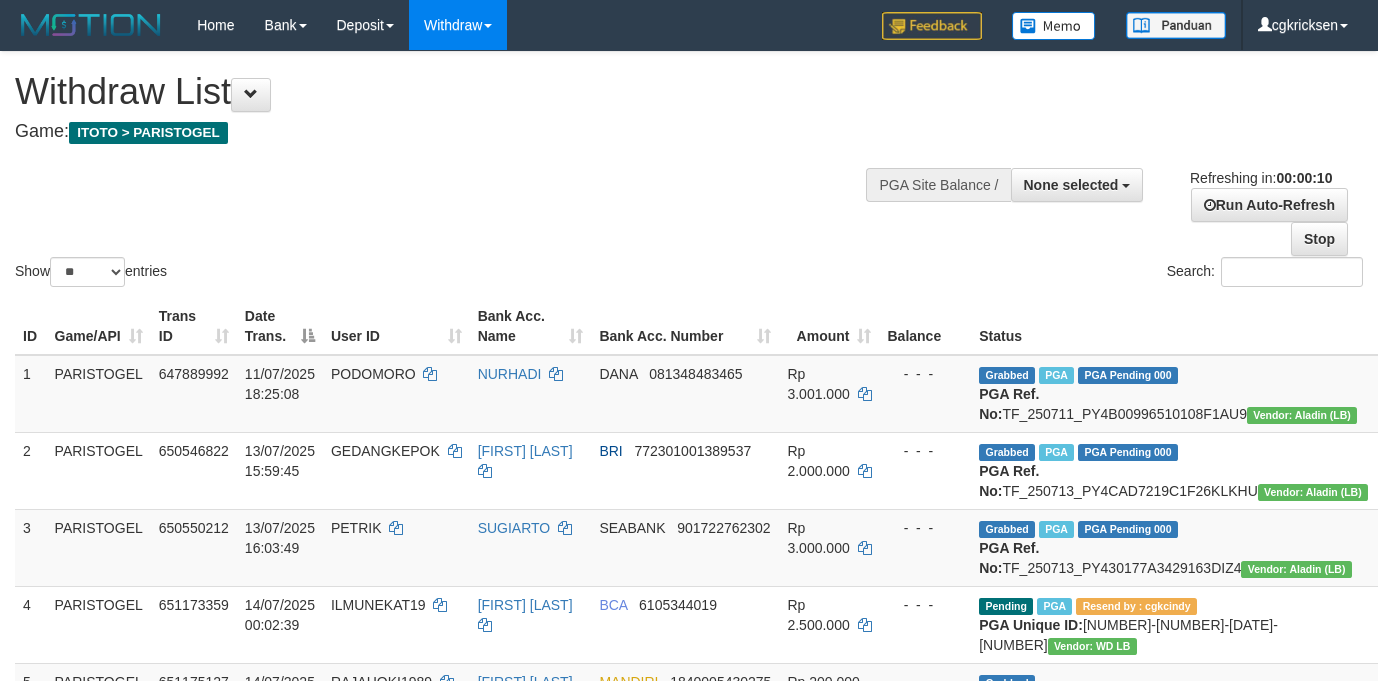 select 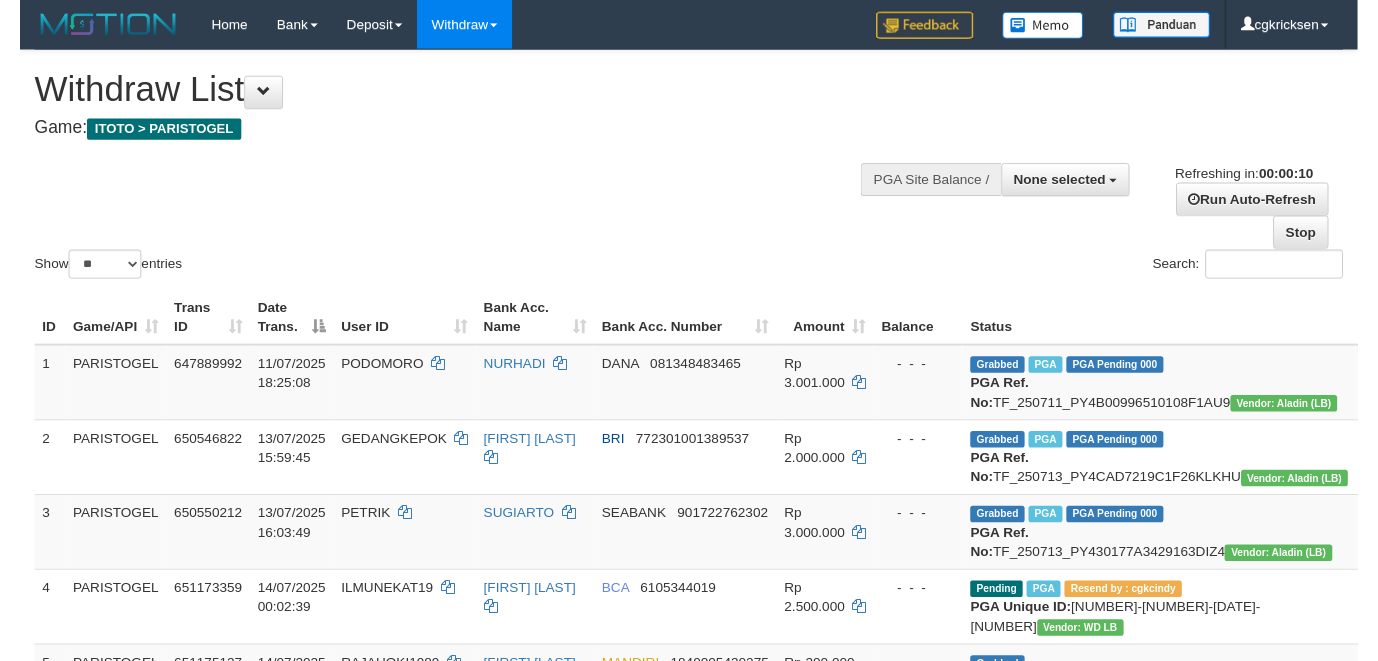 scroll, scrollTop: 0, scrollLeft: 0, axis: both 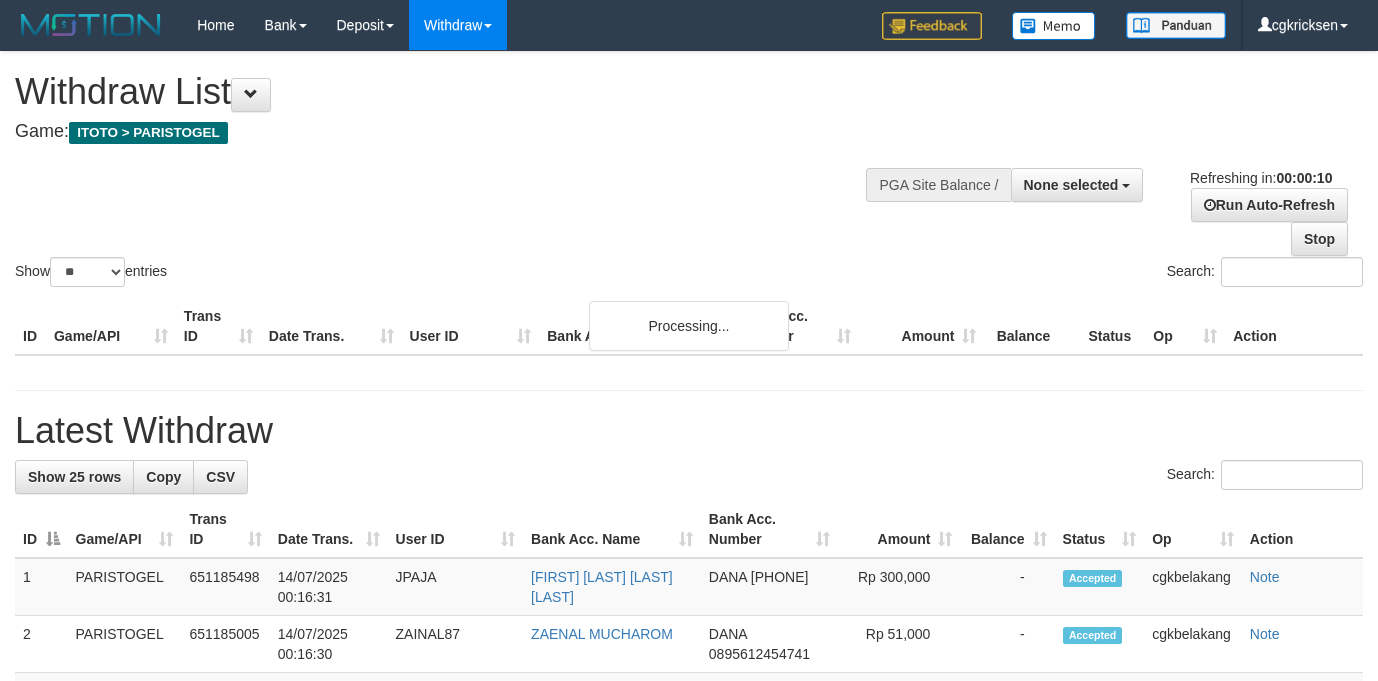 select 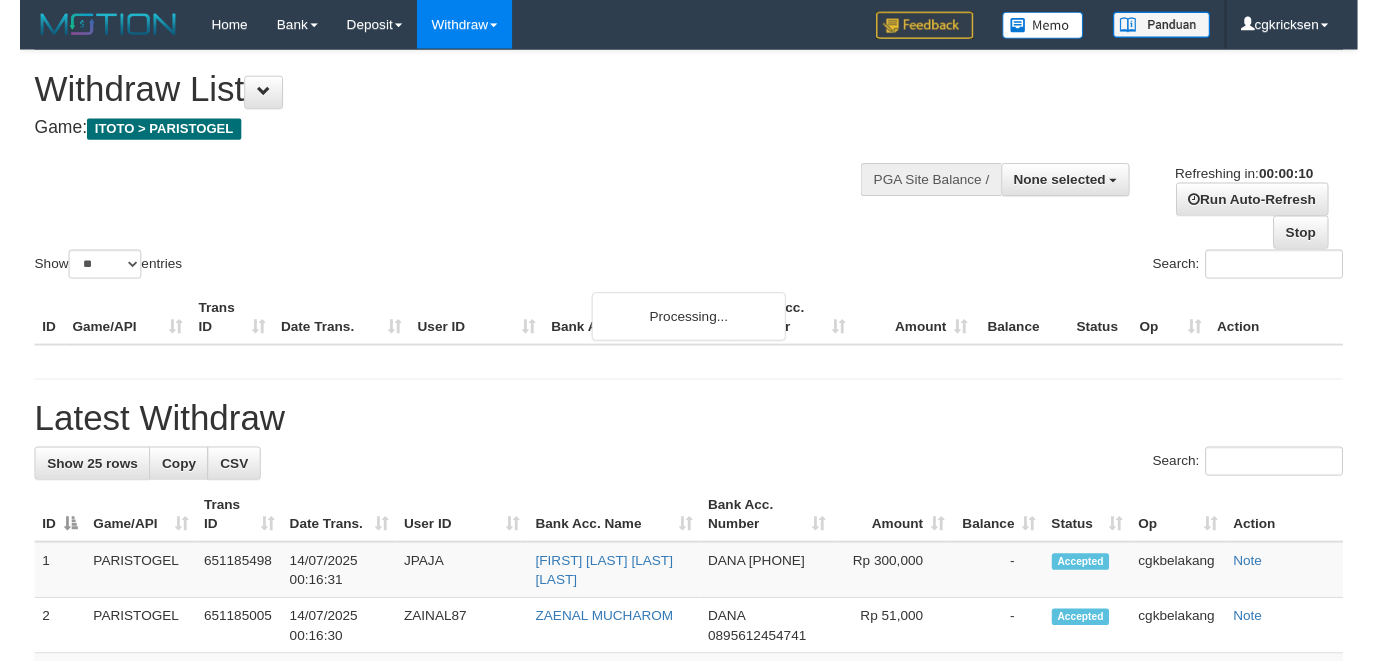 scroll, scrollTop: 0, scrollLeft: 0, axis: both 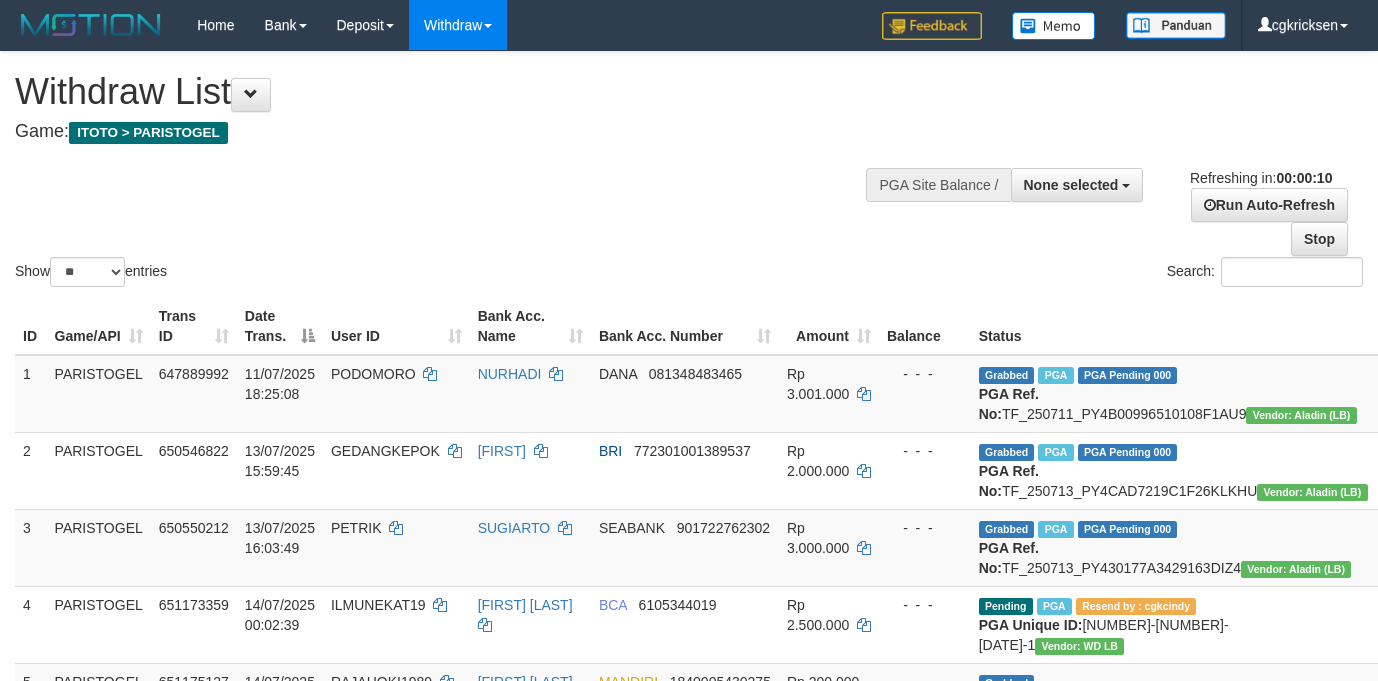 select 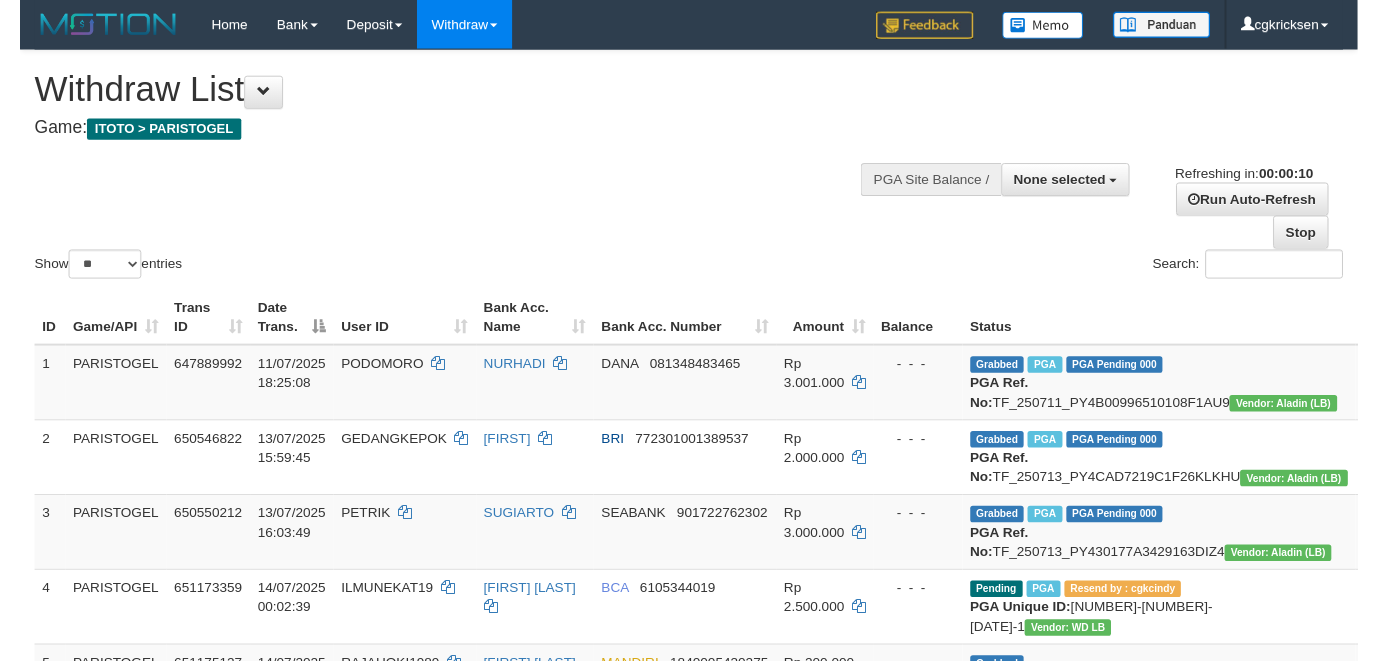 scroll, scrollTop: 0, scrollLeft: 0, axis: both 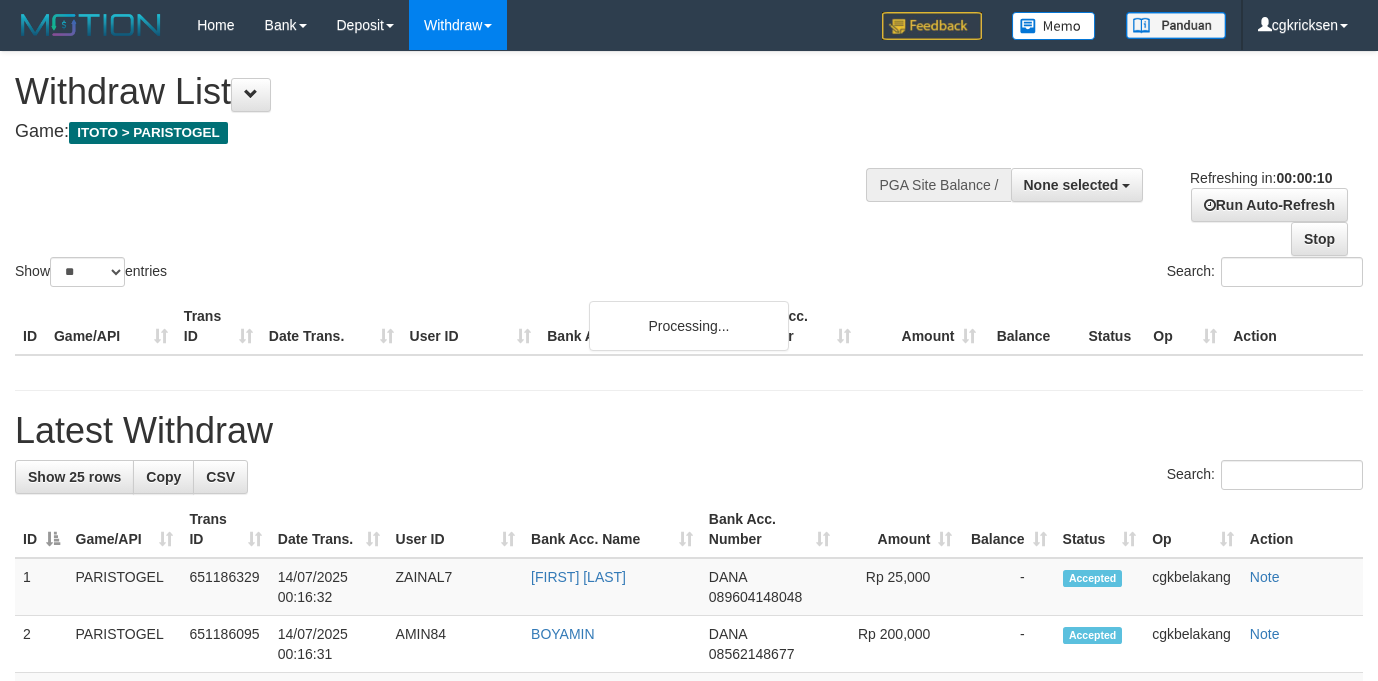 select 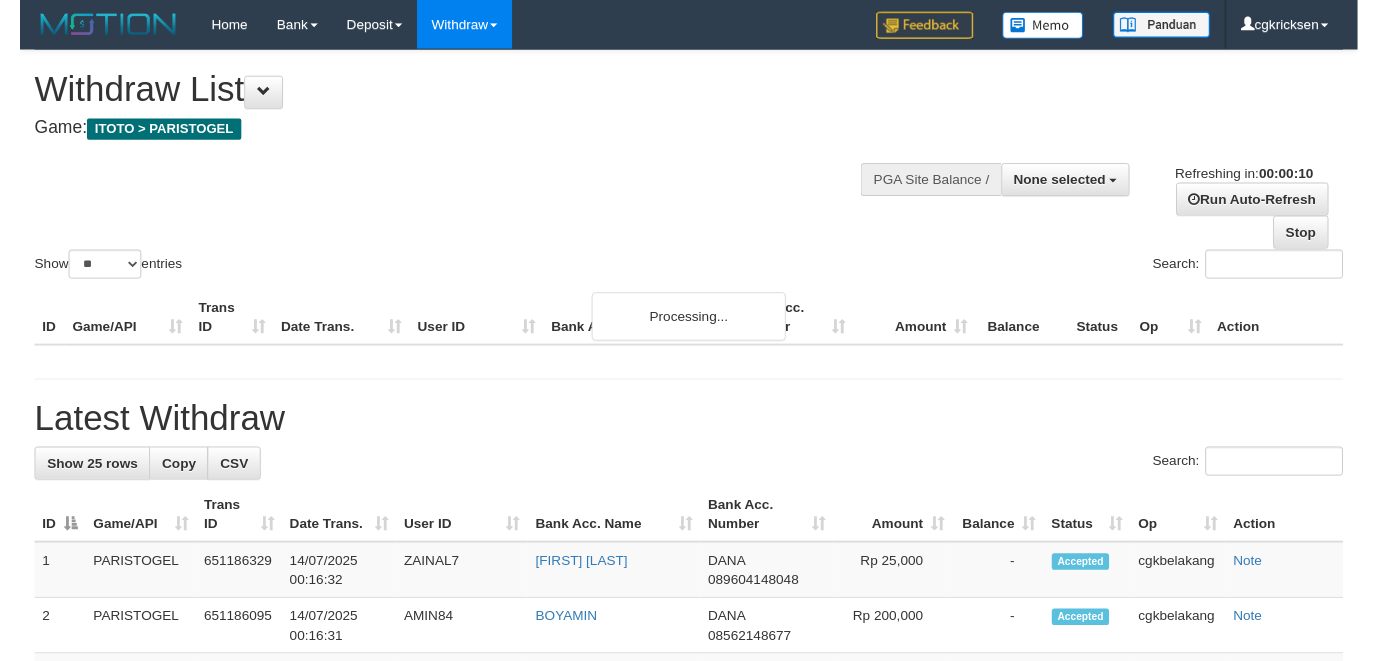 scroll, scrollTop: 0, scrollLeft: 0, axis: both 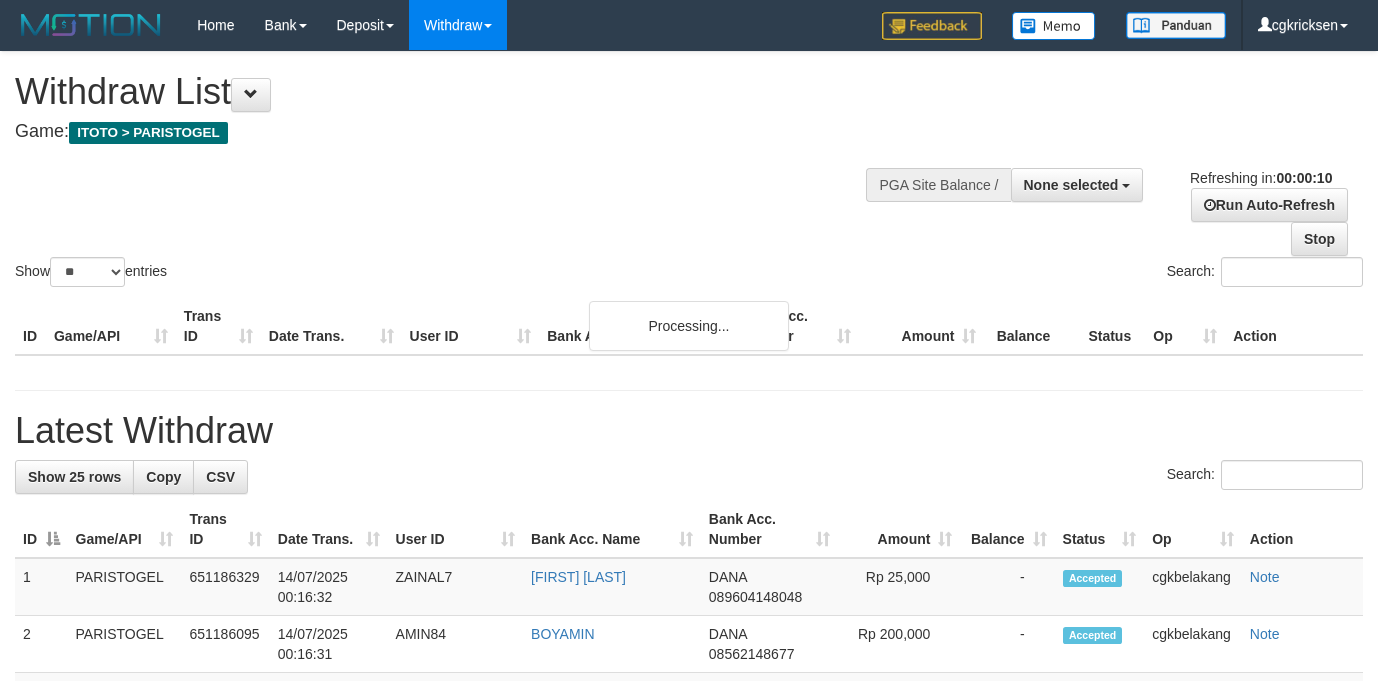 select 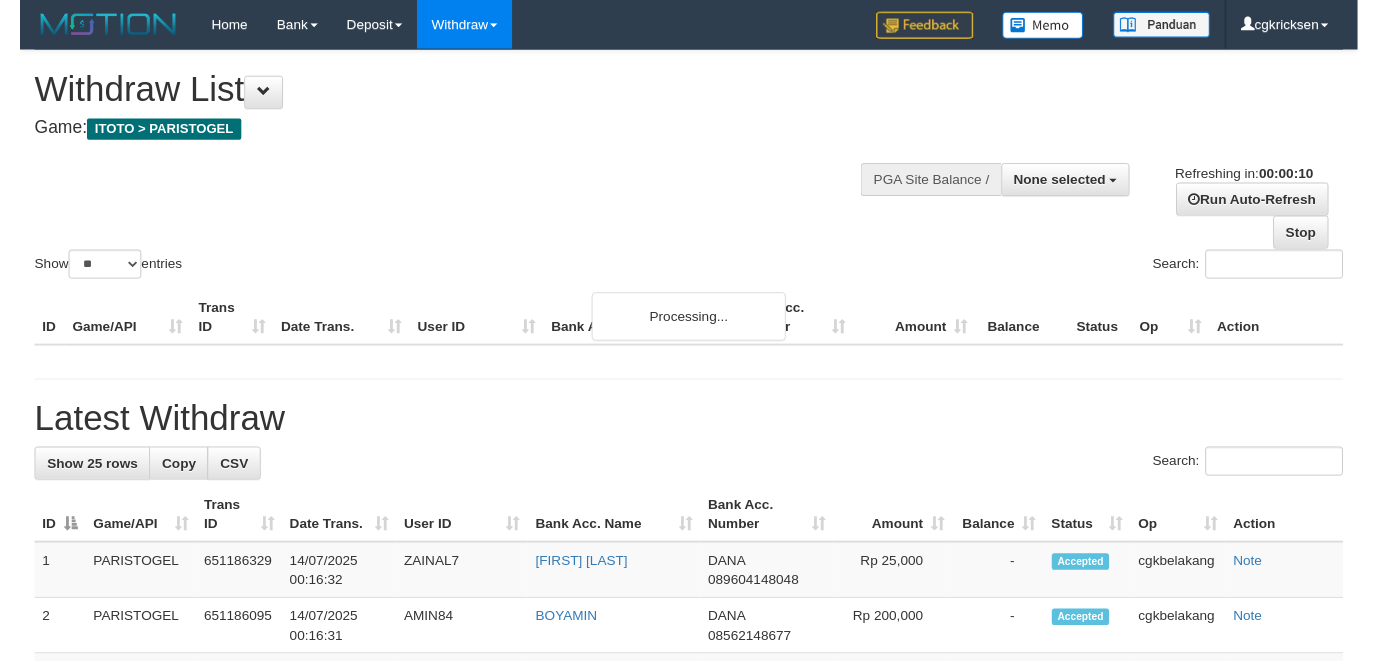 scroll, scrollTop: 0, scrollLeft: 0, axis: both 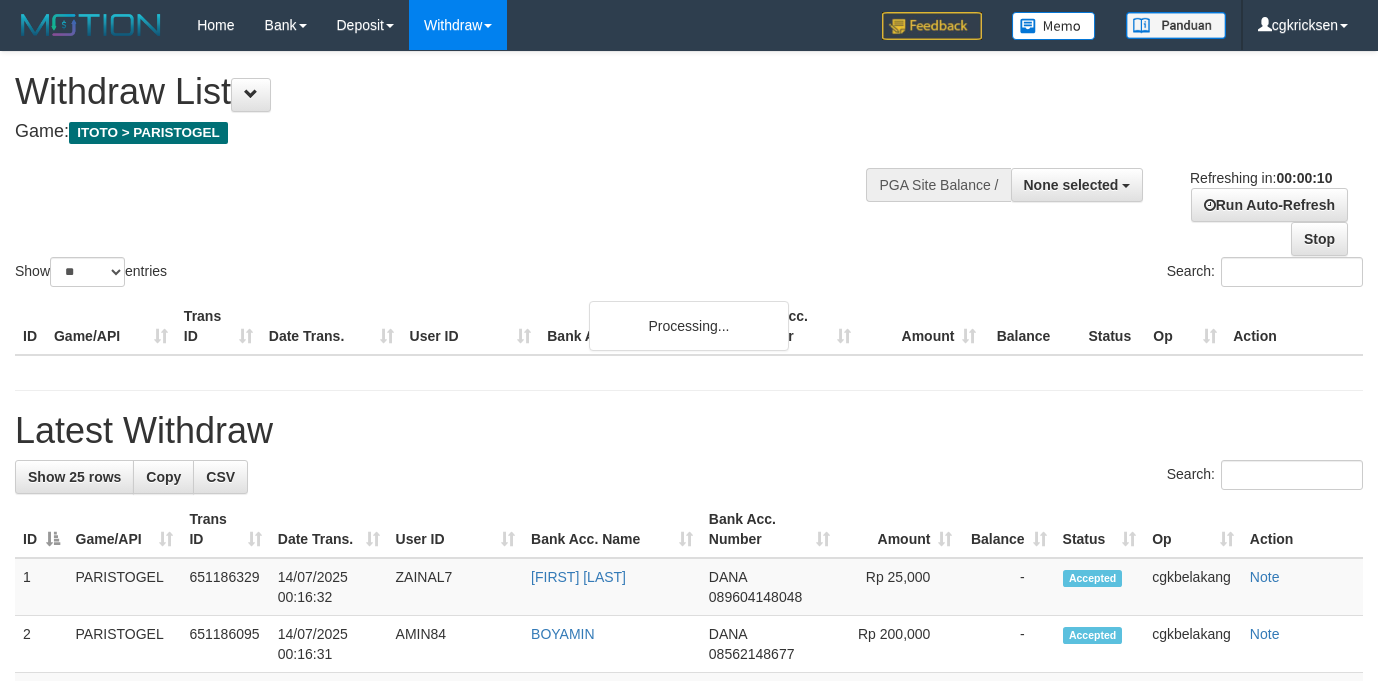 select 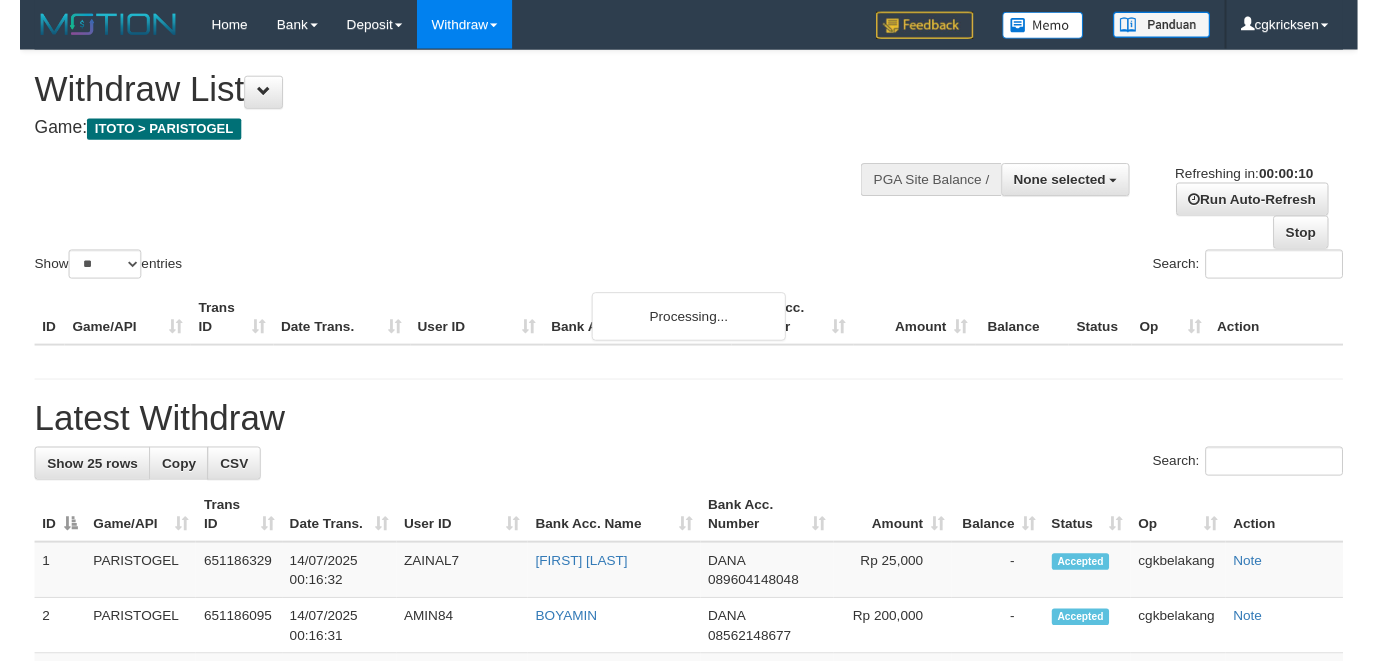 scroll, scrollTop: 0, scrollLeft: 0, axis: both 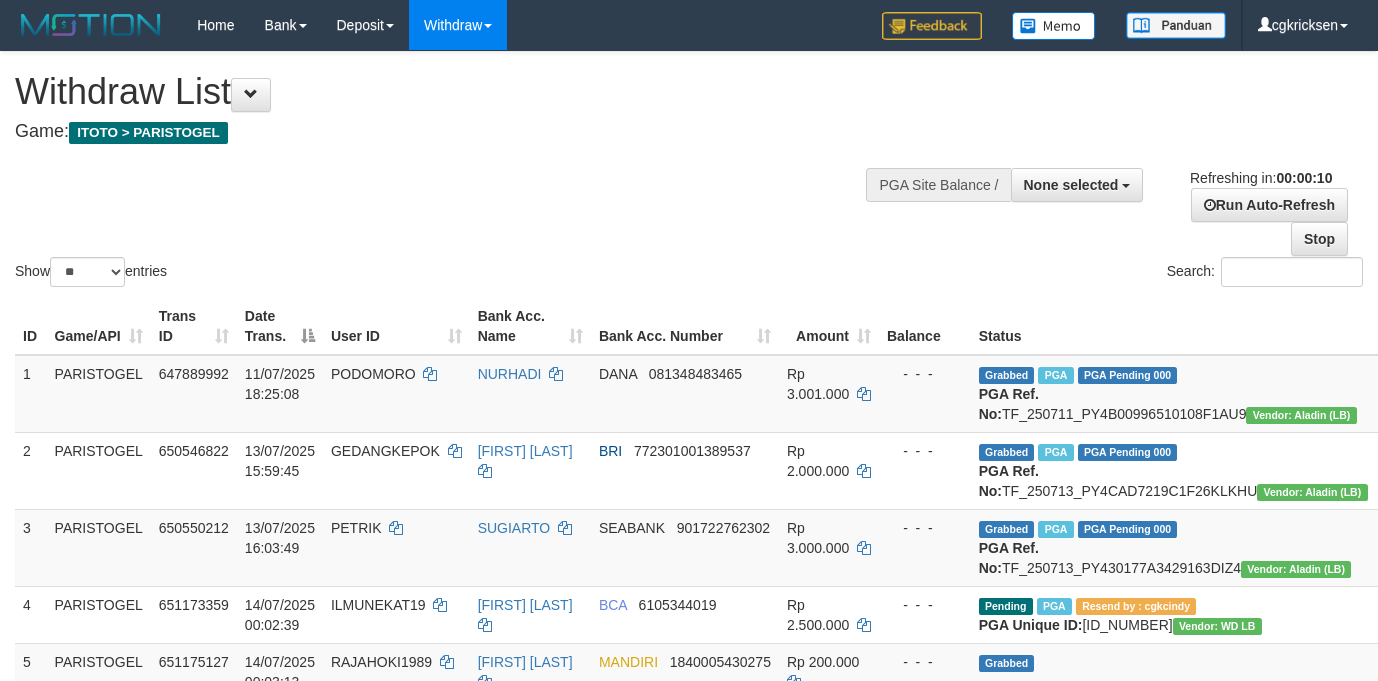 select 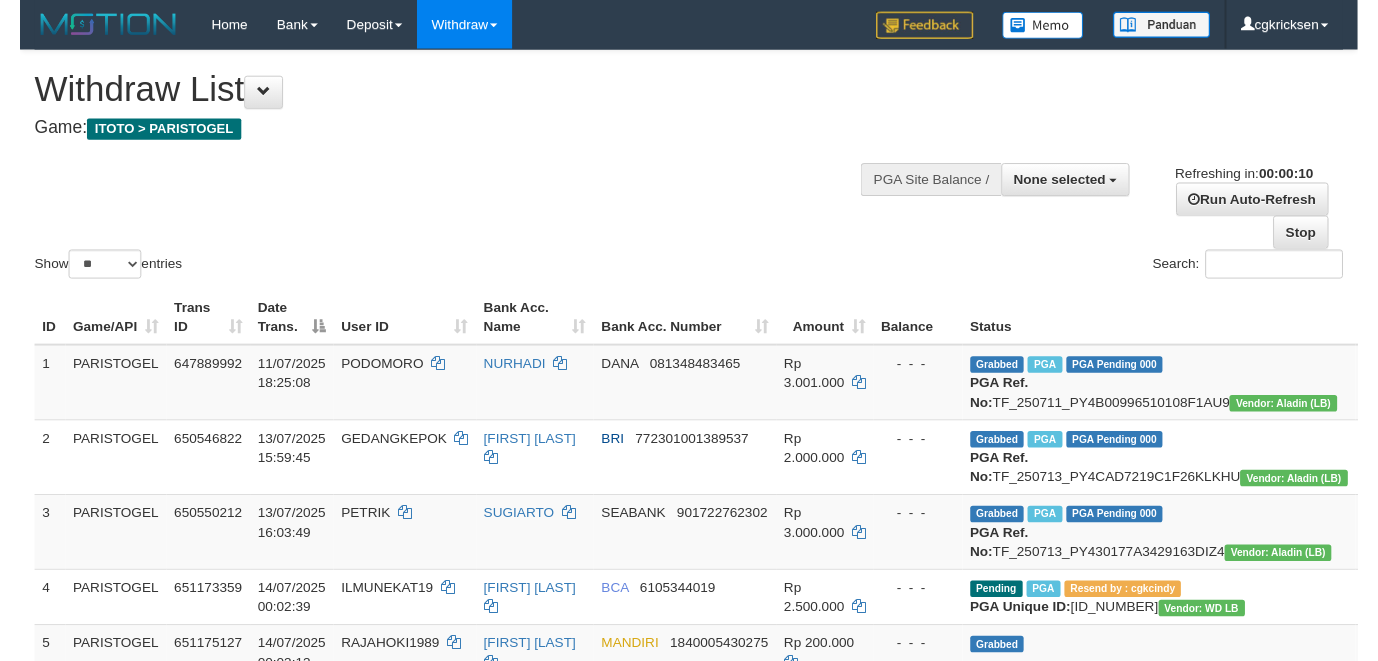 scroll, scrollTop: 0, scrollLeft: 0, axis: both 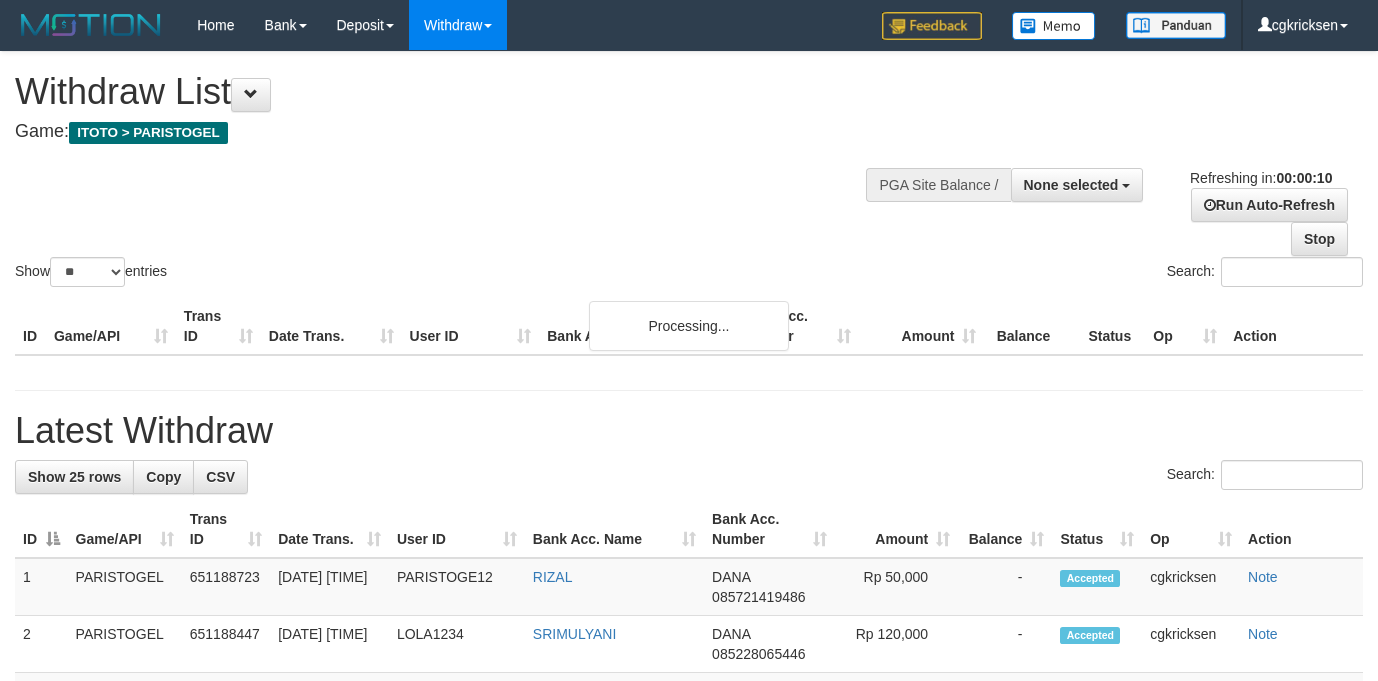 select 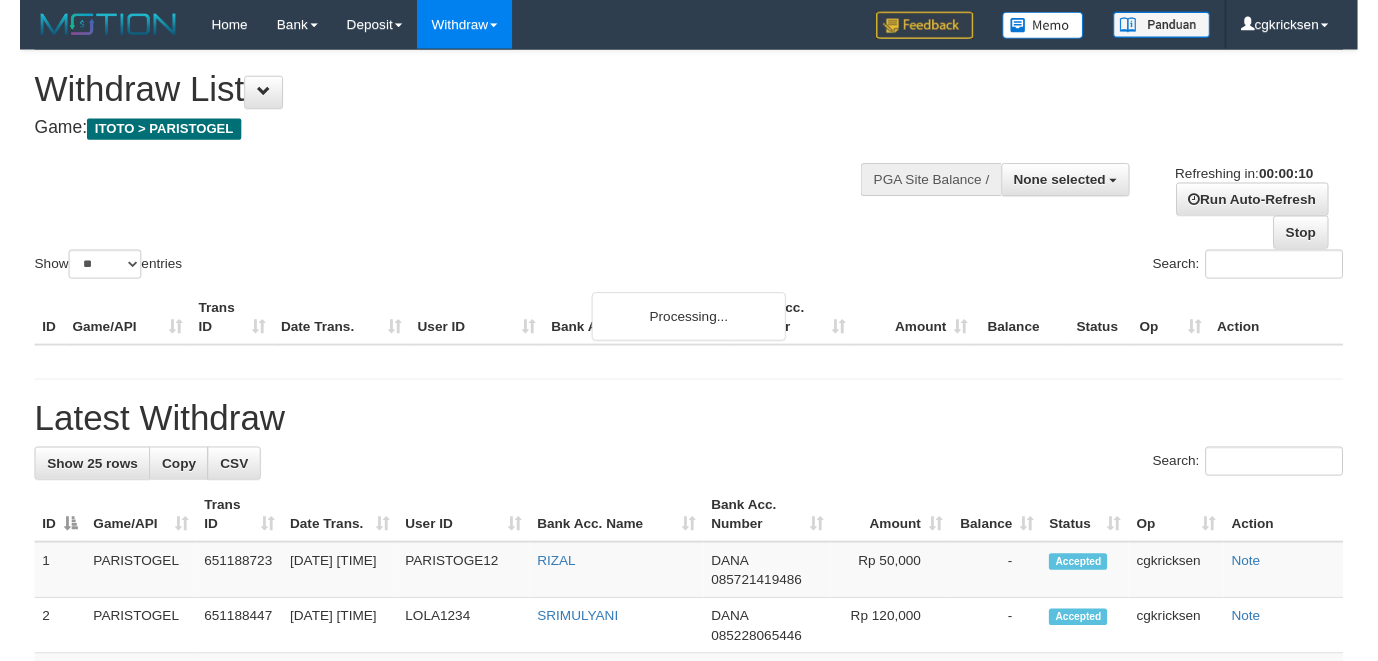 scroll, scrollTop: 0, scrollLeft: 0, axis: both 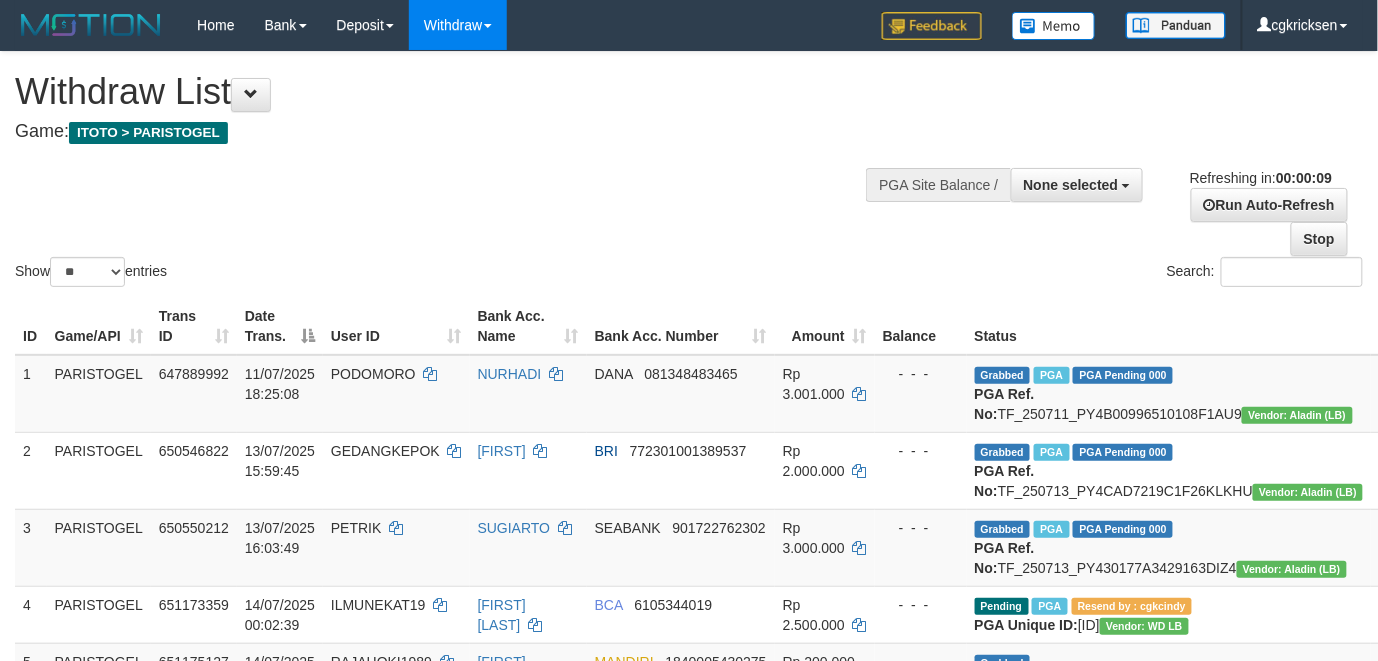 drag, startPoint x: 920, startPoint y: 388, endPoint x: 921, endPoint y: 377, distance: 11.045361 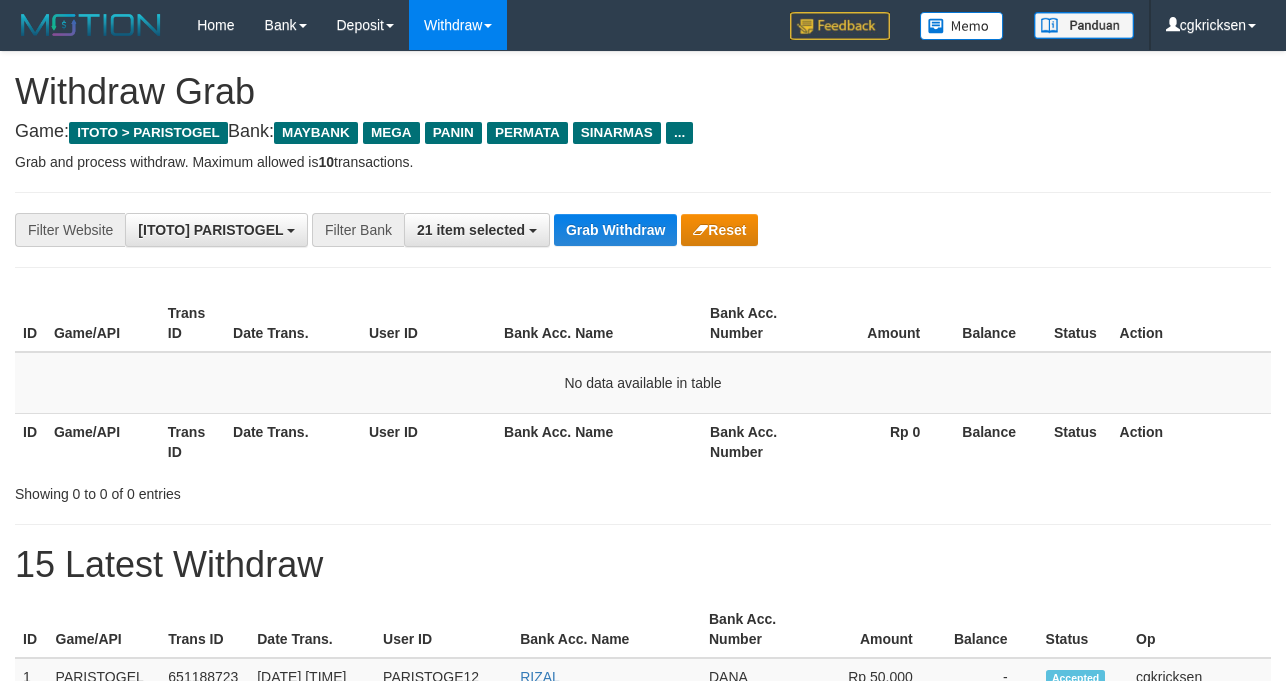 scroll, scrollTop: 134, scrollLeft: 0, axis: vertical 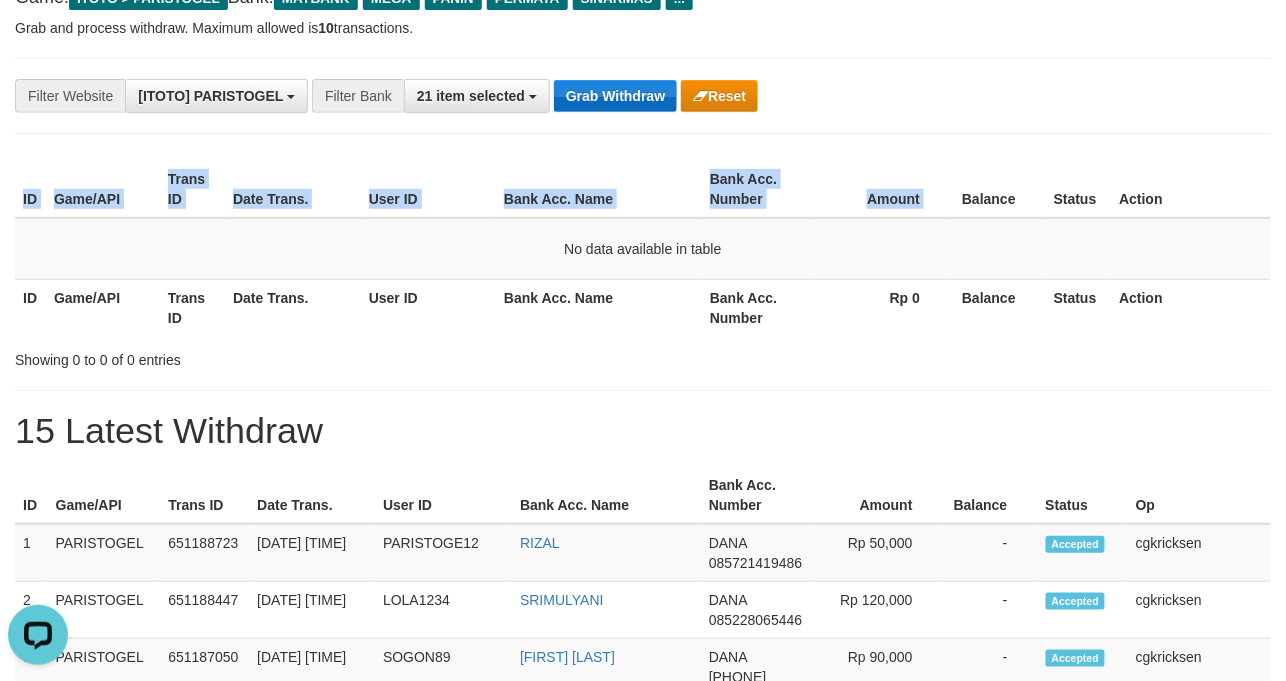 drag, startPoint x: 956, startPoint y: 164, endPoint x: 704, endPoint y: 94, distance: 261.5416 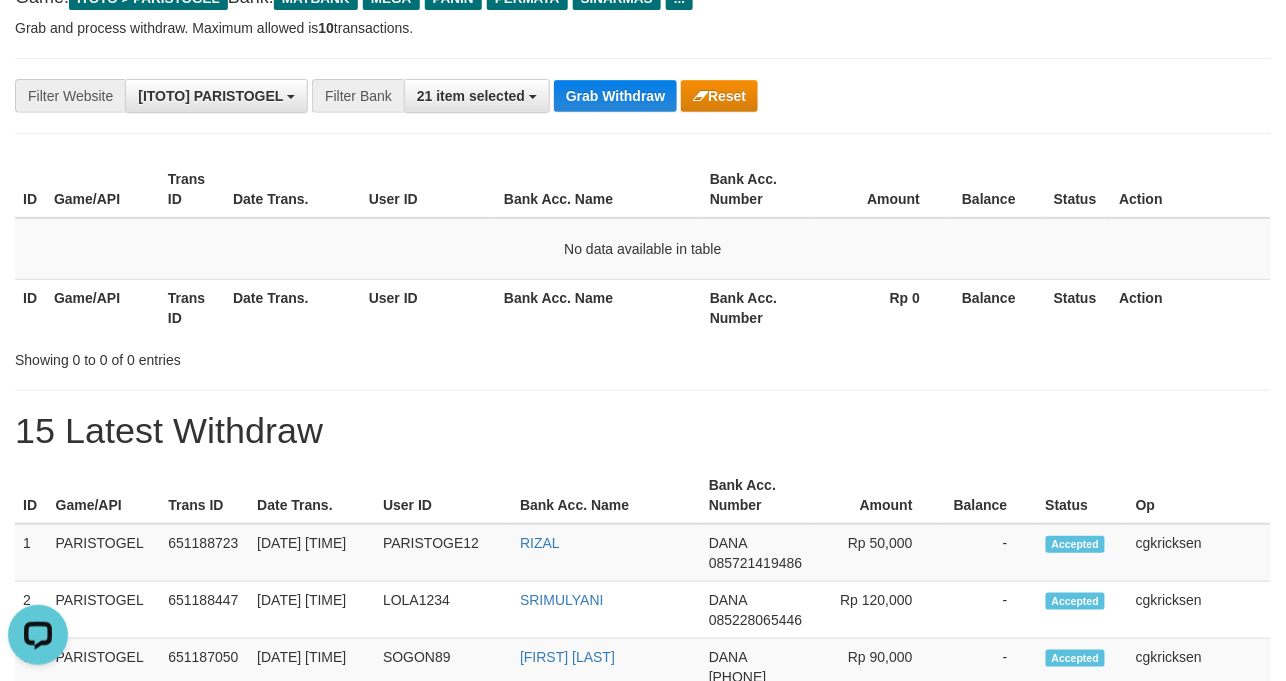 click on "**********" at bounding box center [536, 96] 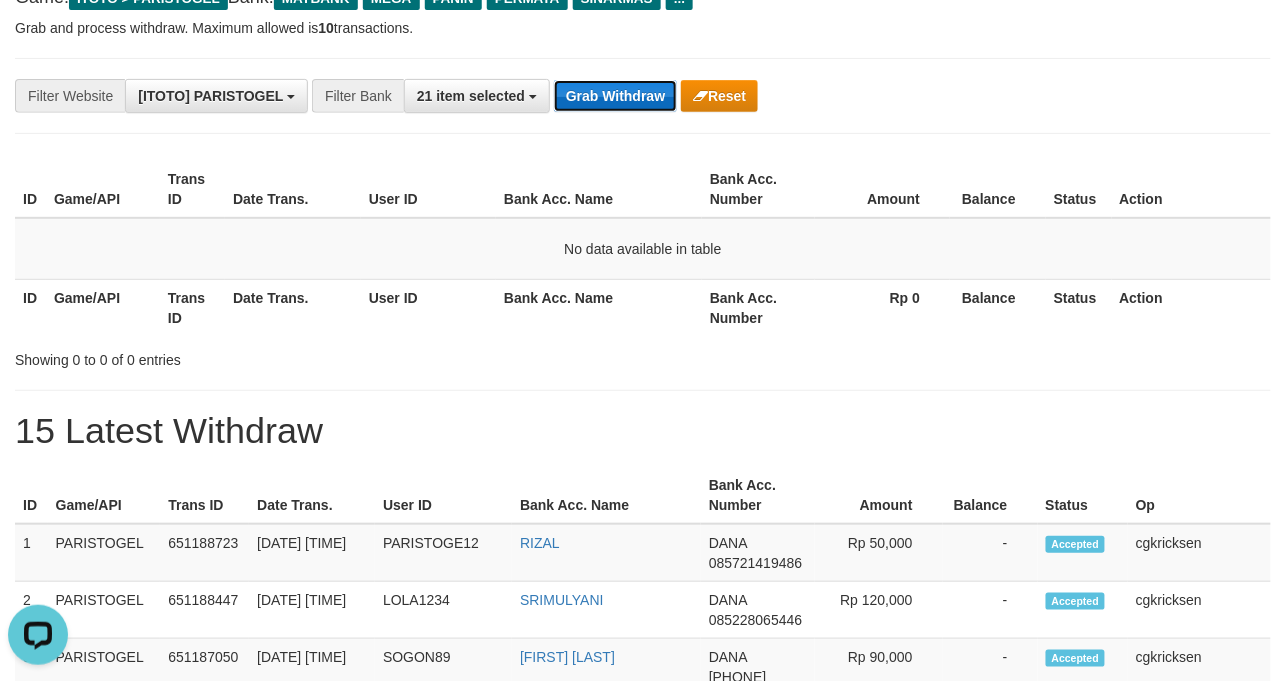 drag, startPoint x: 674, startPoint y: 92, endPoint x: 665, endPoint y: 104, distance: 15 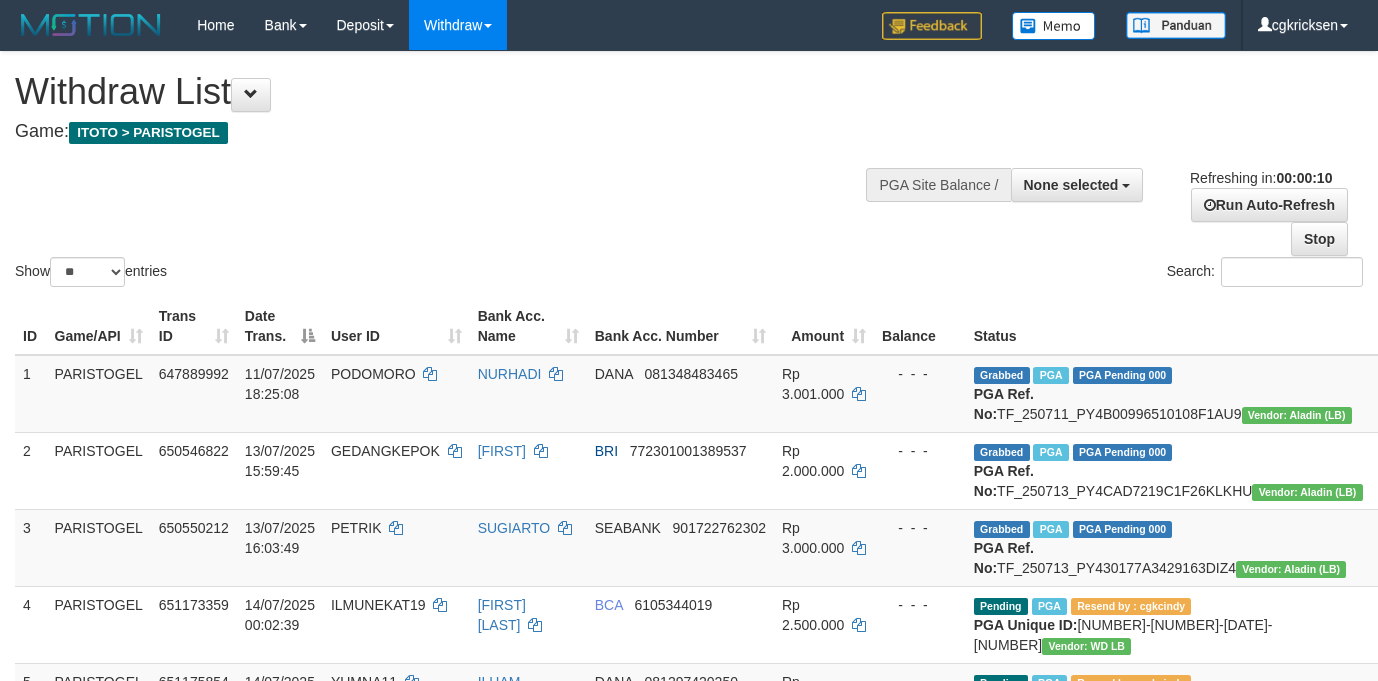 select 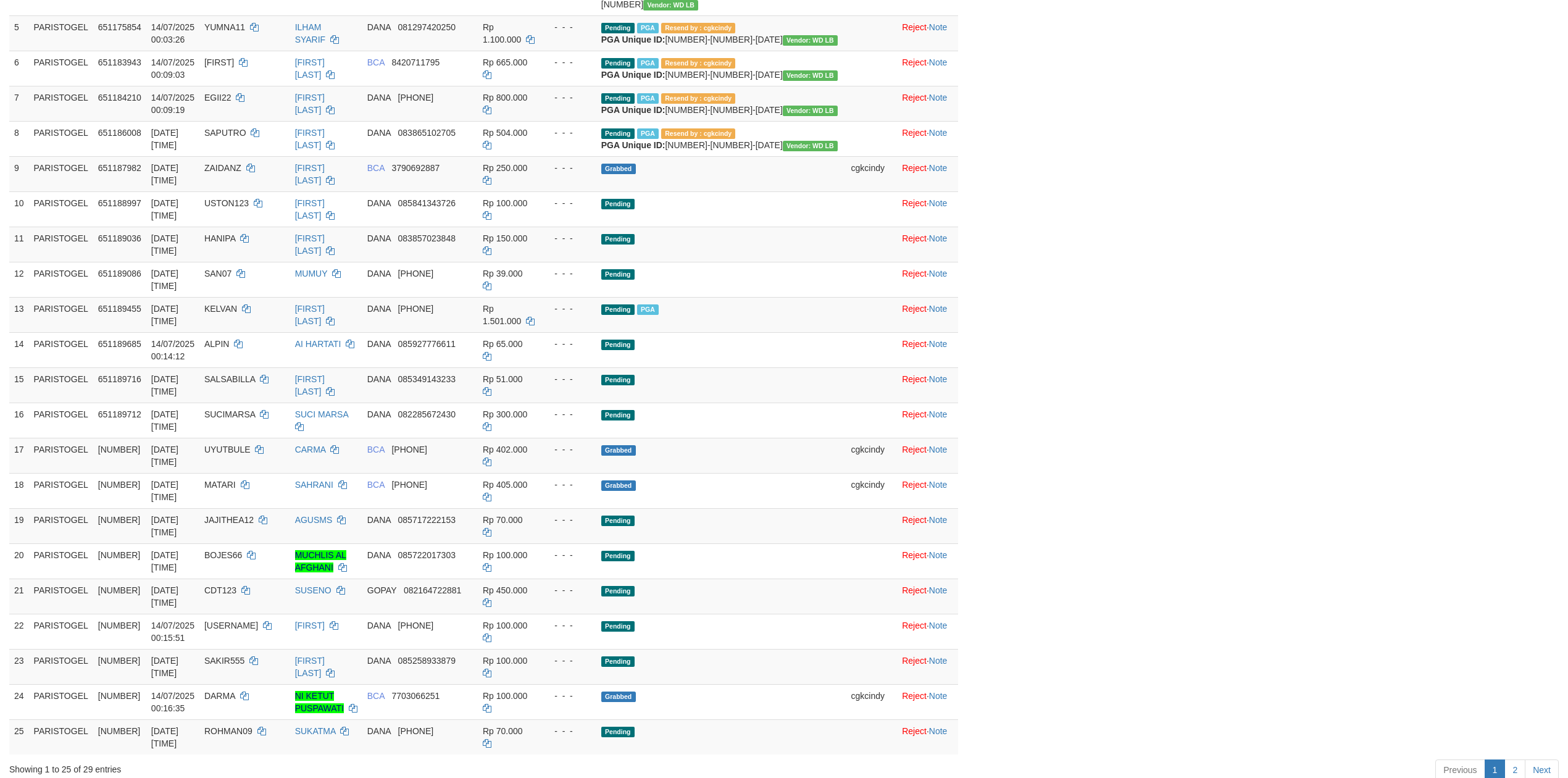 scroll, scrollTop: 411, scrollLeft: 0, axis: vertical 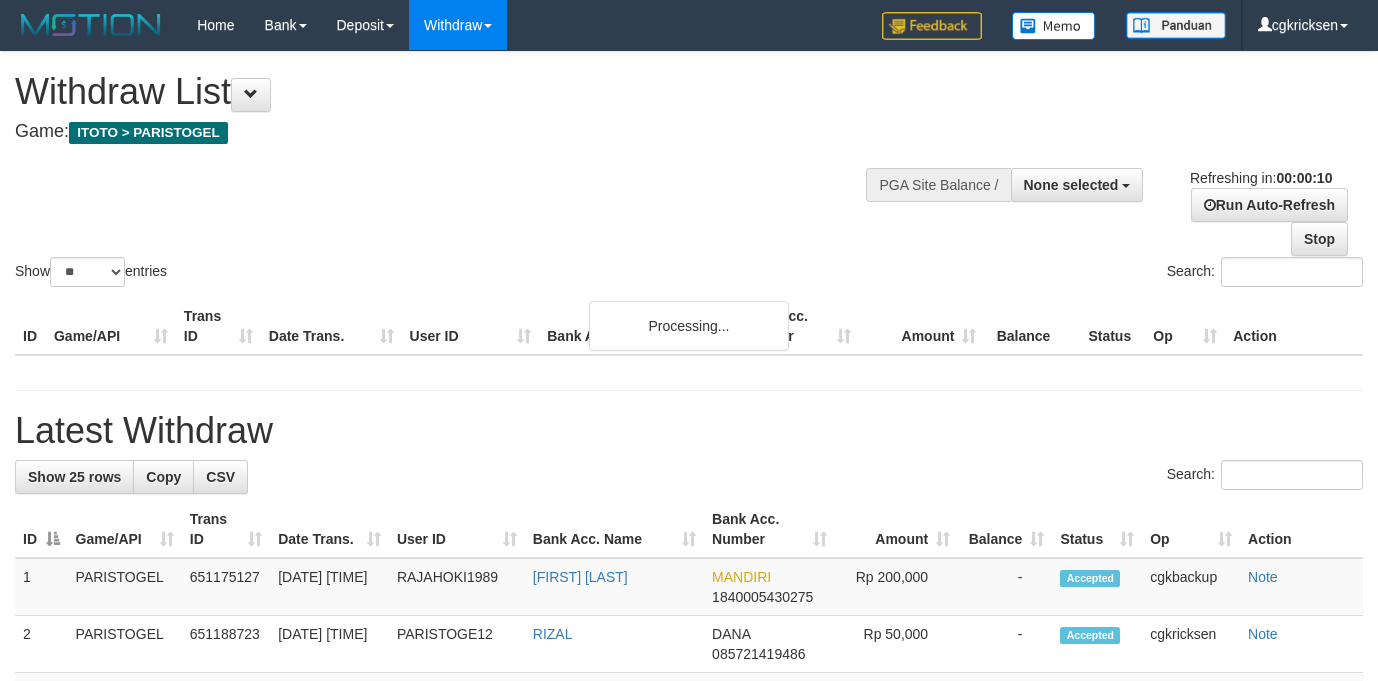 select 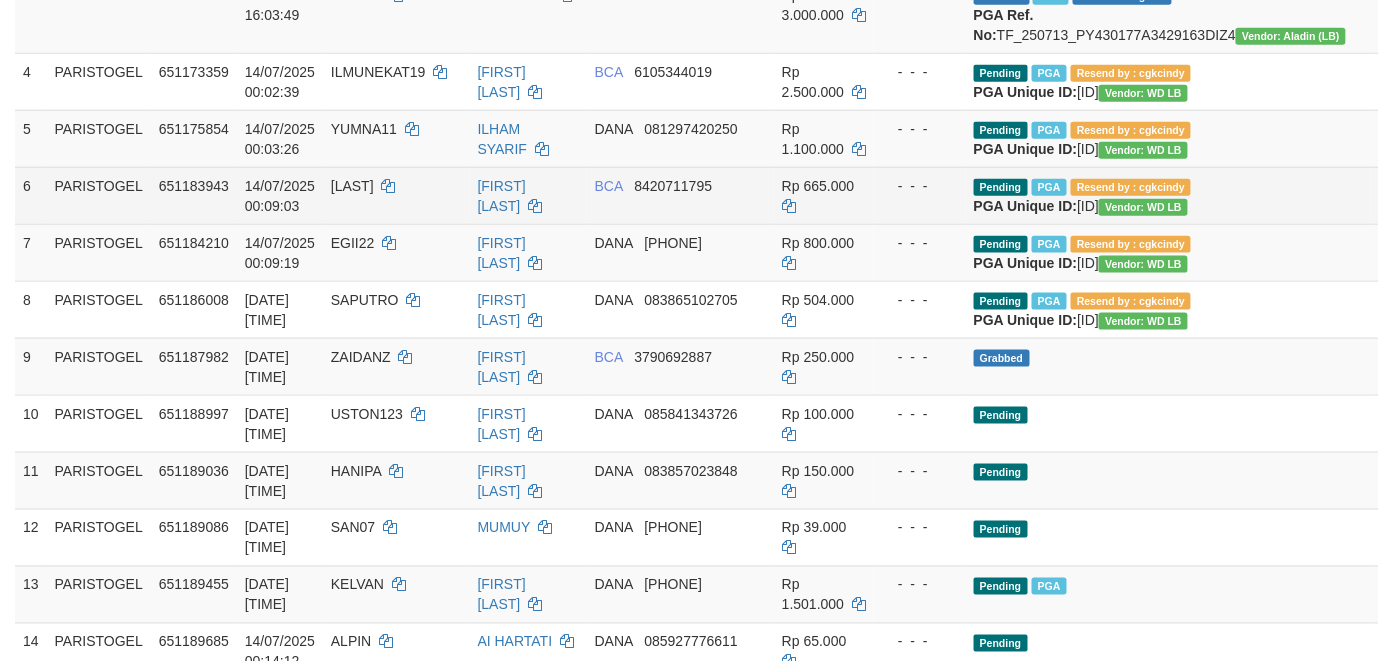 scroll, scrollTop: 533, scrollLeft: 141, axis: both 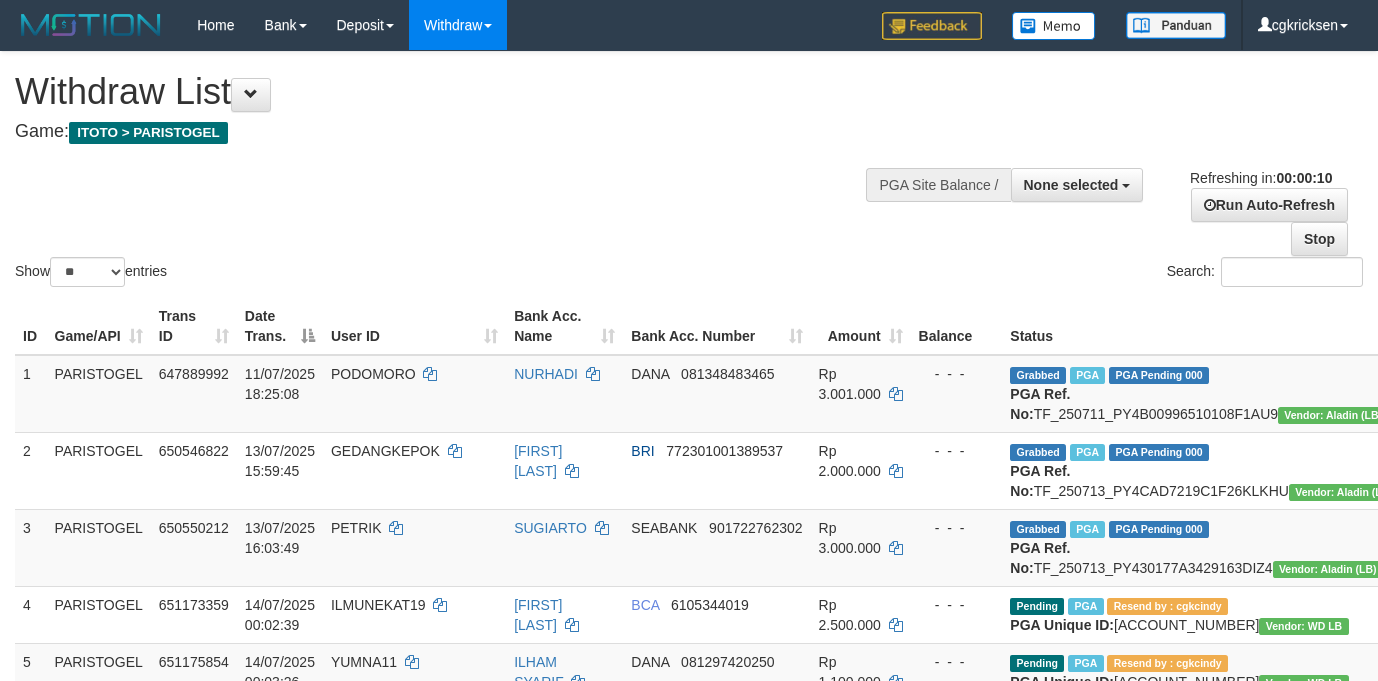 select 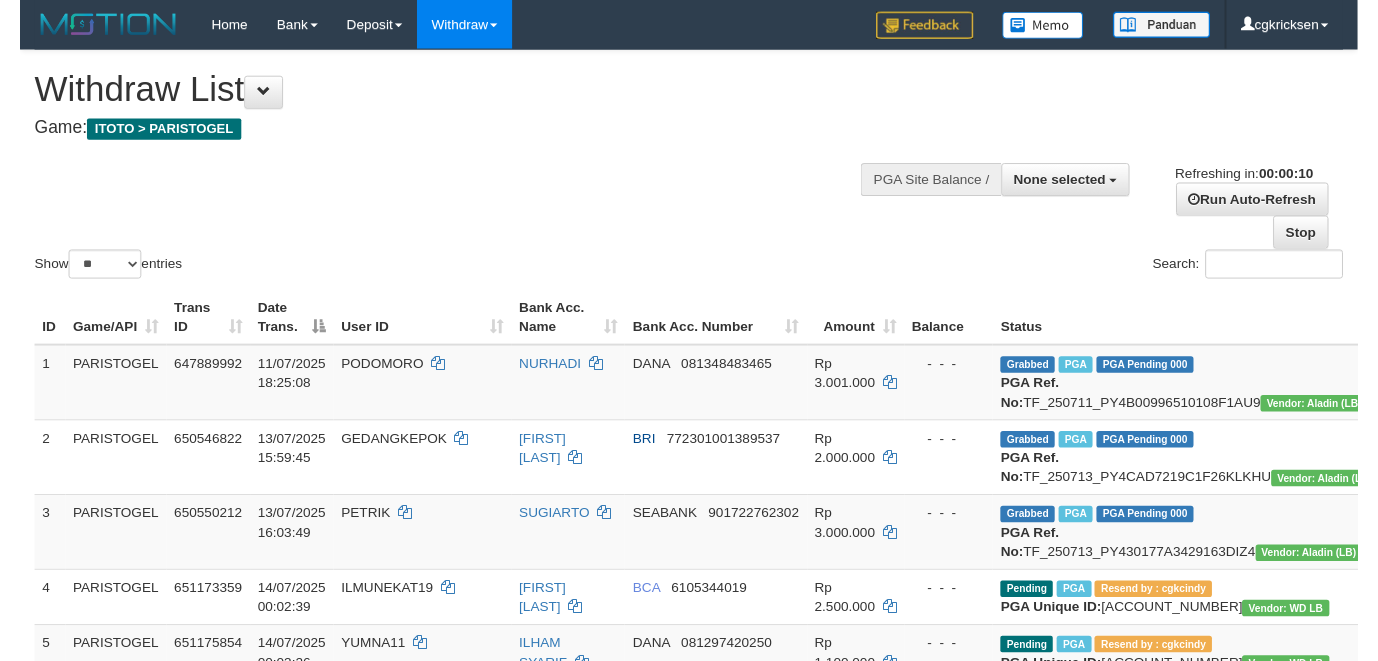 scroll, scrollTop: 0, scrollLeft: 0, axis: both 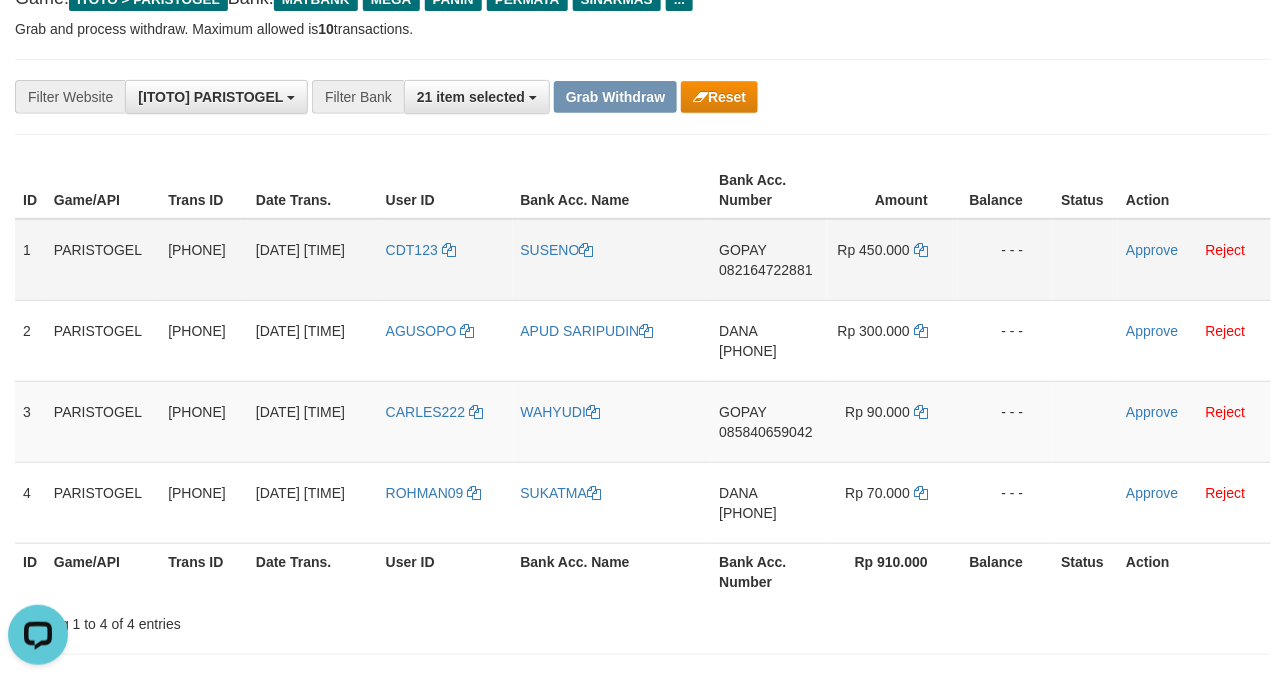 click on "CDT123" at bounding box center (445, 260) 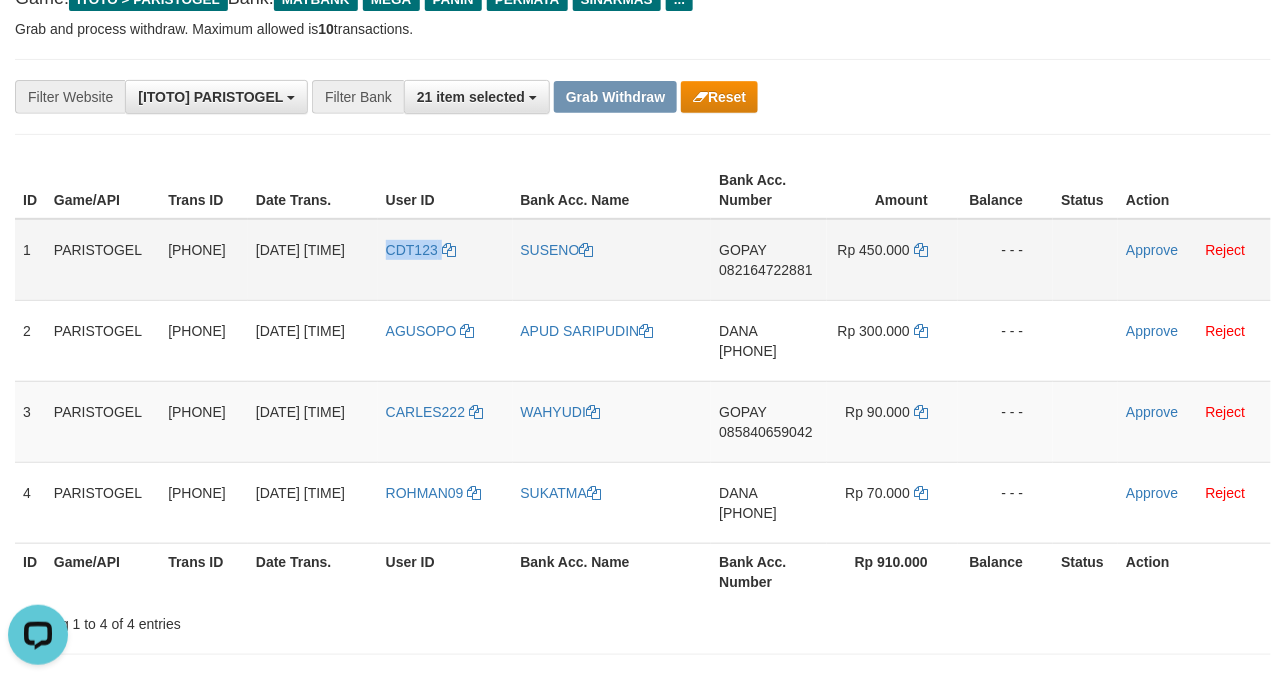 click on "CDT123" at bounding box center (445, 260) 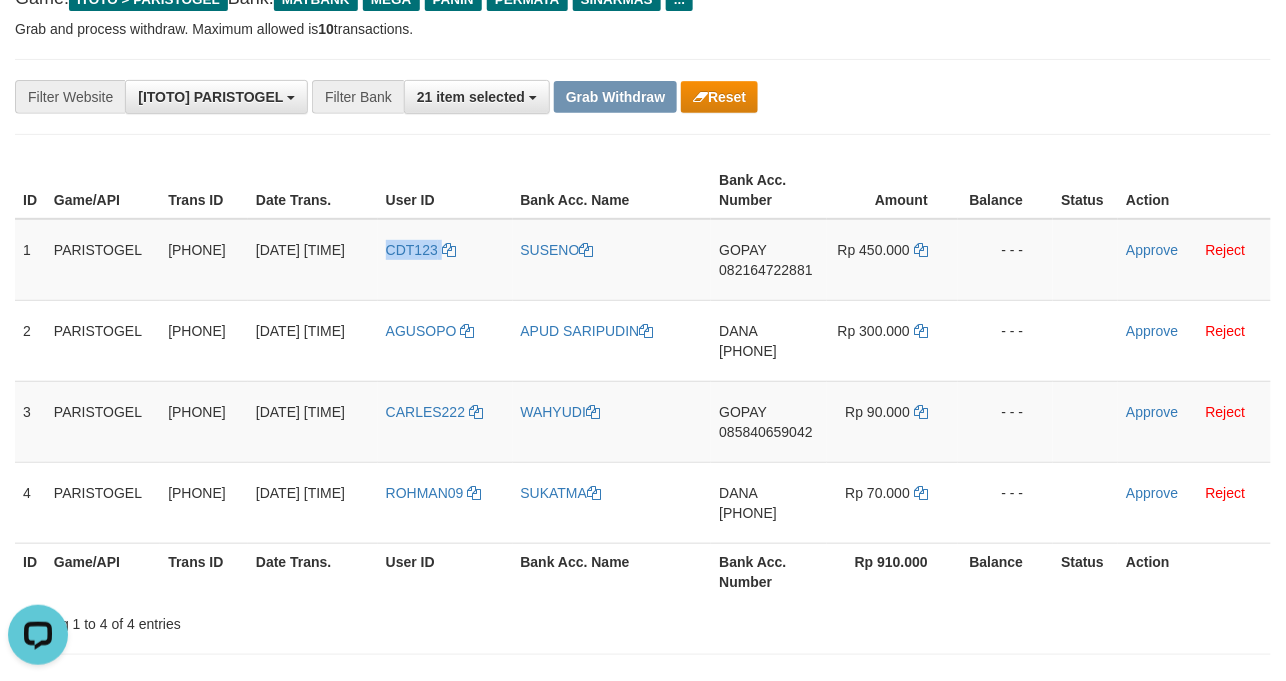 copy on "CDT123" 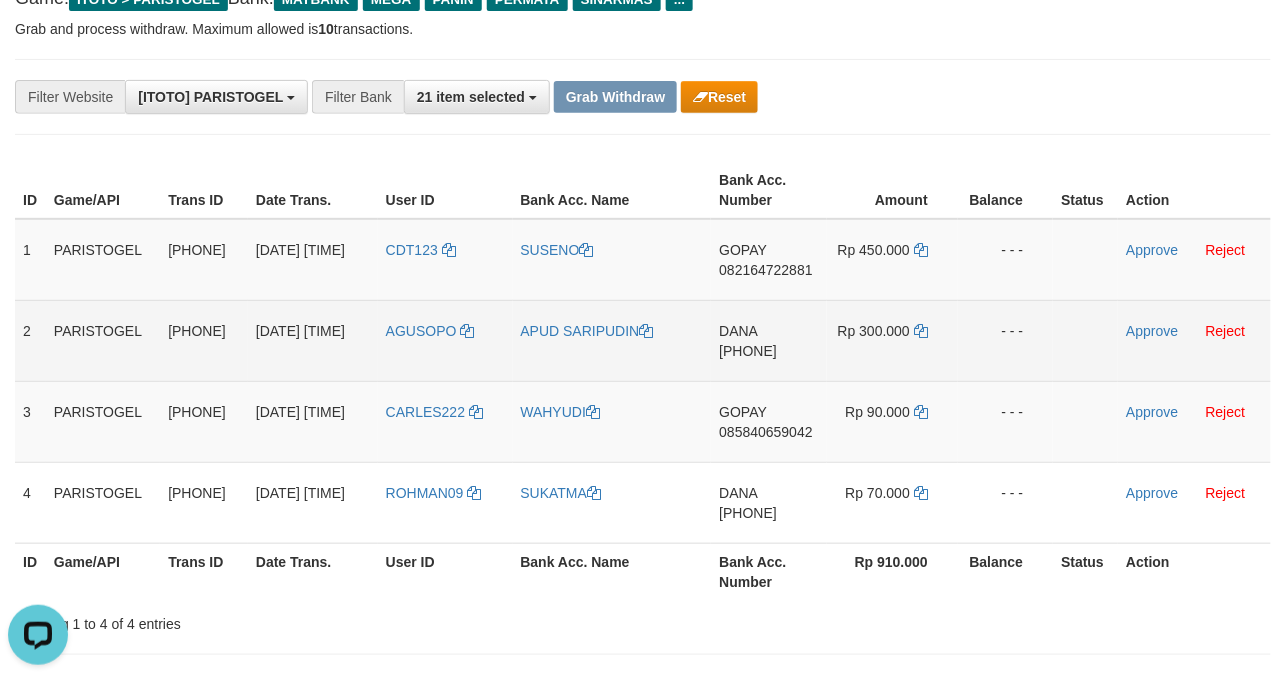 click on "AGUSOPO" at bounding box center (445, 340) 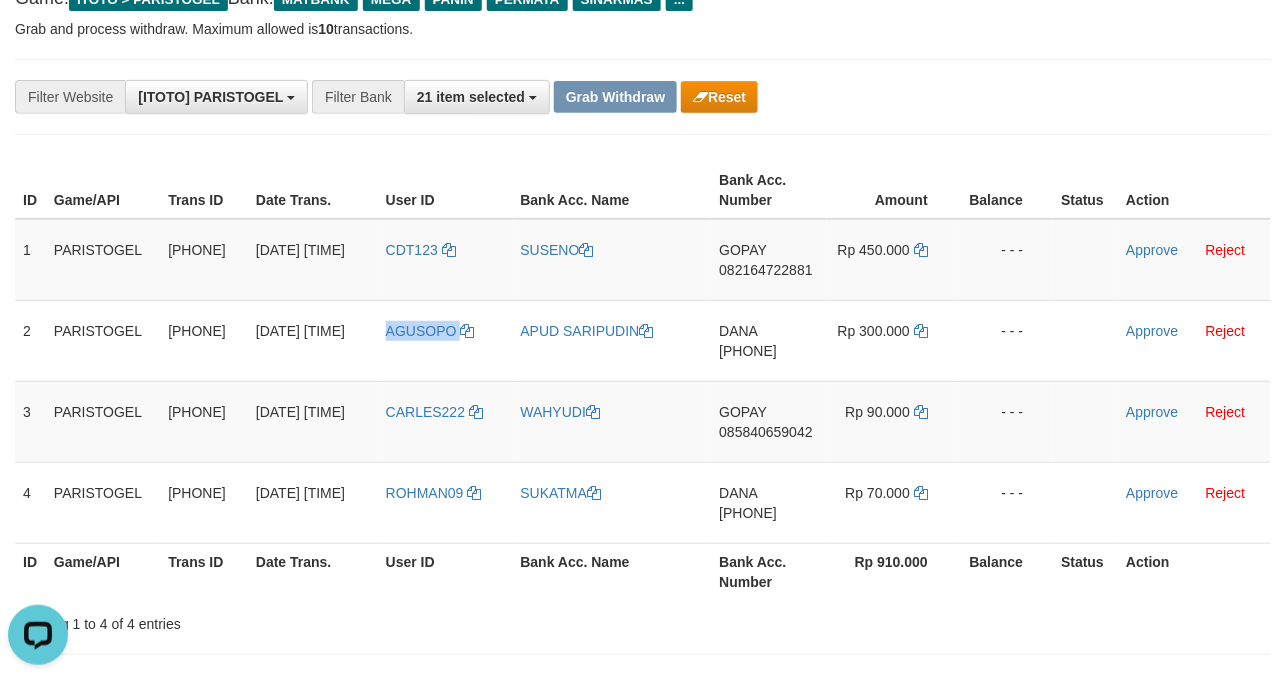 drag, startPoint x: 433, startPoint y: 360, endPoint x: 9, endPoint y: 193, distance: 455.70276 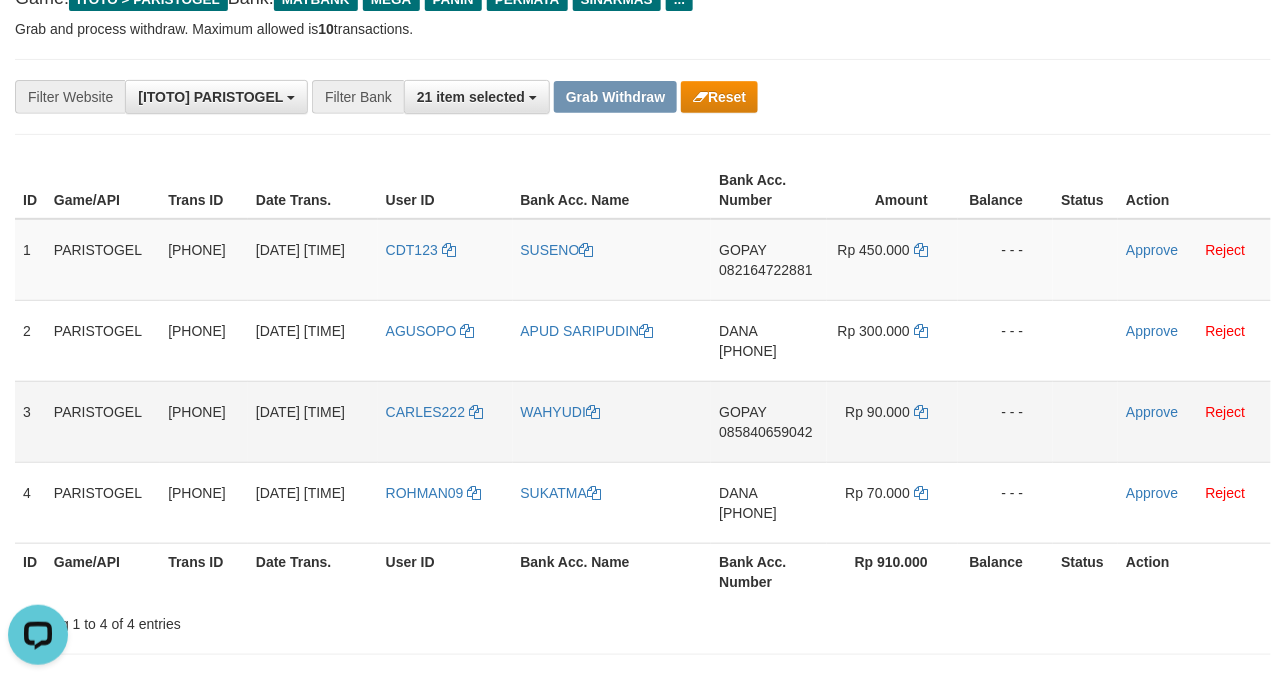 click on "CARLES222" at bounding box center [445, 421] 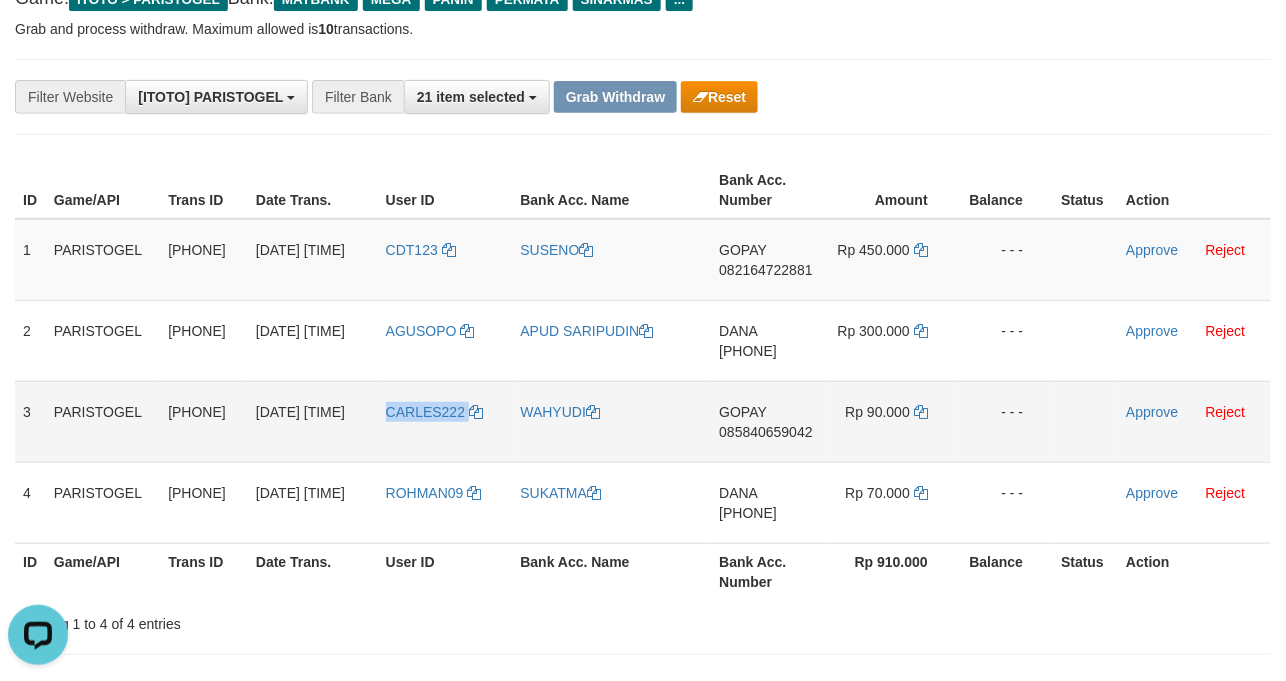 click on "CARLES222" at bounding box center (445, 421) 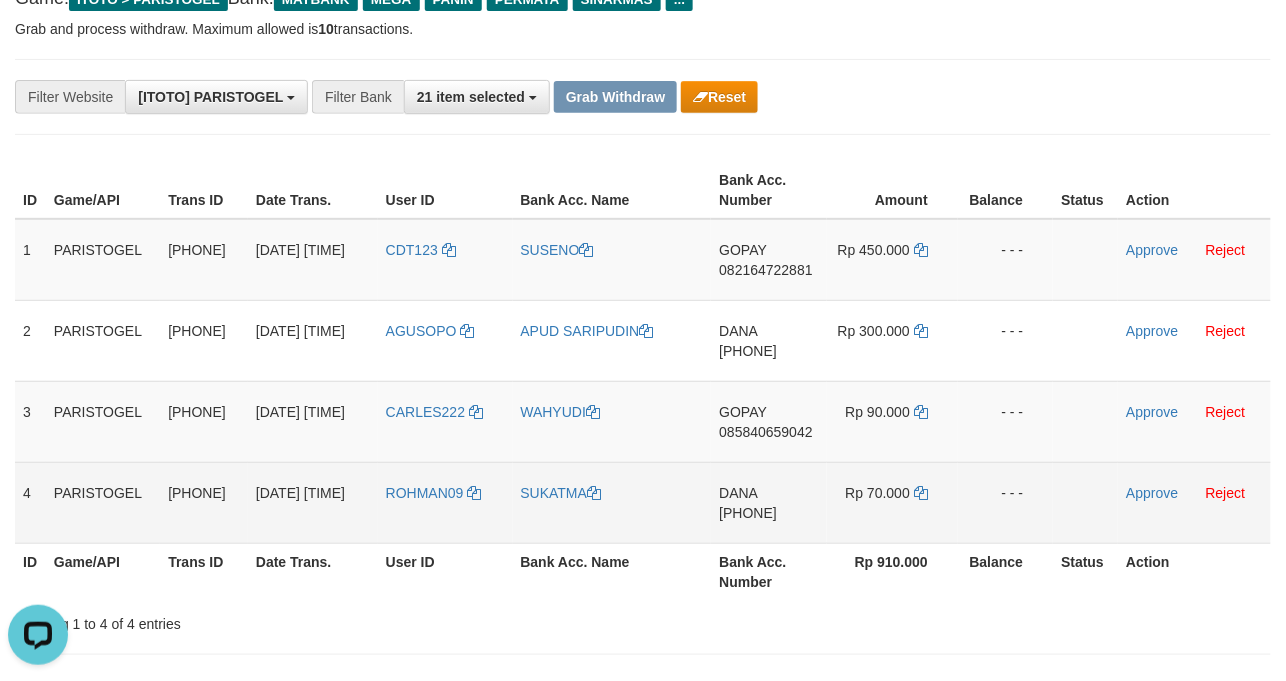 click on "ROHMAN09" at bounding box center (445, 502) 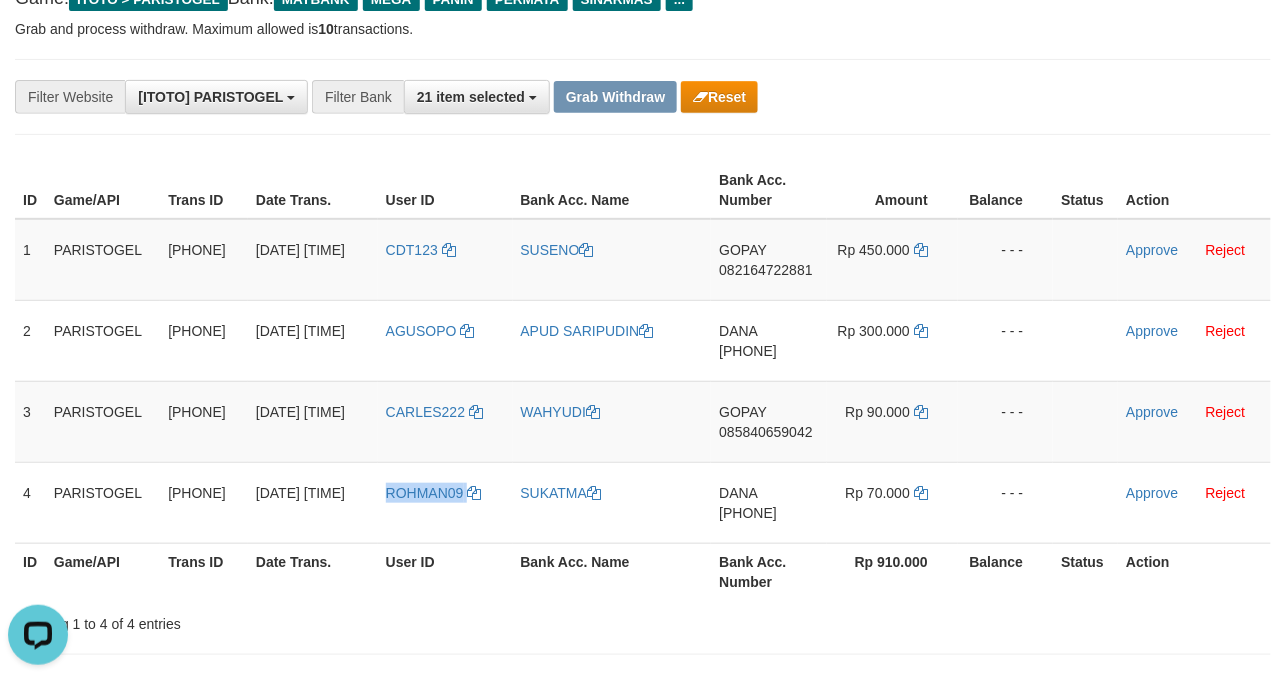 drag, startPoint x: 429, startPoint y: 536, endPoint x: 9, endPoint y: 326, distance: 469.57428 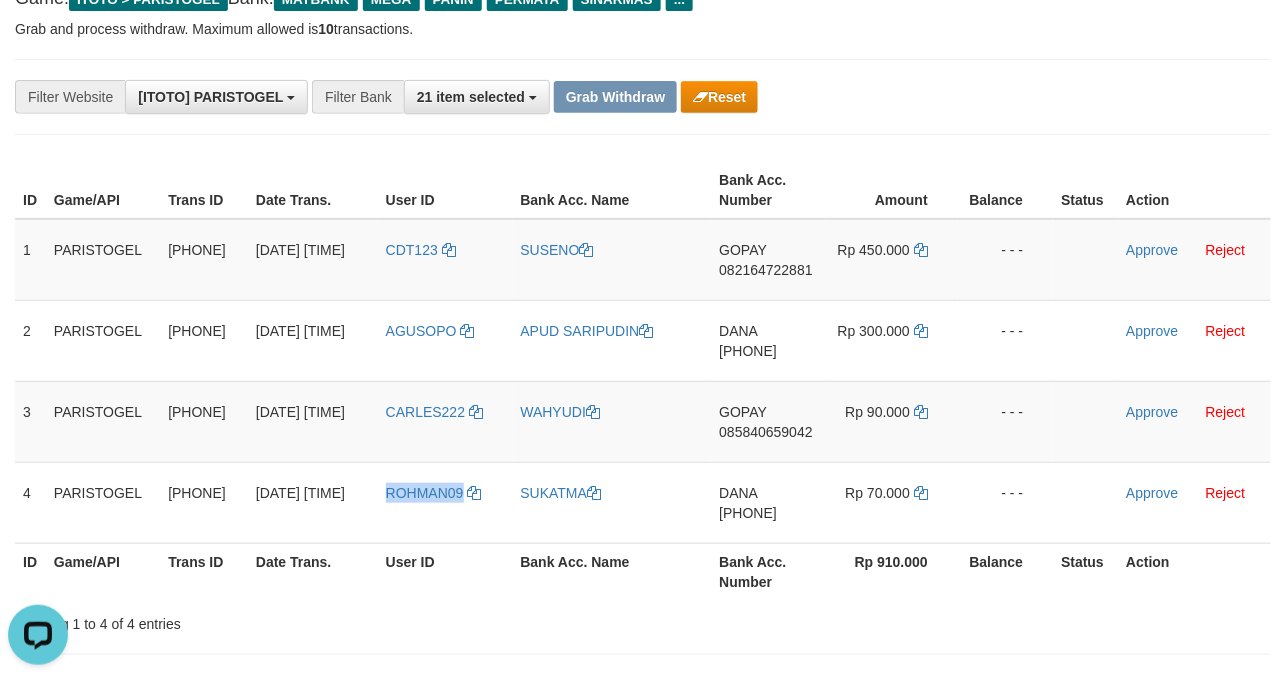 copy on "ROHMAN09" 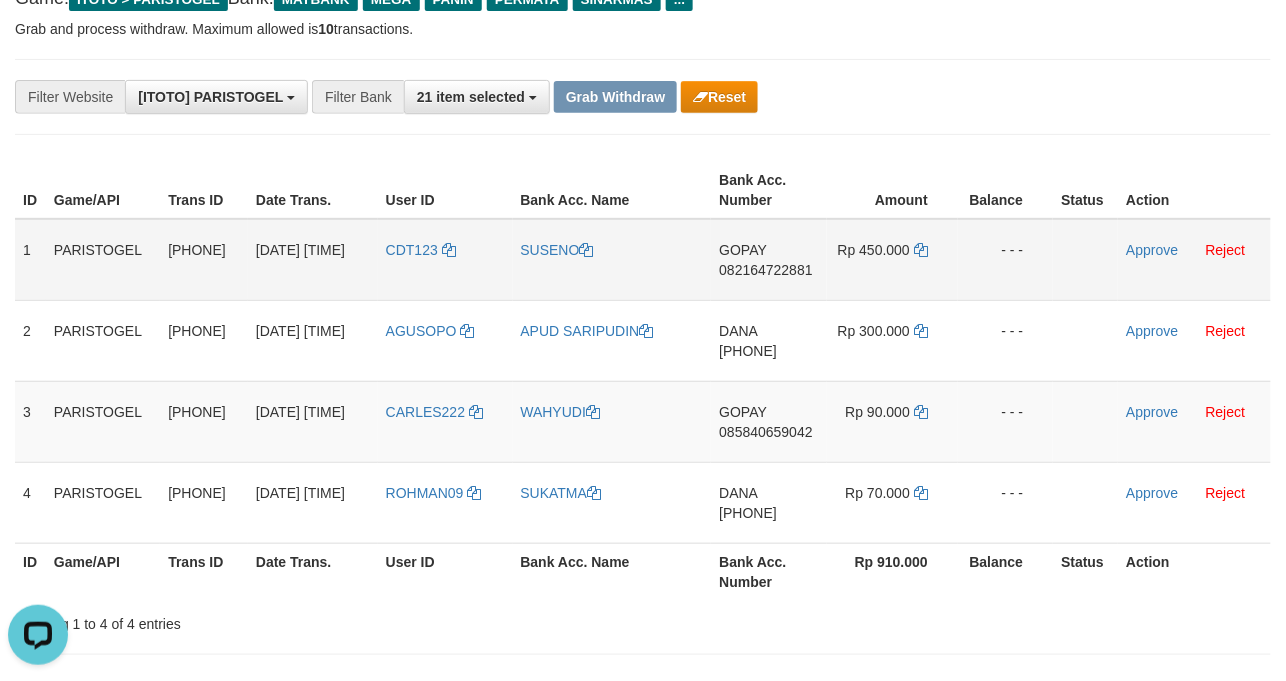 click on "SUSENO" at bounding box center (612, 260) 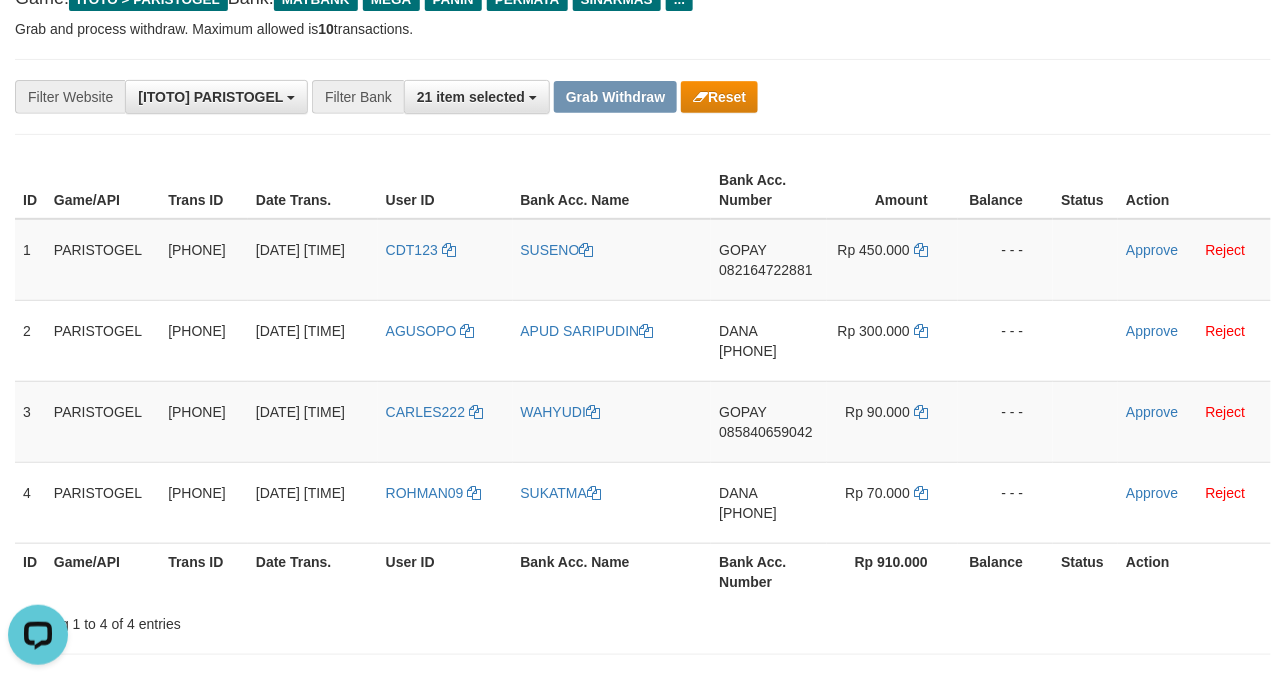 copy on "SUSENO" 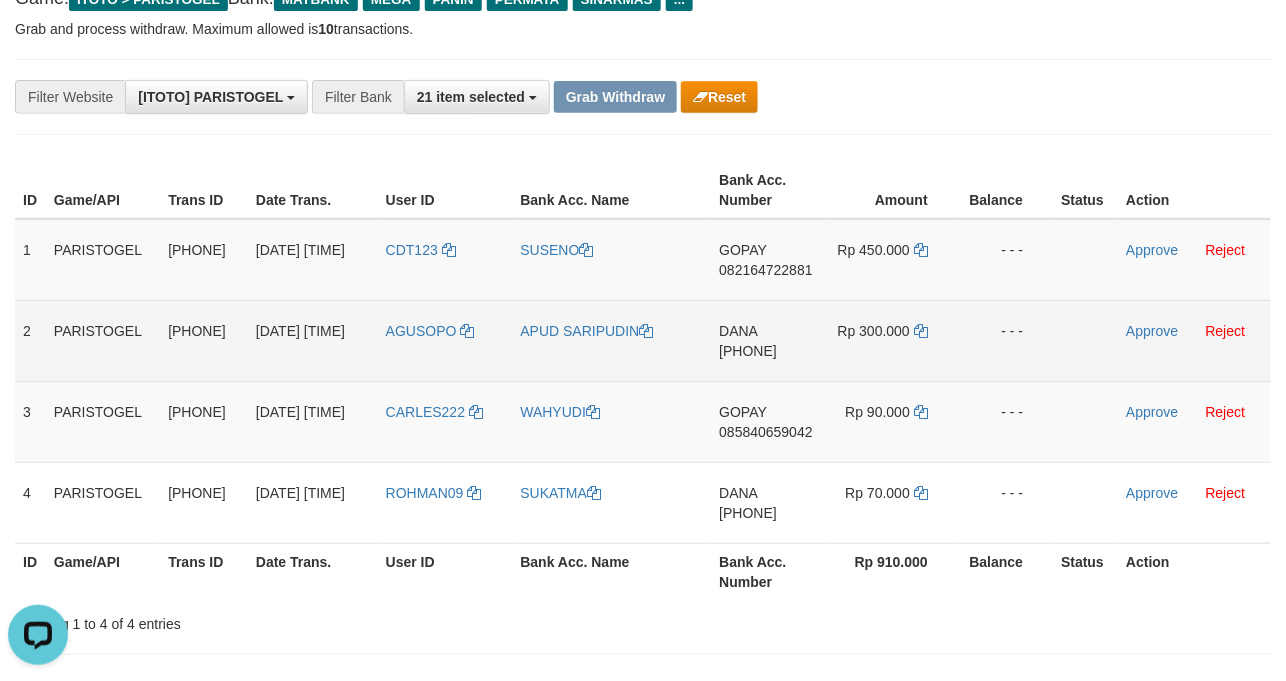 click on "APUD SARIPUDIN" at bounding box center (612, 340) 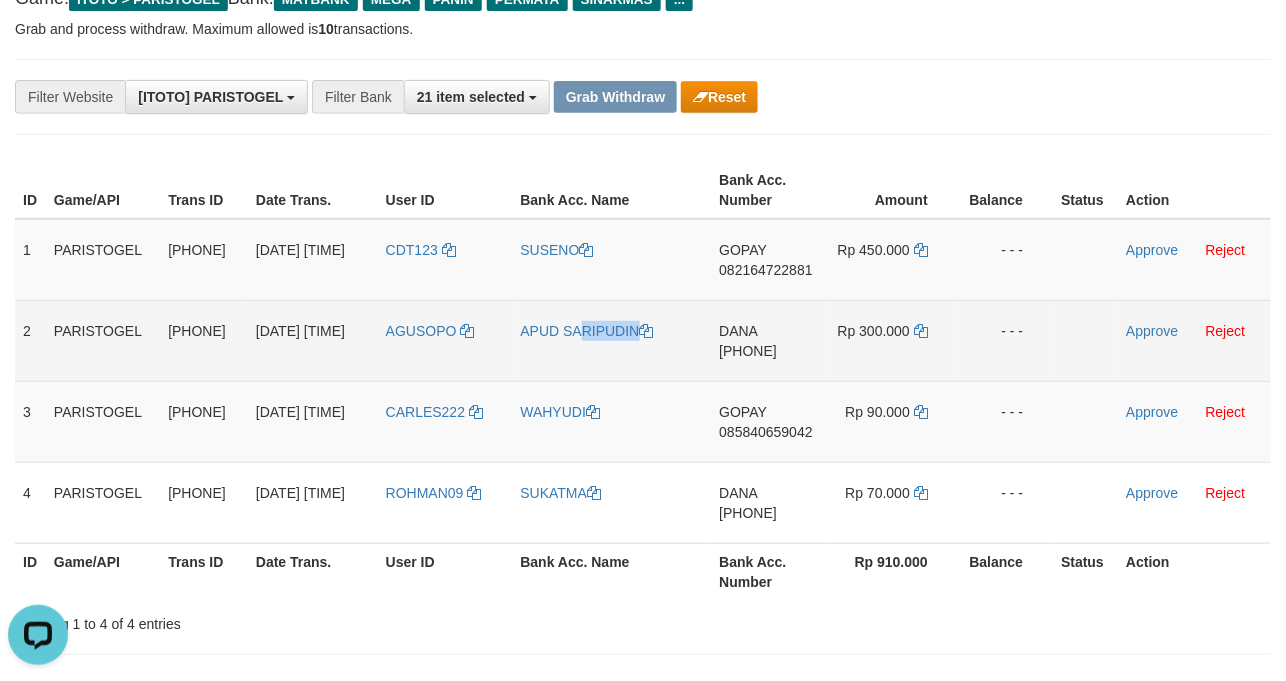 click on "APUD SARIPUDIN" at bounding box center (612, 340) 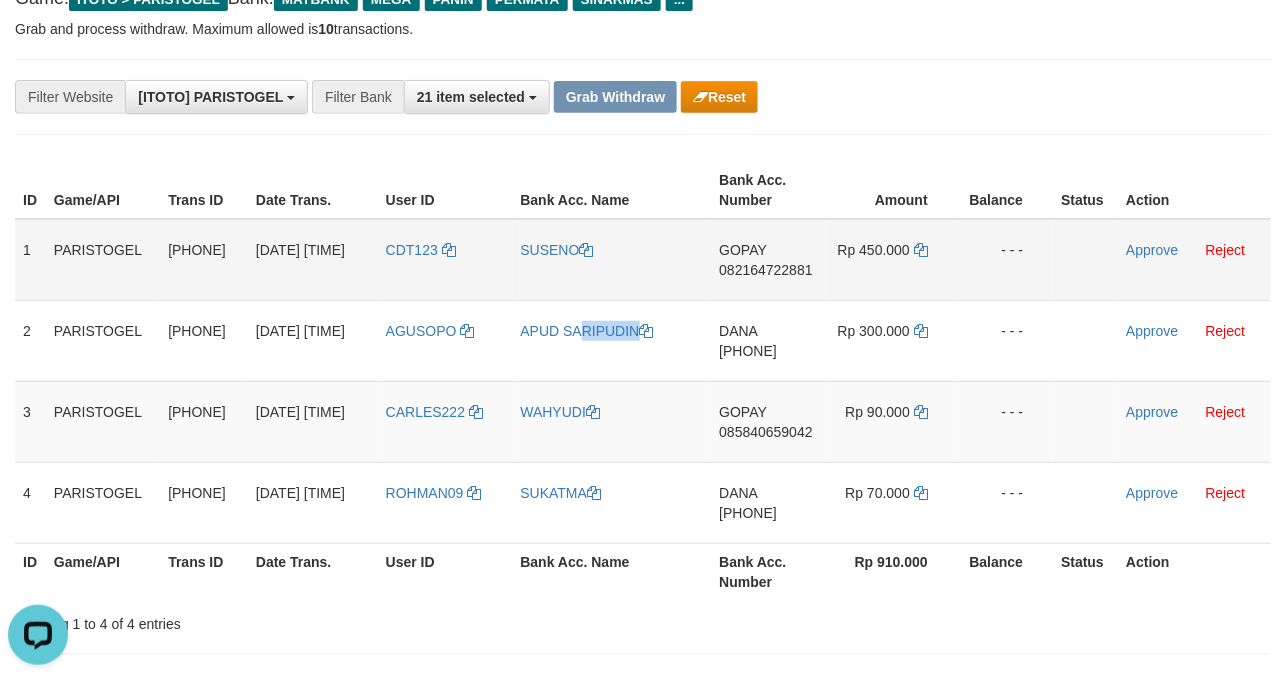 copy on "APUD SARIPUDIN" 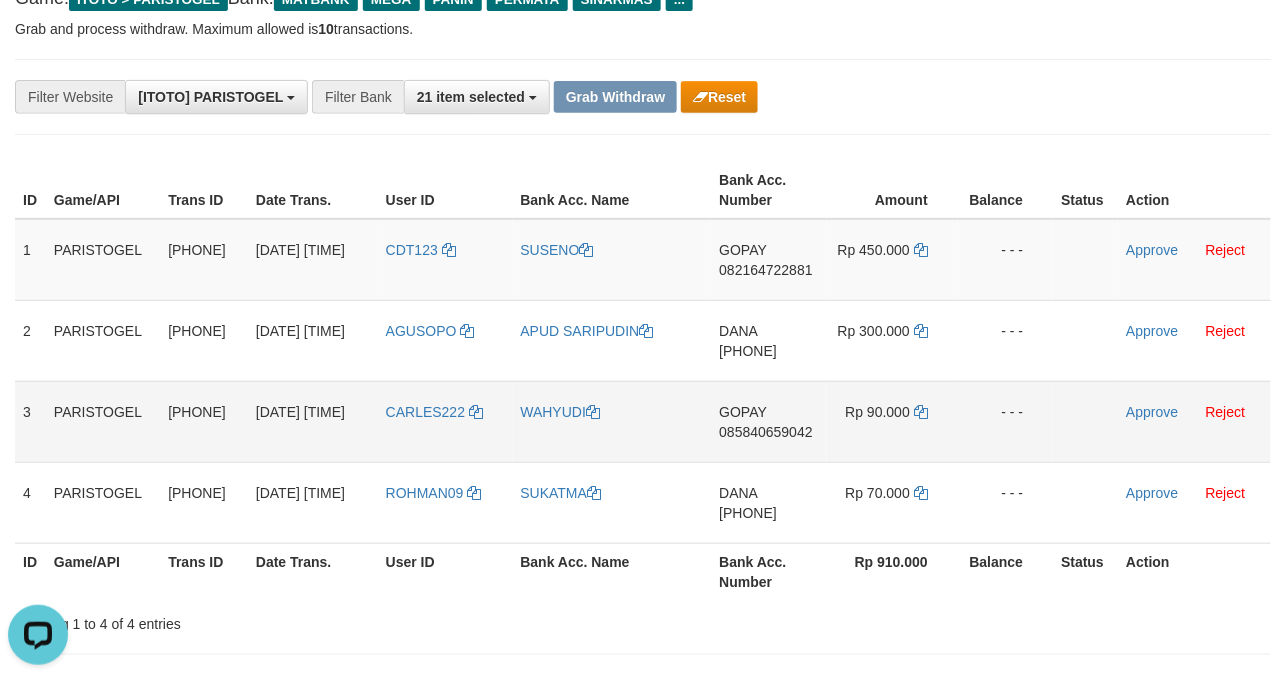 click on "WAHYUDI" at bounding box center [612, 421] 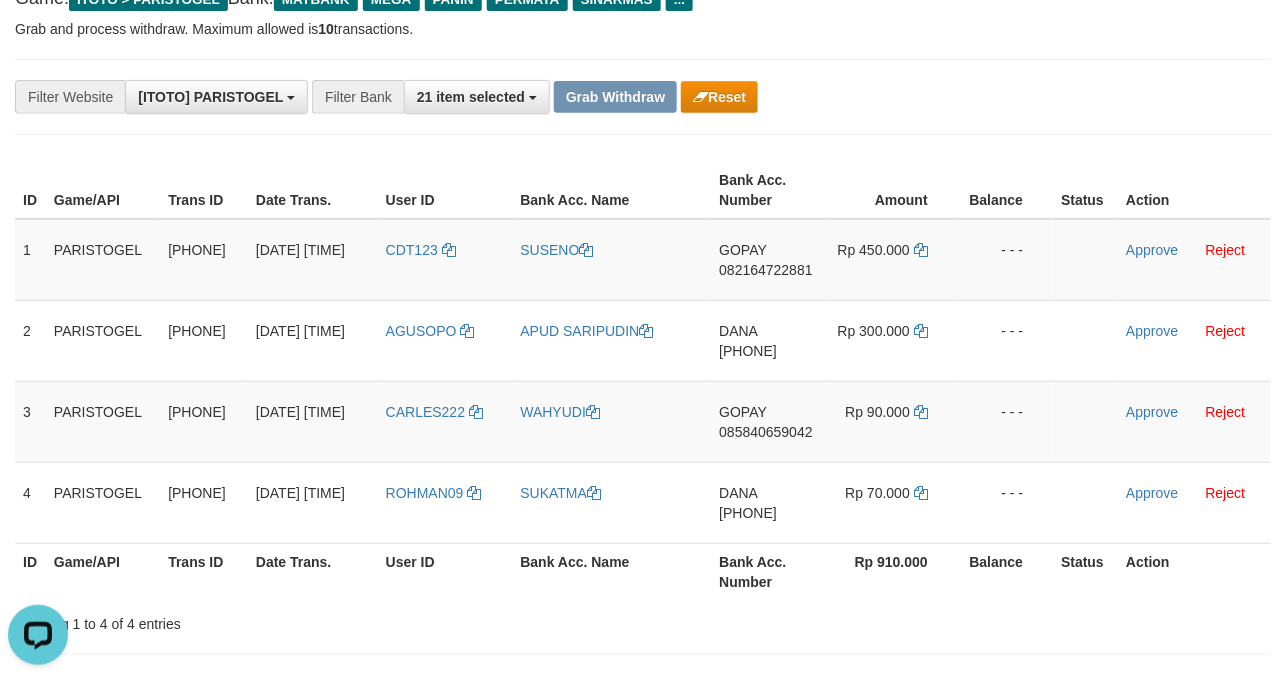 copy on "WAHYUDI" 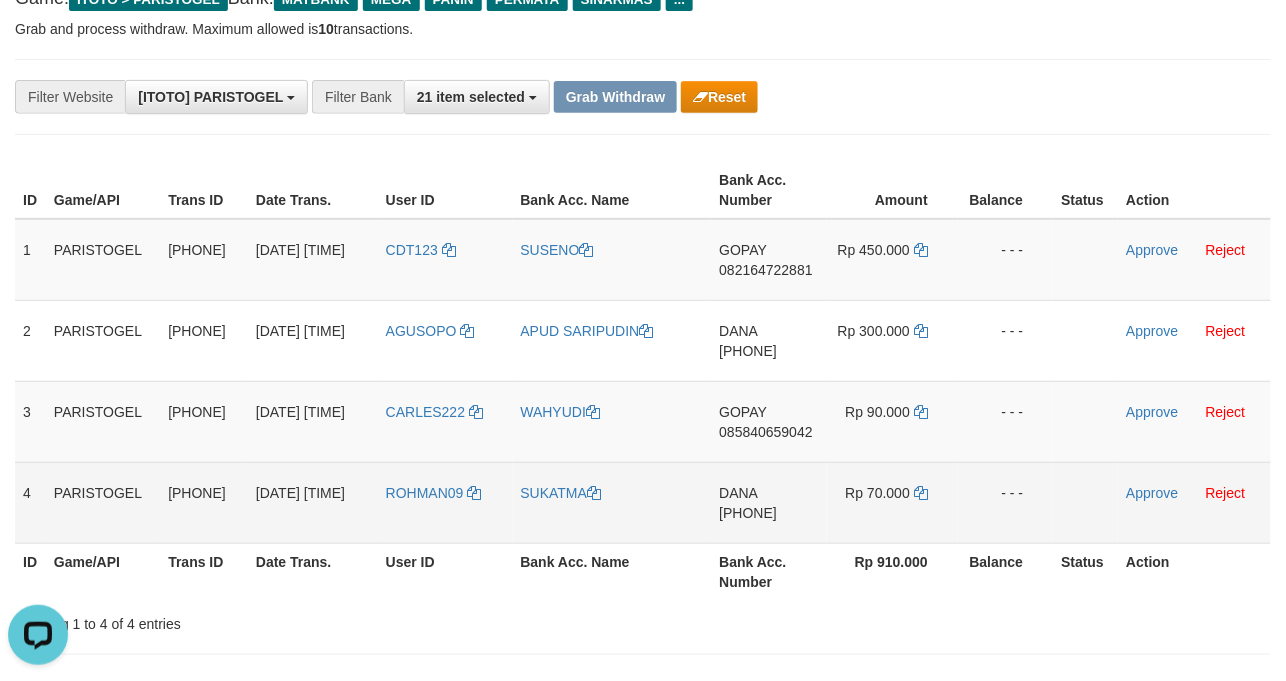 click on "SUKATMA" at bounding box center [612, 502] 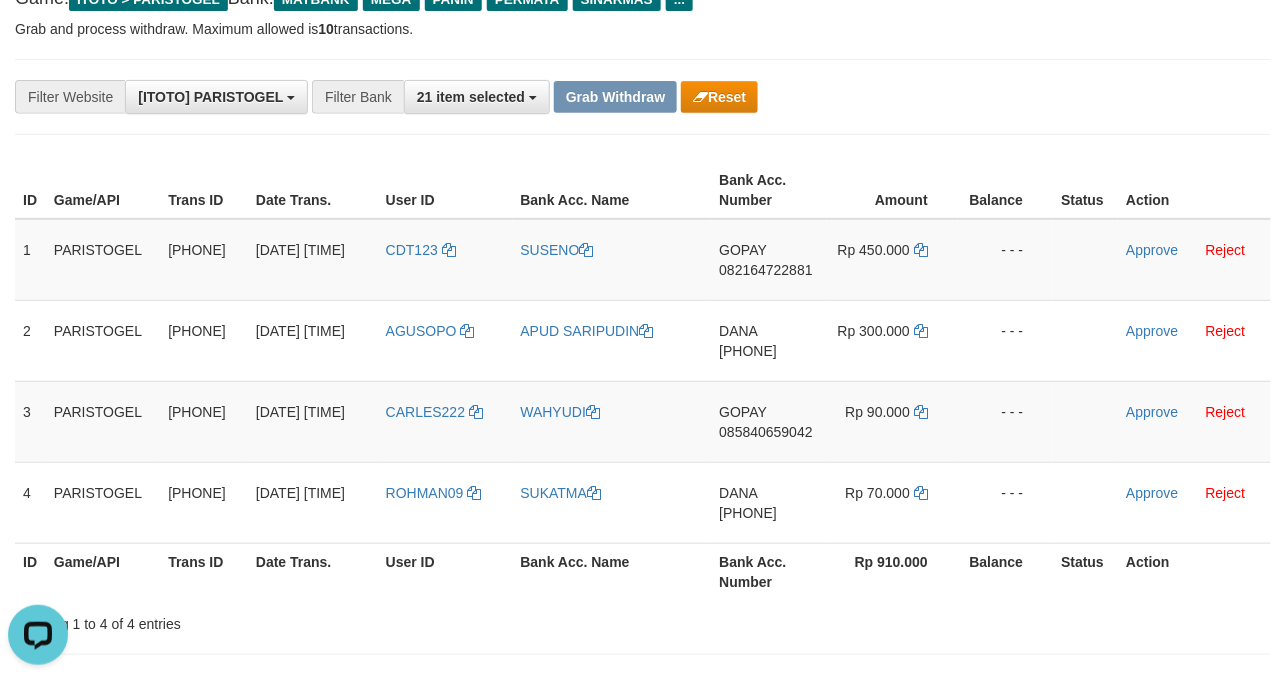 copy on "SUKATMA" 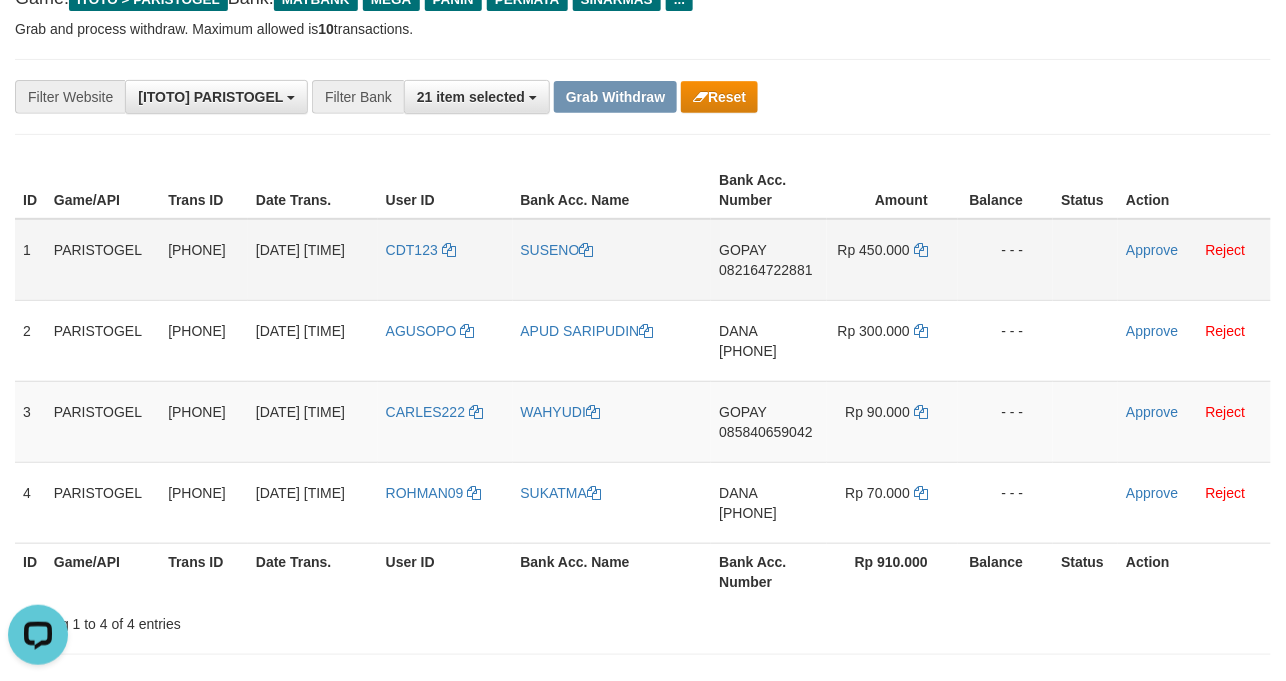 click on "CDT123" at bounding box center [445, 260] 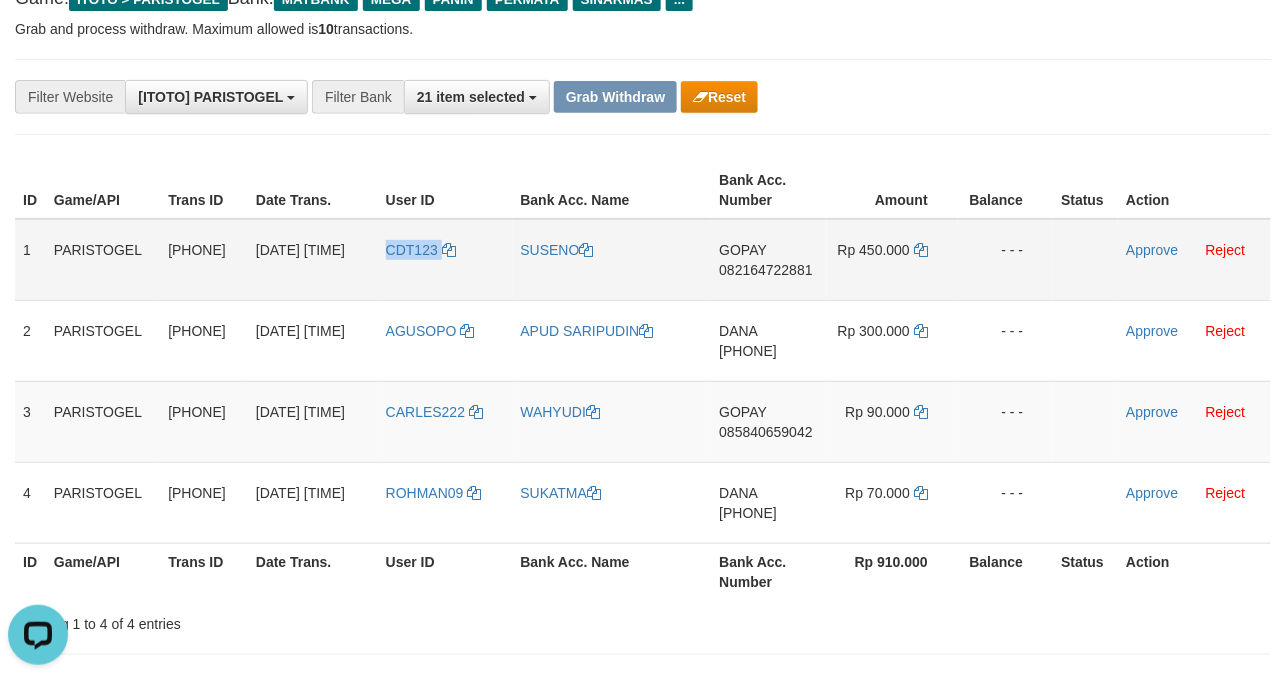 click on "CDT123" at bounding box center (445, 260) 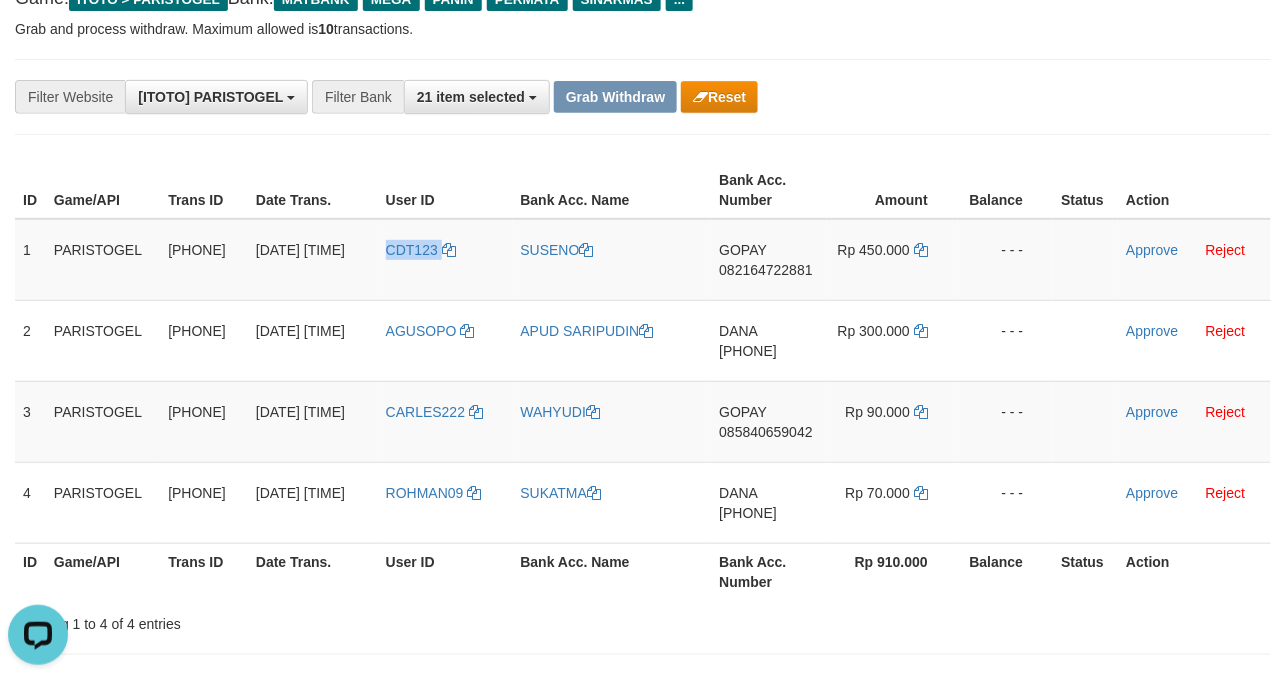 copy on "CDT123" 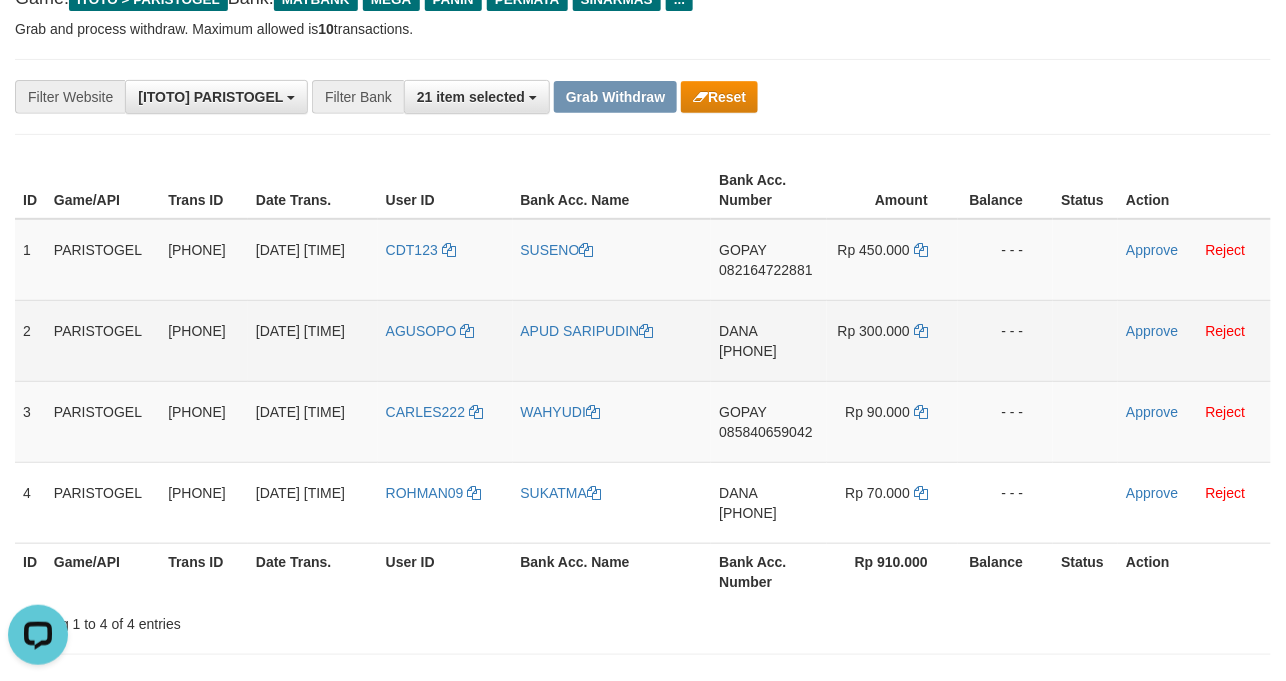 click on "AGUSOPO" at bounding box center [445, 340] 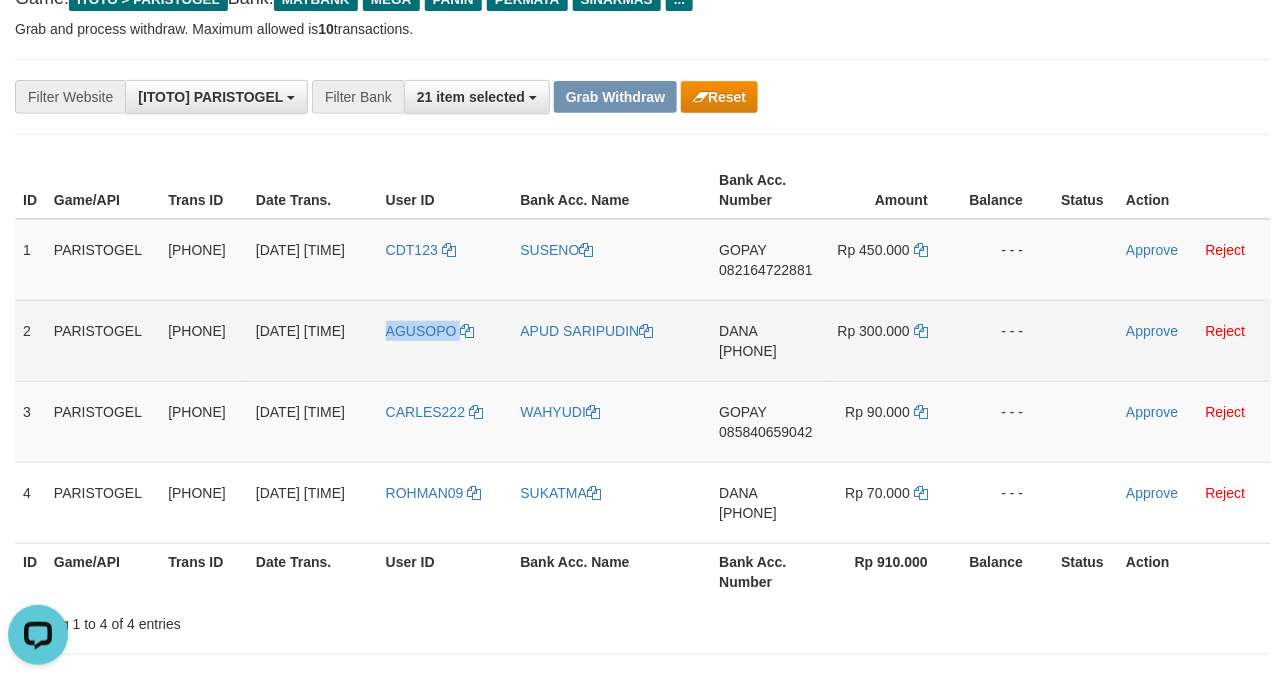 click on "AGUSOPO" at bounding box center [445, 340] 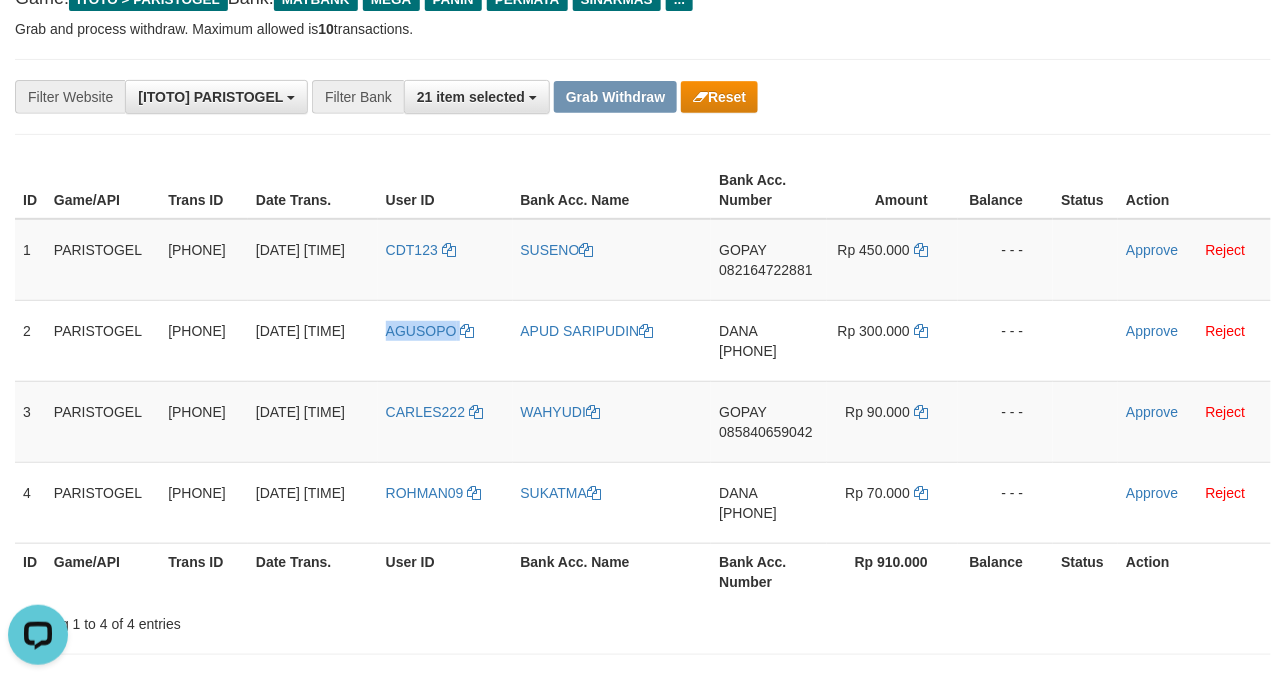 copy on "AGUSOPO" 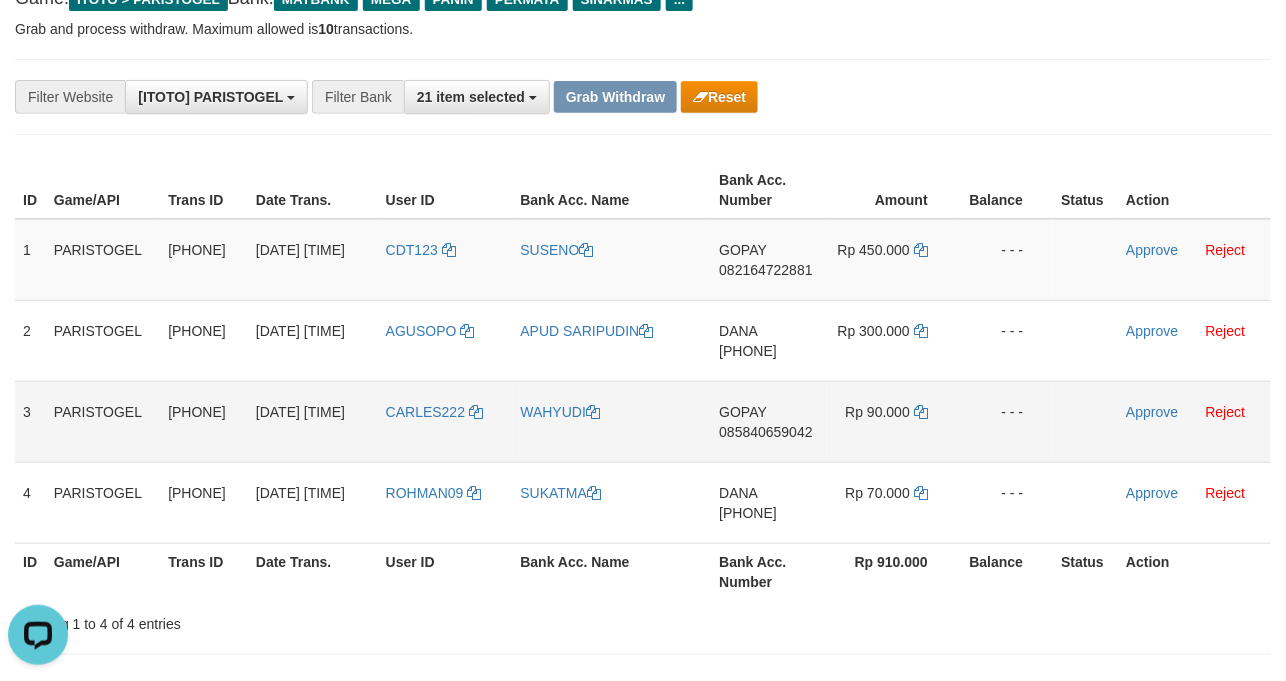 click on "CARLES222" at bounding box center (445, 421) 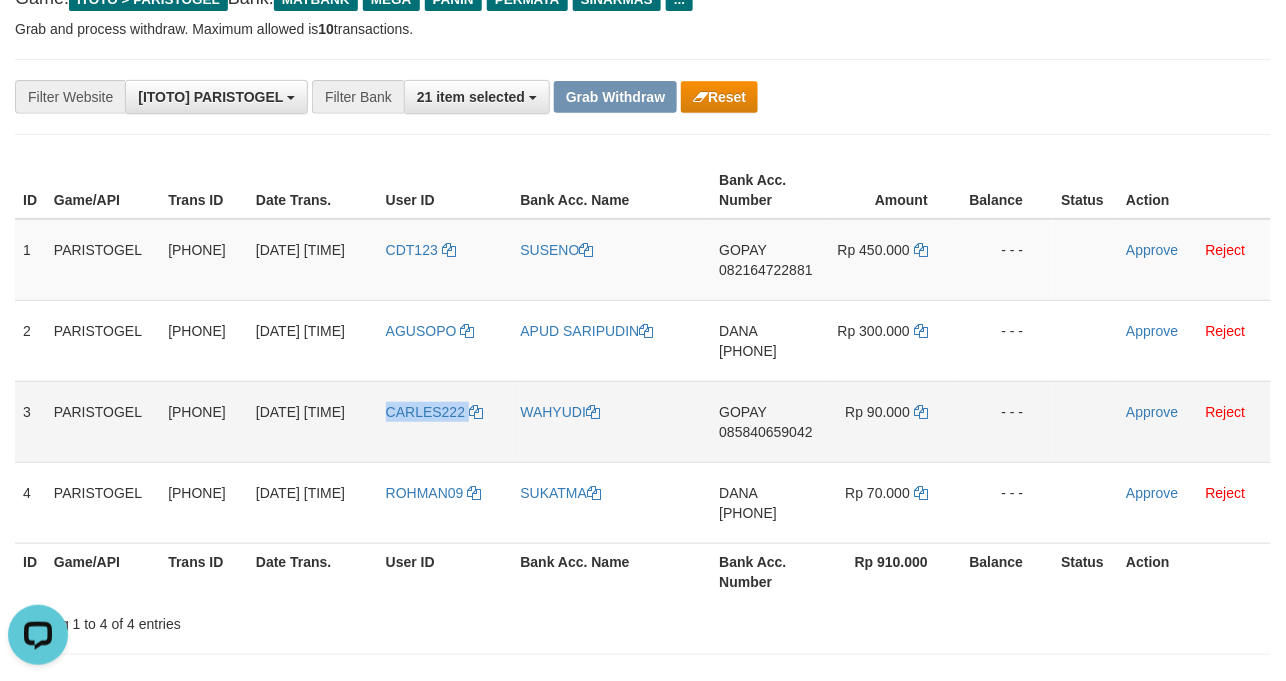 click on "CARLES222" at bounding box center [445, 421] 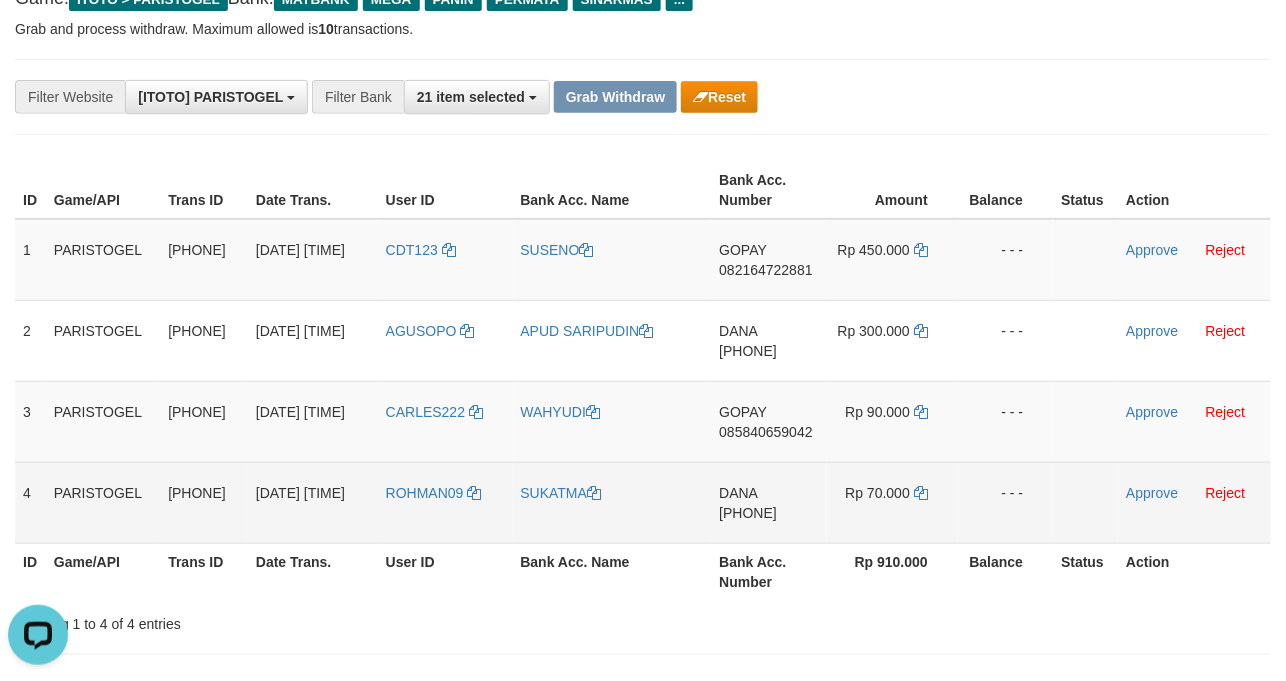 click on "ROHMAN09" at bounding box center [445, 502] 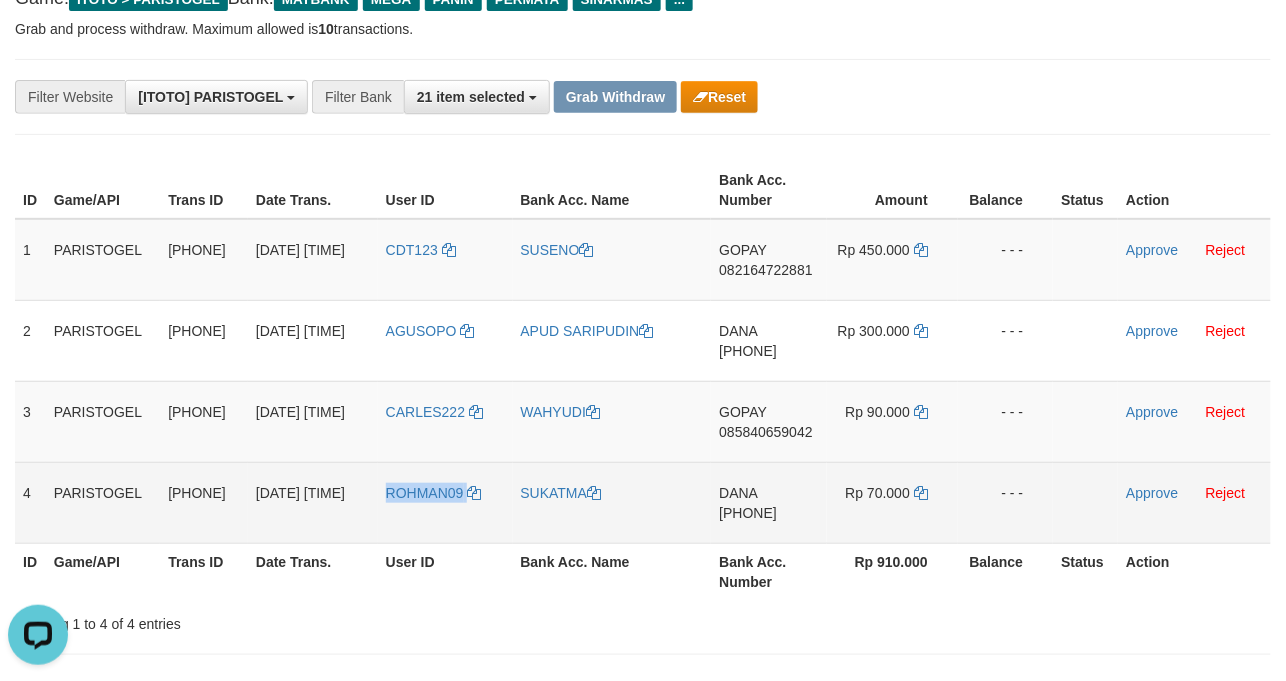 click on "ROHMAN09" at bounding box center (445, 502) 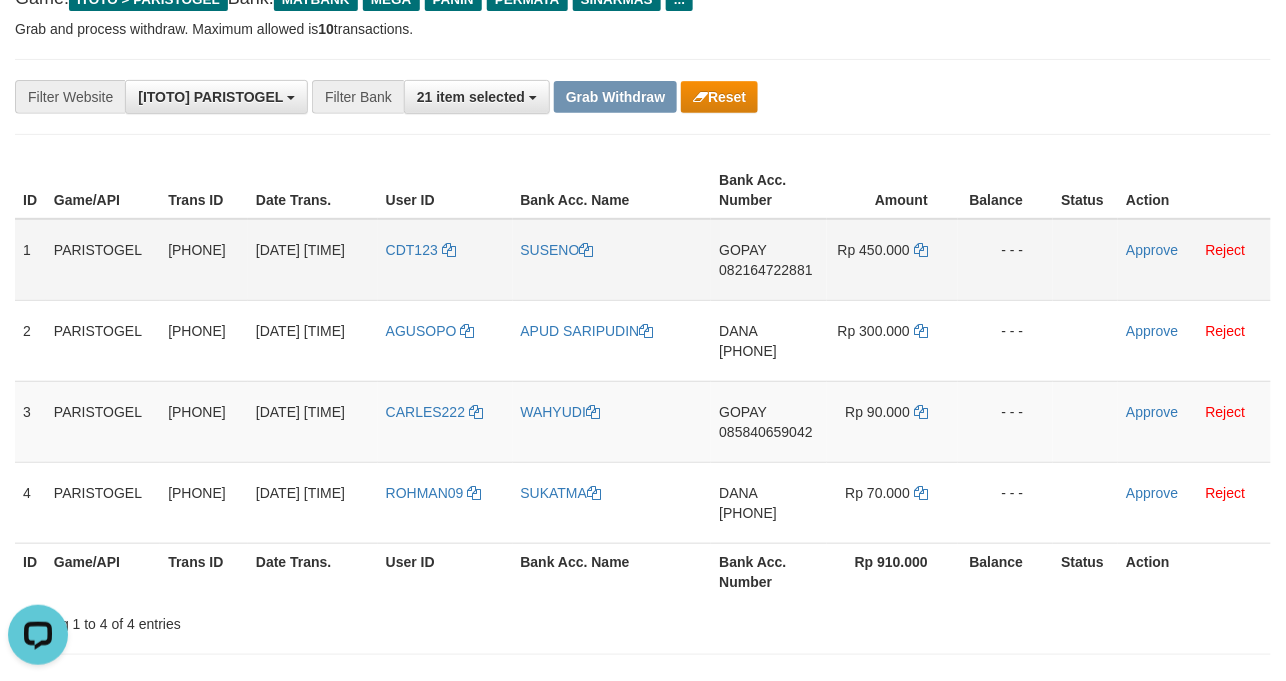 click on "GOPAY
082164722881" at bounding box center (768, 260) 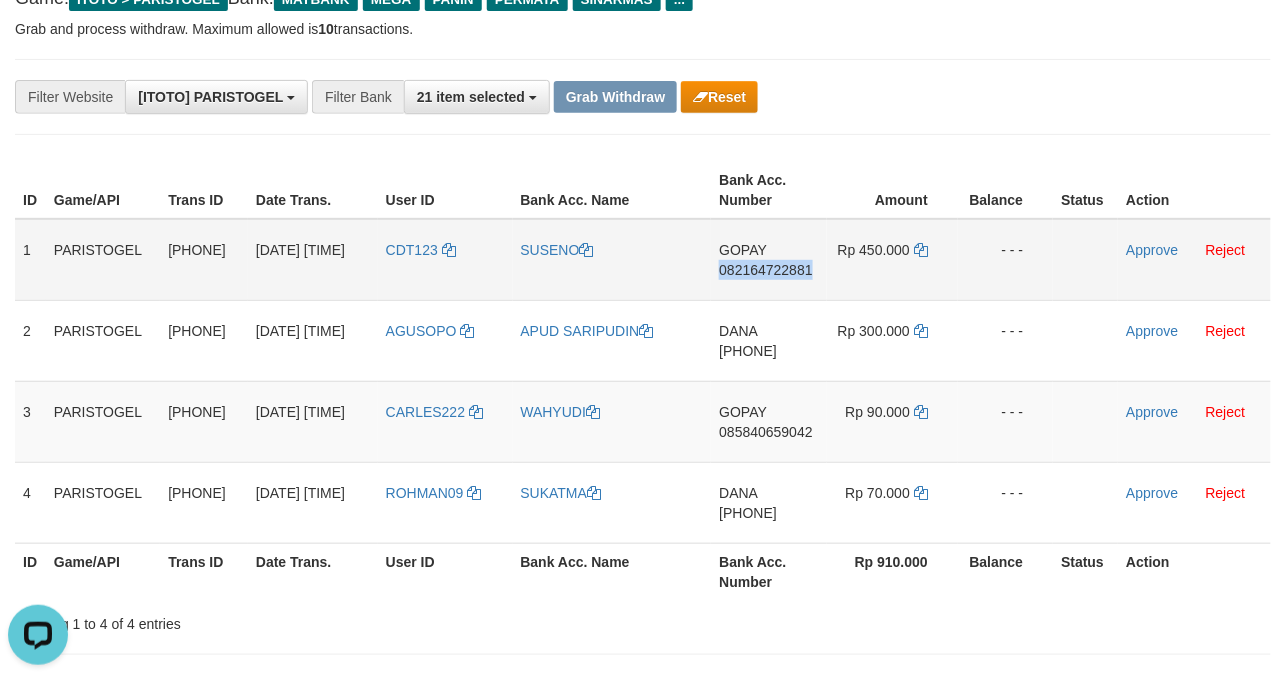 click on "GOPAY
082164722881" at bounding box center (768, 260) 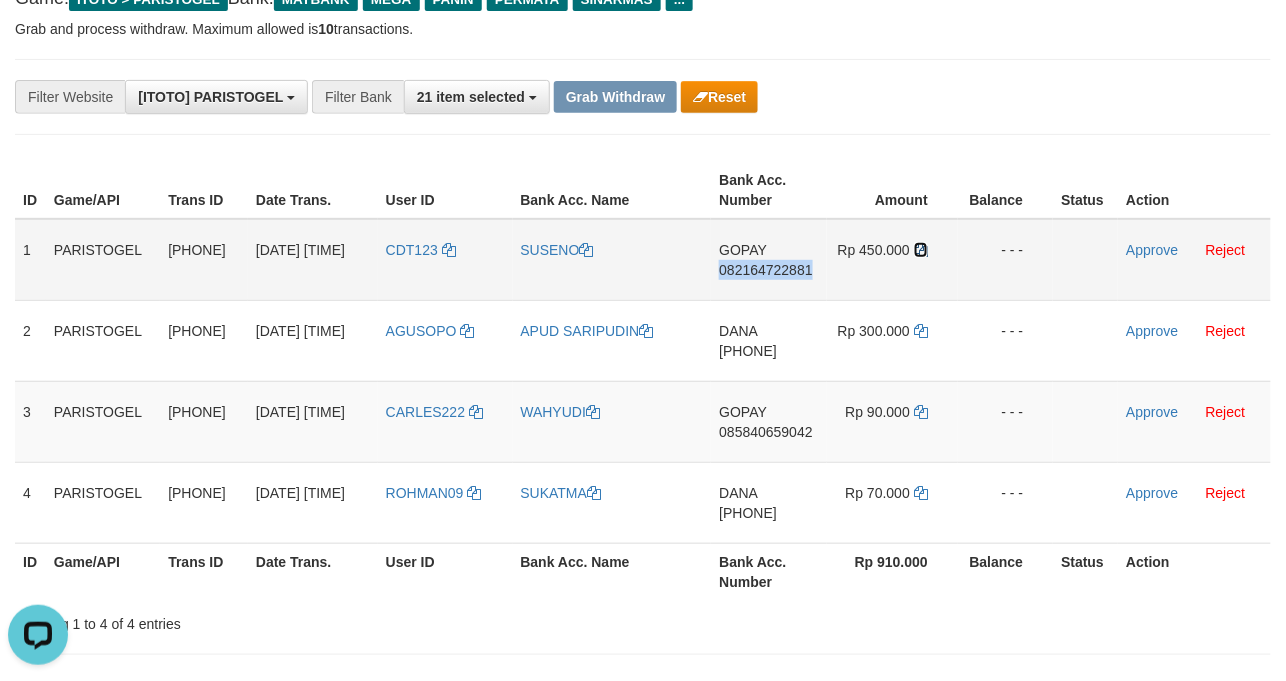 click at bounding box center [921, 250] 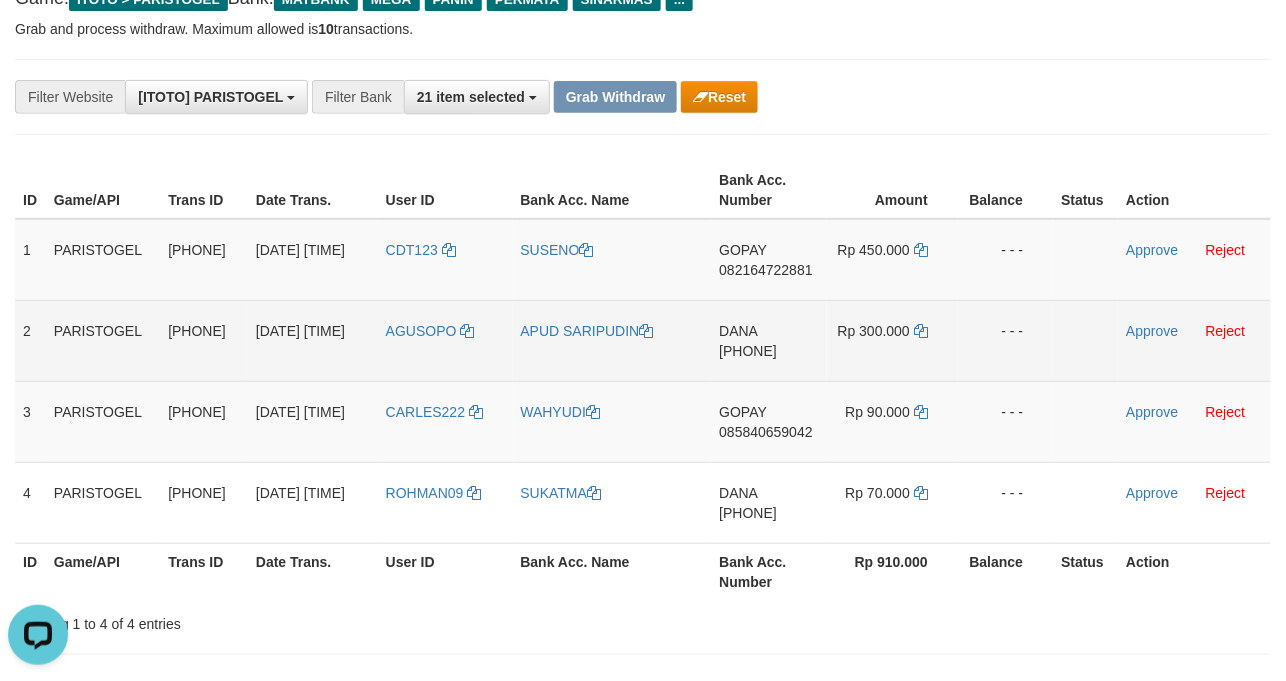 click on "DANA
089518100548" at bounding box center [768, 340] 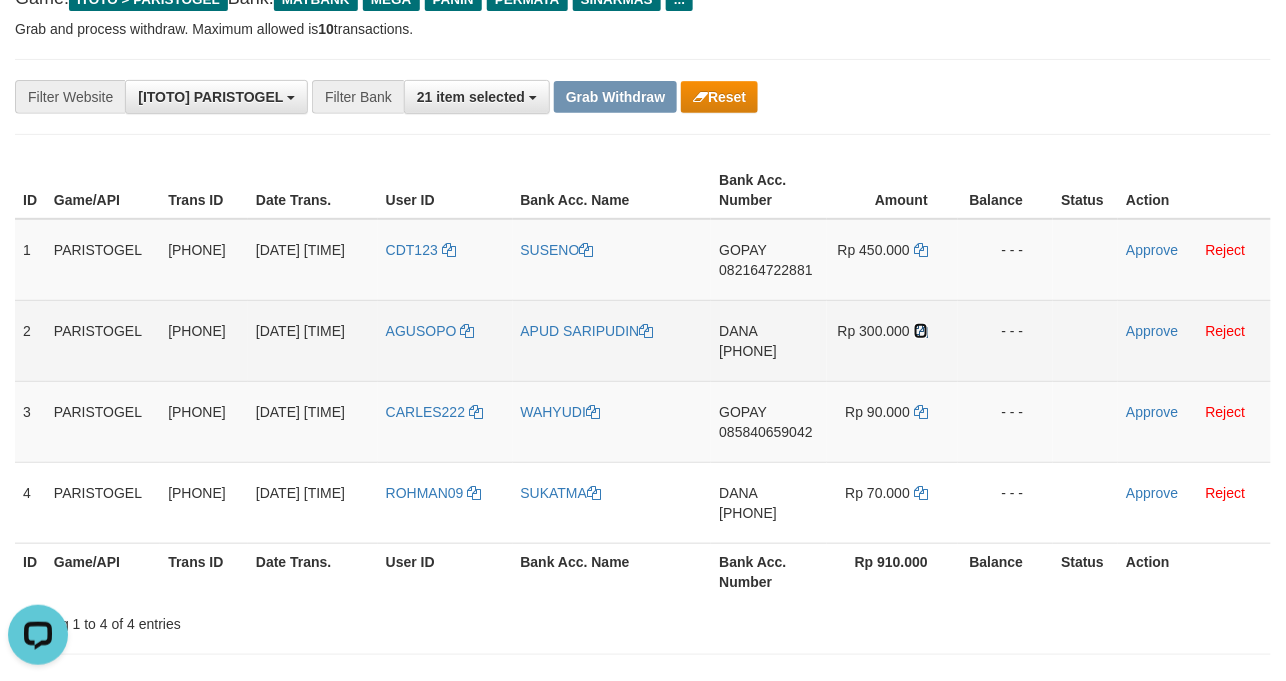 click at bounding box center (921, 331) 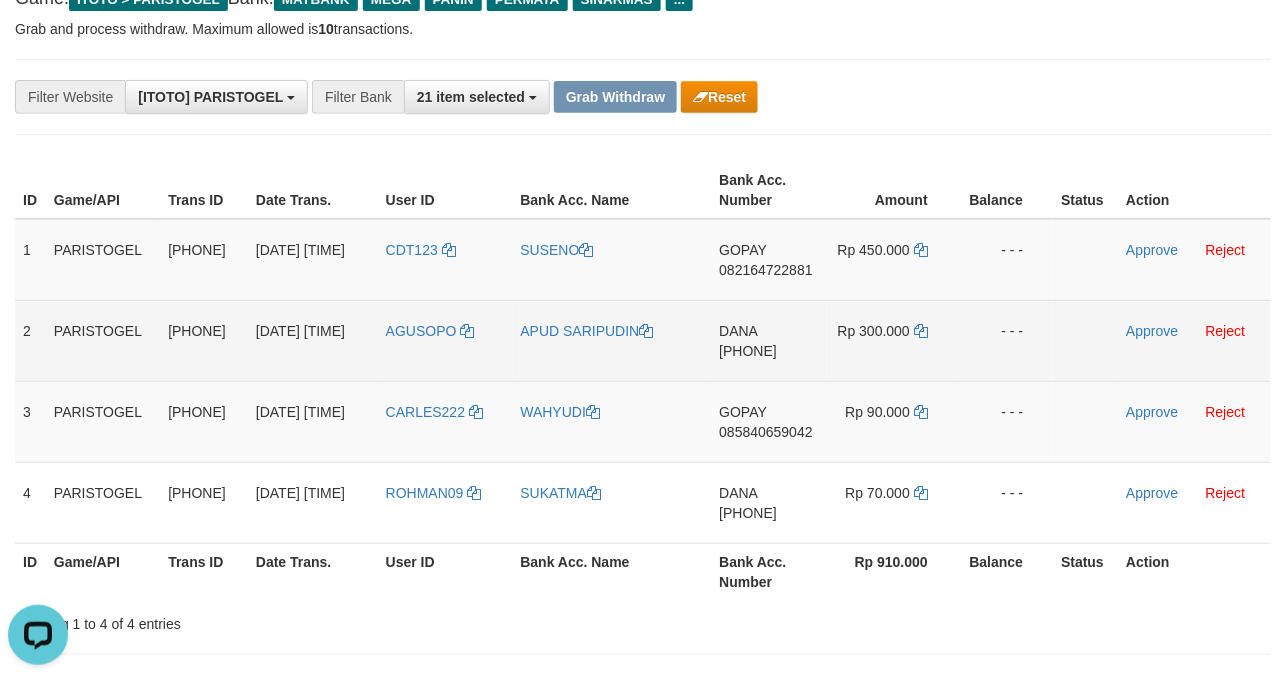 click on "AGUSOPO" at bounding box center [445, 340] 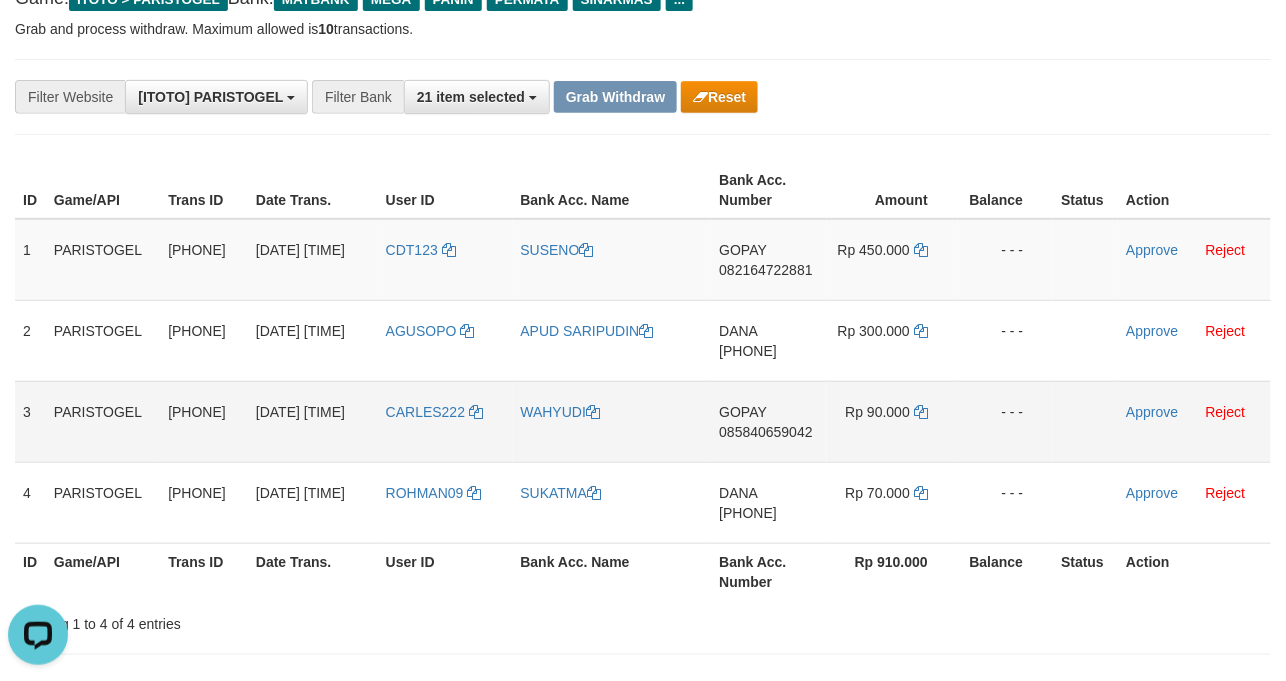 click on "GOPAY
085840659042" at bounding box center (768, 421) 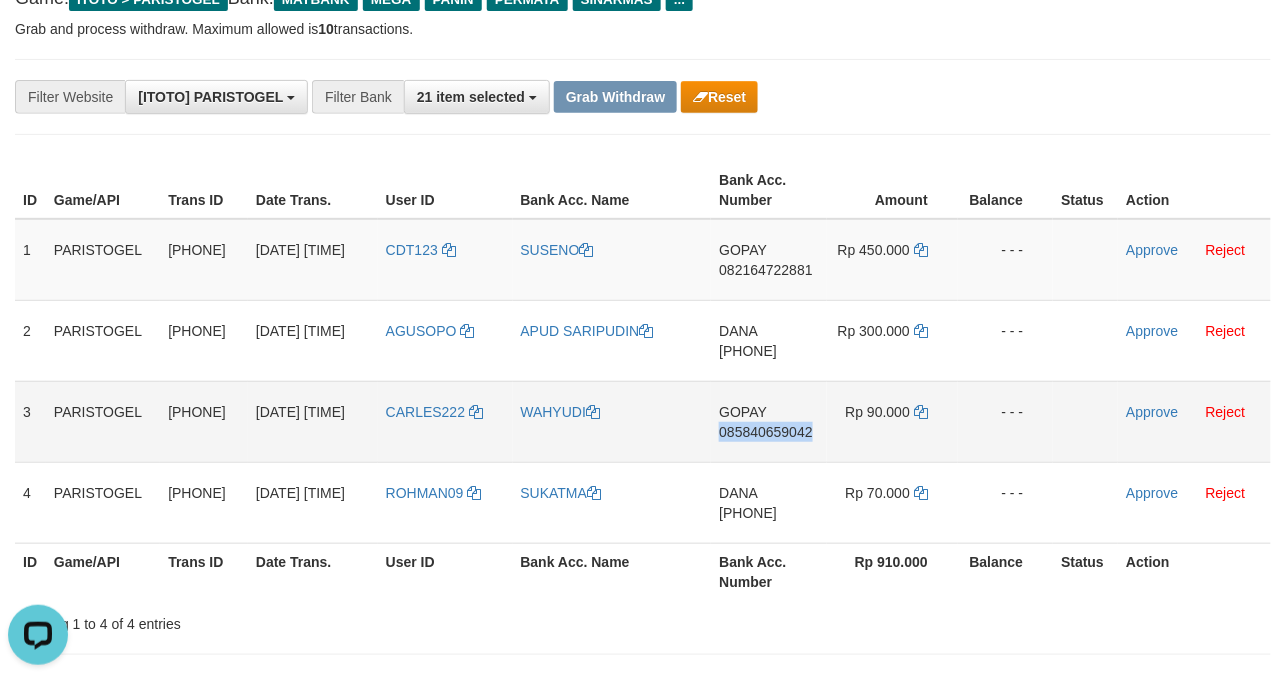click on "GOPAY
085840659042" at bounding box center [768, 421] 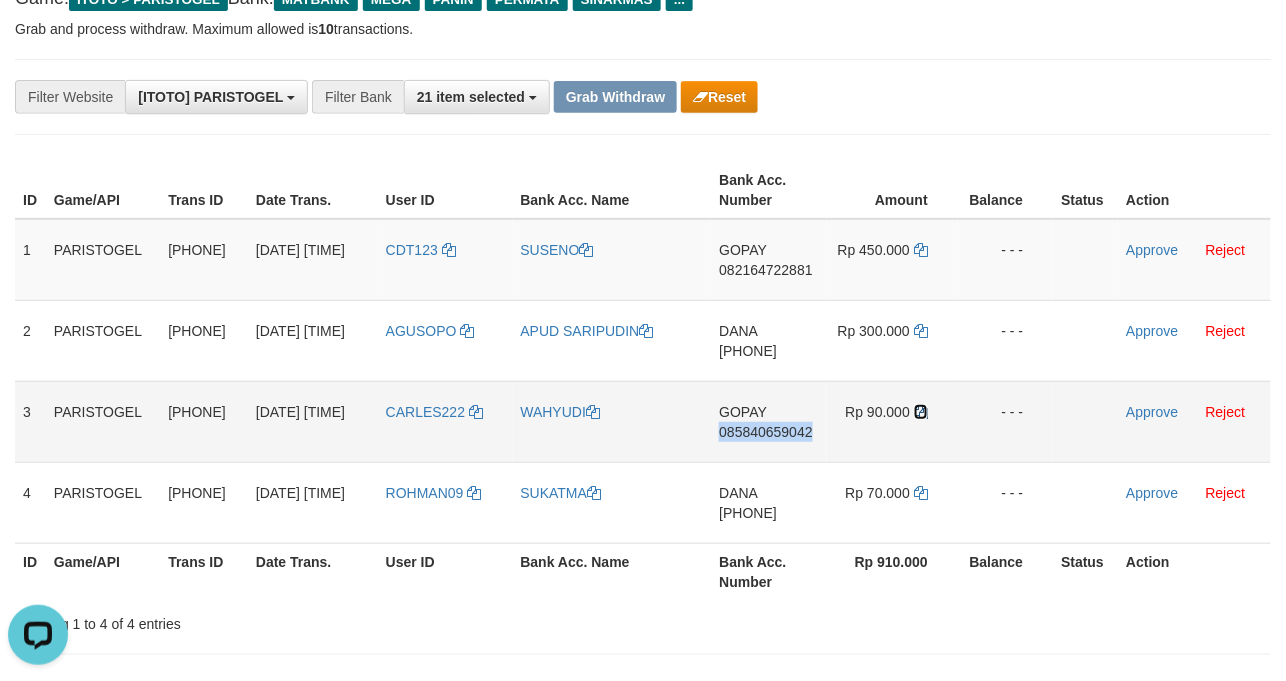 drag, startPoint x: 922, startPoint y: 425, endPoint x: 949, endPoint y: 417, distance: 28.160255 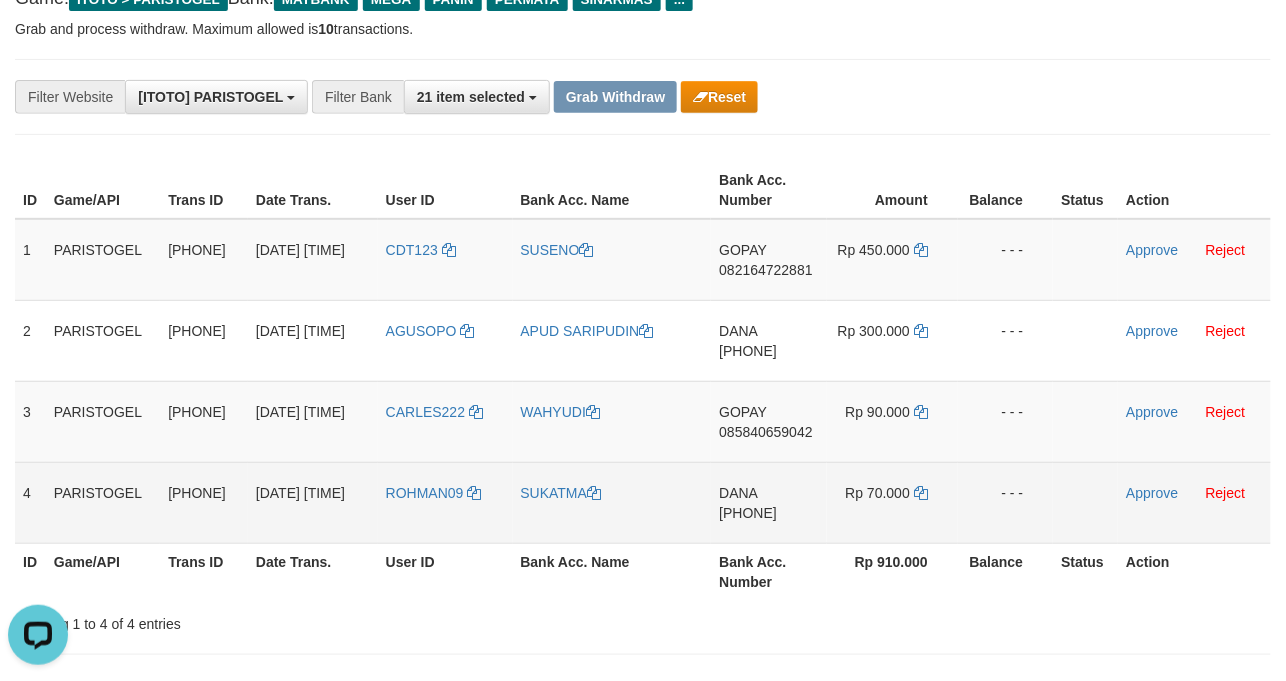 click on "DANA
085776306420" at bounding box center [768, 502] 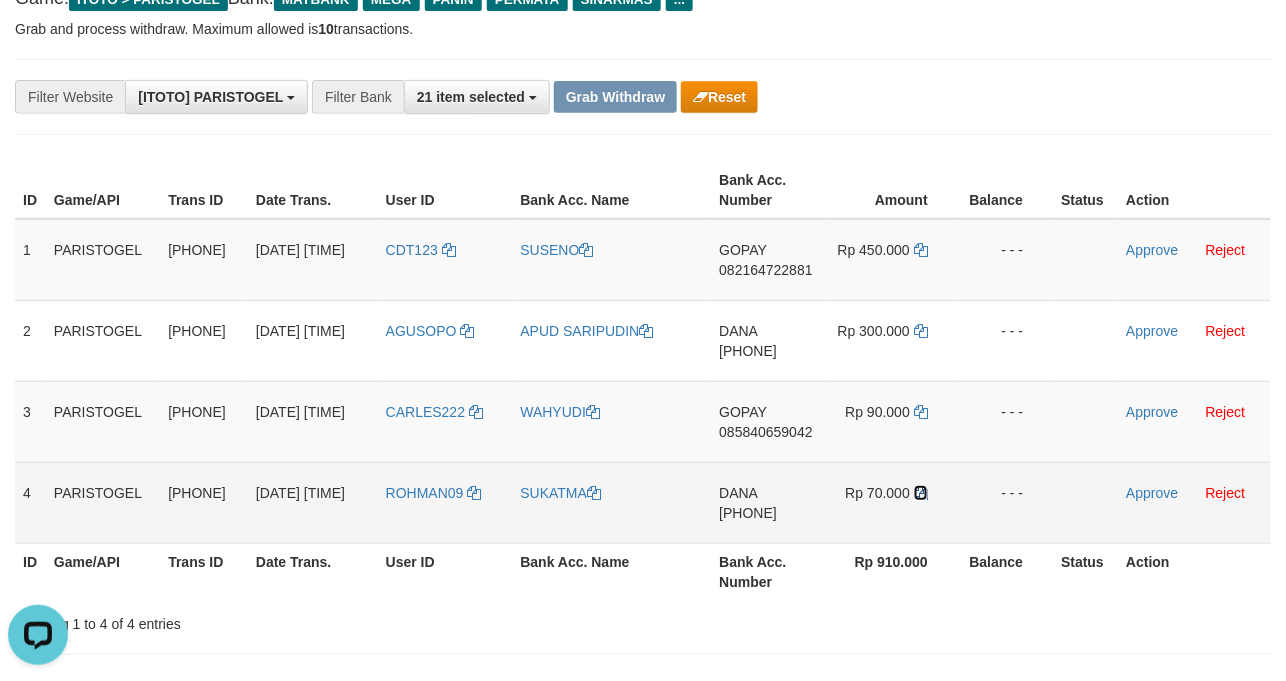 click at bounding box center (921, 493) 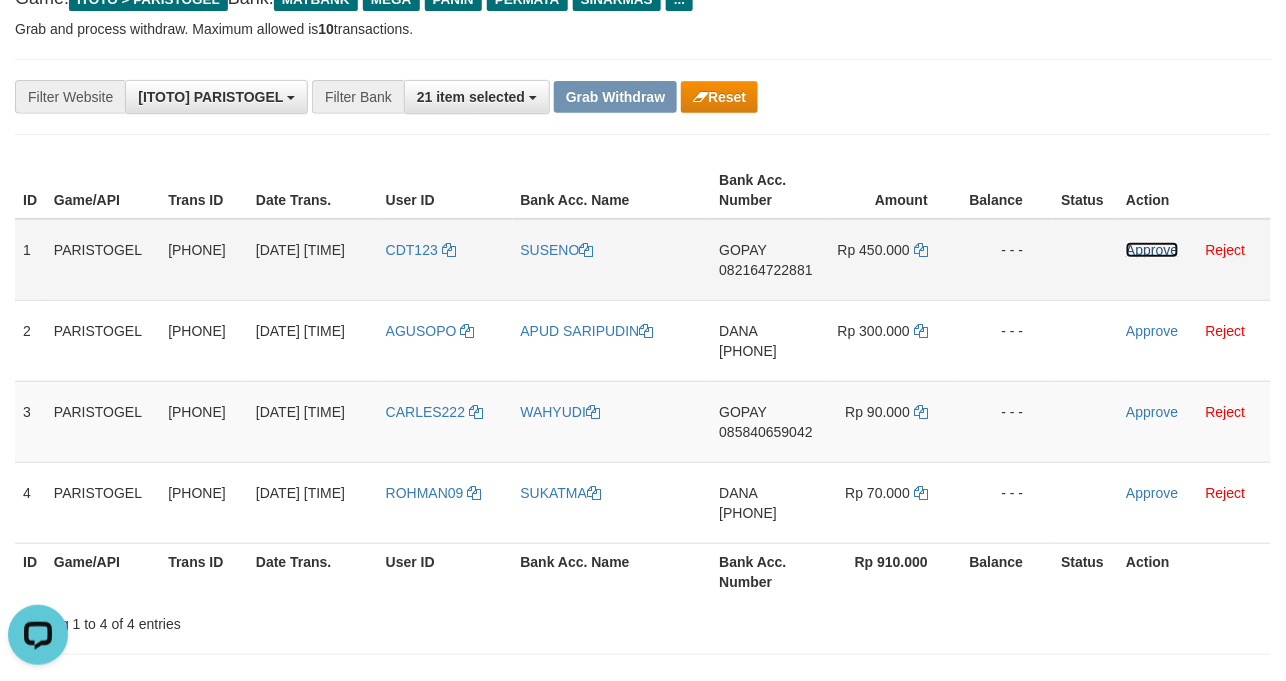 click on "Approve" at bounding box center (1152, 250) 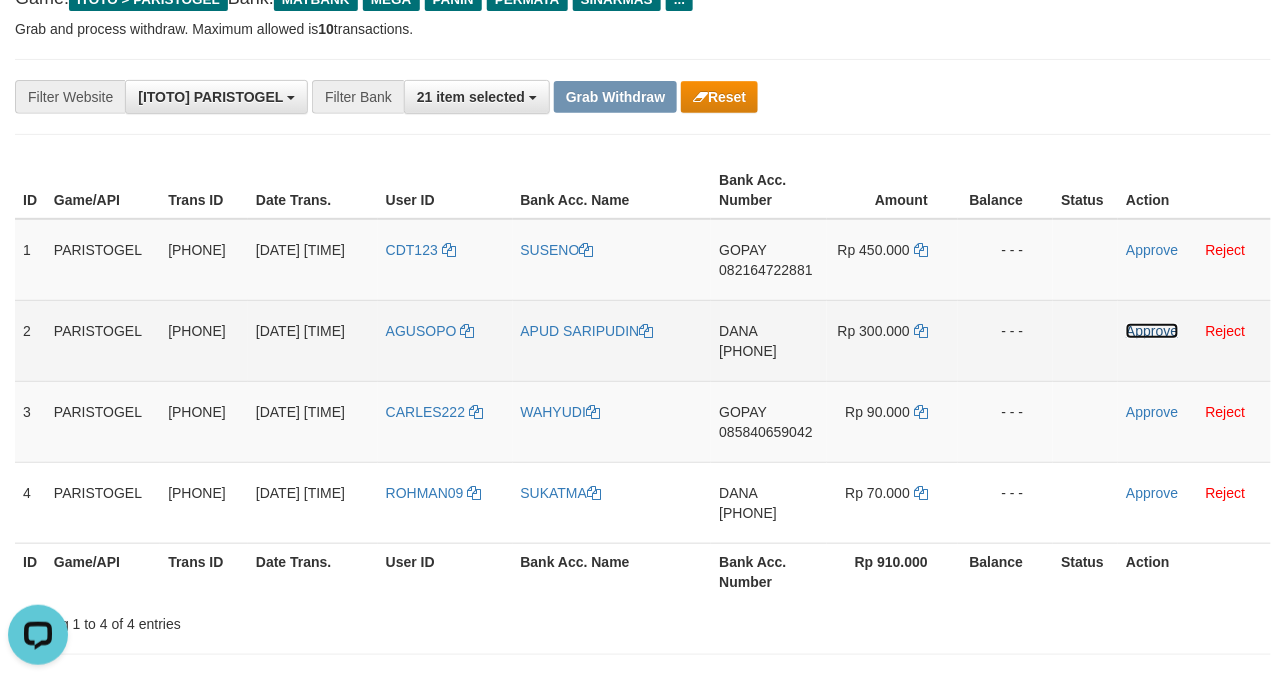 click on "Approve" at bounding box center [1152, 331] 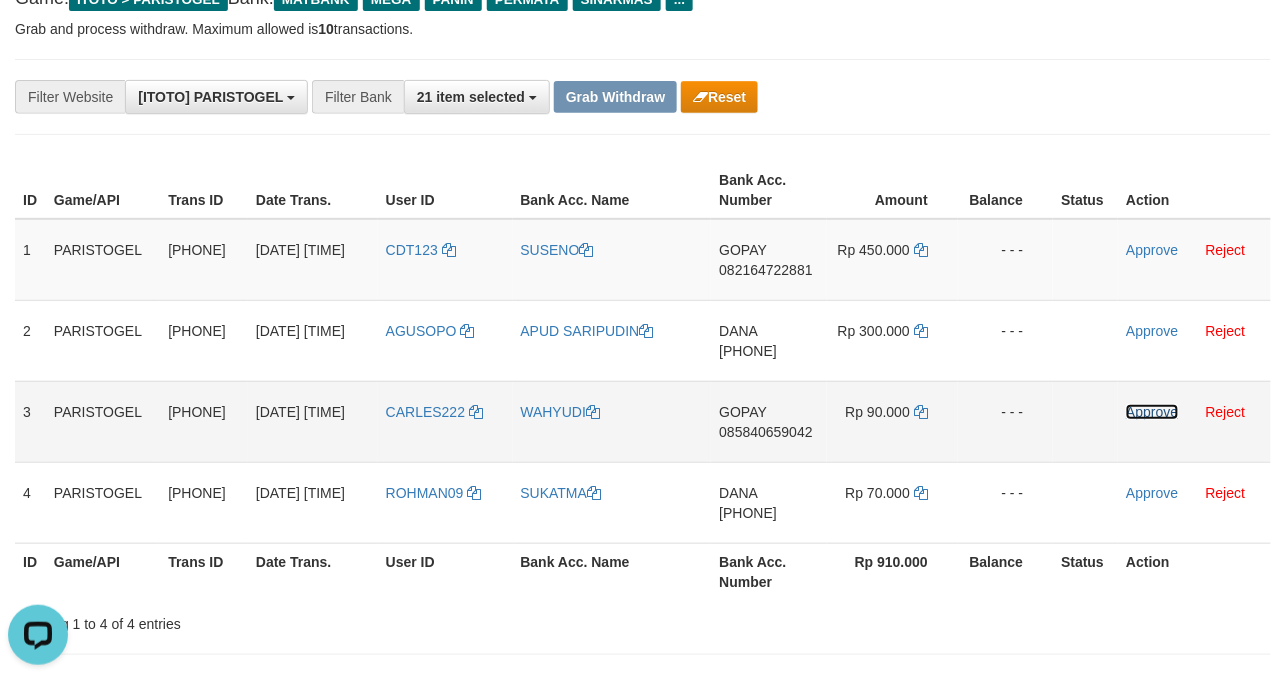 click on "Approve" at bounding box center [1152, 412] 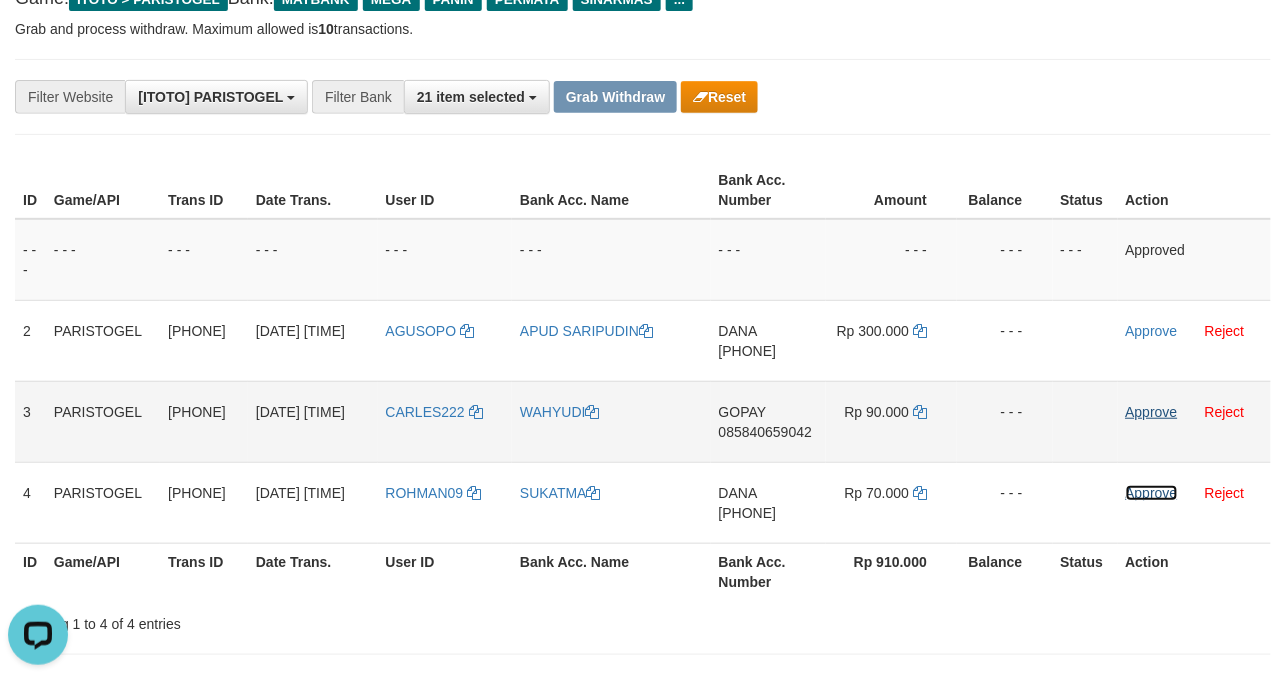 click on "Approve" at bounding box center [1152, 493] 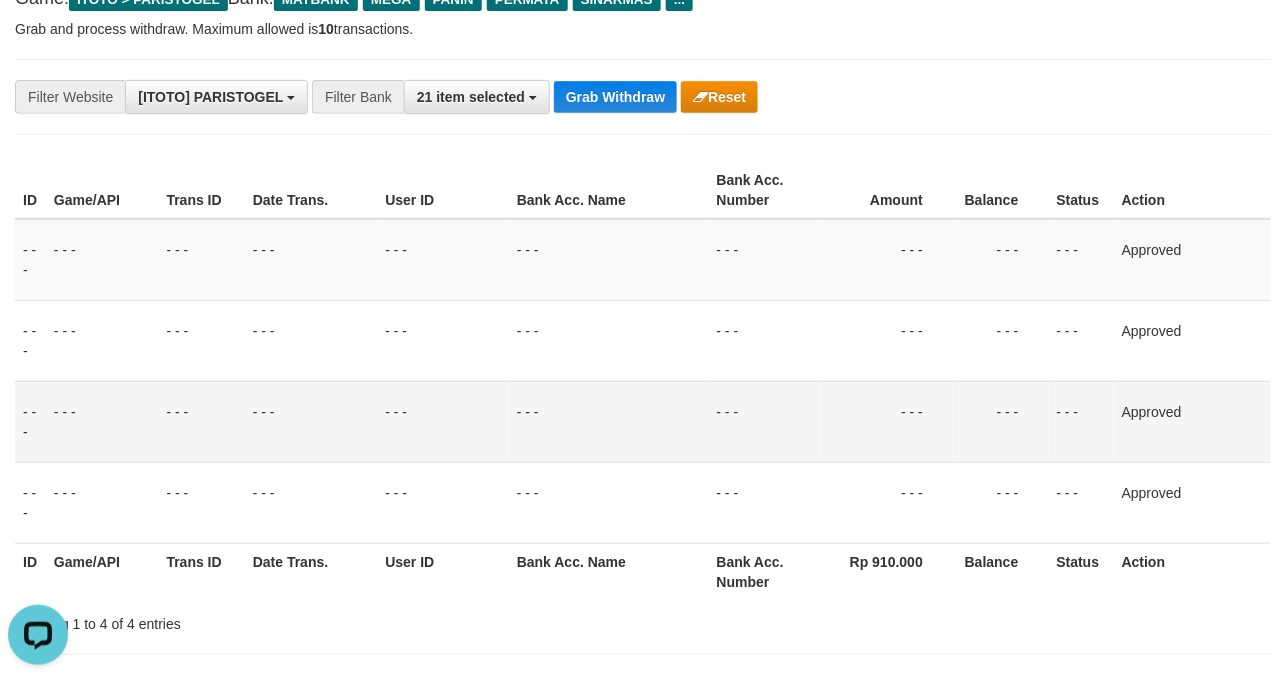 drag, startPoint x: 613, startPoint y: 408, endPoint x: 98, endPoint y: 401, distance: 515.04755 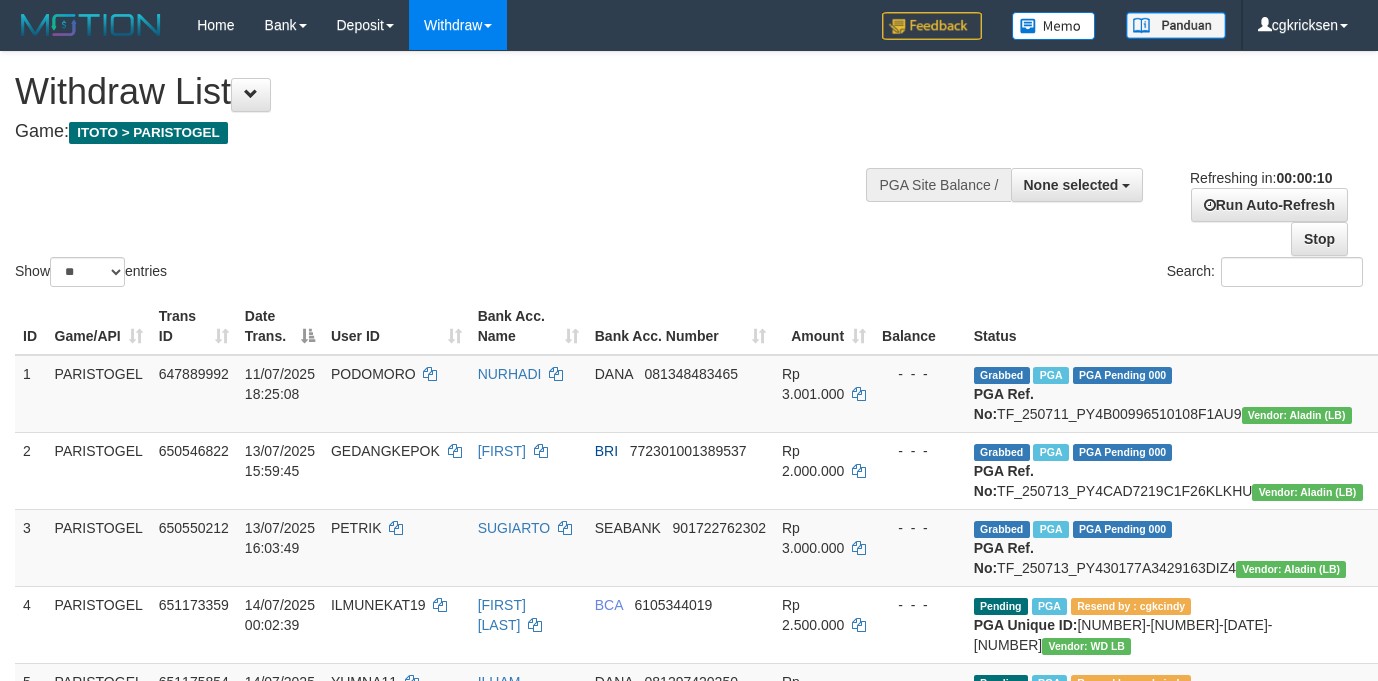 select 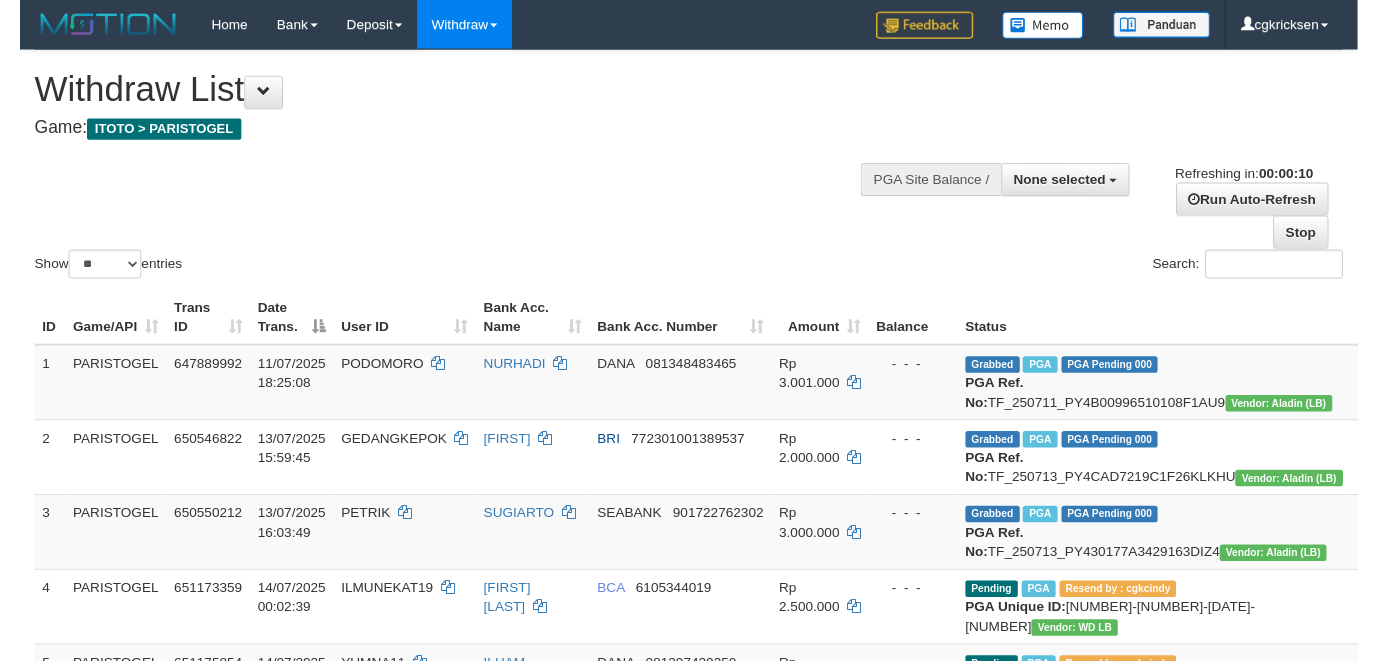 scroll, scrollTop: 0, scrollLeft: 0, axis: both 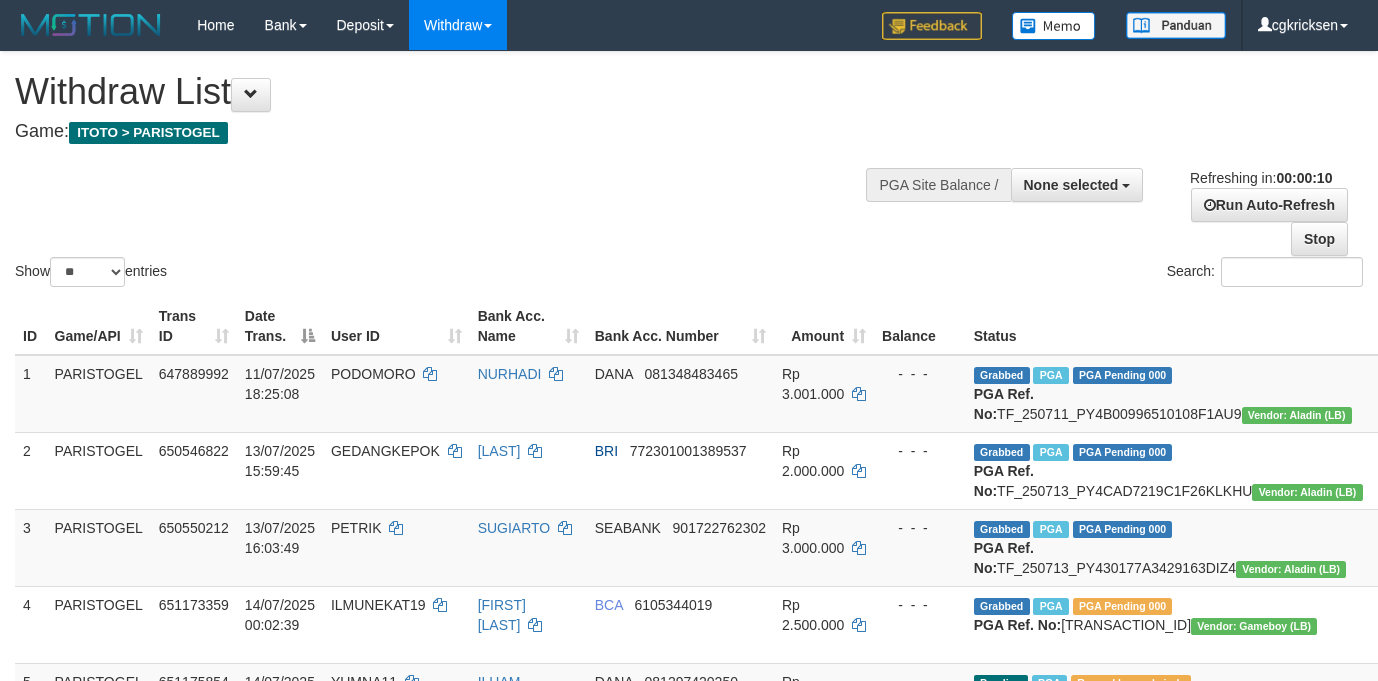 select 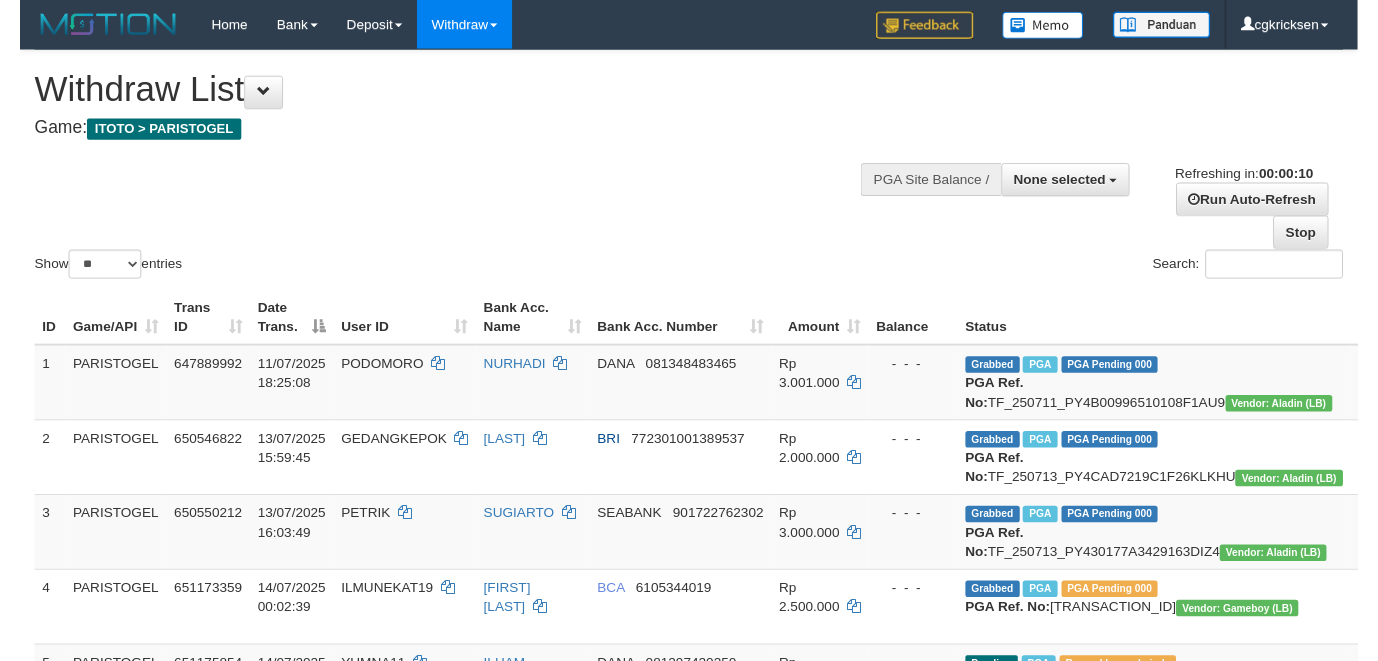 scroll, scrollTop: 0, scrollLeft: 0, axis: both 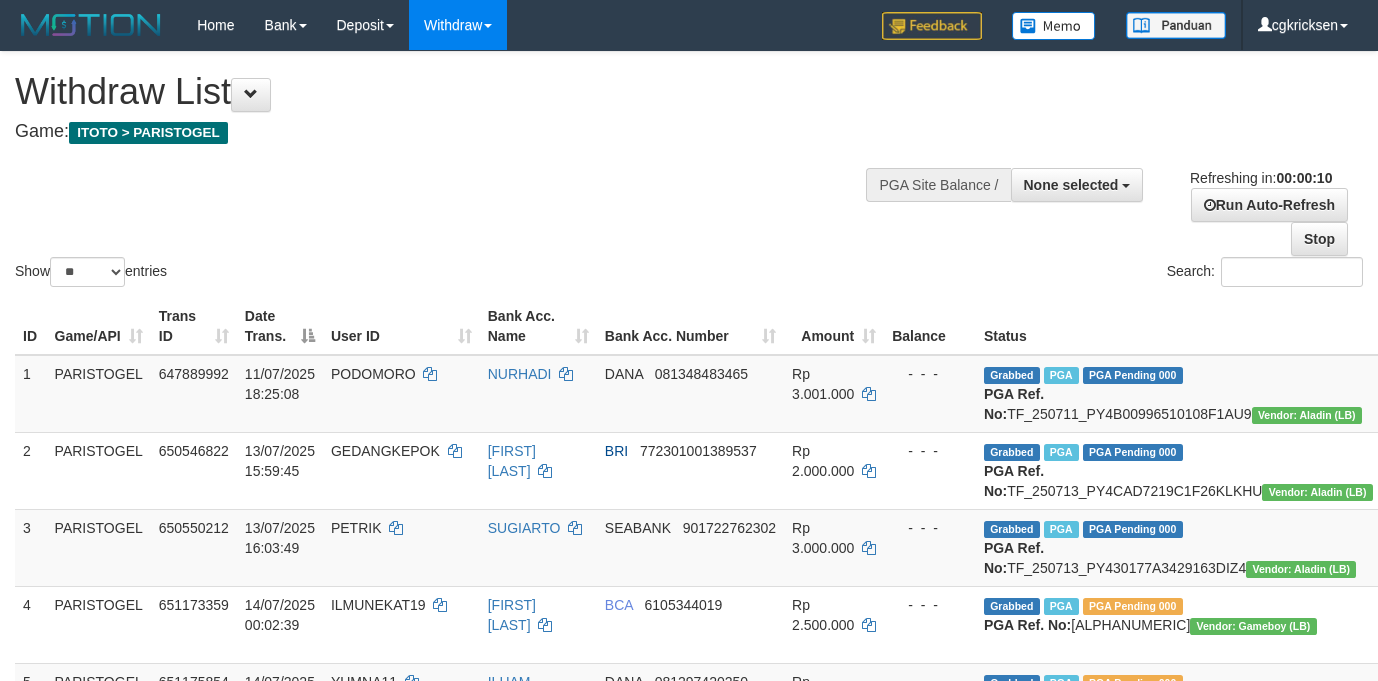 select 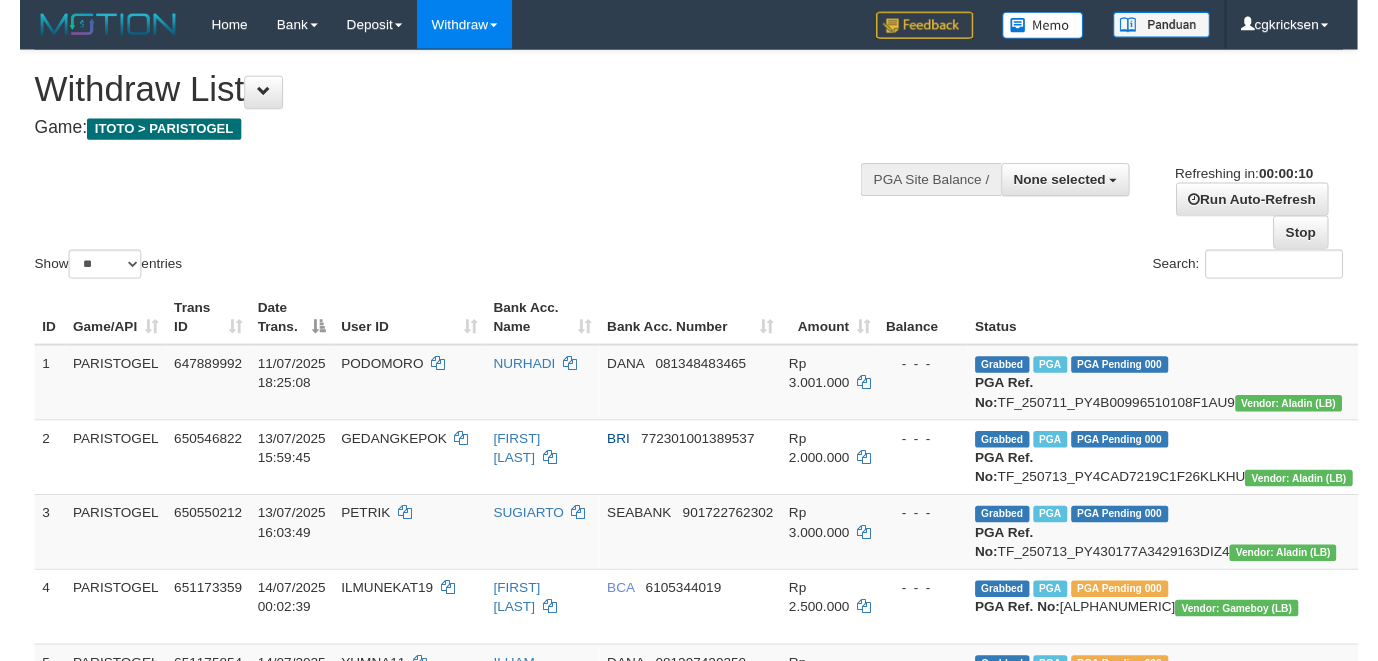 scroll, scrollTop: 0, scrollLeft: 0, axis: both 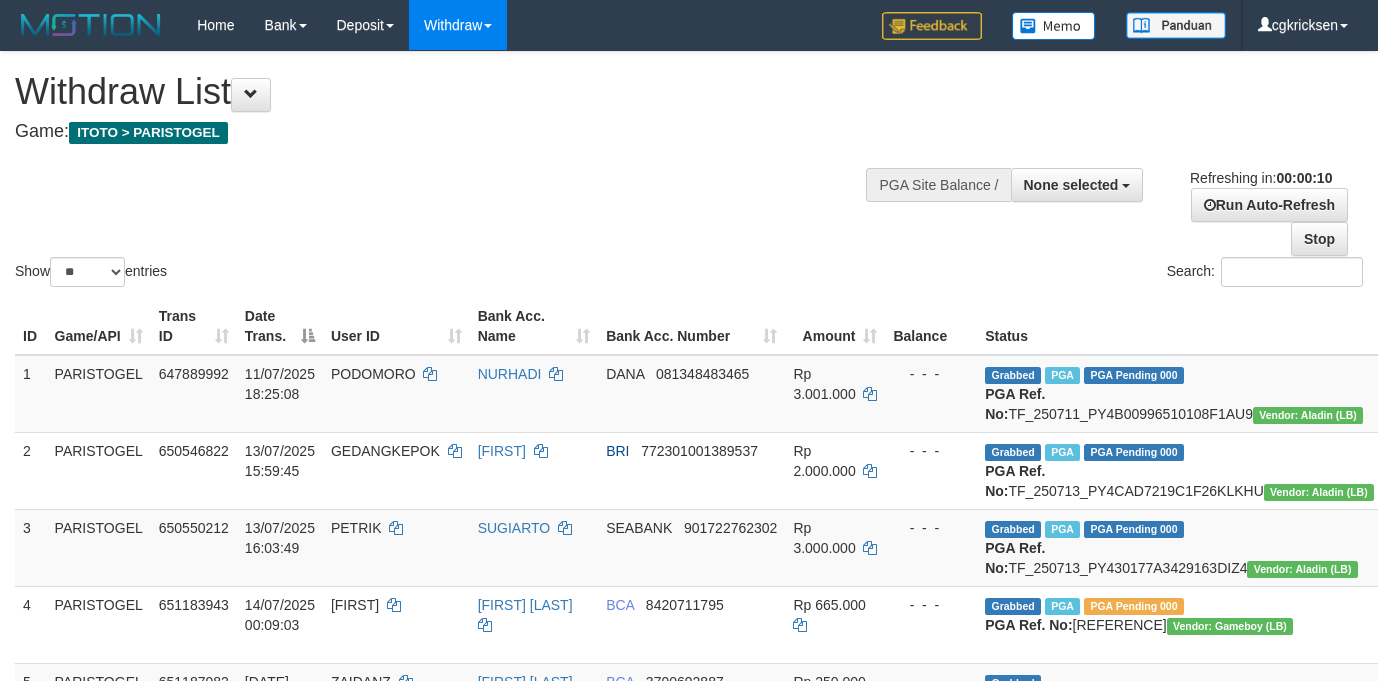 select 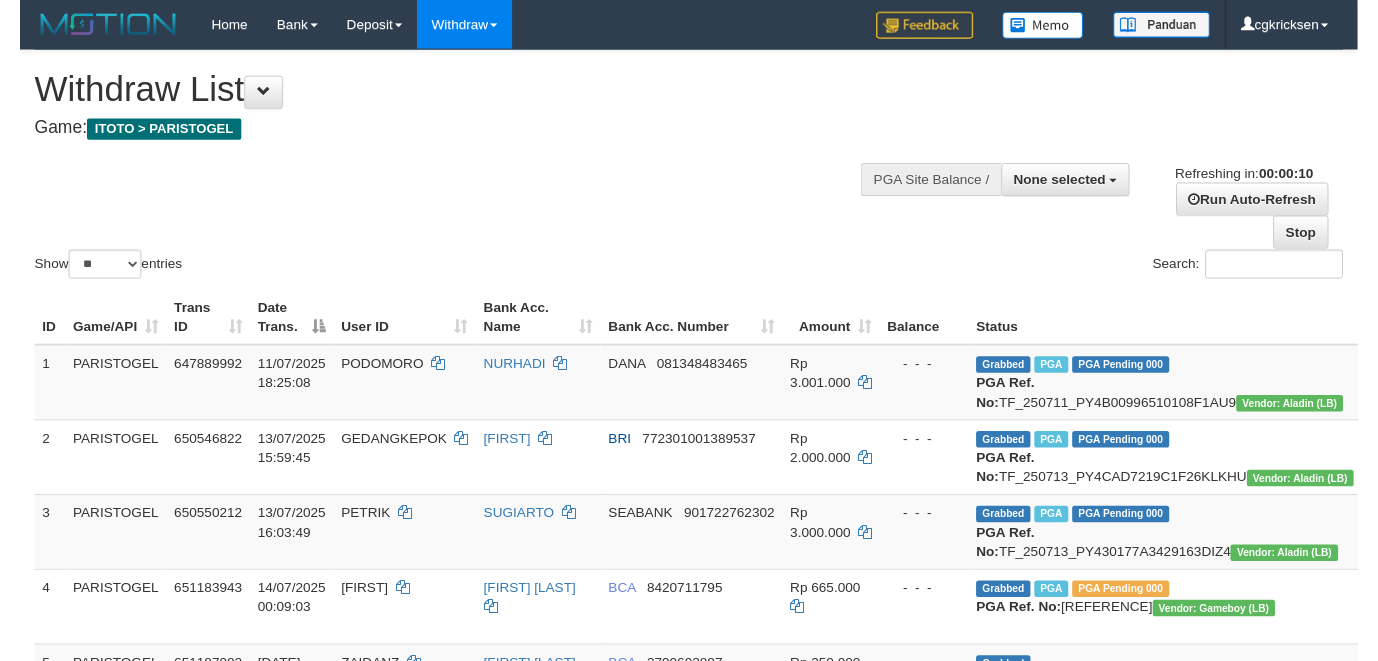 scroll, scrollTop: 0, scrollLeft: 0, axis: both 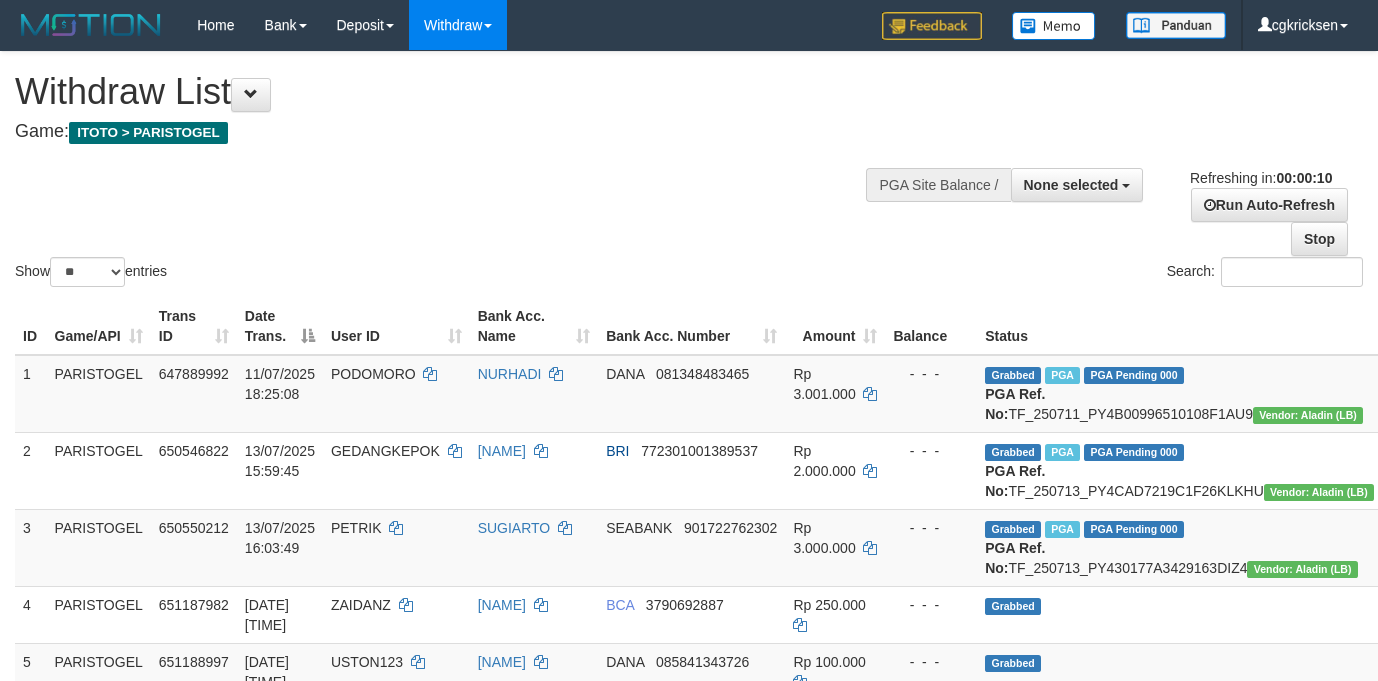 select 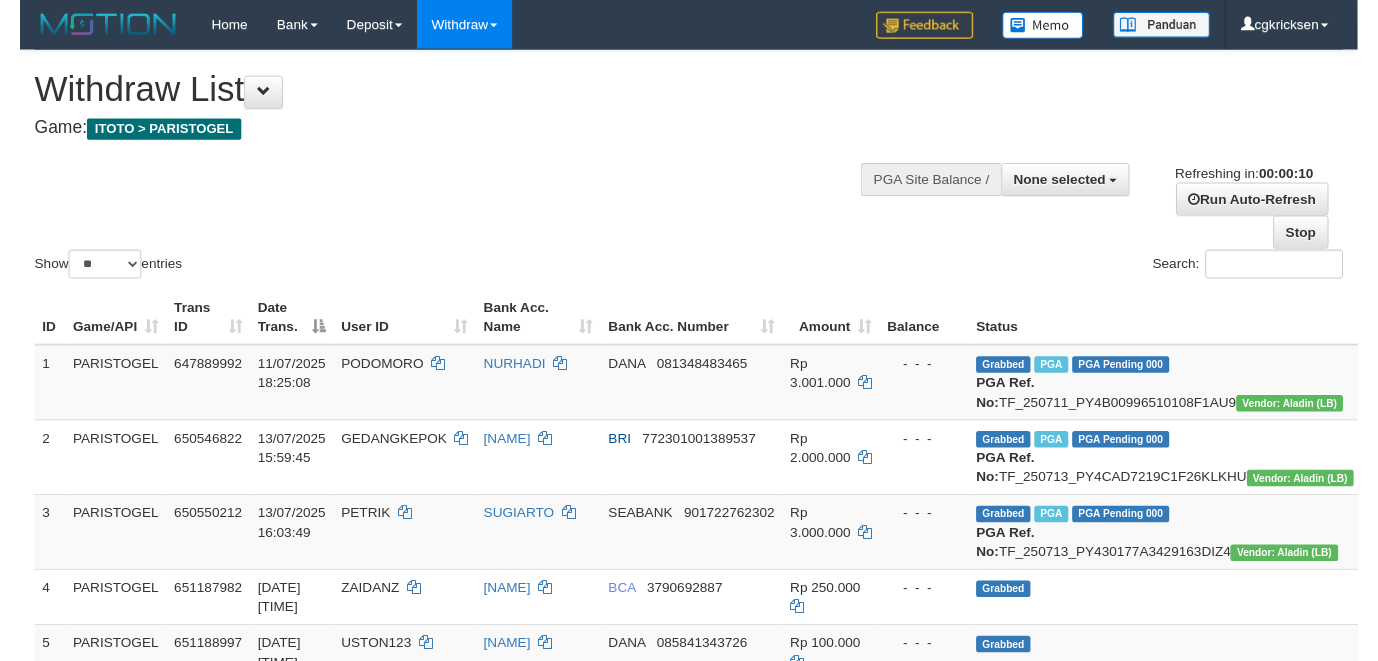 scroll, scrollTop: 0, scrollLeft: 0, axis: both 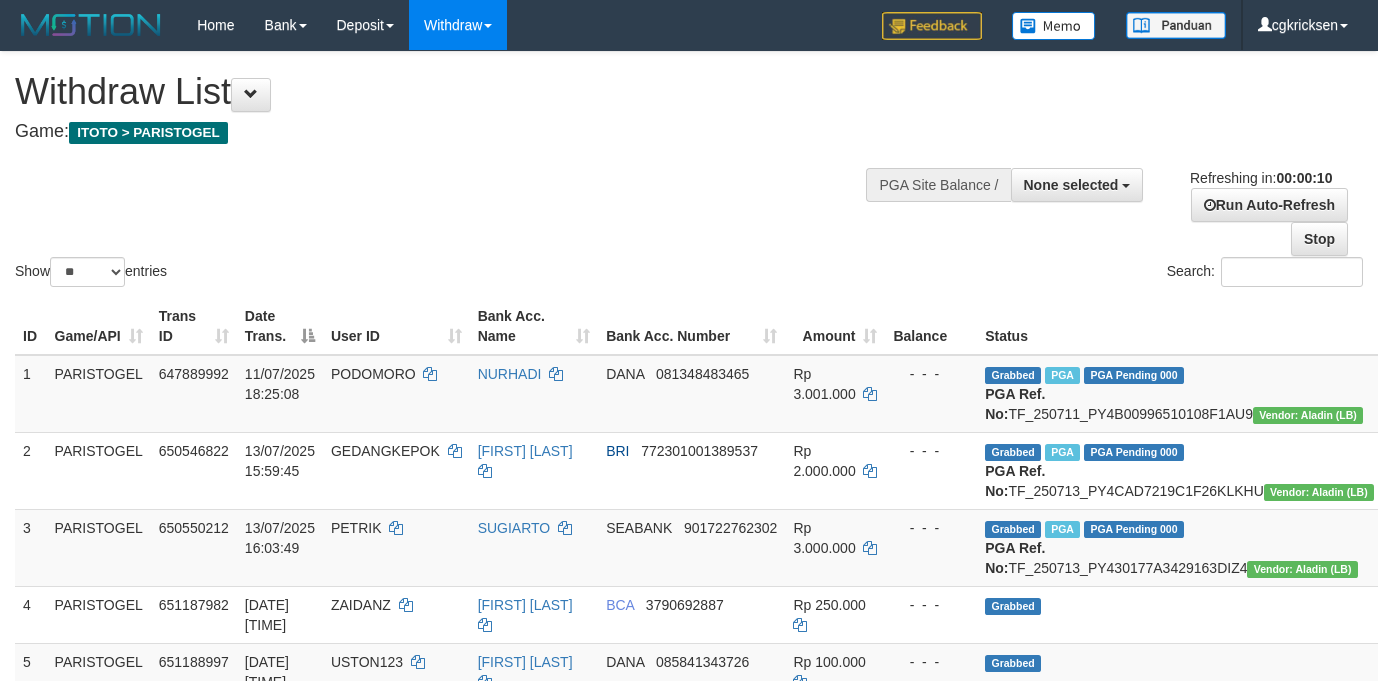 select 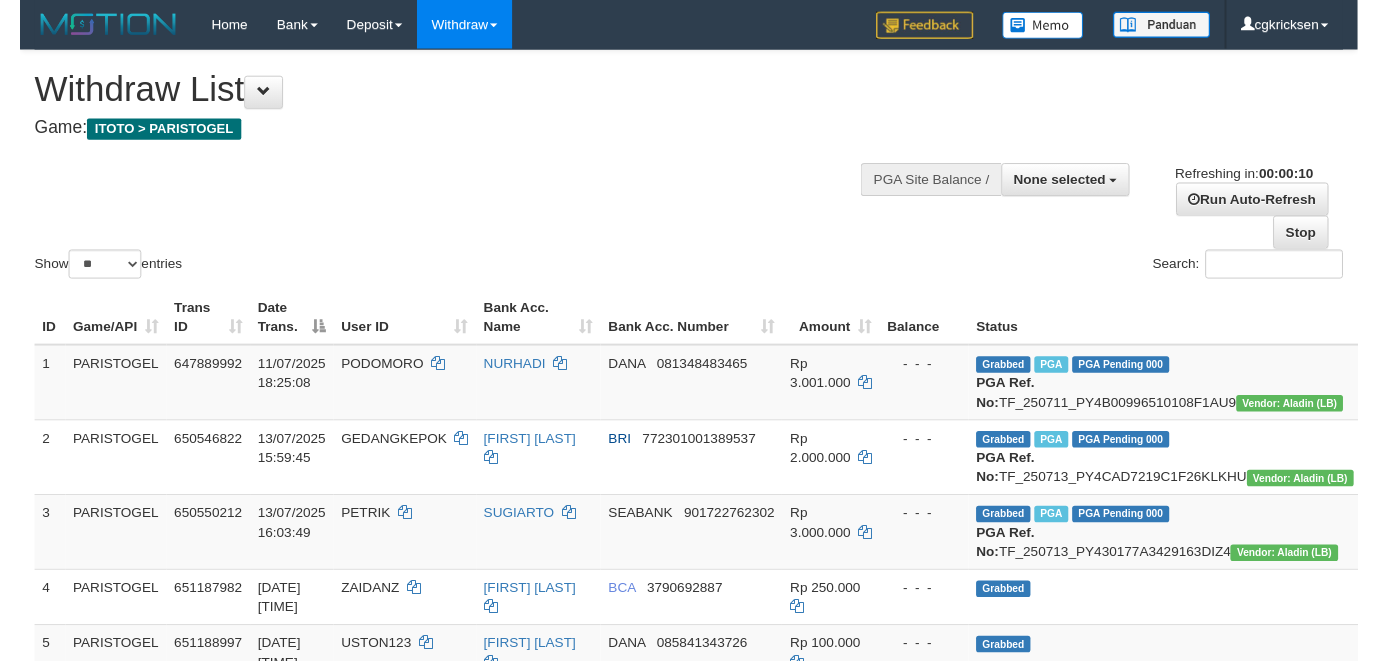 scroll, scrollTop: 0, scrollLeft: 0, axis: both 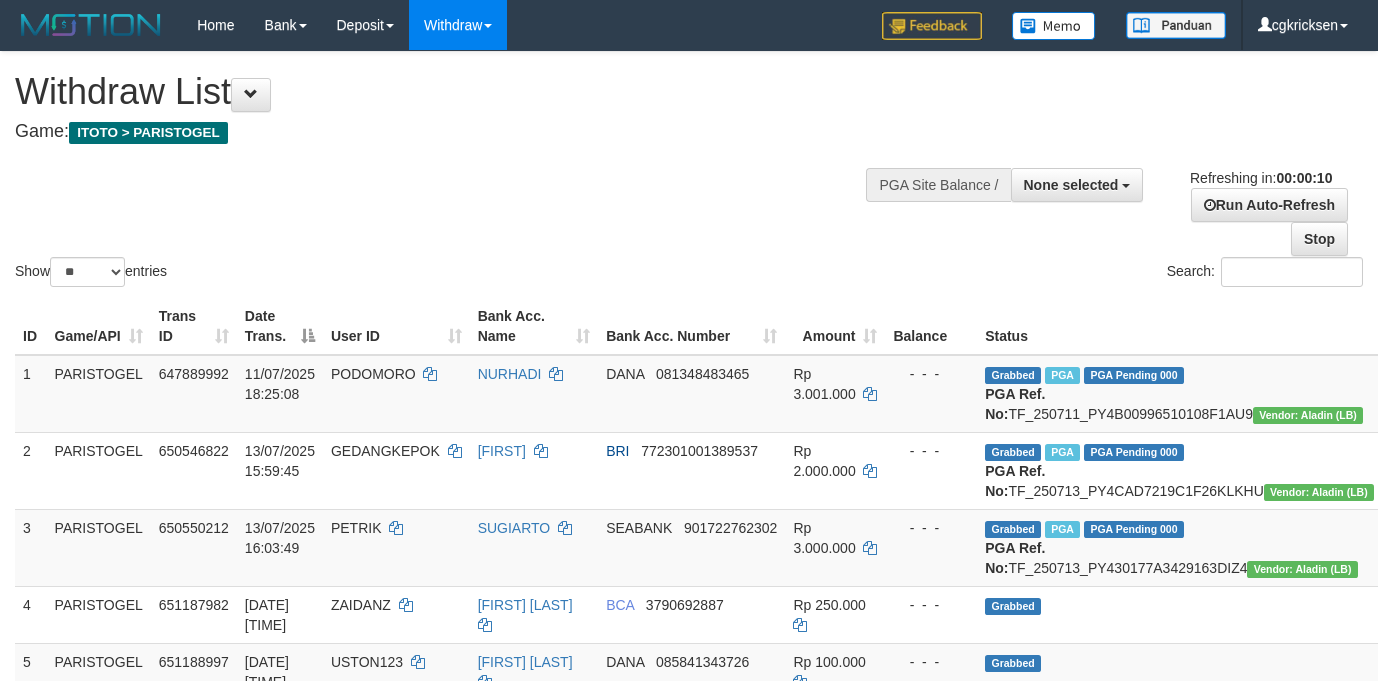 select 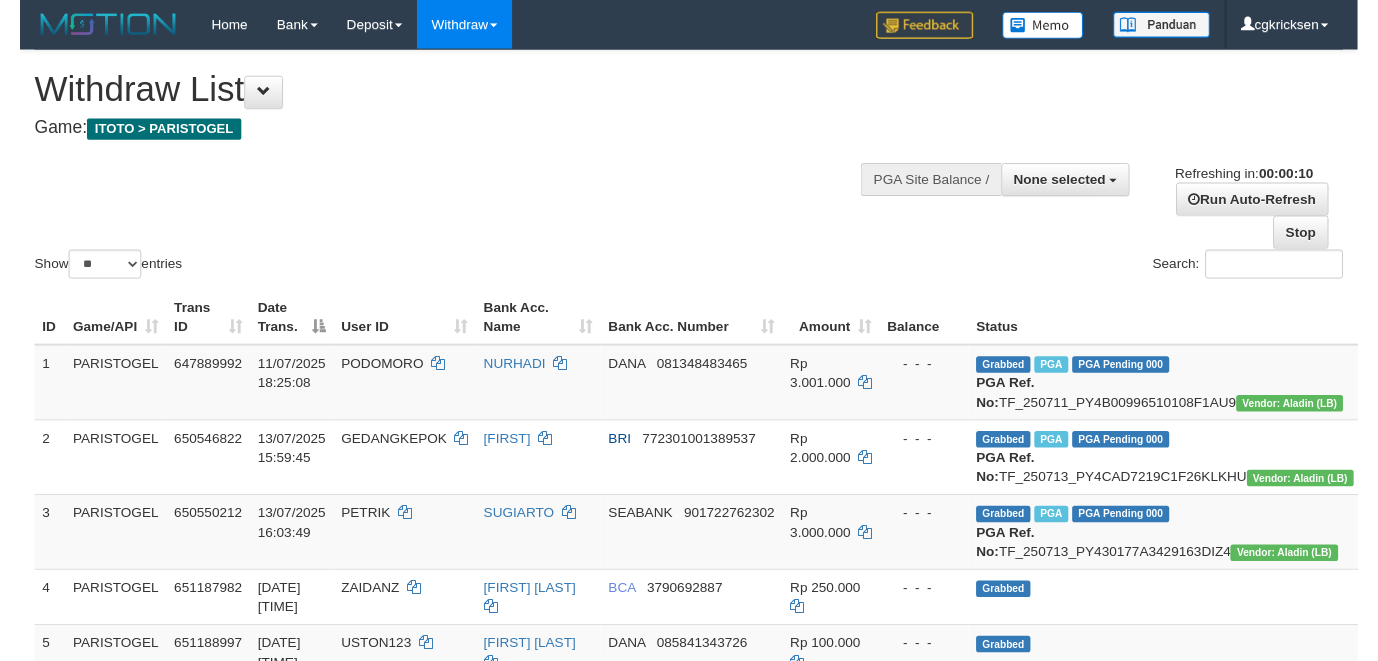 scroll, scrollTop: 0, scrollLeft: 0, axis: both 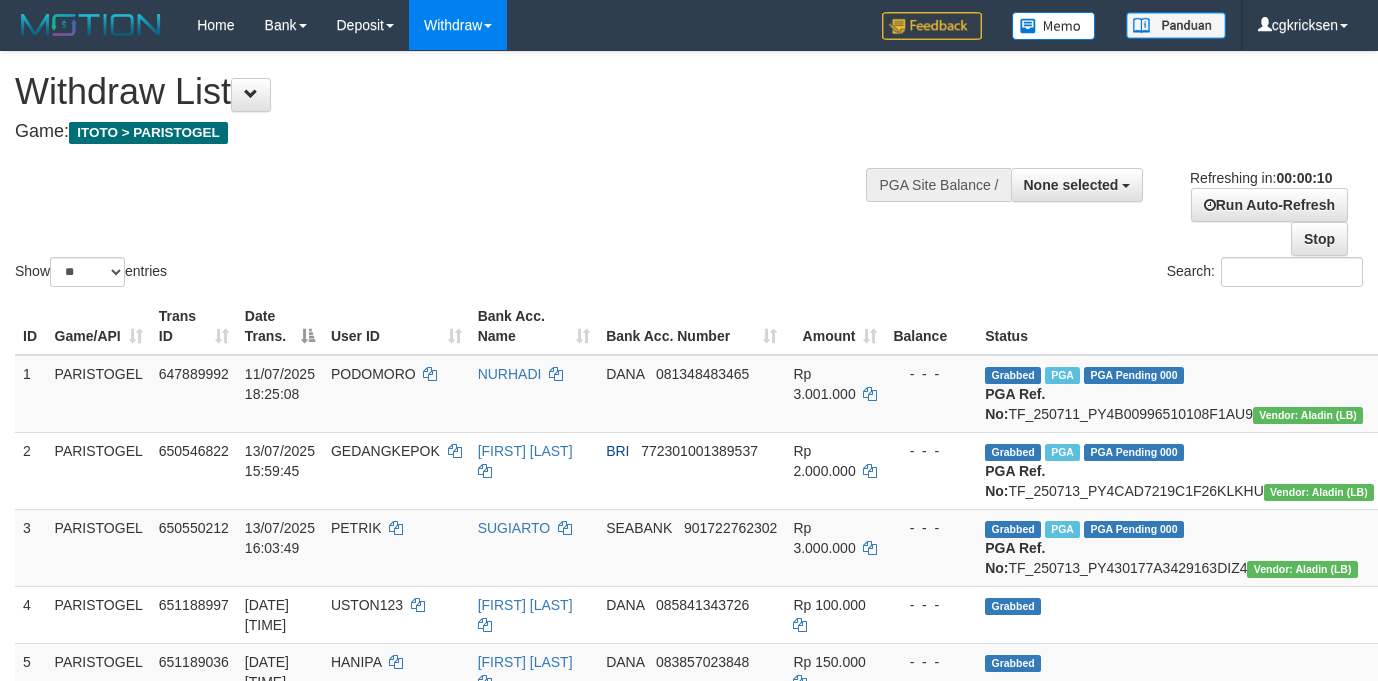 select 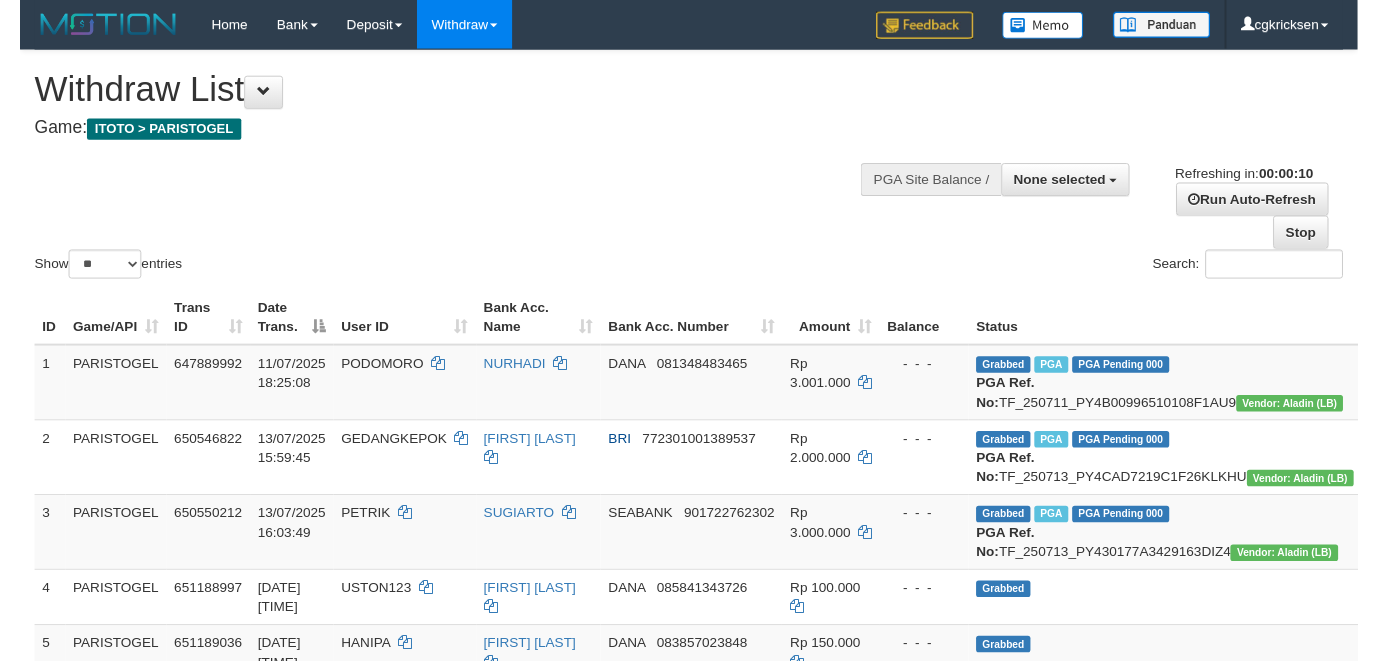 scroll, scrollTop: 0, scrollLeft: 0, axis: both 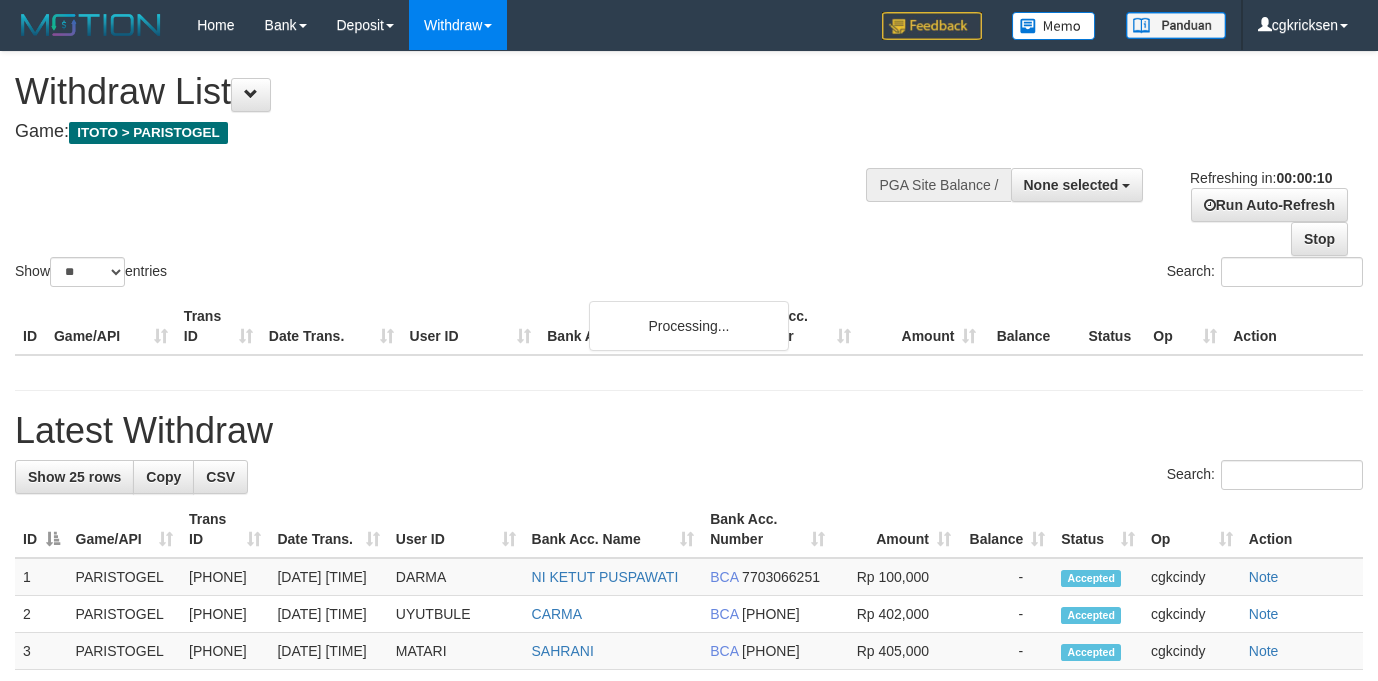 select 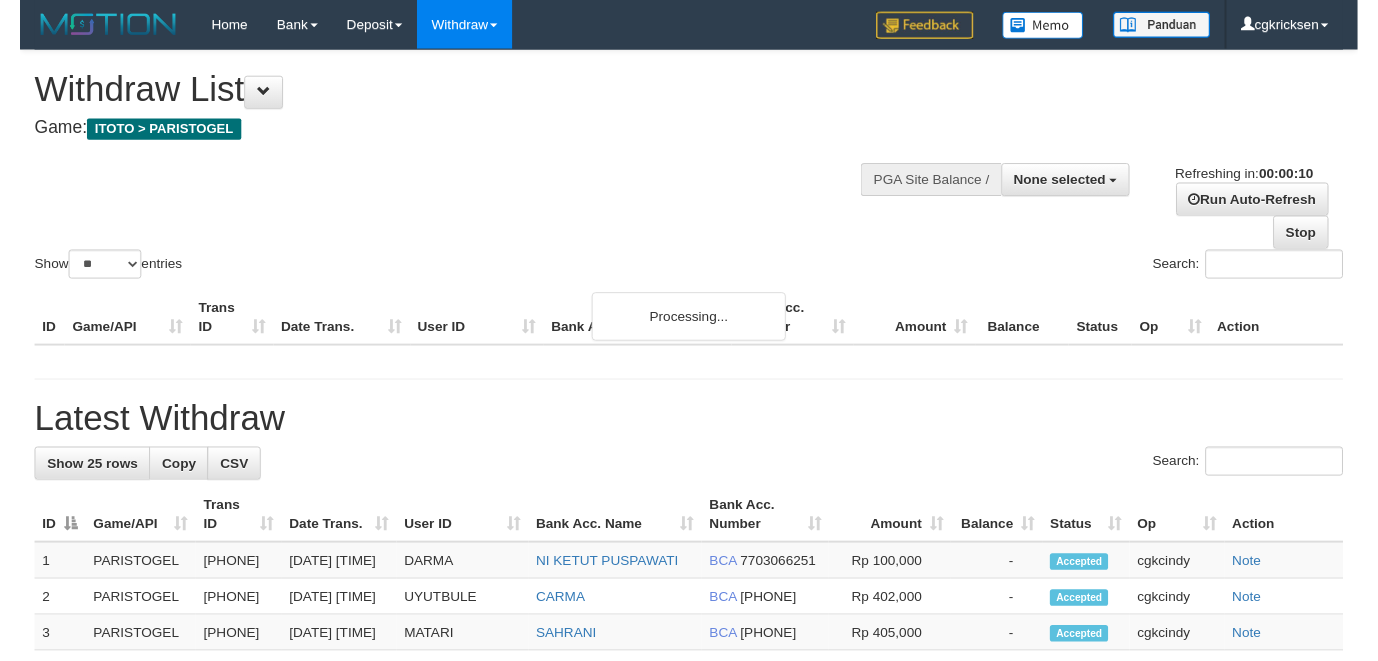 scroll, scrollTop: 0, scrollLeft: 0, axis: both 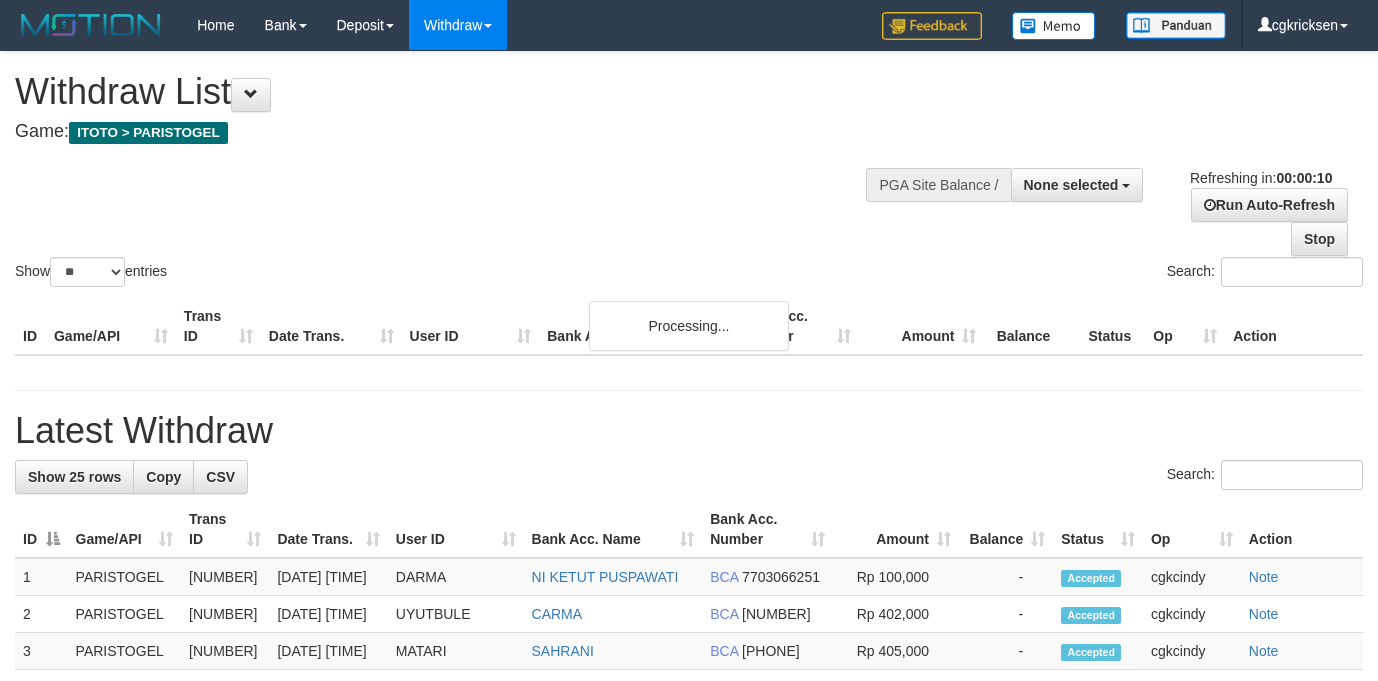 select 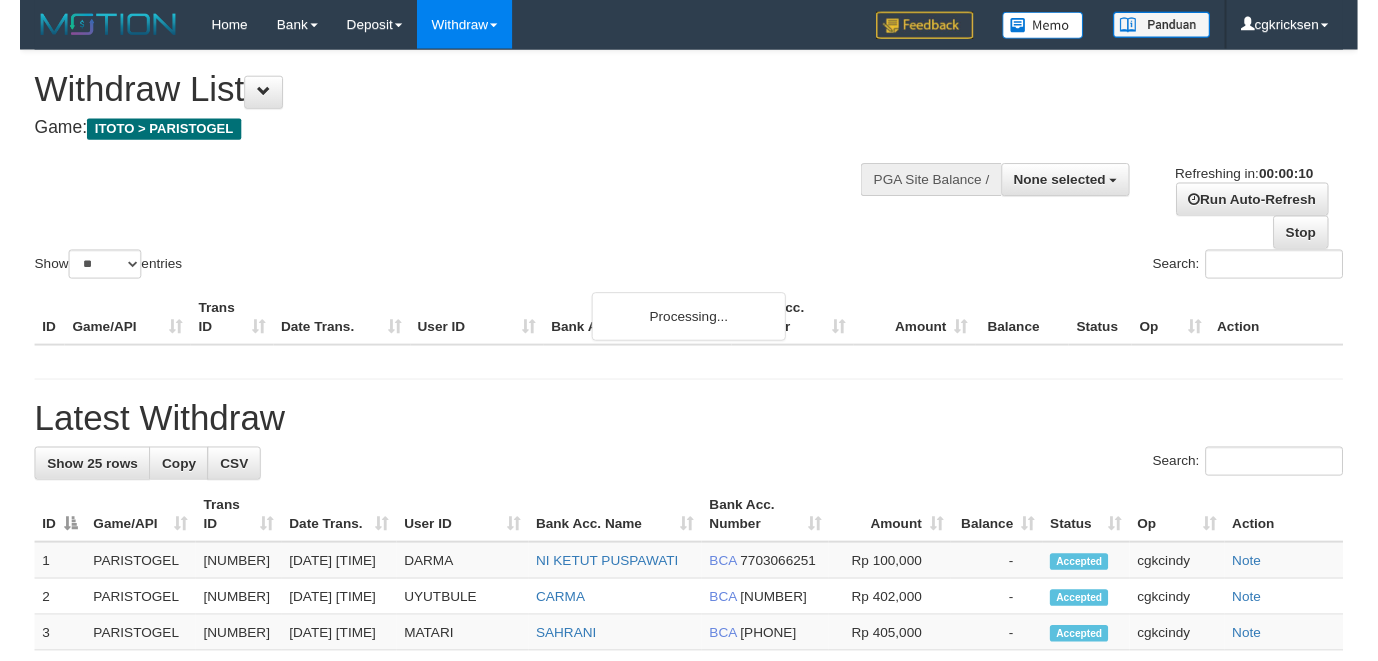 scroll, scrollTop: 0, scrollLeft: 0, axis: both 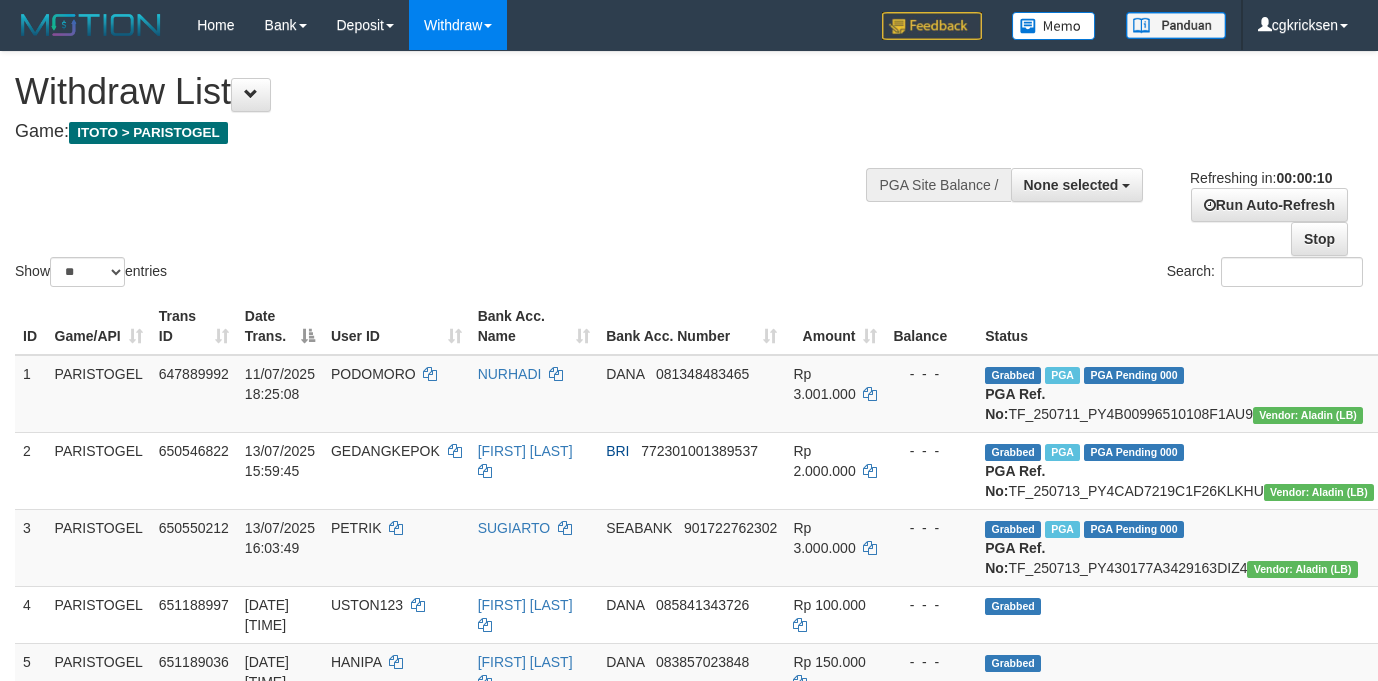 select 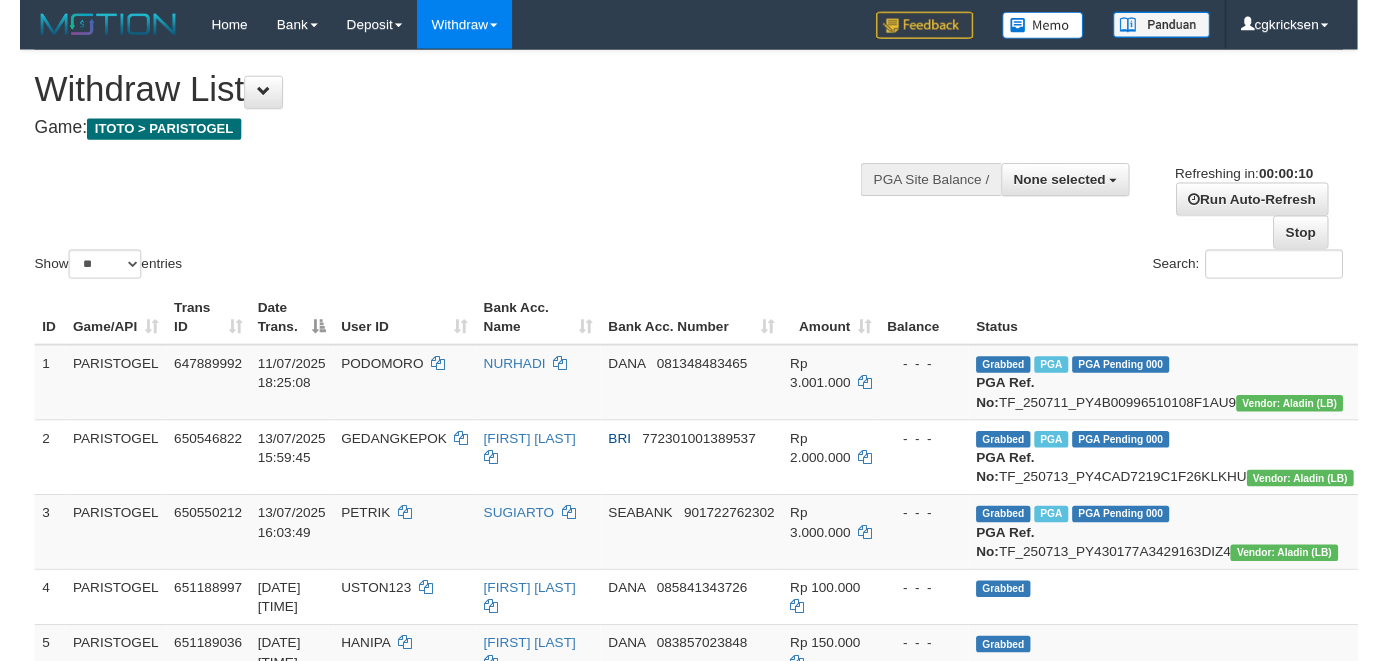 scroll, scrollTop: 0, scrollLeft: 0, axis: both 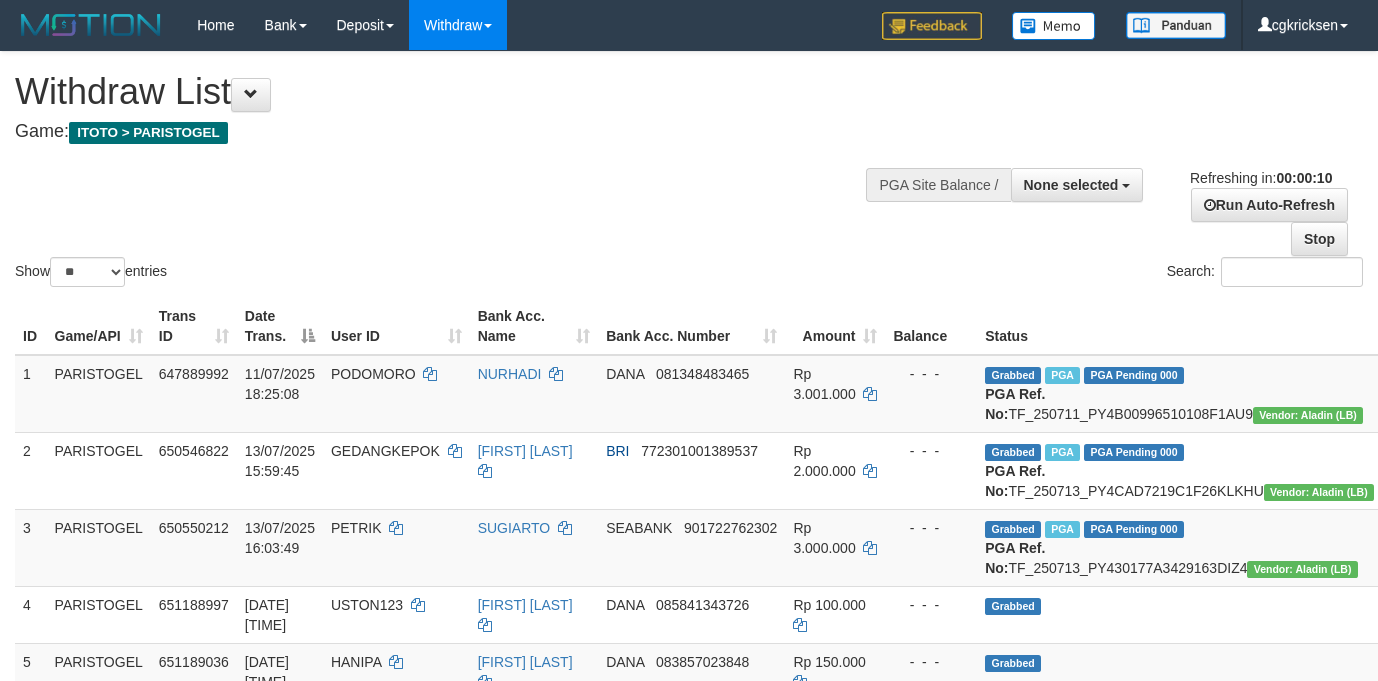 select 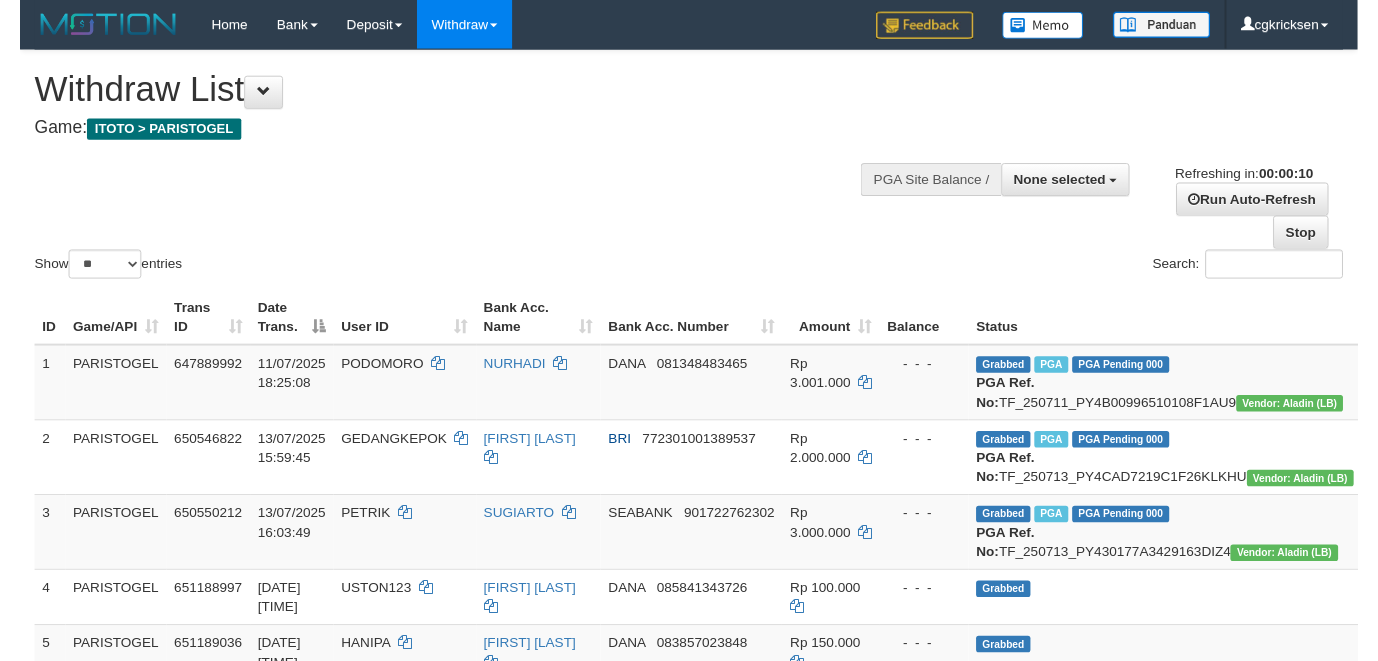 scroll, scrollTop: 0, scrollLeft: 0, axis: both 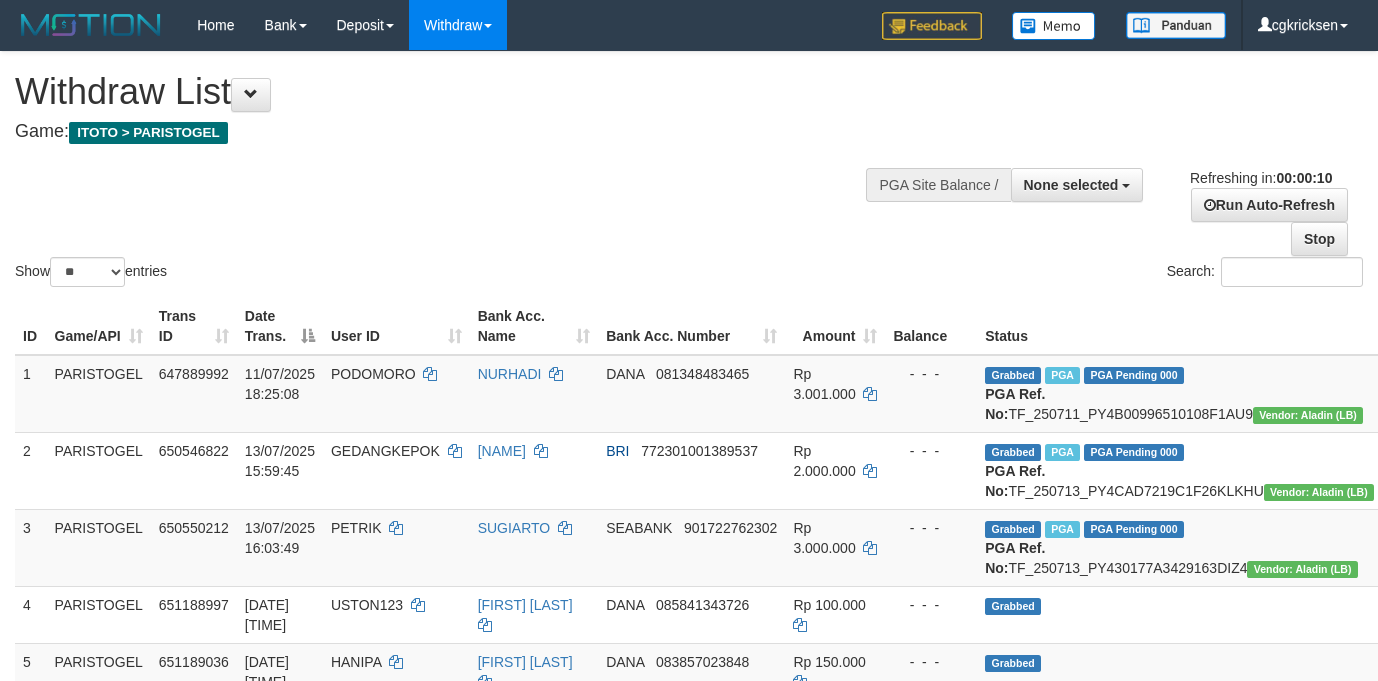 select 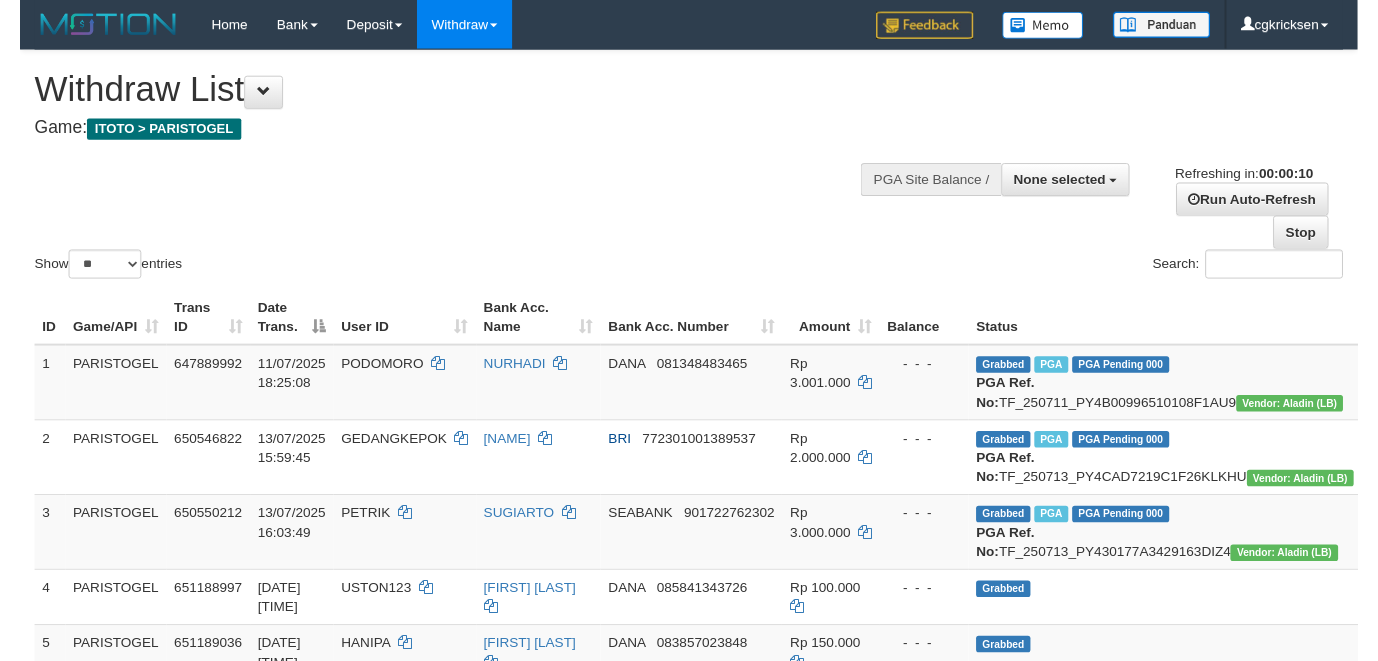 scroll, scrollTop: 0, scrollLeft: 0, axis: both 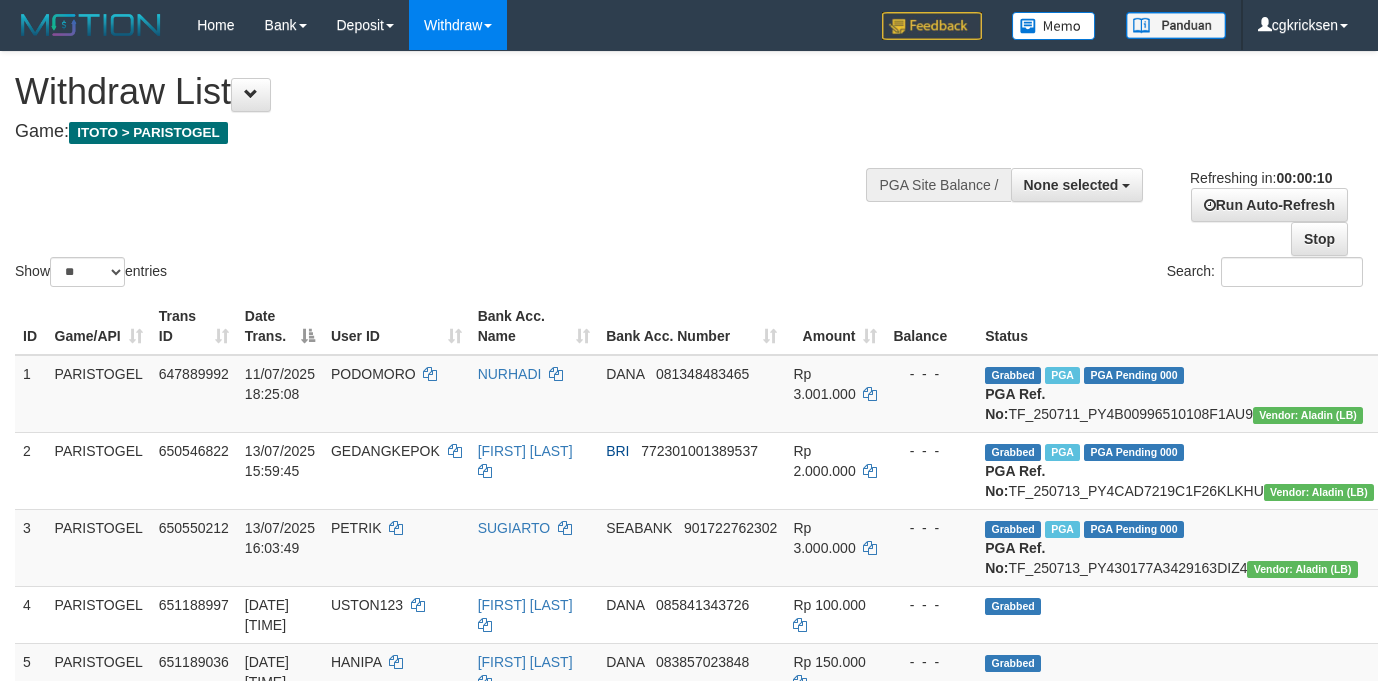 select 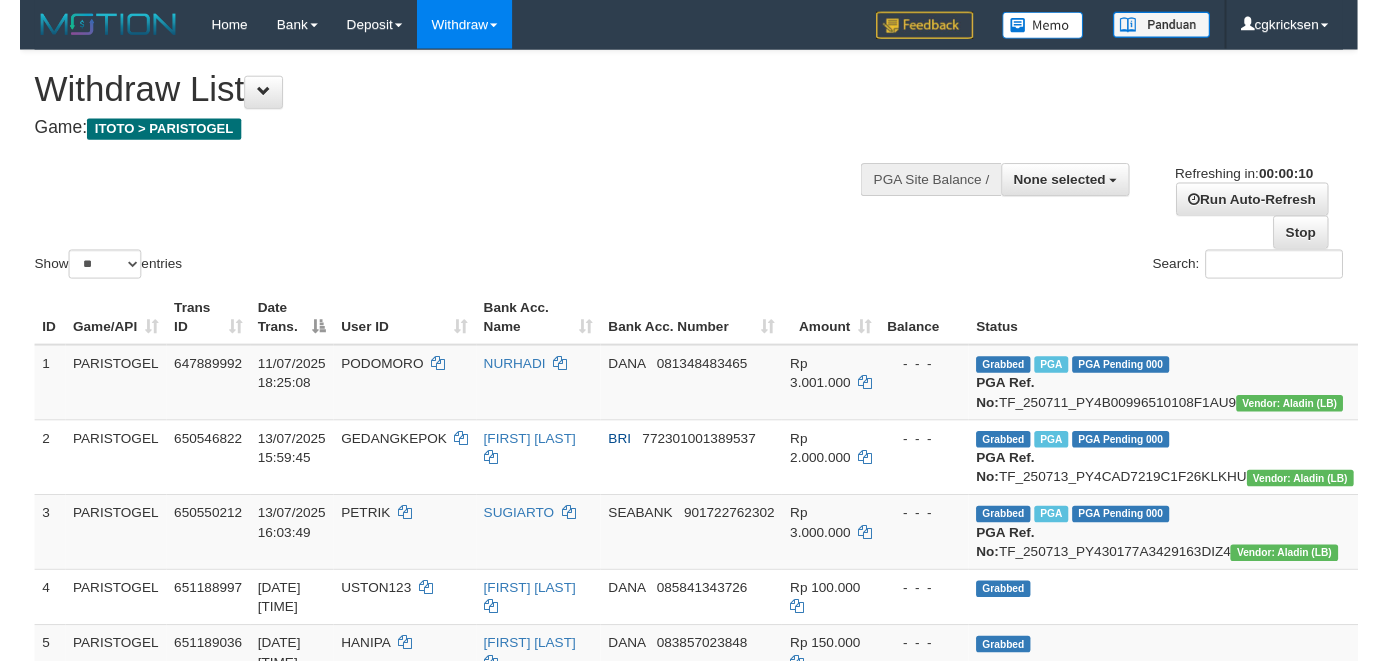 scroll, scrollTop: 0, scrollLeft: 0, axis: both 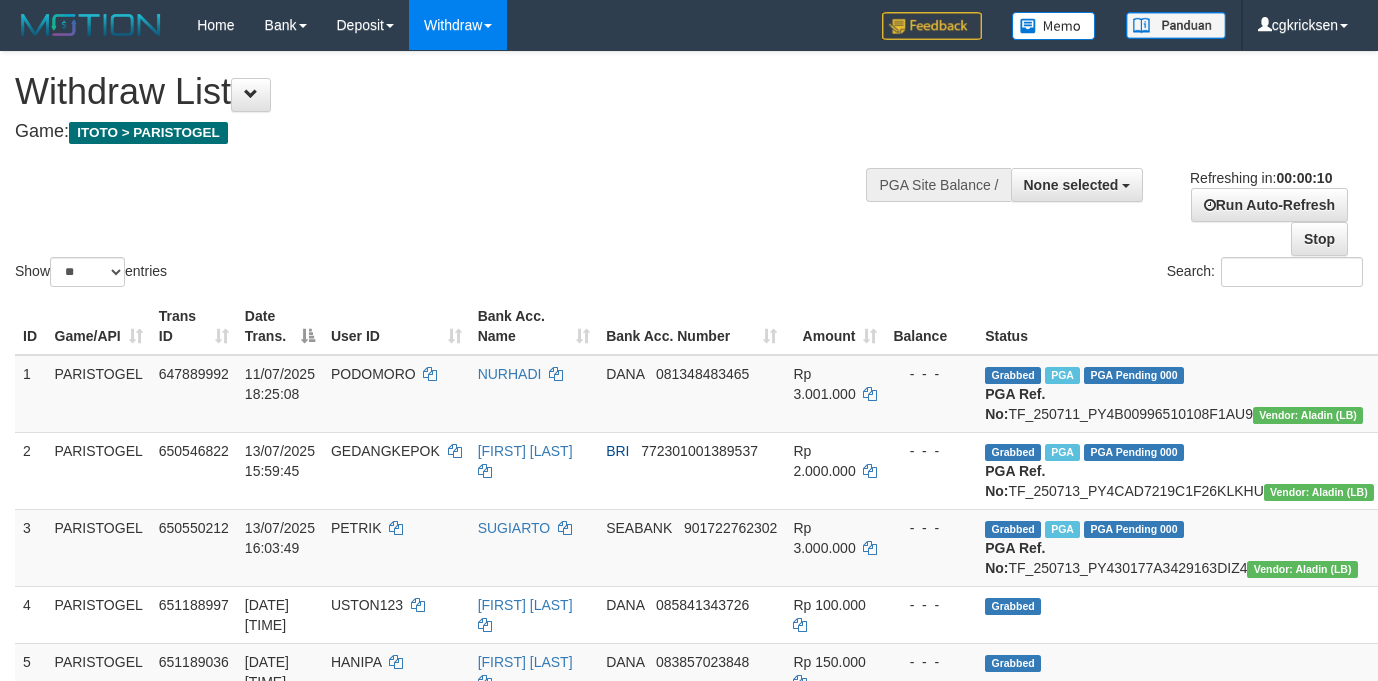 select 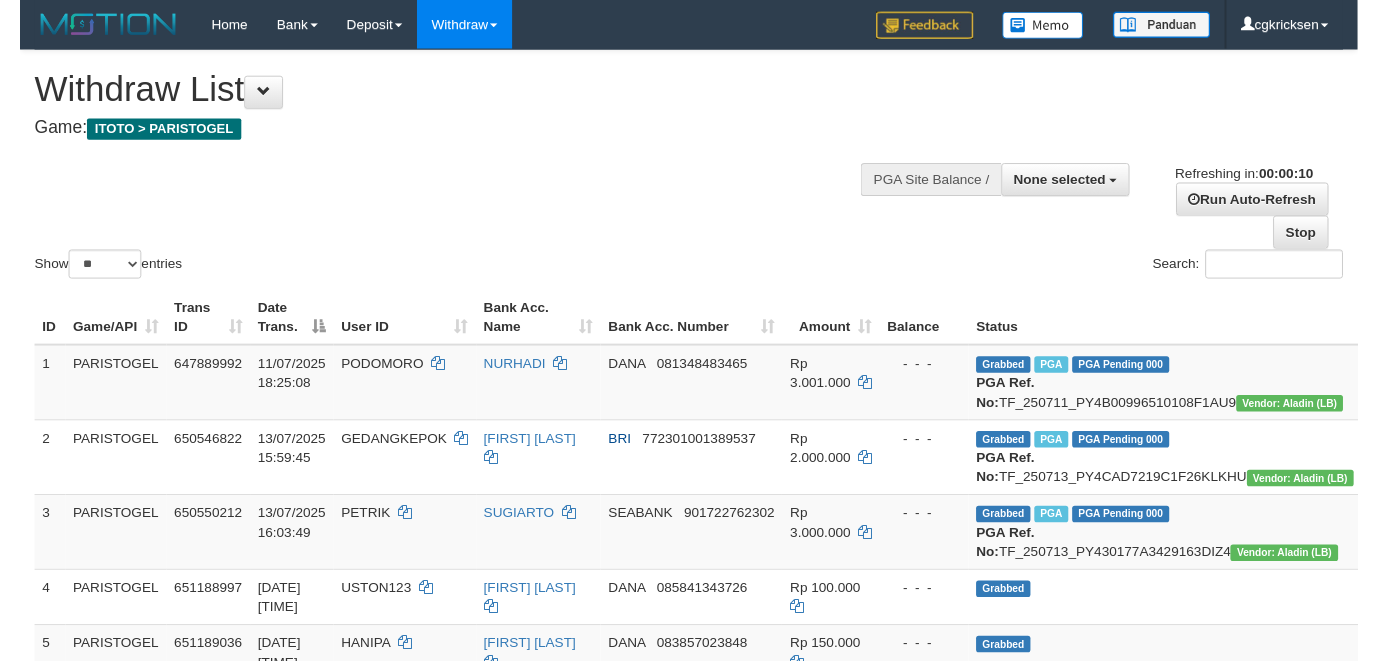 scroll, scrollTop: 0, scrollLeft: 0, axis: both 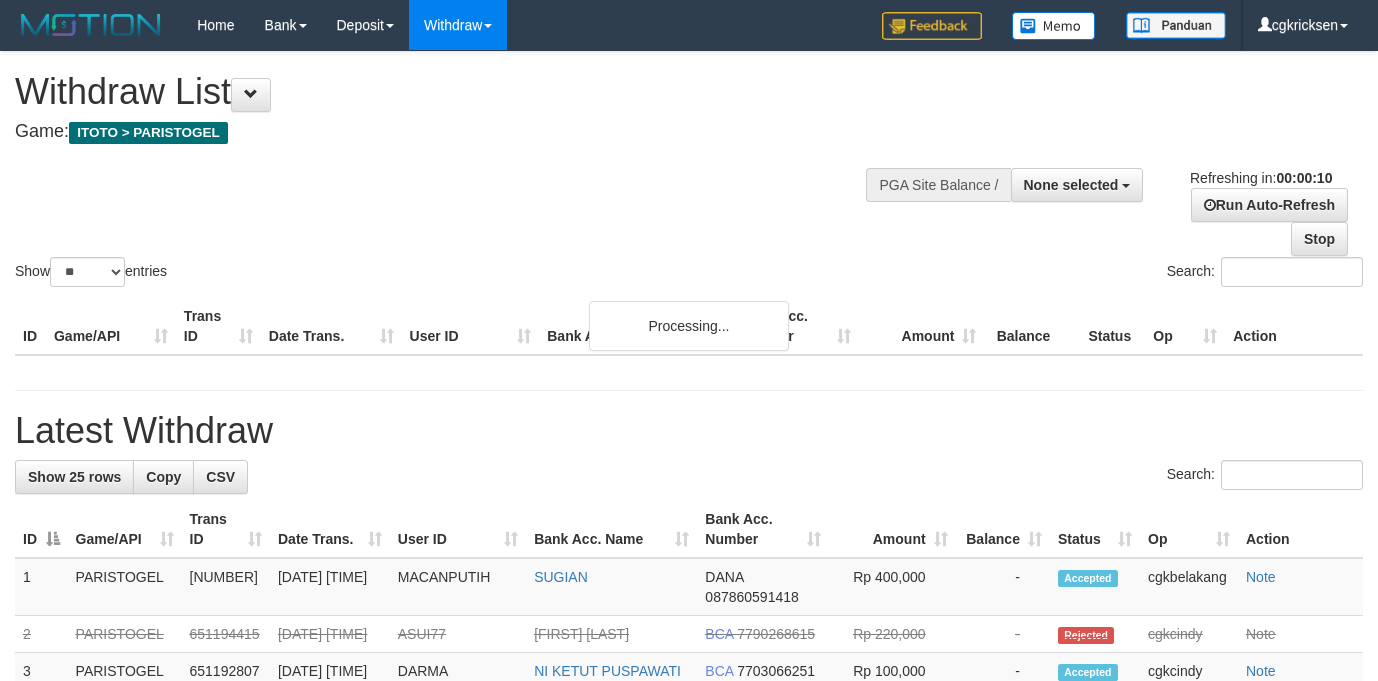 select 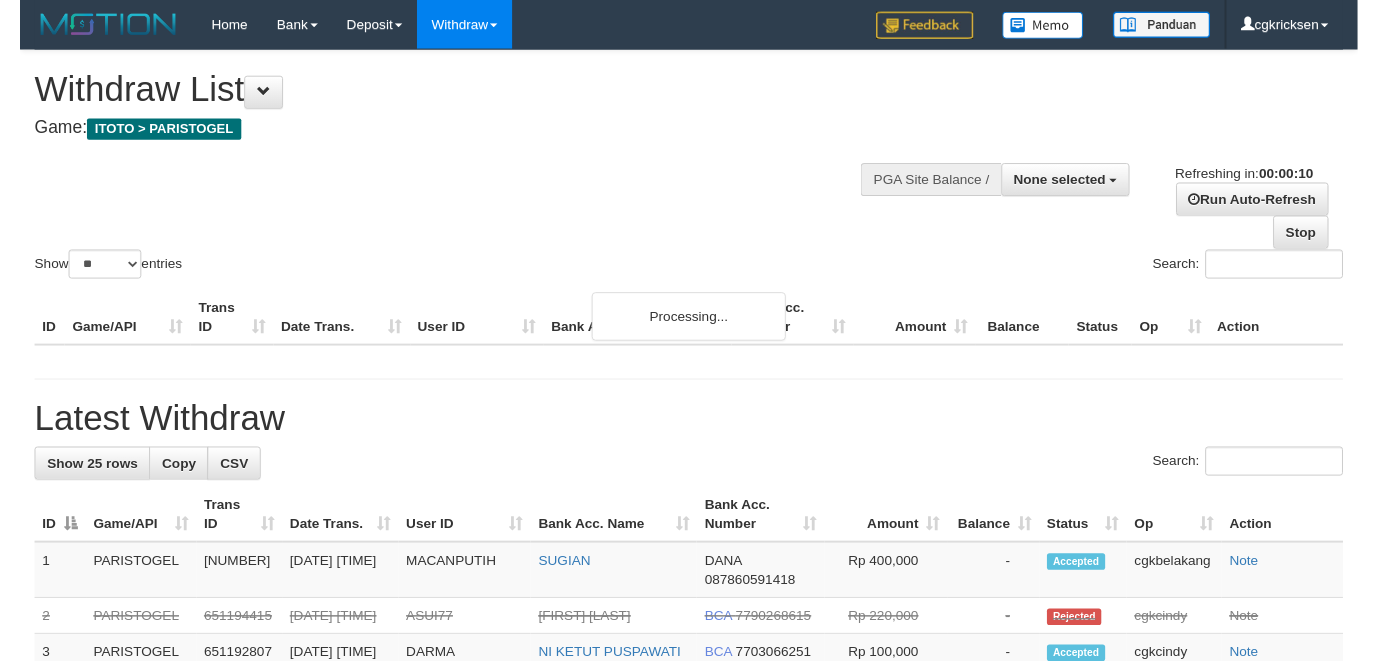 scroll, scrollTop: 0, scrollLeft: 0, axis: both 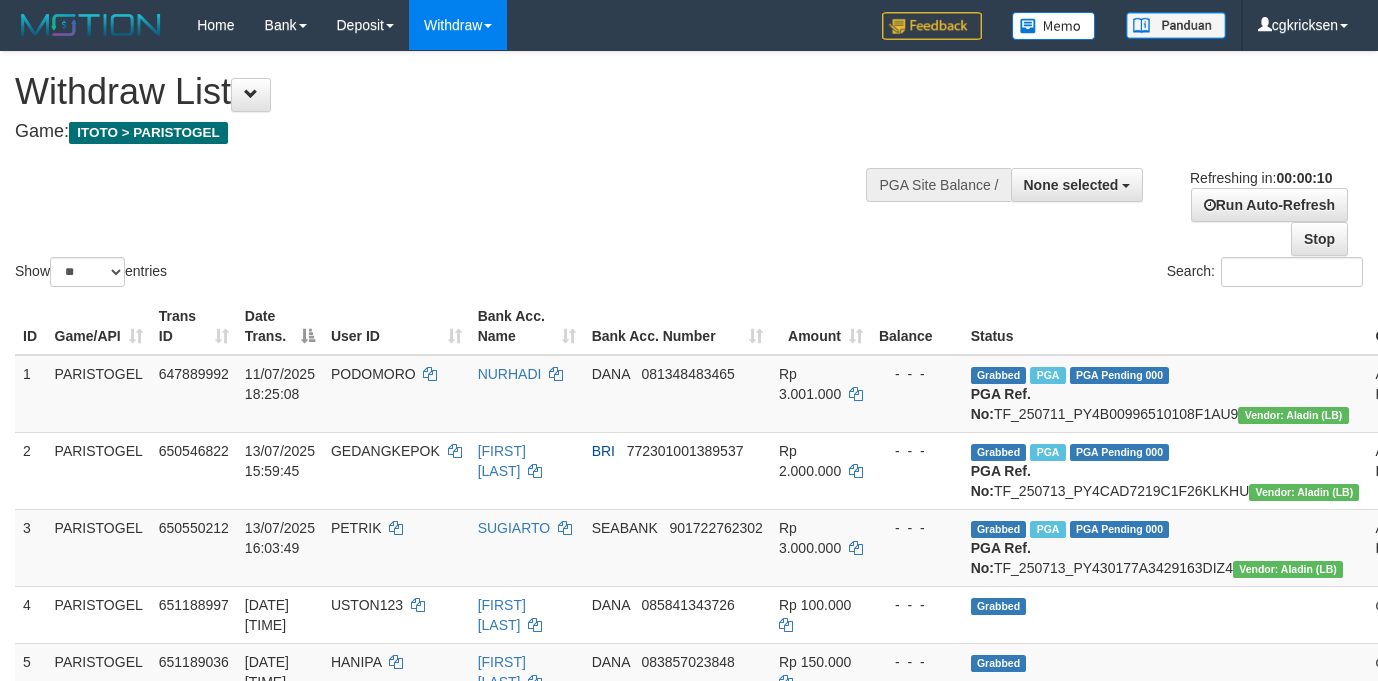 select 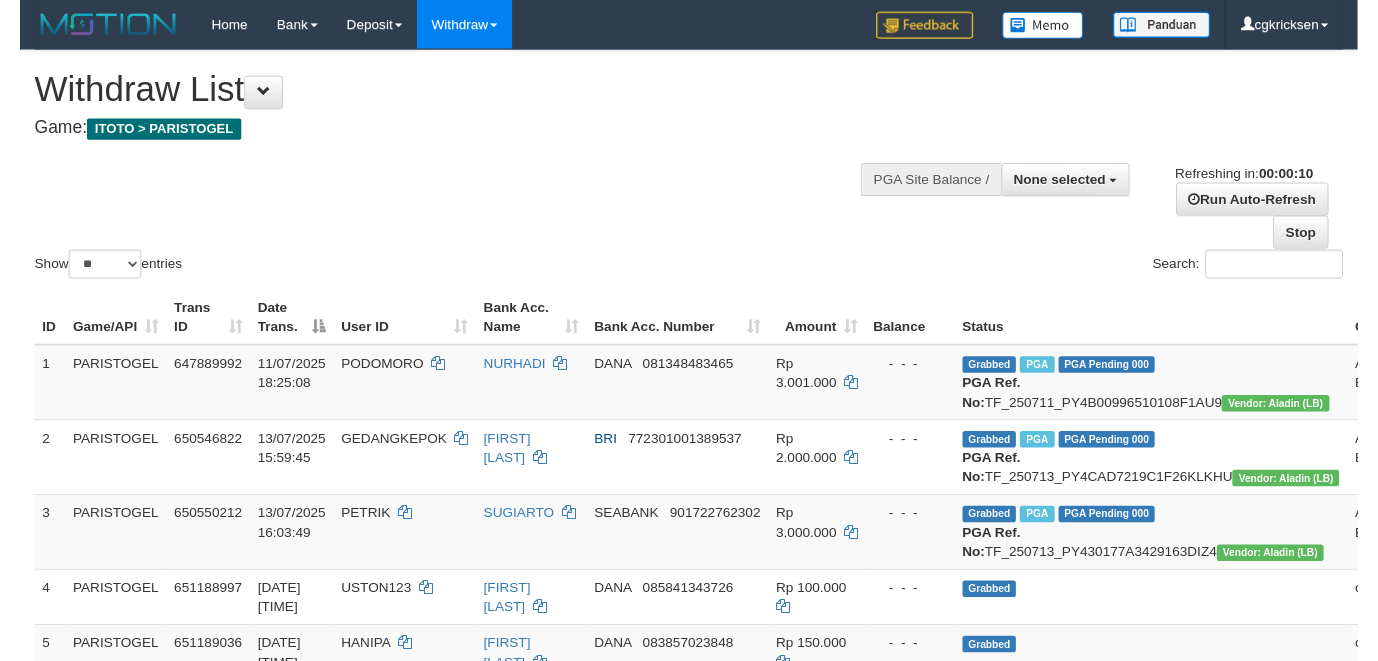 scroll, scrollTop: 0, scrollLeft: 0, axis: both 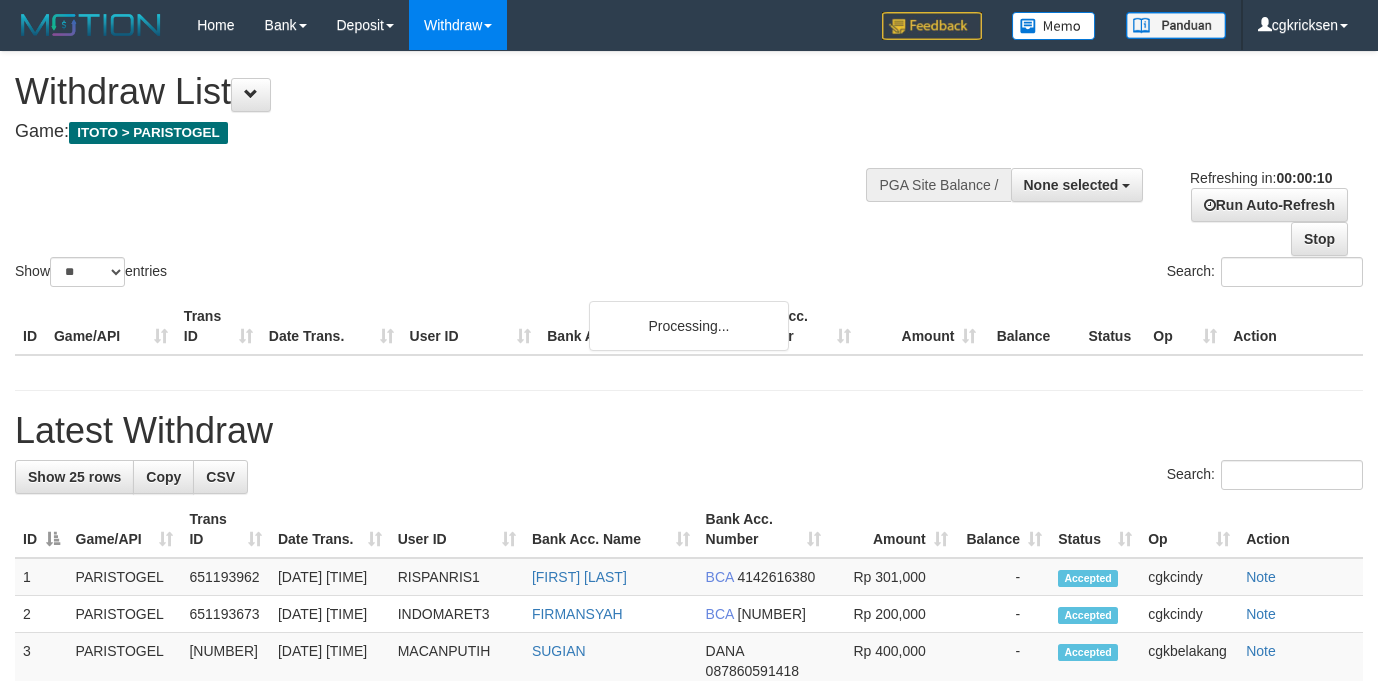 select 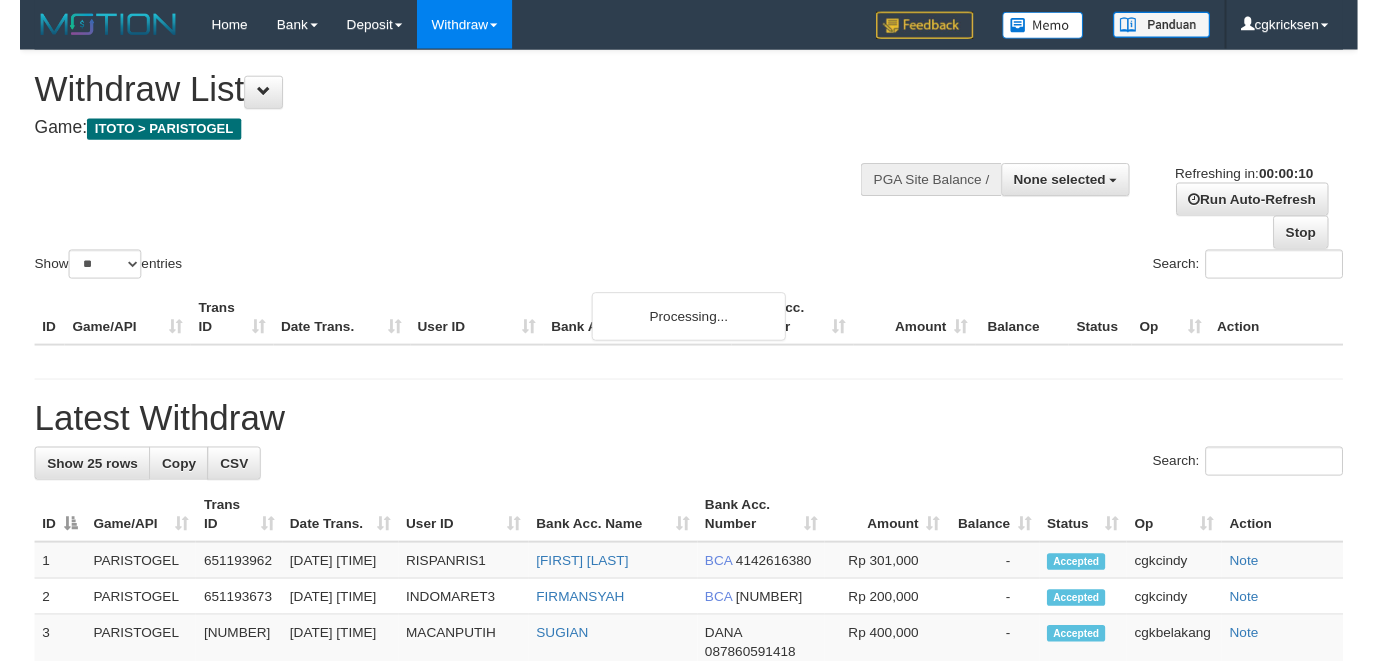 scroll, scrollTop: 0, scrollLeft: 0, axis: both 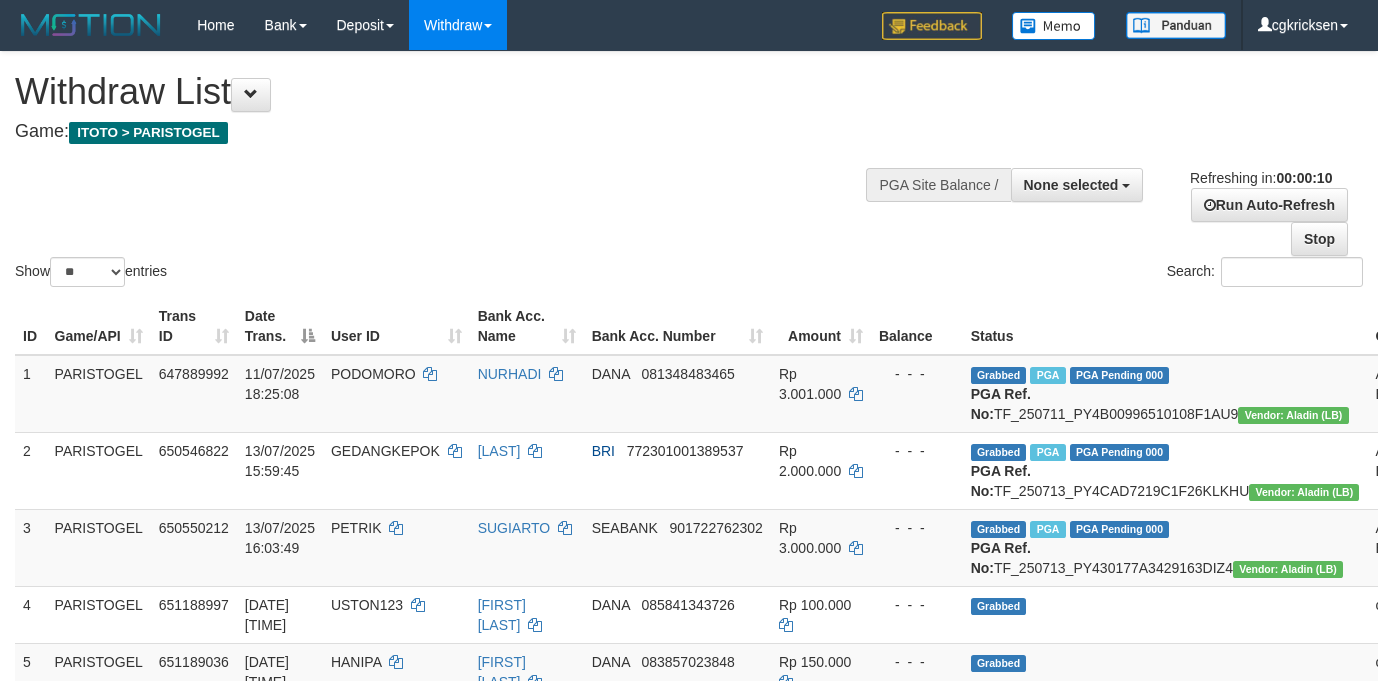 select 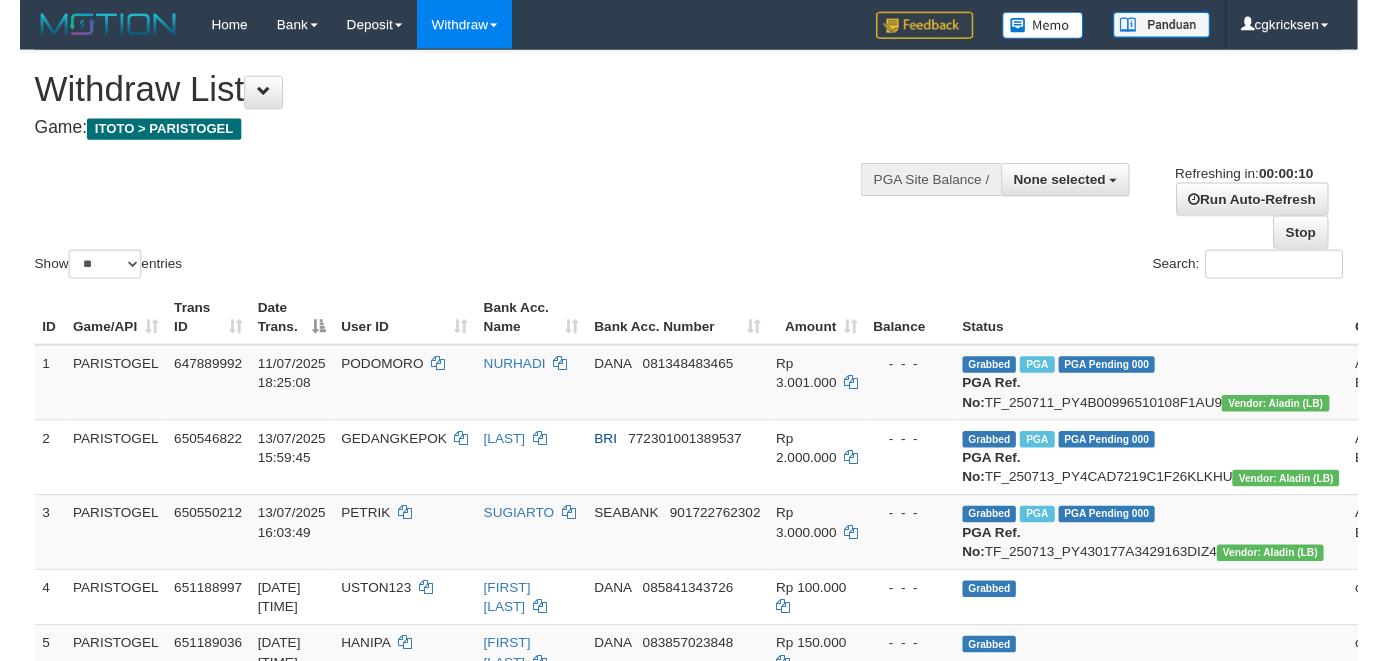 scroll, scrollTop: 0, scrollLeft: 0, axis: both 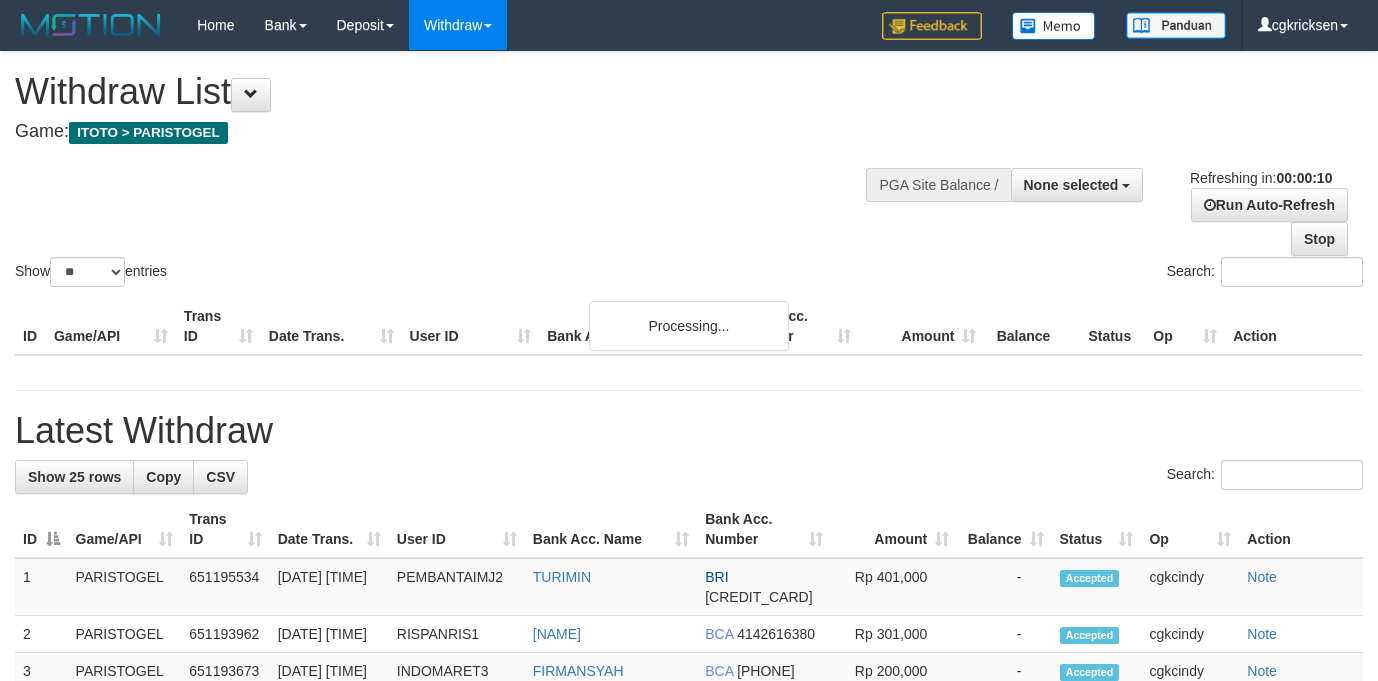 select 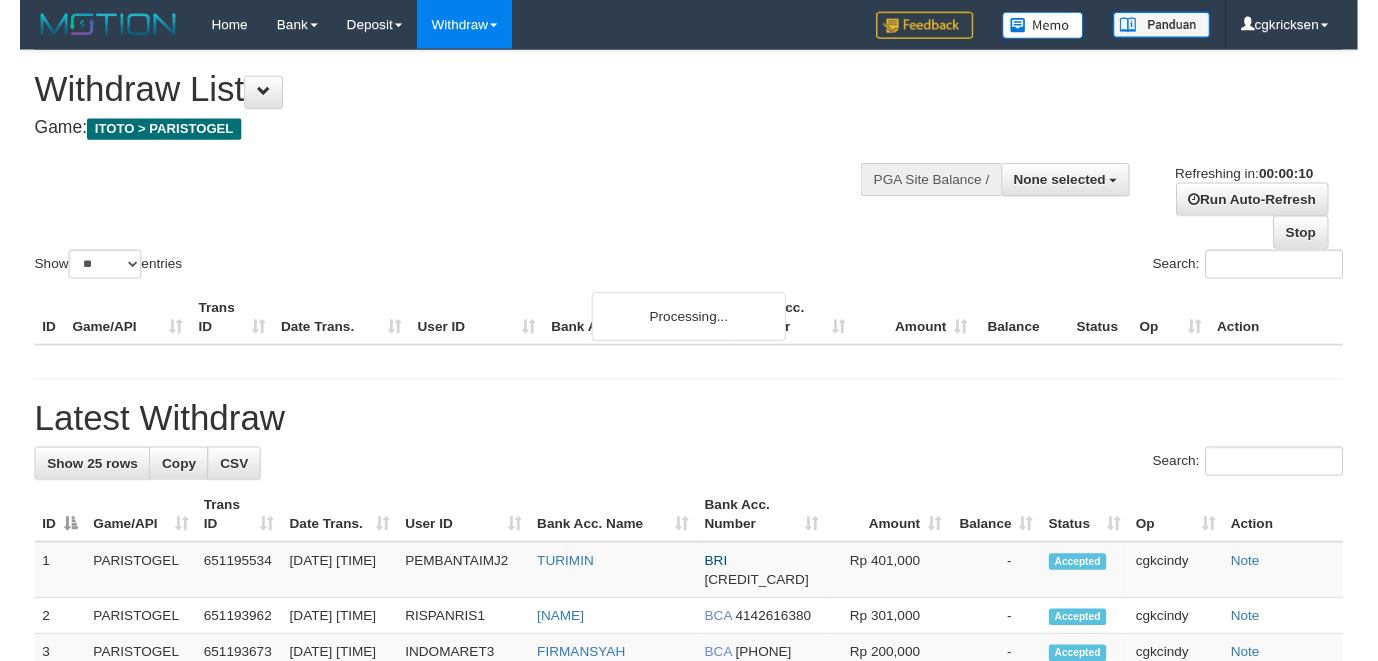 scroll, scrollTop: 0, scrollLeft: 0, axis: both 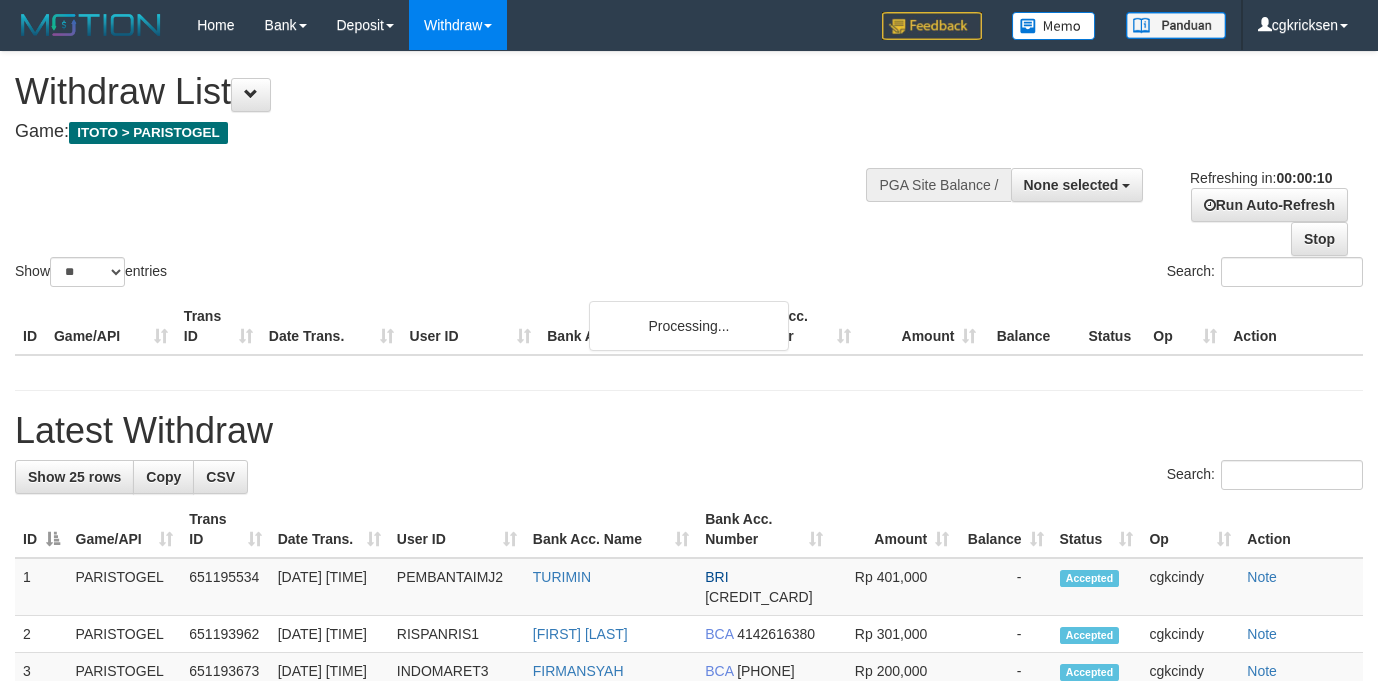 select 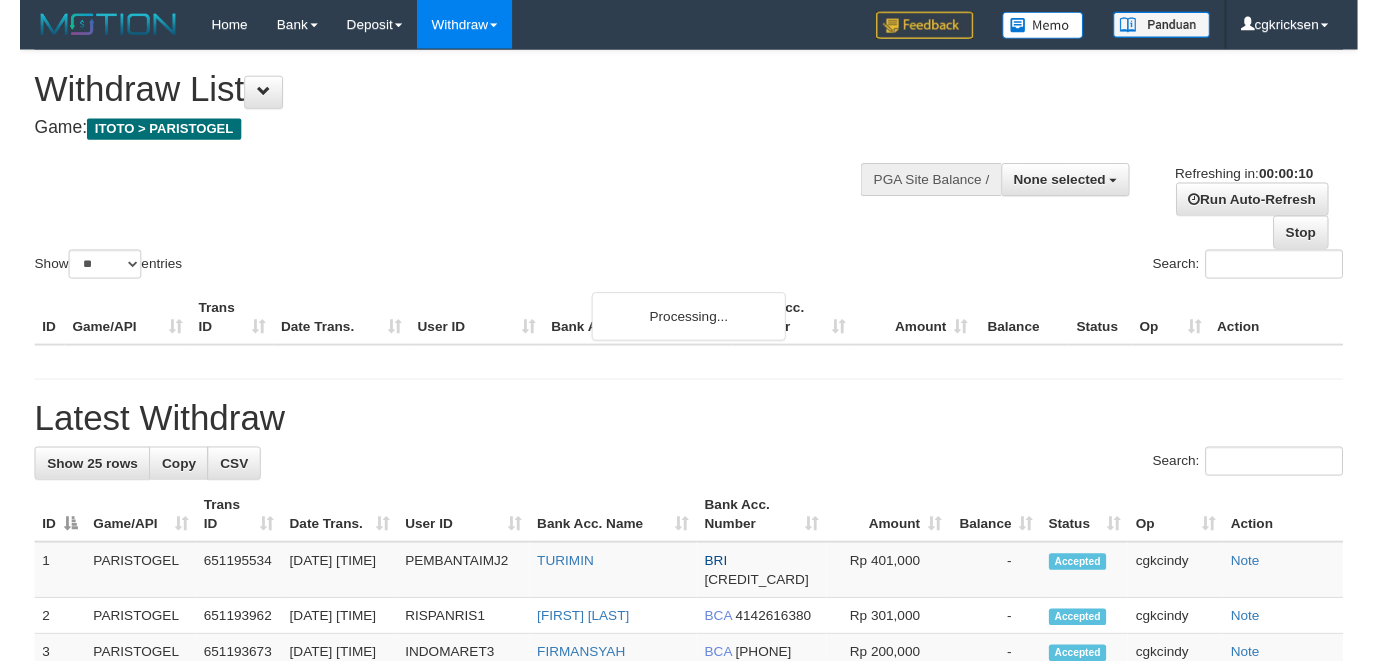 scroll, scrollTop: 0, scrollLeft: 0, axis: both 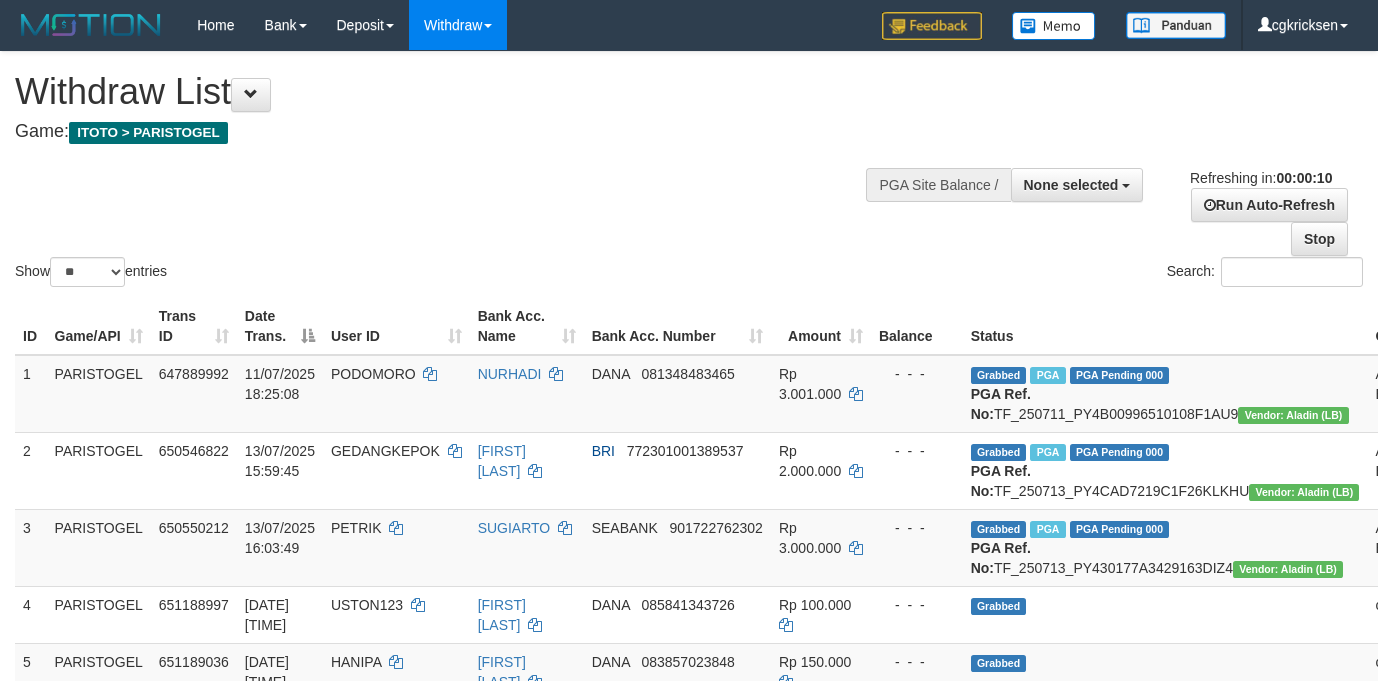 select 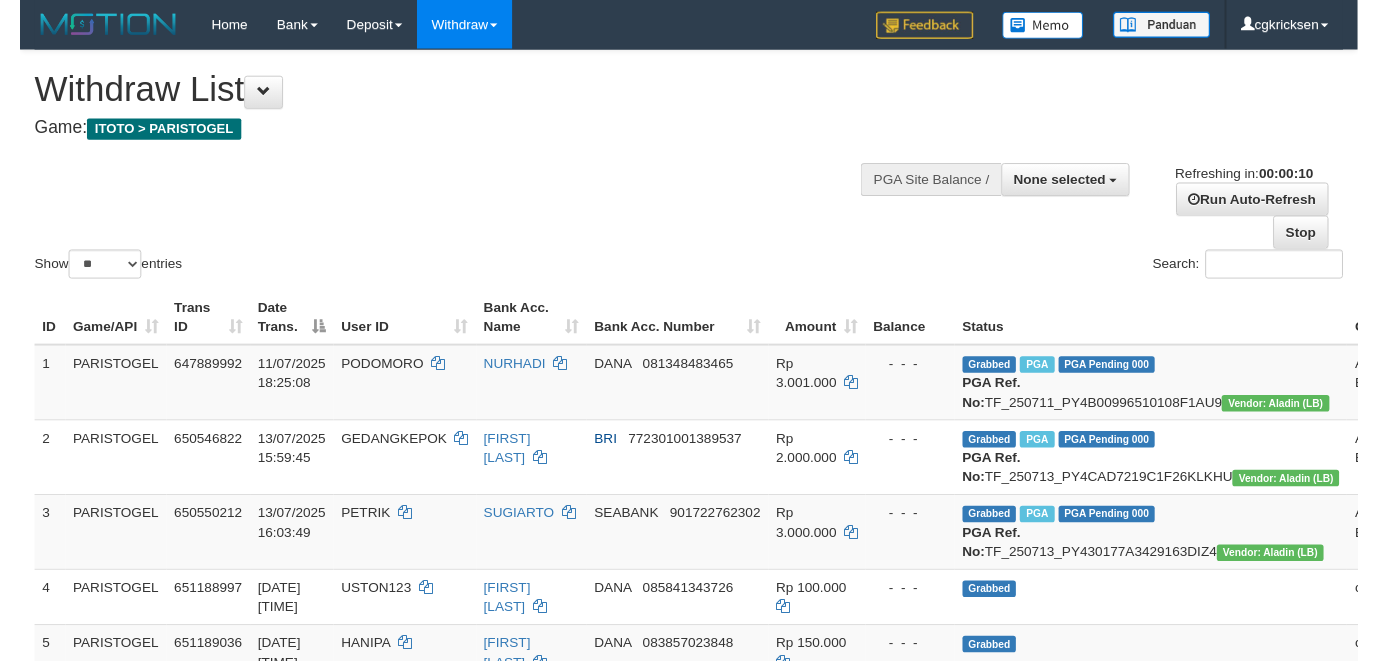 scroll, scrollTop: 0, scrollLeft: 0, axis: both 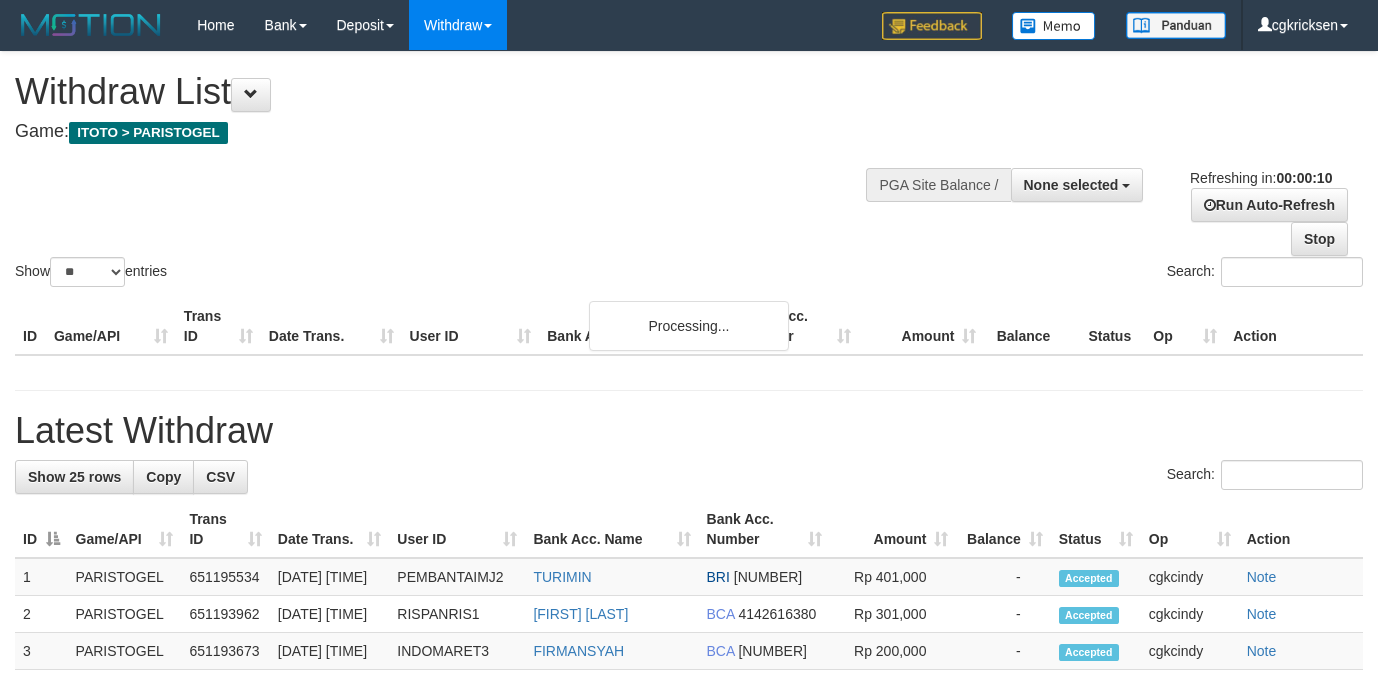 select 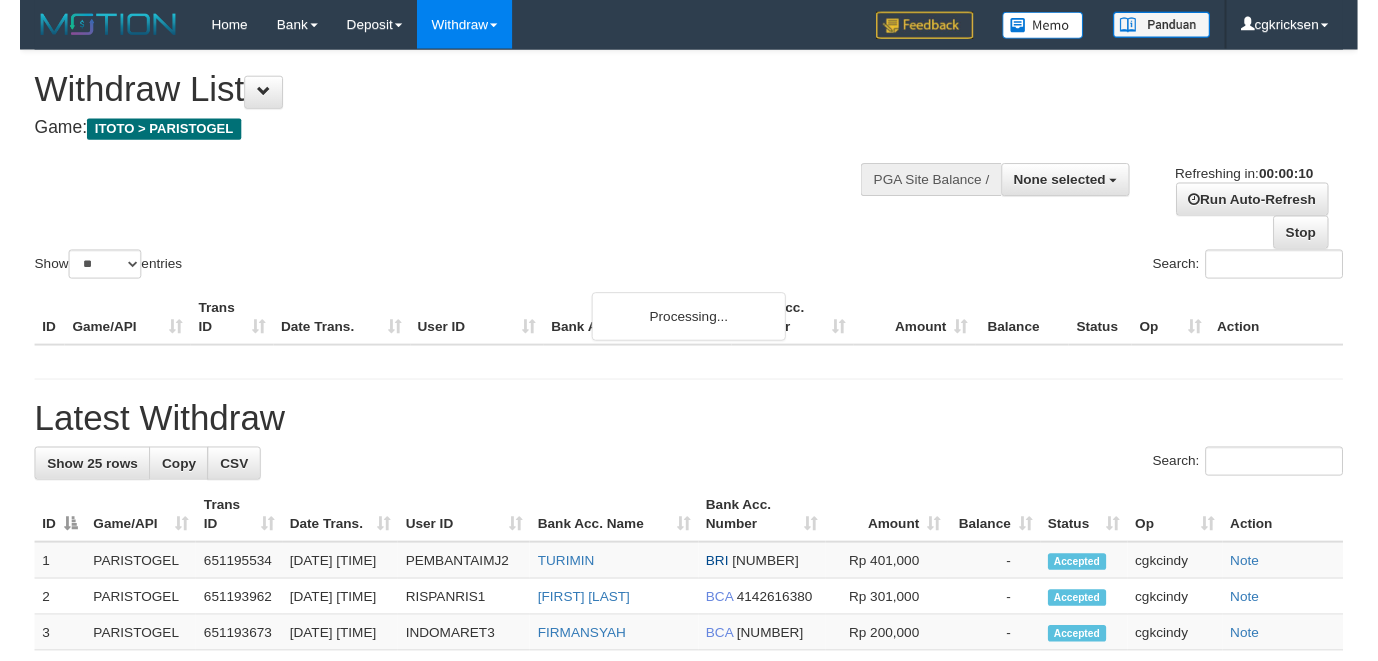 scroll, scrollTop: 0, scrollLeft: 0, axis: both 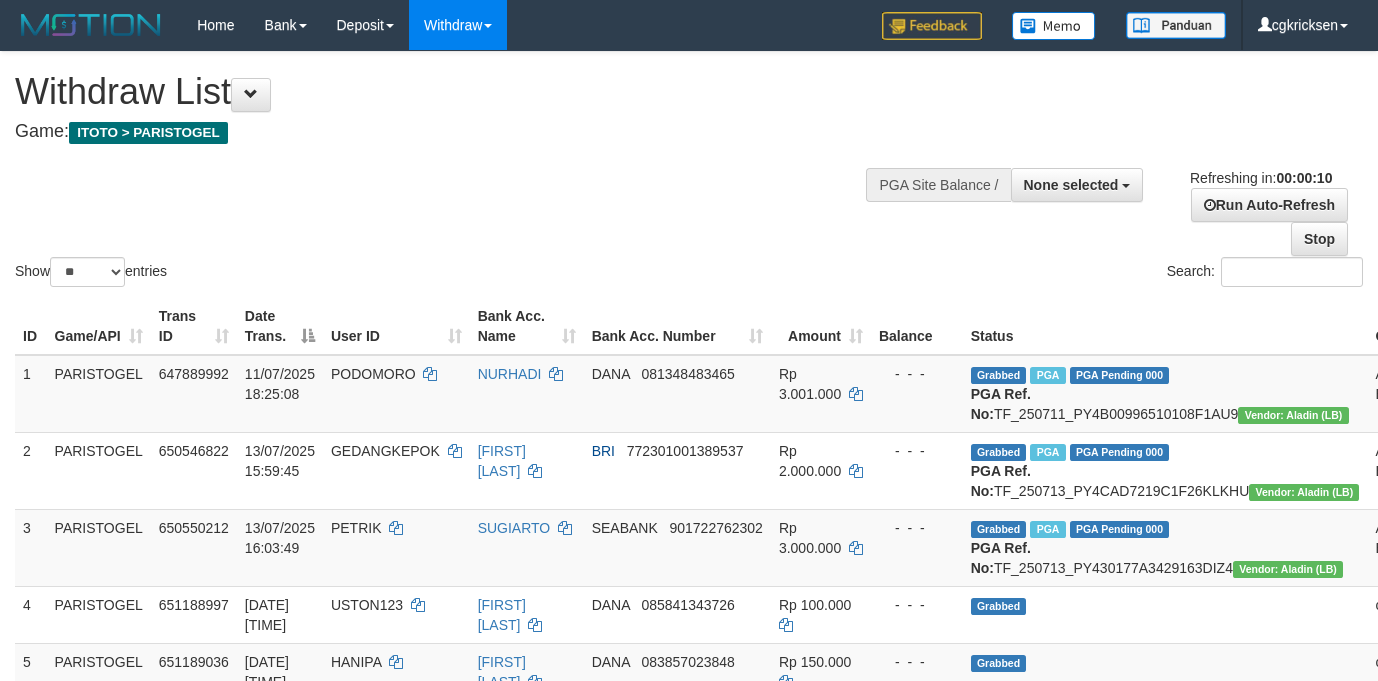 select 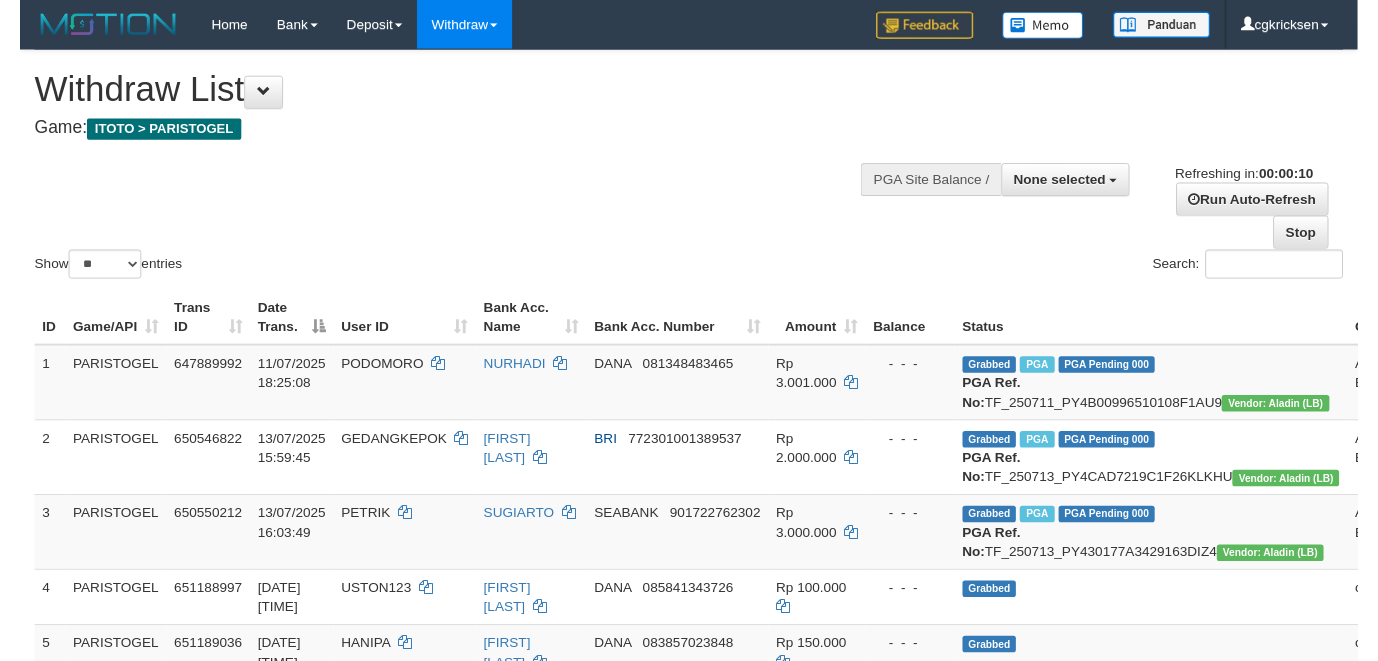 scroll, scrollTop: 0, scrollLeft: 0, axis: both 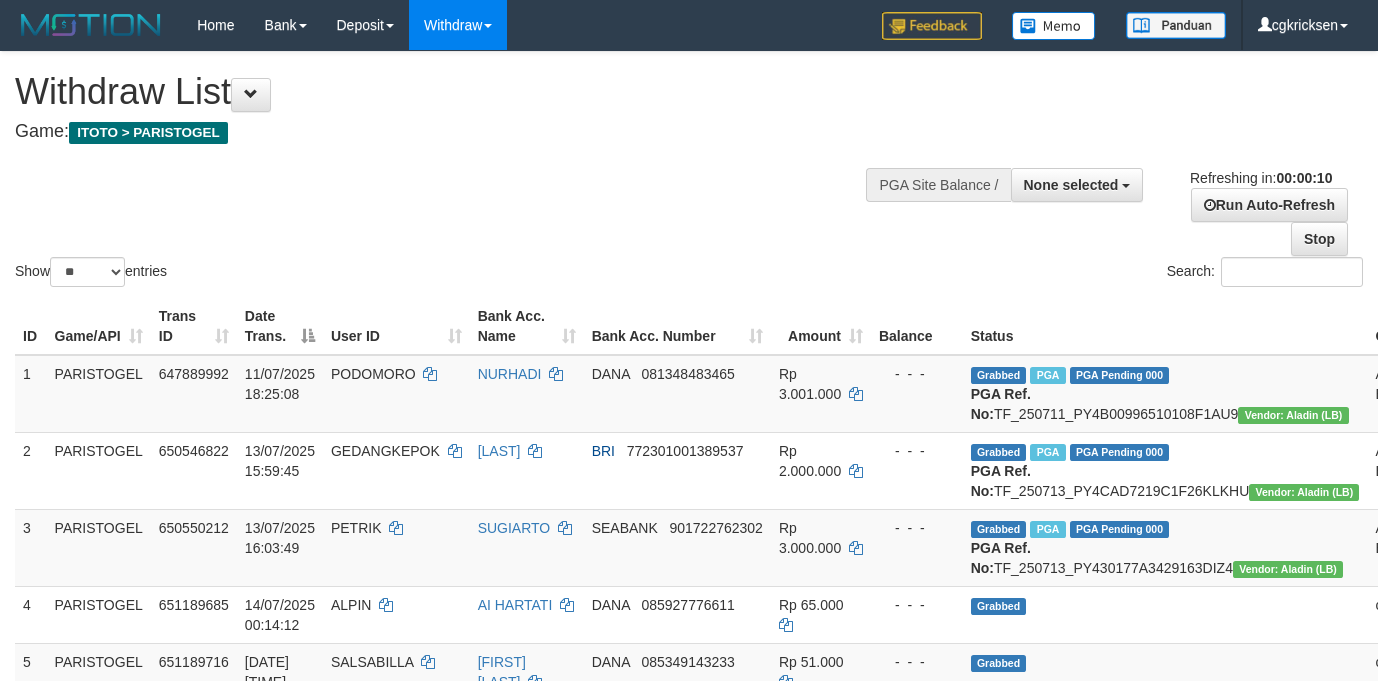 select 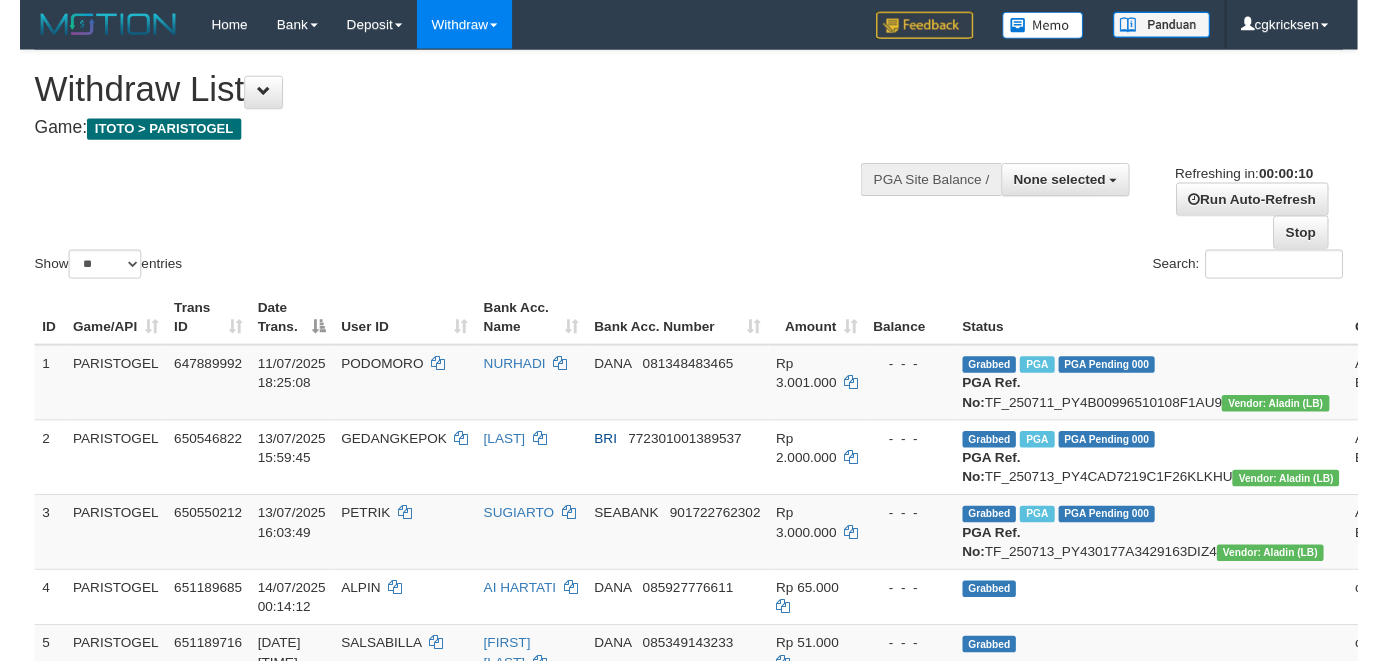 scroll, scrollTop: 0, scrollLeft: 0, axis: both 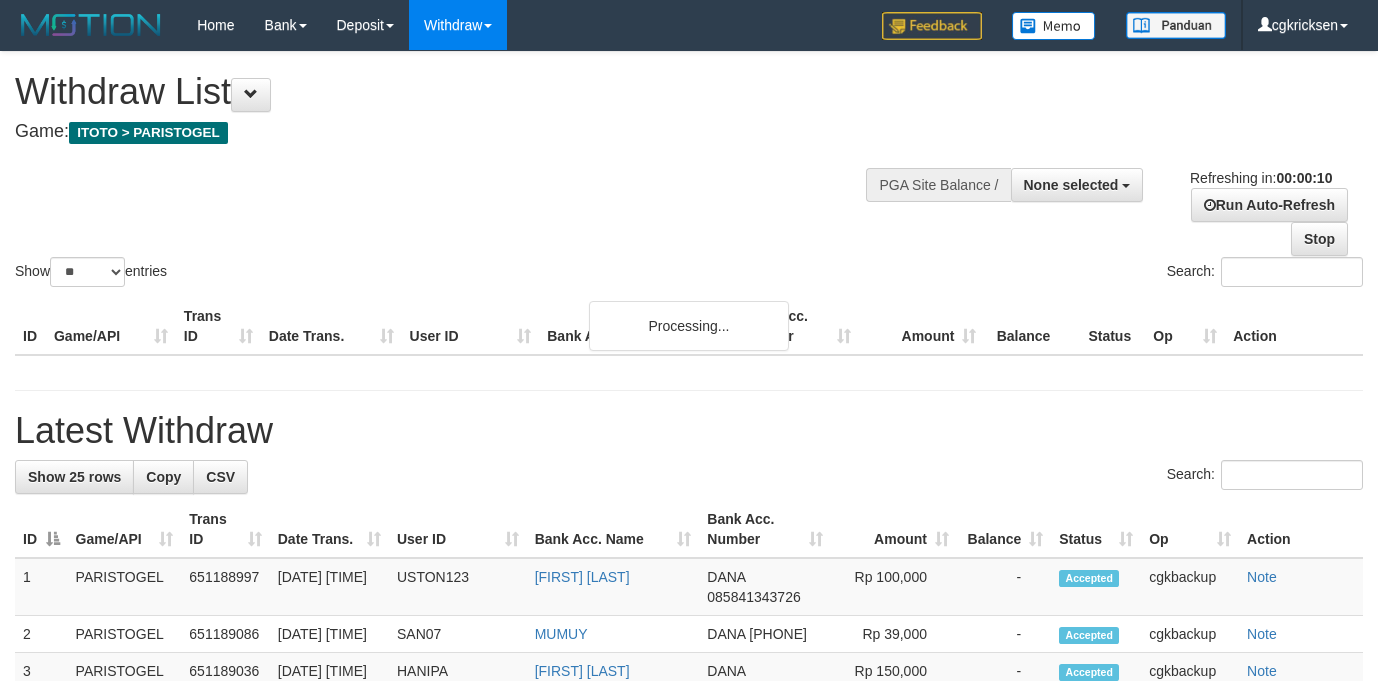 select 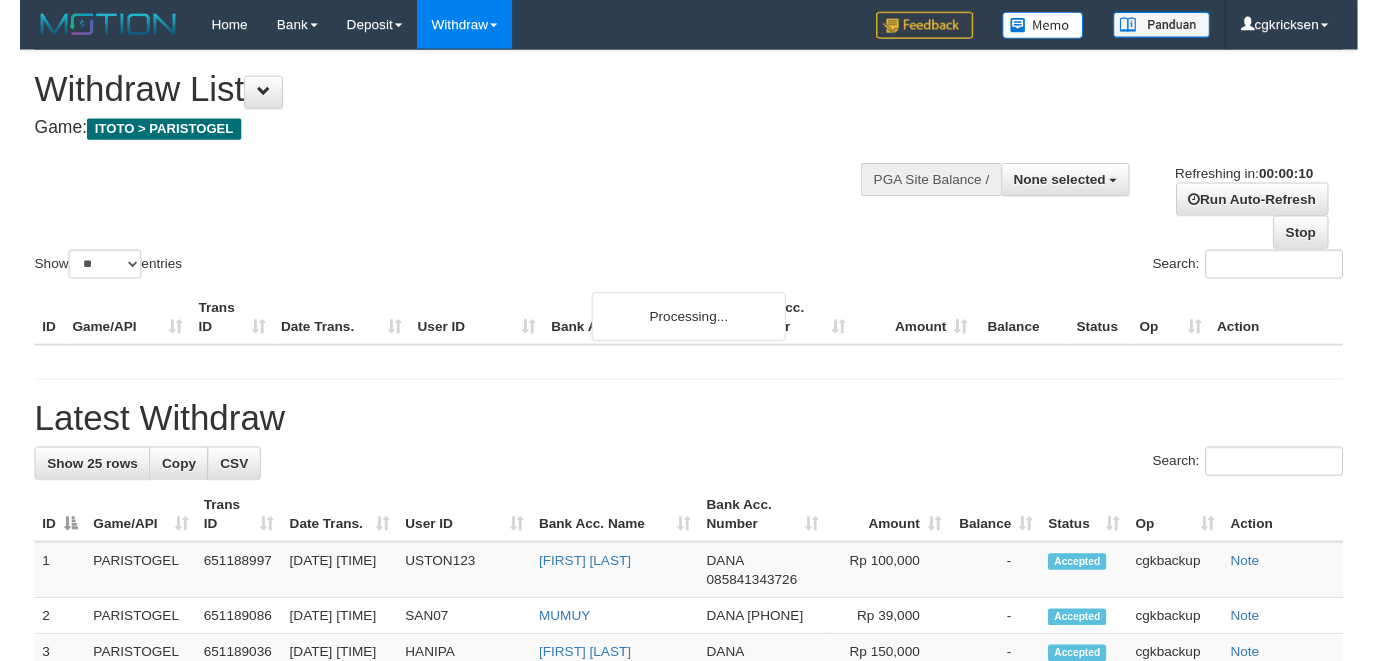 scroll, scrollTop: 0, scrollLeft: 0, axis: both 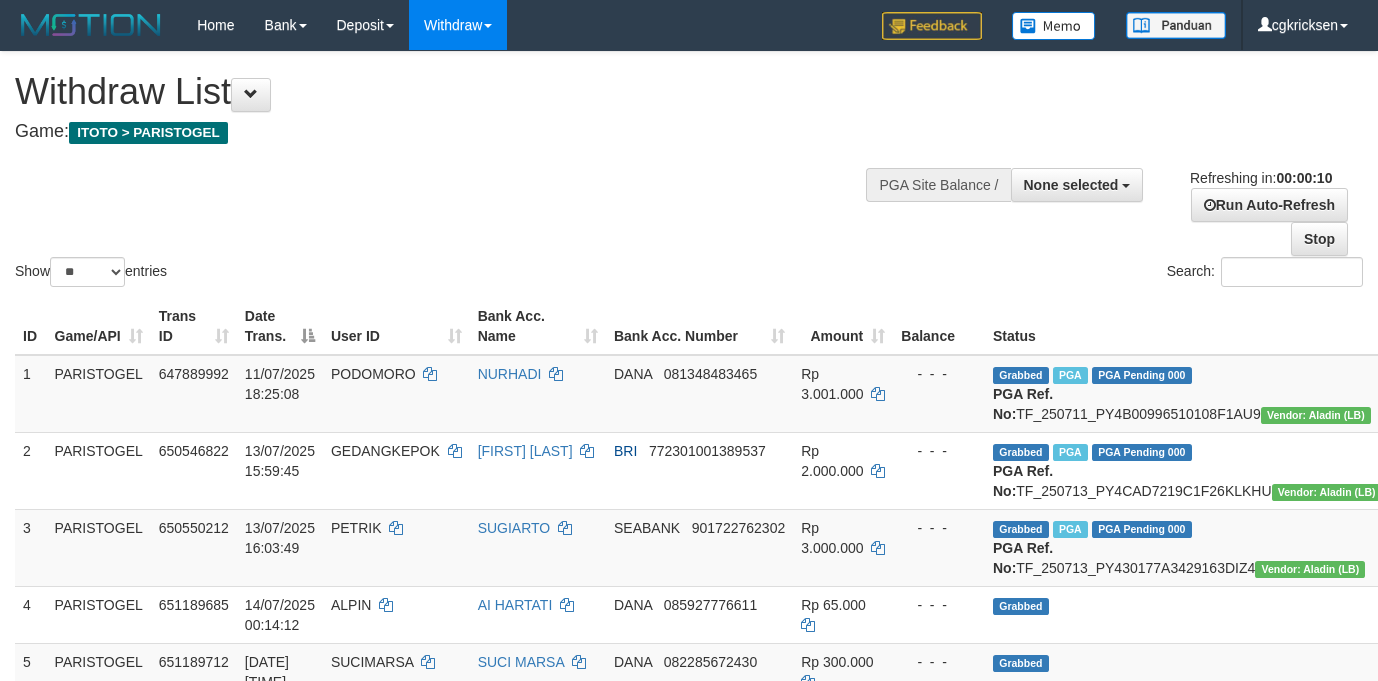 select 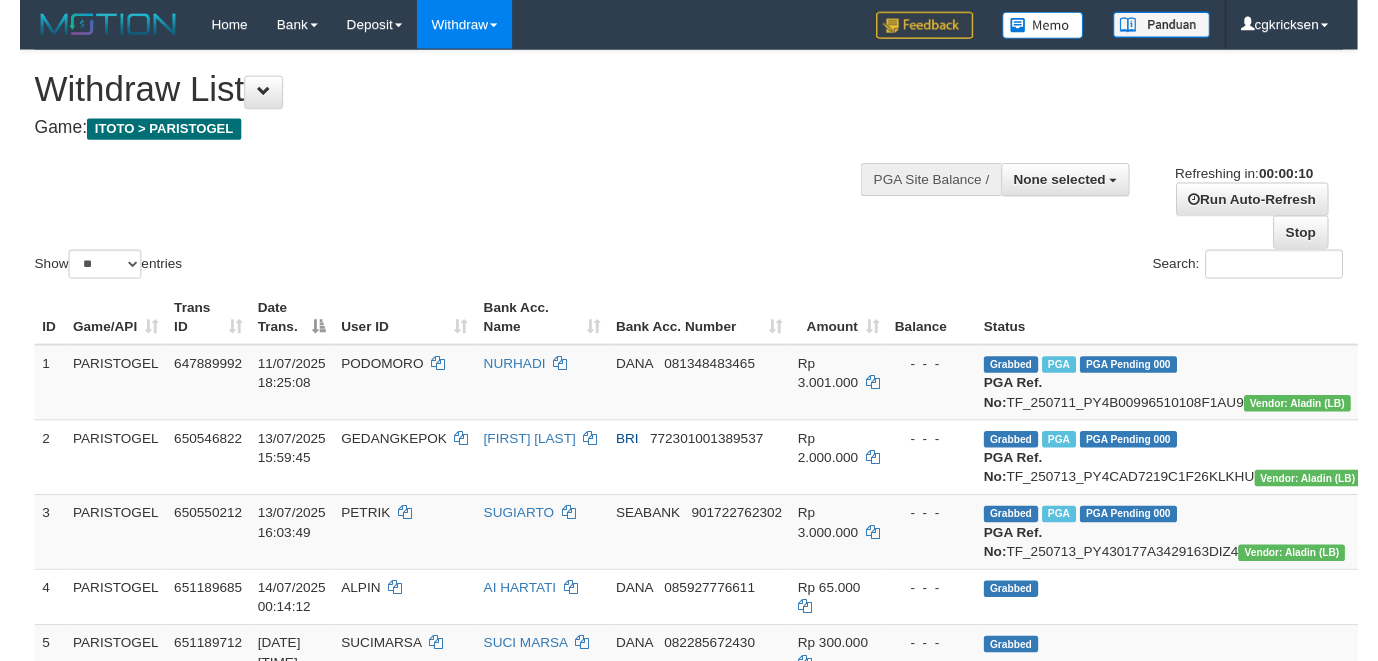 scroll, scrollTop: 0, scrollLeft: 0, axis: both 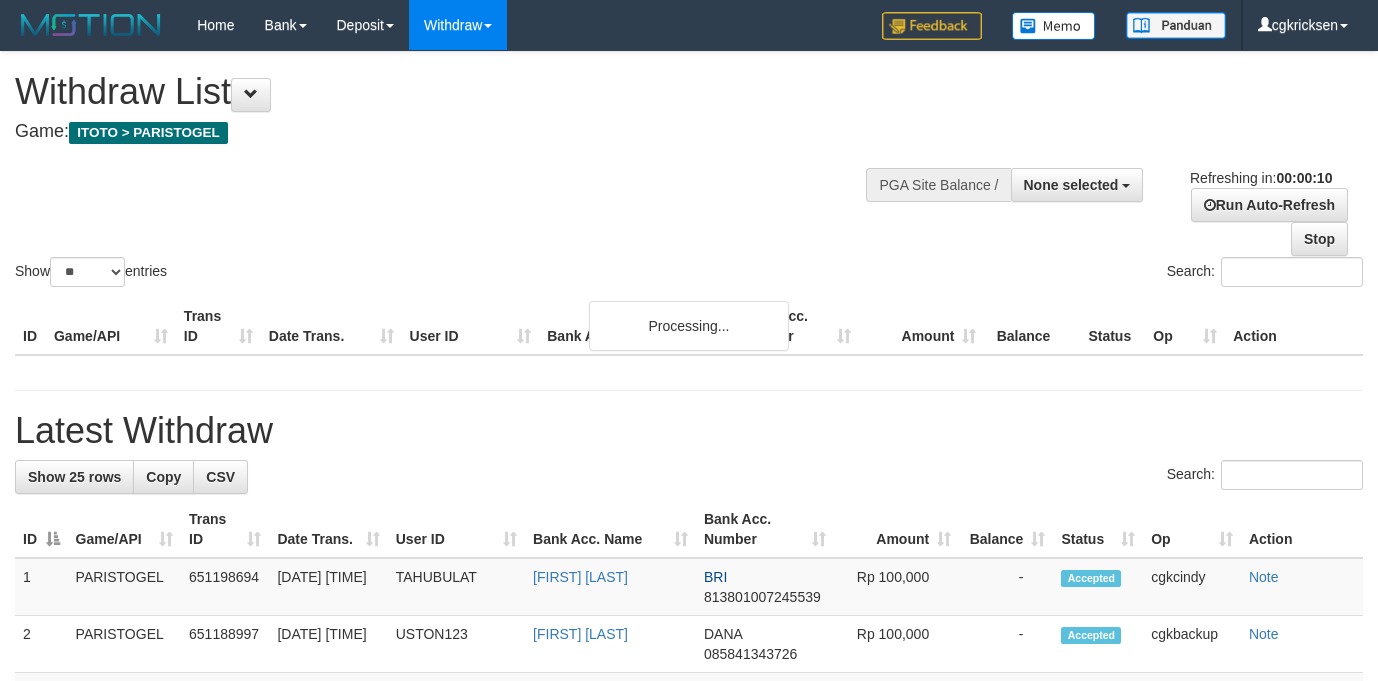 select 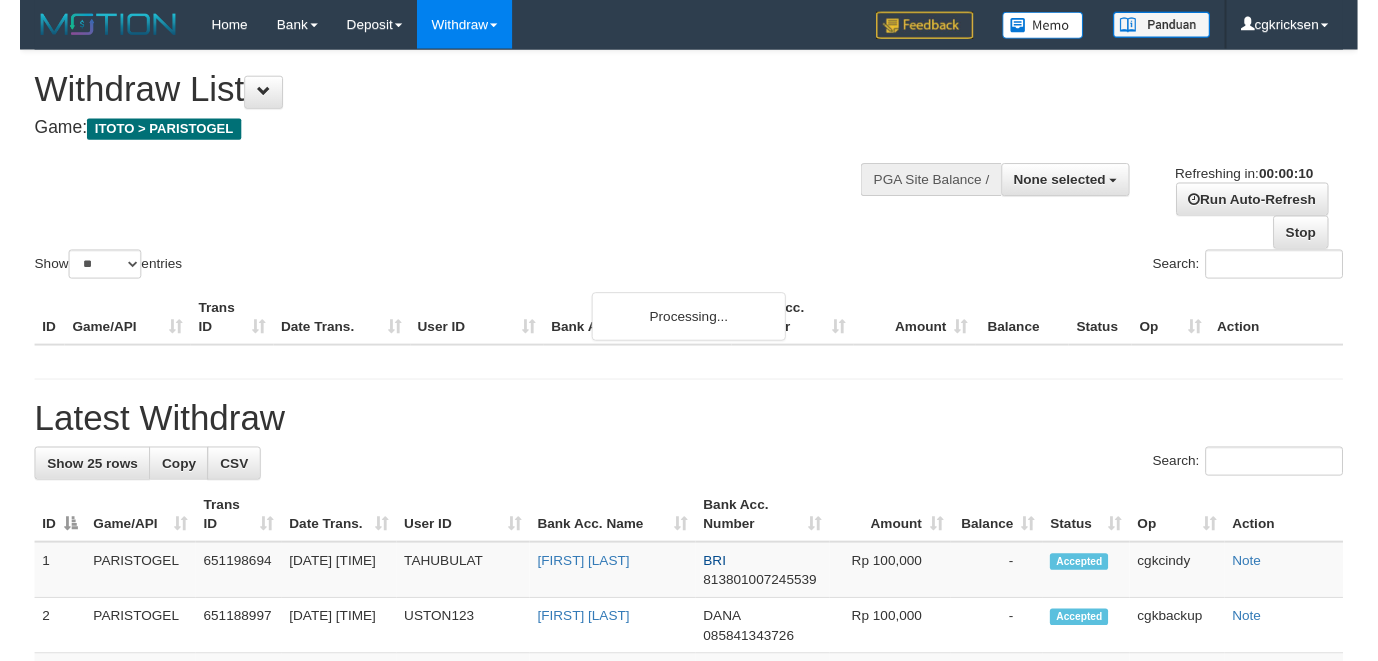 scroll, scrollTop: 0, scrollLeft: 0, axis: both 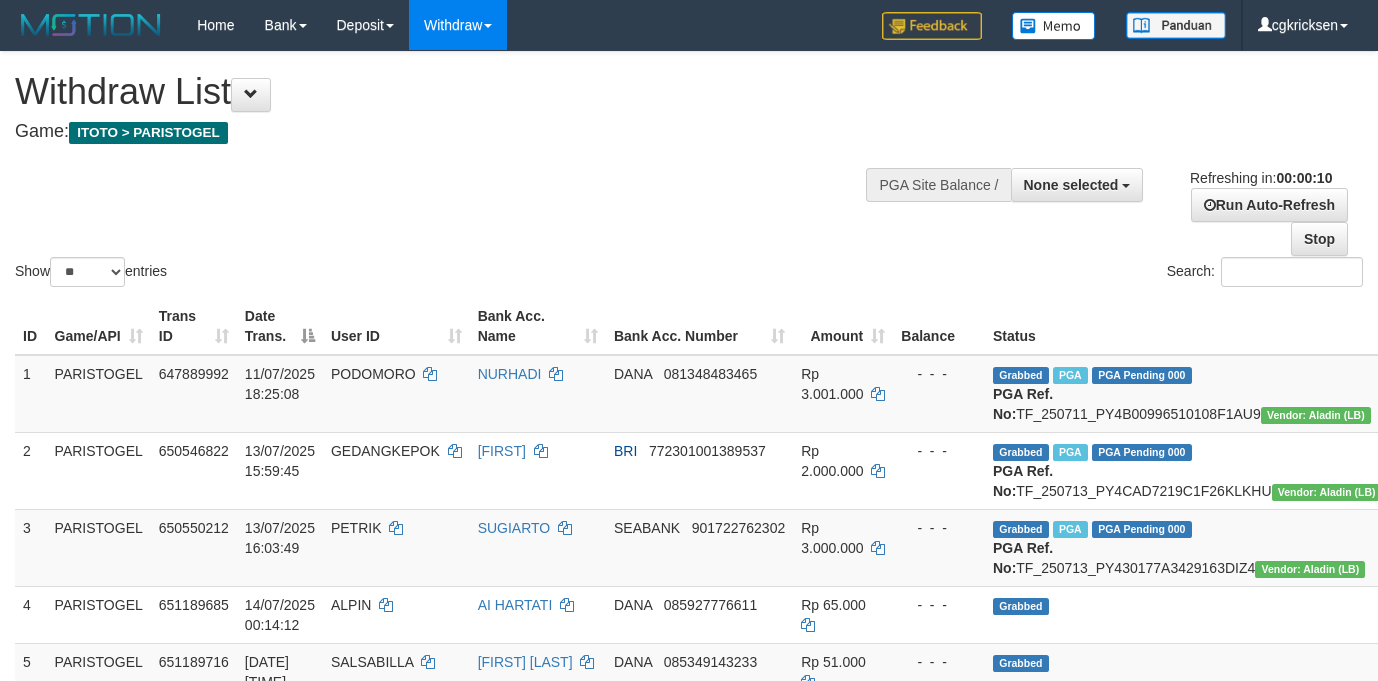 select 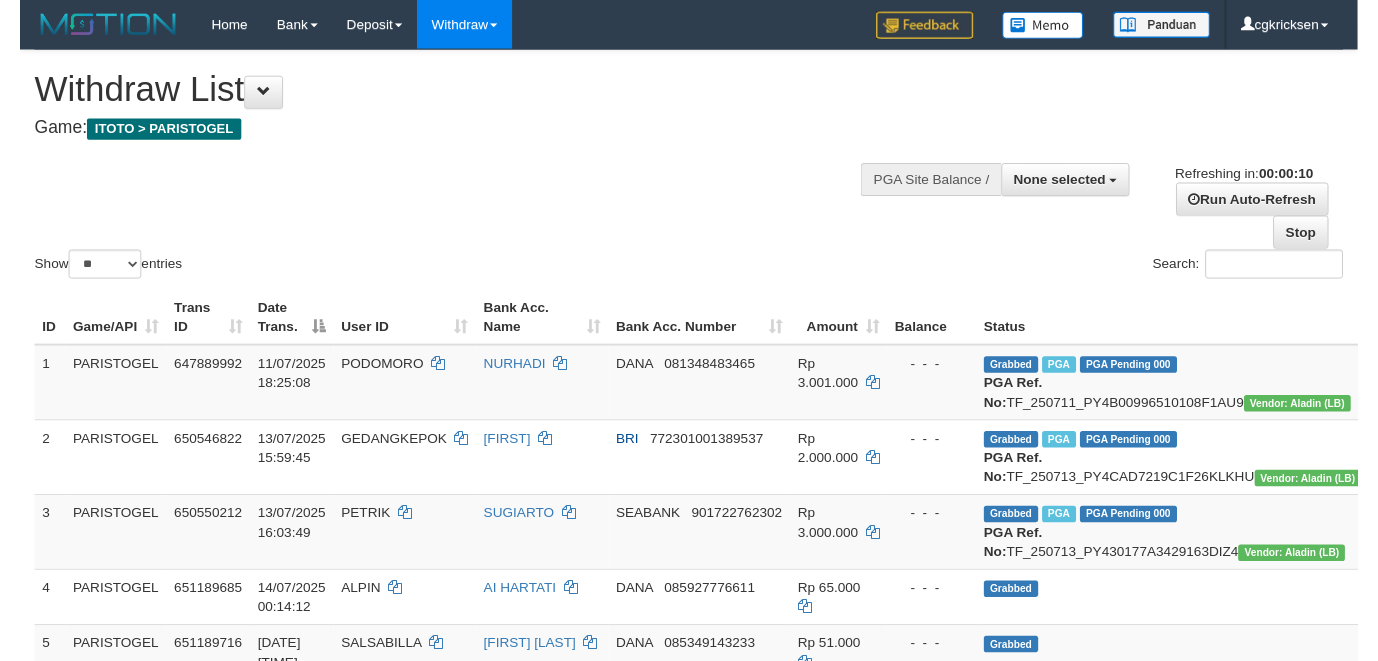 scroll, scrollTop: 0, scrollLeft: 0, axis: both 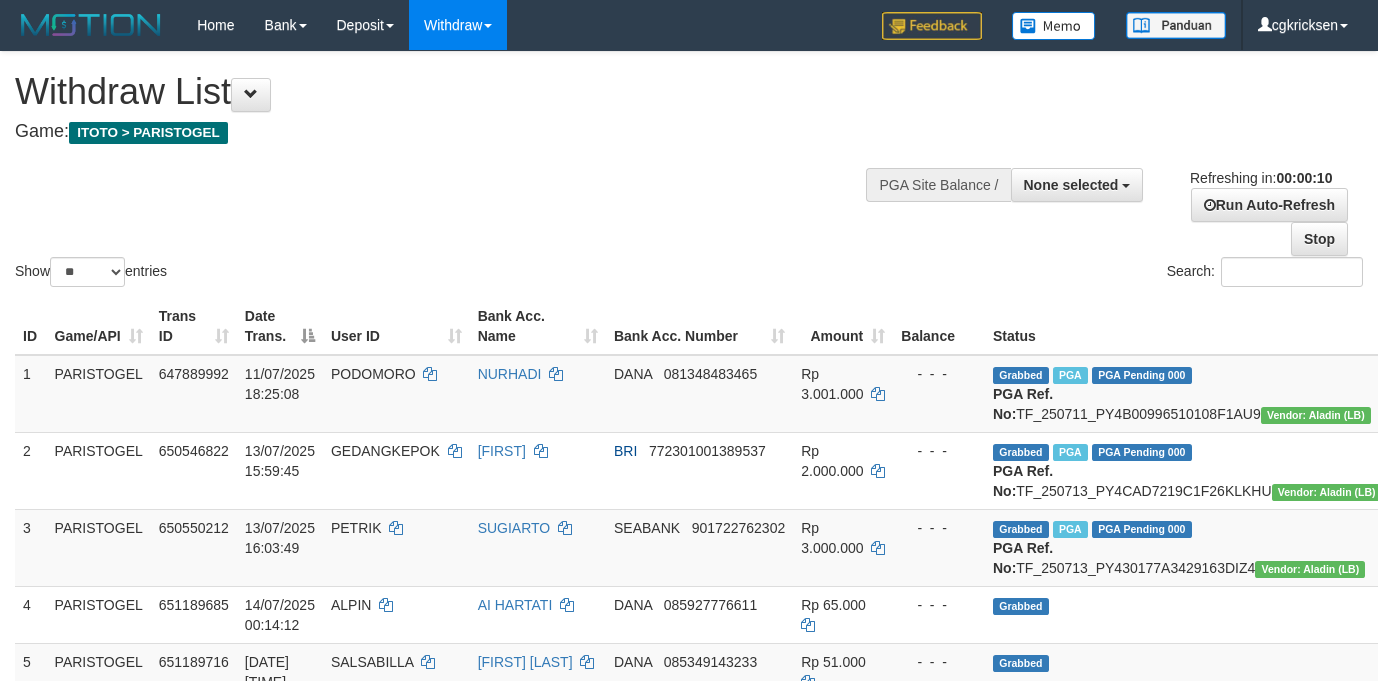 select 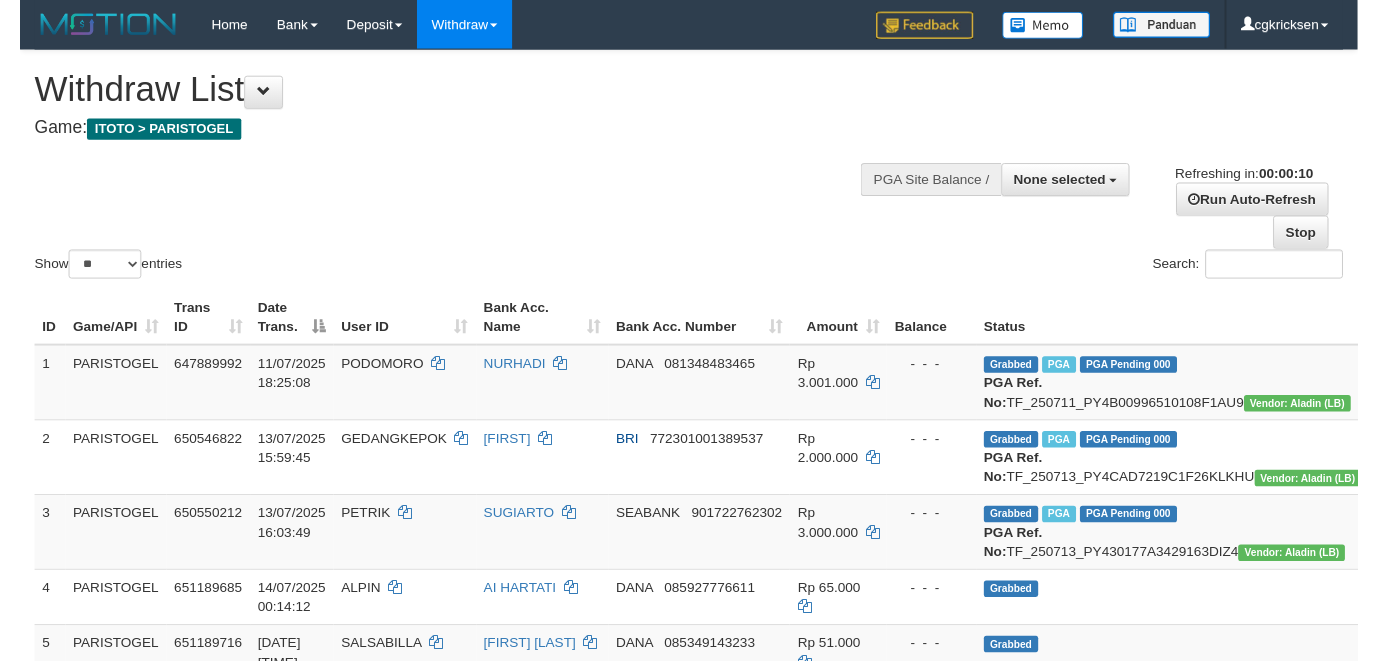 scroll, scrollTop: 0, scrollLeft: 0, axis: both 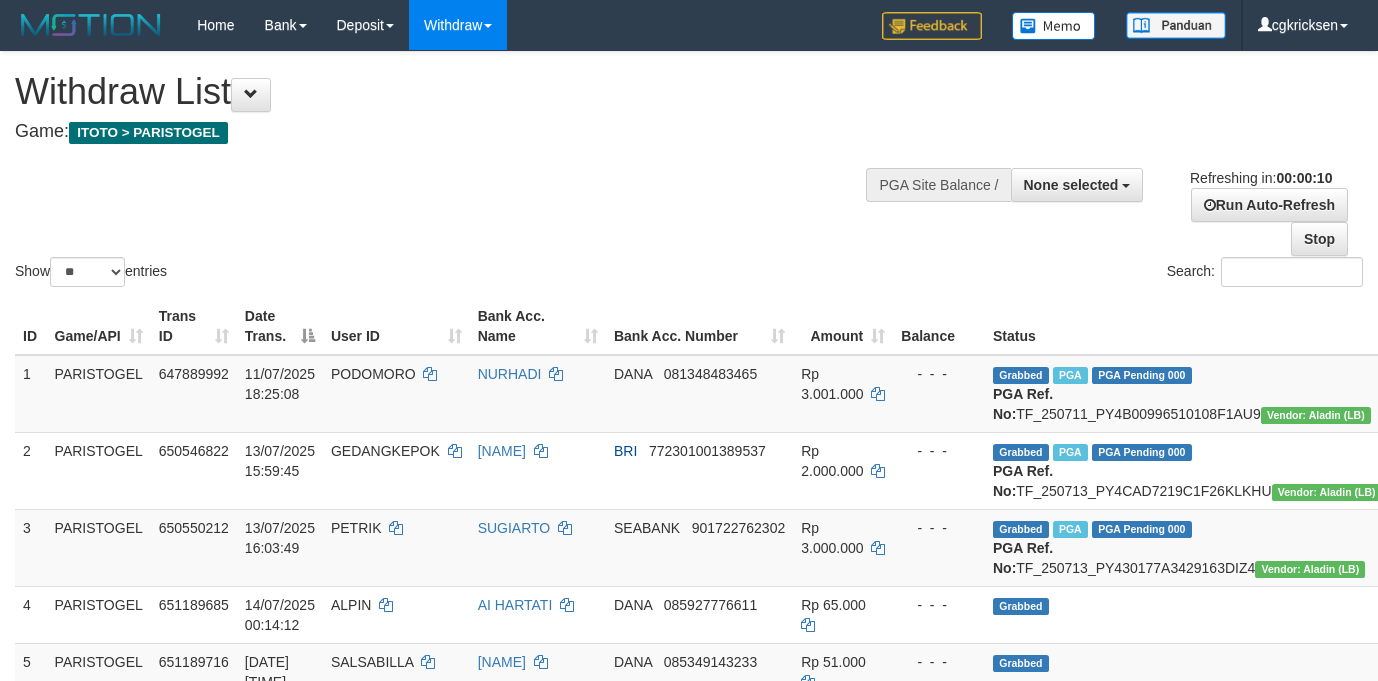 select 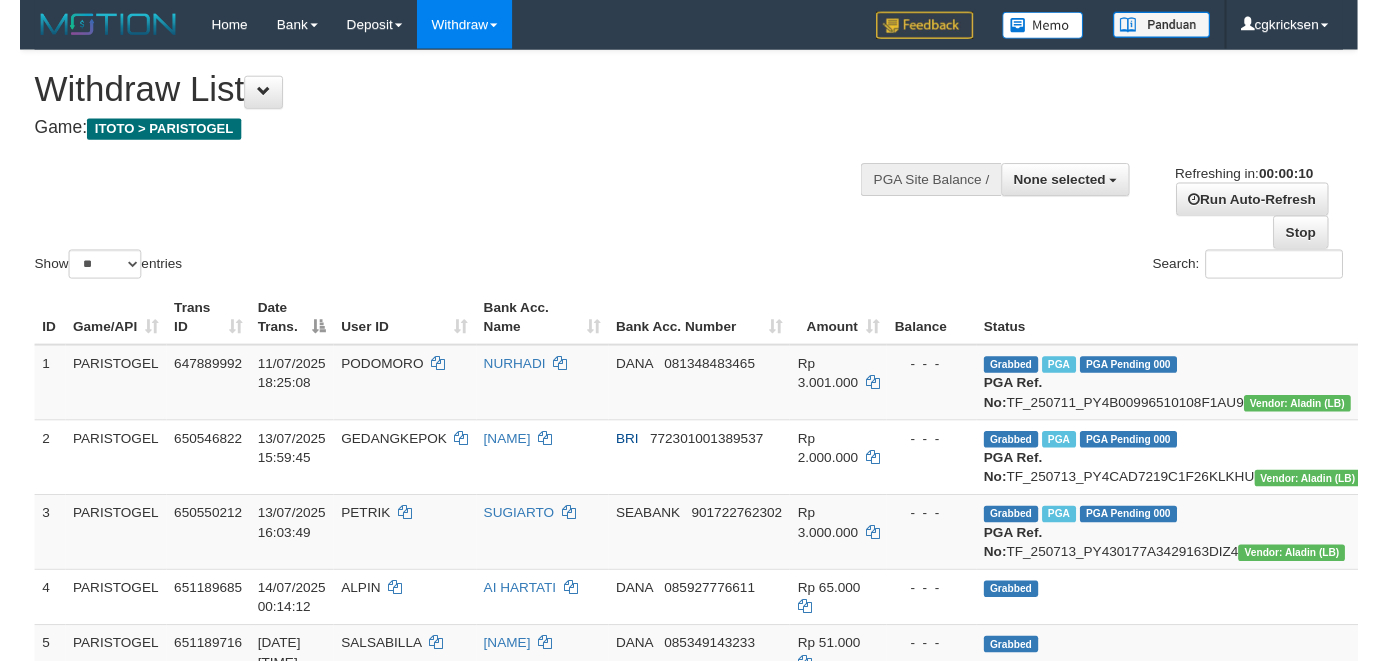 scroll, scrollTop: 0, scrollLeft: 0, axis: both 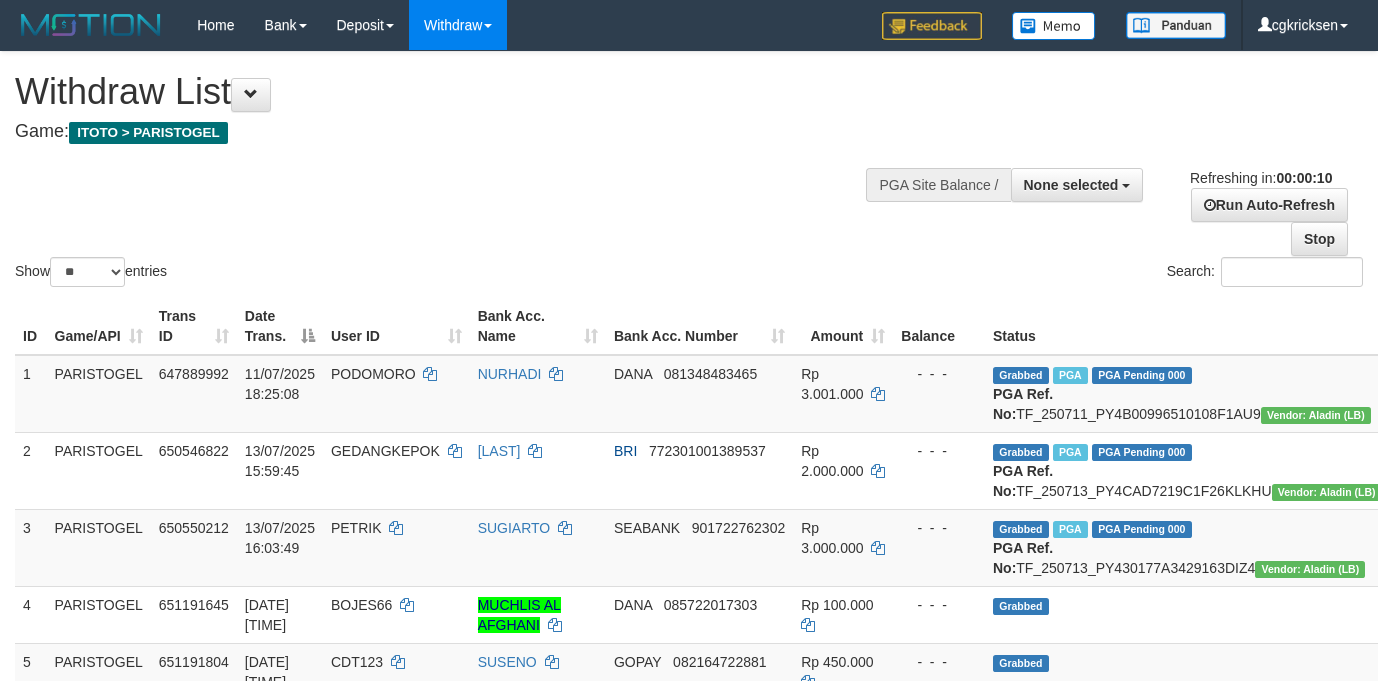 select 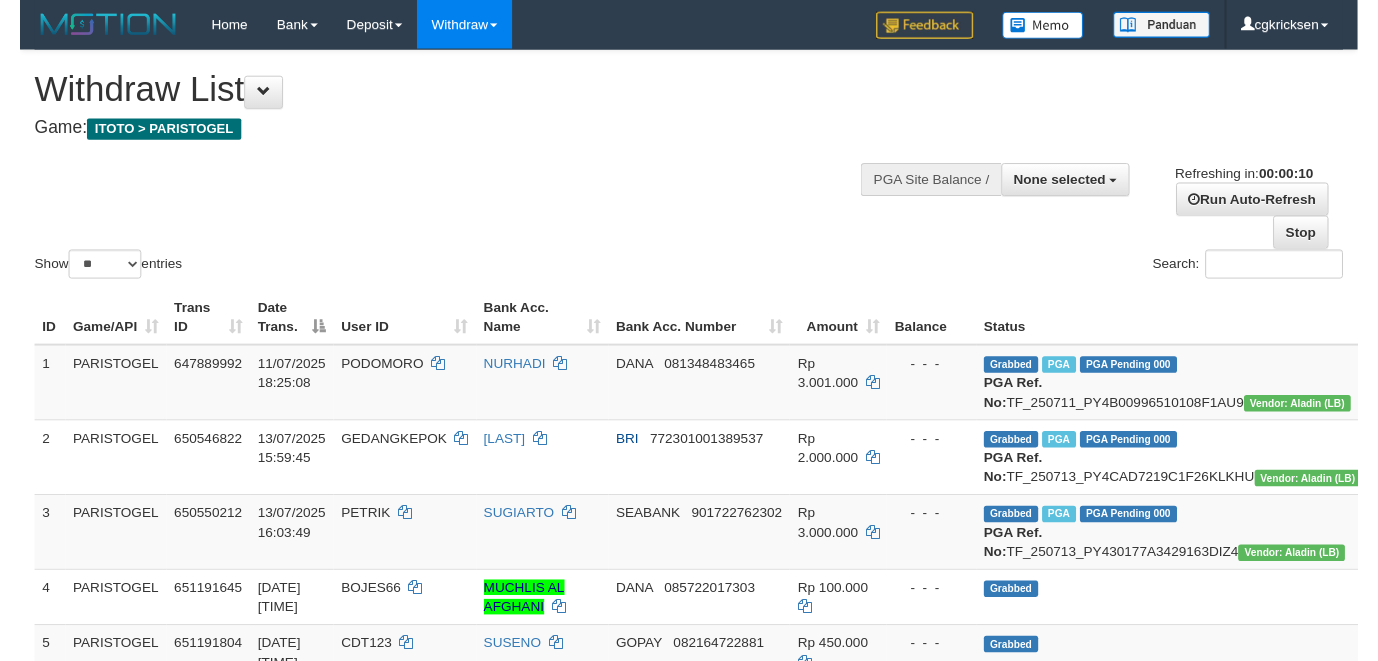 scroll, scrollTop: 0, scrollLeft: 0, axis: both 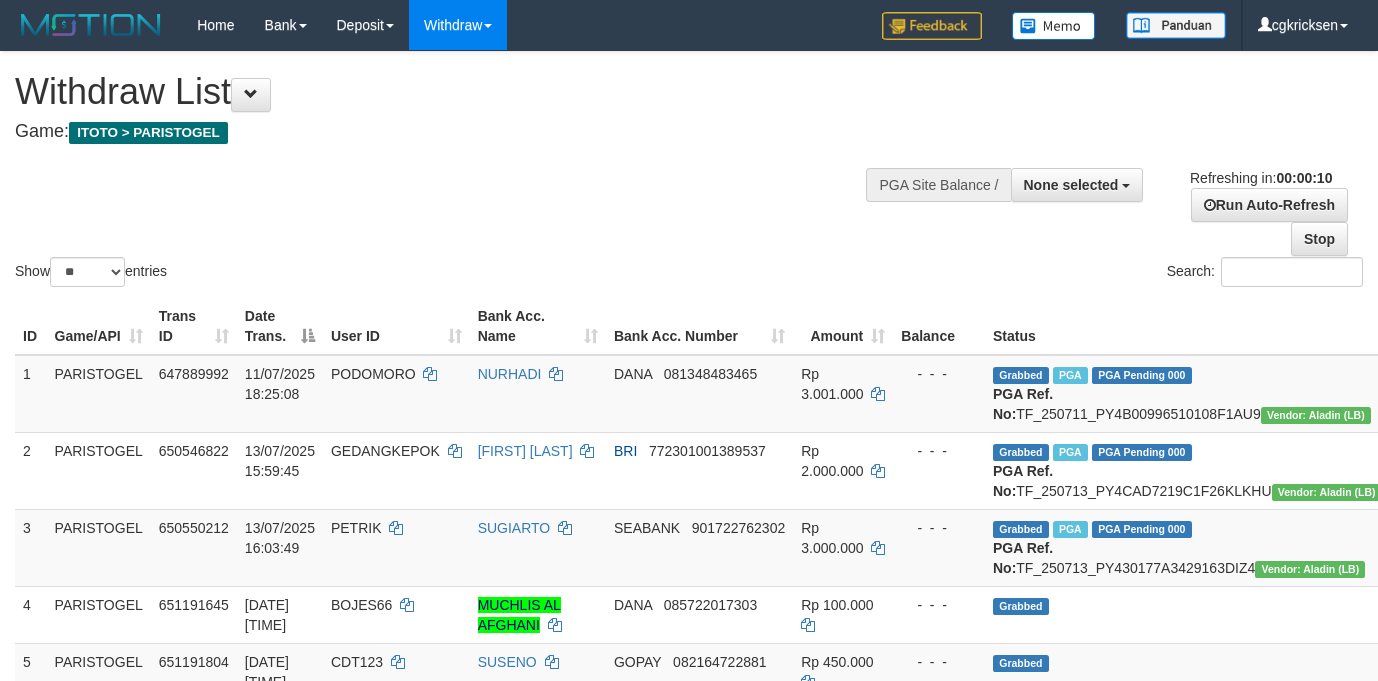 select 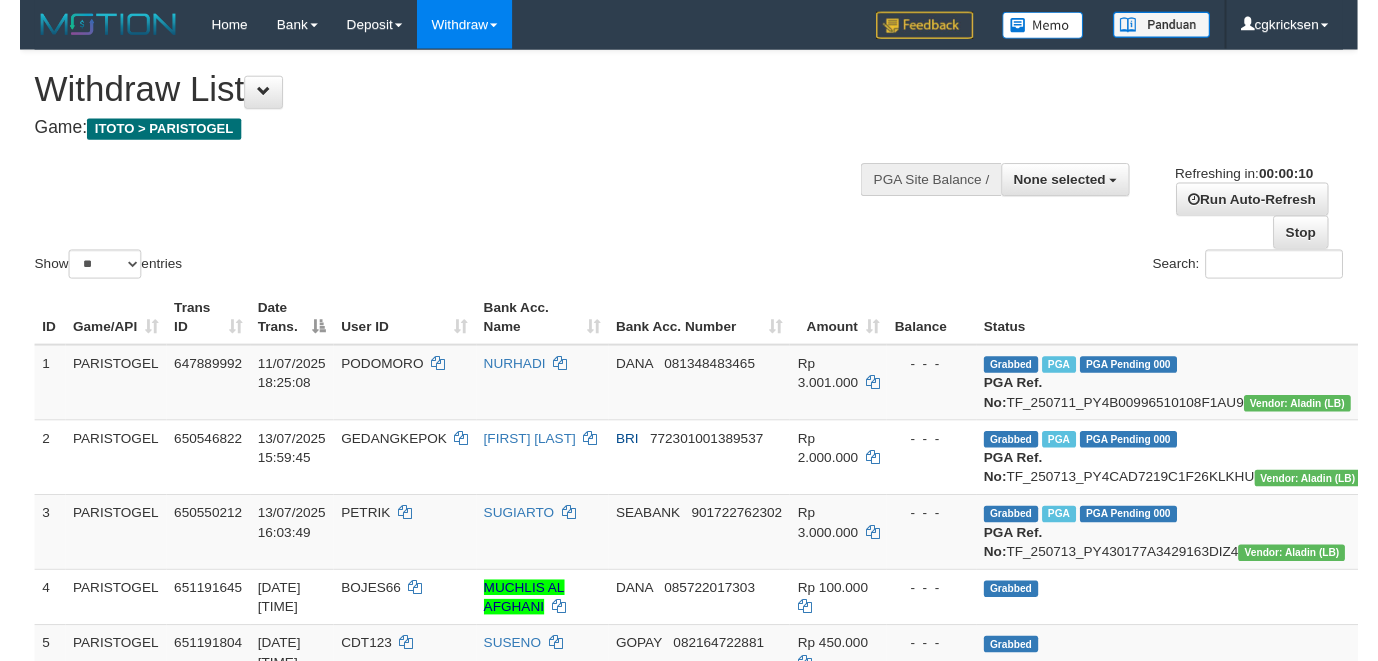 scroll, scrollTop: 0, scrollLeft: 0, axis: both 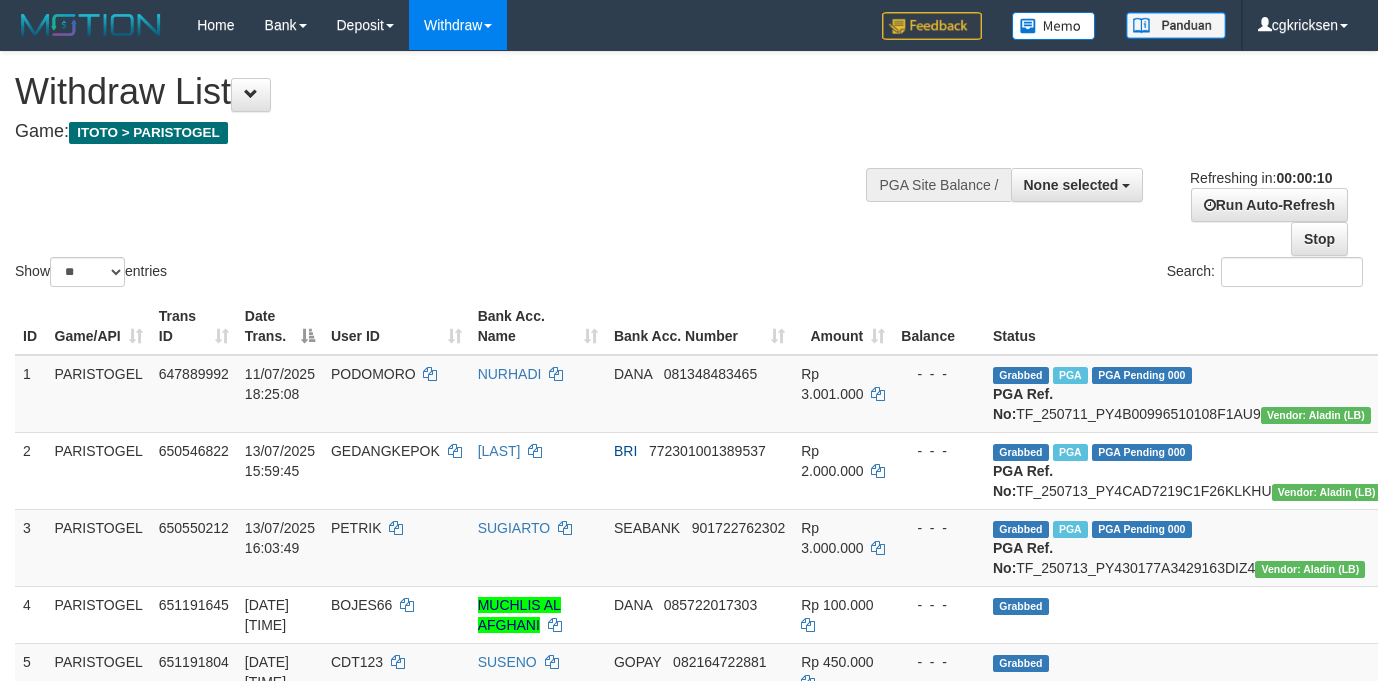 select 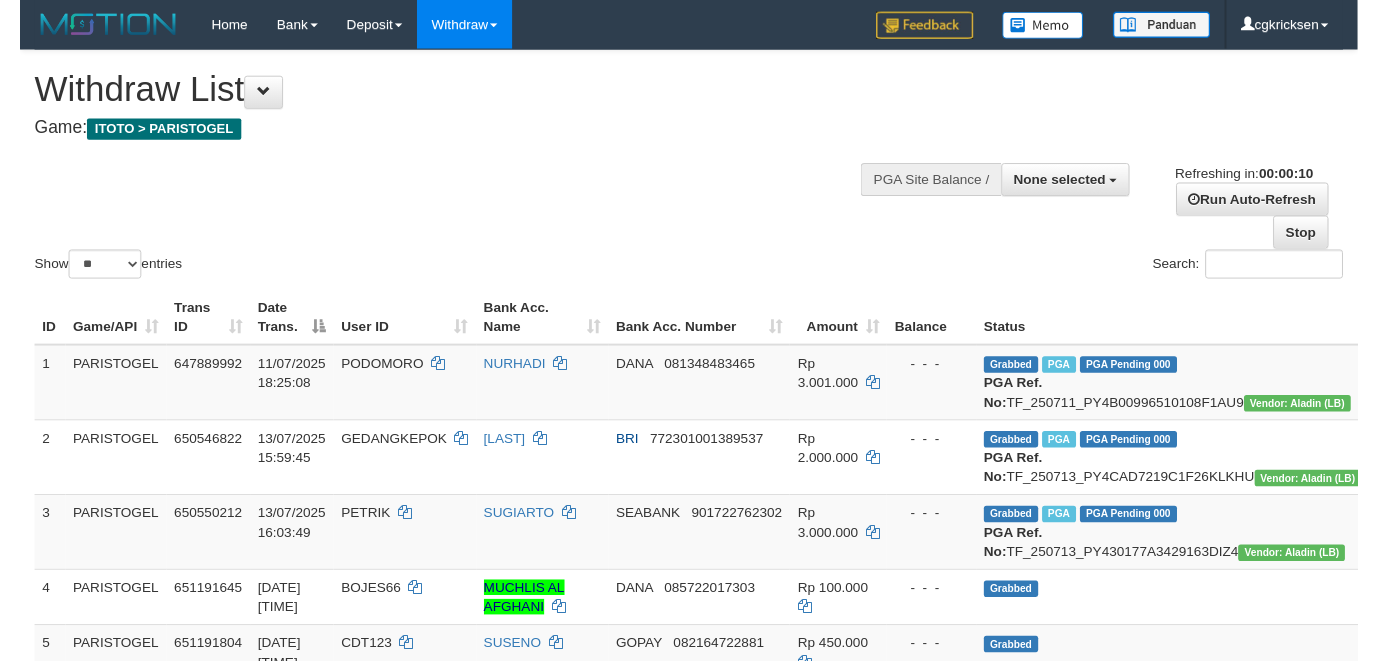 scroll, scrollTop: 0, scrollLeft: 0, axis: both 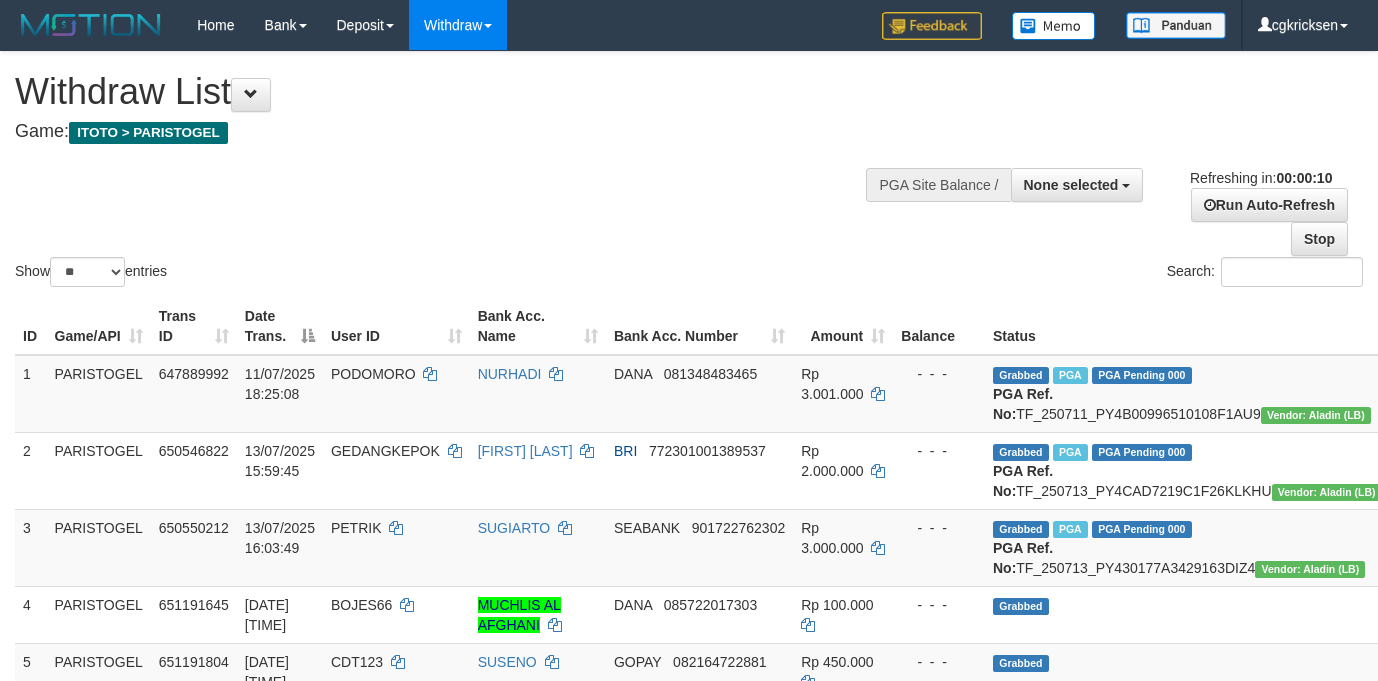 select 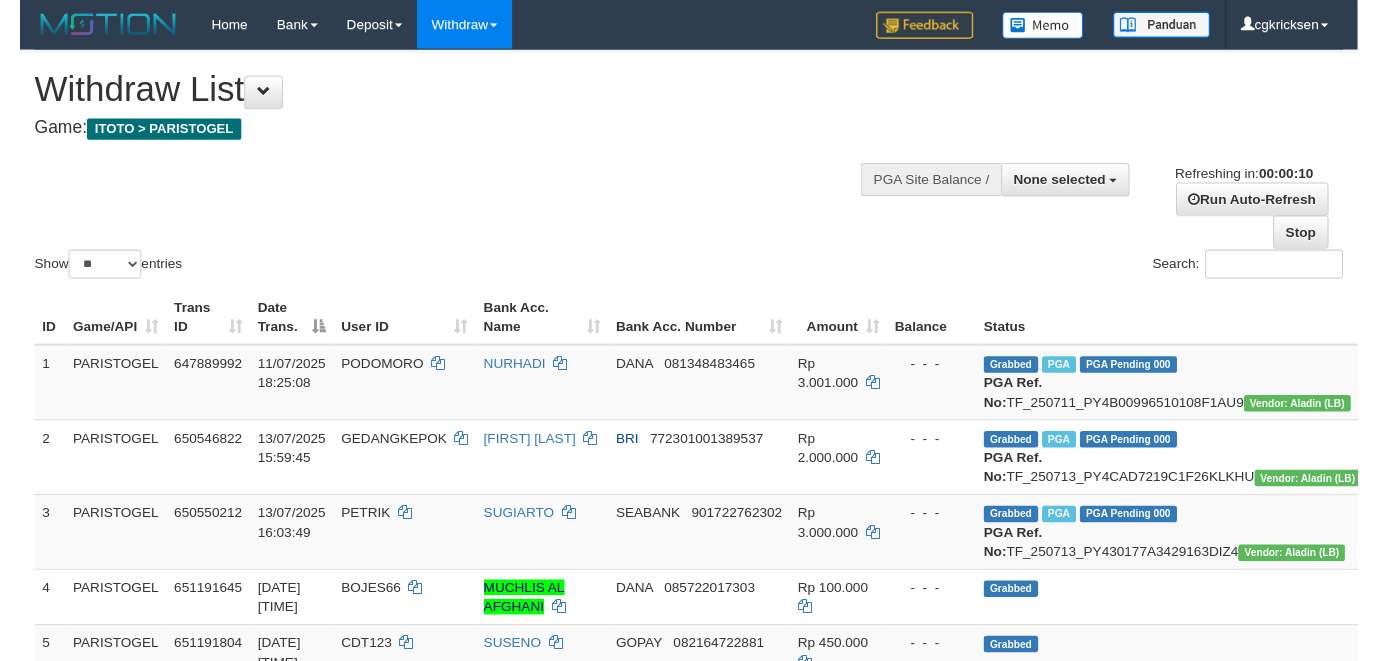 scroll, scrollTop: 0, scrollLeft: 0, axis: both 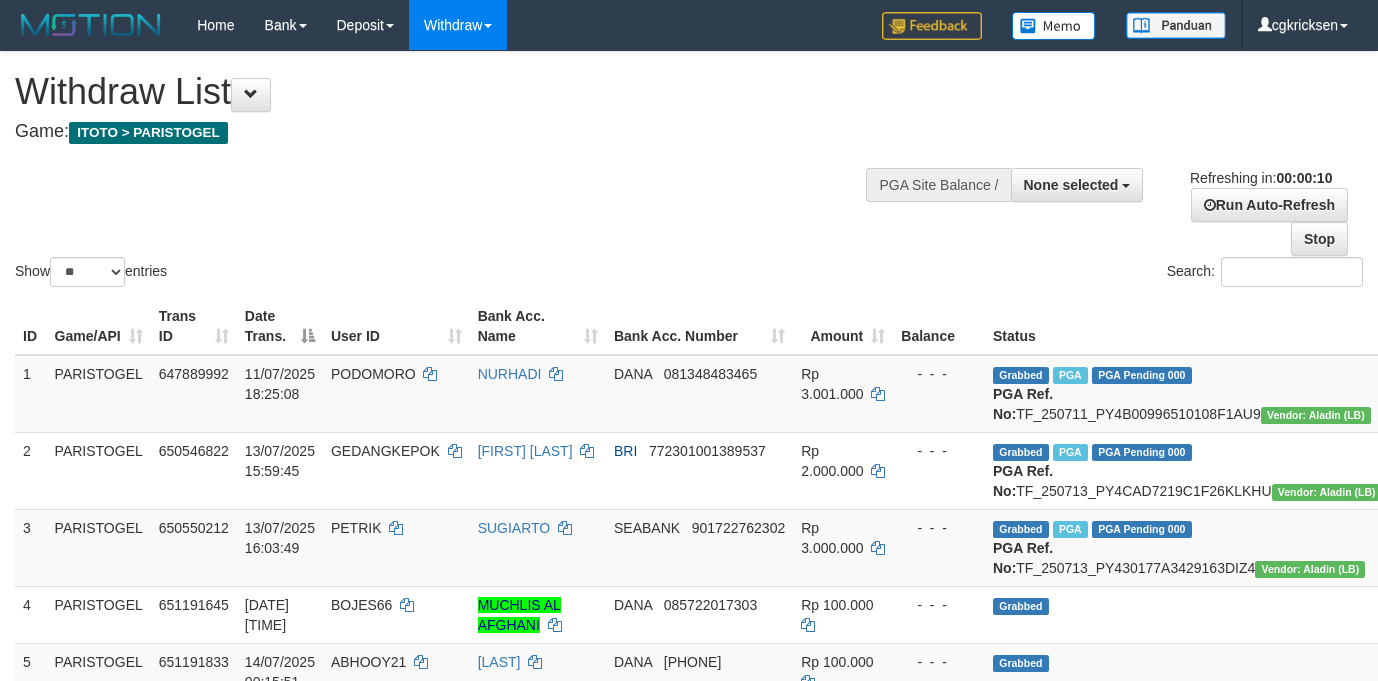 select 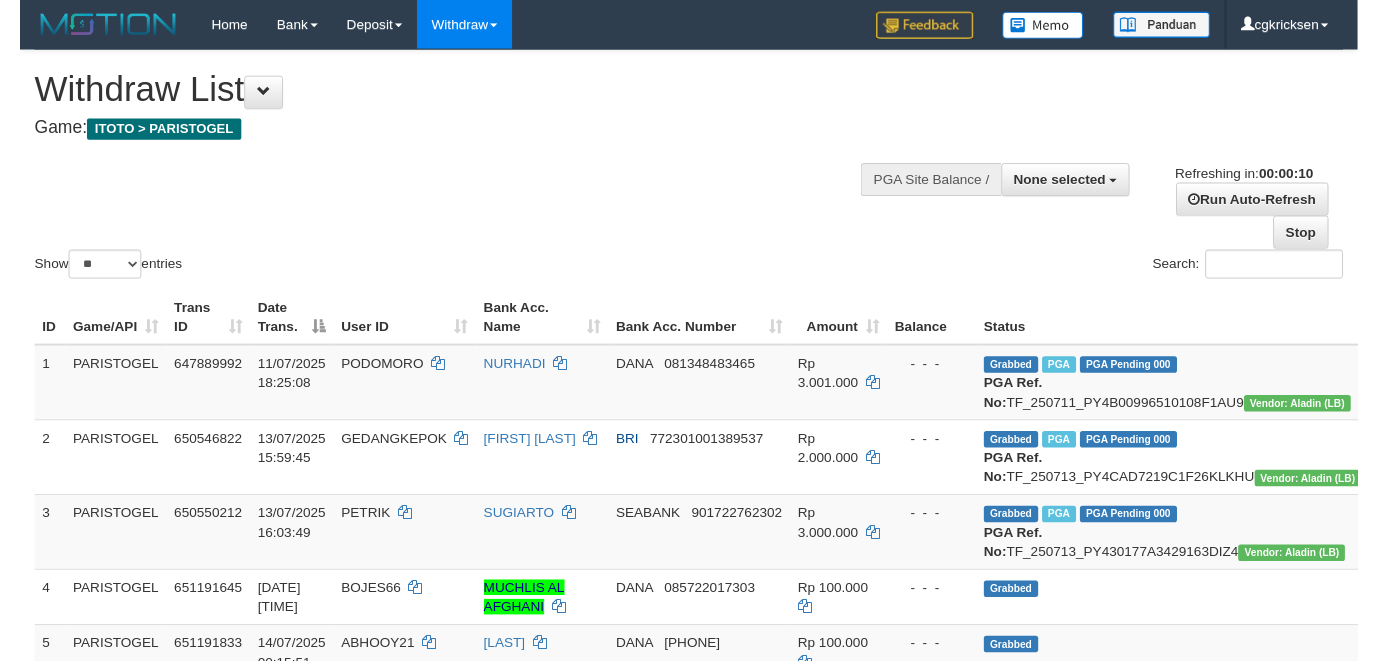 scroll, scrollTop: 0, scrollLeft: 0, axis: both 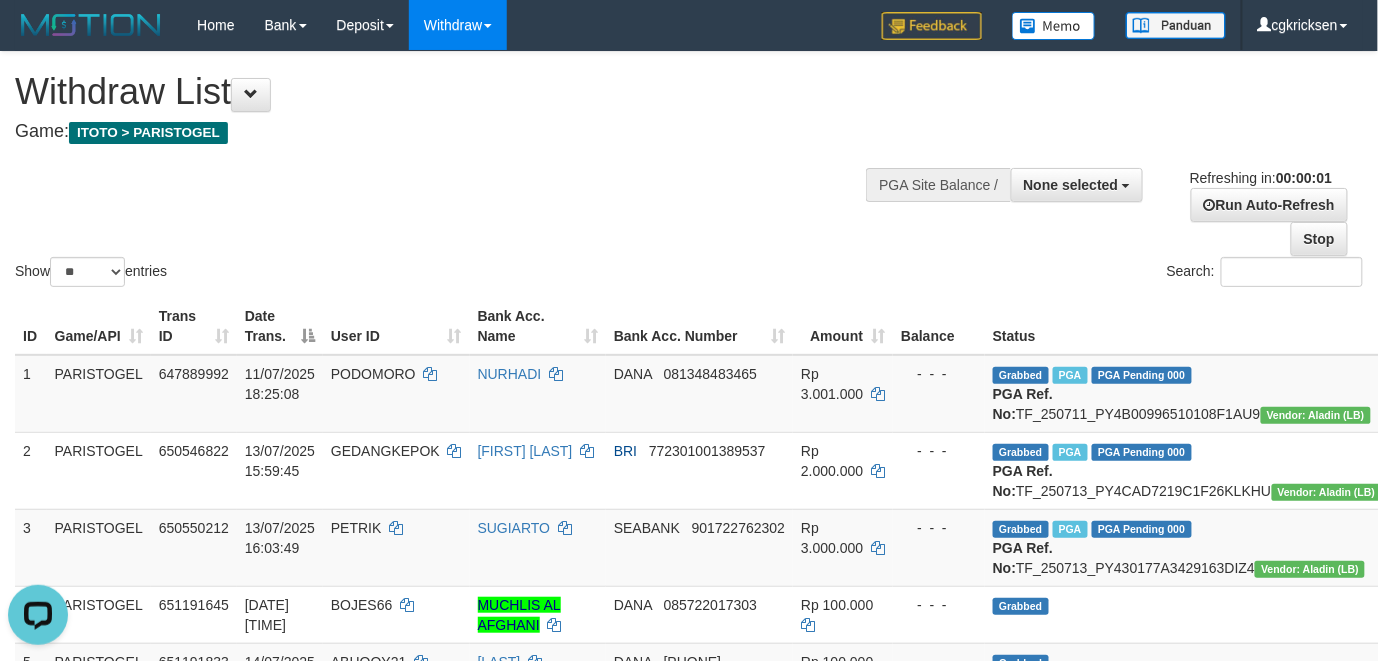 click on "Search:" at bounding box center (1033, 274) 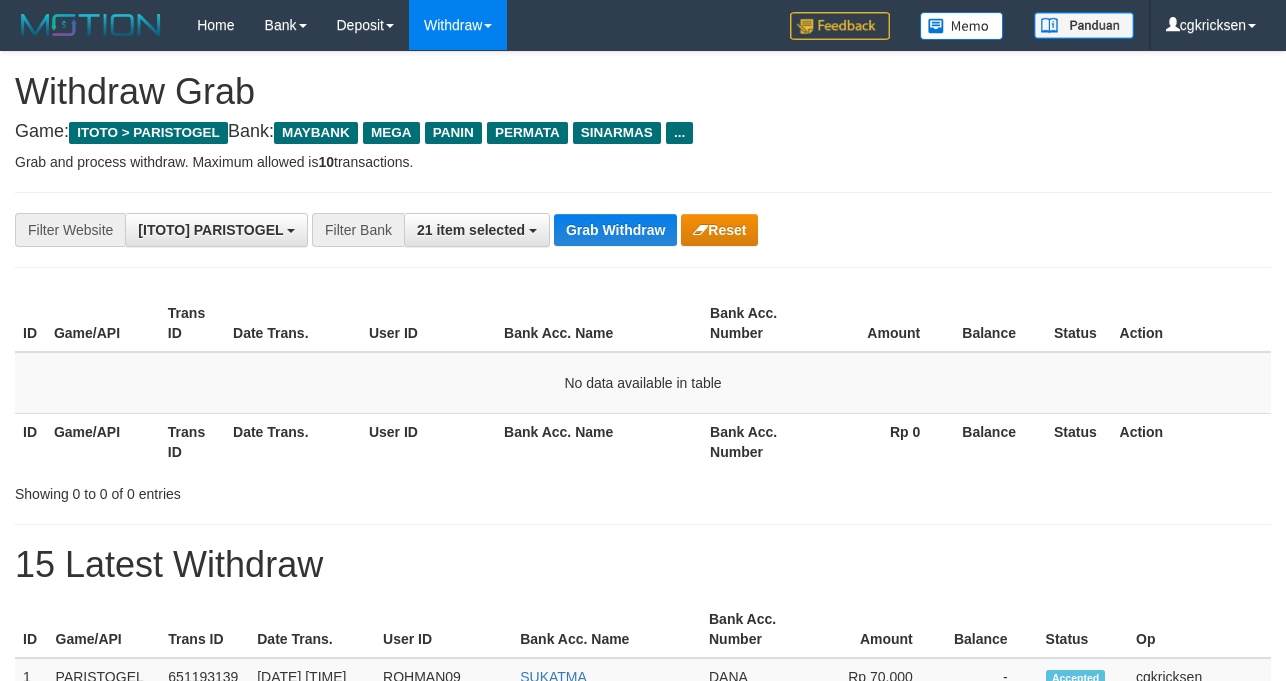 scroll, scrollTop: 134, scrollLeft: 0, axis: vertical 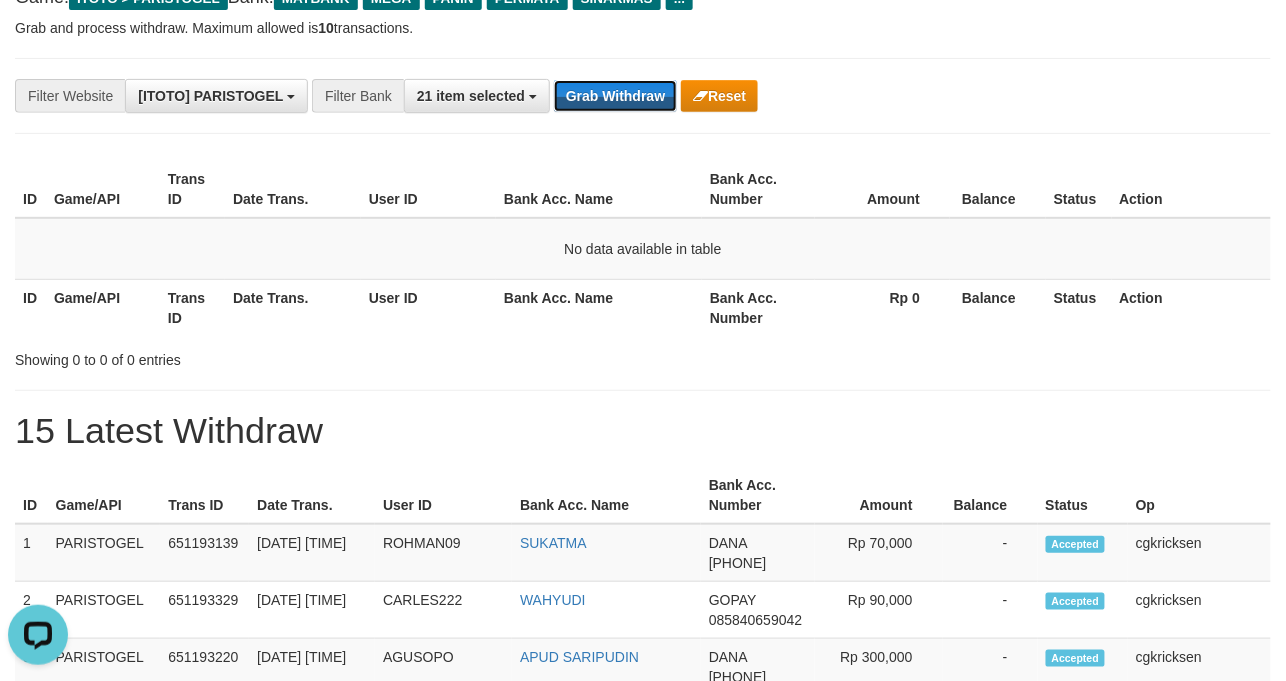 drag, startPoint x: 657, startPoint y: 92, endPoint x: 497, endPoint y: 16, distance: 177.13272 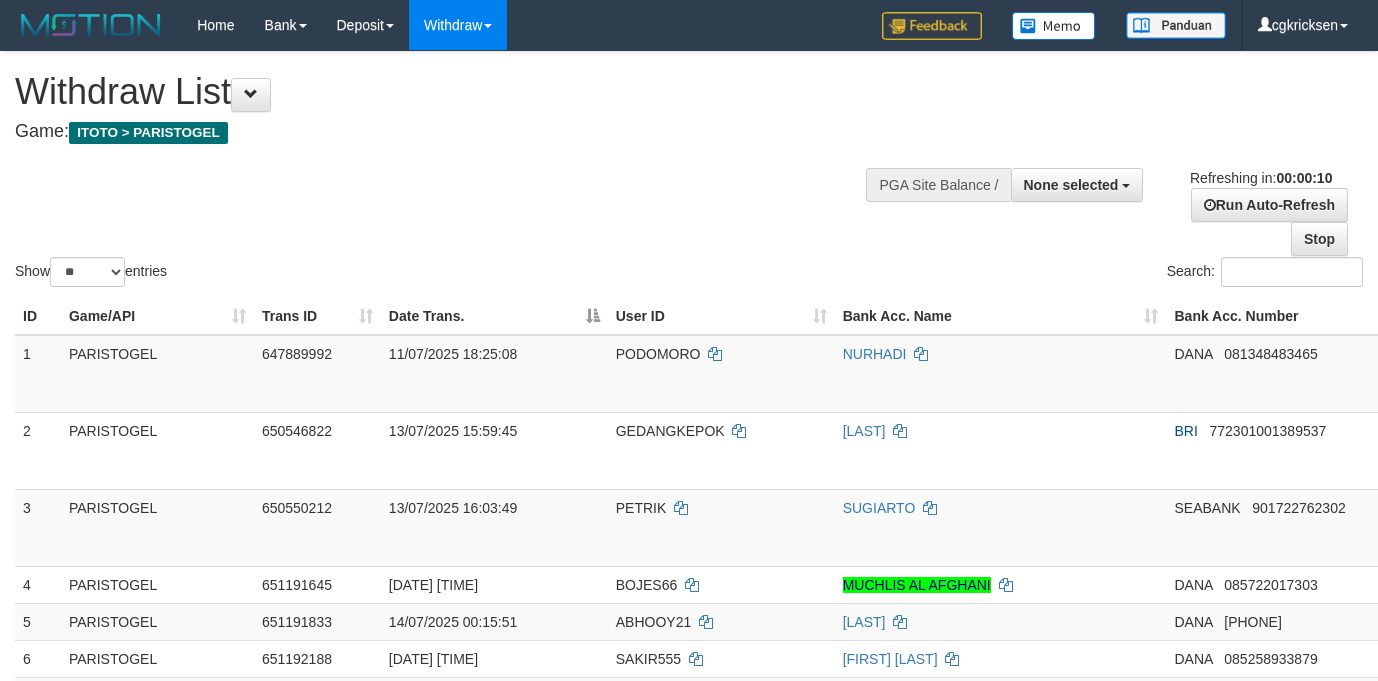select 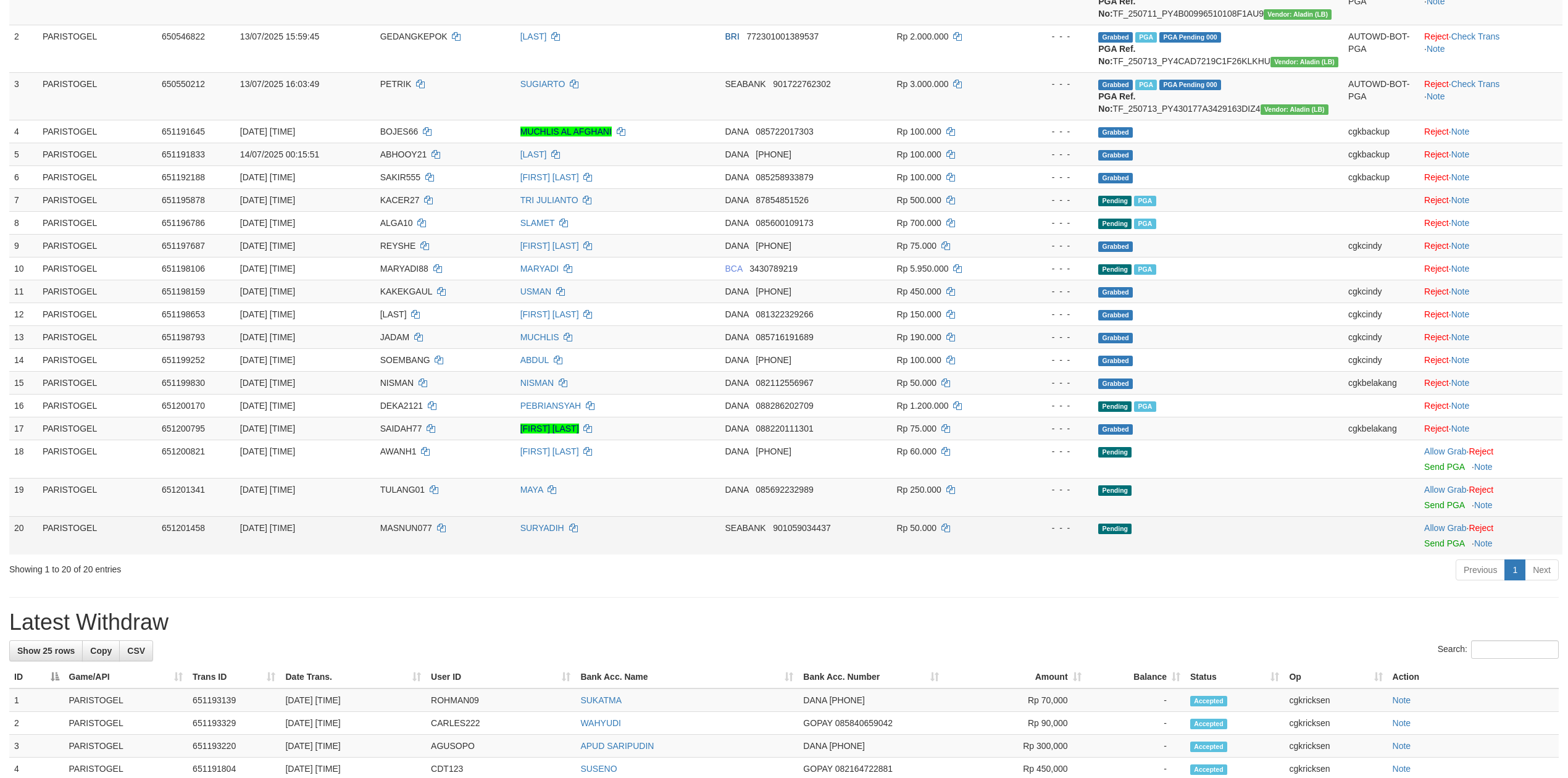 scroll, scrollTop: 329, scrollLeft: 0, axis: vertical 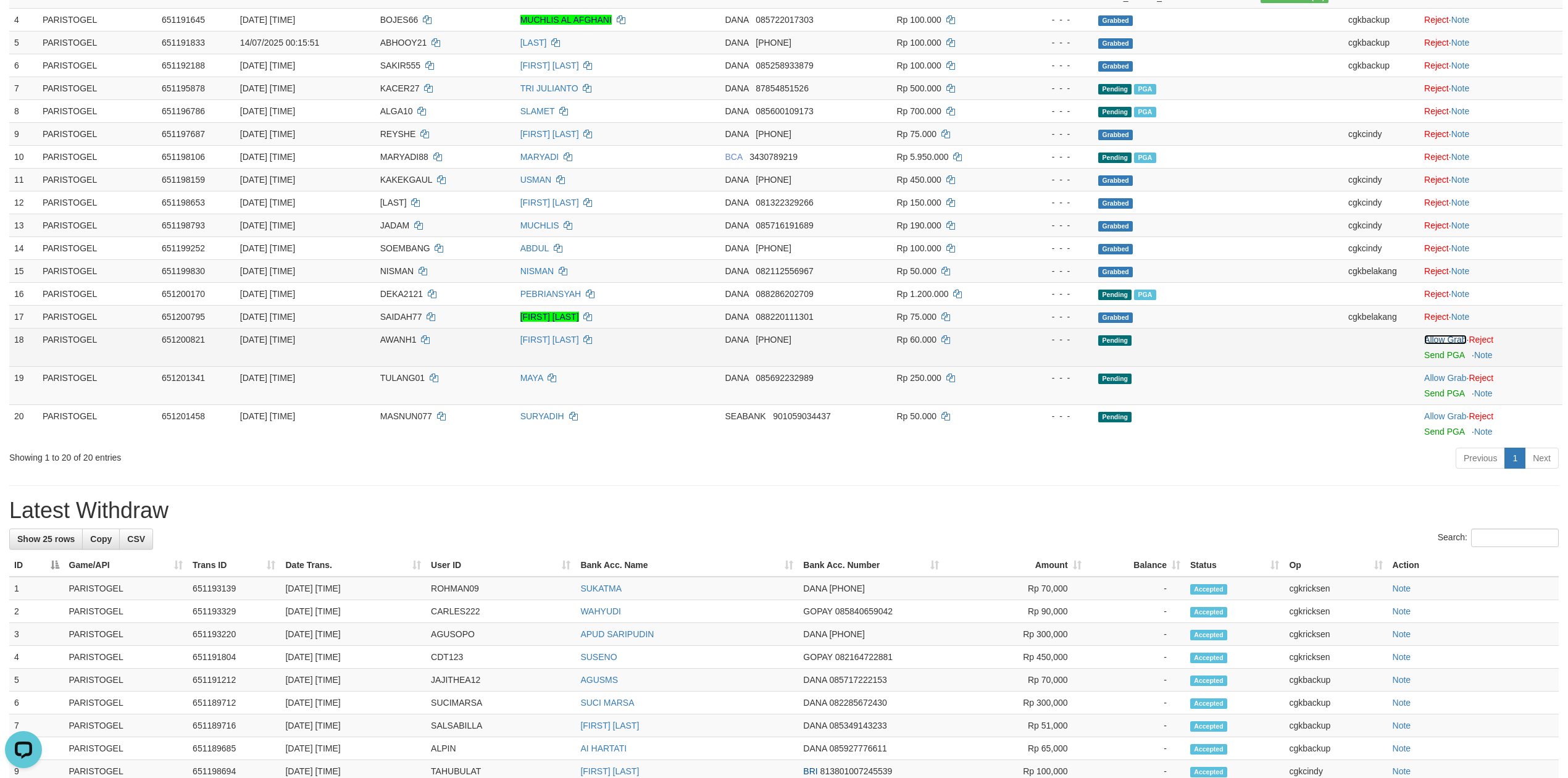 click on "Allow Grab" at bounding box center [1445, 340] 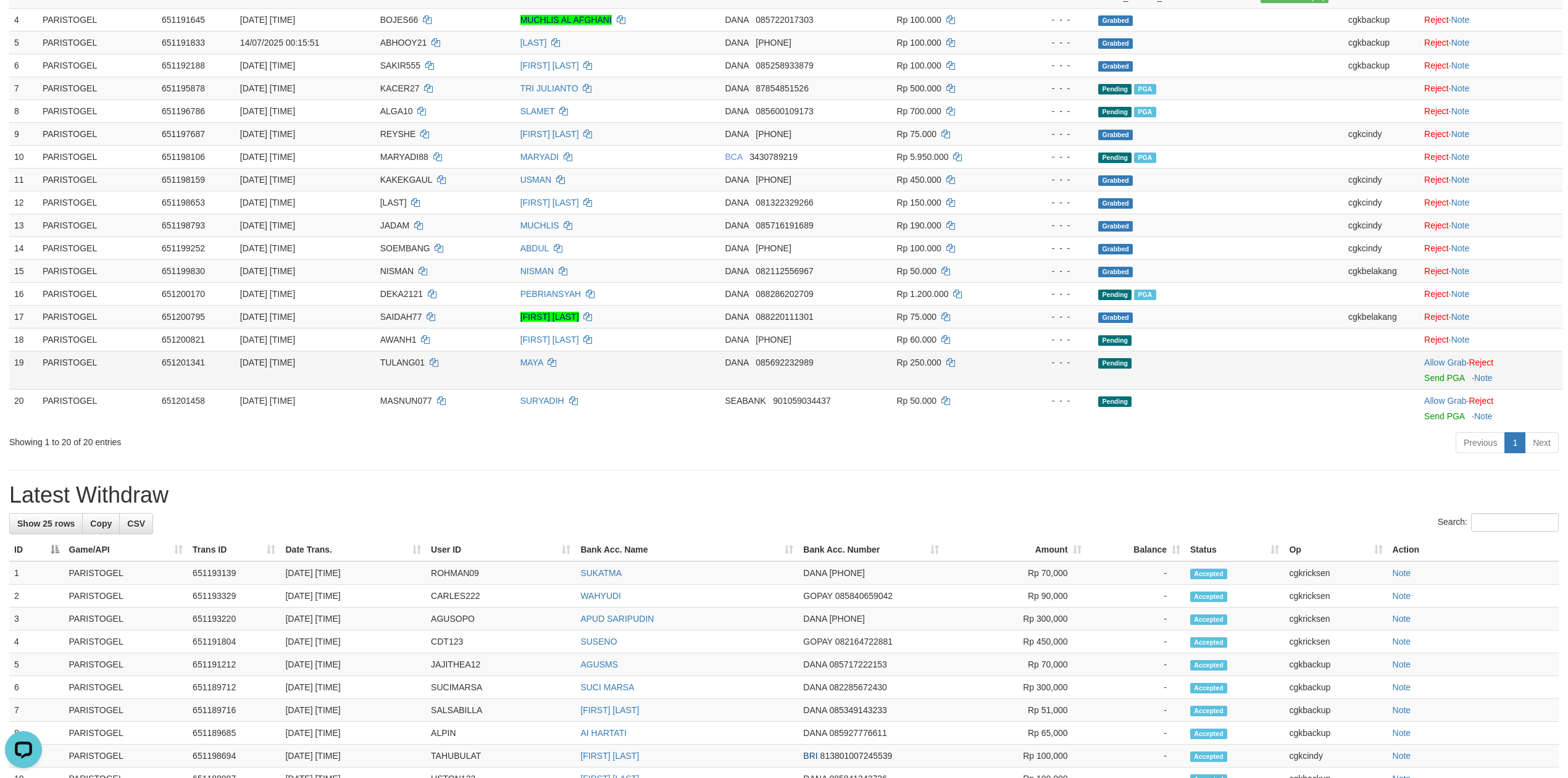 click on "Allow Grab   ·    Reject Send PGA     ·    Note" at bounding box center [1491, 370] 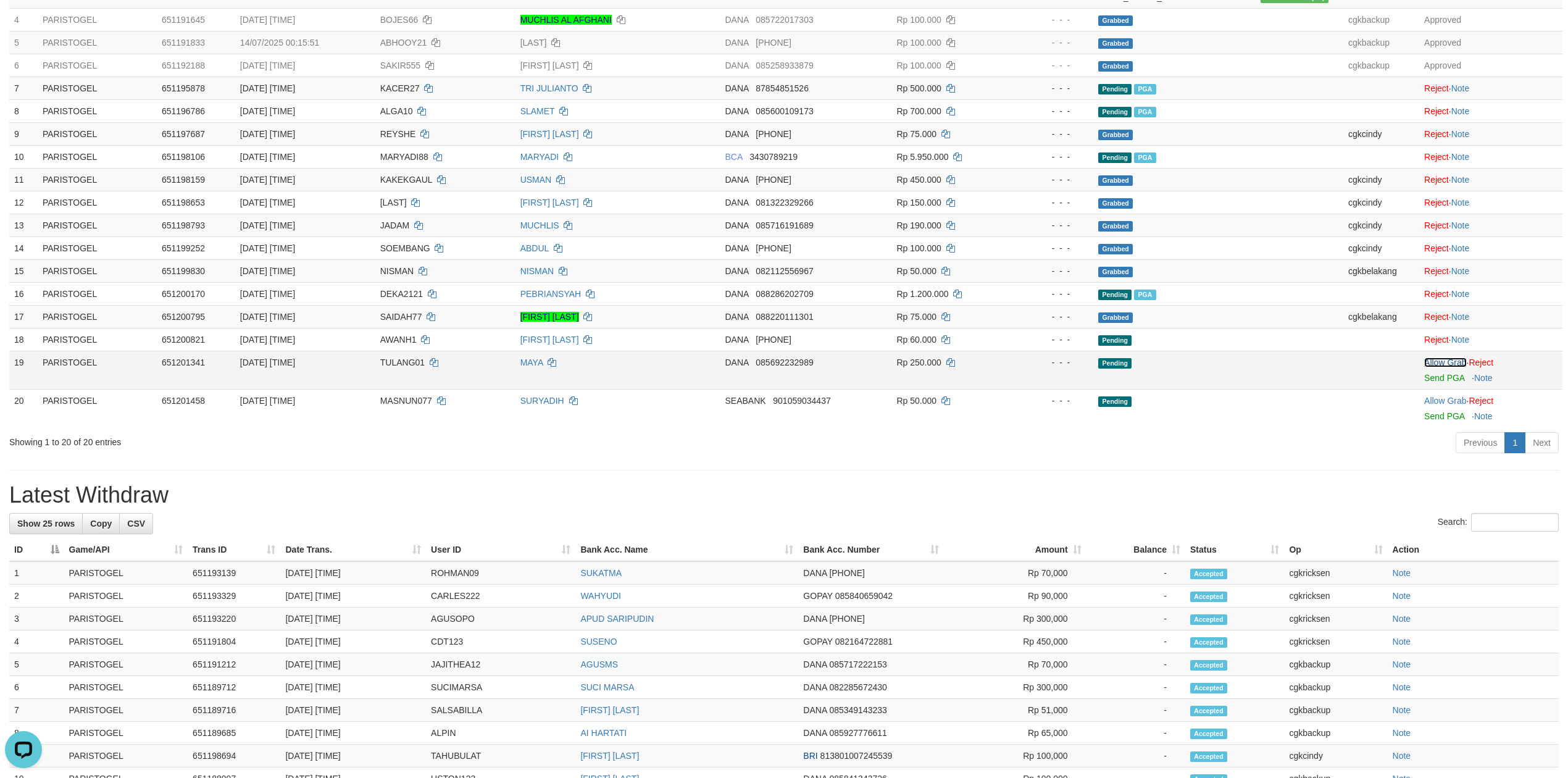 click on "Allow Grab" at bounding box center (1445, 362) 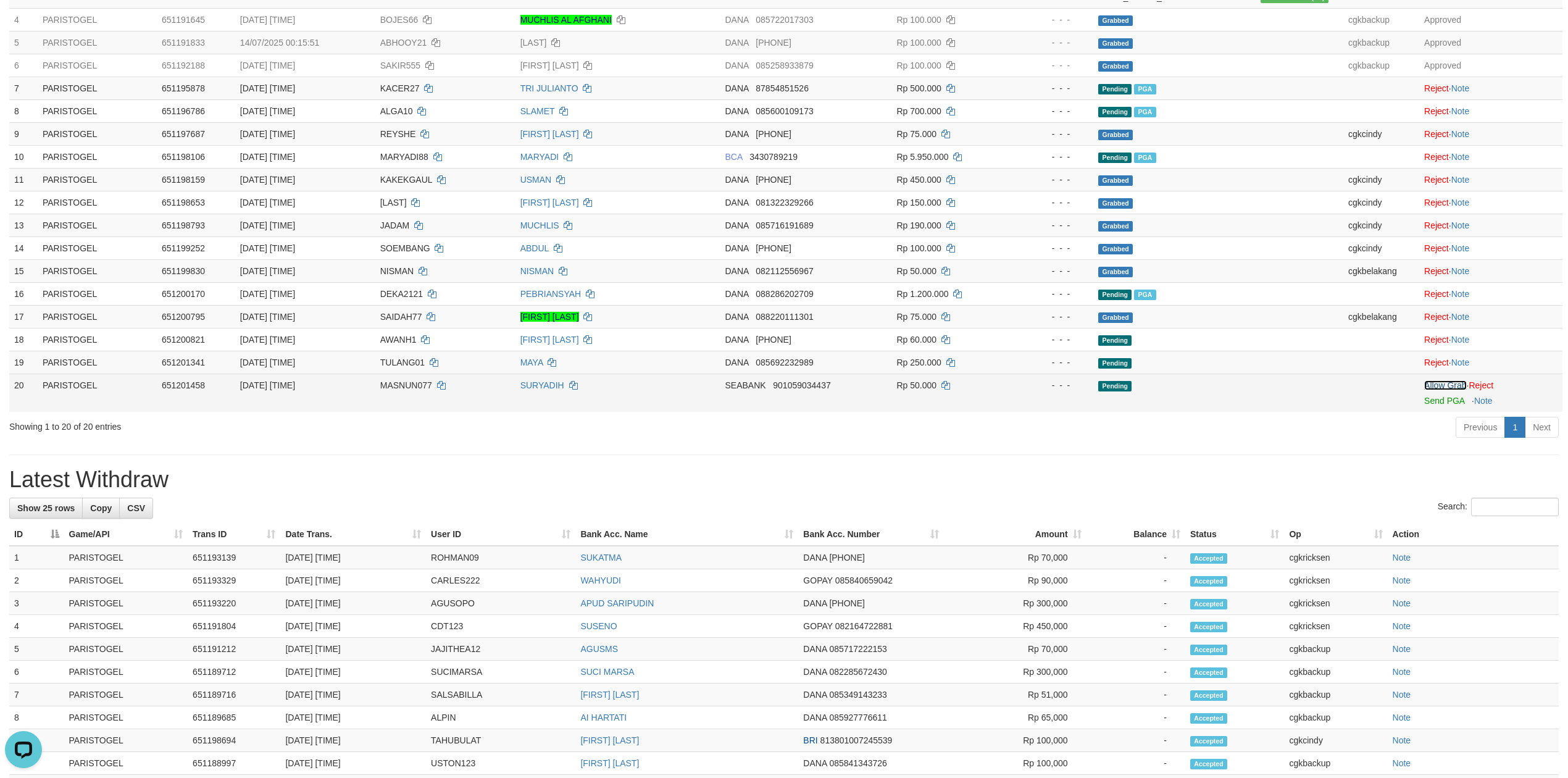 click on "Allow Grab" at bounding box center (1445, 385) 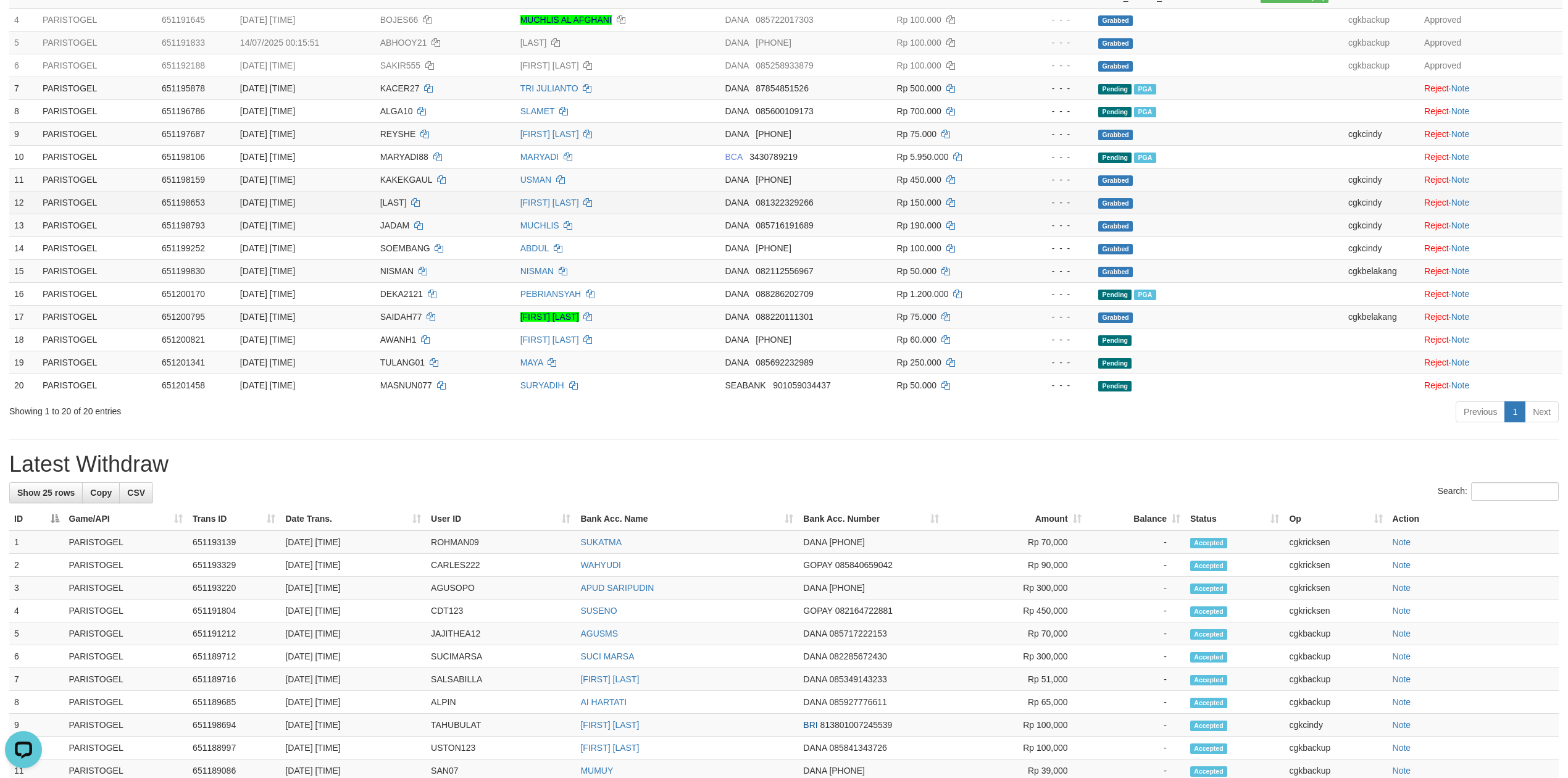 click on "Grabbed" at bounding box center (1218, 202) 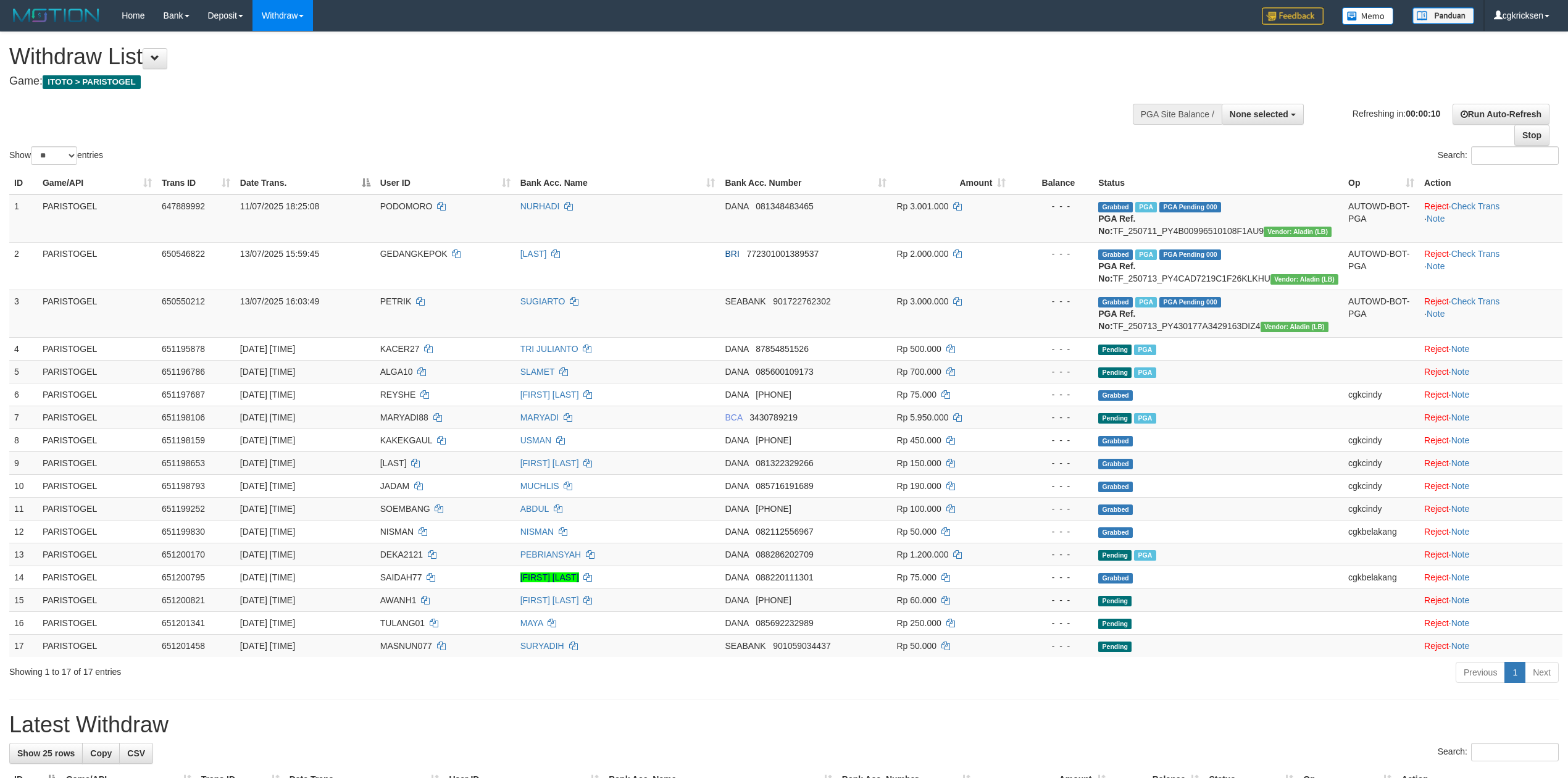 select 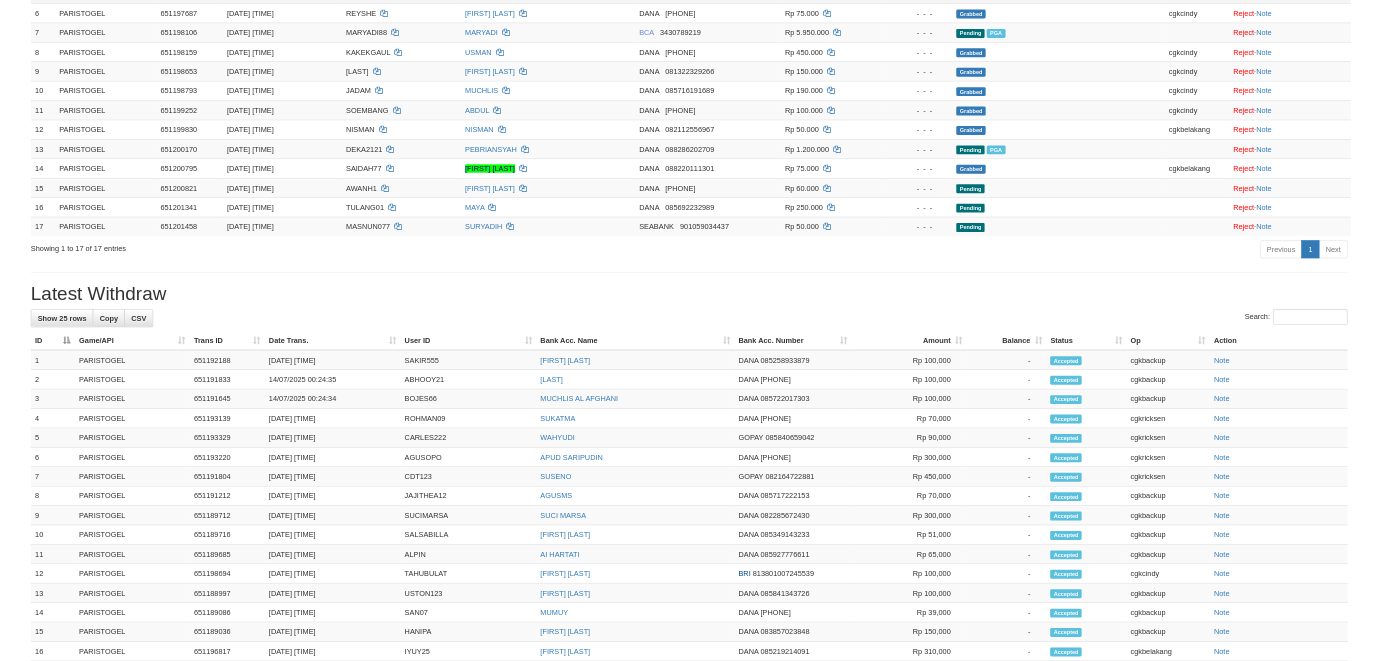 scroll, scrollTop: 576, scrollLeft: 0, axis: vertical 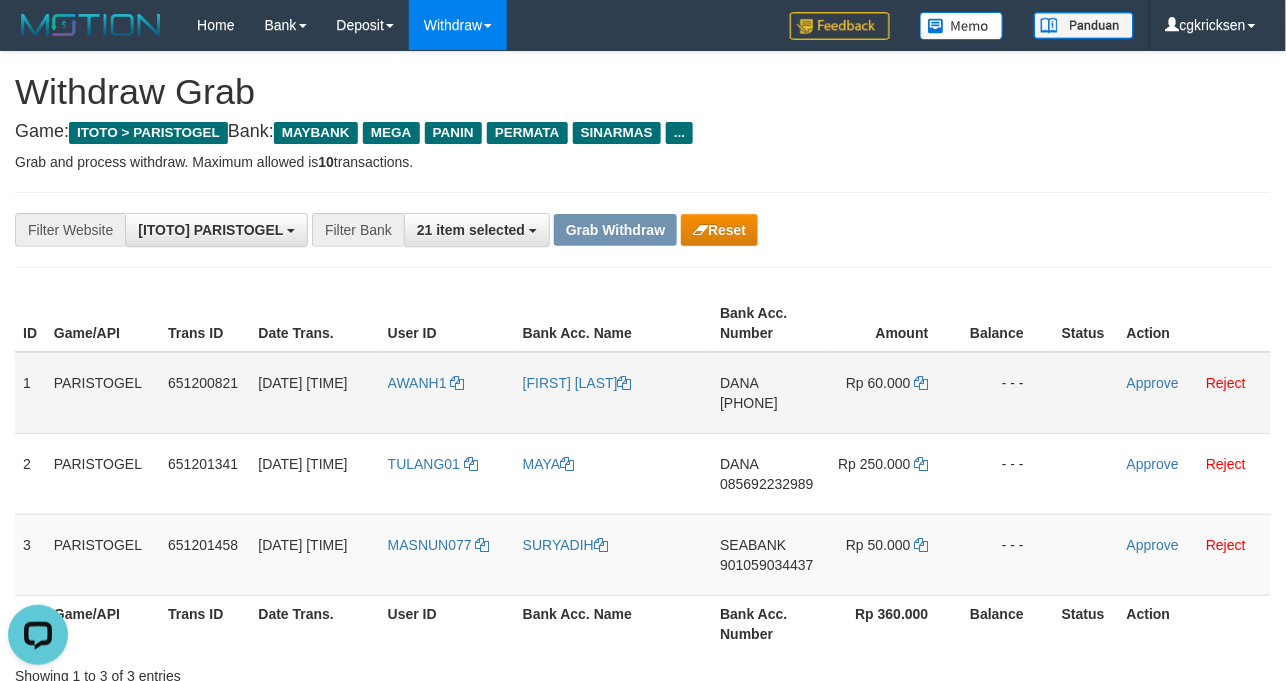 click on "AWANH1" at bounding box center [447, 393] 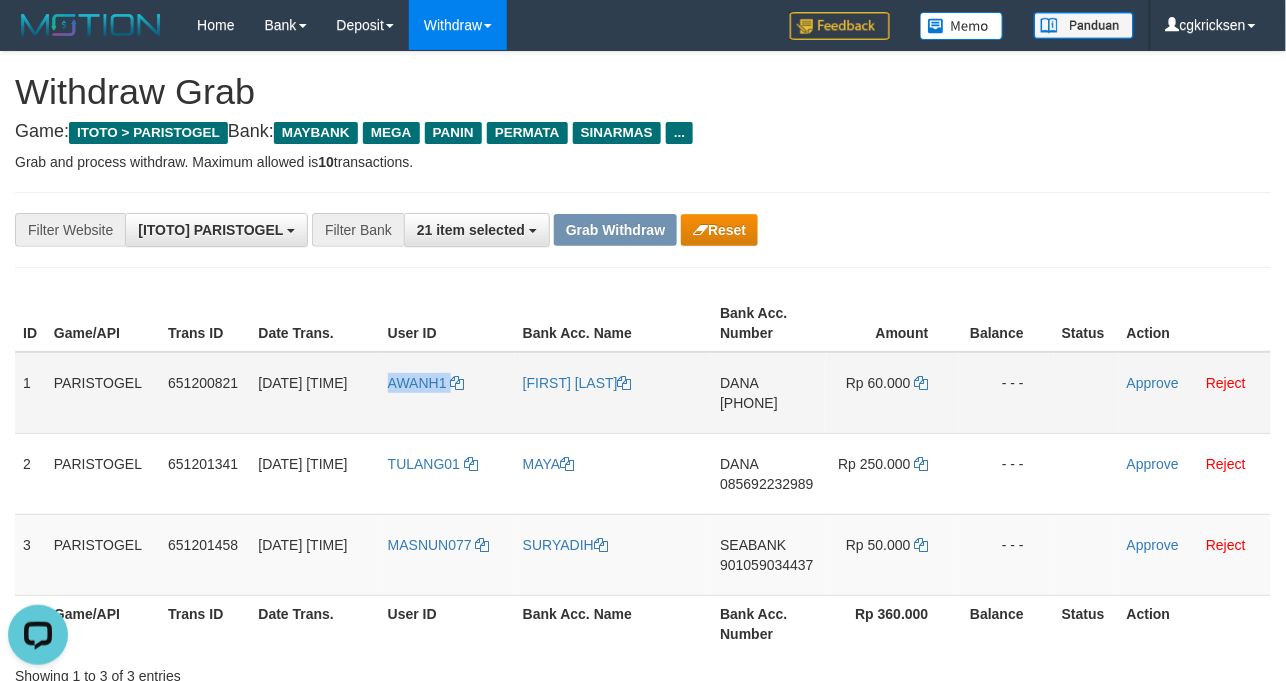 click on "AWANH1" at bounding box center (447, 393) 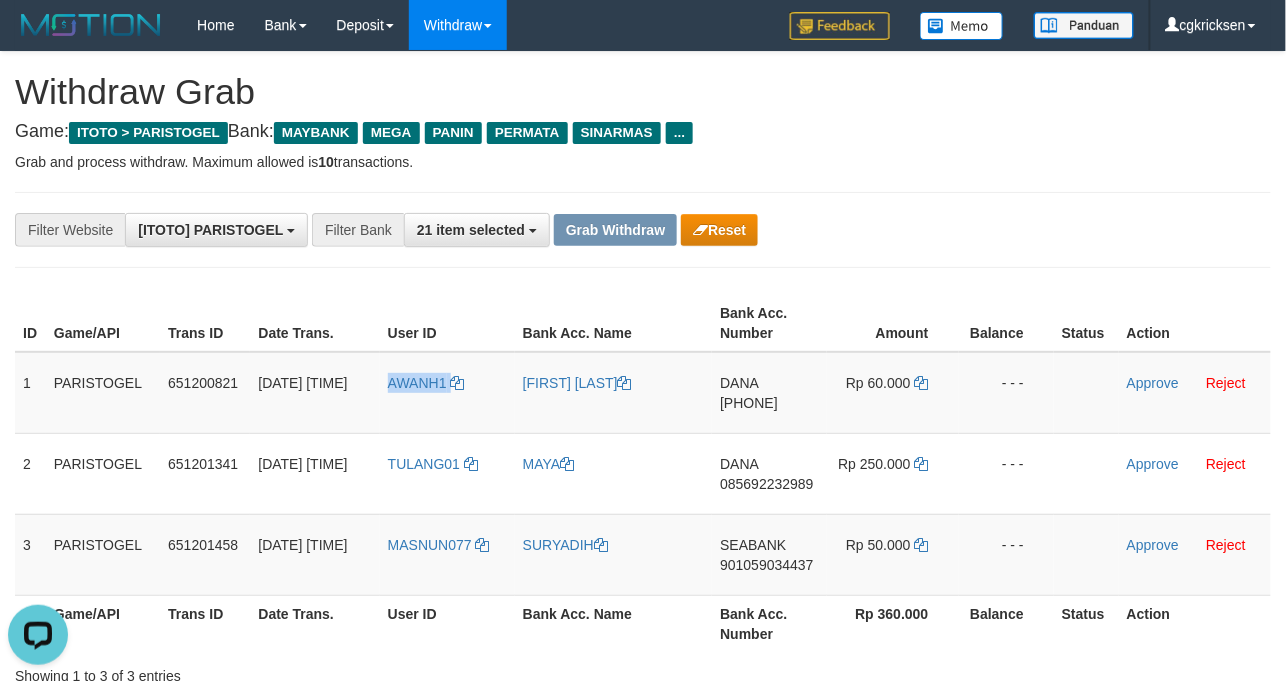 copy on "AWANH1" 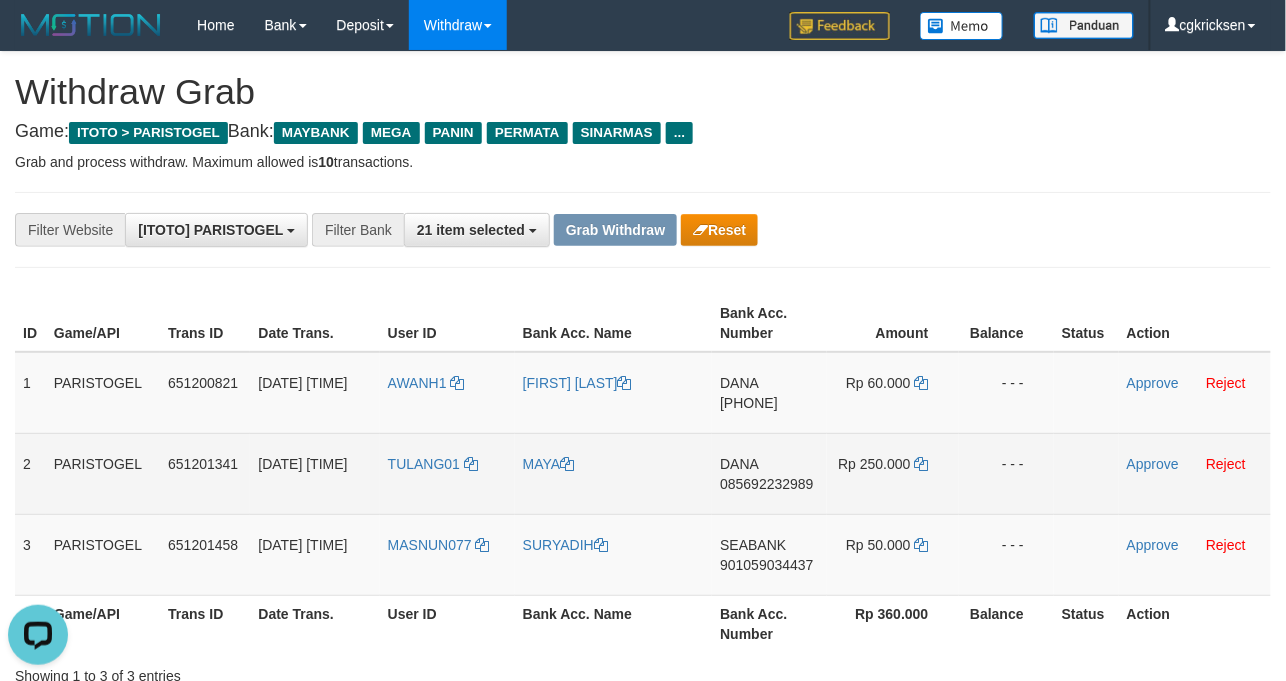 click on "TULANG01" at bounding box center (447, 473) 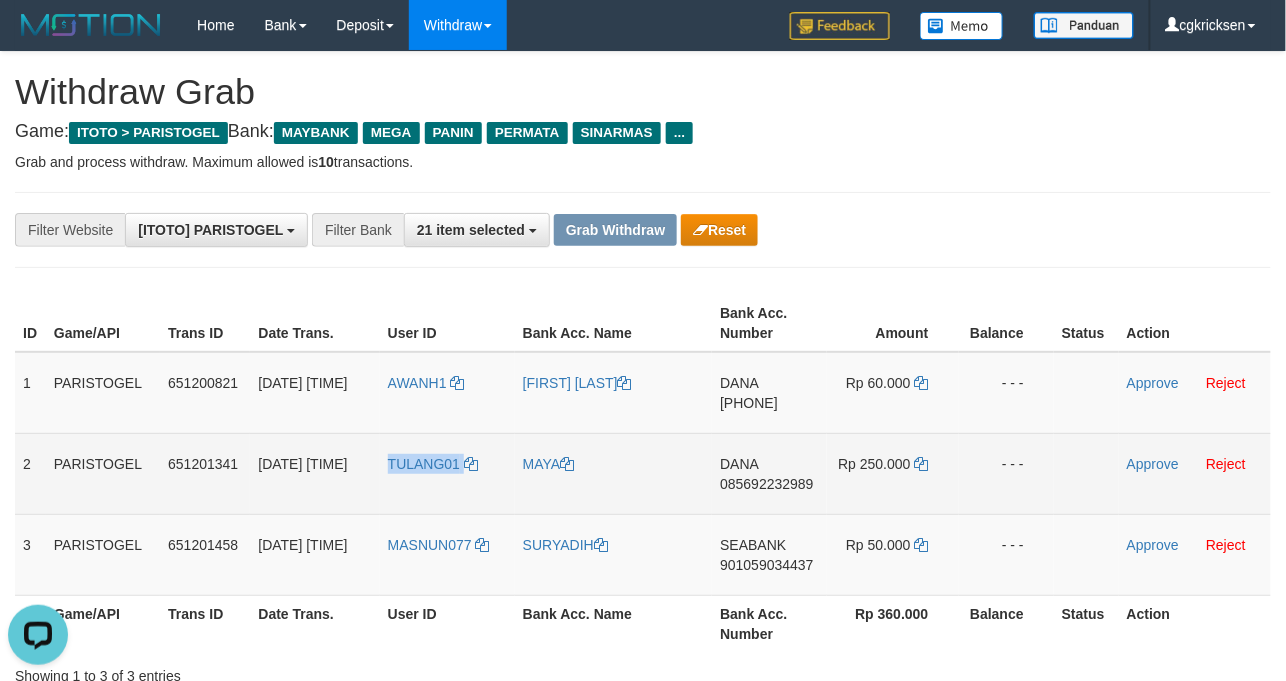 click on "TULANG01" at bounding box center [447, 473] 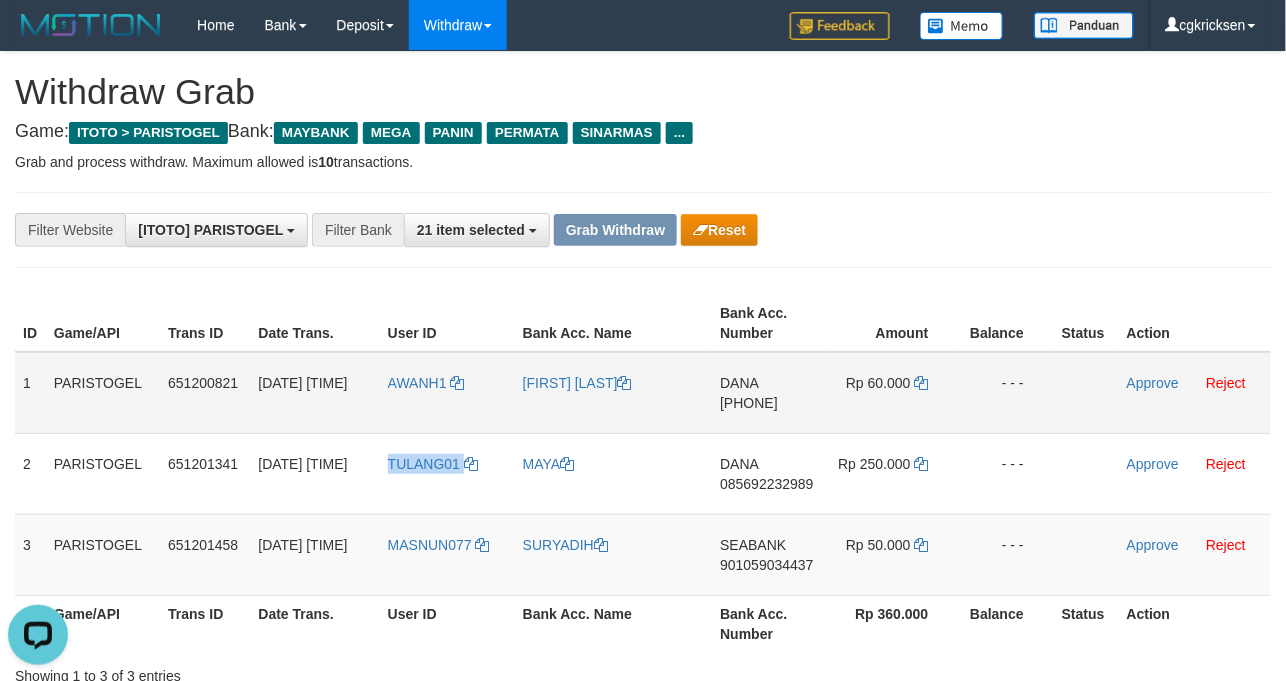 copy on "TULANG01" 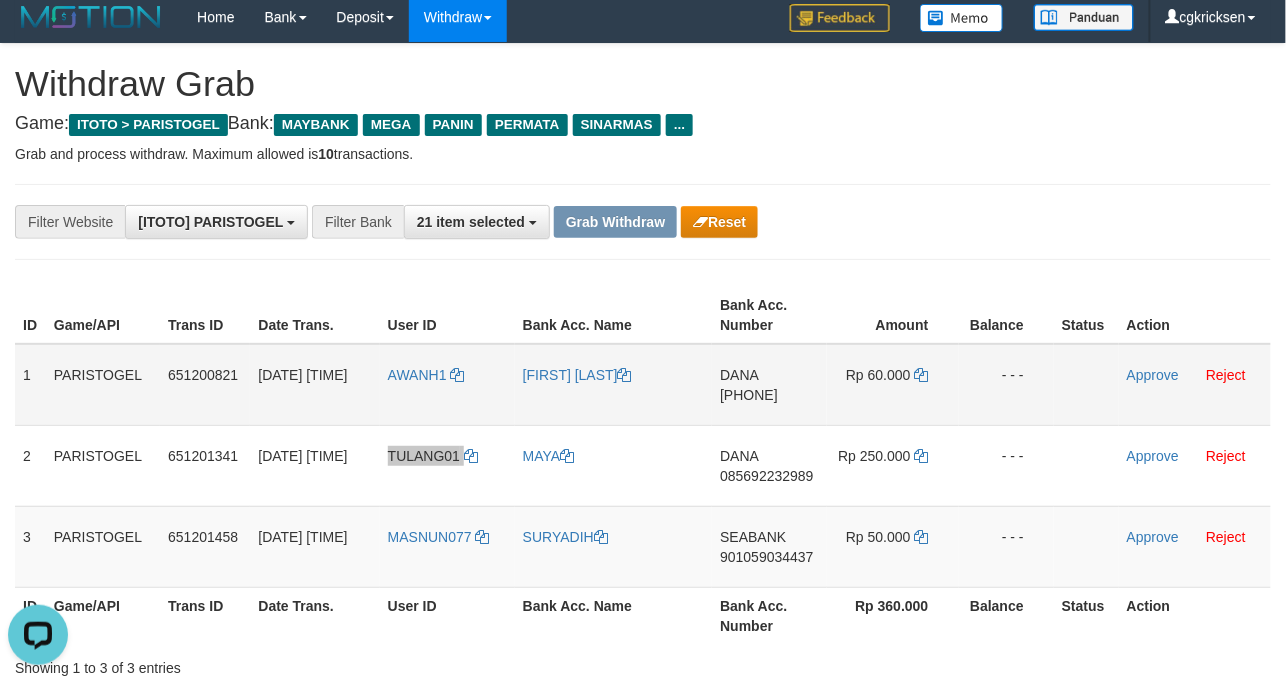 scroll, scrollTop: 133, scrollLeft: 0, axis: vertical 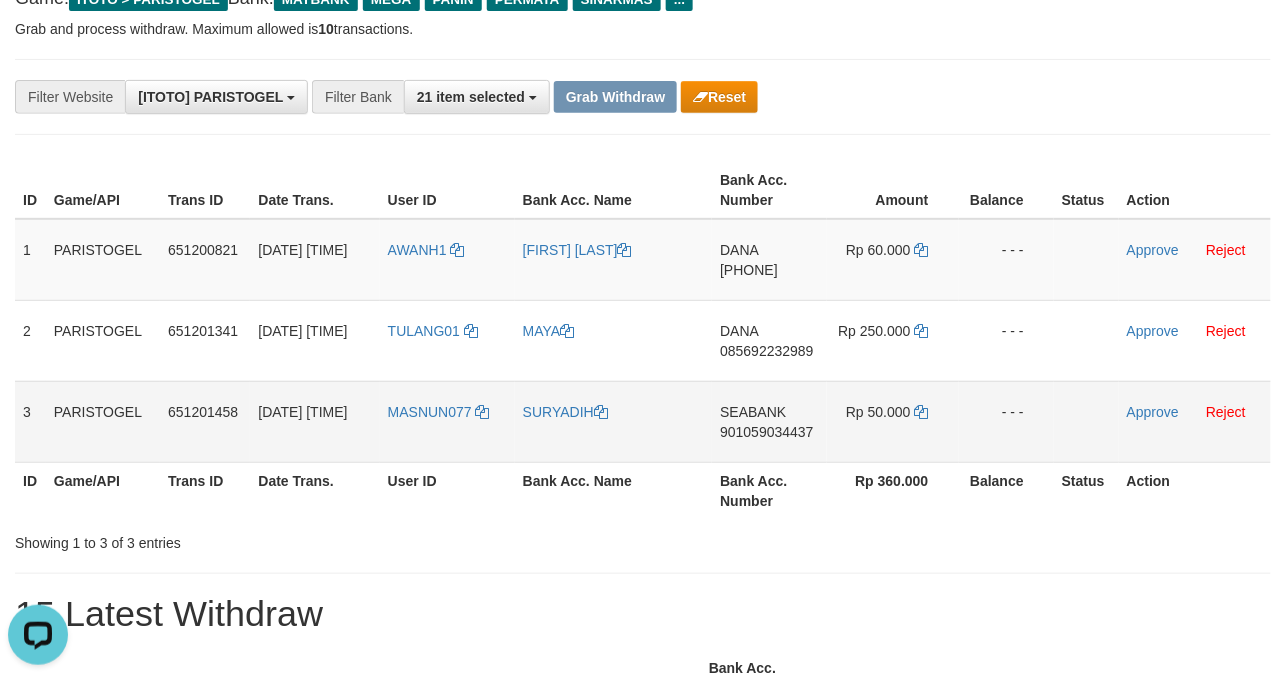 click on "MASNUN077" at bounding box center [447, 421] 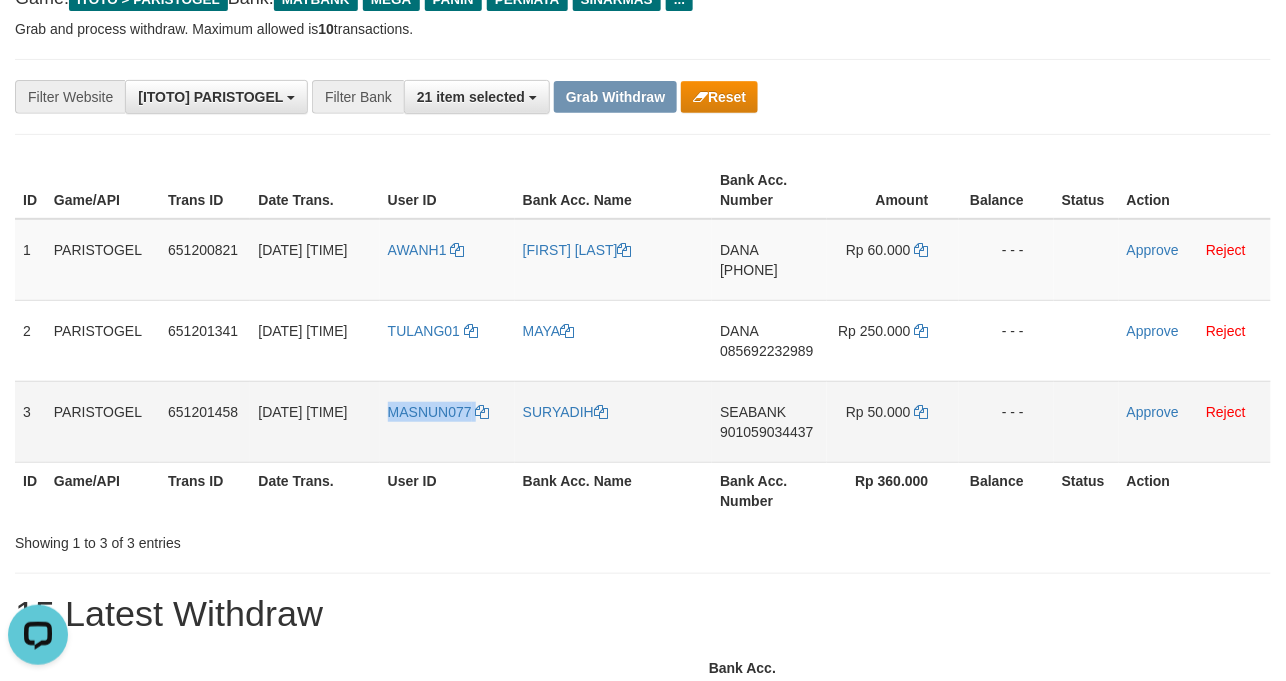 click on "MASNUN077" at bounding box center (447, 421) 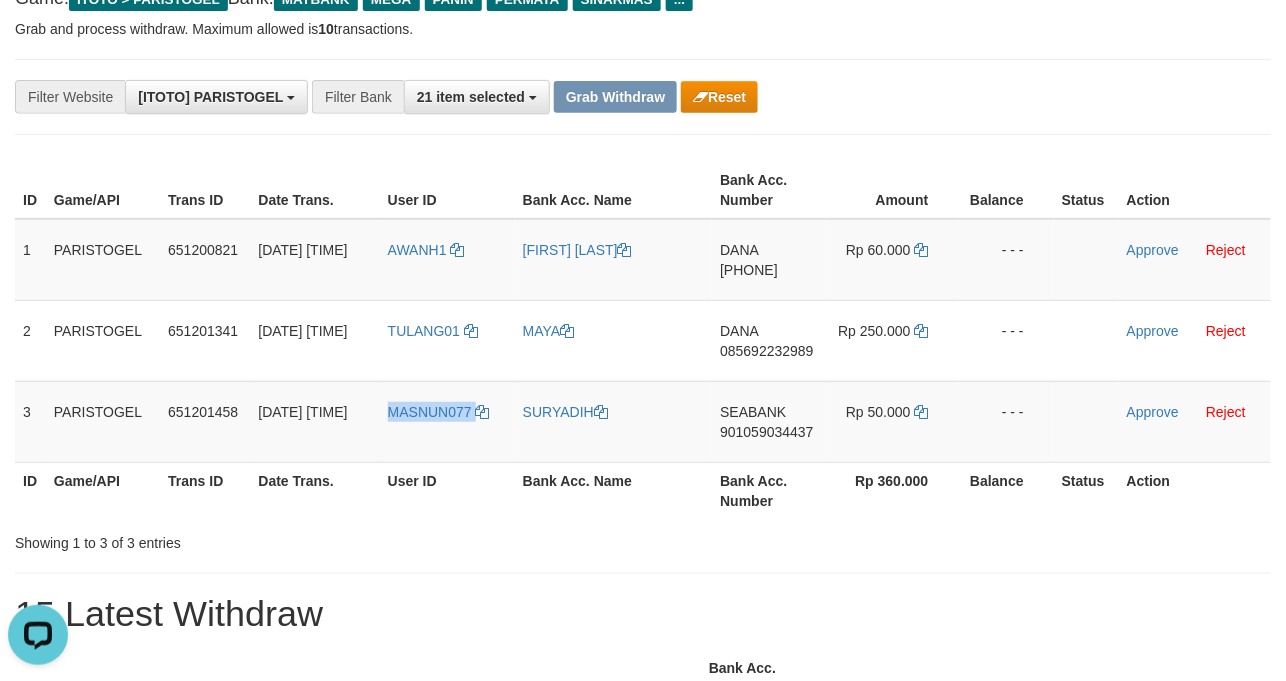 copy on "MASNUN077" 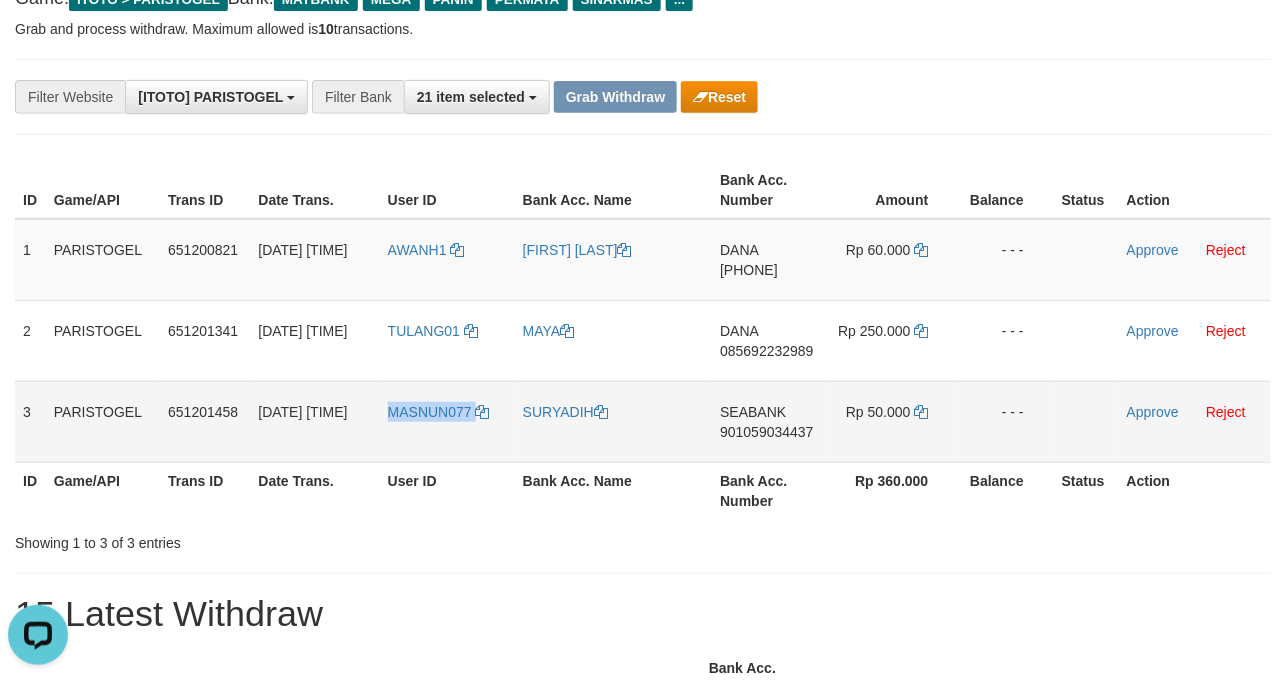 click on "MASNUN077" at bounding box center (447, 421) 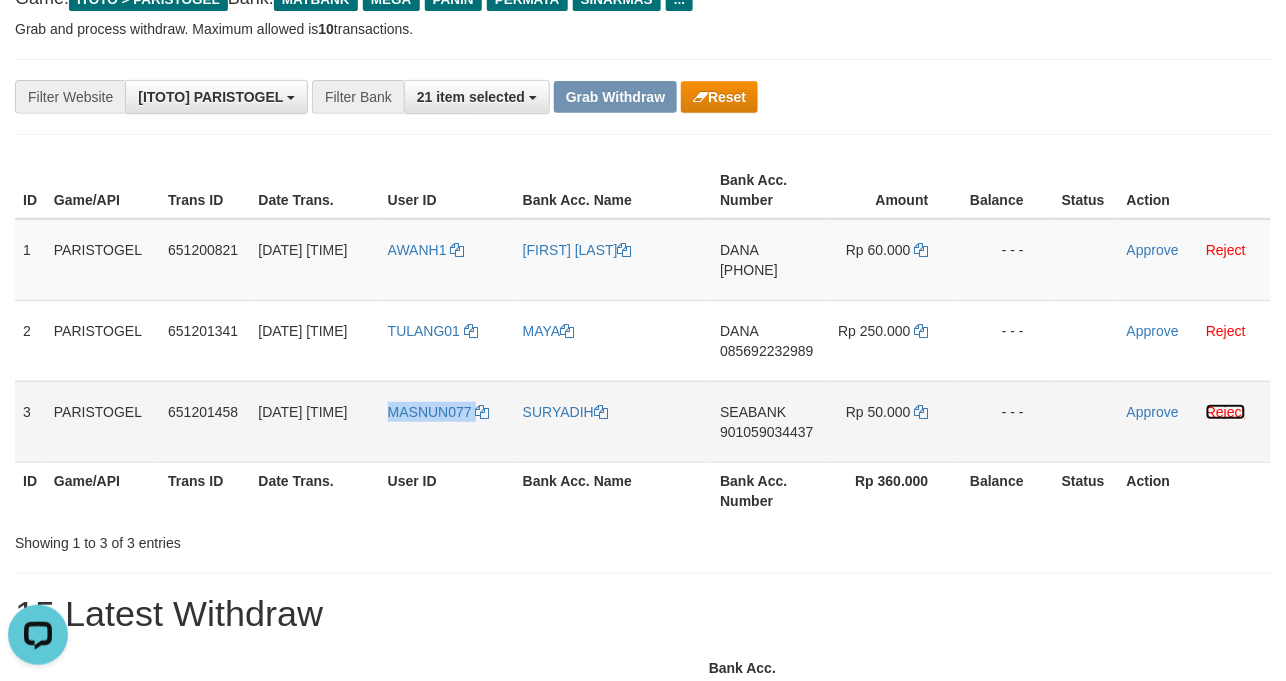 click on "Reject" at bounding box center [1226, 412] 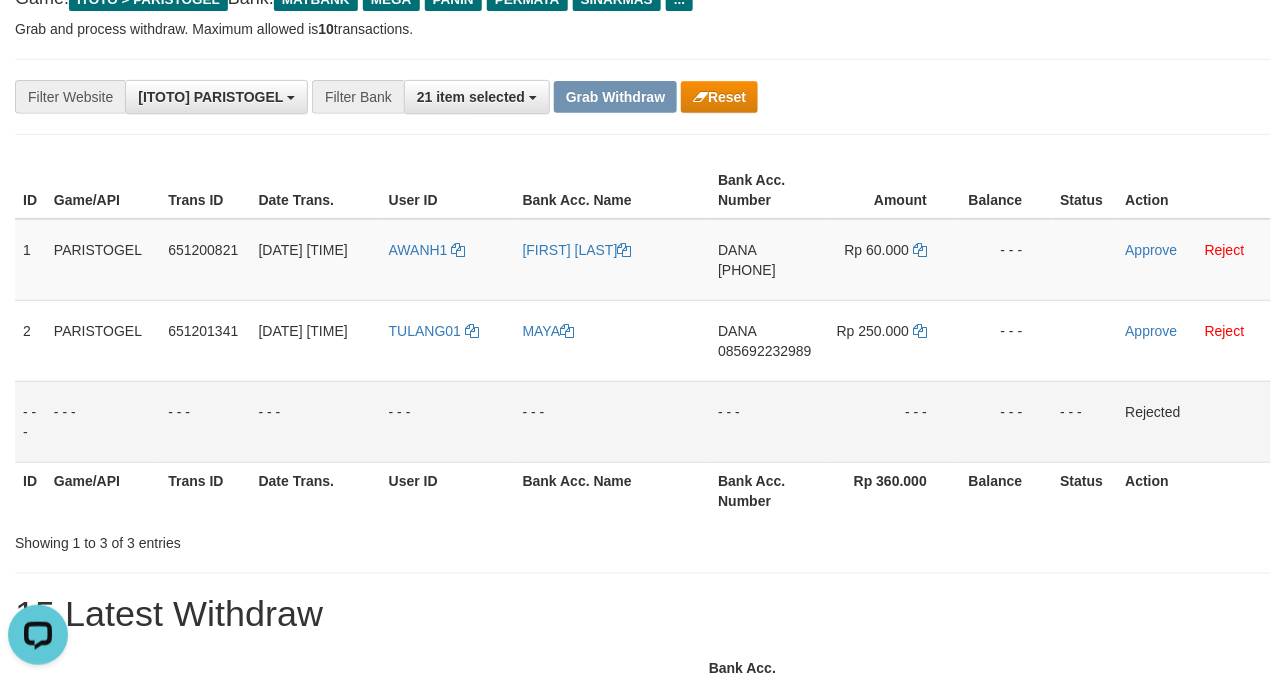 click on "**********" at bounding box center [643, 757] 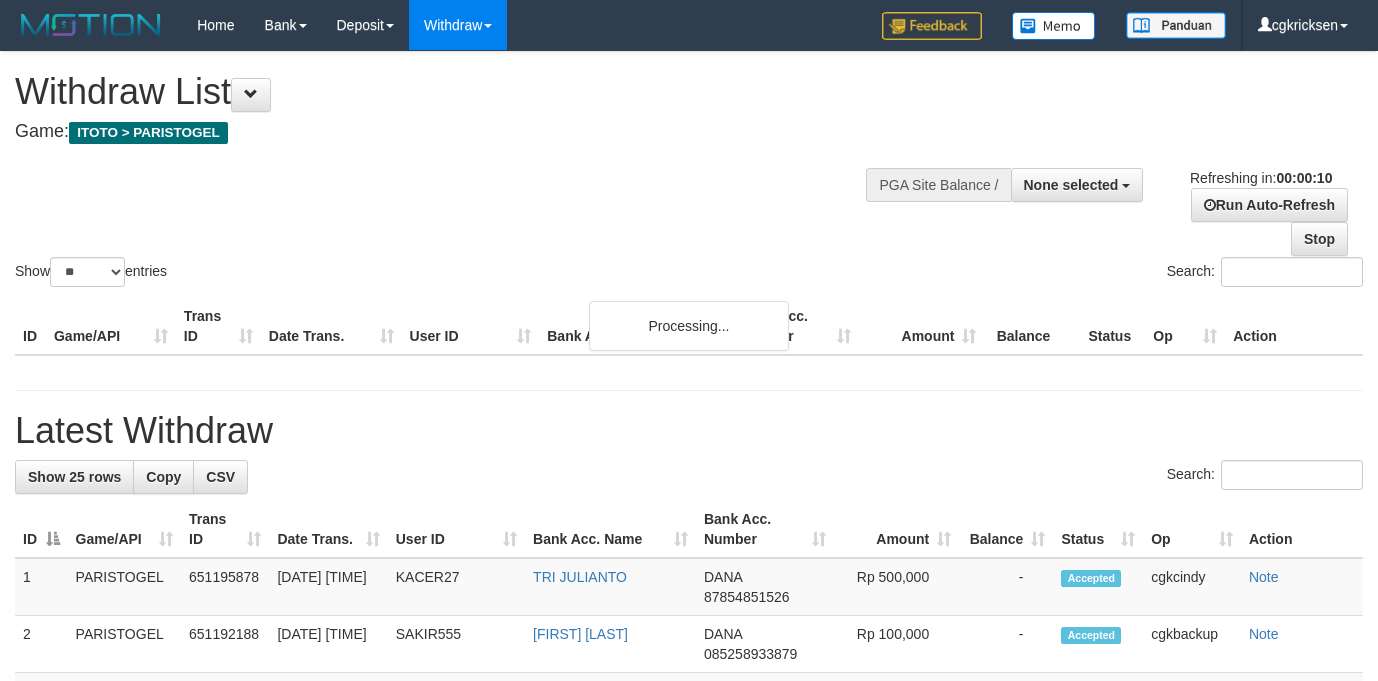 select 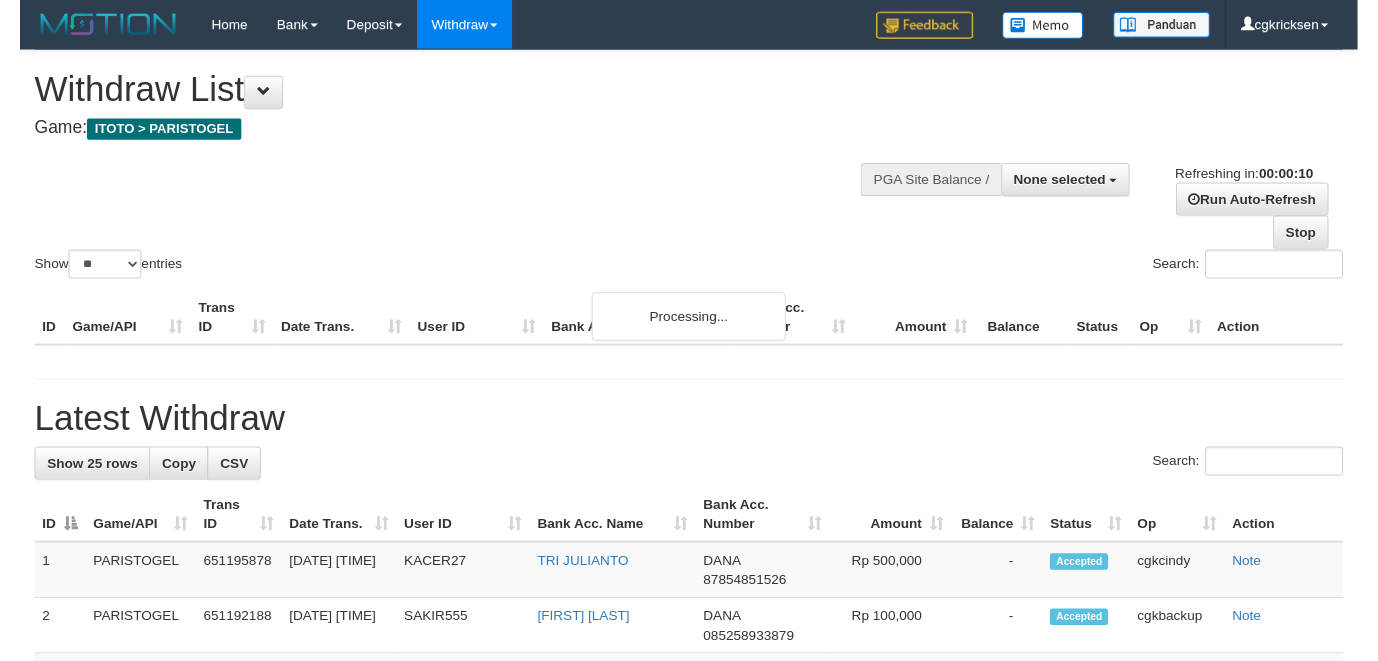 scroll, scrollTop: 0, scrollLeft: 0, axis: both 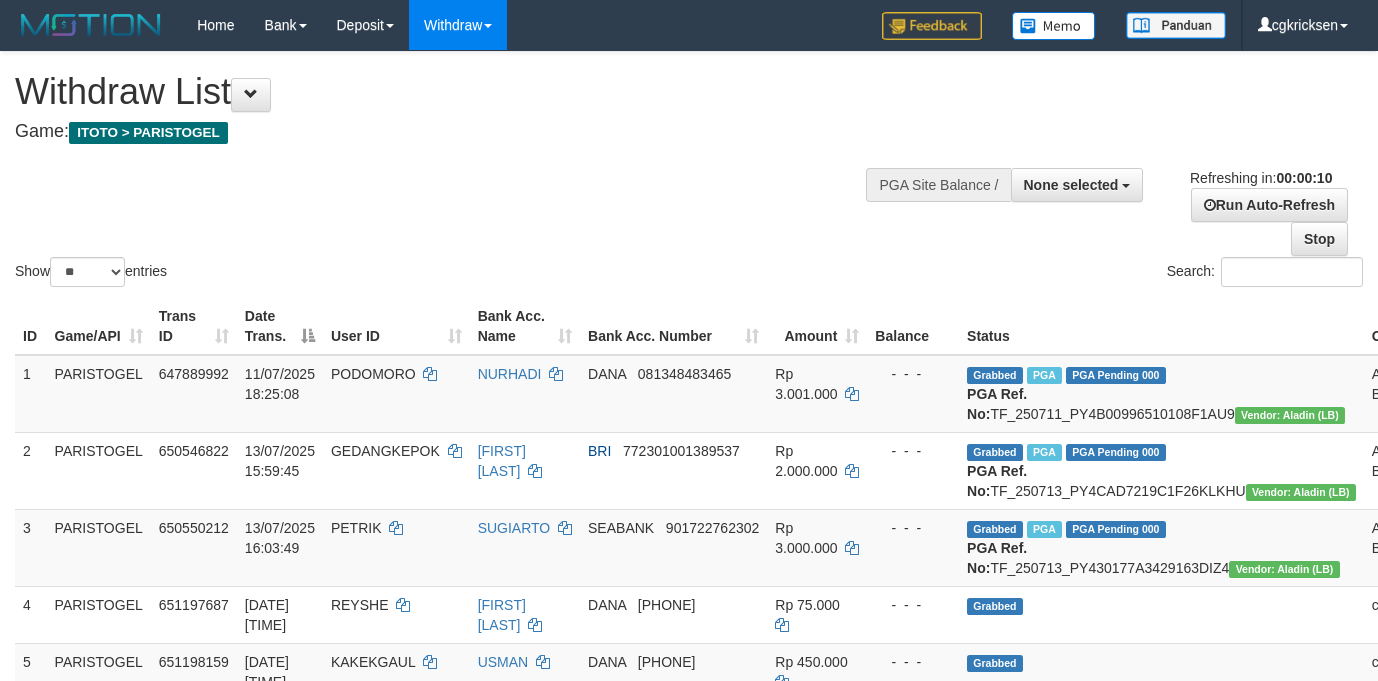 select 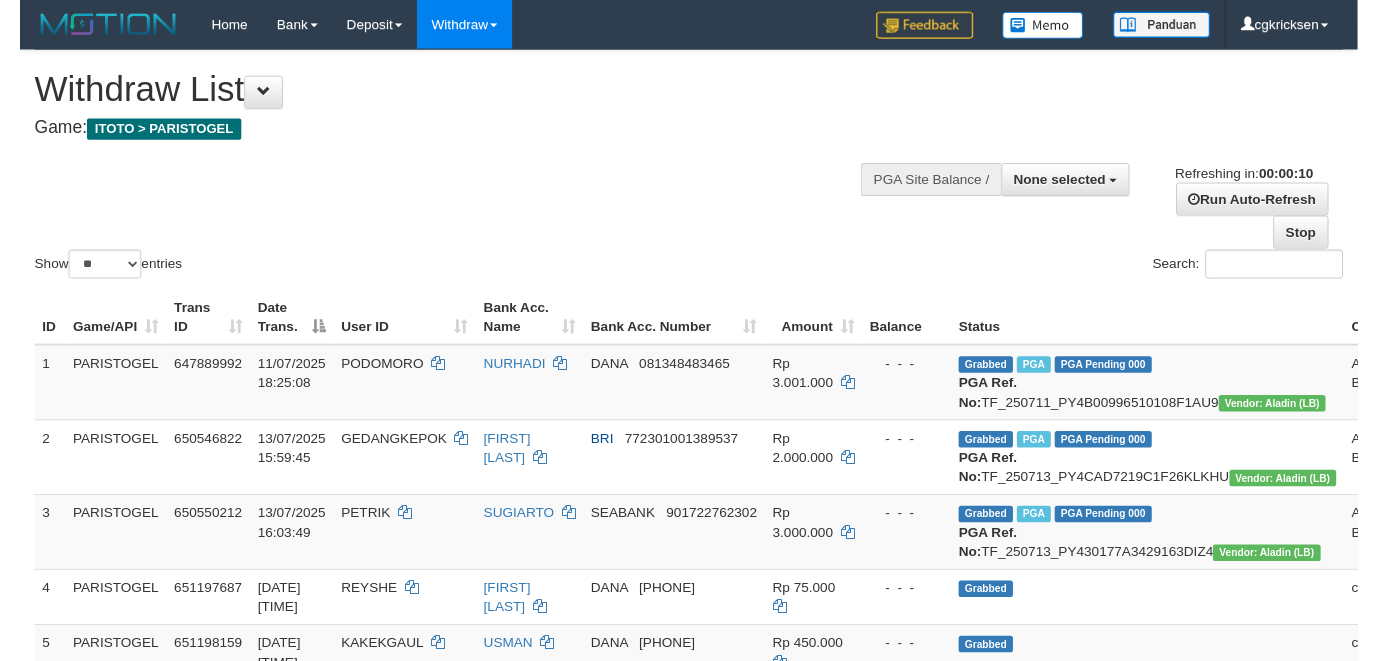 scroll, scrollTop: 0, scrollLeft: 0, axis: both 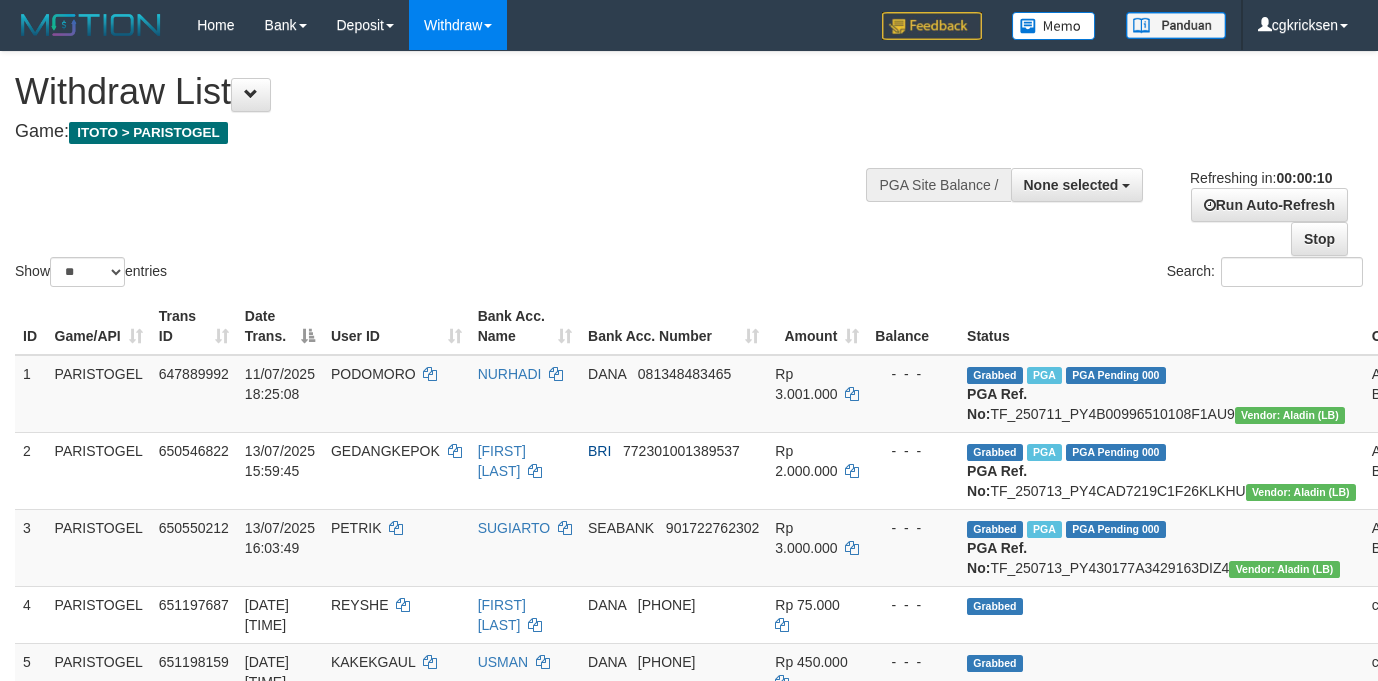 select 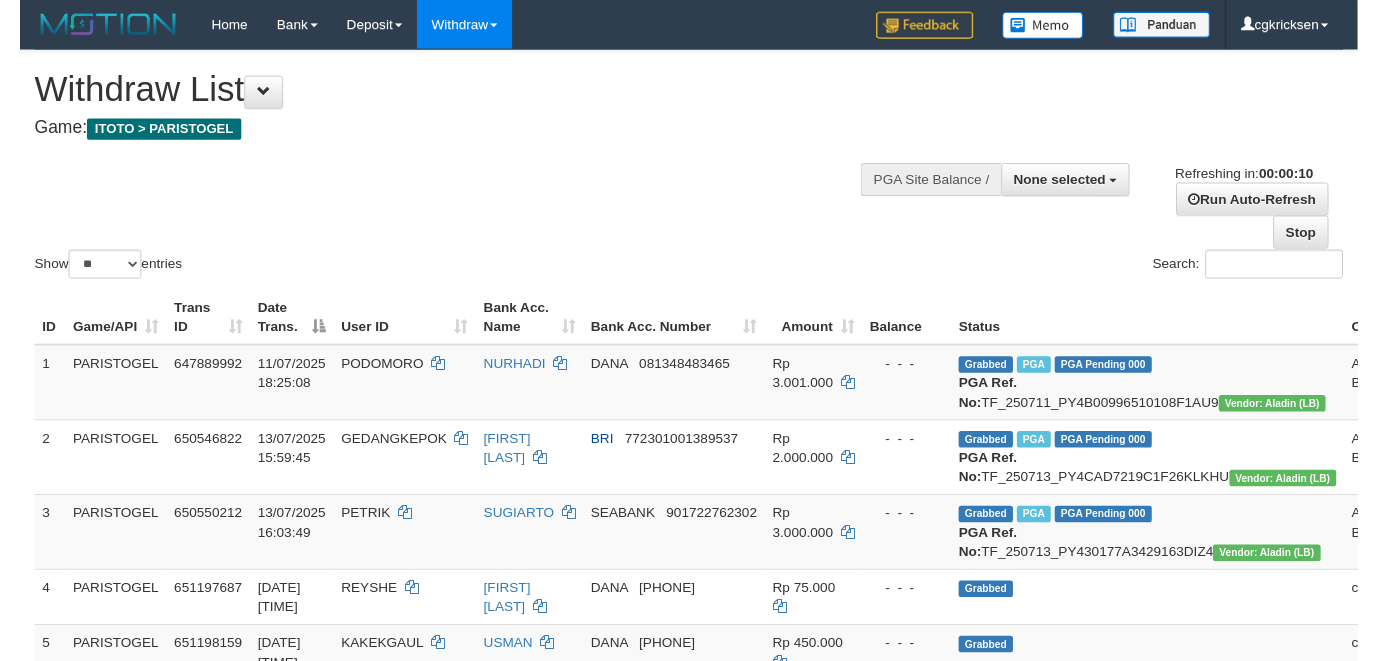 scroll, scrollTop: 0, scrollLeft: 0, axis: both 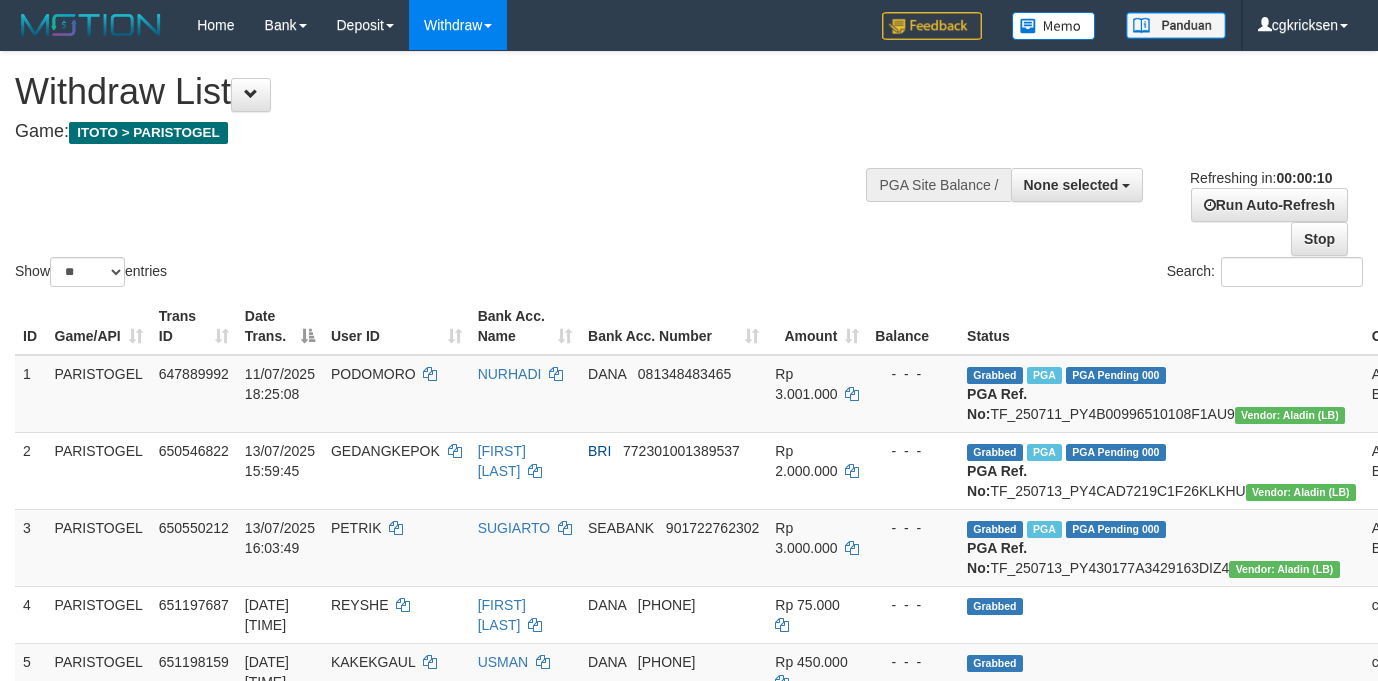 select 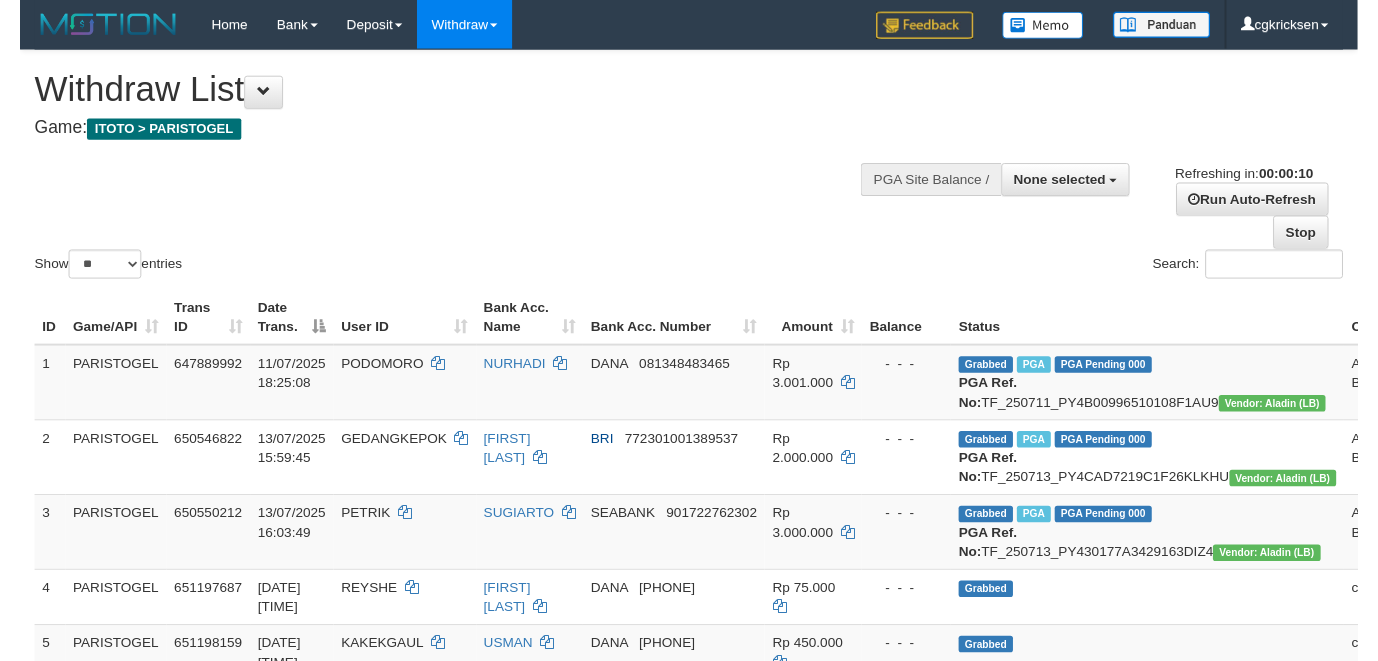 scroll, scrollTop: 0, scrollLeft: 0, axis: both 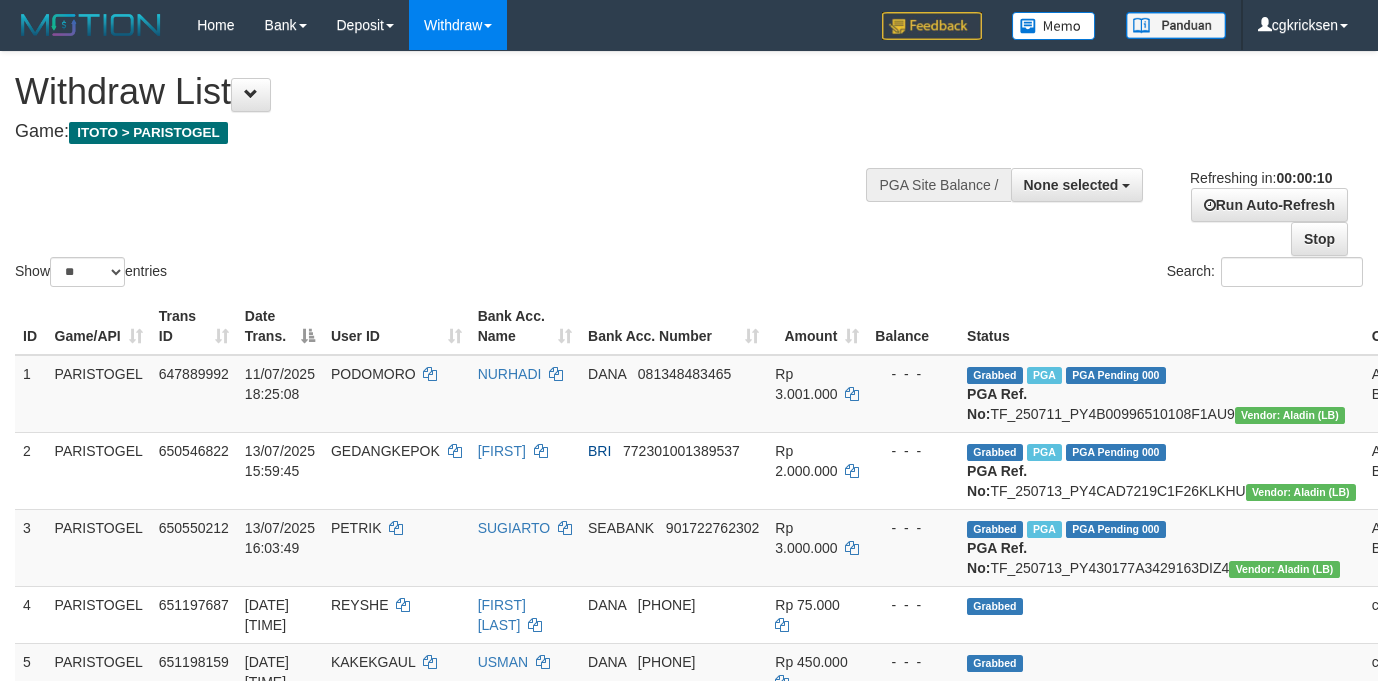 select 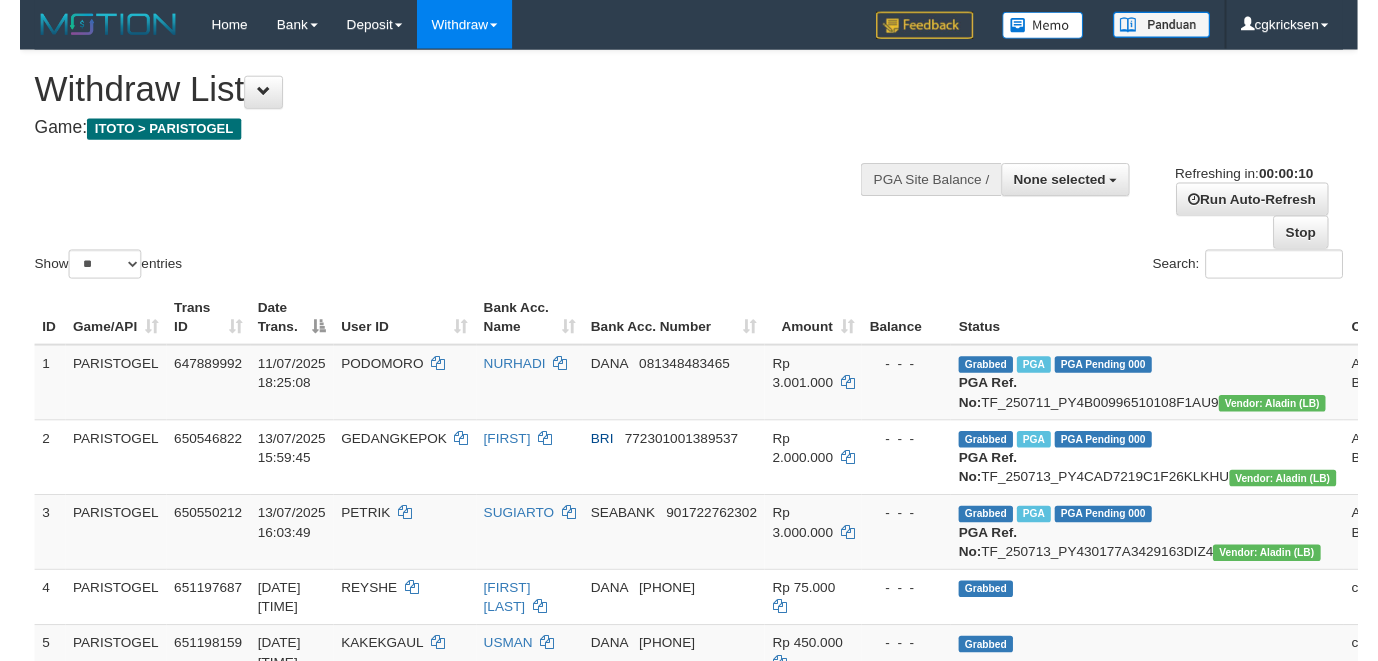 scroll, scrollTop: 0, scrollLeft: 0, axis: both 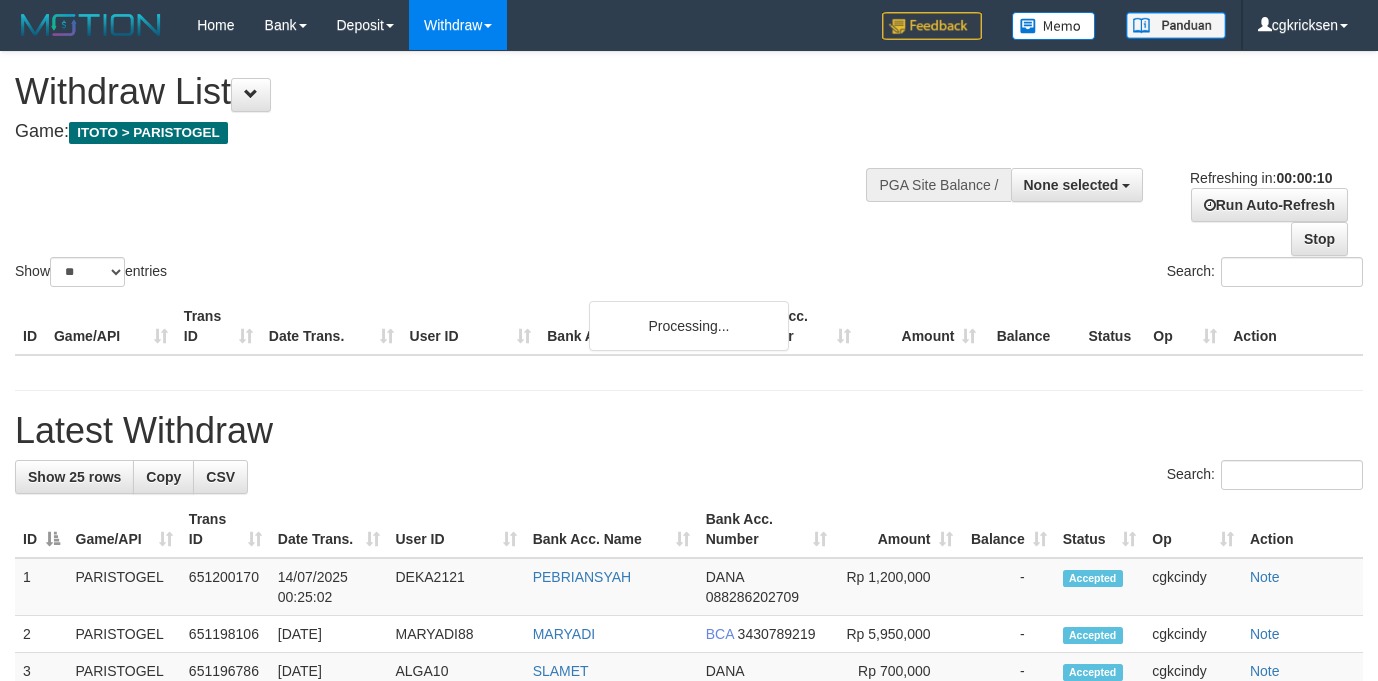 select 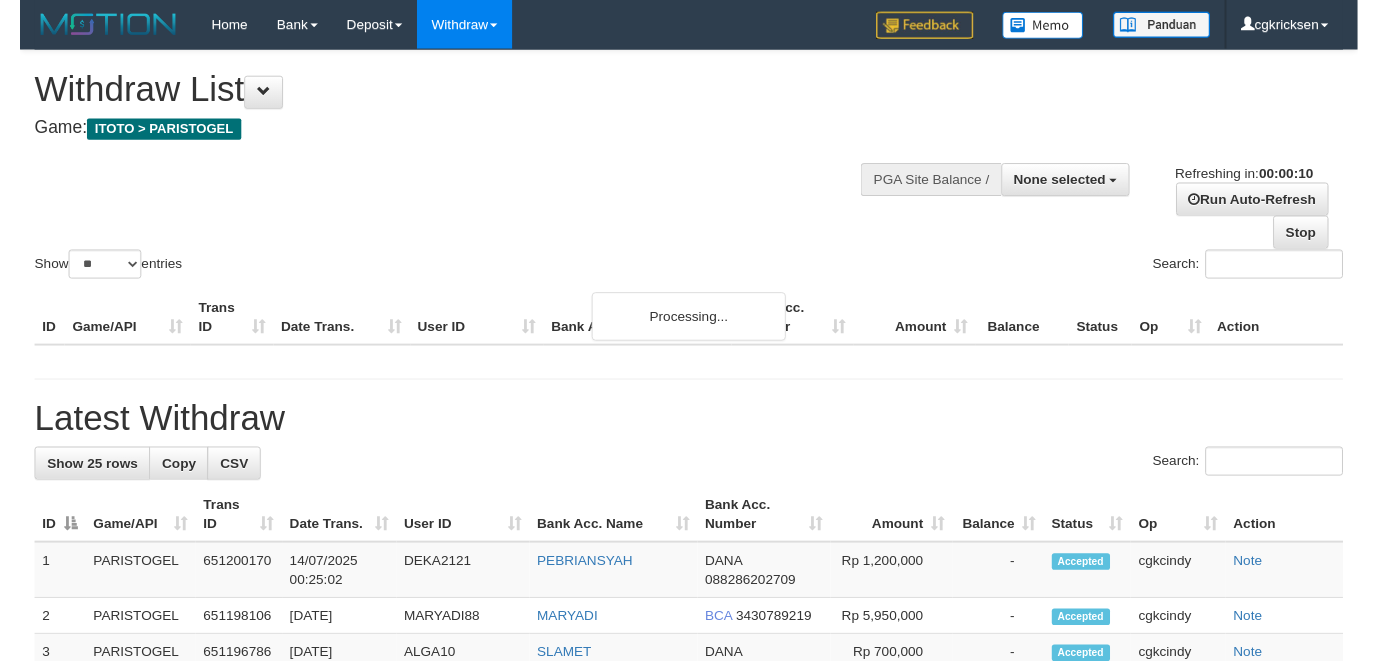 scroll, scrollTop: 0, scrollLeft: 0, axis: both 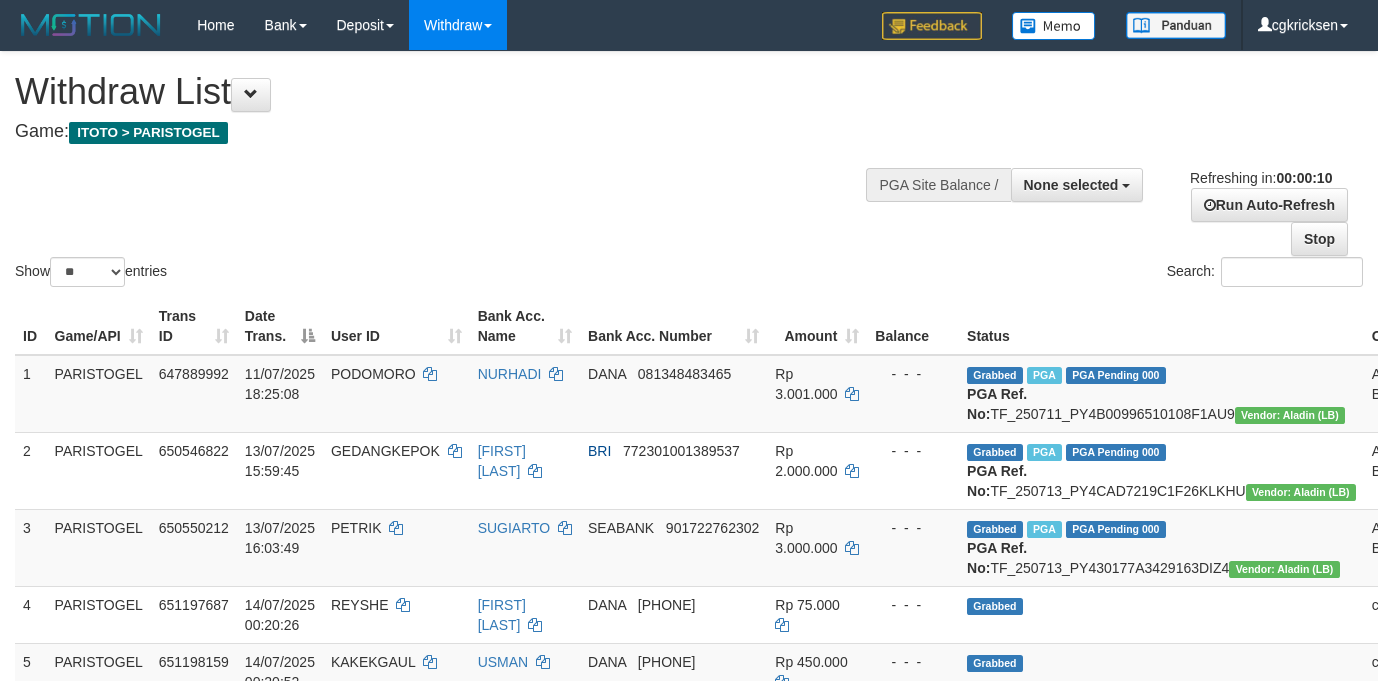 select 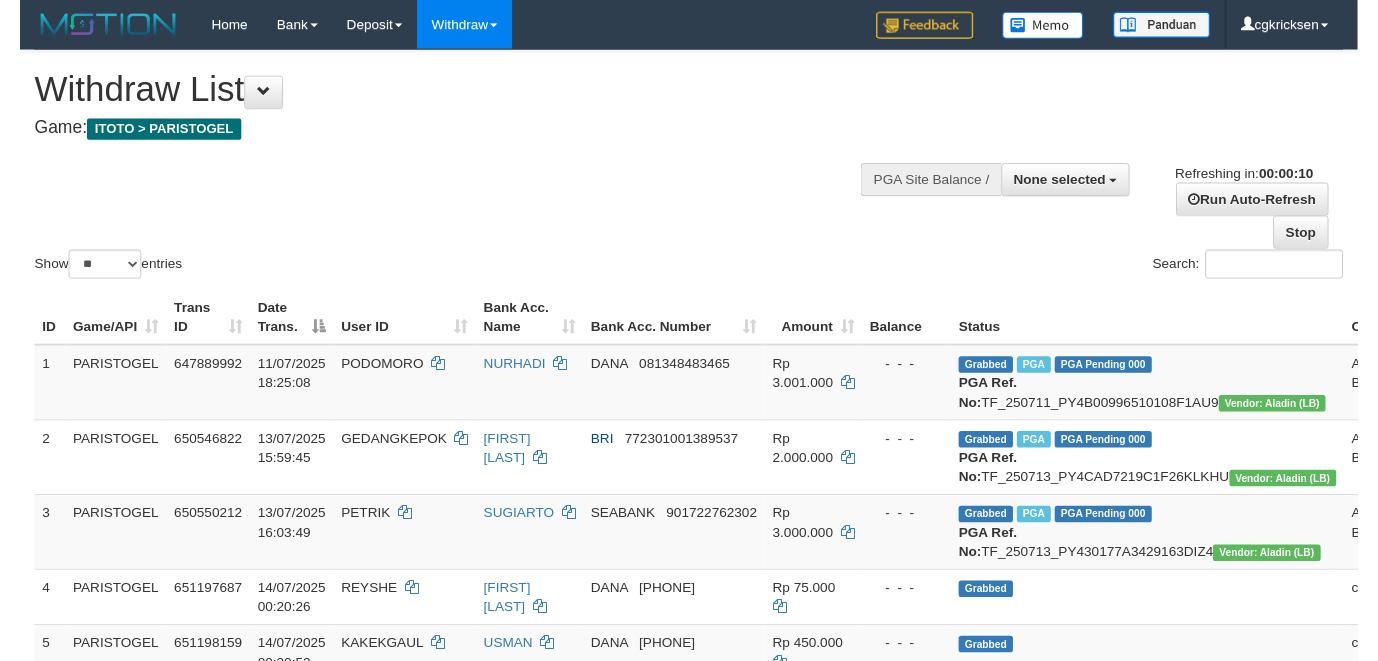 scroll, scrollTop: 0, scrollLeft: 0, axis: both 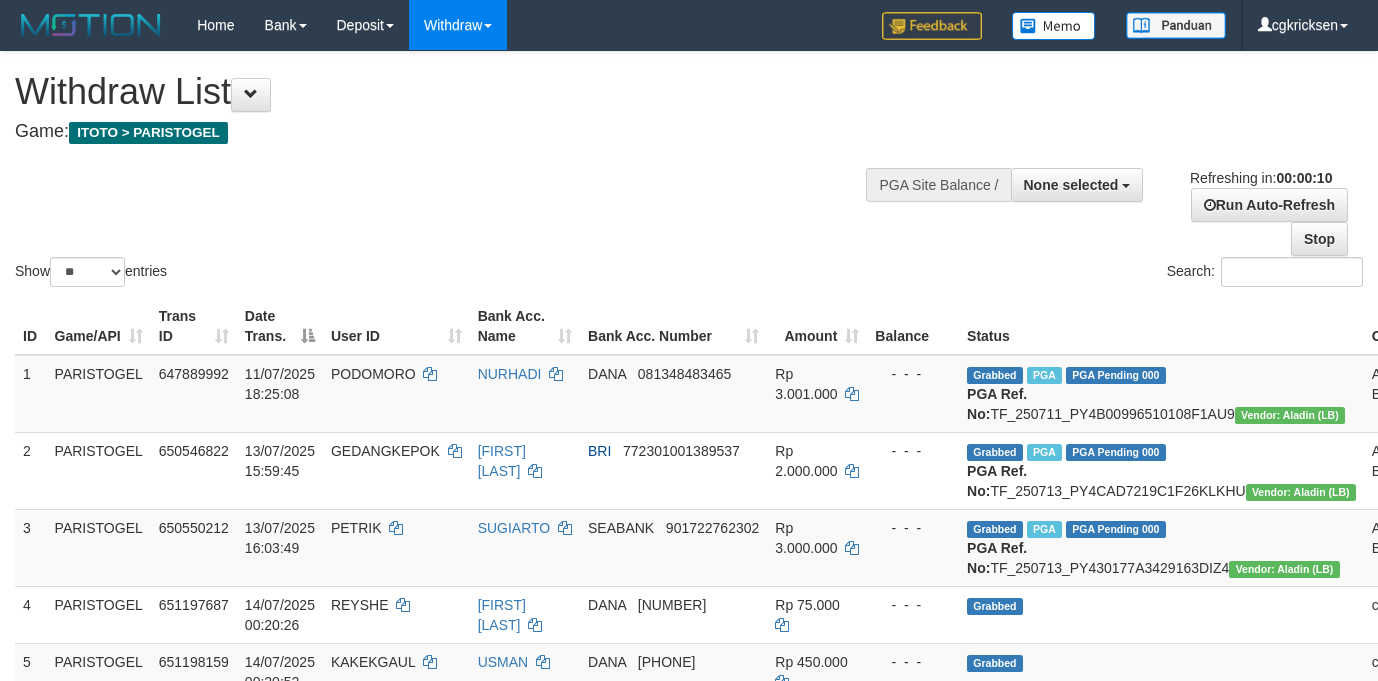 select 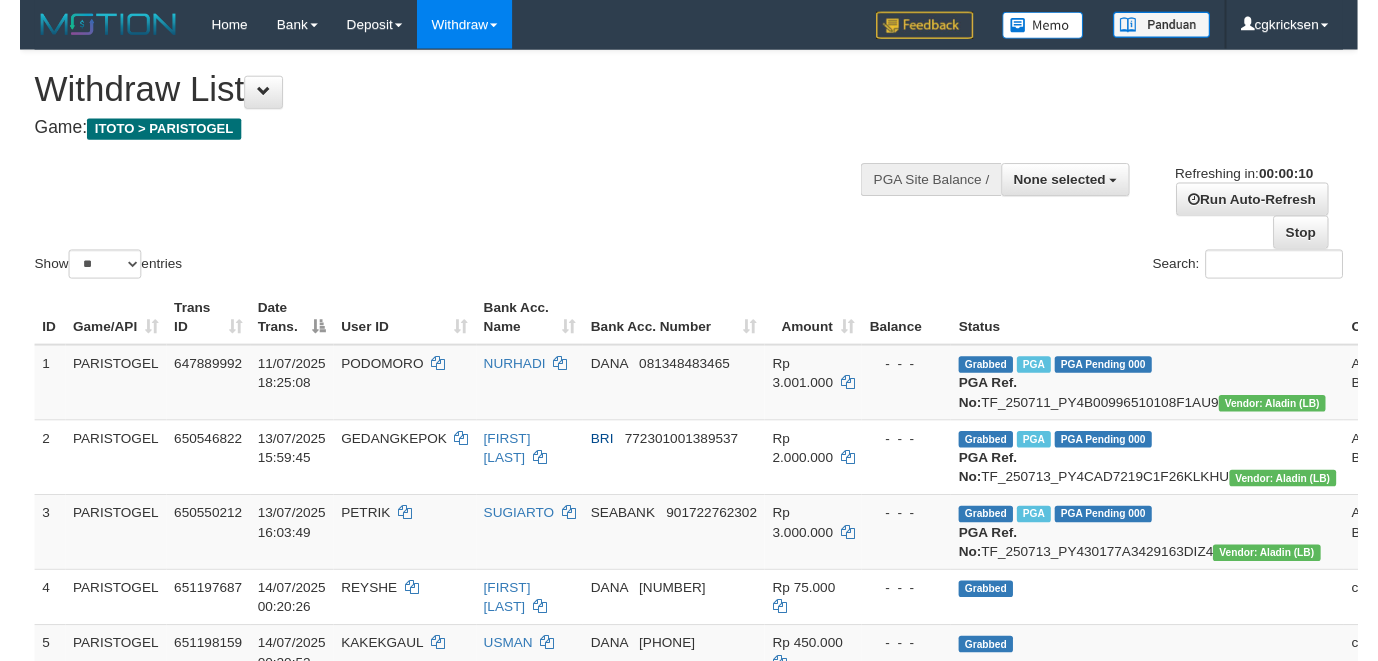 scroll, scrollTop: 0, scrollLeft: 0, axis: both 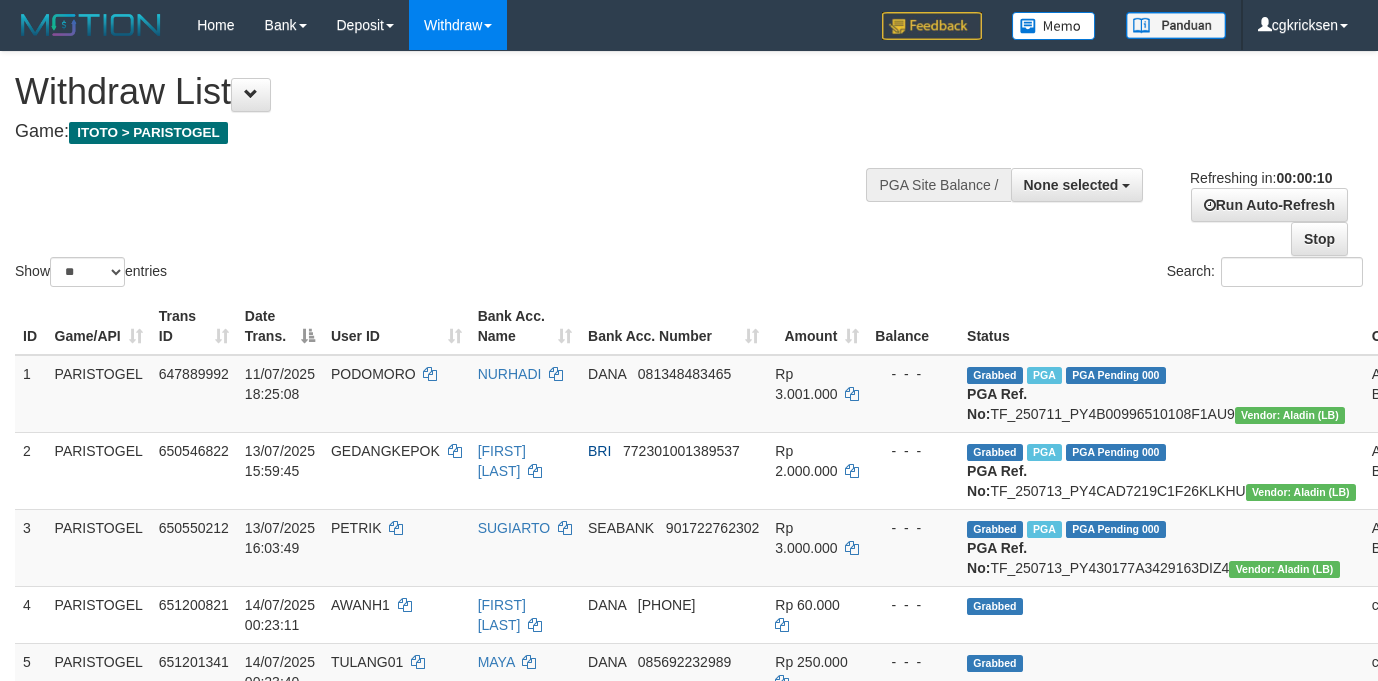select 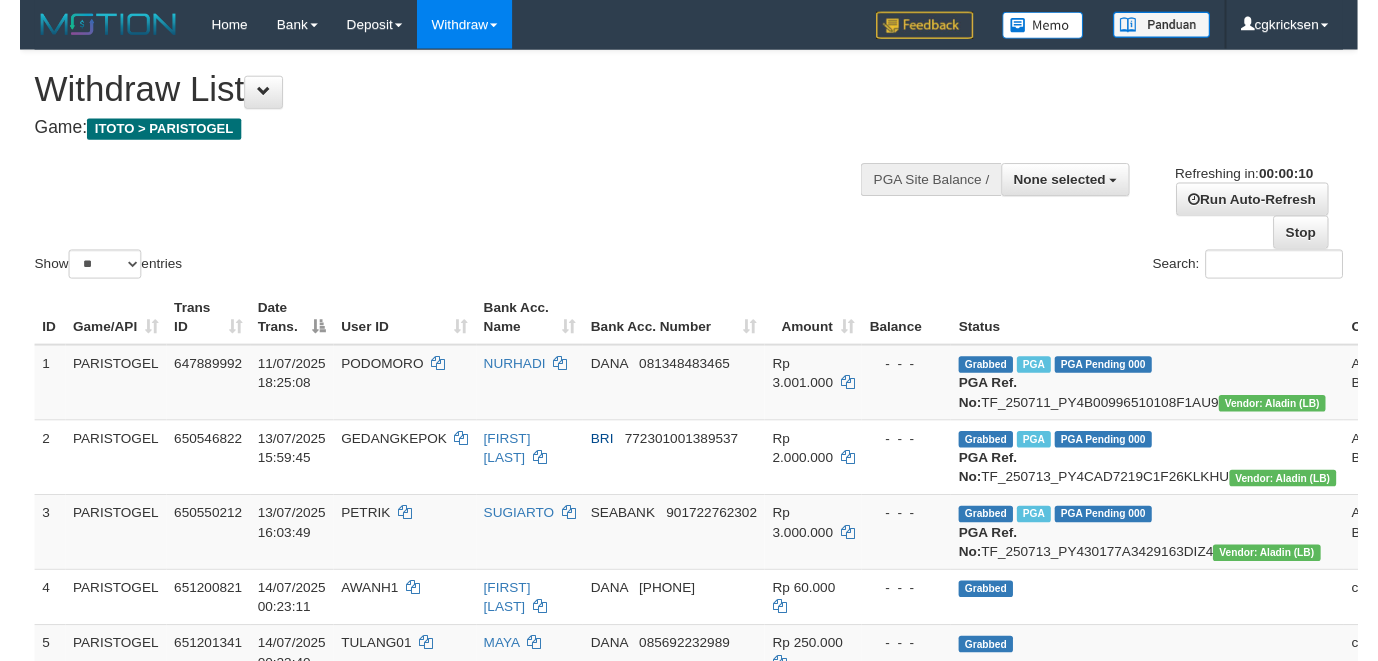 scroll, scrollTop: 0, scrollLeft: 0, axis: both 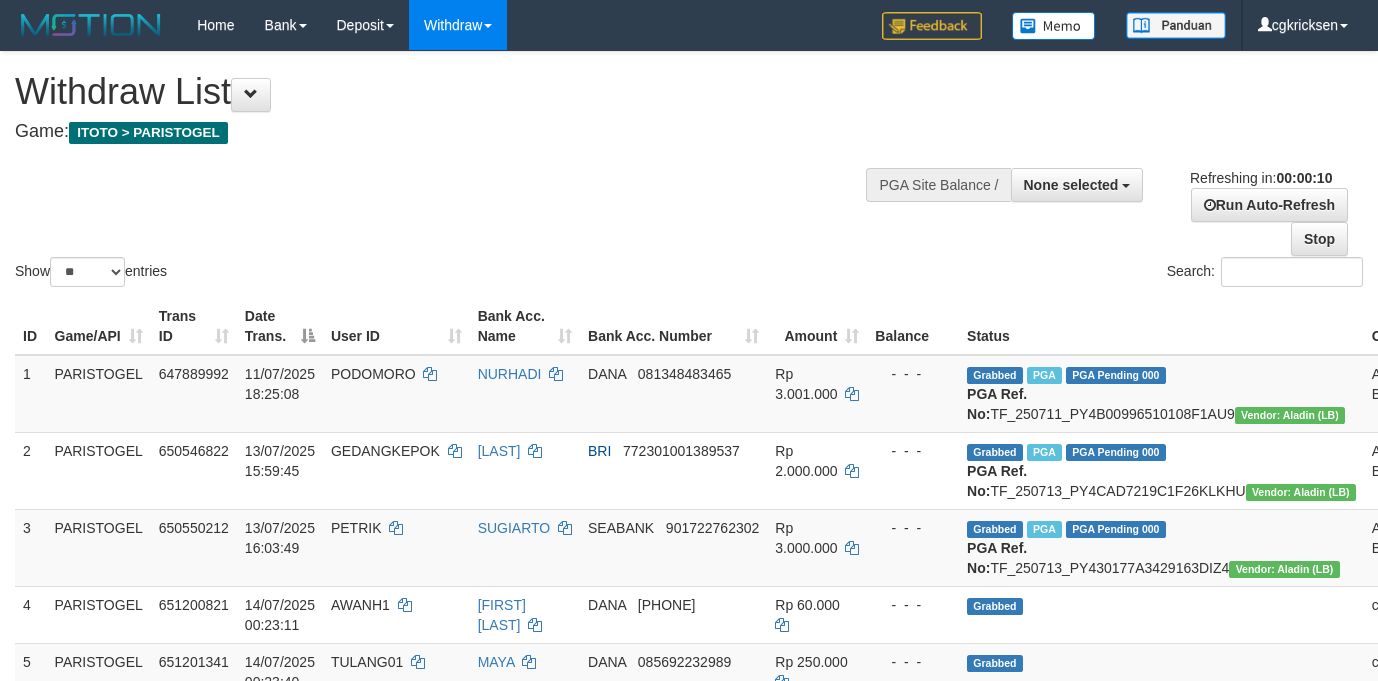 select 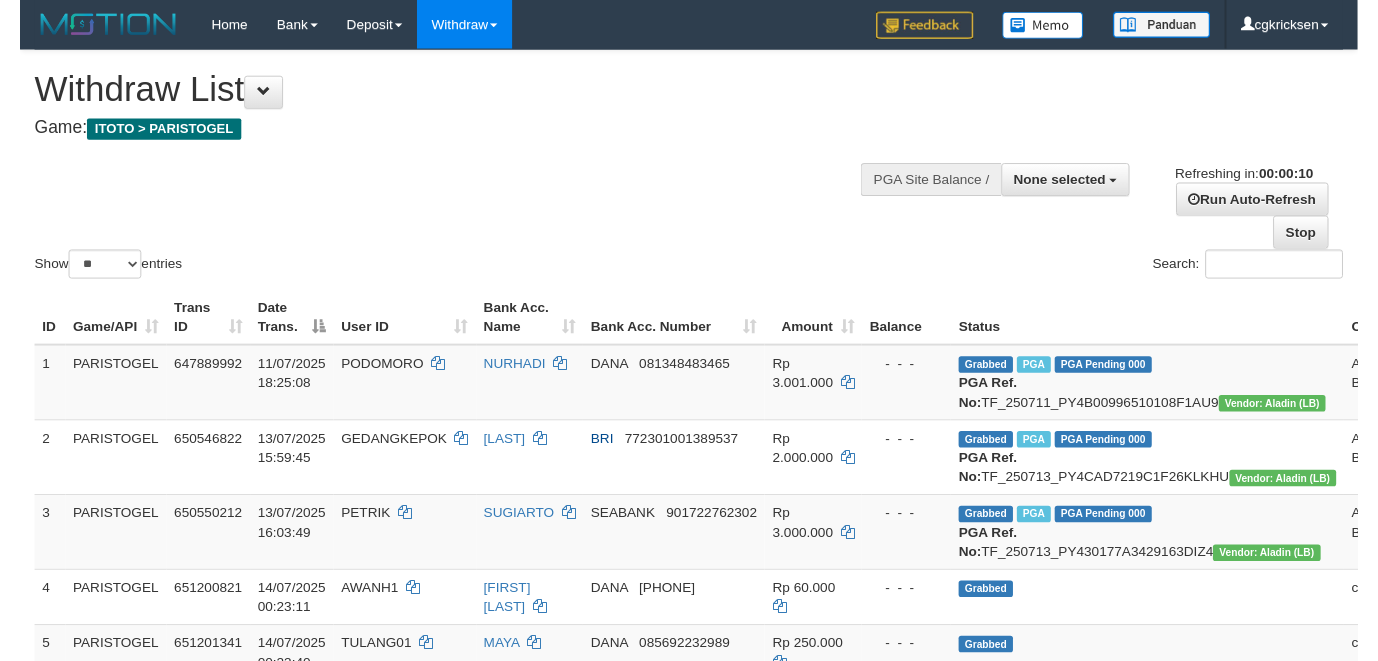 scroll, scrollTop: 0, scrollLeft: 0, axis: both 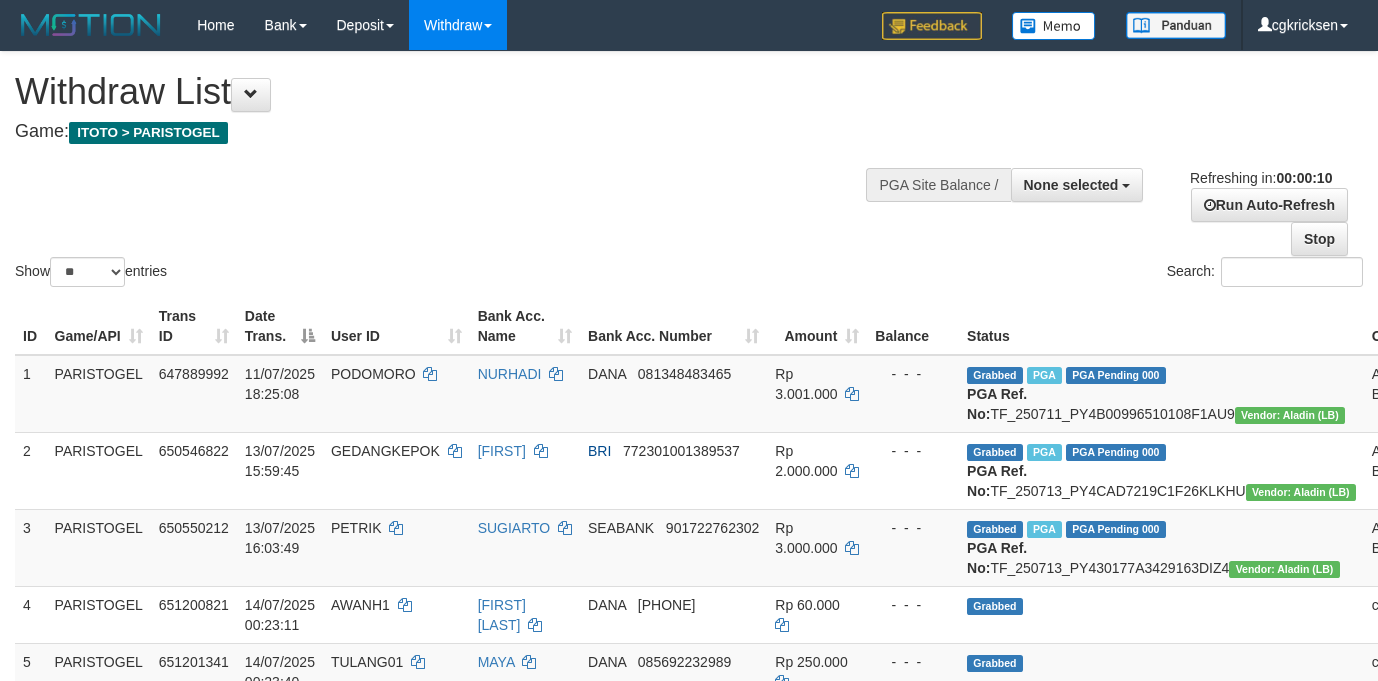select 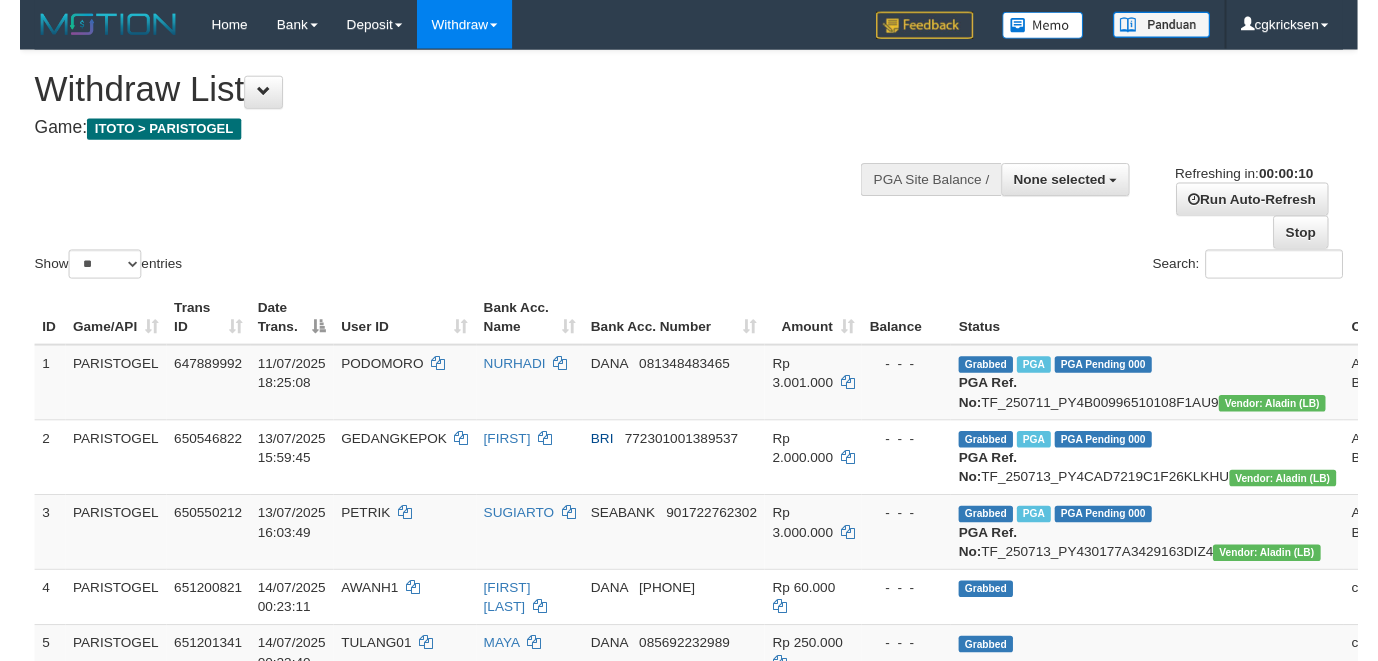 scroll, scrollTop: 0, scrollLeft: 0, axis: both 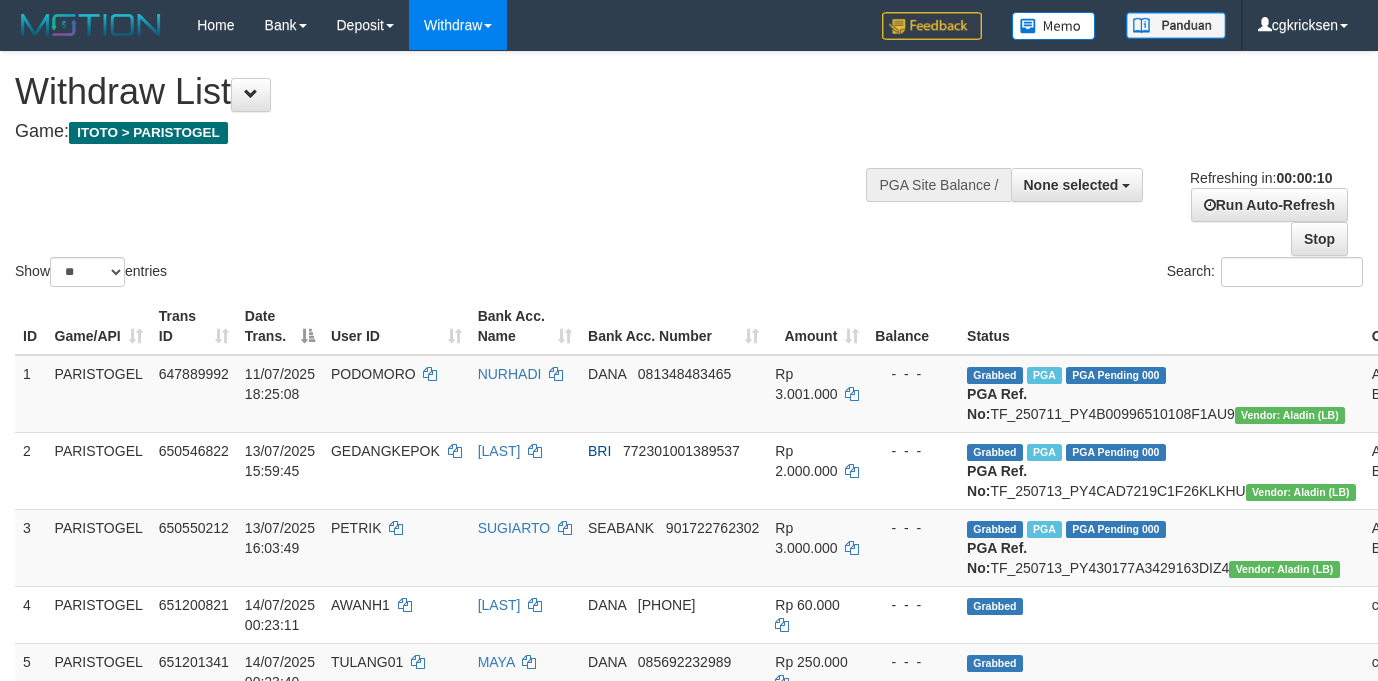 select 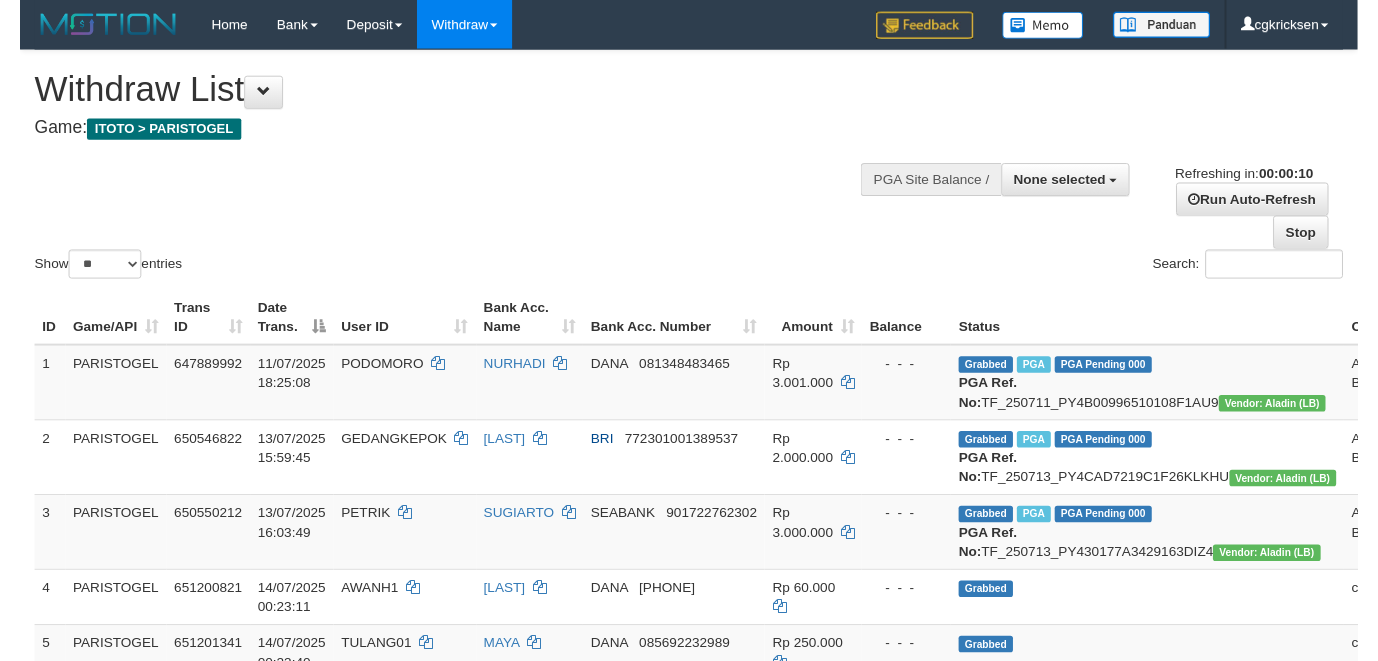 scroll, scrollTop: 0, scrollLeft: 0, axis: both 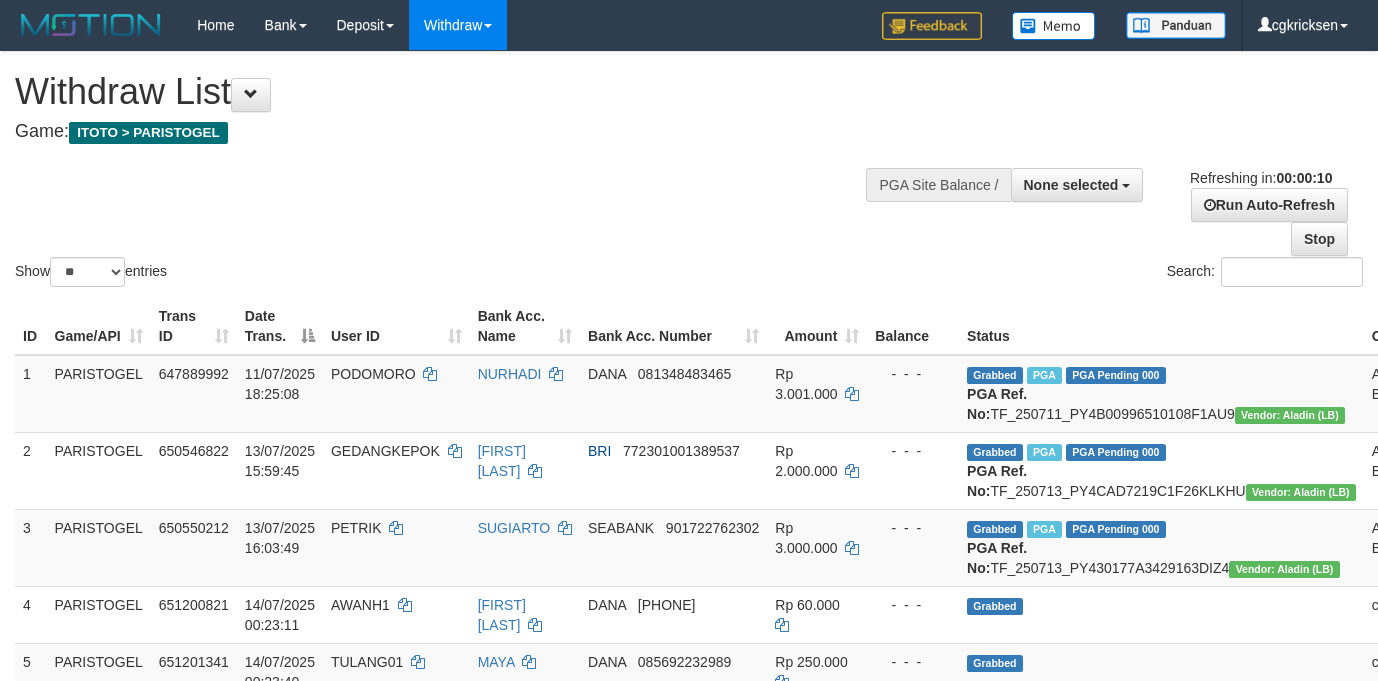 select 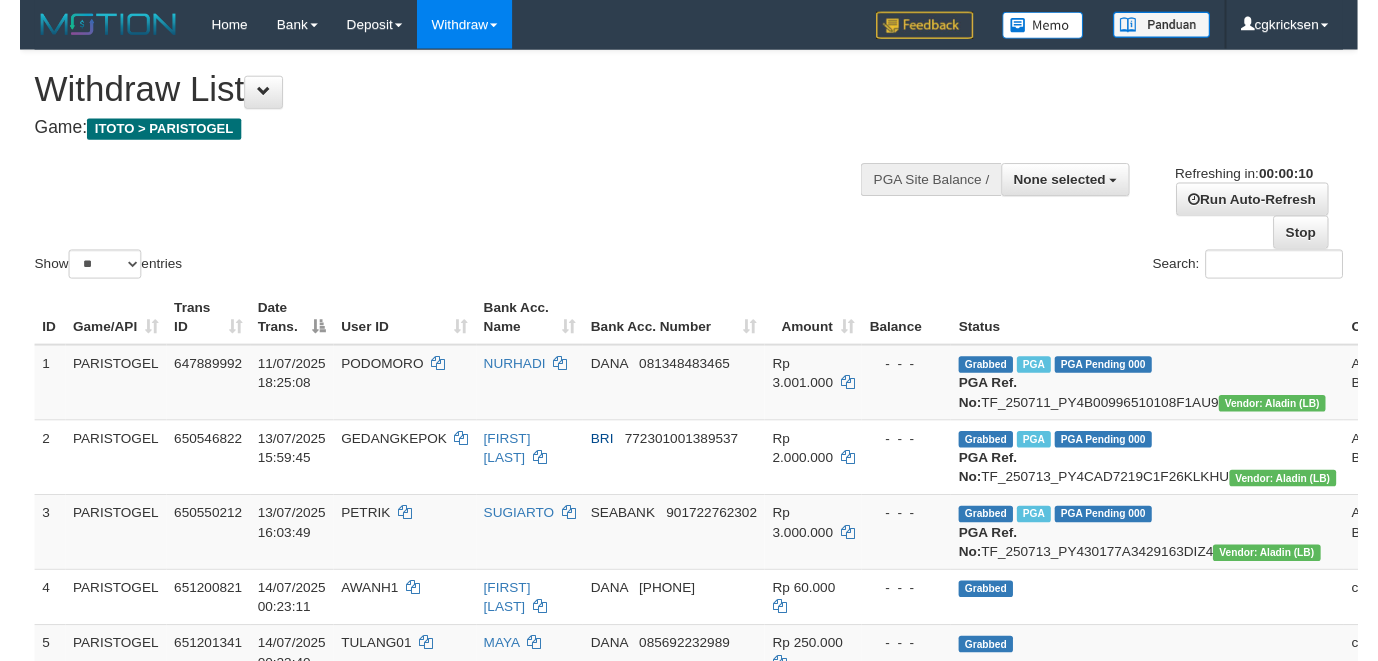 scroll, scrollTop: 0, scrollLeft: 0, axis: both 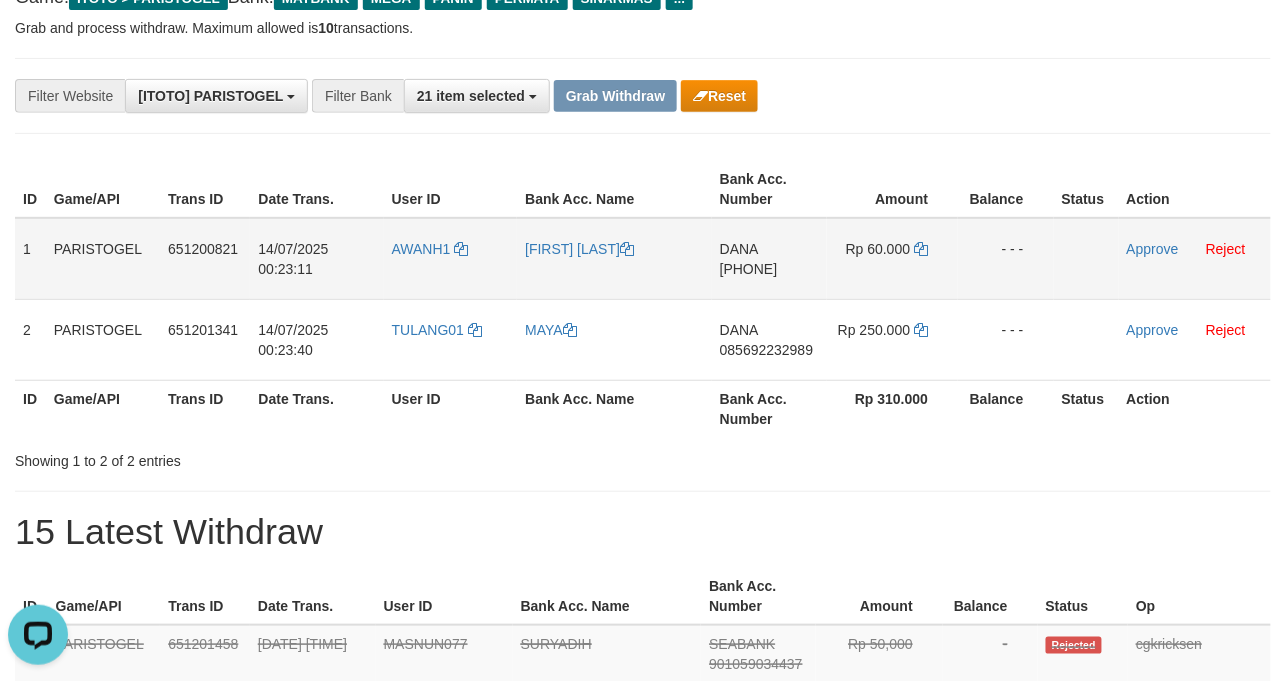 click on "[NAME]
[PHONE]" at bounding box center [769, 259] 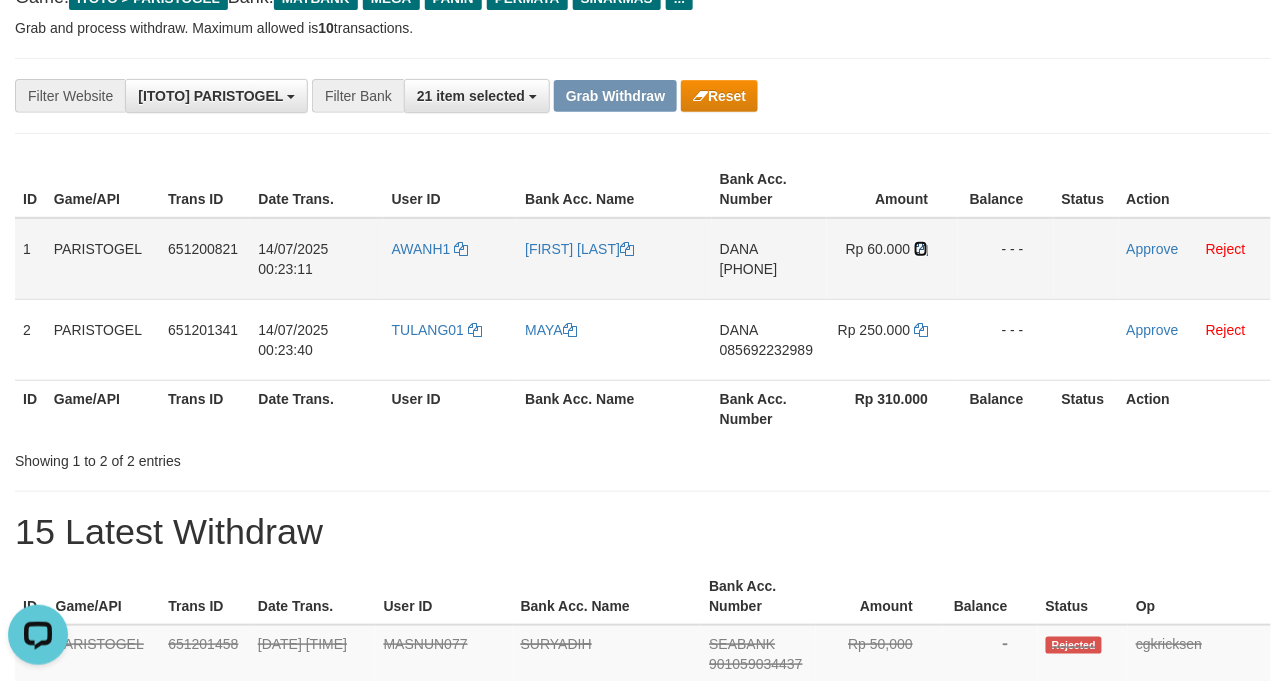 click at bounding box center [921, 249] 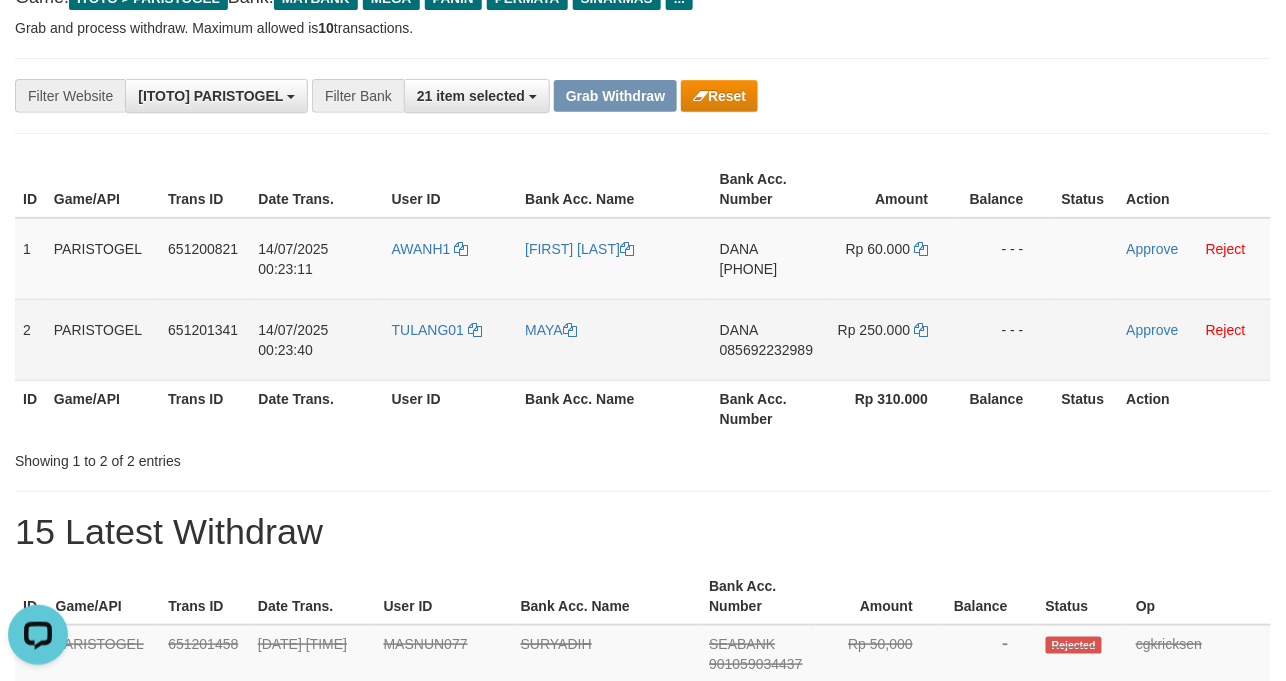 click on "Bank Acc. Number" at bounding box center (769, 408) 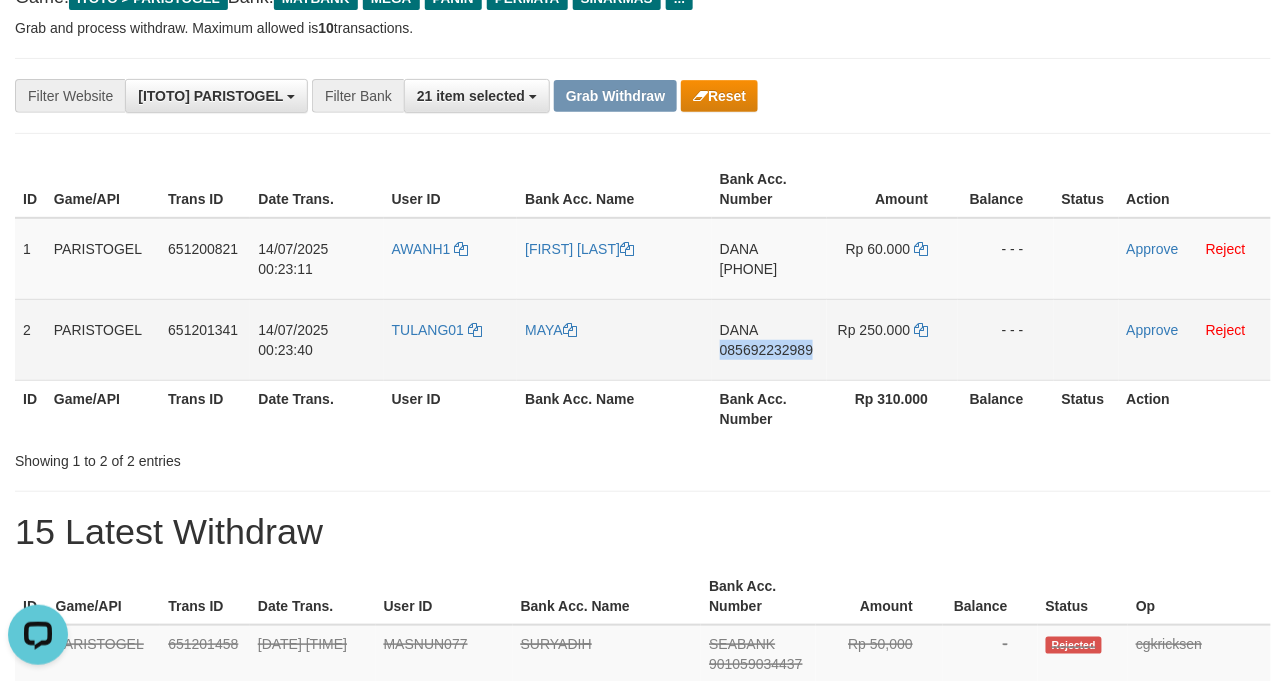 click on "DANA
085692232989" at bounding box center (769, 339) 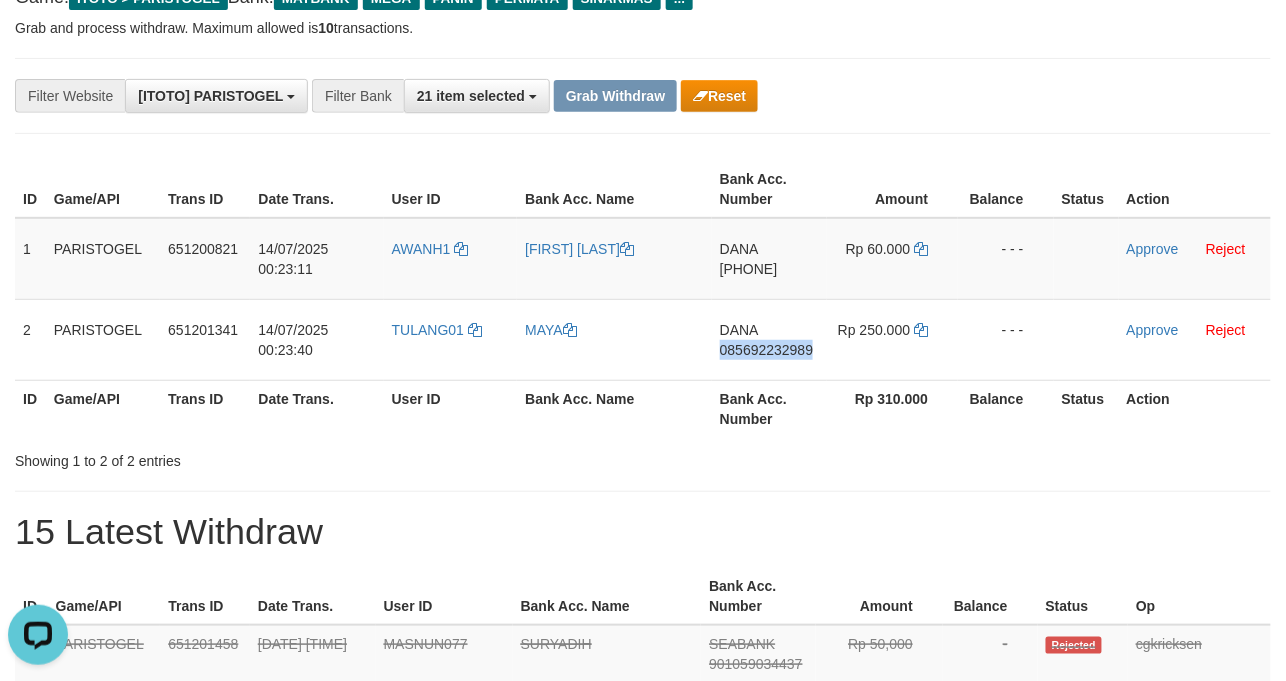 copy on "085692232989" 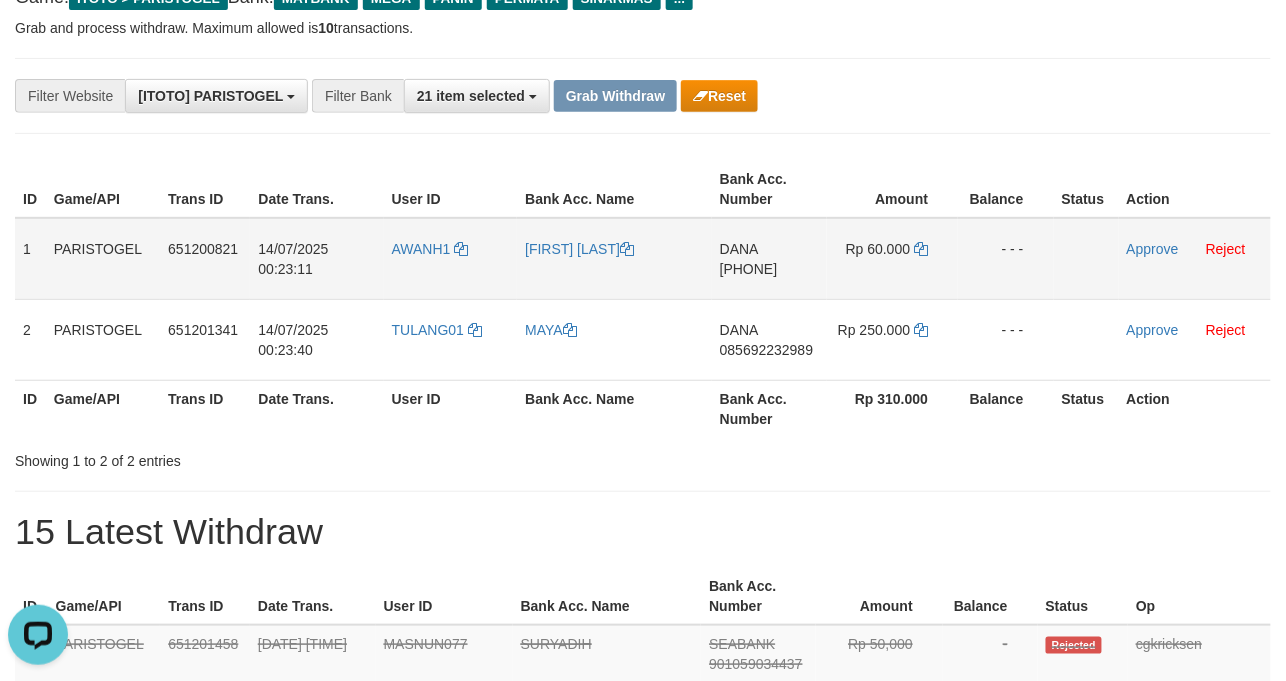click on "[FIRST] [LAST]" at bounding box center (614, 259) 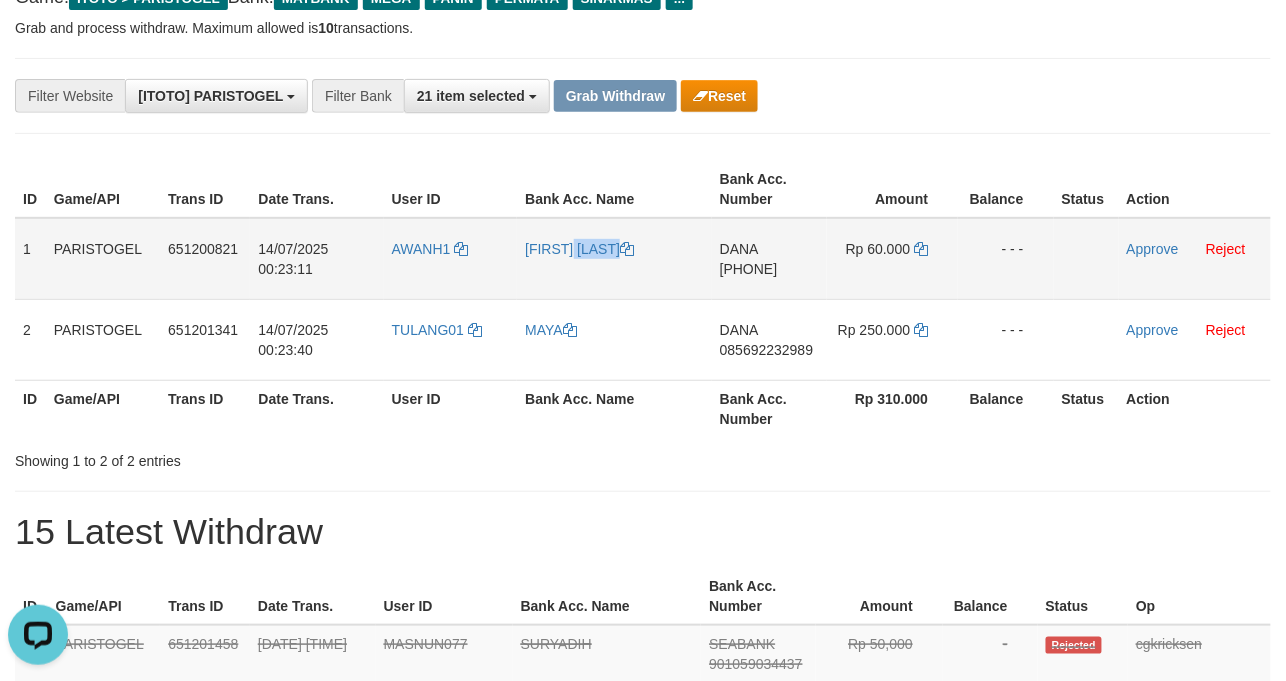 click on "[FIRST] [LAST]" at bounding box center (614, 259) 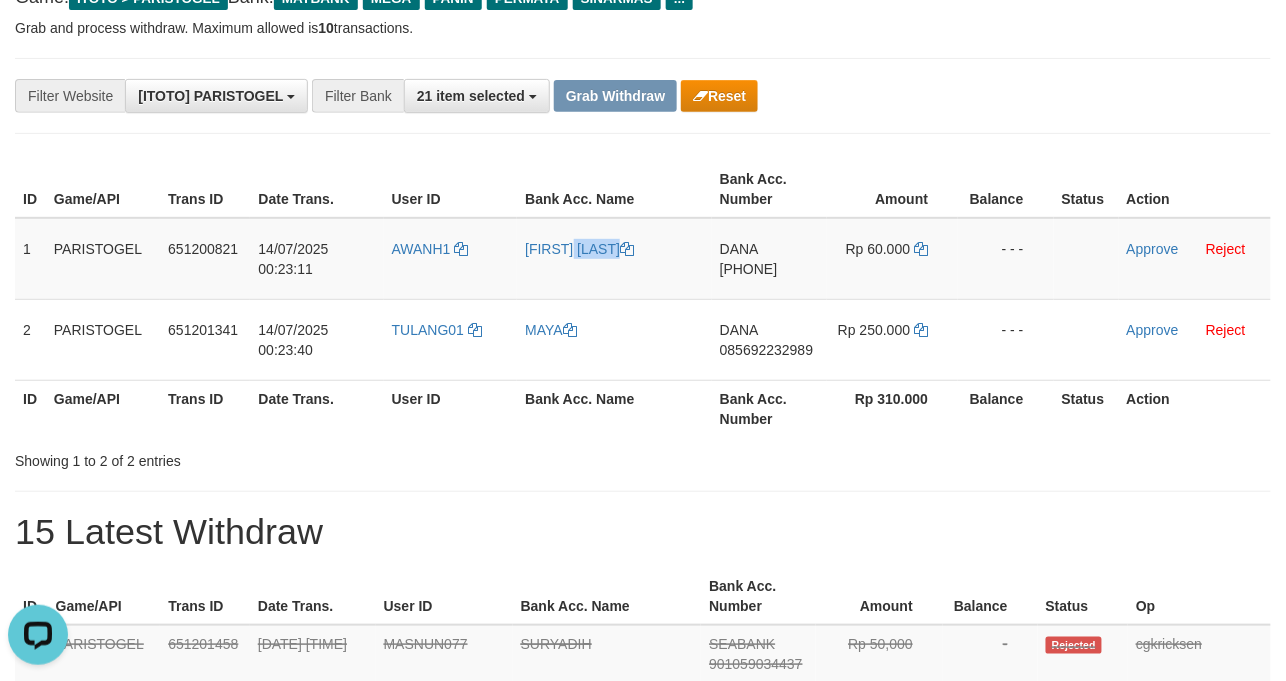 copy on "[FIRST] [LAST]" 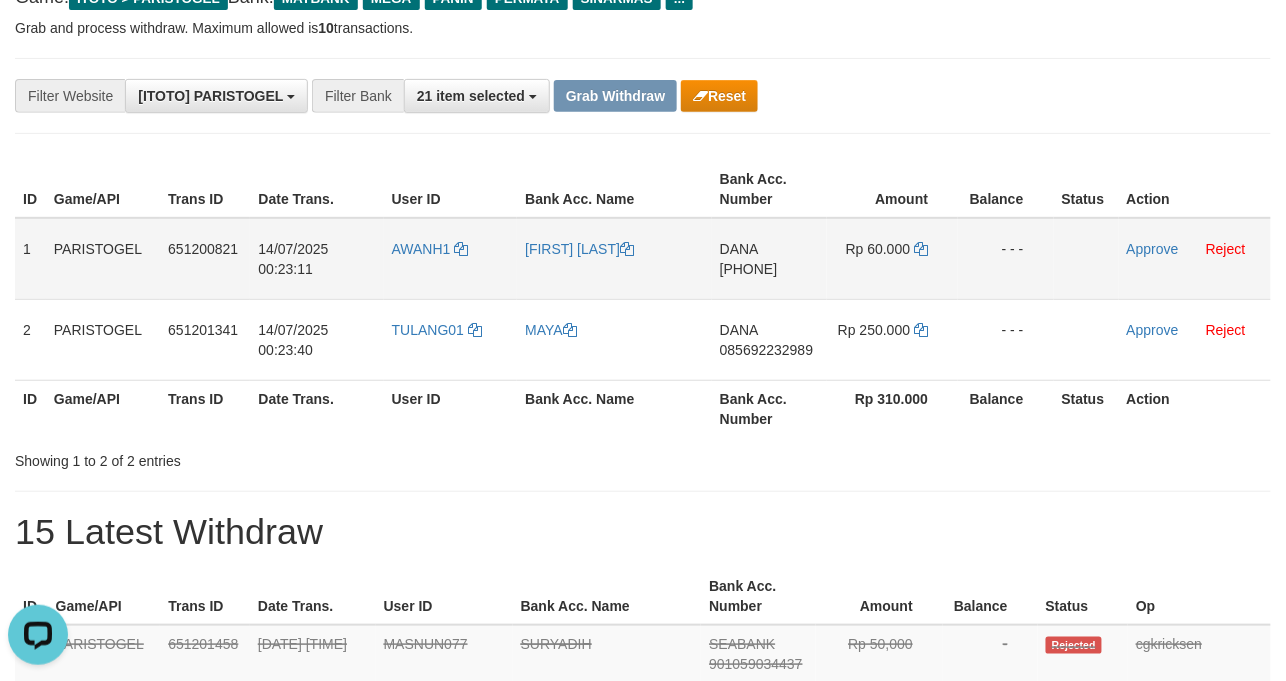 click on "AWANH1" at bounding box center (451, 259) 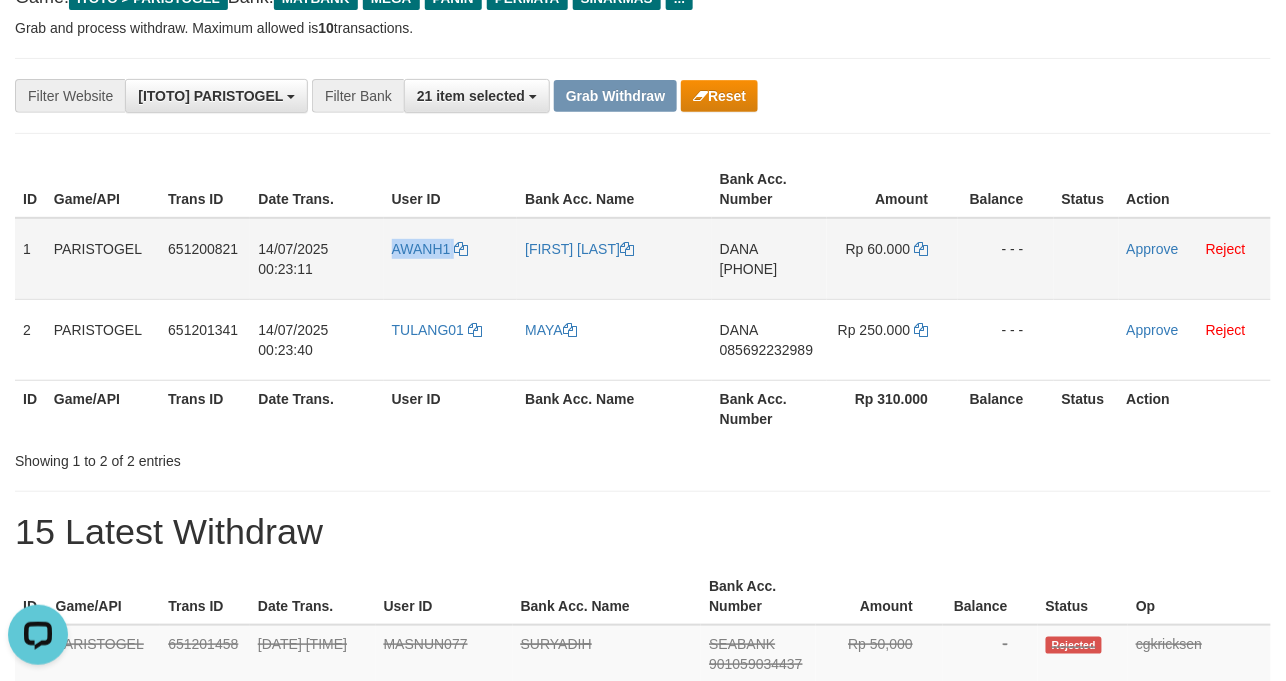 click on "AWANH1" at bounding box center (451, 259) 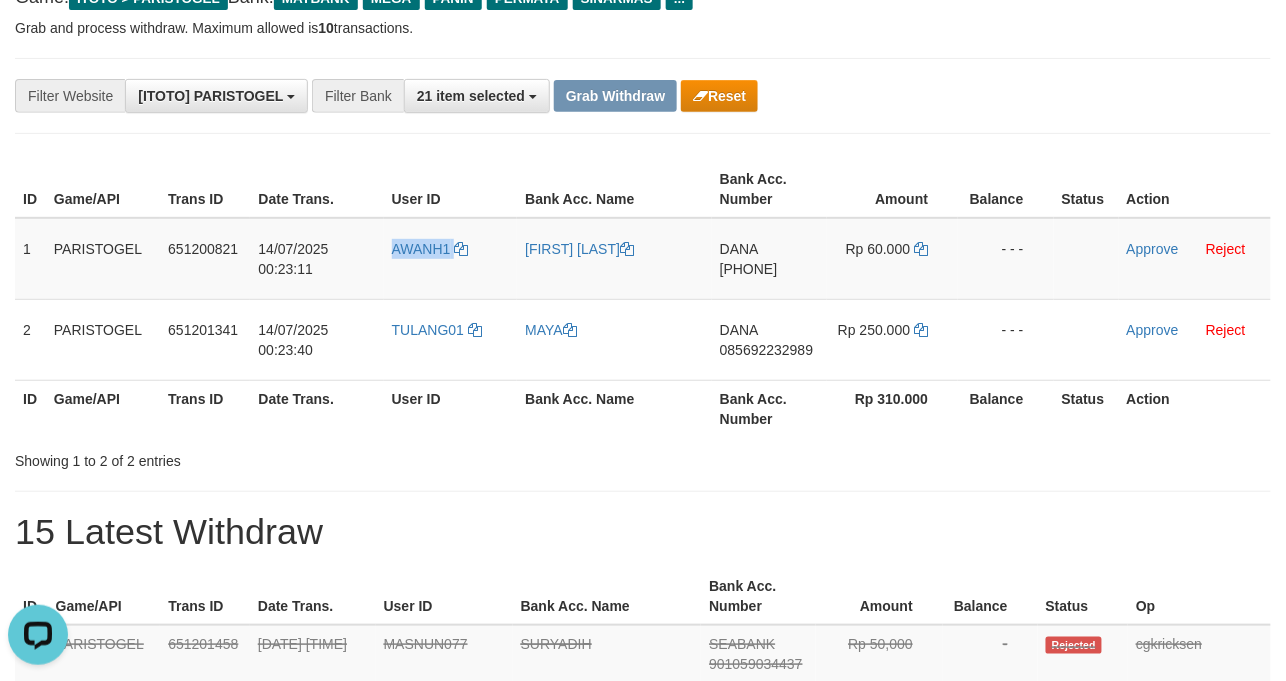 copy on "AWANH1" 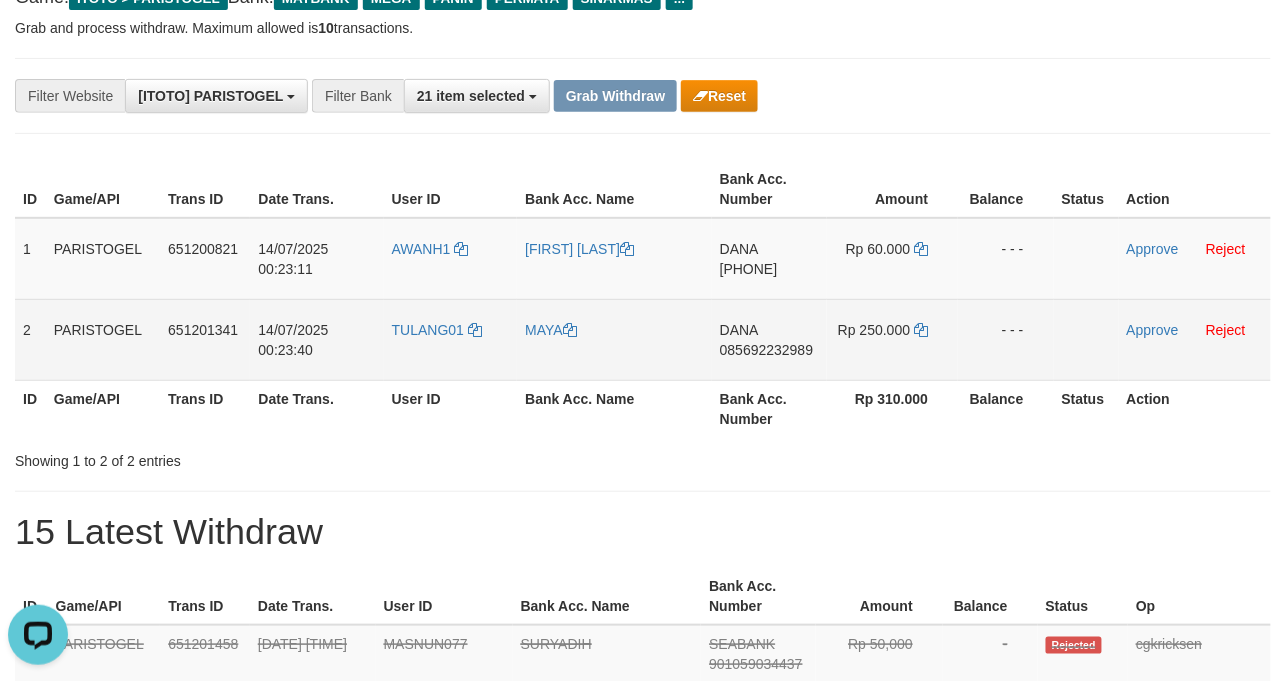 click on "TULANG01" at bounding box center [451, 339] 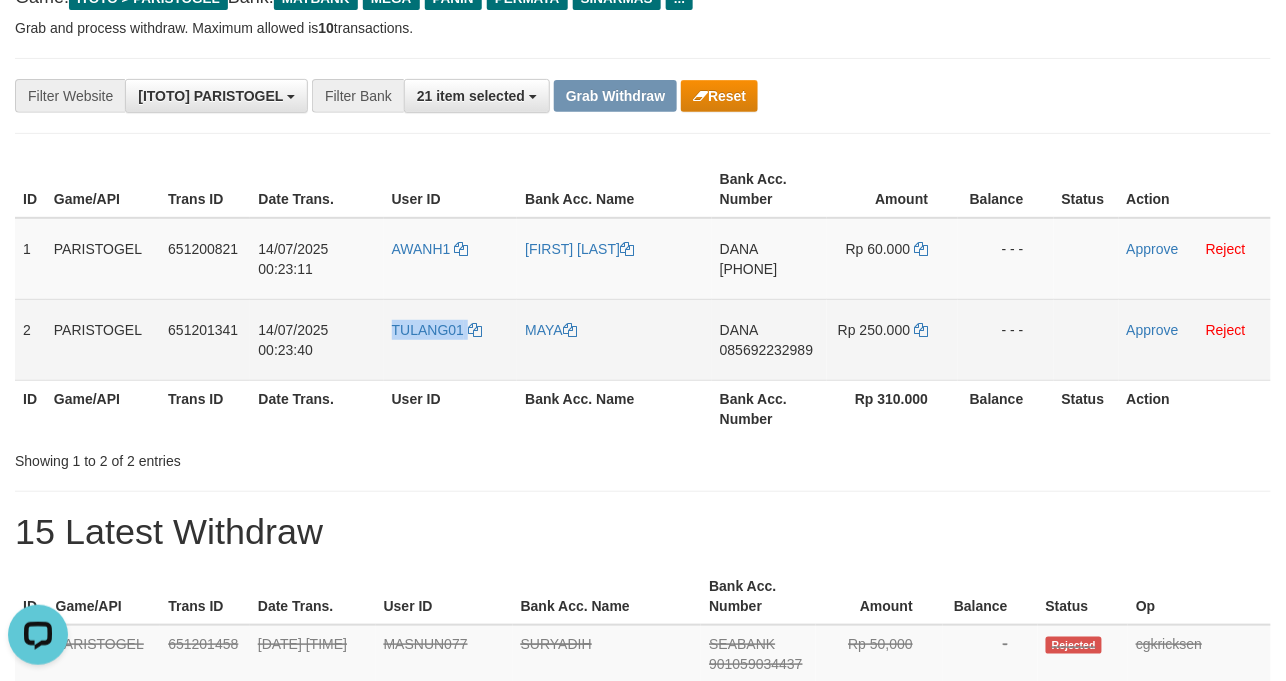 click on "TULANG01" at bounding box center [451, 339] 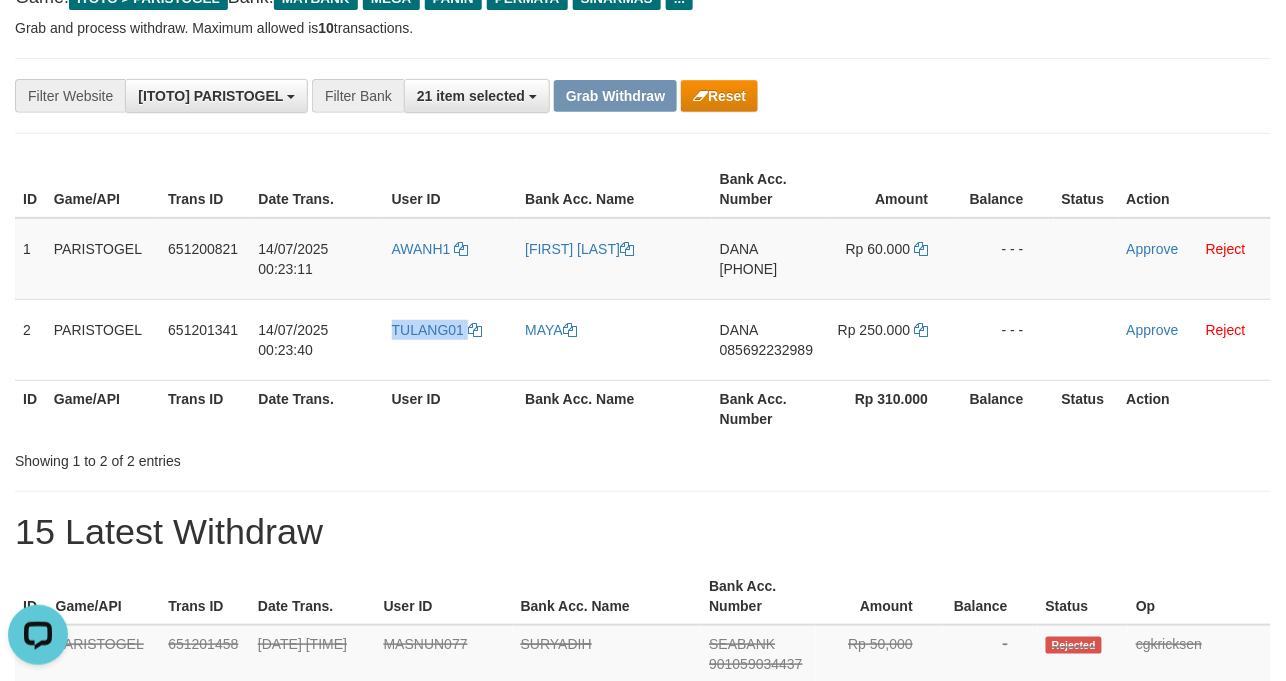 copy on "TULANG01" 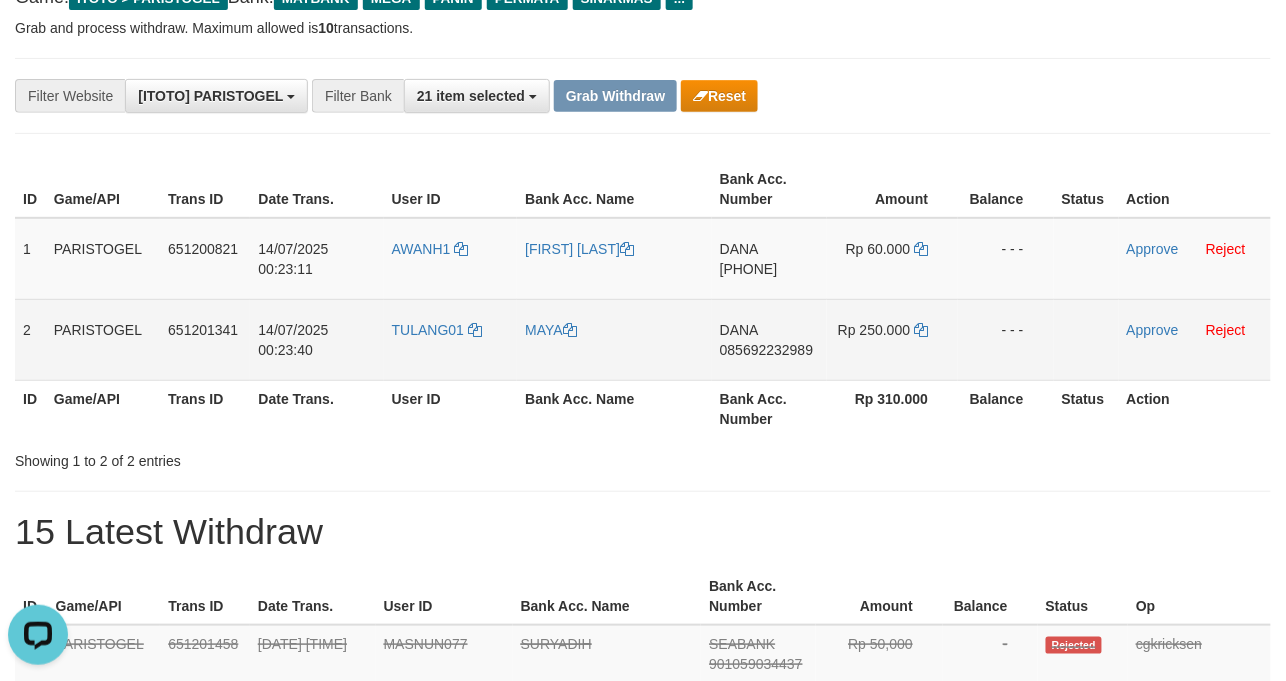 click on "MAYA" at bounding box center [614, 339] 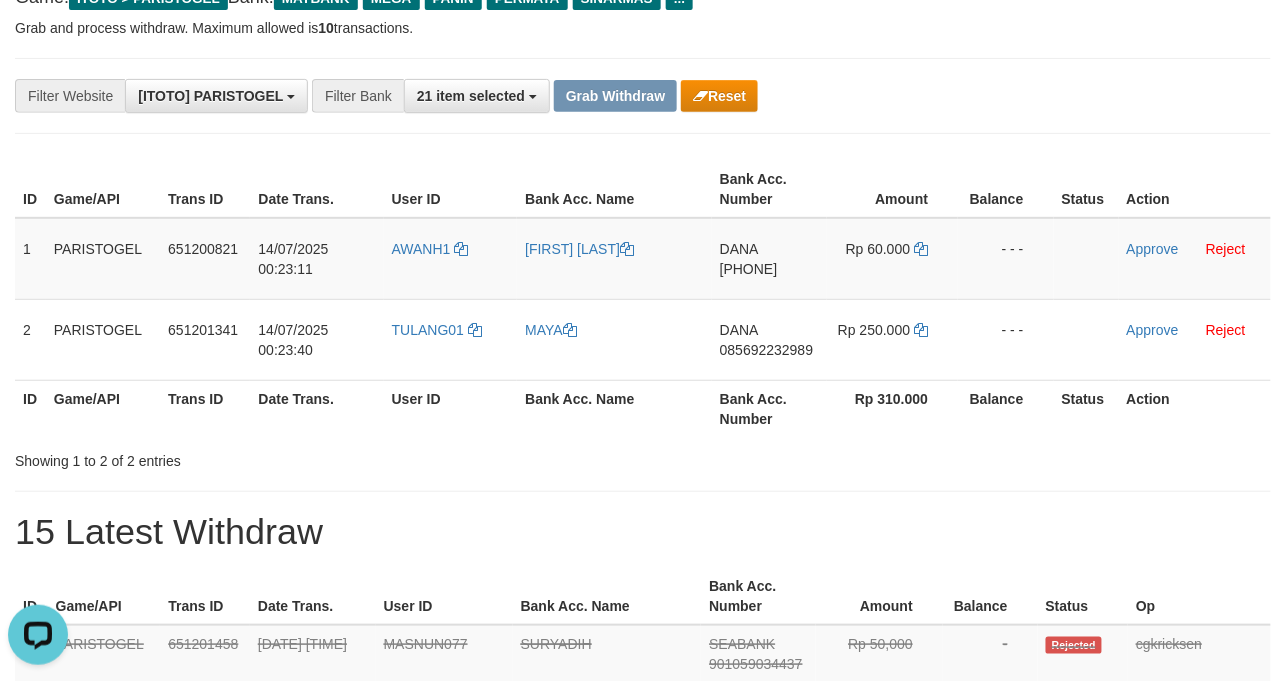 copy on "MAYA" 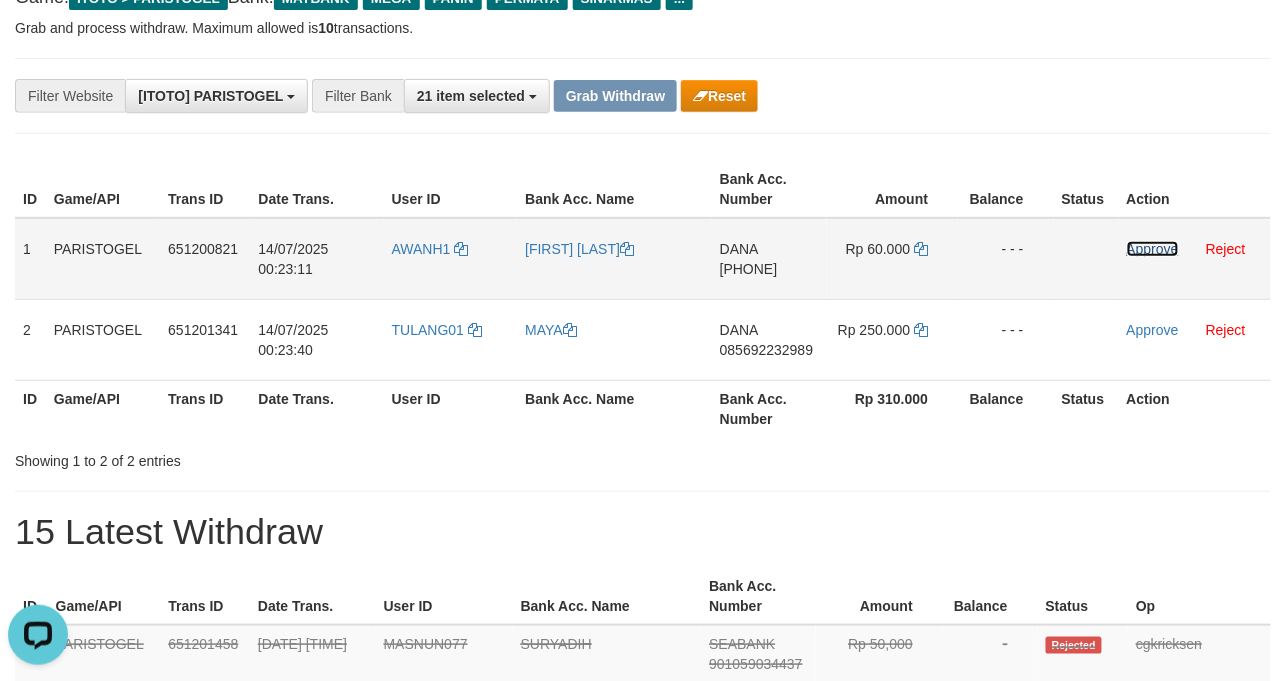 click on "Approve" at bounding box center [1153, 249] 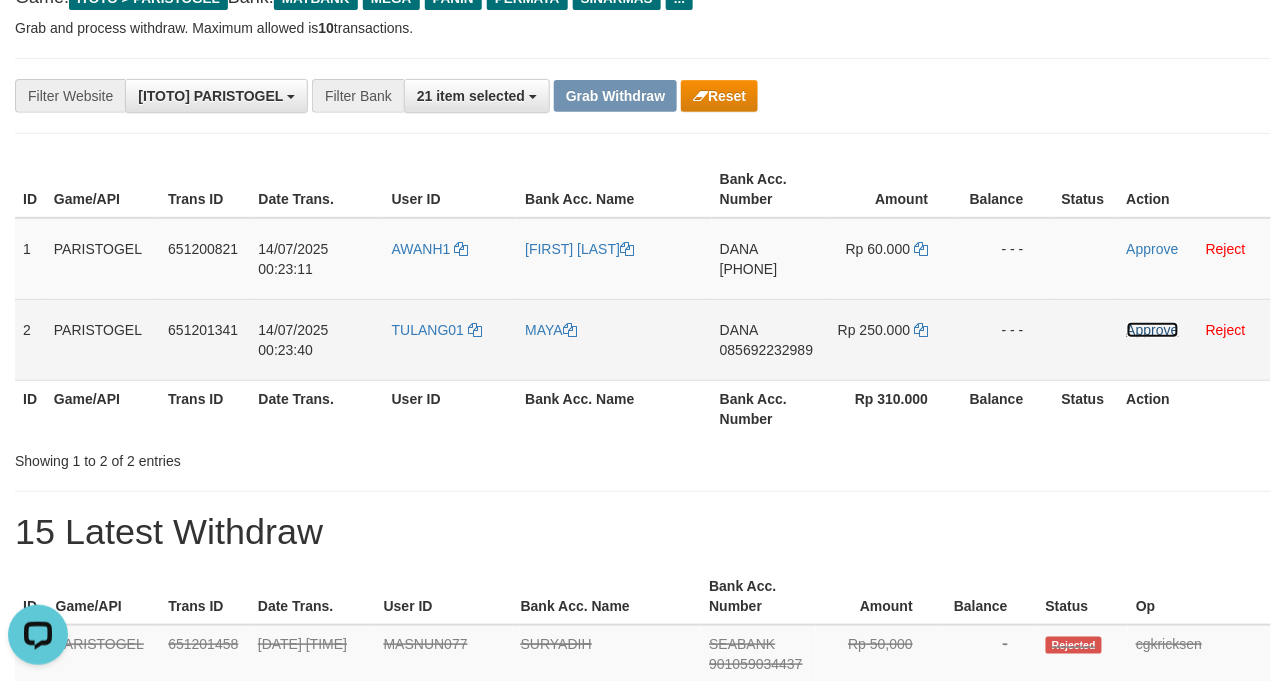 click on "Approve" at bounding box center [1153, 330] 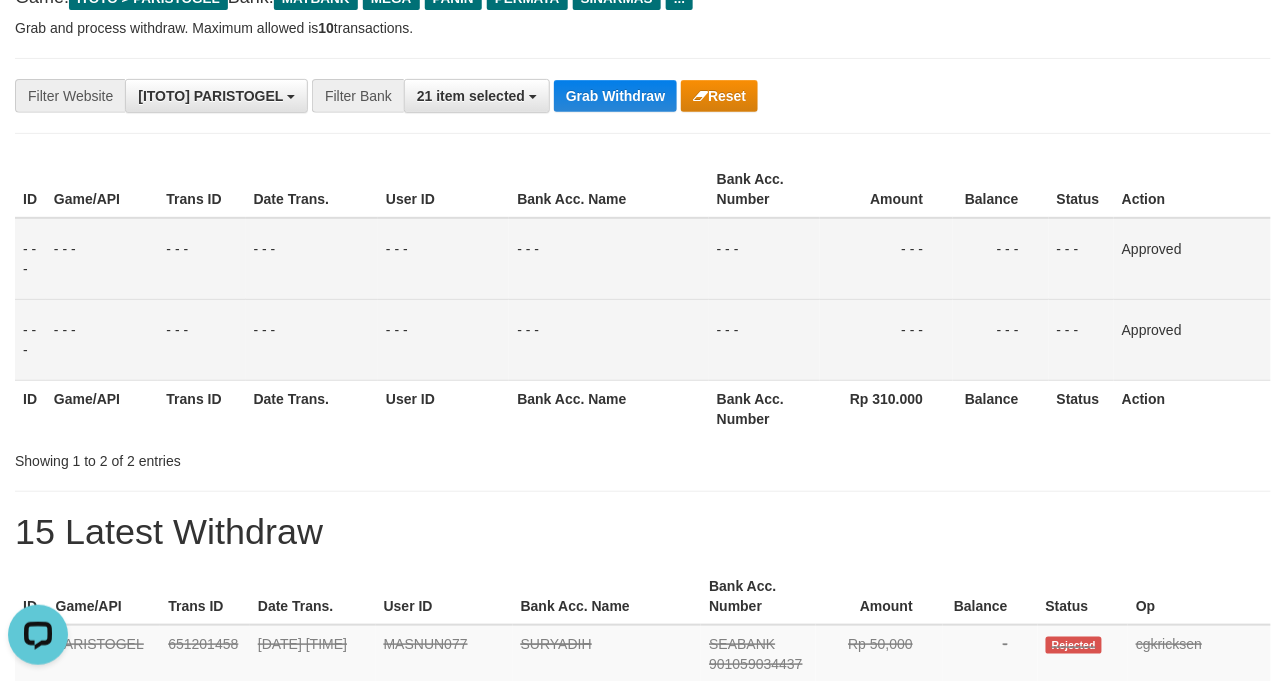 drag, startPoint x: 701, startPoint y: 277, endPoint x: 90, endPoint y: 54, distance: 650.4229 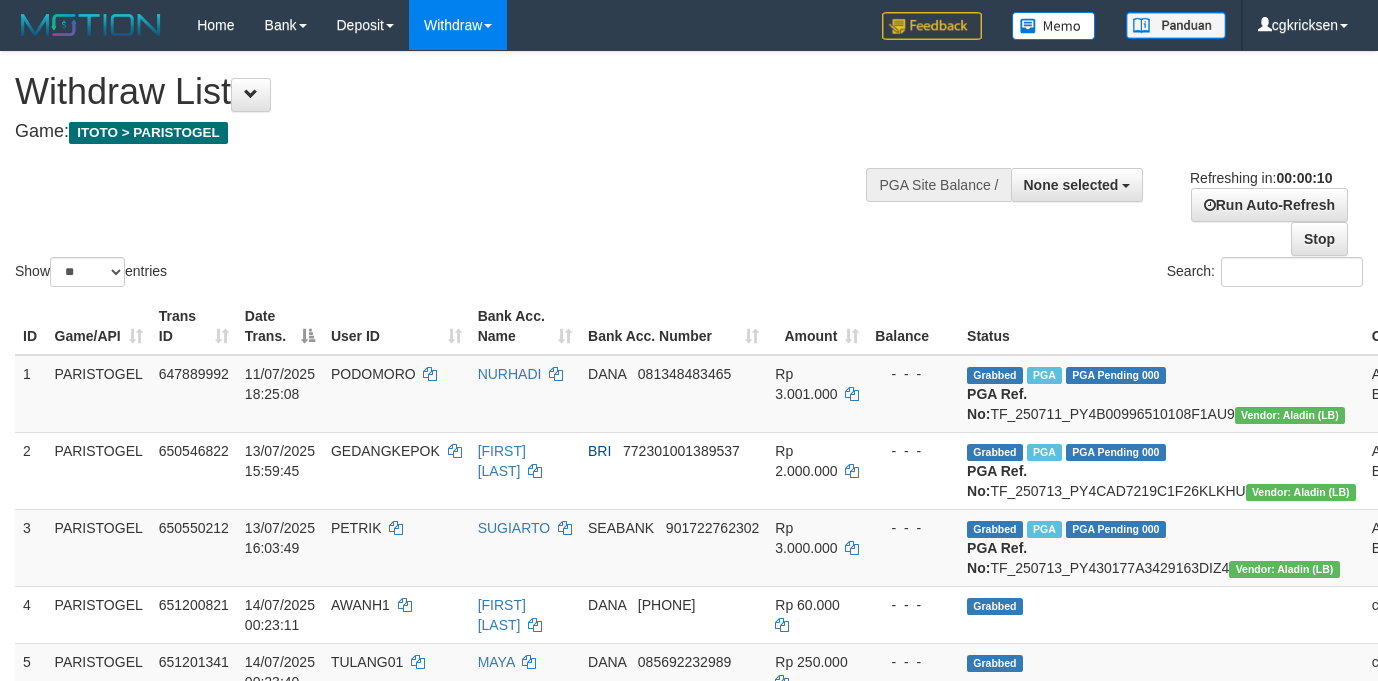 select 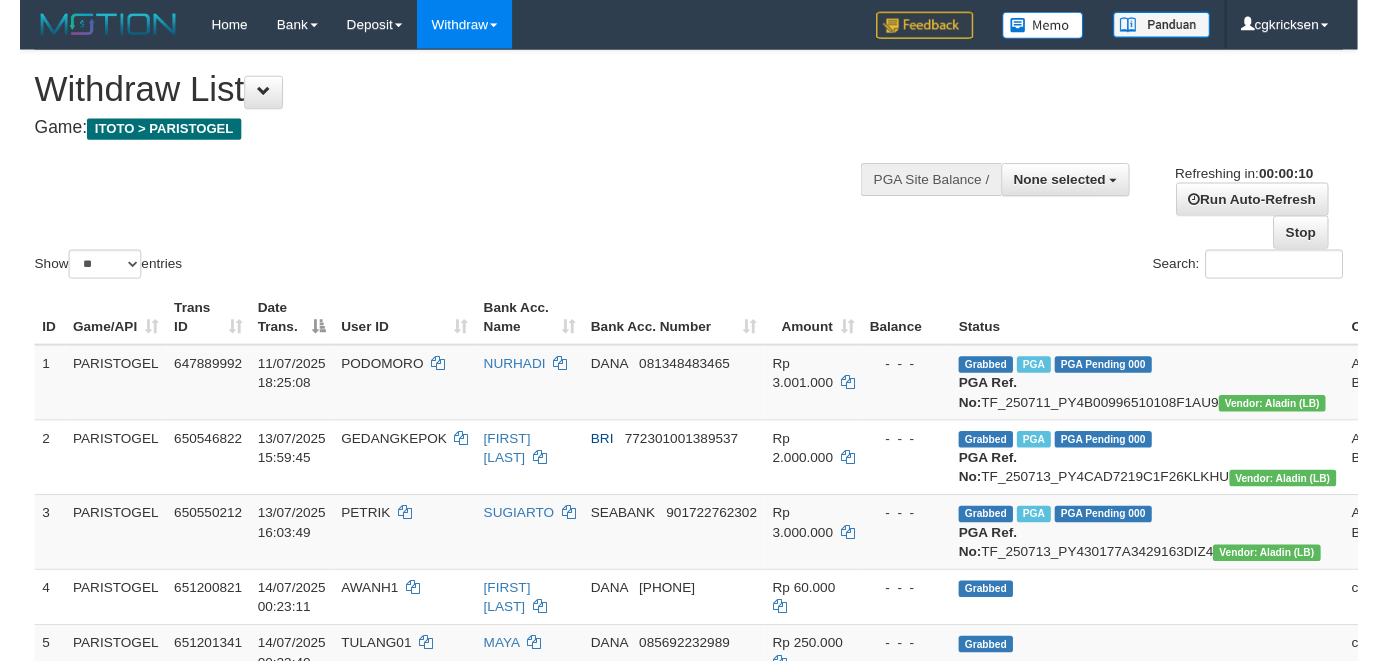 scroll, scrollTop: 0, scrollLeft: 0, axis: both 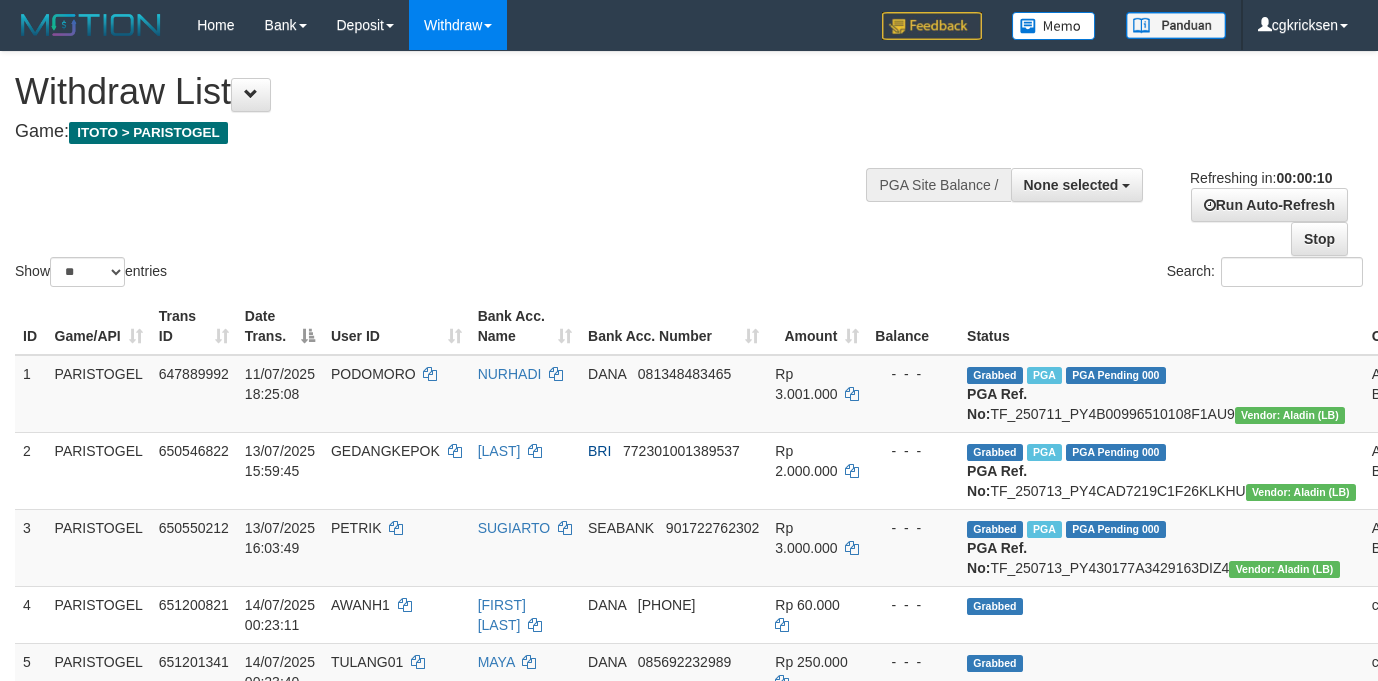 select 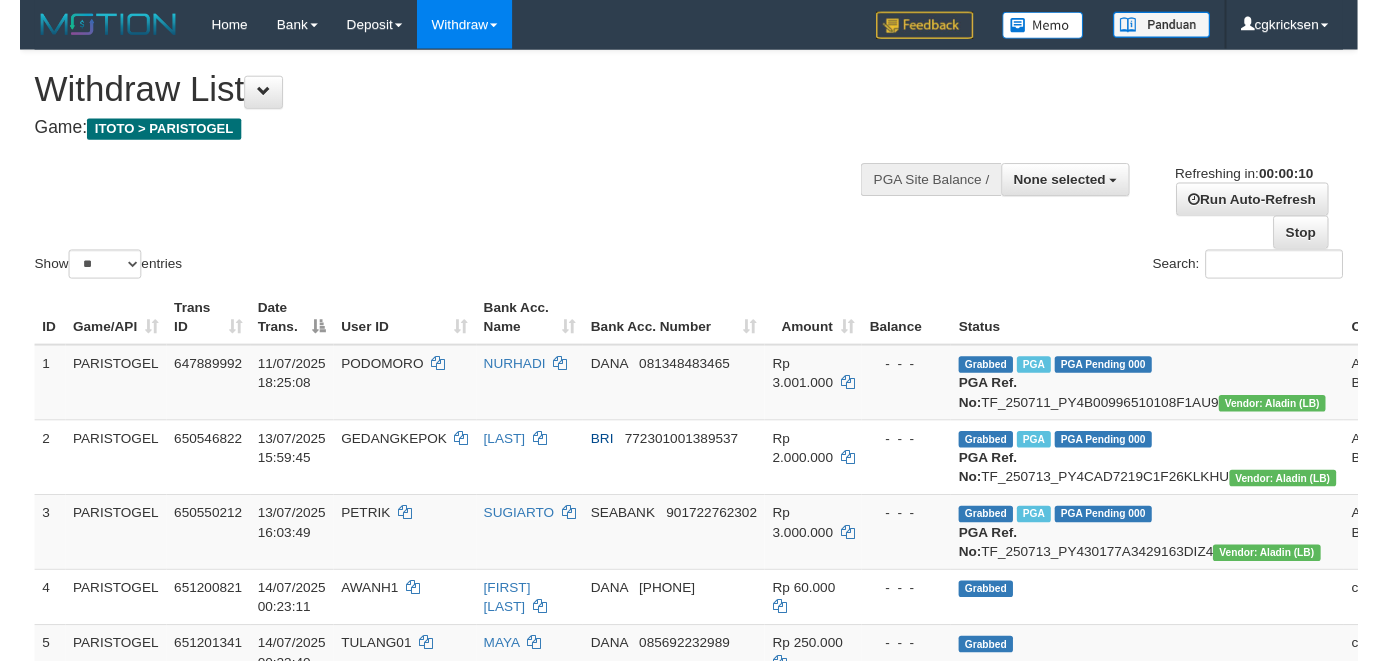 scroll, scrollTop: 0, scrollLeft: 0, axis: both 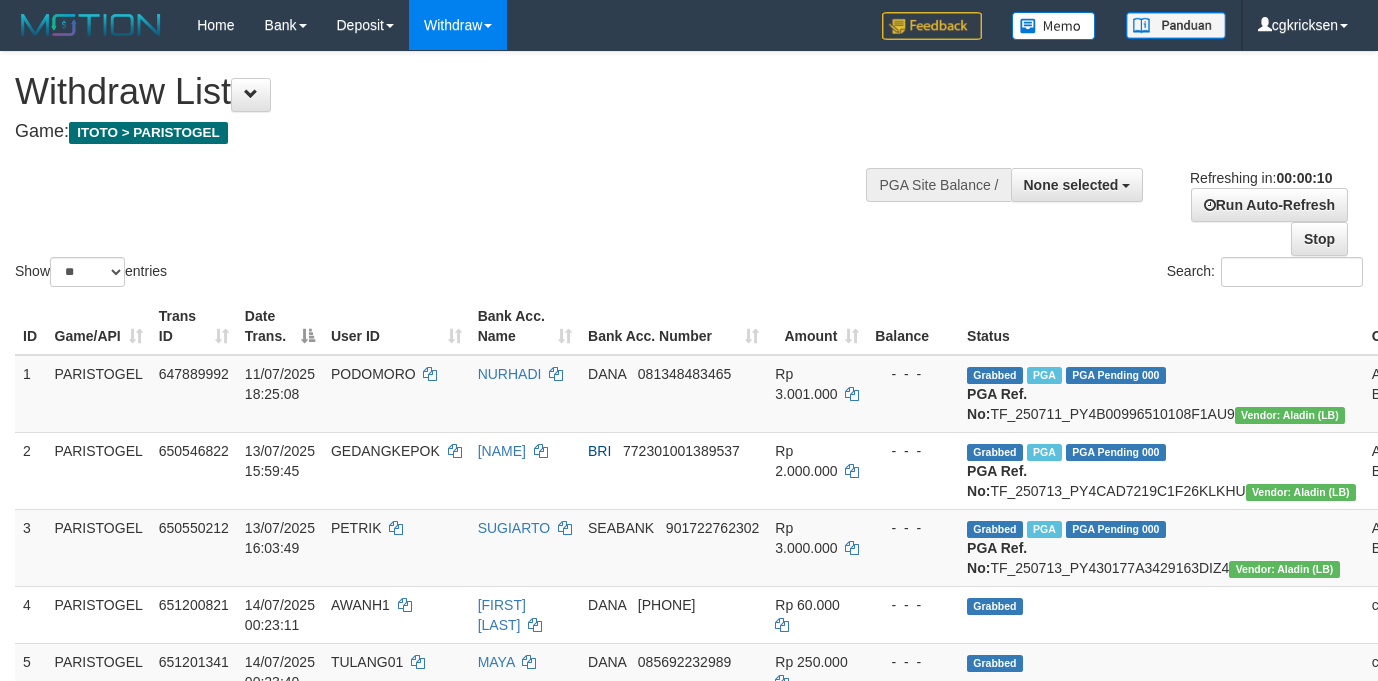 select 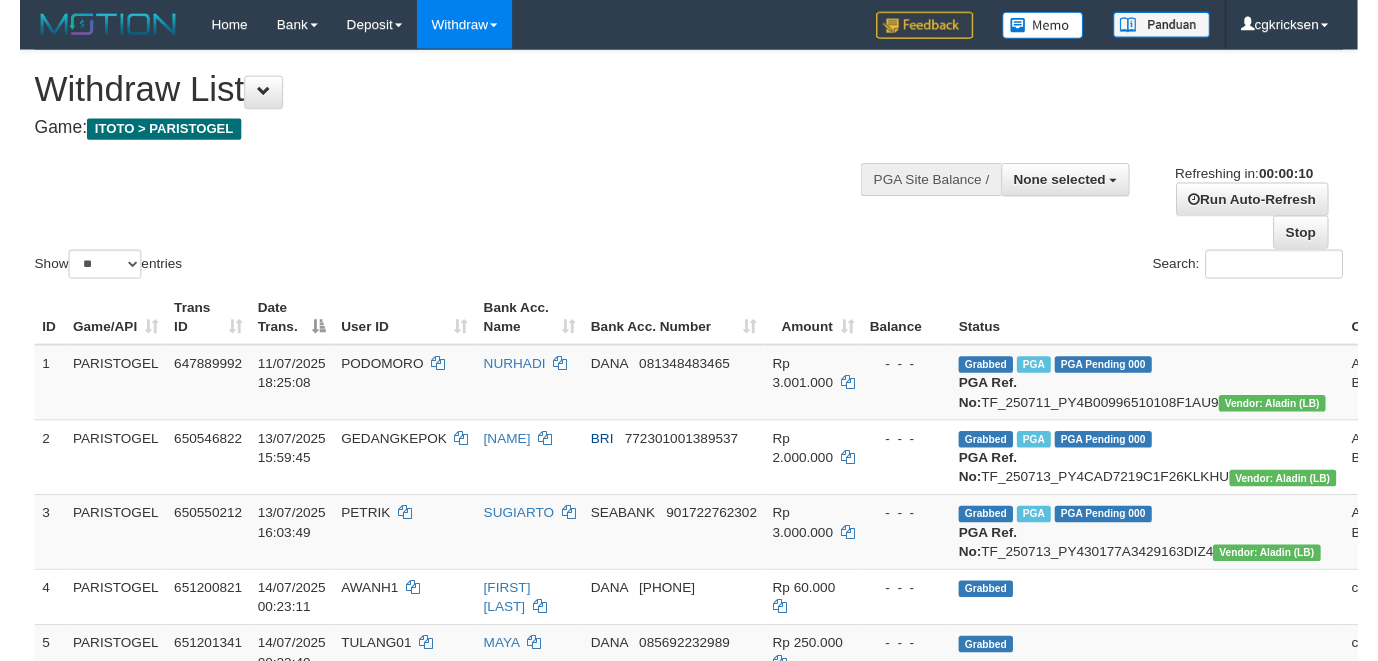 scroll, scrollTop: 0, scrollLeft: 0, axis: both 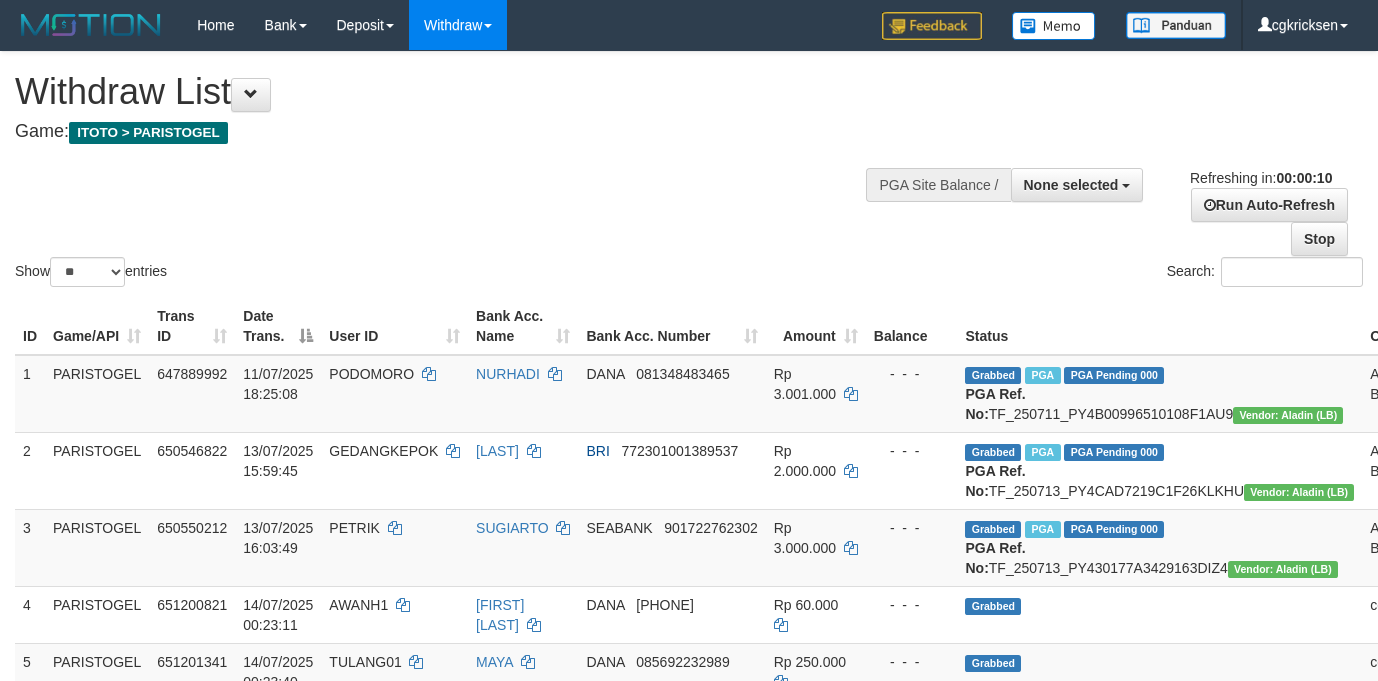 select 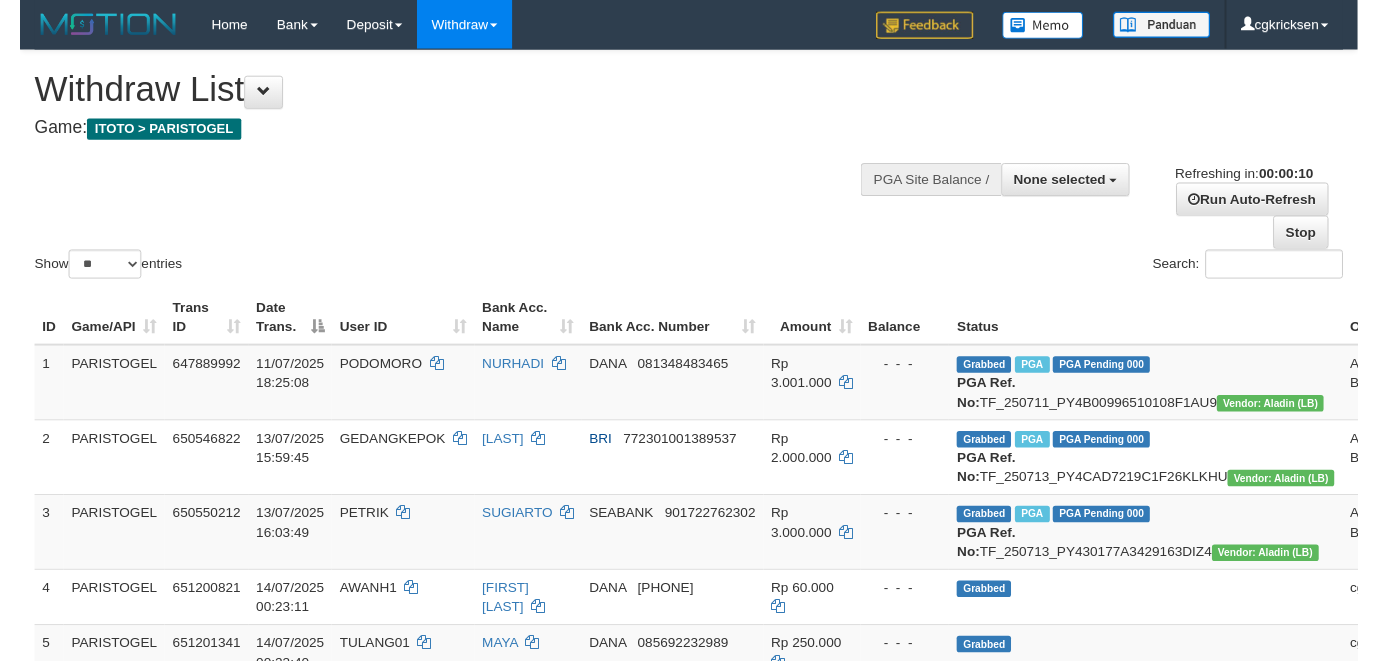 scroll, scrollTop: 0, scrollLeft: 0, axis: both 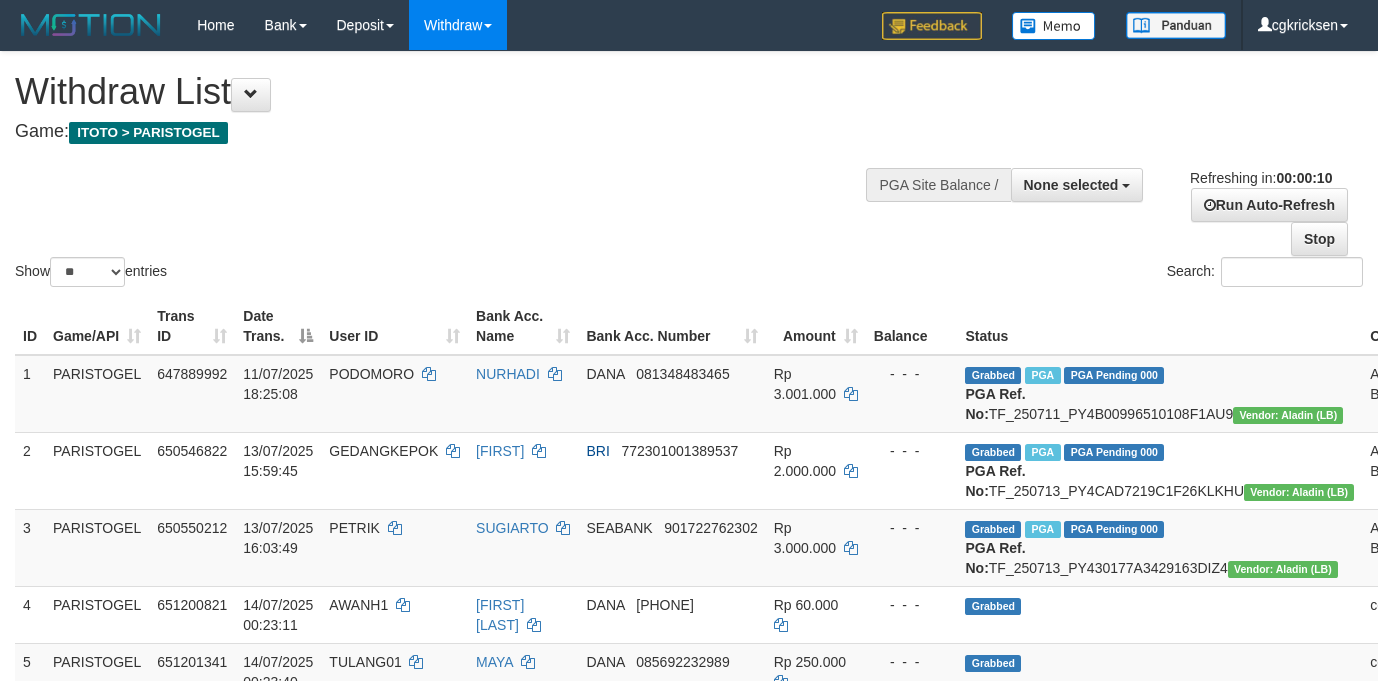select 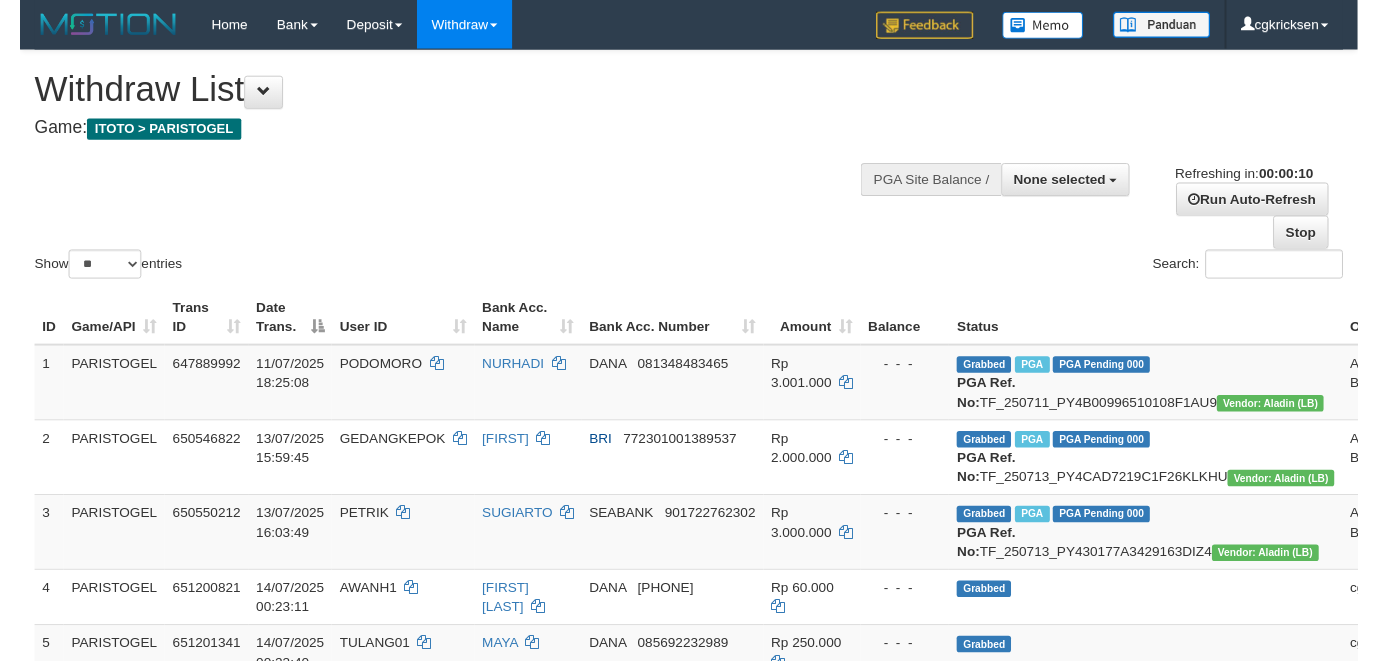 scroll, scrollTop: 0, scrollLeft: 0, axis: both 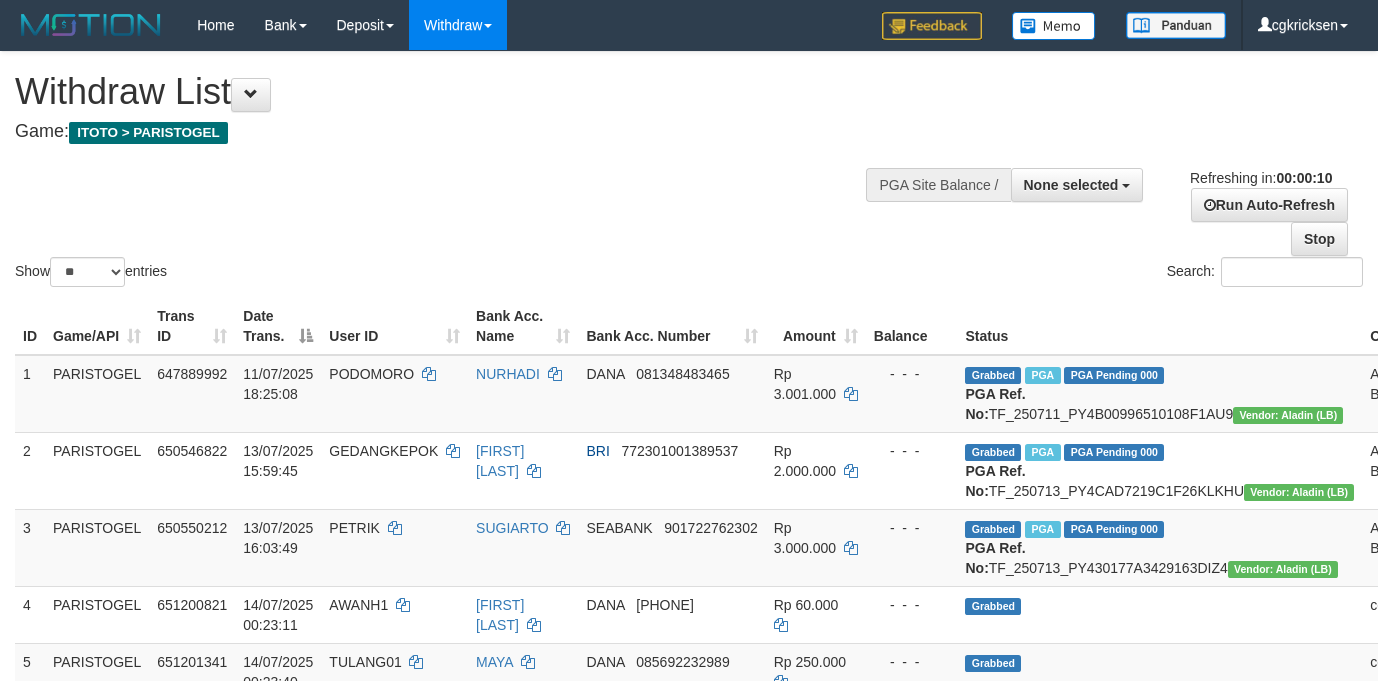select 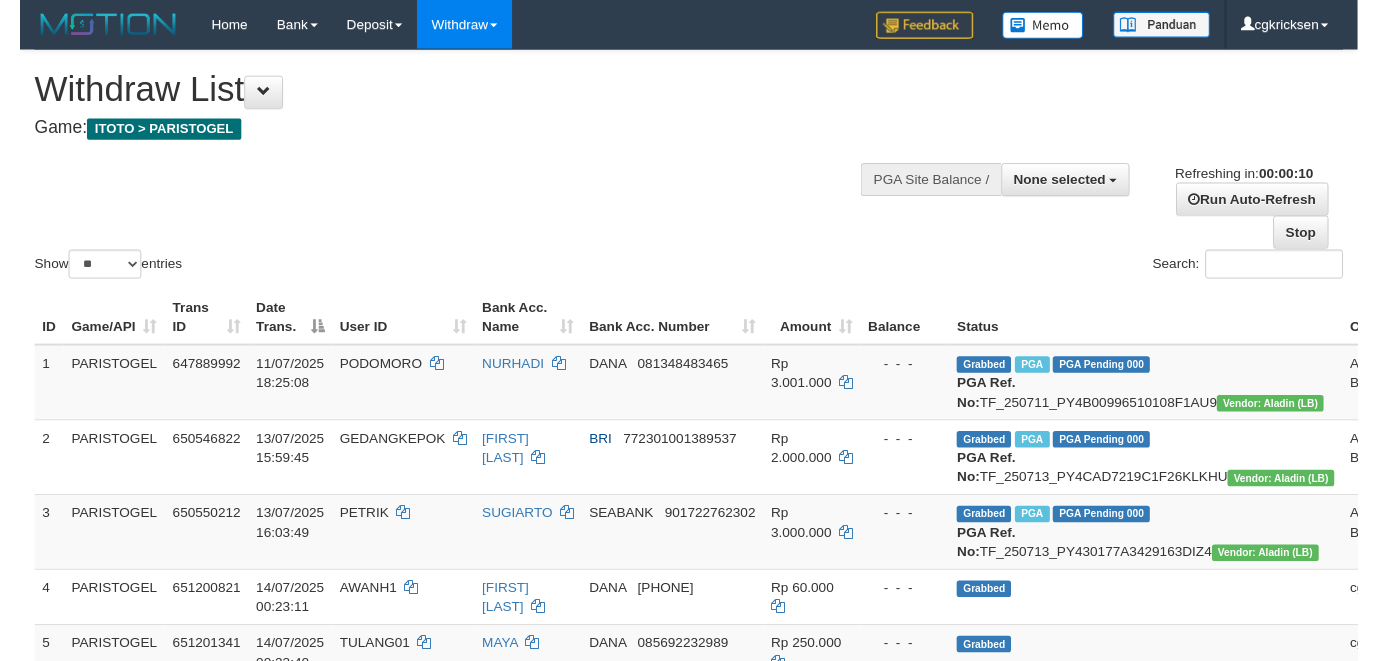 scroll, scrollTop: 0, scrollLeft: 0, axis: both 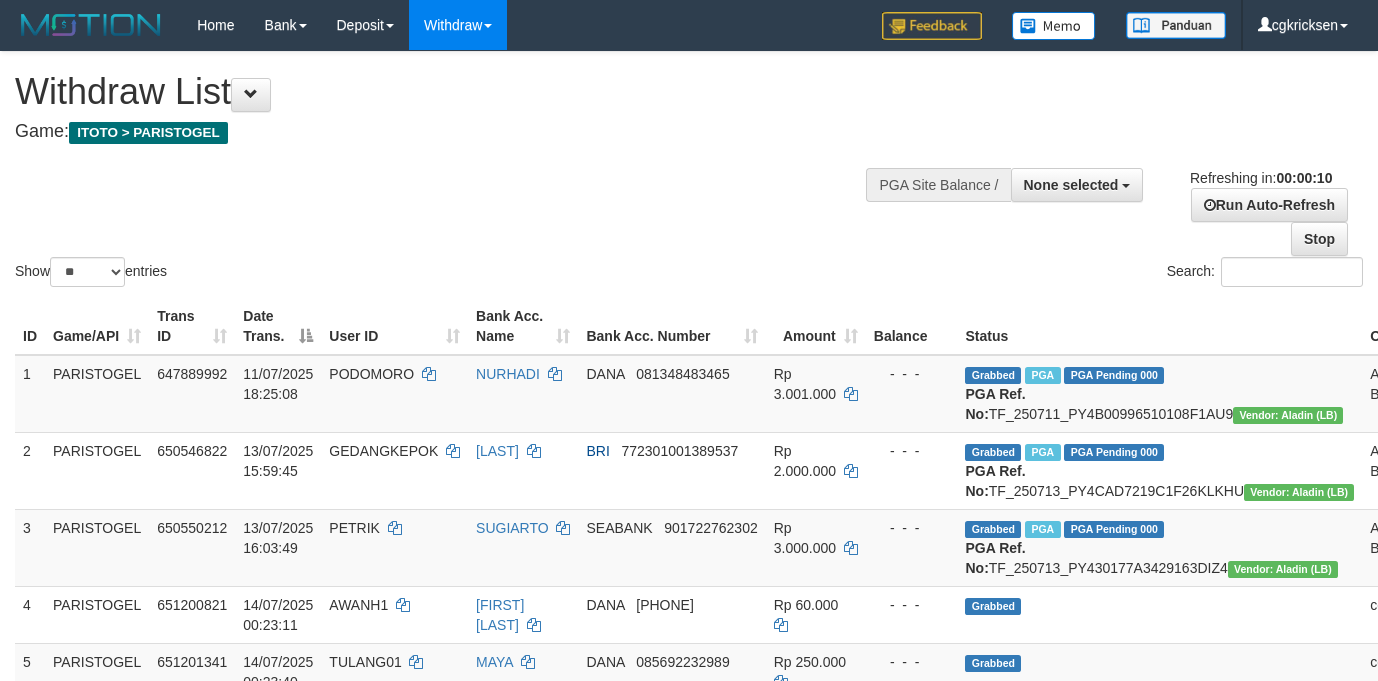 select 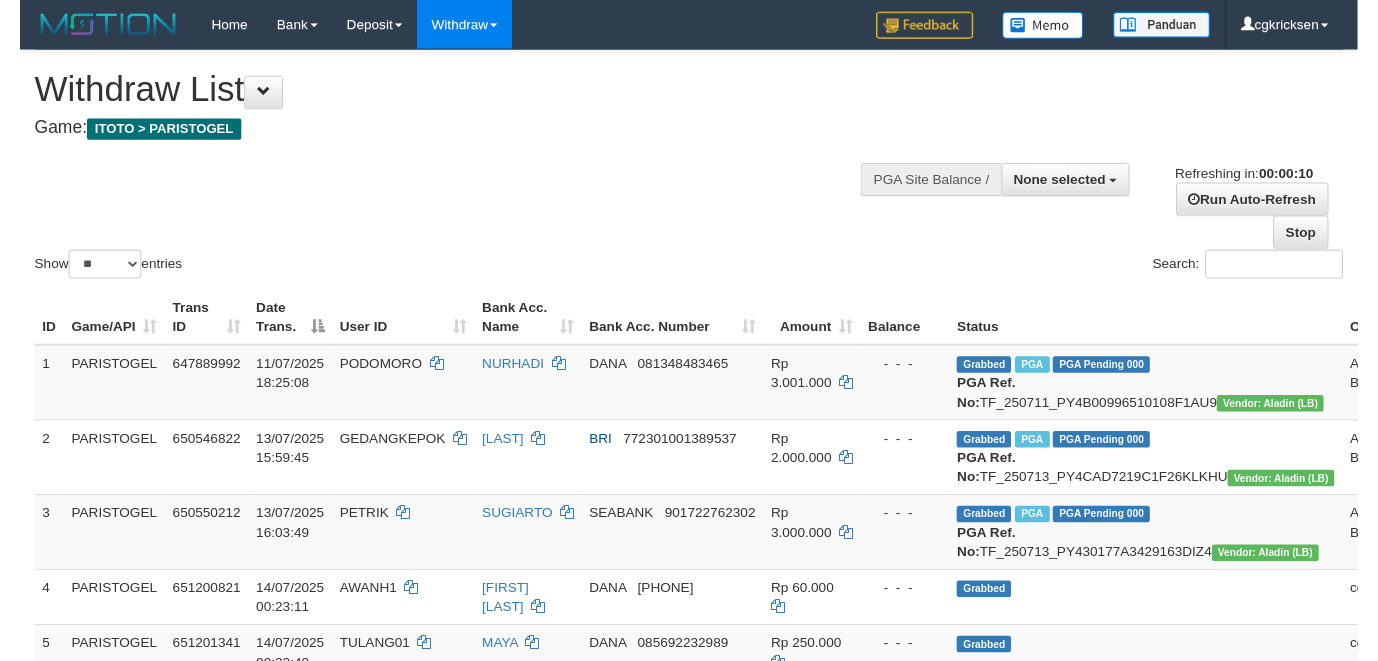 scroll, scrollTop: 0, scrollLeft: 0, axis: both 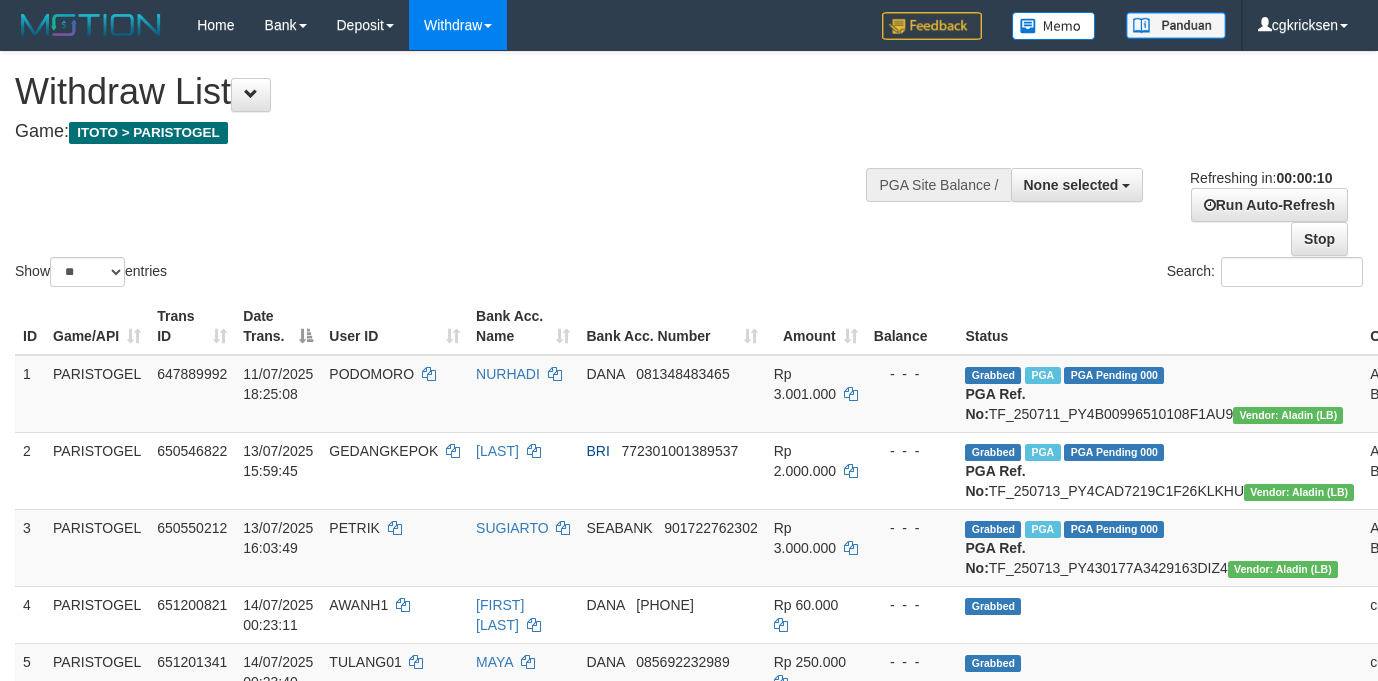 select 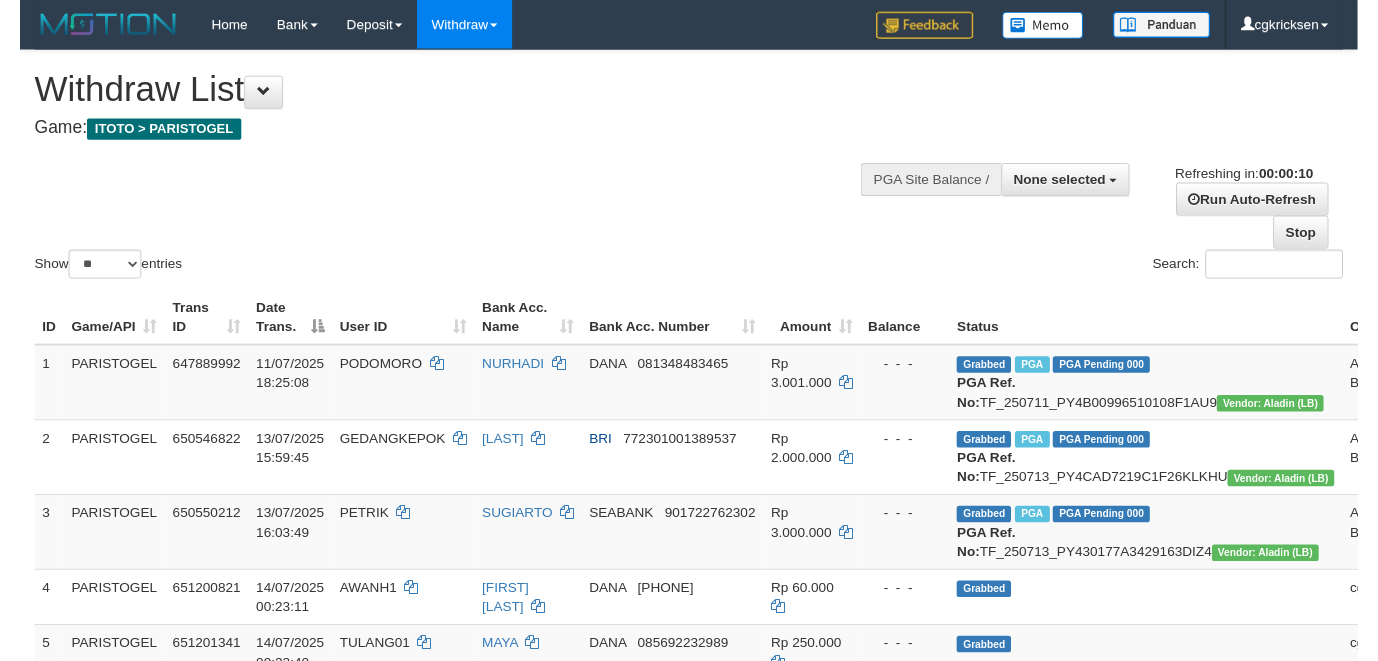 scroll, scrollTop: 0, scrollLeft: 0, axis: both 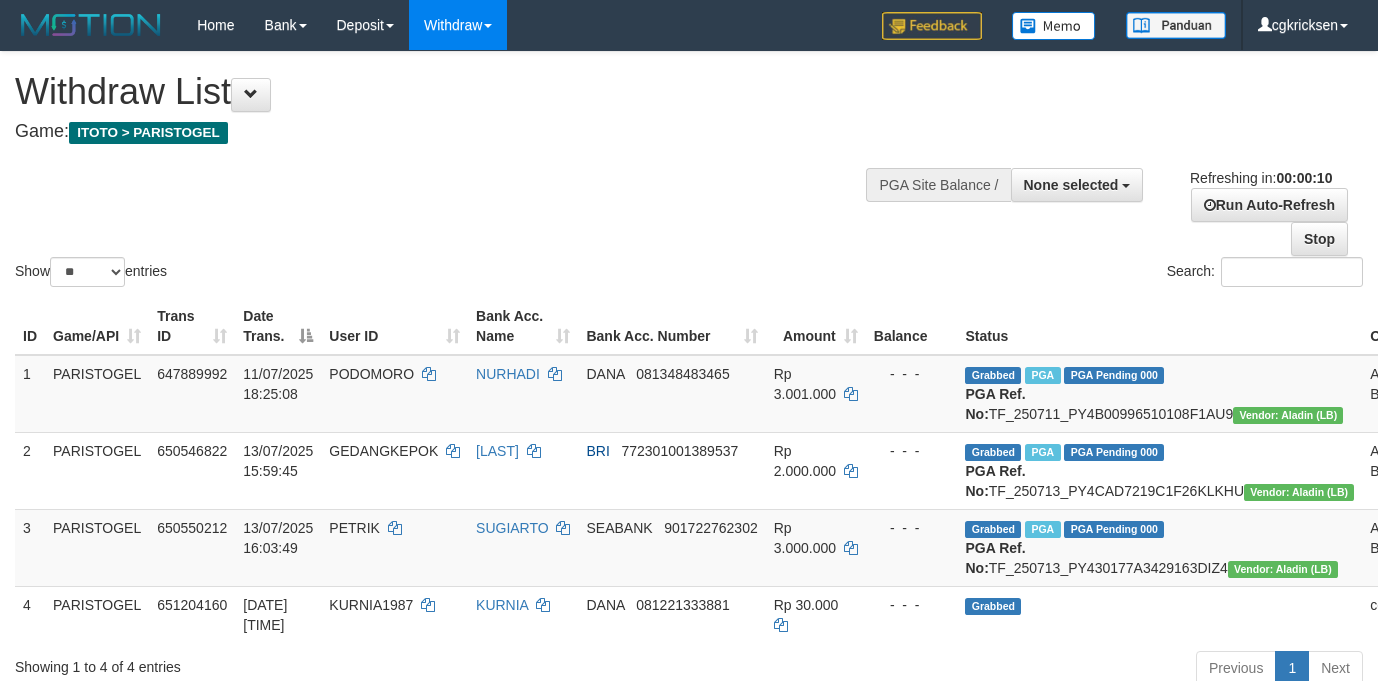 select 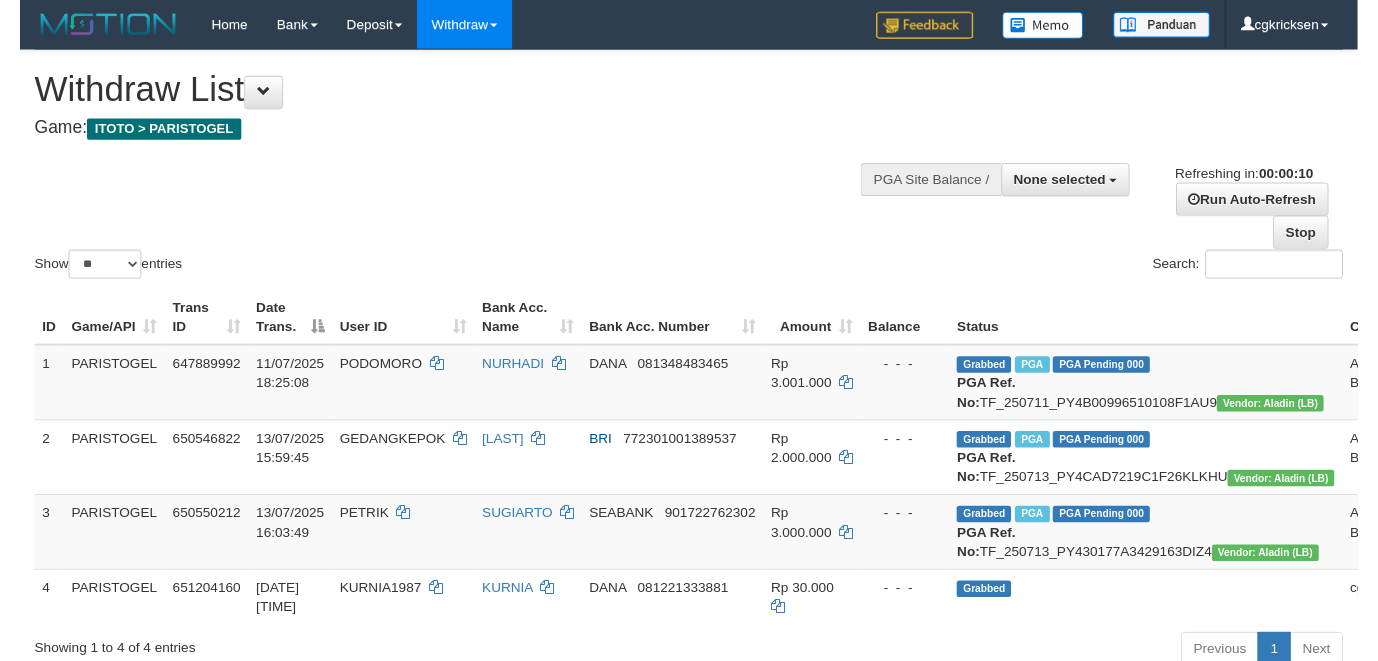 scroll, scrollTop: 0, scrollLeft: 0, axis: both 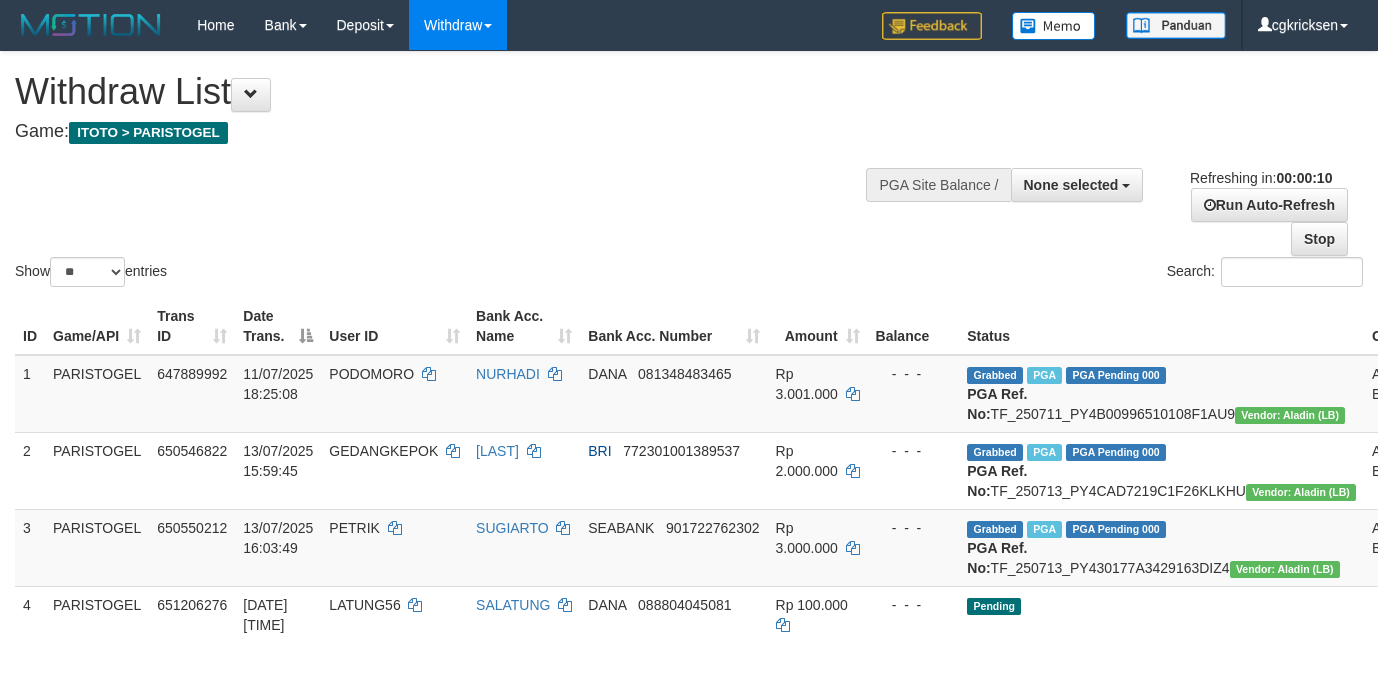 select 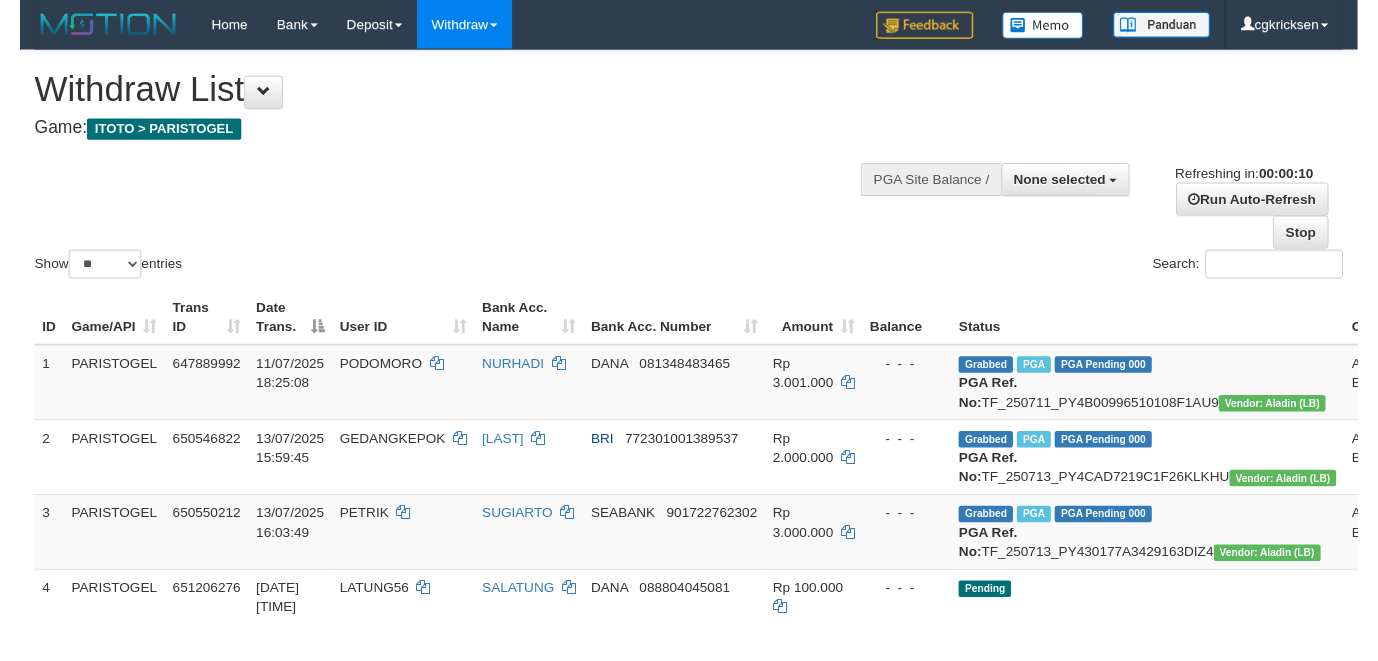 scroll, scrollTop: 0, scrollLeft: 0, axis: both 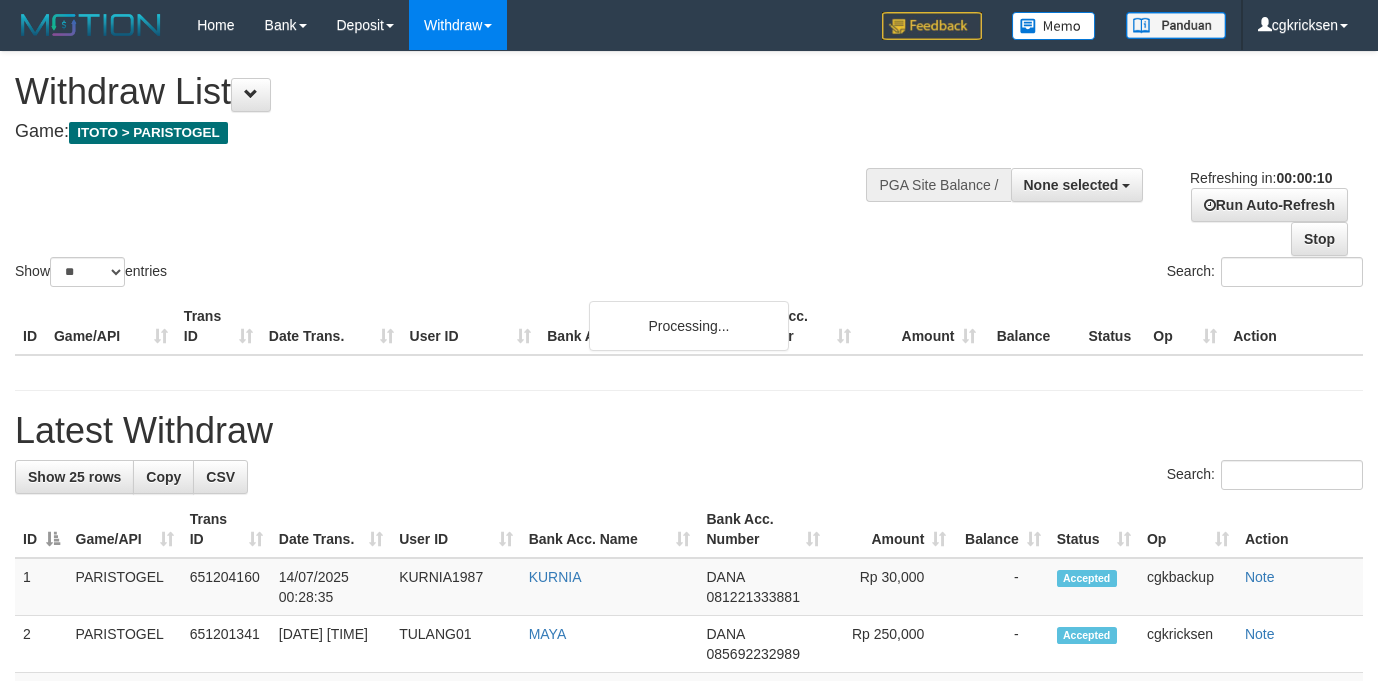 select 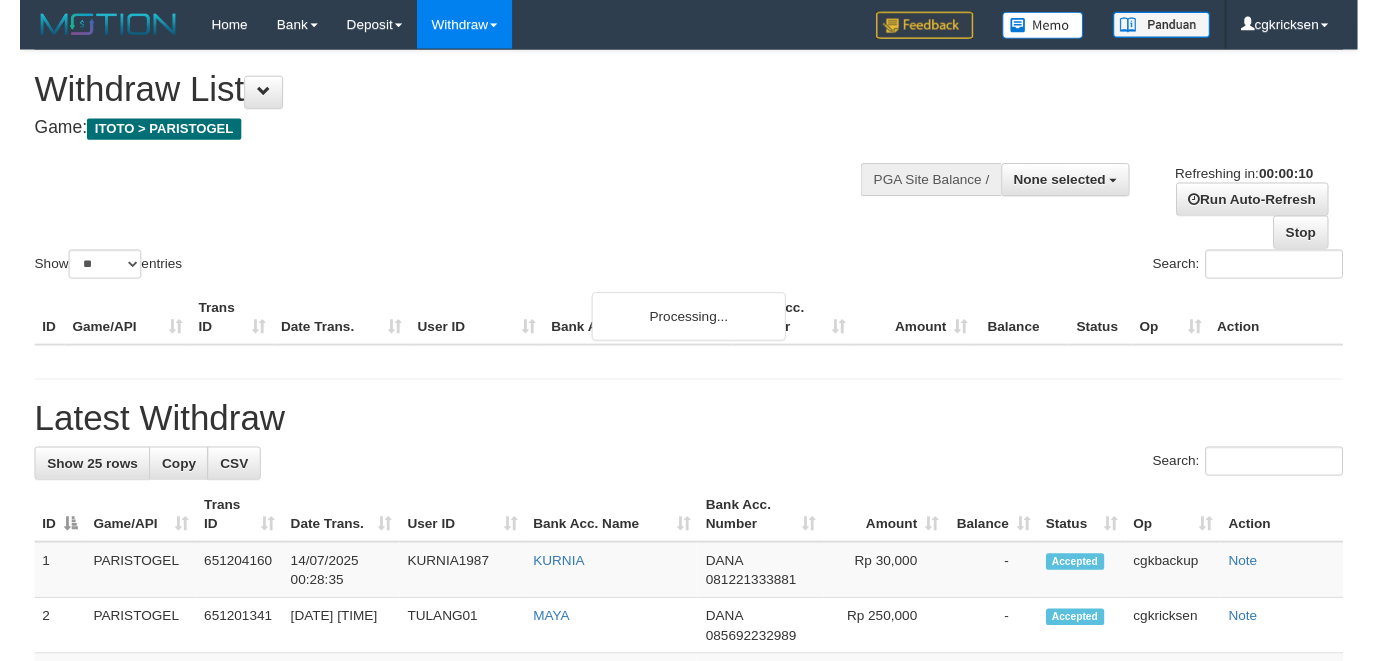 scroll, scrollTop: 0, scrollLeft: 0, axis: both 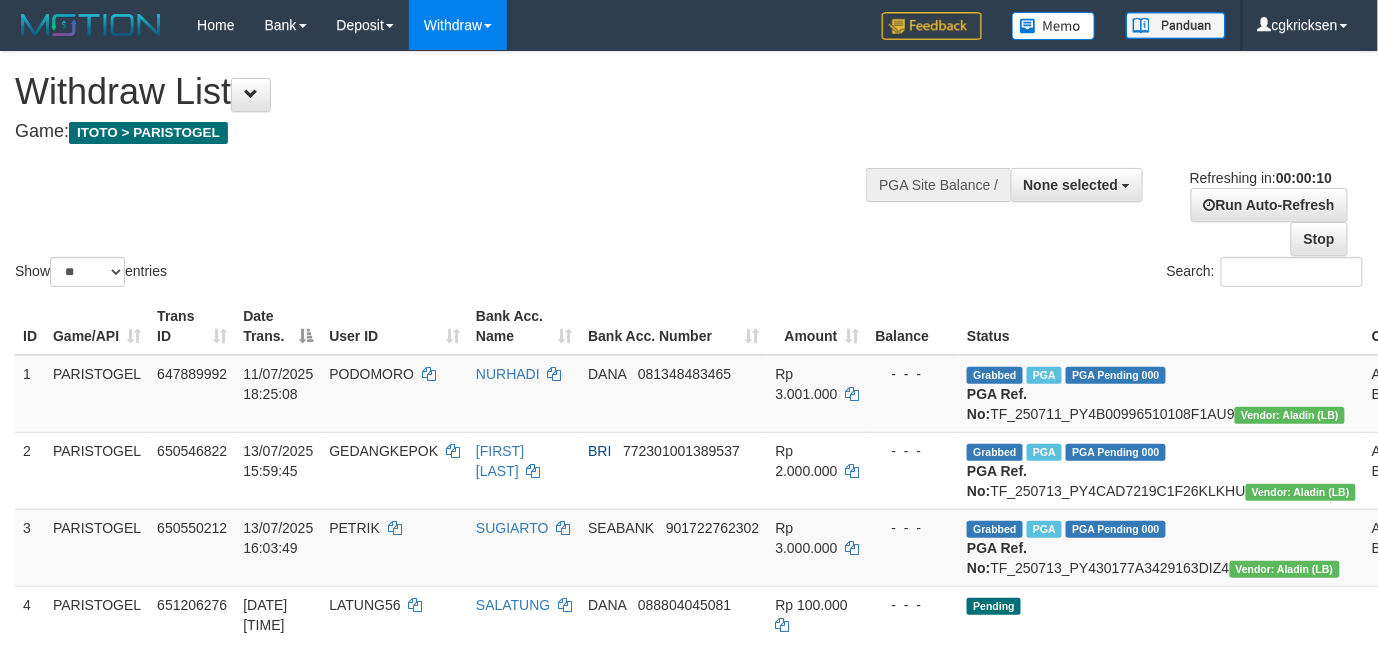 drag, startPoint x: 852, startPoint y: 265, endPoint x: 1144, endPoint y: 172, distance: 306.45227 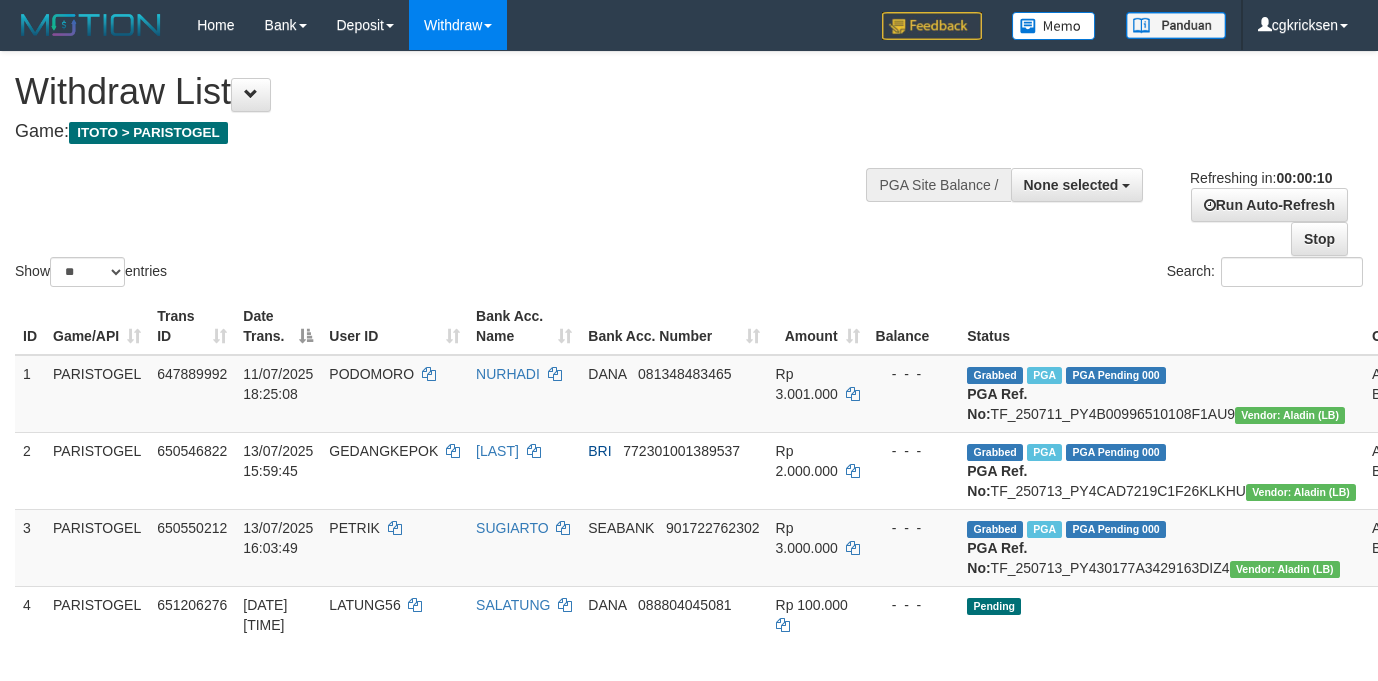select 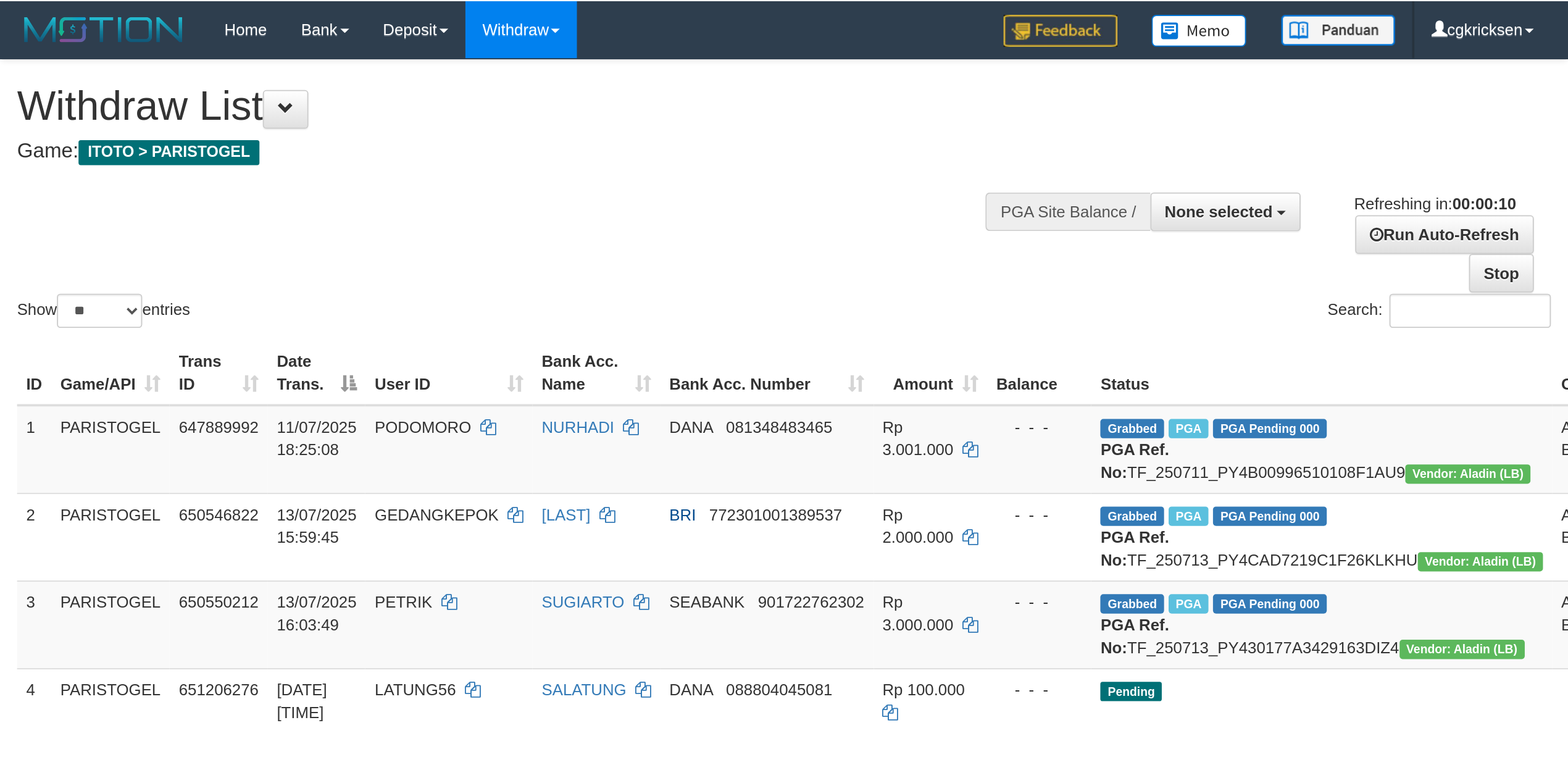 scroll, scrollTop: 0, scrollLeft: 0, axis: both 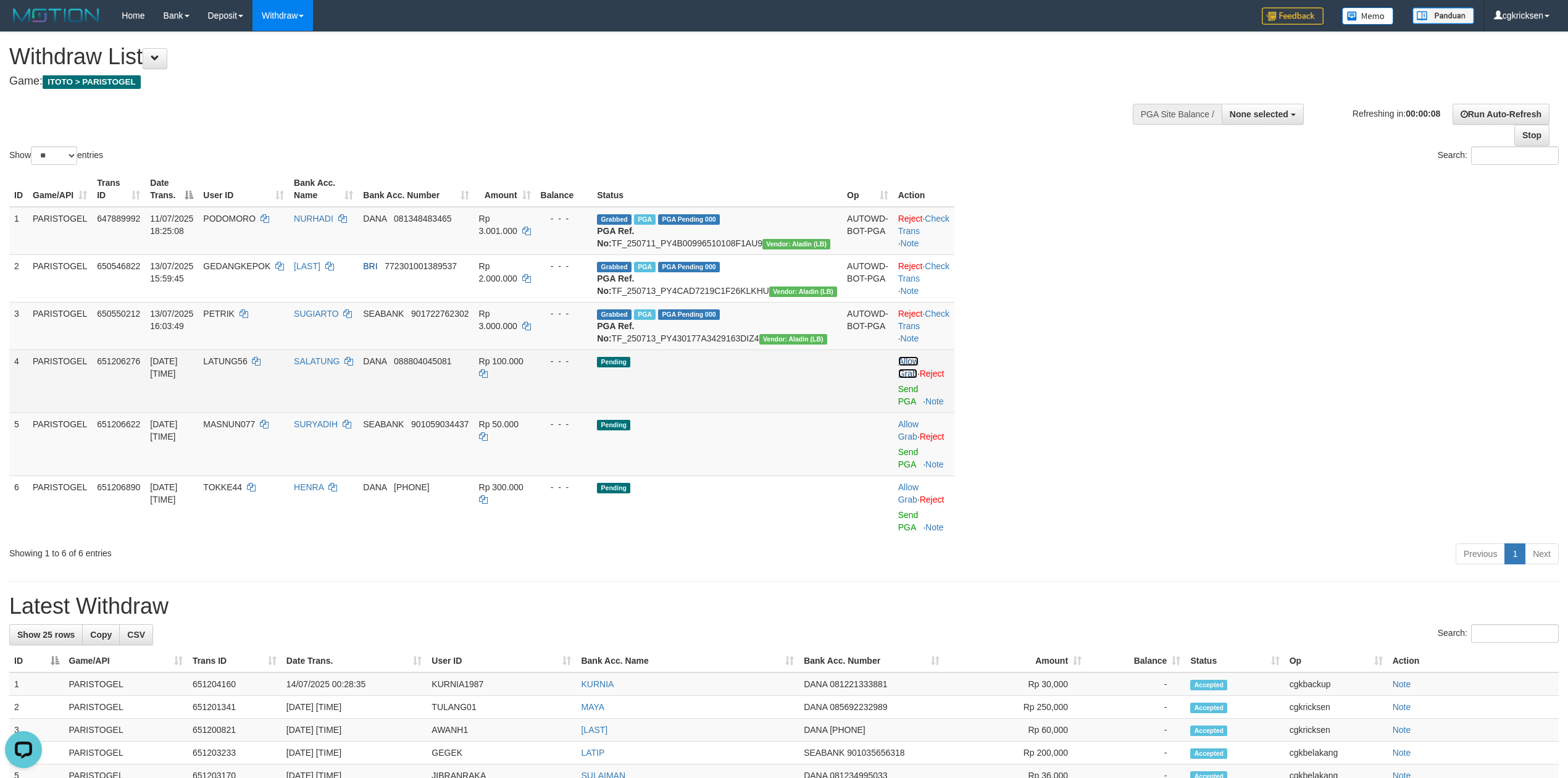 click on "Allow Grab" at bounding box center (908, 367) 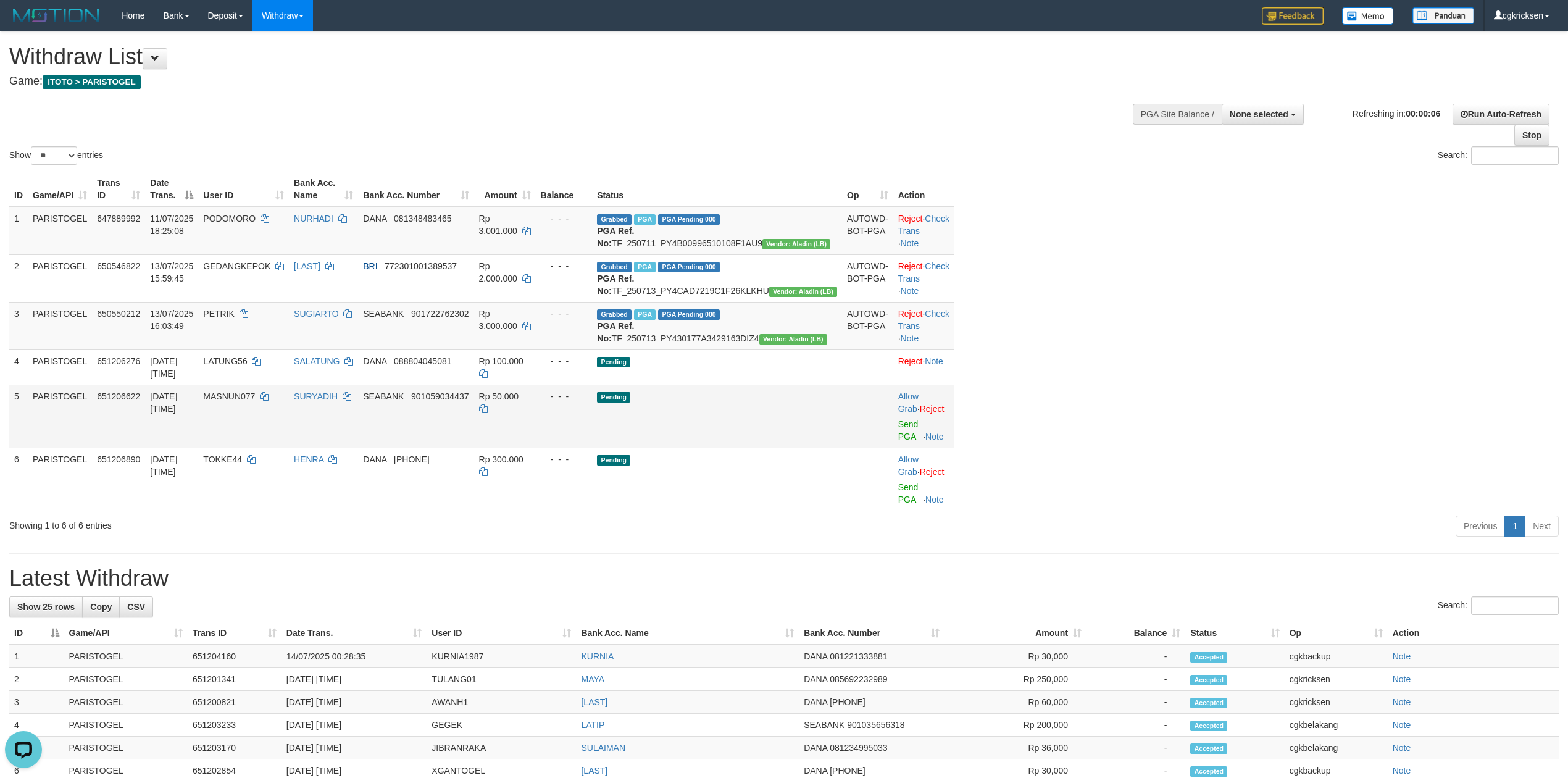click on "Allow Grab   ·    Reject Send PGA     ·    Note" at bounding box center [924, 416] 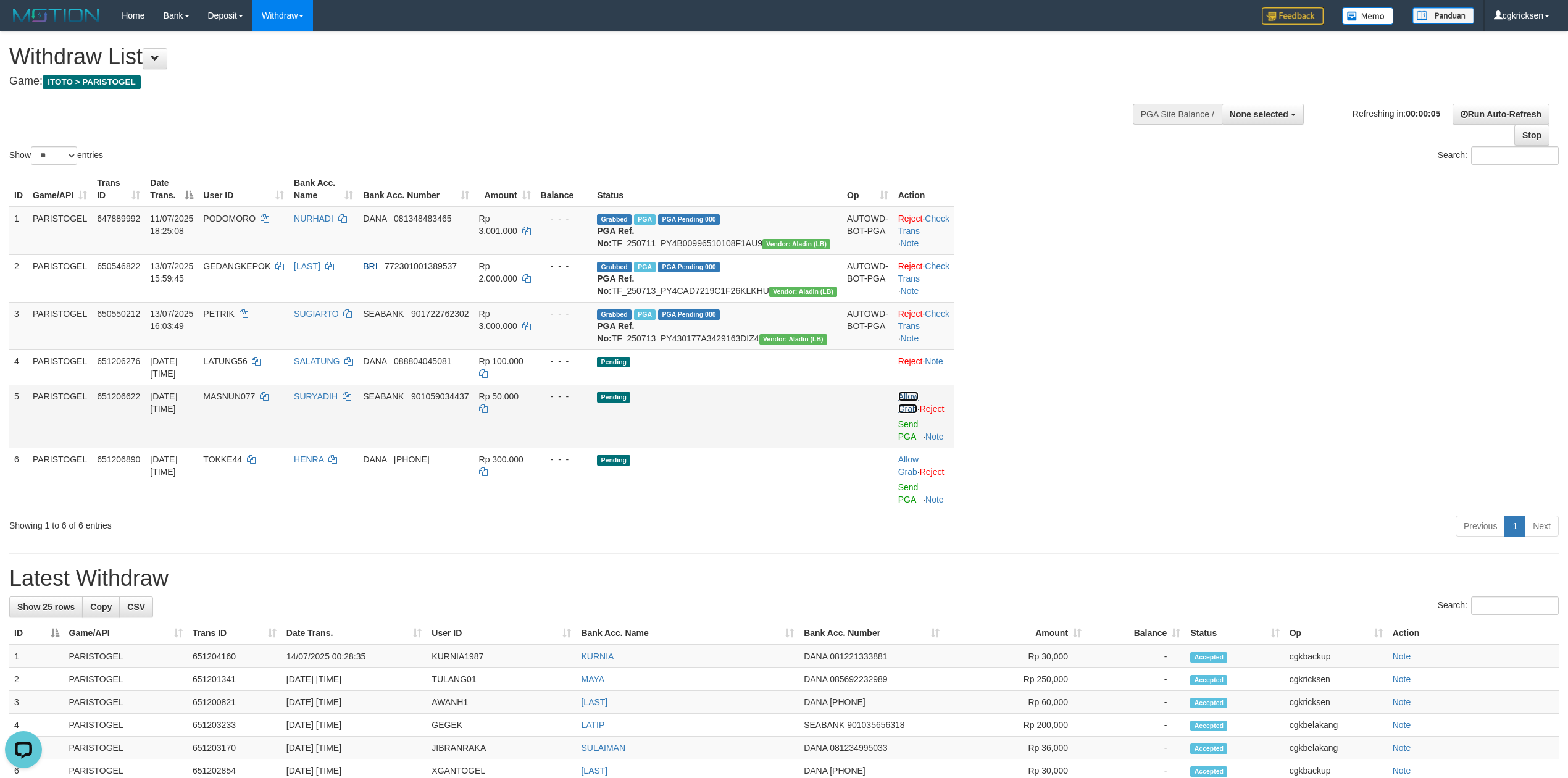 click on "Allow Grab" at bounding box center (908, 403) 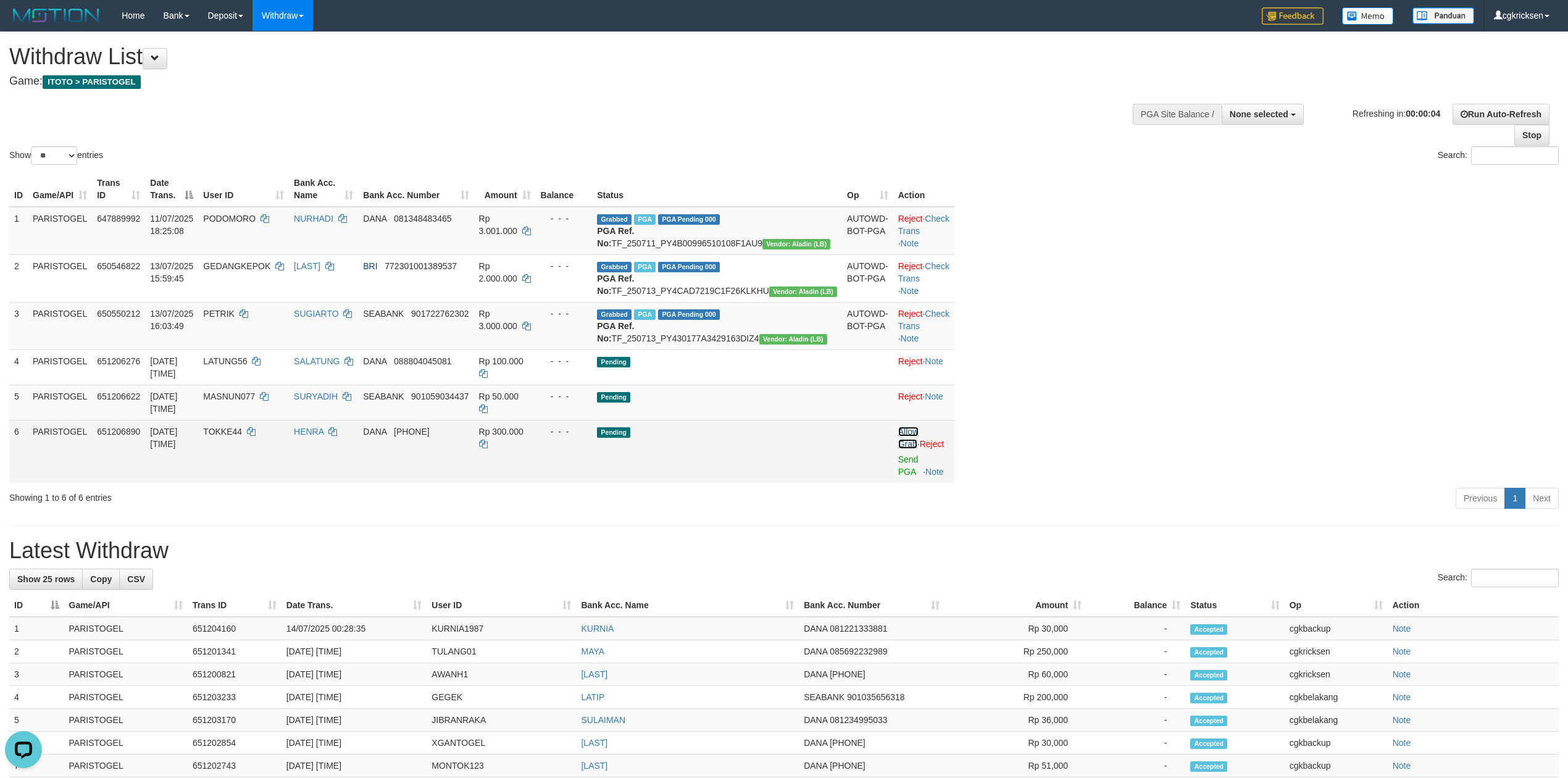 click on "Allow Grab" at bounding box center [908, 438] 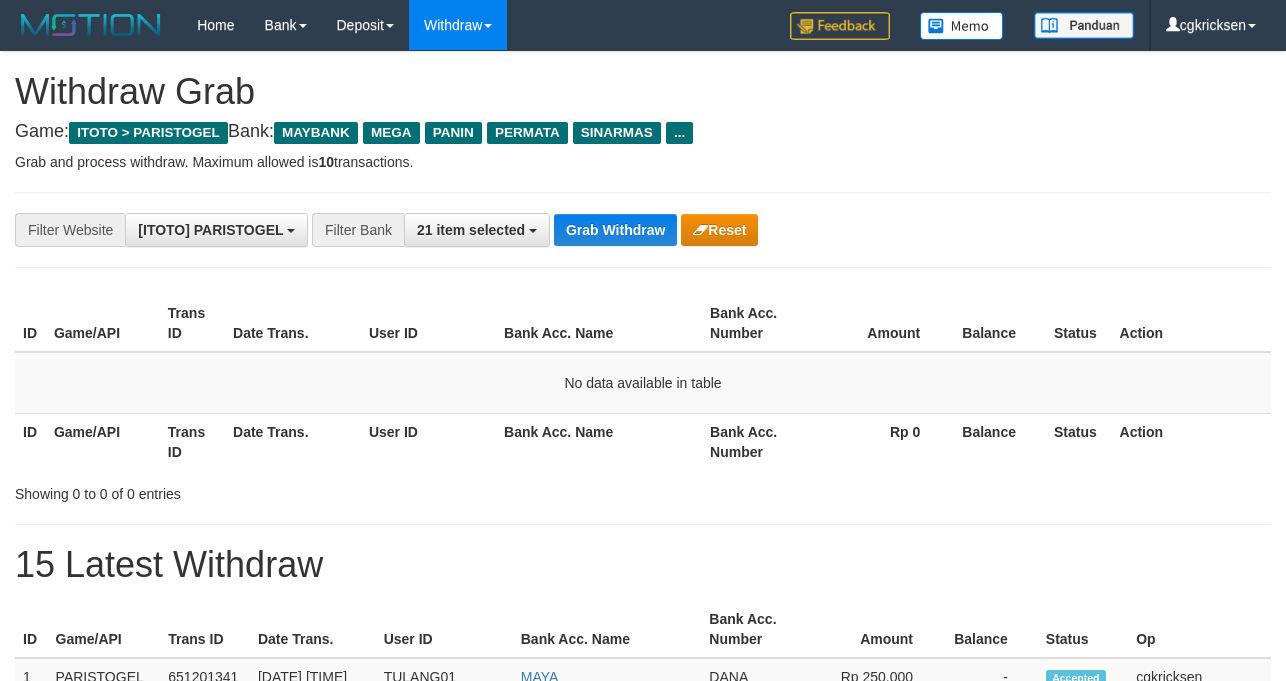 scroll, scrollTop: 136, scrollLeft: 0, axis: vertical 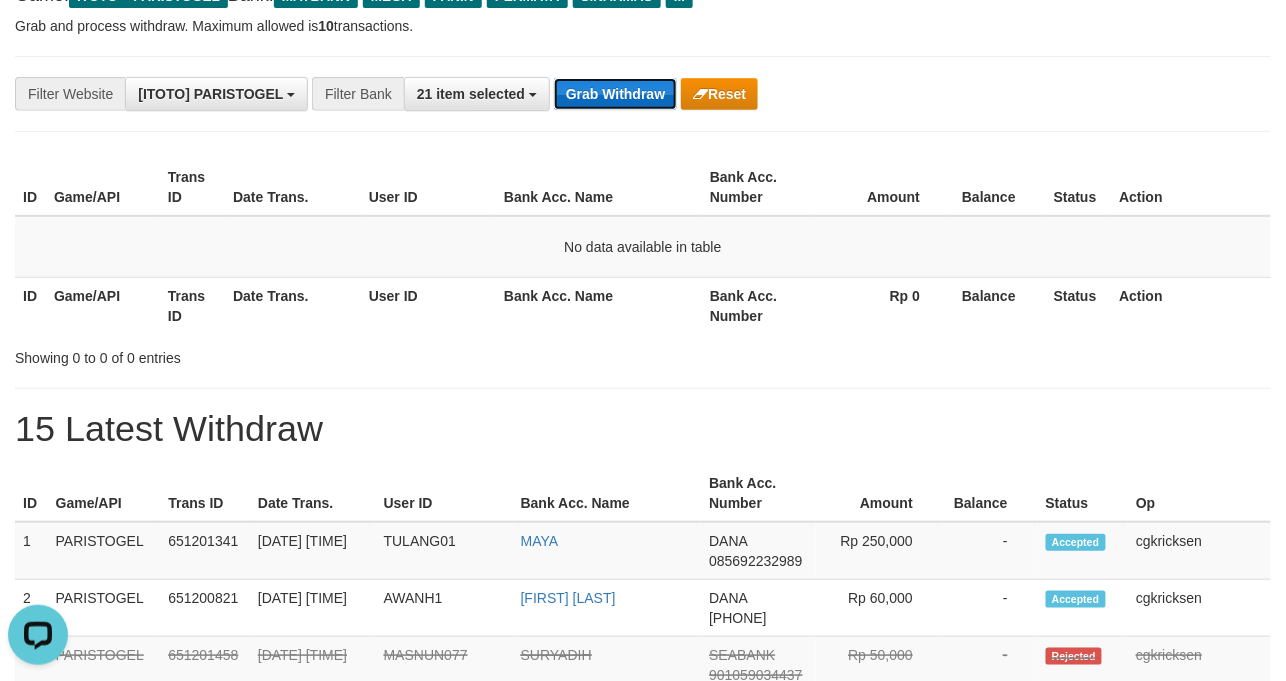 click on "Grab Withdraw" at bounding box center (615, 94) 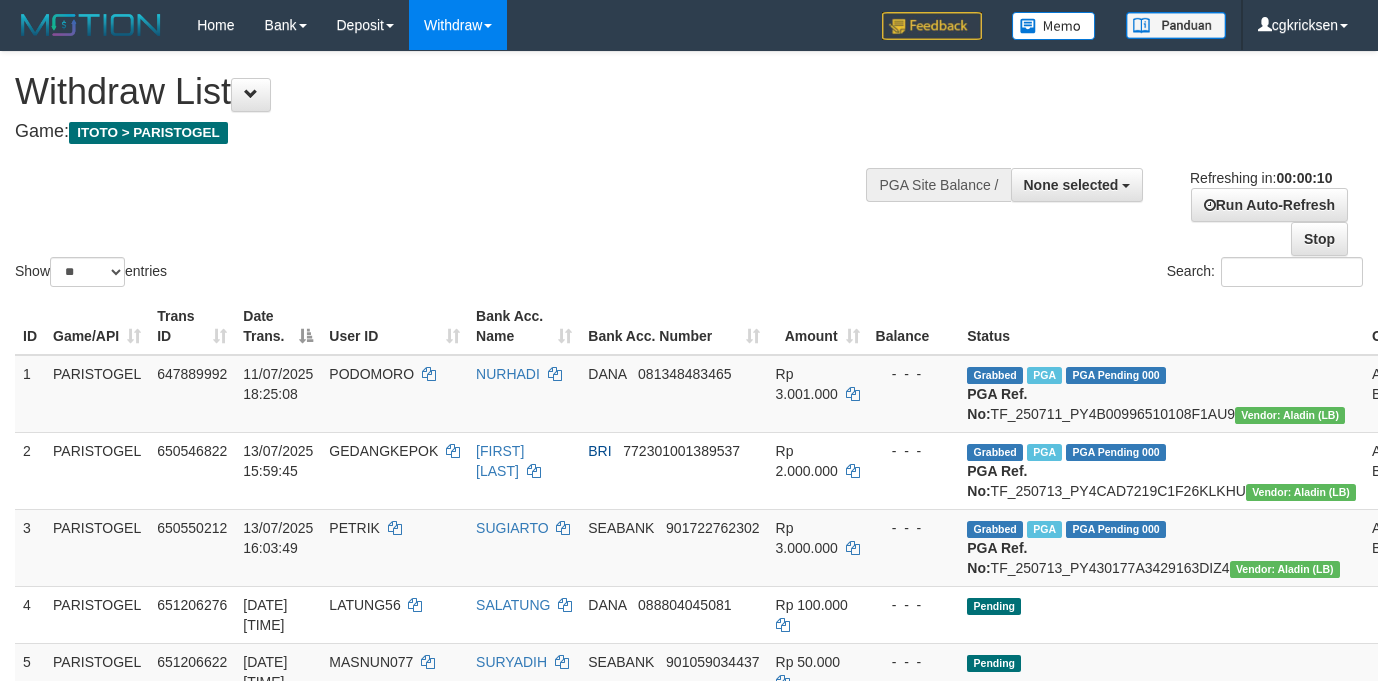 select 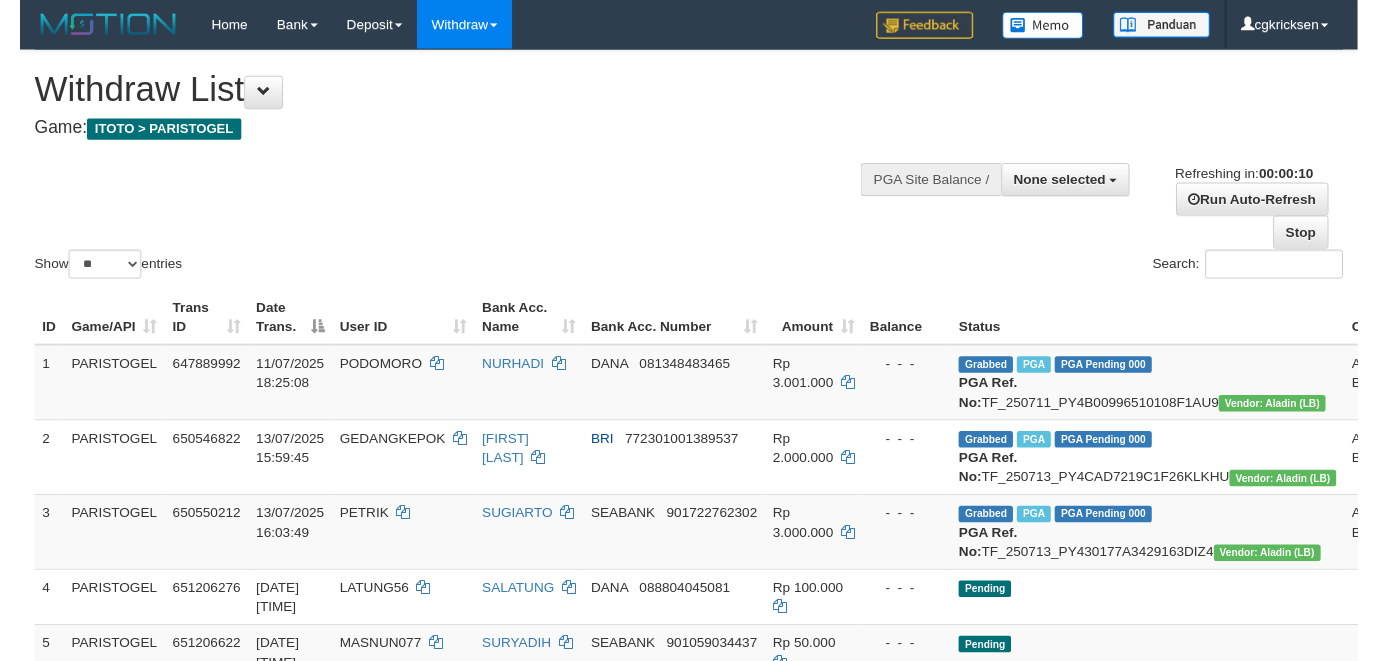 scroll, scrollTop: 0, scrollLeft: 0, axis: both 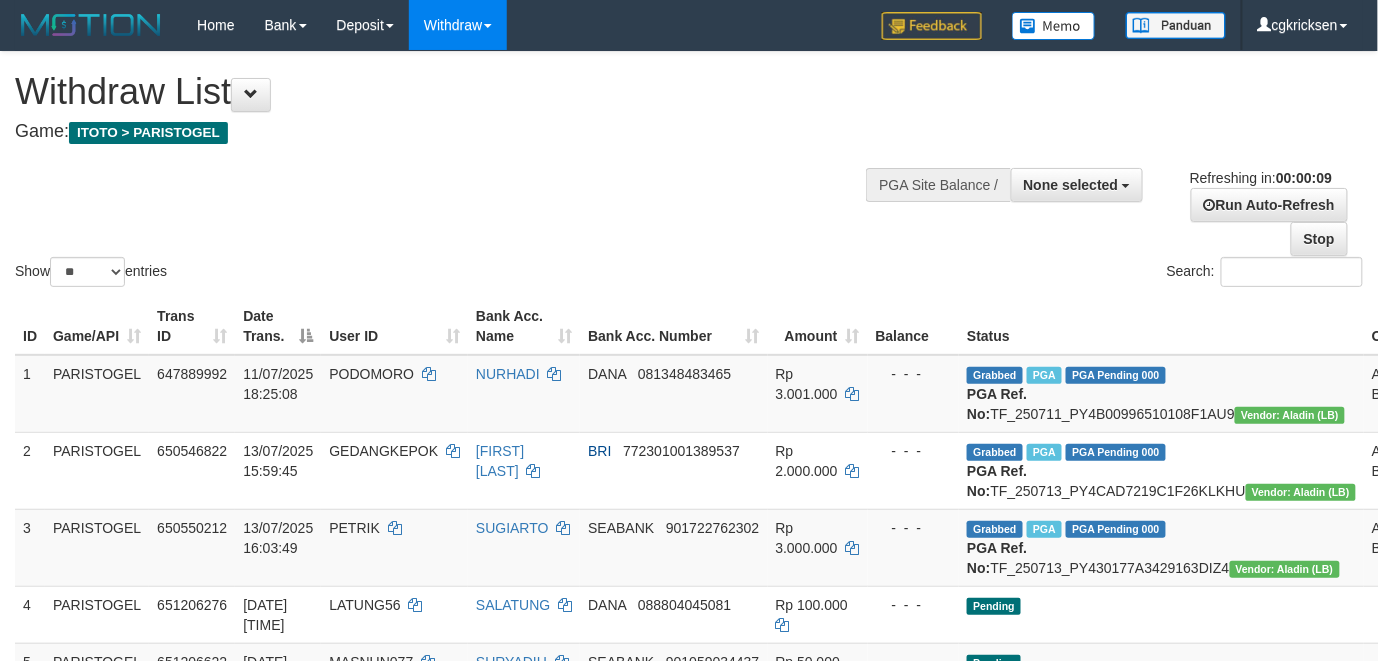 drag, startPoint x: 860, startPoint y: 265, endPoint x: 1088, endPoint y: 264, distance: 228.0022 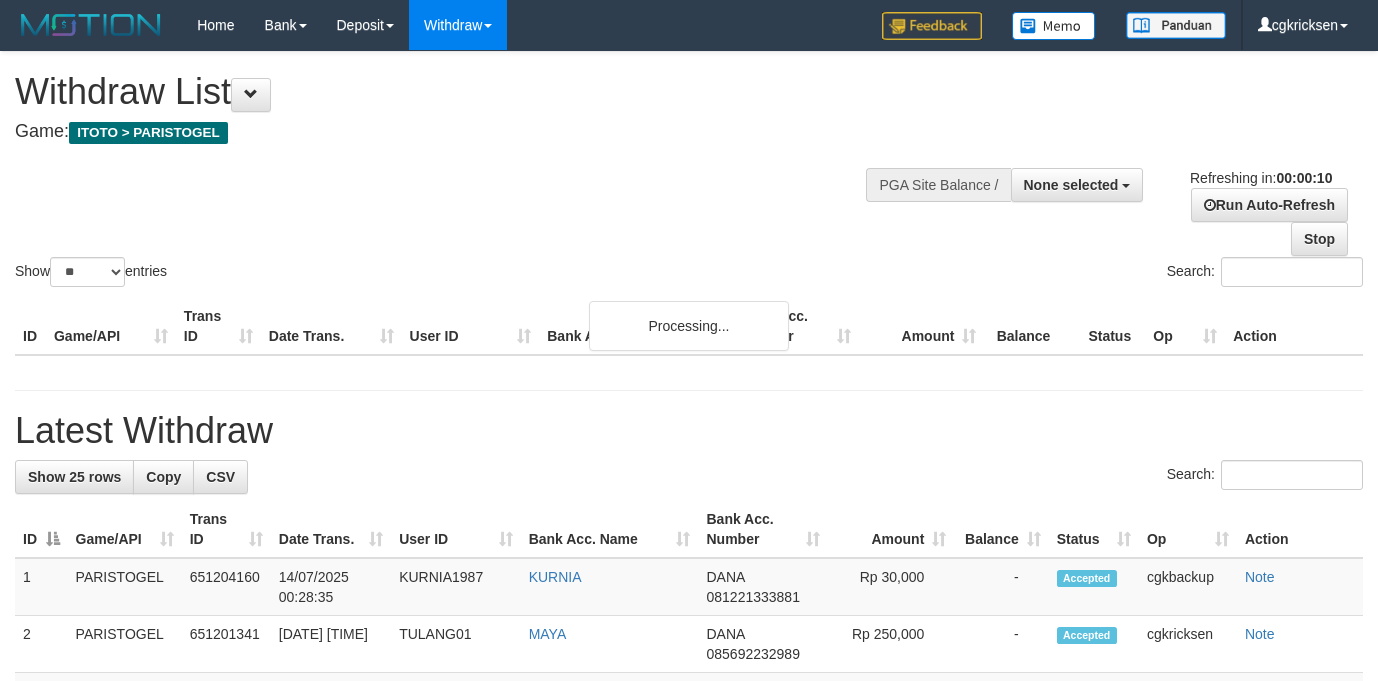 select 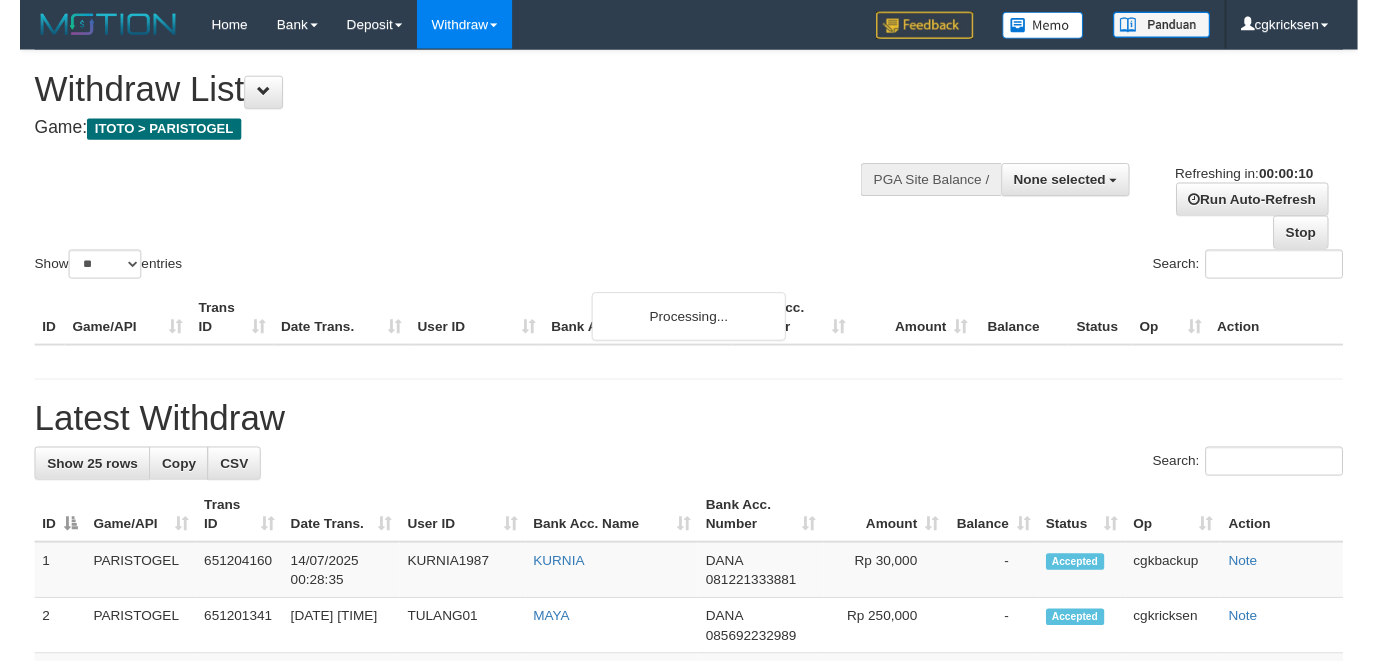 scroll, scrollTop: 0, scrollLeft: 0, axis: both 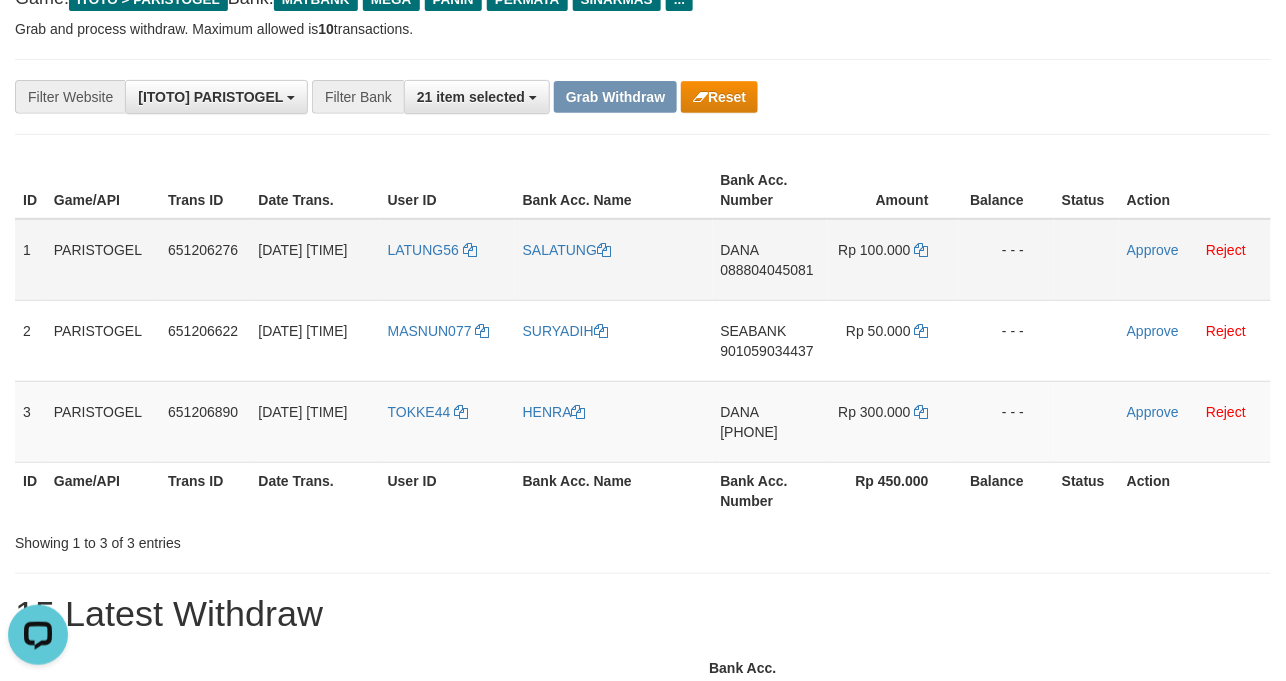 click on "DANA
088804045081" at bounding box center [770, 260] 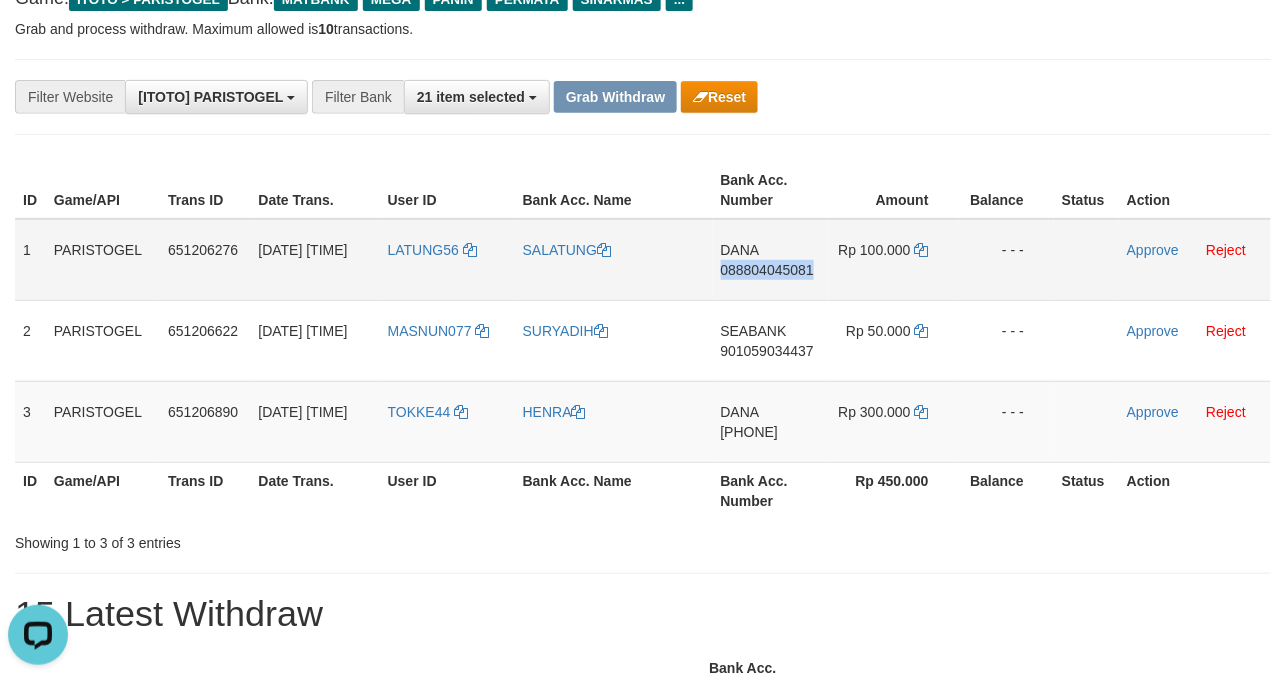 click on "DANA
088804045081" at bounding box center (770, 260) 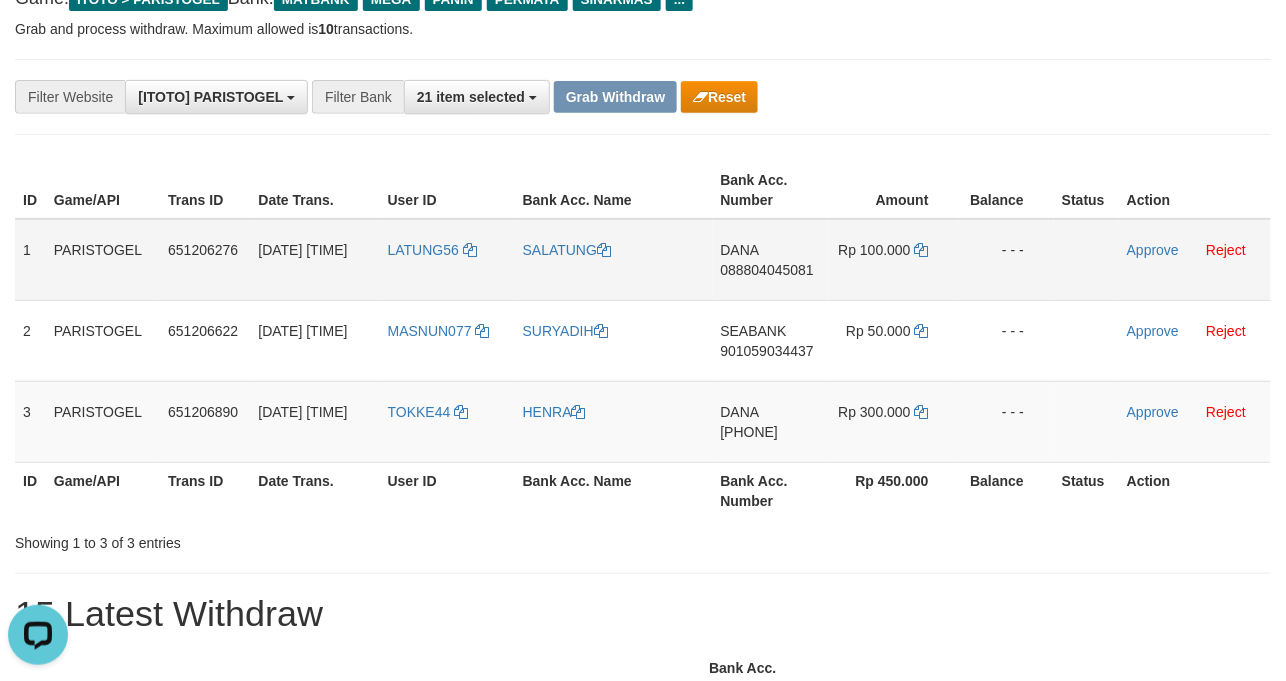 click on "LATUNG56" at bounding box center (447, 260) 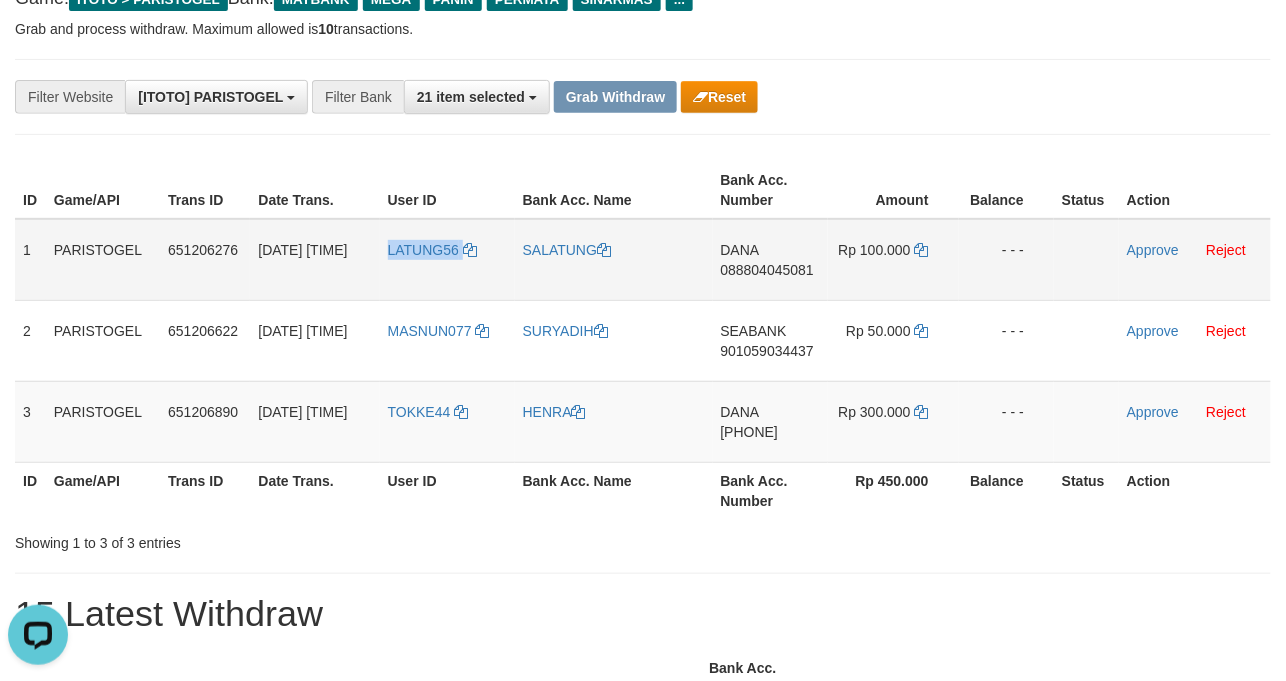 click on "LATUNG56" at bounding box center [447, 260] 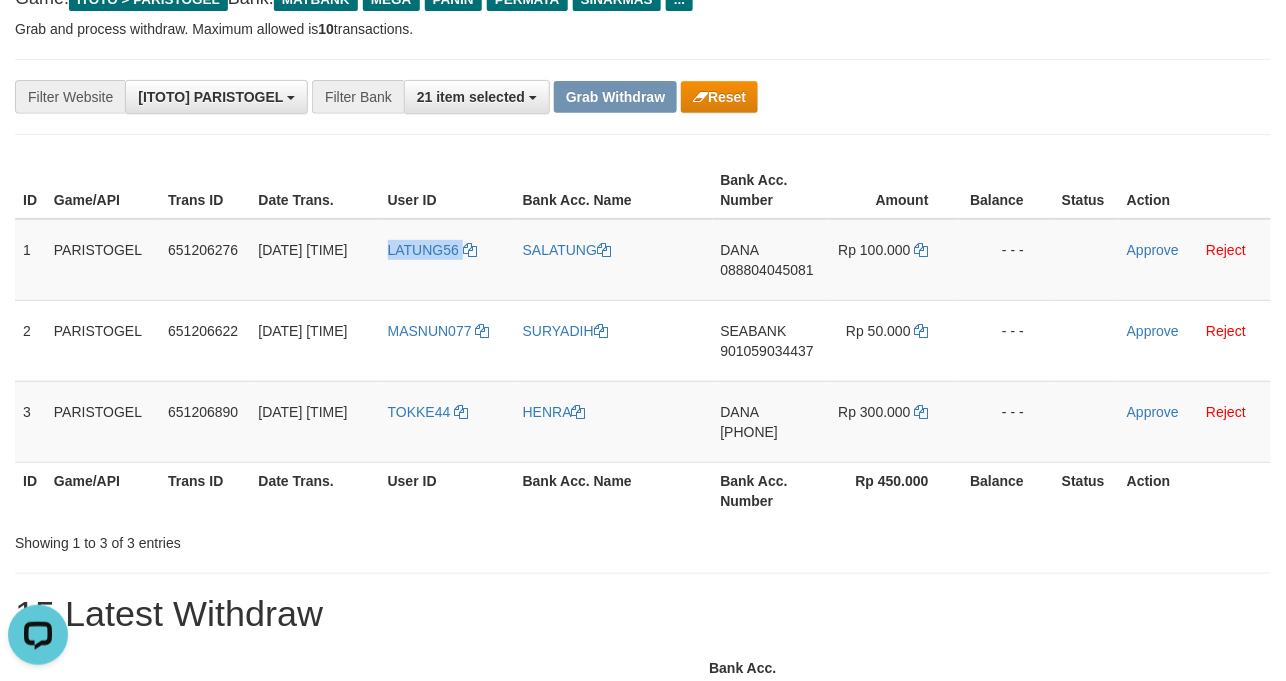 copy on "LATUNG56" 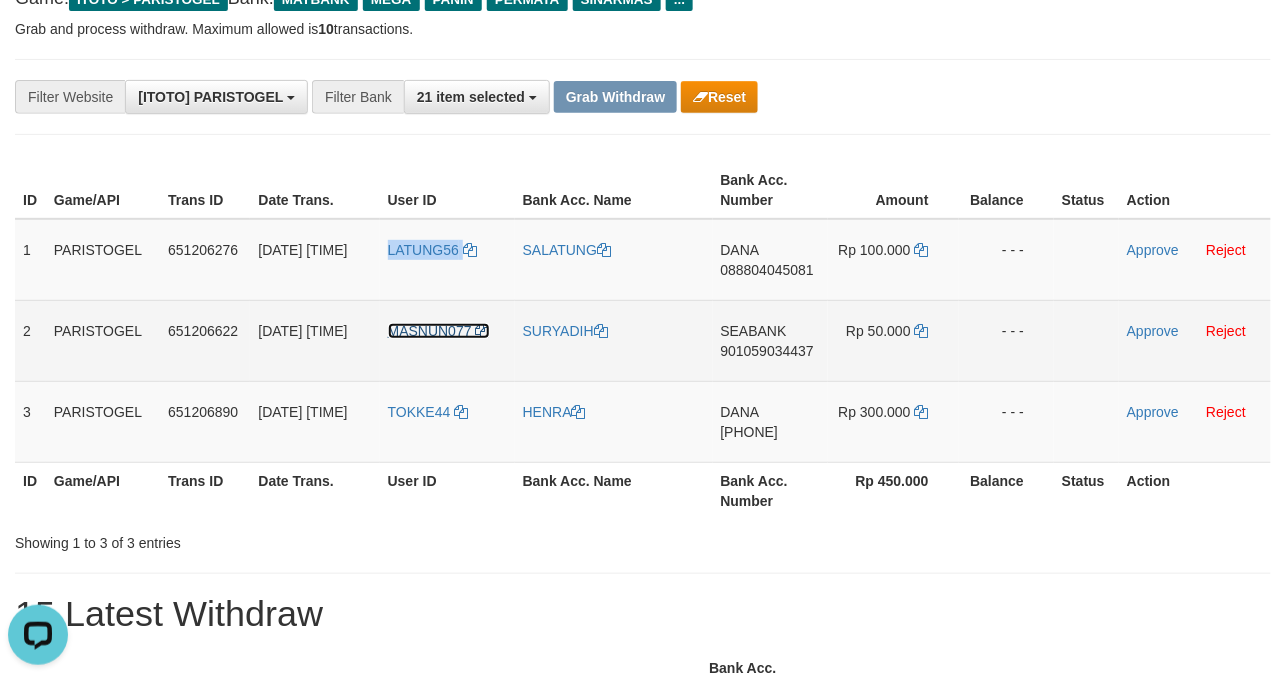 drag, startPoint x: 414, startPoint y: 334, endPoint x: 416, endPoint y: 358, distance: 24.083189 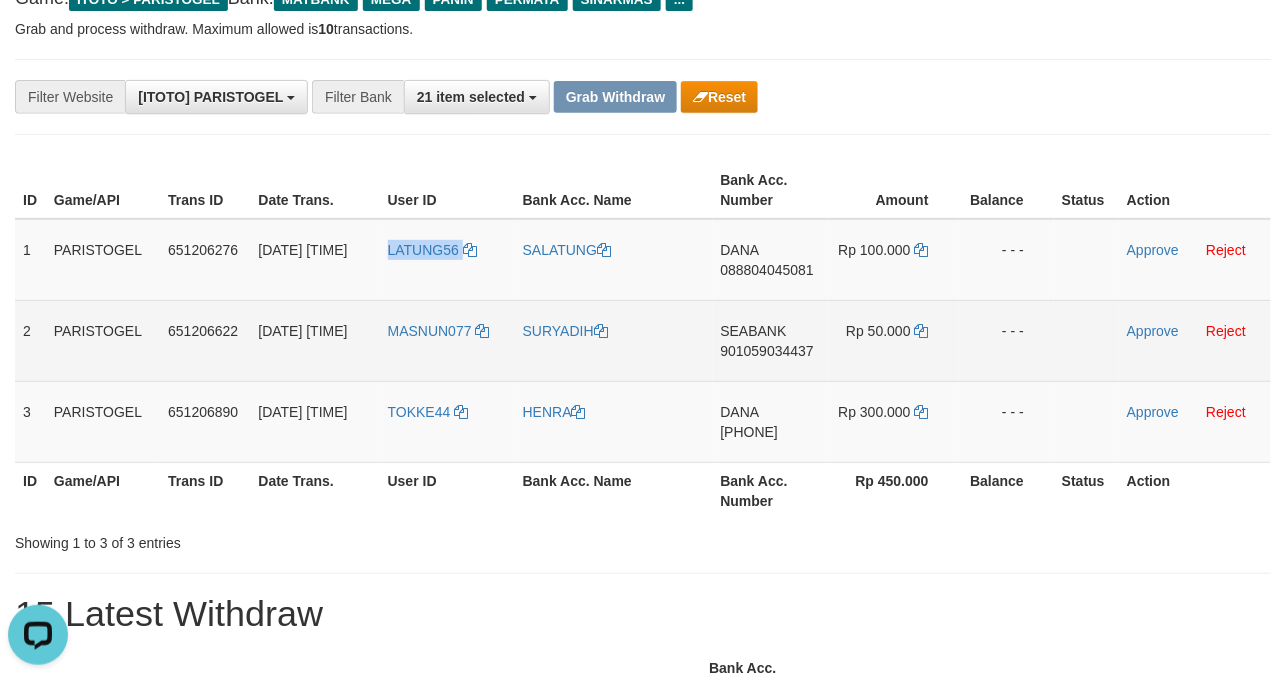 copy on "LATUNG56" 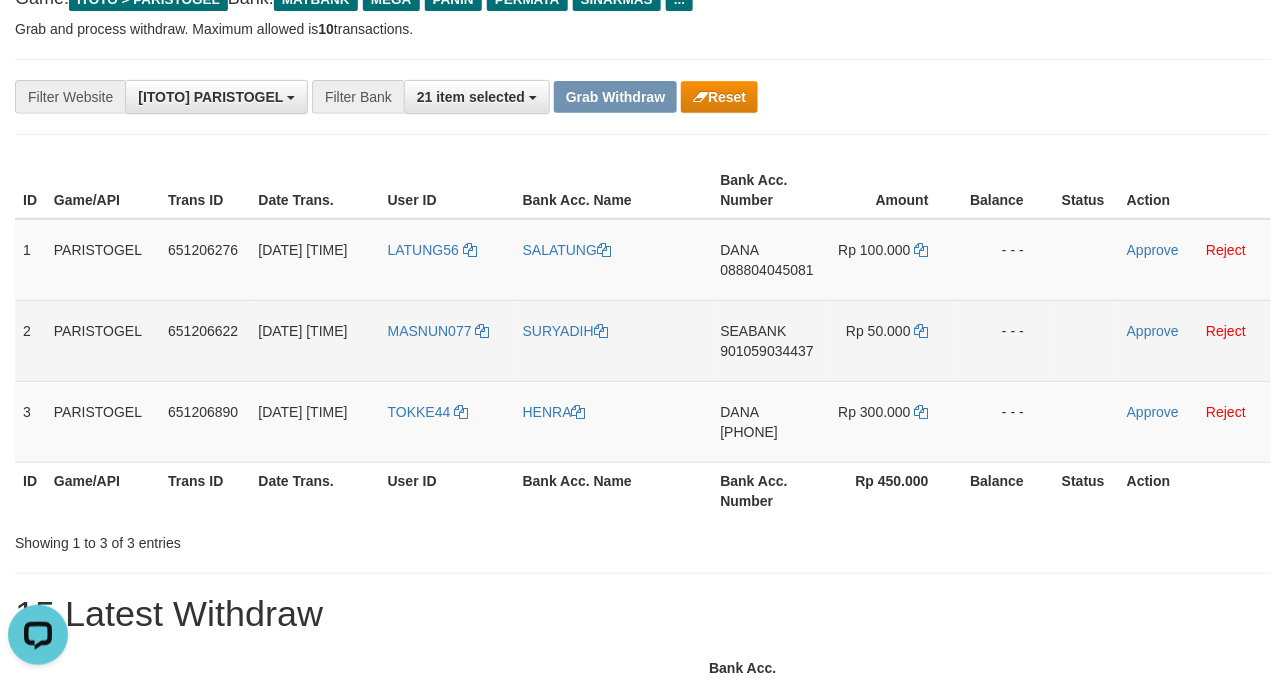 click on "MASNUN077" at bounding box center (447, 340) 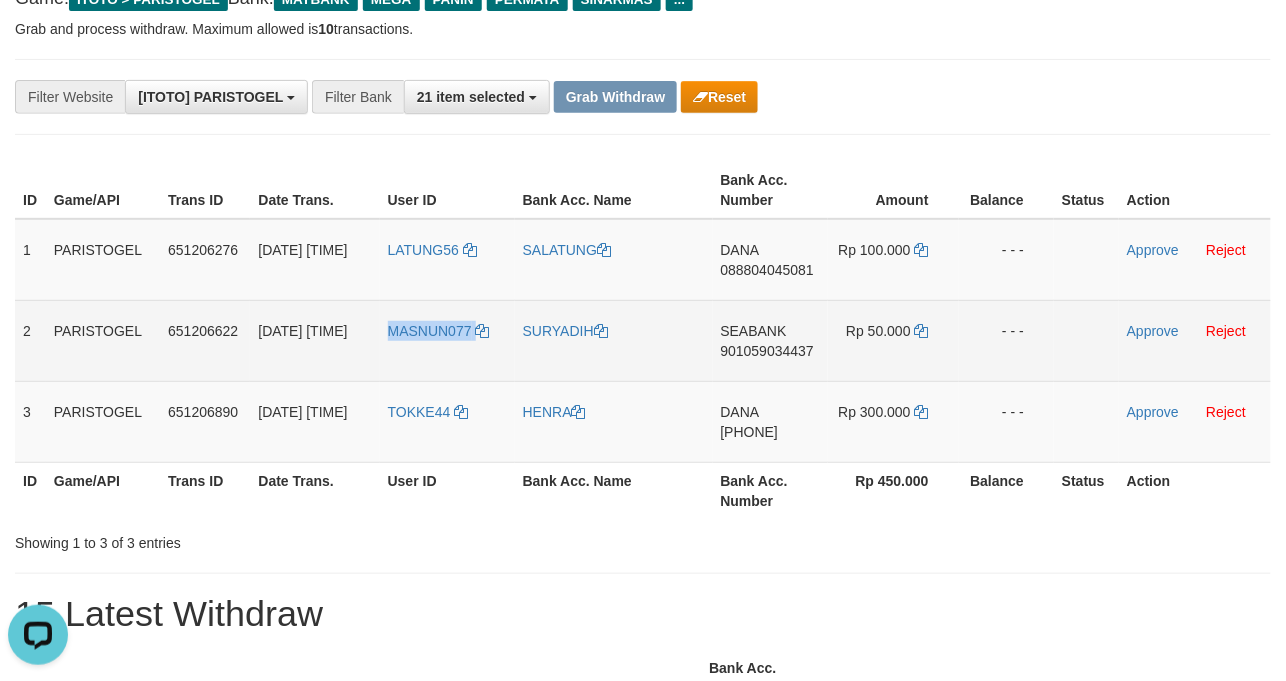 click on "MASNUN077" at bounding box center (447, 340) 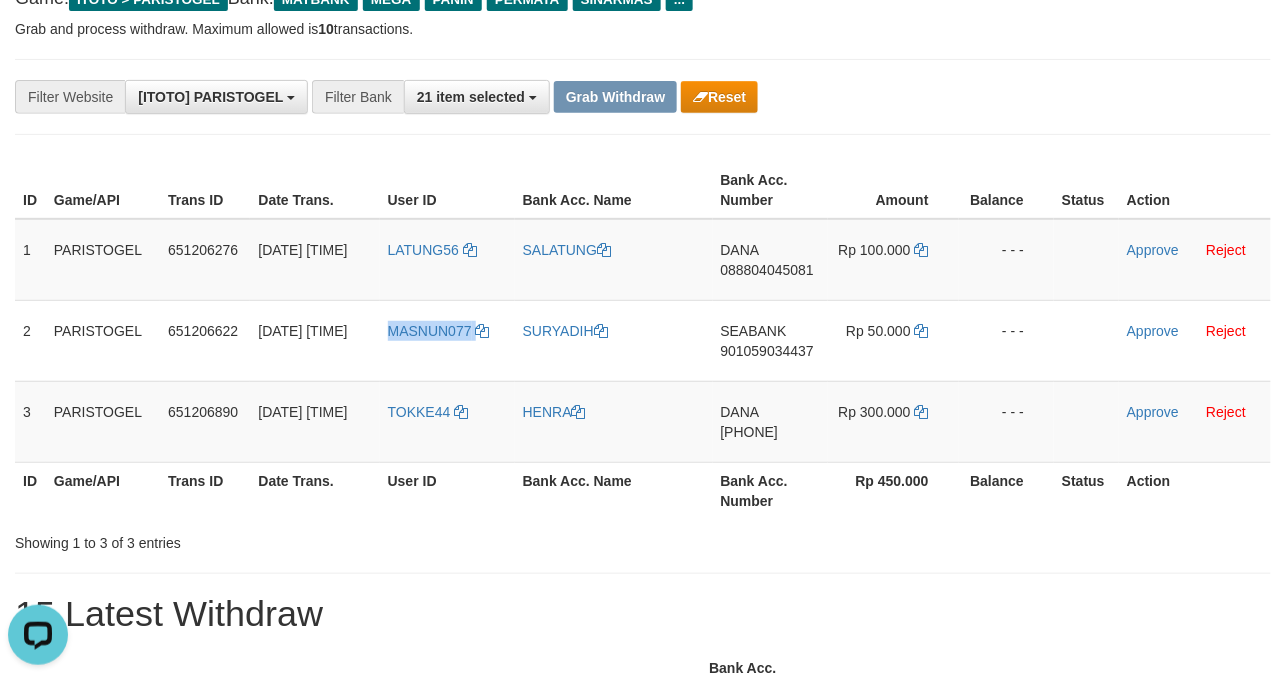copy on "MASNUN077" 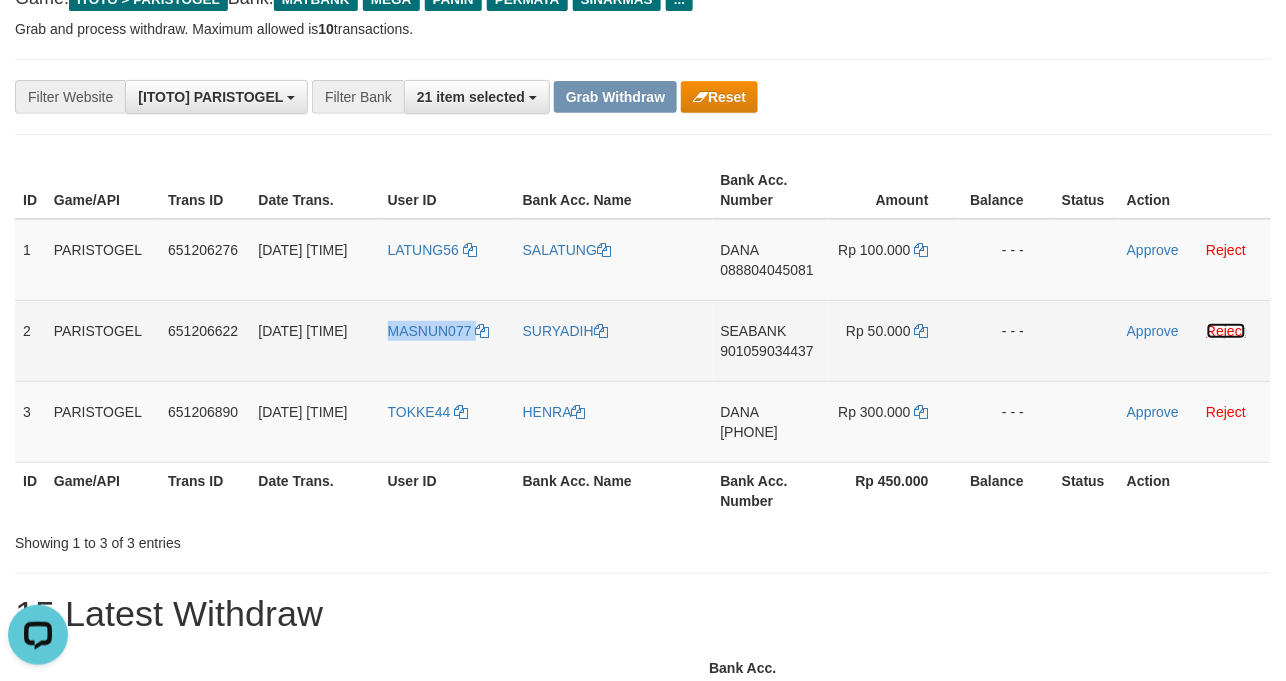 click on "Reject" at bounding box center (1227, 331) 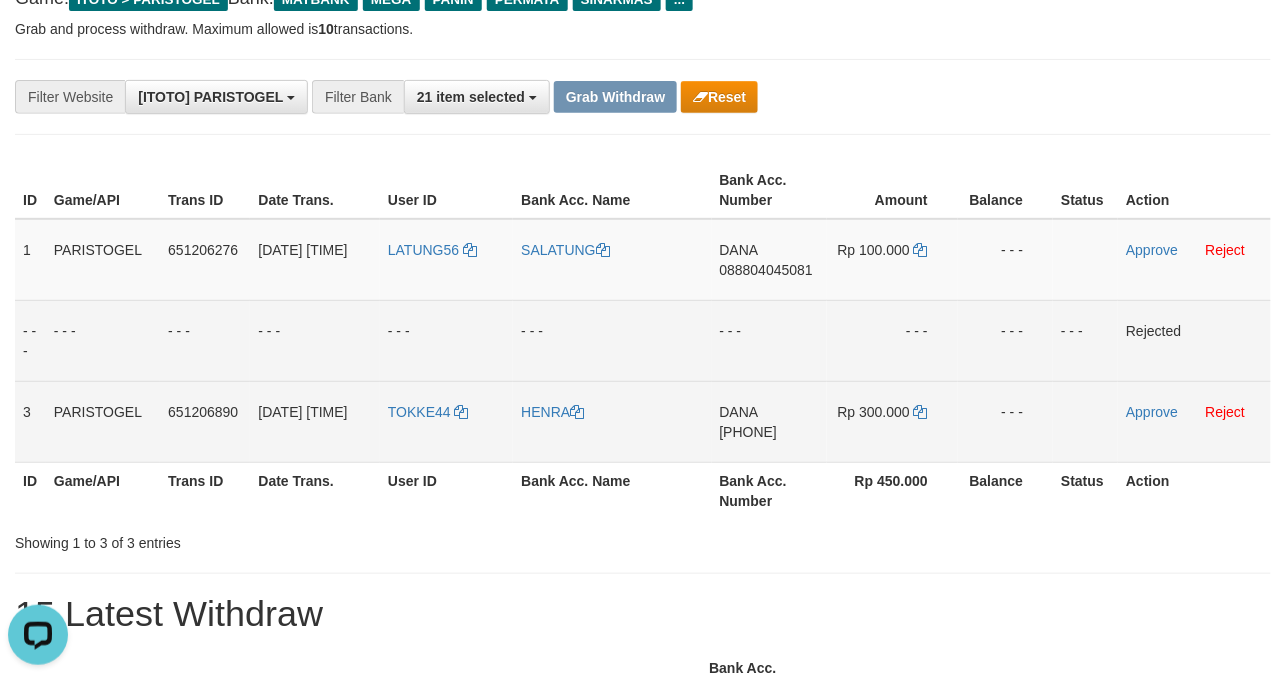 click on "TOKKE44" at bounding box center (446, 421) 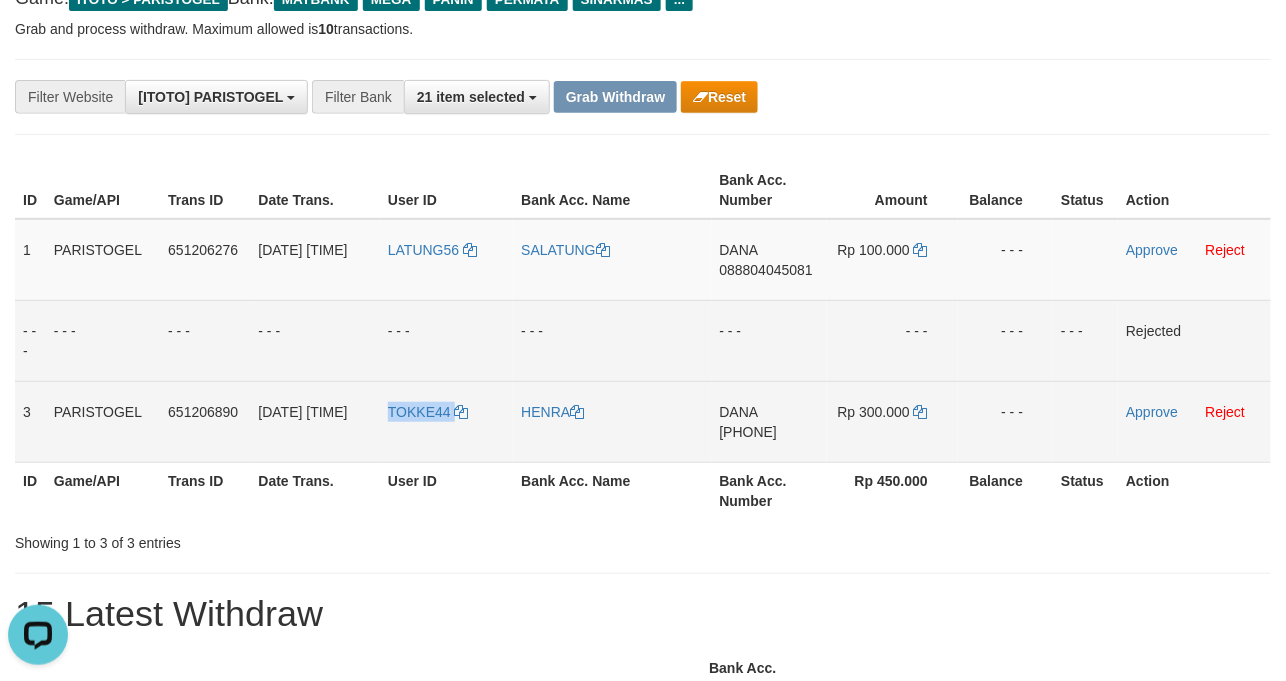click on "TOKKE44" at bounding box center [446, 421] 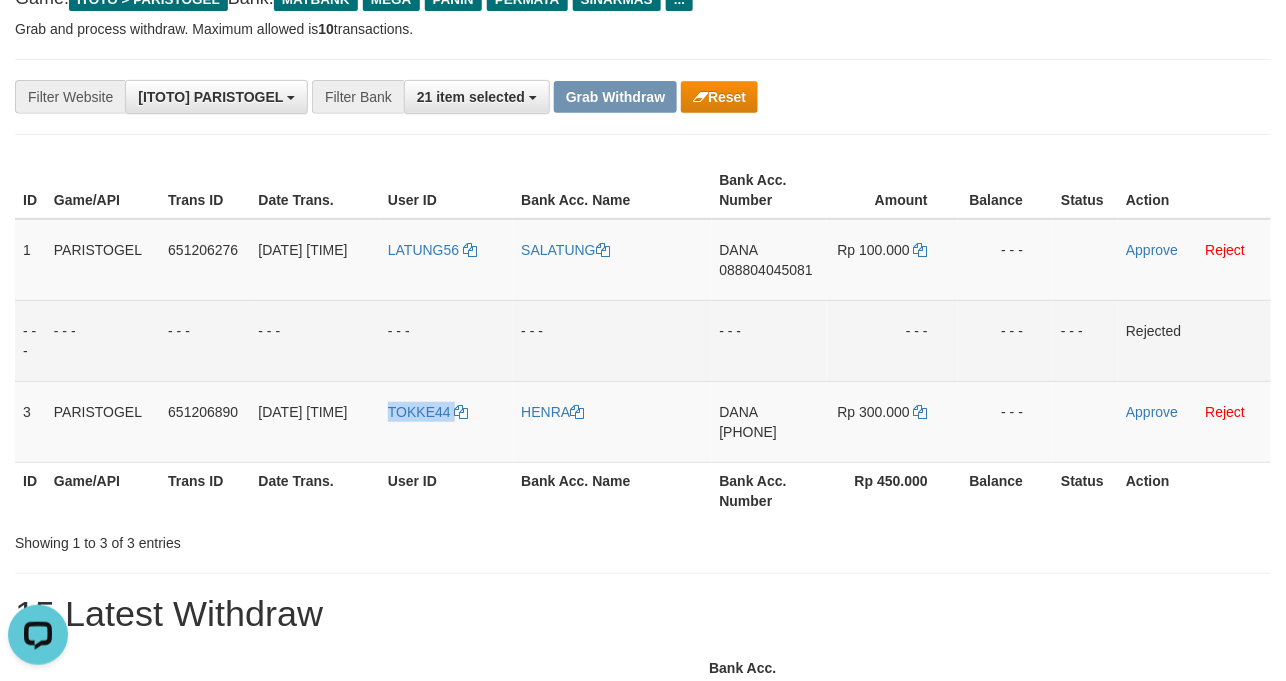 copy on "TOKKE44" 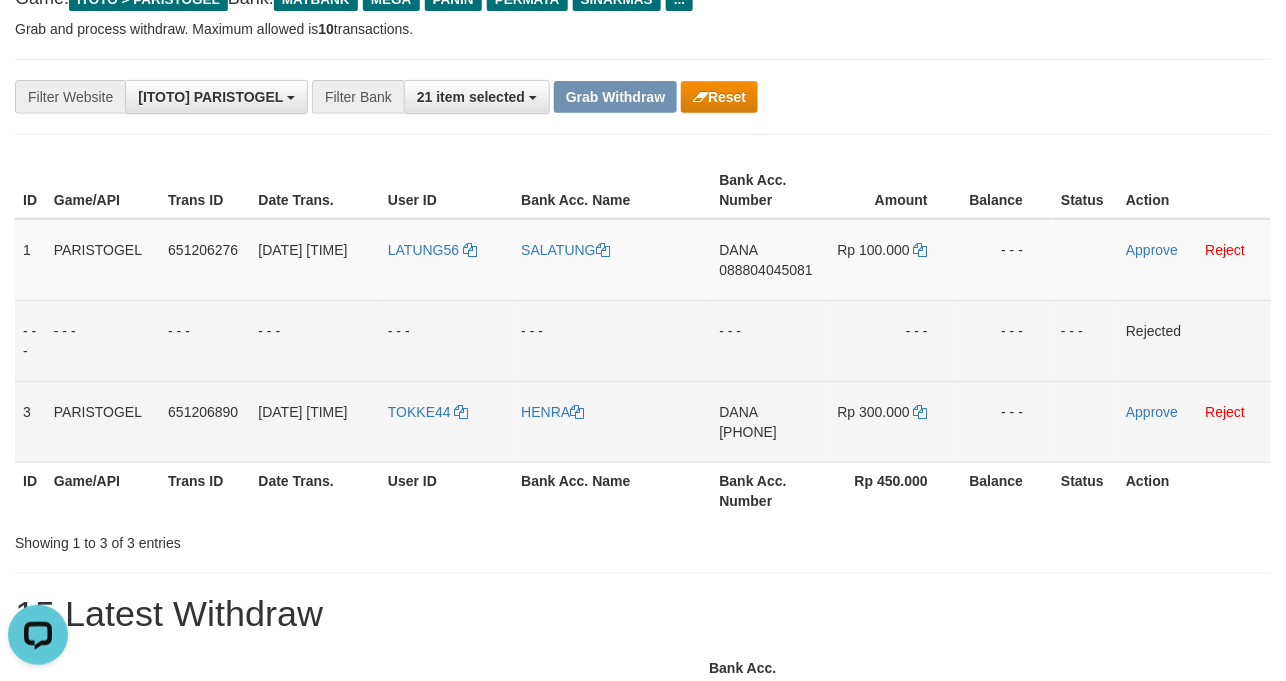 click on "HENRA" at bounding box center [612, 421] 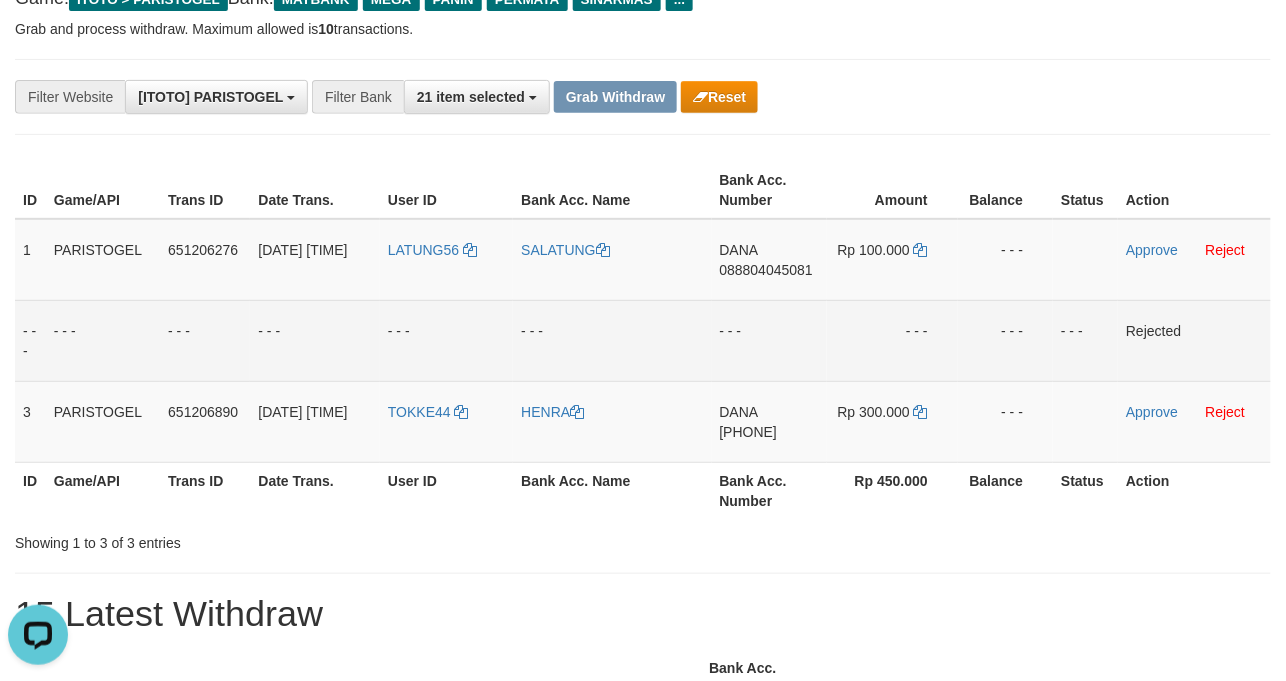 copy on "HENRA" 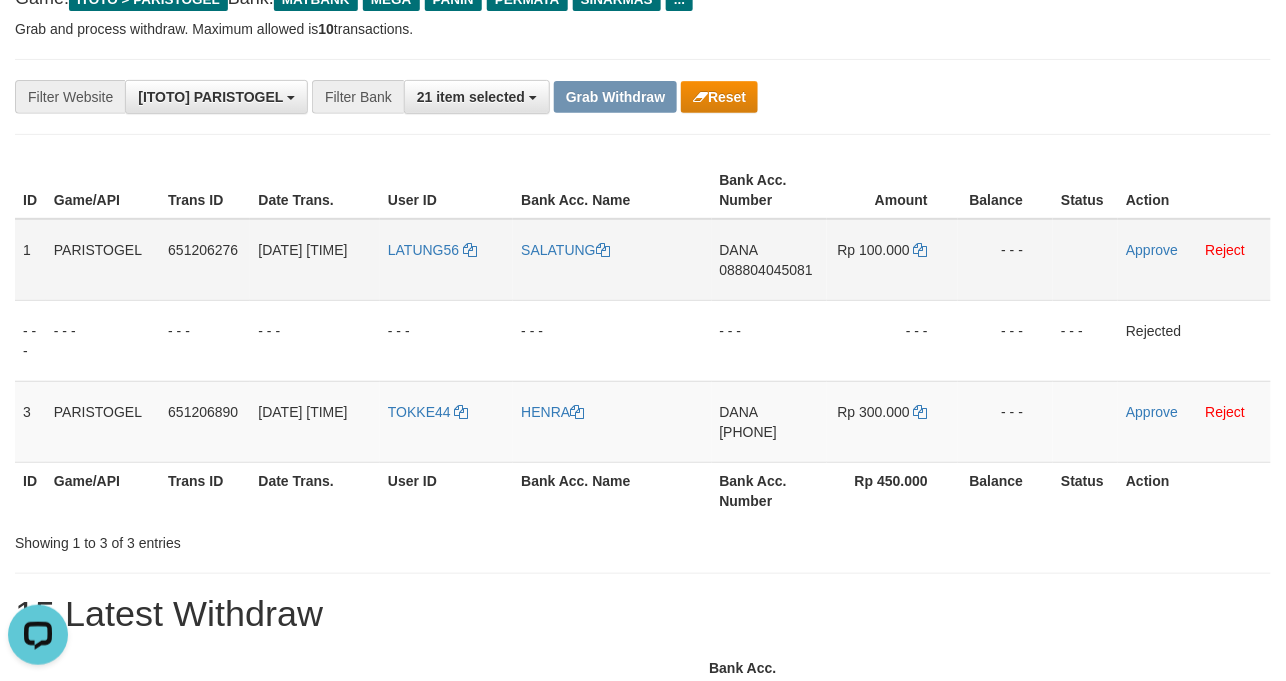 click on "SALATUNG" at bounding box center [612, 260] 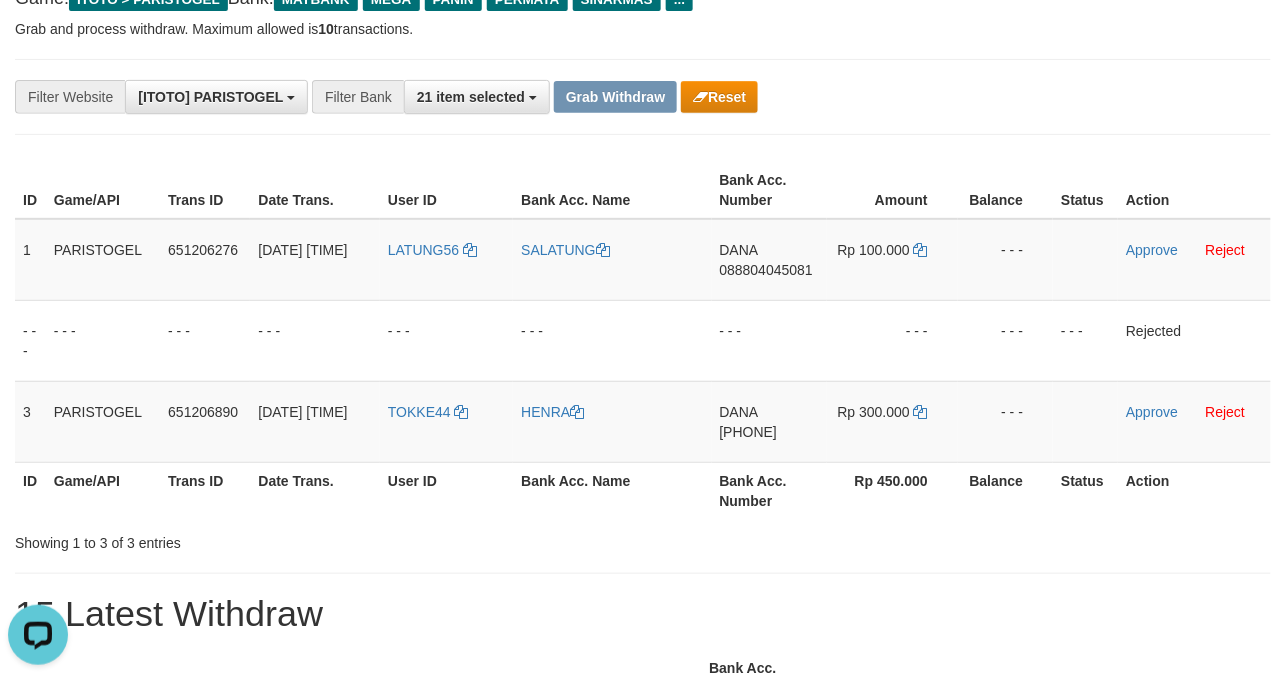 copy on "SALATUNG" 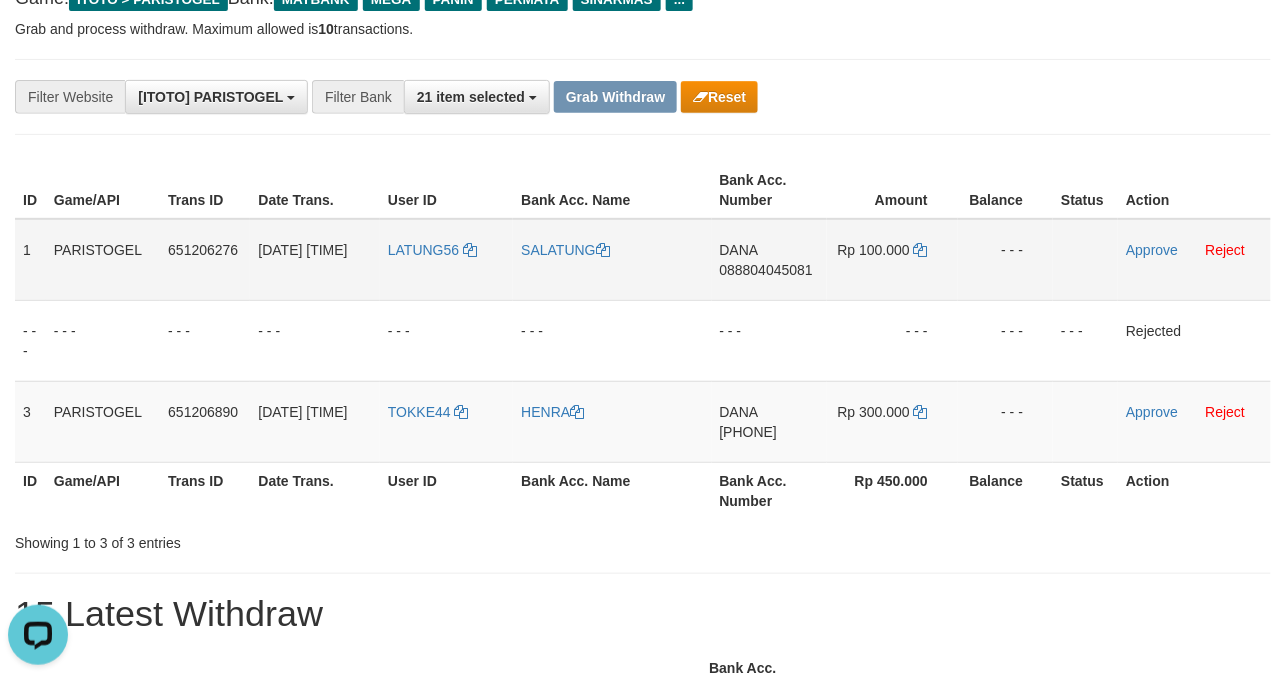 click on "LATUNG56" at bounding box center [446, 260] 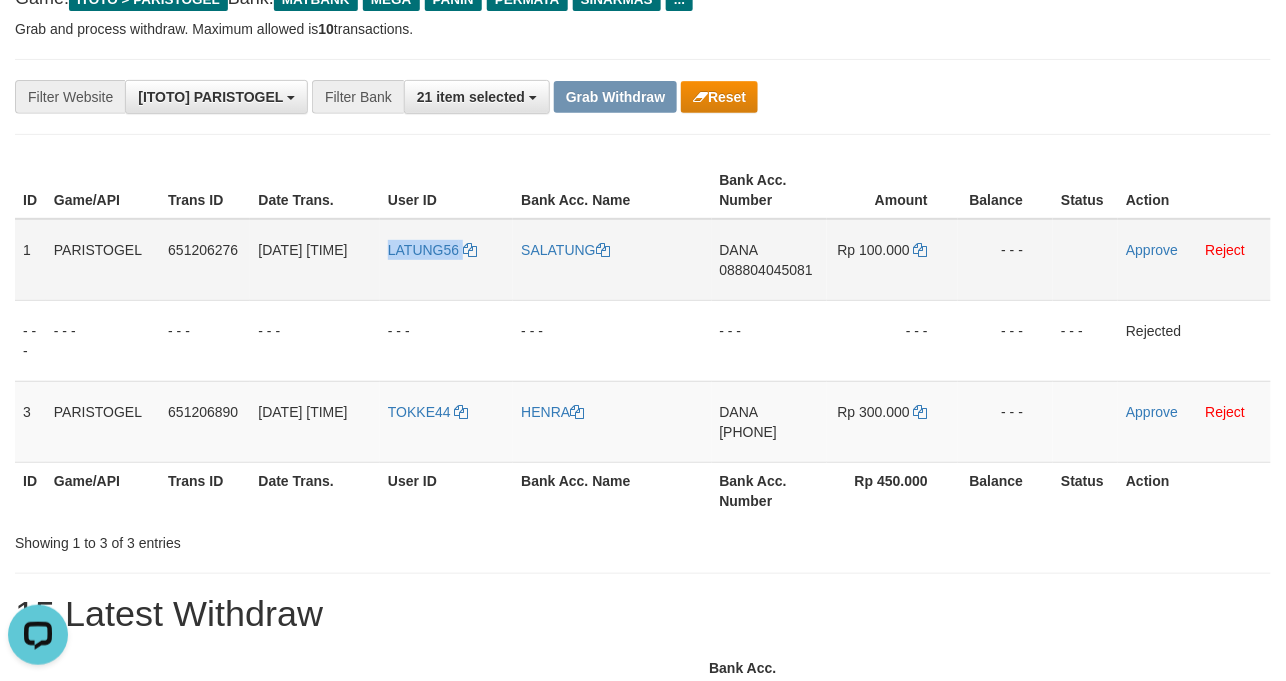 click on "LATUNG56" at bounding box center (446, 260) 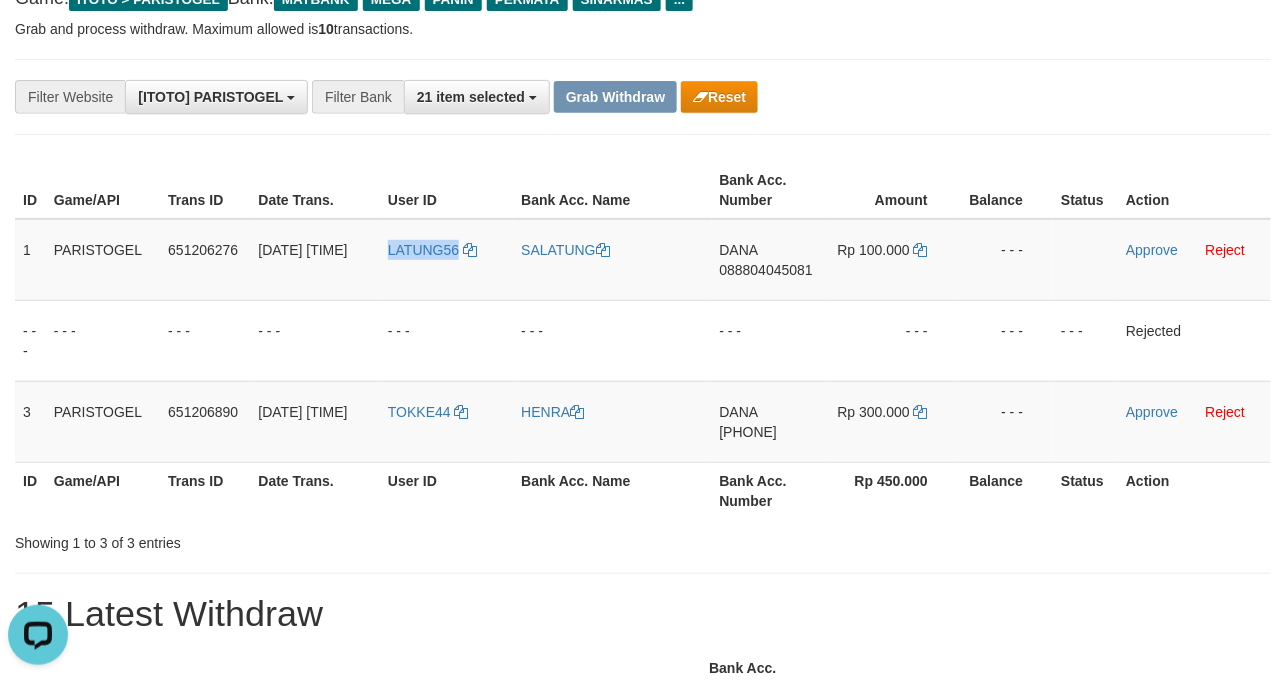 copy on "LATUNG56" 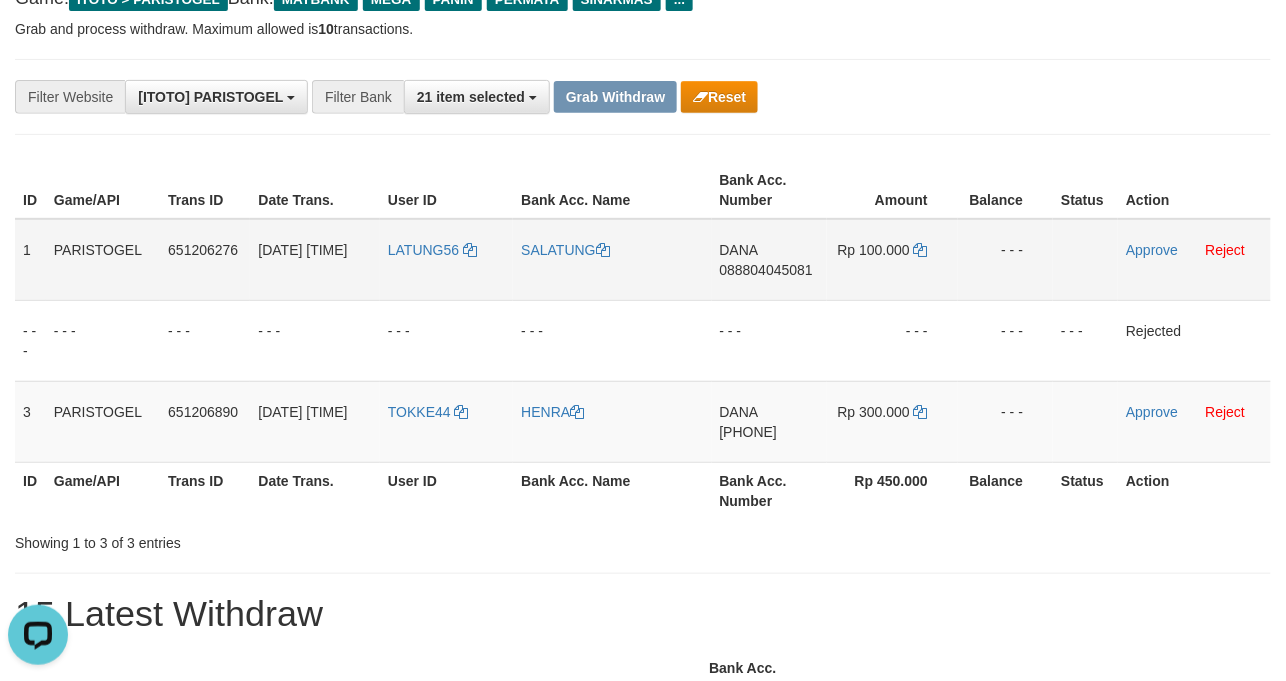 click on "DANA
088804045081" at bounding box center (769, 260) 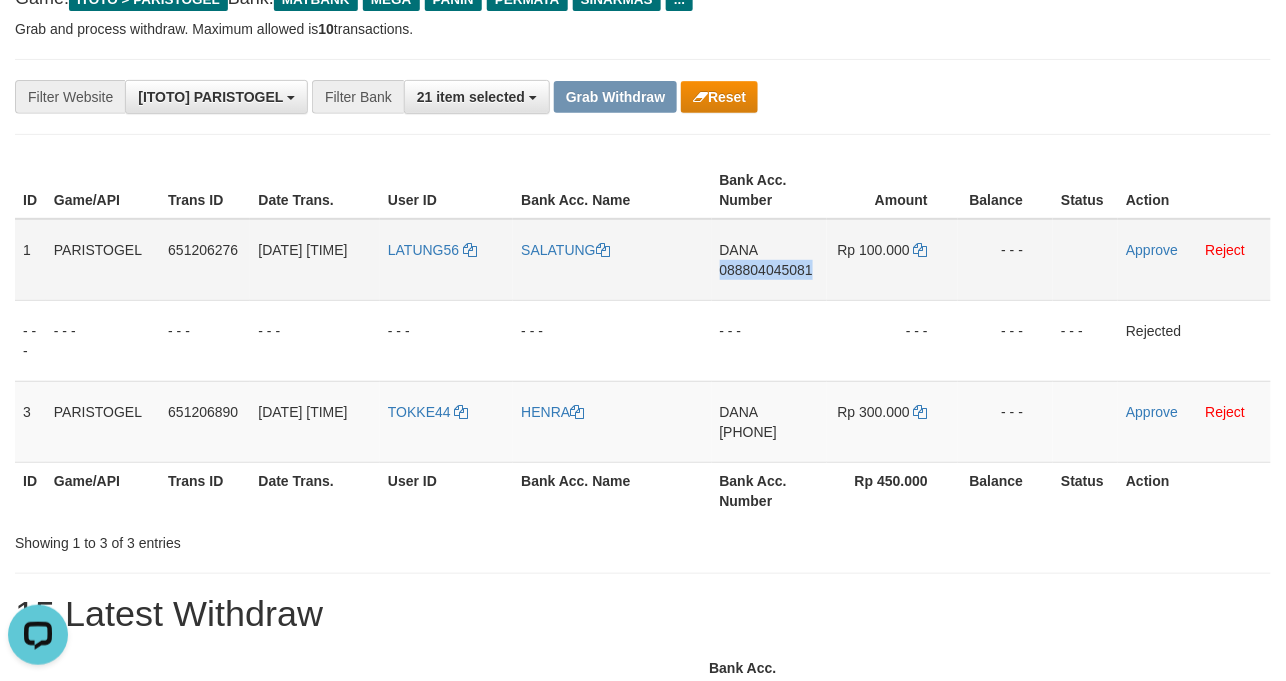 click on "DANA
088804045081" at bounding box center [769, 260] 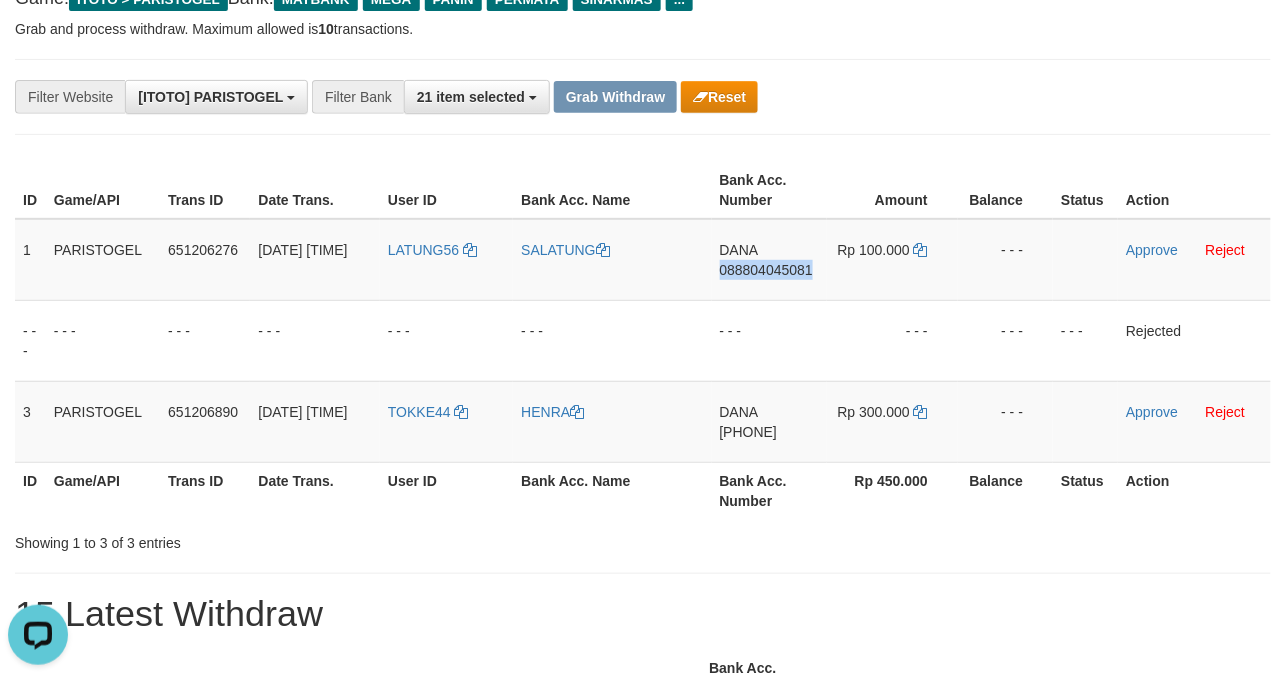 copy on "088804045081" 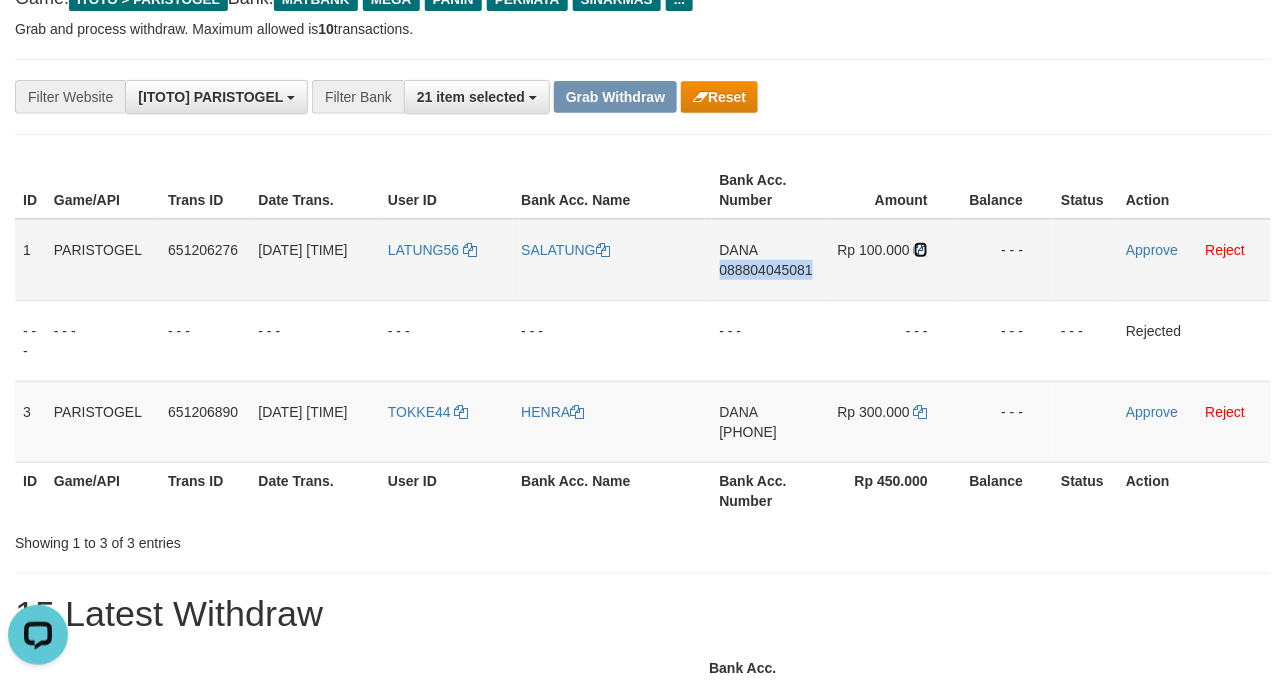 click at bounding box center [921, 250] 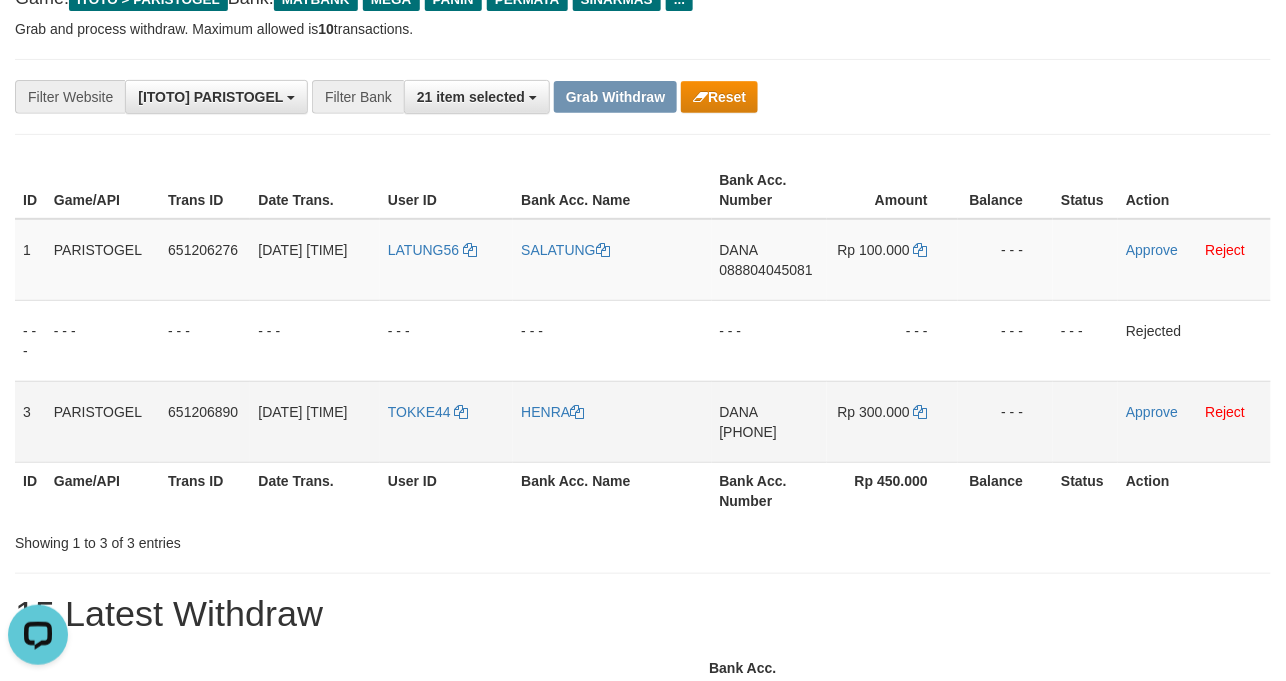 click on "DANA
081957269338" at bounding box center [769, 421] 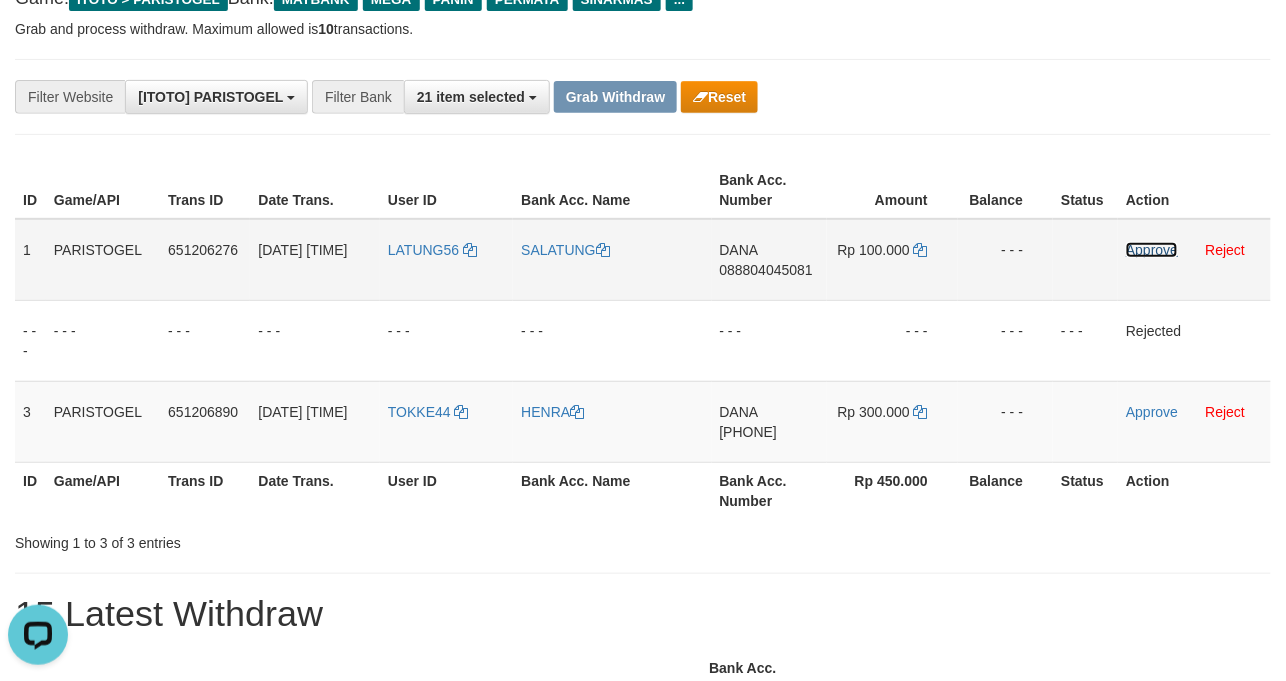 click on "Approve" at bounding box center (1152, 250) 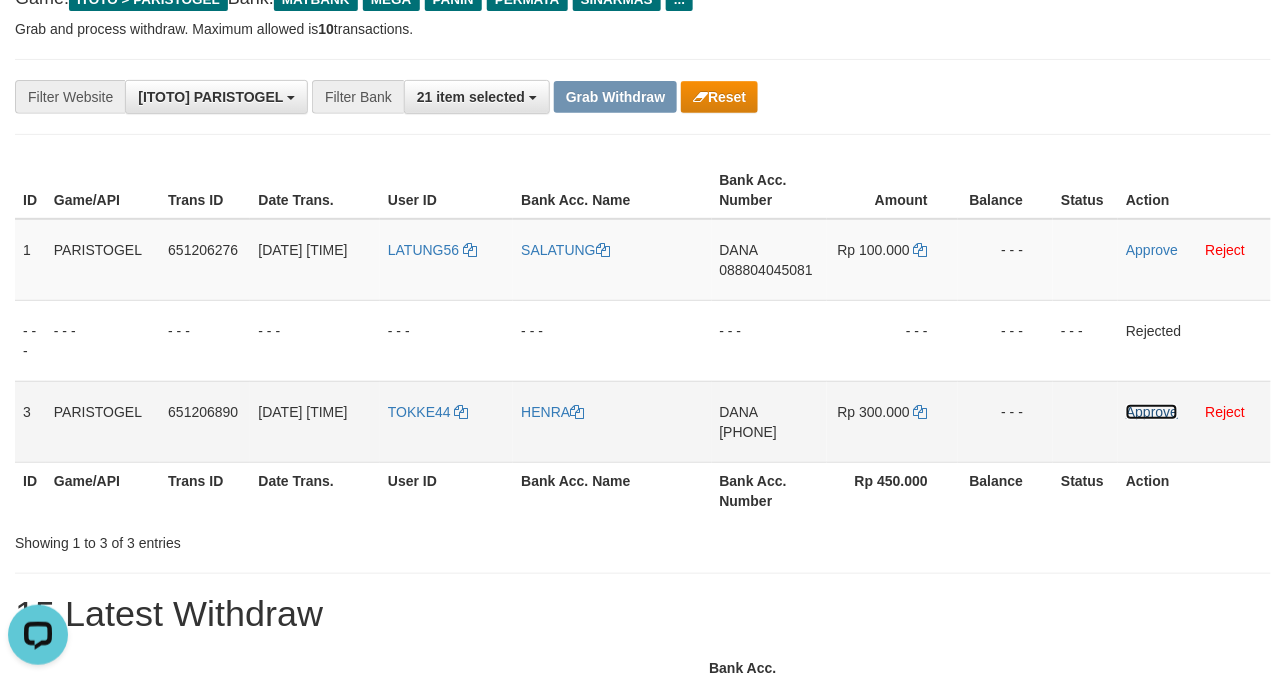 click on "Approve" at bounding box center (1152, 412) 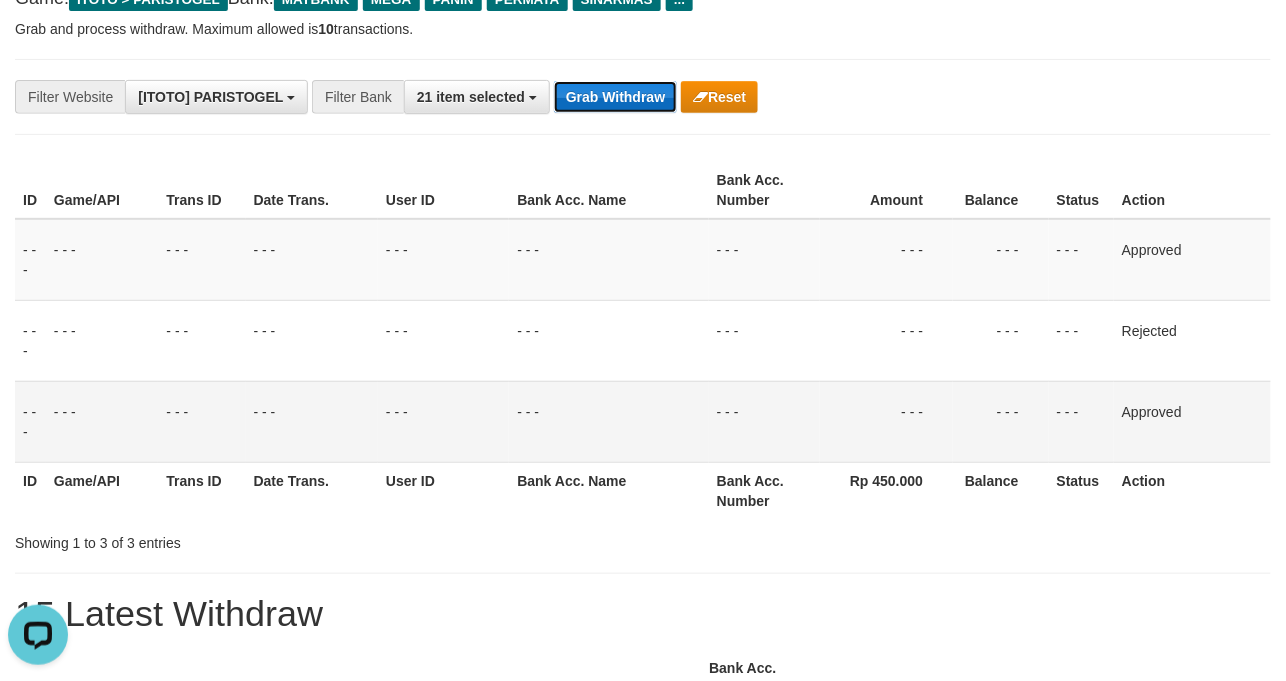 click on "Grab Withdraw" at bounding box center [615, 97] 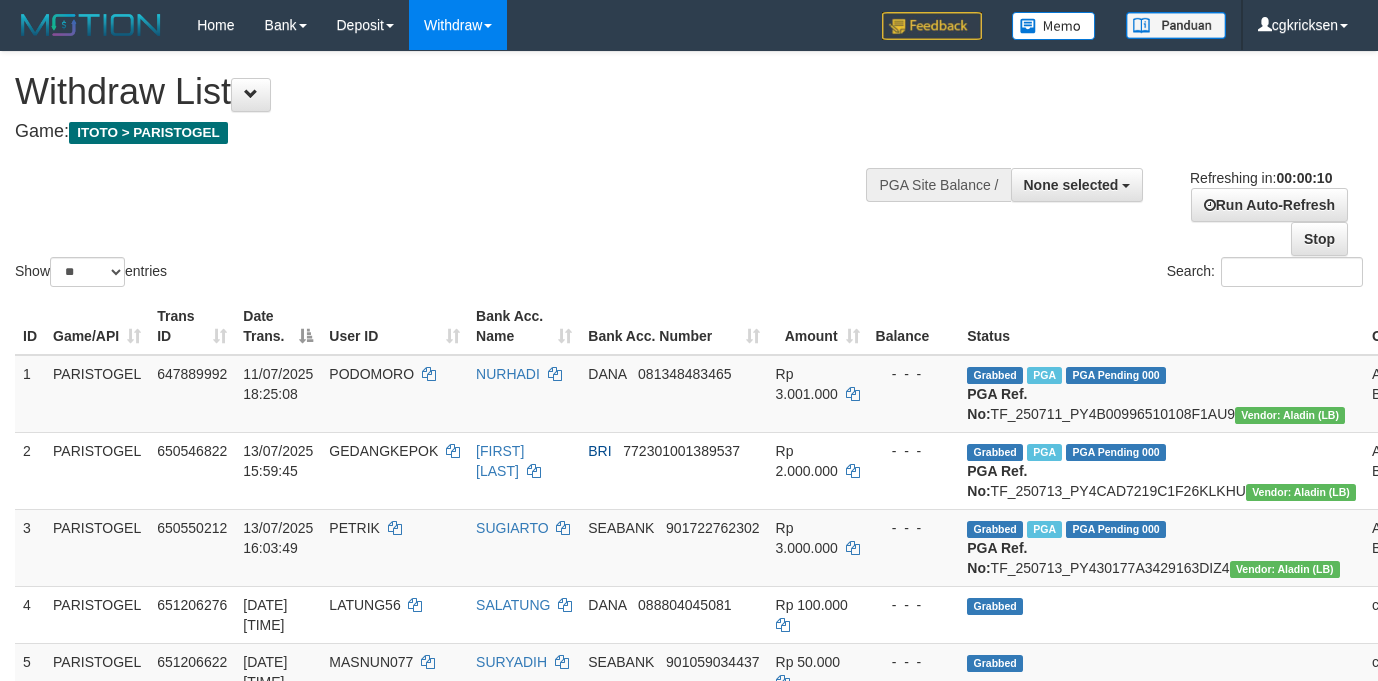 select 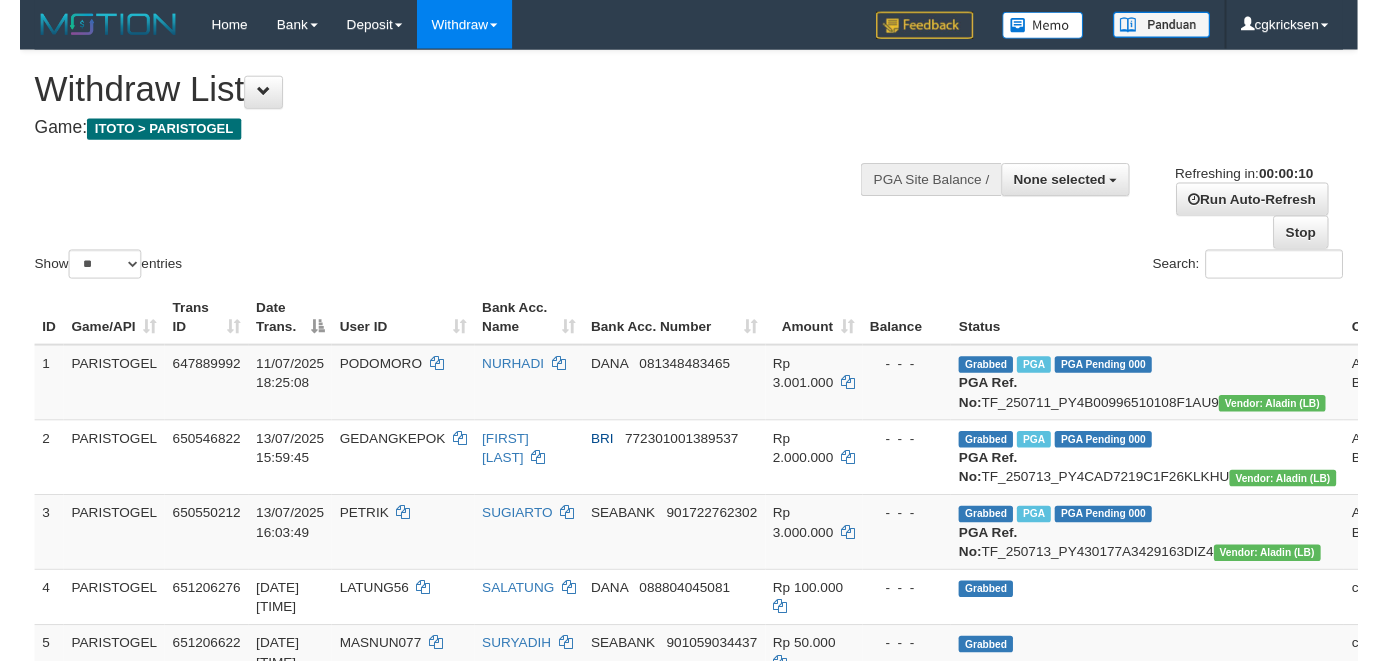 scroll, scrollTop: 0, scrollLeft: 0, axis: both 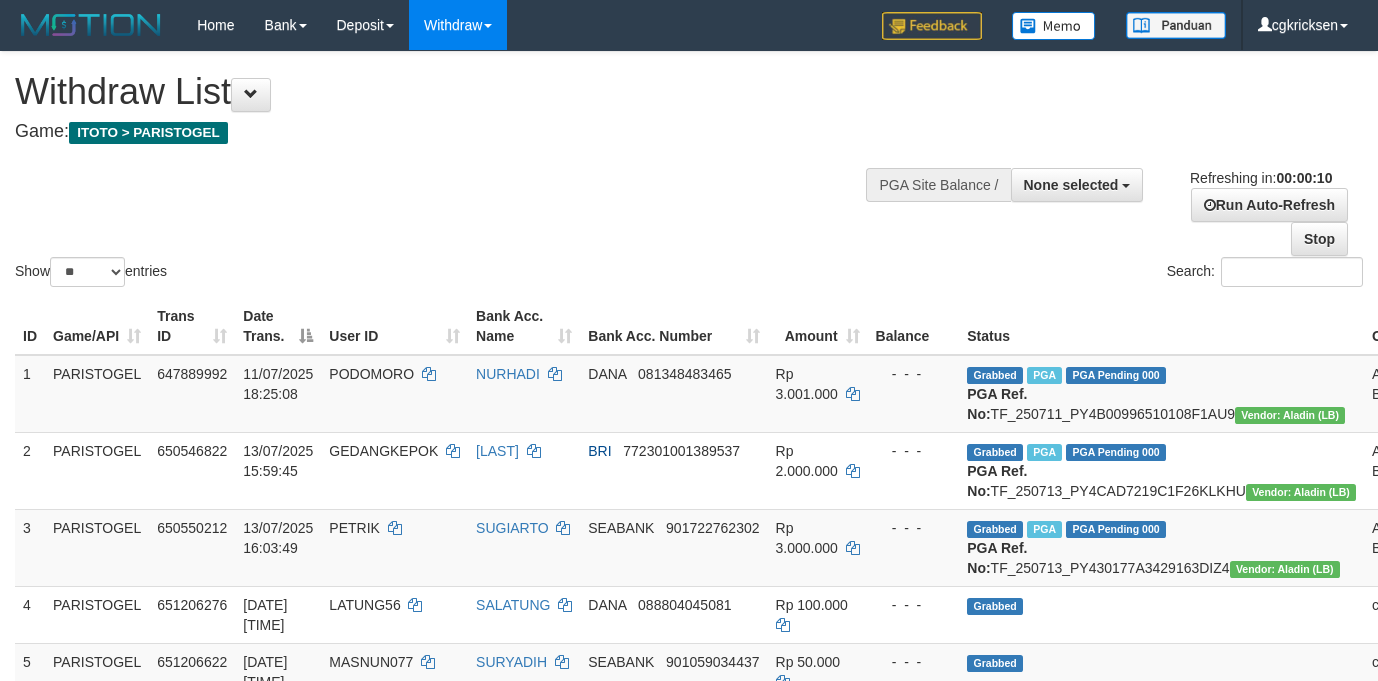 select 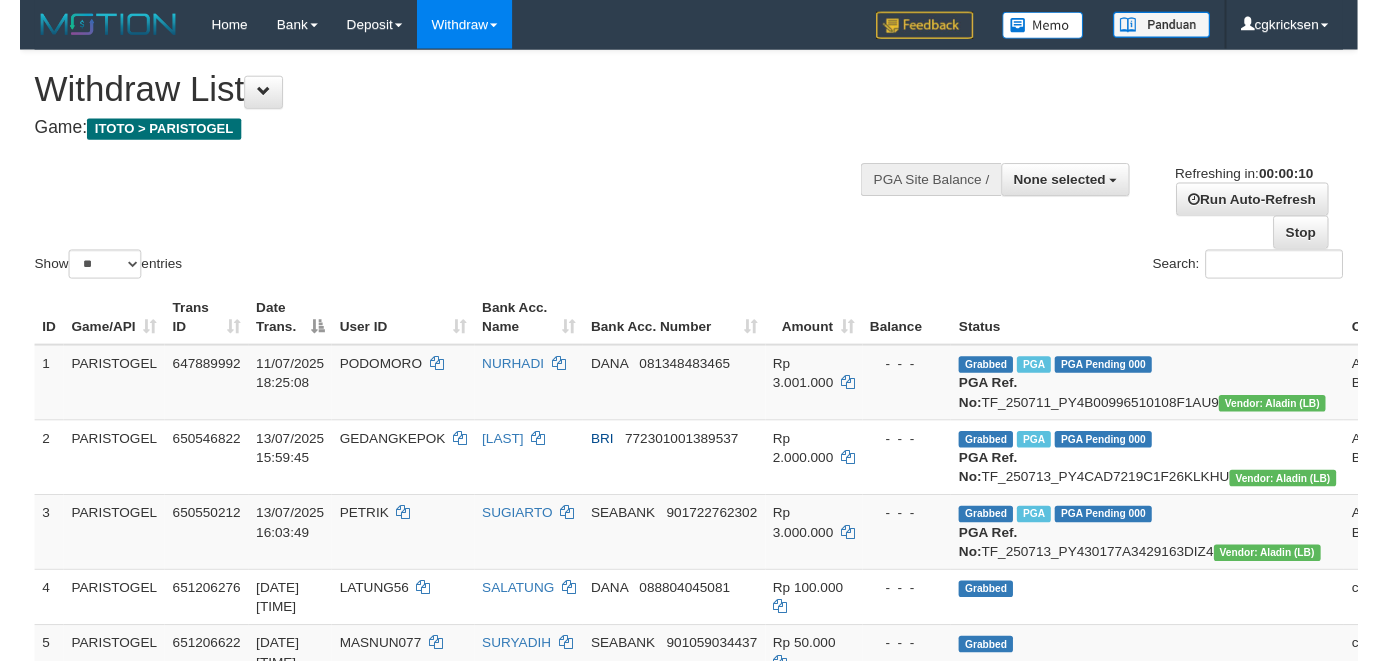 scroll, scrollTop: 0, scrollLeft: 0, axis: both 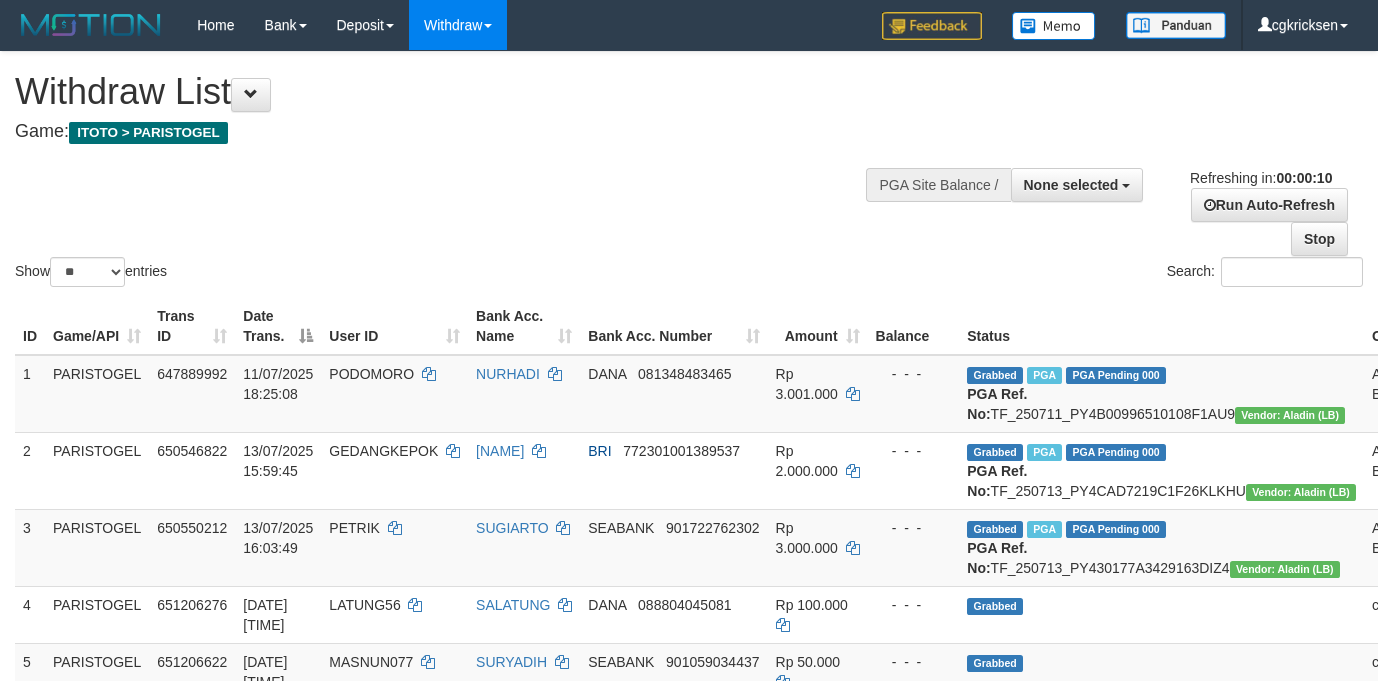 select 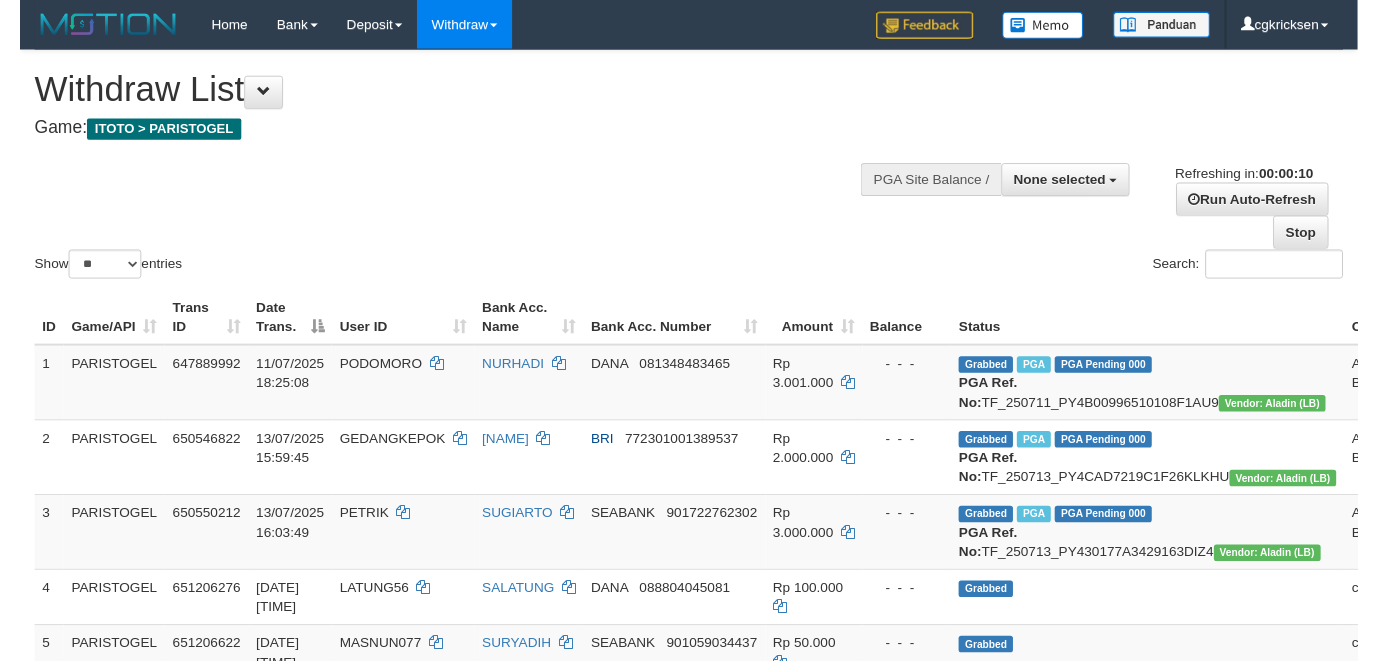 scroll, scrollTop: 0, scrollLeft: 0, axis: both 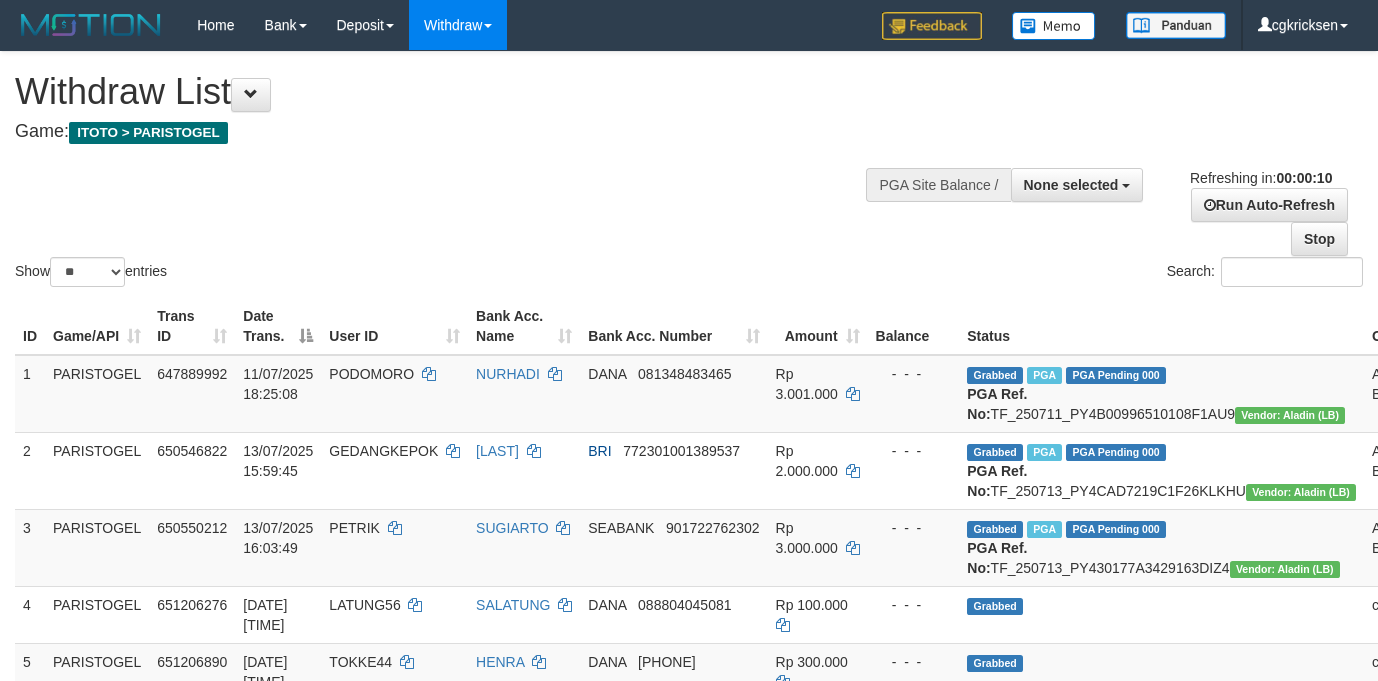select 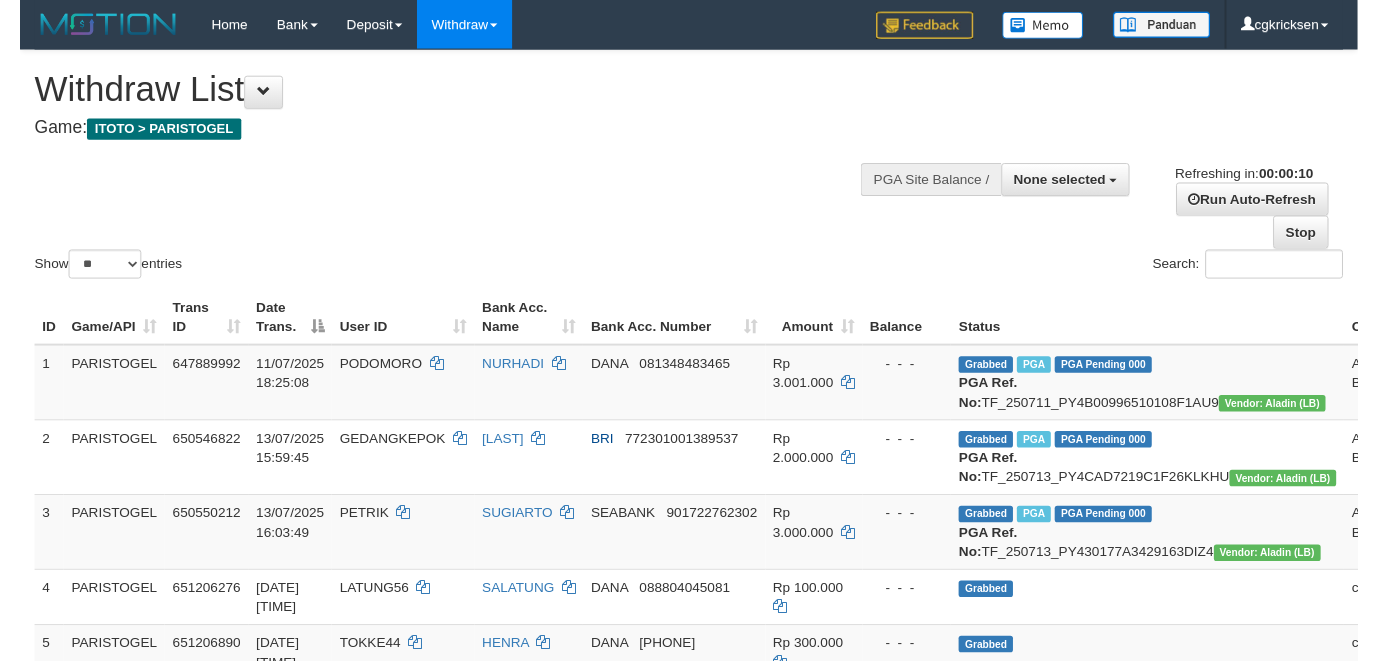 scroll, scrollTop: 0, scrollLeft: 0, axis: both 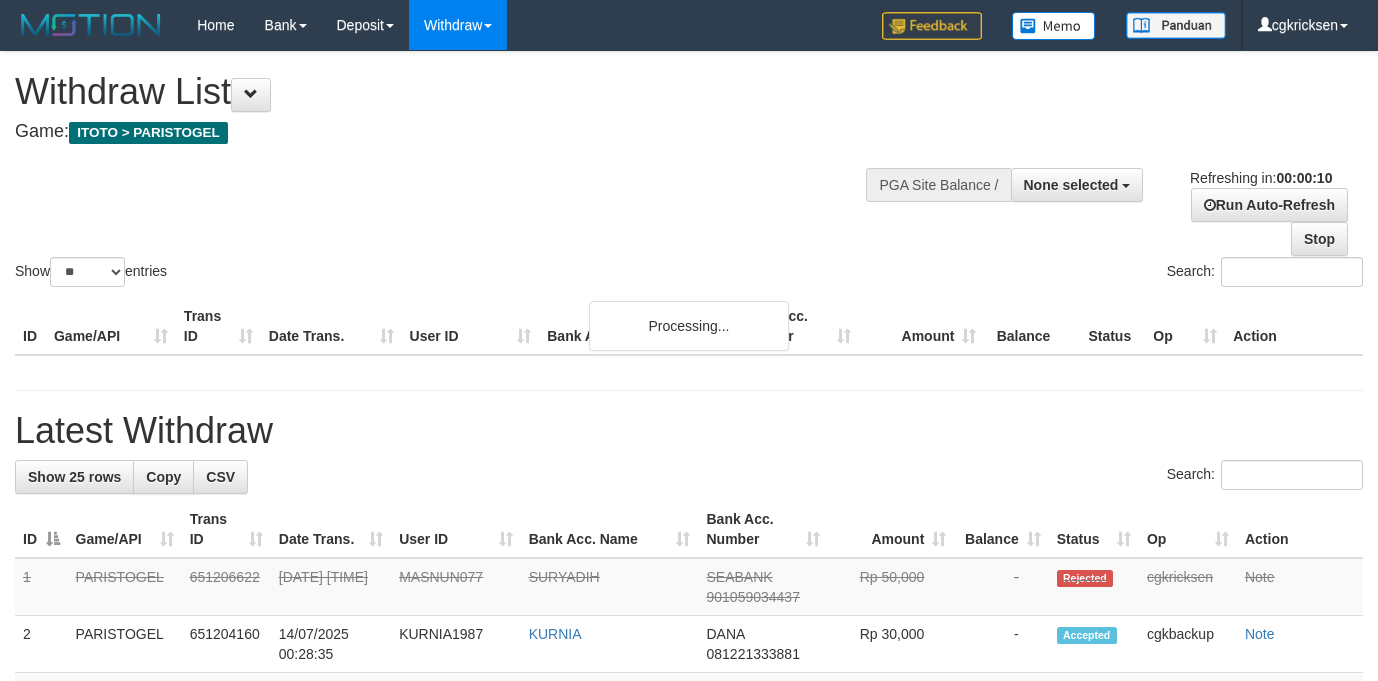 select 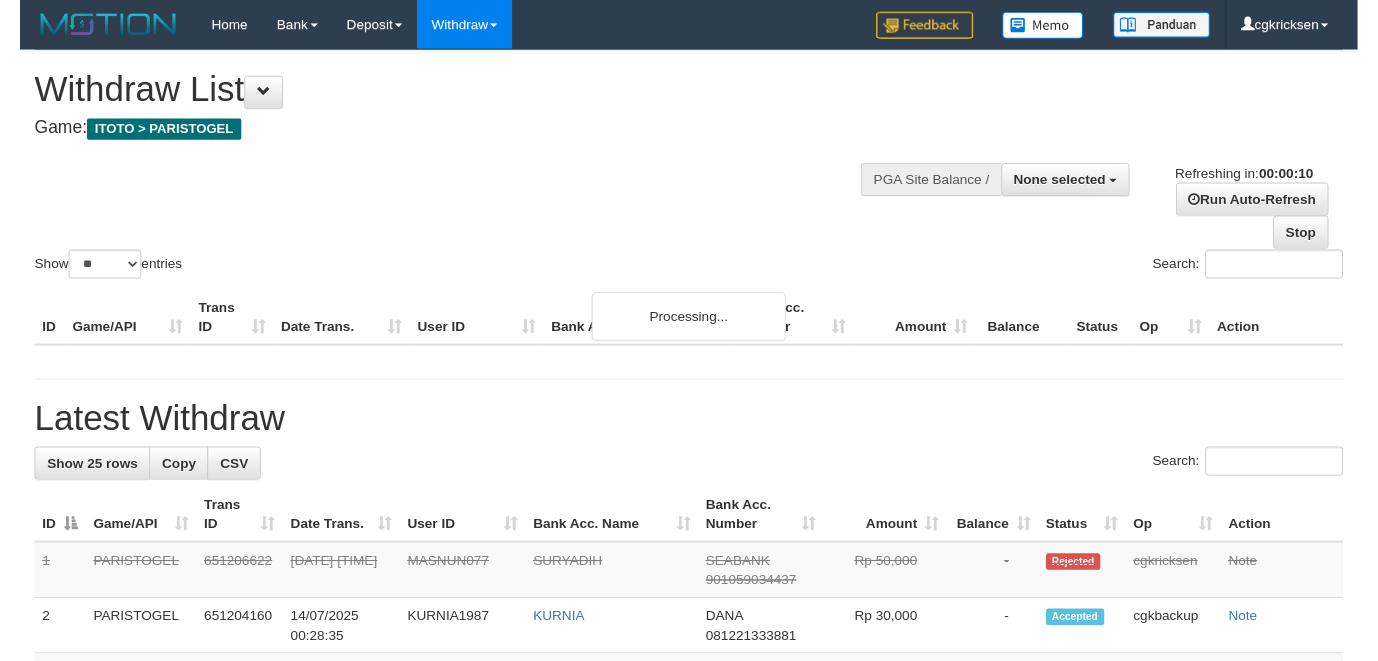 scroll, scrollTop: 0, scrollLeft: 0, axis: both 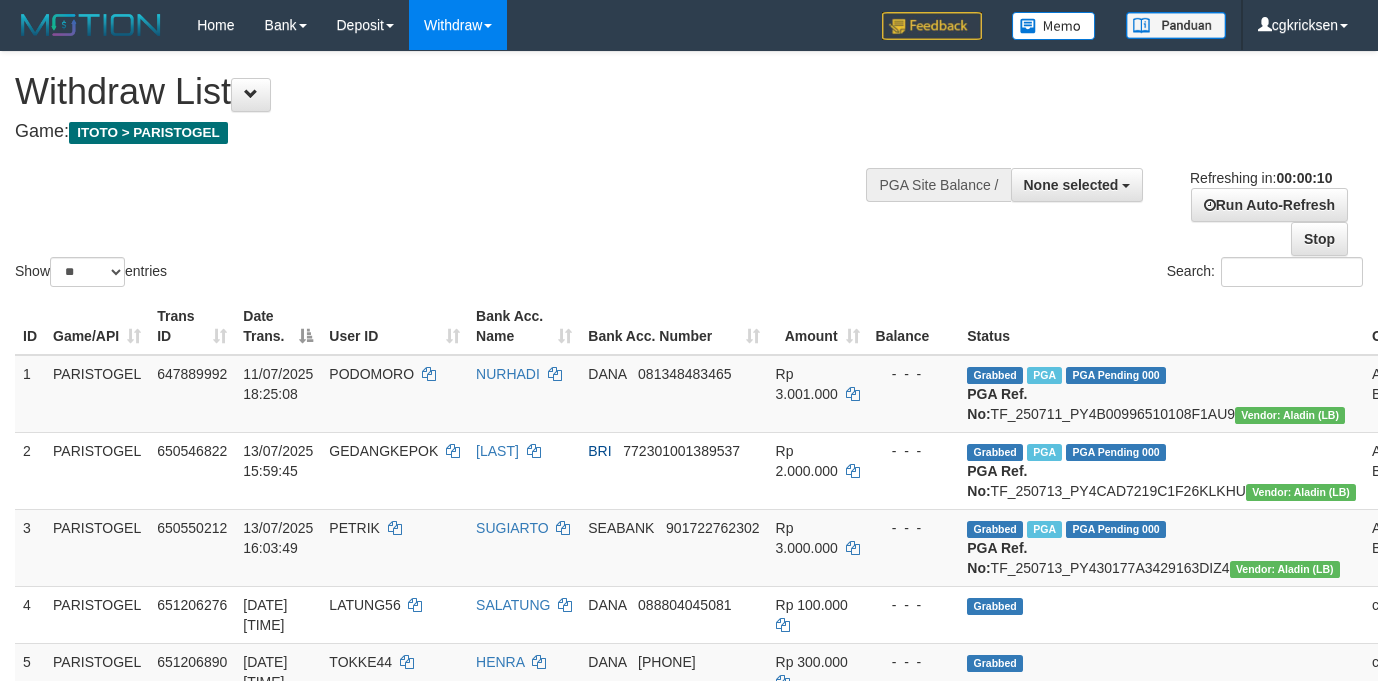 select 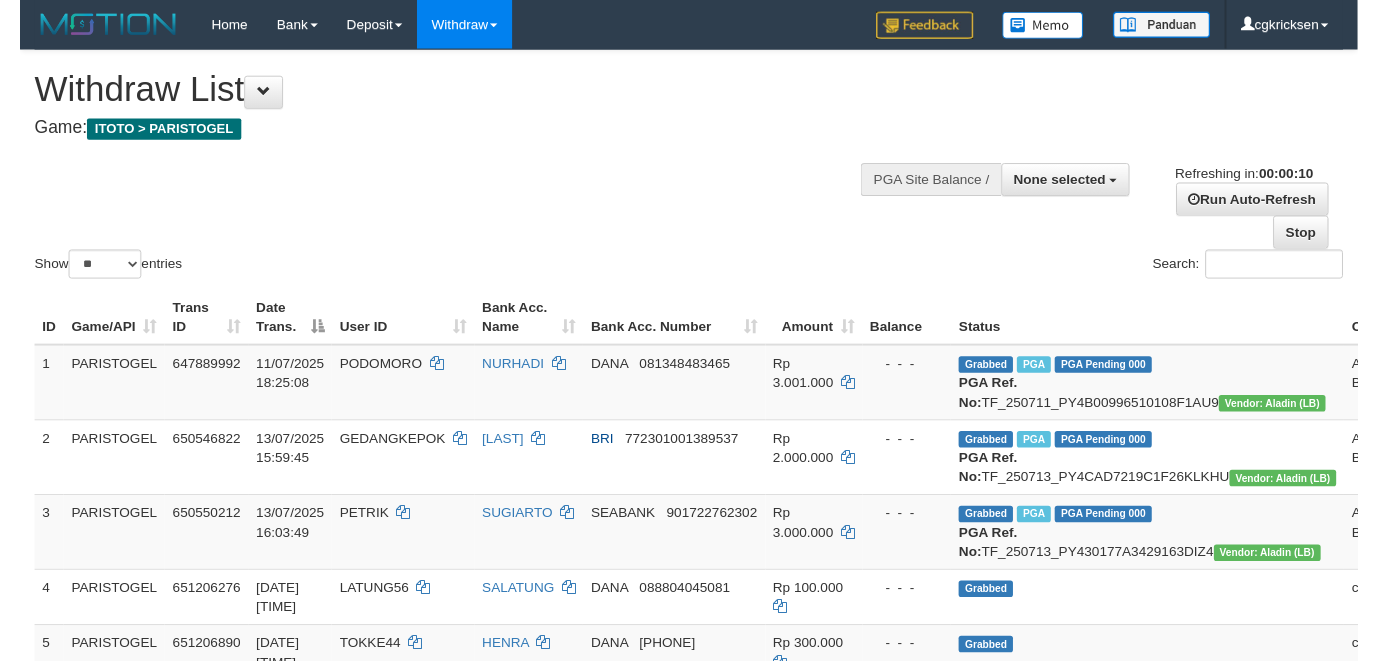 scroll, scrollTop: 0, scrollLeft: 0, axis: both 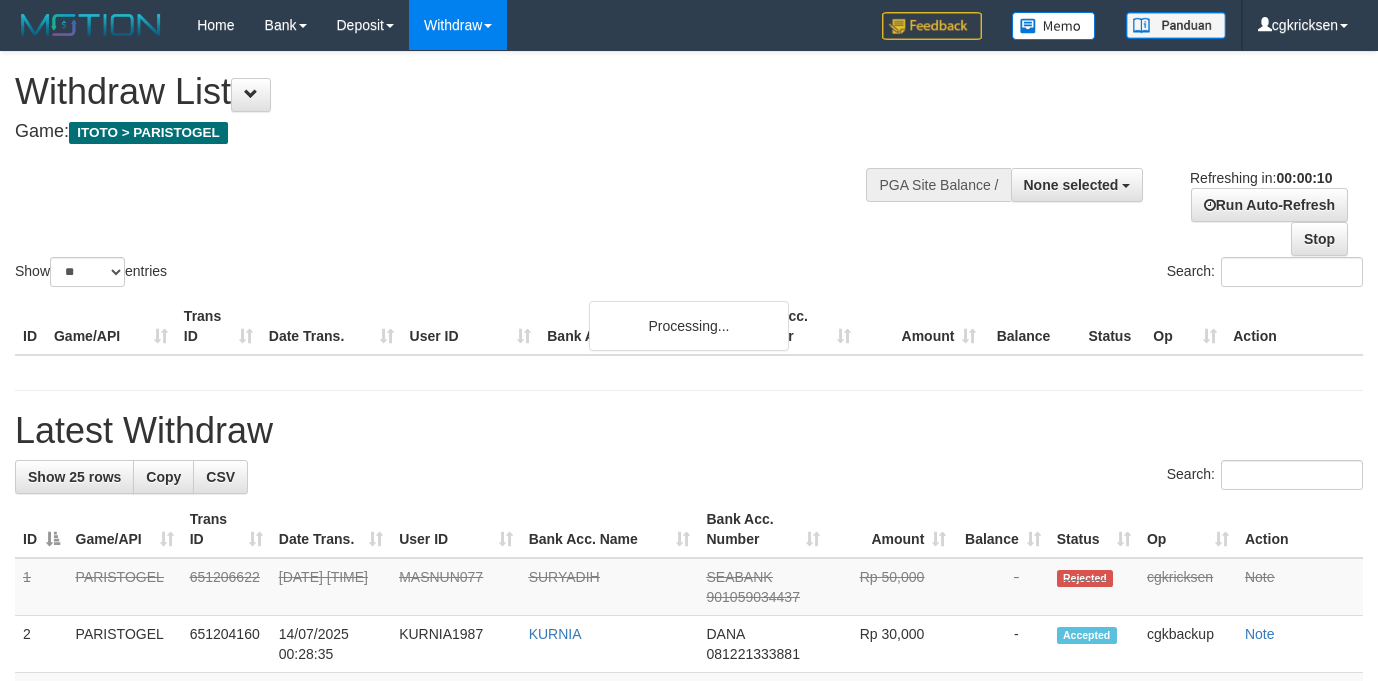 select 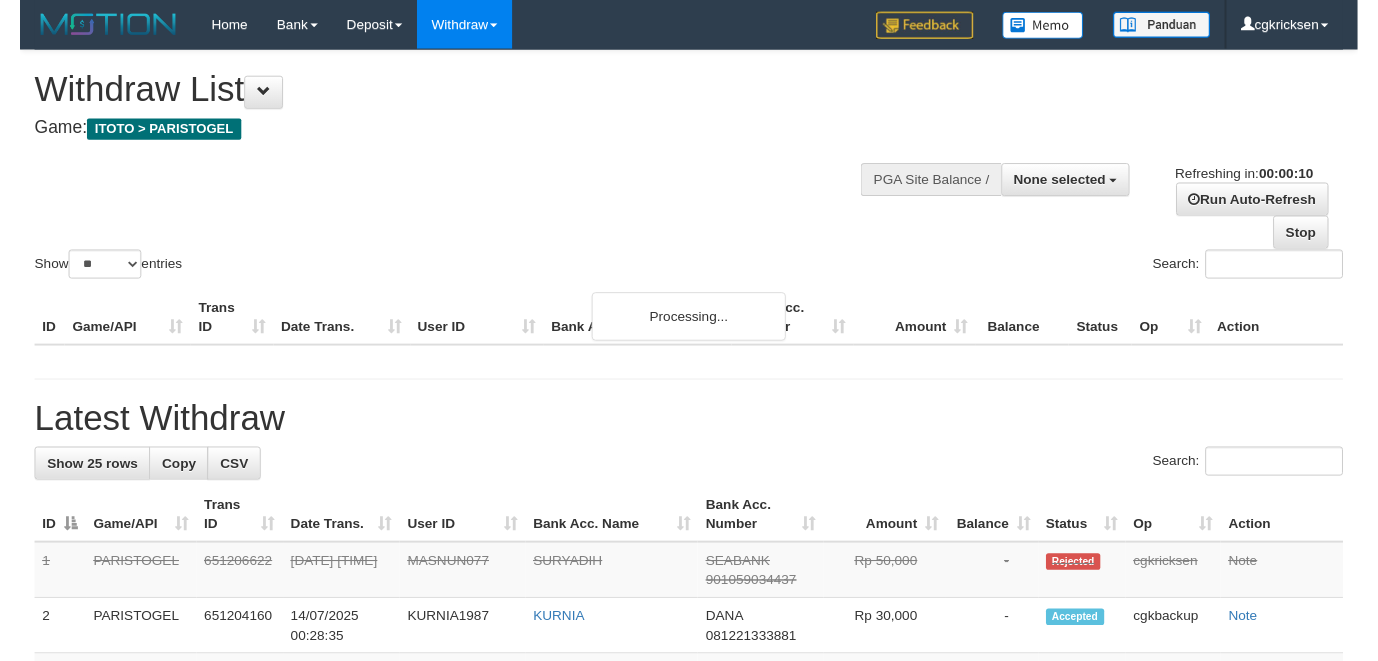 scroll, scrollTop: 0, scrollLeft: 0, axis: both 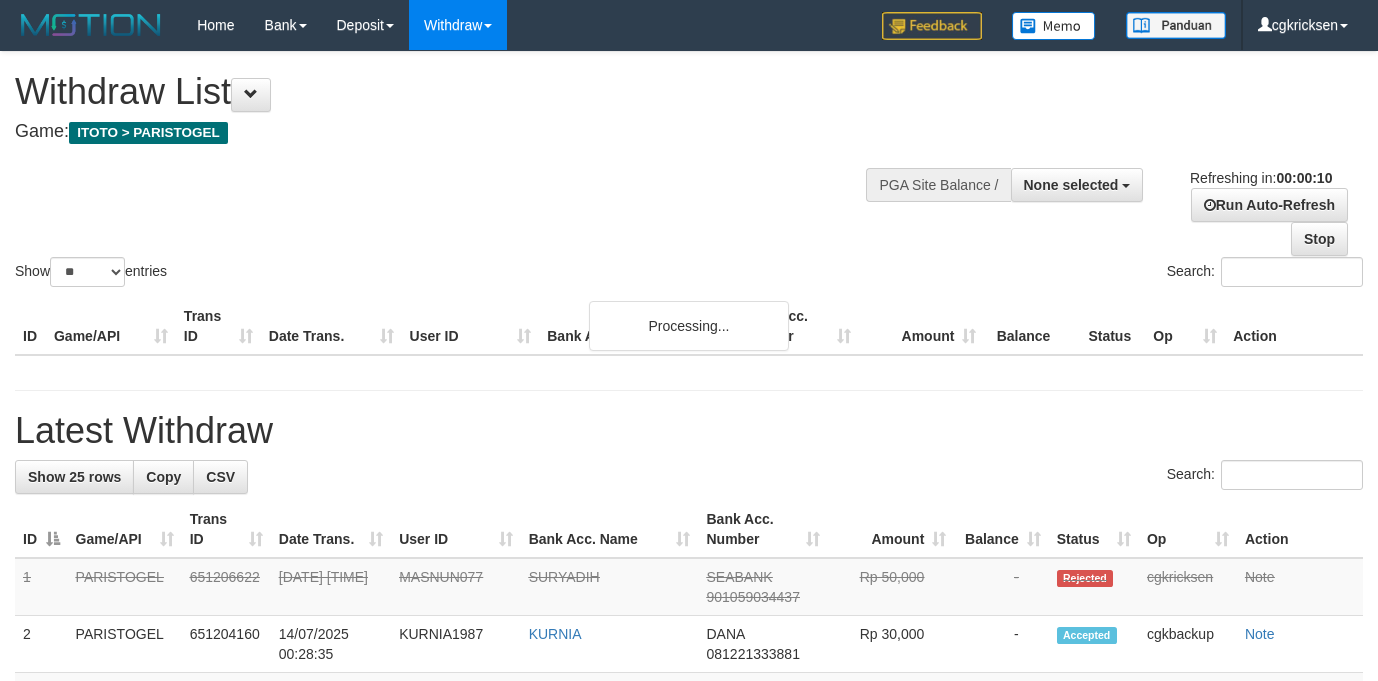 select 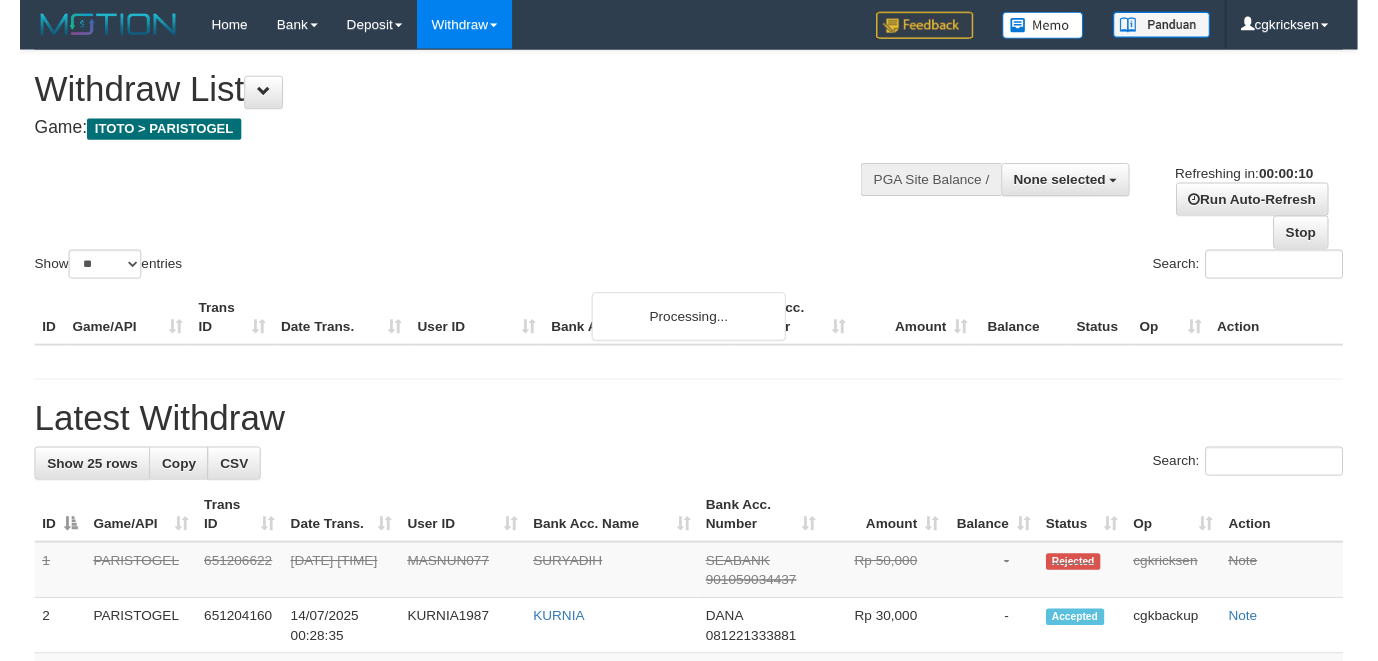 scroll, scrollTop: 0, scrollLeft: 0, axis: both 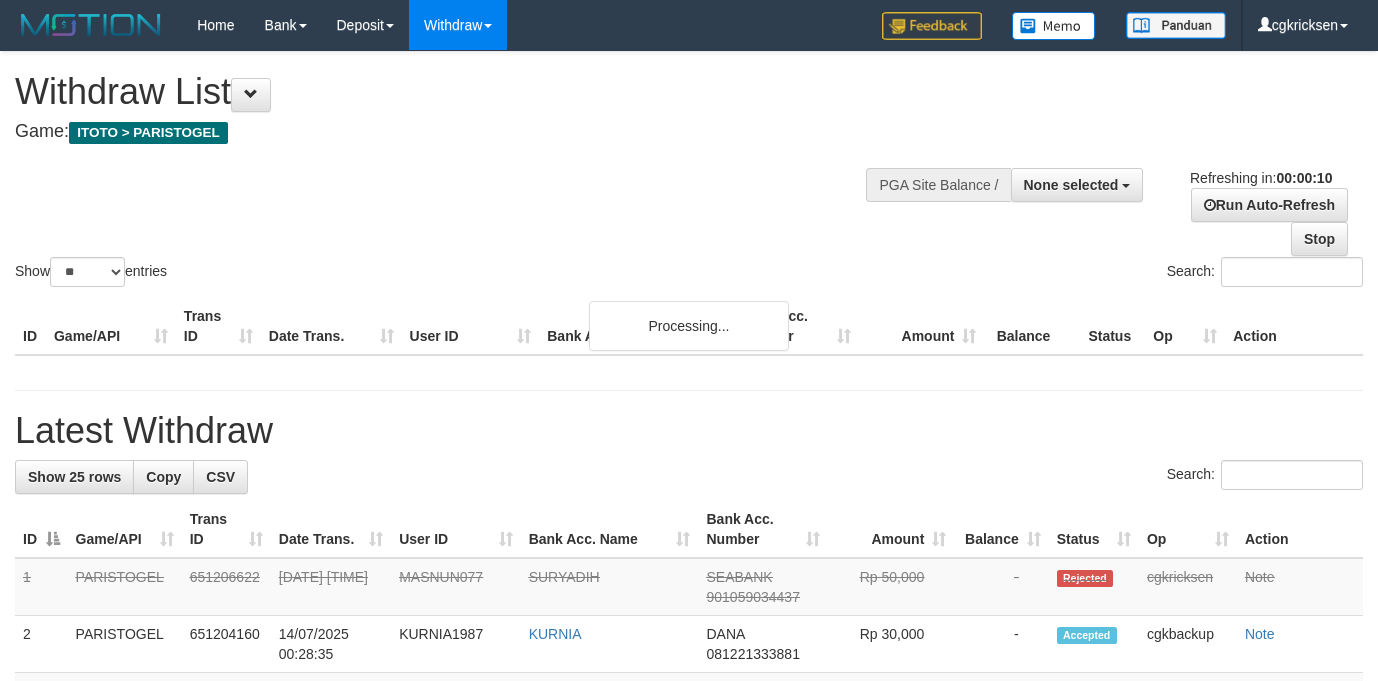select 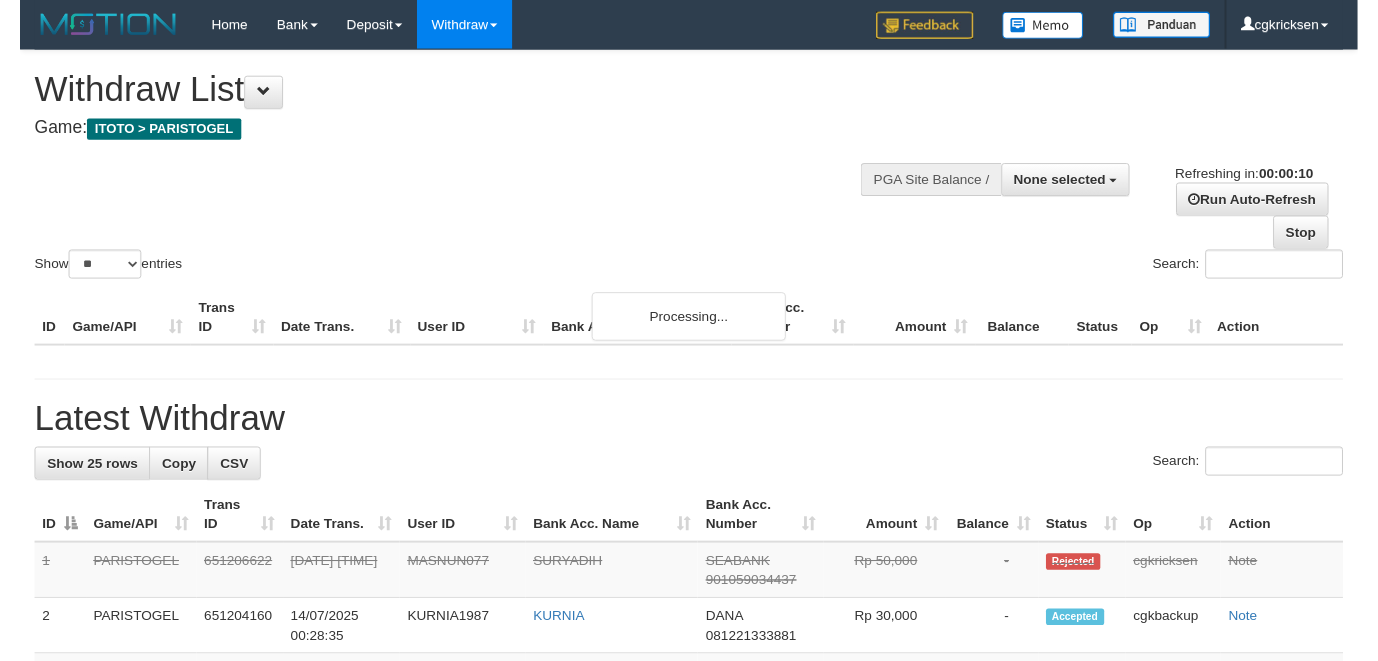 scroll, scrollTop: 0, scrollLeft: 0, axis: both 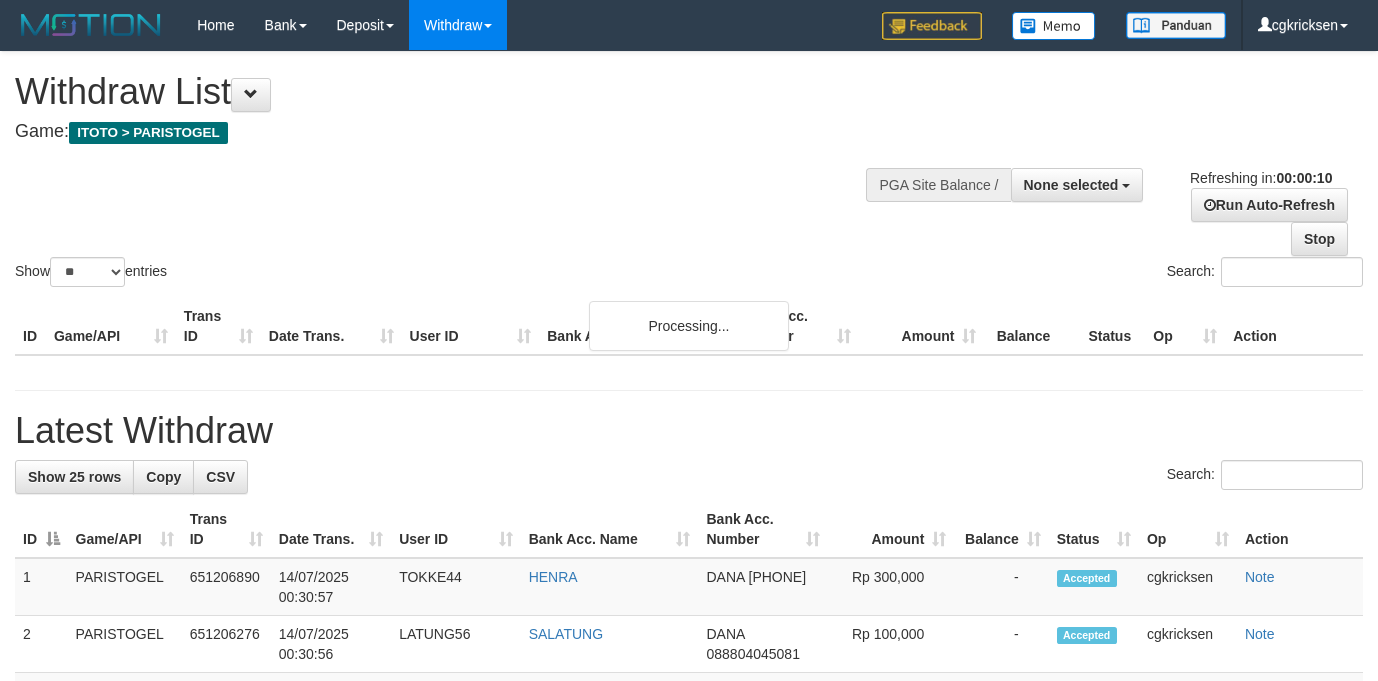 select 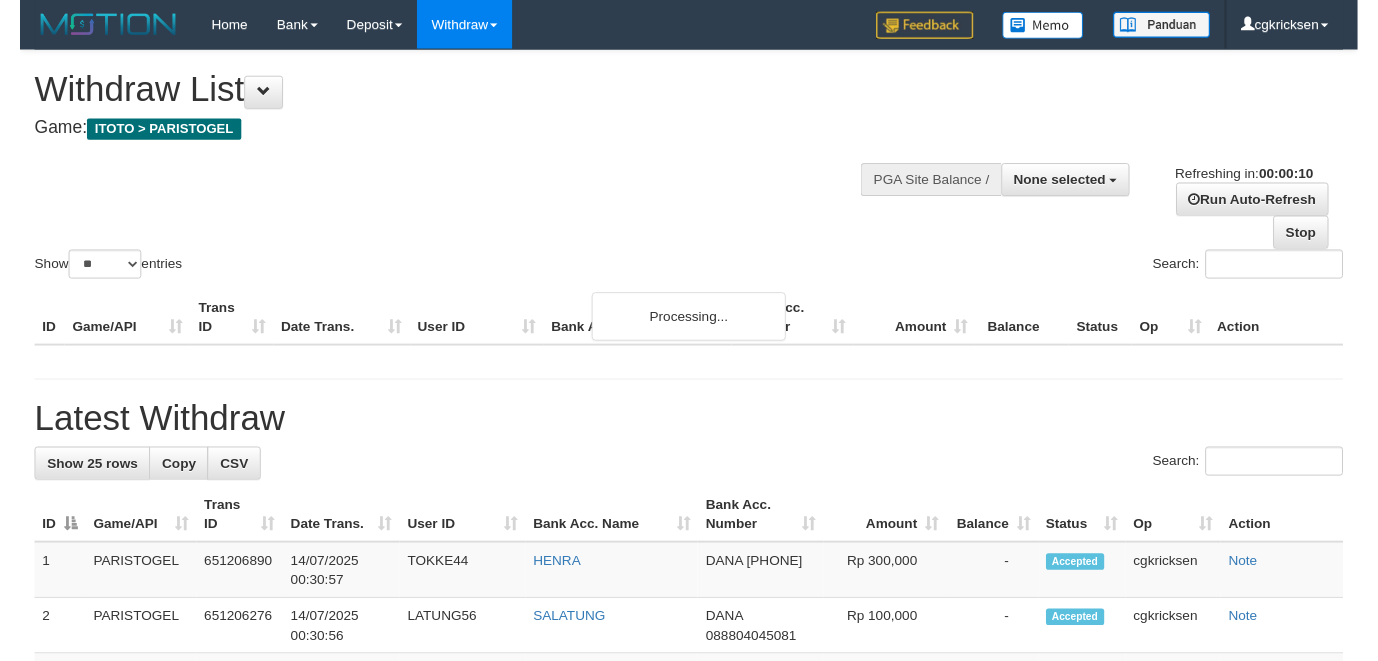 scroll, scrollTop: 0, scrollLeft: 0, axis: both 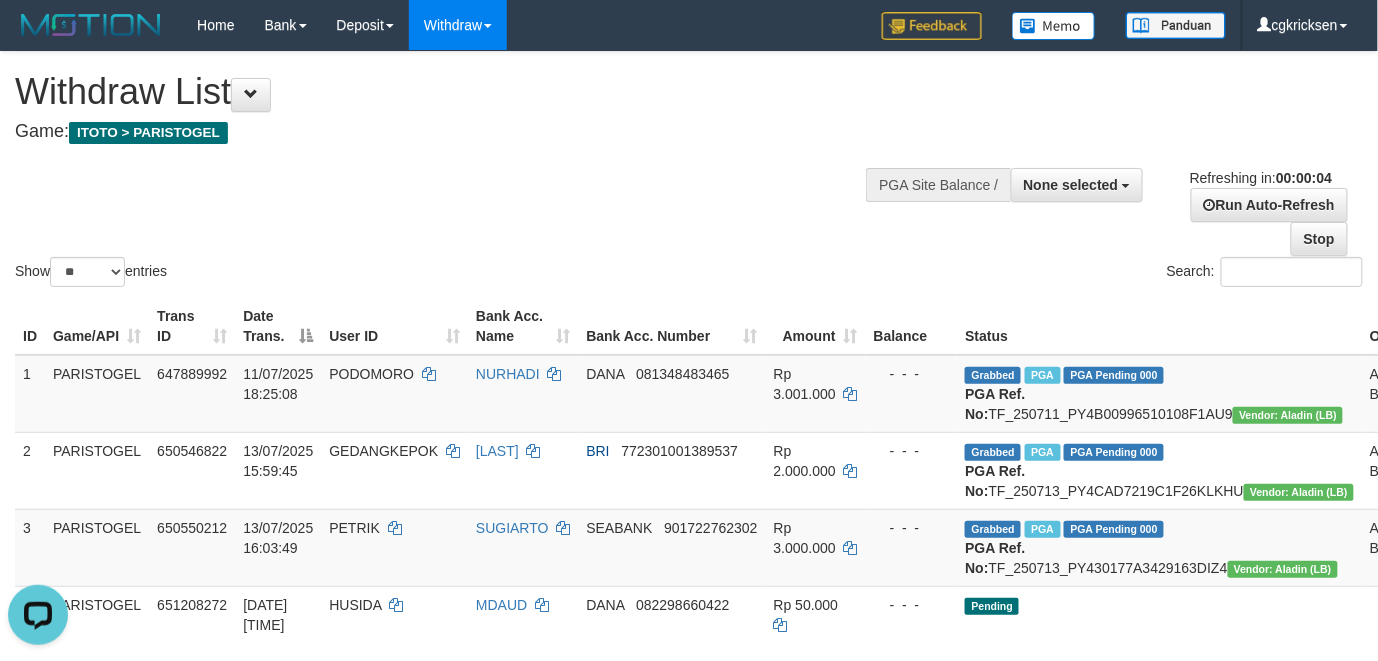 click on "Search:" at bounding box center [1033, 274] 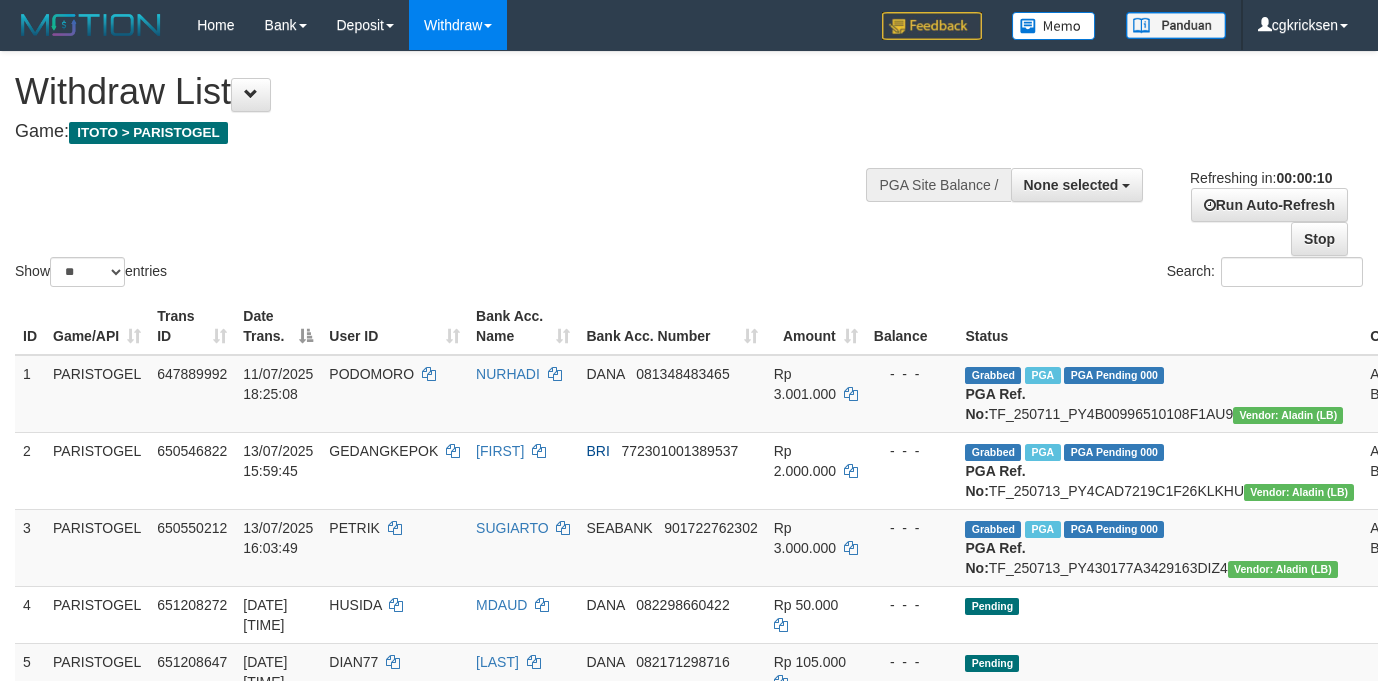 select 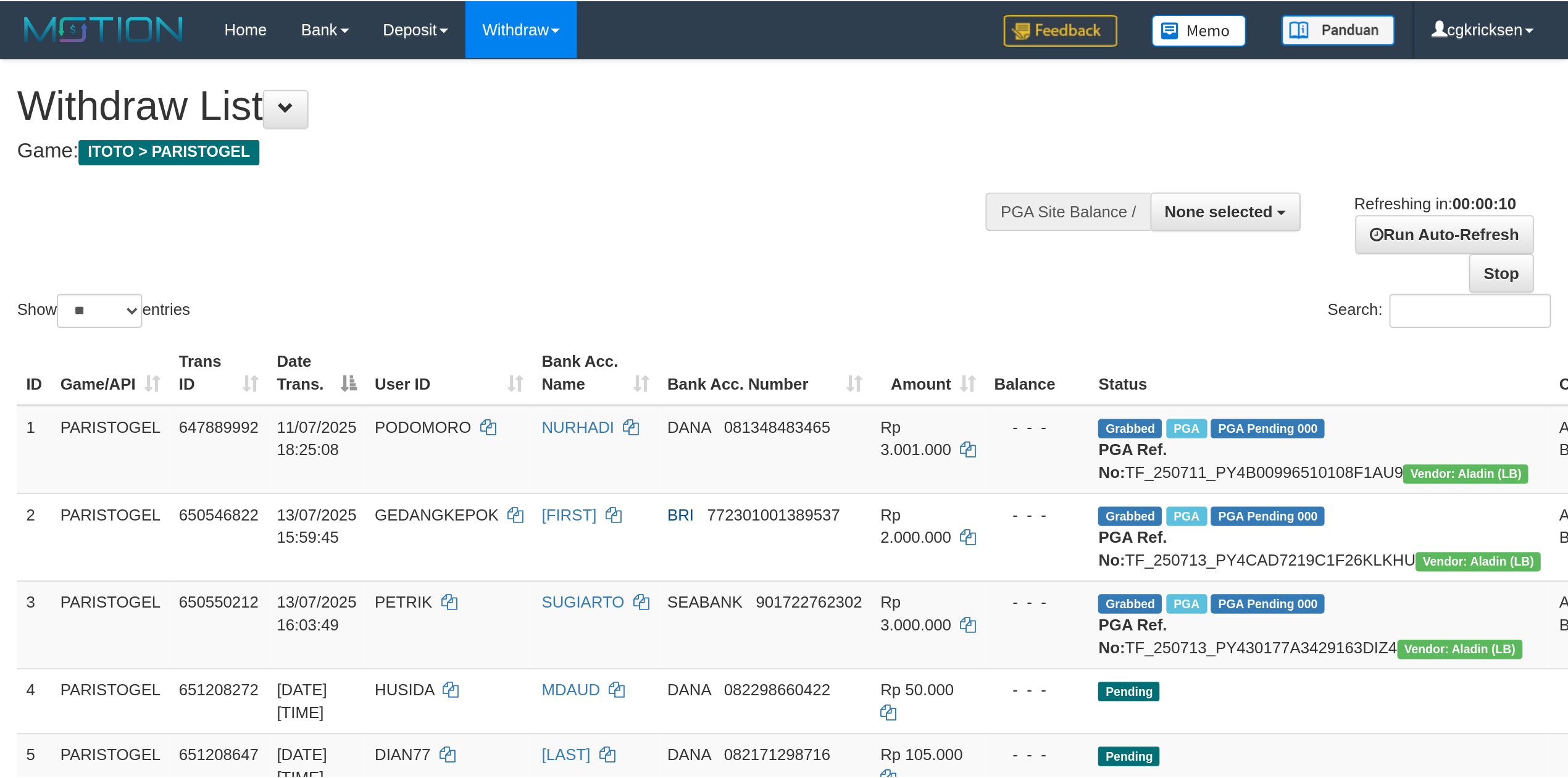 scroll, scrollTop: 0, scrollLeft: 0, axis: both 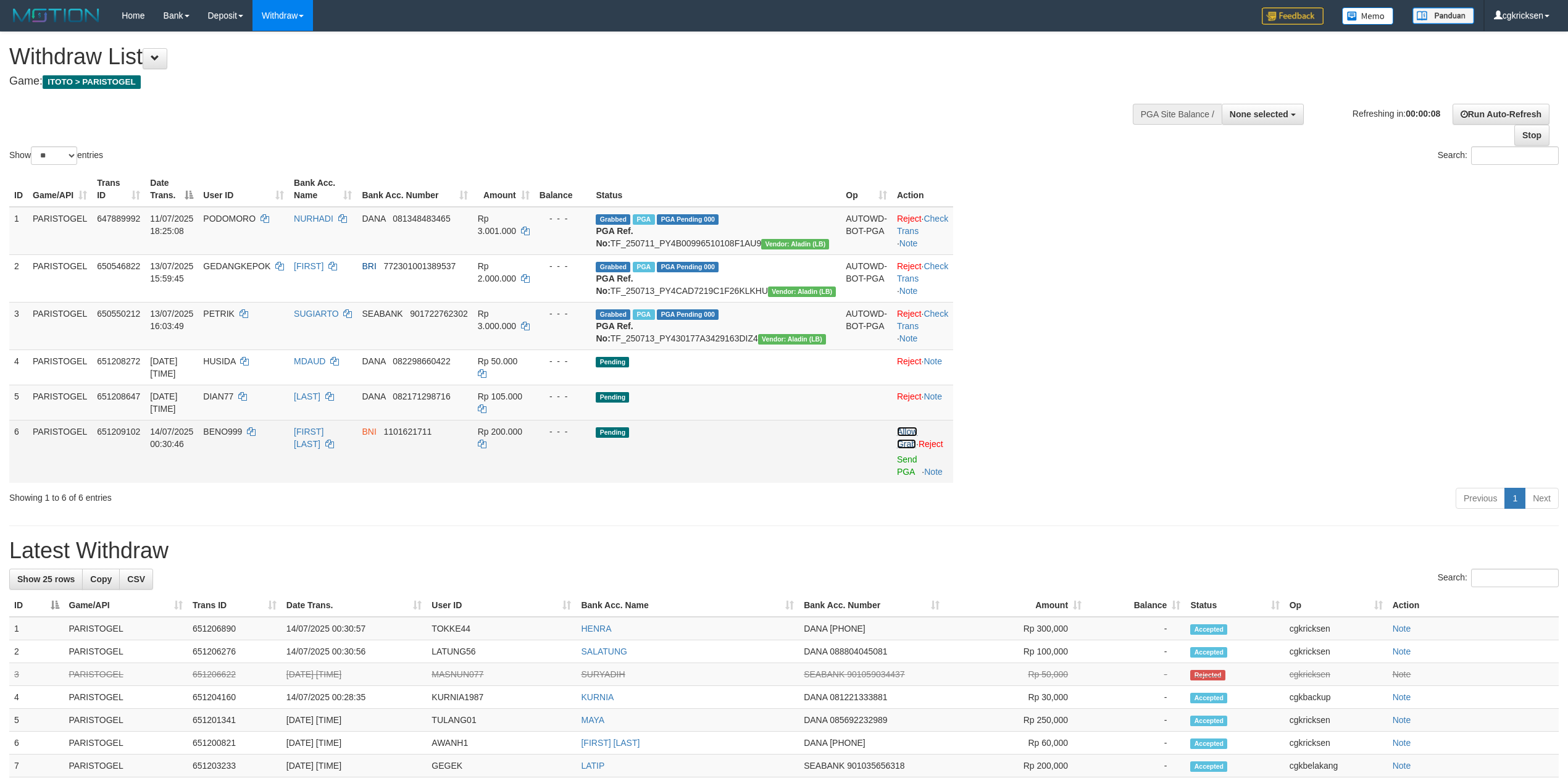 click on "Allow Grab" at bounding box center (907, 438) 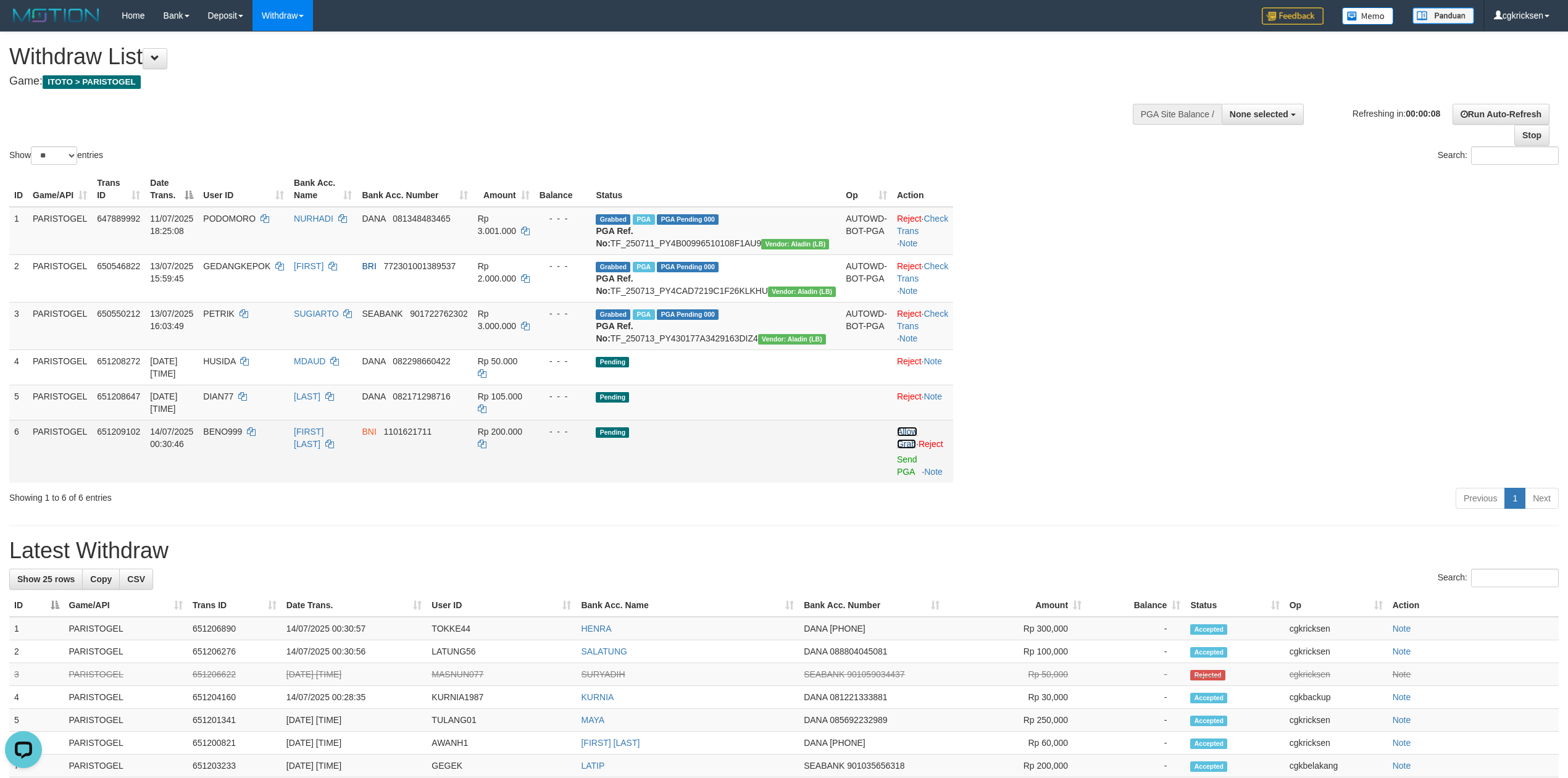 scroll, scrollTop: 0, scrollLeft: 0, axis: both 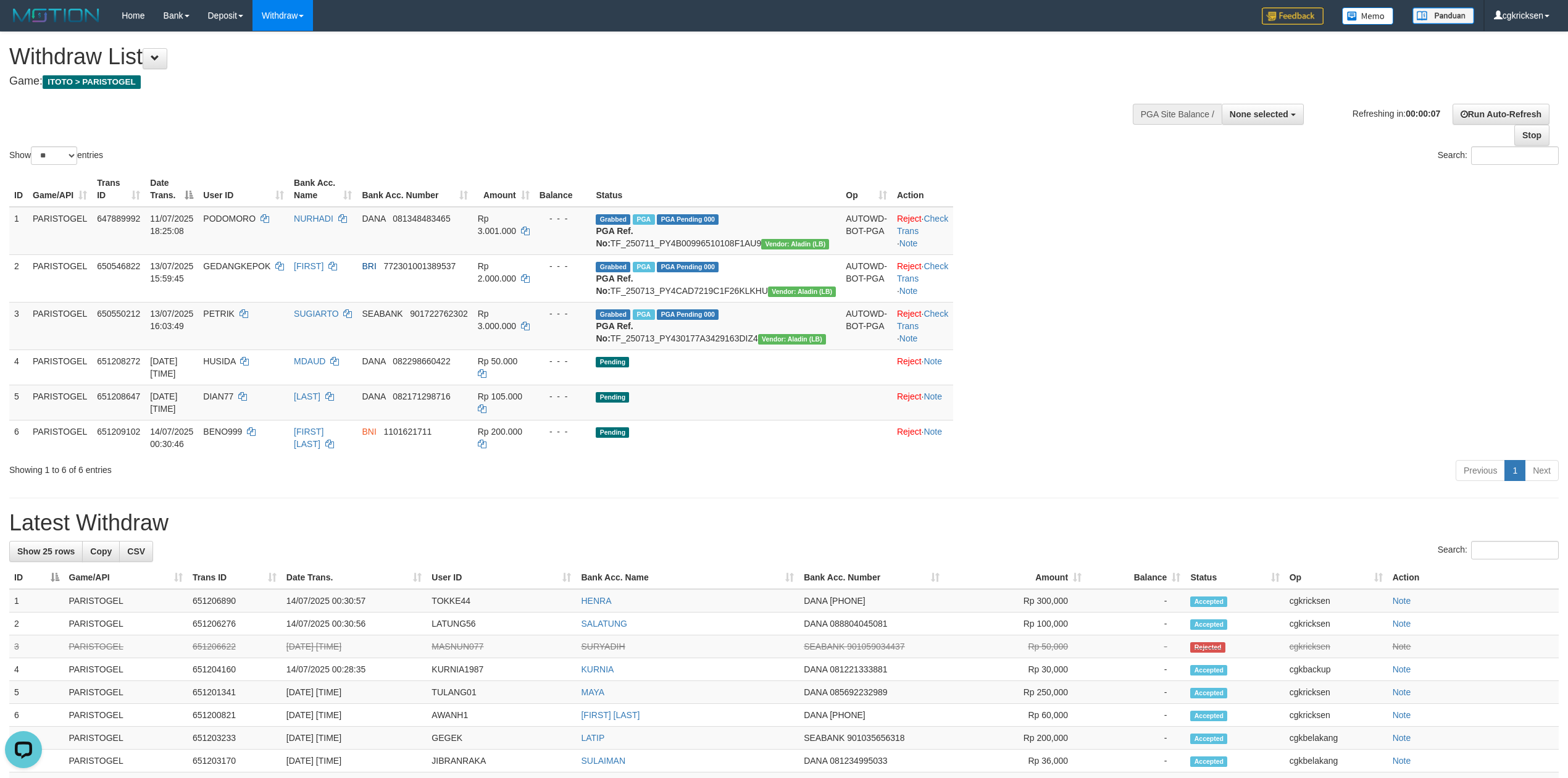 click on "ID Game/API Trans ID Date Trans. User ID Bank Acc. Name Bank Acc. Number Amount Balance Status Op Action
1 PARISTOGEL 647889992 11/07/2025 18:25:08 PODOMORO    NURHADI    DANA     081348483465 Rp 3.001.000    -  -  - Grabbed   PGA   PGA Pending 000 PGA Ref. No:  TF_250711_PY4B00996510108F1AU9  Vendor: Aladin (LB) AUTOWD-BOT-PGA Reject ·    Check Trans    ·    Note 2 PARISTOGEL 650546822 13/07/2025 15:59:45 GEDANGKEPOK    SUNARYO    BRI     772301001389537 Rp 2.000.000    -  -  - Grabbed   PGA   PGA Pending 000 PGA Ref. No:  TF_250713_PY4CAD7219C1F26KLKHU  Vendor: Aladin (LB) AUTOWD-BOT-PGA Reject ·    Check Trans    ·    Note 3 PARISTOGEL 650550212 13/07/2025 16:03:49 PETRIK    SUGIARTO    SEABANK     901722762302 Rp 3.000.000    -  -  - Grabbed   PGA   PGA Pending 000 PGA Ref. No:  TF_250713_PY430177A3429163DIZ4  Vendor: Aladin (LB) AUTOWD-BOT-PGA Reject ·    Check Trans    ·    Note 4 PARISTOGEL 651208272 HUSIDA    MDAUD" at bounding box center (784, 313) 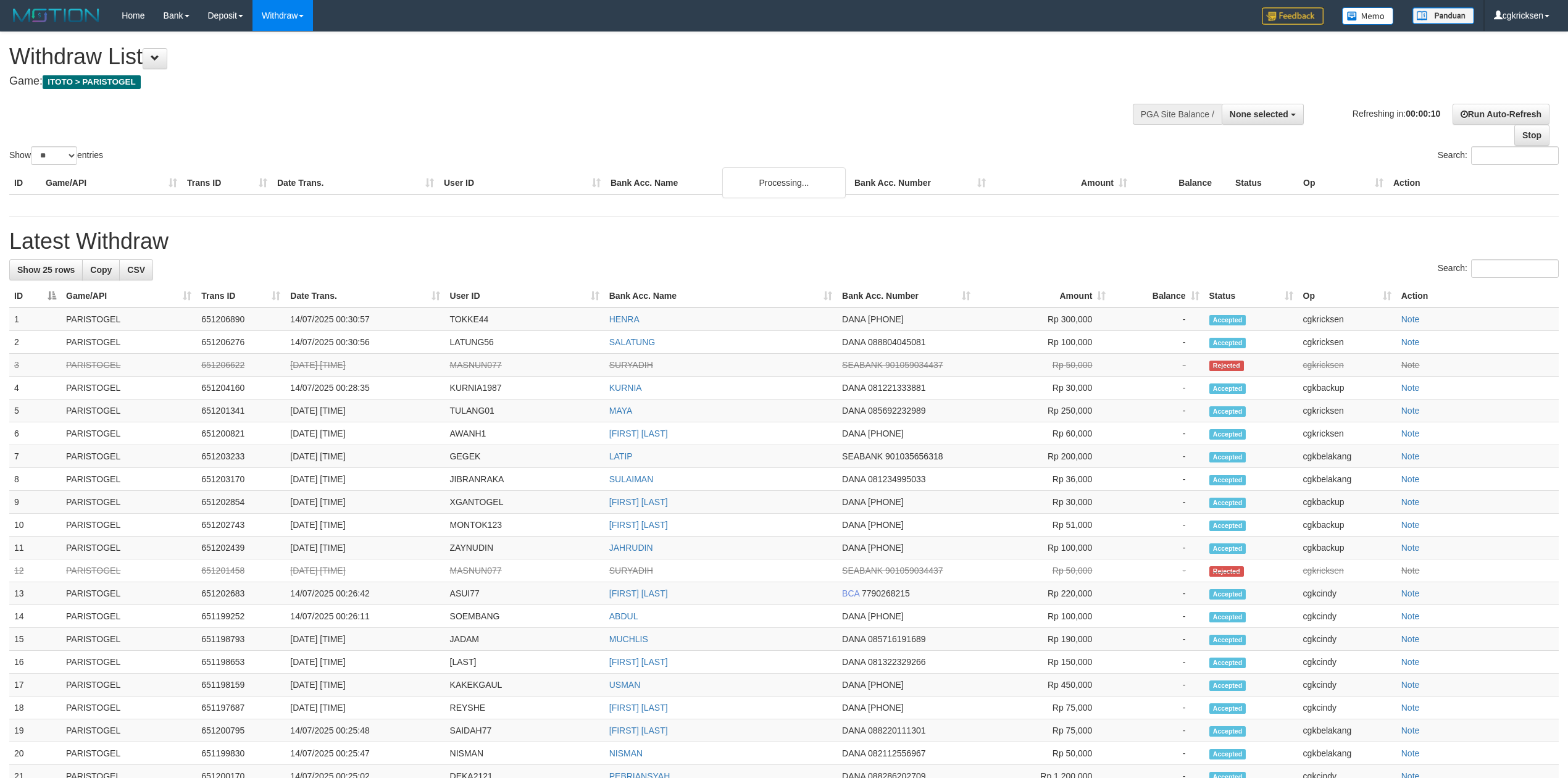 select 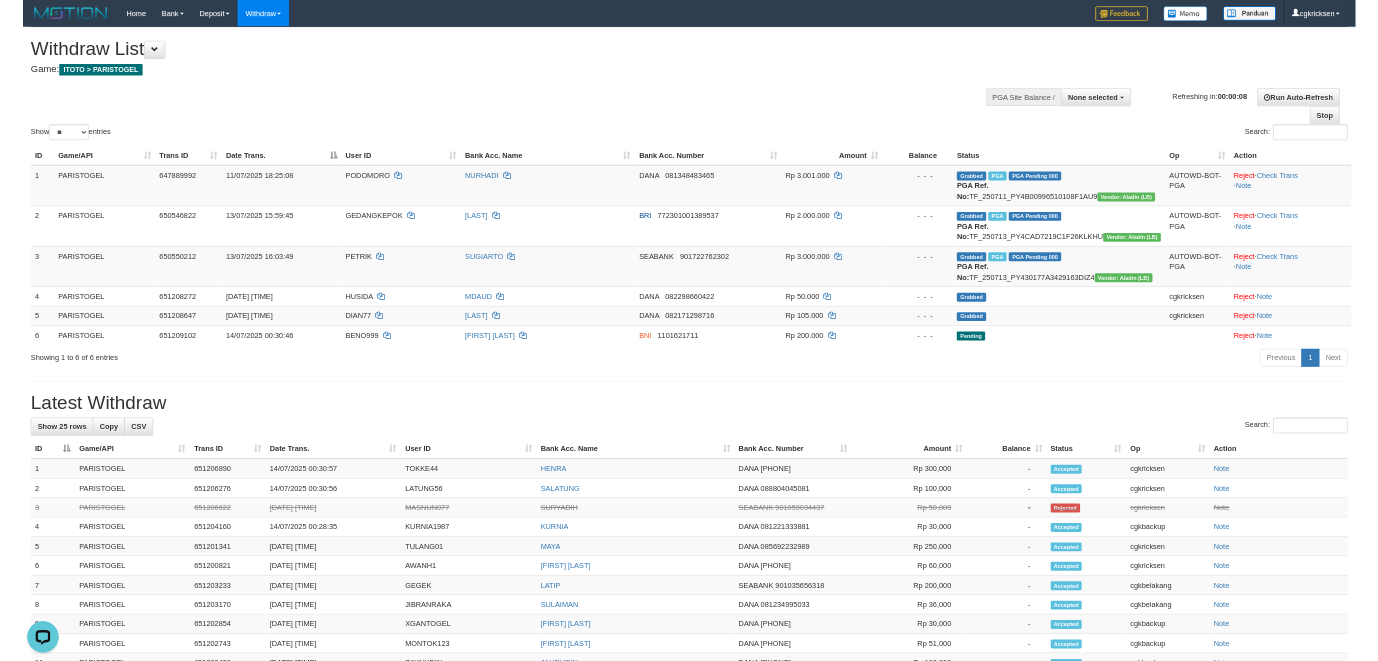 scroll, scrollTop: 0, scrollLeft: 0, axis: both 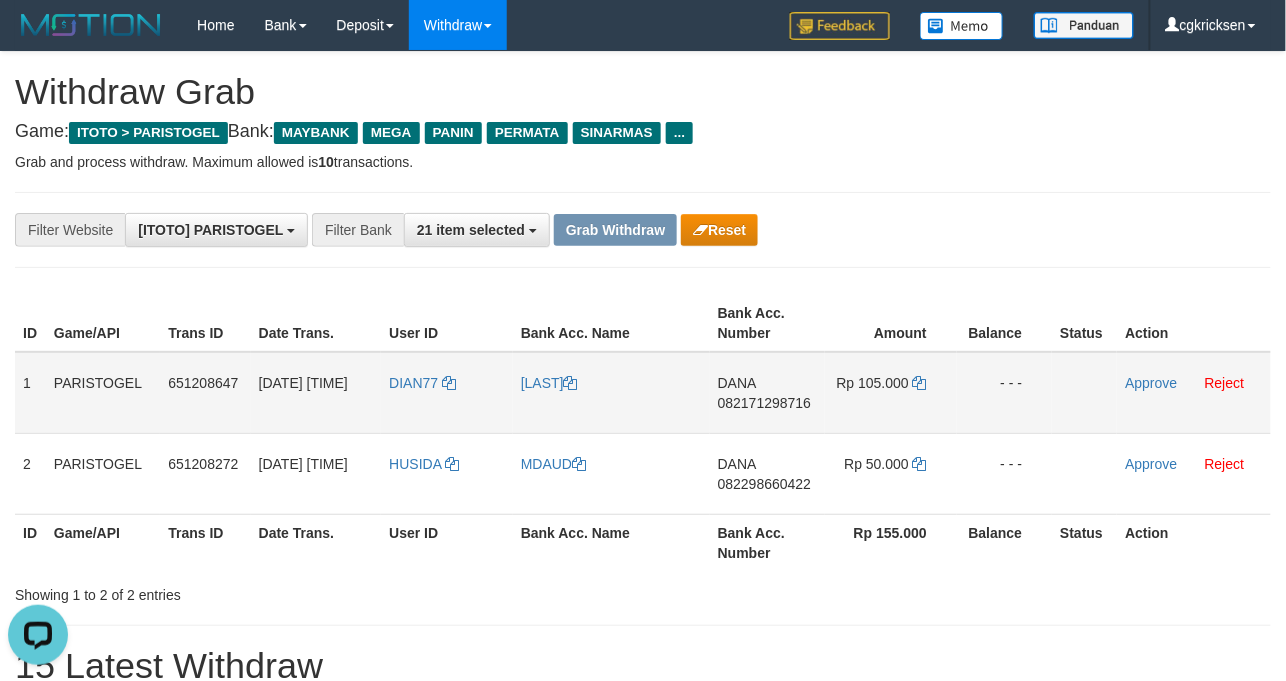 click on "DANA
082171298716" at bounding box center [767, 393] 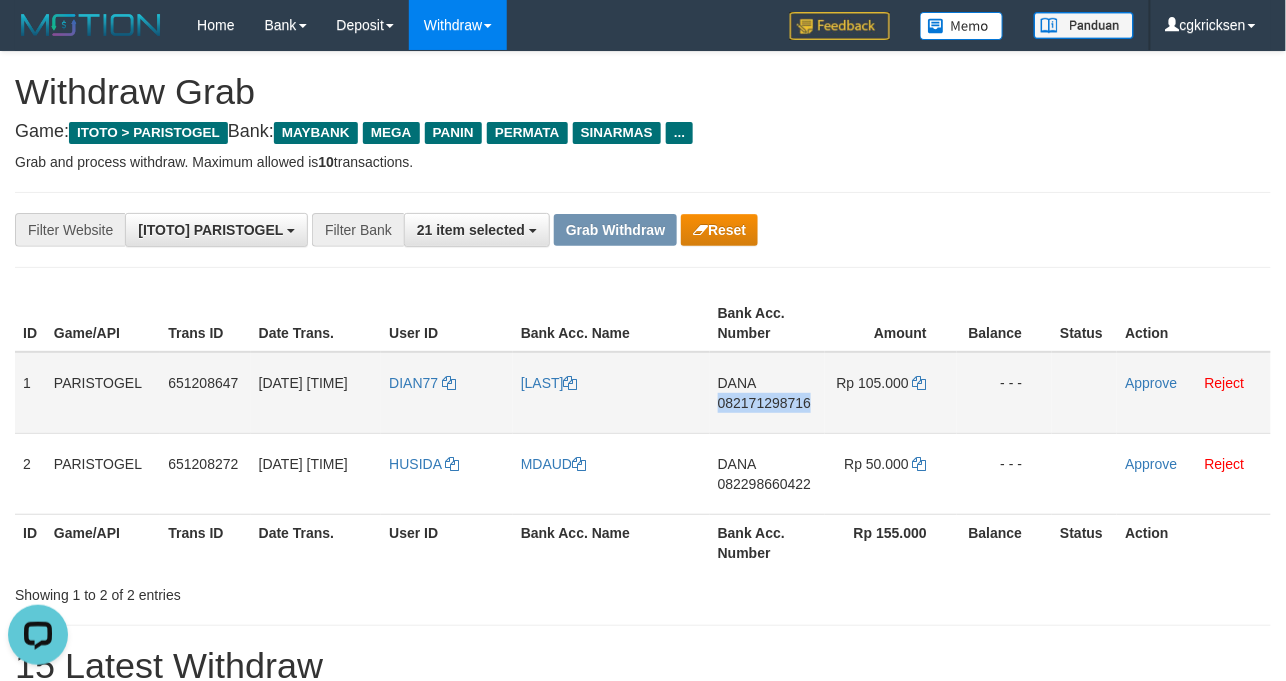 click on "DANA
082171298716" at bounding box center [767, 393] 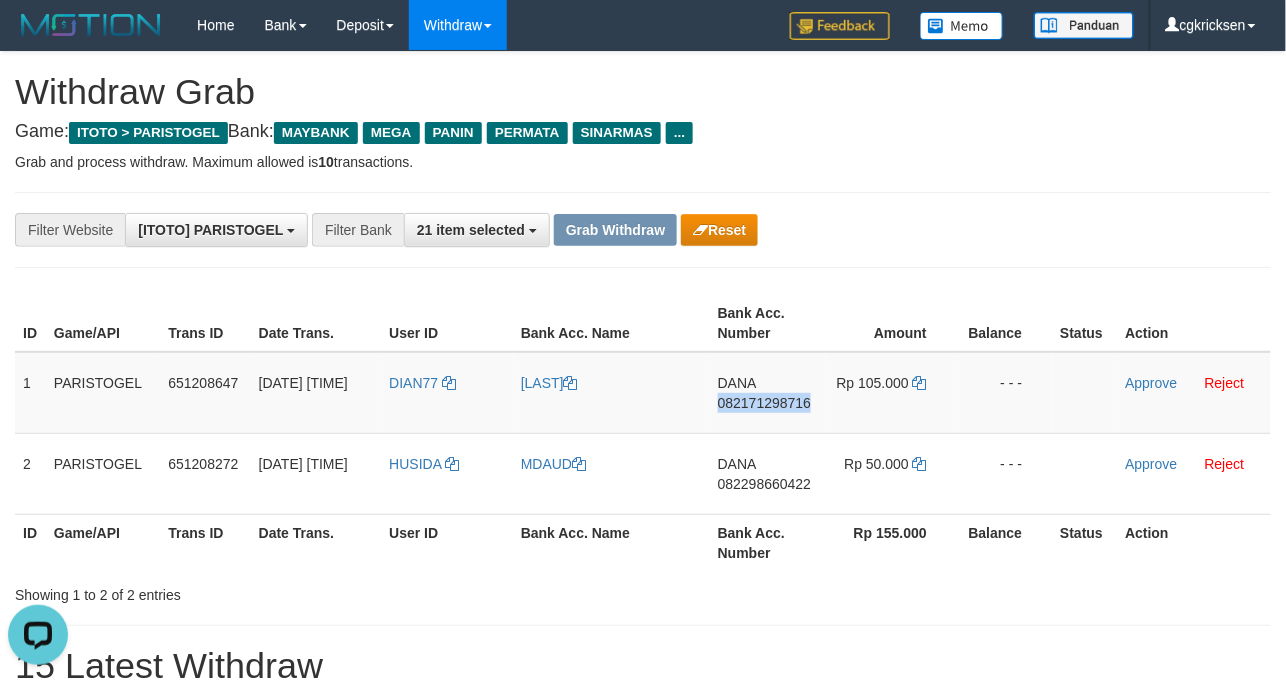 copy on "082171298716" 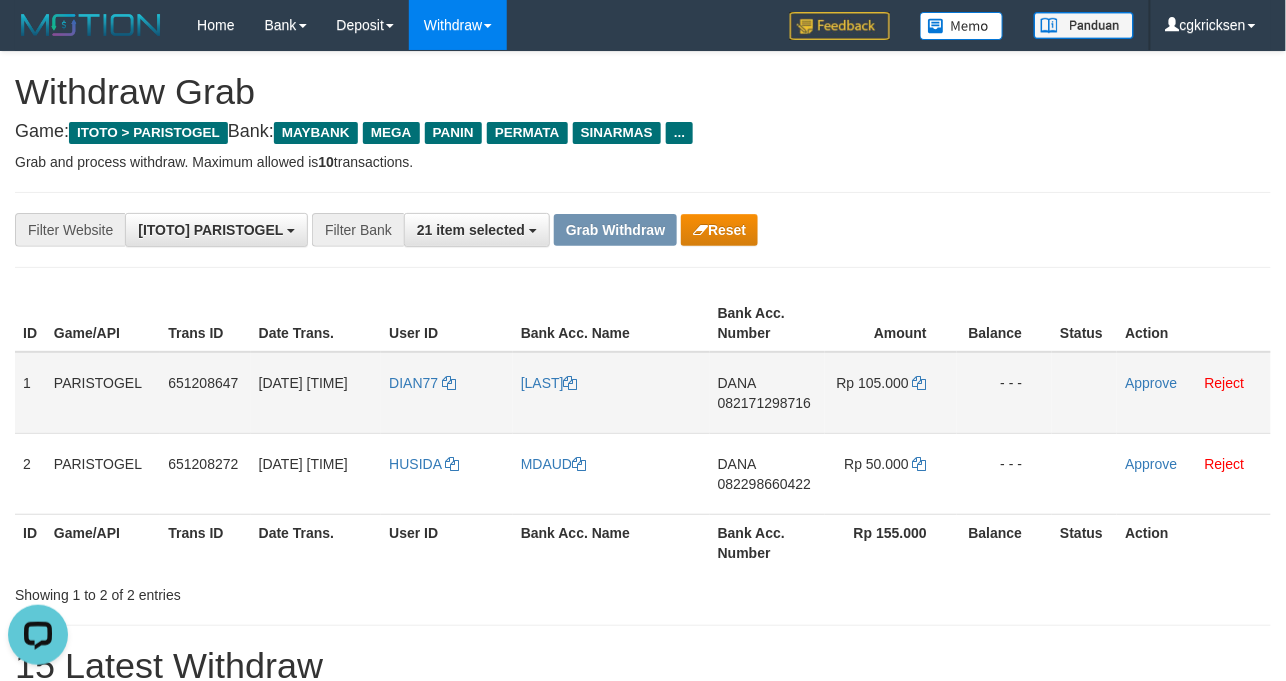 click on "[LAST]" at bounding box center [611, 393] 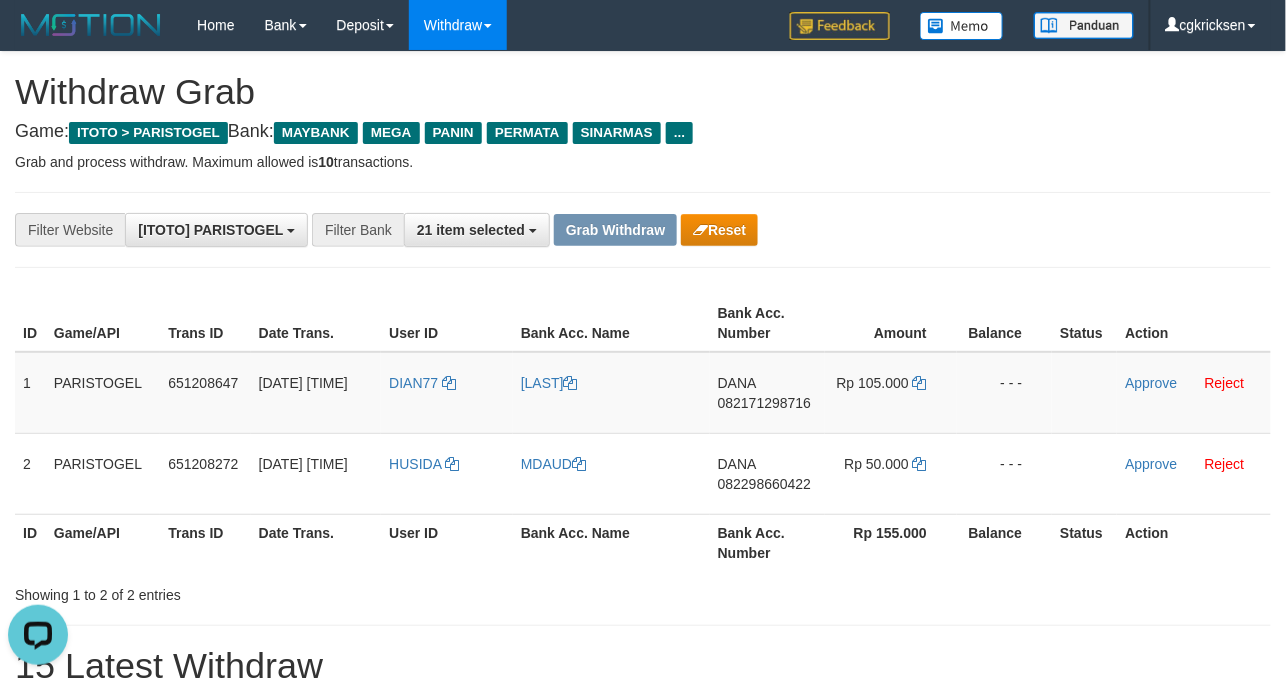 copy on "[LAST]" 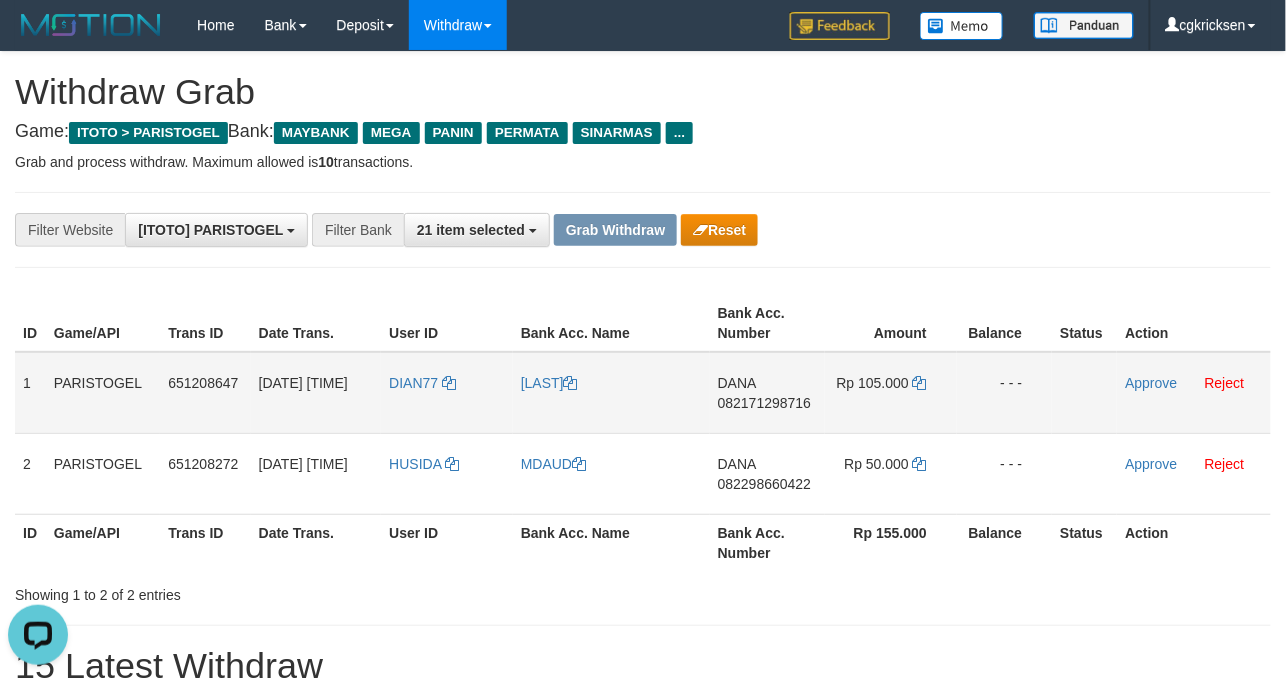 click on "DIAN77" at bounding box center [447, 393] 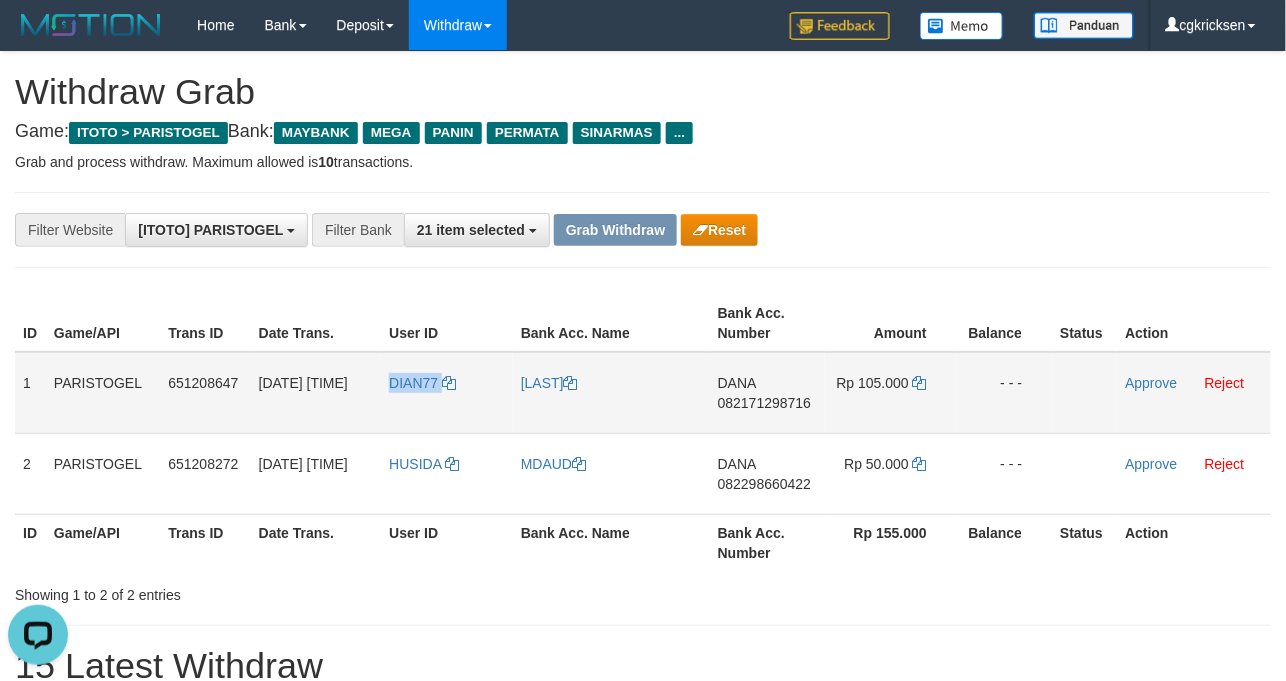 click on "DIAN77" at bounding box center [447, 393] 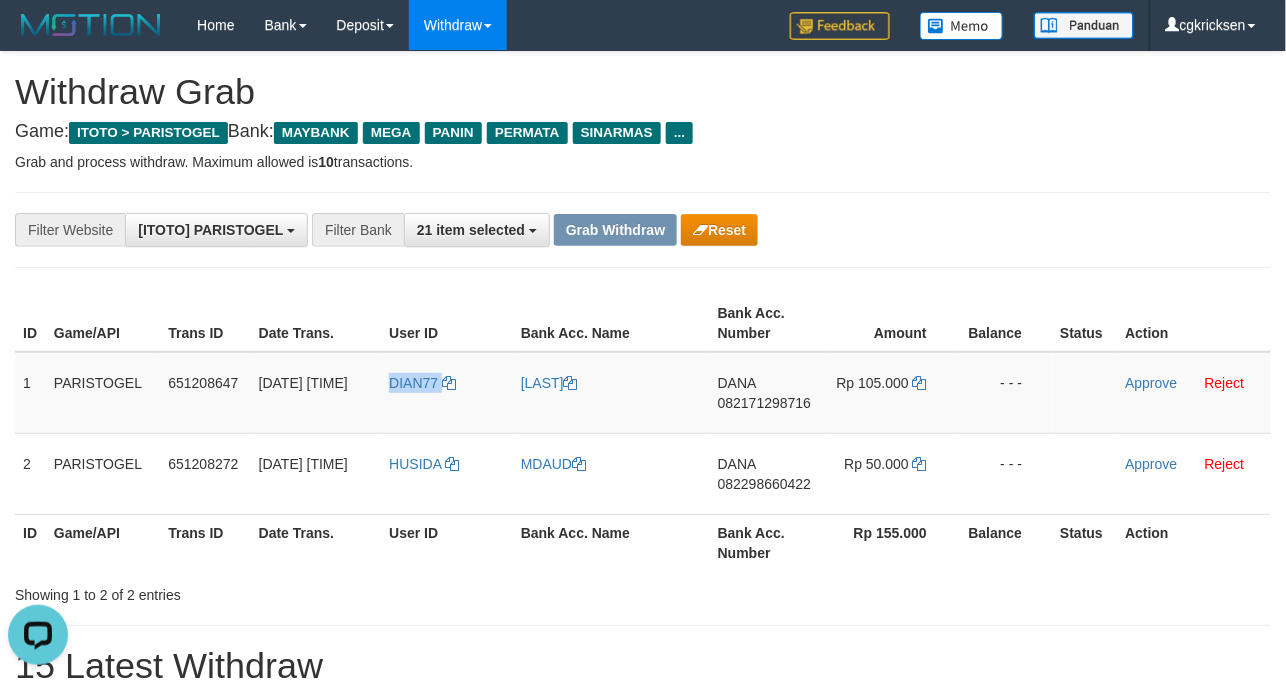 copy on "DIAN77" 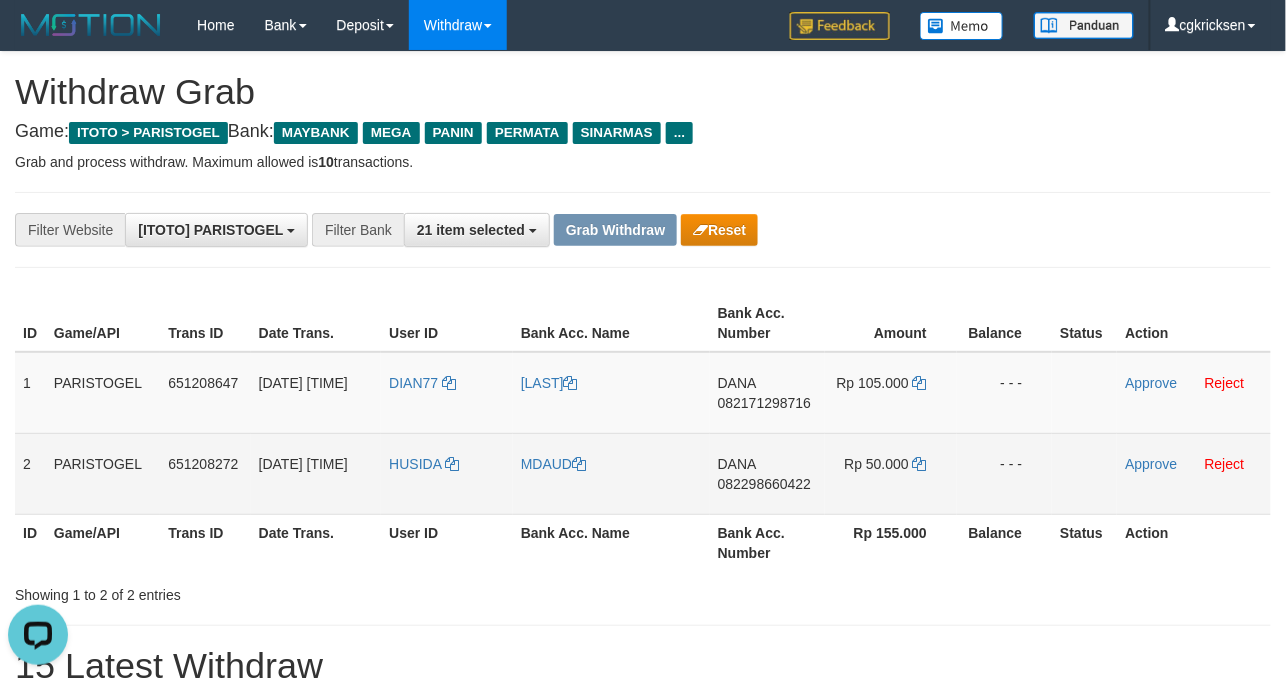 click on "DANA
082298660422" at bounding box center (767, 473) 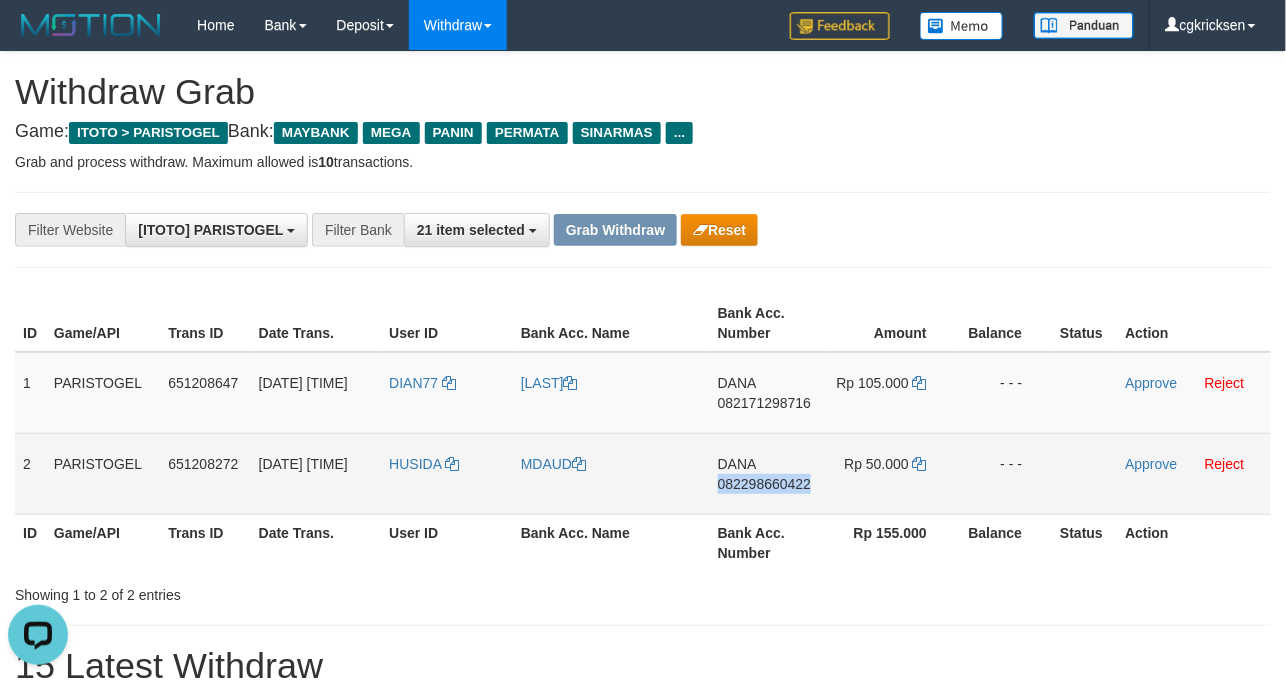 click on "DANA
082298660422" at bounding box center [767, 473] 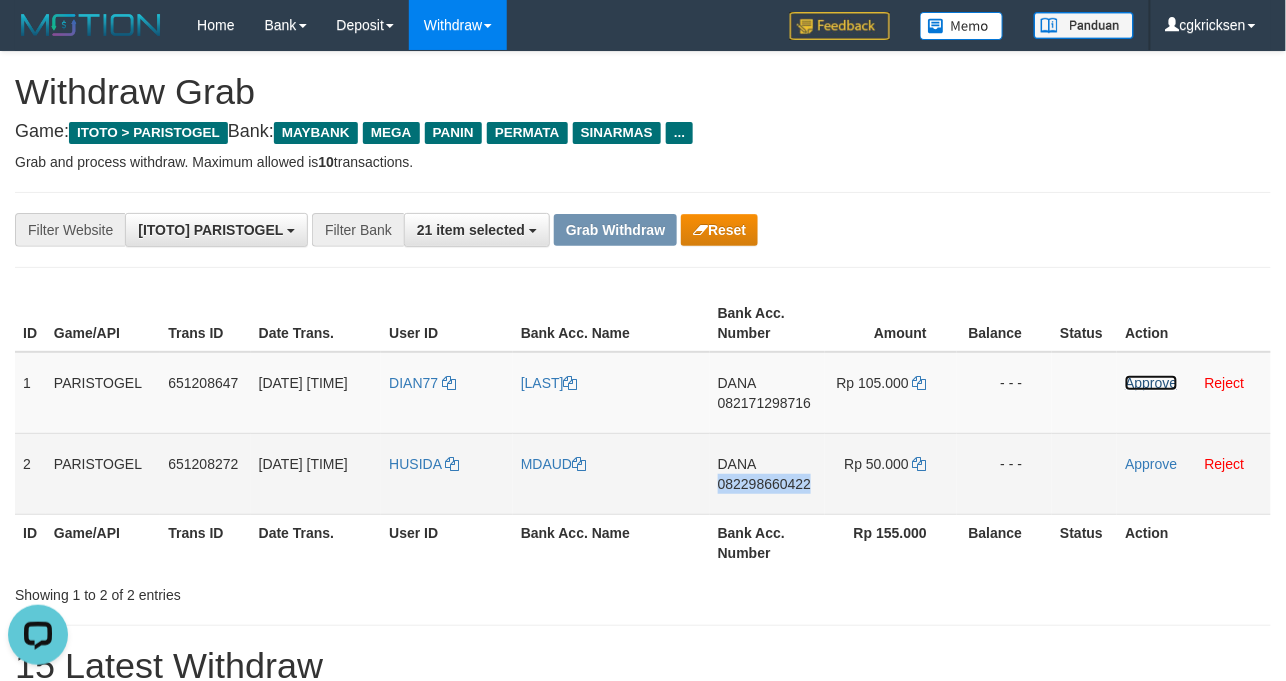 drag, startPoint x: 1152, startPoint y: 396, endPoint x: 1157, endPoint y: 449, distance: 53.235325 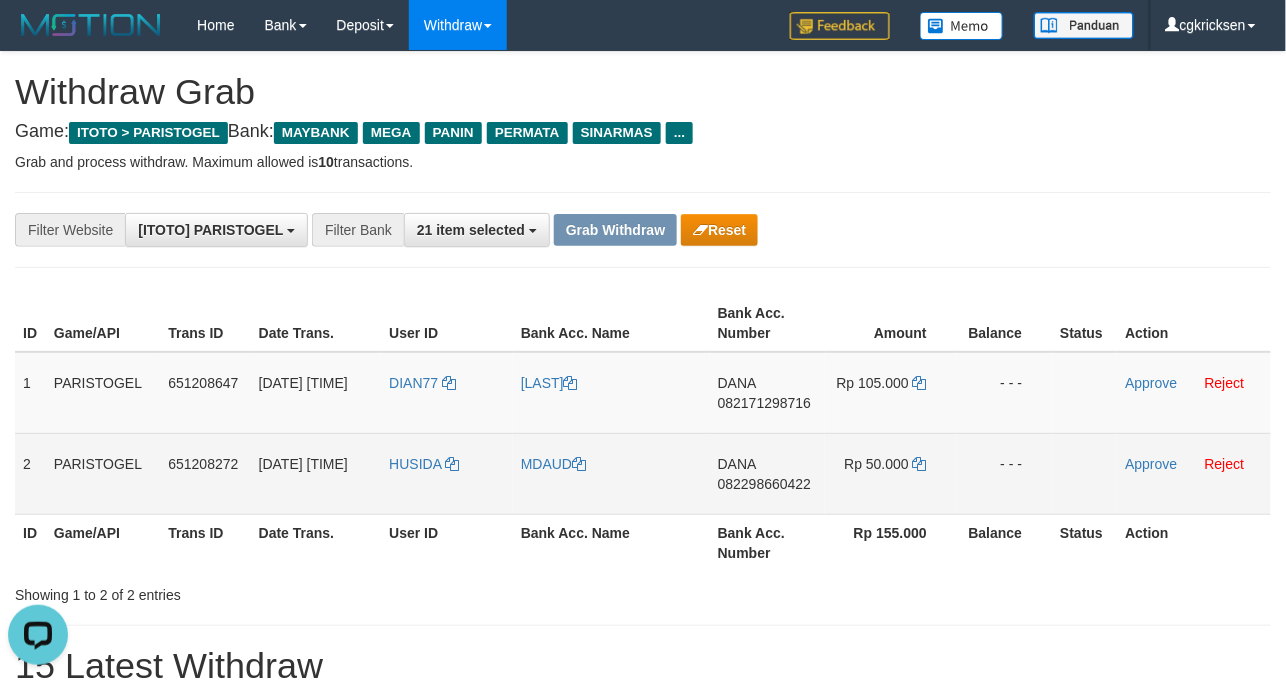 click on "Approve
Reject" at bounding box center (1194, 473) 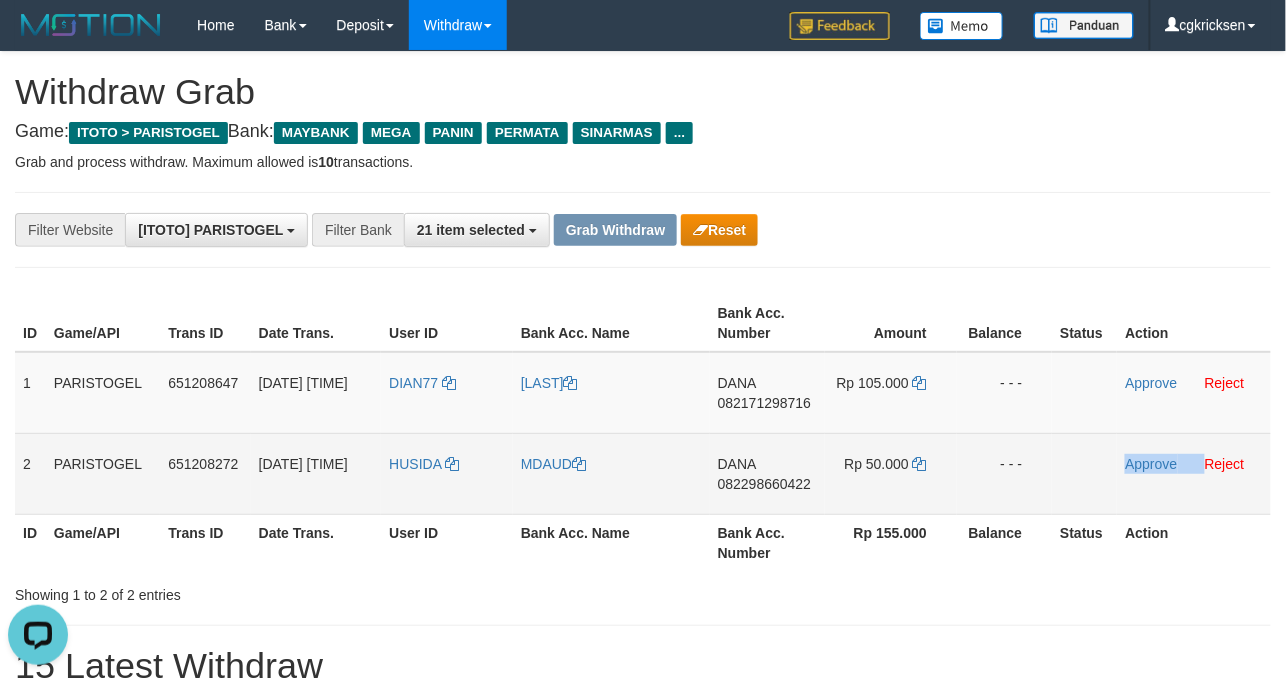 click on "Approve
Reject" at bounding box center (1194, 473) 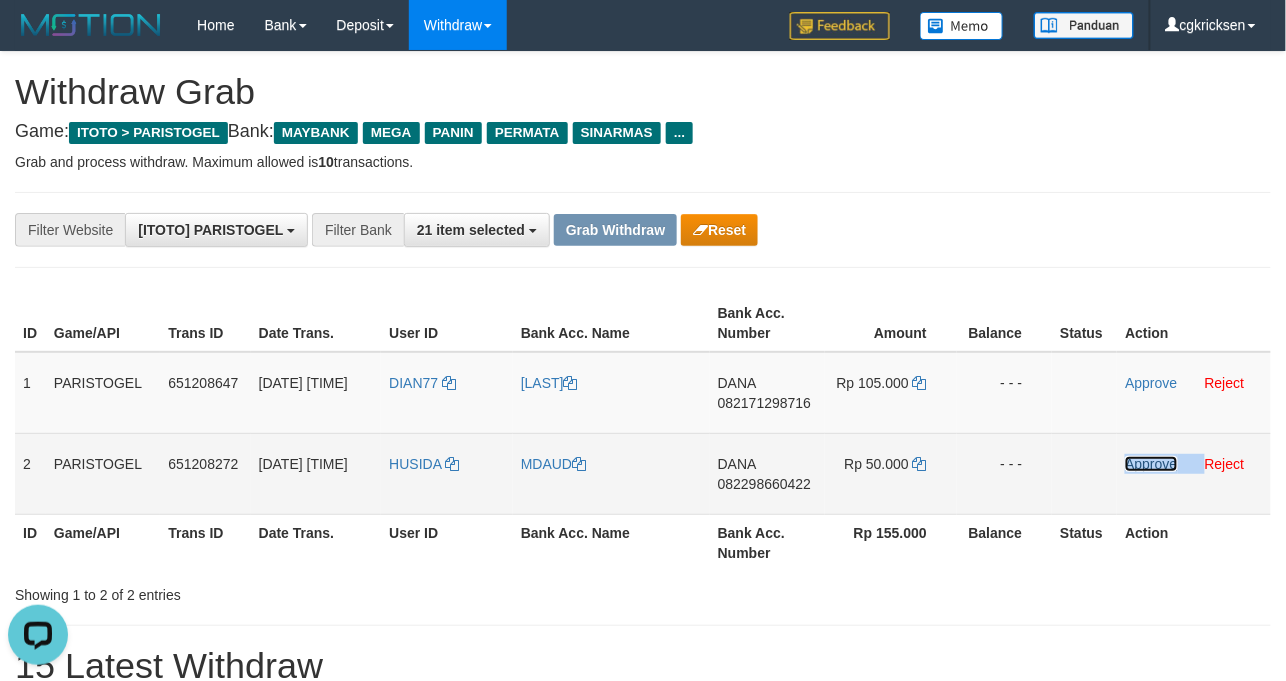 click on "Approve" at bounding box center (1151, 464) 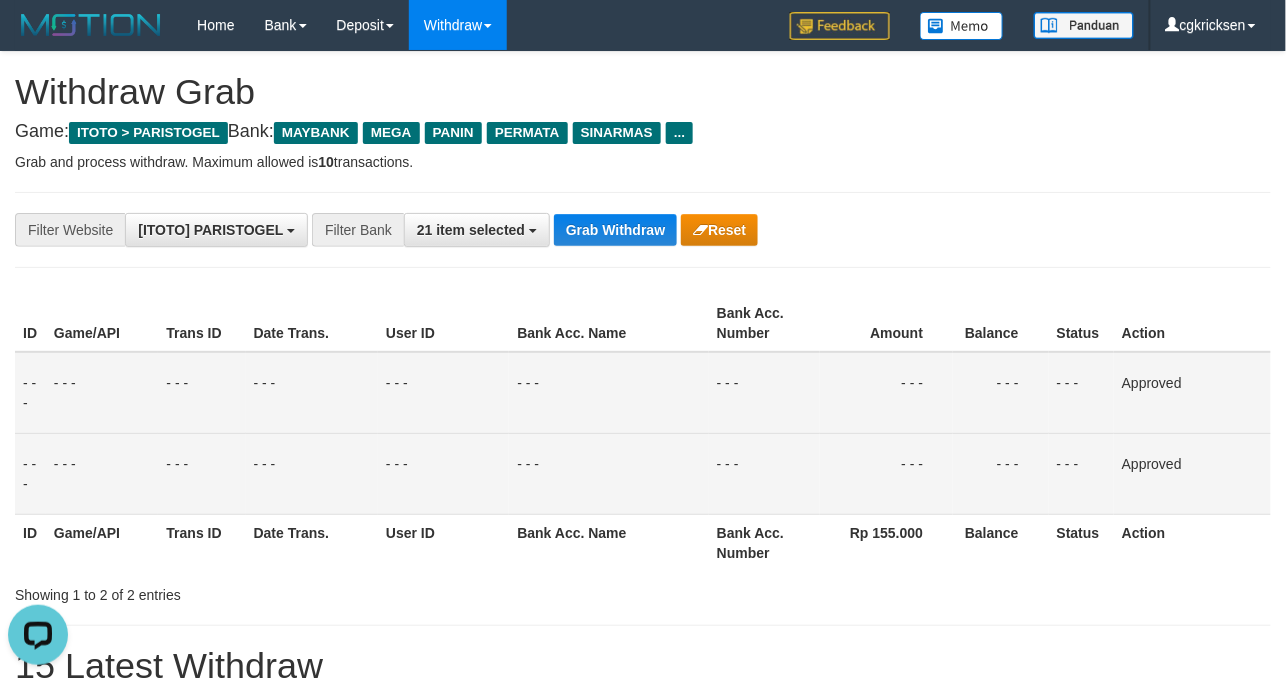 click on "- - -" at bounding box center (608, 393) 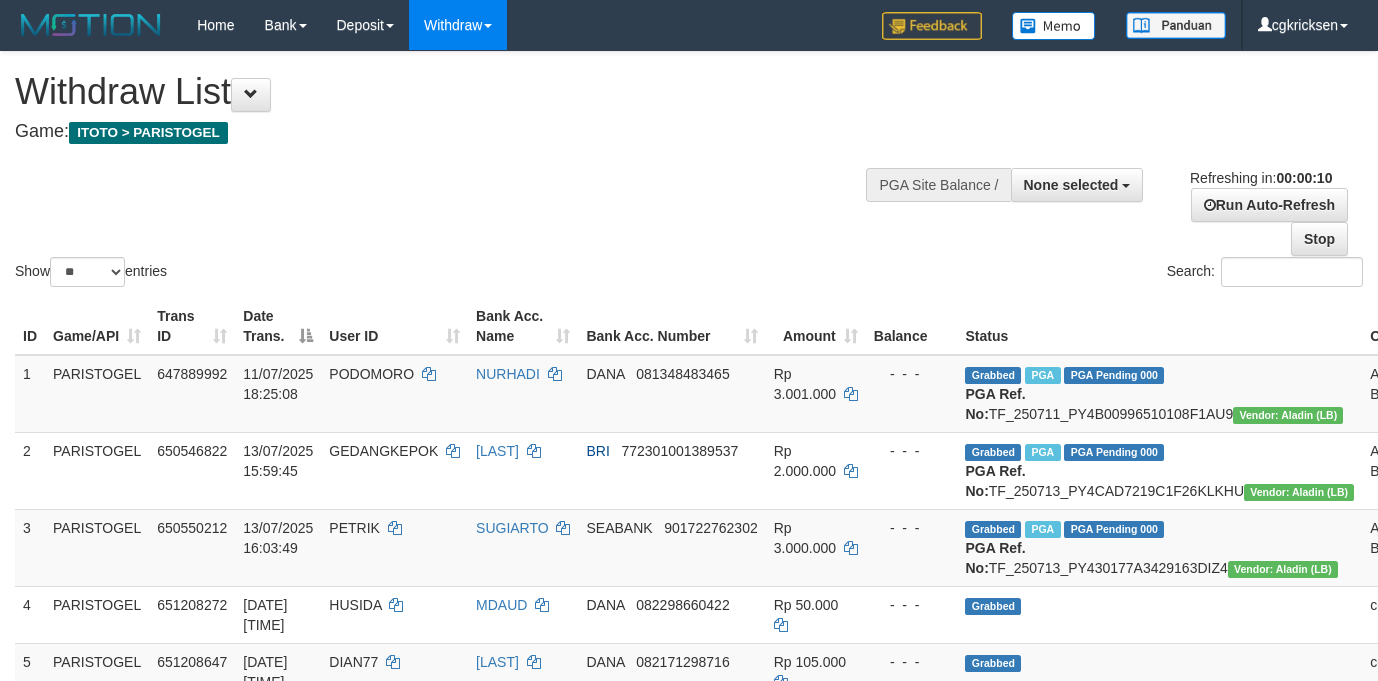 select 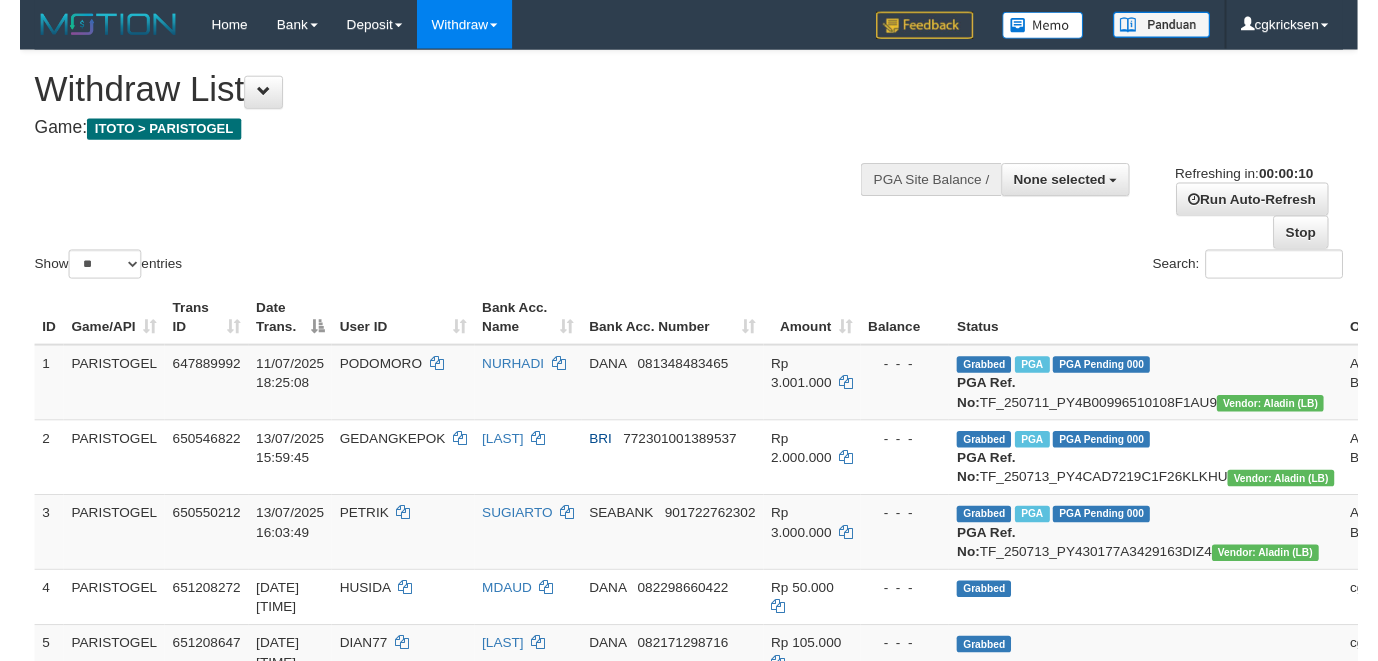 scroll, scrollTop: 0, scrollLeft: 0, axis: both 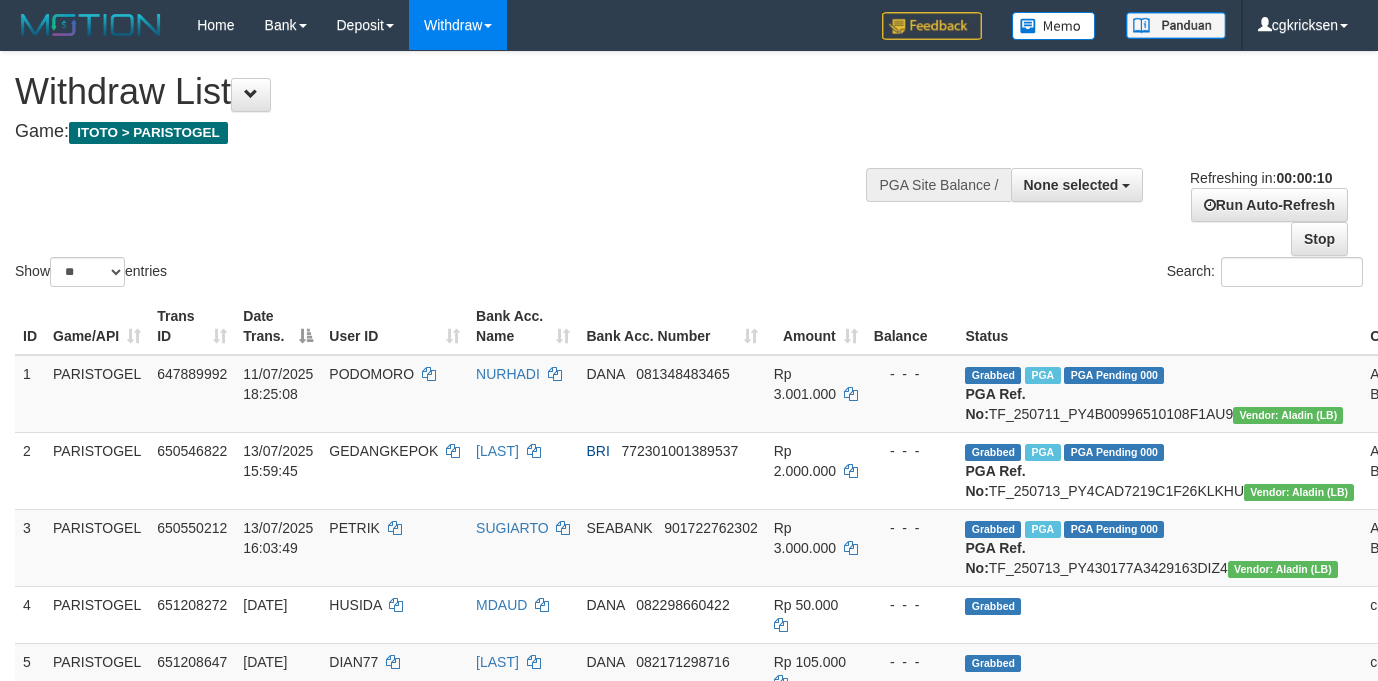 select 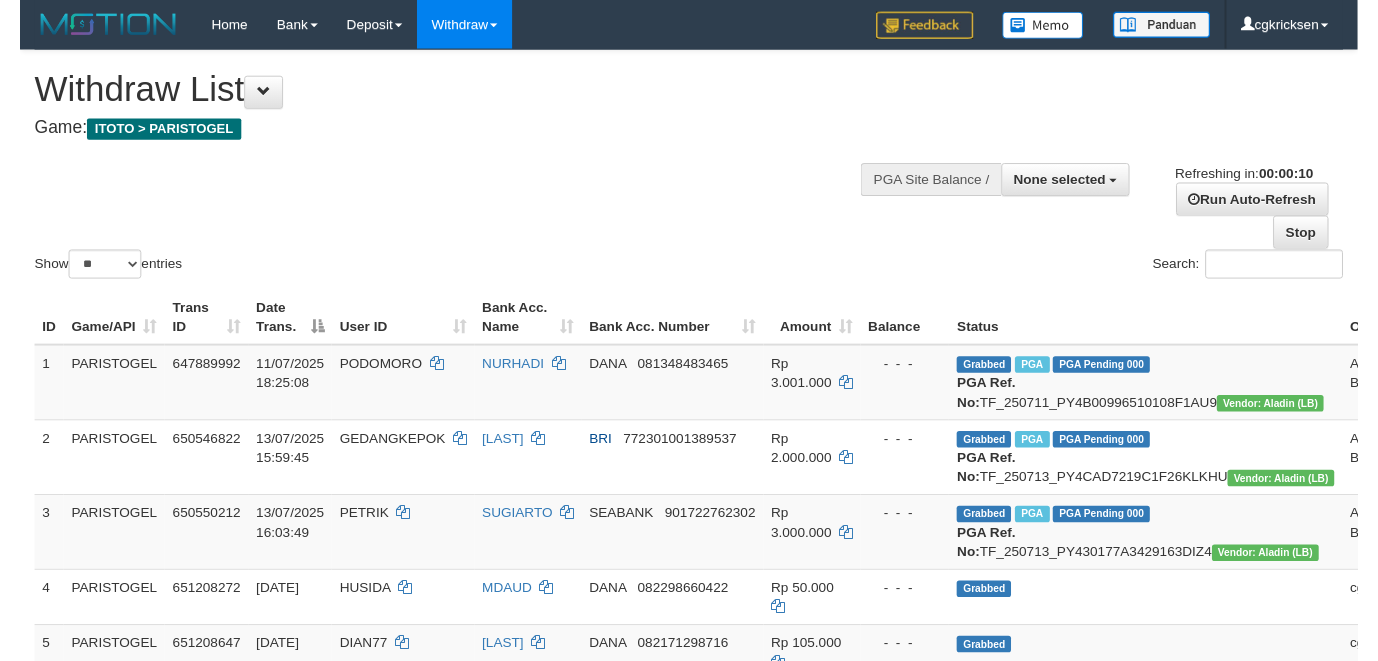 scroll, scrollTop: 0, scrollLeft: 0, axis: both 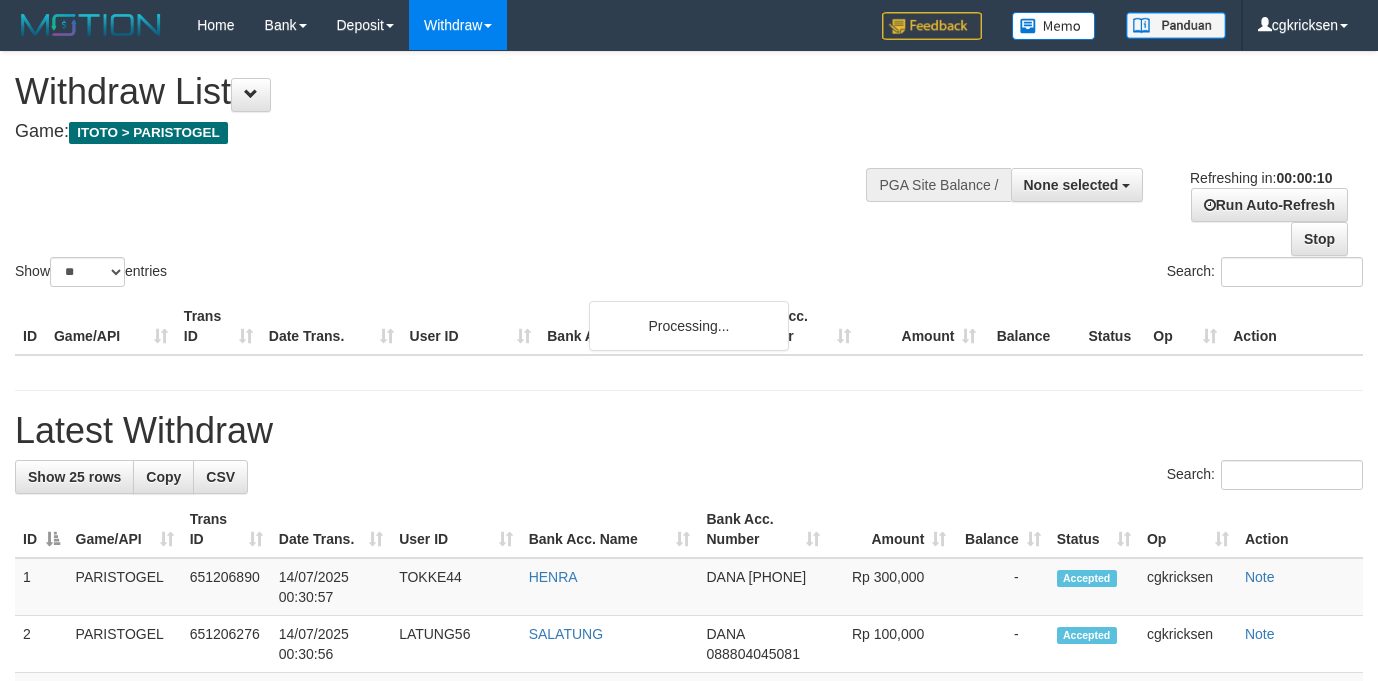 select 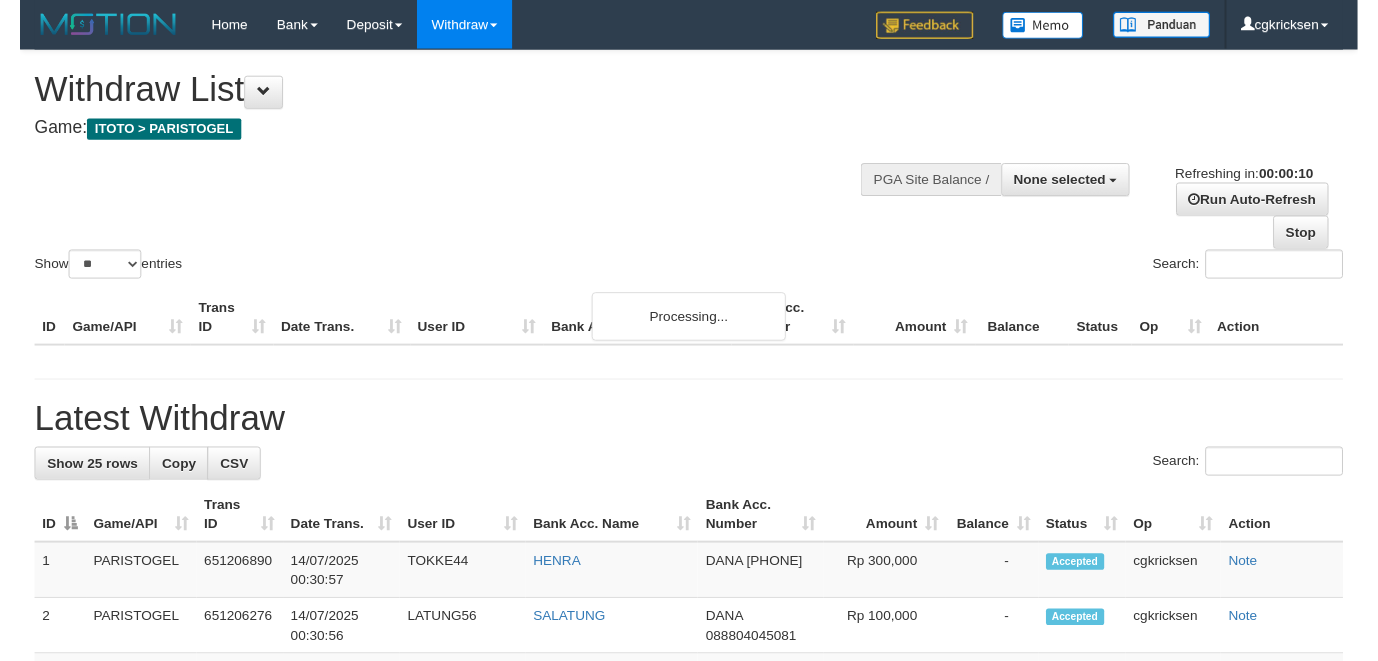 scroll, scrollTop: 0, scrollLeft: 0, axis: both 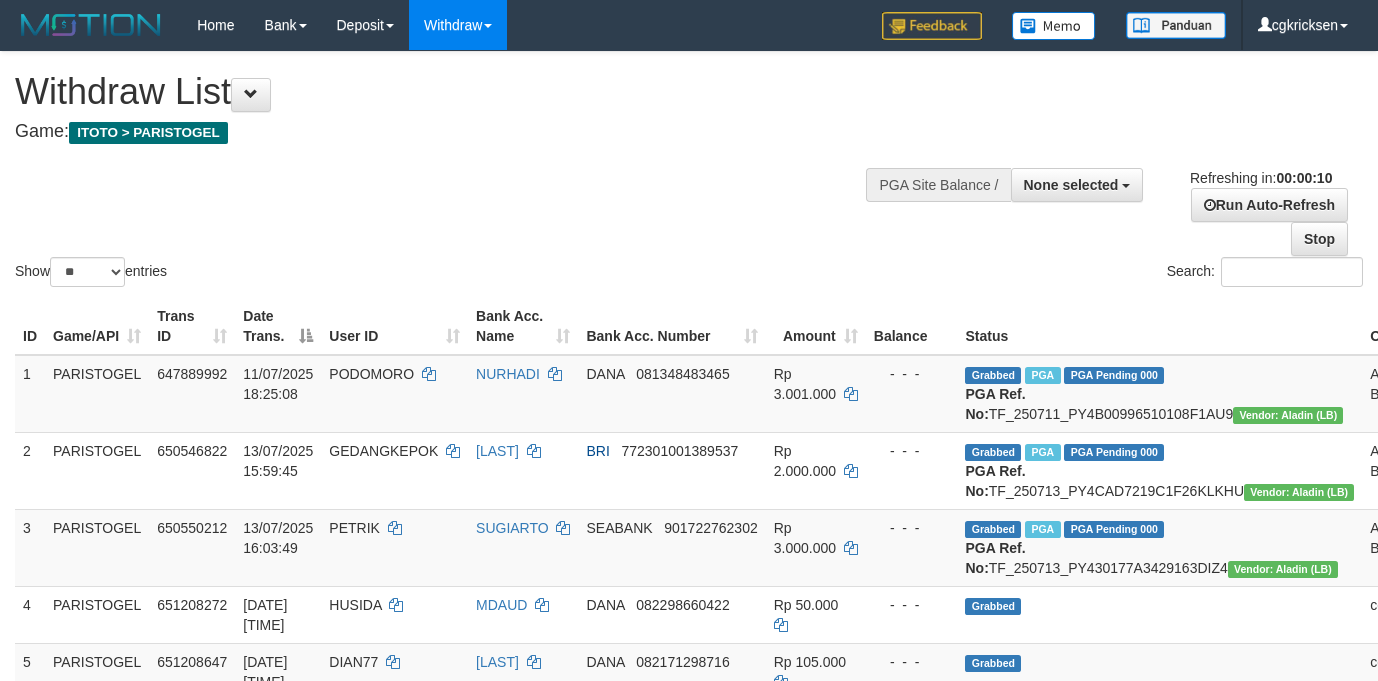 select 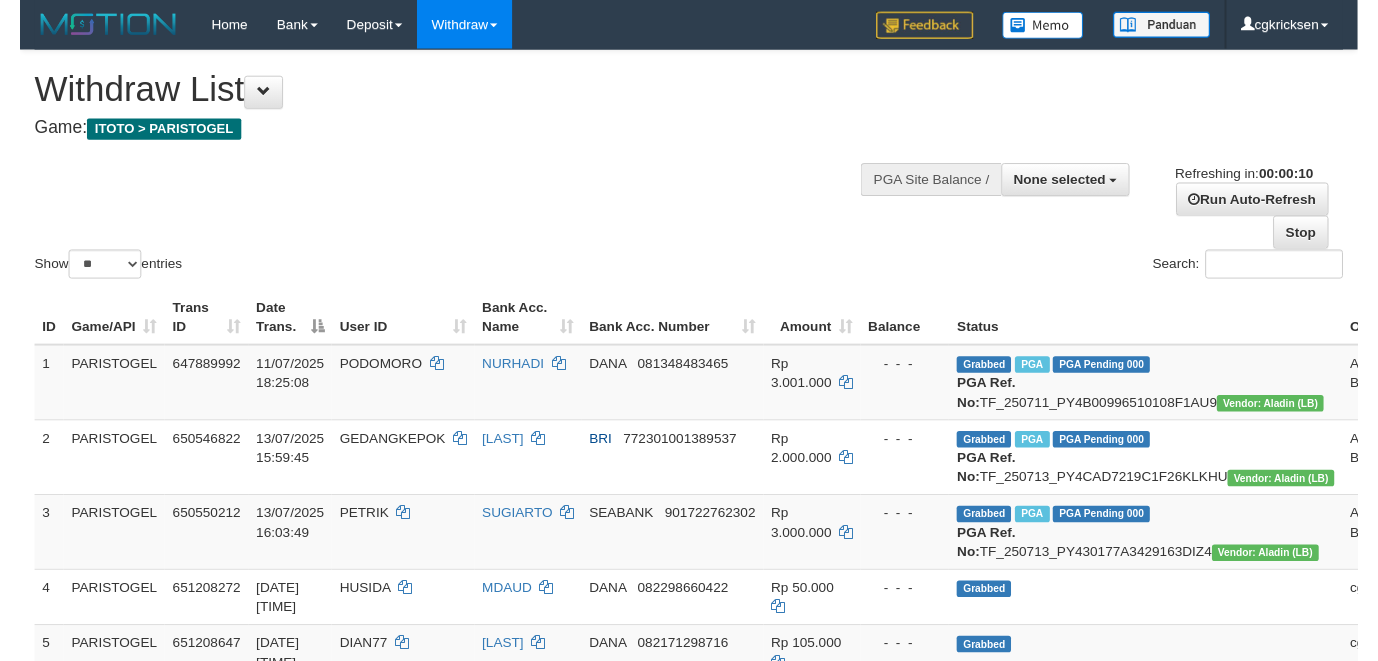 scroll, scrollTop: 0, scrollLeft: 0, axis: both 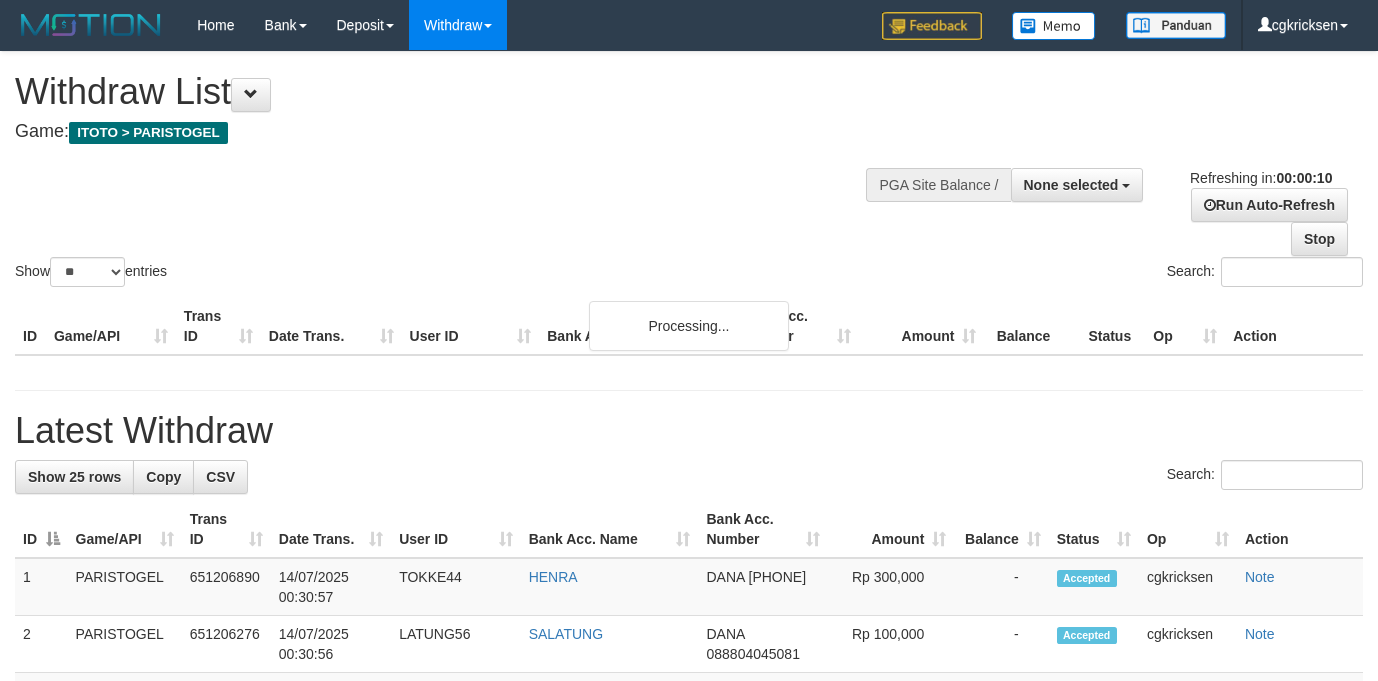 select 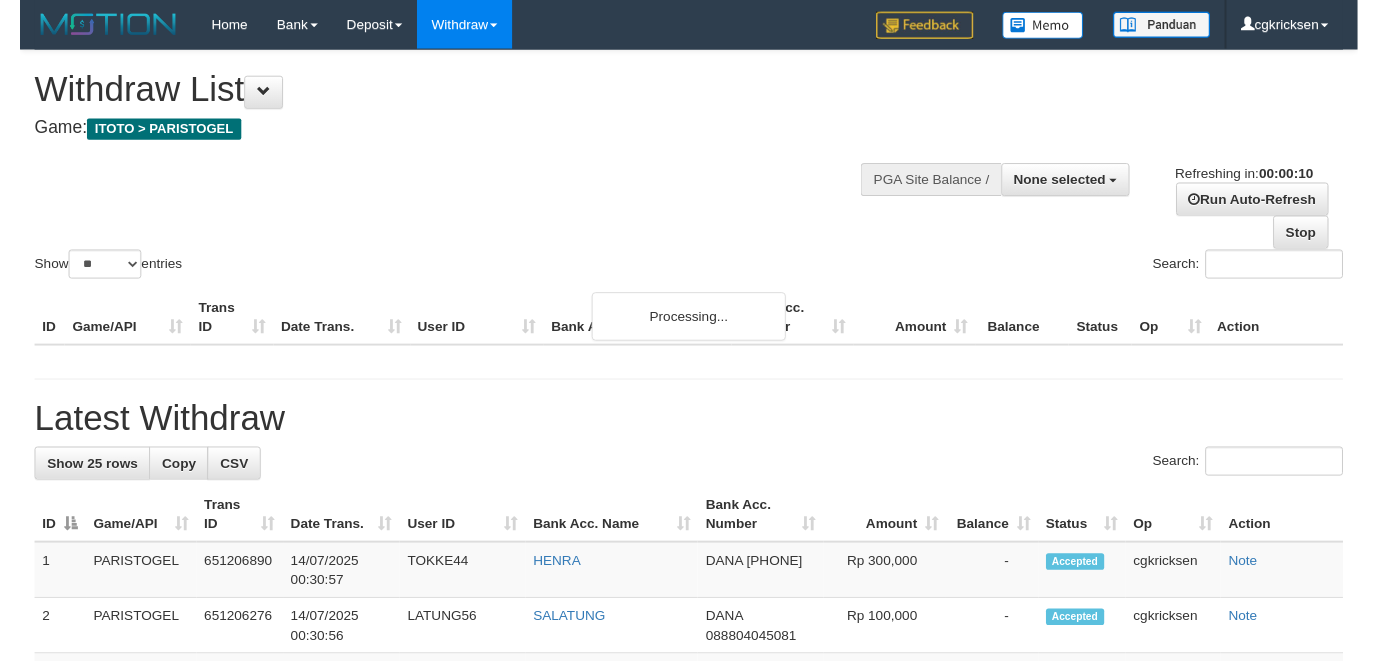 scroll, scrollTop: 0, scrollLeft: 0, axis: both 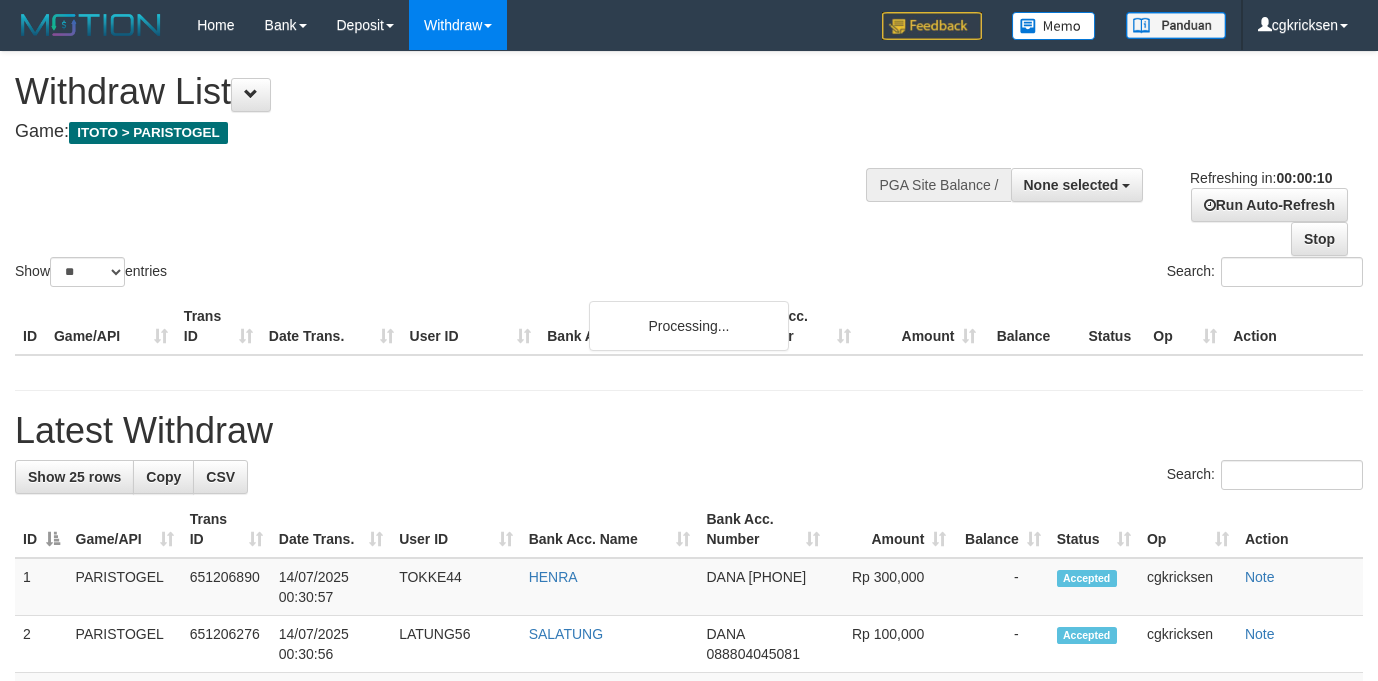 select 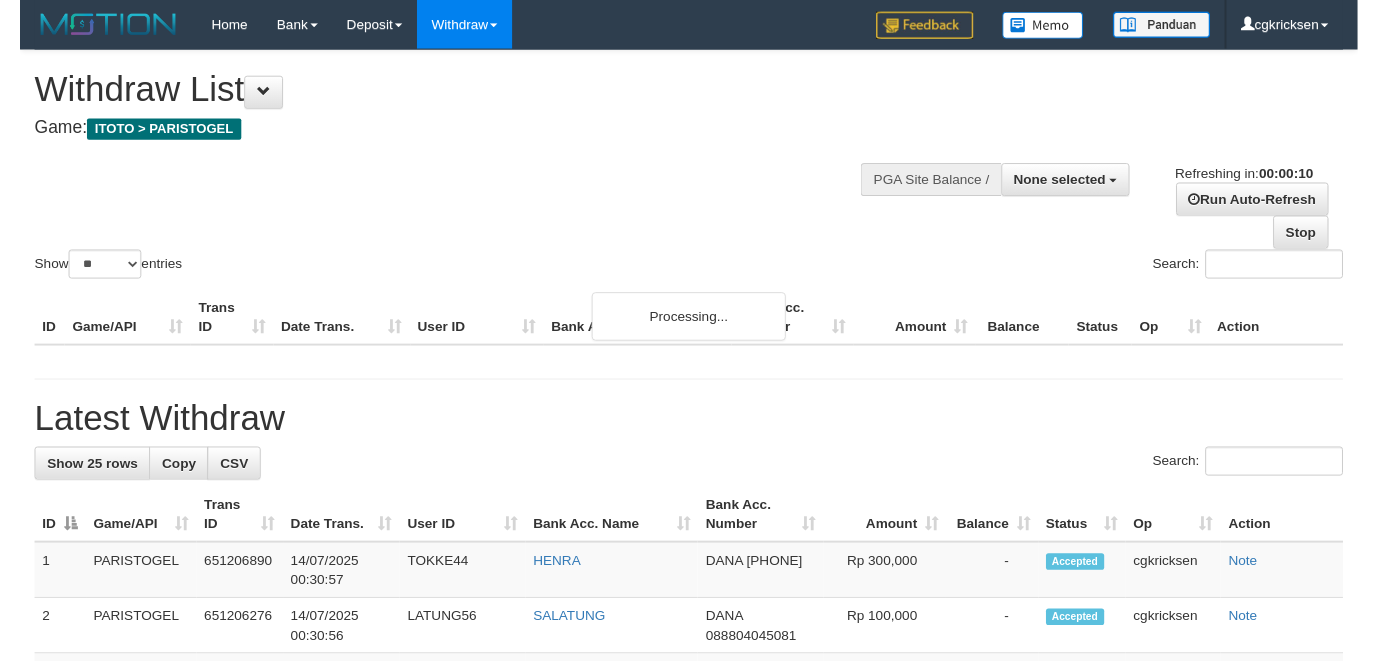 scroll, scrollTop: 0, scrollLeft: 0, axis: both 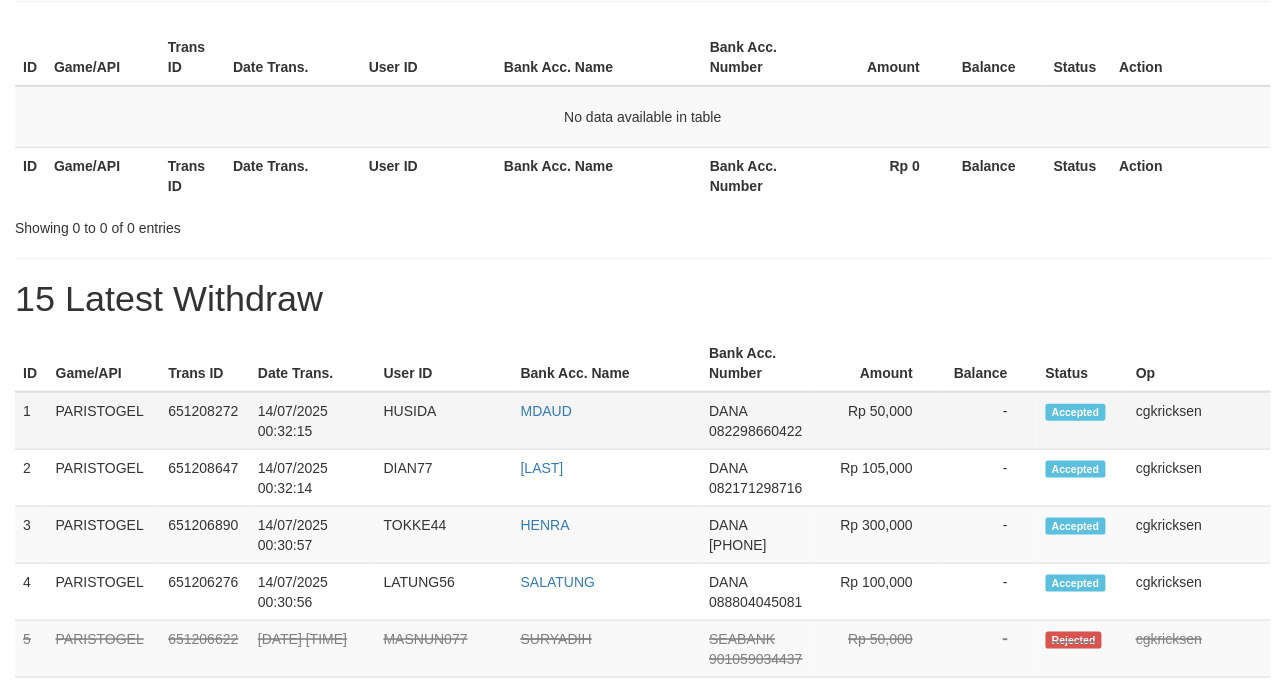 click on "MDAUD" at bounding box center (607, 421) 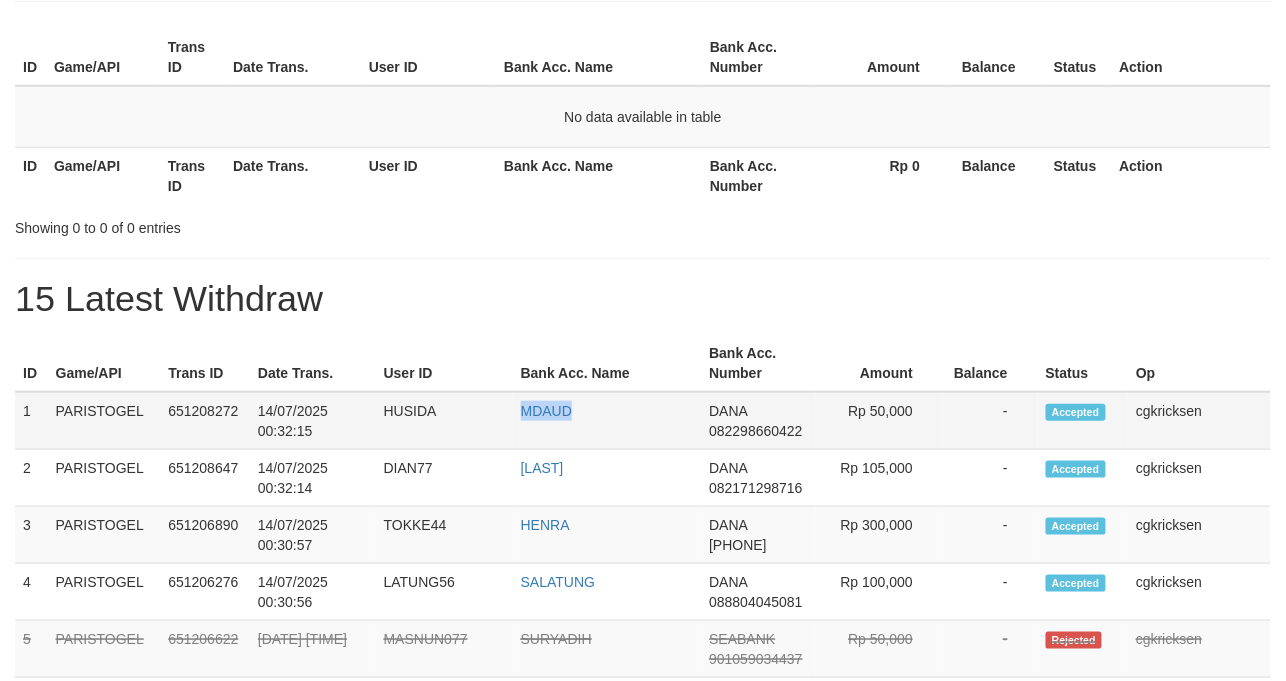 click on "MDAUD" at bounding box center [607, 421] 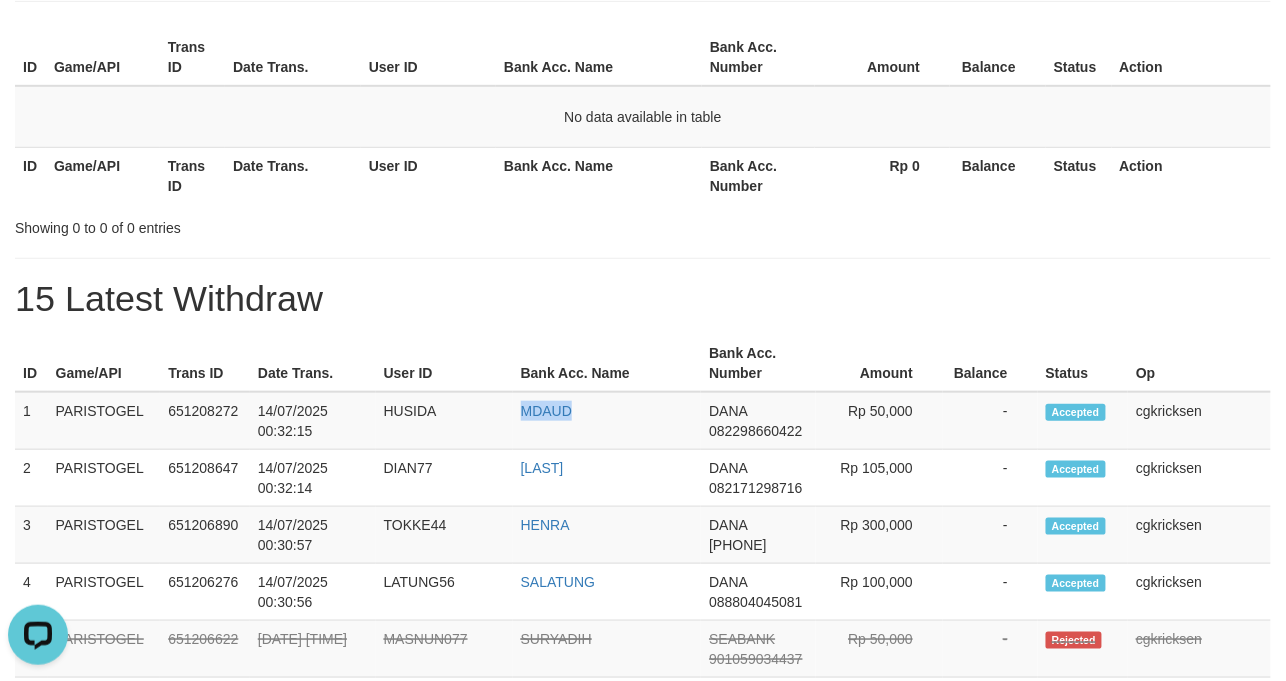 scroll, scrollTop: 0, scrollLeft: 0, axis: both 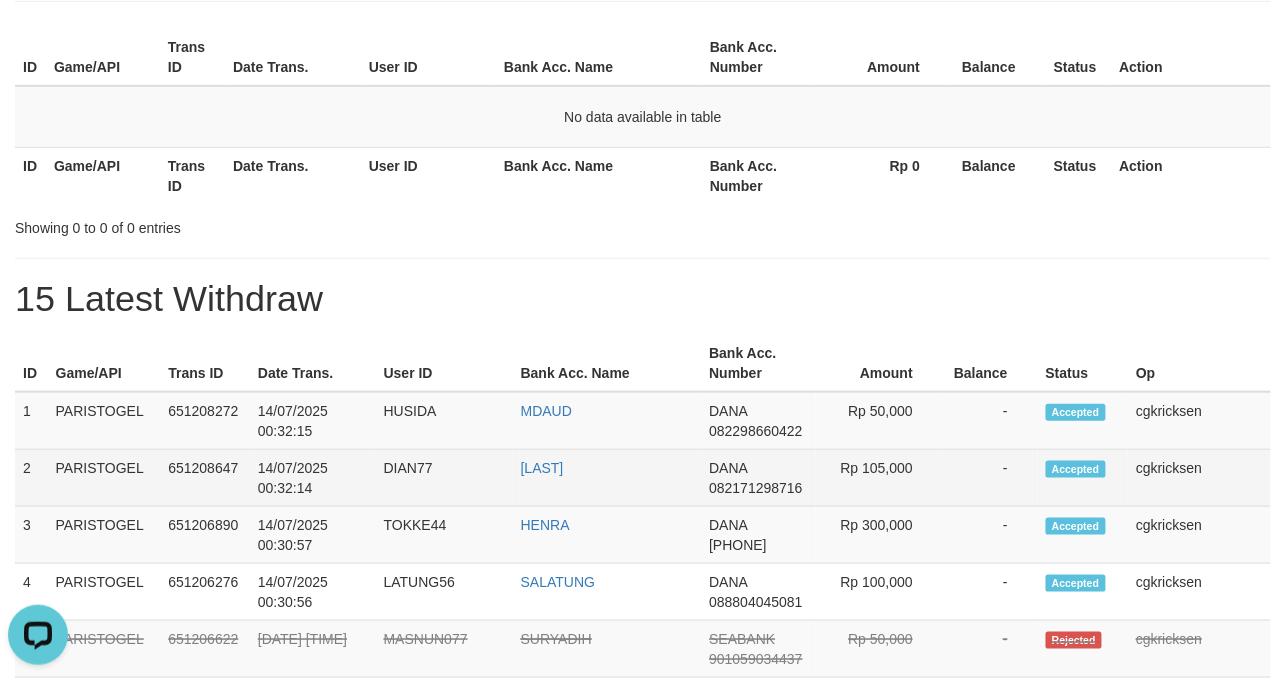 click on "DIAN77" at bounding box center [444, 478] 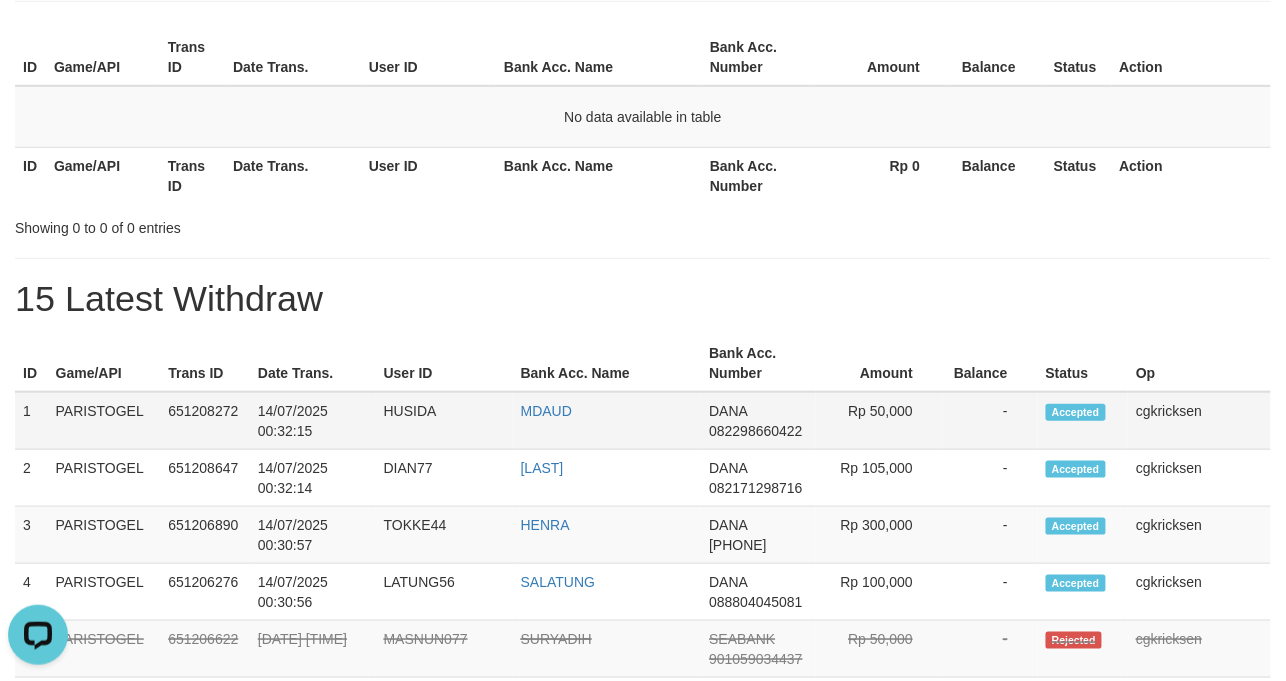 click on "HUSIDA" at bounding box center [444, 421] 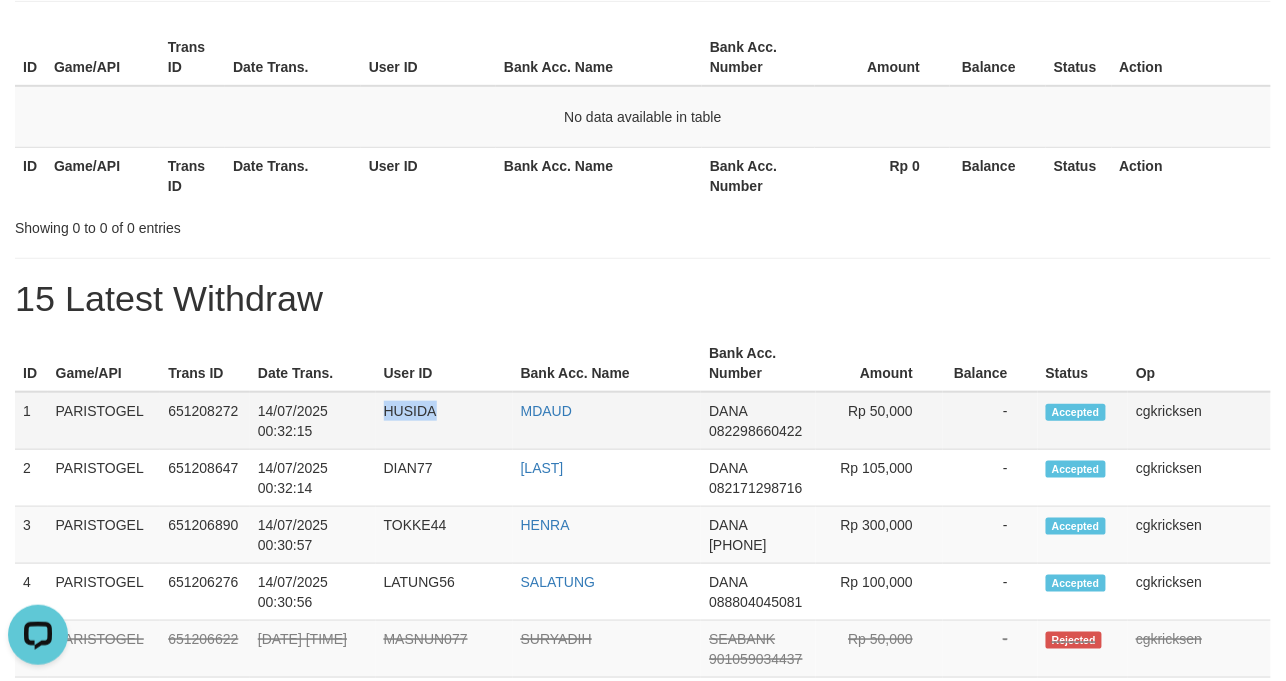 click on "HUSIDA" at bounding box center (444, 421) 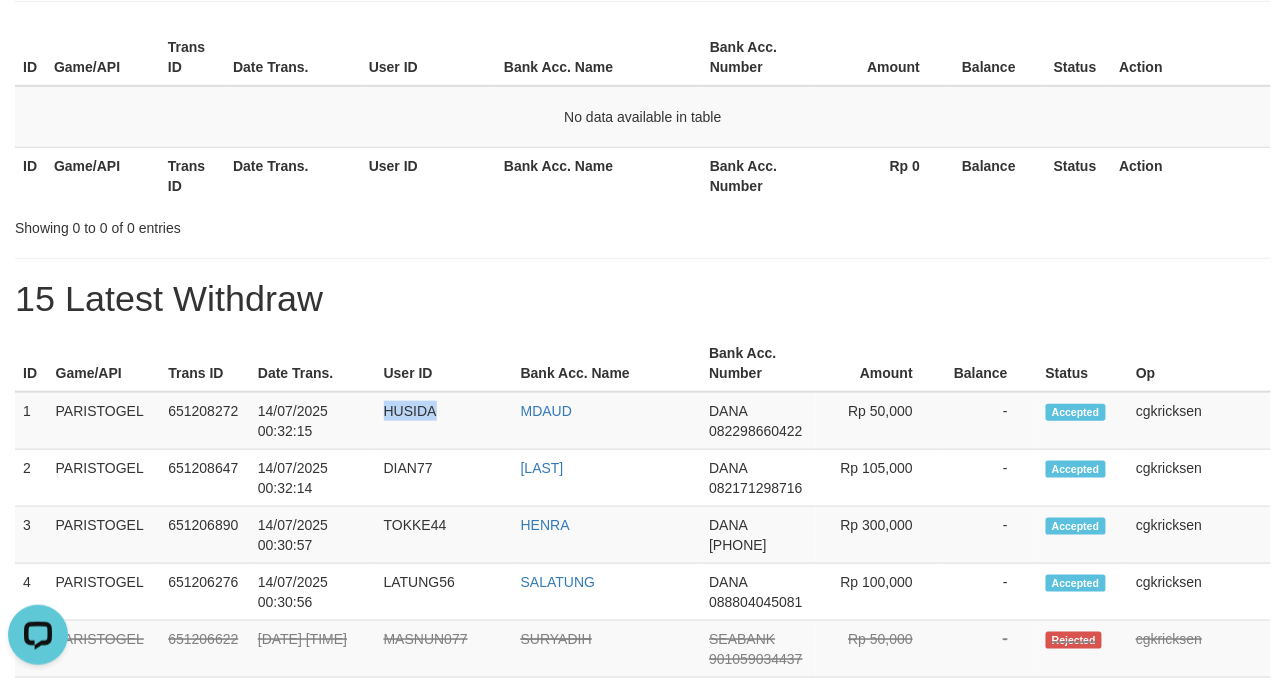 copy on "HUSIDA" 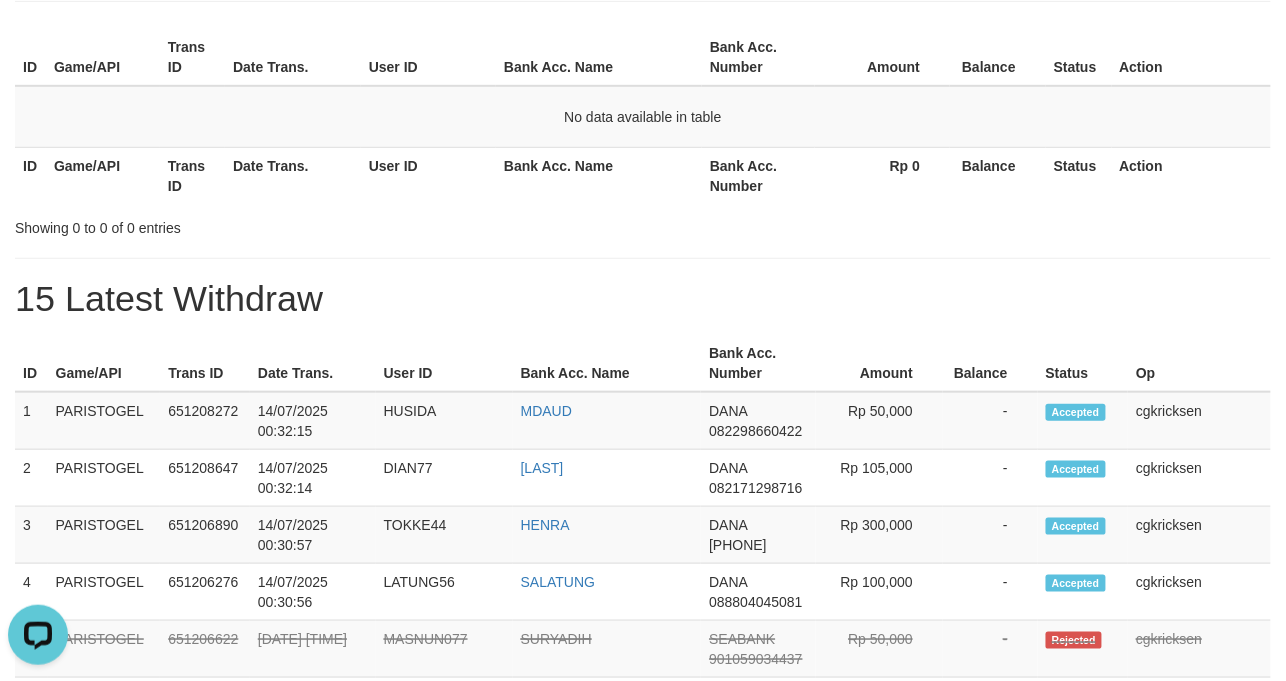 click on "Showing 0 to 0 of 0 entries" at bounding box center (643, 224) 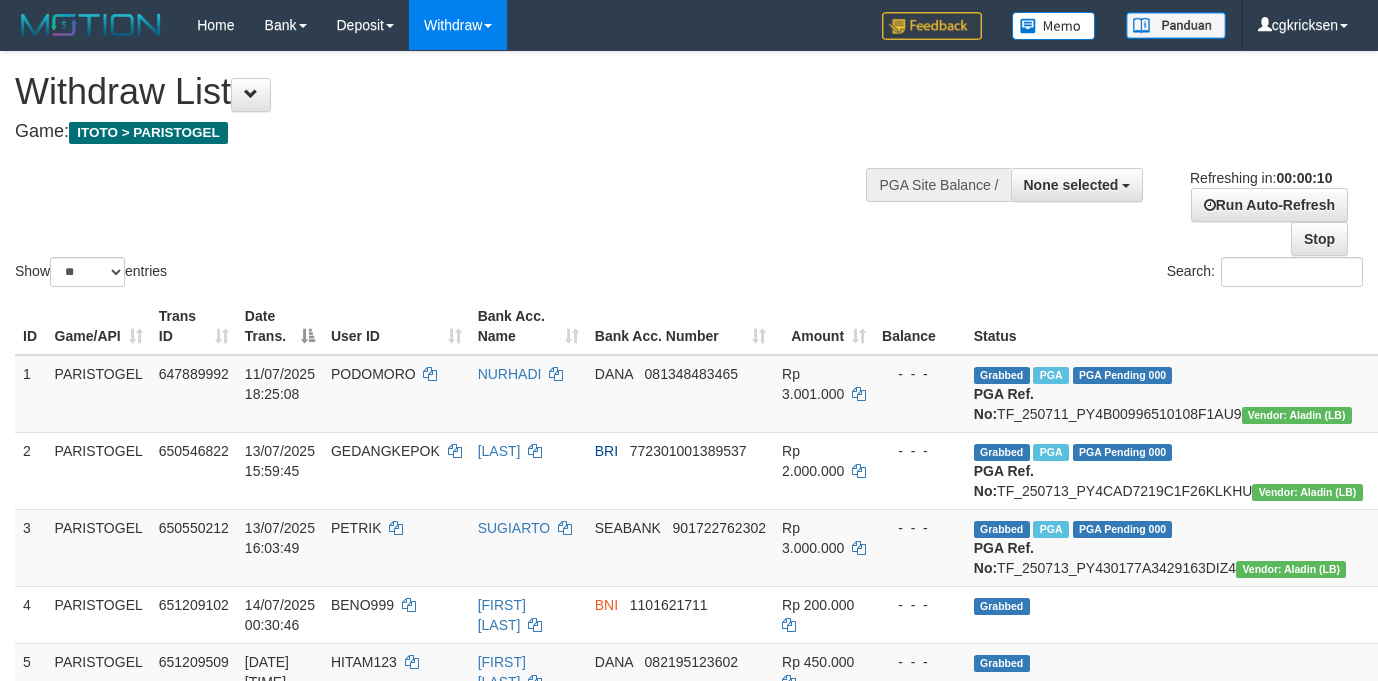 select 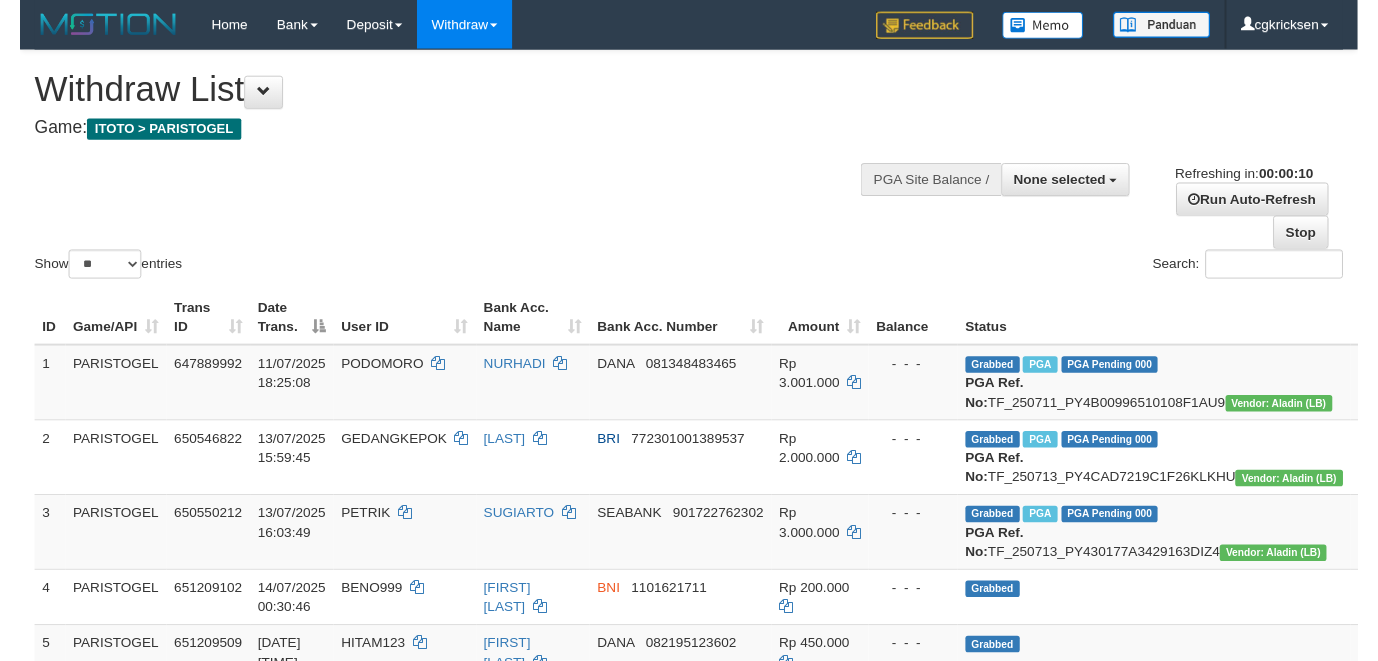scroll, scrollTop: 0, scrollLeft: 0, axis: both 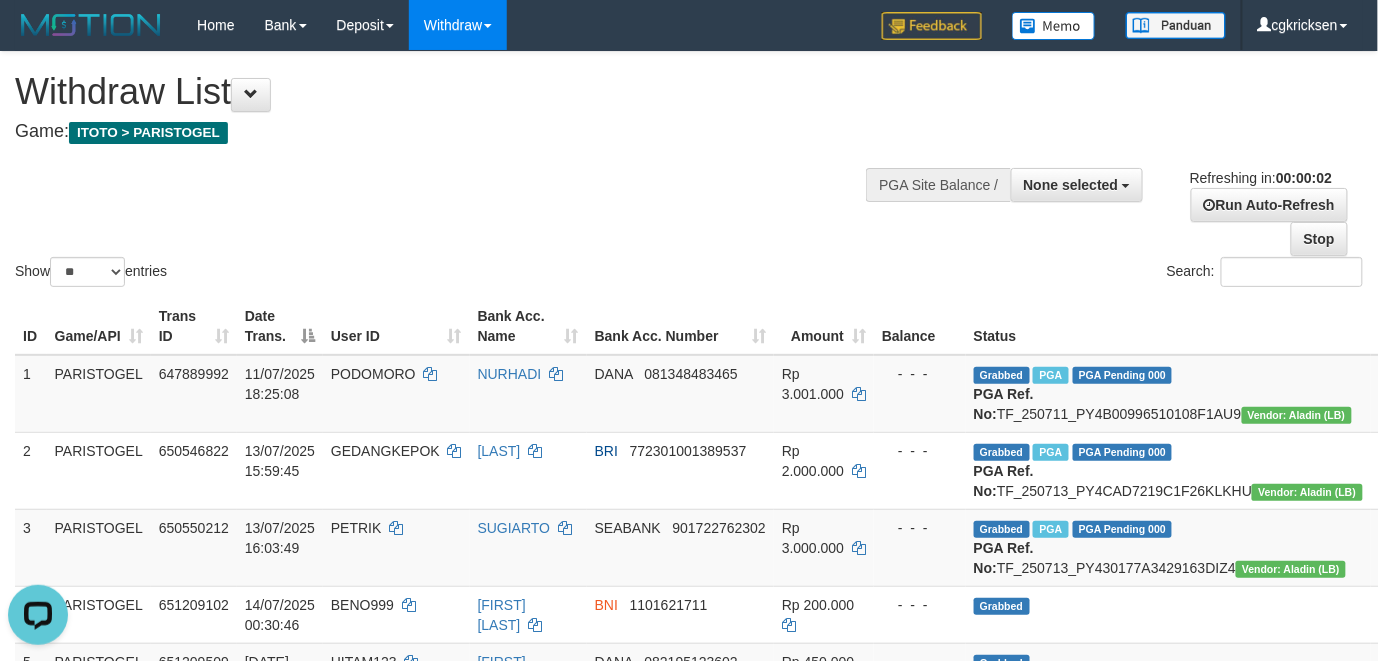 drag, startPoint x: 889, startPoint y: 308, endPoint x: 1098, endPoint y: 154, distance: 259.6093 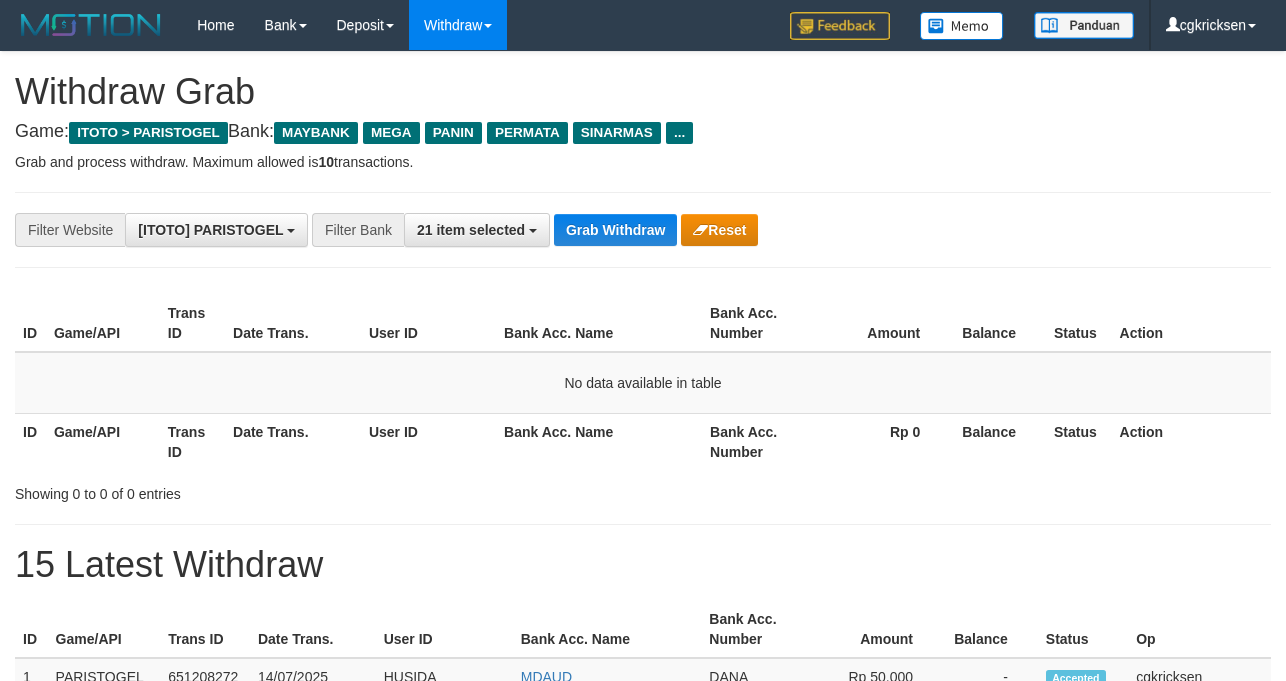 scroll, scrollTop: 266, scrollLeft: 0, axis: vertical 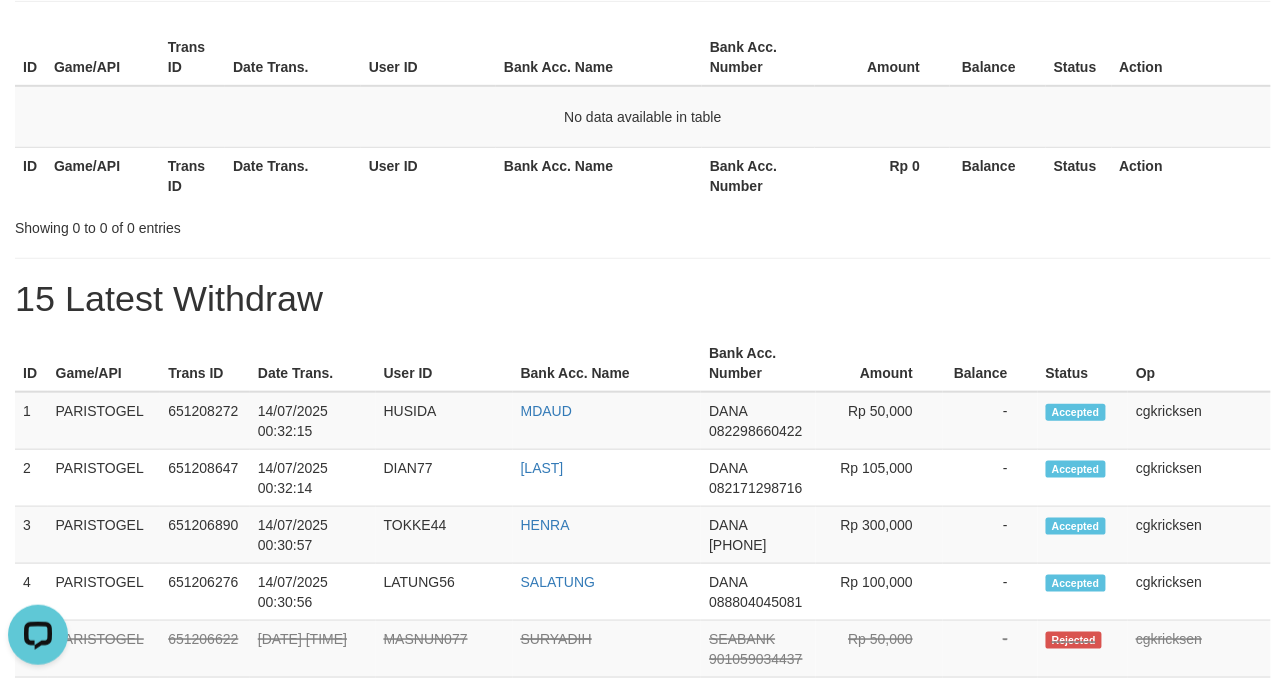 click on "Bank Acc. Name" at bounding box center (599, 175) 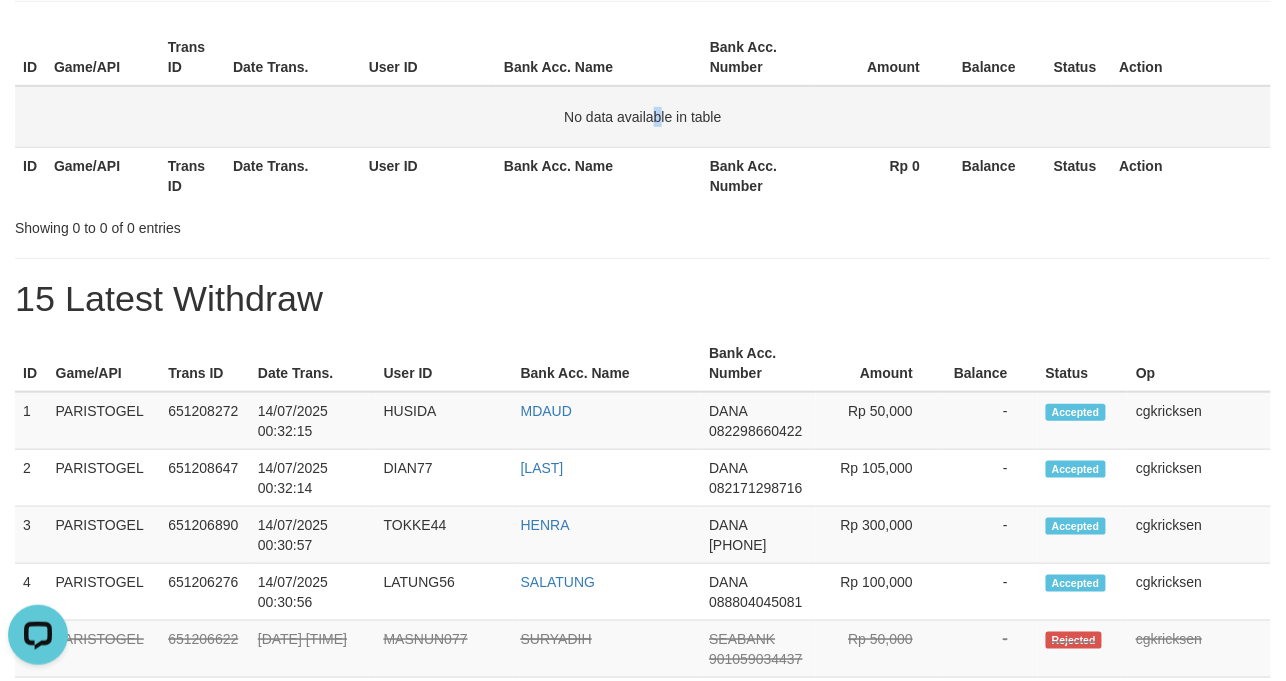 click on "No data available in table" at bounding box center (643, 117) 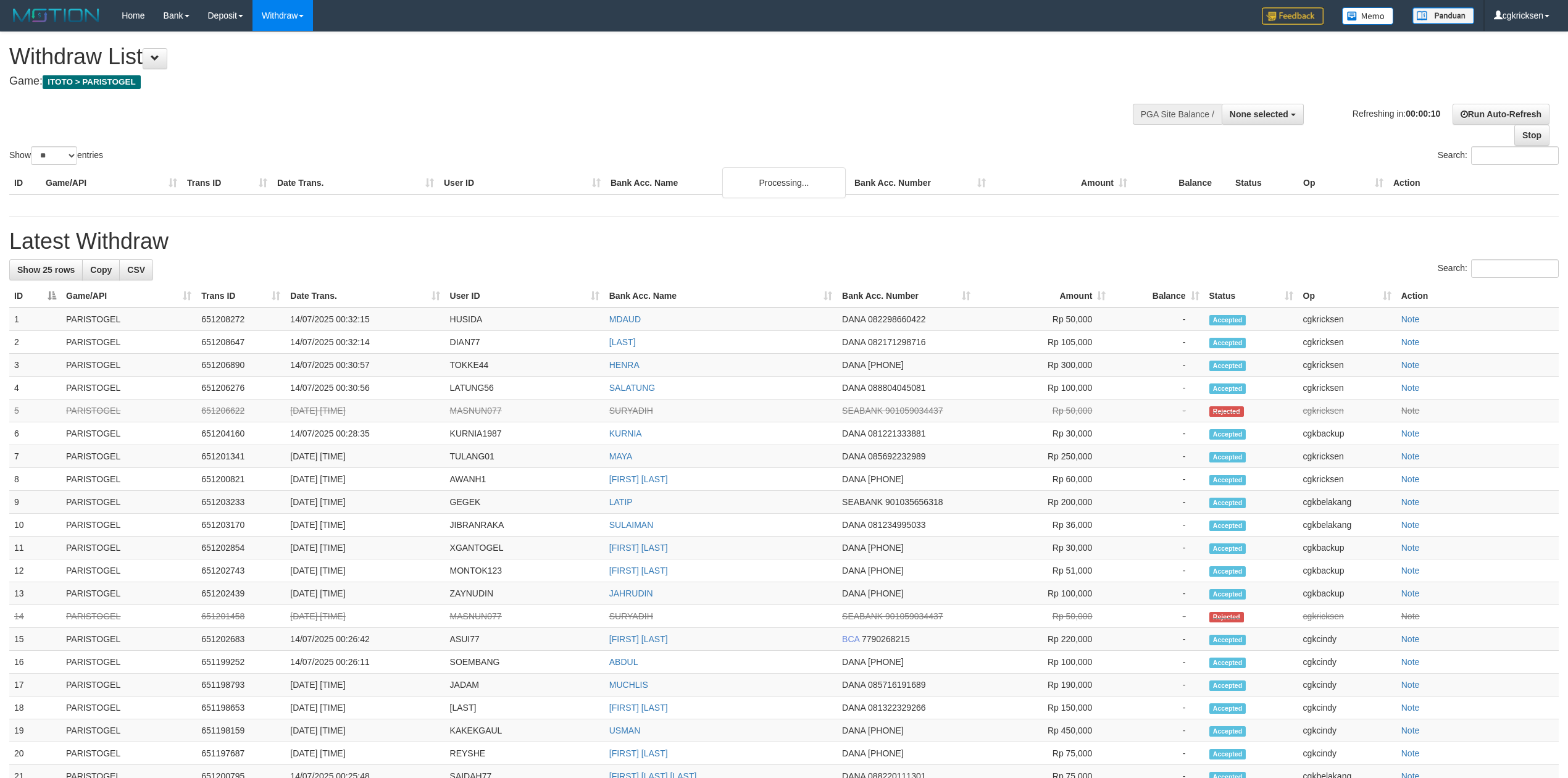 select 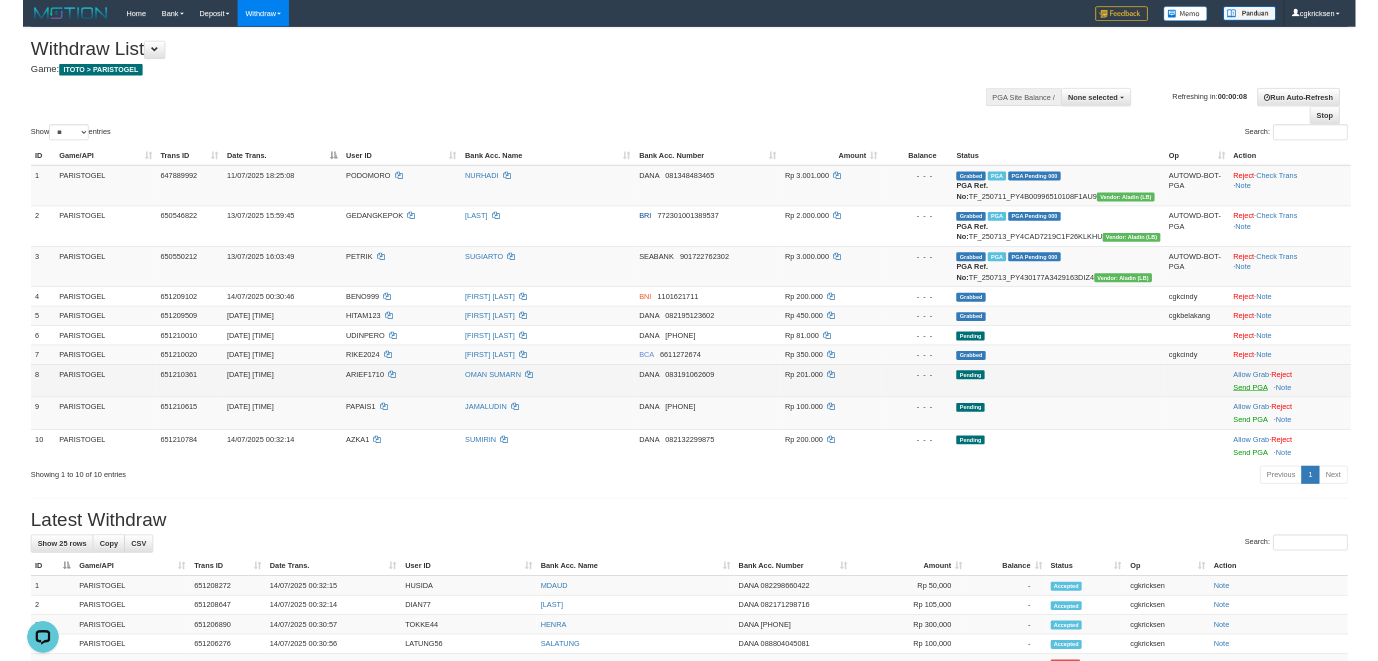scroll, scrollTop: 0, scrollLeft: 0, axis: both 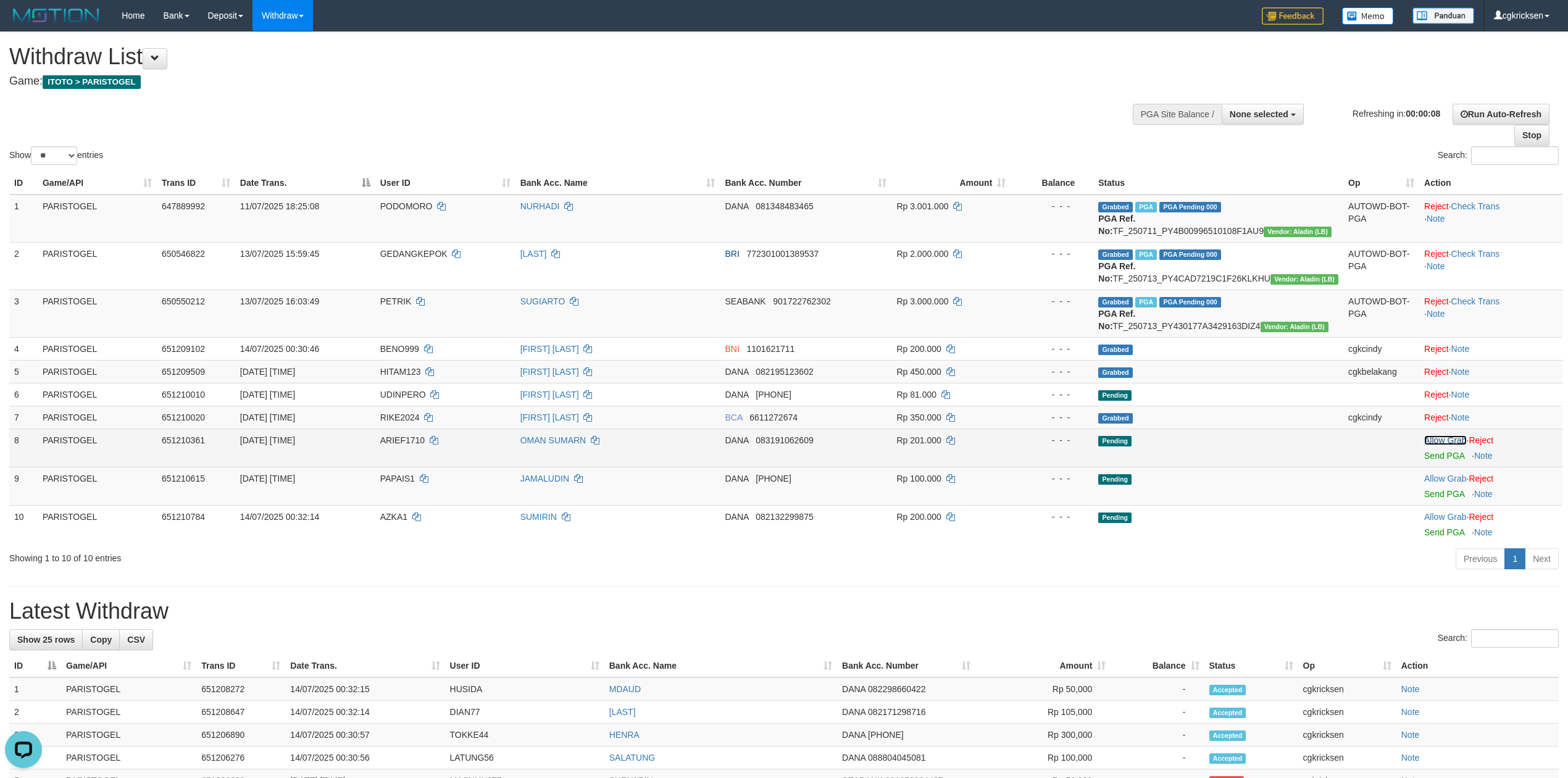 click on "Allow Grab" at bounding box center (1445, 440) 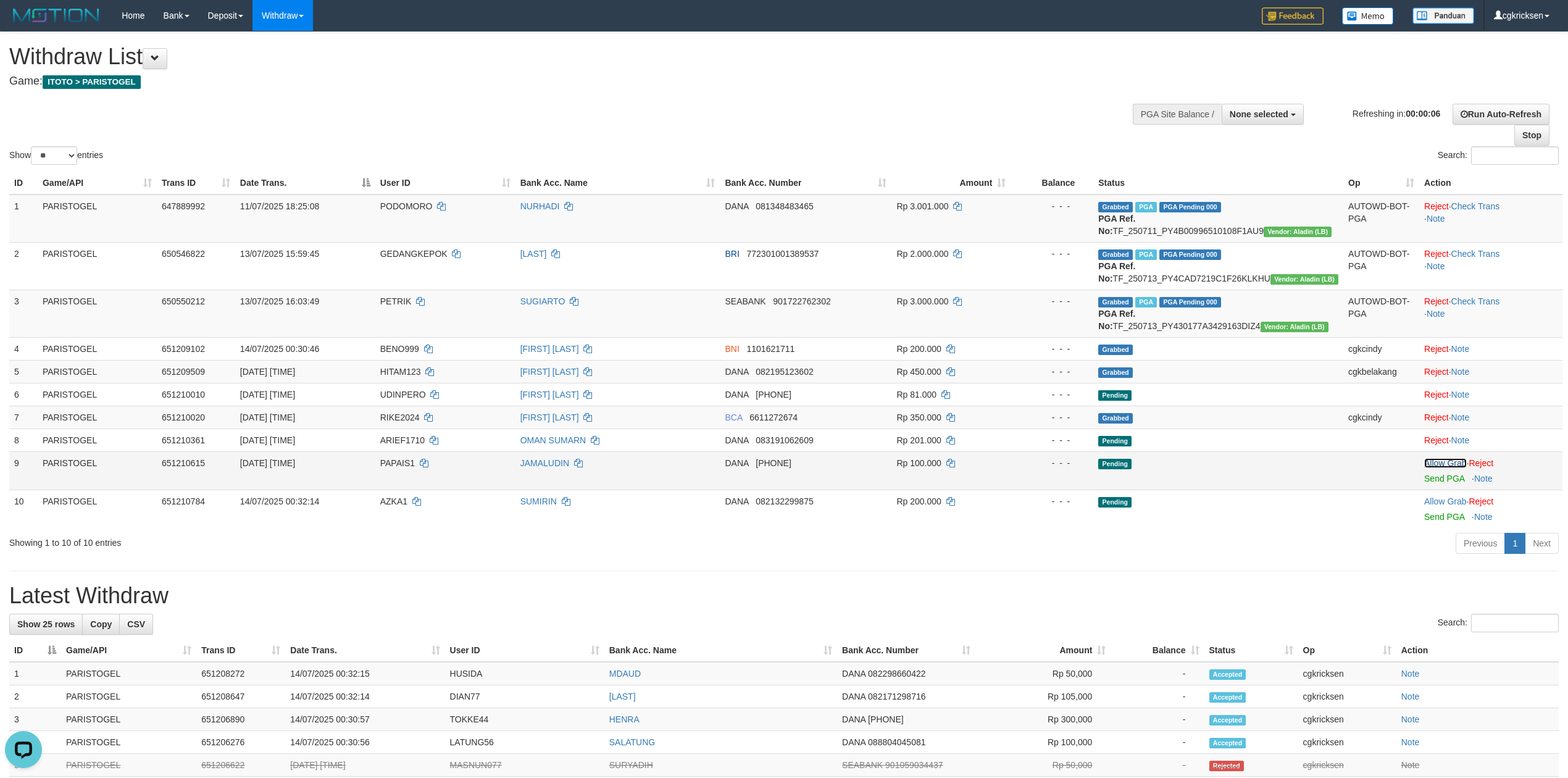 click on "Allow Grab" at bounding box center [1445, 463] 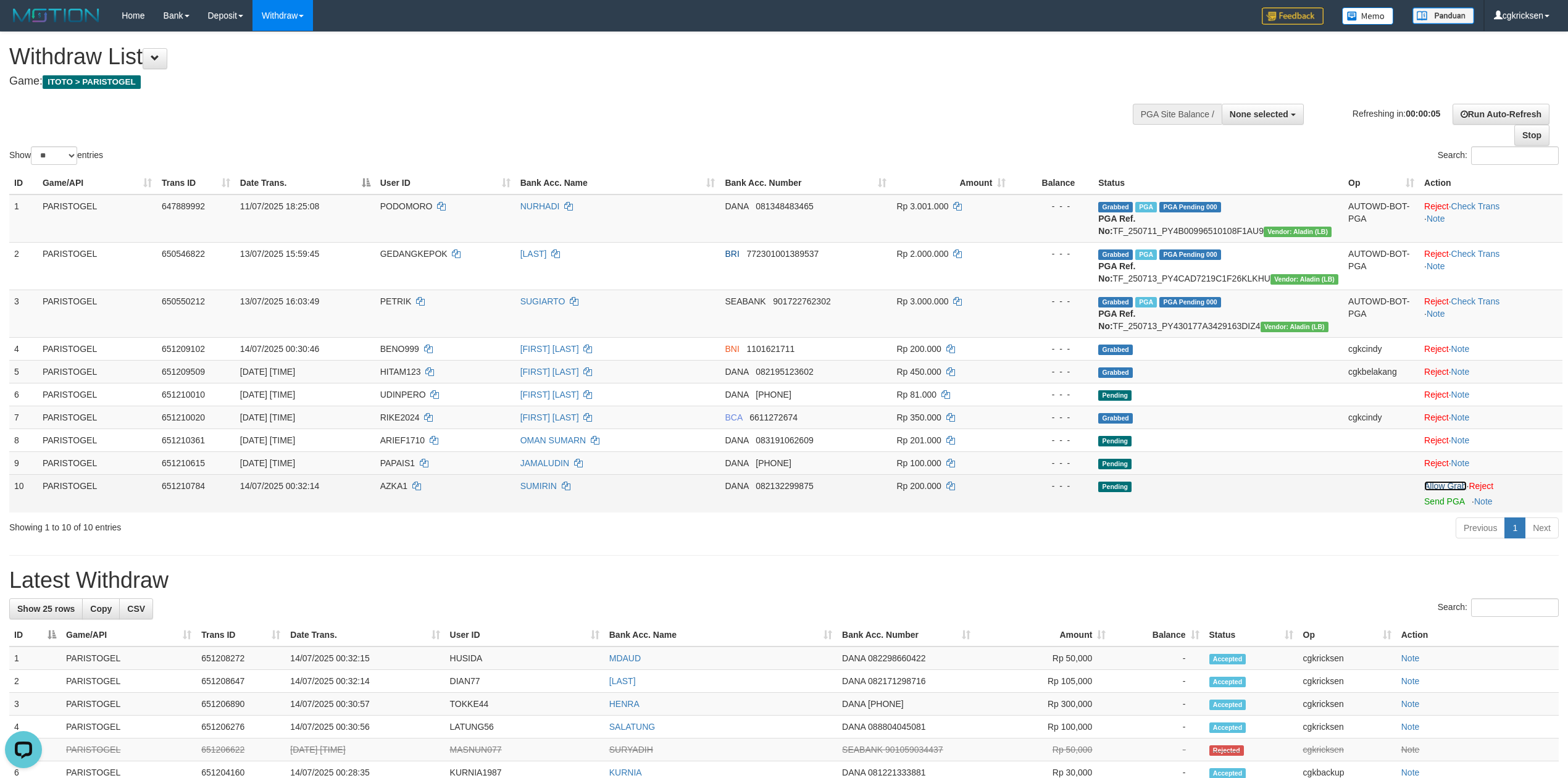 click on "Allow Grab" at bounding box center [1445, 486] 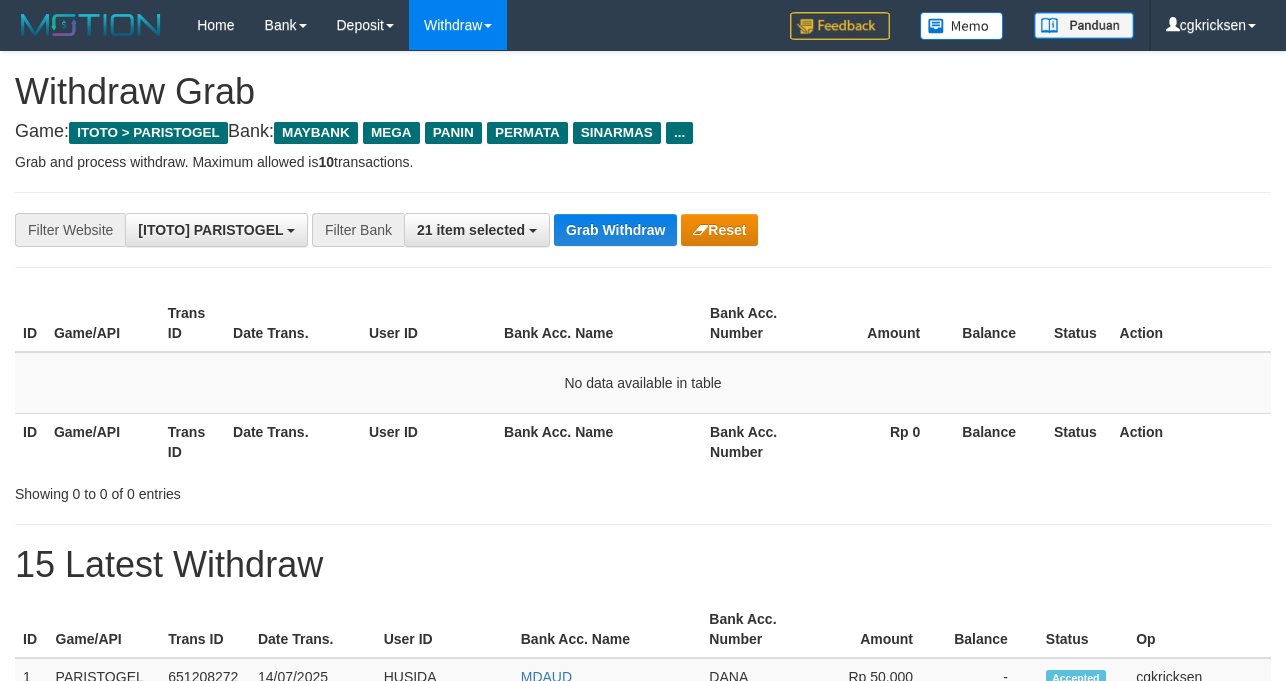 scroll, scrollTop: 137, scrollLeft: 0, axis: vertical 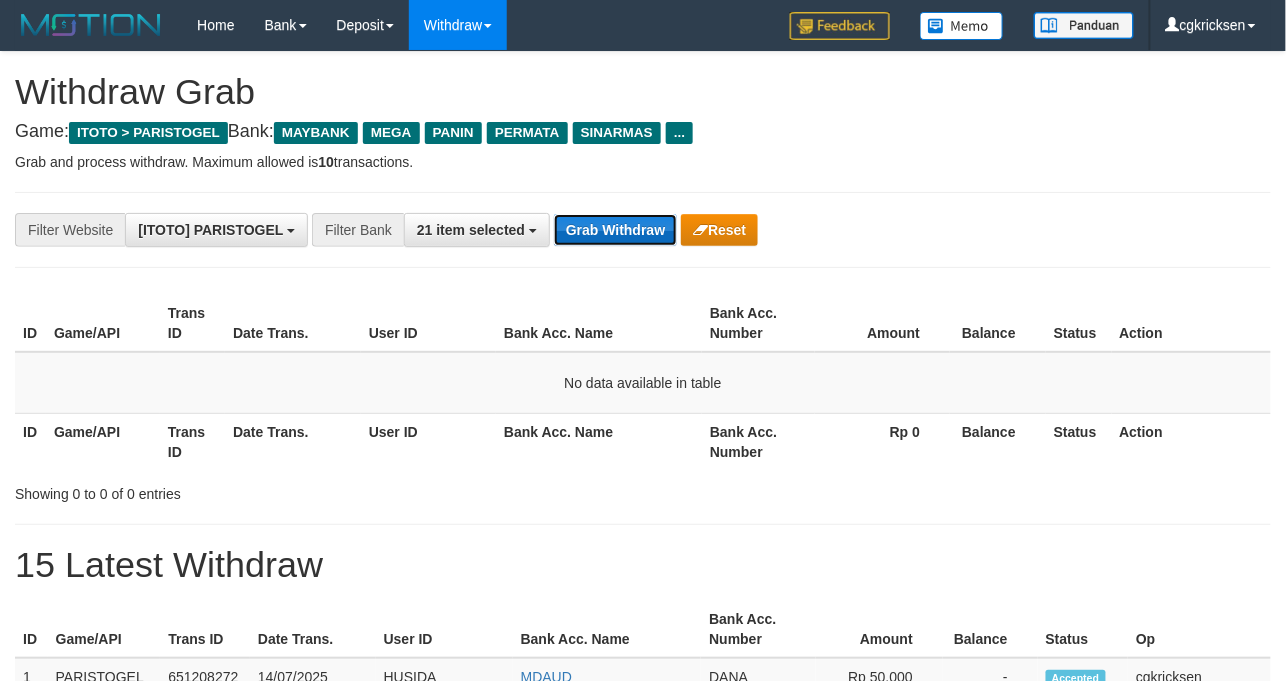 click on "Grab Withdraw" at bounding box center [615, 230] 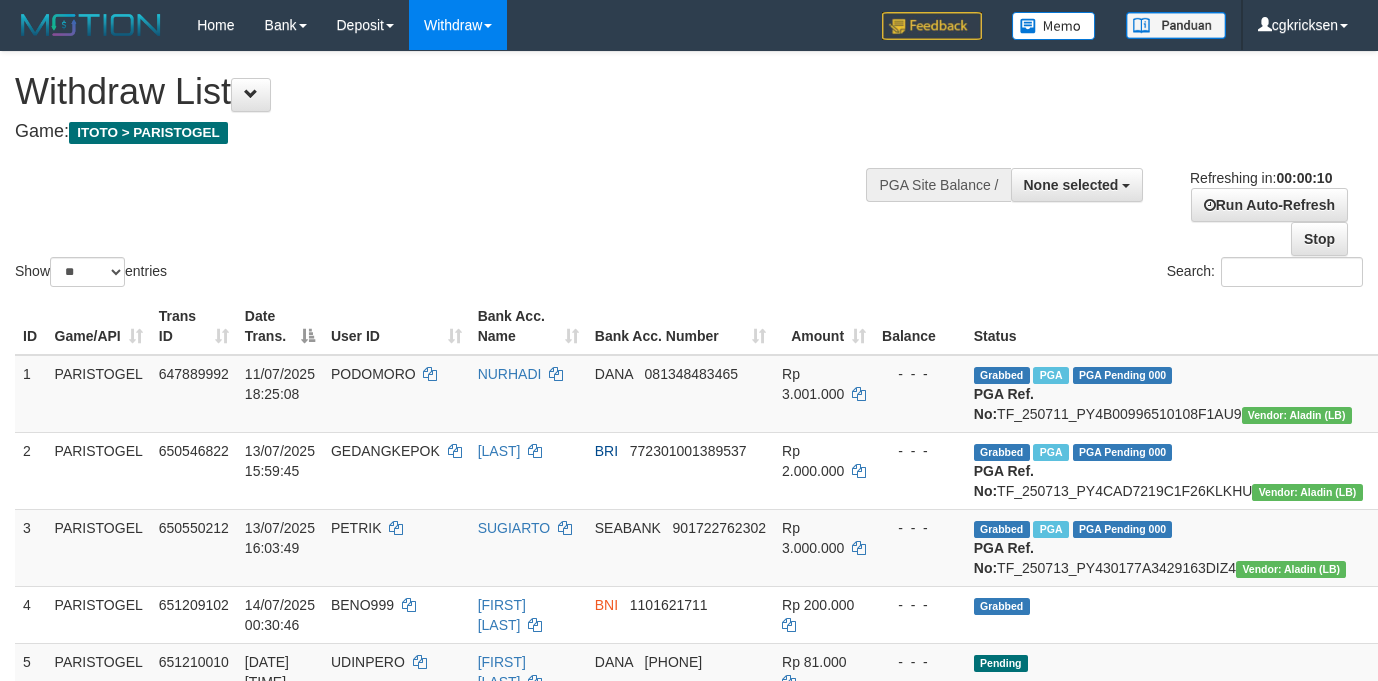 select 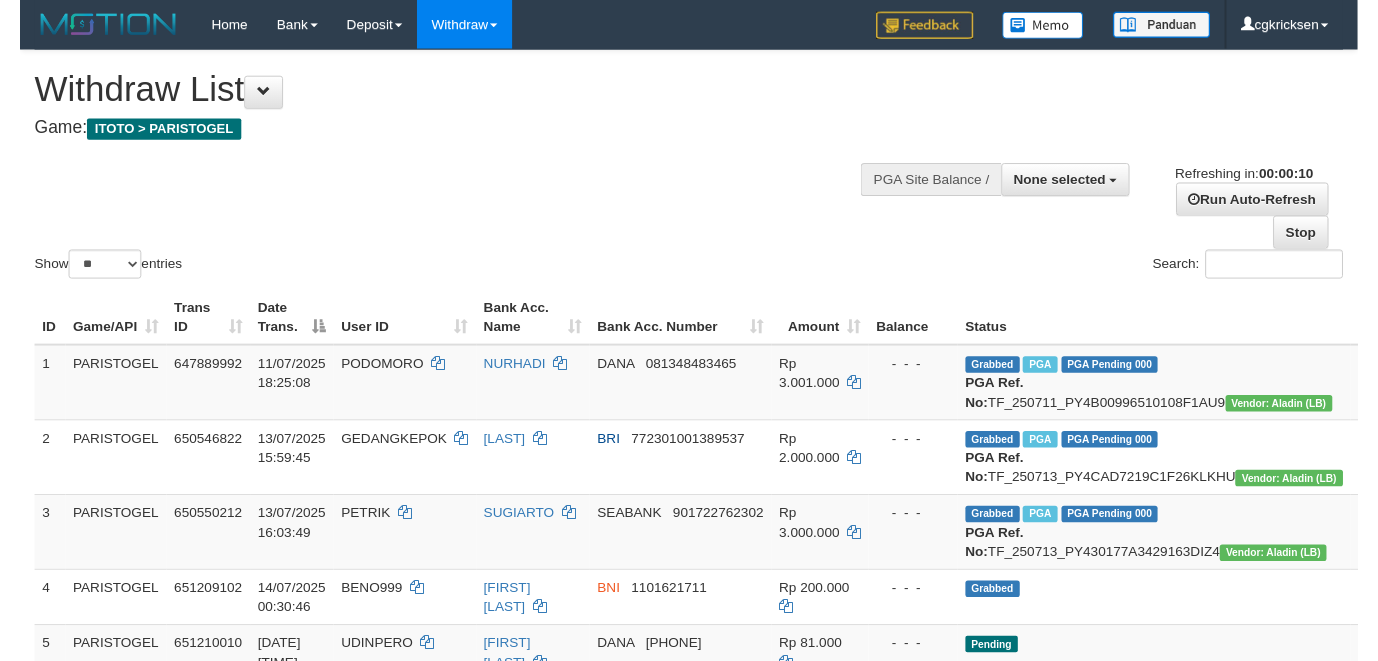 scroll, scrollTop: 0, scrollLeft: 0, axis: both 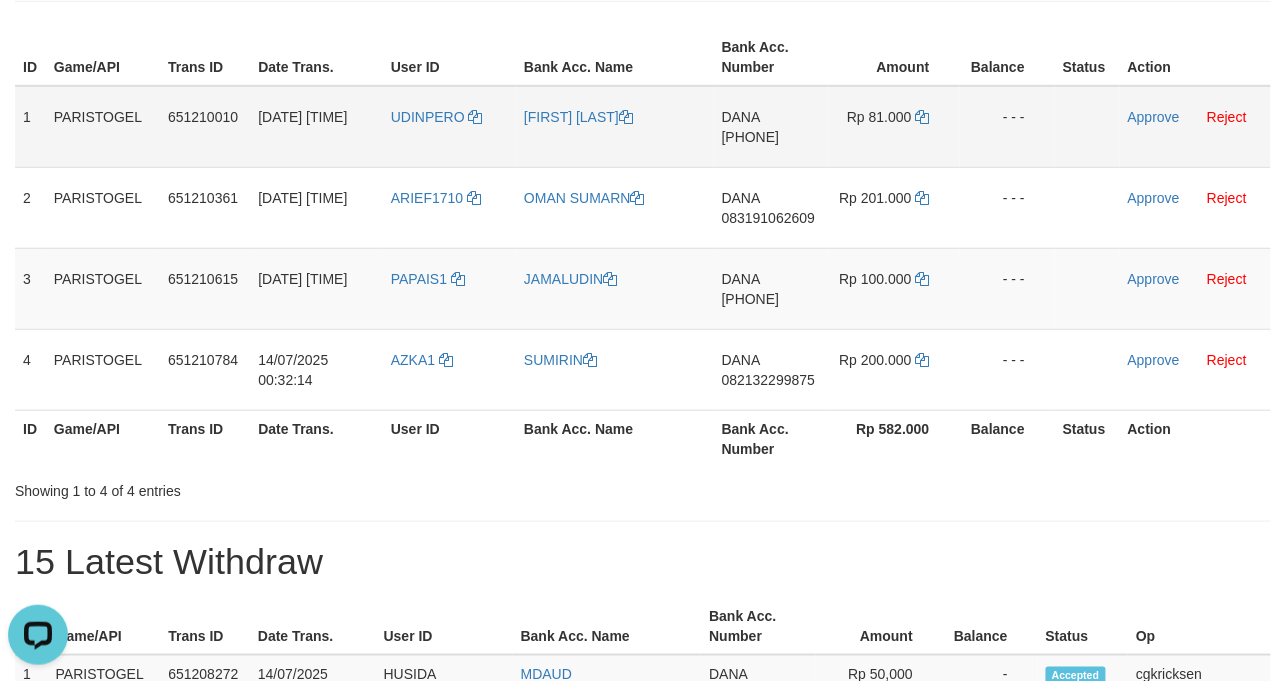 click on "UDINPERO" at bounding box center (449, 127) 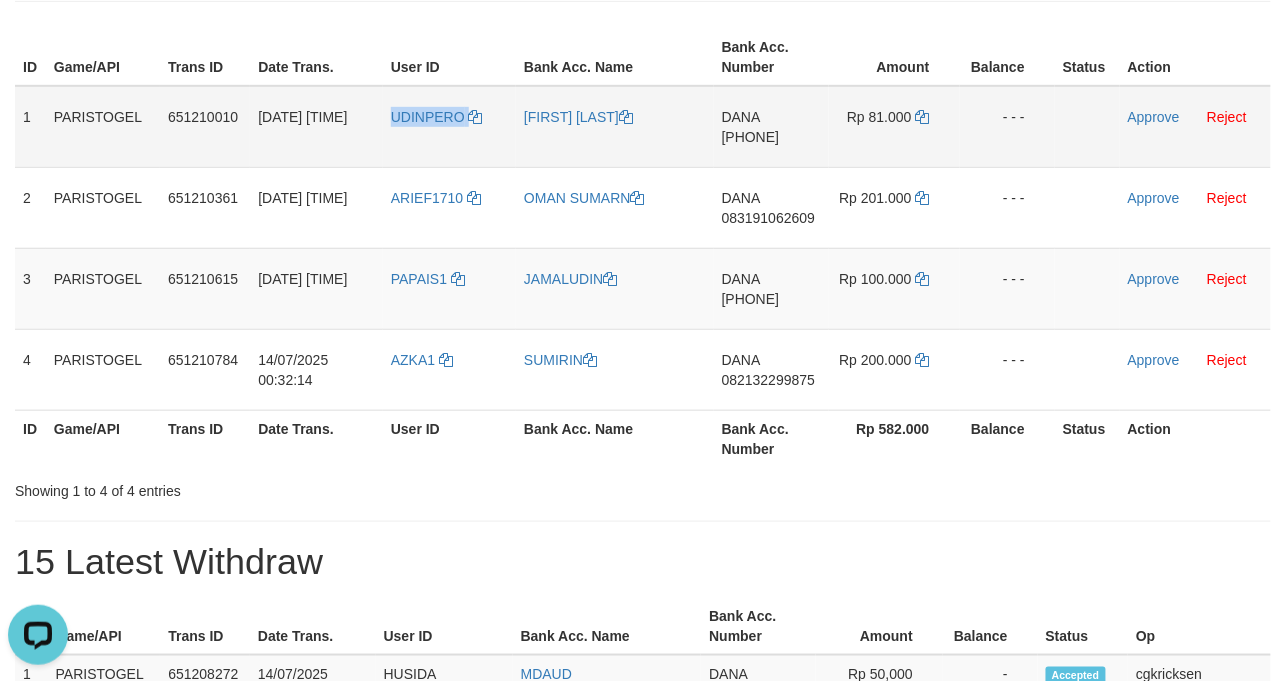 click on "UDINPERO" at bounding box center [449, 127] 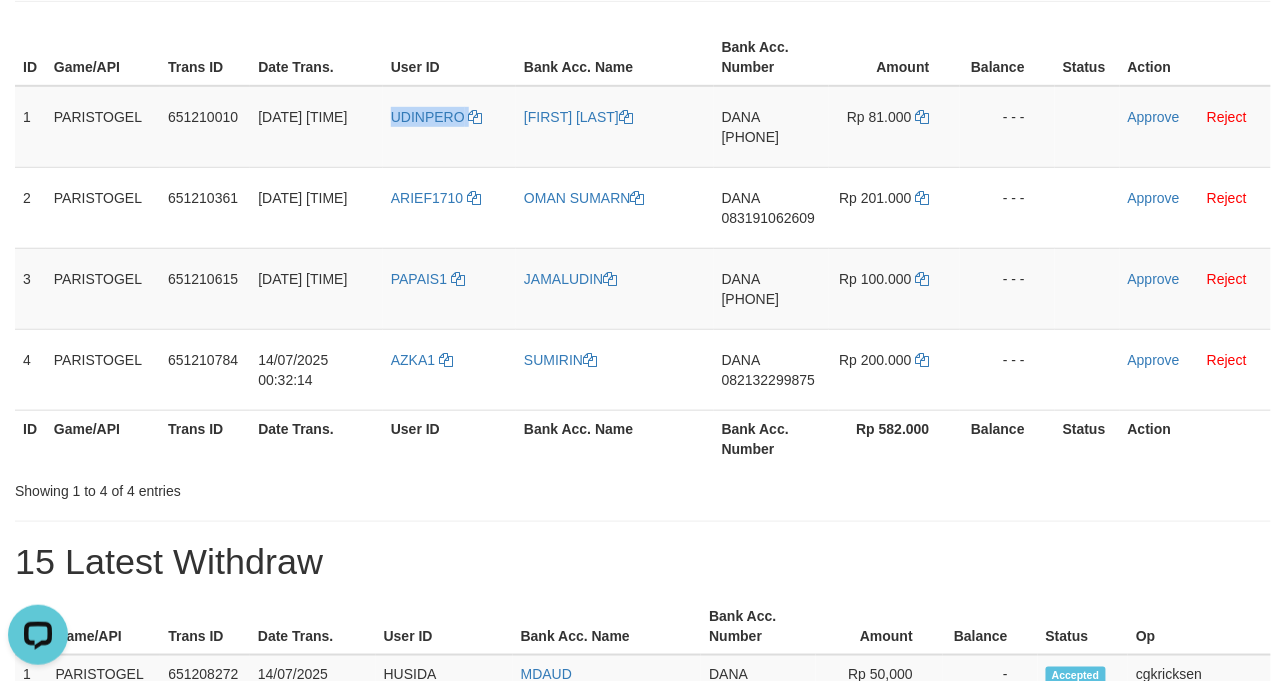 copy on "UDINPERO" 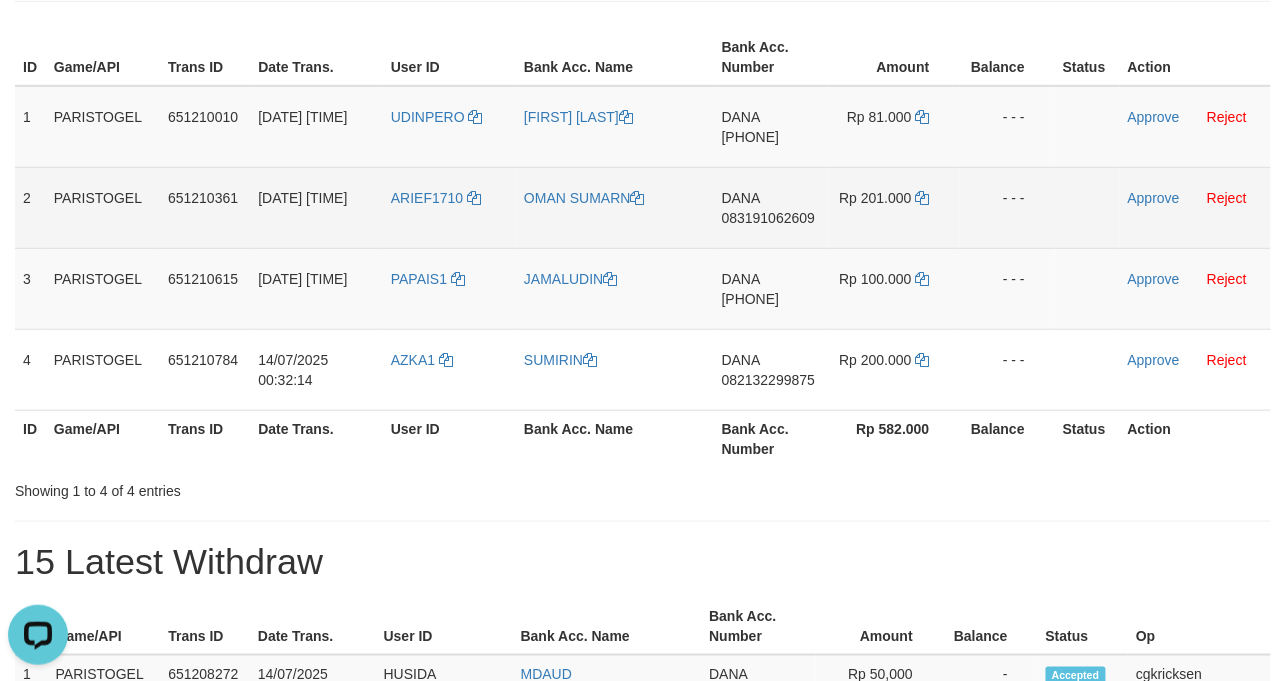 click on "ARIEF1710" at bounding box center [449, 207] 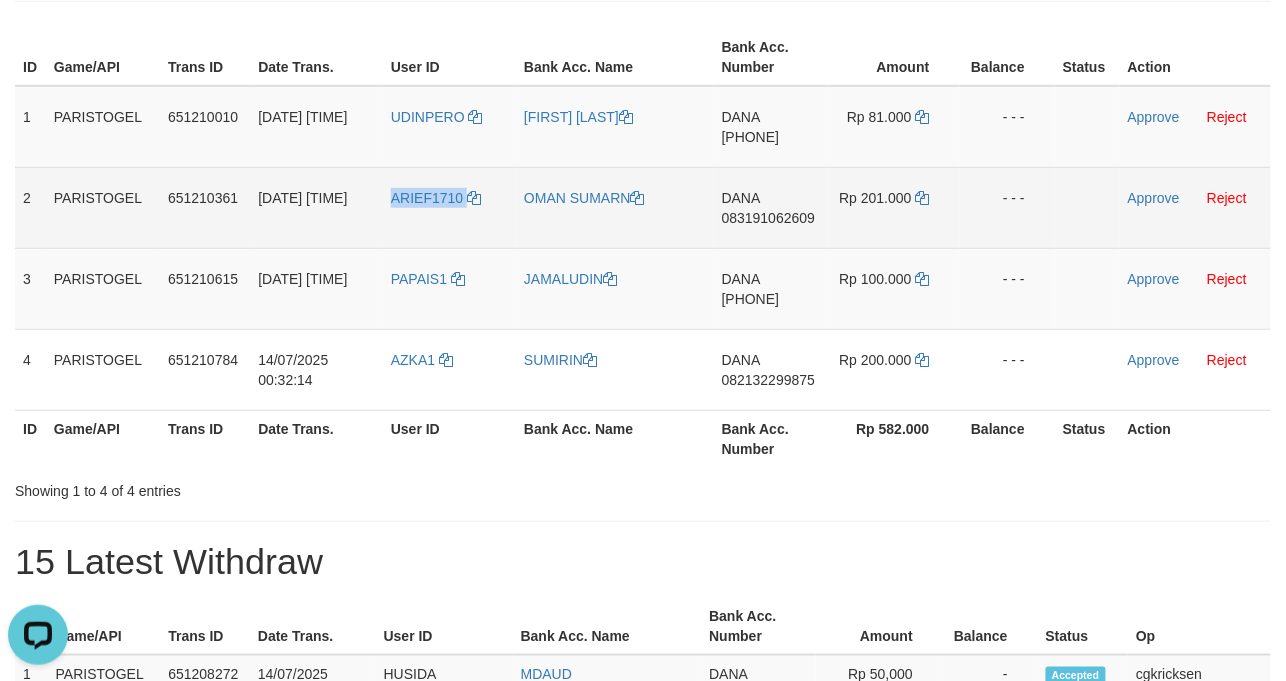 click on "ARIEF1710" at bounding box center (449, 207) 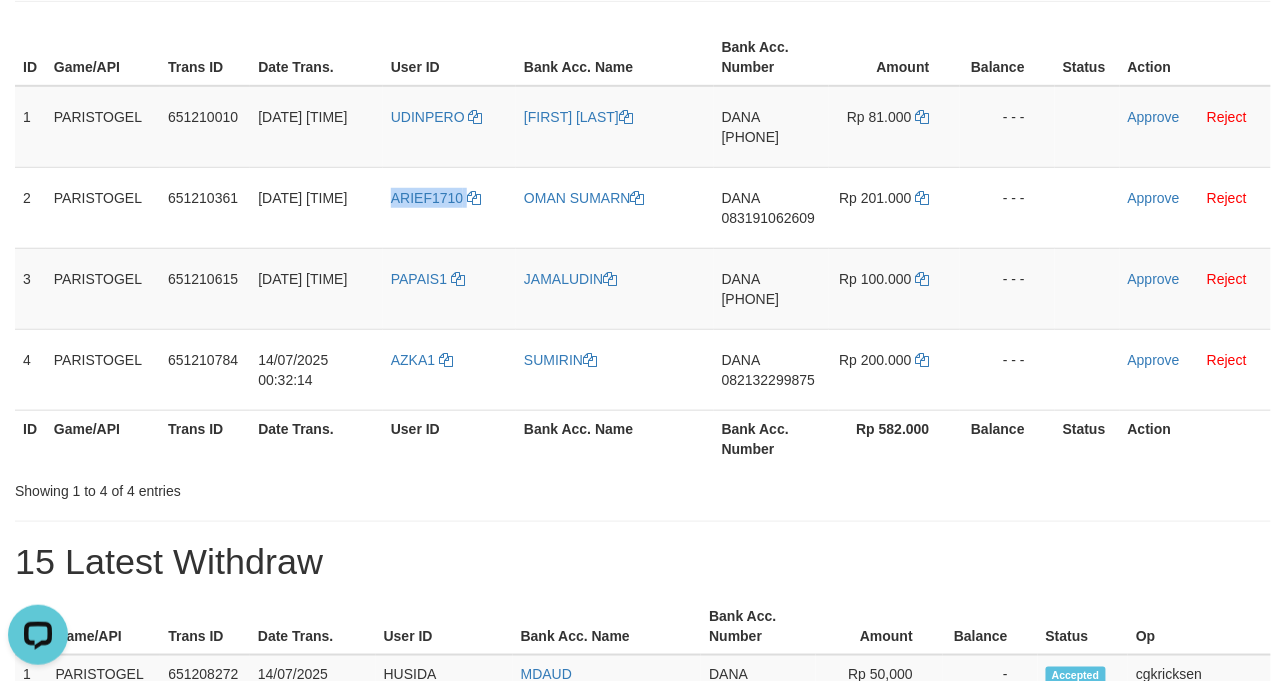 copy on "ARIEF1710" 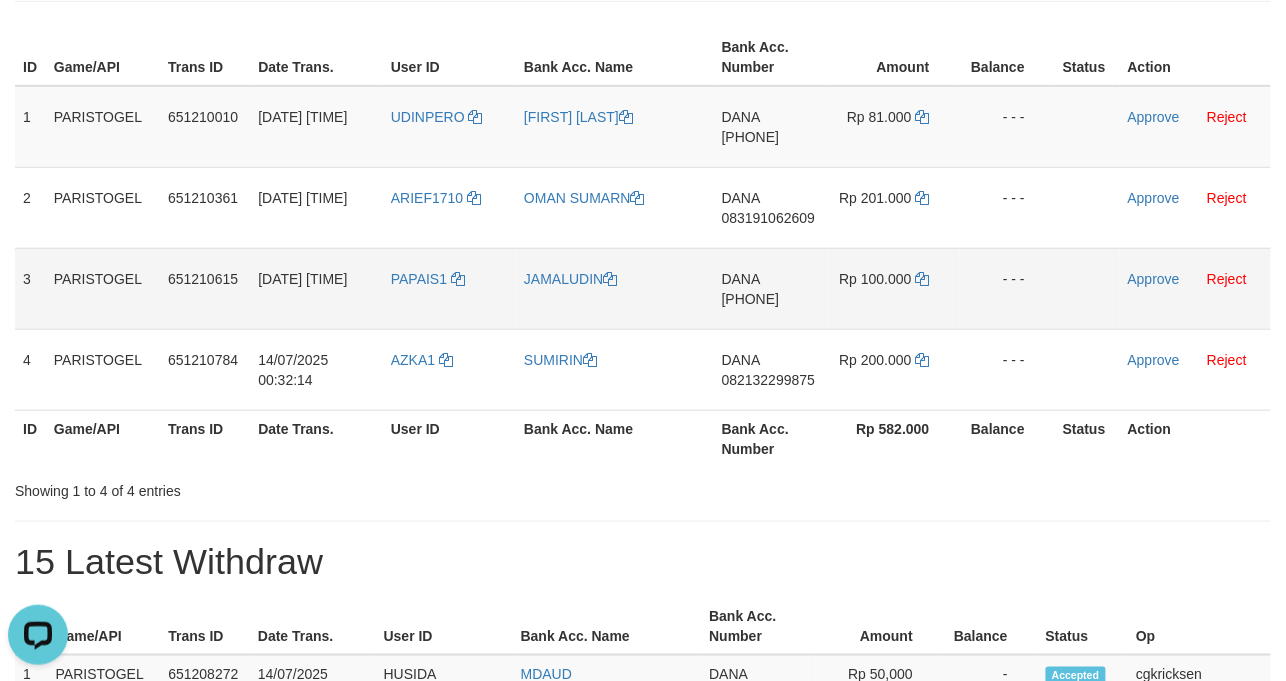 click on "PAPAIS1" at bounding box center (449, 288) 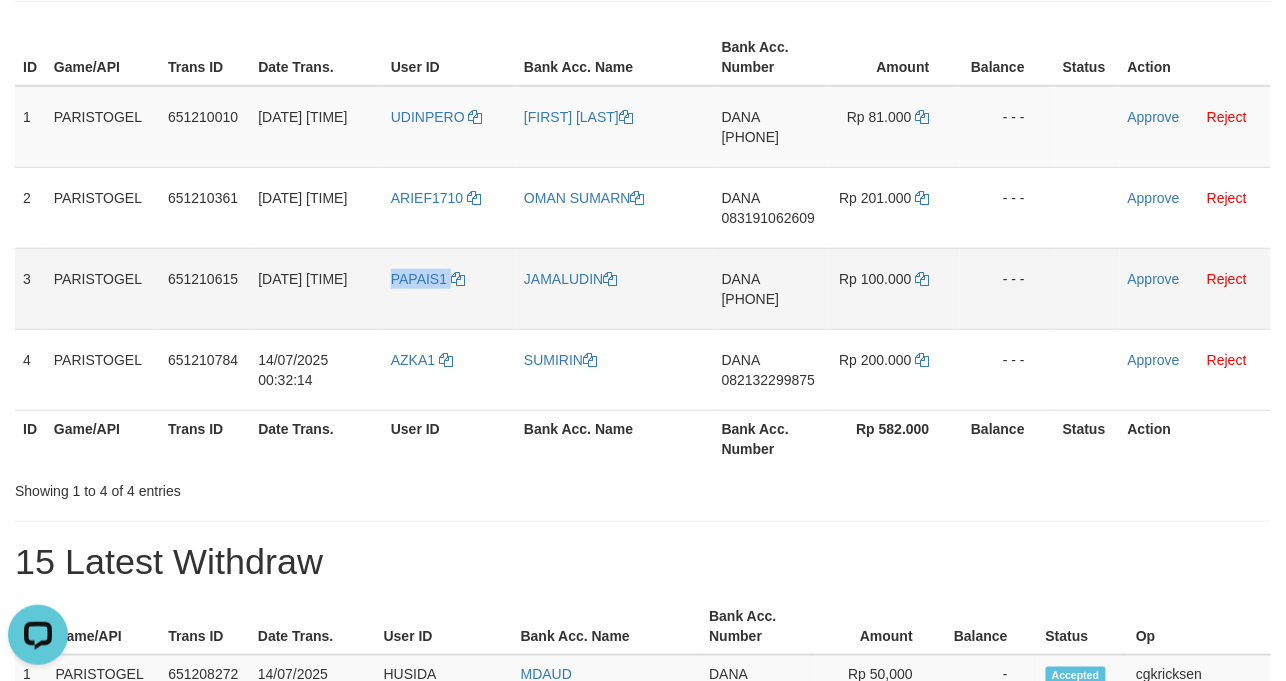 click on "PAPAIS1" at bounding box center (449, 288) 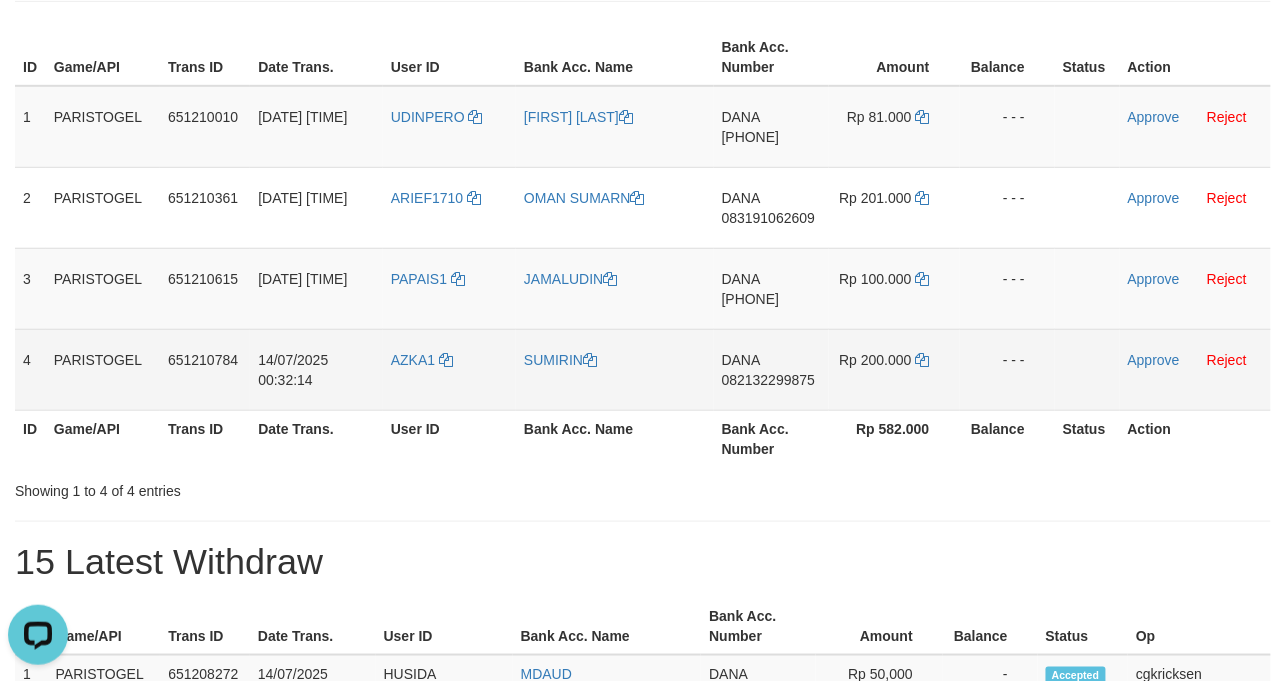 click on "AZKA1" at bounding box center [449, 369] 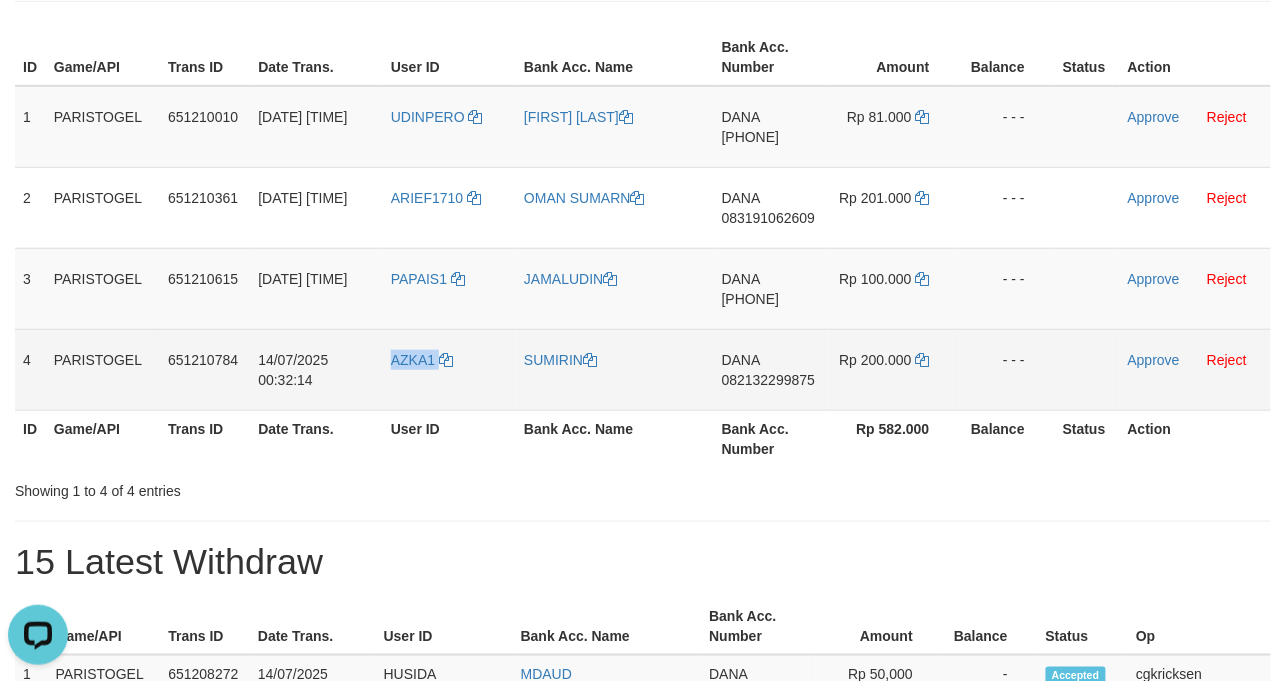 click on "AZKA1" at bounding box center (449, 369) 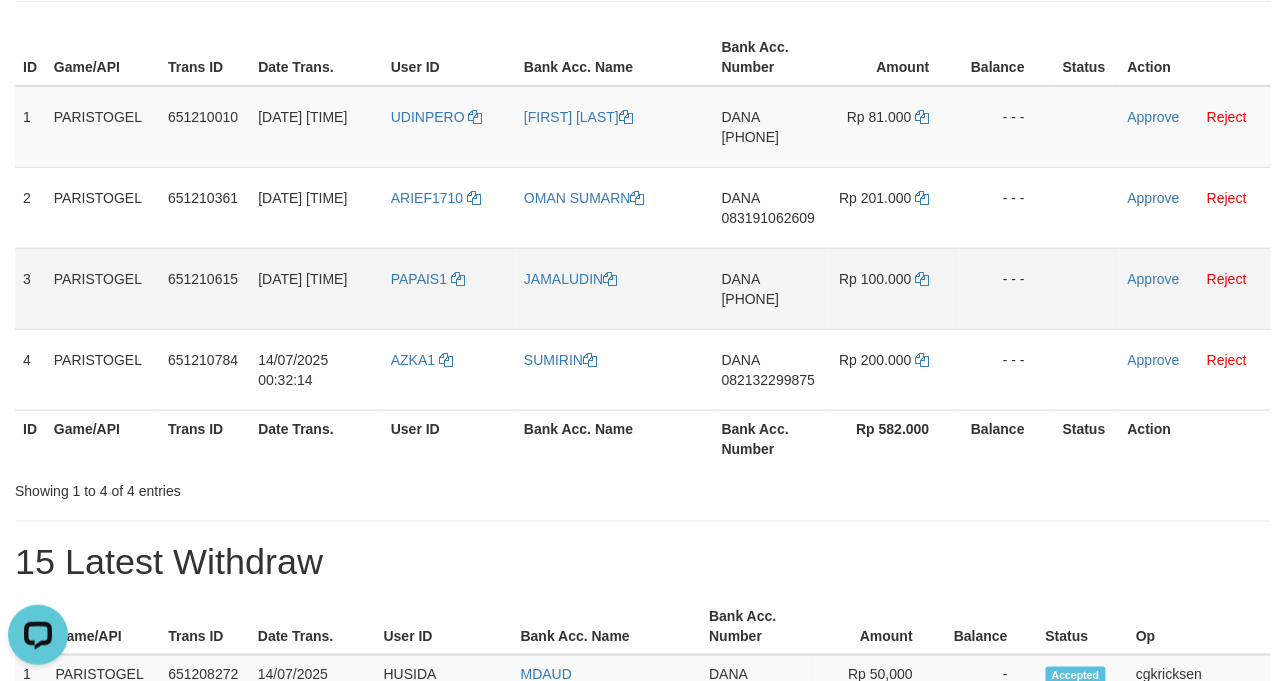 click on "PAPAIS1" at bounding box center [449, 288] 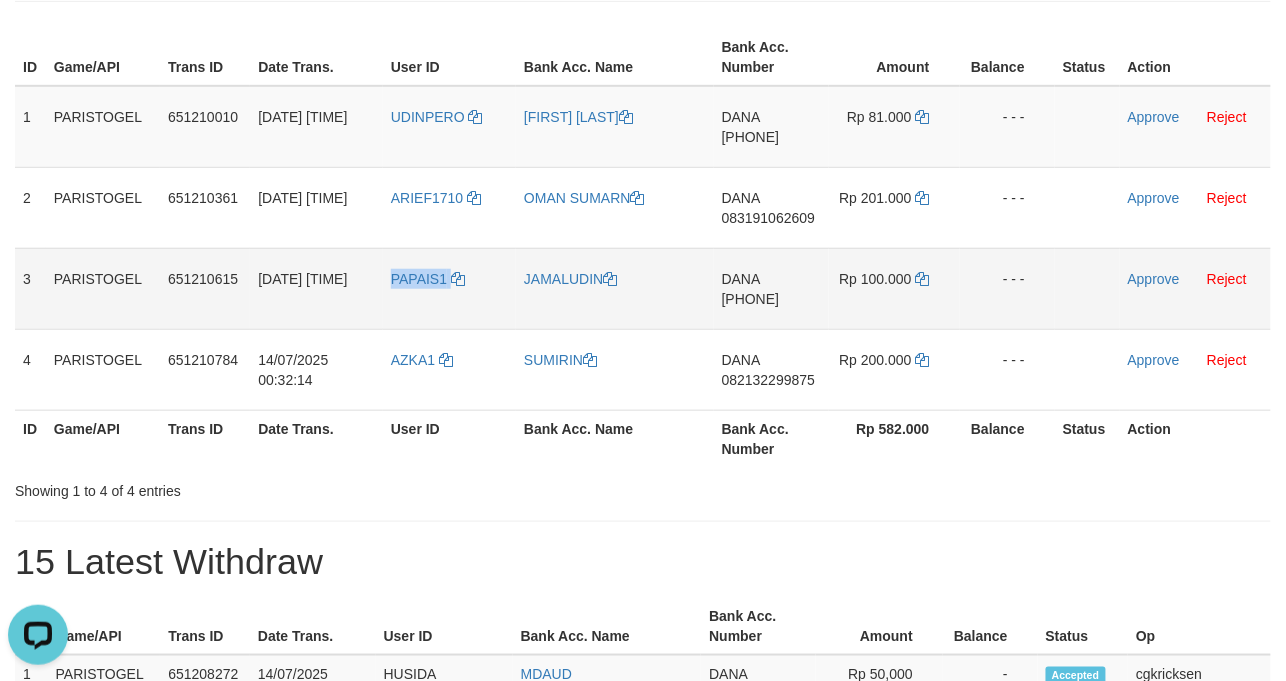 click on "PAPAIS1" at bounding box center [449, 288] 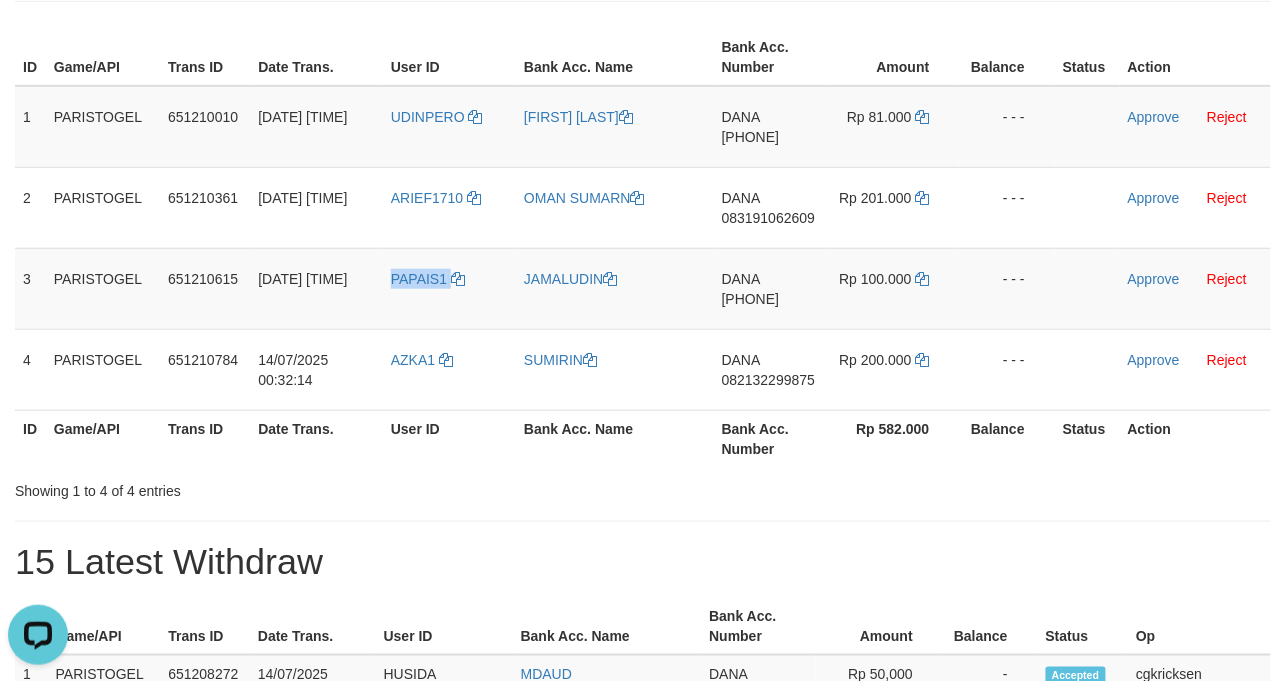 copy on "PAPAIS1" 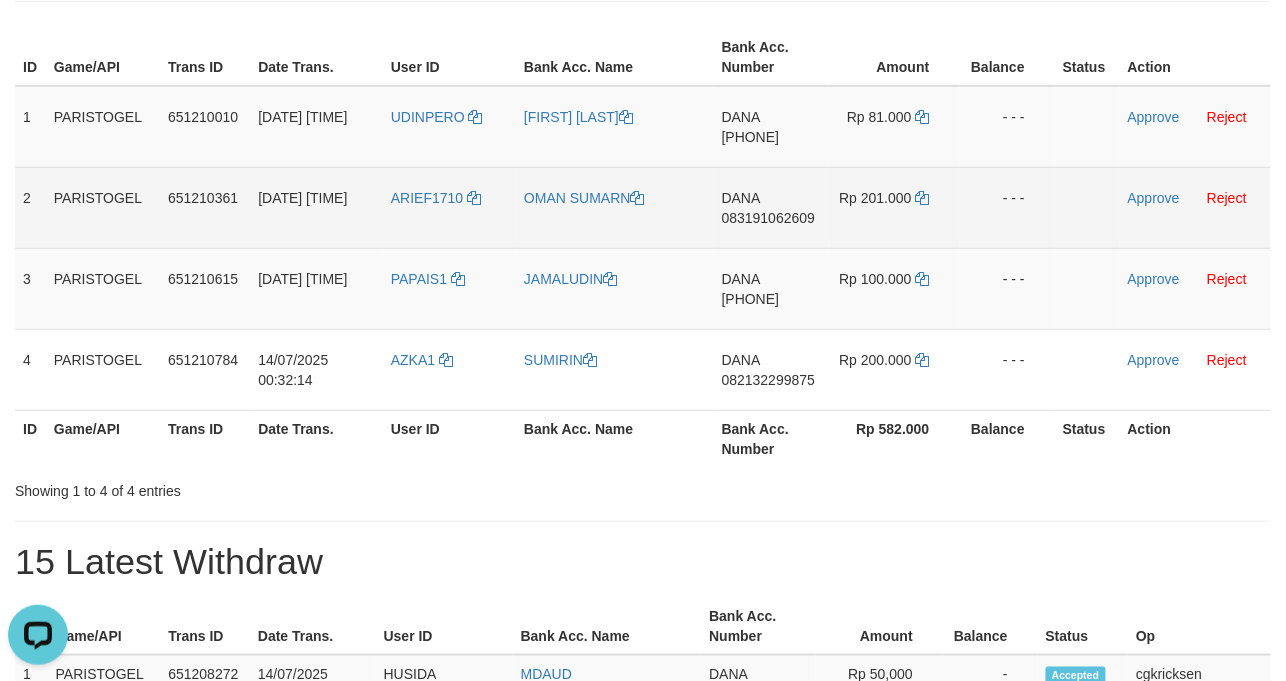 click on "ARIEF1710" at bounding box center [449, 207] 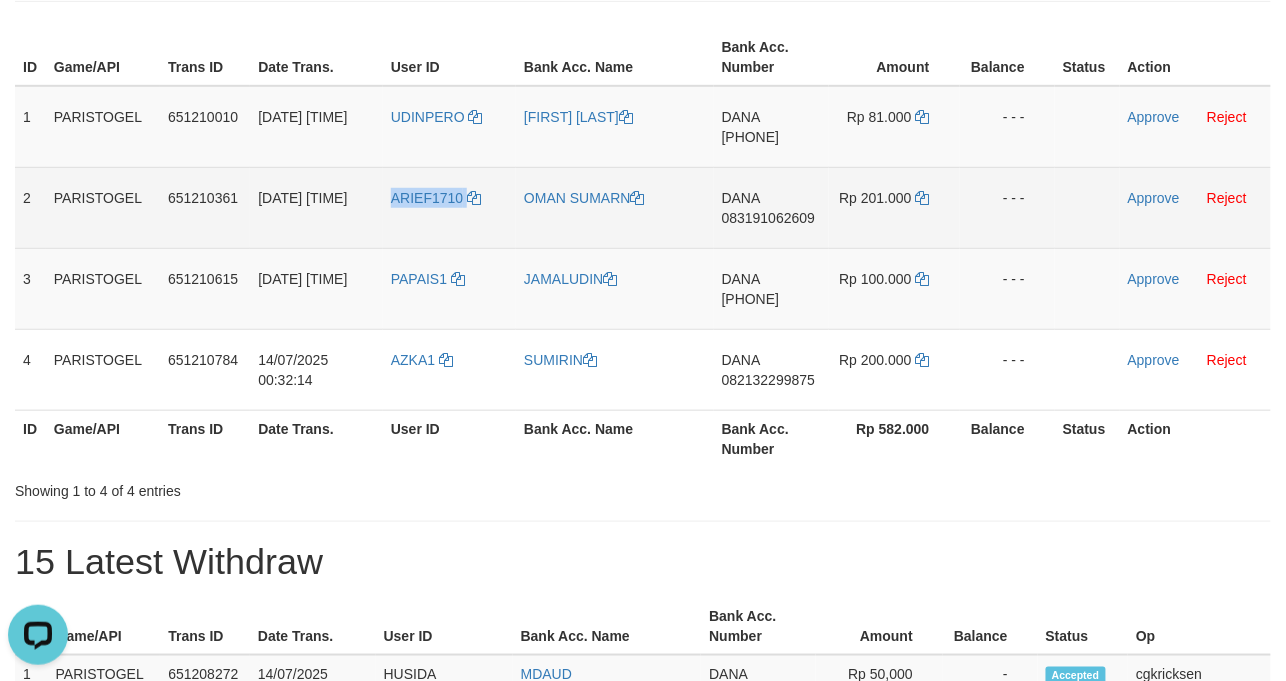 click on "ARIEF1710" at bounding box center (449, 207) 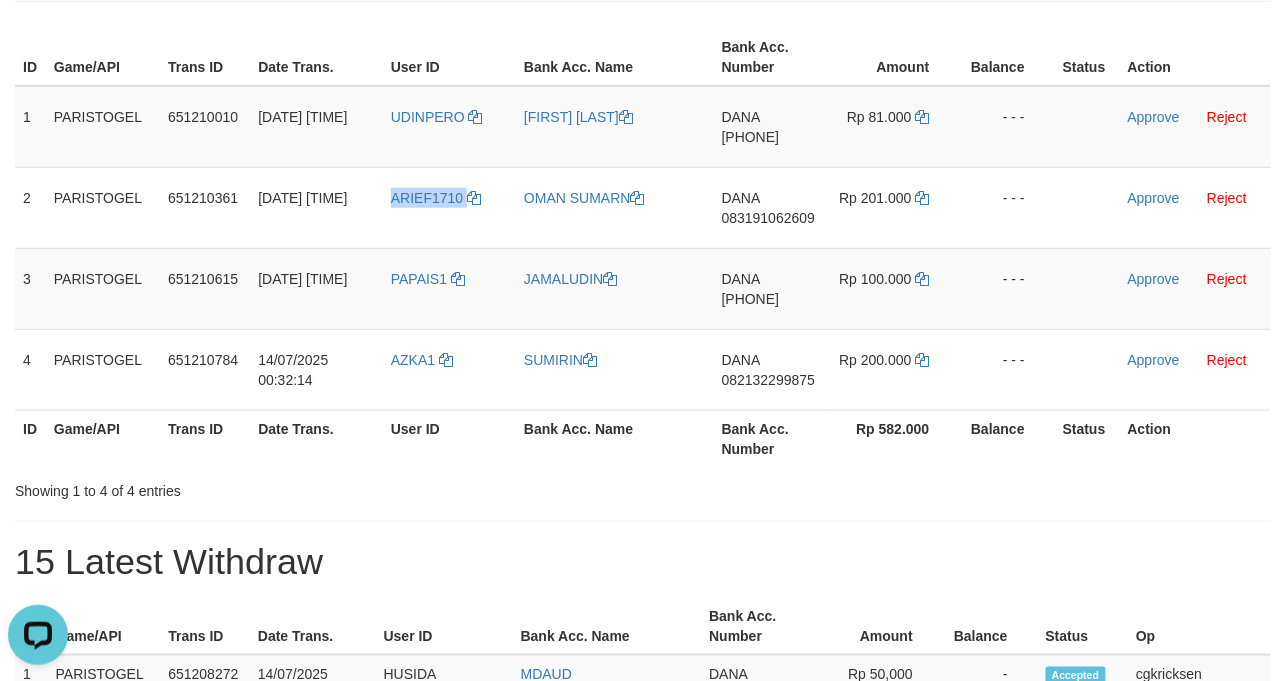 copy on "ARIEF1710" 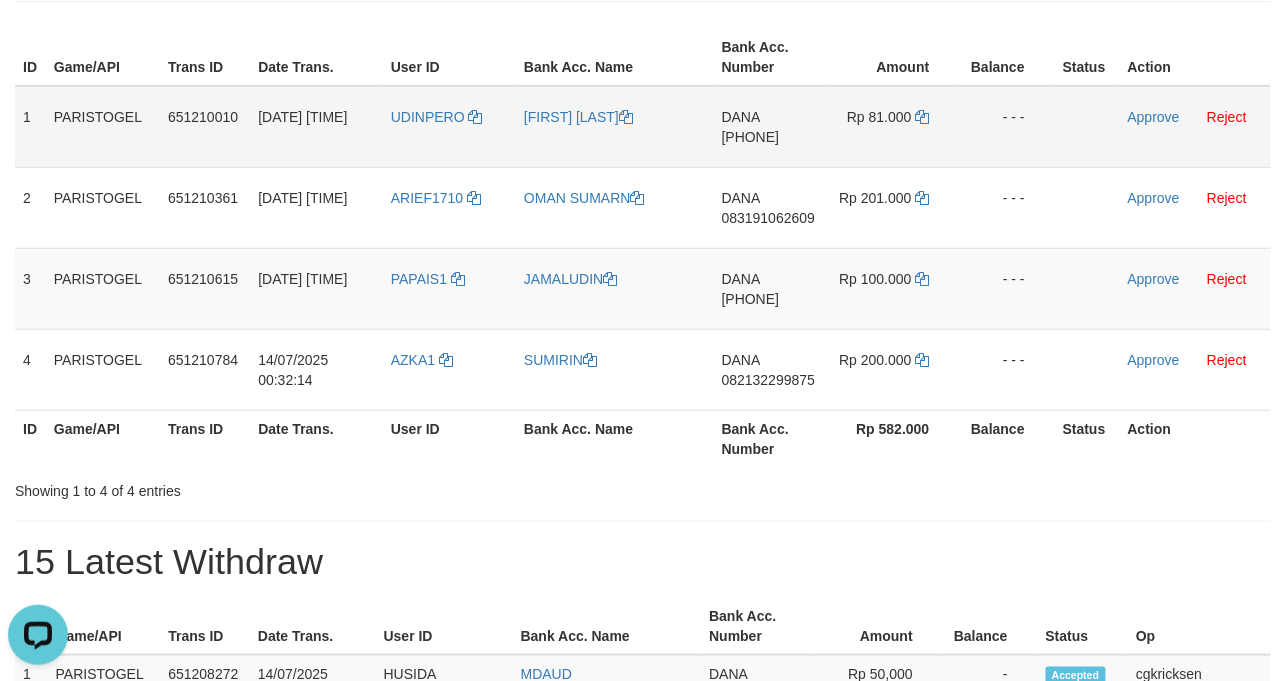 click on "UDINPERO" at bounding box center (449, 127) 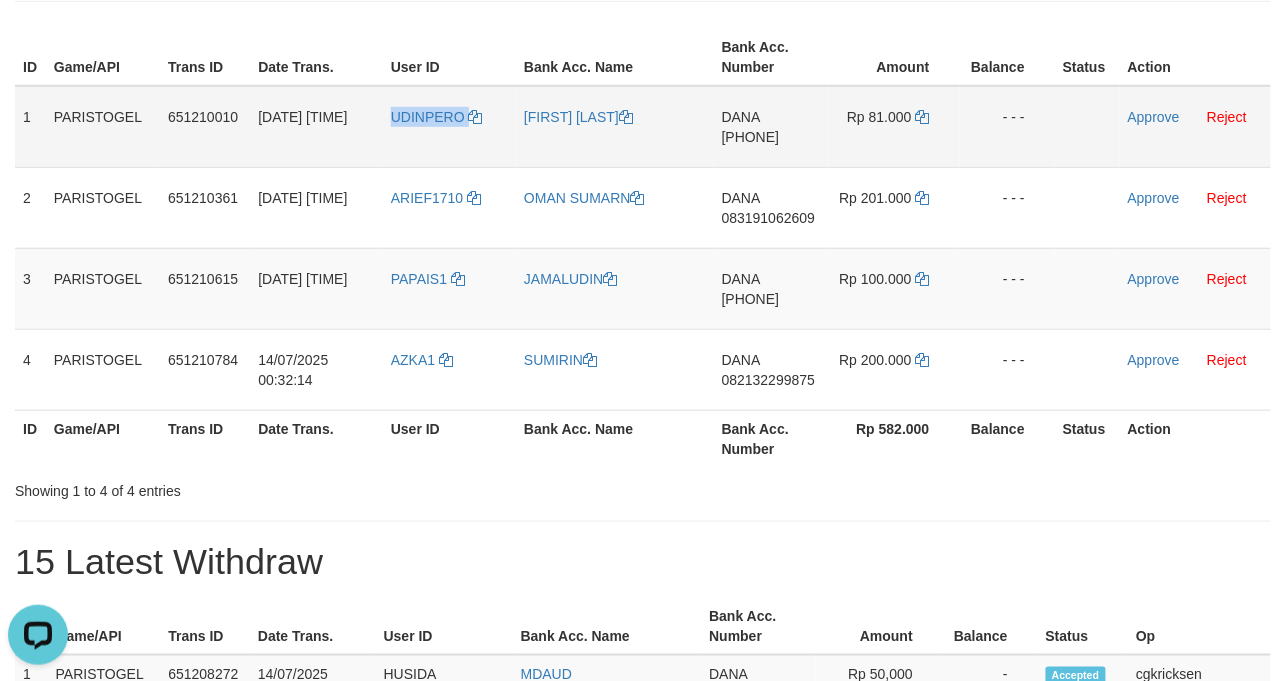 click on "UDINPERO" at bounding box center [449, 127] 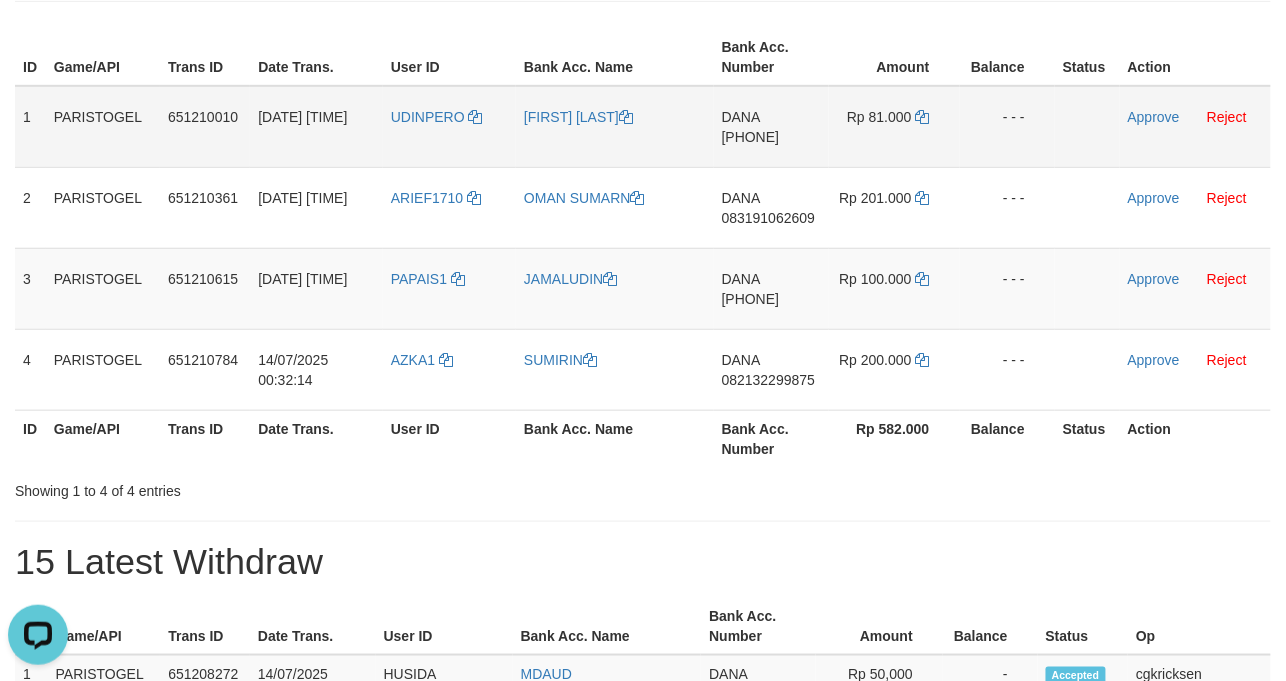 click on "DANA
083172076633" at bounding box center [771, 127] 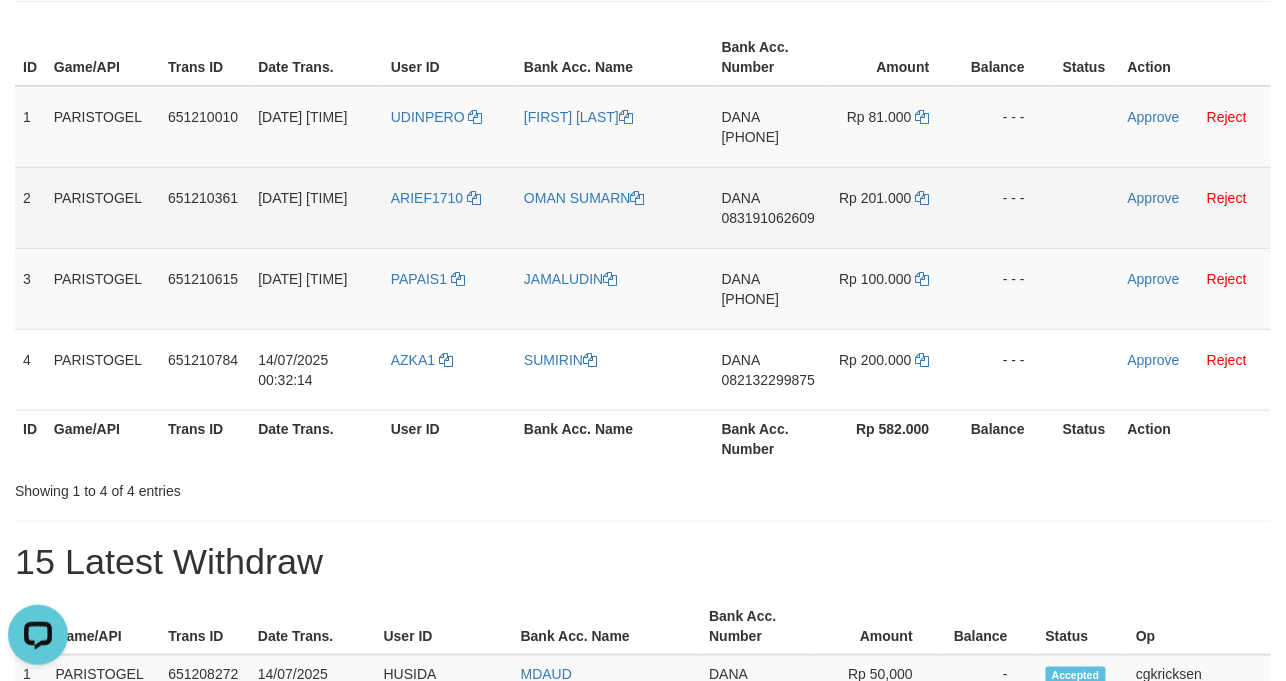 click on "DANA
083191062609" at bounding box center [771, 207] 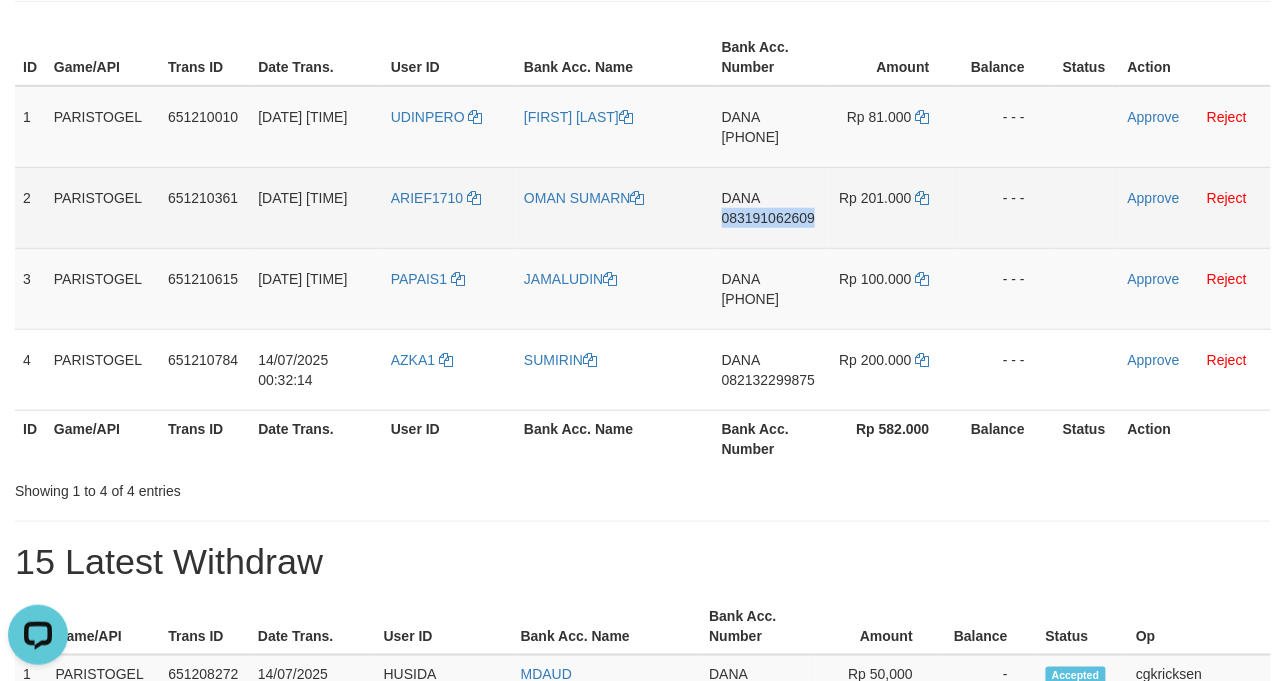 click on "DANA
083191062609" at bounding box center [771, 207] 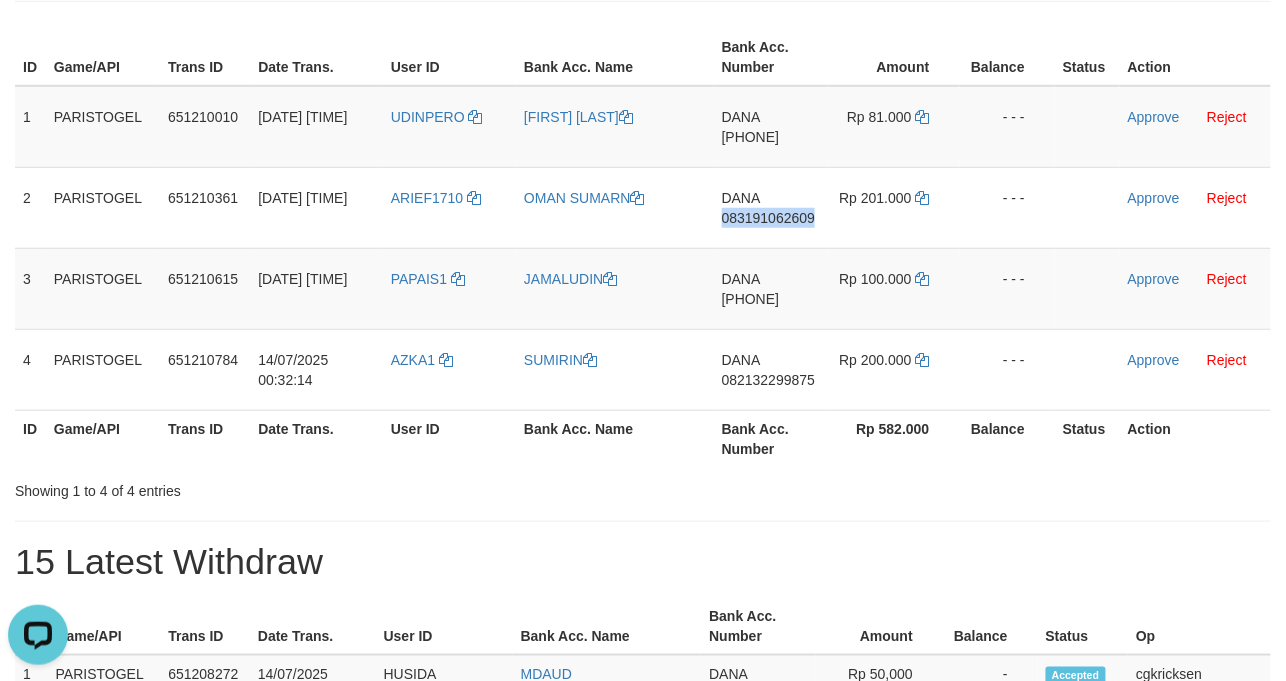 copy on "083191062609" 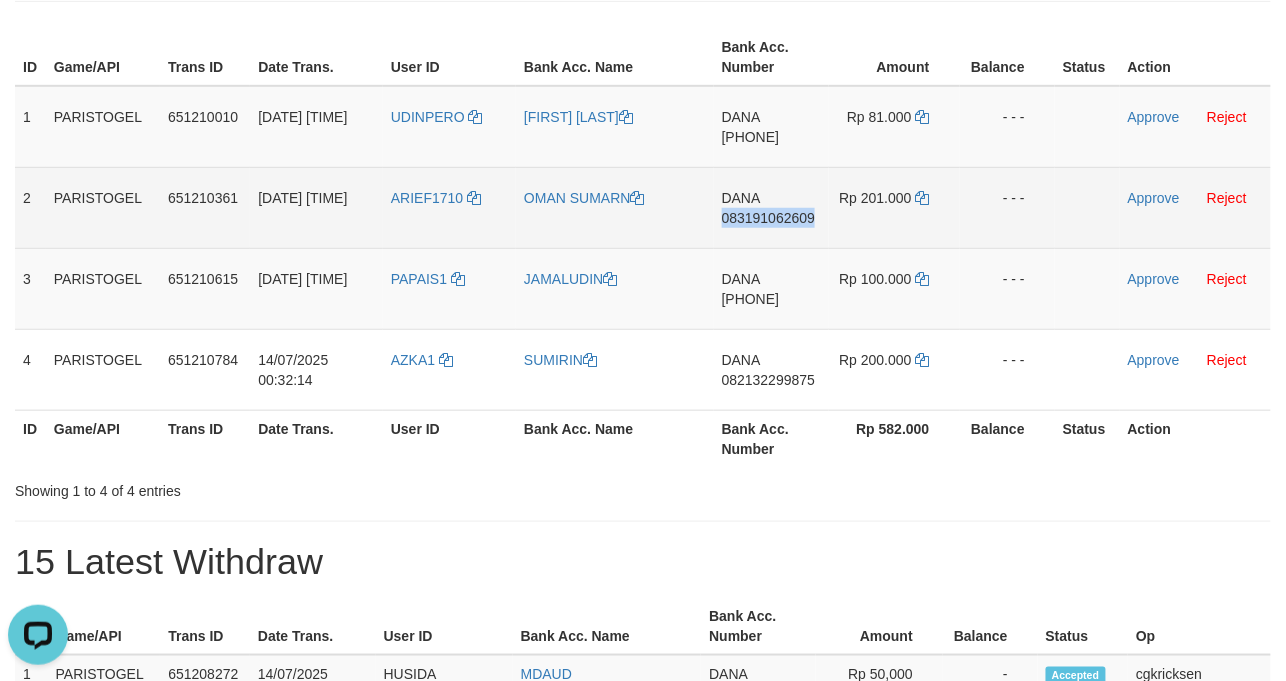 click on "DANA
083191062609" at bounding box center [771, 207] 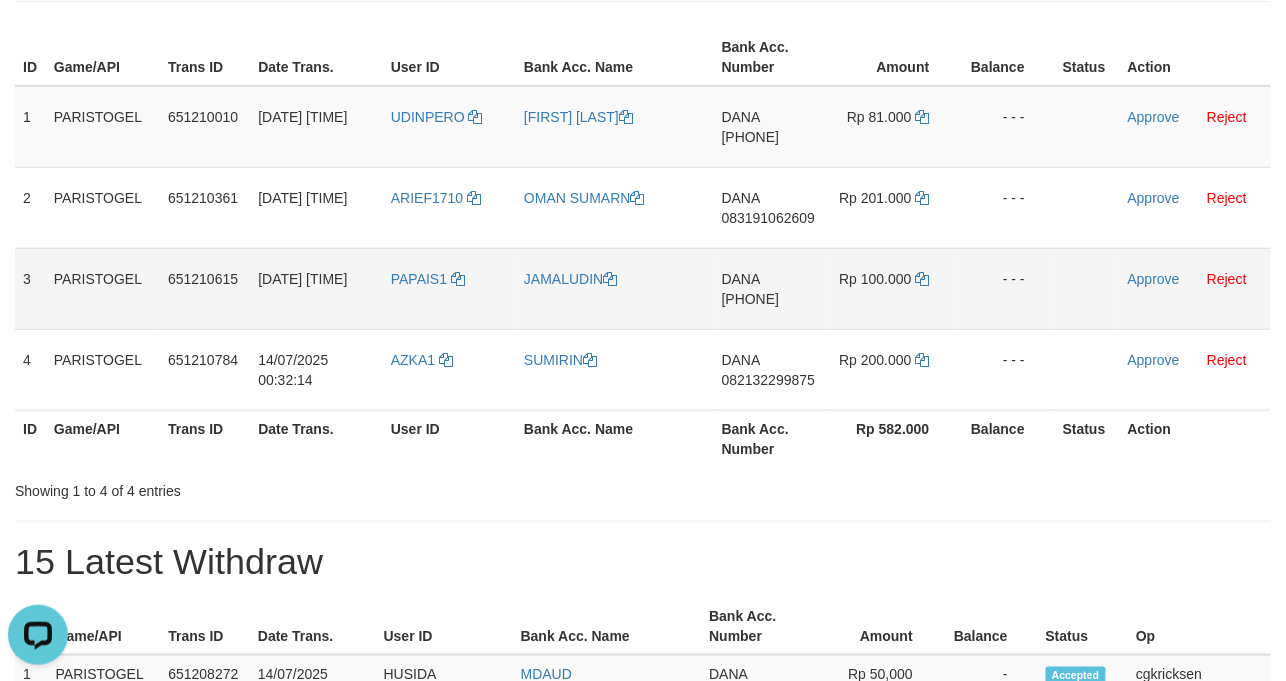 click on "DANA
083182819666" at bounding box center (771, 288) 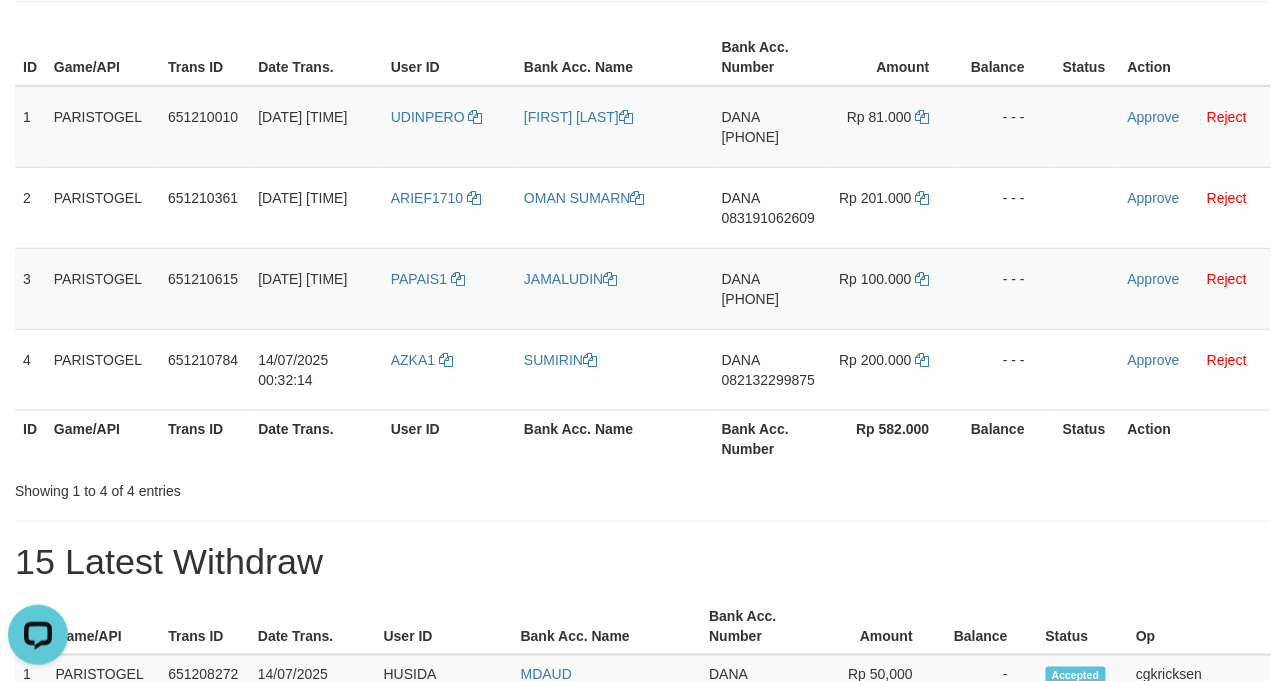 copy on "[PHONE]" 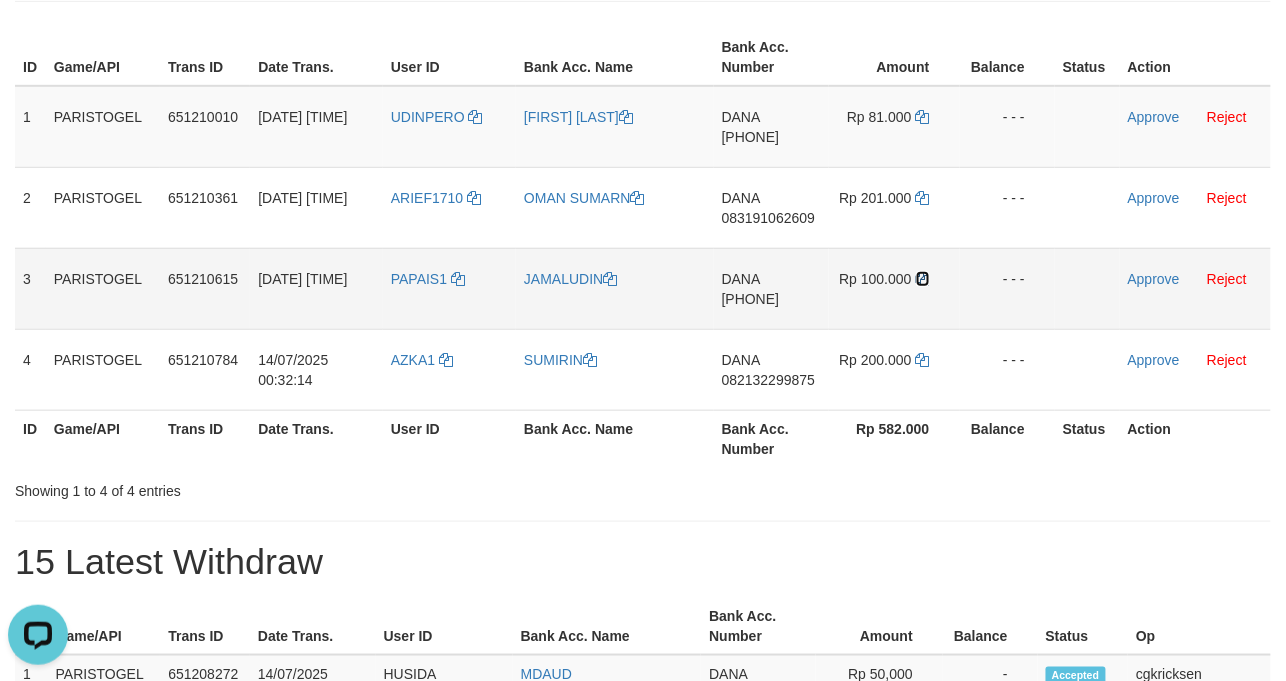 drag, startPoint x: 928, startPoint y: 309, endPoint x: 957, endPoint y: 288, distance: 35.805027 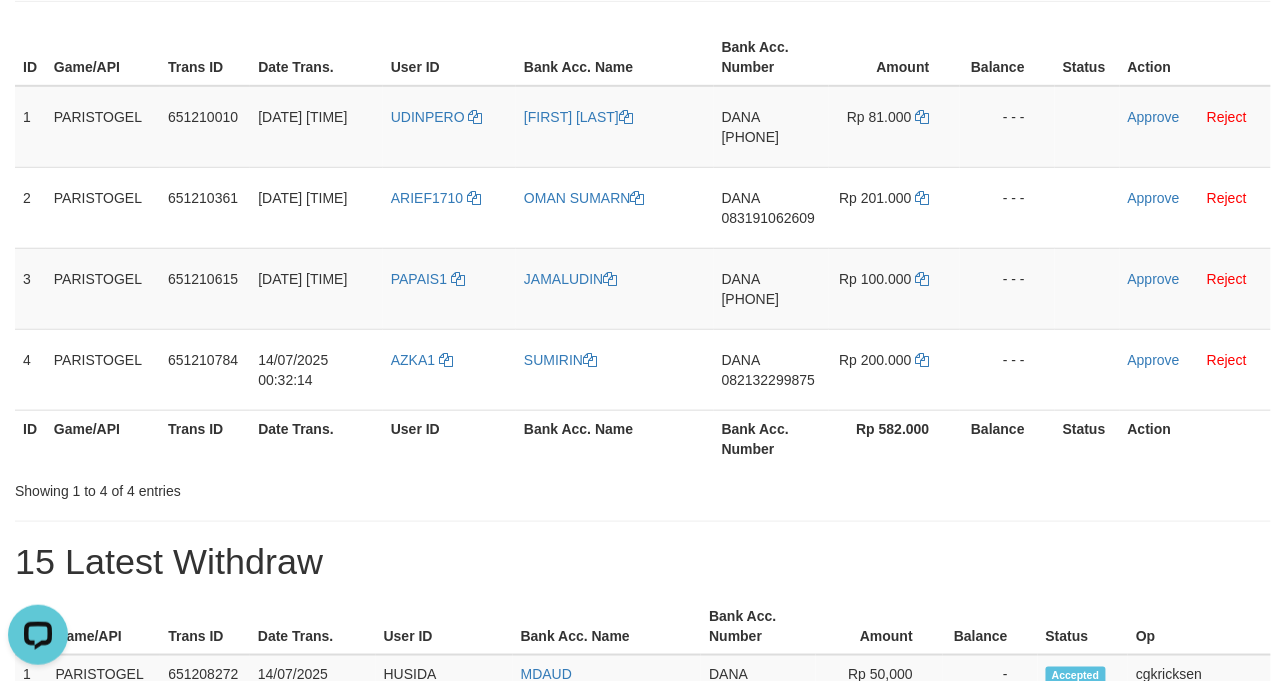 click on "Bank Acc. Number" at bounding box center (771, 438) 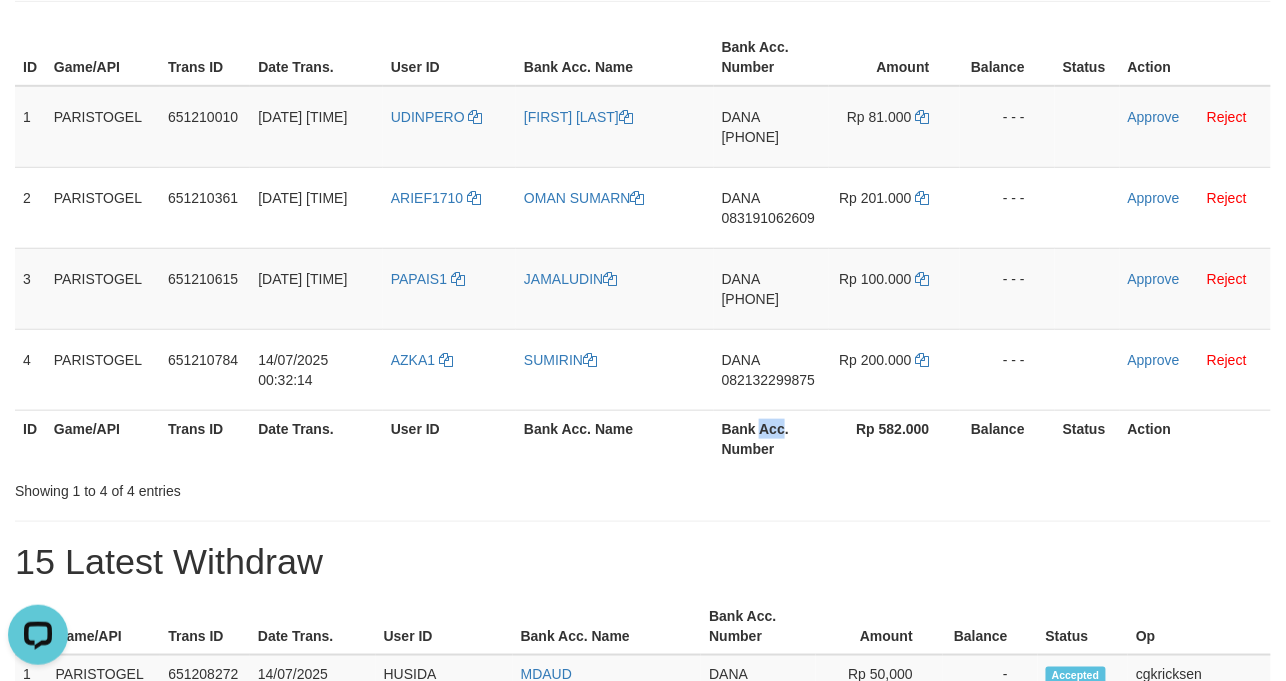 click on "Bank Acc. Number" at bounding box center [771, 438] 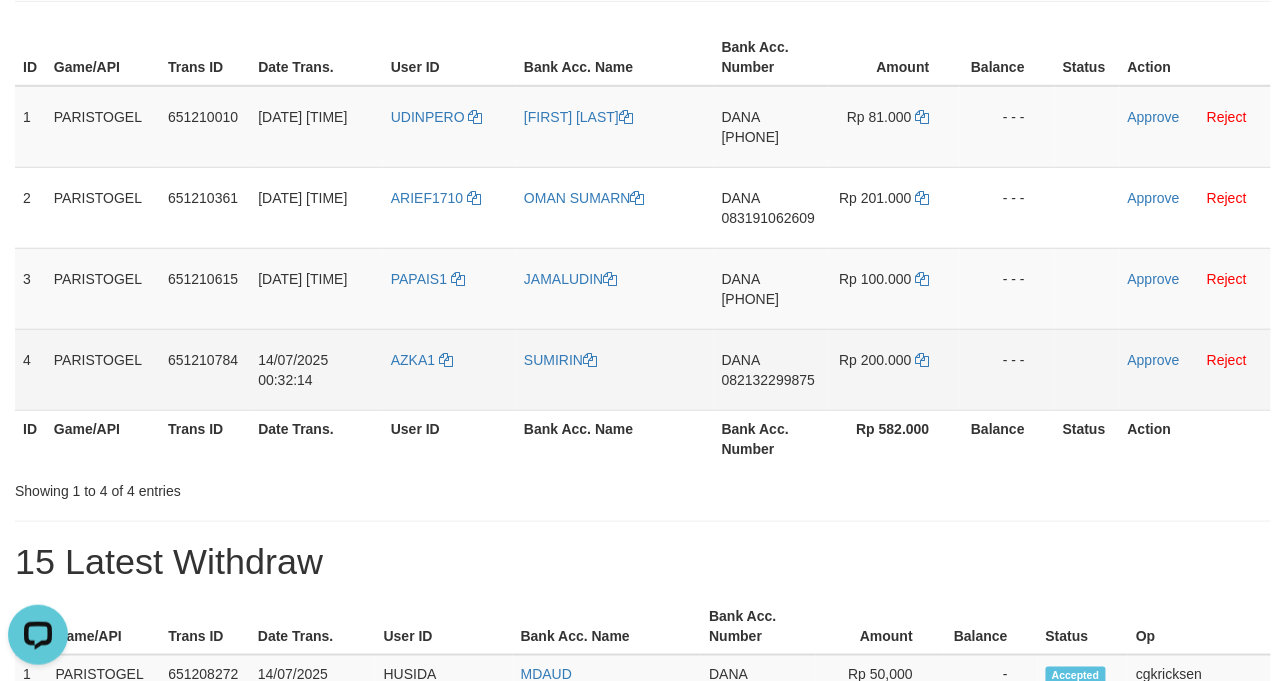 click on "DANA
082132299875" at bounding box center [771, 369] 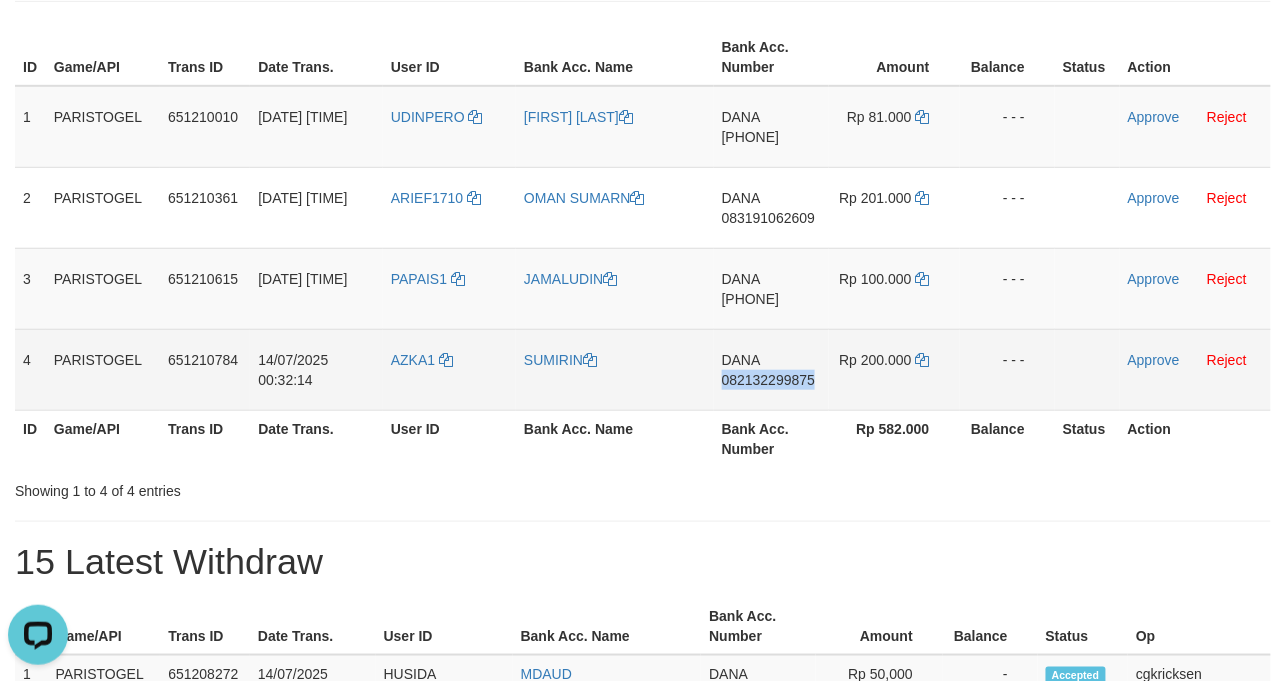 click on "DANA
082132299875" at bounding box center (771, 369) 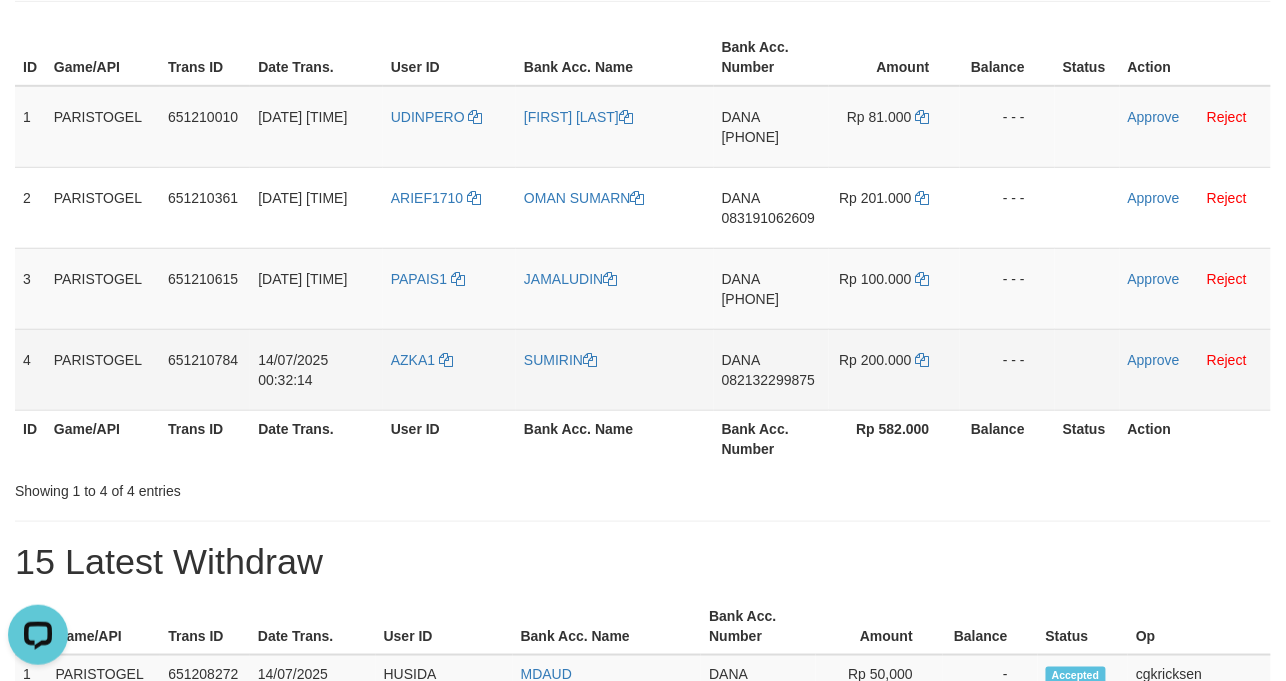 click on "SUMIRIN" at bounding box center (615, 369) 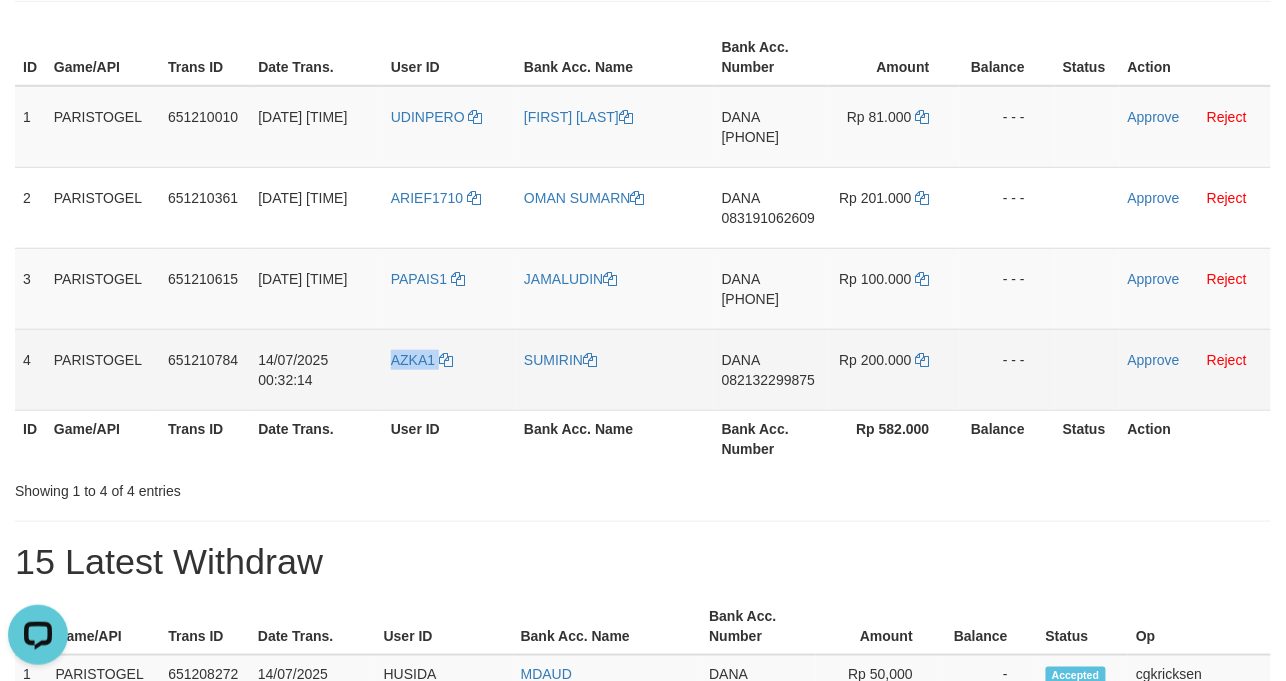 click on "AZKA1" at bounding box center [449, 369] 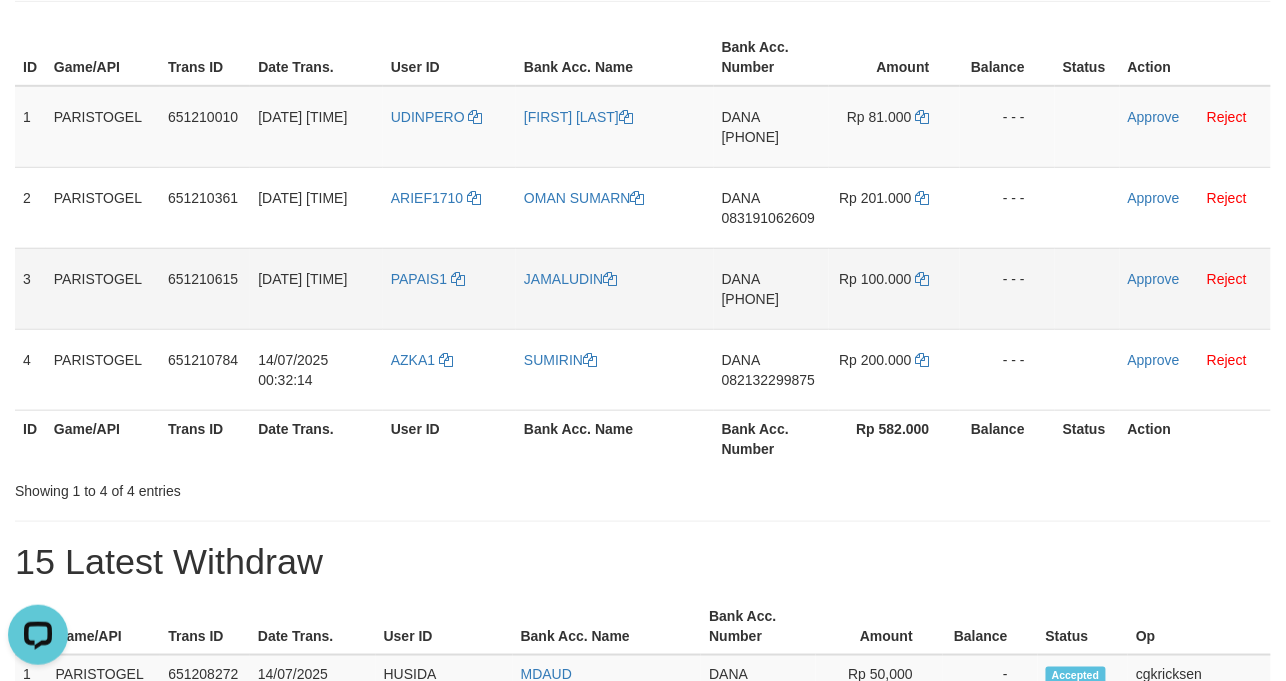 click on "14/07/2025 00:32:03" at bounding box center [316, 288] 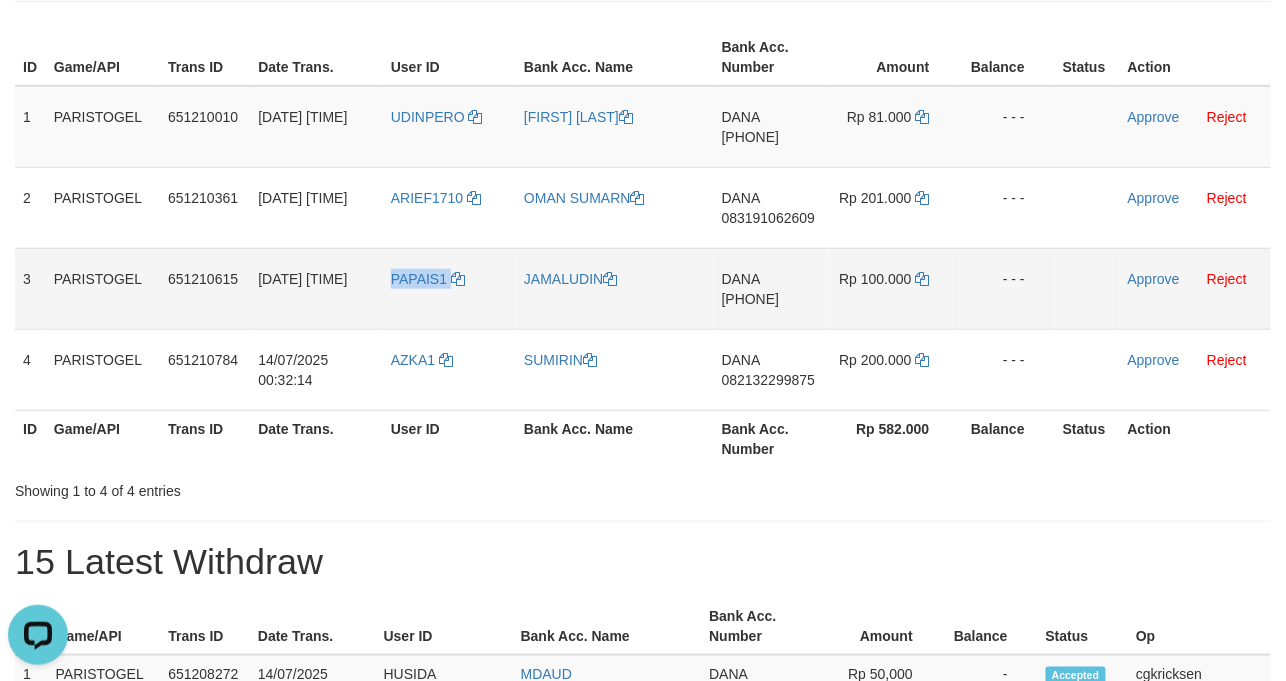 click on "PAPAIS1" at bounding box center (449, 288) 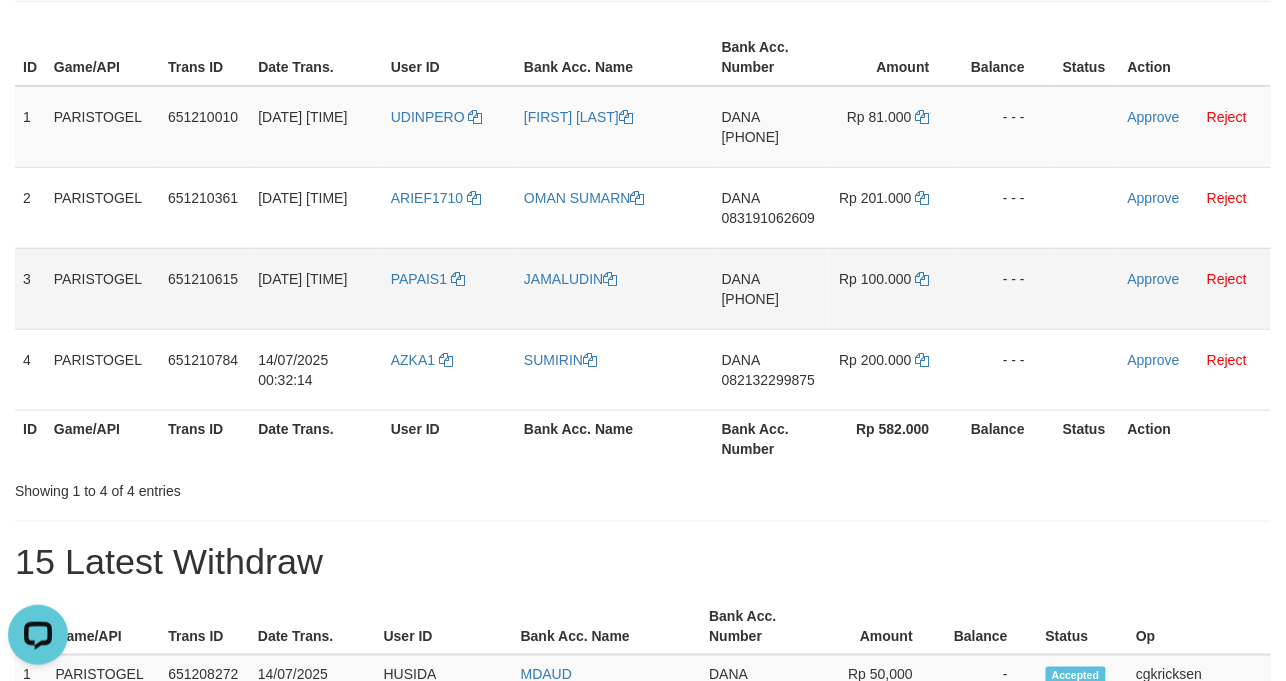 click on "JAMALUDIN" at bounding box center [615, 288] 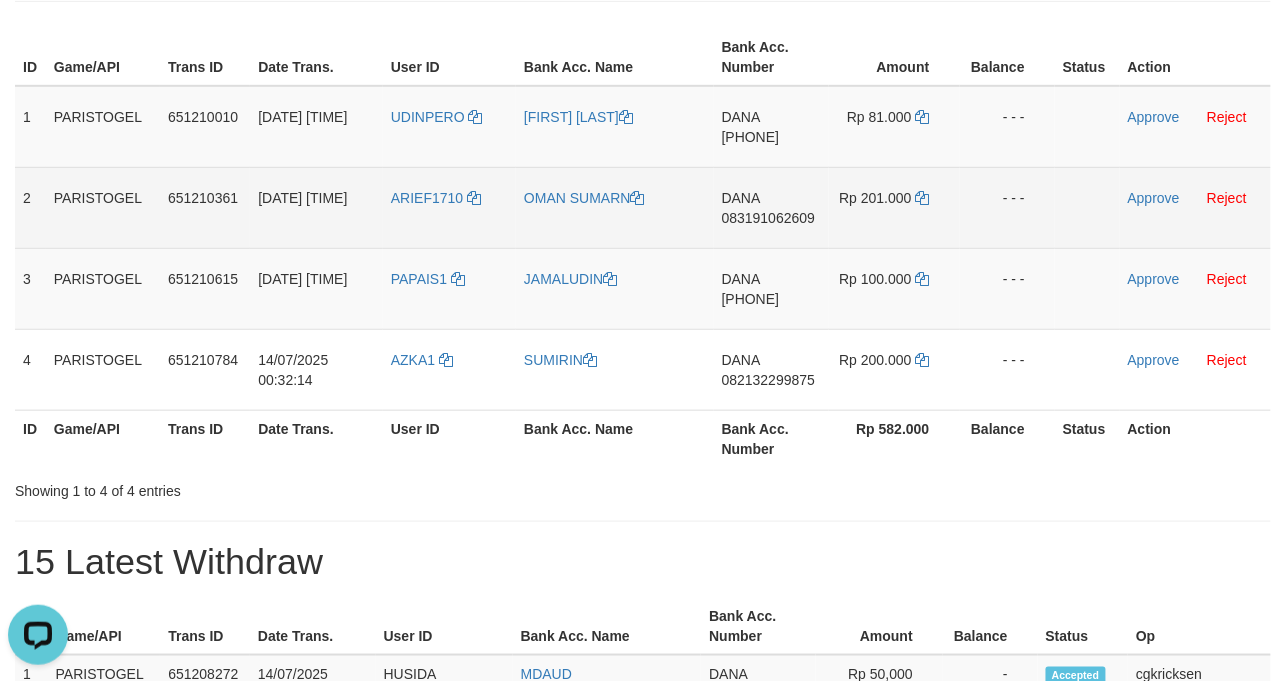 click on "OMAN SUMARN" at bounding box center (615, 207) 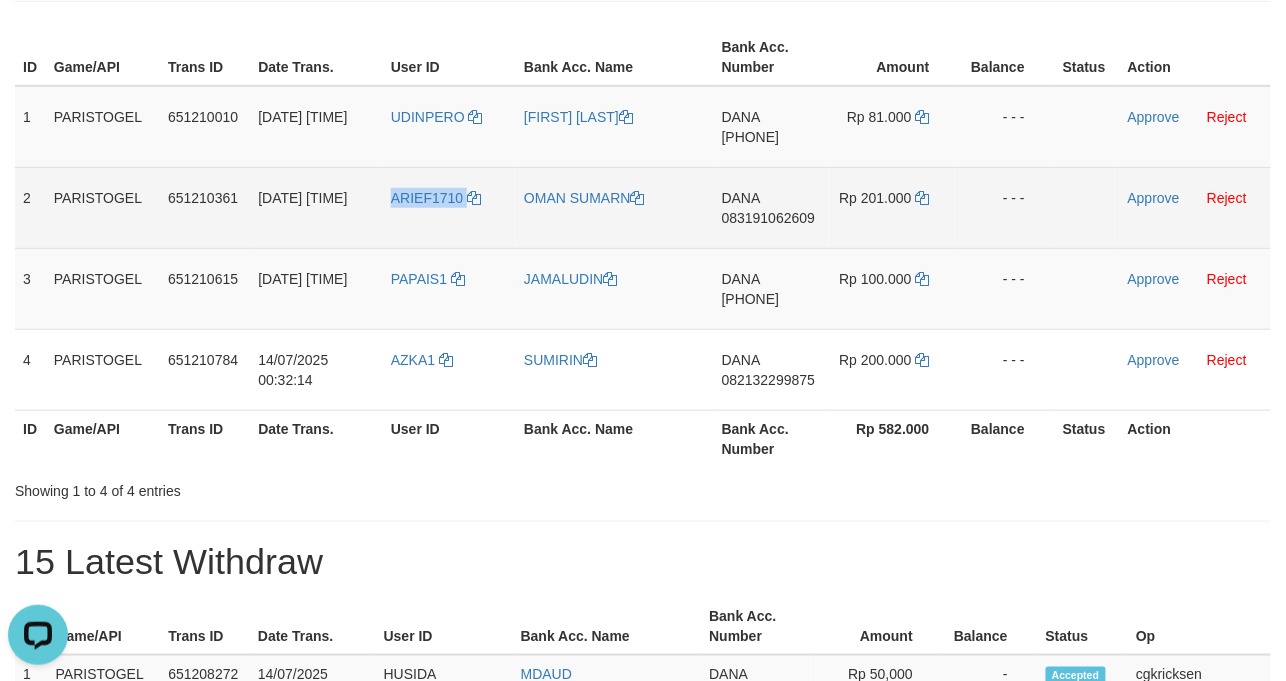 click on "ARIEF1710" at bounding box center (449, 207) 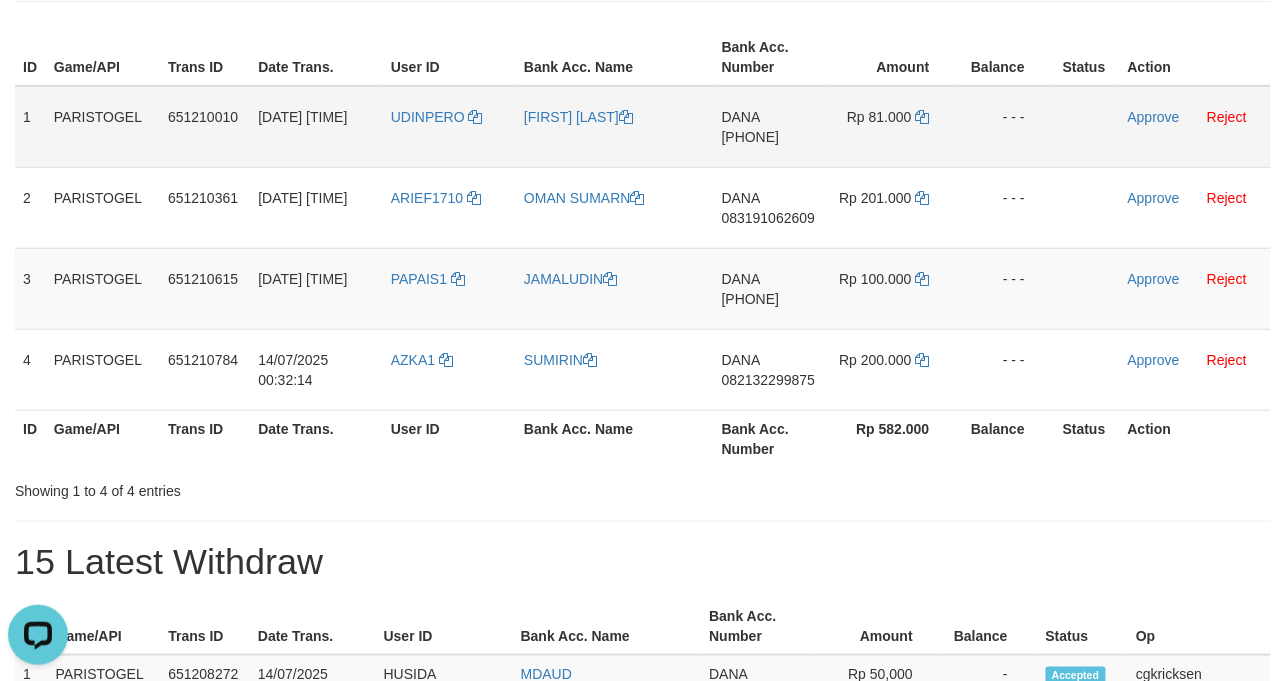 click on "[FIRST] [LAST]" at bounding box center (615, 127) 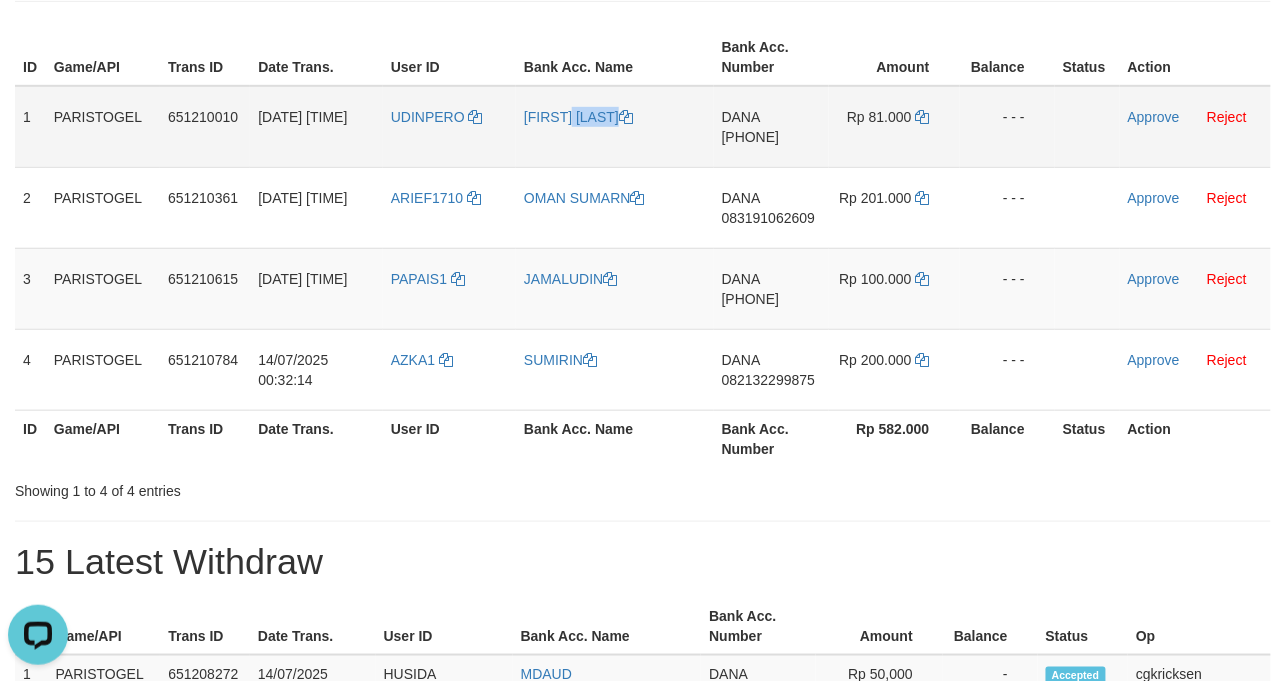 click on "[FIRST] [LAST]" at bounding box center (615, 127) 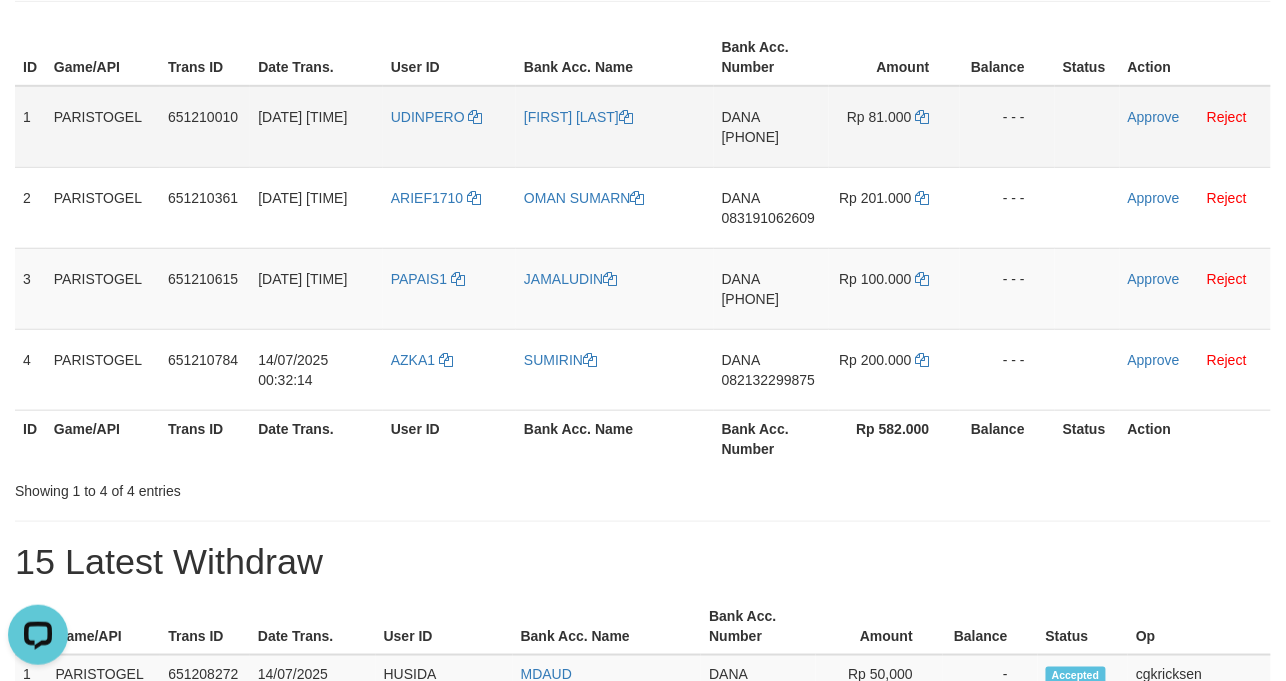 click on "UDINPERO" at bounding box center [449, 127] 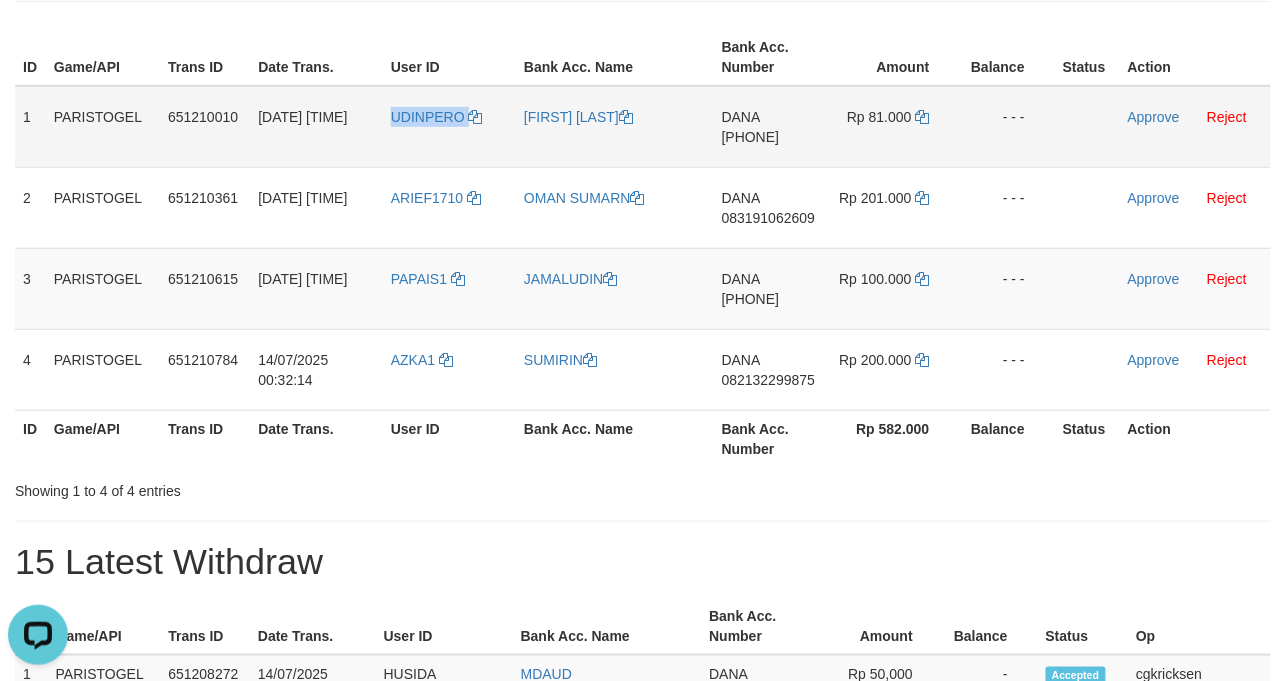 click on "UDINPERO" at bounding box center (449, 127) 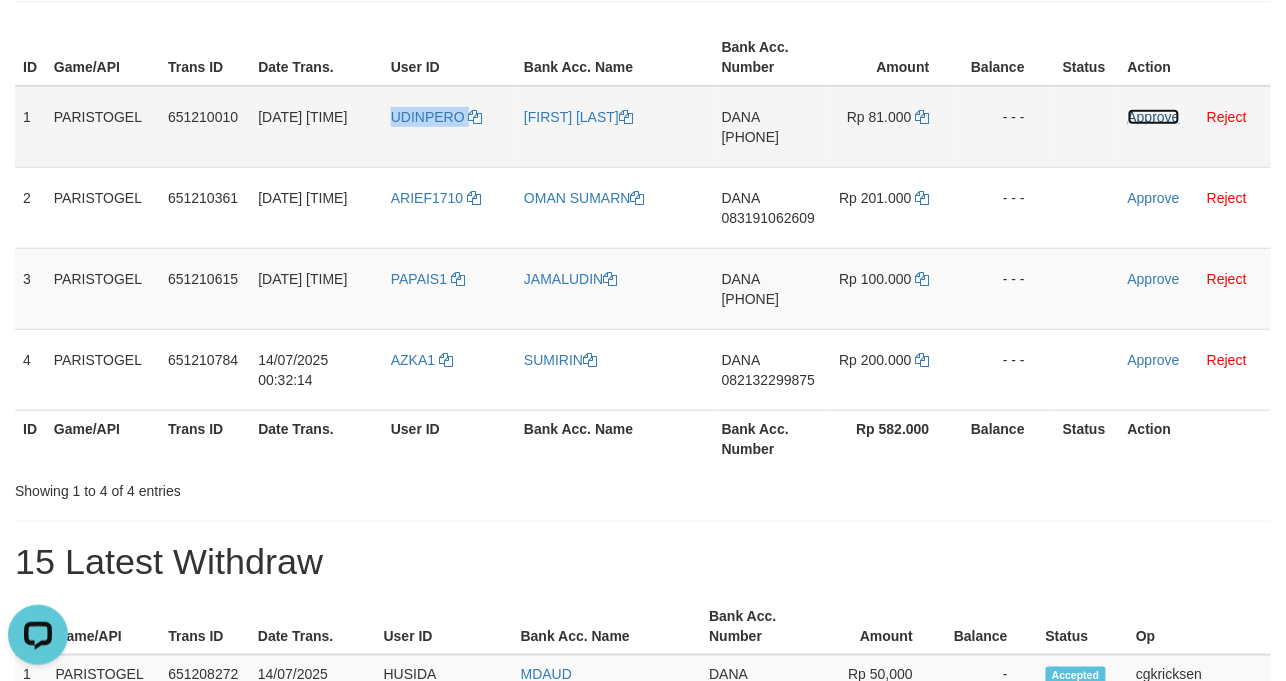 click on "Approve" at bounding box center (1154, 117) 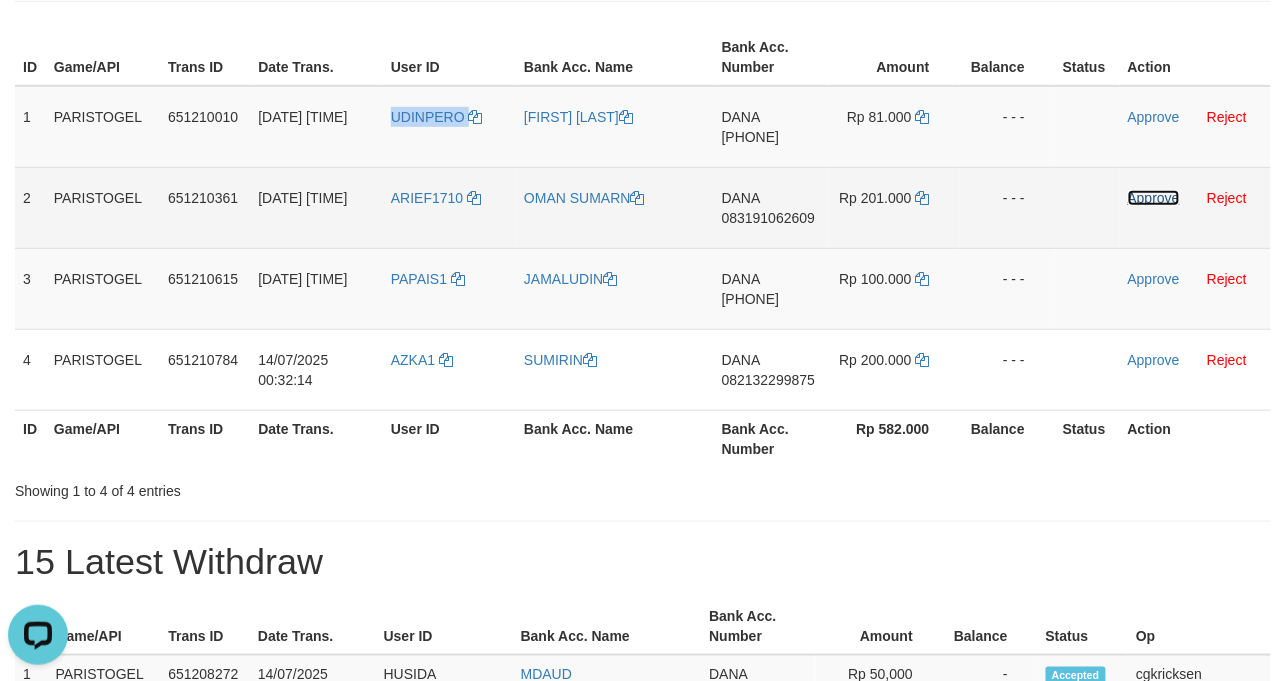 click on "Approve" at bounding box center [1154, 198] 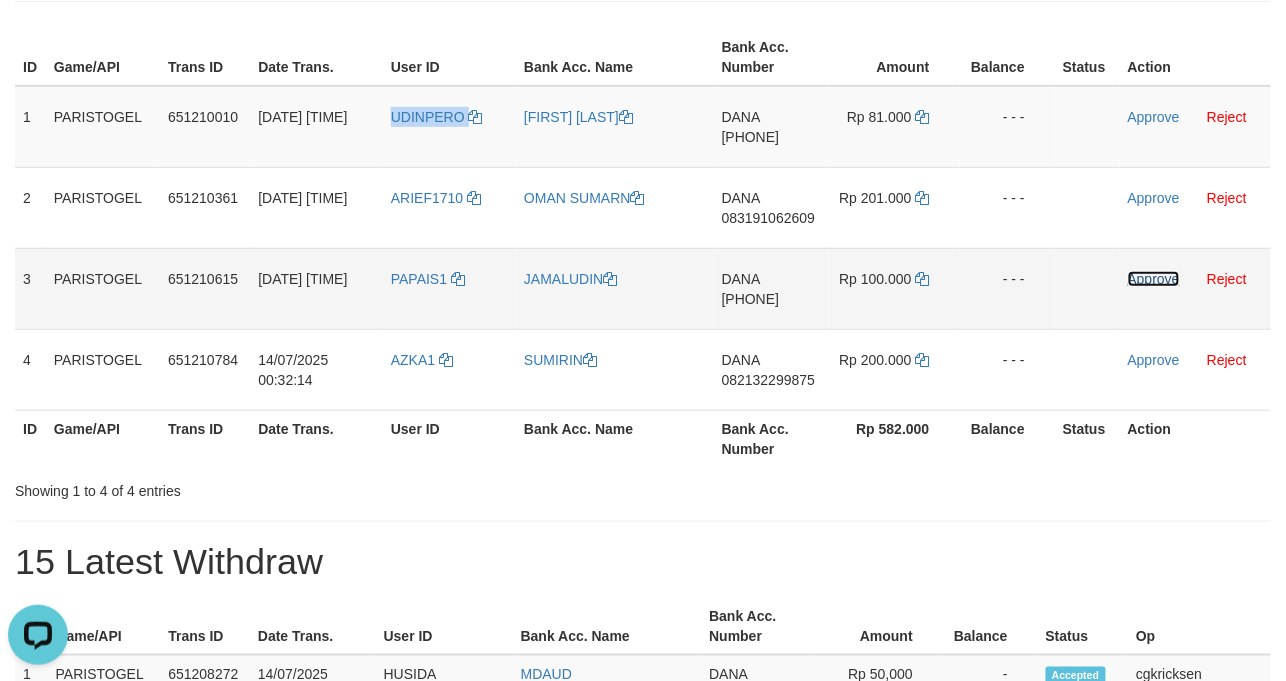 click on "Approve" at bounding box center [1154, 279] 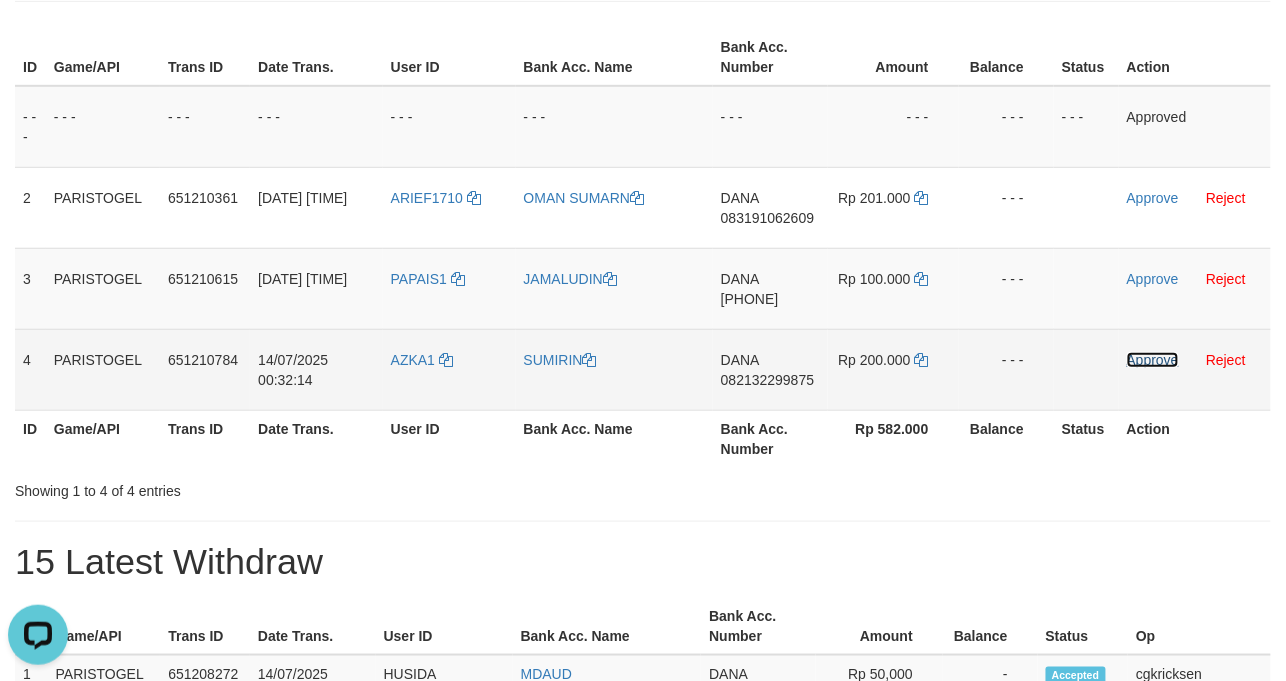 click on "Approve" at bounding box center [1153, 360] 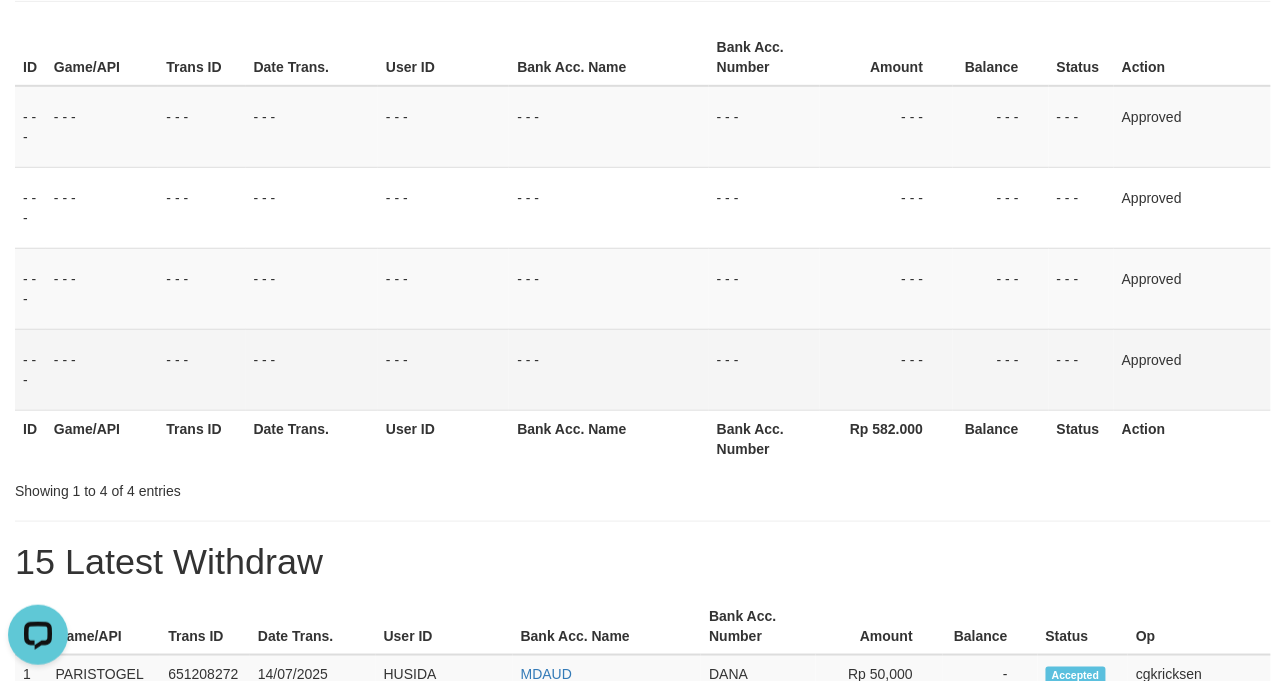 drag, startPoint x: 834, startPoint y: 401, endPoint x: 820, endPoint y: 370, distance: 34.0147 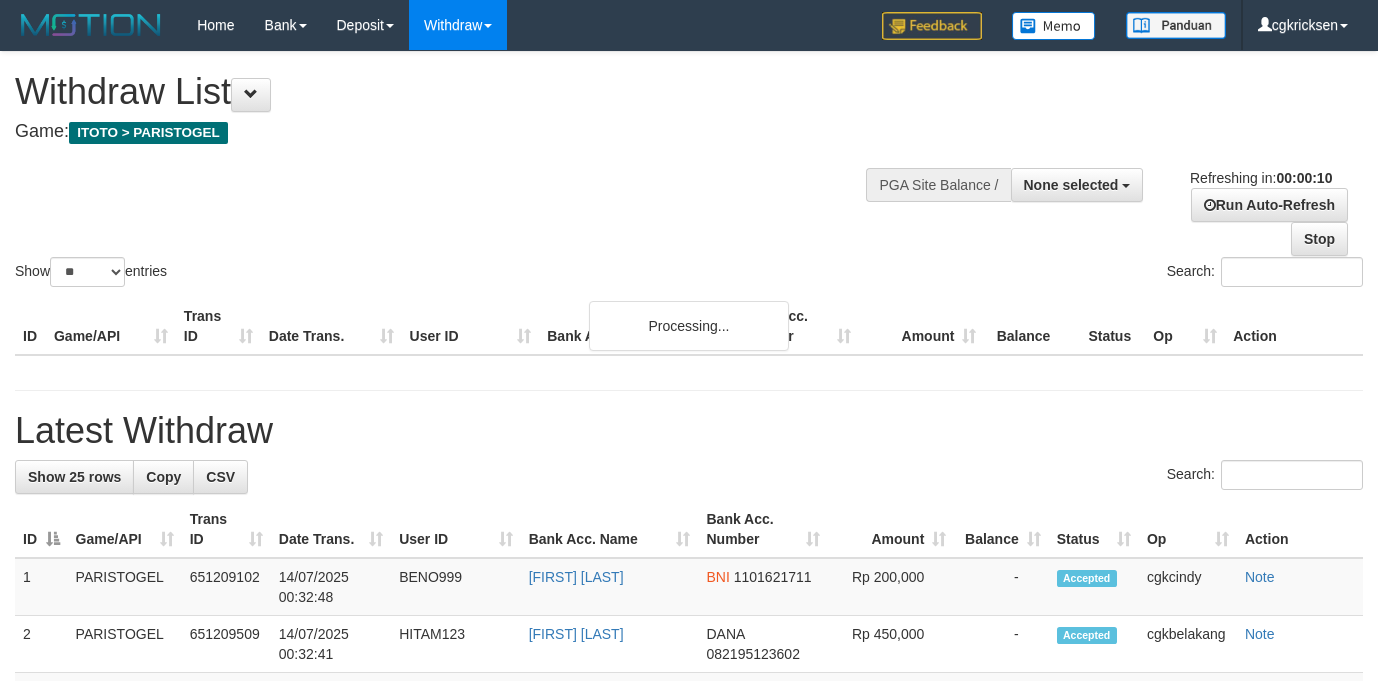 select 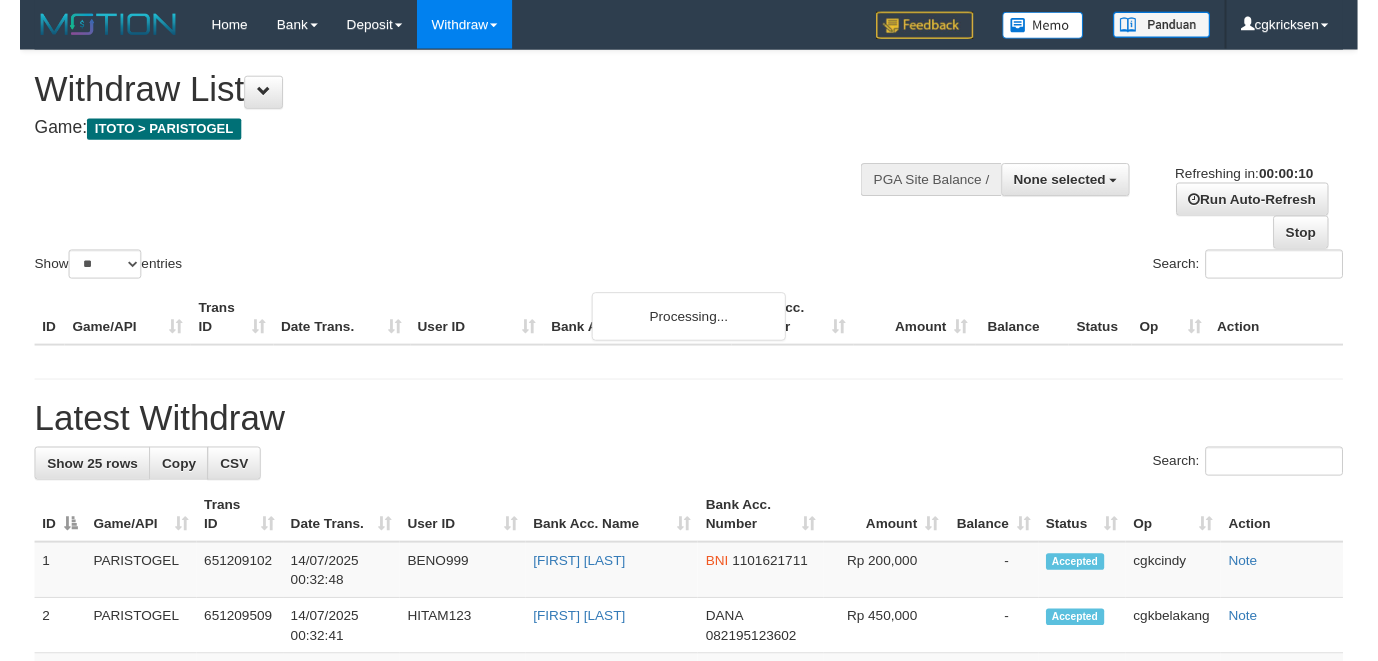 scroll, scrollTop: 0, scrollLeft: 0, axis: both 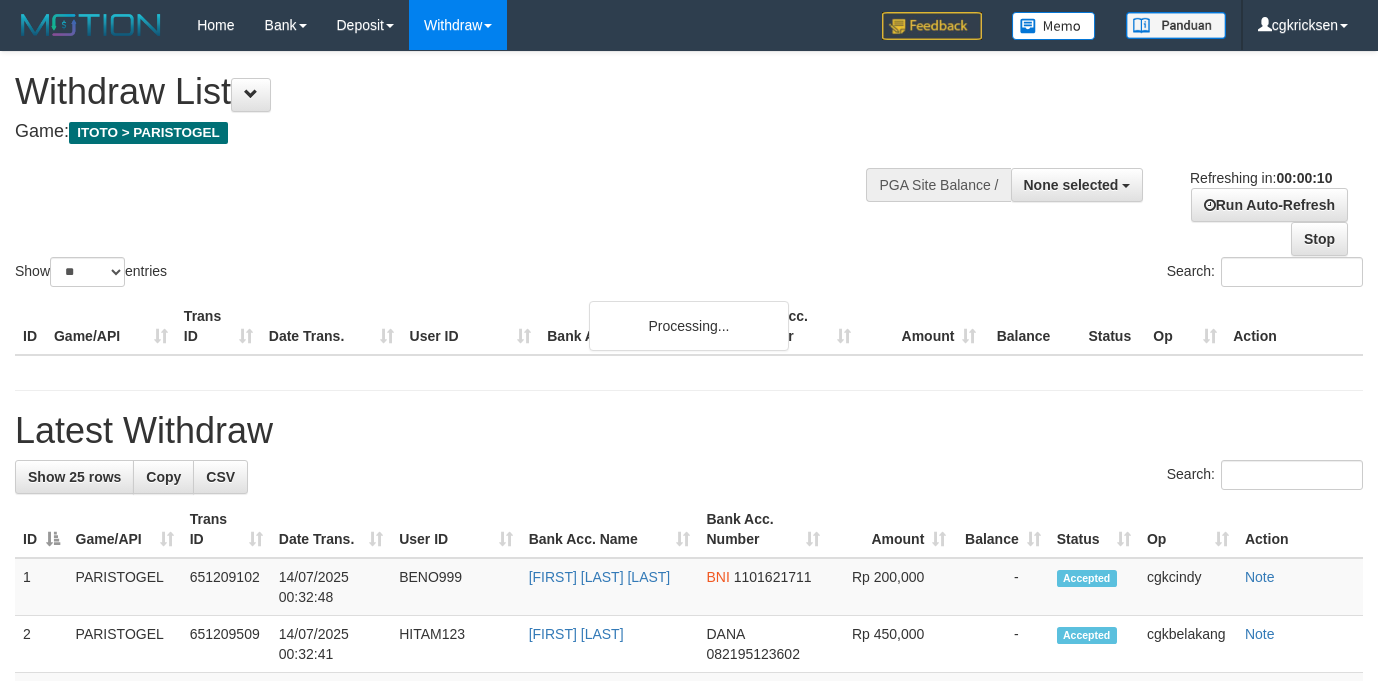 select 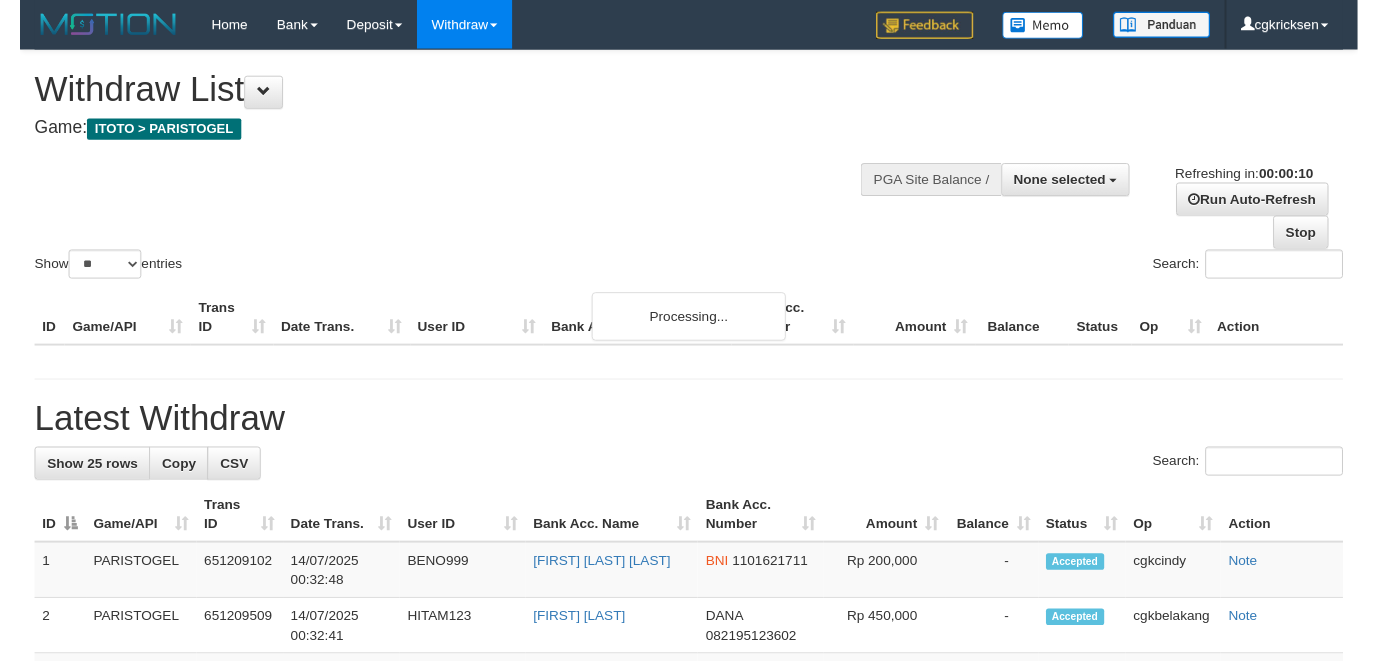 scroll, scrollTop: 0, scrollLeft: 0, axis: both 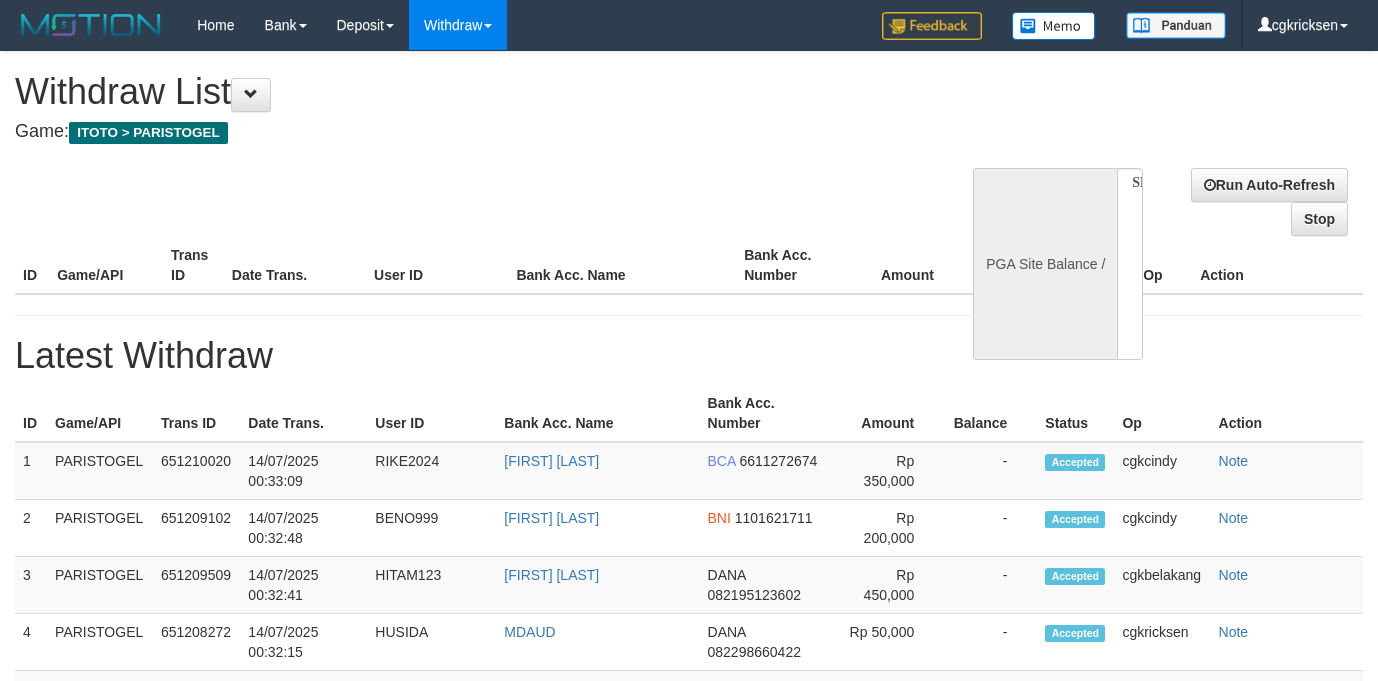 select 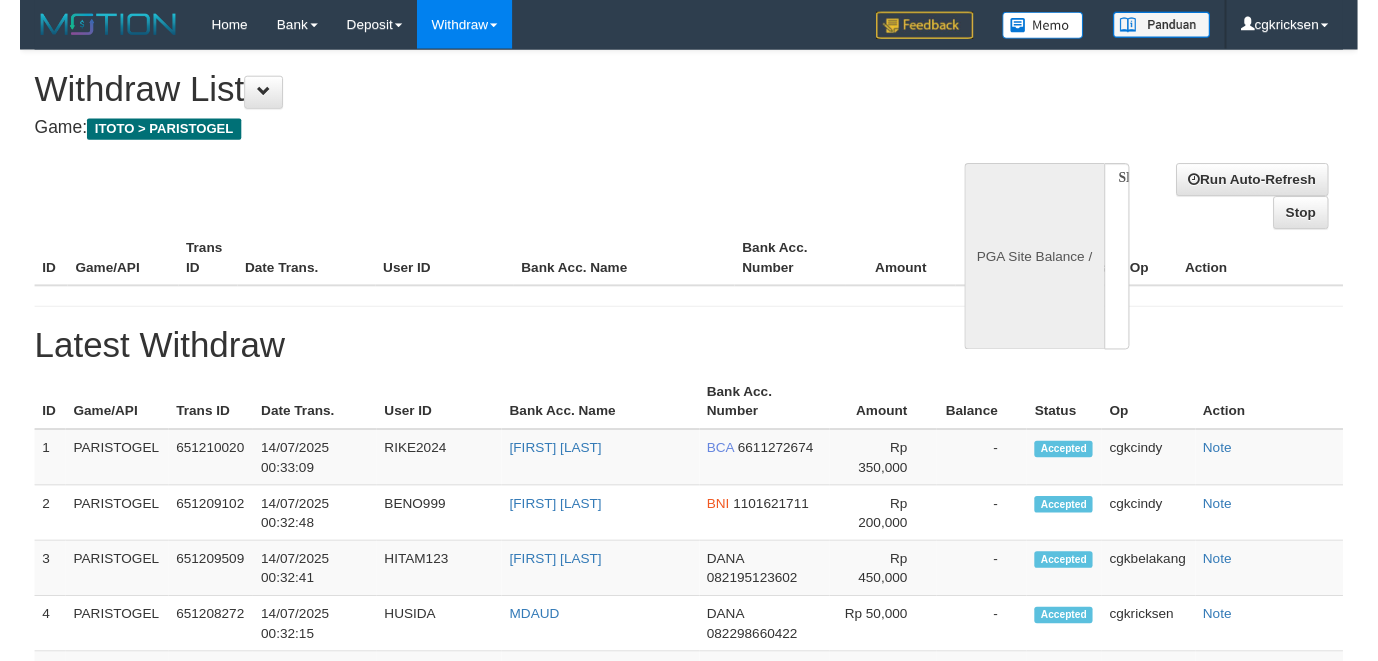 scroll, scrollTop: 0, scrollLeft: 0, axis: both 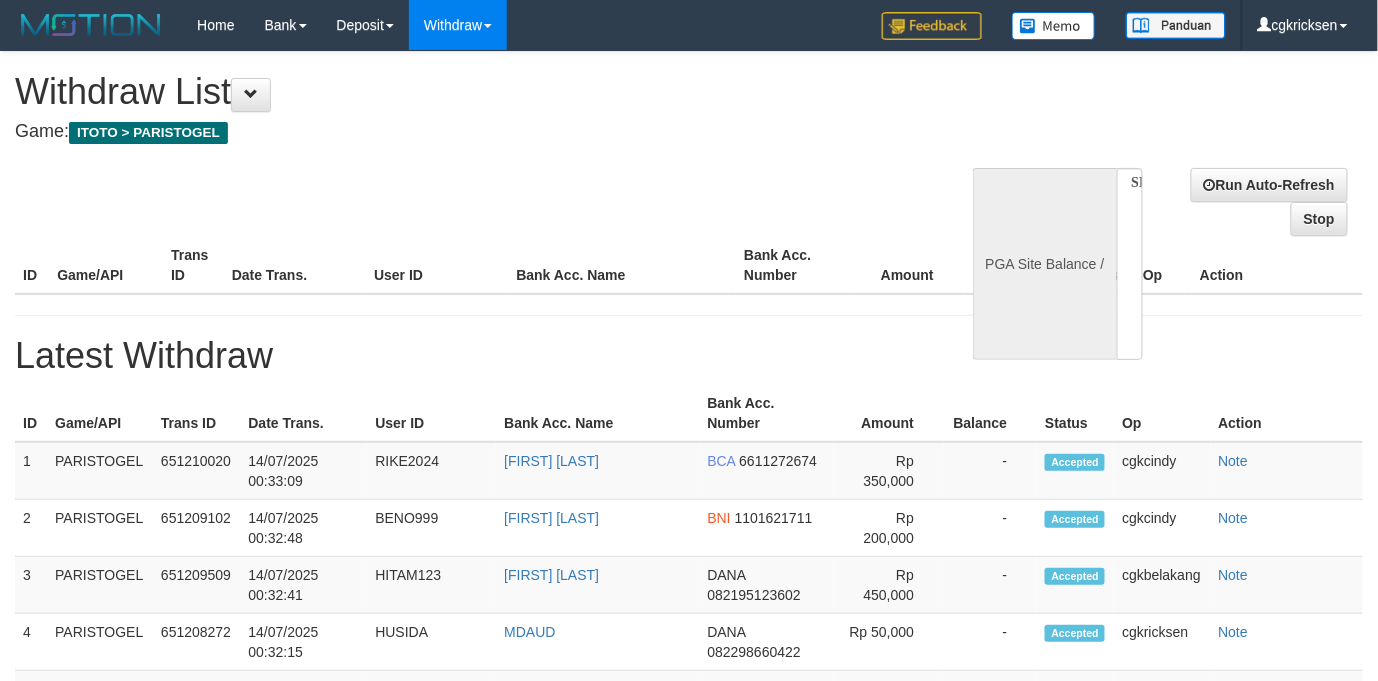 select on "**" 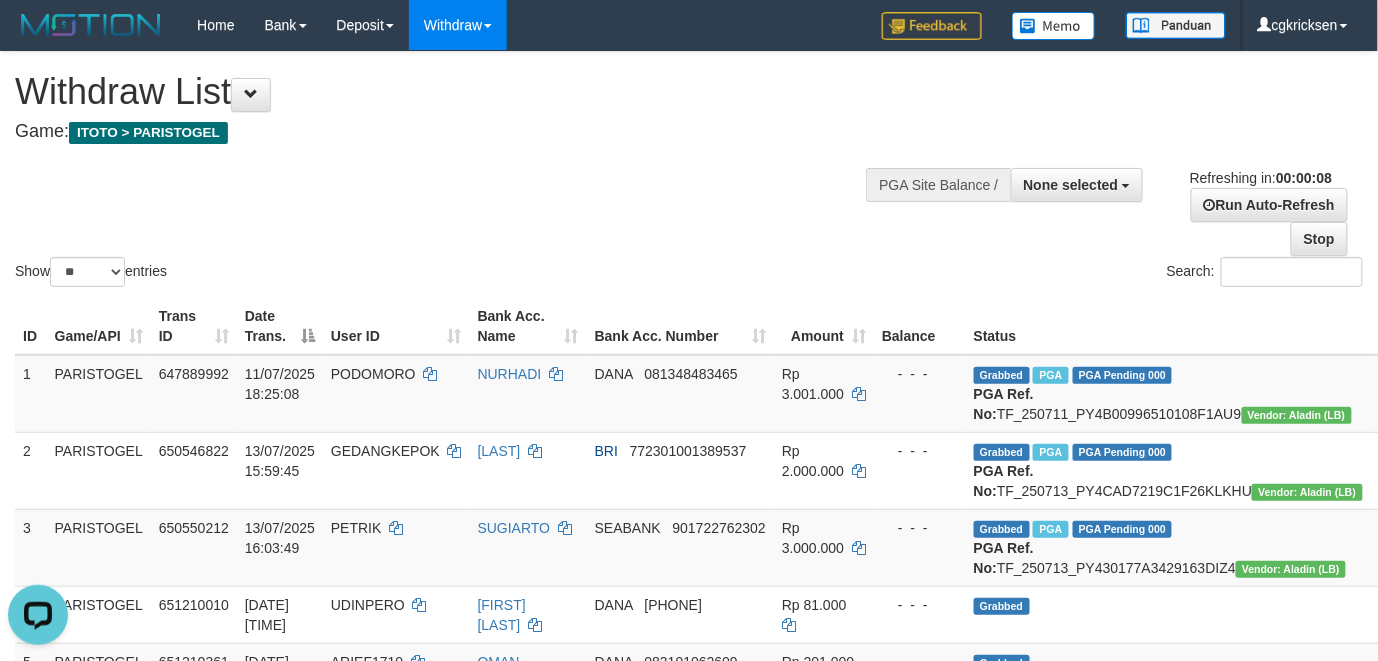 scroll, scrollTop: 0, scrollLeft: 0, axis: both 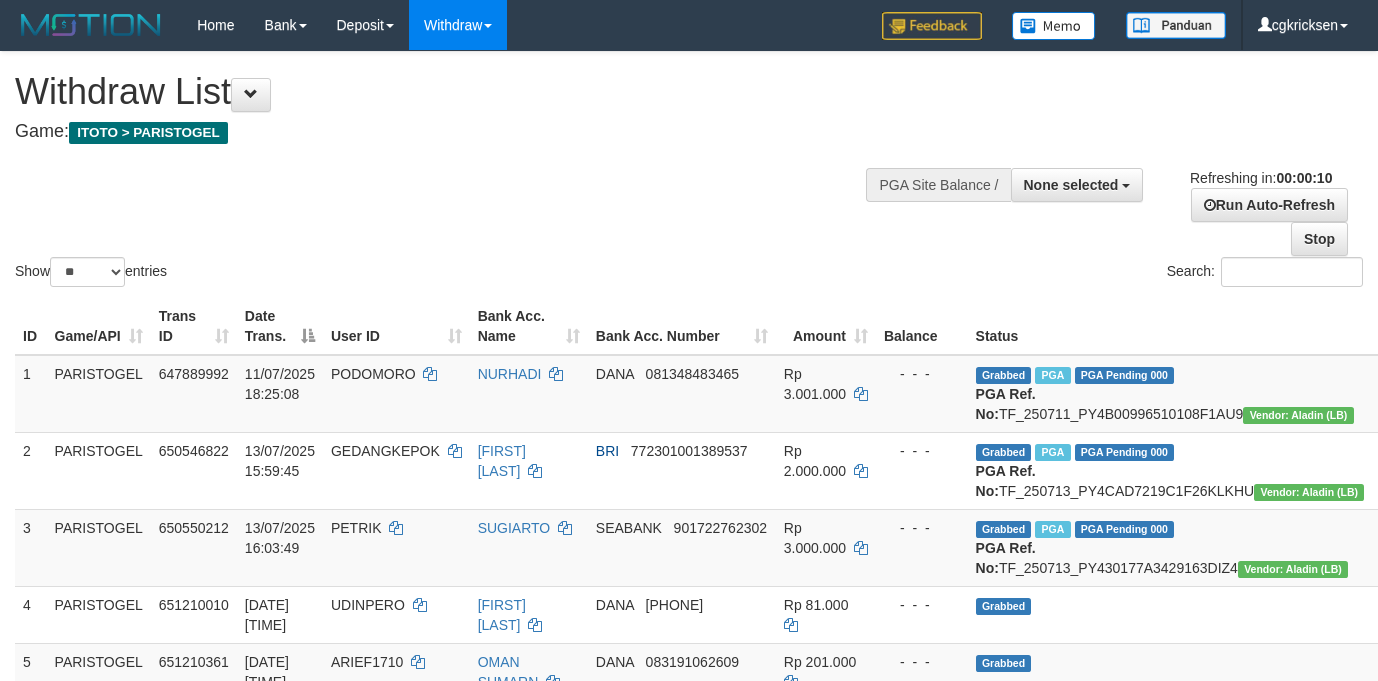select 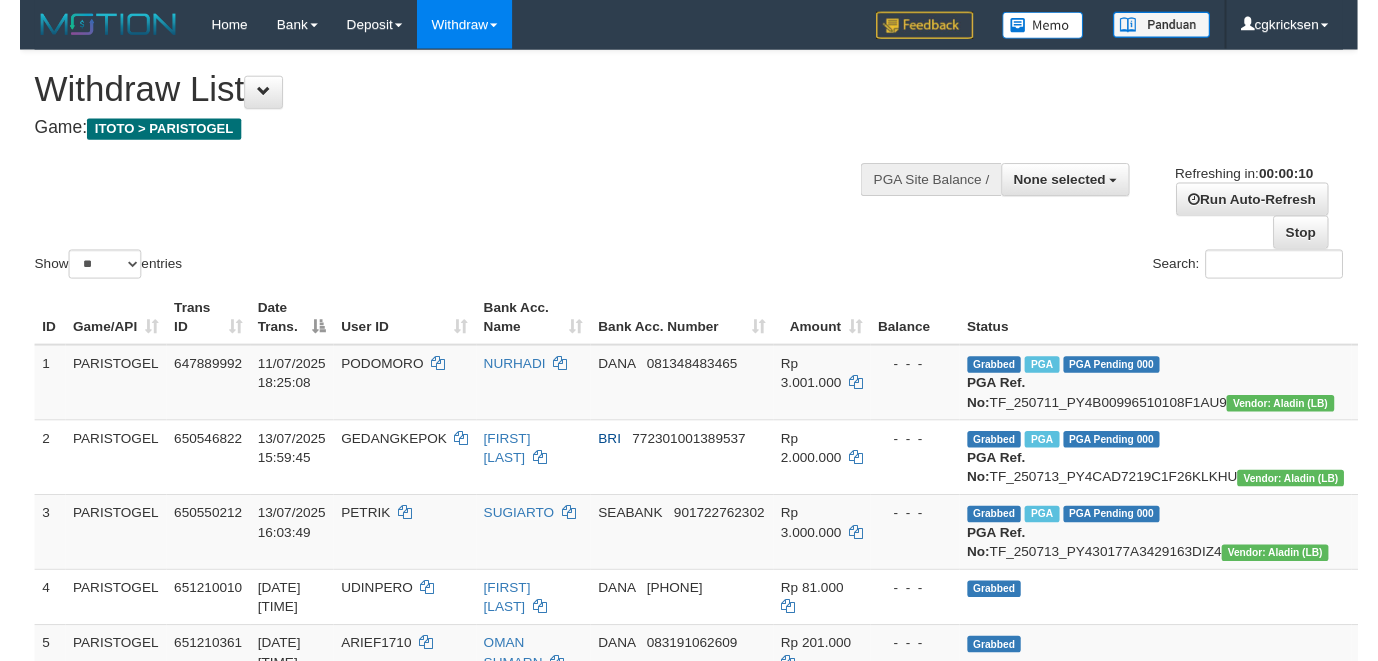 scroll, scrollTop: 0, scrollLeft: 0, axis: both 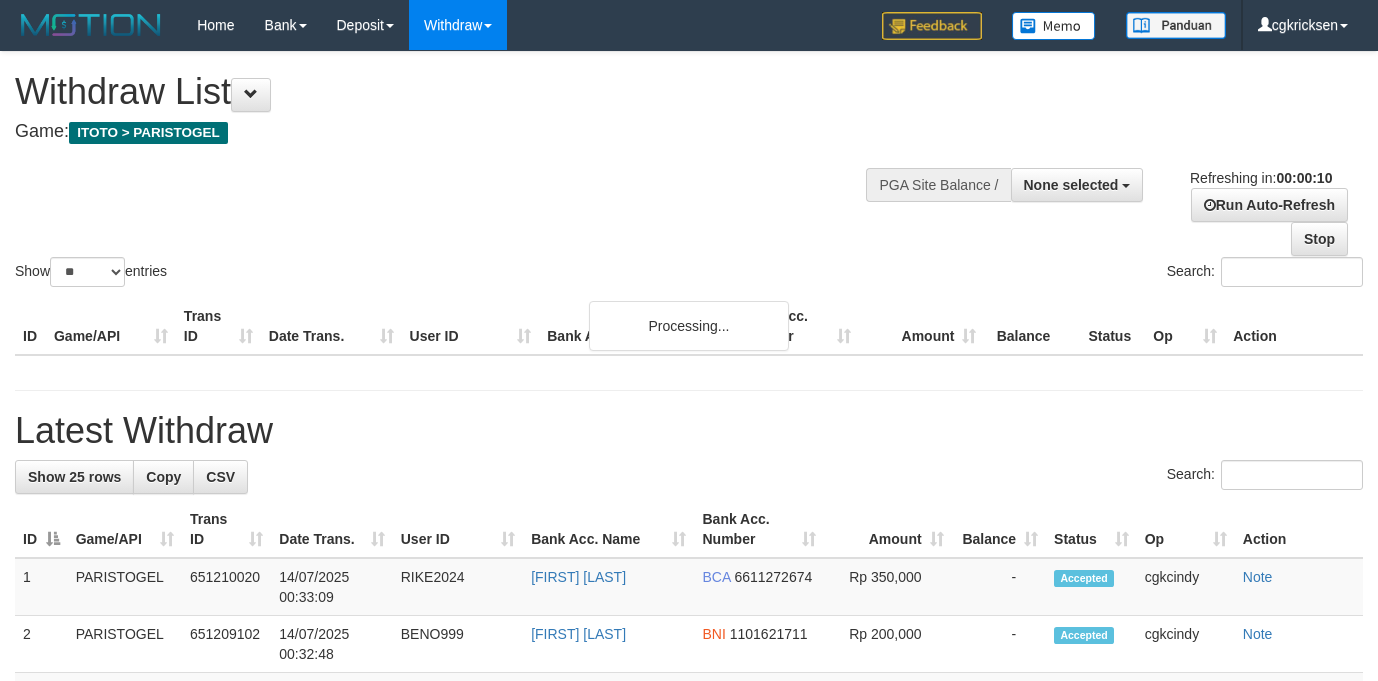 select 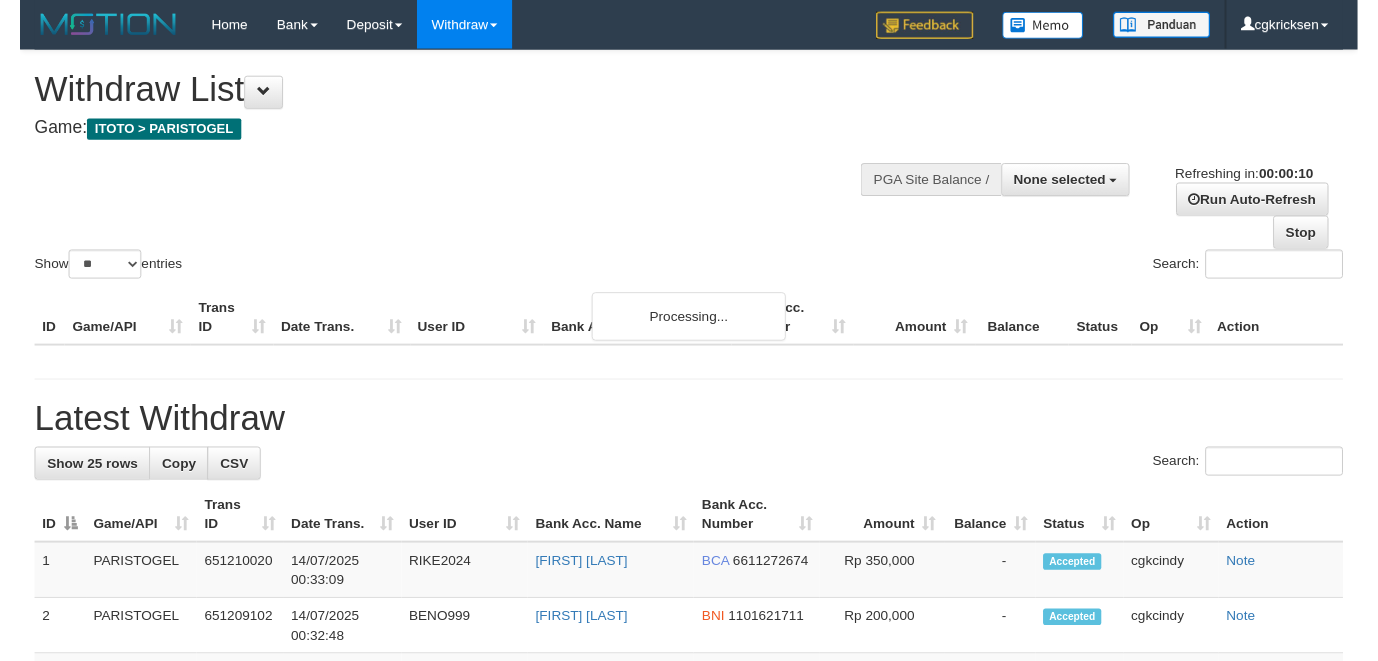 scroll, scrollTop: 0, scrollLeft: 0, axis: both 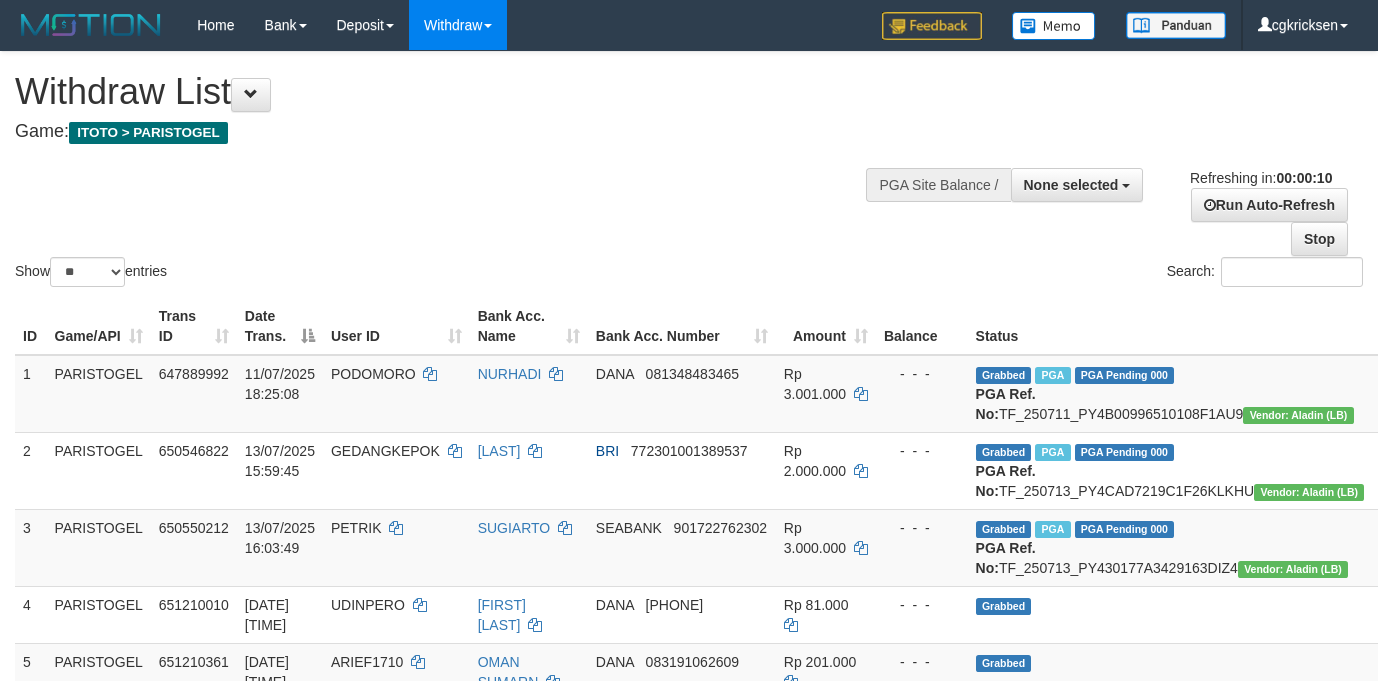 select 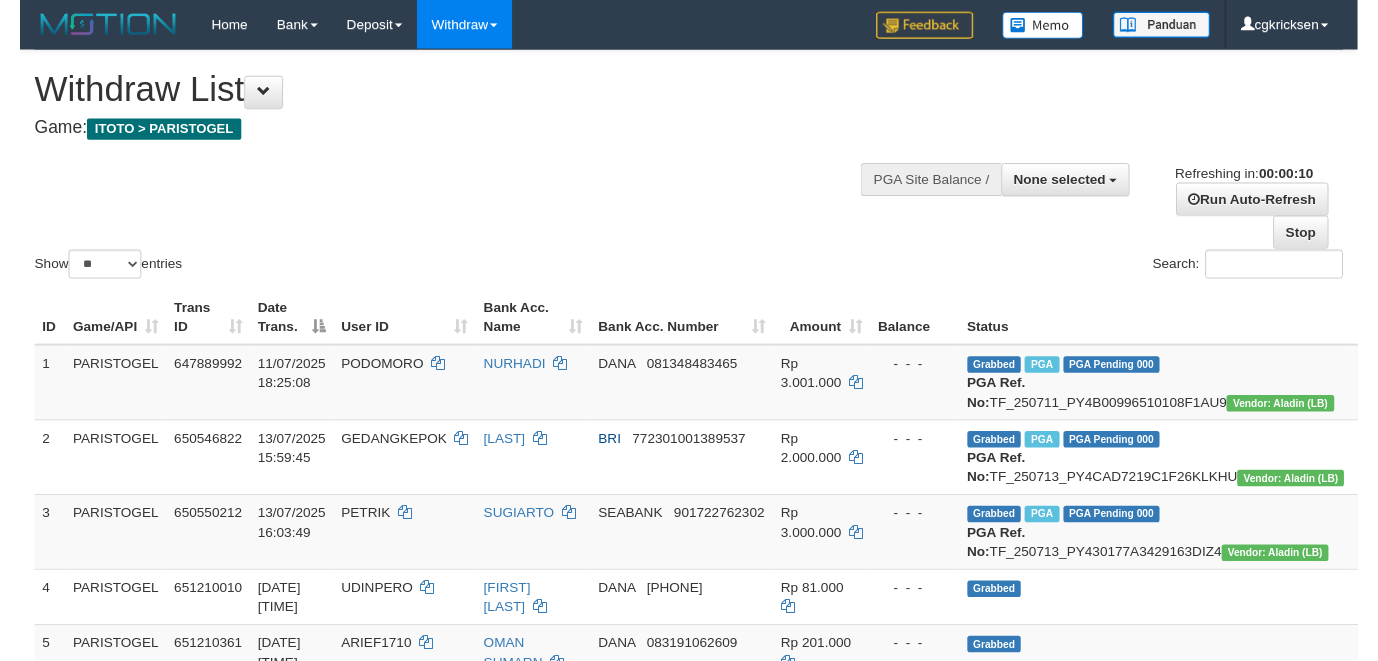 scroll, scrollTop: 0, scrollLeft: 0, axis: both 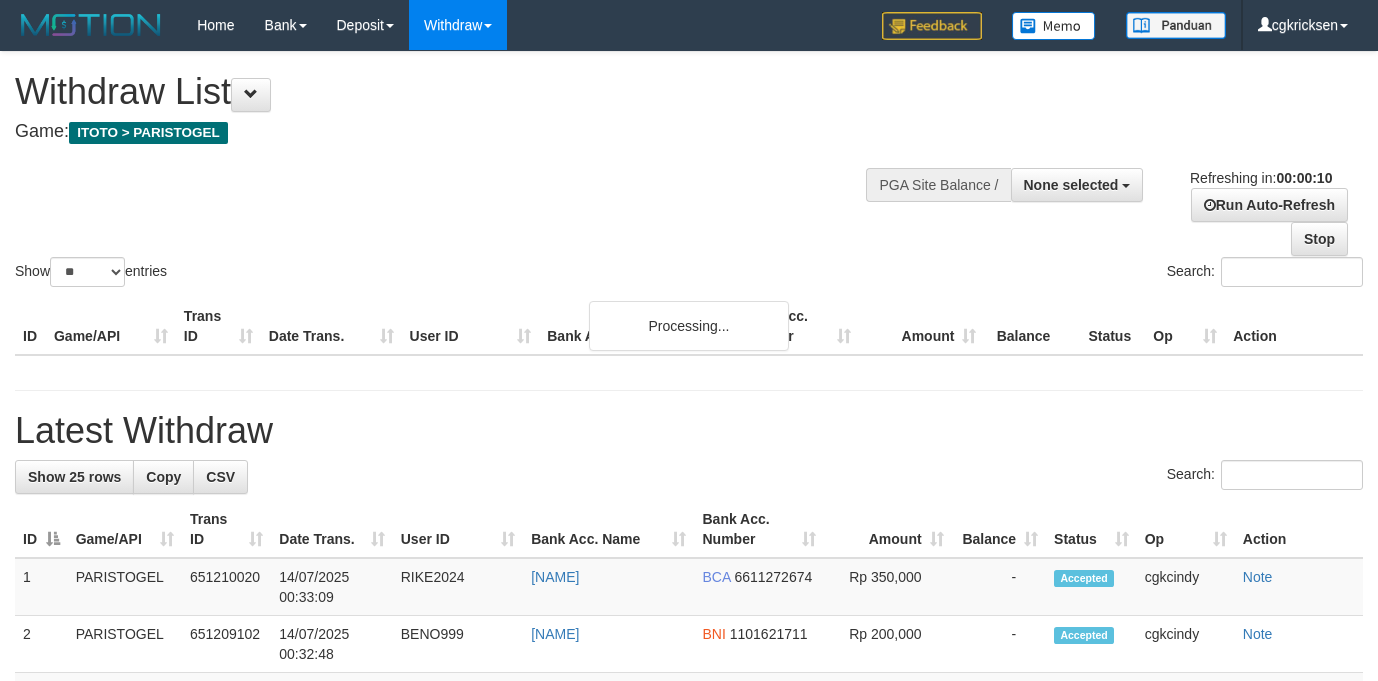 select 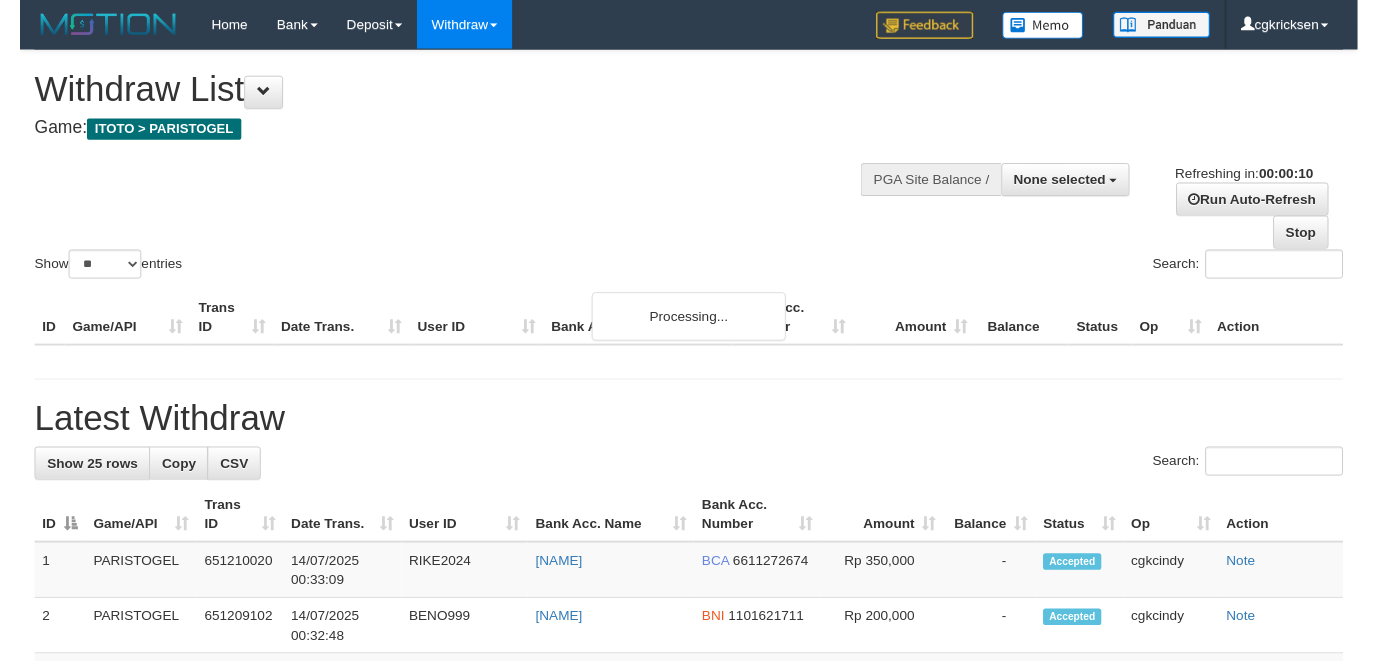 scroll, scrollTop: 0, scrollLeft: 0, axis: both 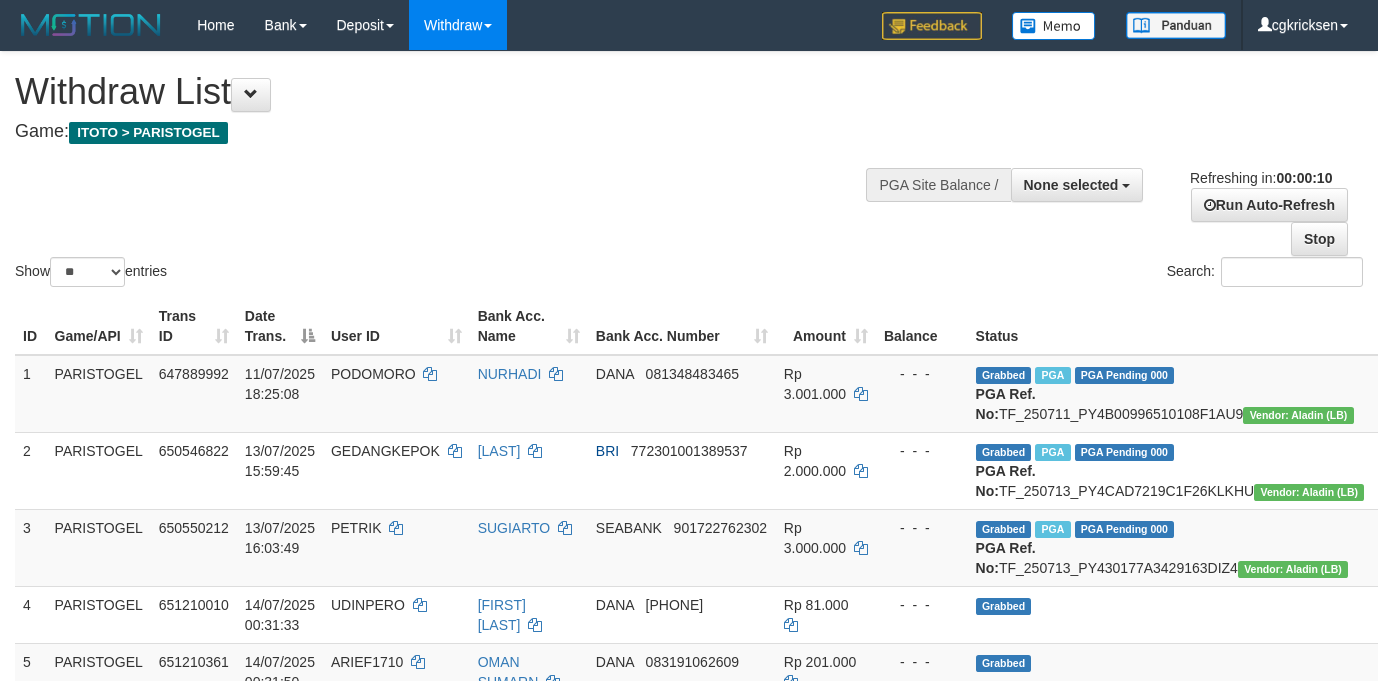 select 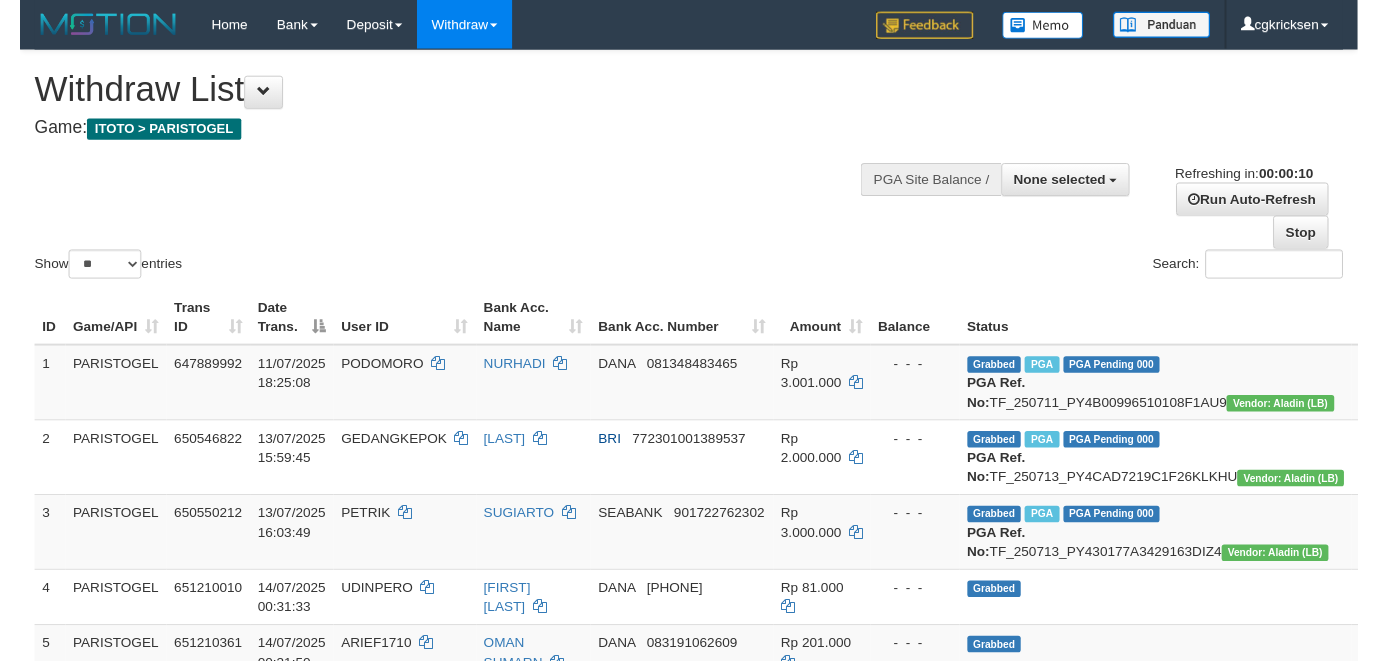 scroll, scrollTop: 0, scrollLeft: 0, axis: both 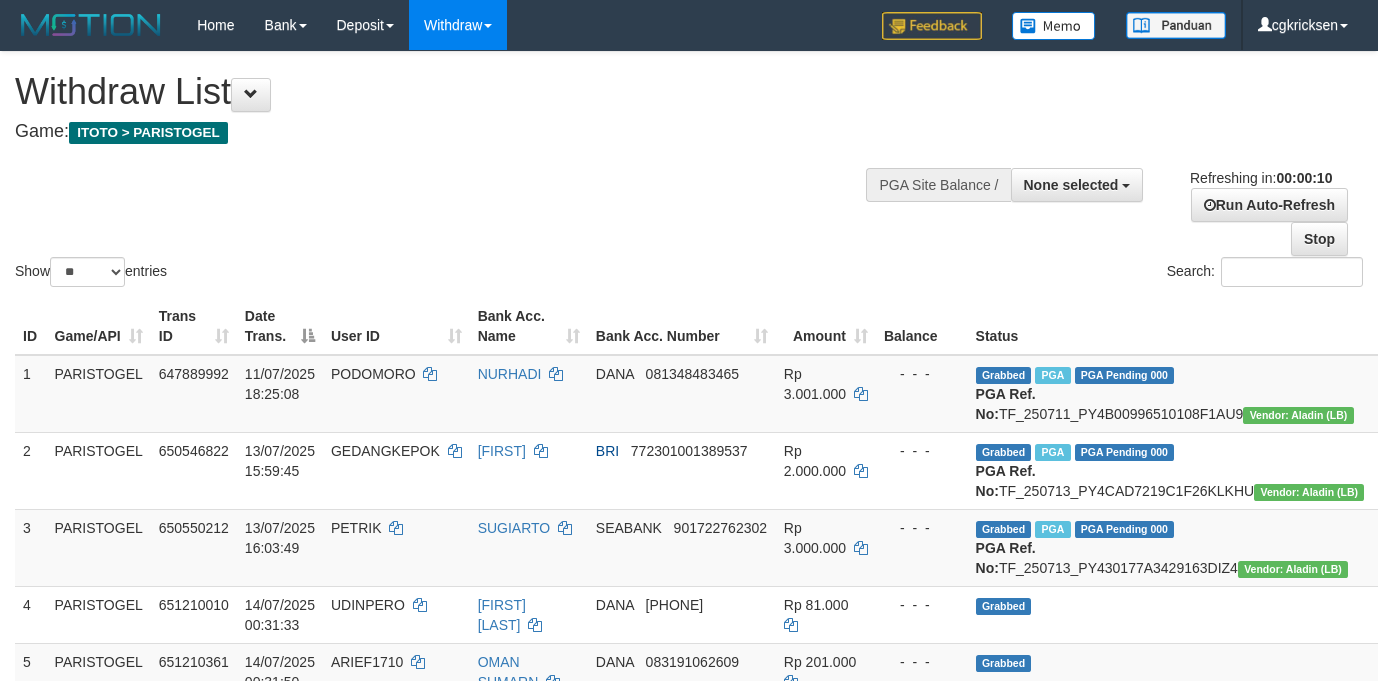 select 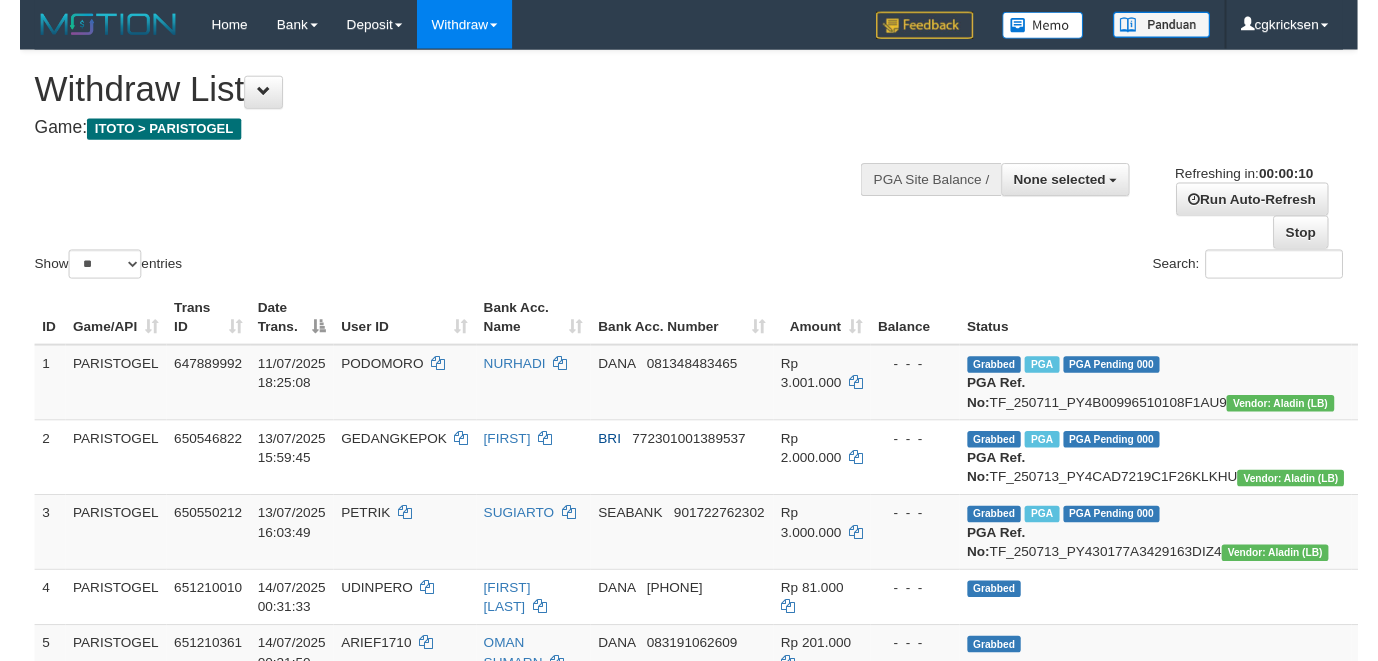scroll, scrollTop: 0, scrollLeft: 0, axis: both 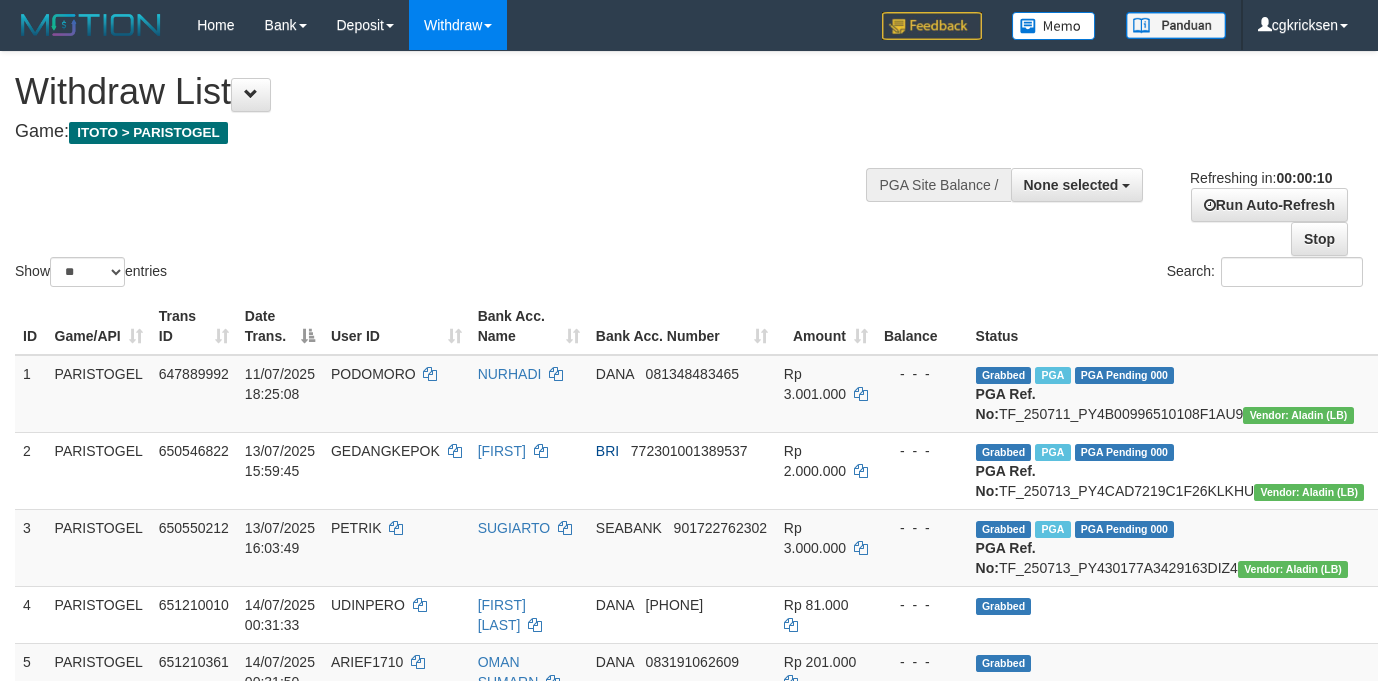 select 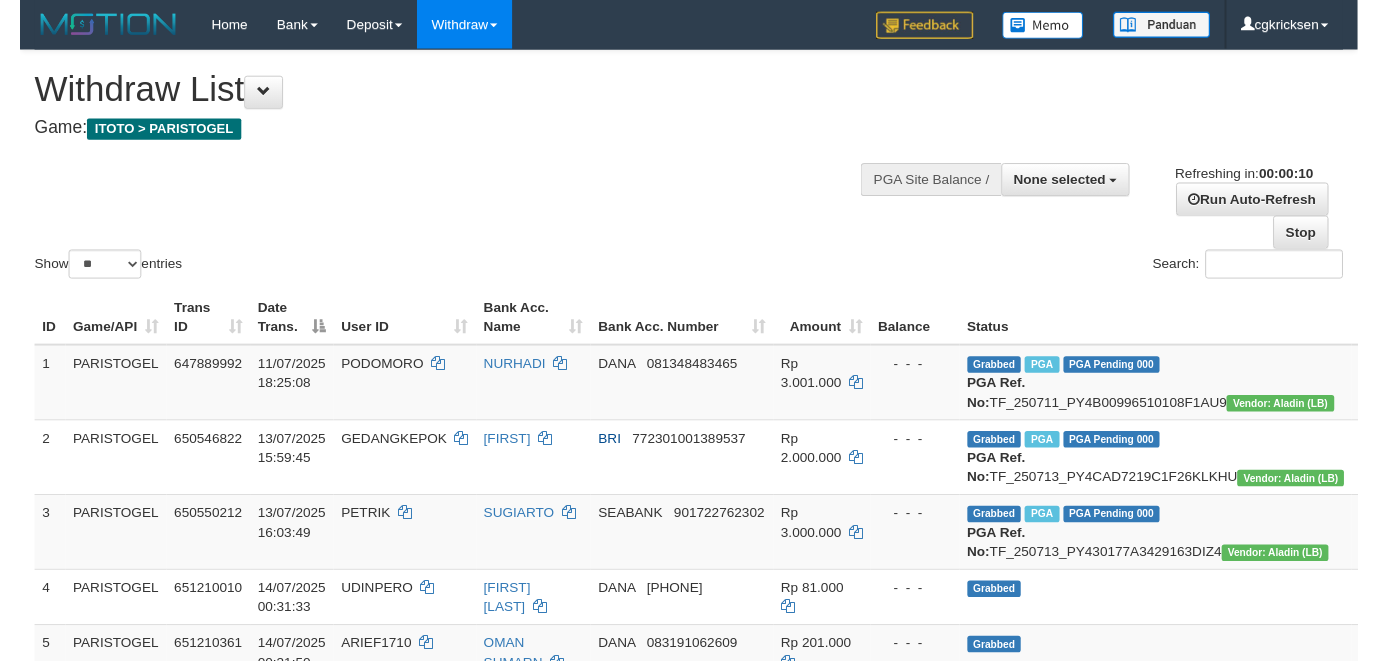 scroll, scrollTop: 0, scrollLeft: 0, axis: both 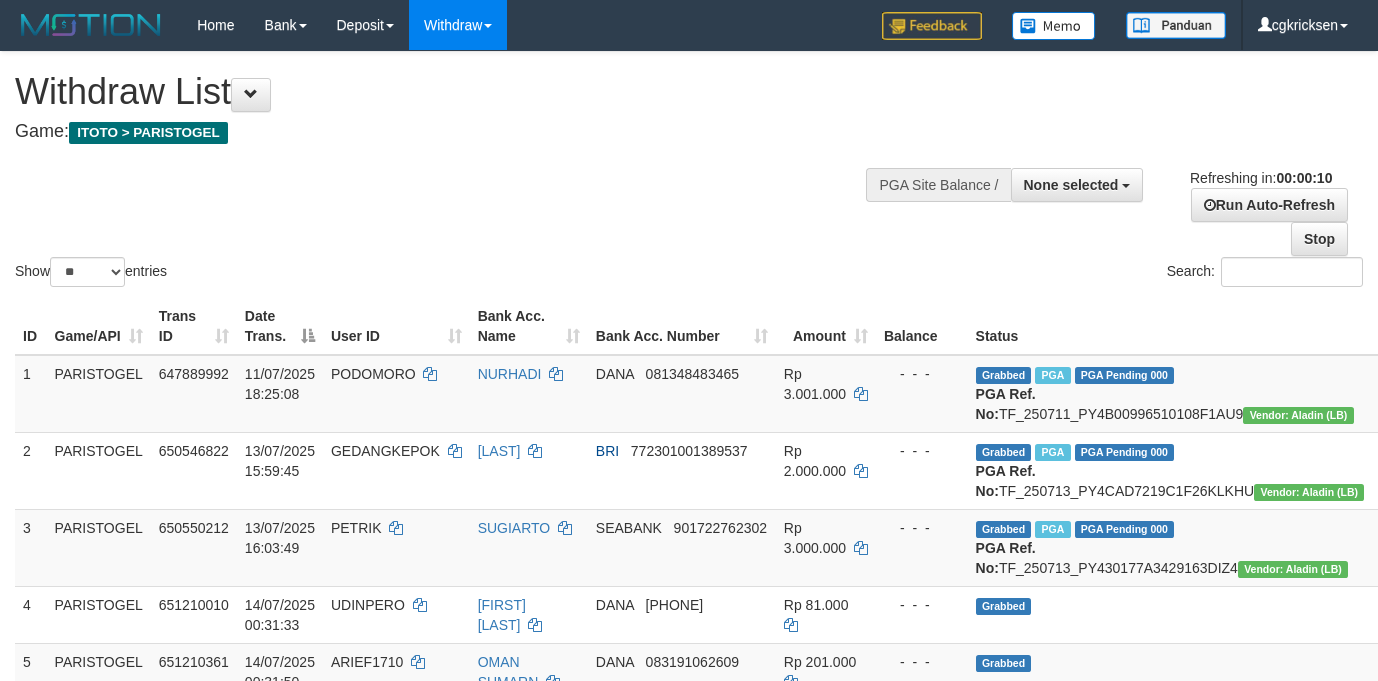 select 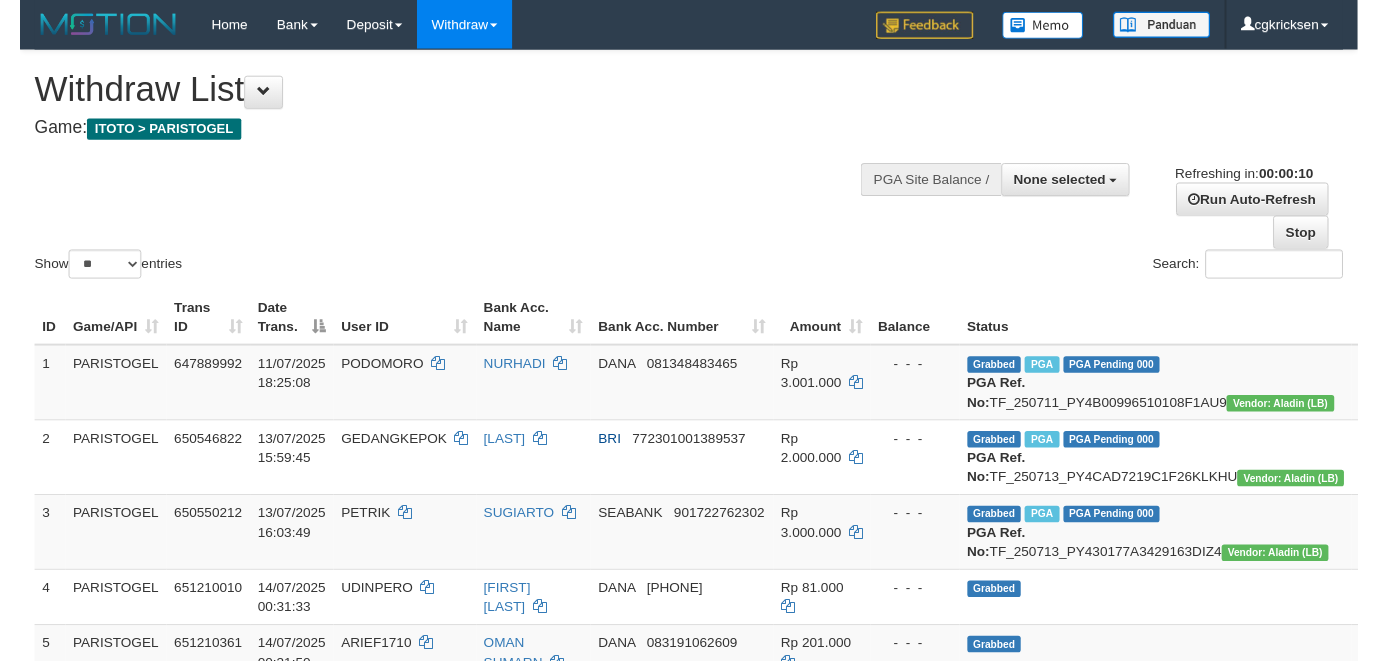 scroll, scrollTop: 0, scrollLeft: 0, axis: both 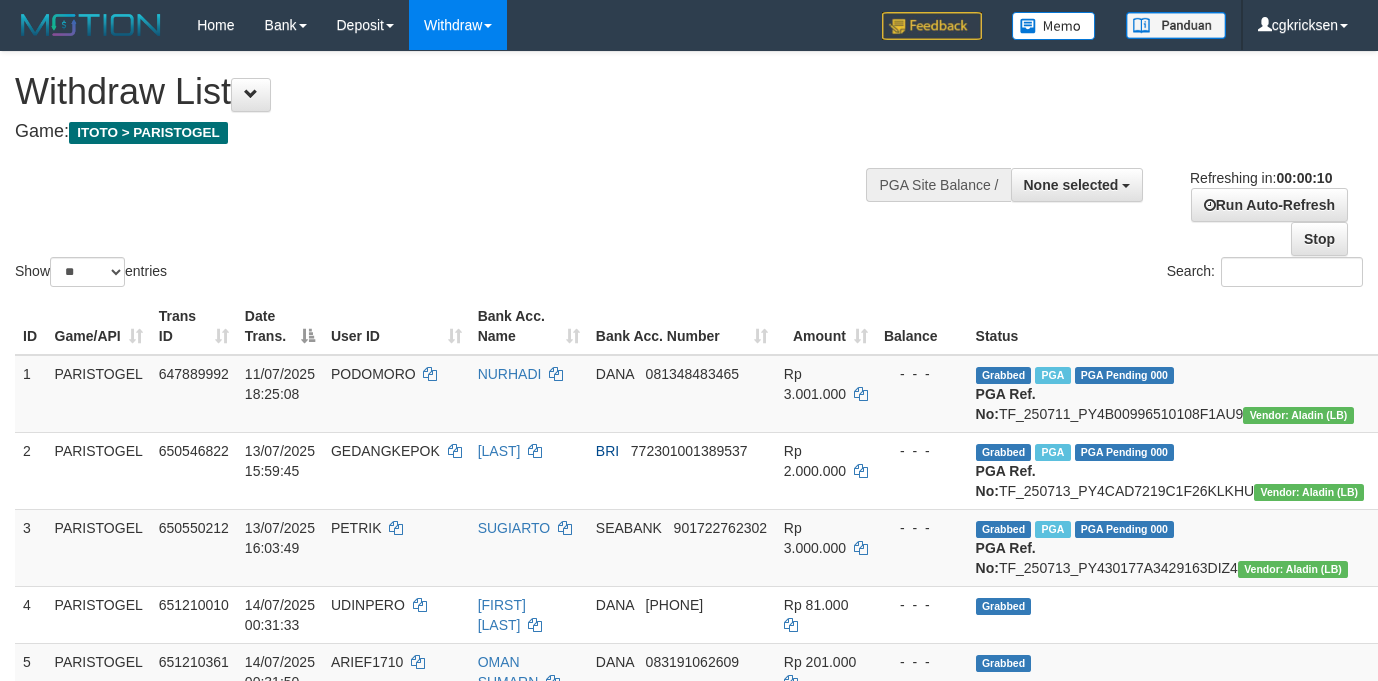 select 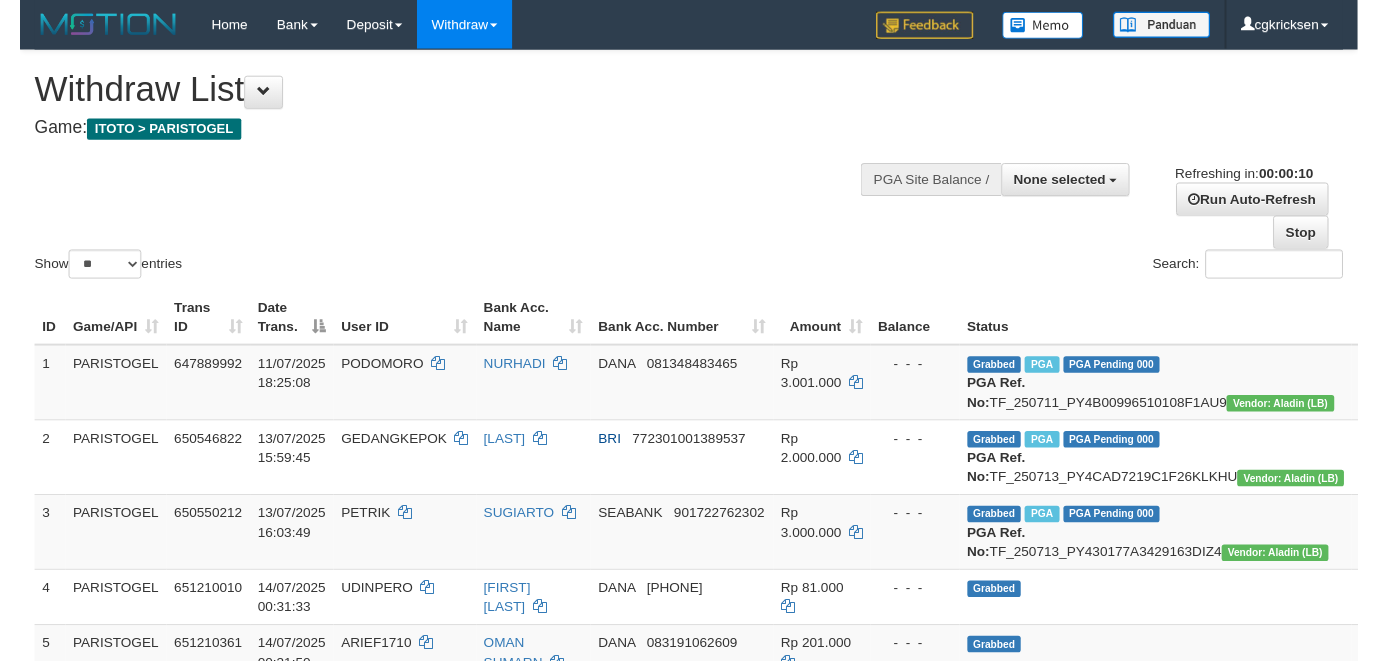 scroll, scrollTop: 0, scrollLeft: 0, axis: both 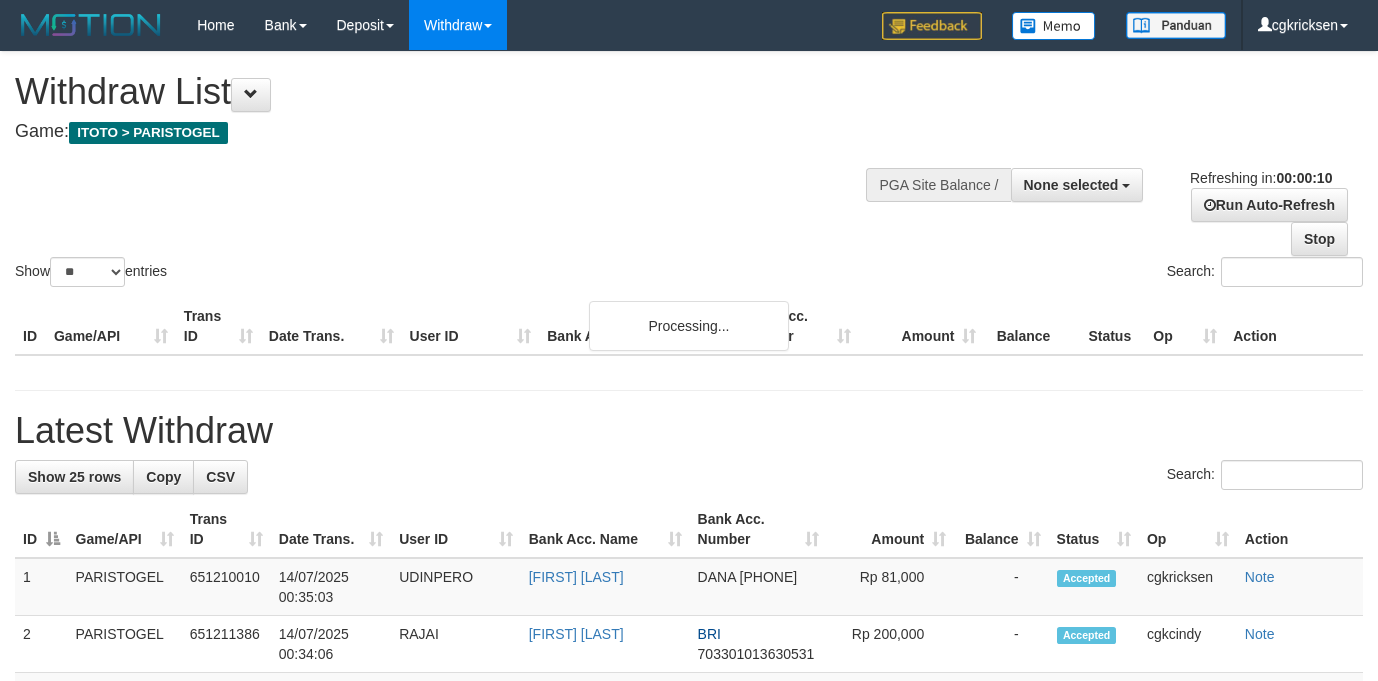 select 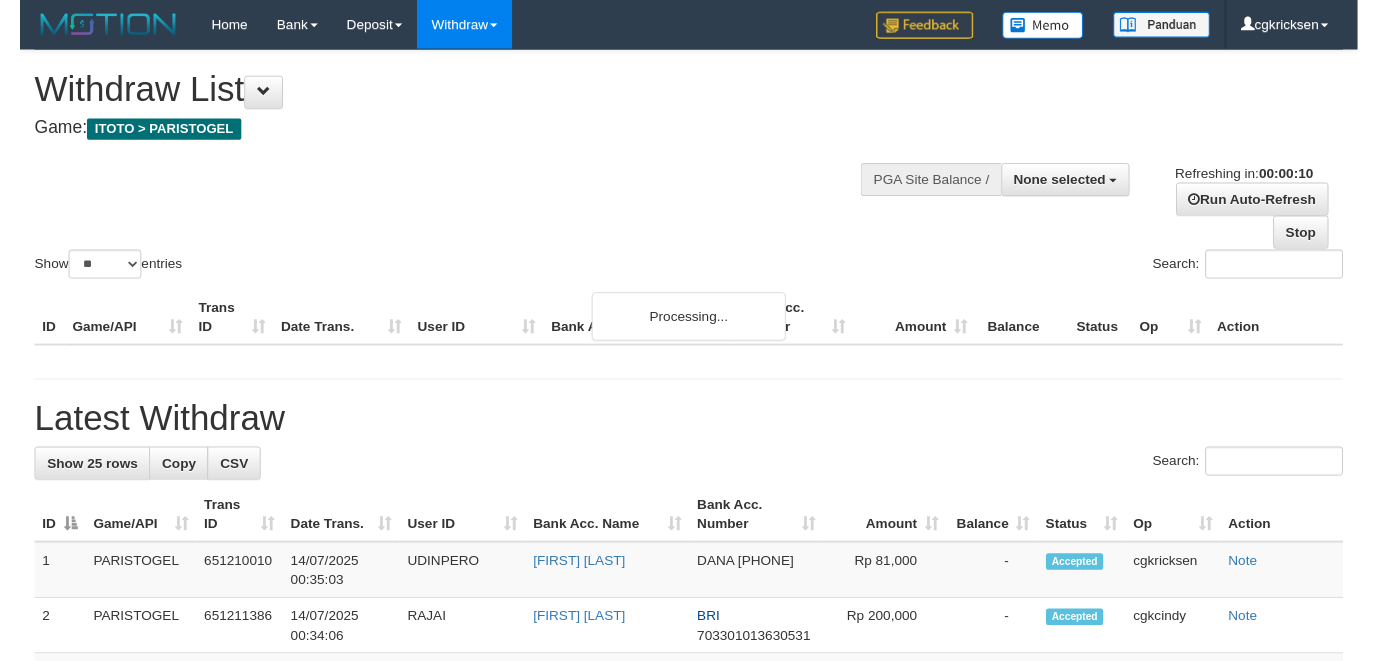 scroll, scrollTop: 0, scrollLeft: 0, axis: both 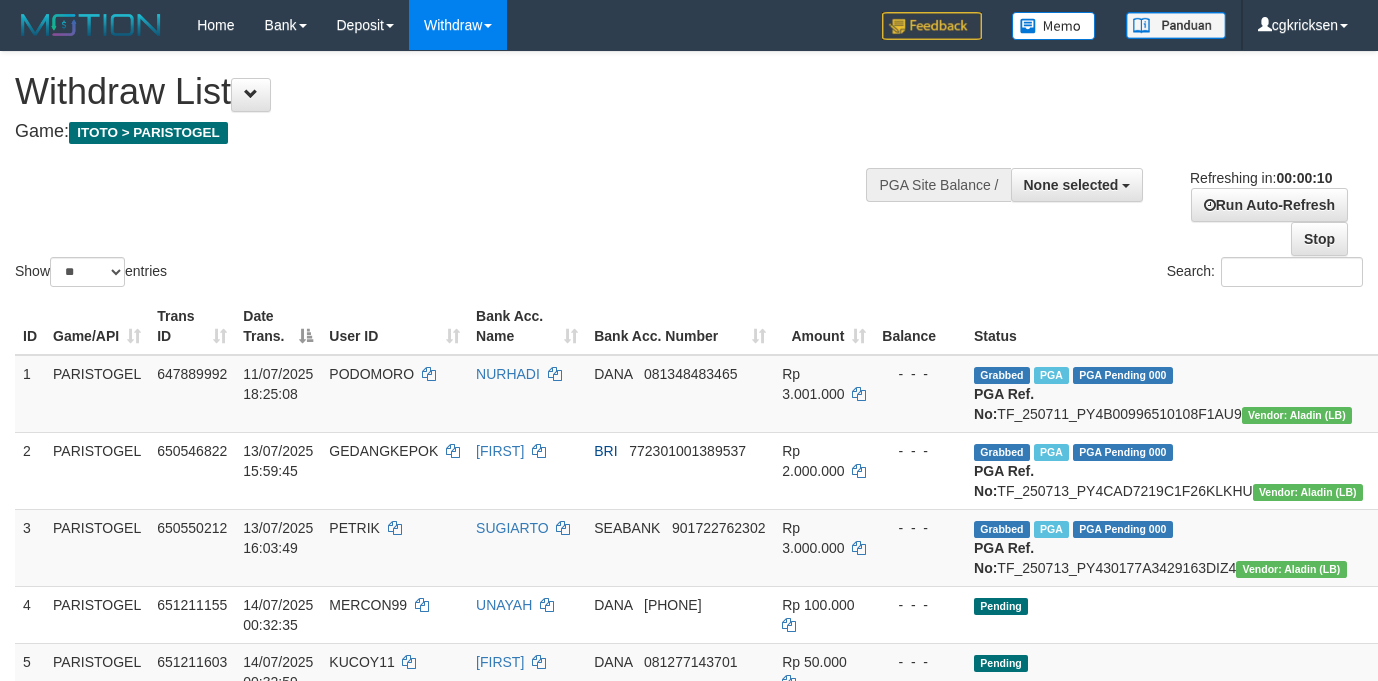 select 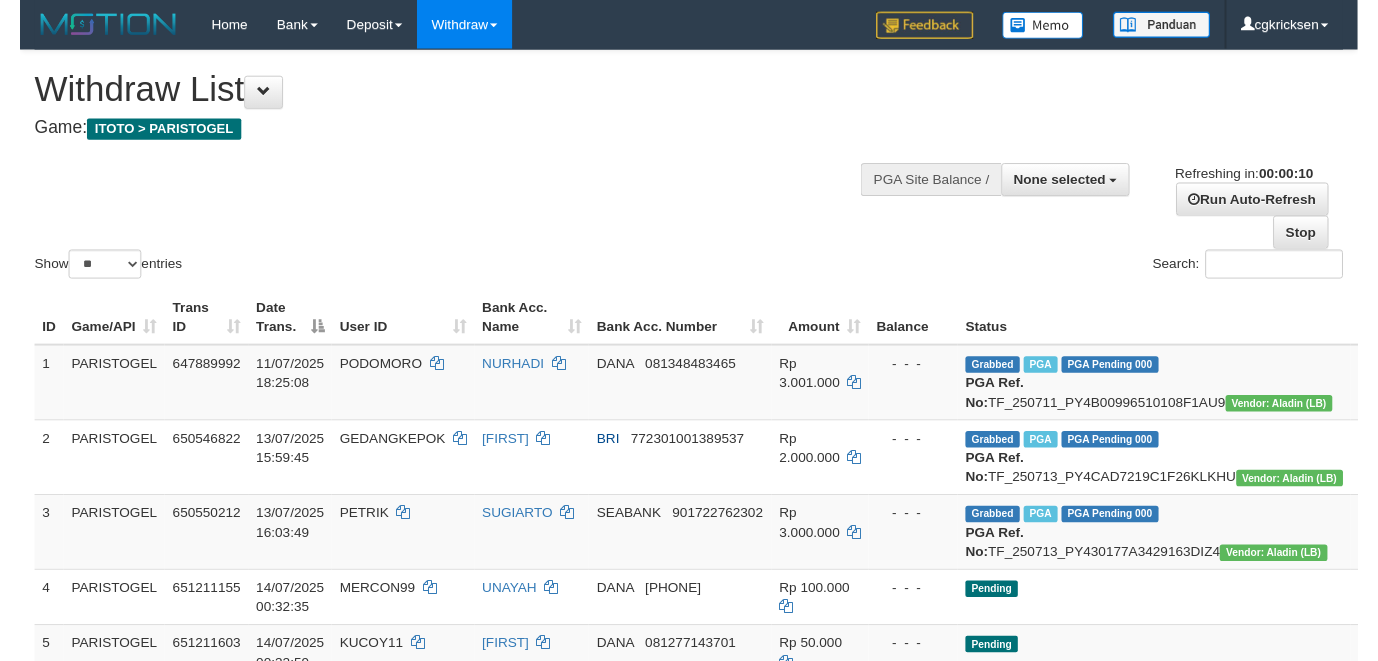 scroll, scrollTop: 0, scrollLeft: 0, axis: both 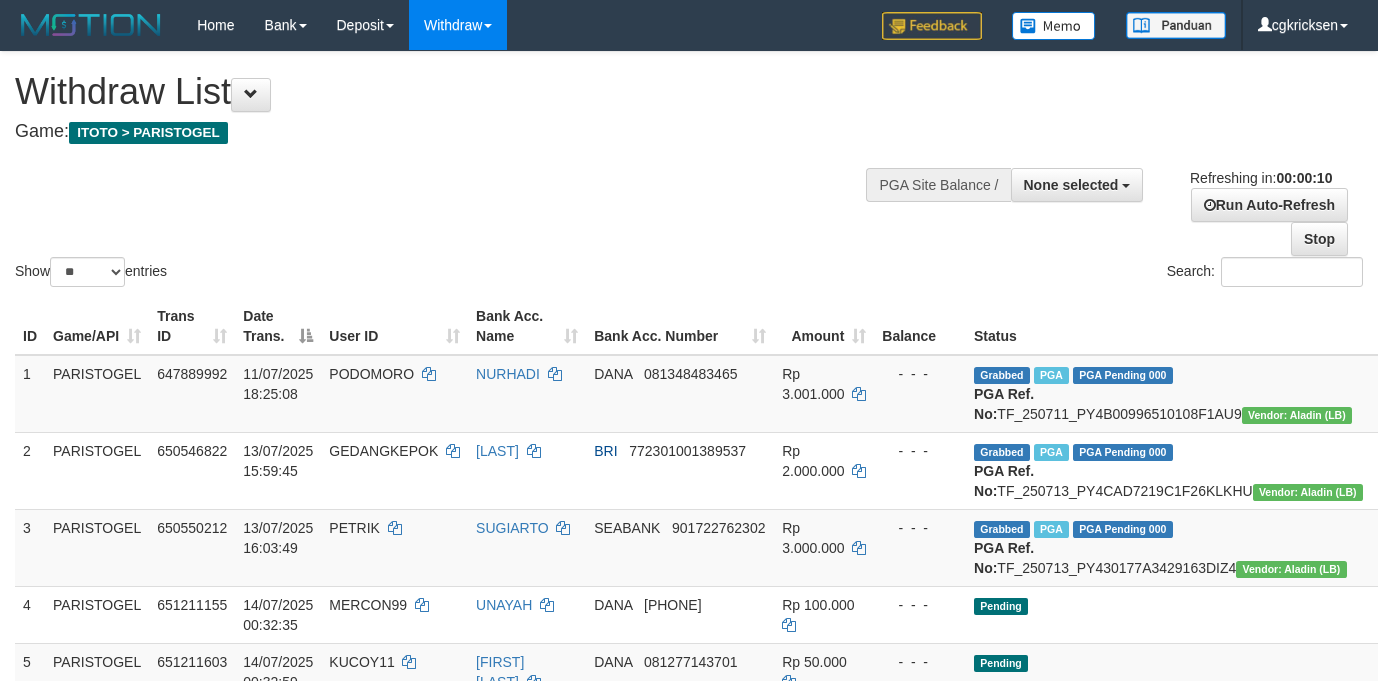 select 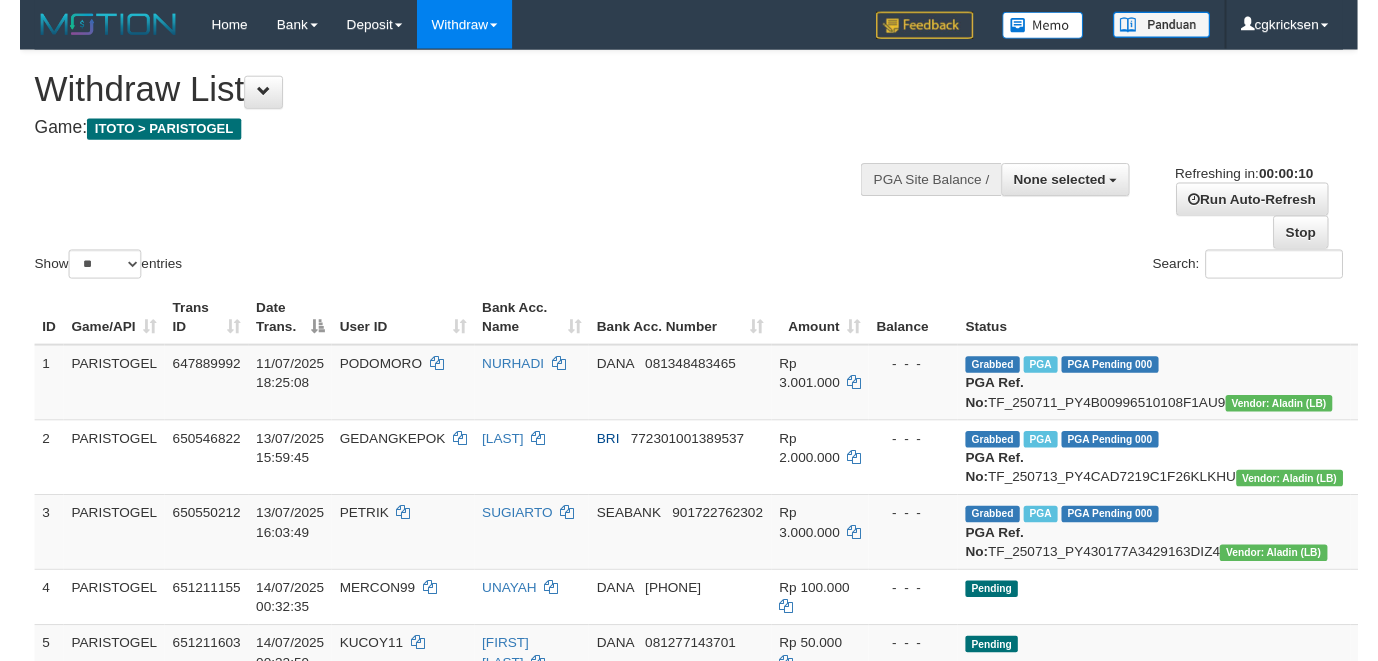scroll, scrollTop: 0, scrollLeft: 0, axis: both 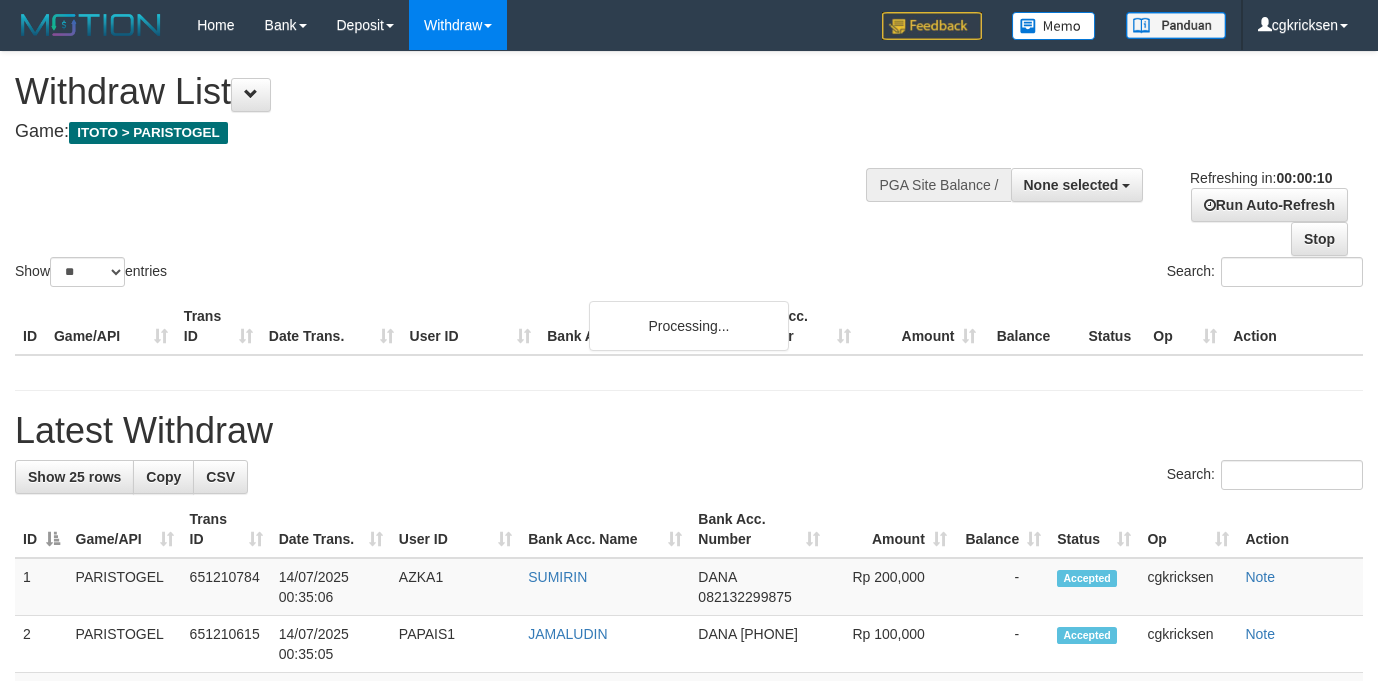 select 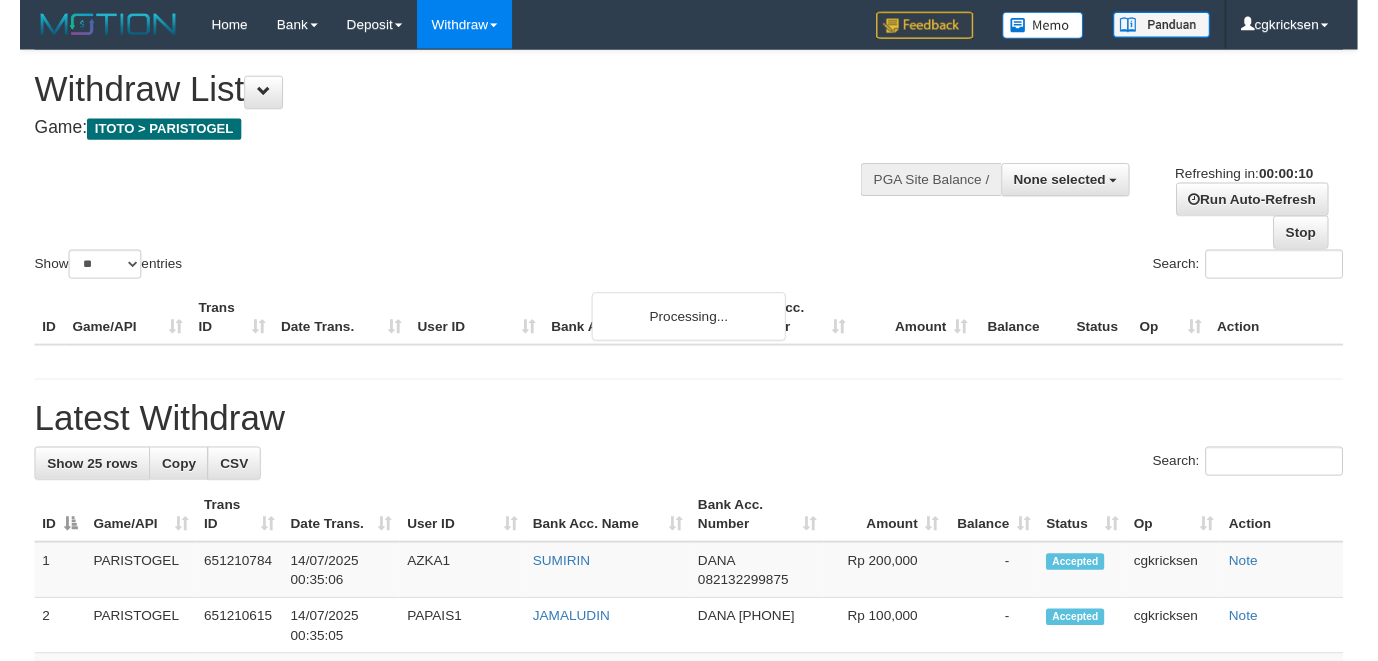 scroll, scrollTop: 0, scrollLeft: 0, axis: both 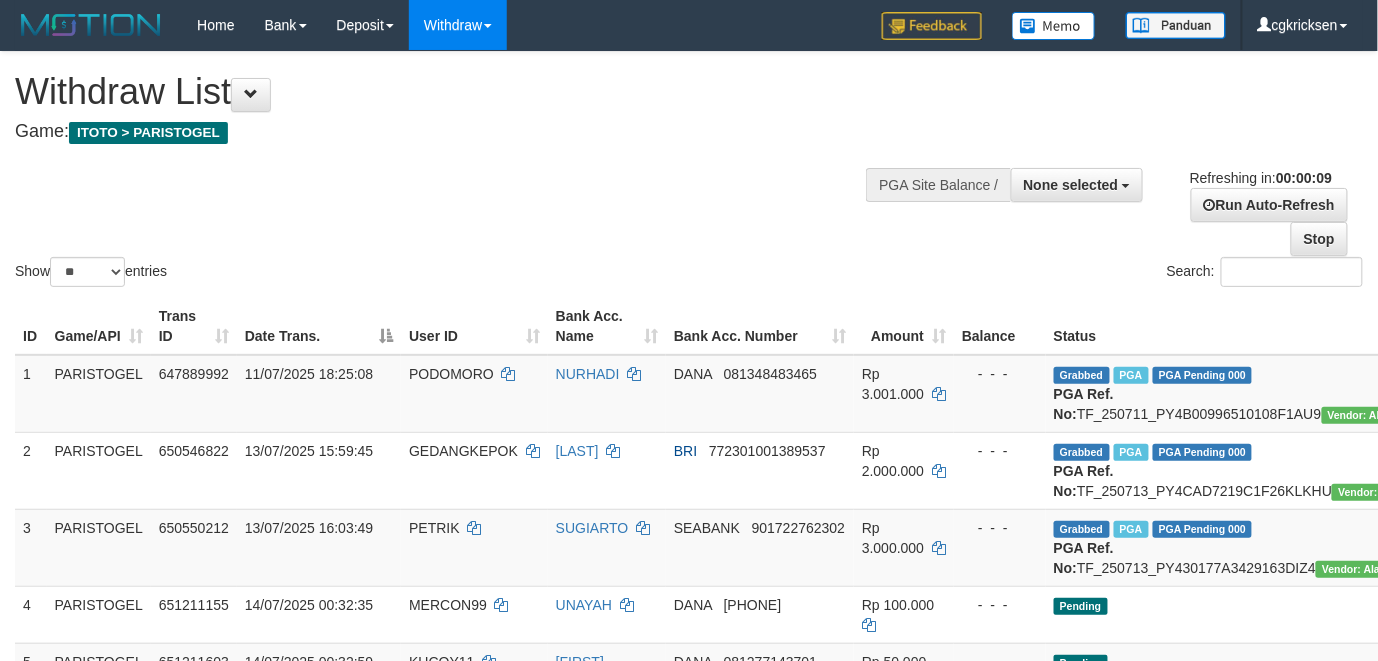 click on "**********" at bounding box center [1153, 204] 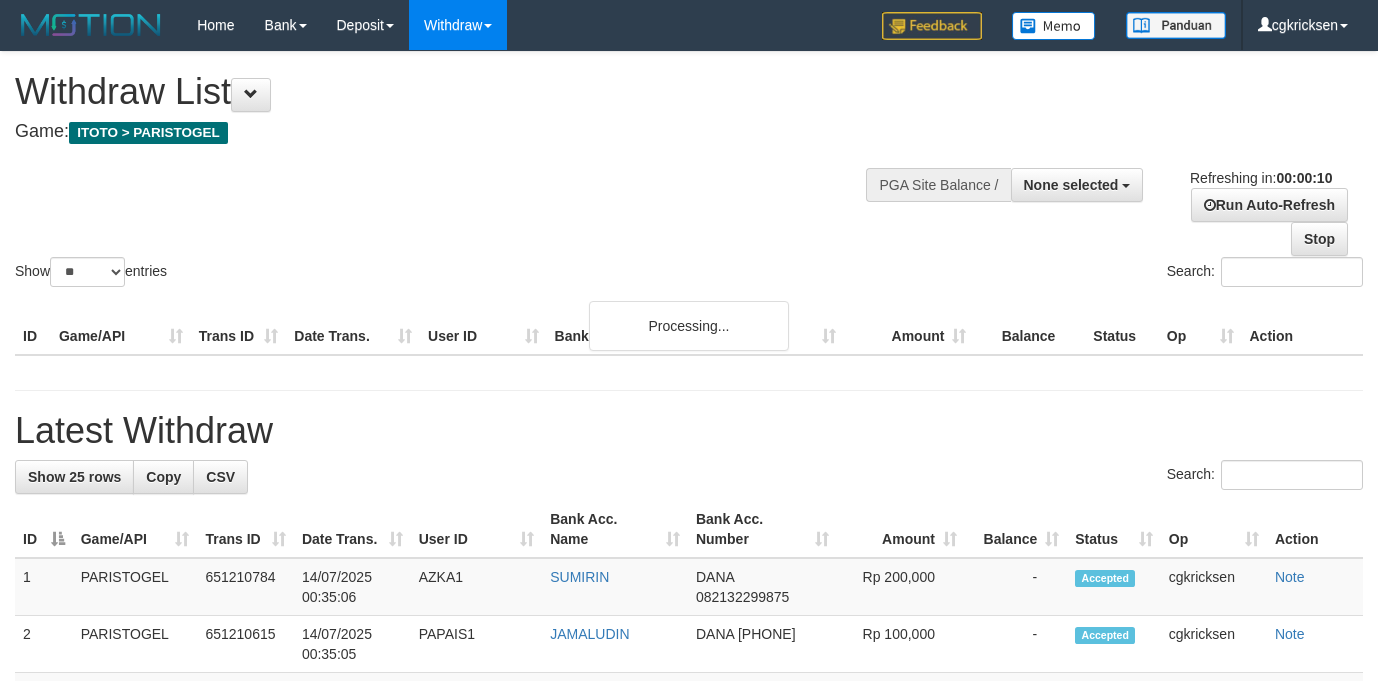 select 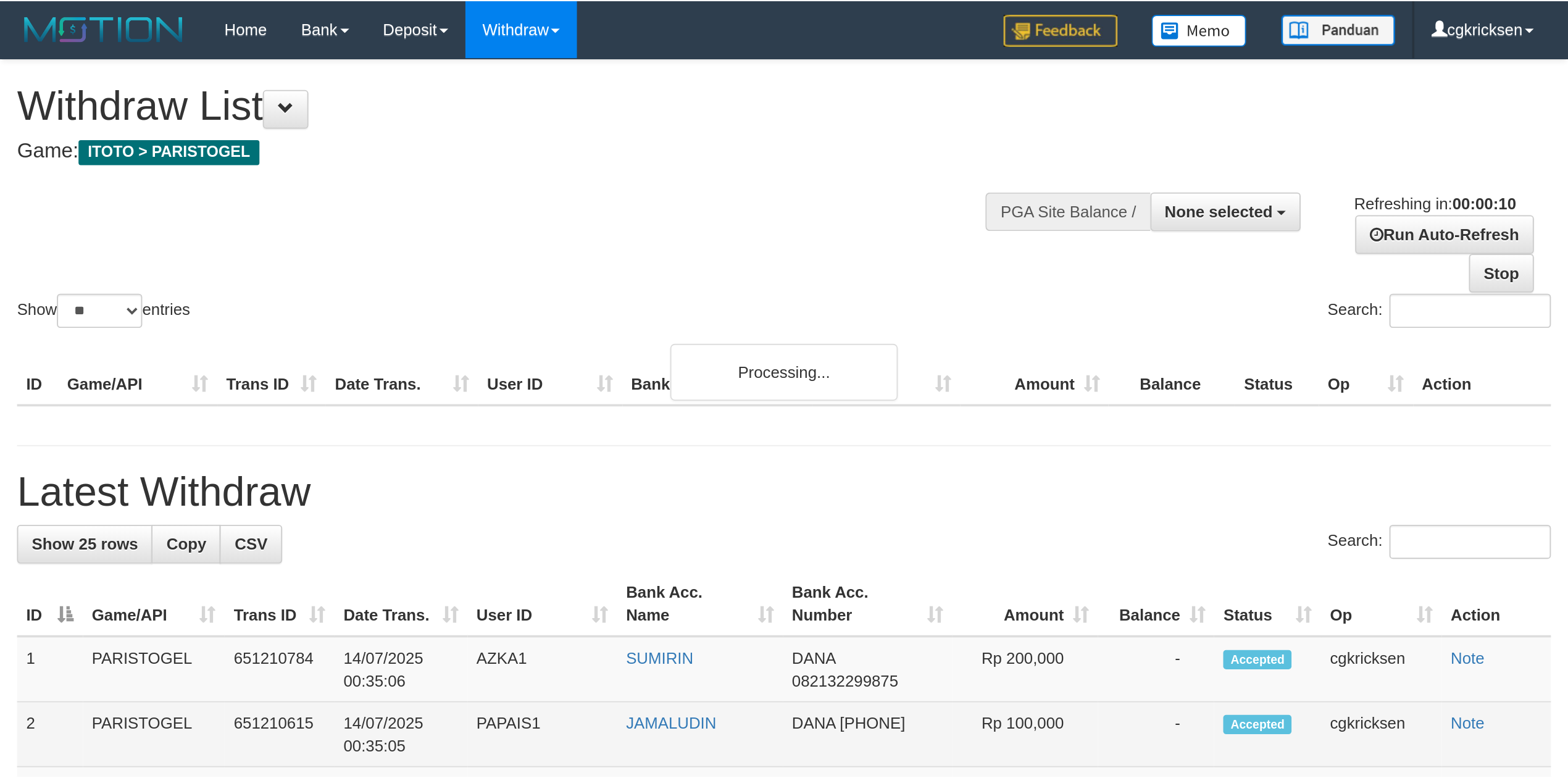 scroll, scrollTop: 0, scrollLeft: 0, axis: both 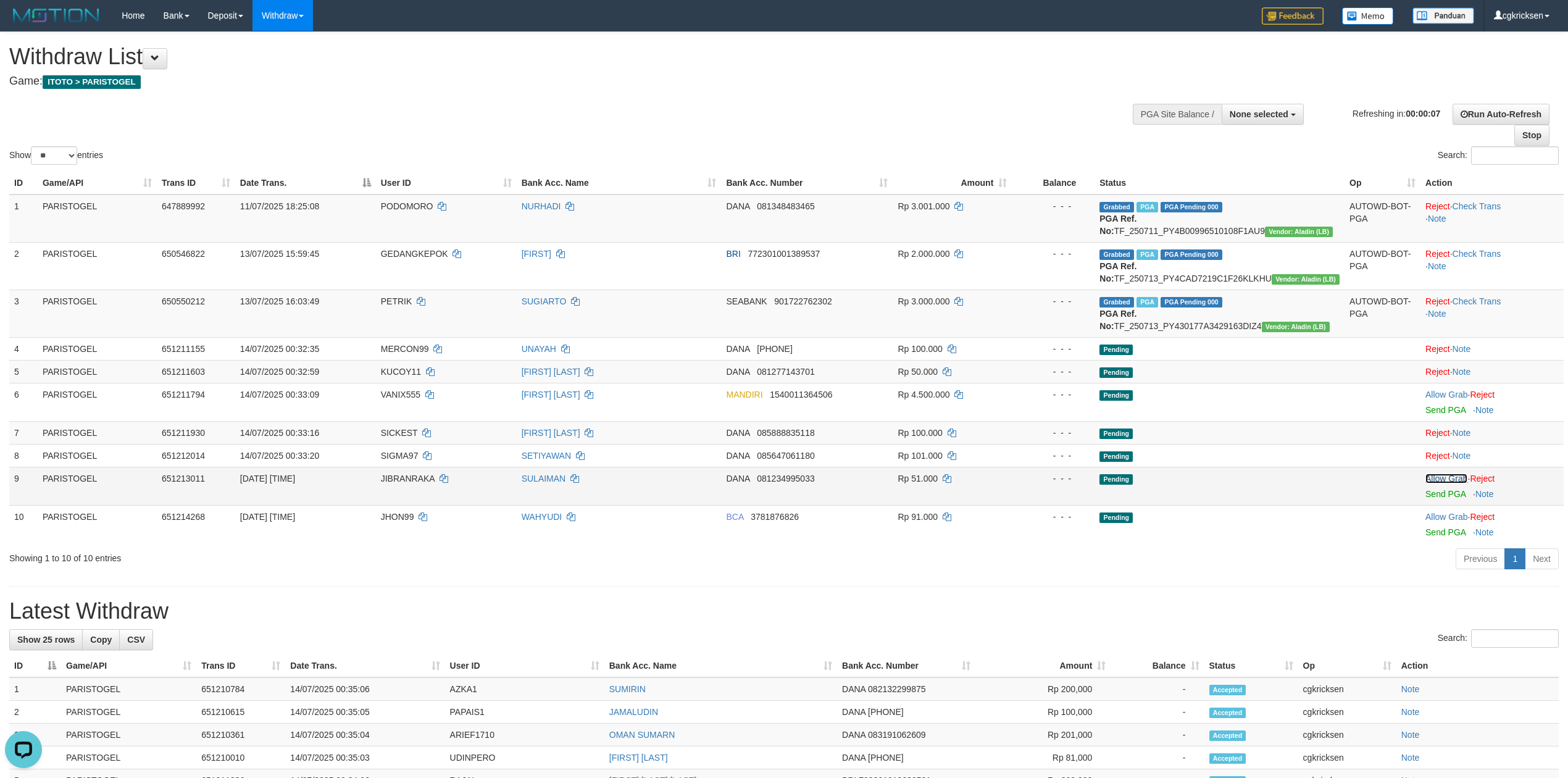 click on "Allow Grab" at bounding box center (1446, 479) 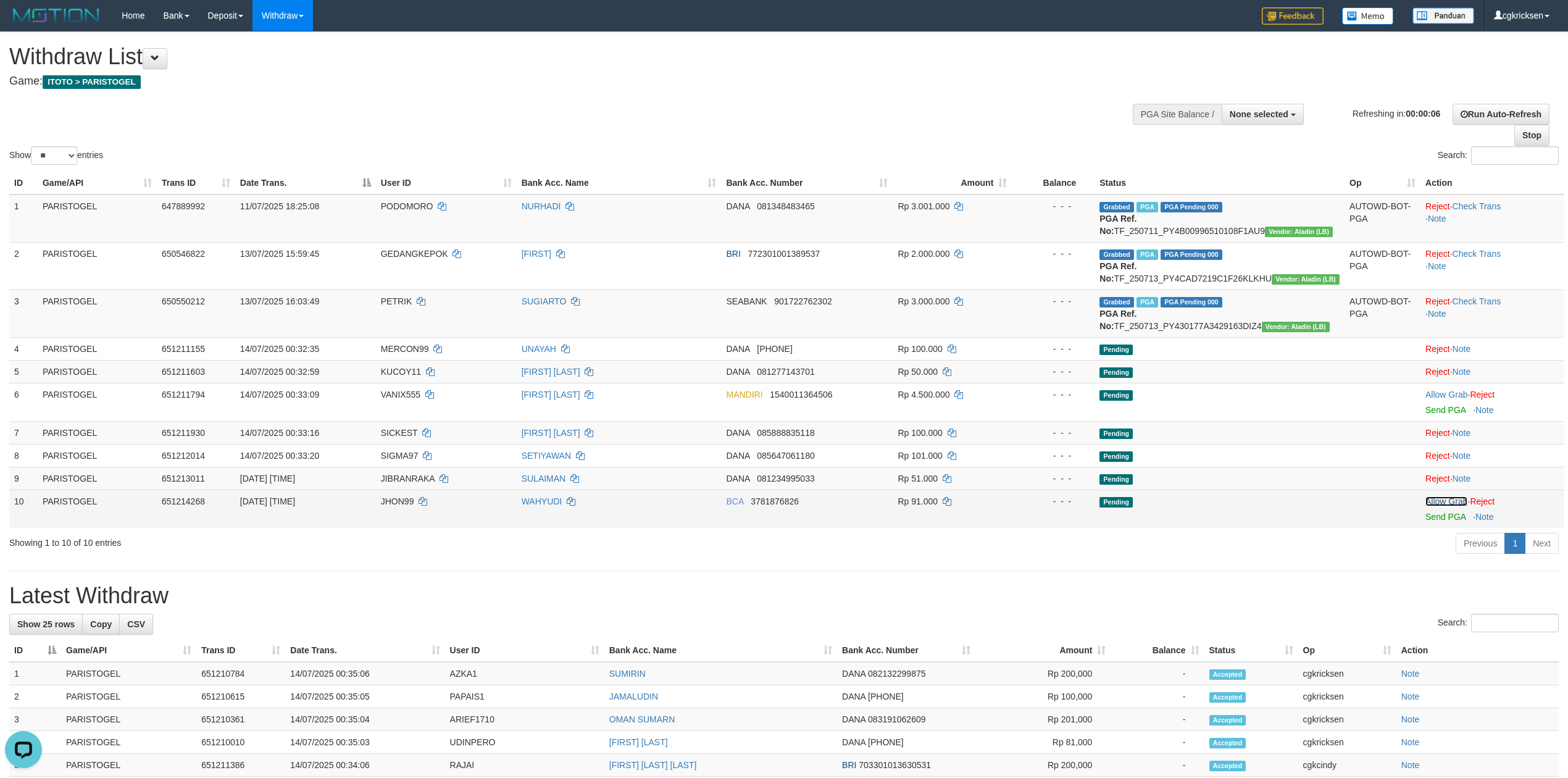 click on "Allow Grab" at bounding box center (1446, 501) 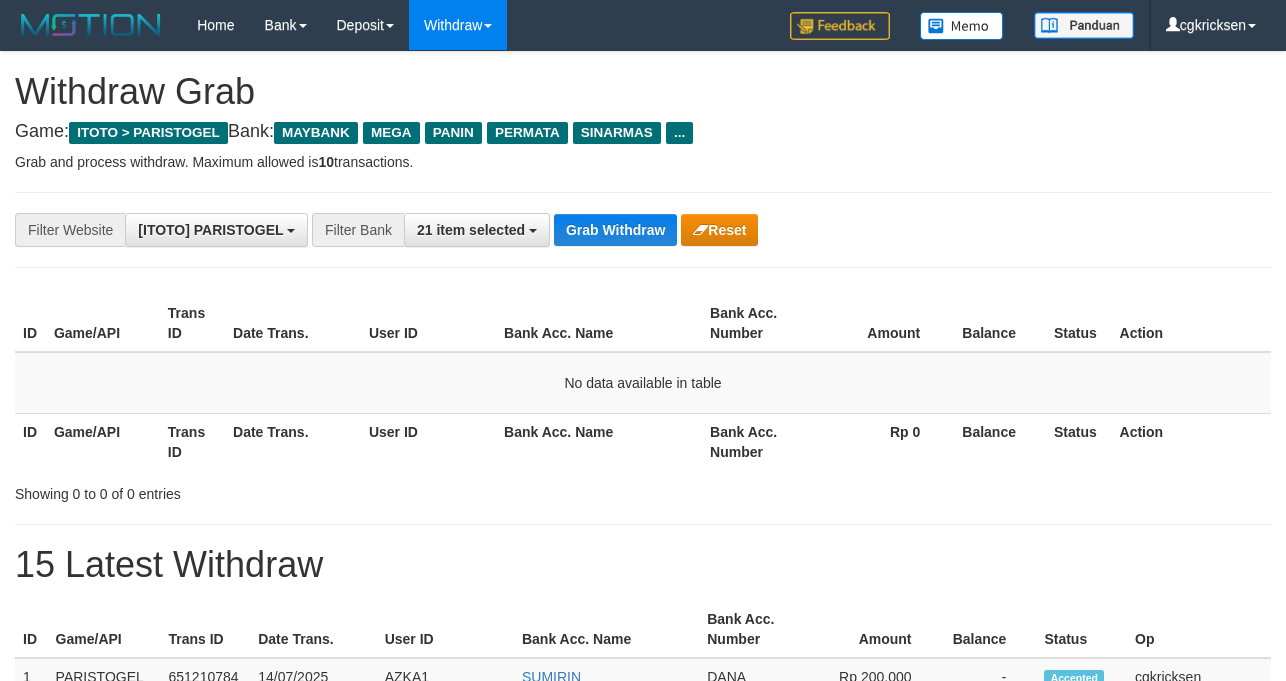 scroll, scrollTop: 0, scrollLeft: 0, axis: both 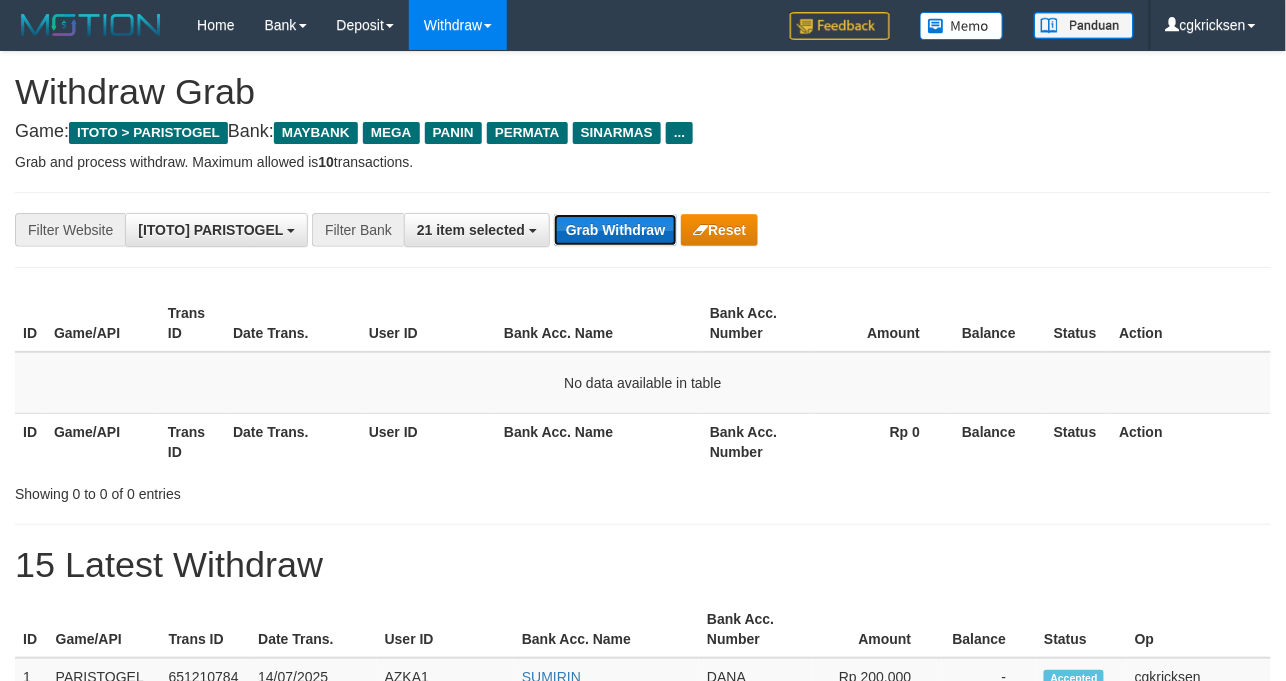 click on "Grab Withdraw" at bounding box center (615, 230) 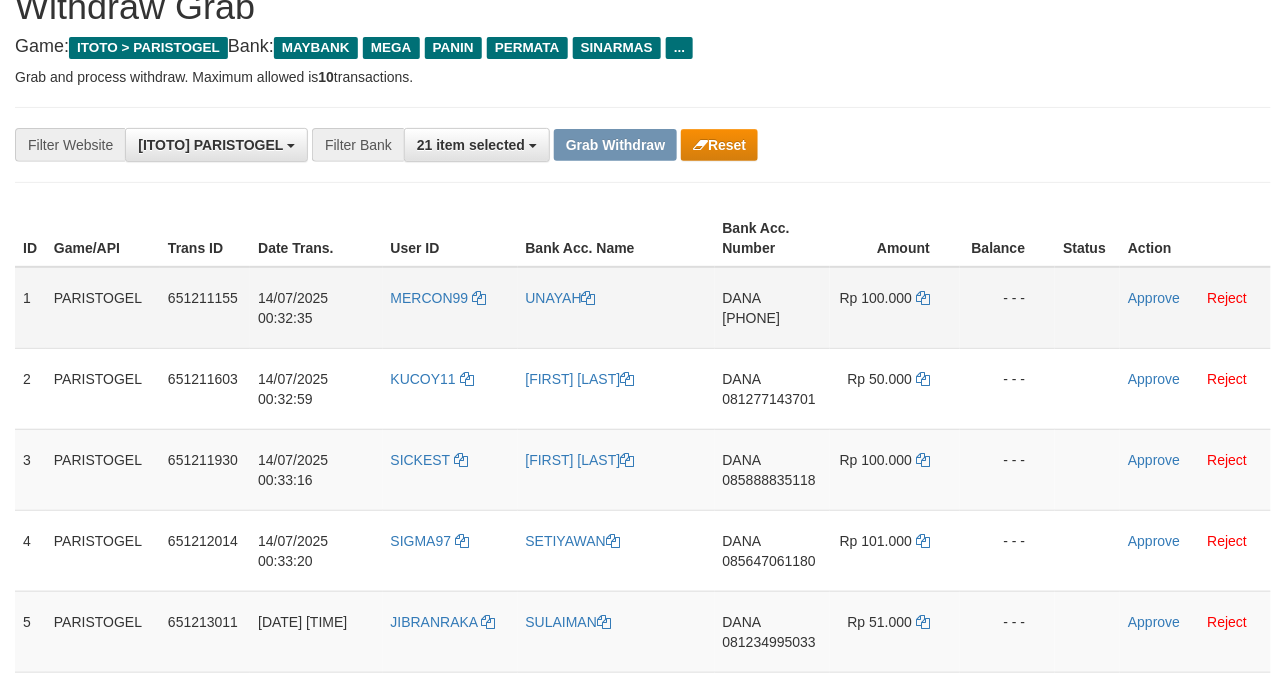 scroll, scrollTop: 133, scrollLeft: 0, axis: vertical 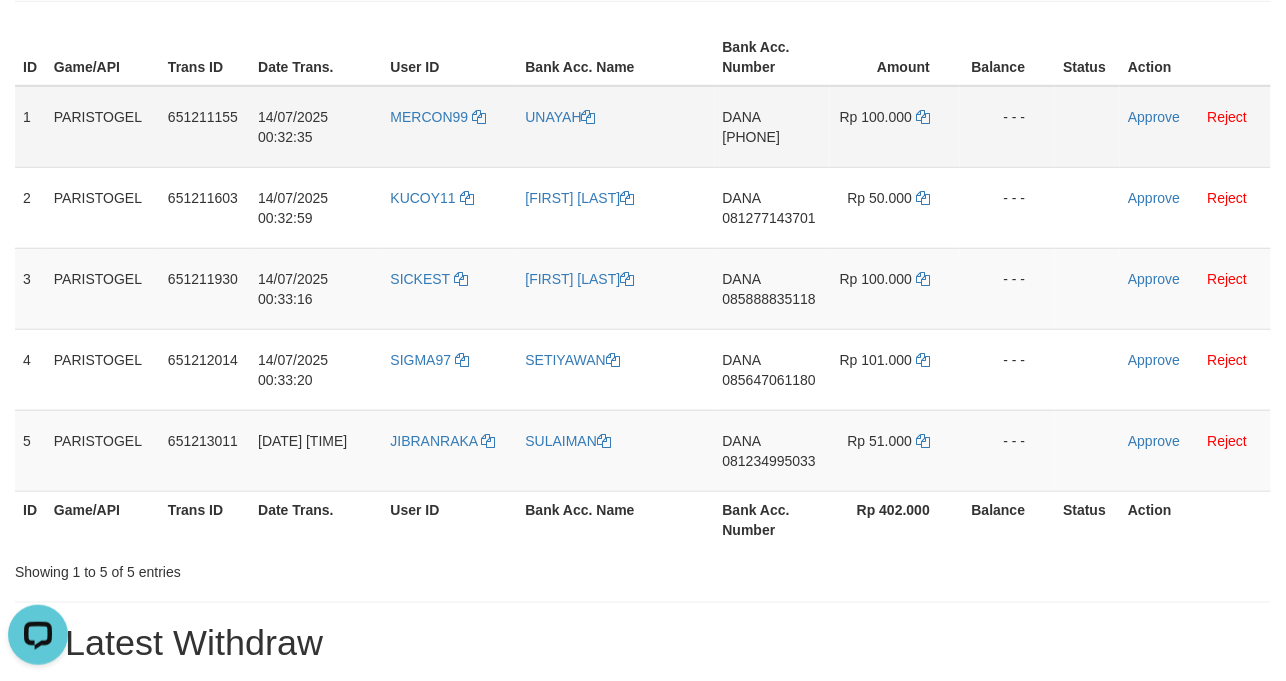click on "MERCON99" at bounding box center [450, 127] 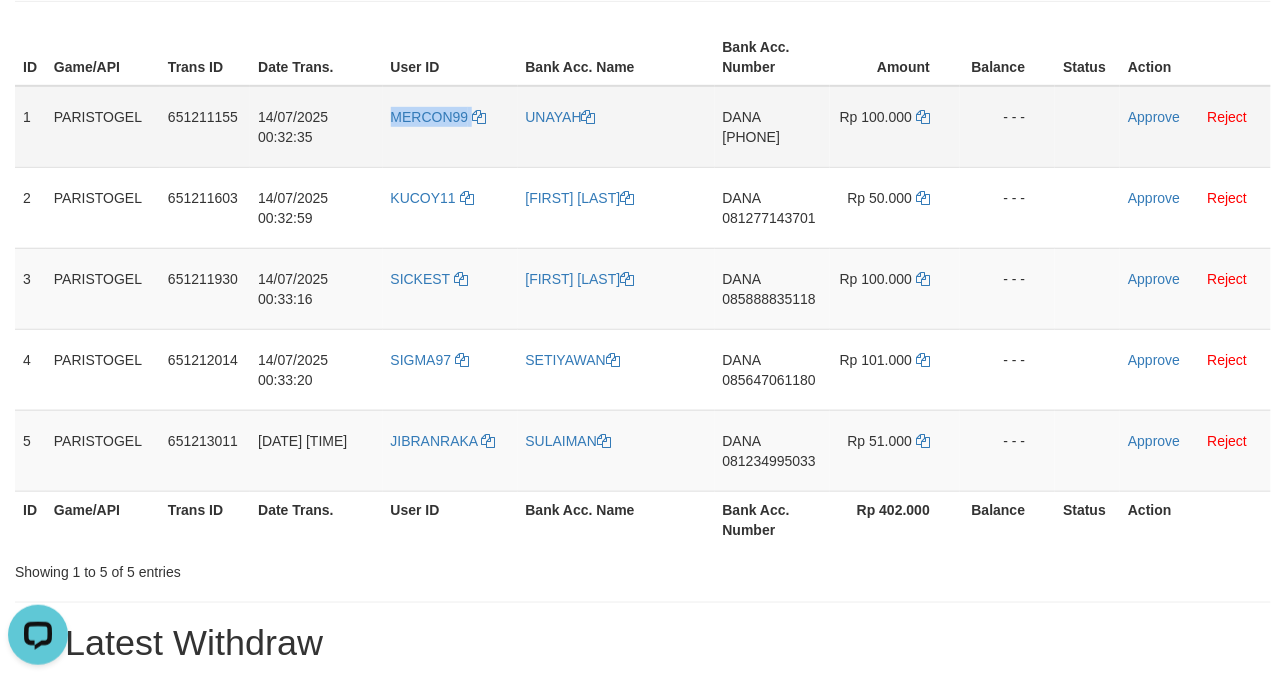 click on "MERCON99" at bounding box center (450, 127) 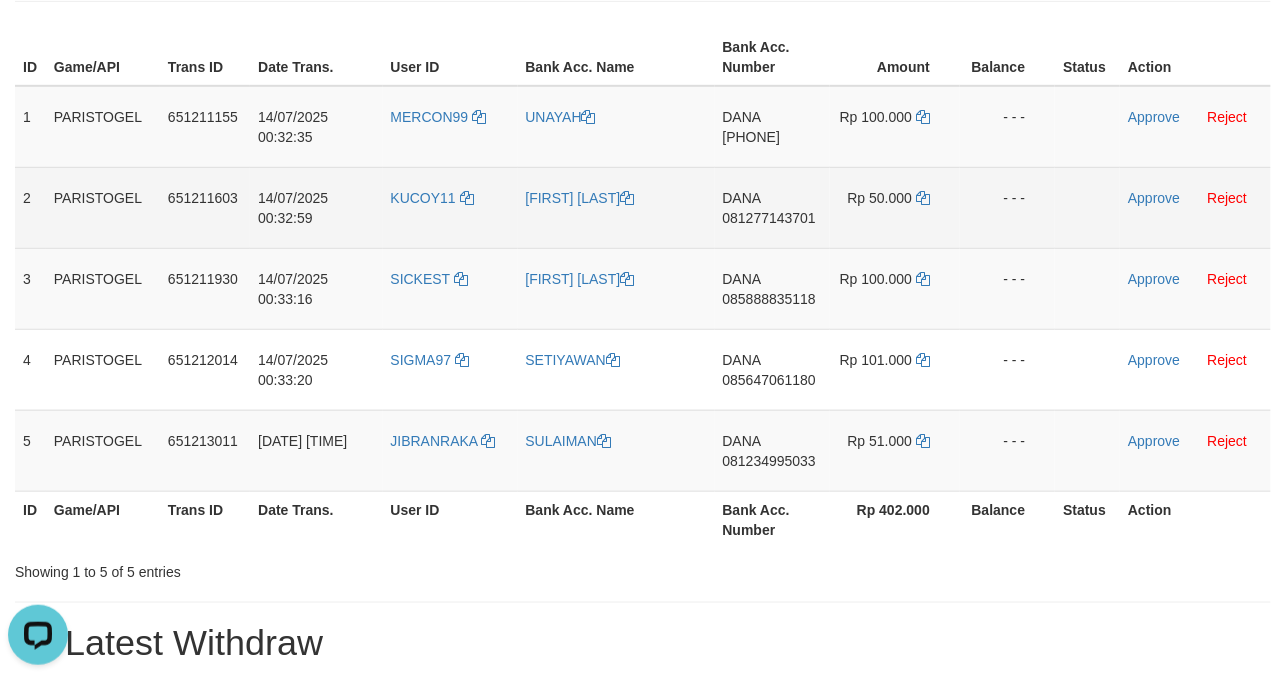 click on "KUCOY11" at bounding box center [450, 207] 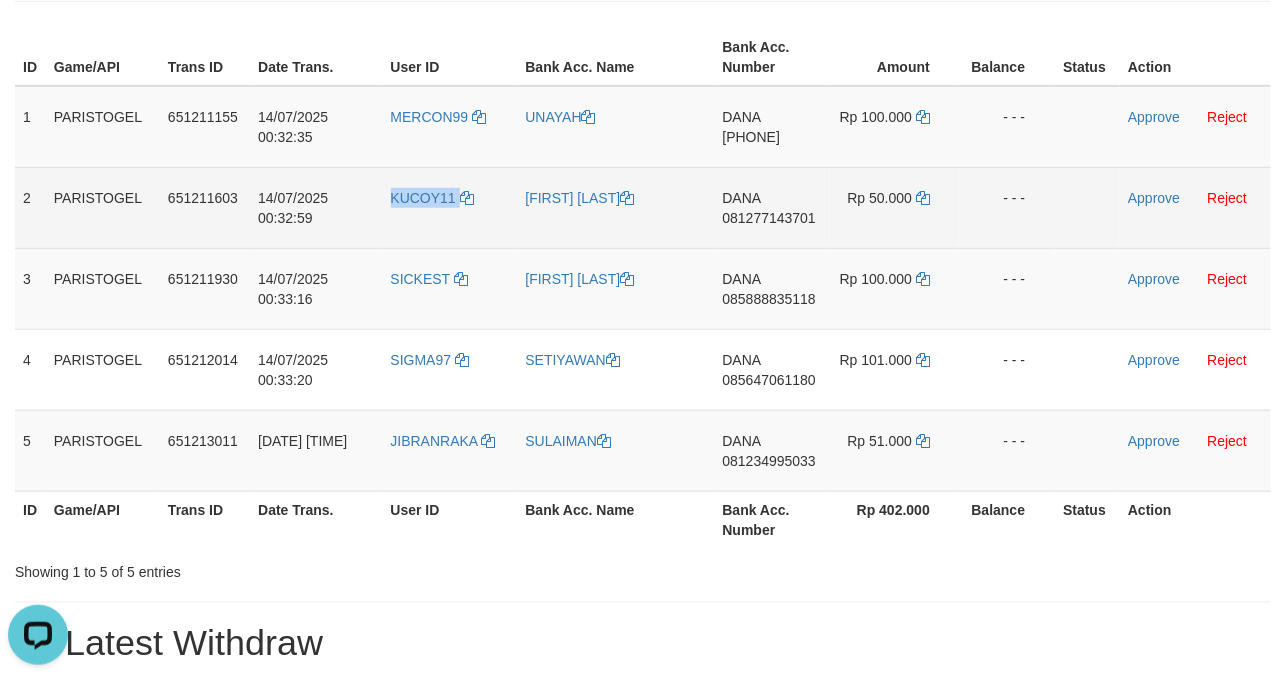 click on "KUCOY11" at bounding box center (450, 207) 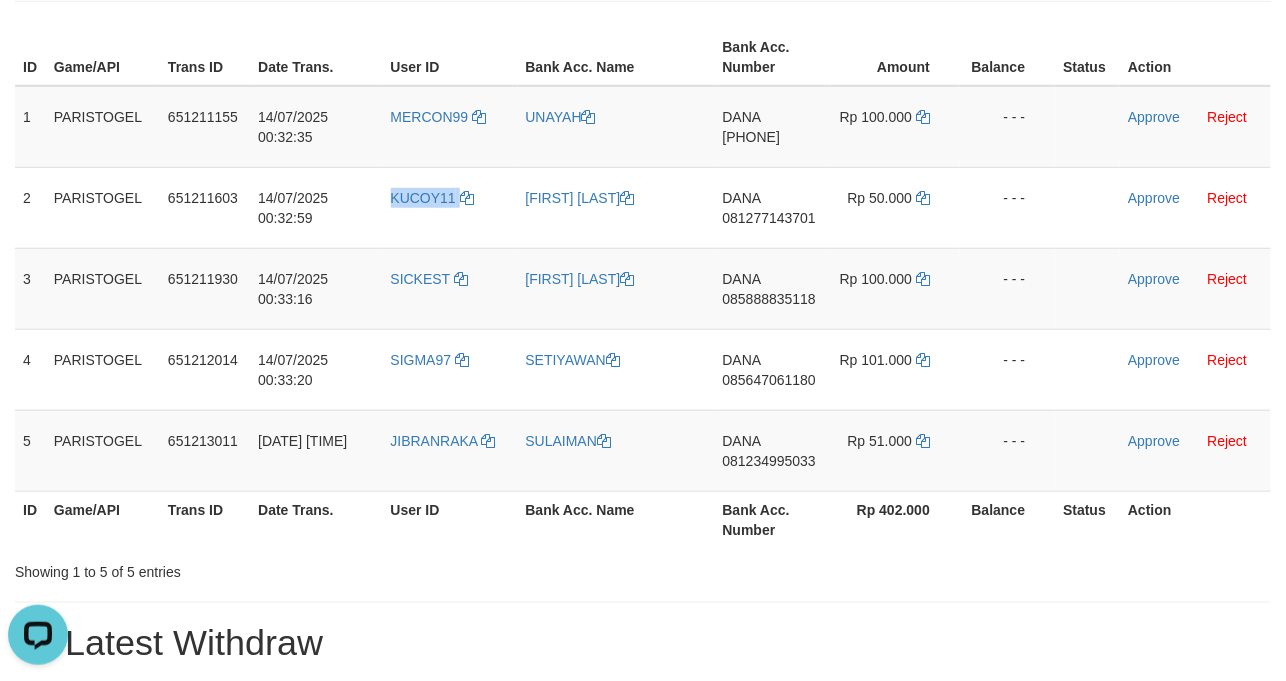 copy on "KUCOY11" 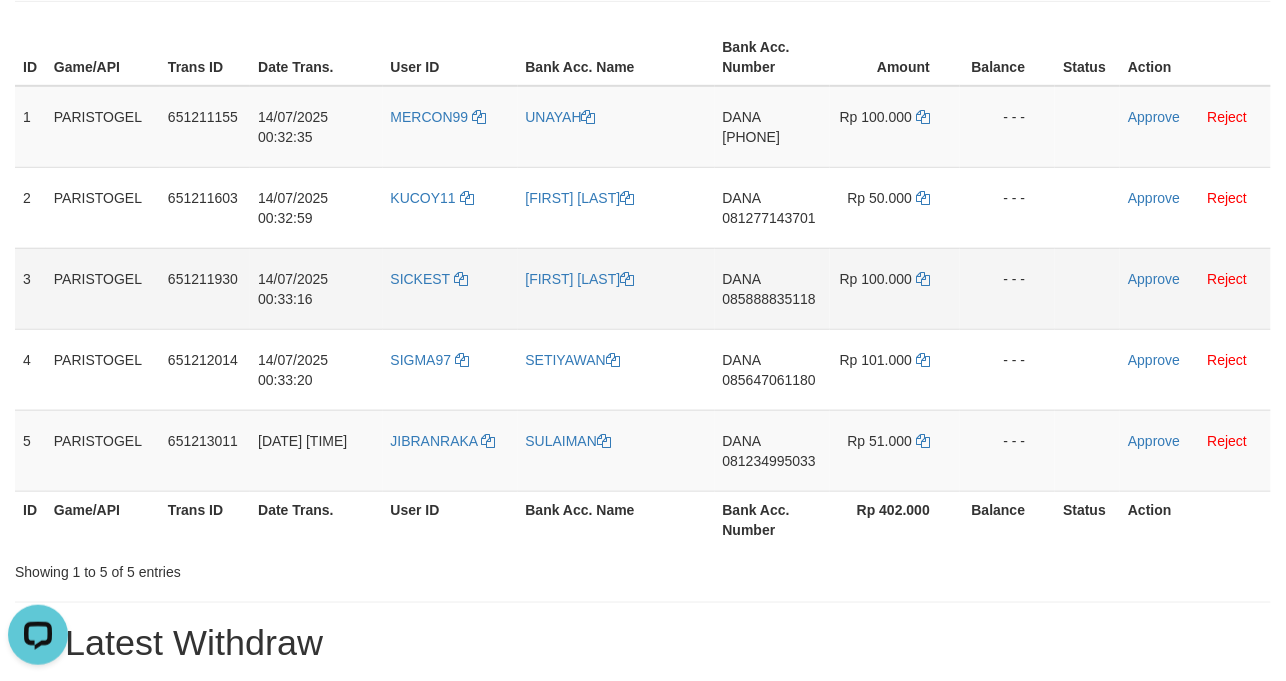 click on "SICKEST" at bounding box center (450, 288) 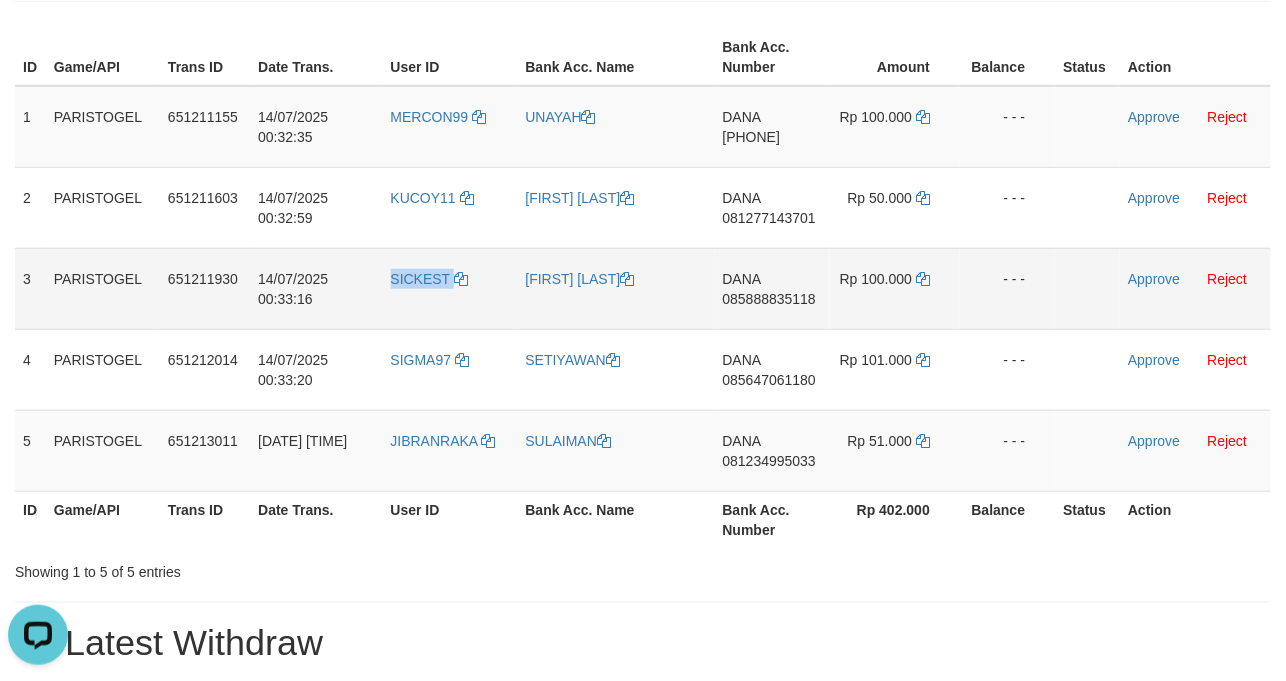 click on "SICKEST" at bounding box center (450, 288) 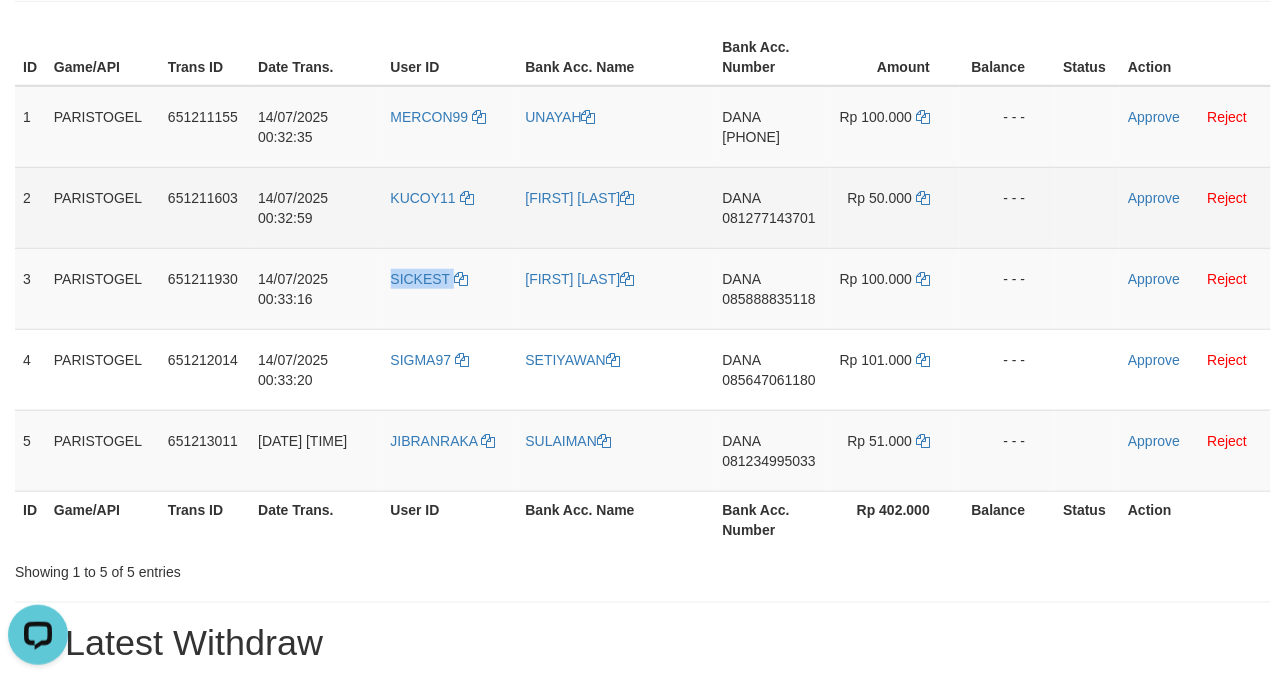 copy on "SICKEST" 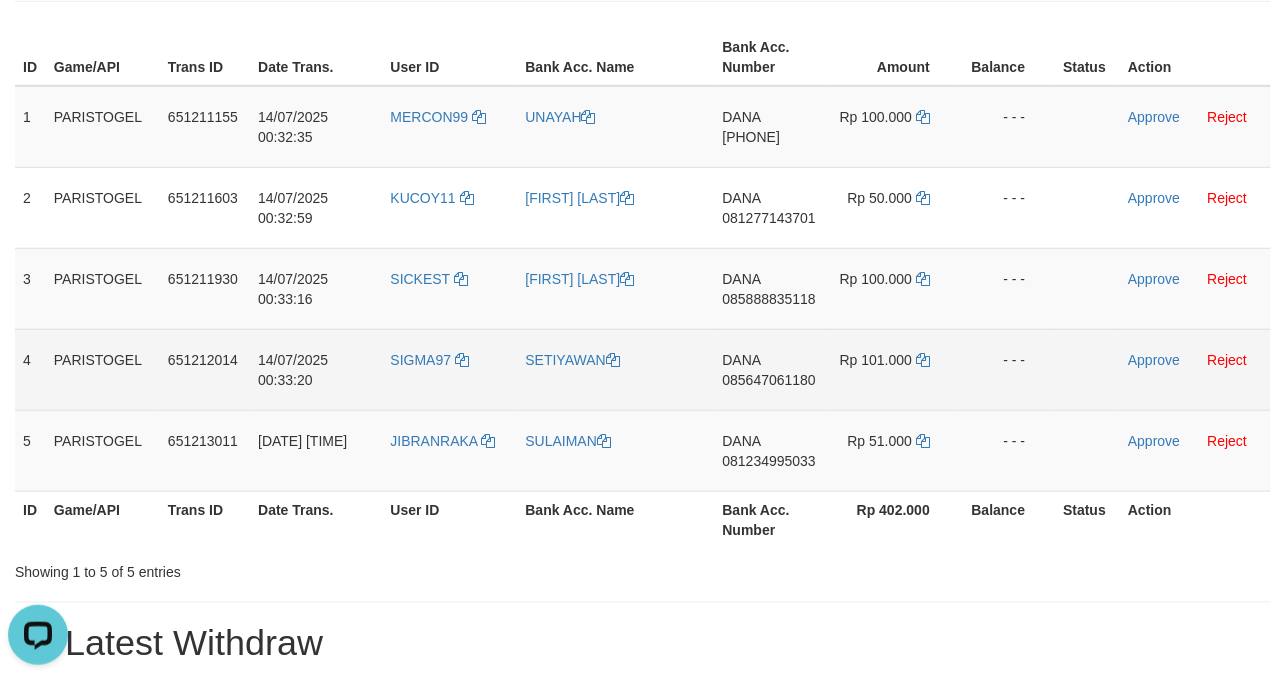 click on "SIGMA97" at bounding box center (450, 369) 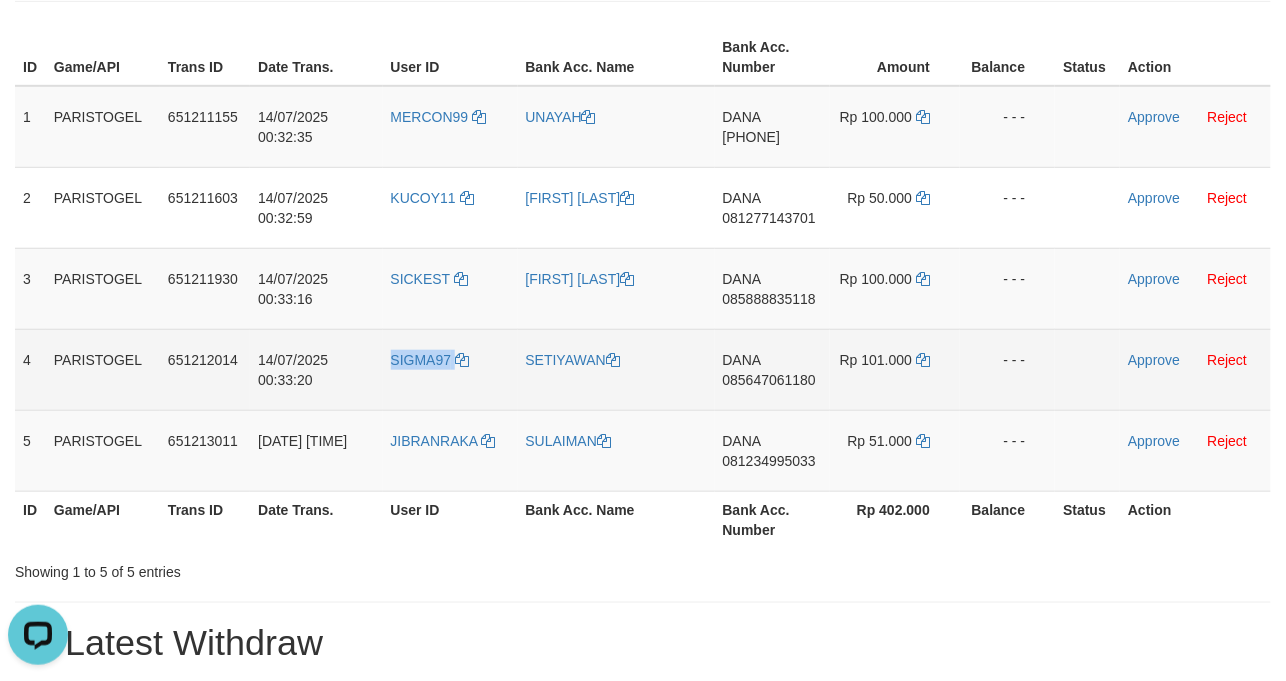 click on "SIGMA97" at bounding box center [450, 369] 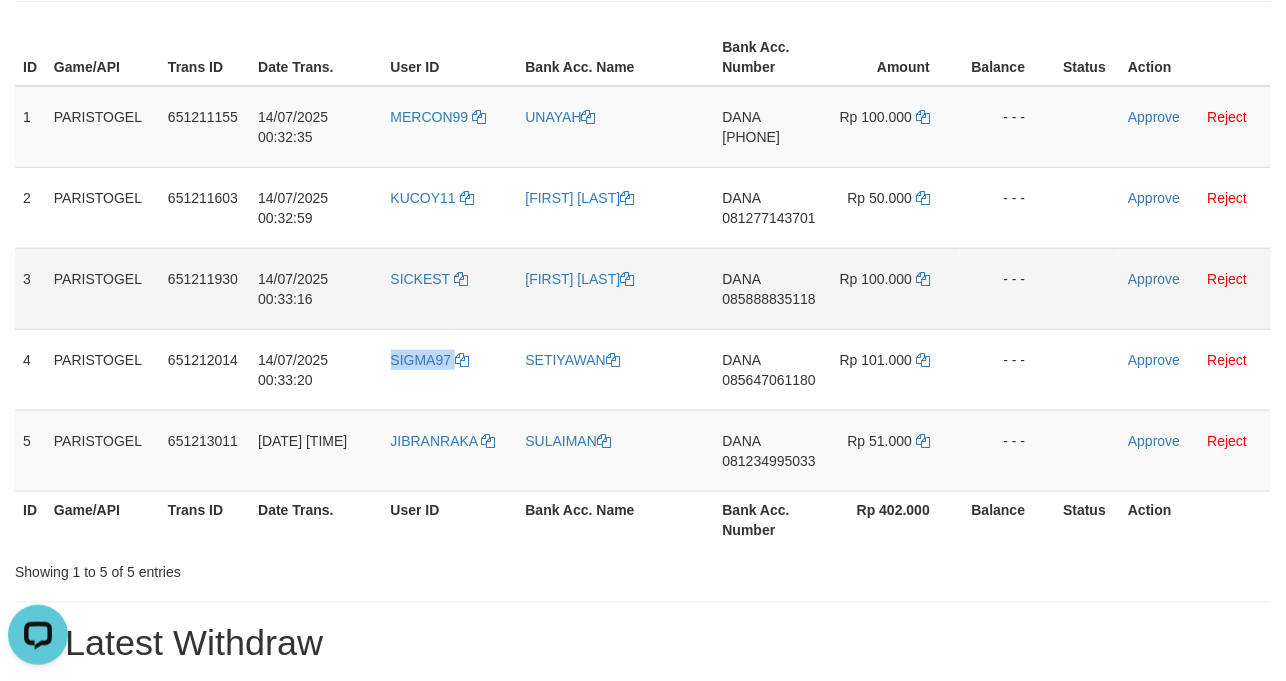 copy on "SIGMA97" 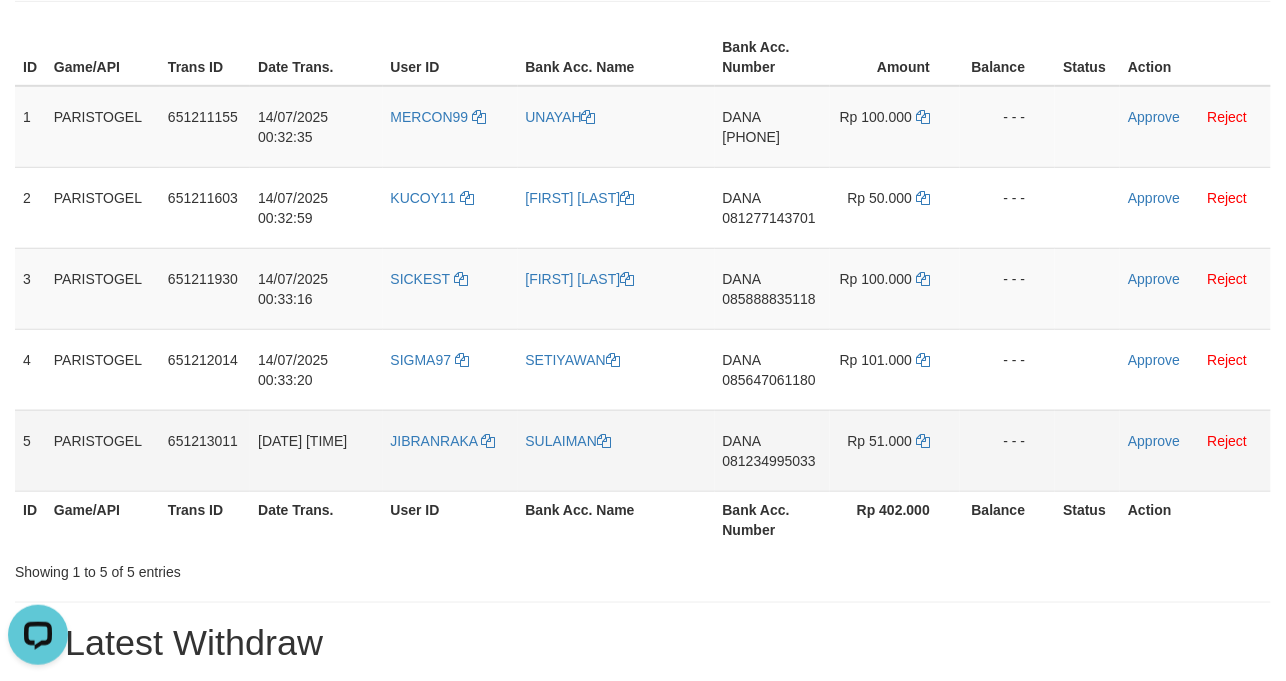 click on "JIBRANRAKA" at bounding box center [450, 450] 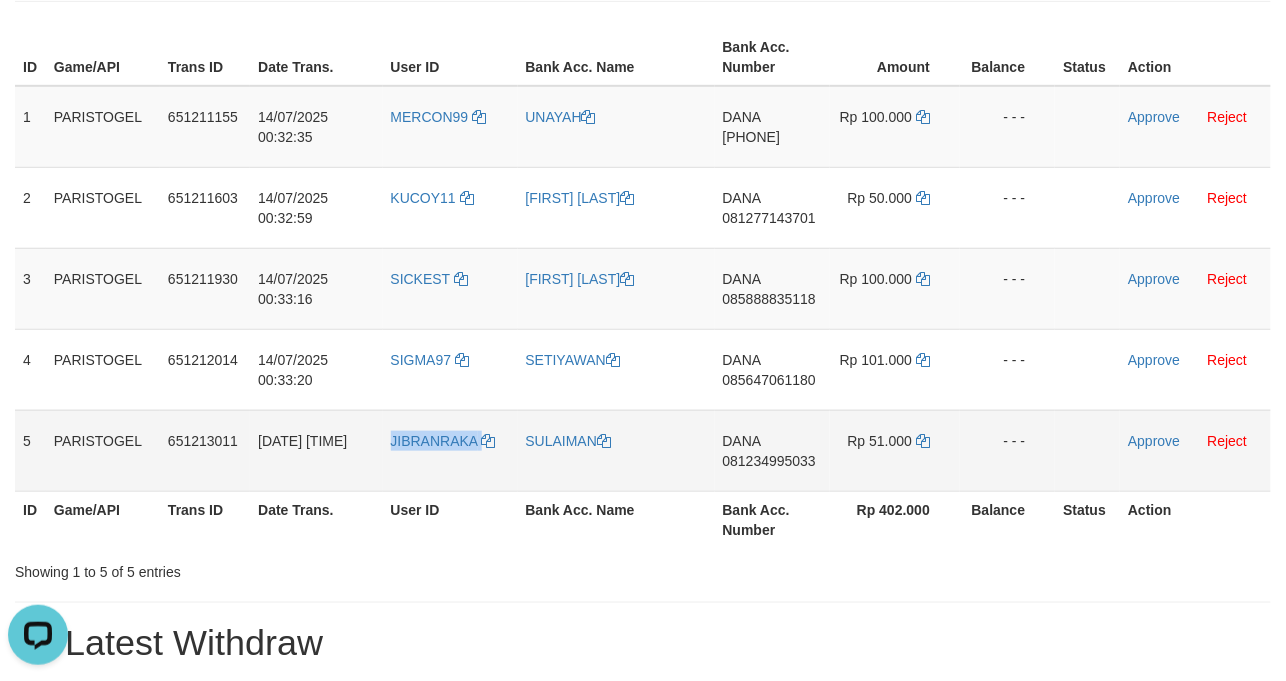 click on "JIBRANRAKA" at bounding box center [450, 450] 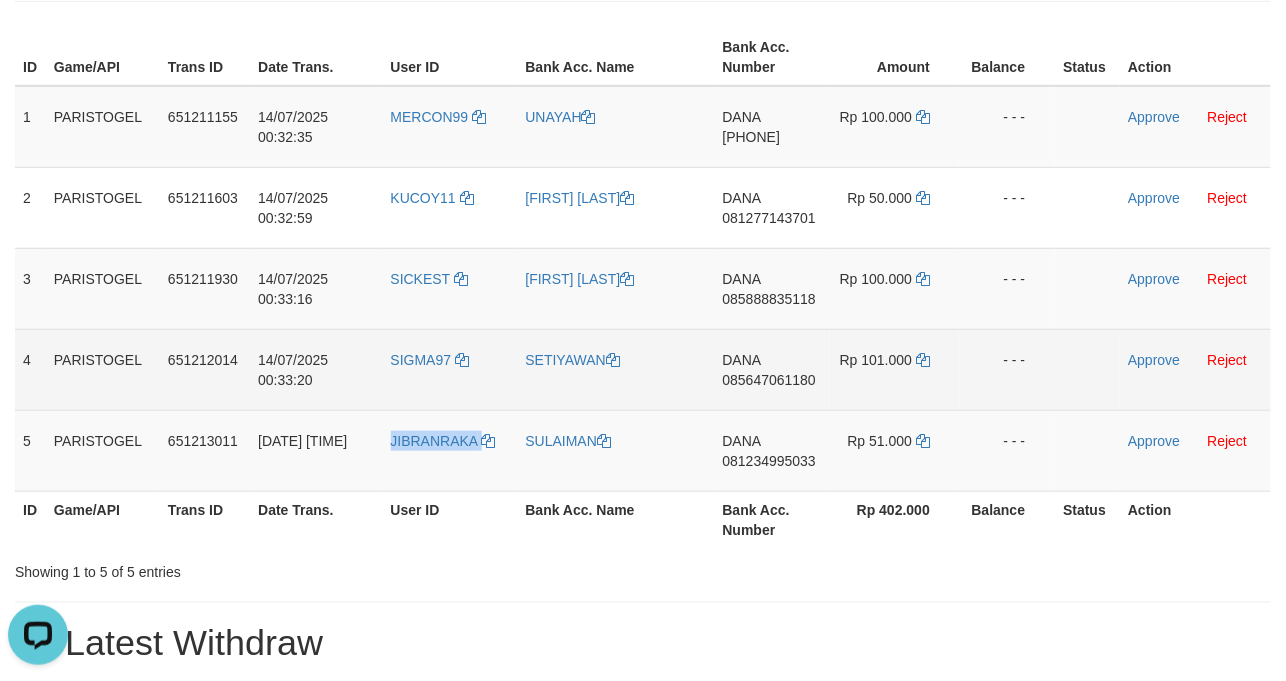 copy on "JIBRANRAKA" 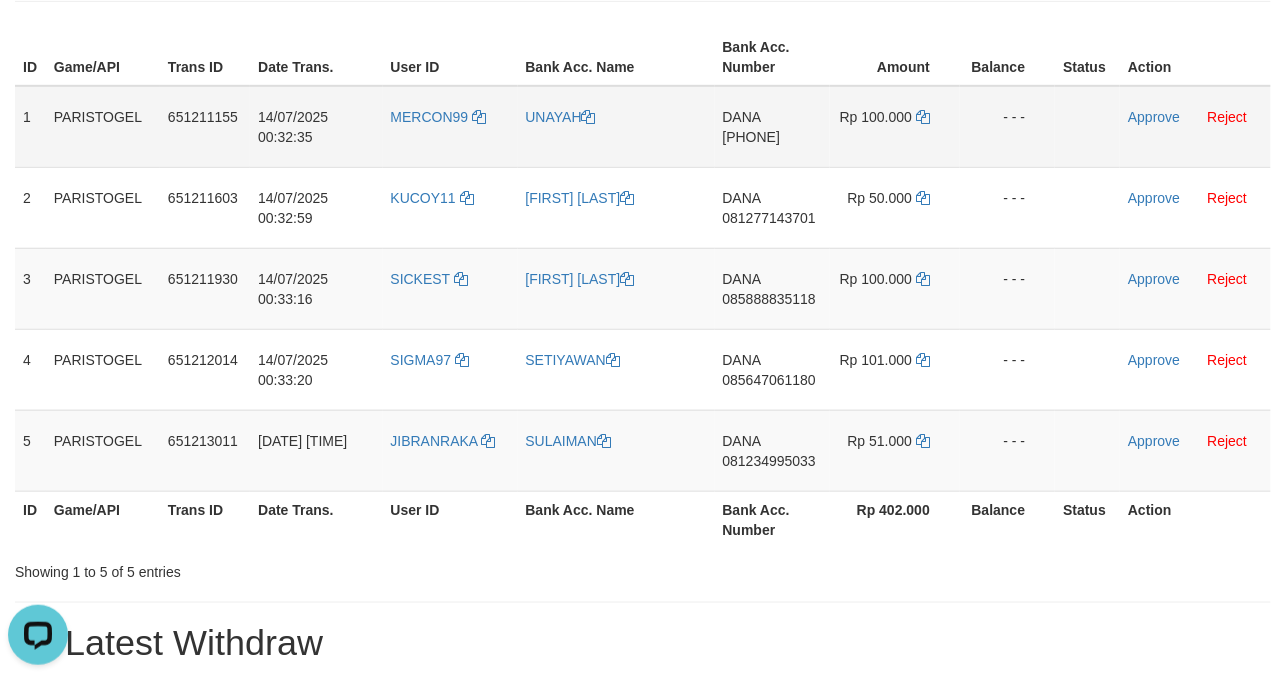 click on "UNAYAH" at bounding box center (616, 127) 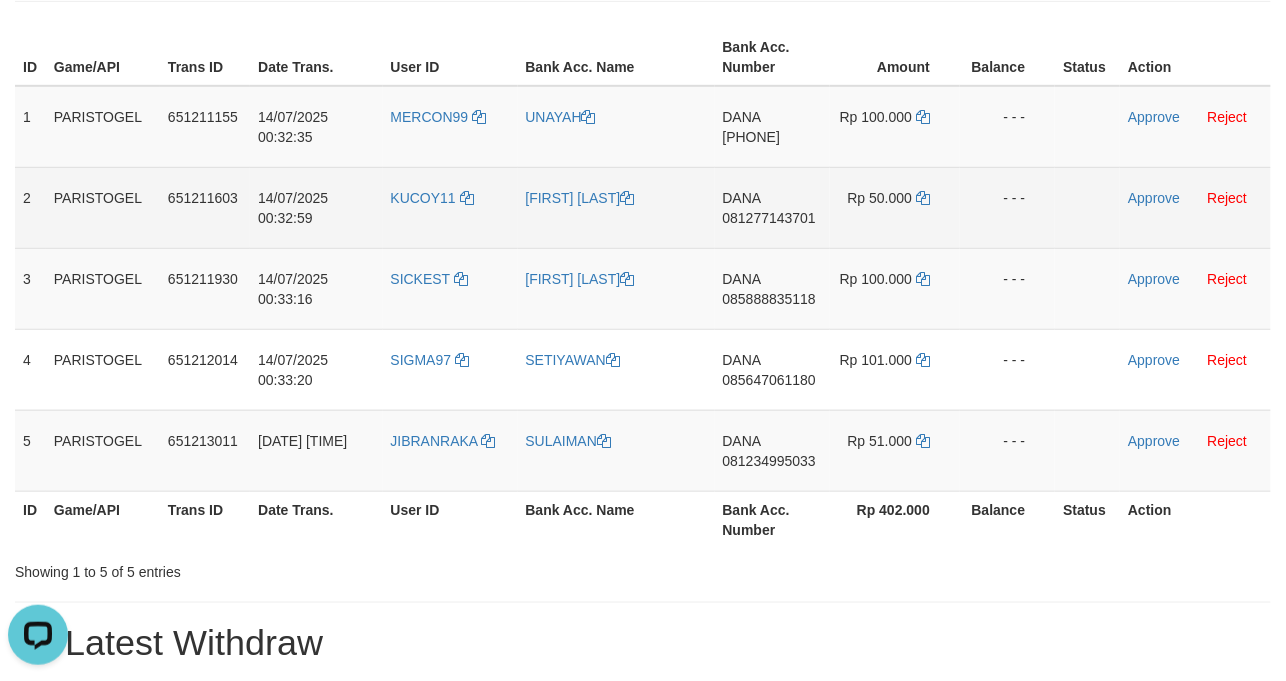 click on "[FIRST] [LAST]" at bounding box center (616, 207) 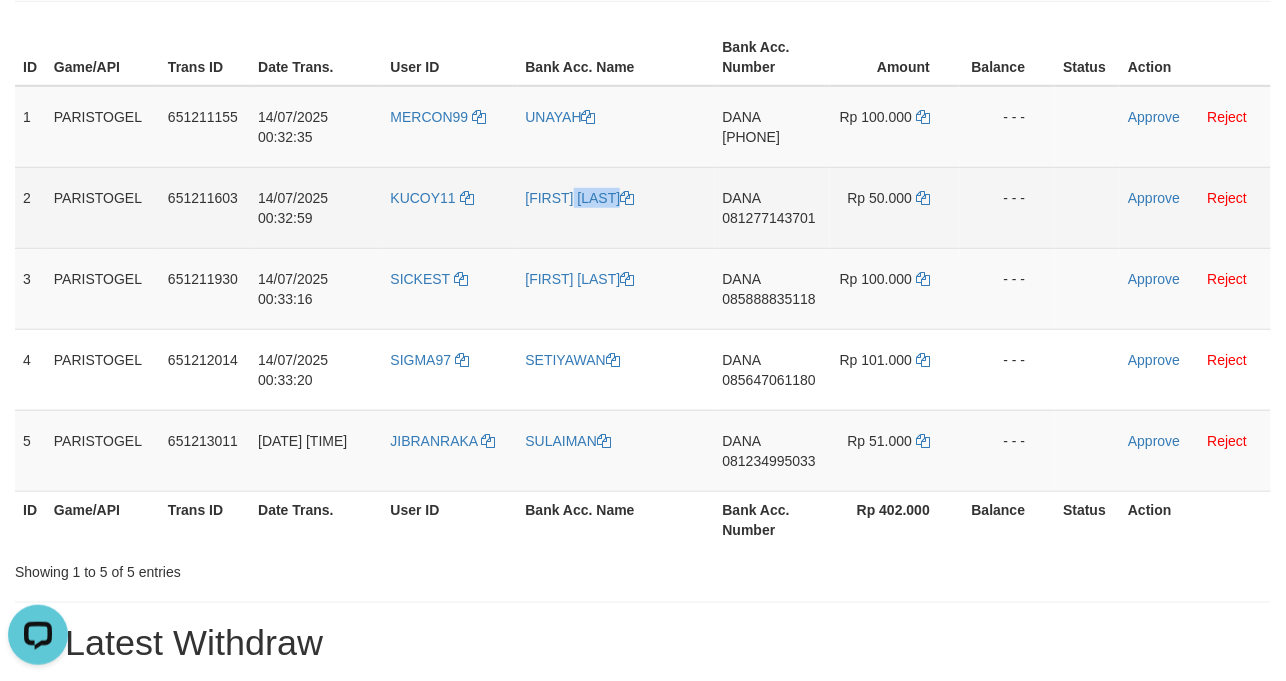 click on "[FIRST] [LAST]" at bounding box center (616, 207) 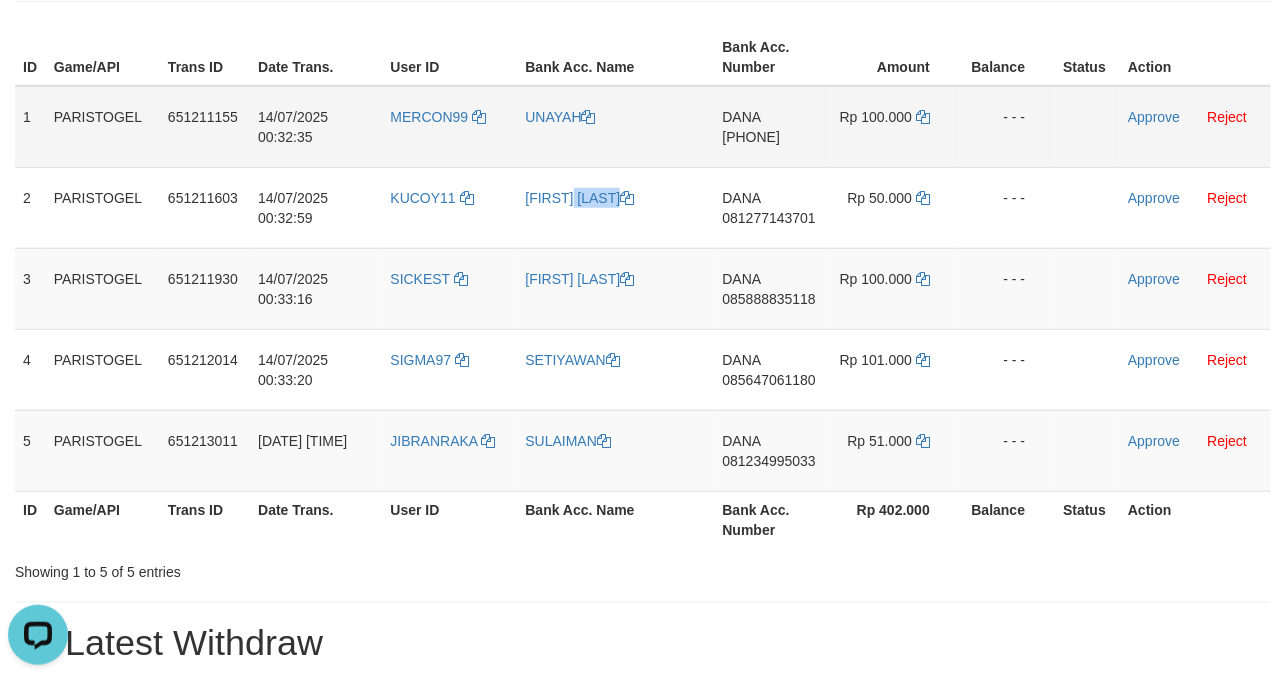 copy on "[FIRST] [LAST]" 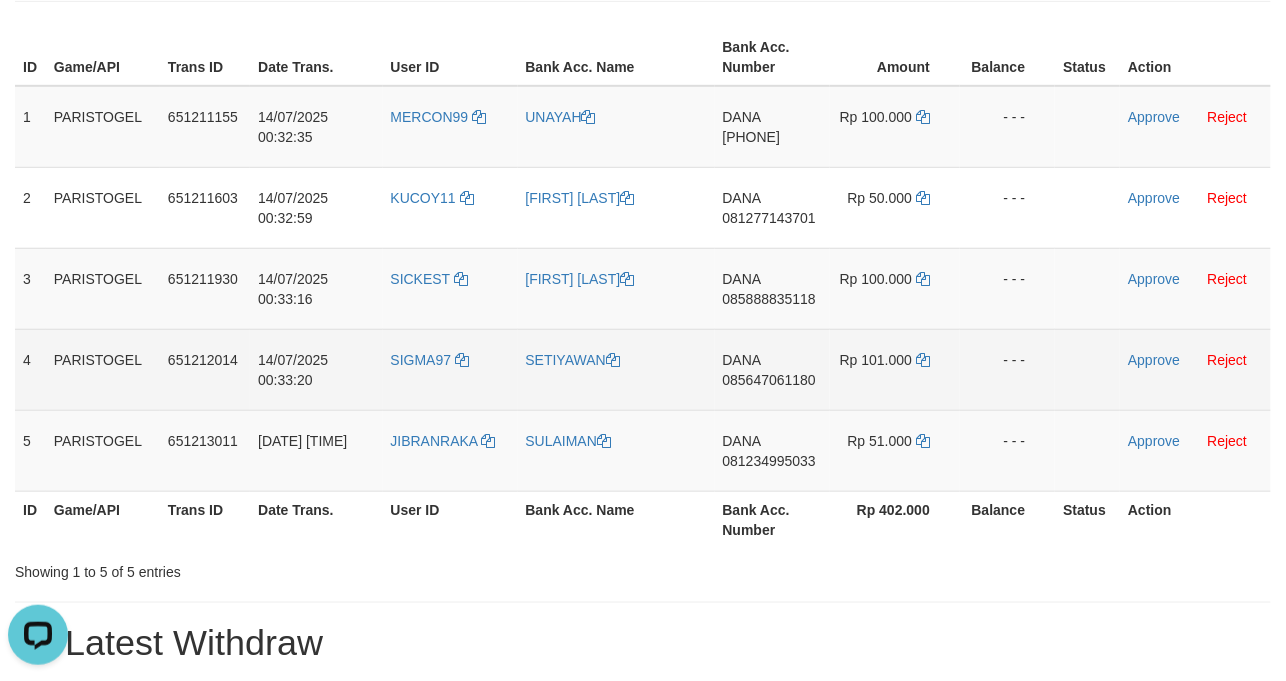 click on "SETIYAWAN" at bounding box center (616, 369) 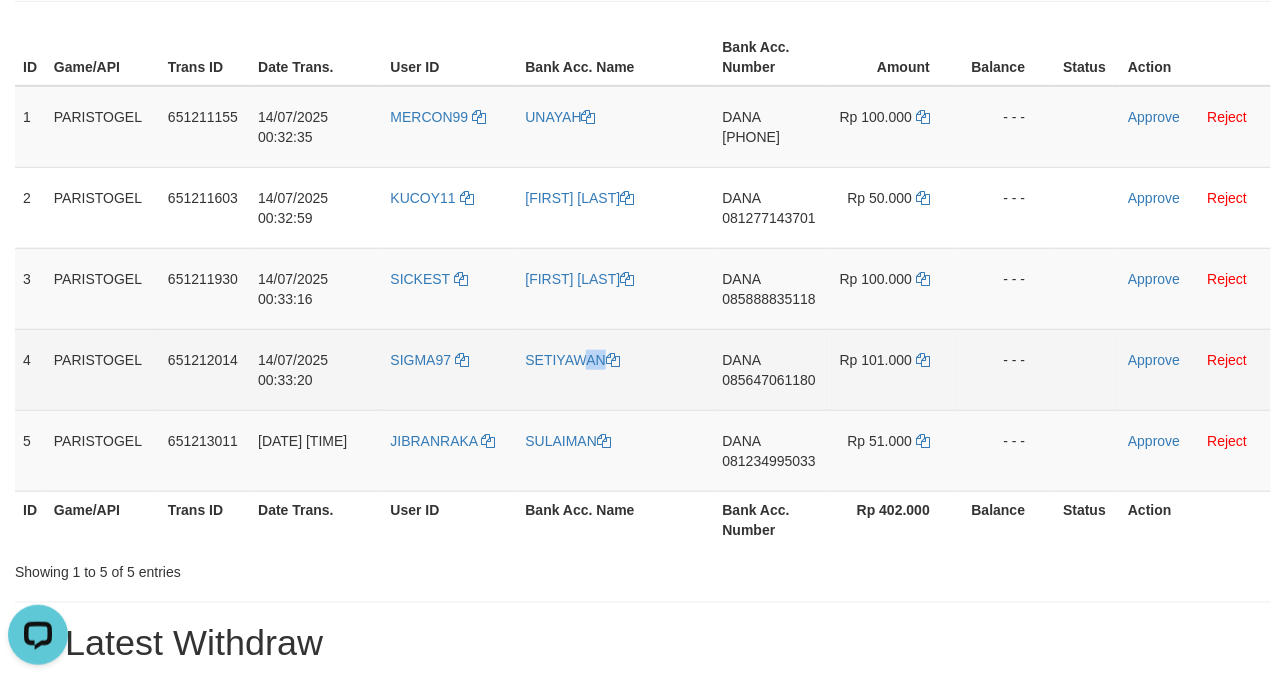 click on "SETIYAWAN" at bounding box center (616, 369) 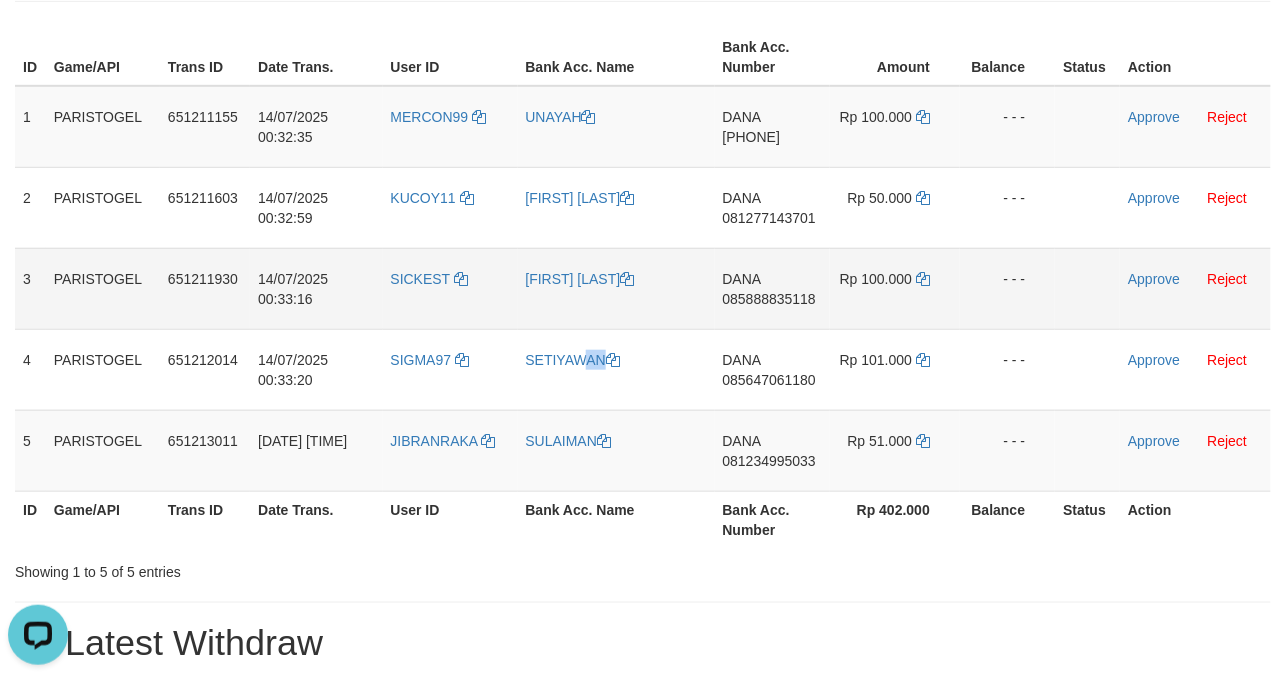 copy on "SETIYAWAN" 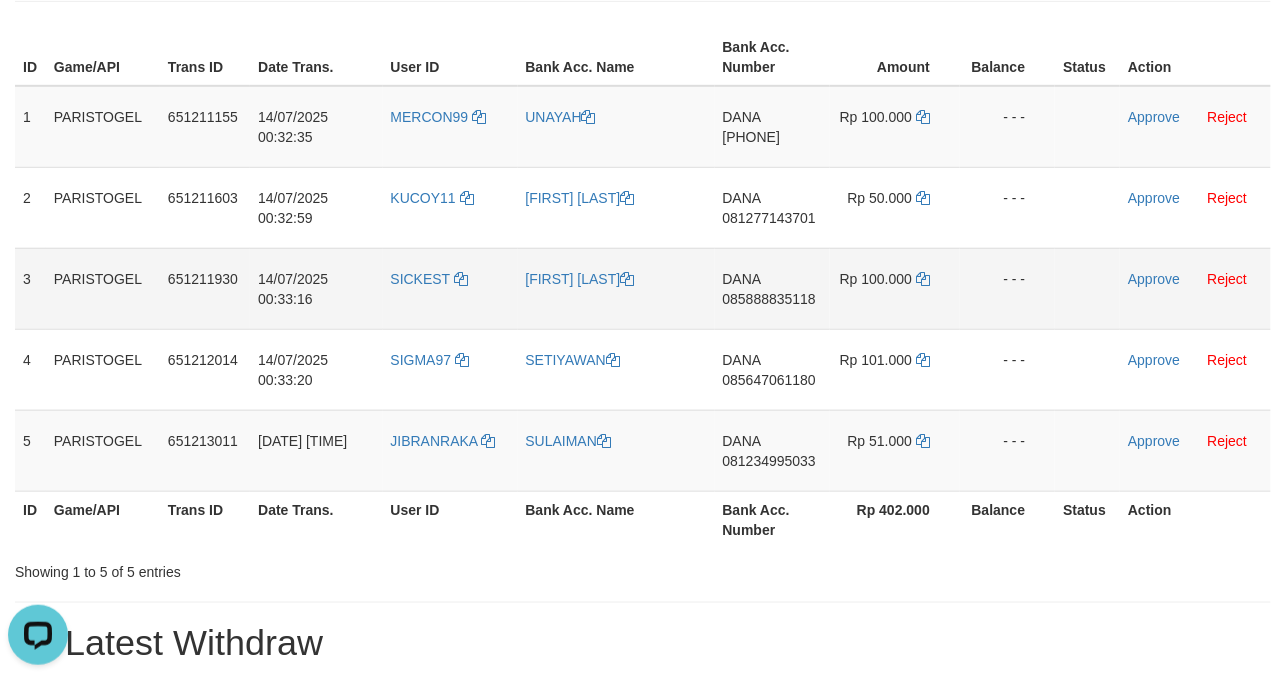 click on "[FIRST] [LAST]" at bounding box center [616, 288] 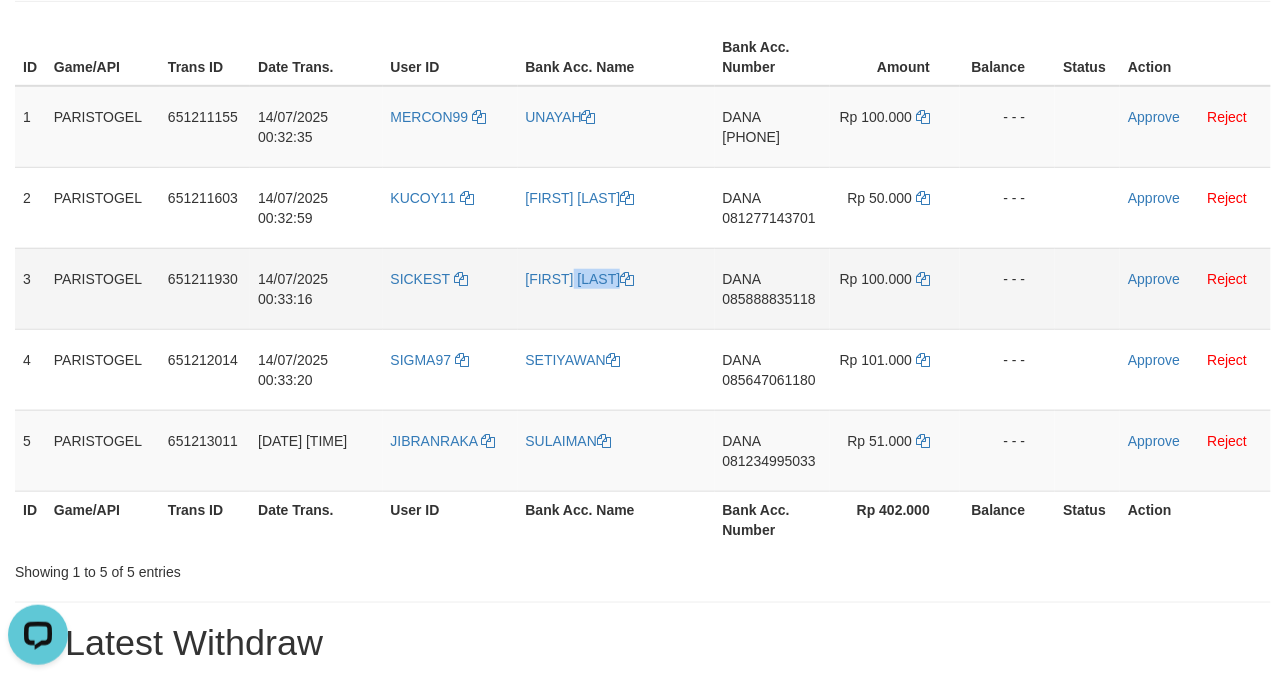 click on "[FIRST]" at bounding box center (616, 288) 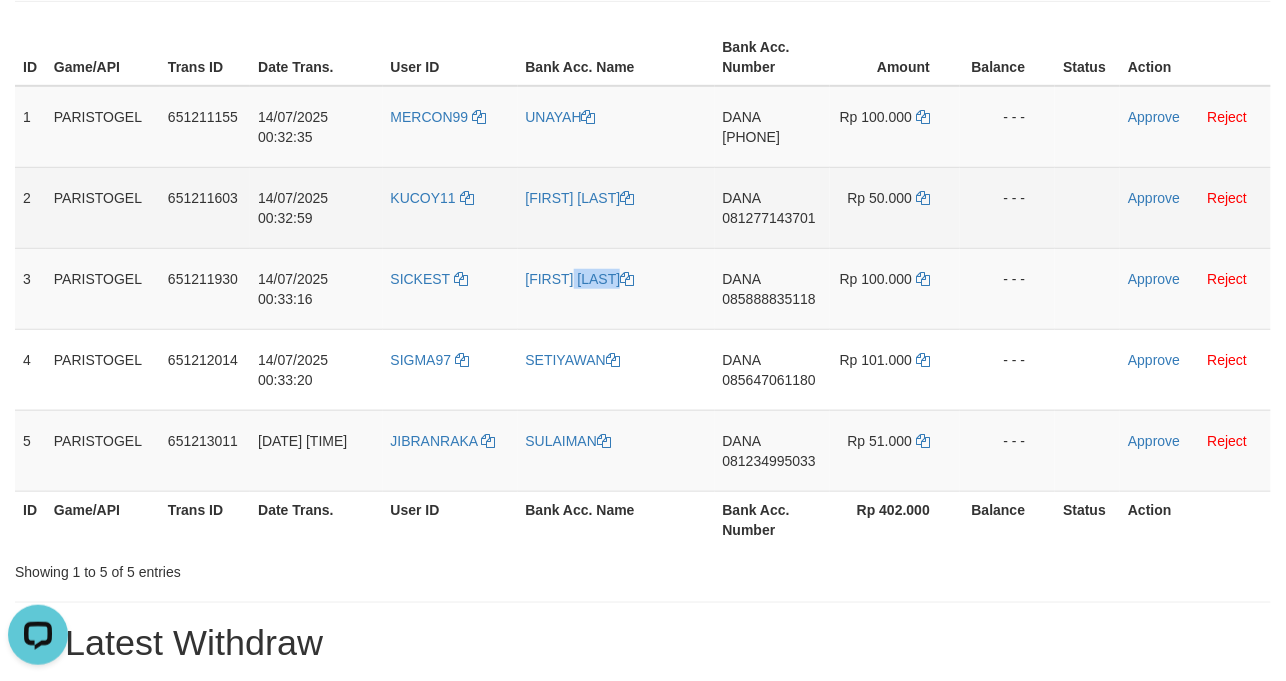 copy on "[FIRST]" 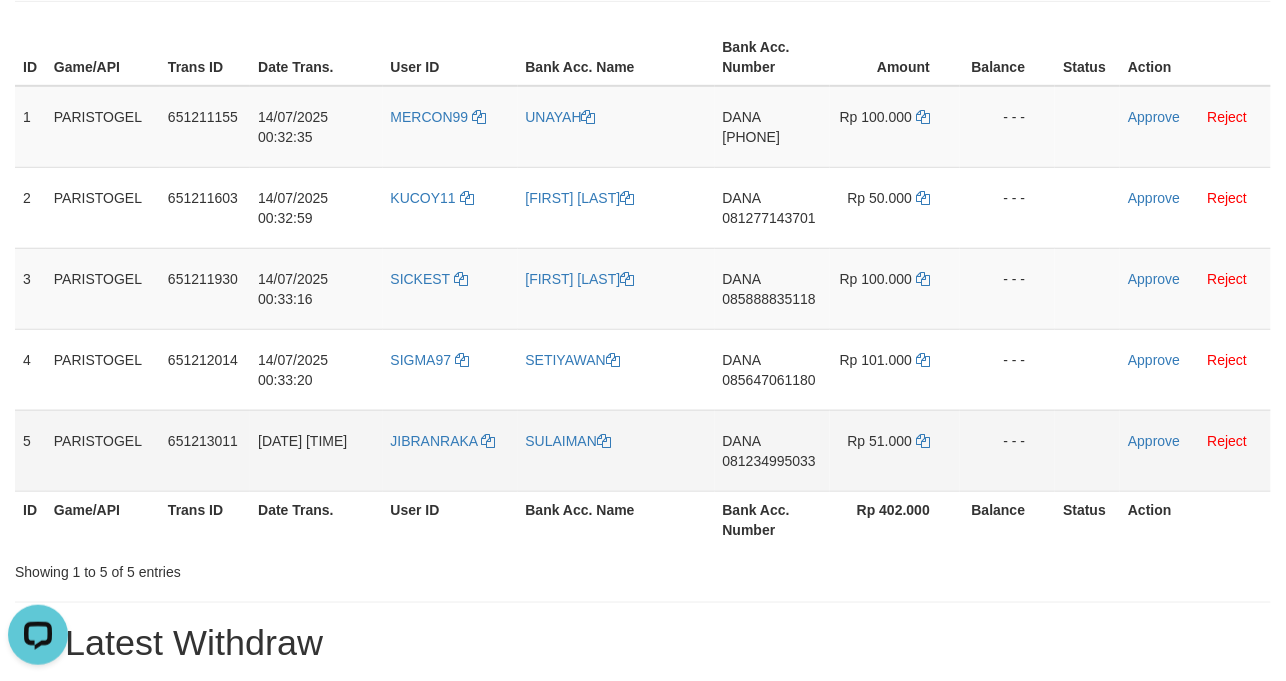 click on "SULAIMAN" at bounding box center (616, 450) 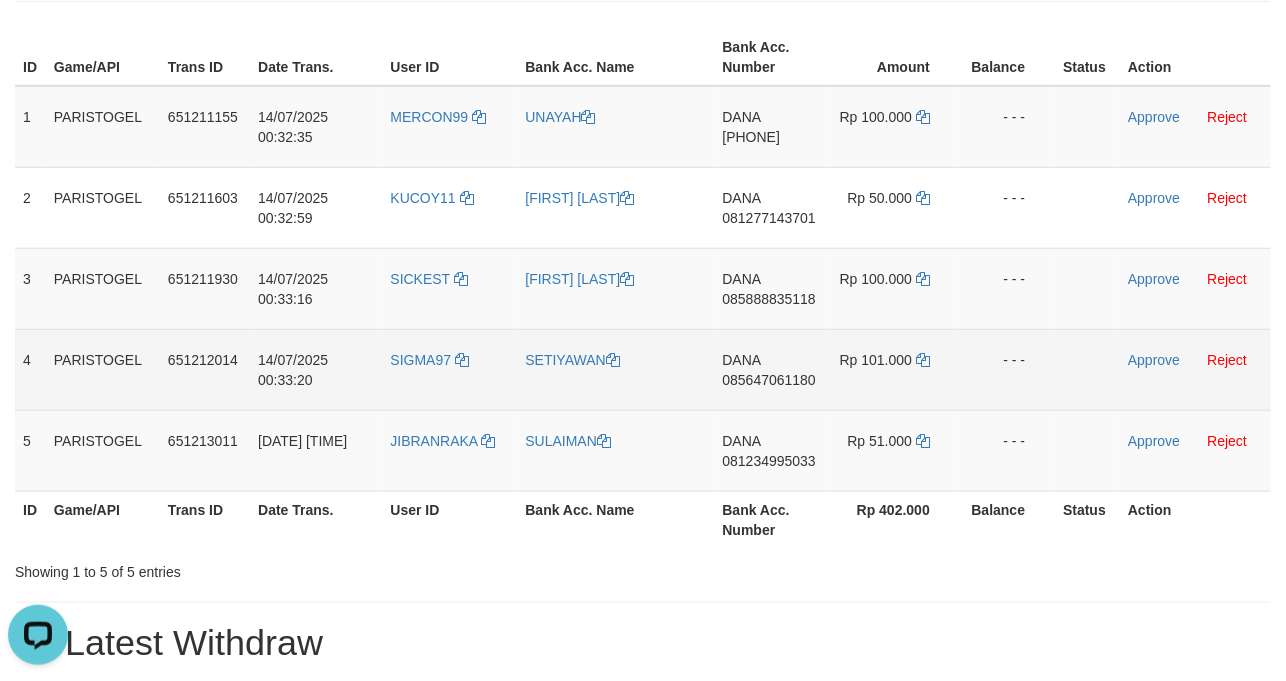copy on "SULAIMAN" 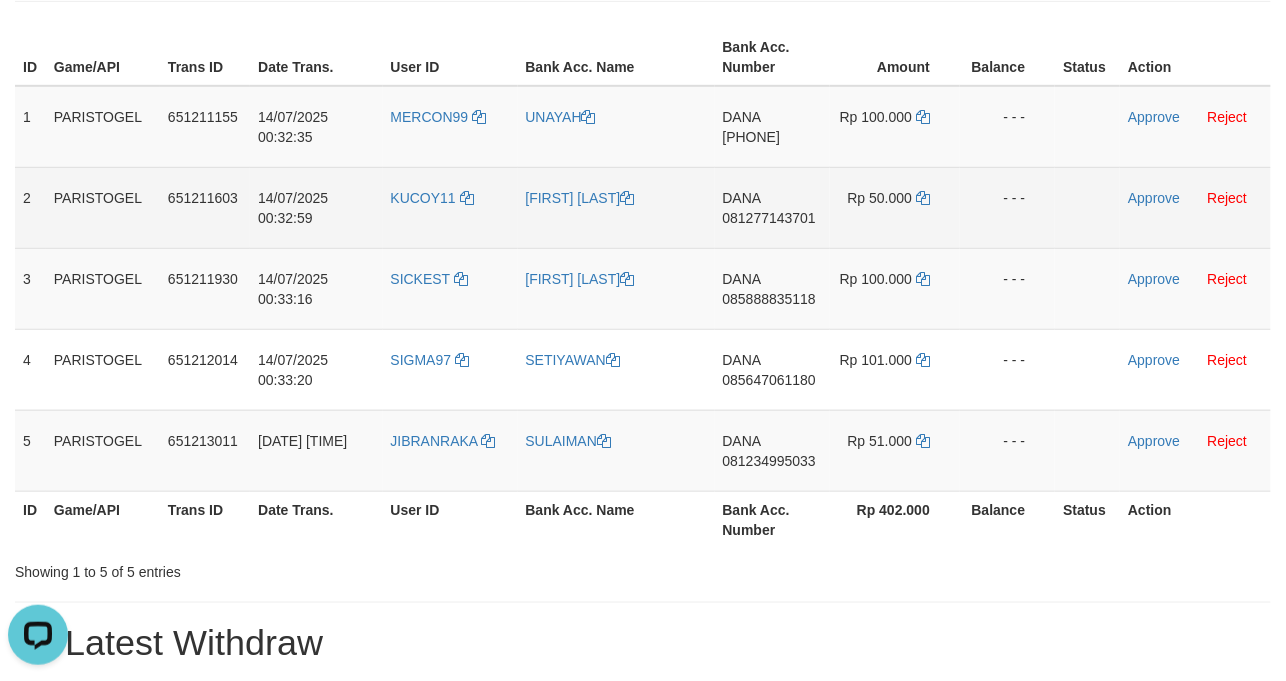 click on "KUCOY11" at bounding box center (450, 207) 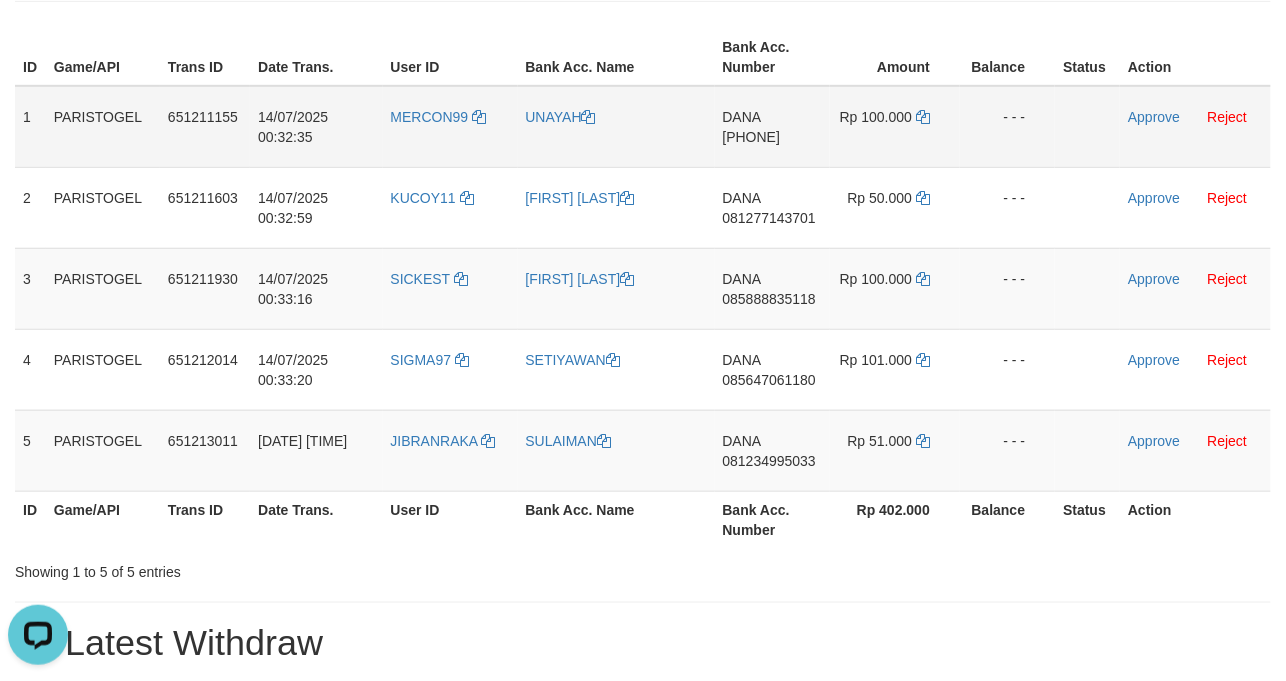click on "MERCON99" at bounding box center [450, 127] 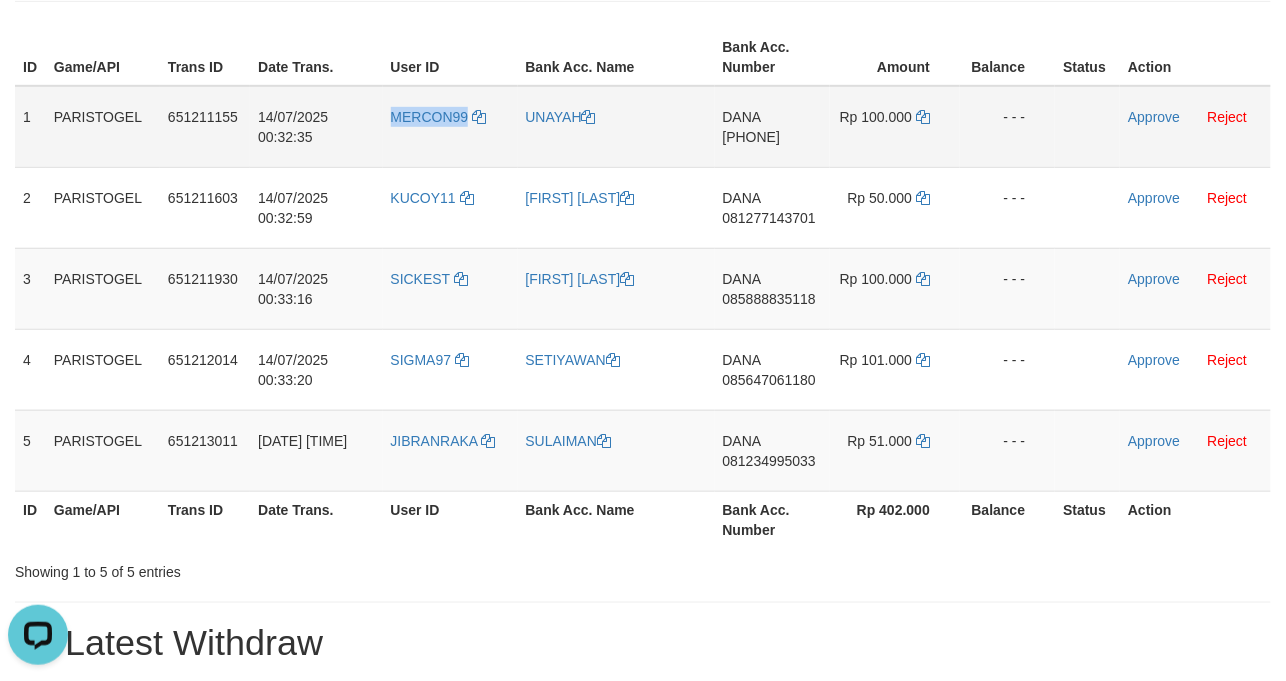 click on "MERCON99" at bounding box center [450, 127] 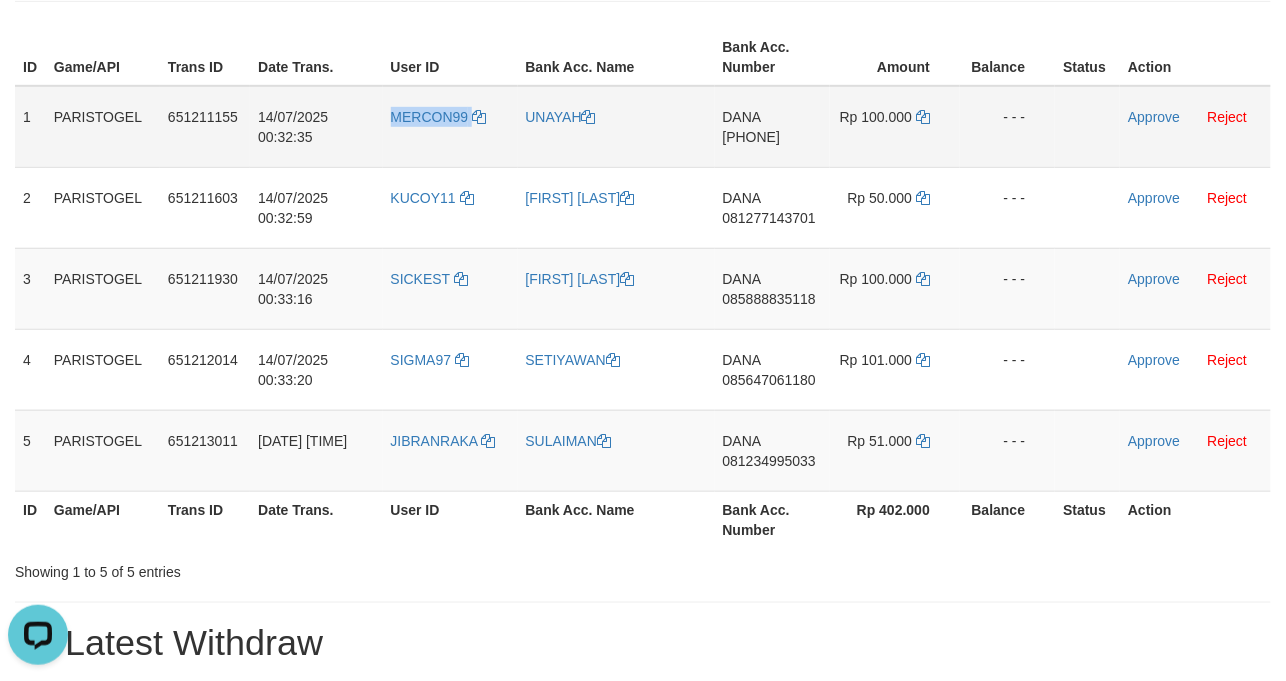 click on "MERCON99" at bounding box center [450, 127] 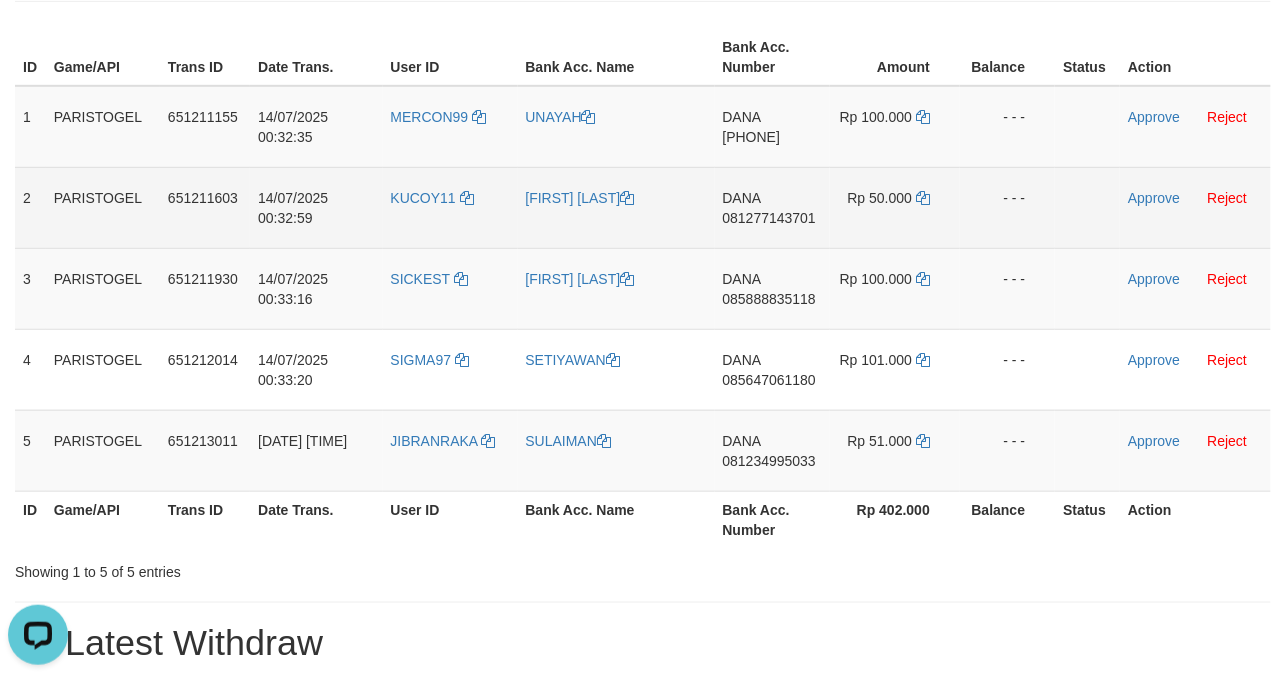 click on "KUCOY11" at bounding box center [450, 207] 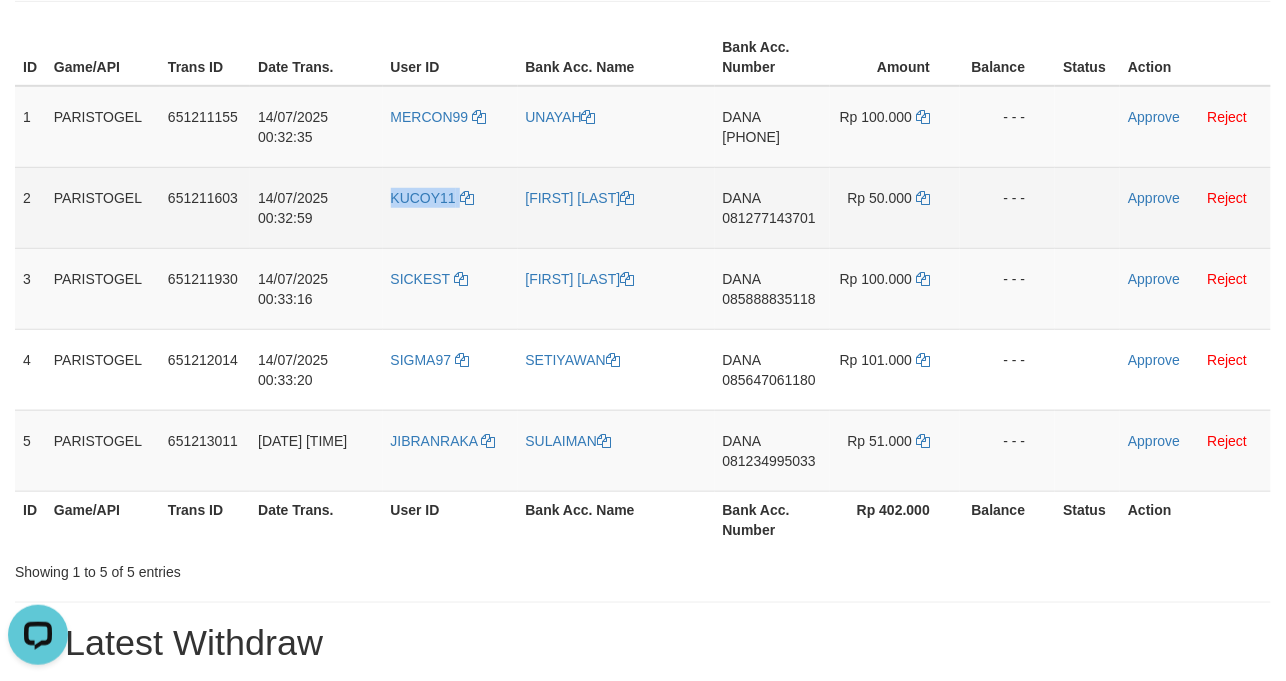 click on "KUCOY11" at bounding box center [450, 207] 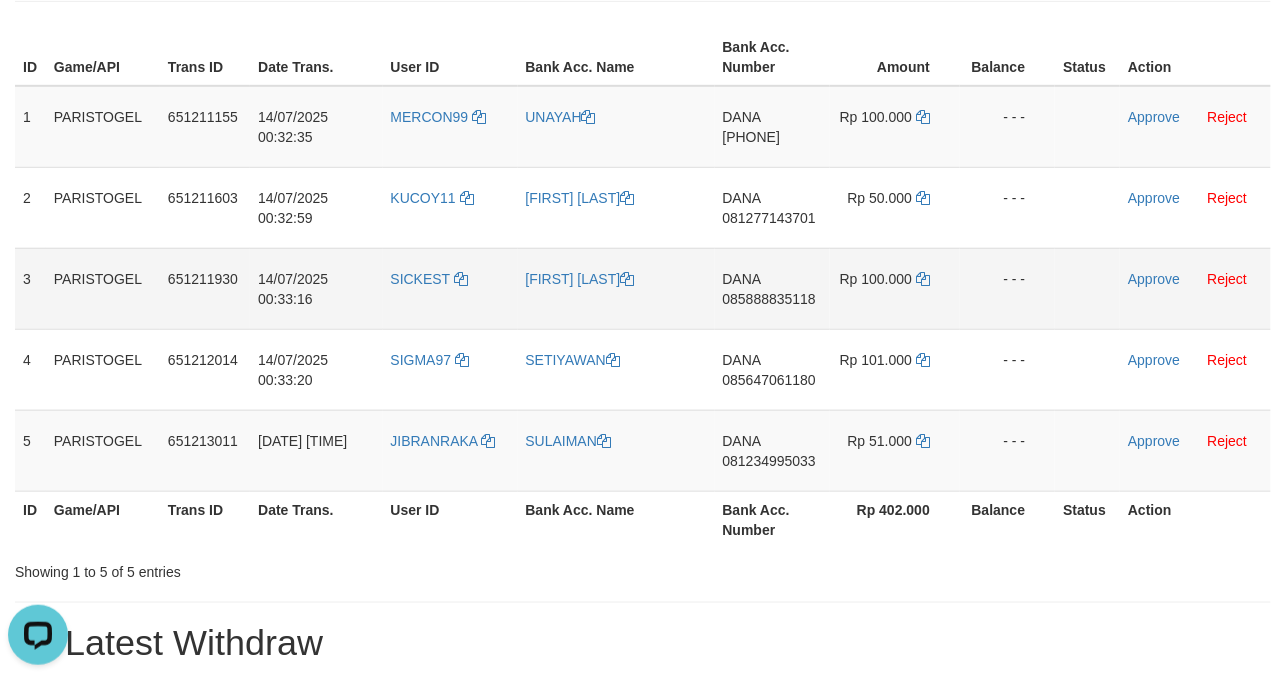 click on "SICKEST" at bounding box center (450, 288) 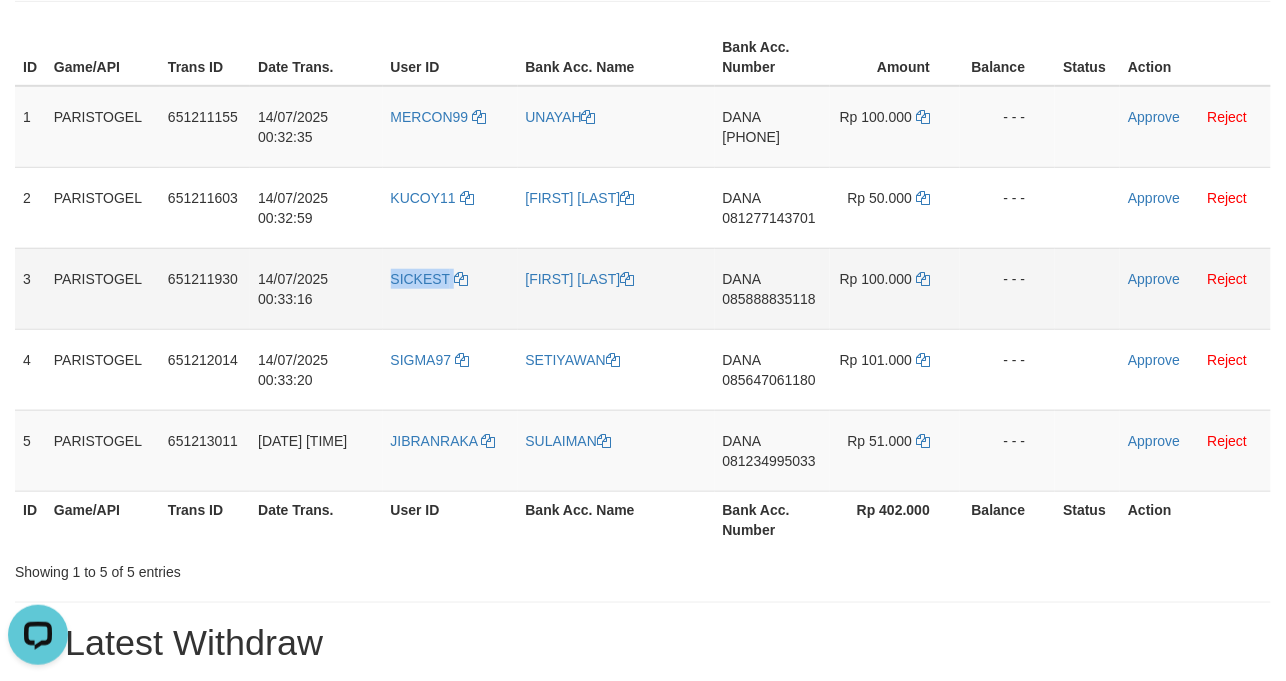 click on "SICKEST" at bounding box center [450, 288] 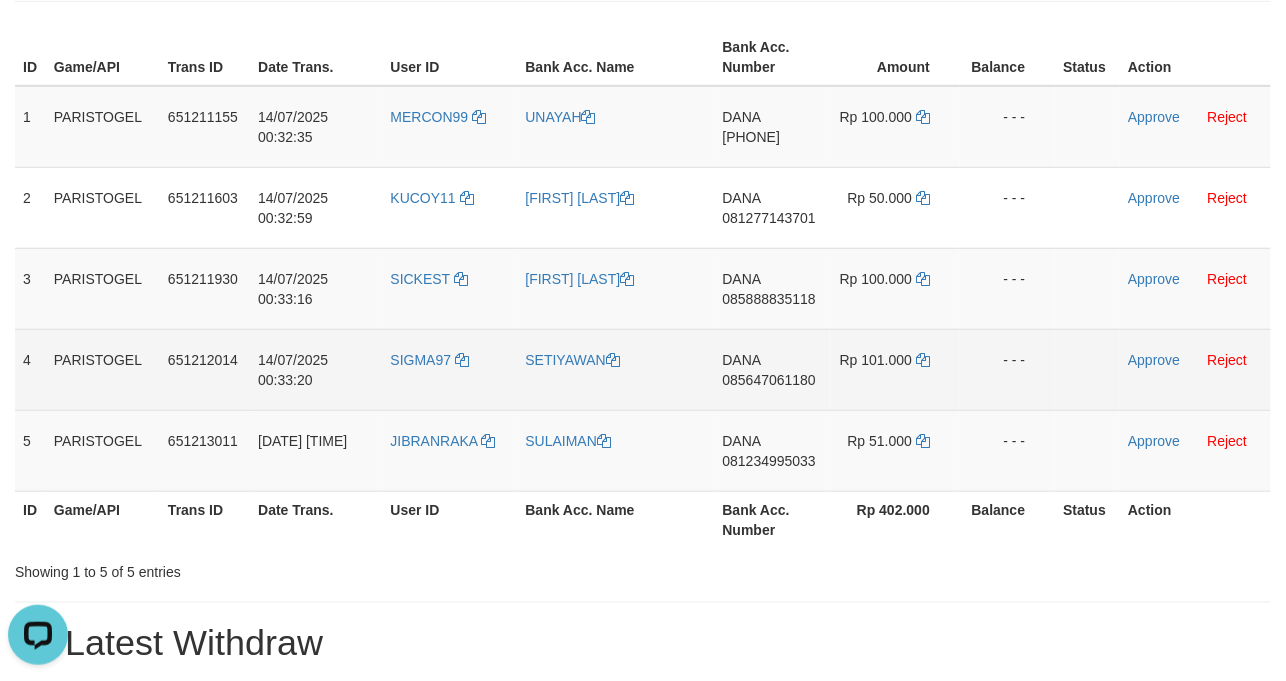click on "SIGMA97" at bounding box center [450, 369] 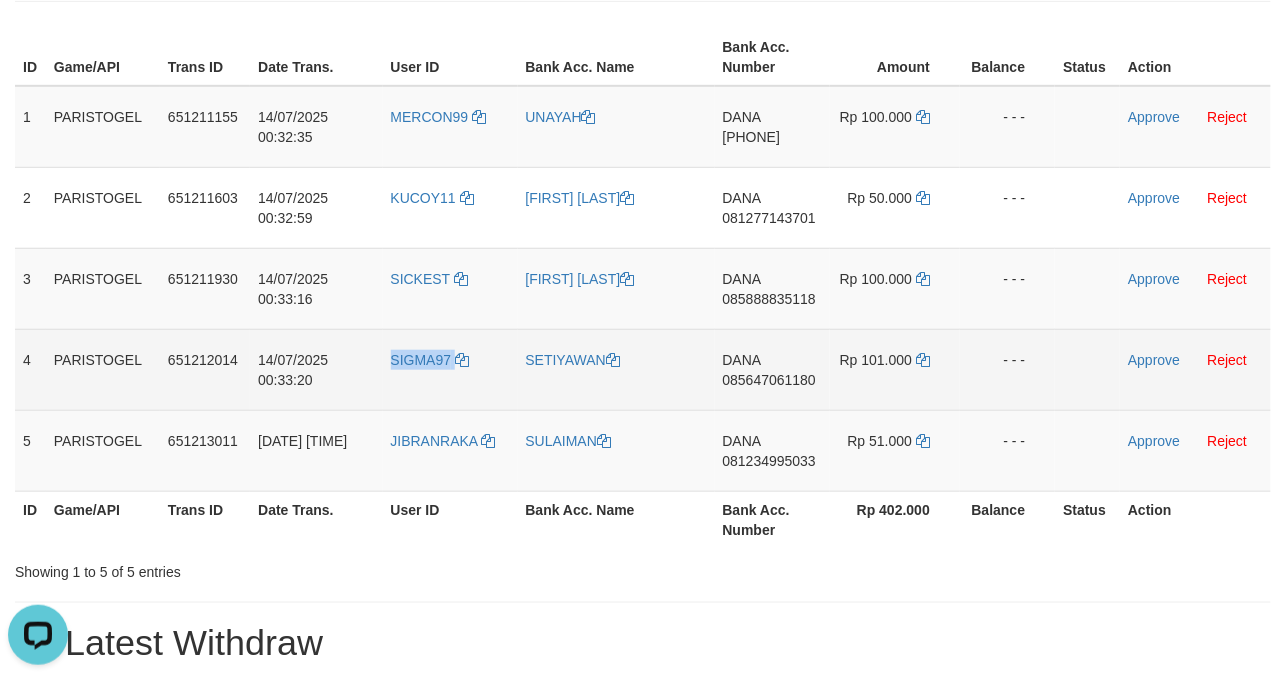 click on "SIGMA97" at bounding box center [450, 369] 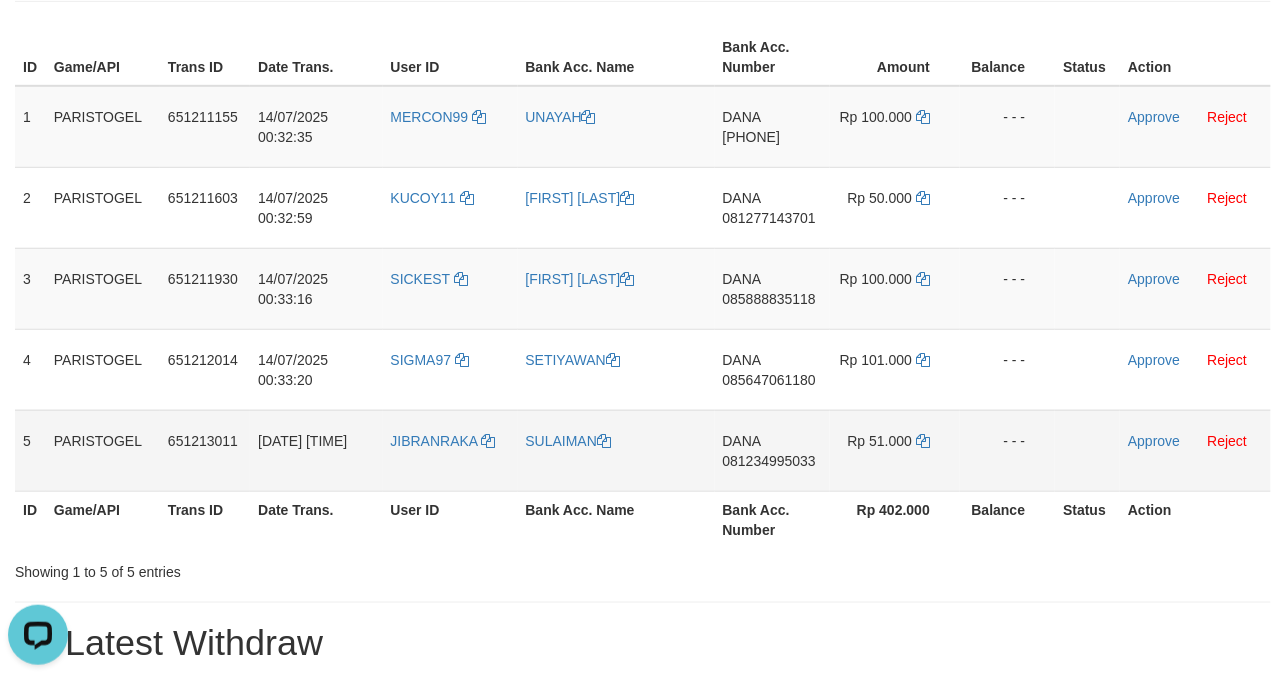click on "JIBRANRAKA" at bounding box center (450, 450) 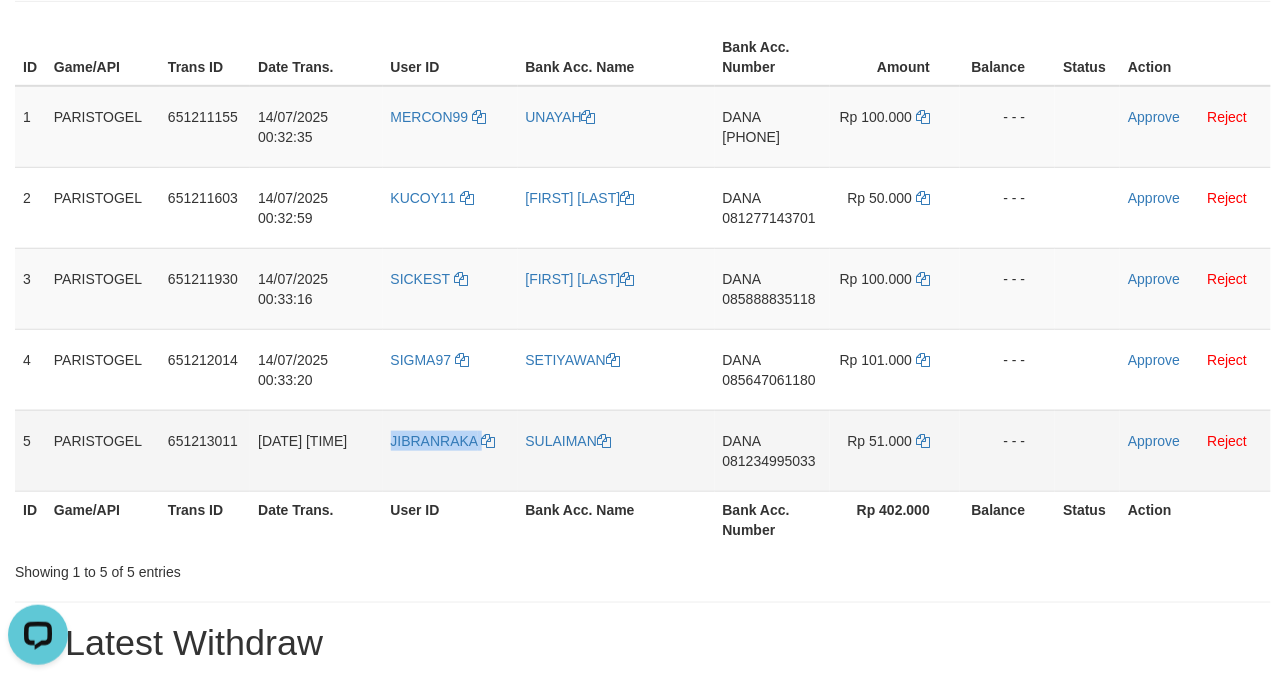click on "JIBRANRAKA" at bounding box center [450, 450] 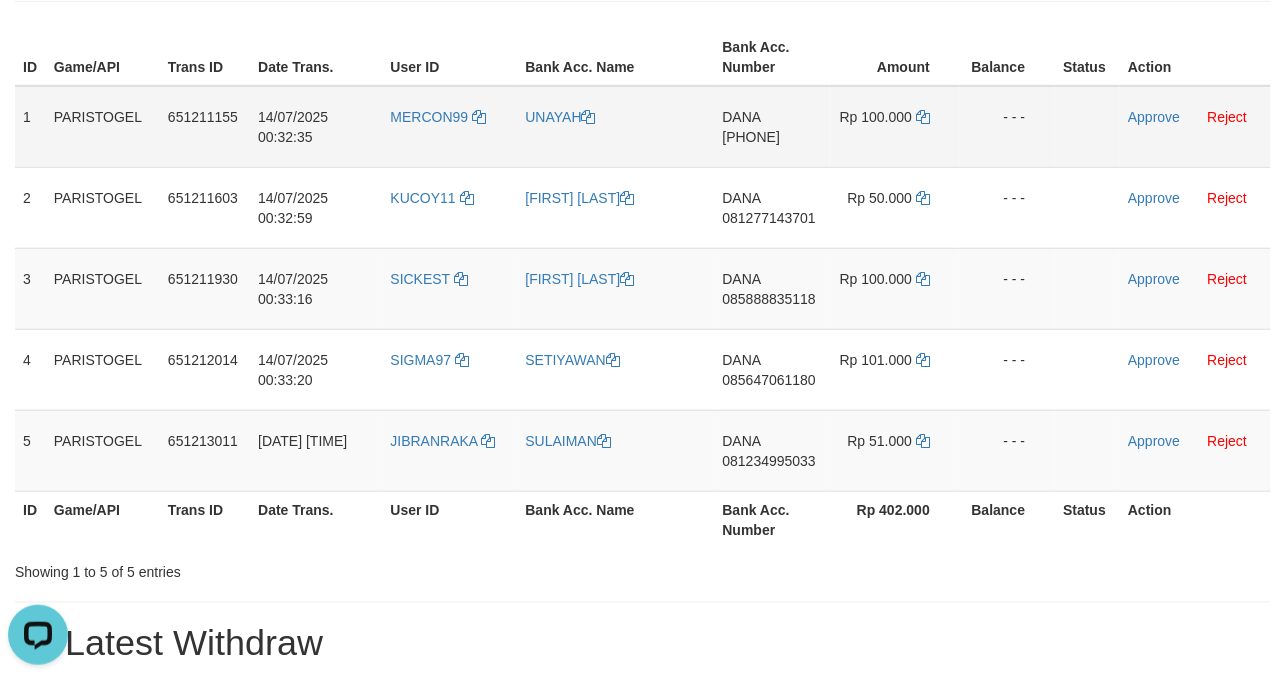 click on "DANA
085691897359" at bounding box center [772, 127] 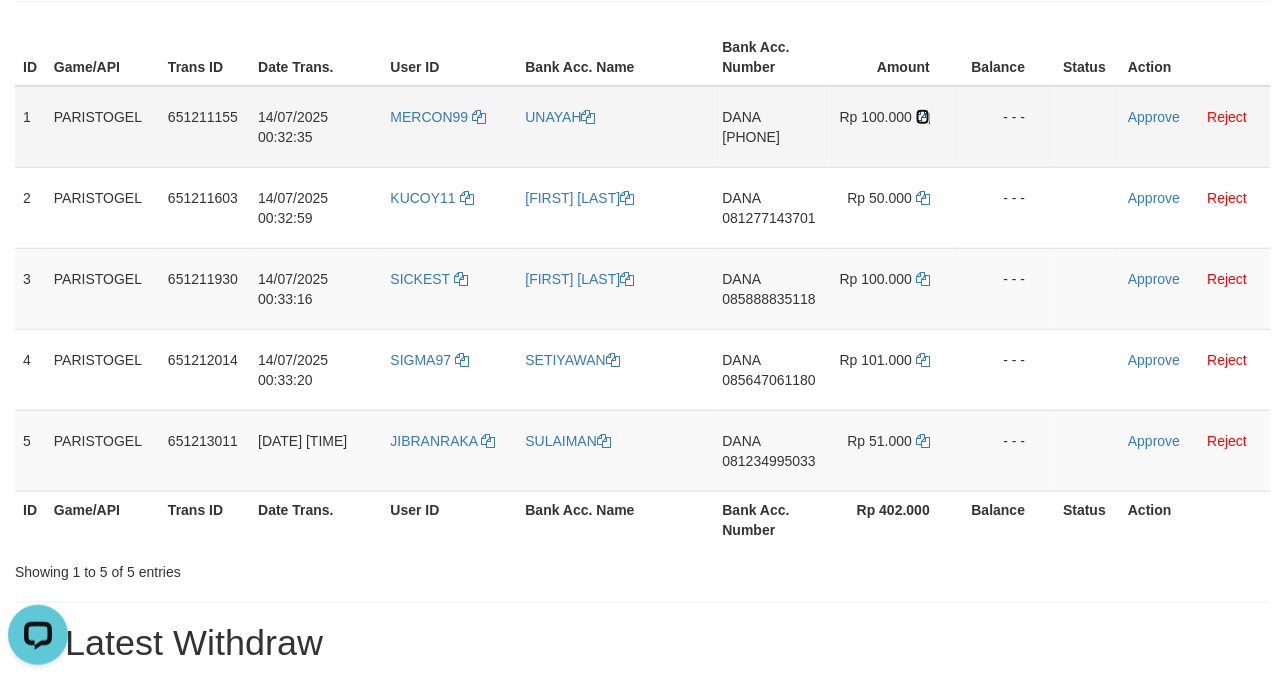 click at bounding box center [923, 117] 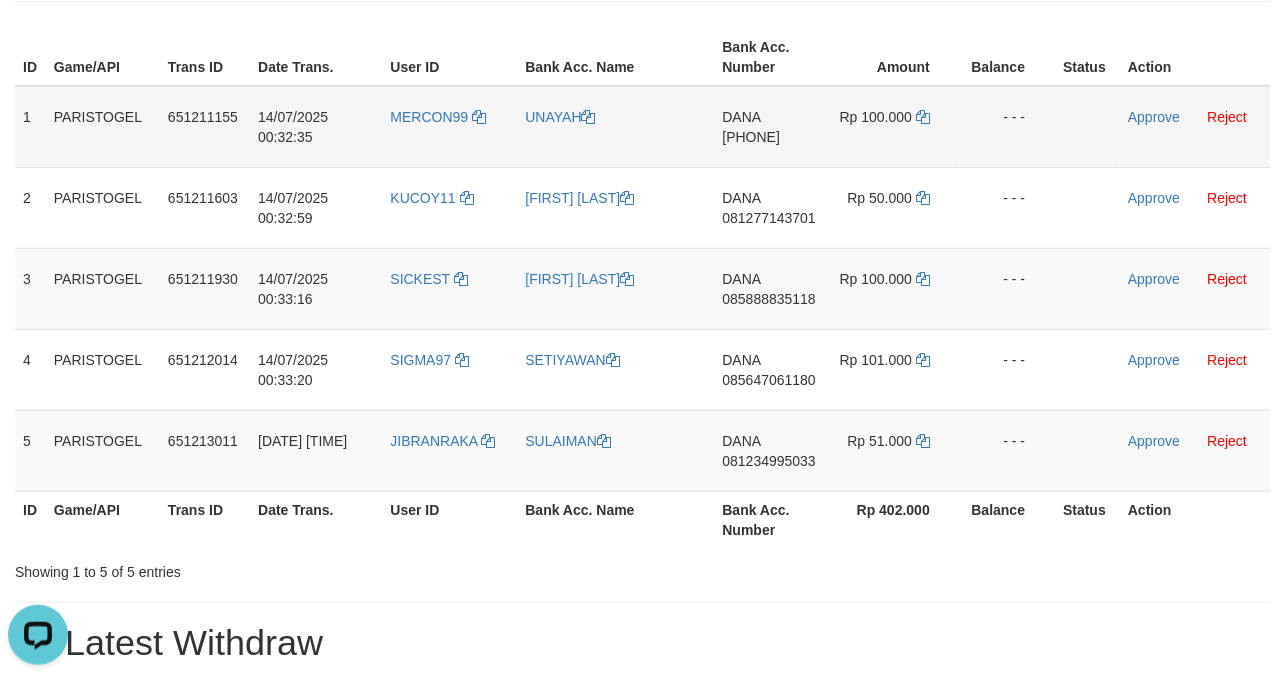click on "DANA
085691897359" at bounding box center [772, 127] 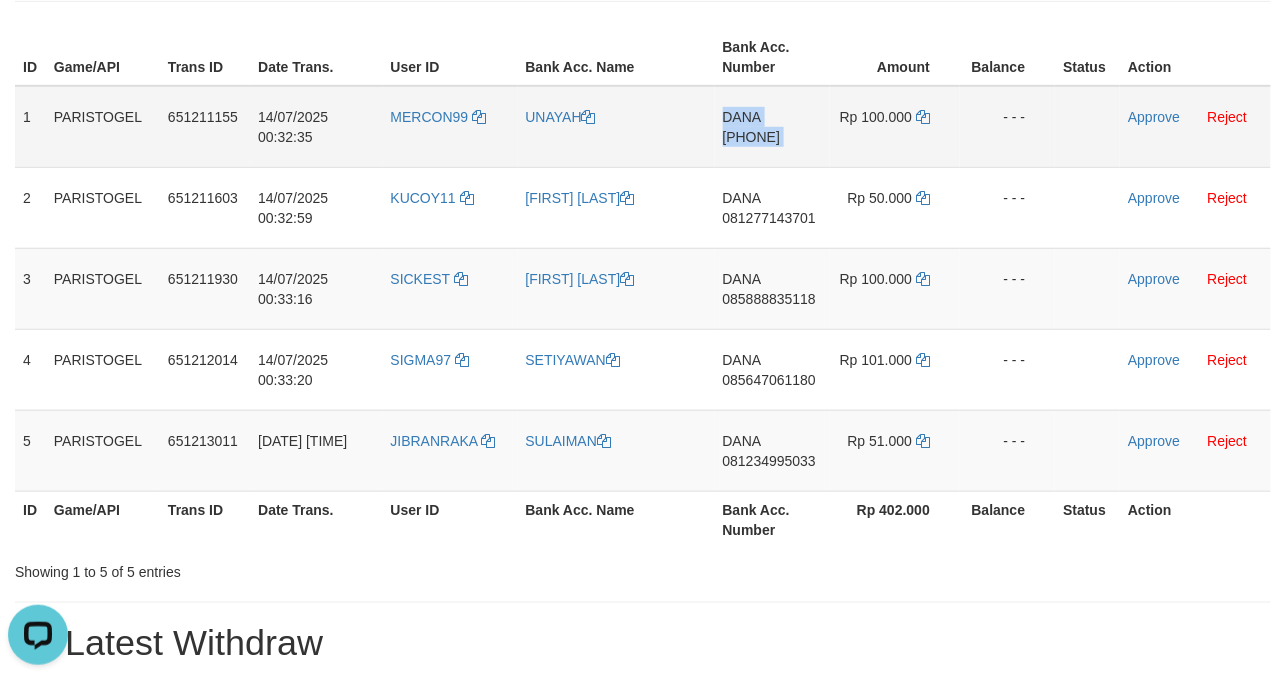 click on "DANA
085691897359" at bounding box center (772, 127) 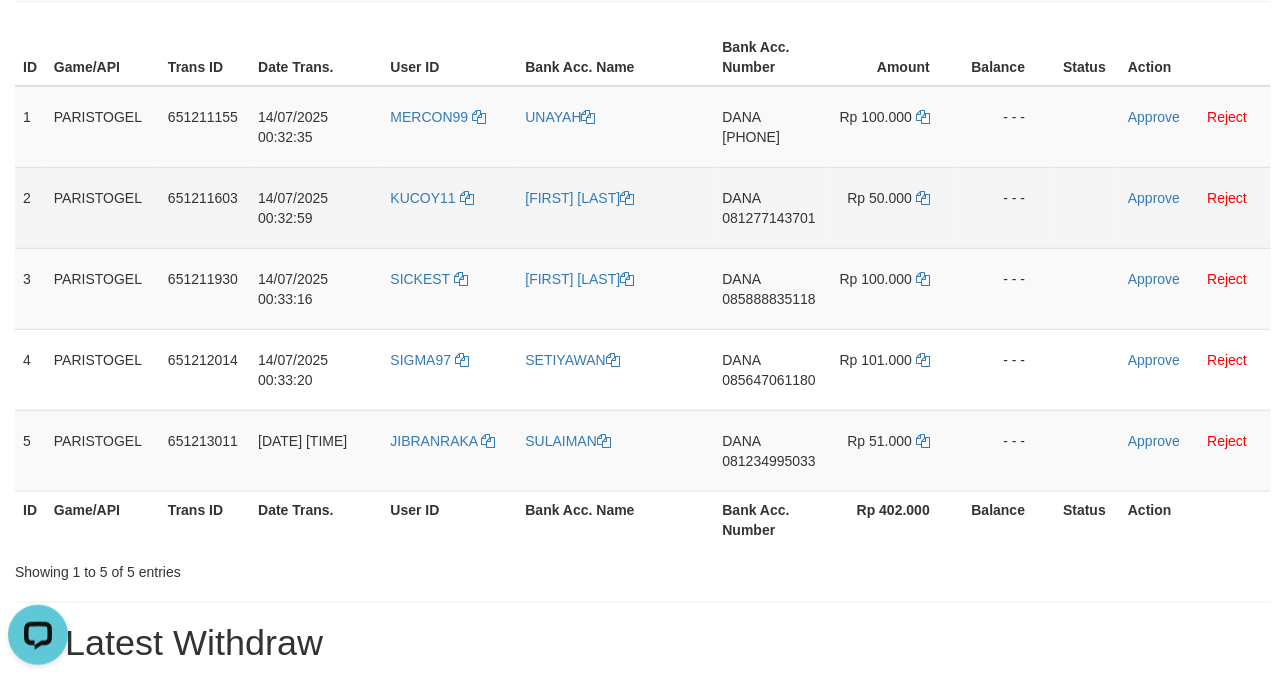 click on "DANA
081277143701" at bounding box center (772, 207) 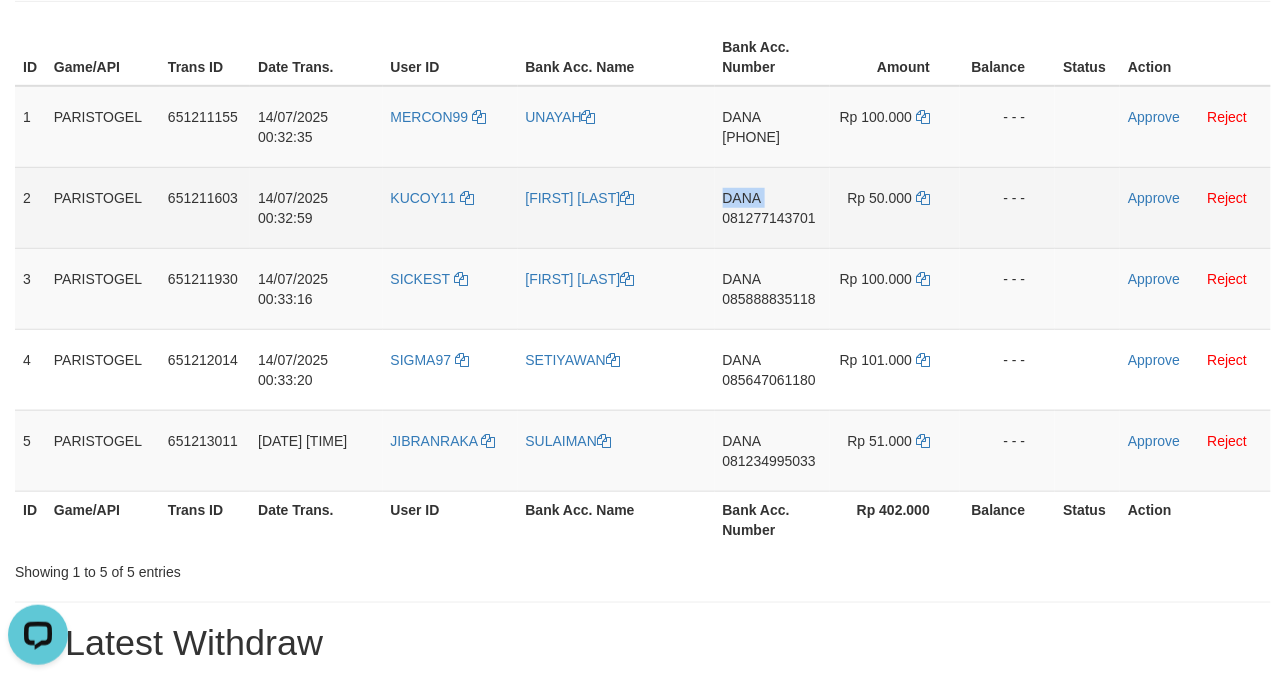 click on "DANA
081277143701" at bounding box center (772, 207) 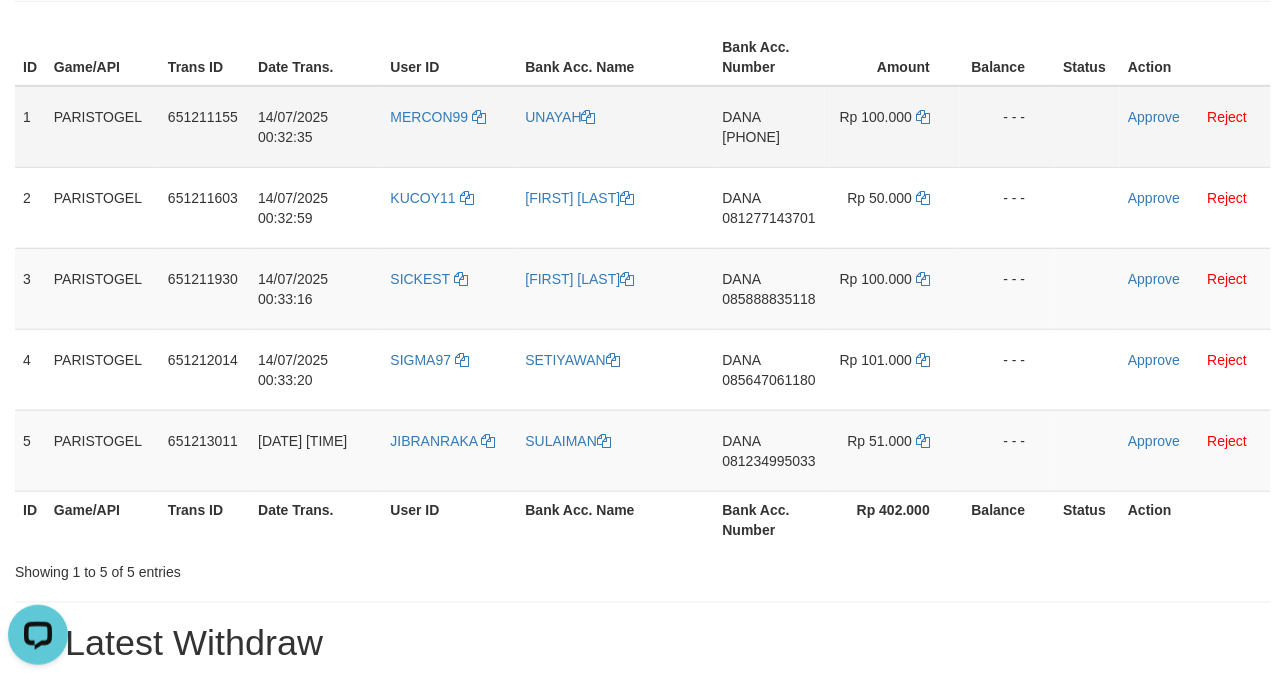 click on "DANA
085691897359" at bounding box center (772, 127) 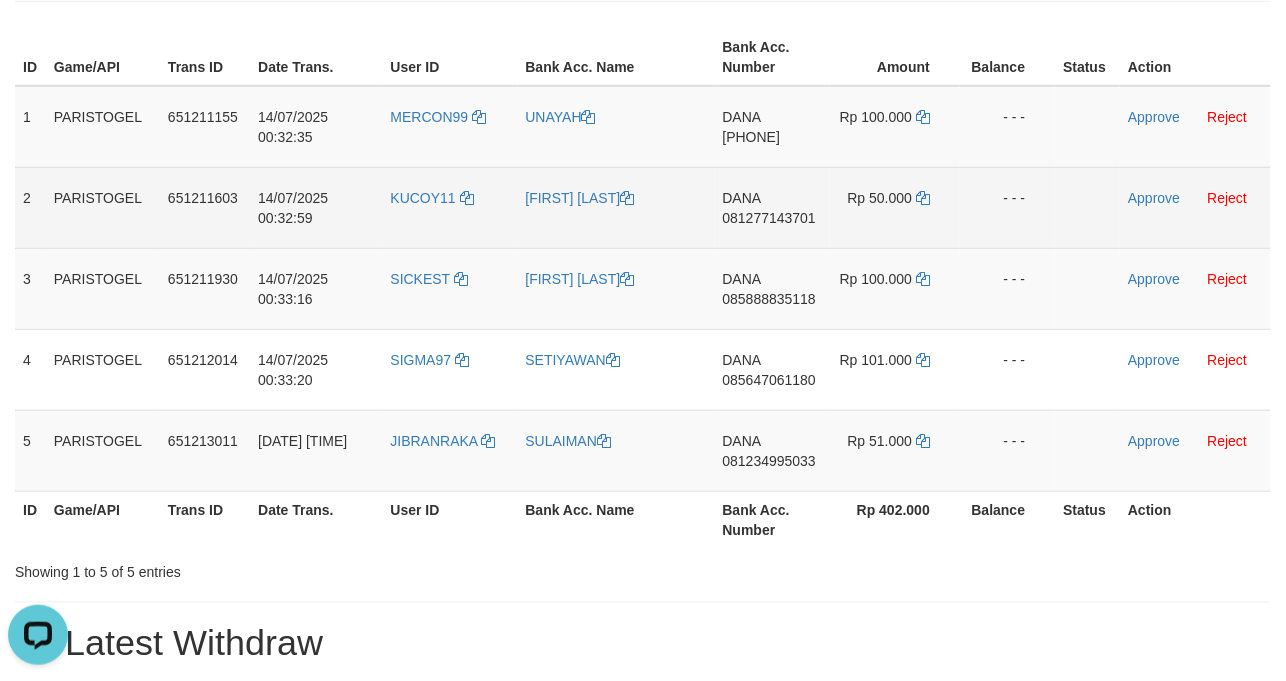 click on "DANA
081277143701" at bounding box center (772, 207) 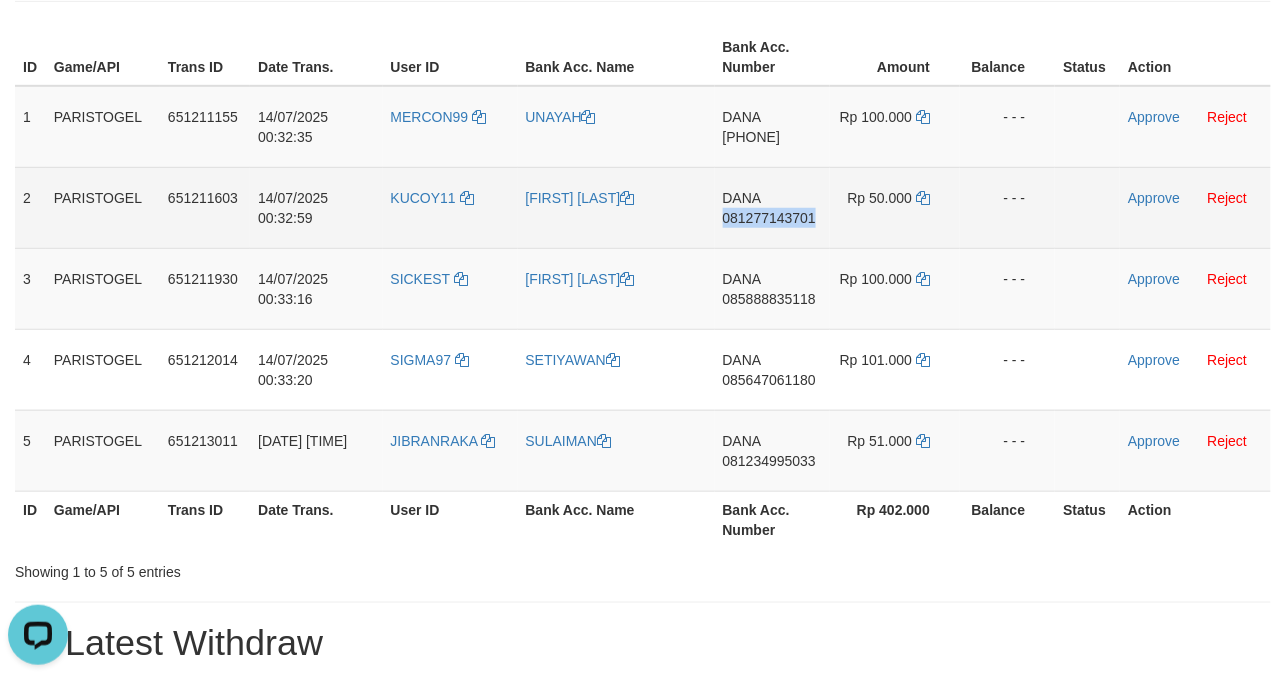 click on "DANA
081277143701" at bounding box center [772, 207] 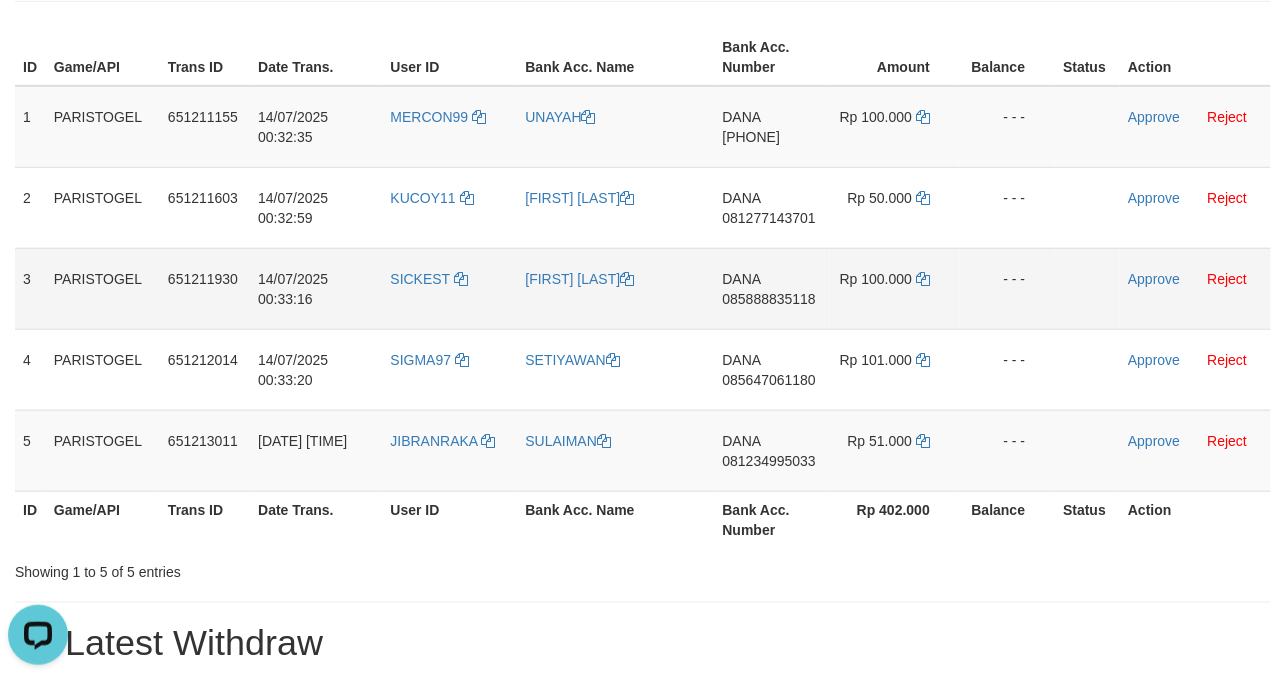 click on "DANA
085888835118" at bounding box center [772, 288] 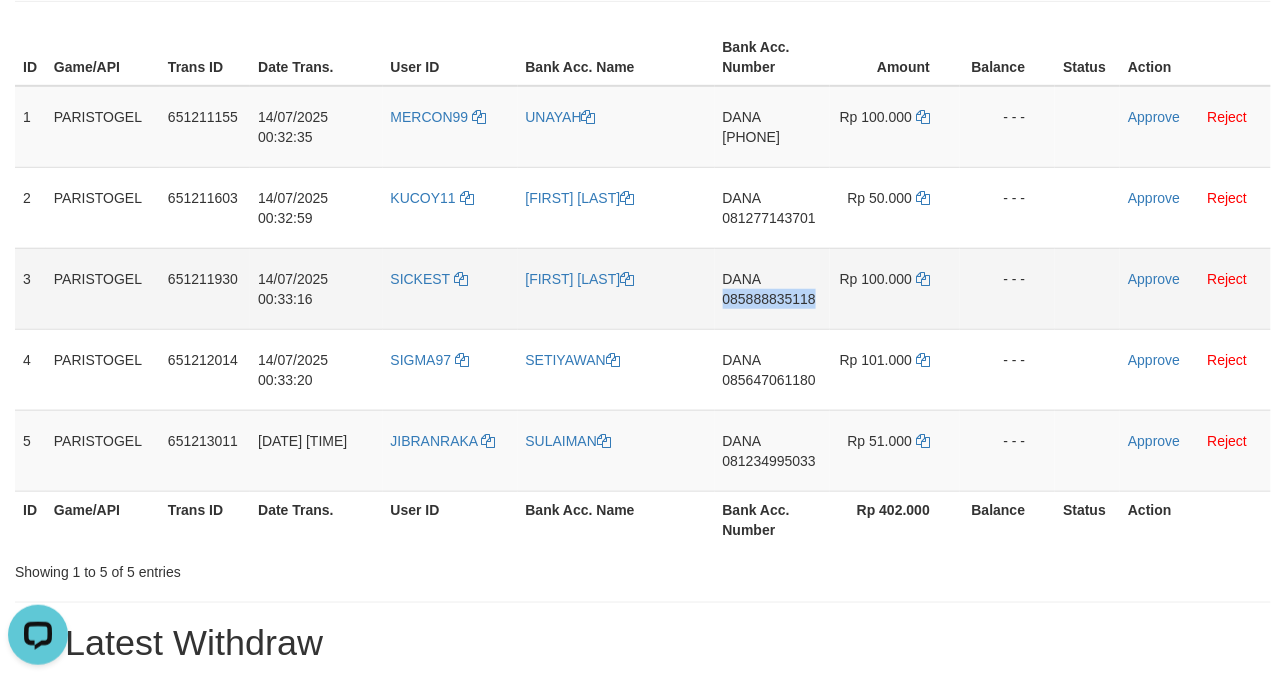 click on "DANA
085888835118" at bounding box center [772, 288] 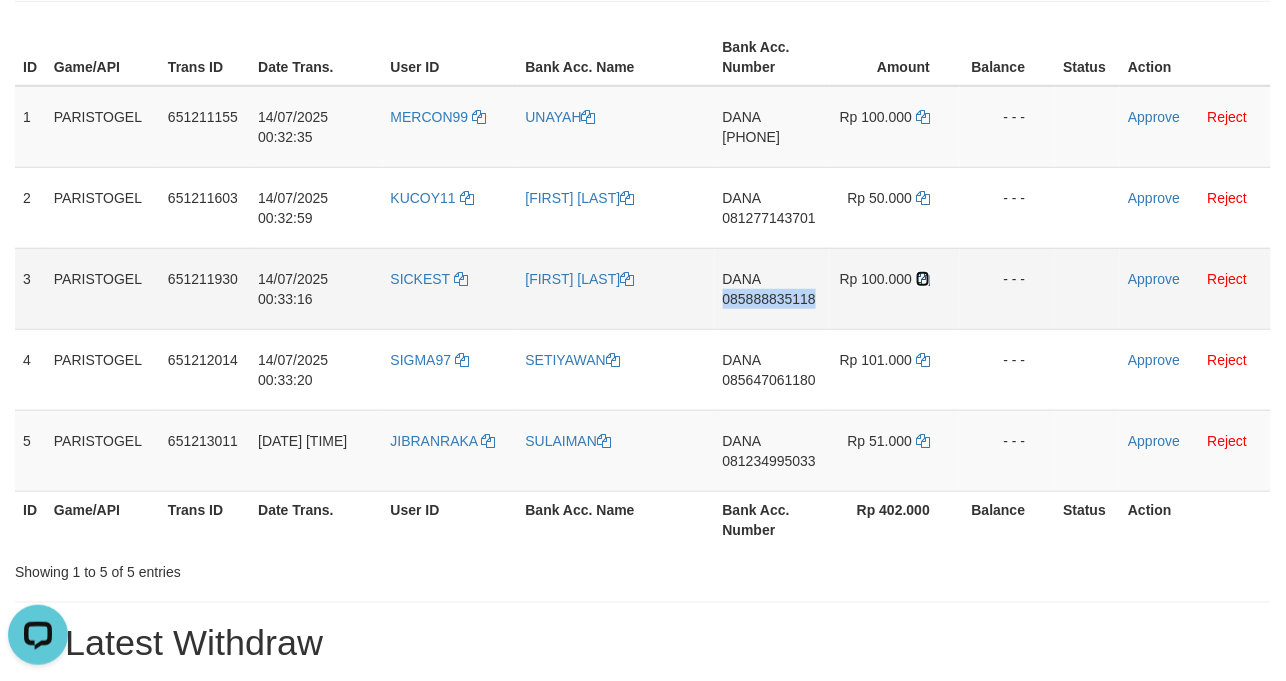 click at bounding box center [923, 279] 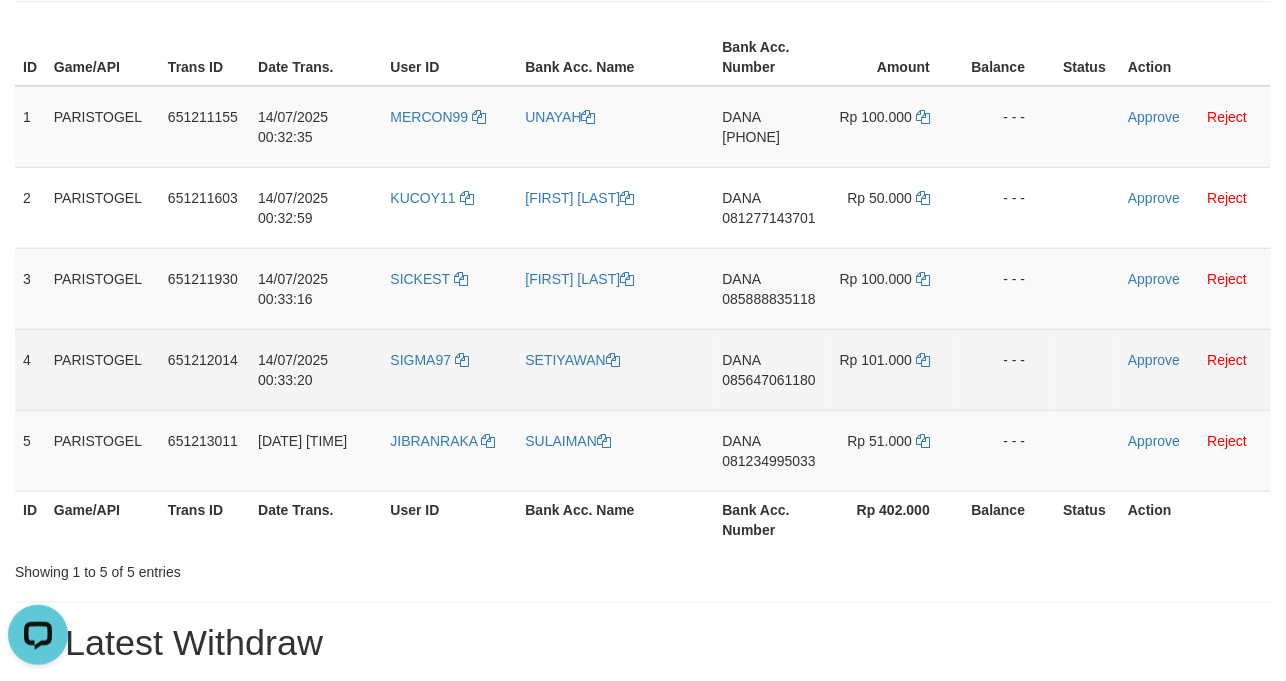 click on "DANA
085647061180" at bounding box center (772, 369) 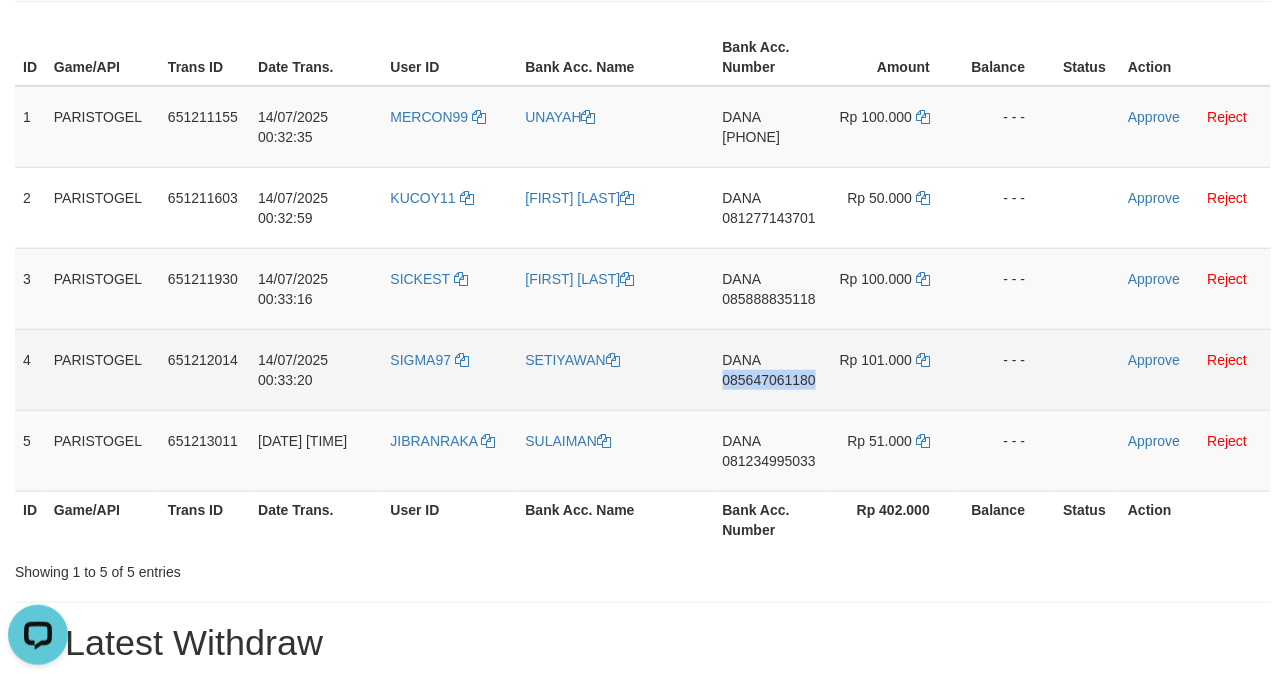 click on "DANA
085647061180" at bounding box center (772, 369) 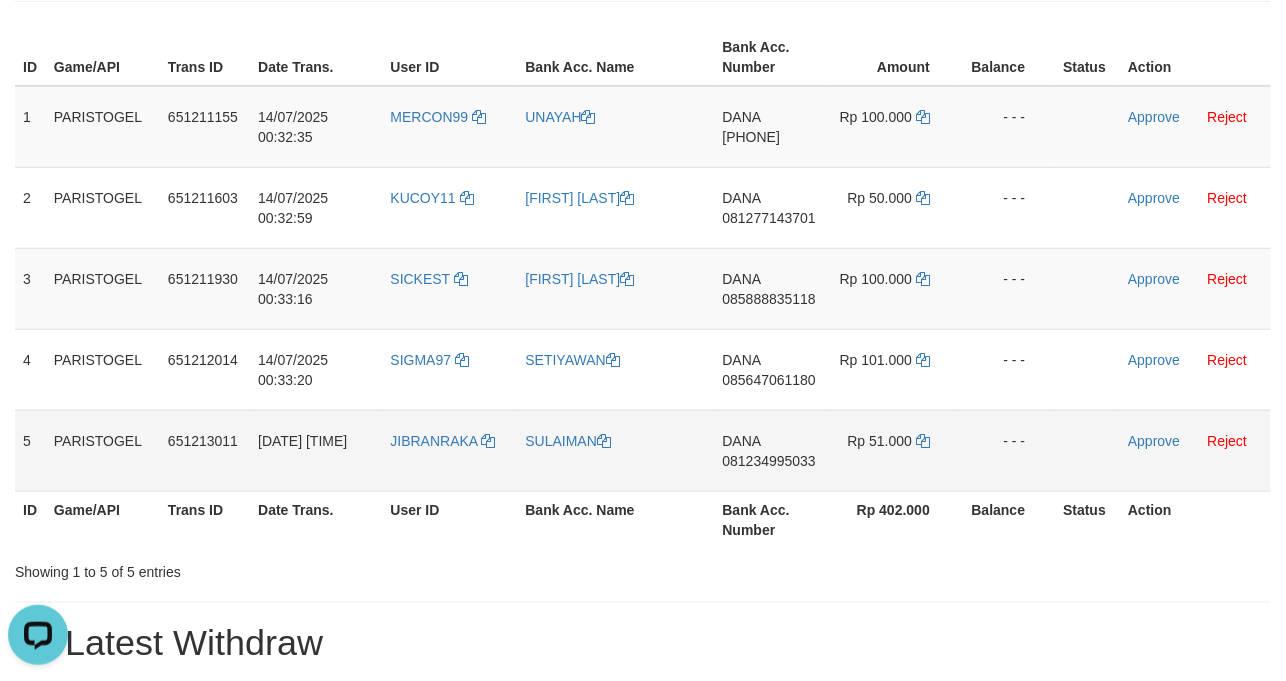 click on "DANA
081234995033" at bounding box center [772, 450] 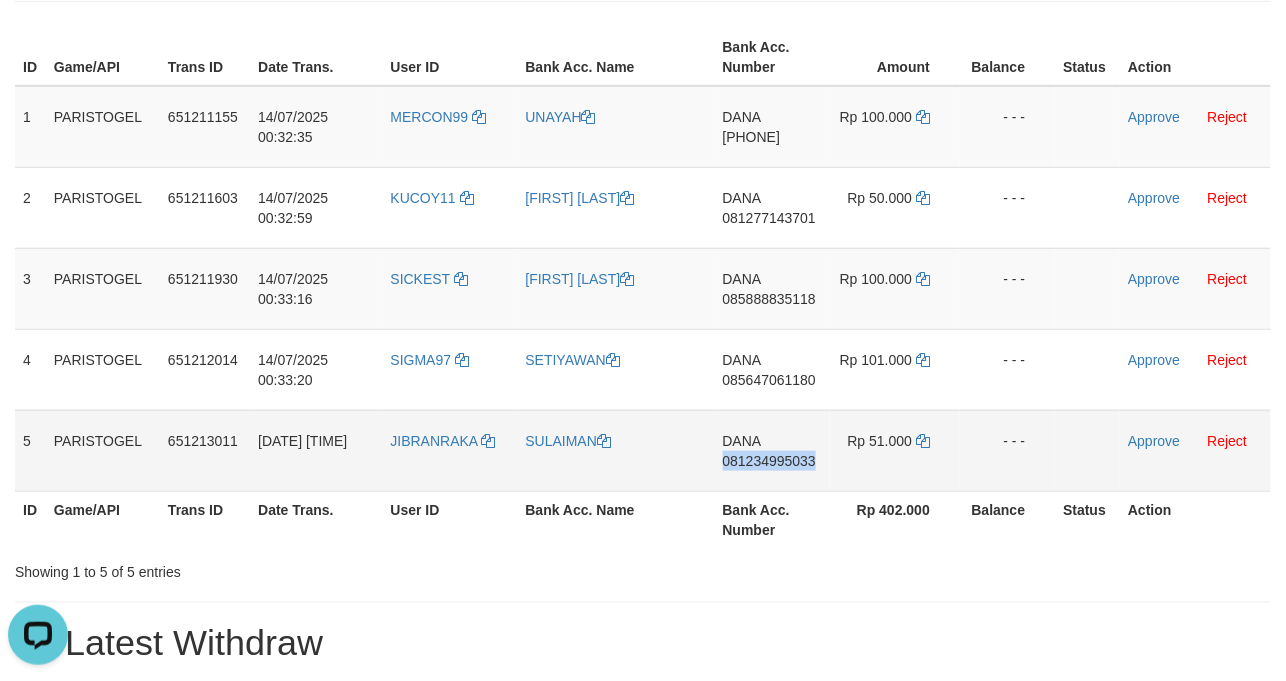 click on "DANA
081234995033" at bounding box center (772, 450) 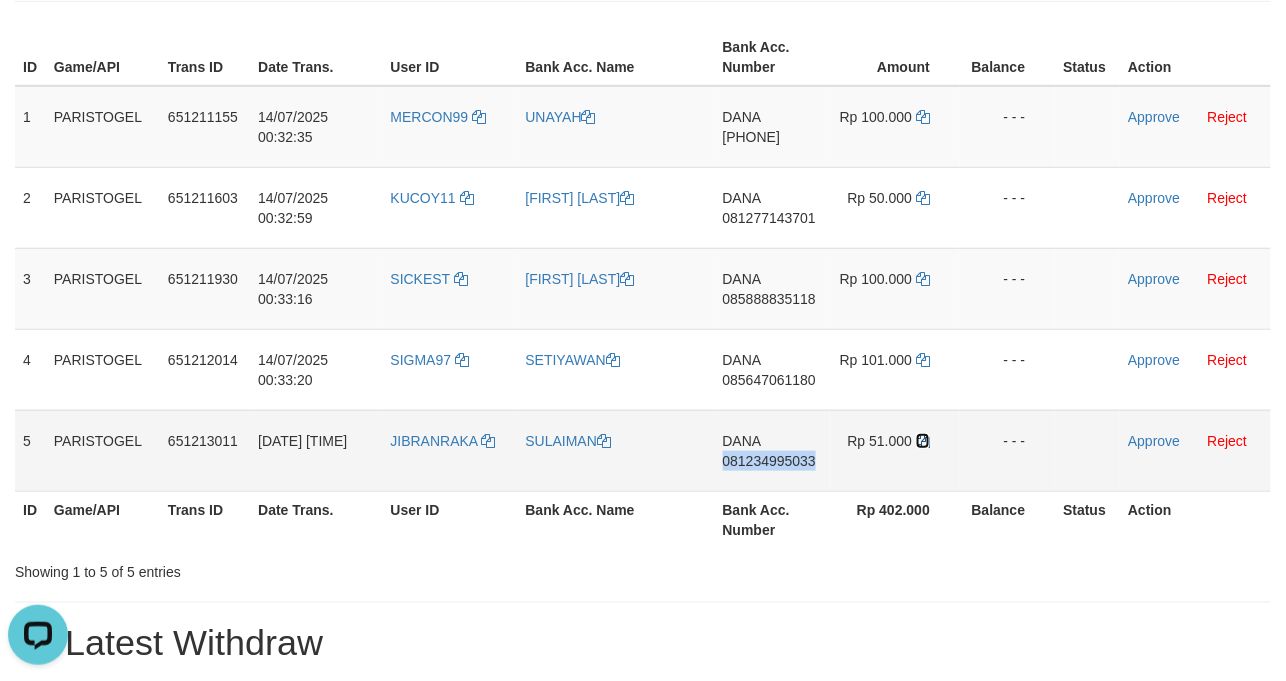 drag, startPoint x: 929, startPoint y: 458, endPoint x: 956, endPoint y: 438, distance: 33.600594 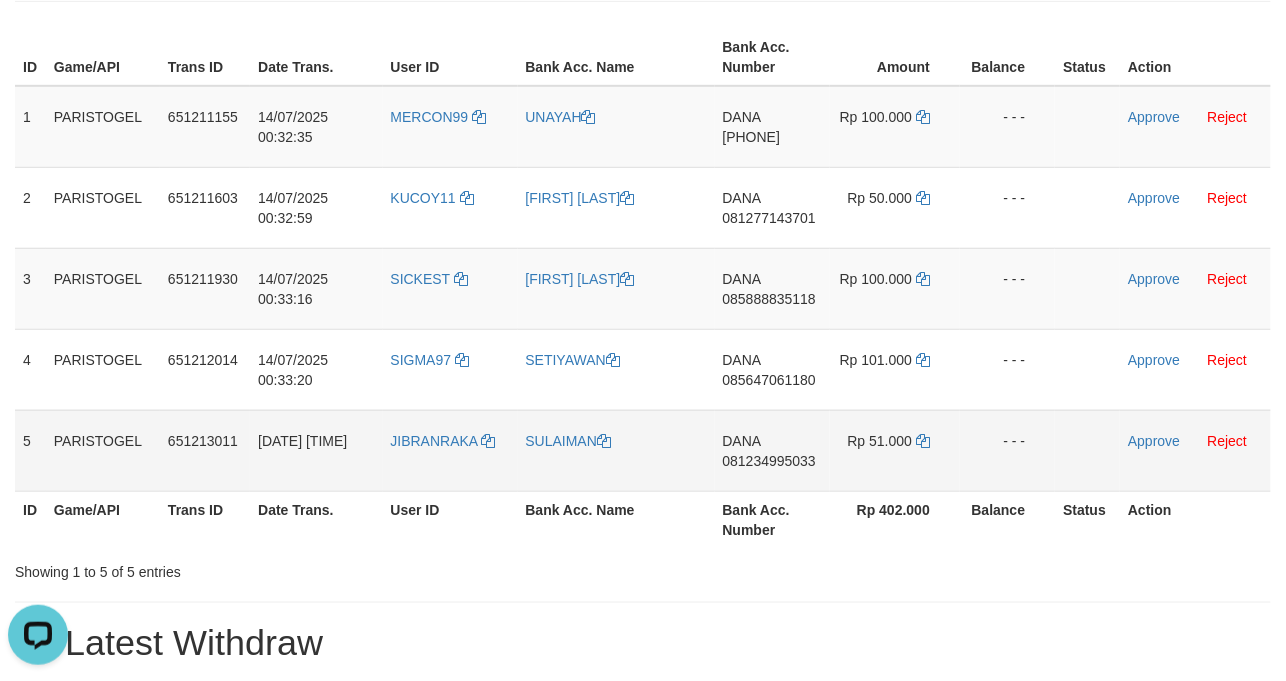 click on "SULAIMAN" at bounding box center [616, 450] 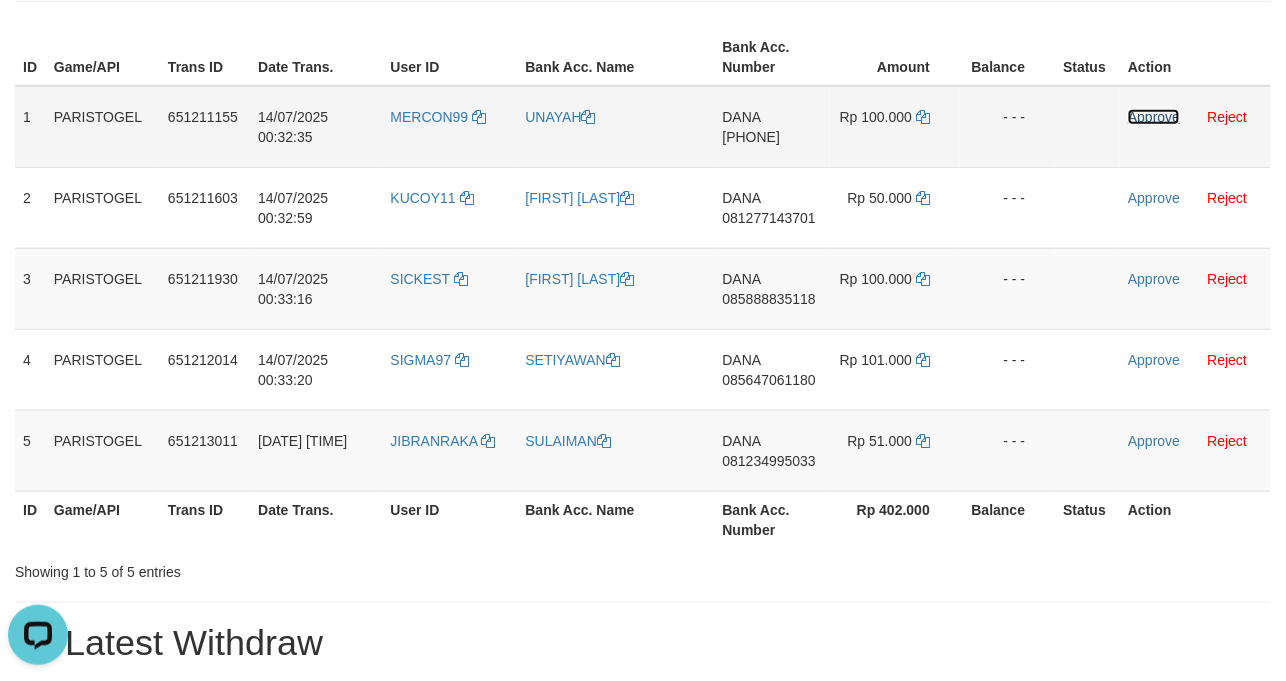 click on "Approve" at bounding box center [1154, 117] 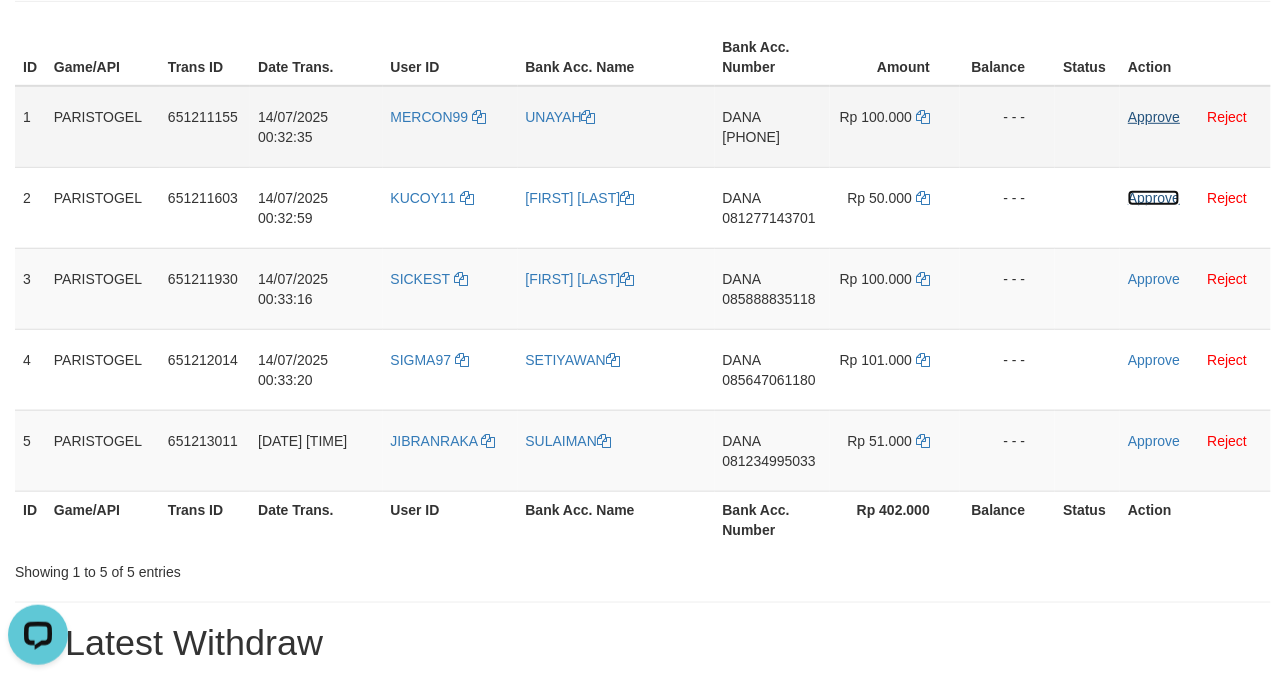click on "Approve" at bounding box center (1154, 198) 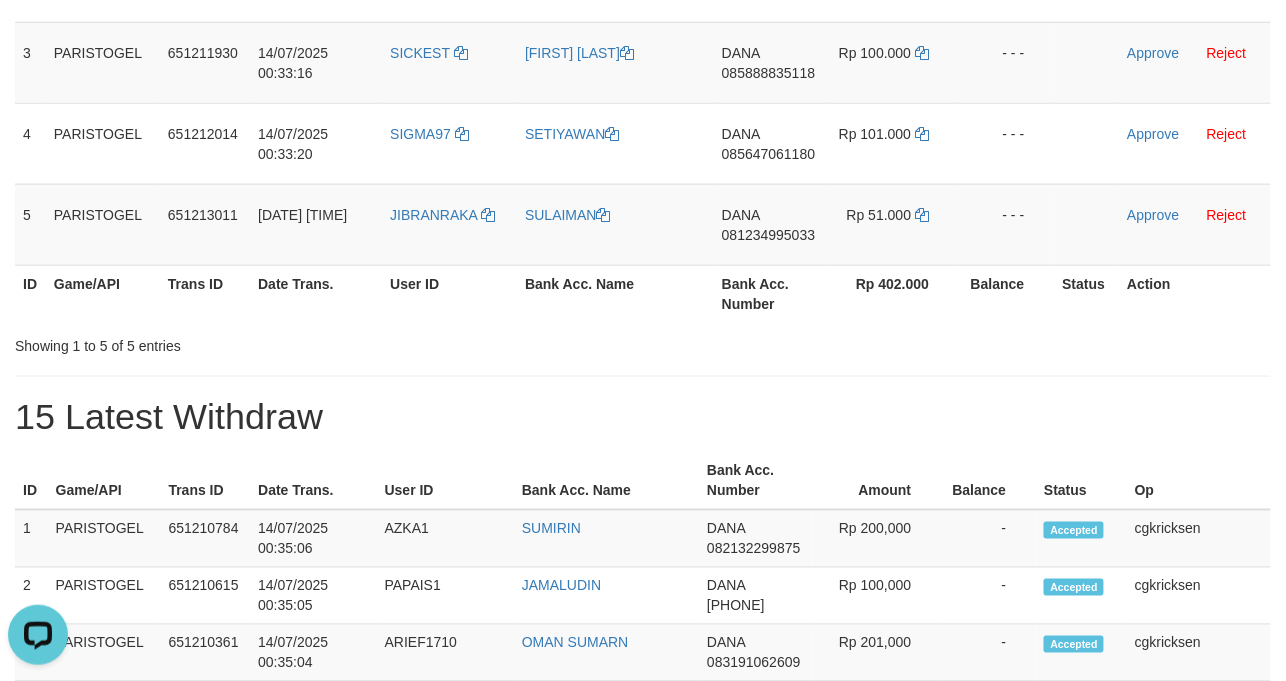 scroll, scrollTop: 462, scrollLeft: 0, axis: vertical 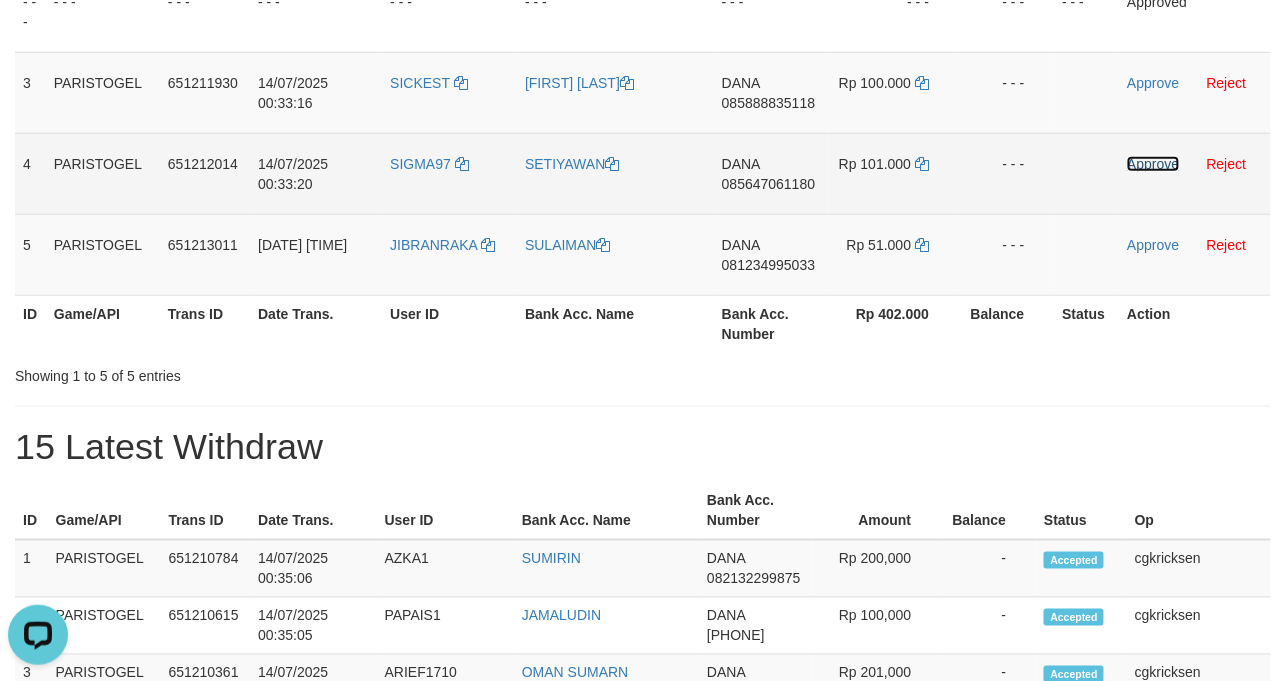 click on "Approve" at bounding box center [1153, 164] 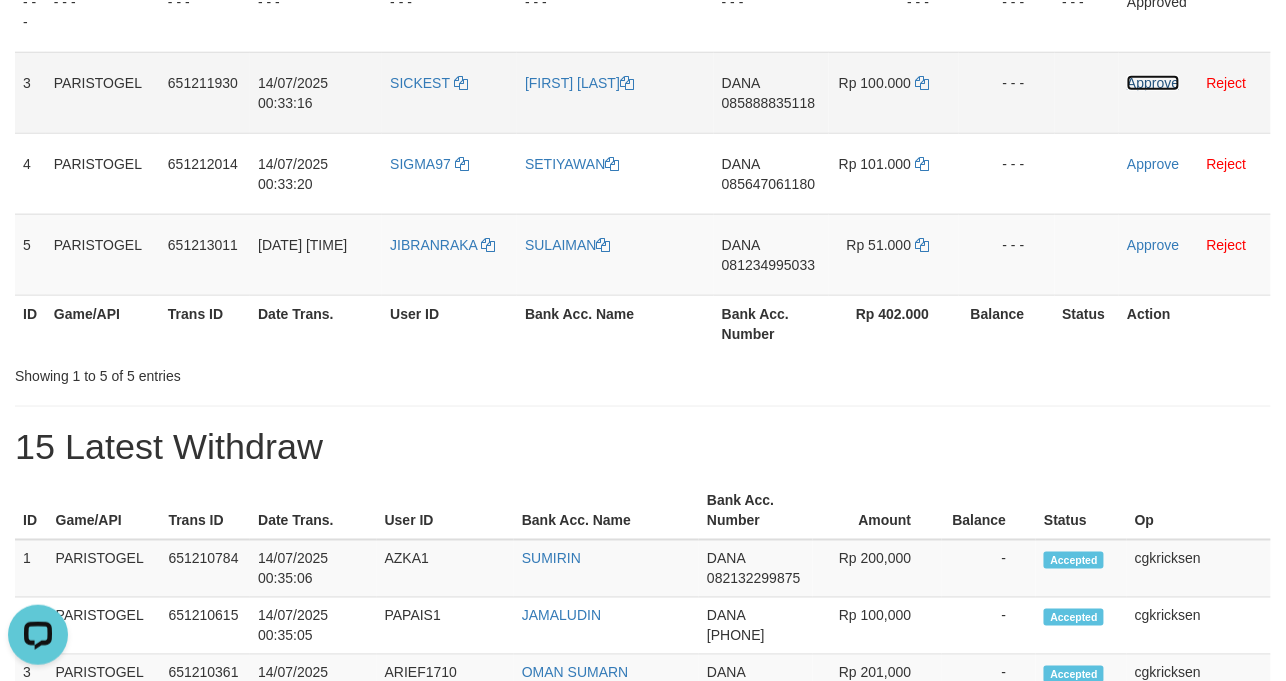 click on "Approve" at bounding box center [1153, 83] 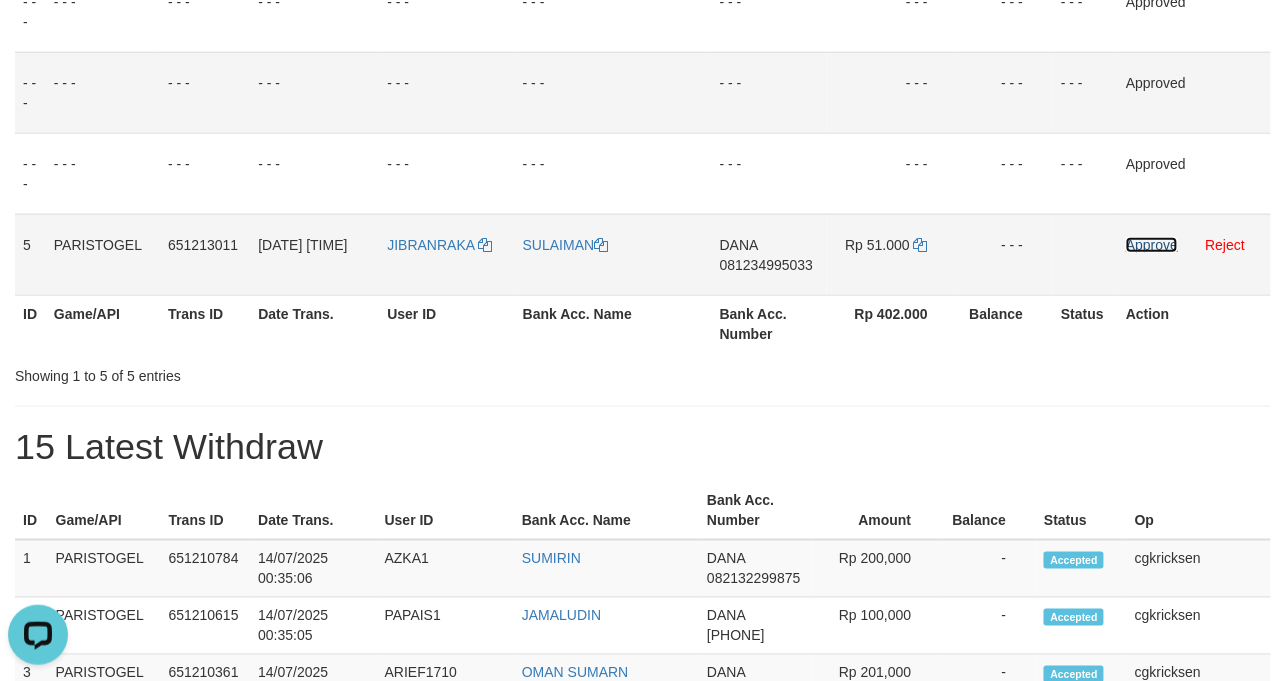 click on "Approve" at bounding box center (1152, 245) 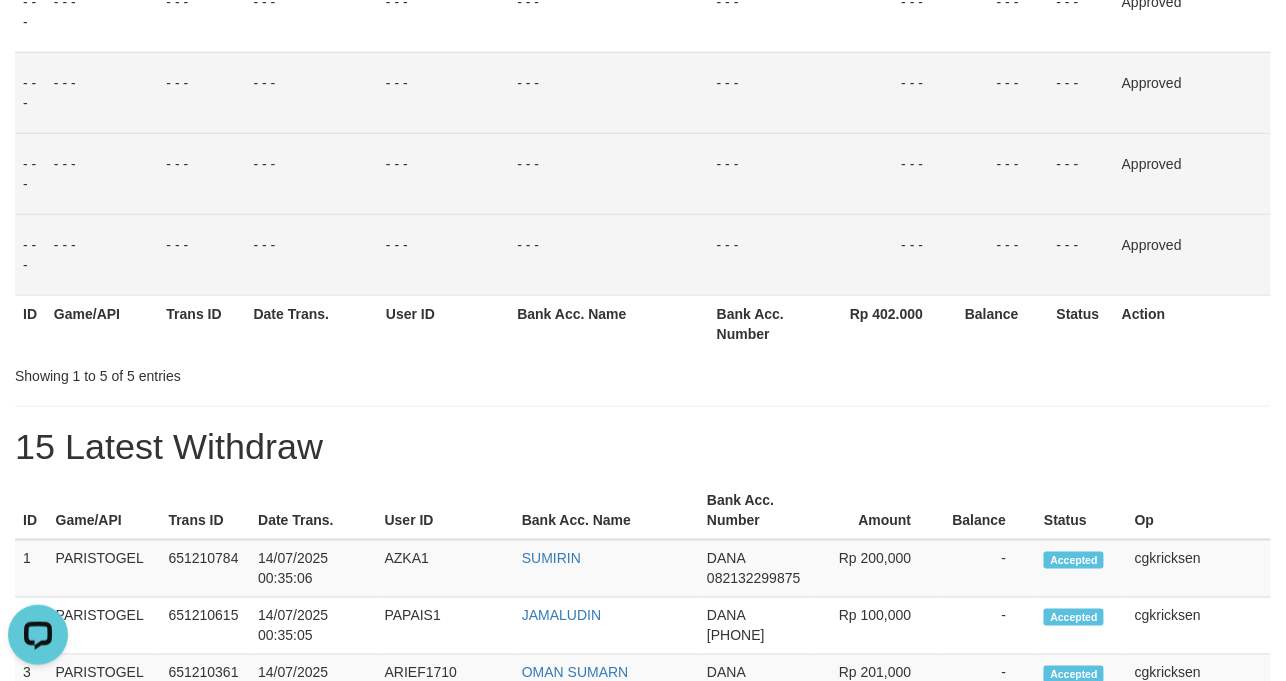 click on "- - -" at bounding box center (886, 173) 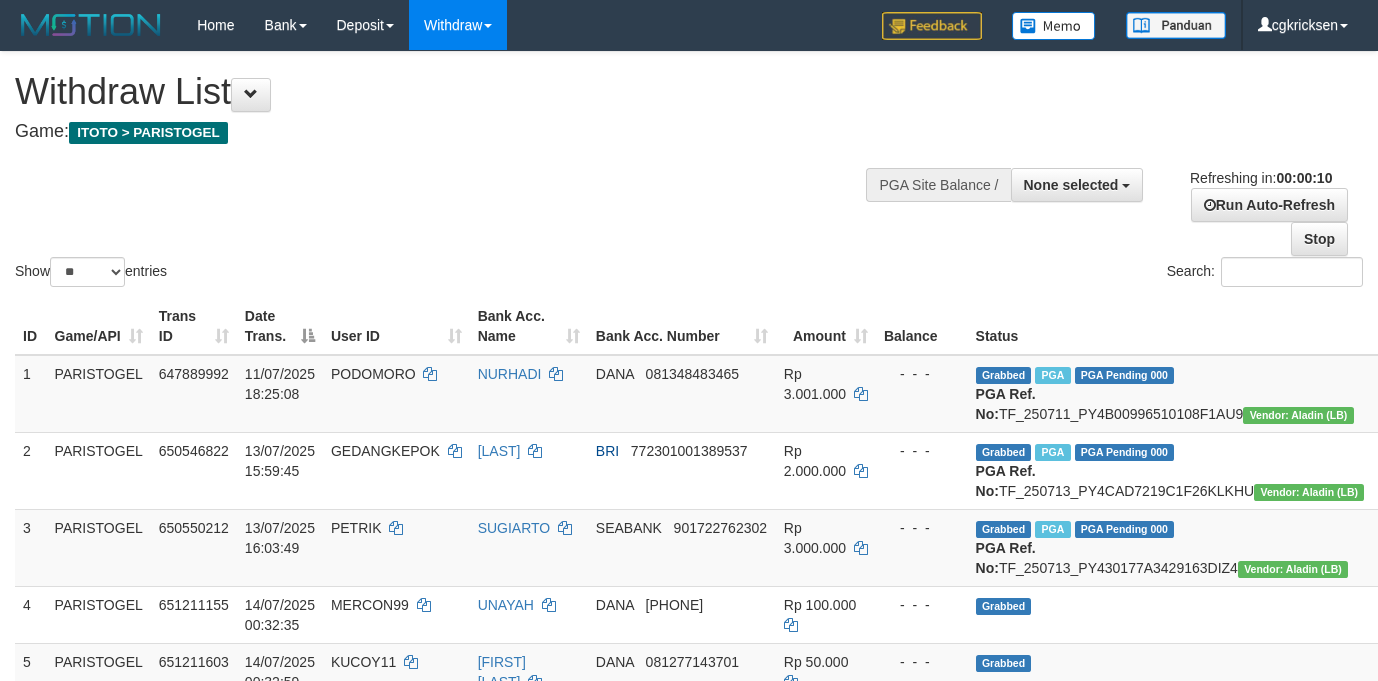 select 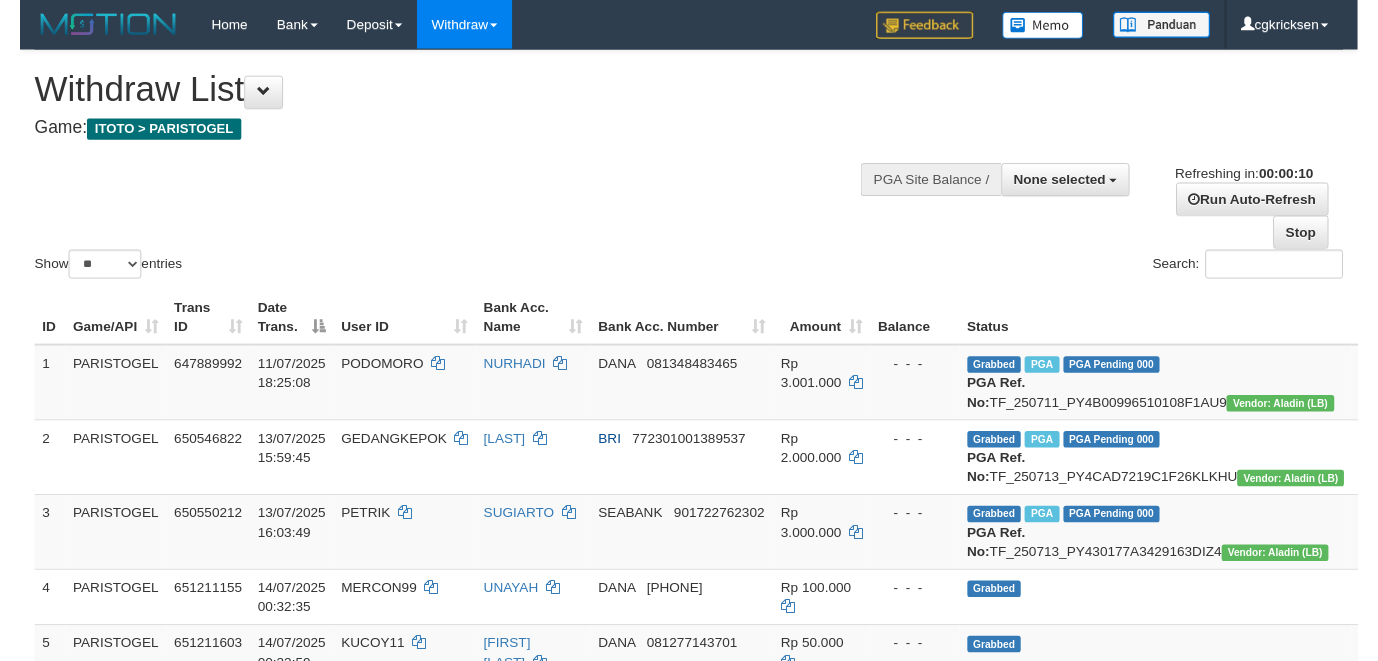 scroll, scrollTop: 0, scrollLeft: 0, axis: both 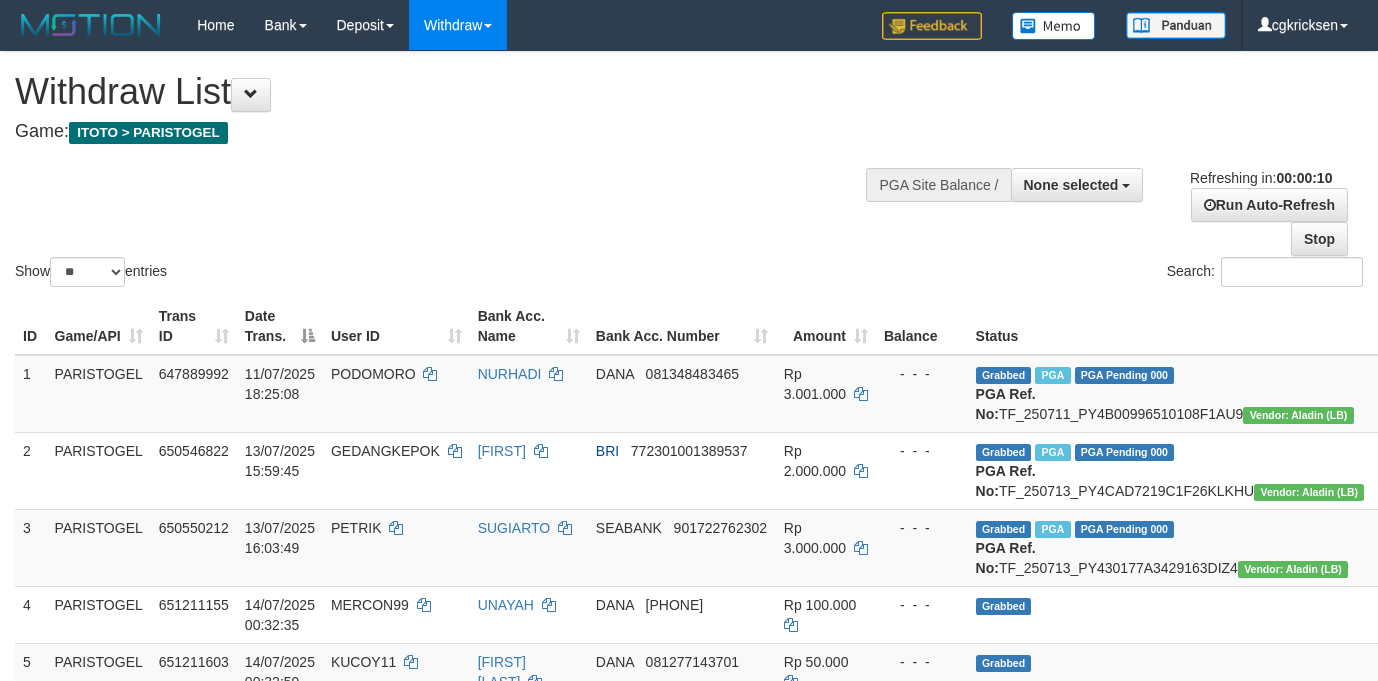 select 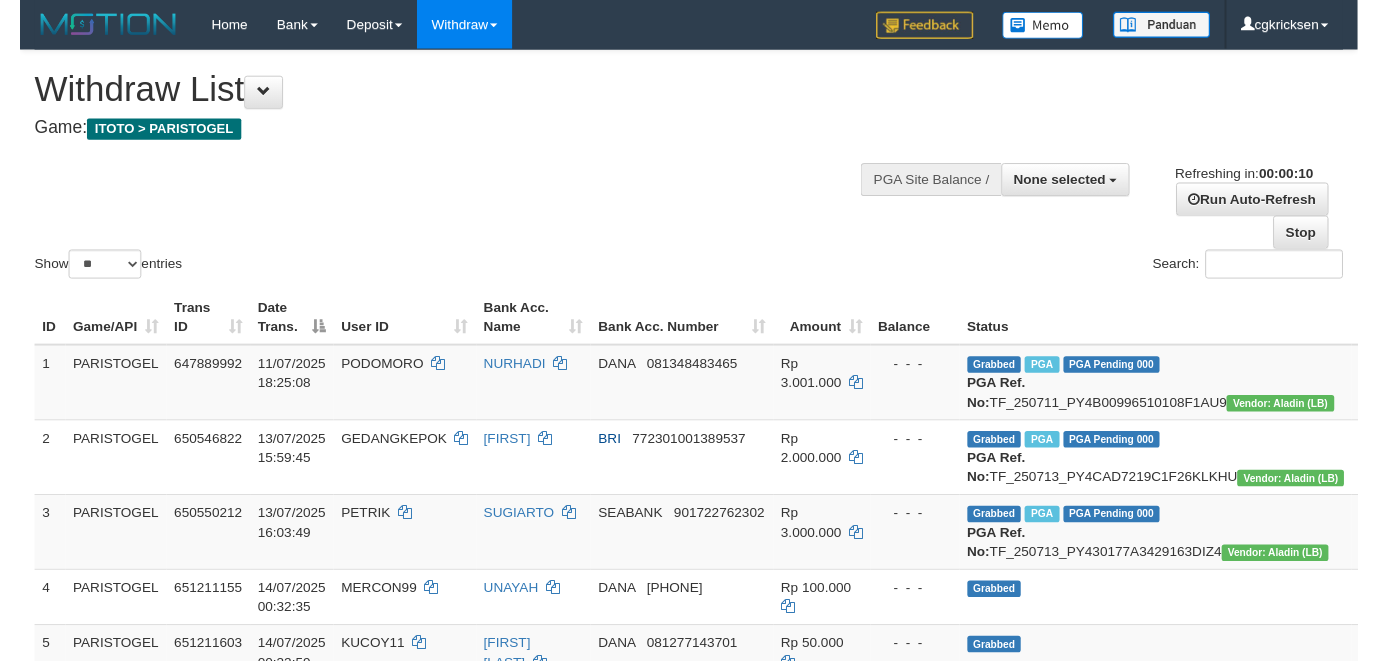 scroll, scrollTop: 0, scrollLeft: 0, axis: both 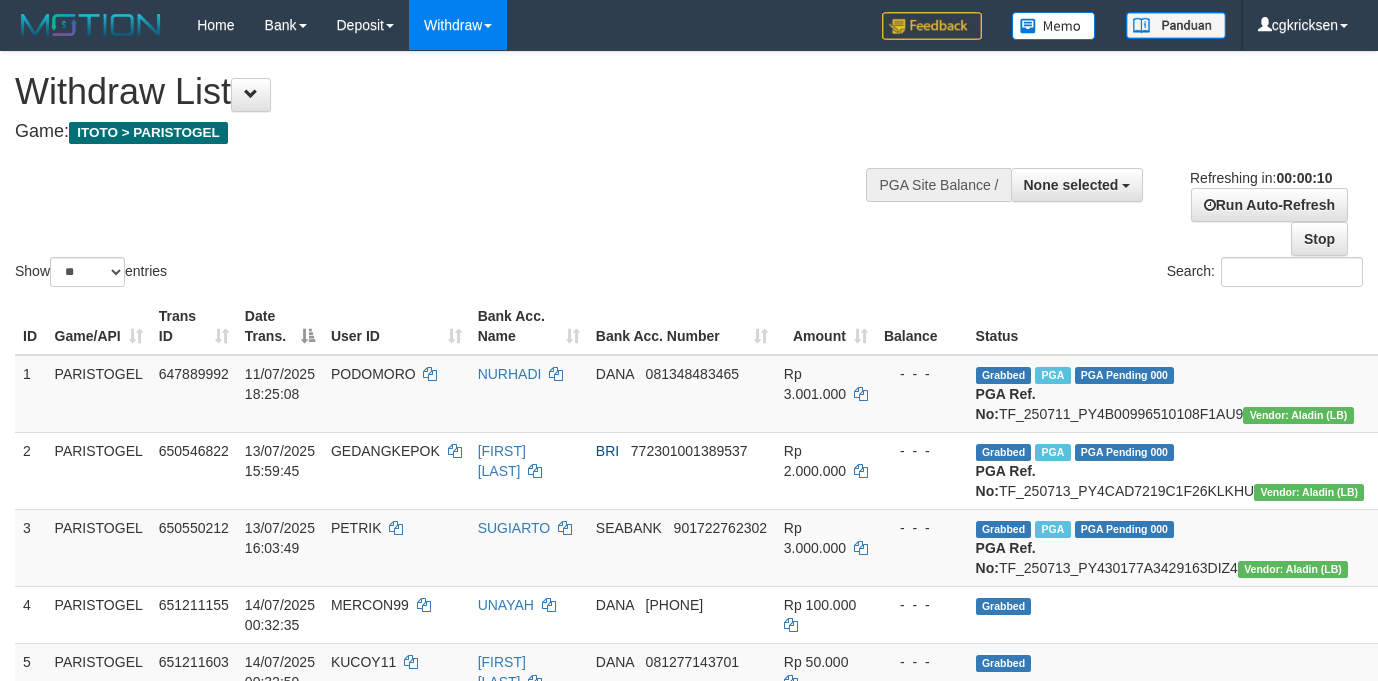select 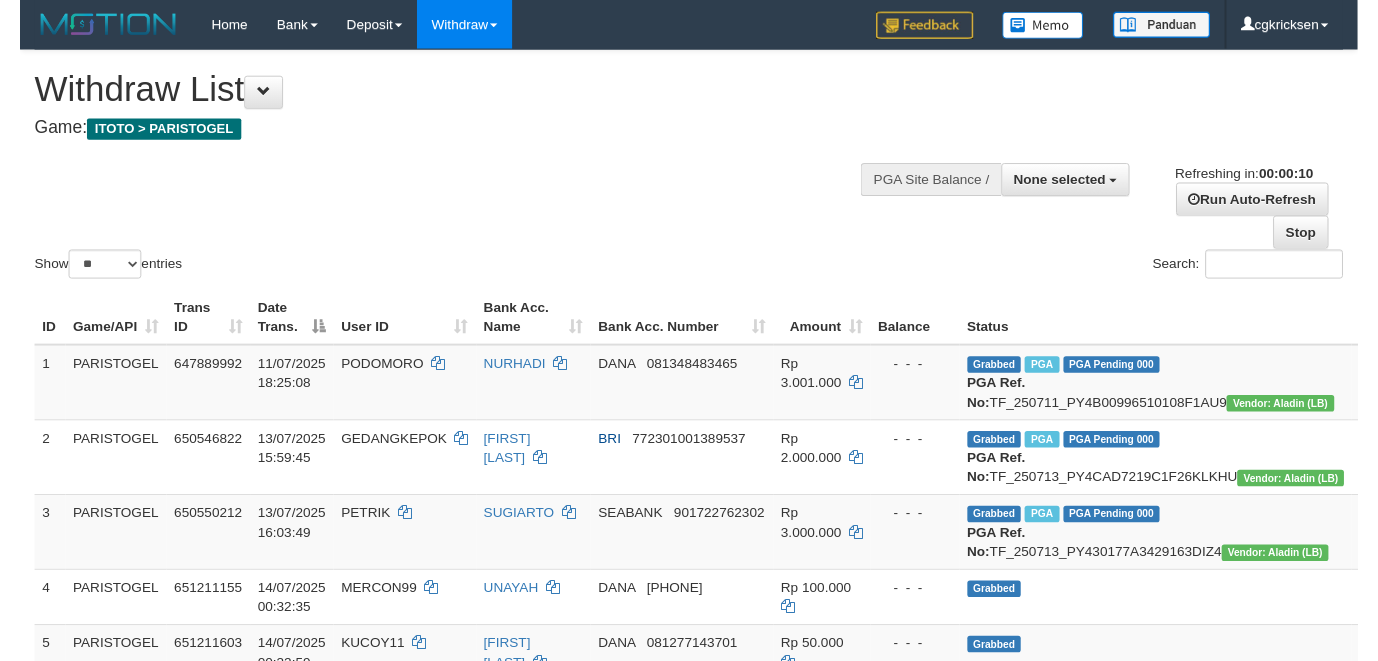 scroll, scrollTop: 0, scrollLeft: 0, axis: both 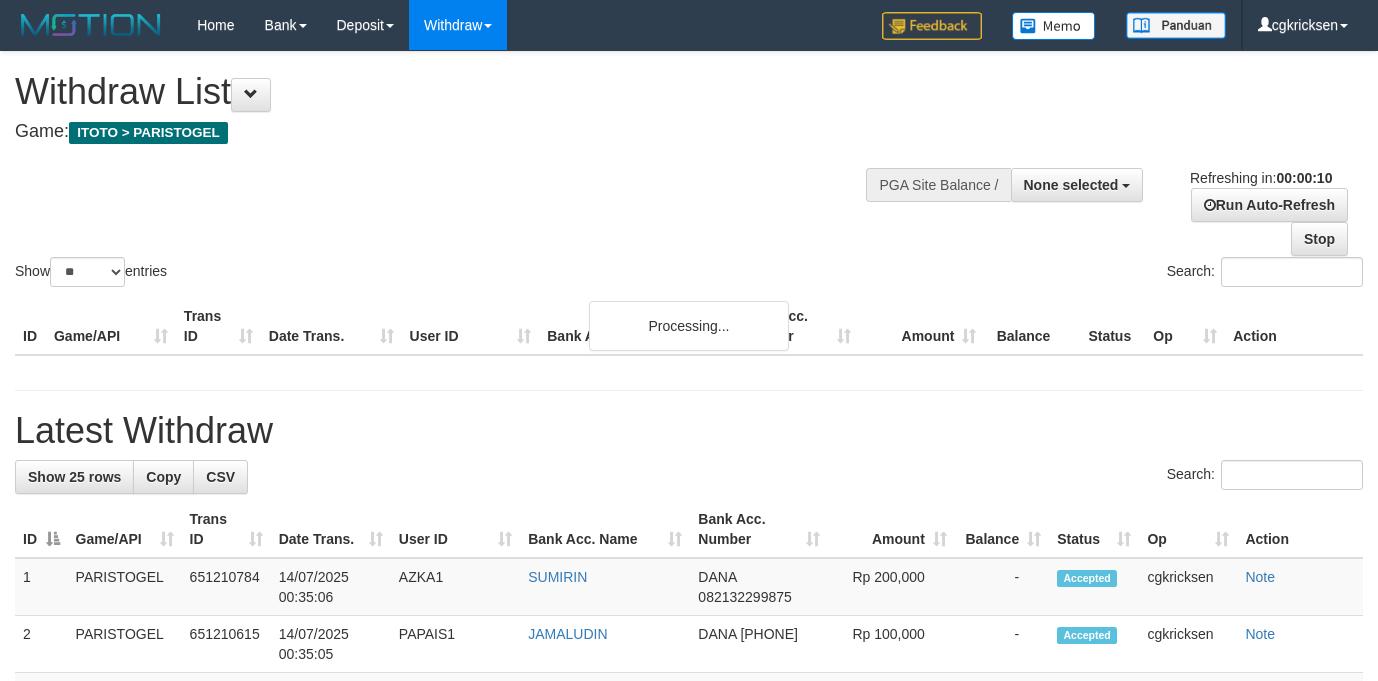select 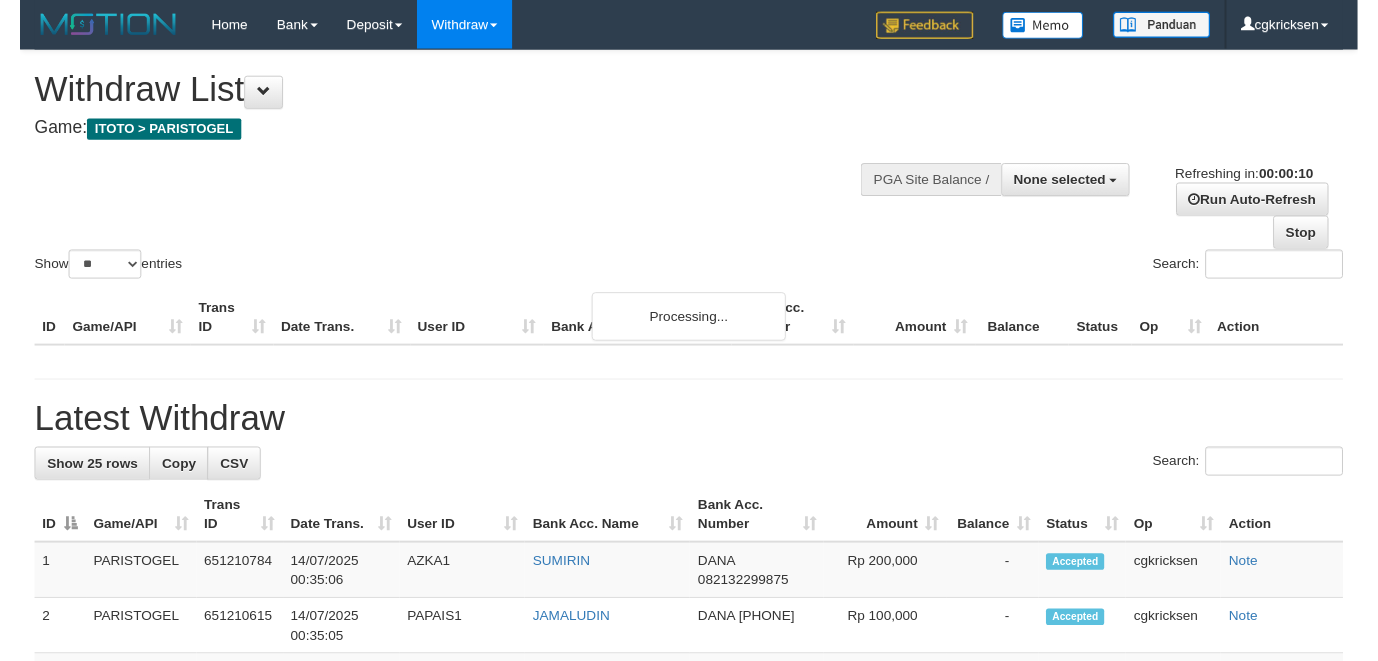 scroll, scrollTop: 0, scrollLeft: 0, axis: both 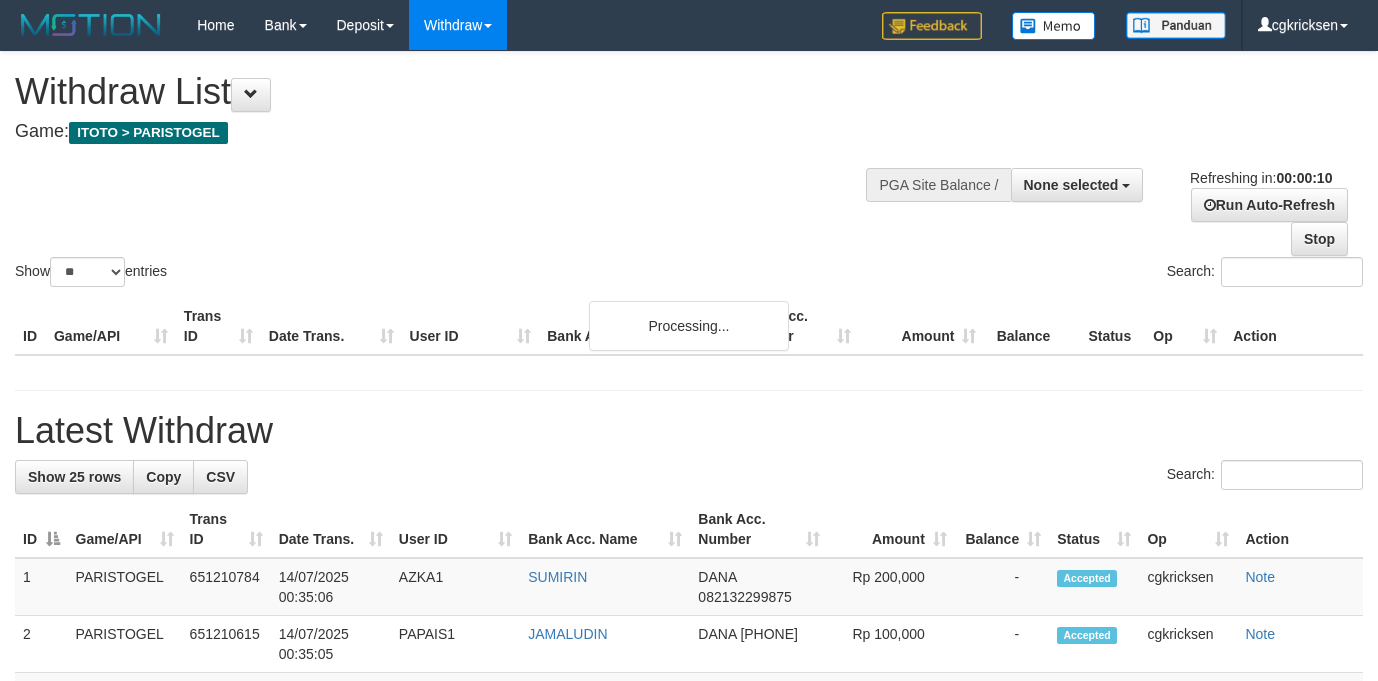 select 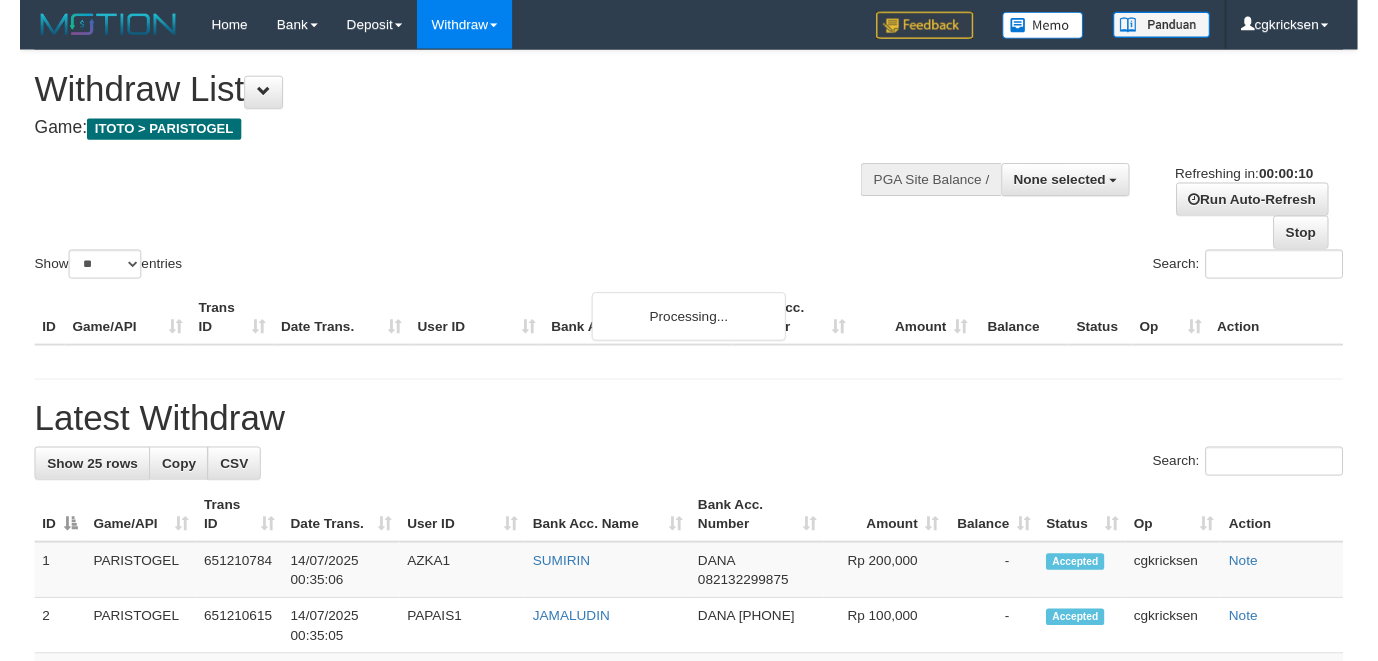 scroll, scrollTop: 0, scrollLeft: 0, axis: both 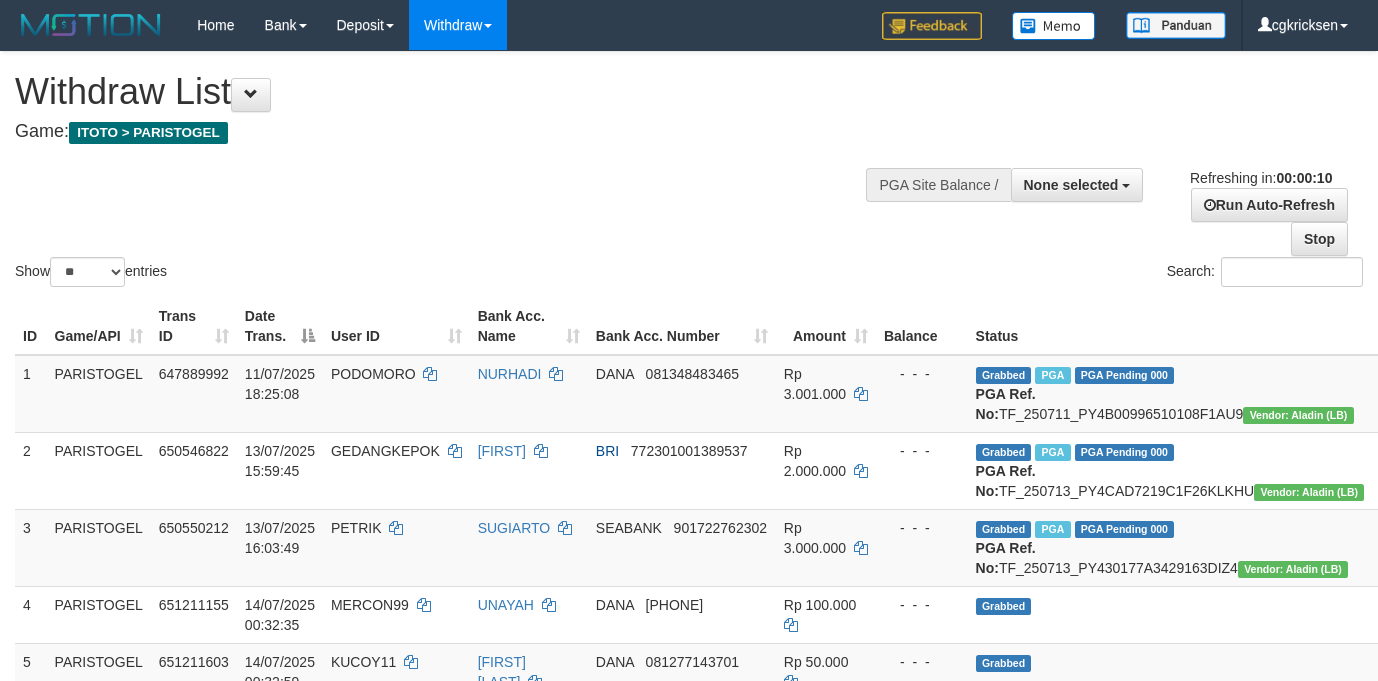 select 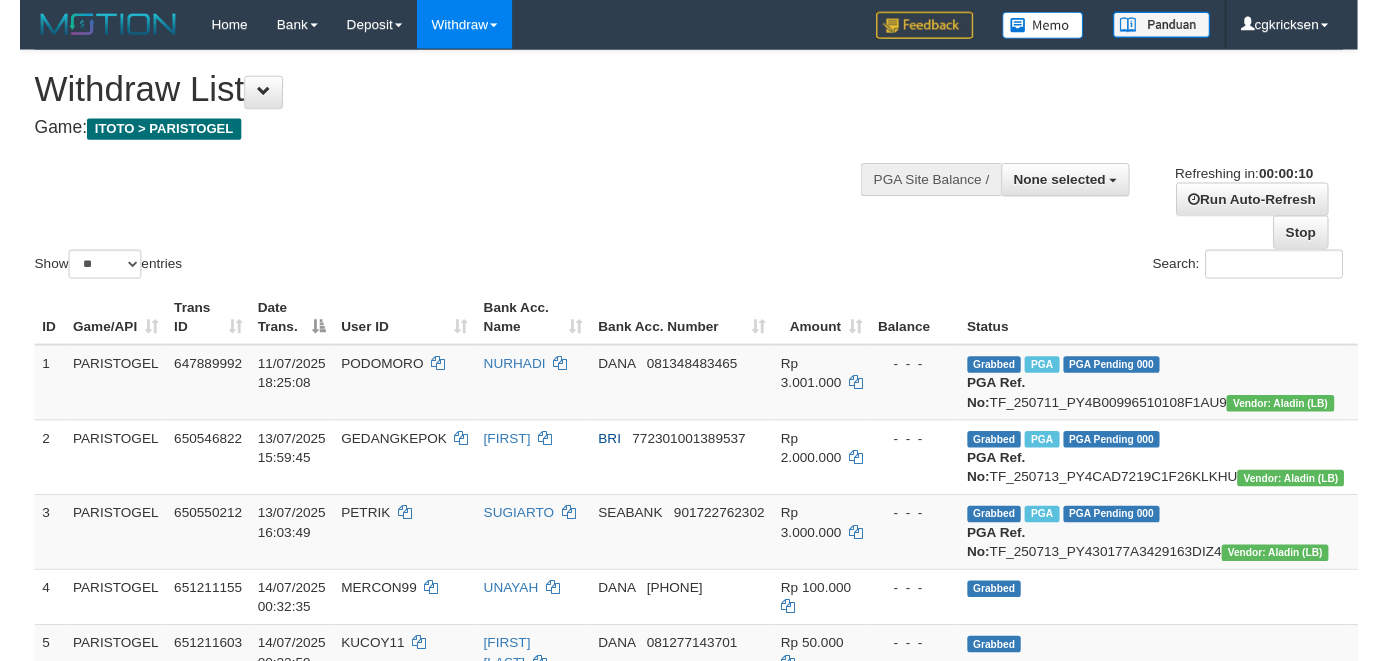 scroll, scrollTop: 0, scrollLeft: 0, axis: both 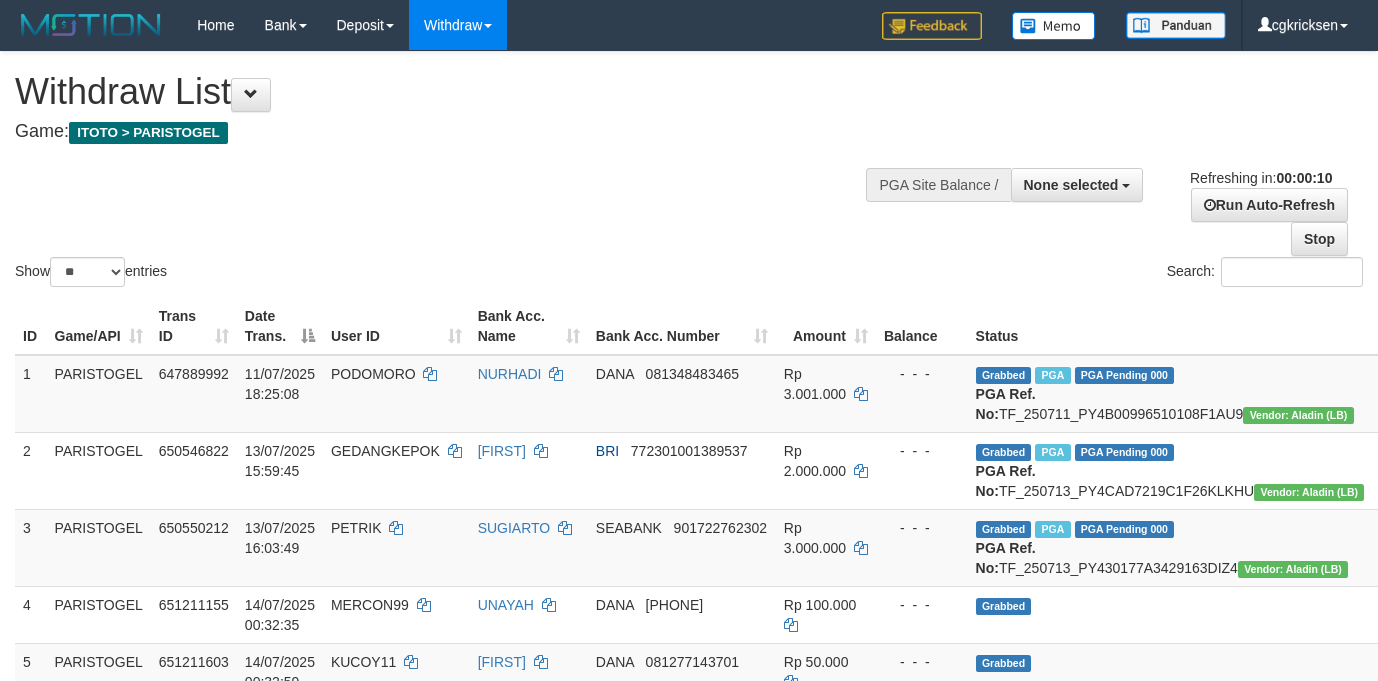 select 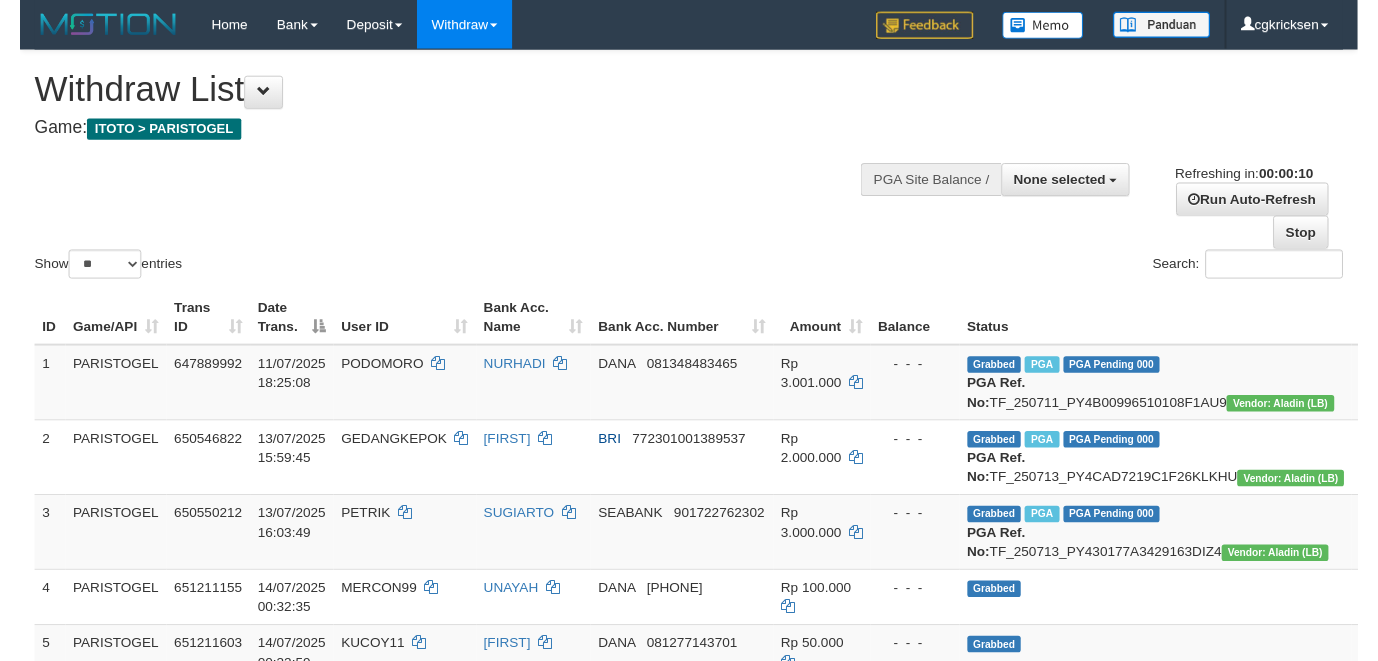 scroll, scrollTop: 0, scrollLeft: 0, axis: both 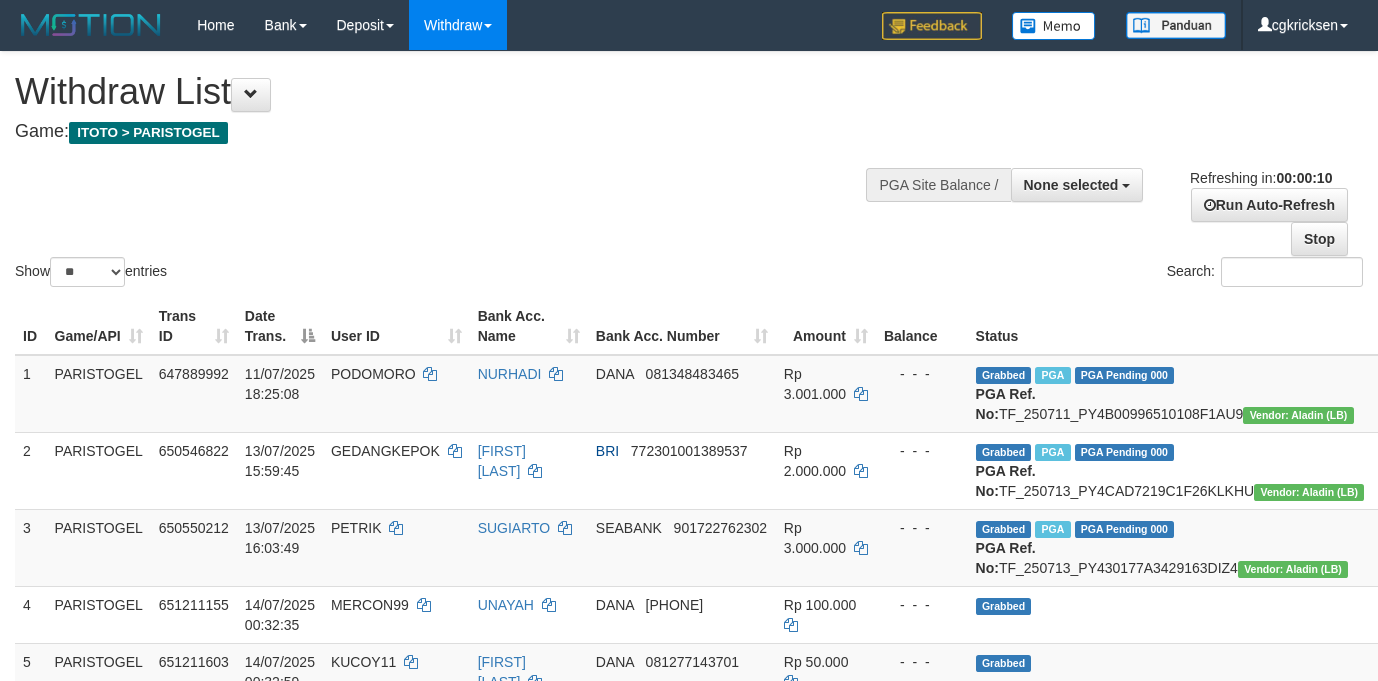 select 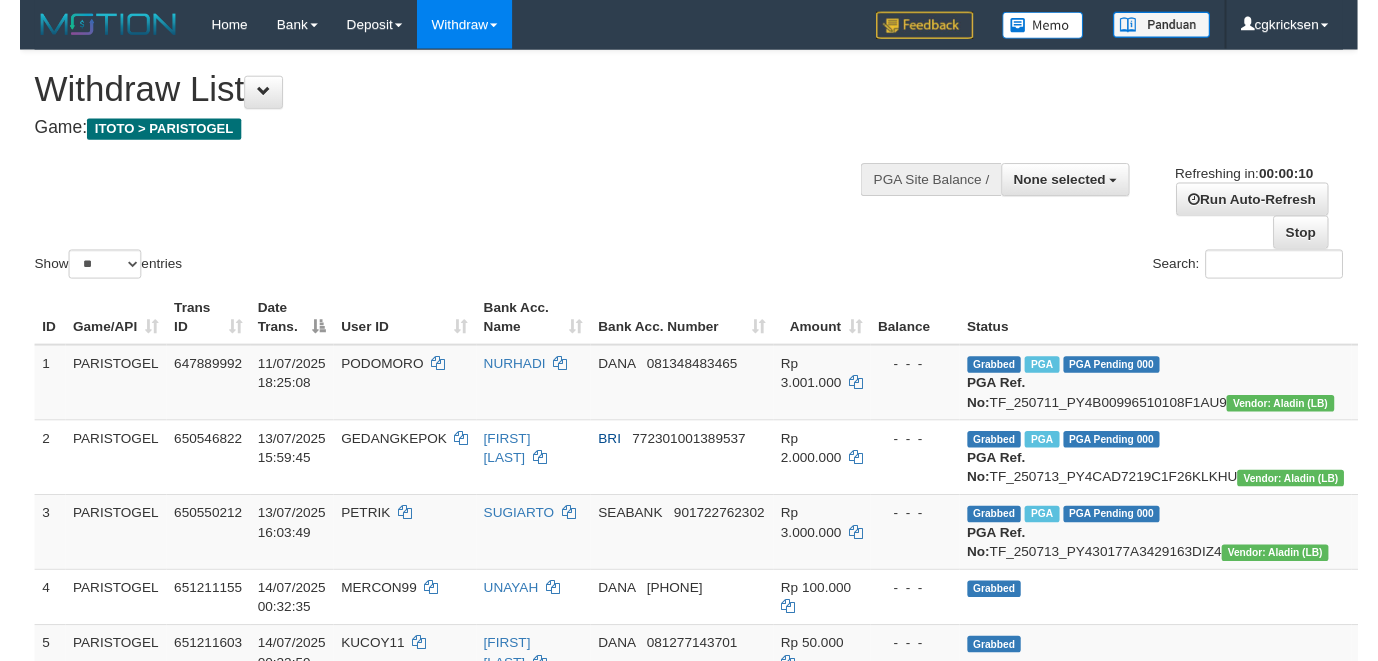 scroll, scrollTop: 0, scrollLeft: 0, axis: both 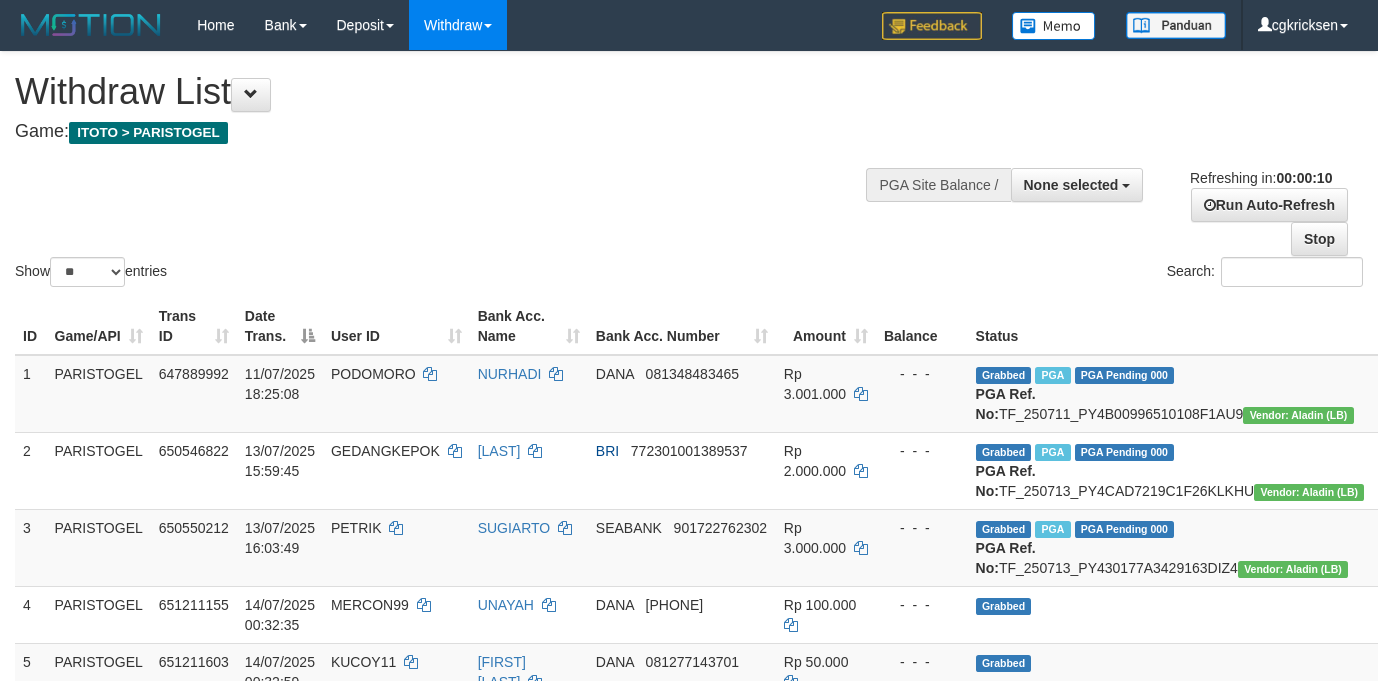 select 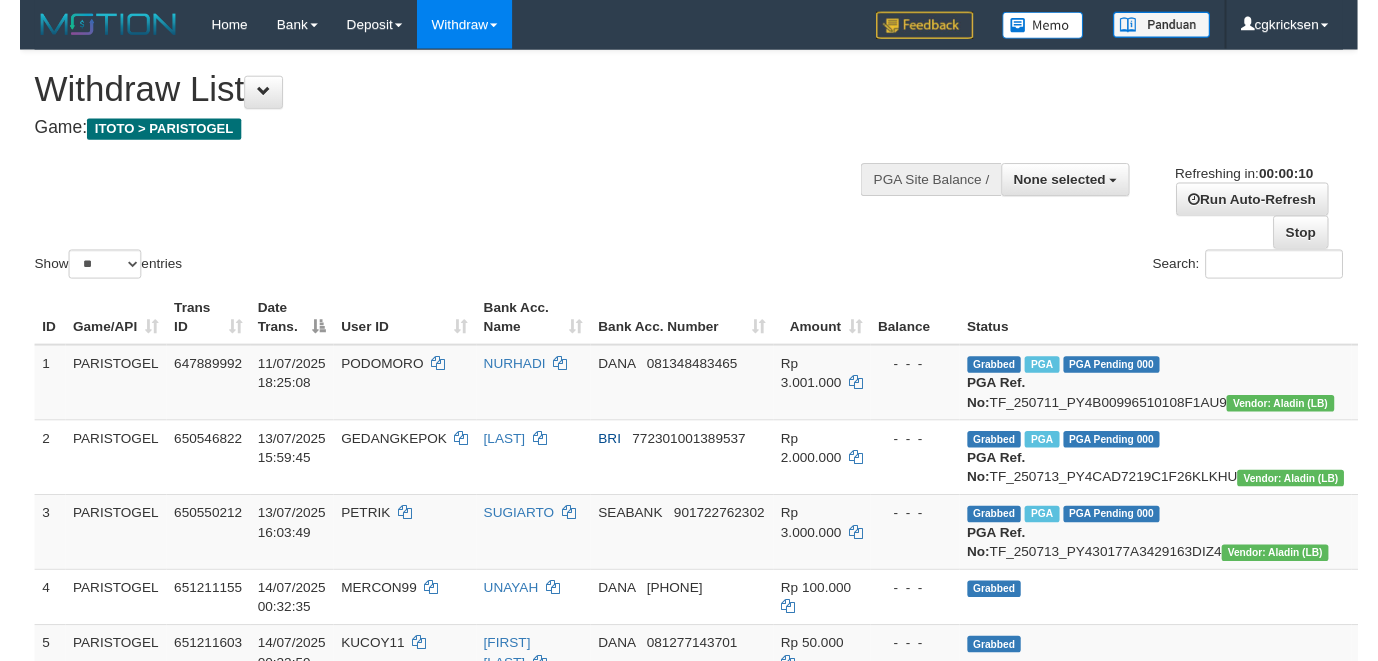 scroll, scrollTop: 0, scrollLeft: 0, axis: both 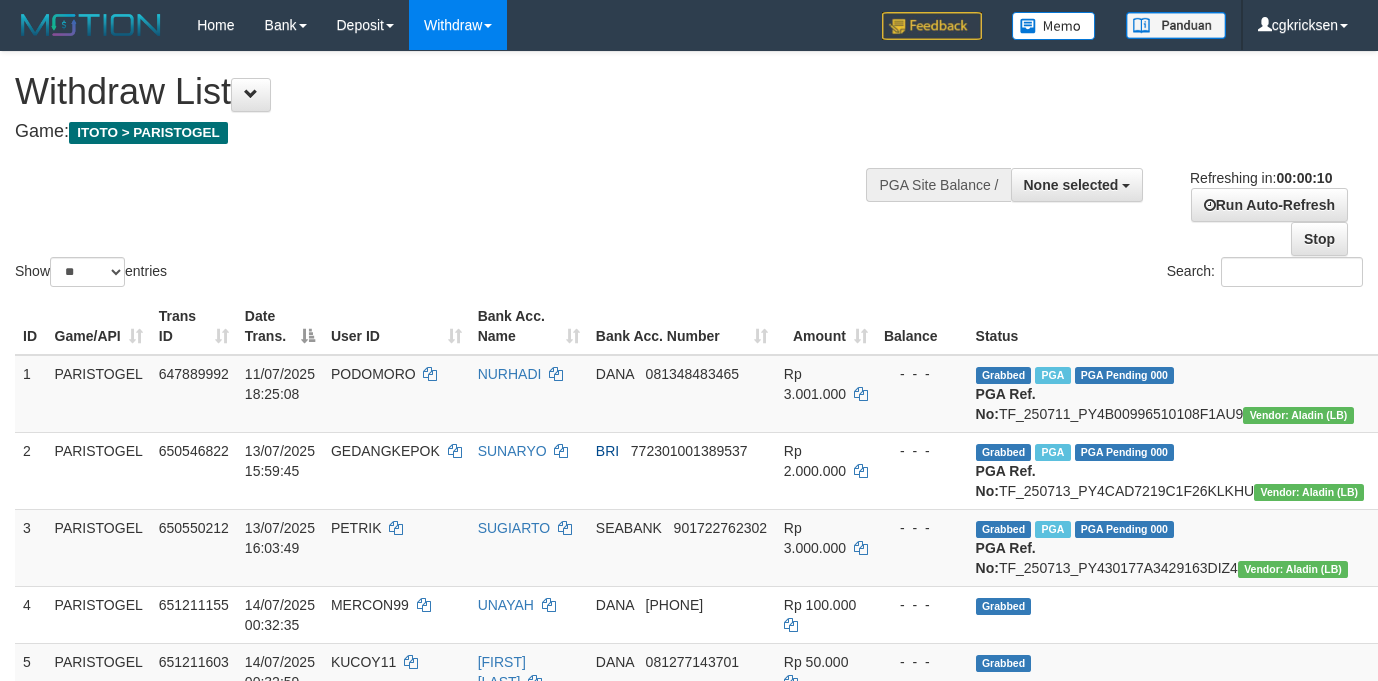 select 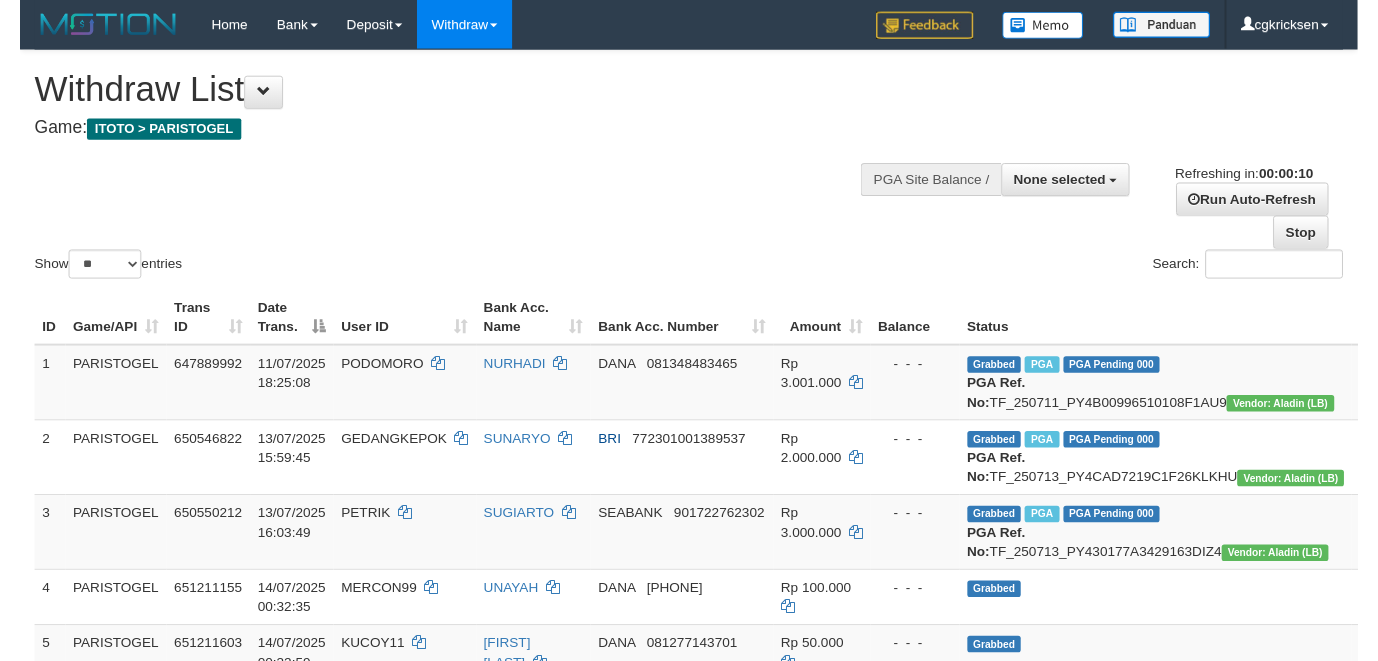 scroll, scrollTop: 0, scrollLeft: 0, axis: both 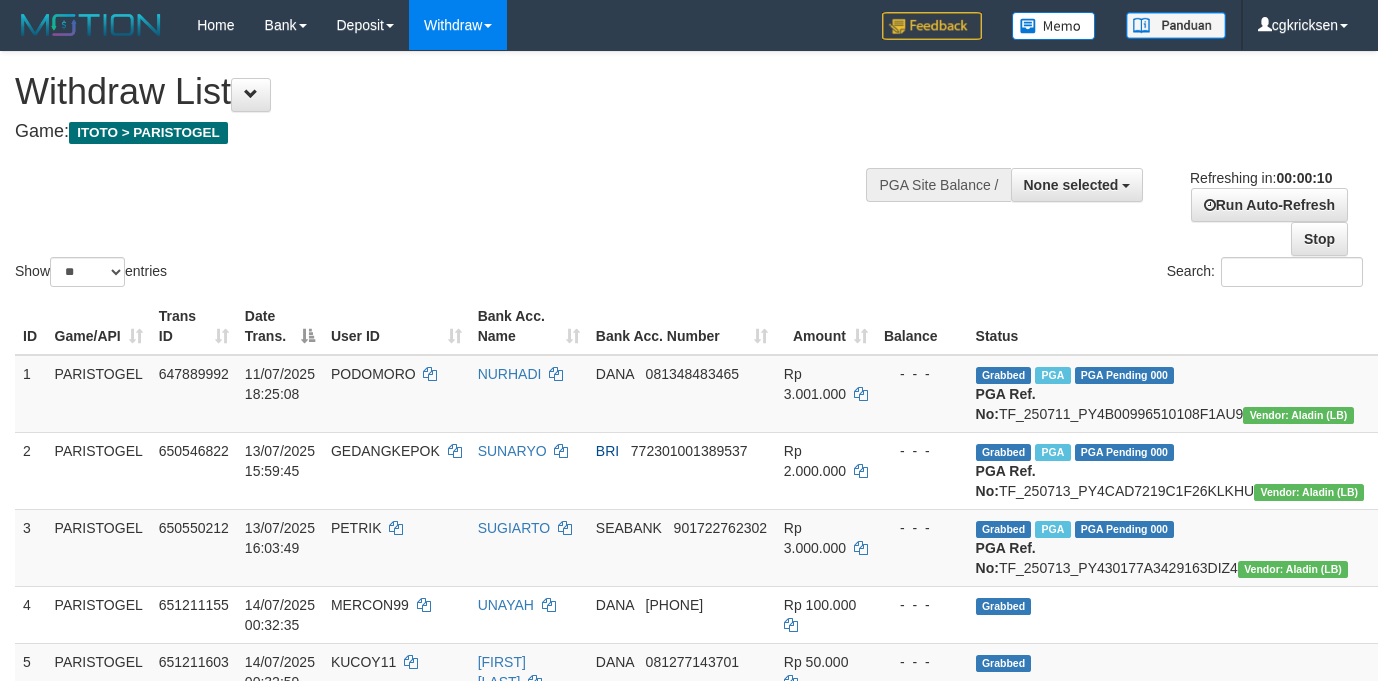 select 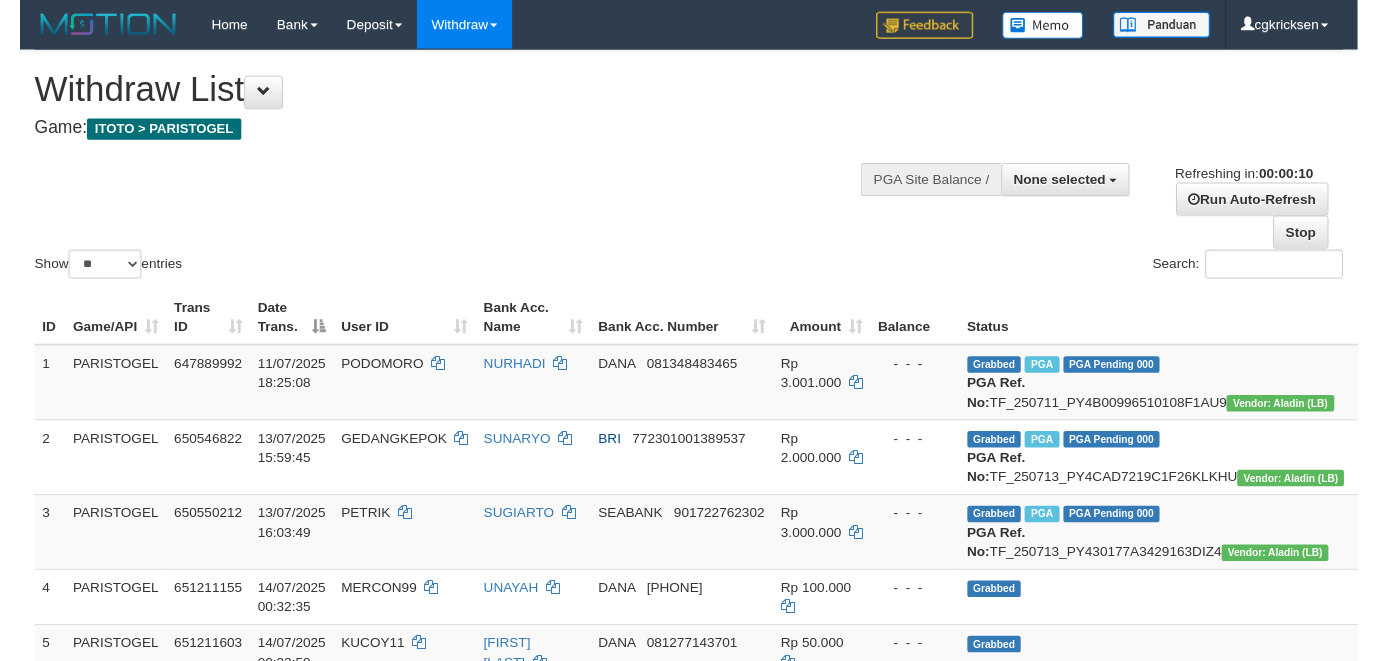 scroll, scrollTop: 0, scrollLeft: 0, axis: both 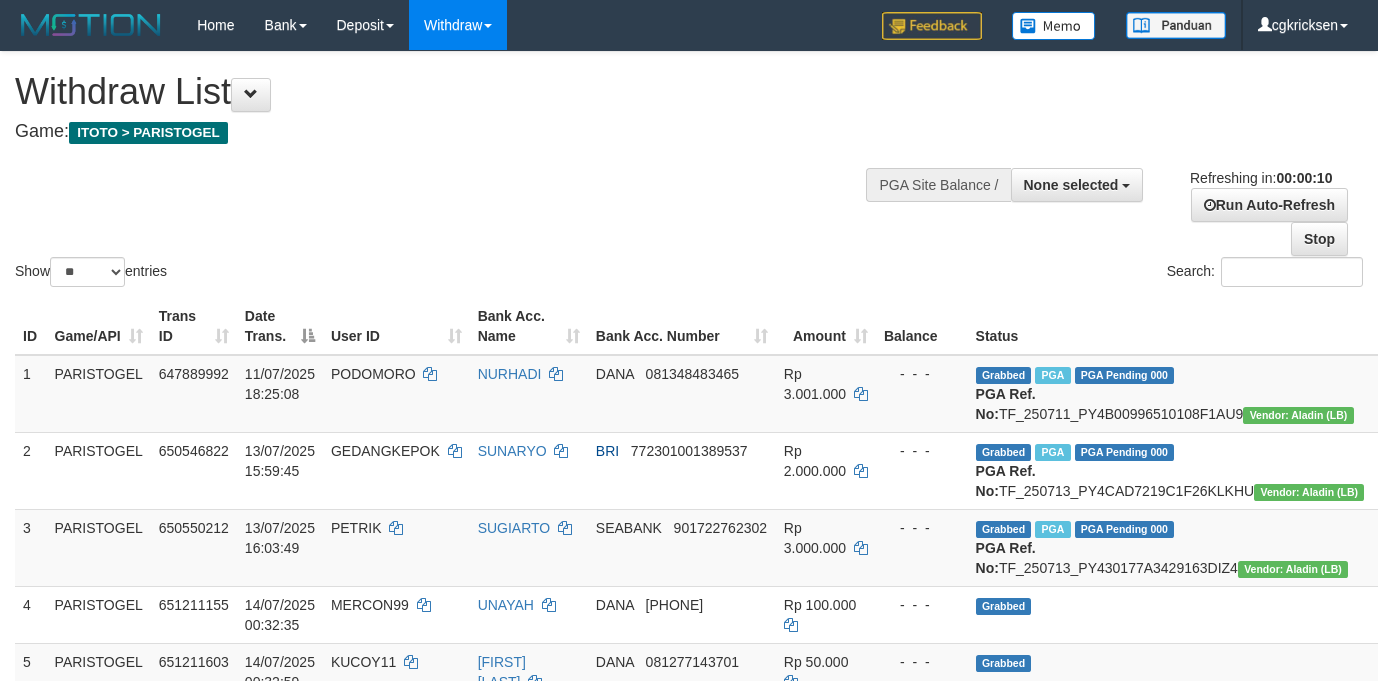 select 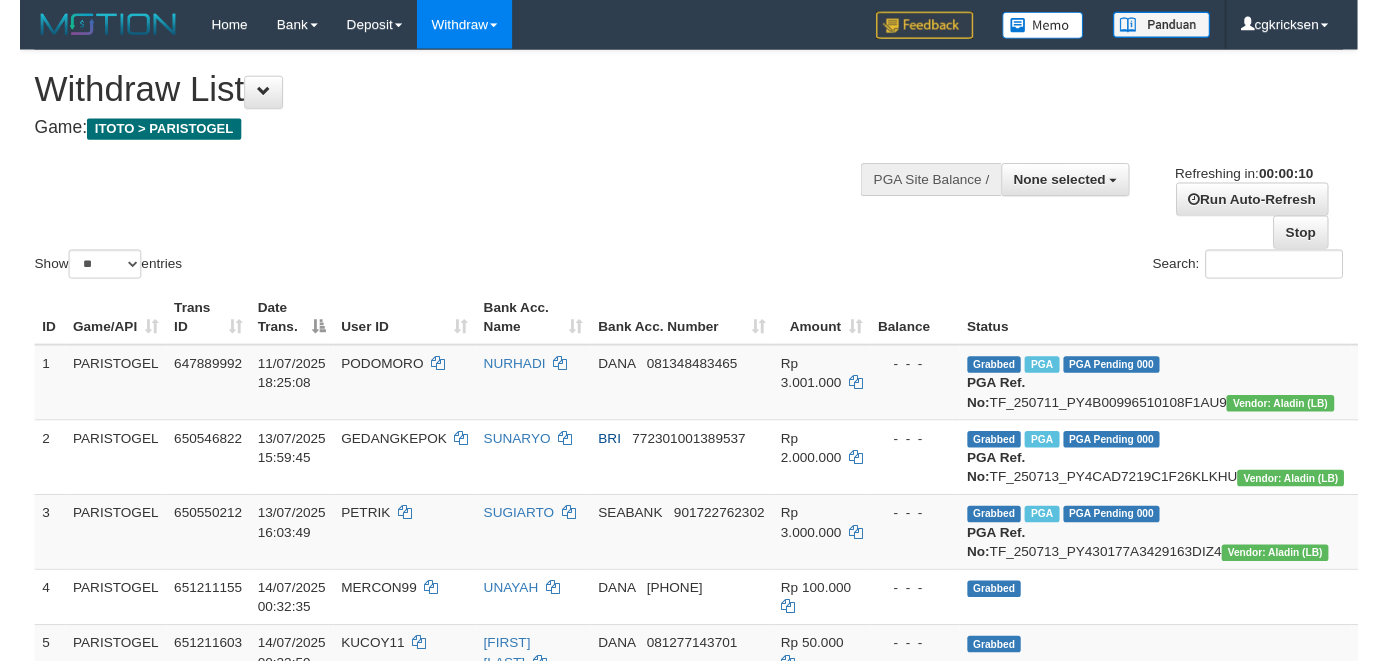 scroll, scrollTop: 0, scrollLeft: 0, axis: both 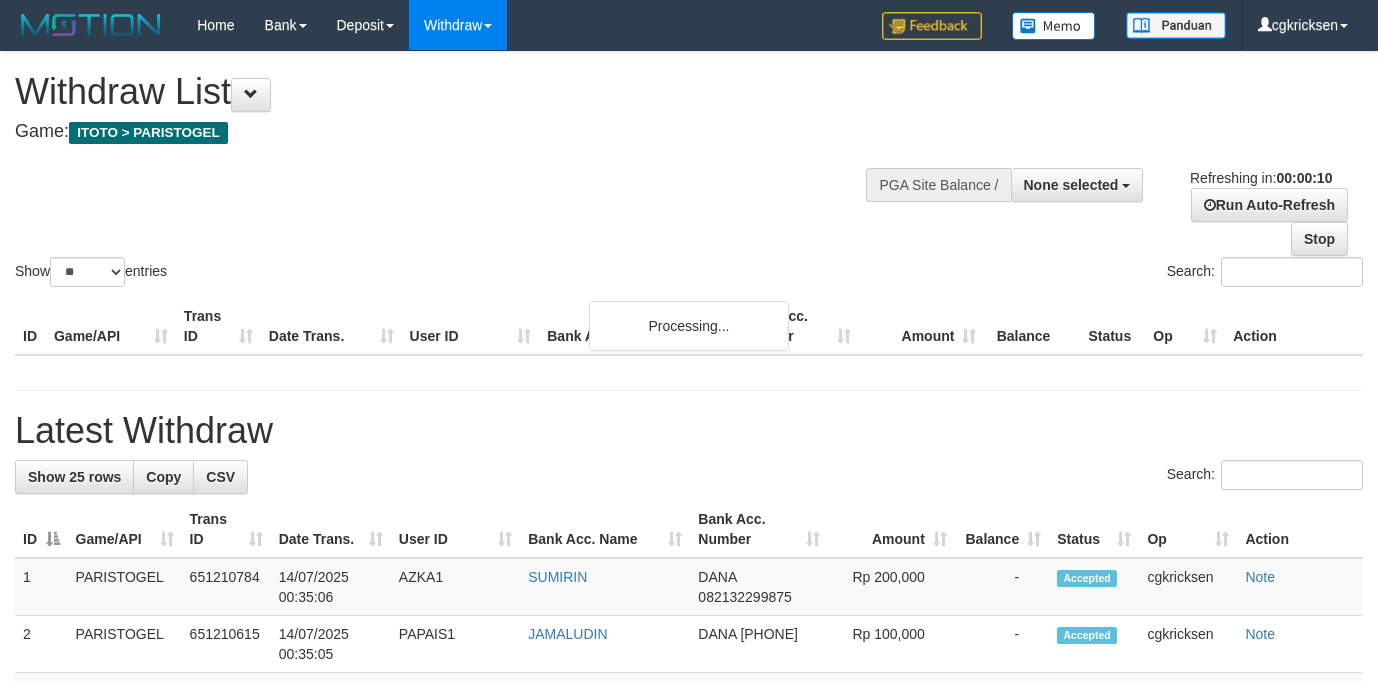 select 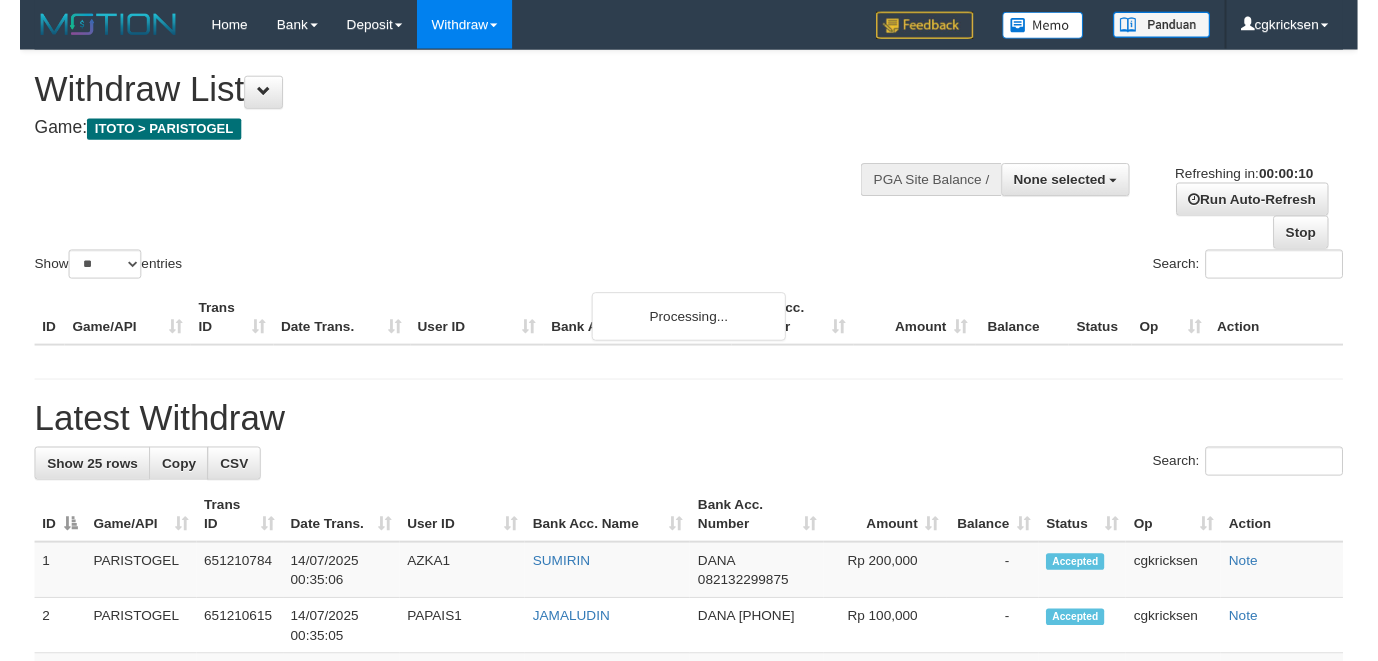 scroll, scrollTop: 0, scrollLeft: 0, axis: both 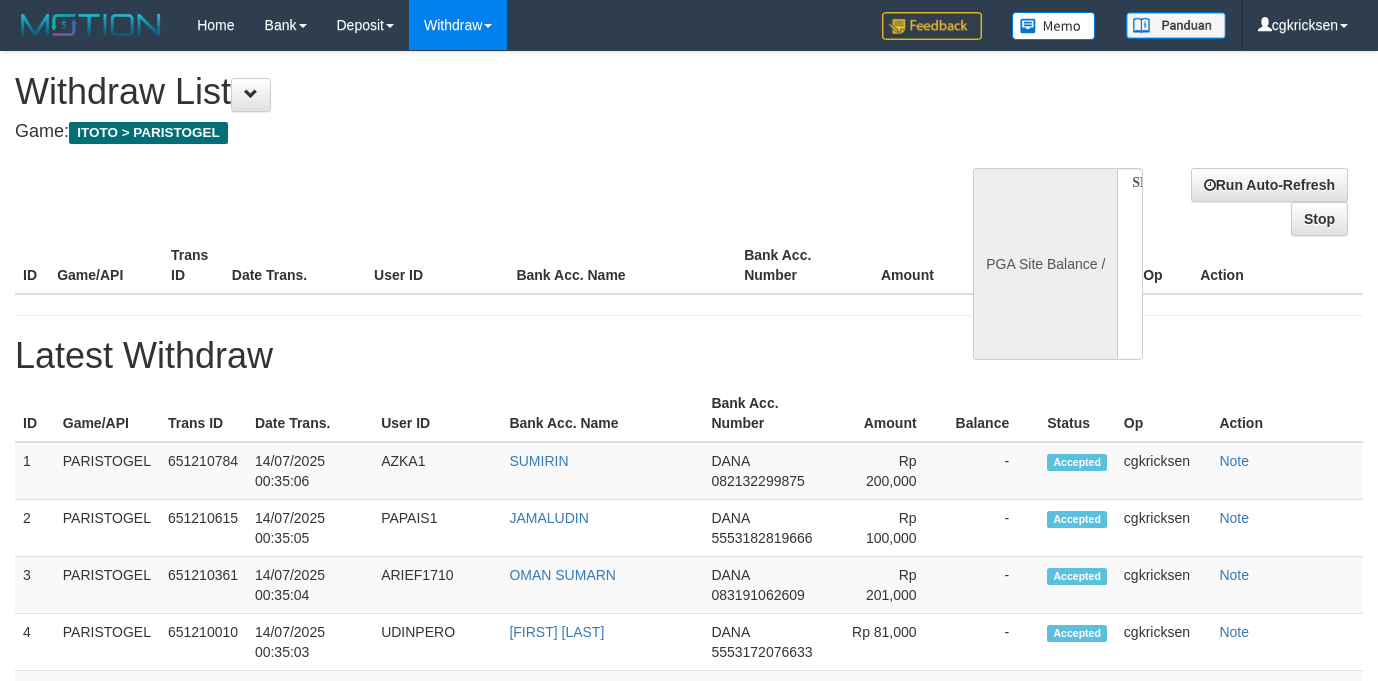 select 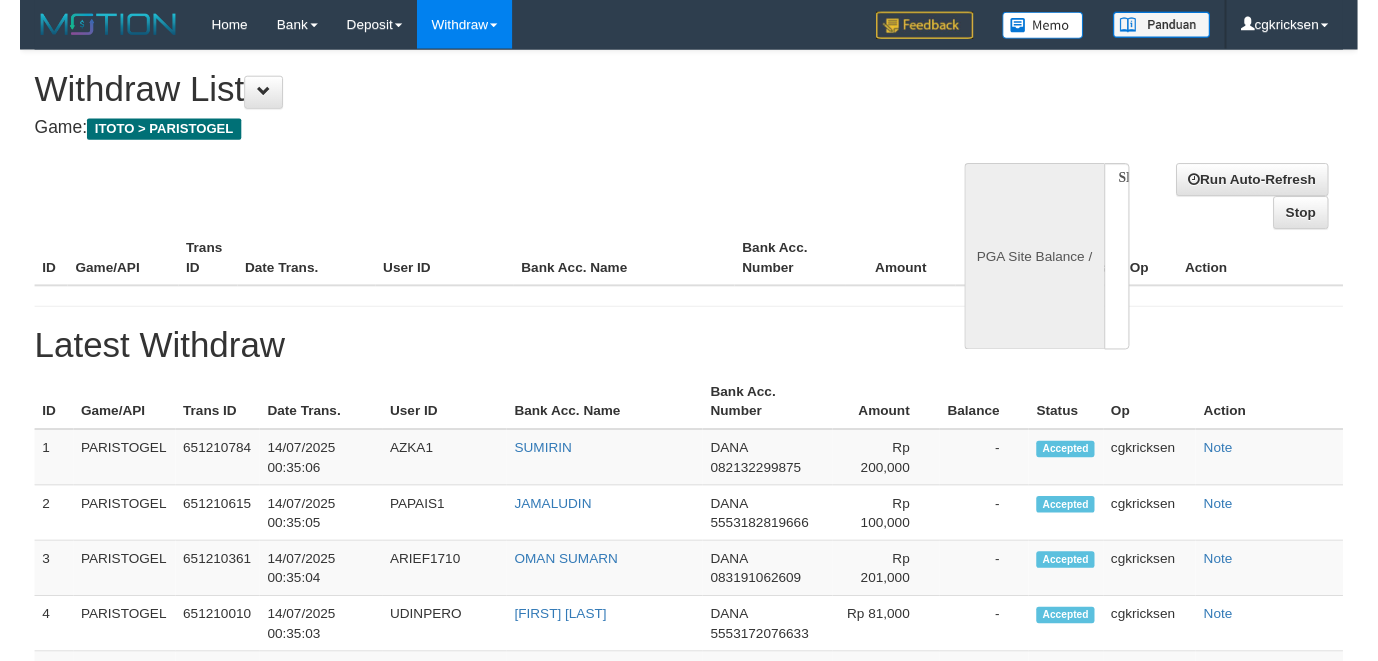 scroll, scrollTop: 0, scrollLeft: 0, axis: both 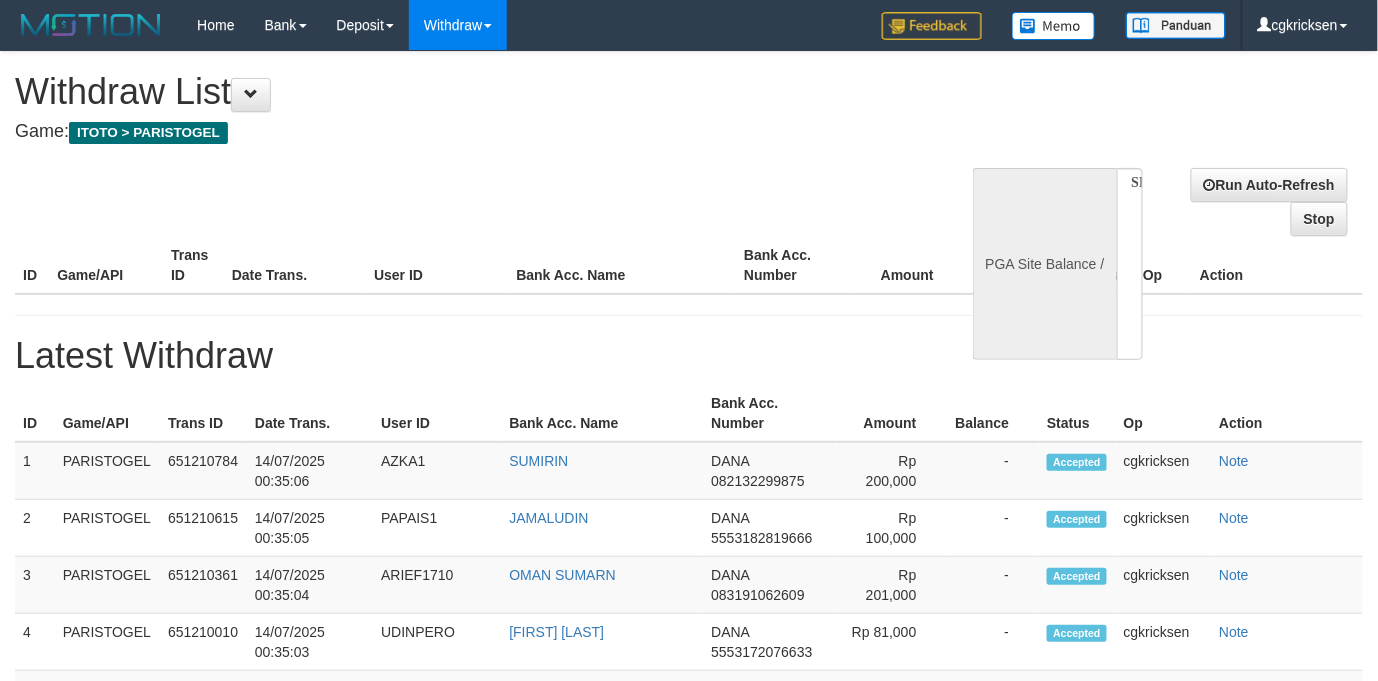 select on "**" 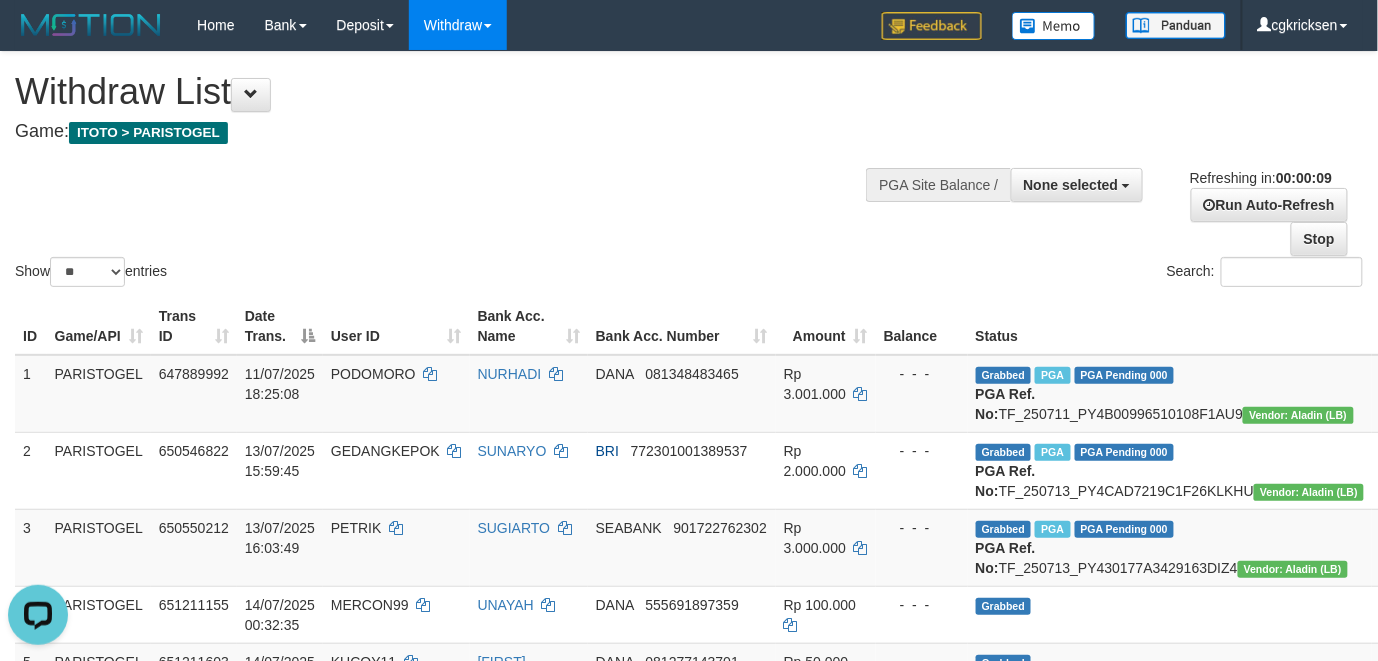scroll, scrollTop: 0, scrollLeft: 0, axis: both 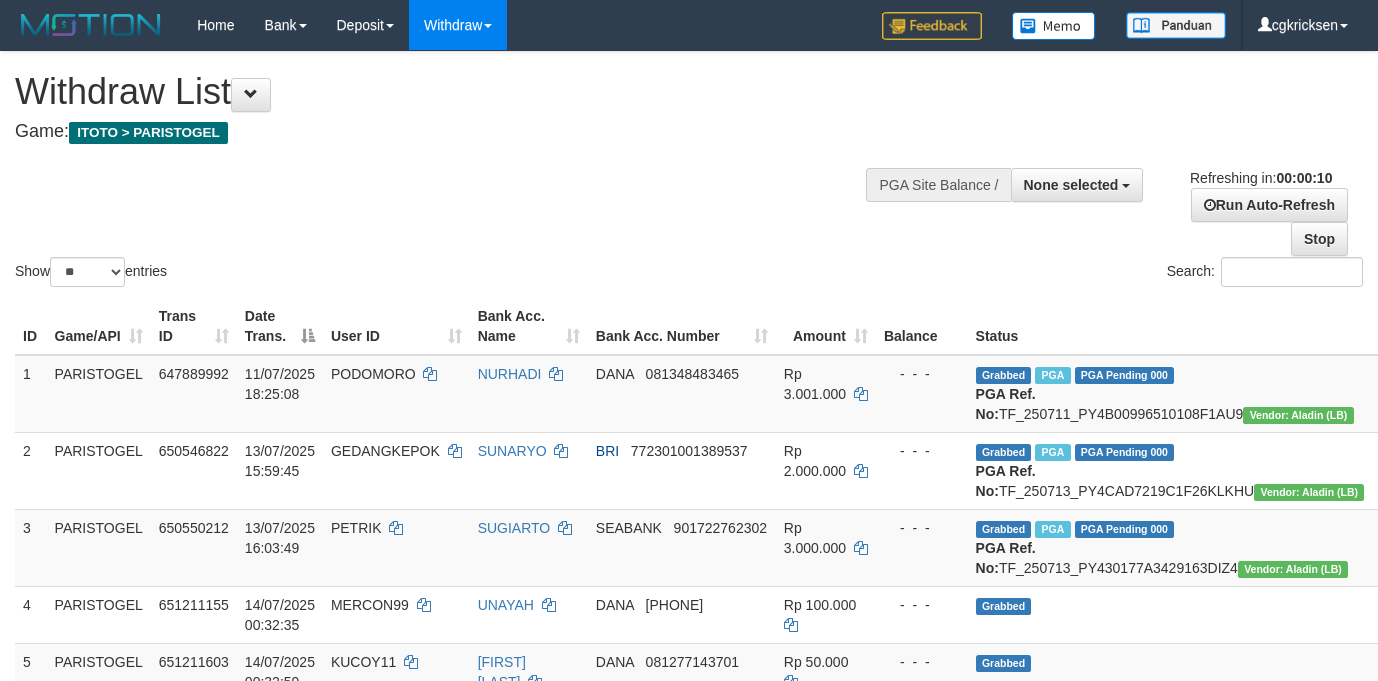 select 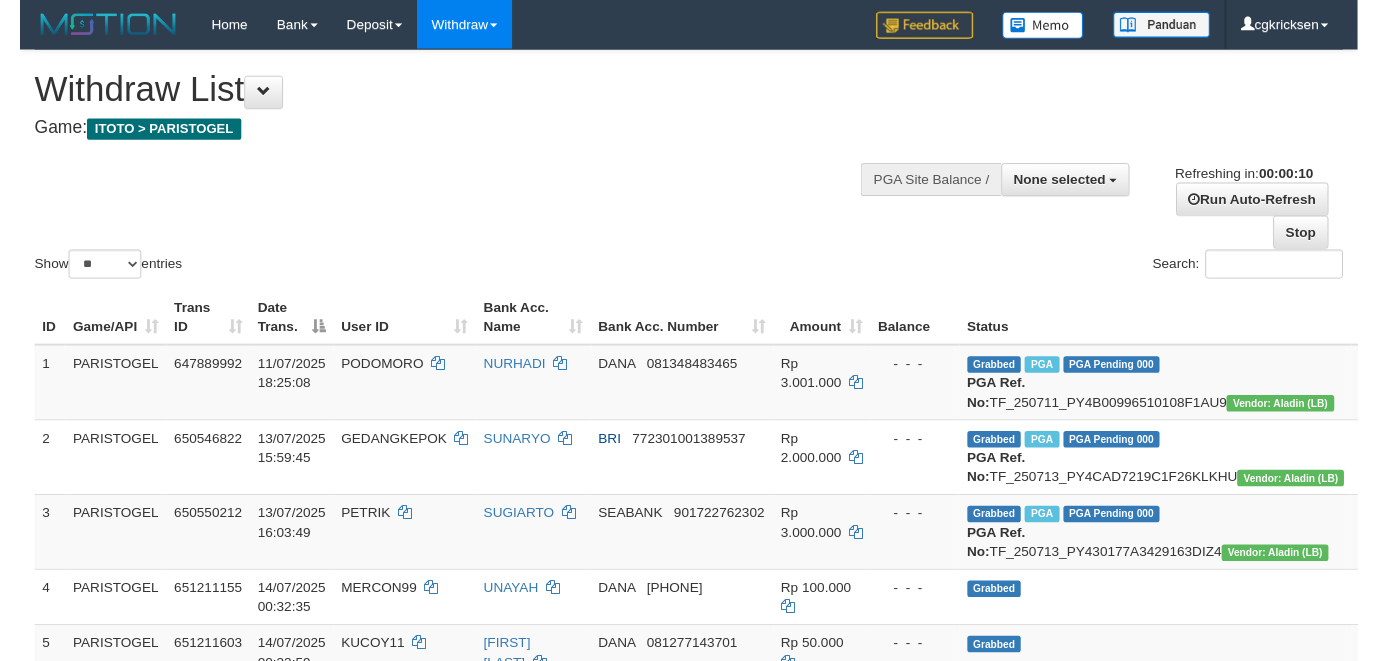 scroll, scrollTop: 0, scrollLeft: 0, axis: both 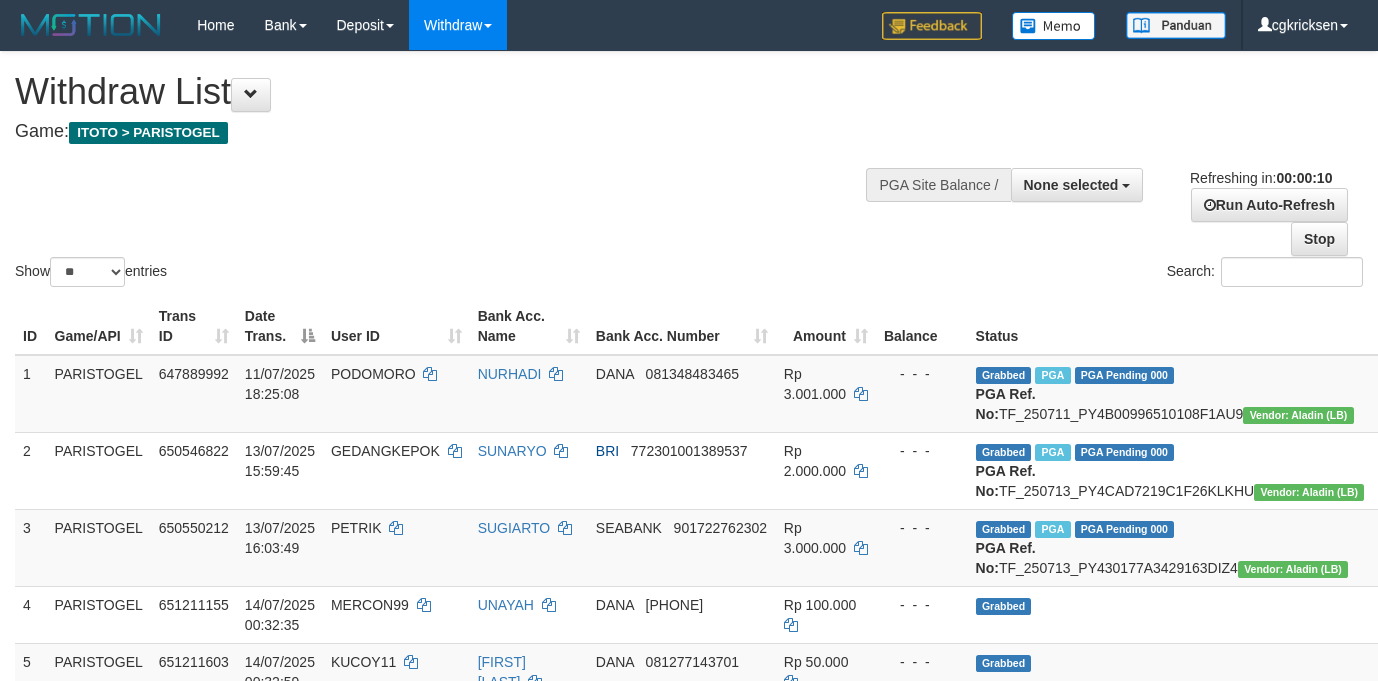 select 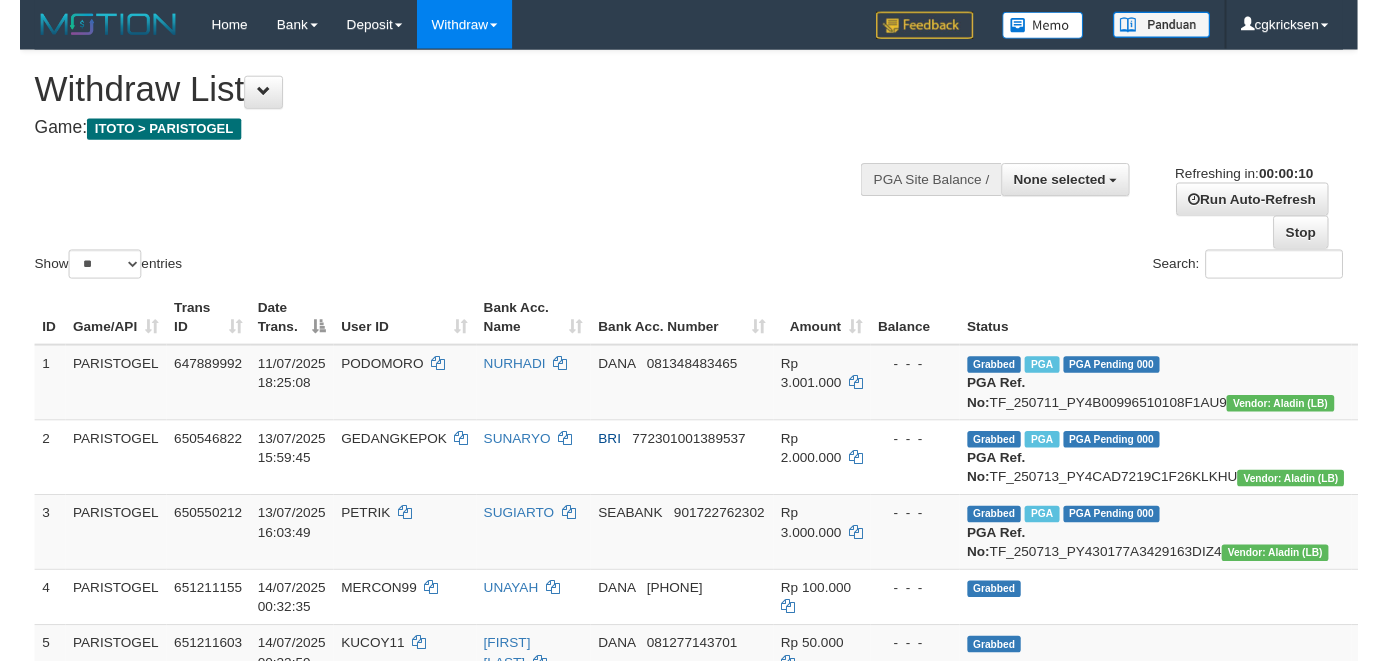 scroll, scrollTop: 0, scrollLeft: 0, axis: both 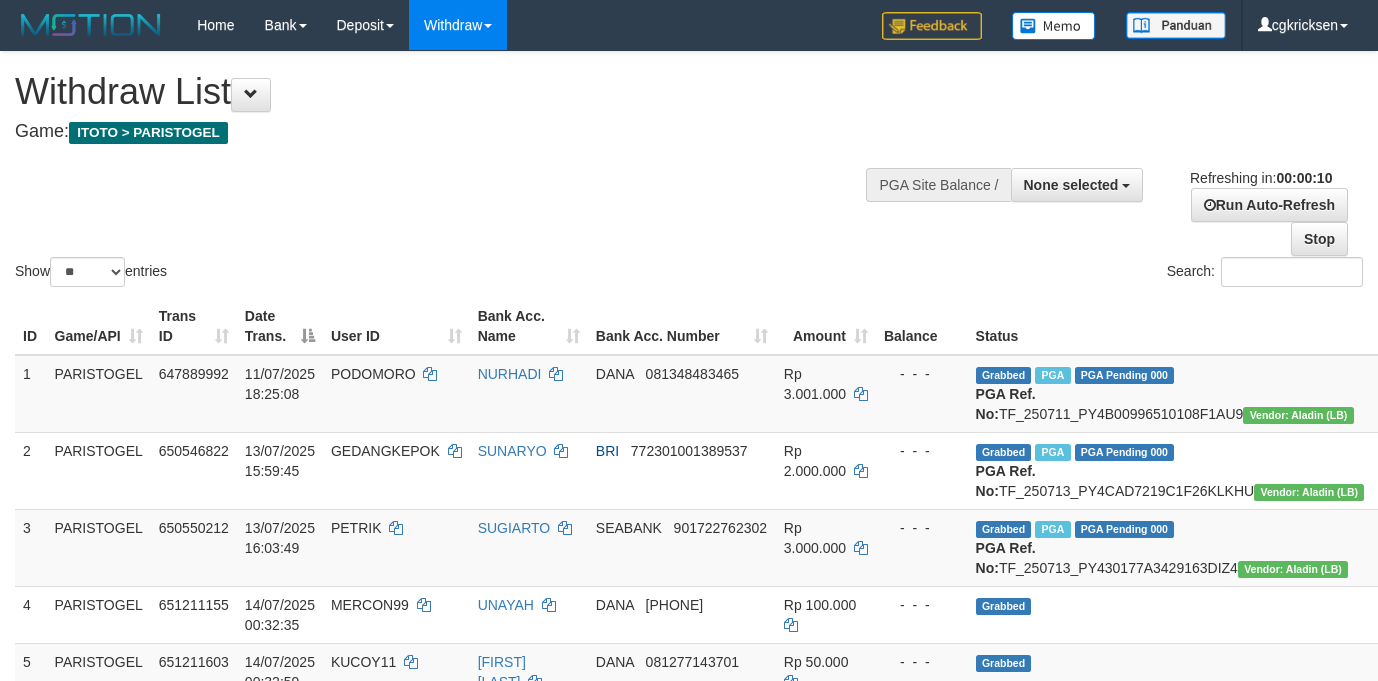 select 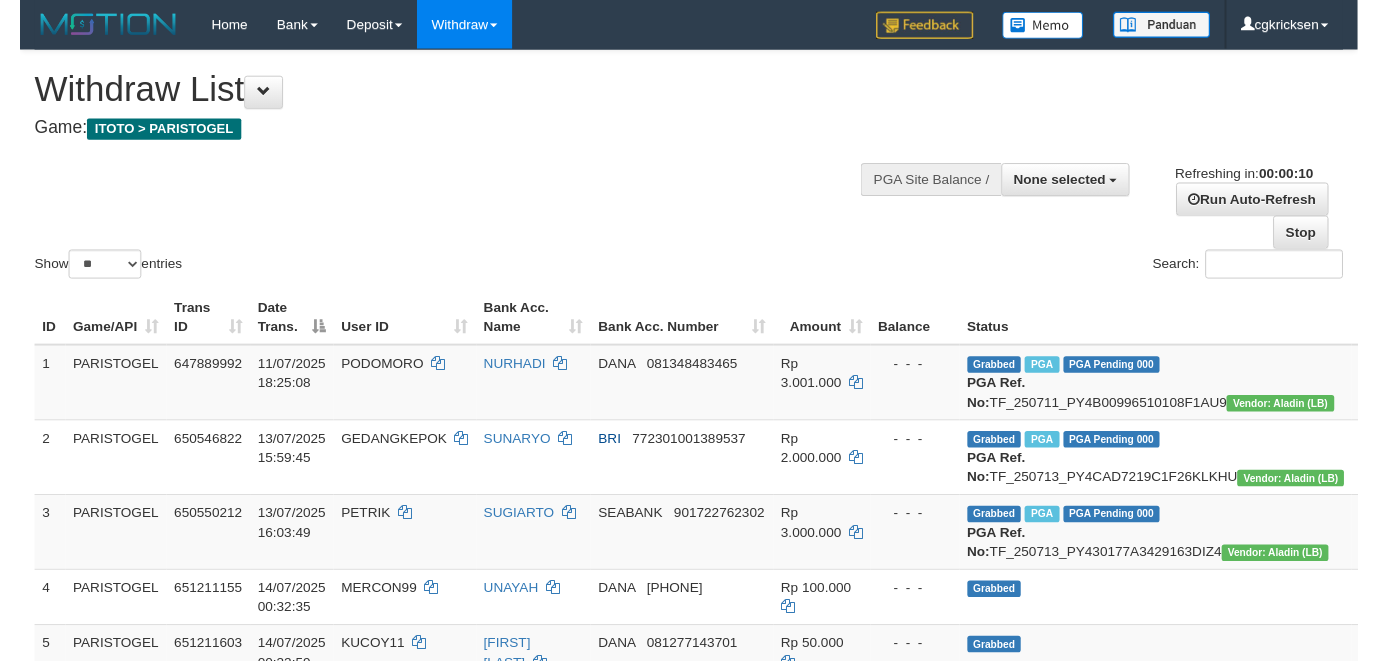 scroll, scrollTop: 0, scrollLeft: 0, axis: both 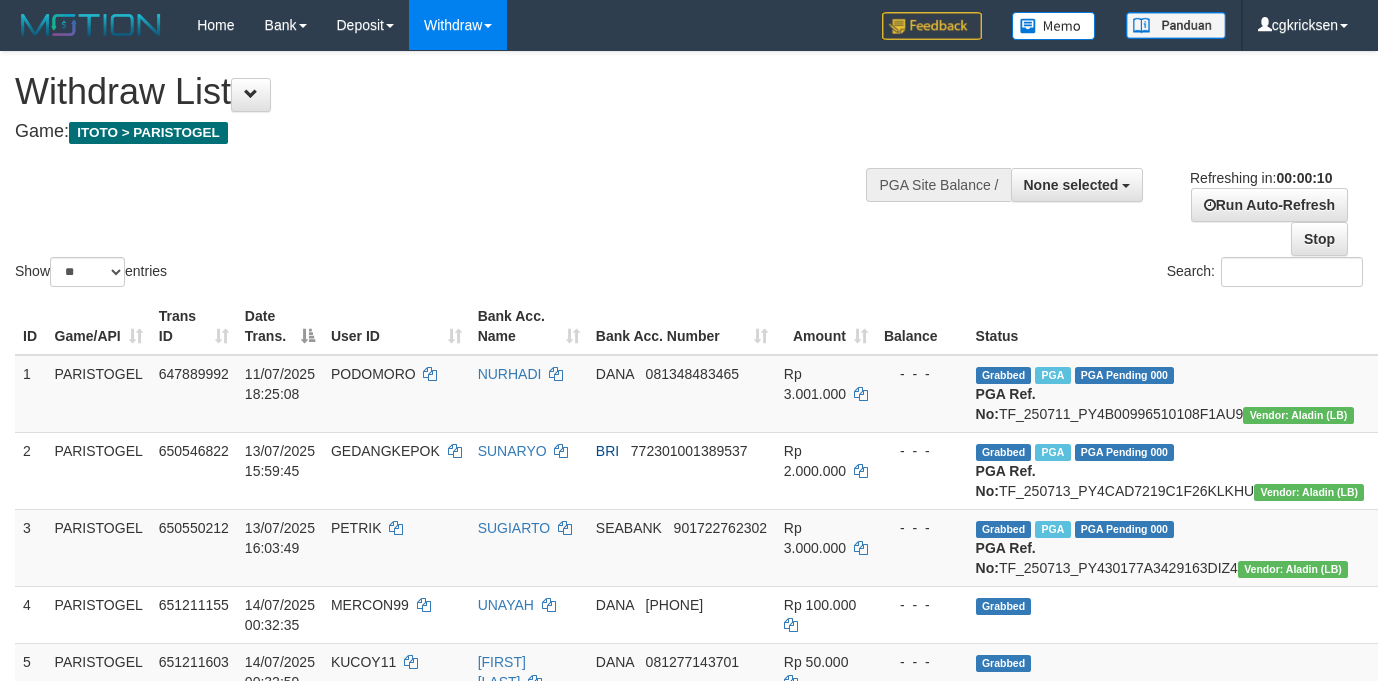 select 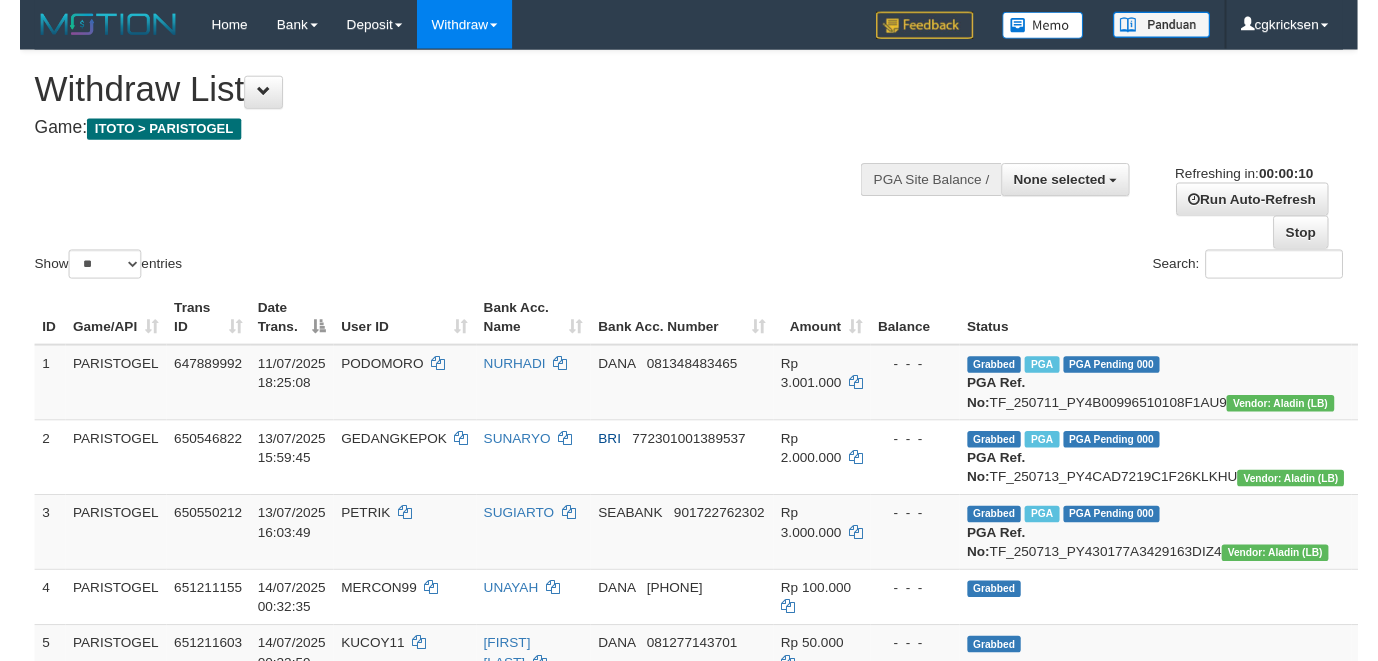 scroll, scrollTop: 0, scrollLeft: 0, axis: both 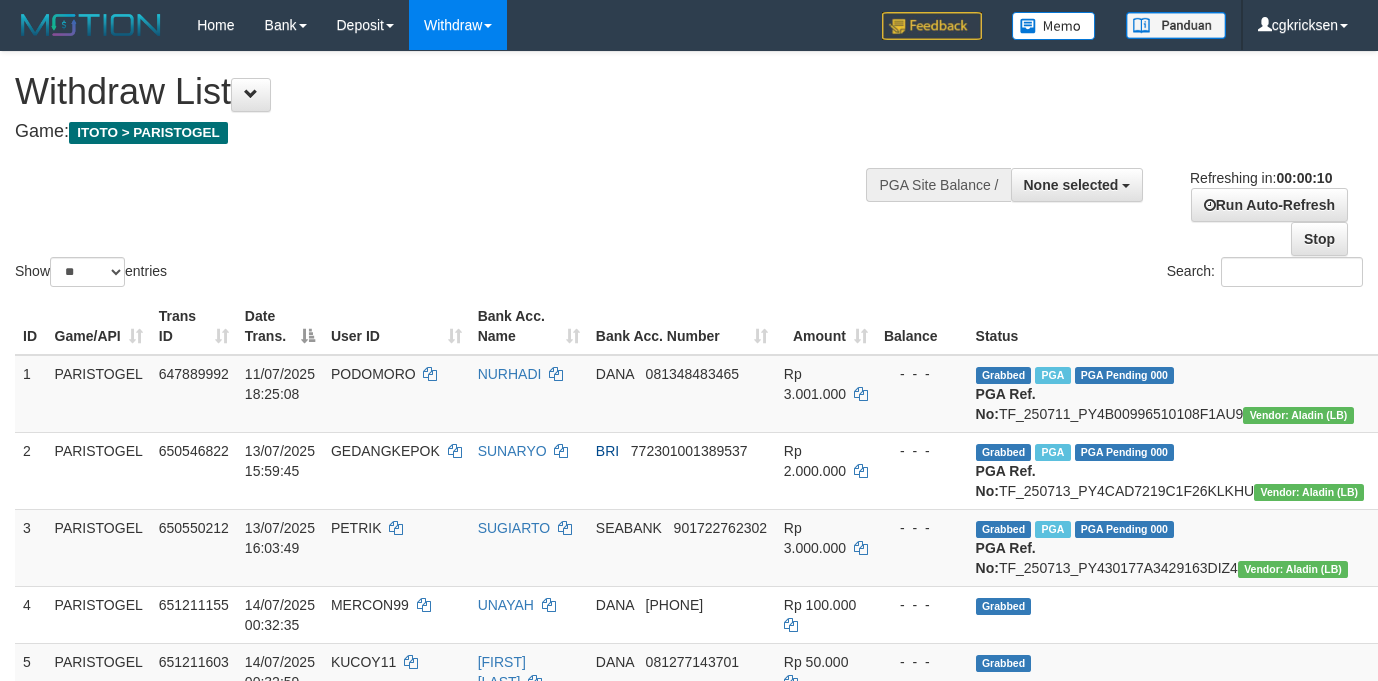 select 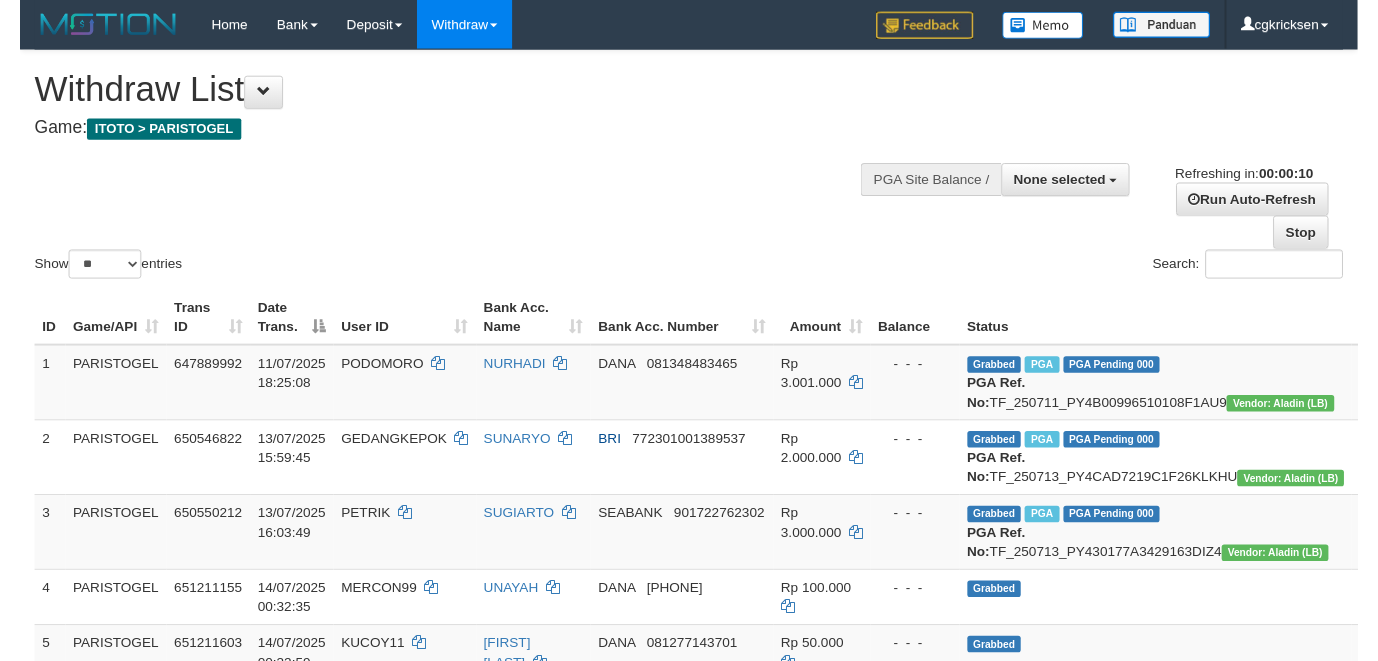scroll, scrollTop: 0, scrollLeft: 0, axis: both 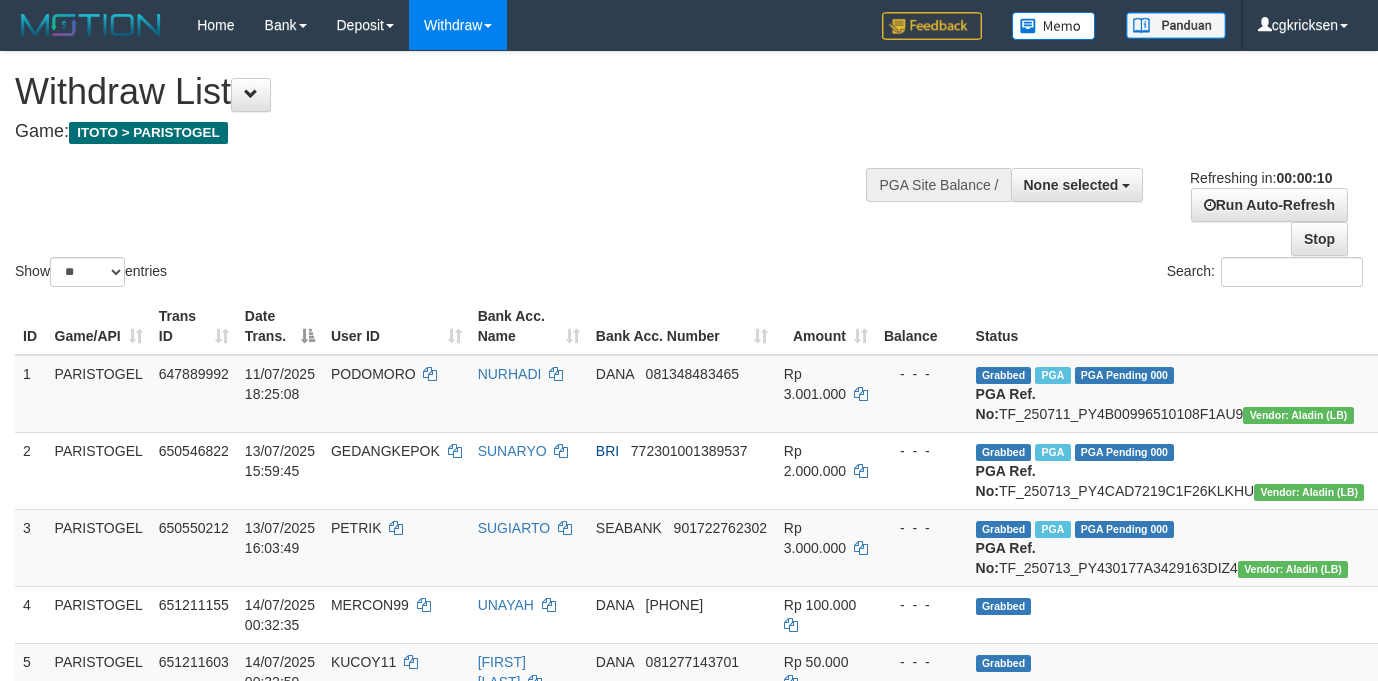 select 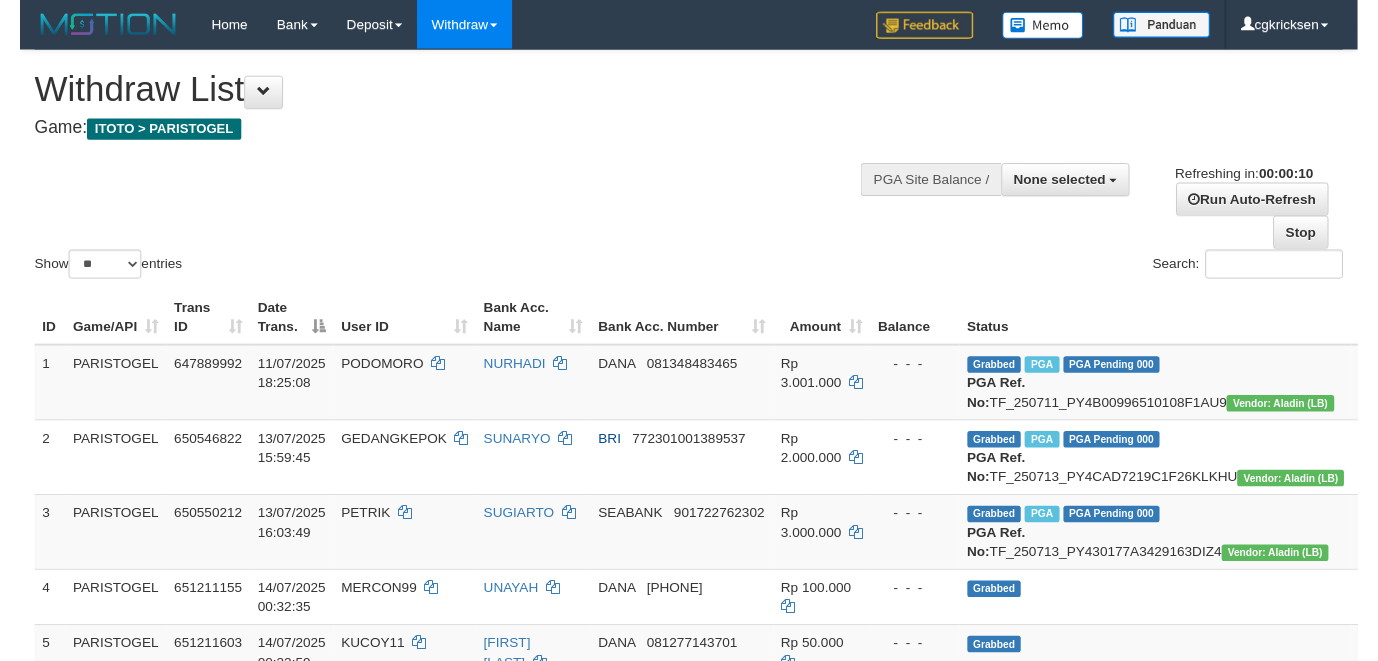 scroll, scrollTop: 0, scrollLeft: 0, axis: both 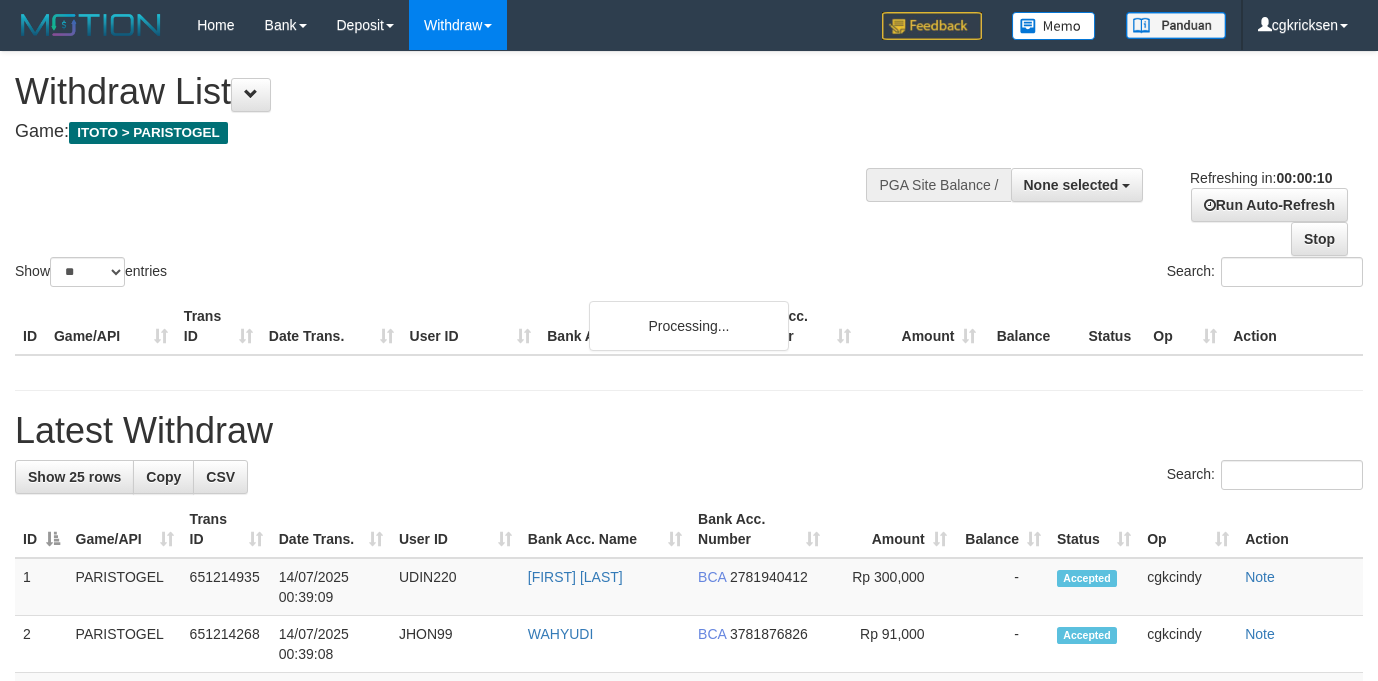 select 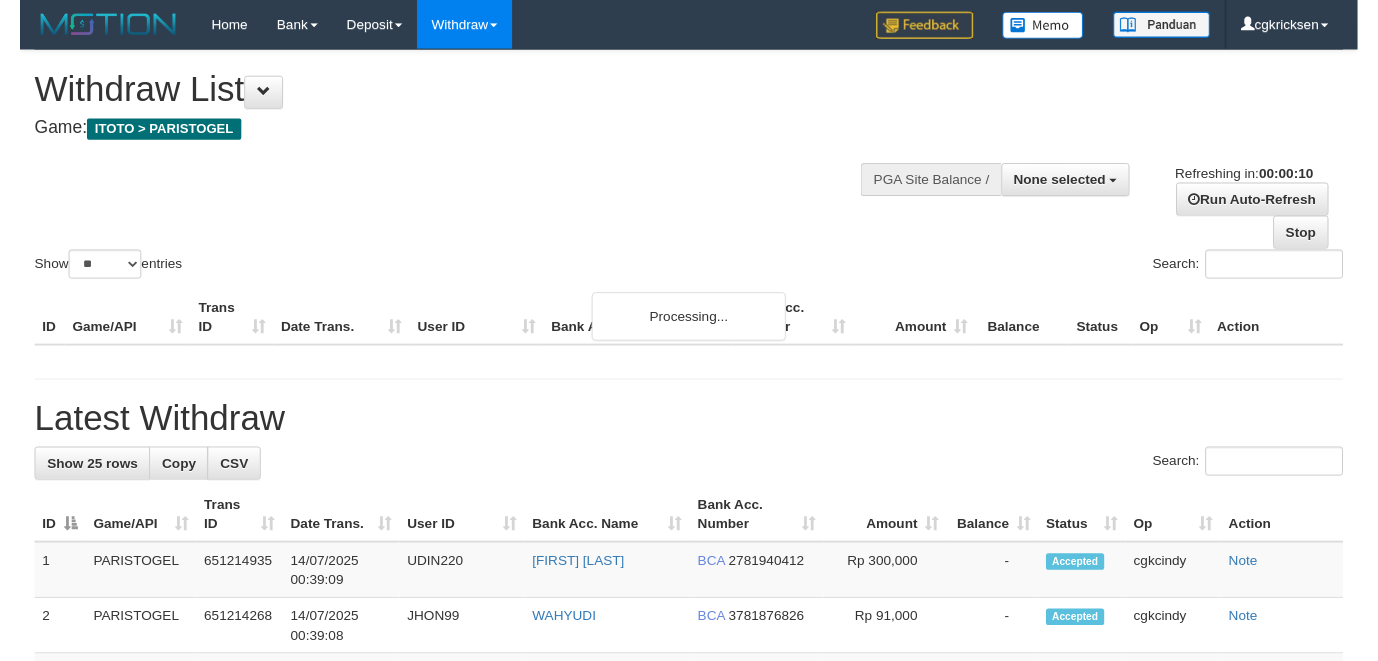 scroll, scrollTop: 0, scrollLeft: 0, axis: both 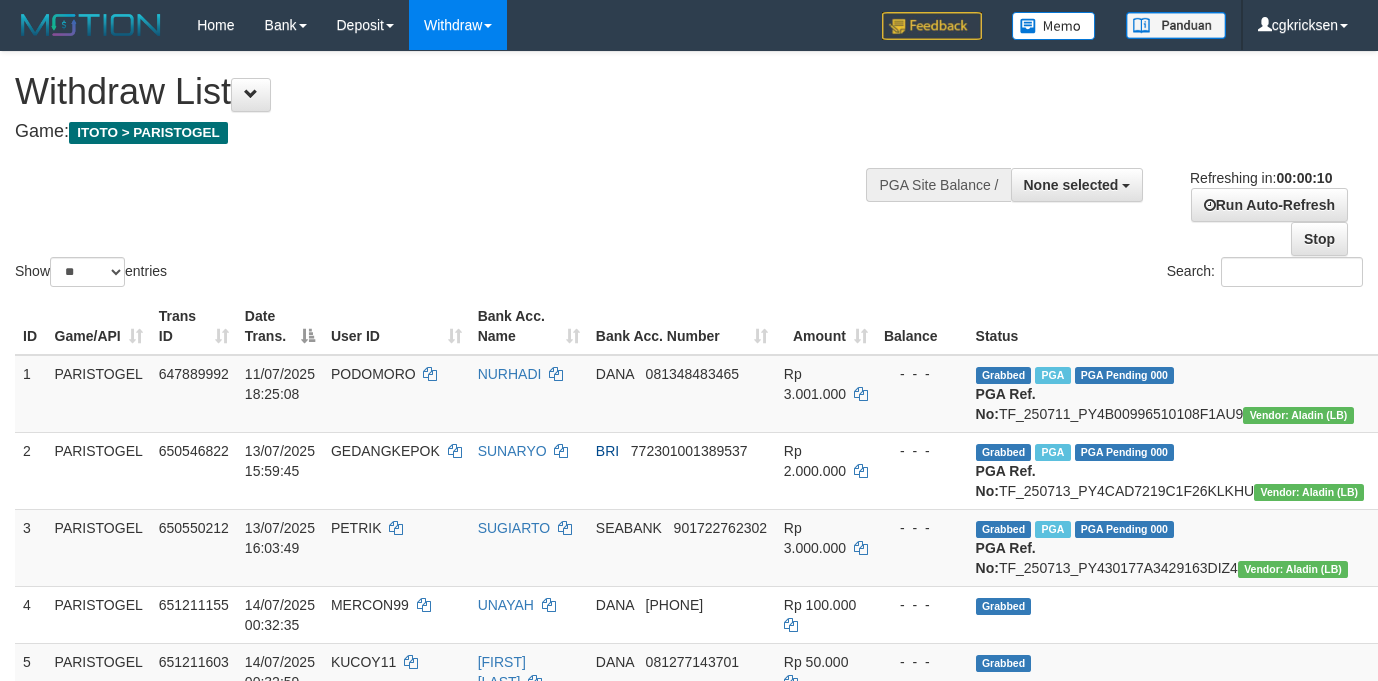 select 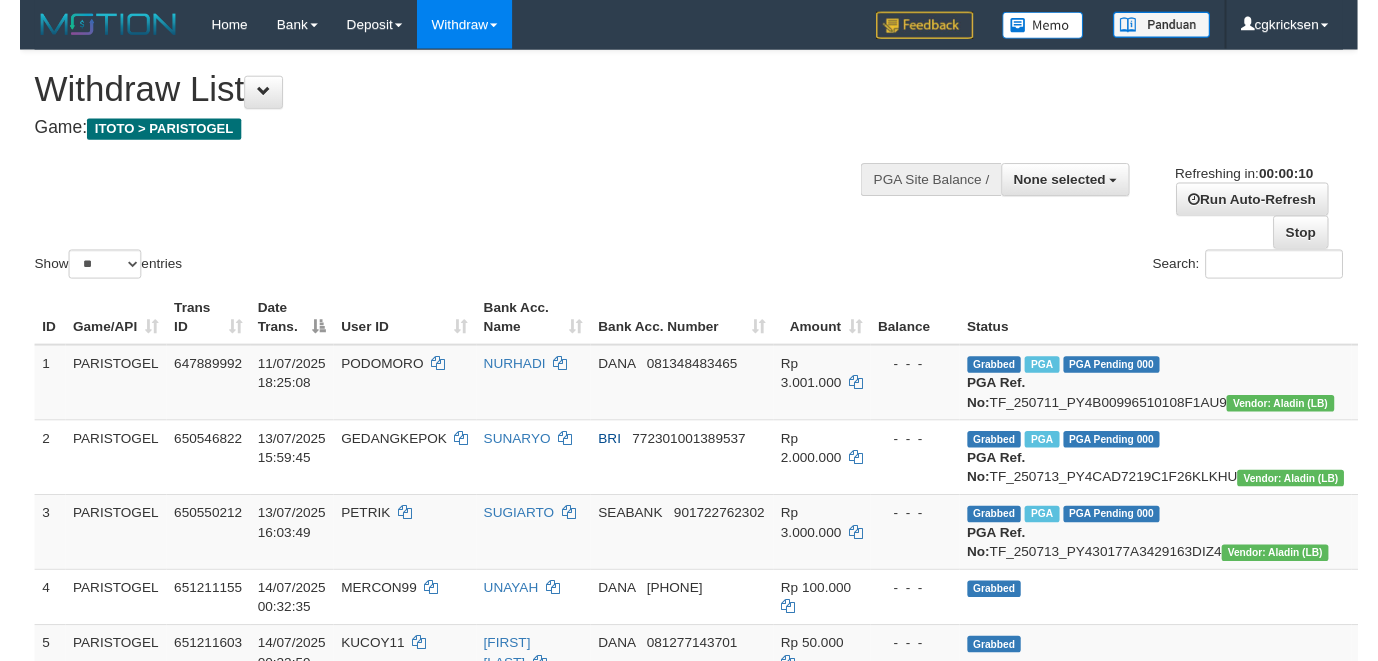 scroll, scrollTop: 0, scrollLeft: 0, axis: both 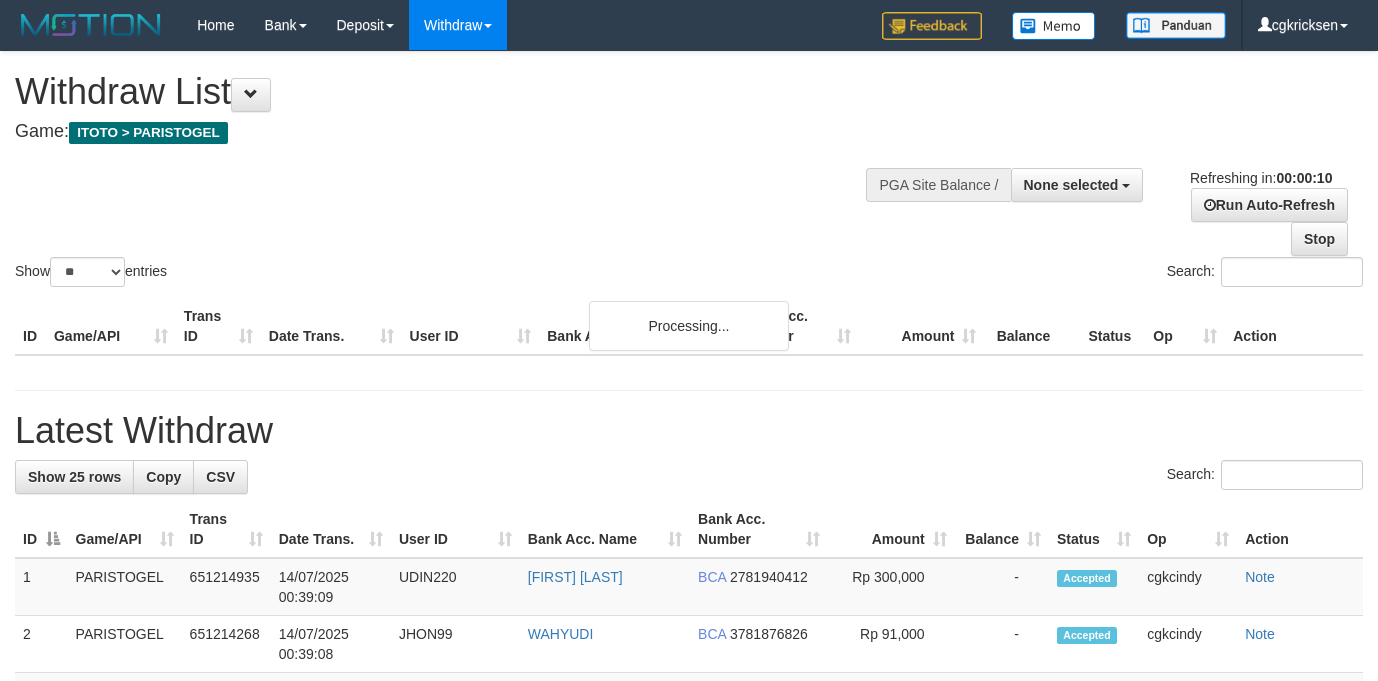select 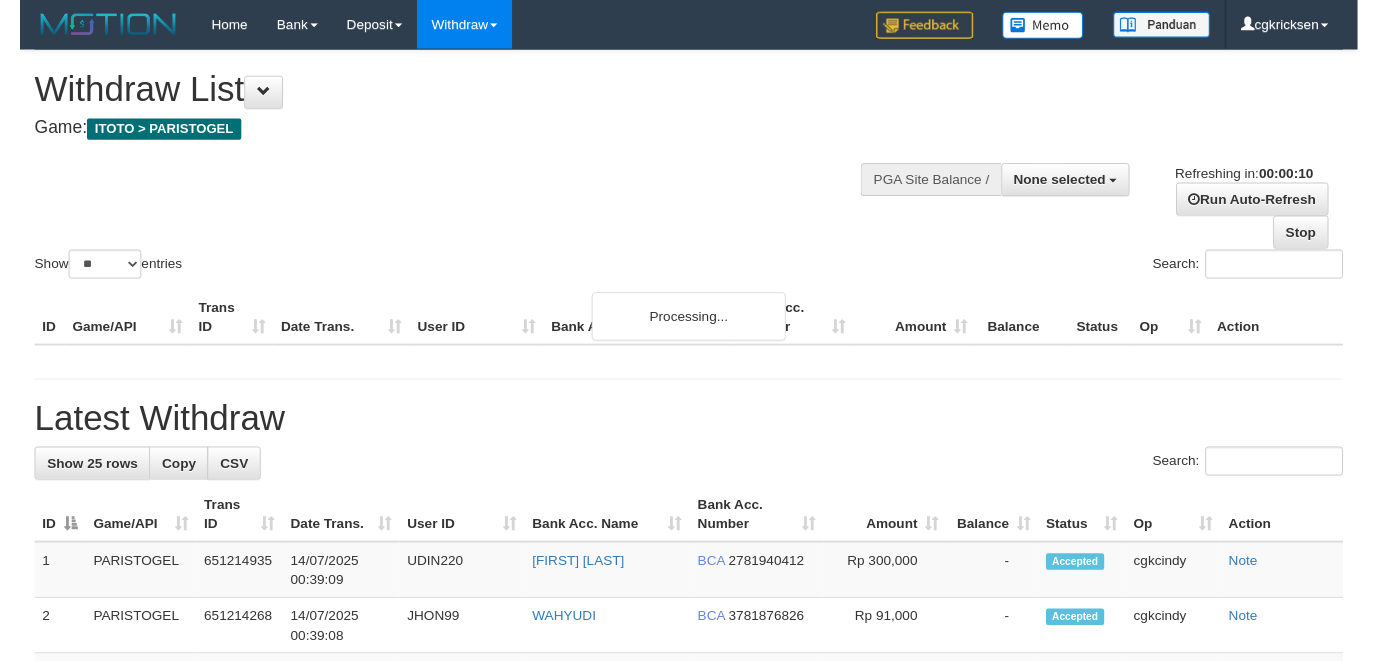 scroll, scrollTop: 0, scrollLeft: 0, axis: both 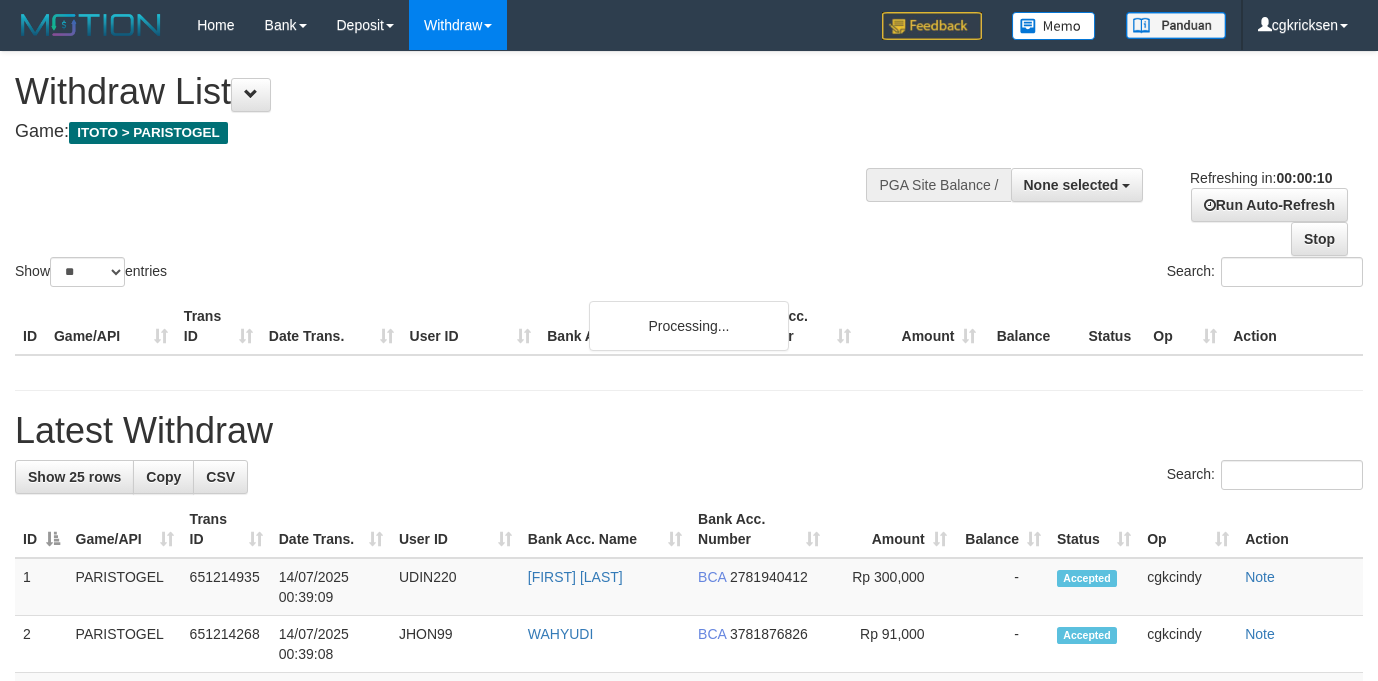 select 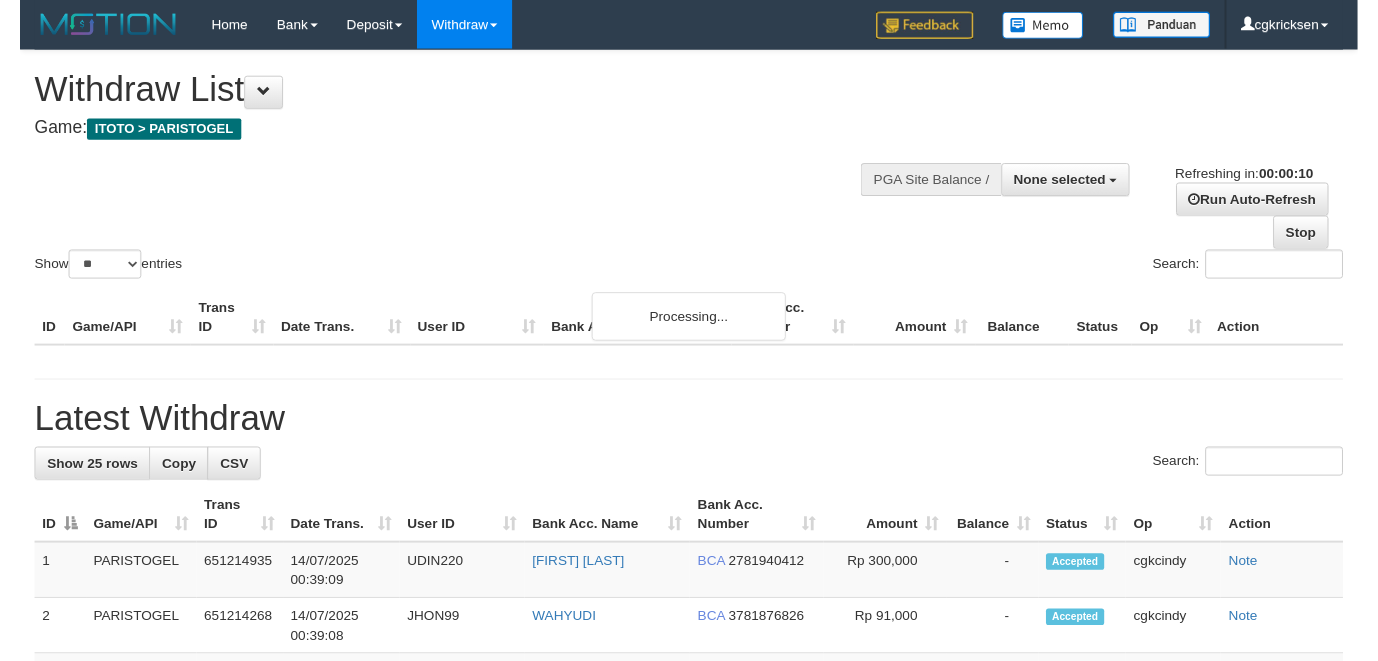 scroll, scrollTop: 0, scrollLeft: 0, axis: both 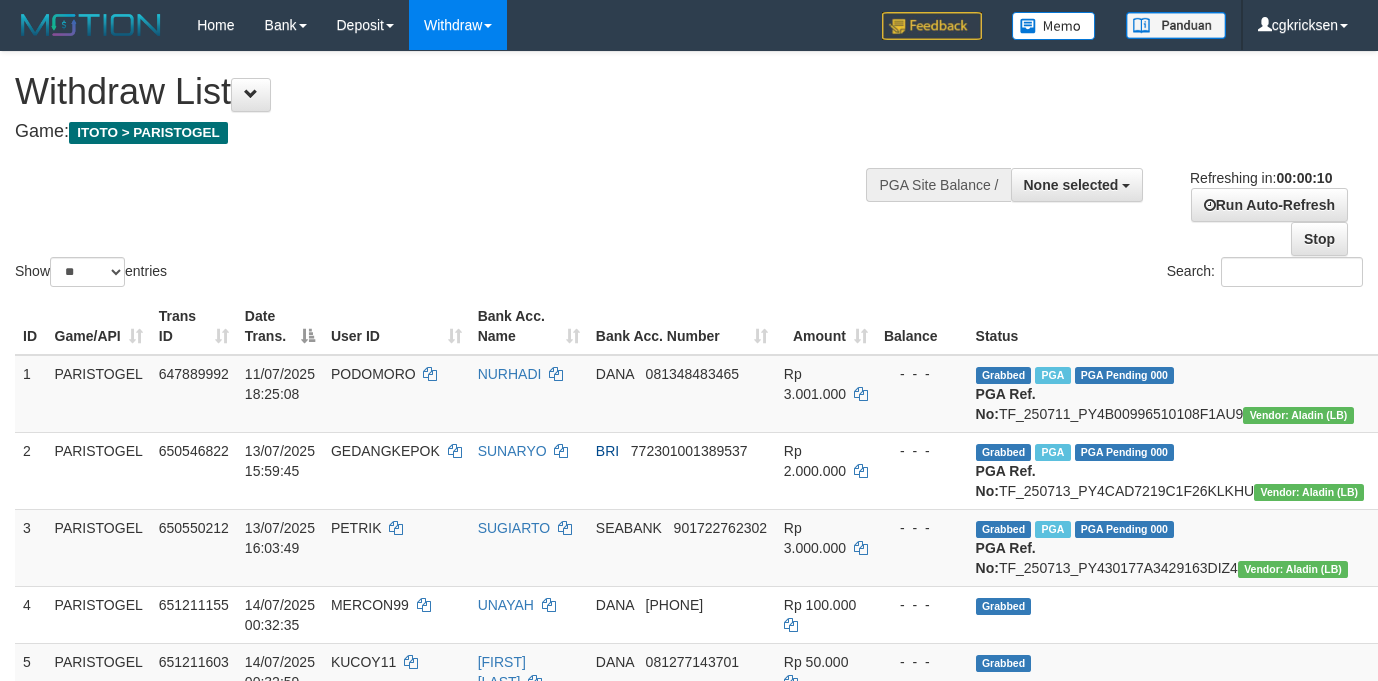 select 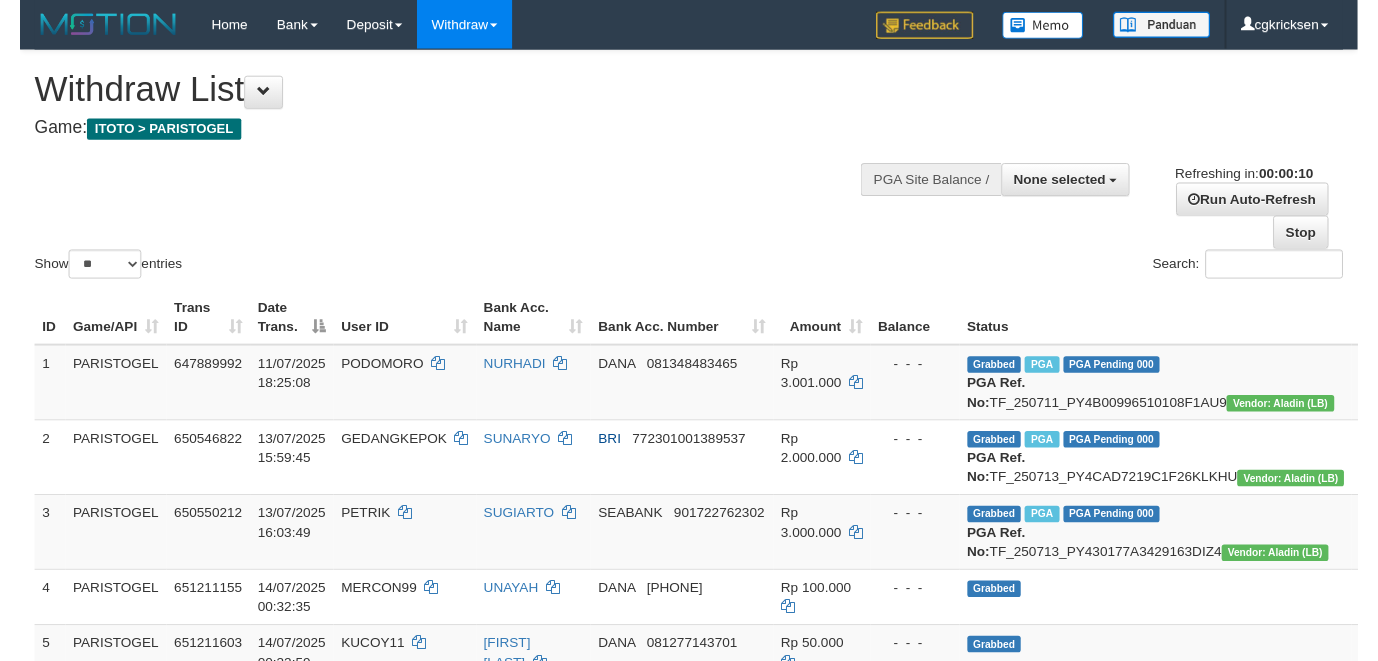 scroll, scrollTop: 0, scrollLeft: 0, axis: both 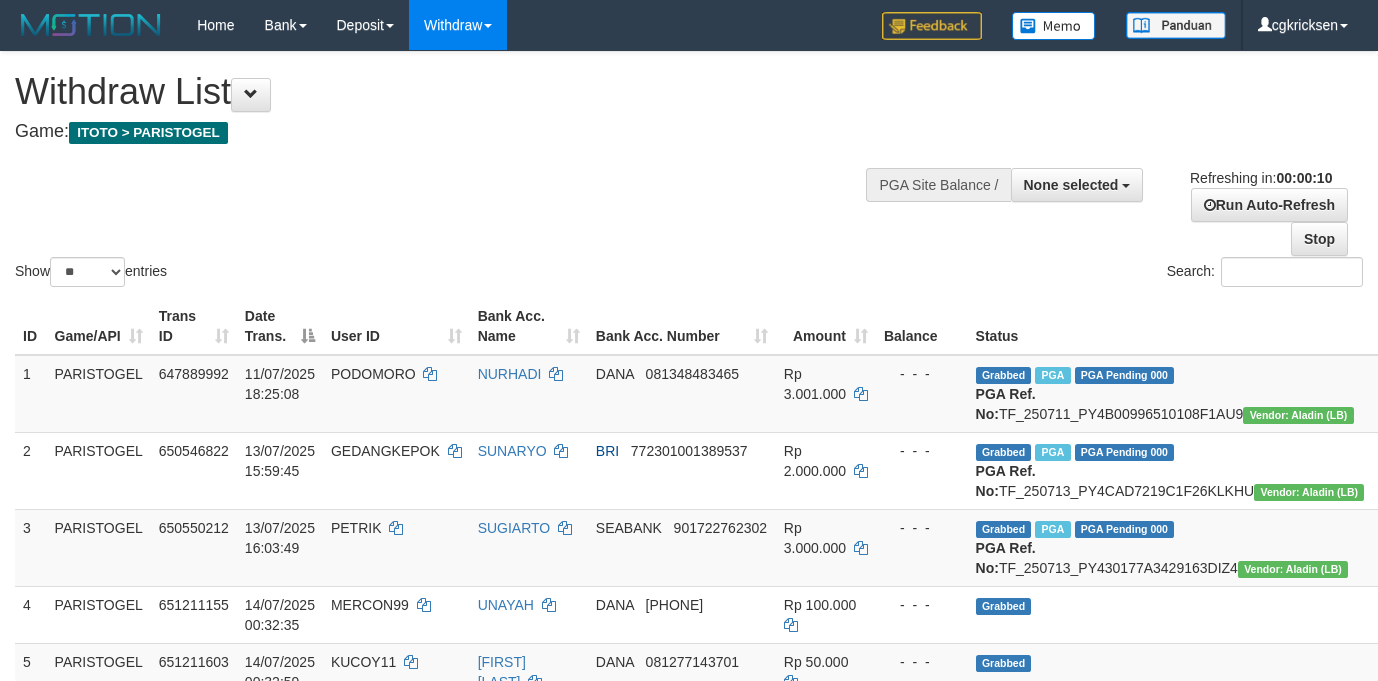 select 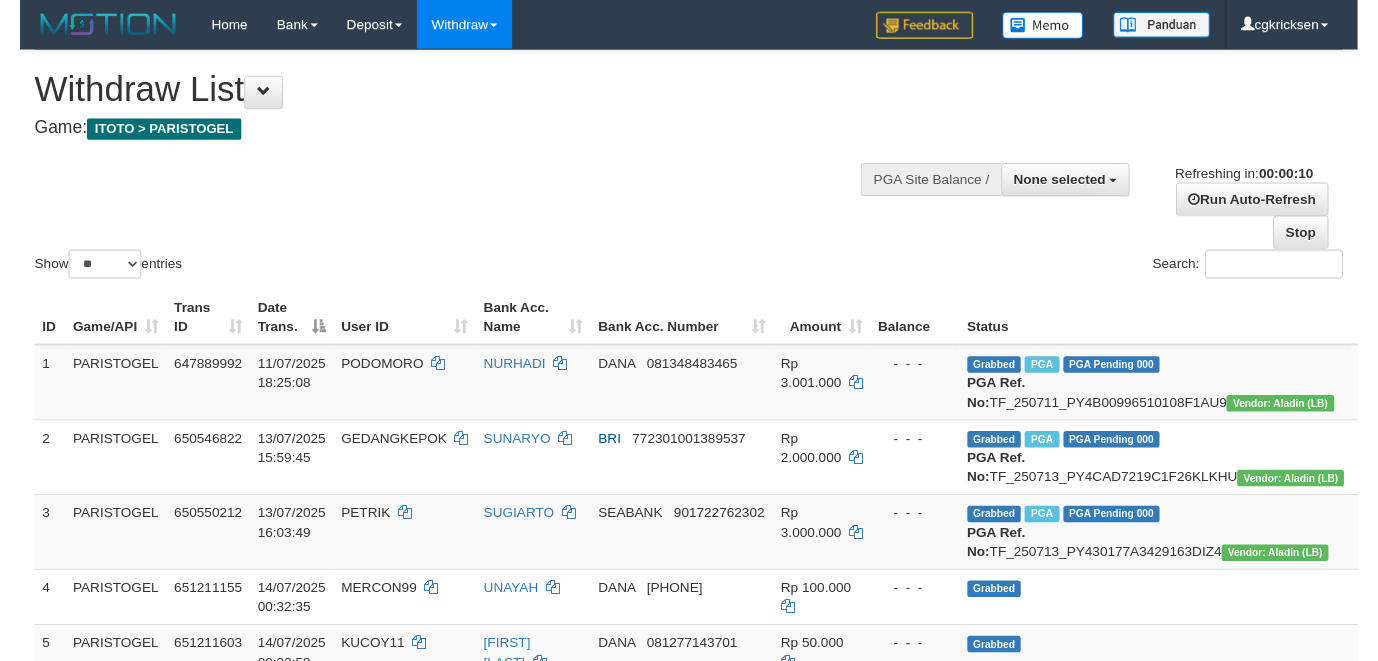 scroll, scrollTop: 0, scrollLeft: 0, axis: both 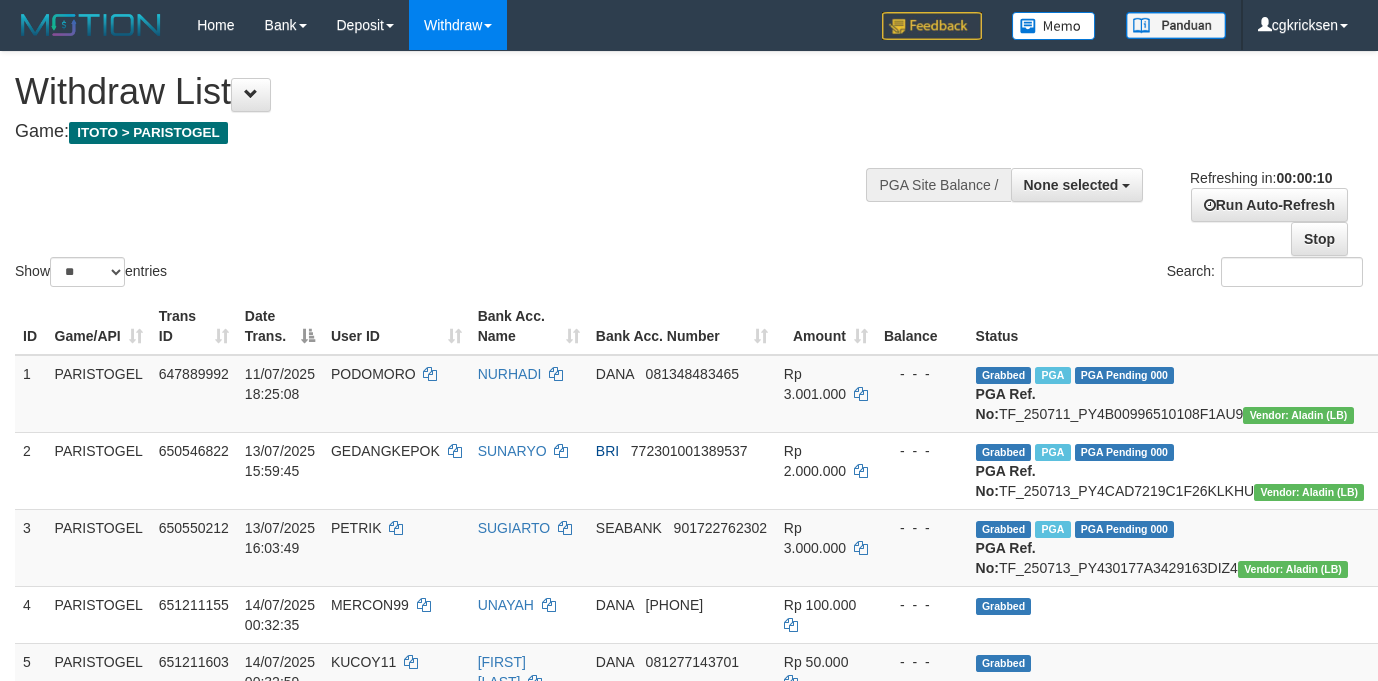 select 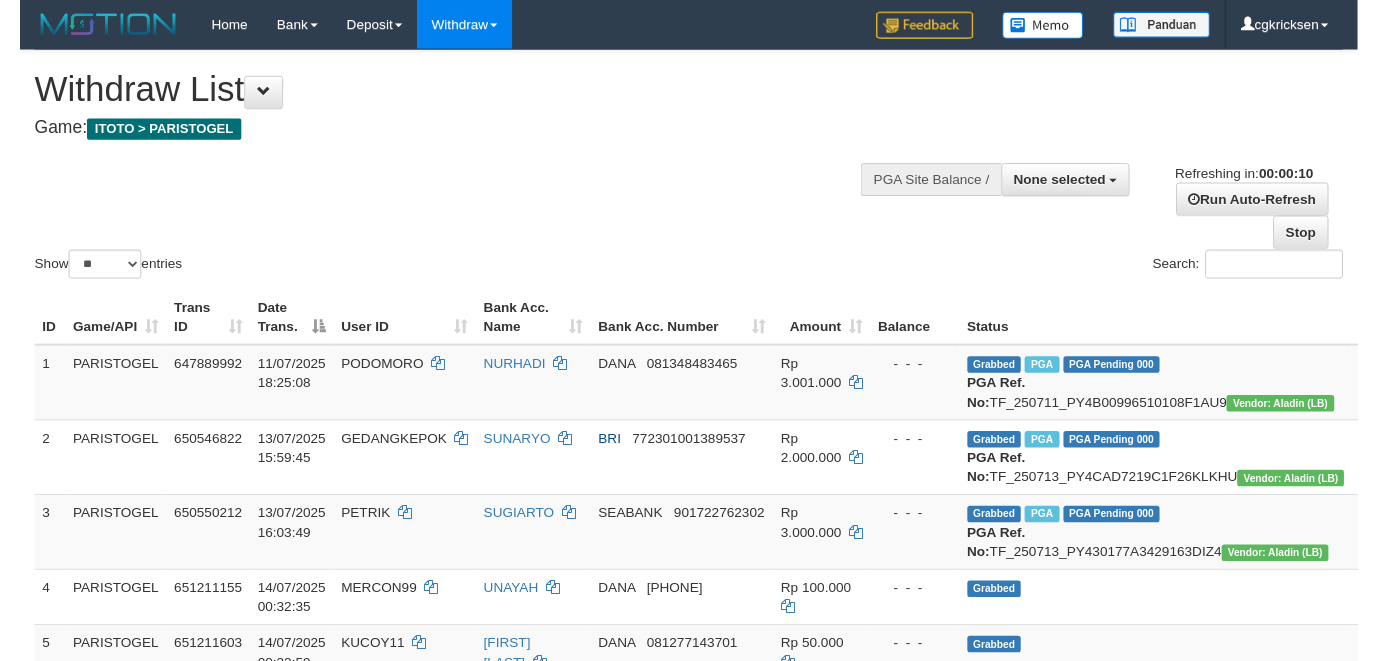 scroll, scrollTop: 0, scrollLeft: 0, axis: both 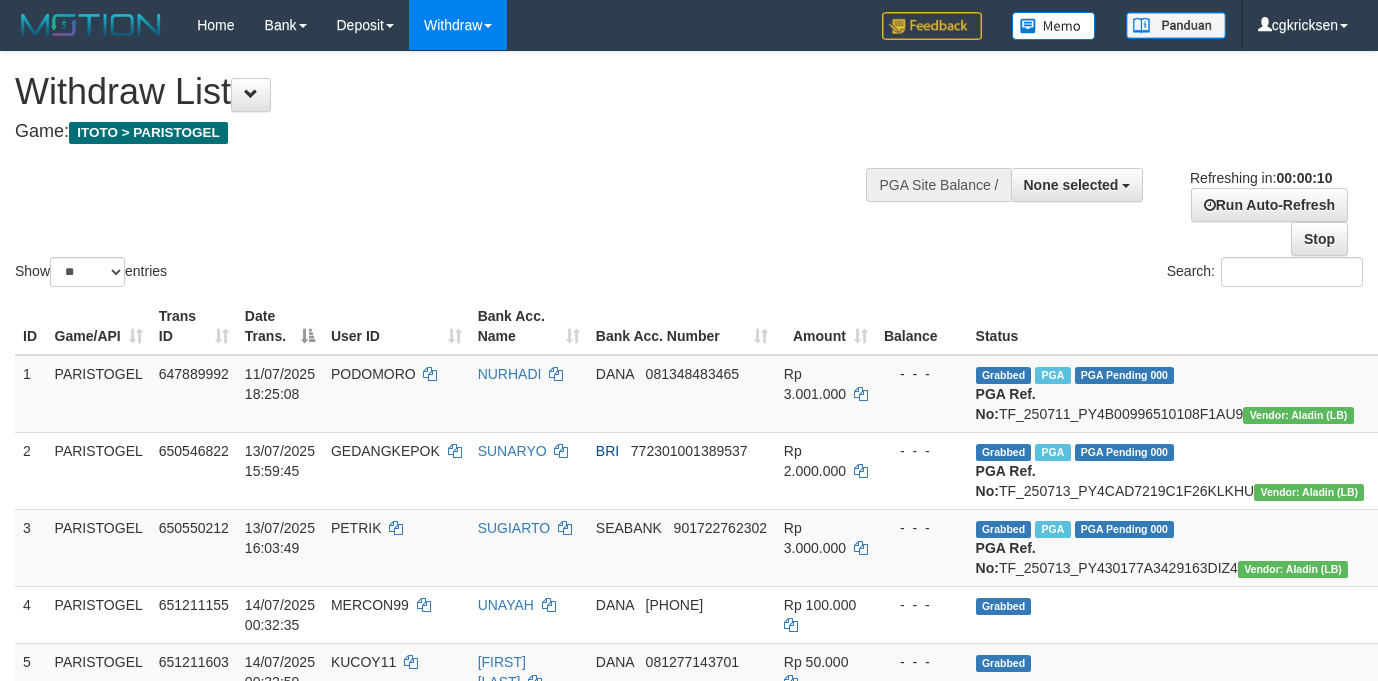select 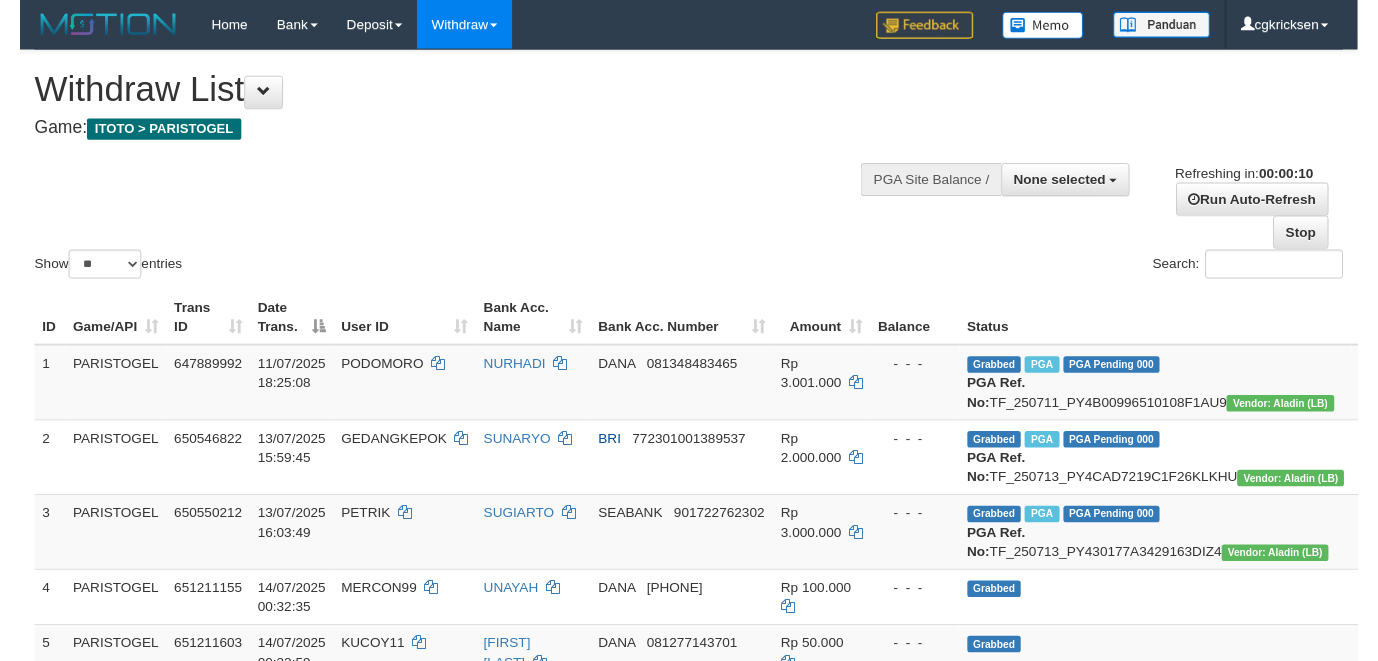 scroll, scrollTop: 0, scrollLeft: 0, axis: both 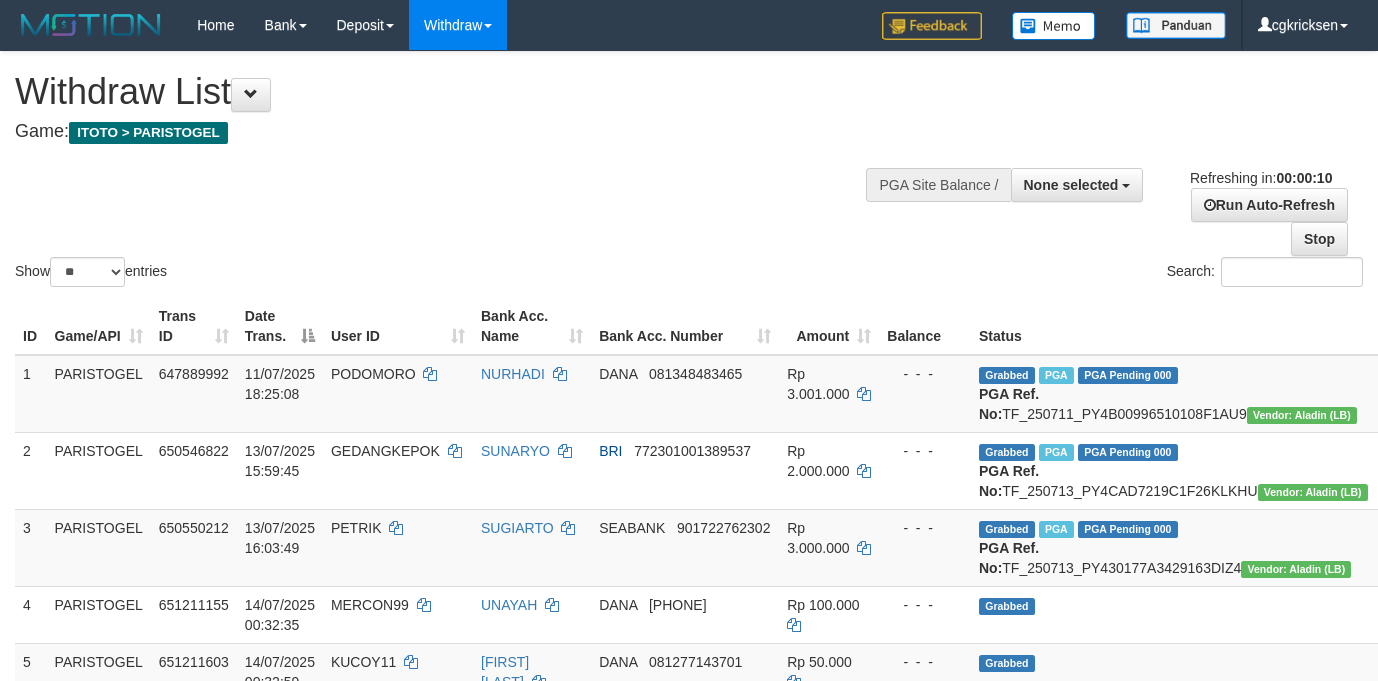 select 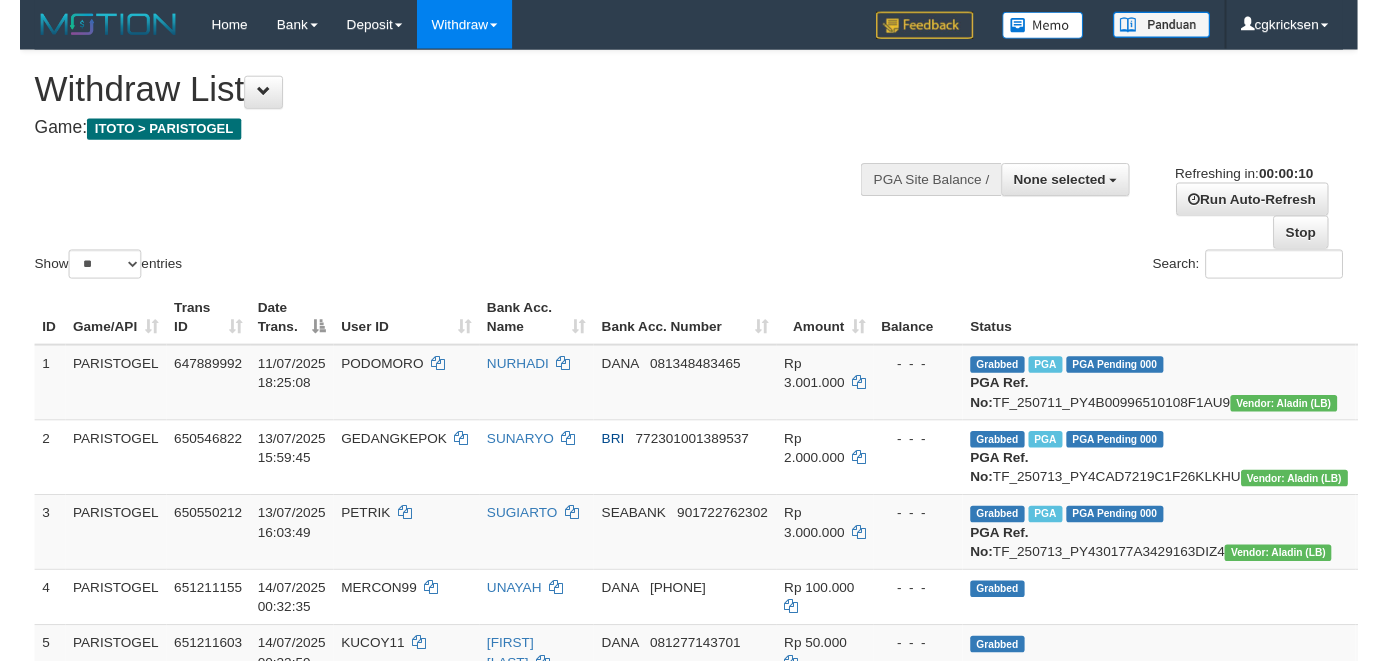 scroll, scrollTop: 0, scrollLeft: 0, axis: both 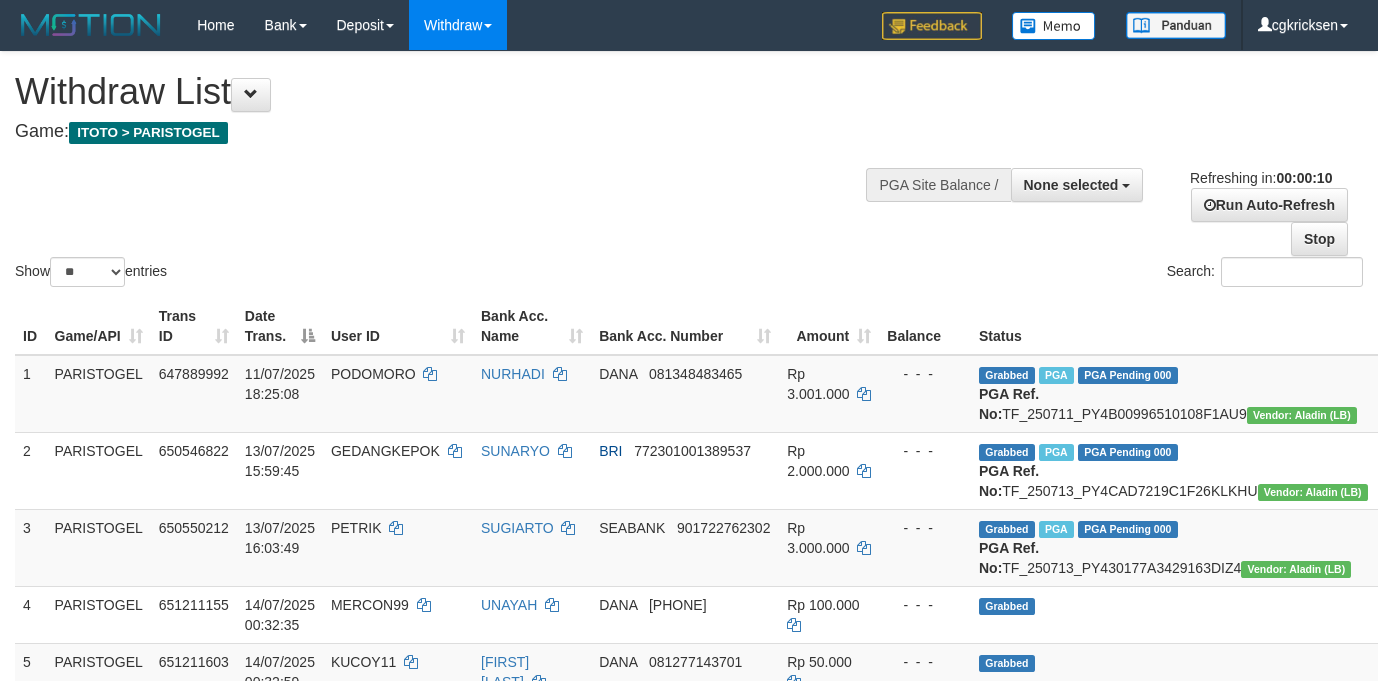 select 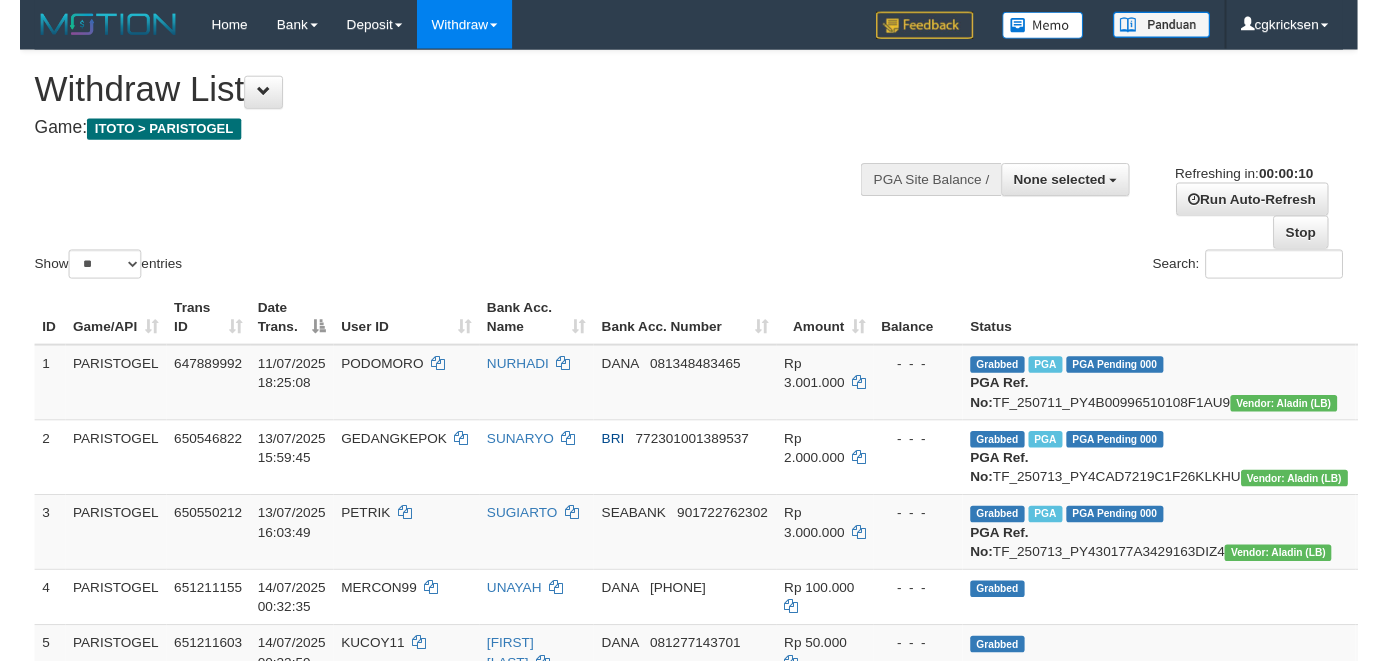 scroll, scrollTop: 0, scrollLeft: 0, axis: both 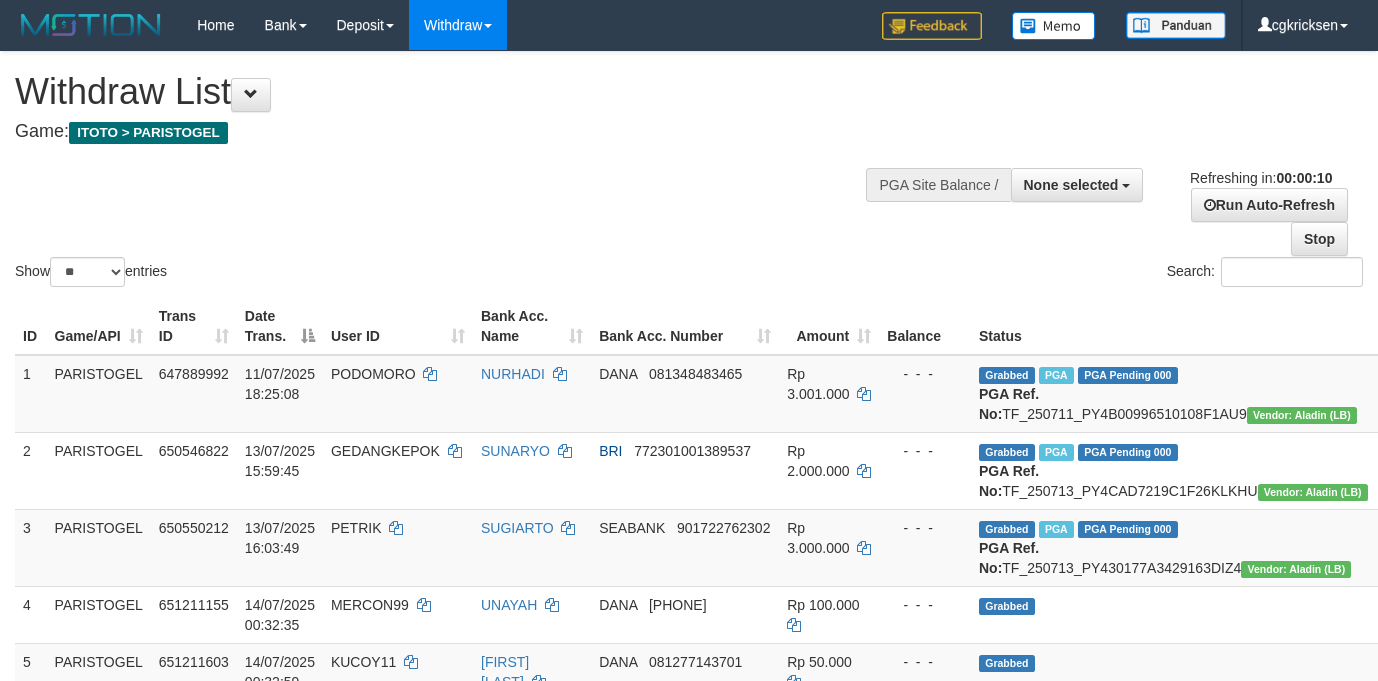 select 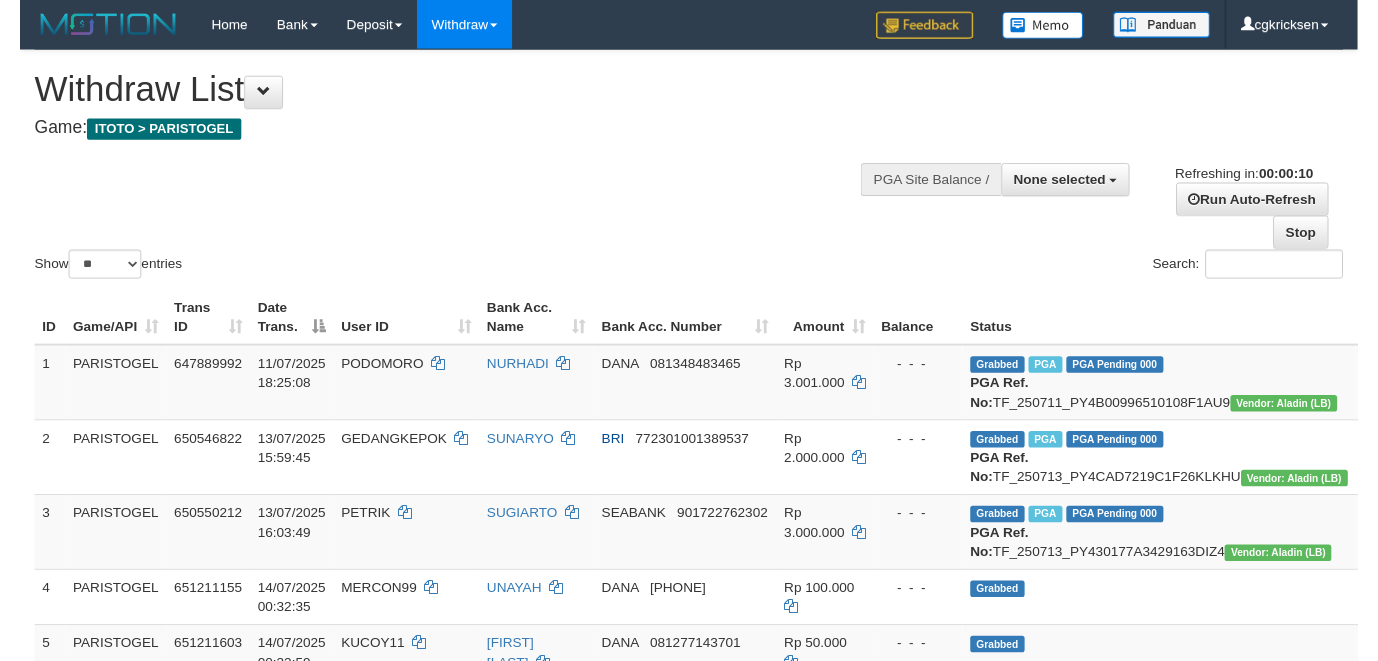 scroll, scrollTop: 0, scrollLeft: 0, axis: both 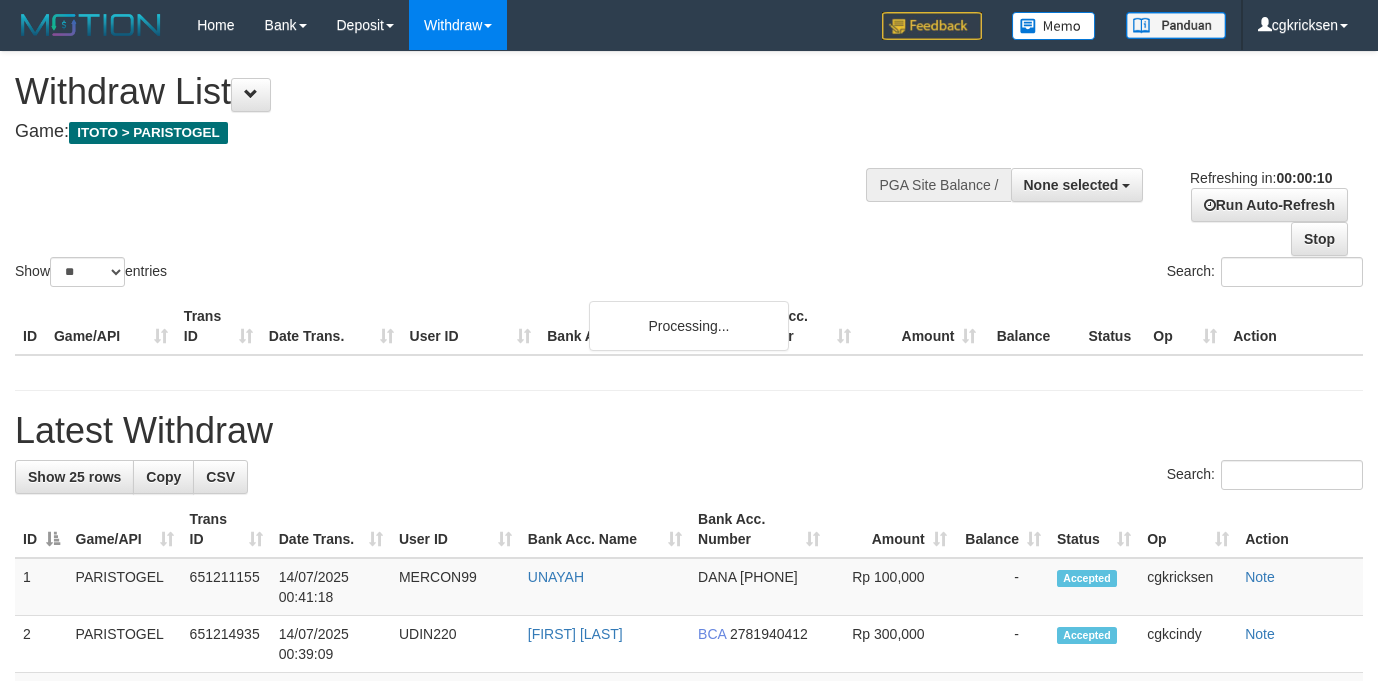 select 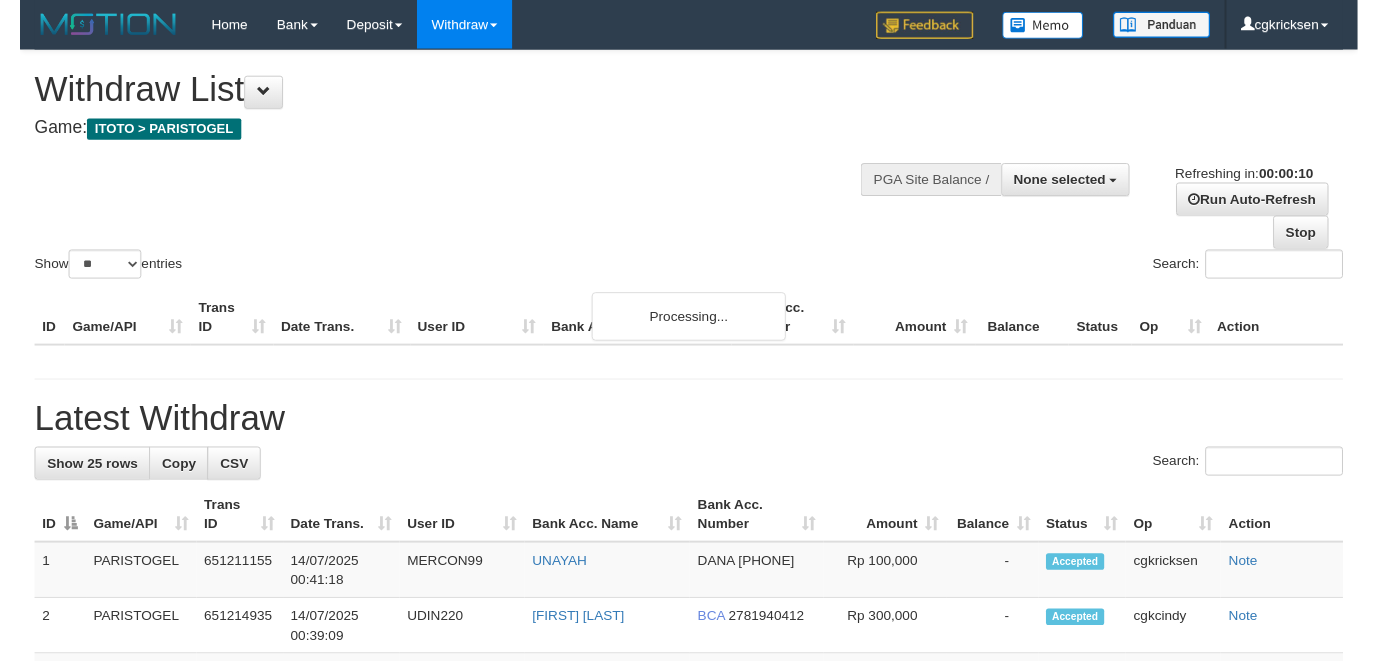 scroll, scrollTop: 0, scrollLeft: 0, axis: both 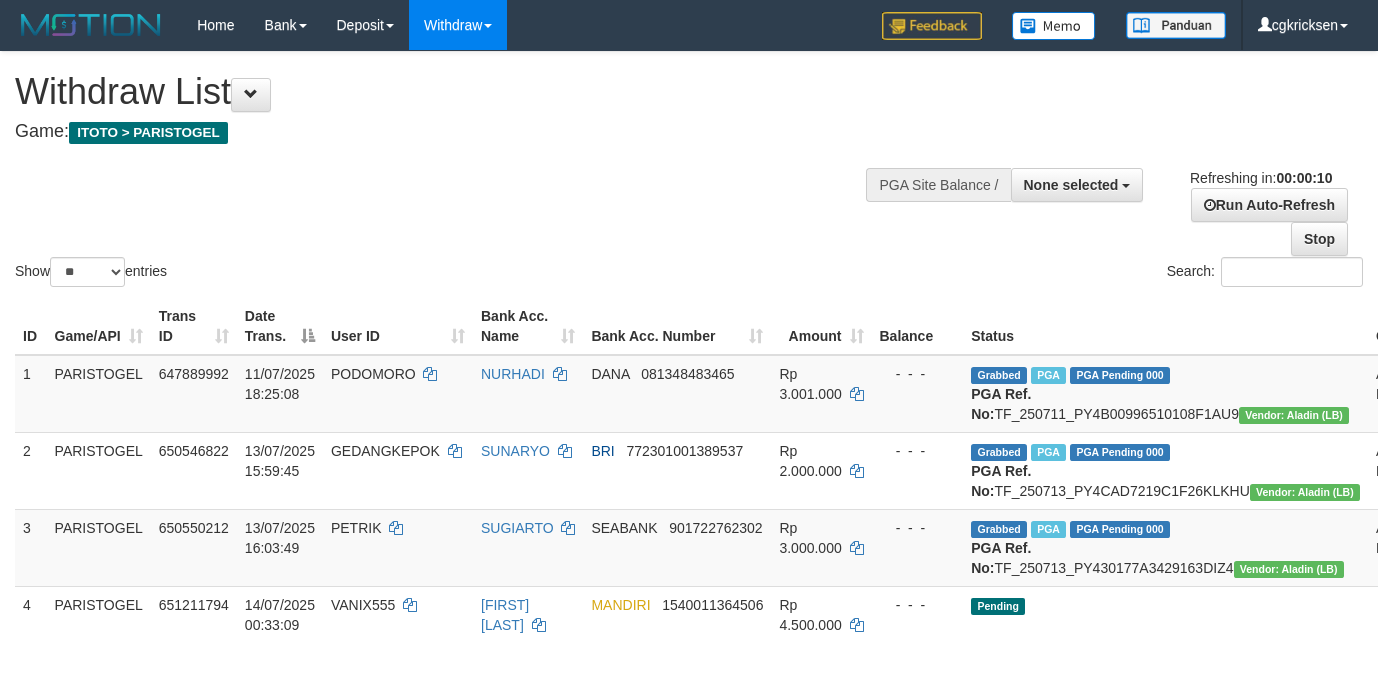 select 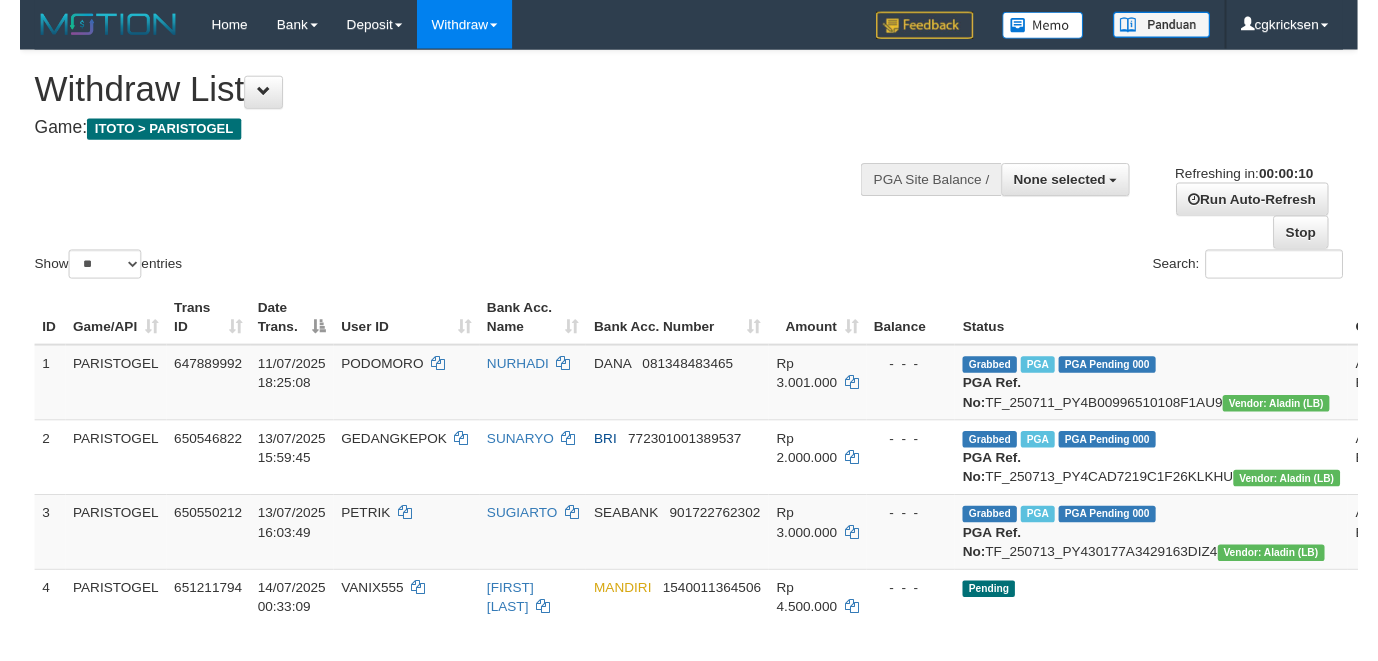 scroll, scrollTop: 0, scrollLeft: 0, axis: both 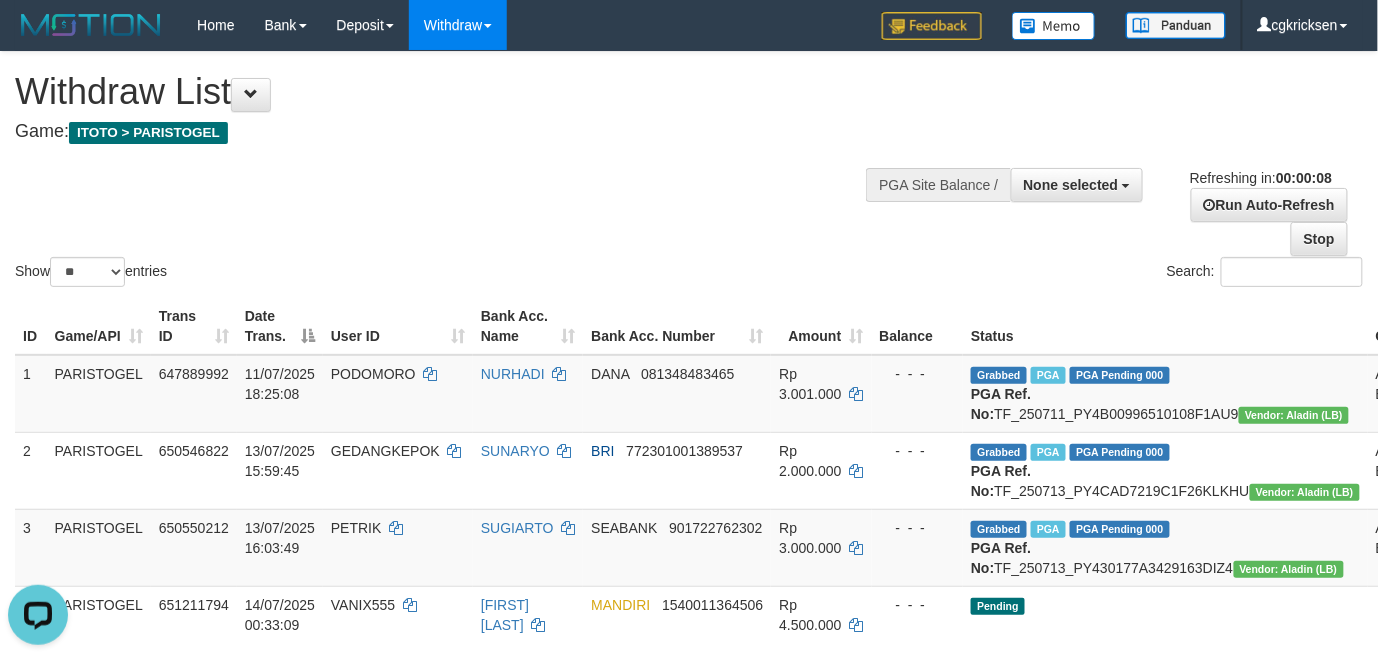 drag, startPoint x: 873, startPoint y: 276, endPoint x: 1370, endPoint y: 66, distance: 539.54517 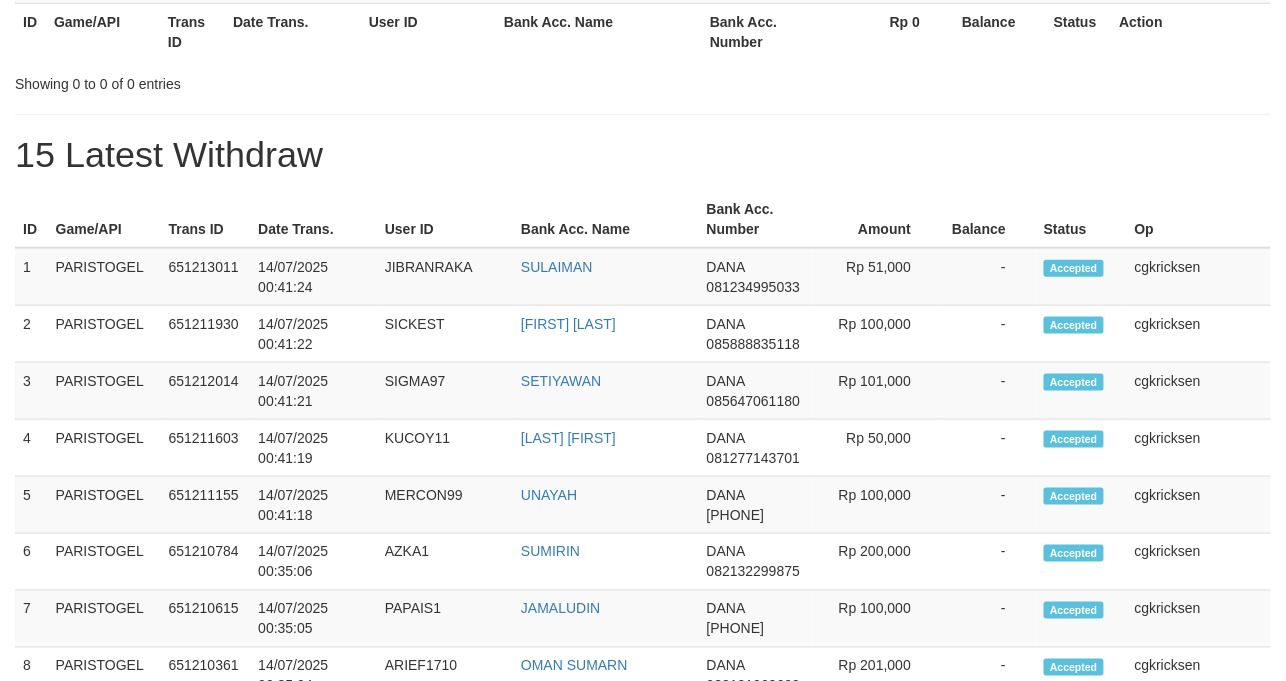 scroll, scrollTop: 462, scrollLeft: 0, axis: vertical 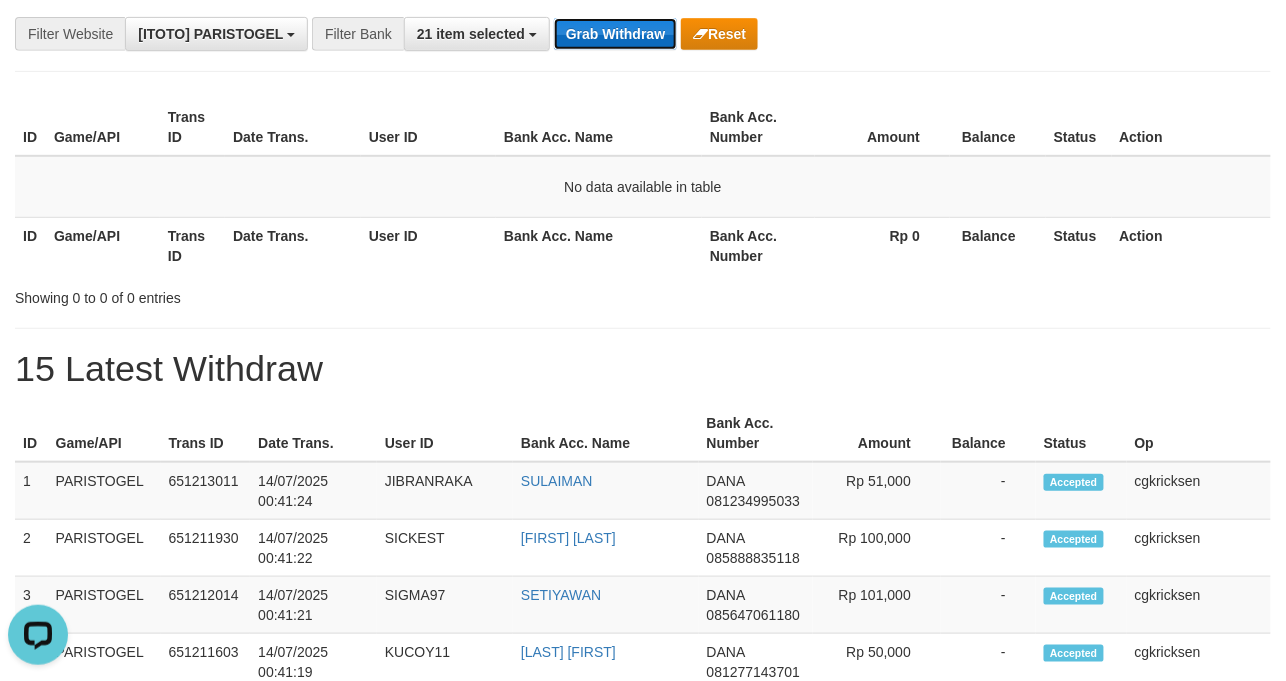 drag, startPoint x: 660, startPoint y: 25, endPoint x: 648, endPoint y: 22, distance: 12.369317 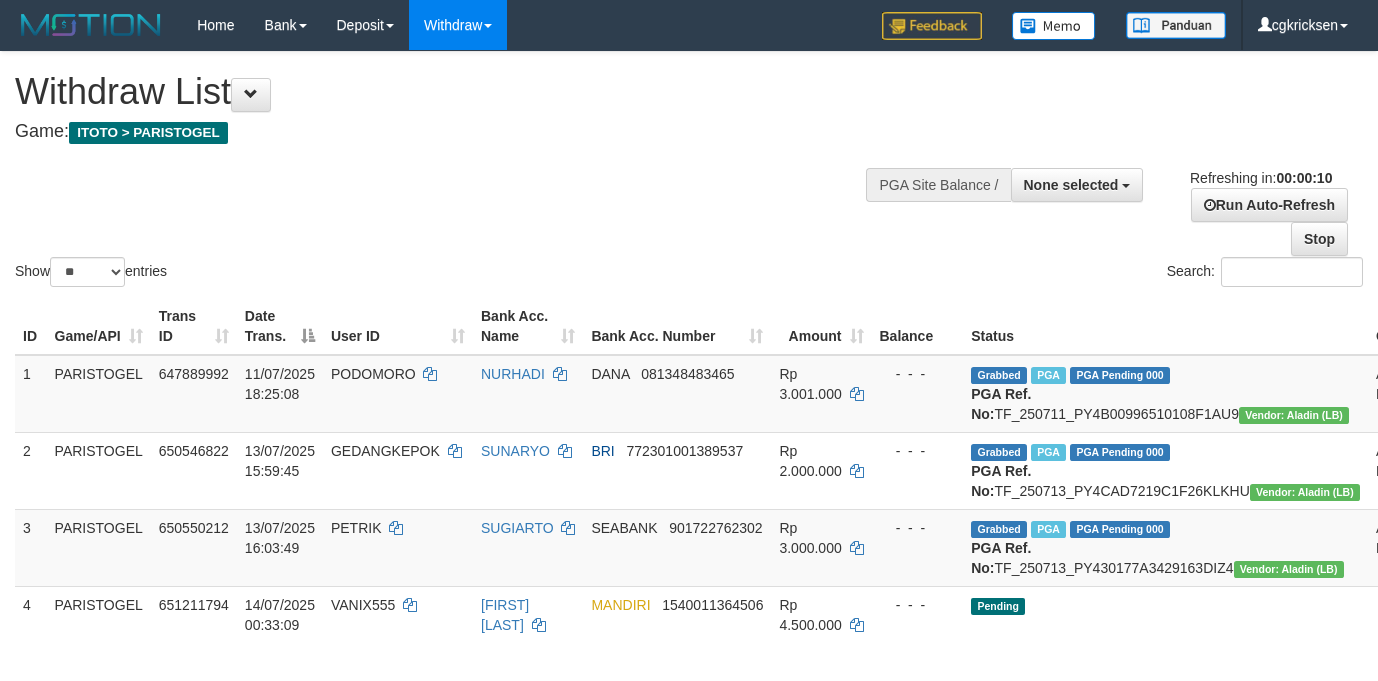 select 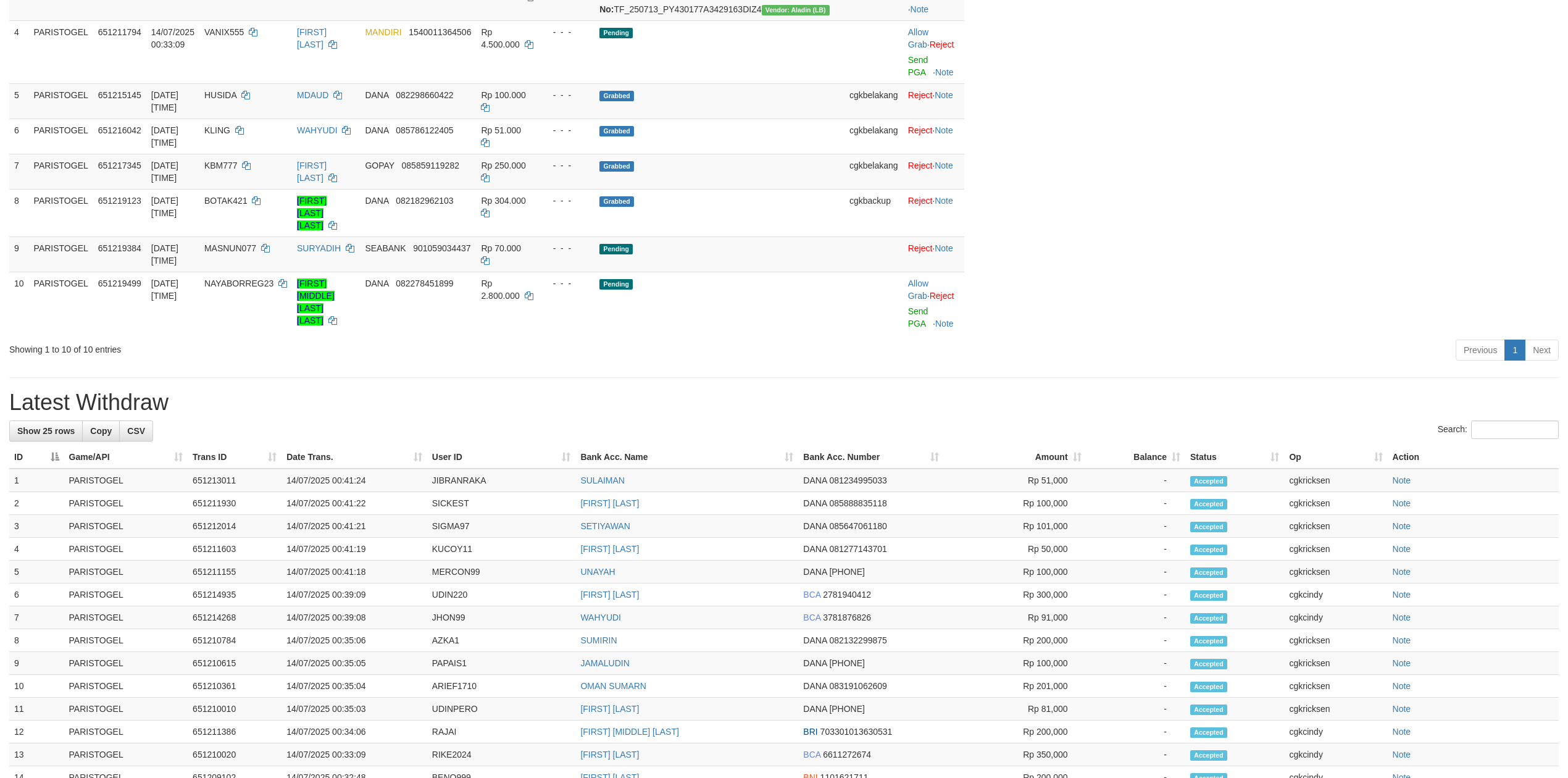scroll, scrollTop: 247, scrollLeft: 0, axis: vertical 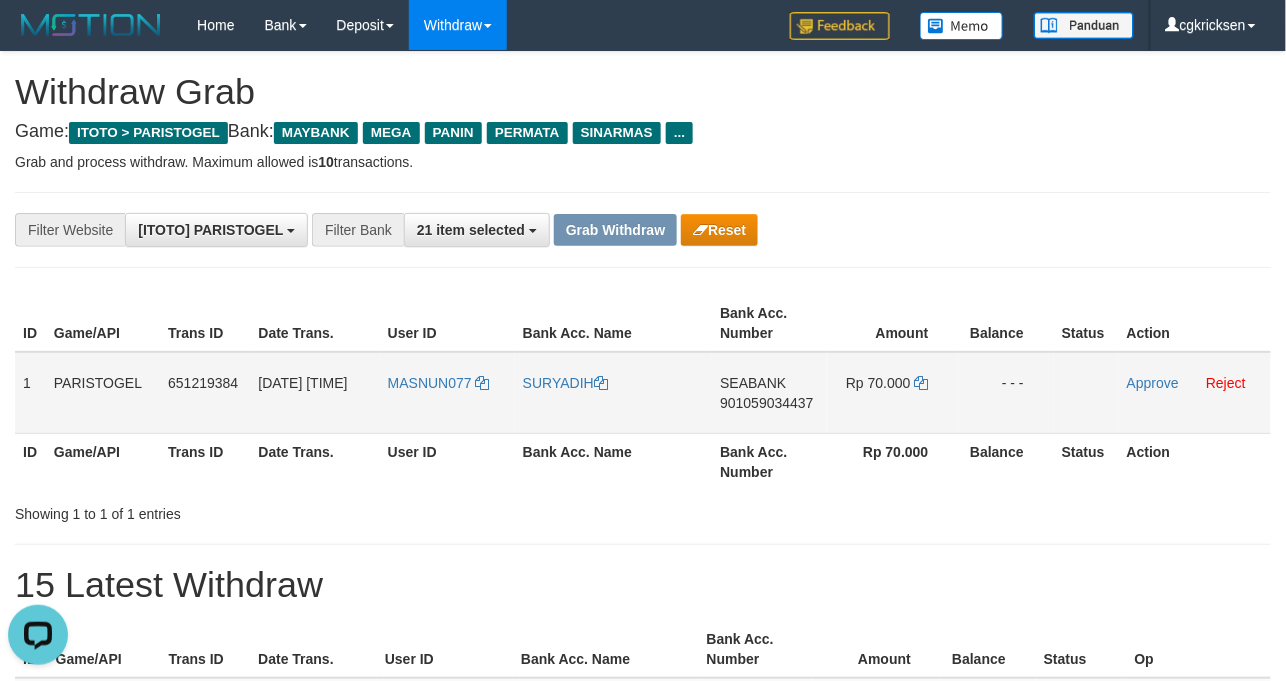 click on "MASNUN077" at bounding box center [447, 393] 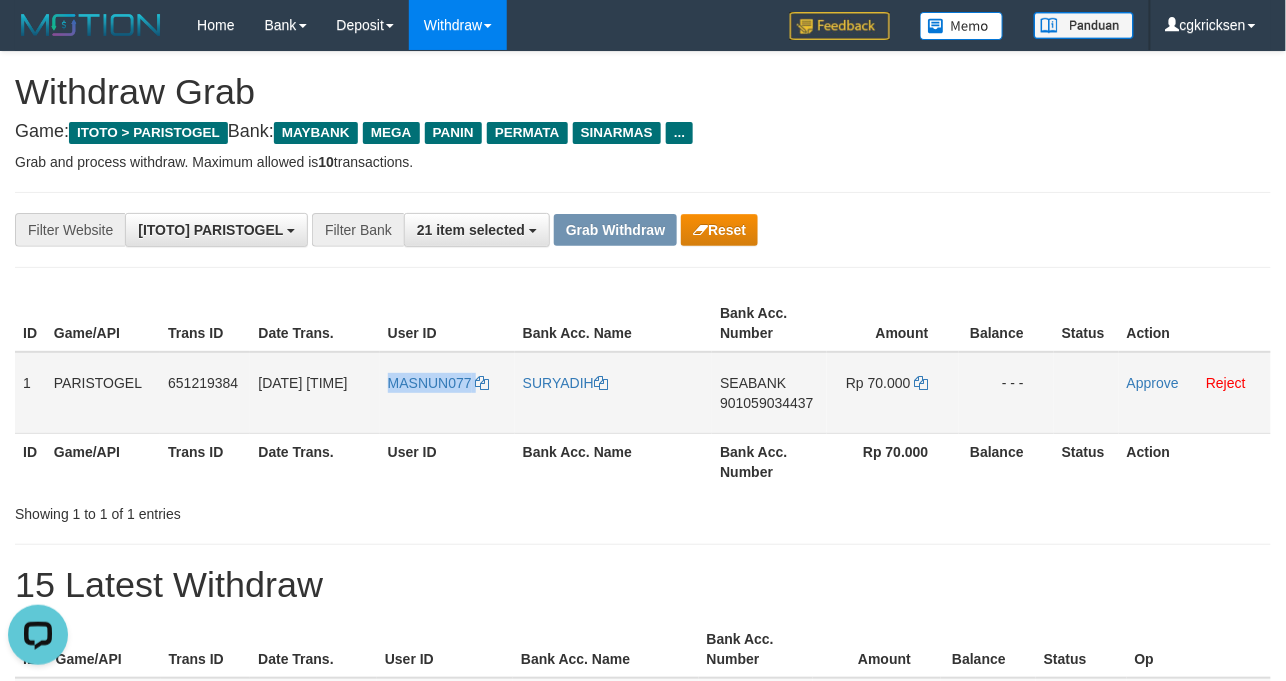 click on "MASNUN077" at bounding box center (447, 393) 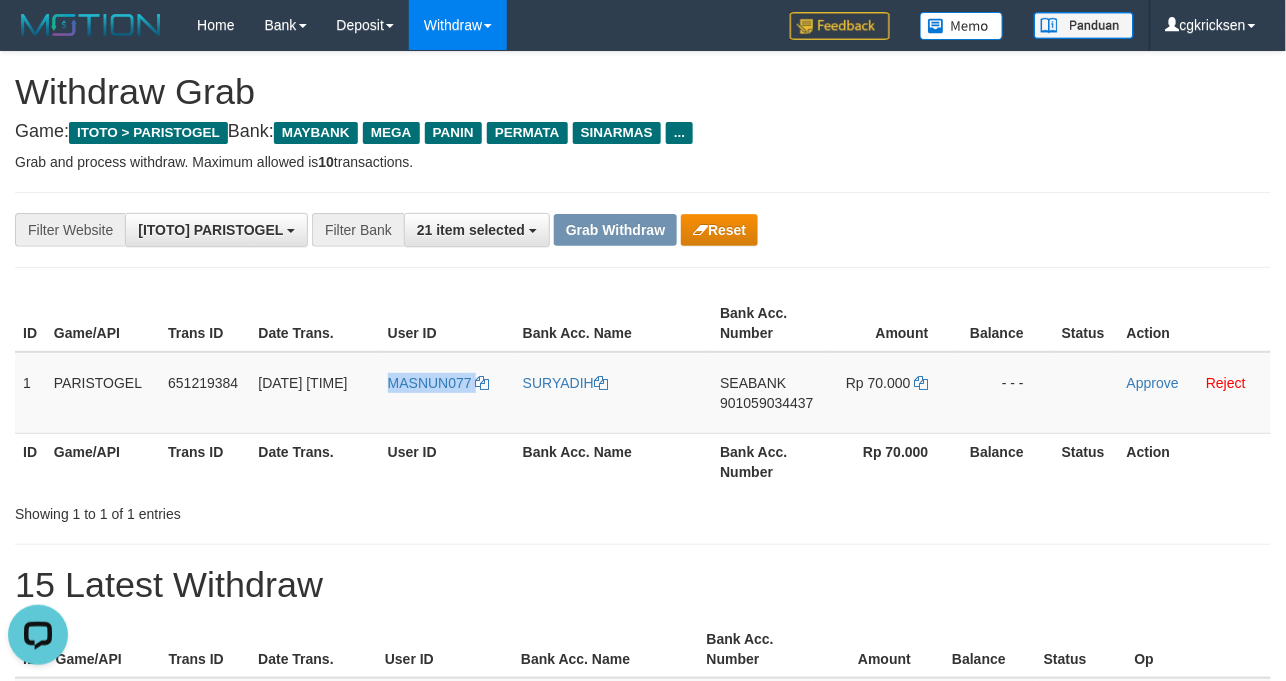 copy on "MASNUN077" 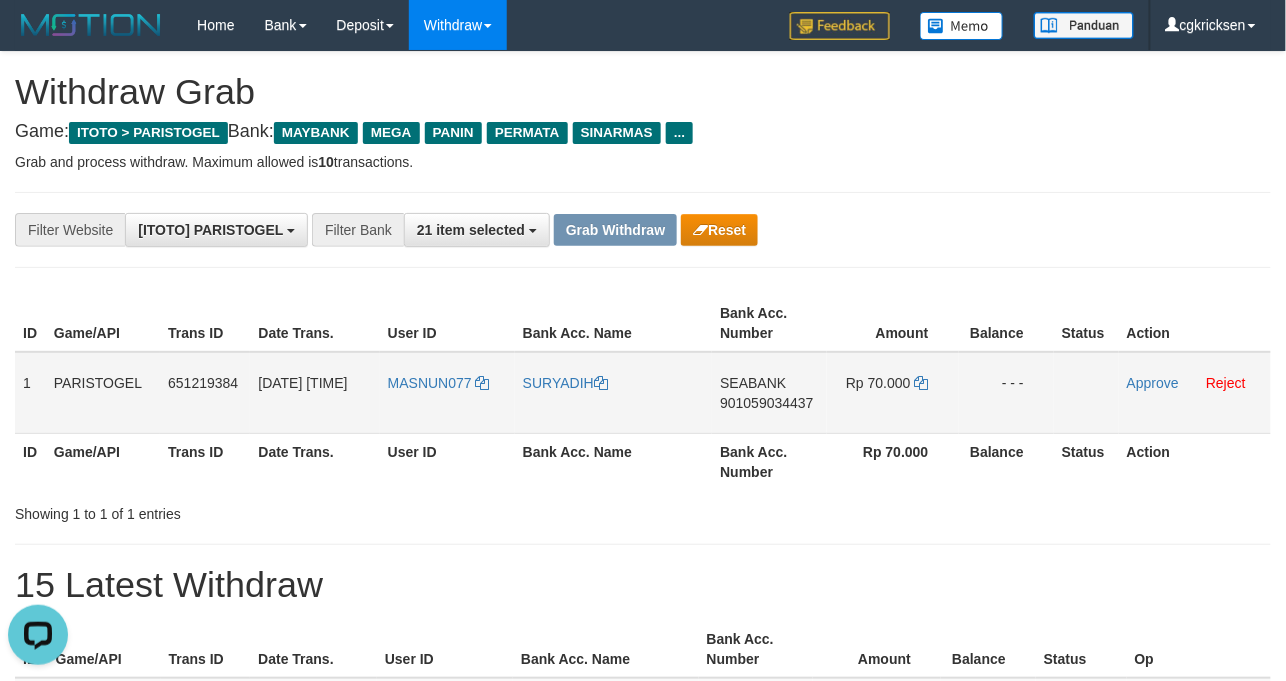 click on "SURYADIH" at bounding box center [613, 393] 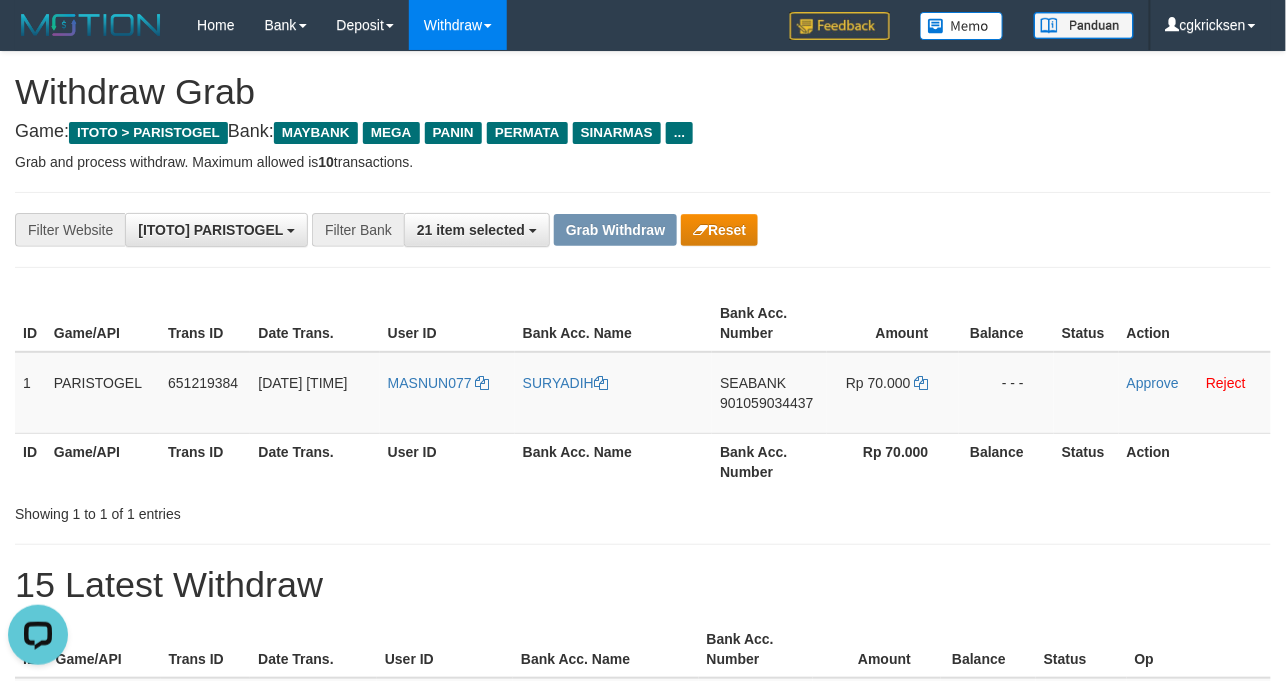 copy on "SURYADIH" 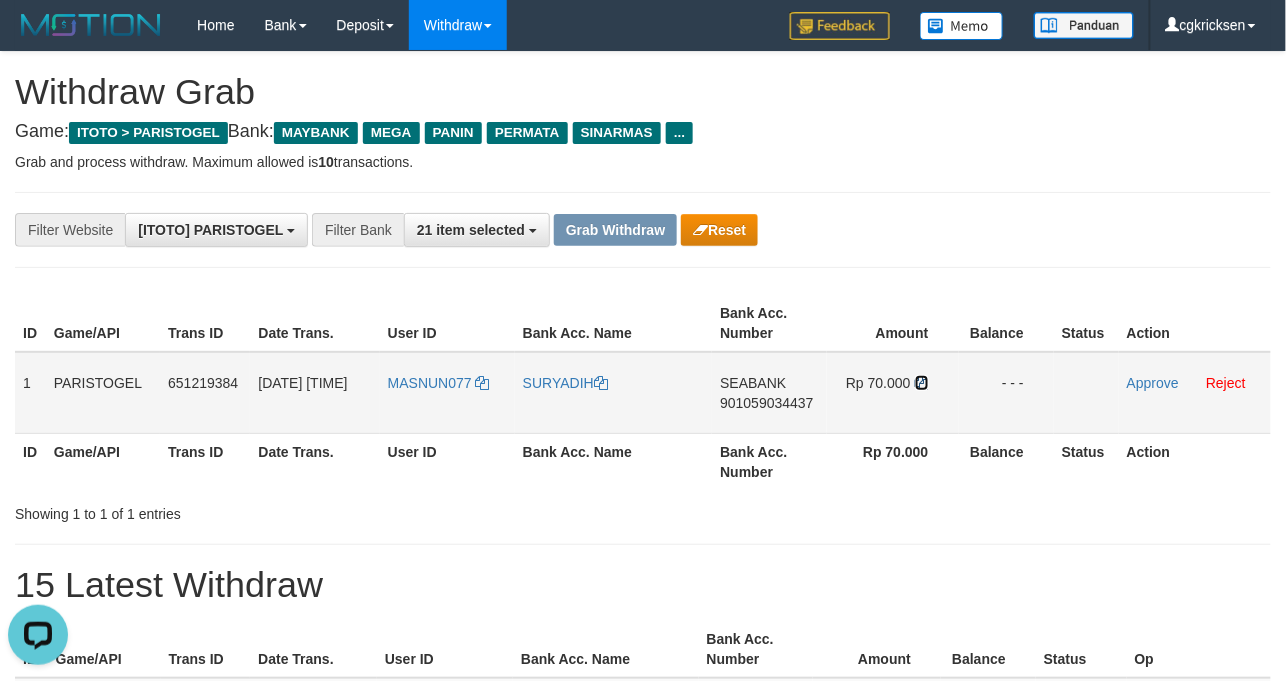 click at bounding box center [922, 383] 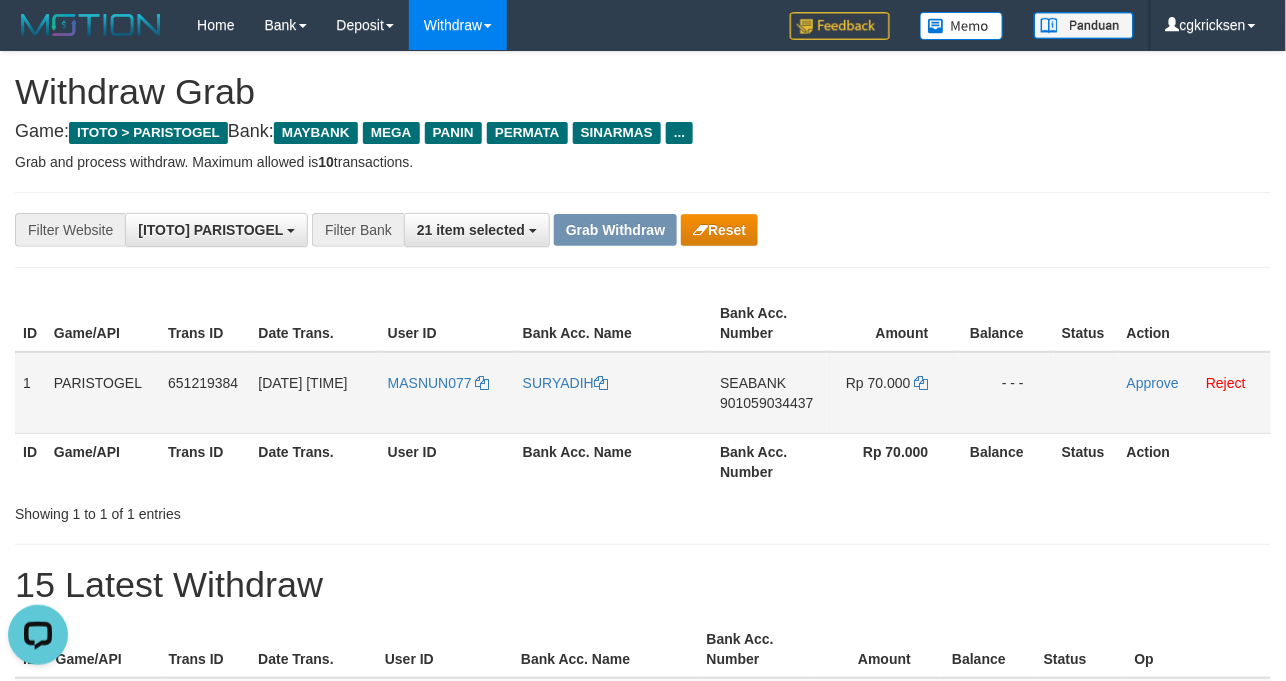click on "SEABANK
901059034437" at bounding box center [769, 393] 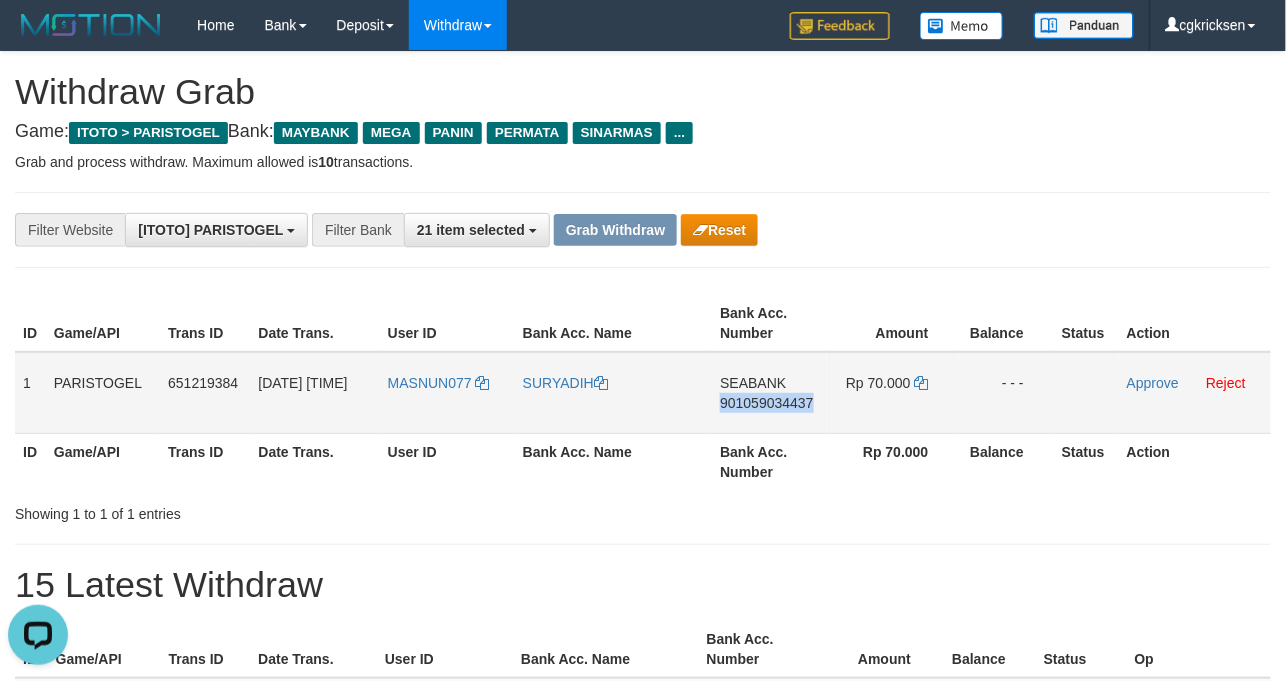 click on "SEABANK
901059034437" at bounding box center [769, 393] 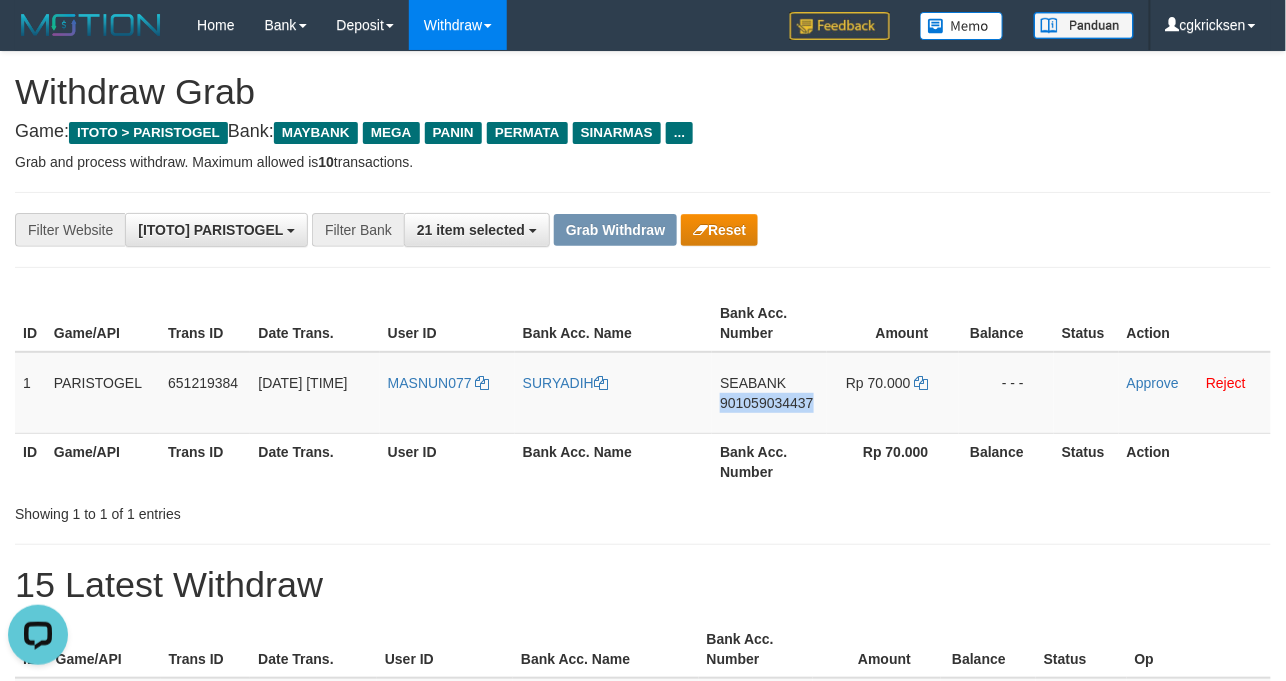 copy on "901059034437" 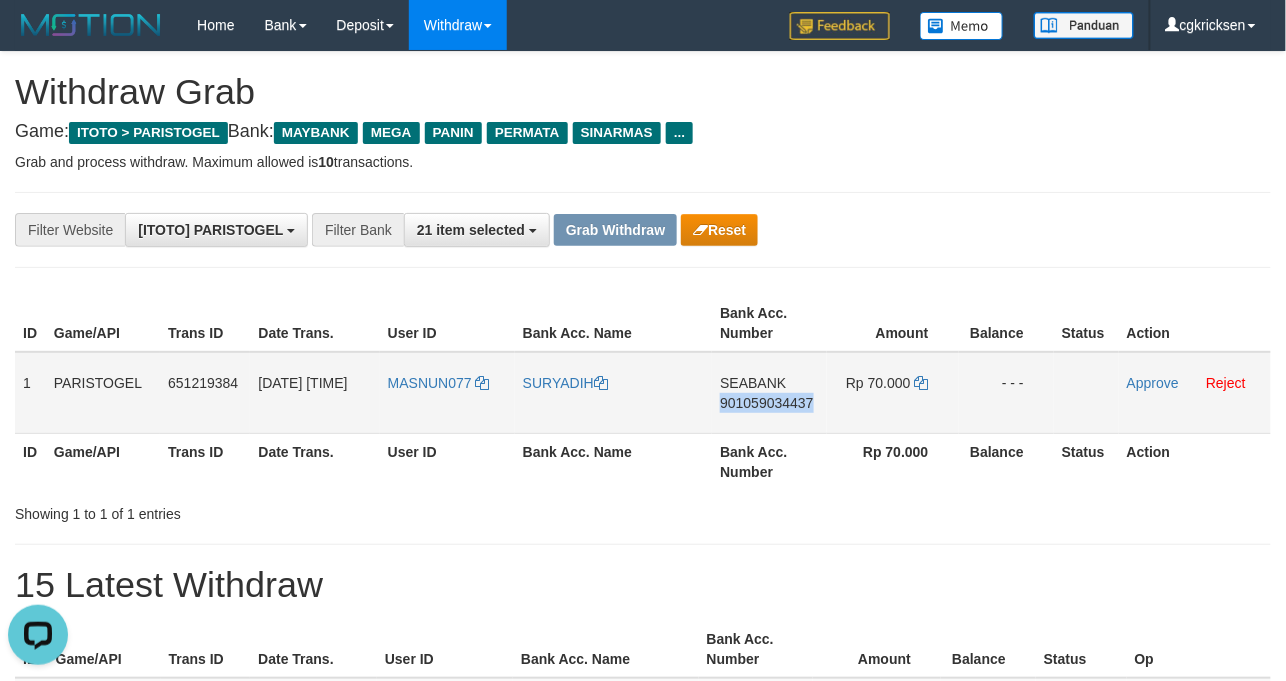 click on "SEABANK
901059034437" at bounding box center (769, 393) 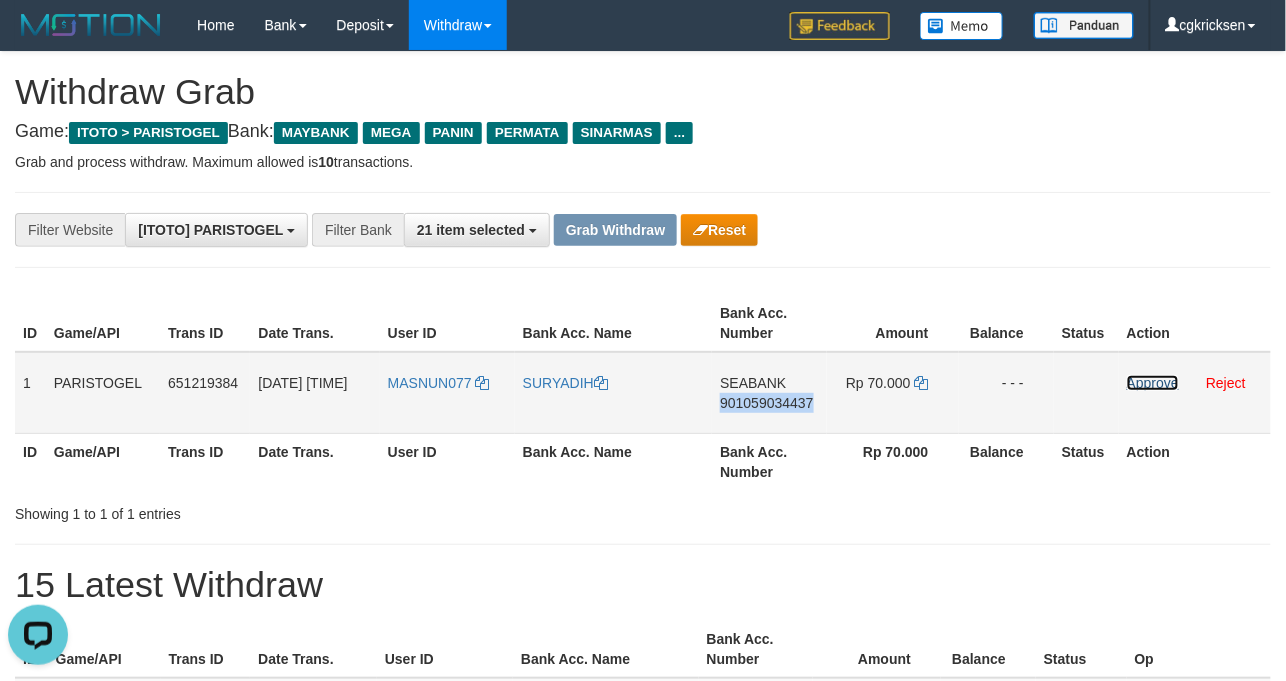 click on "Approve" at bounding box center (1153, 383) 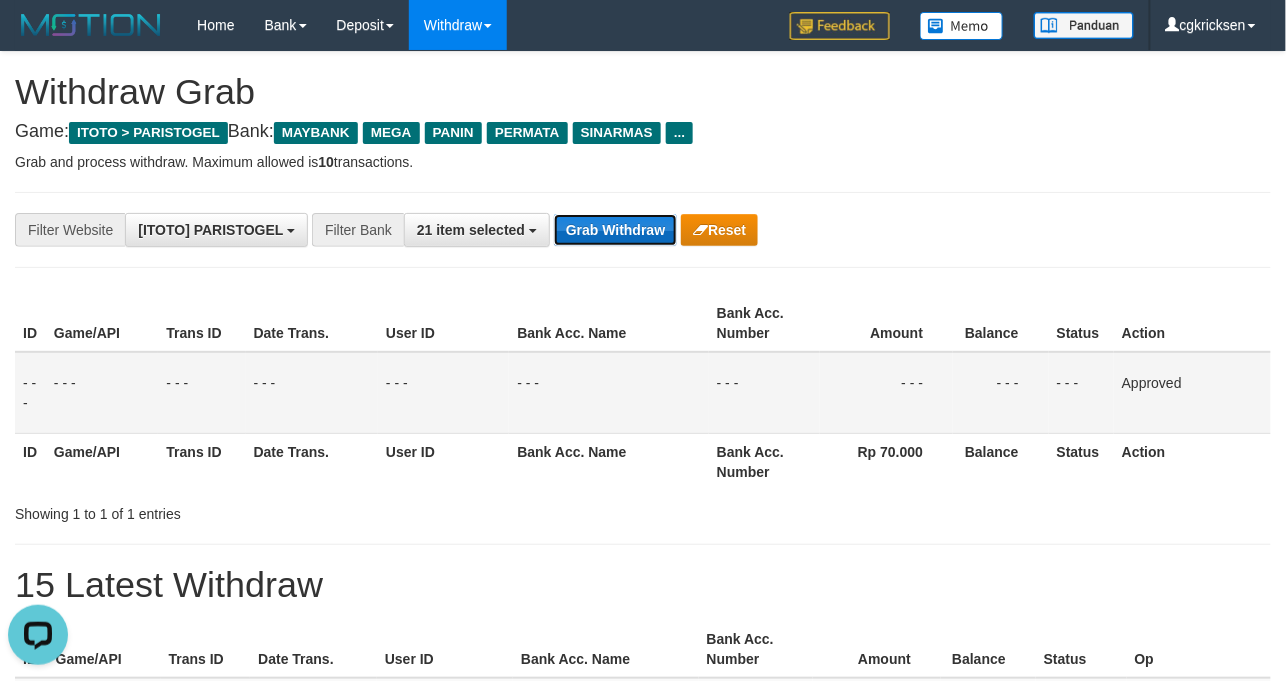 click on "Grab Withdraw" at bounding box center [615, 230] 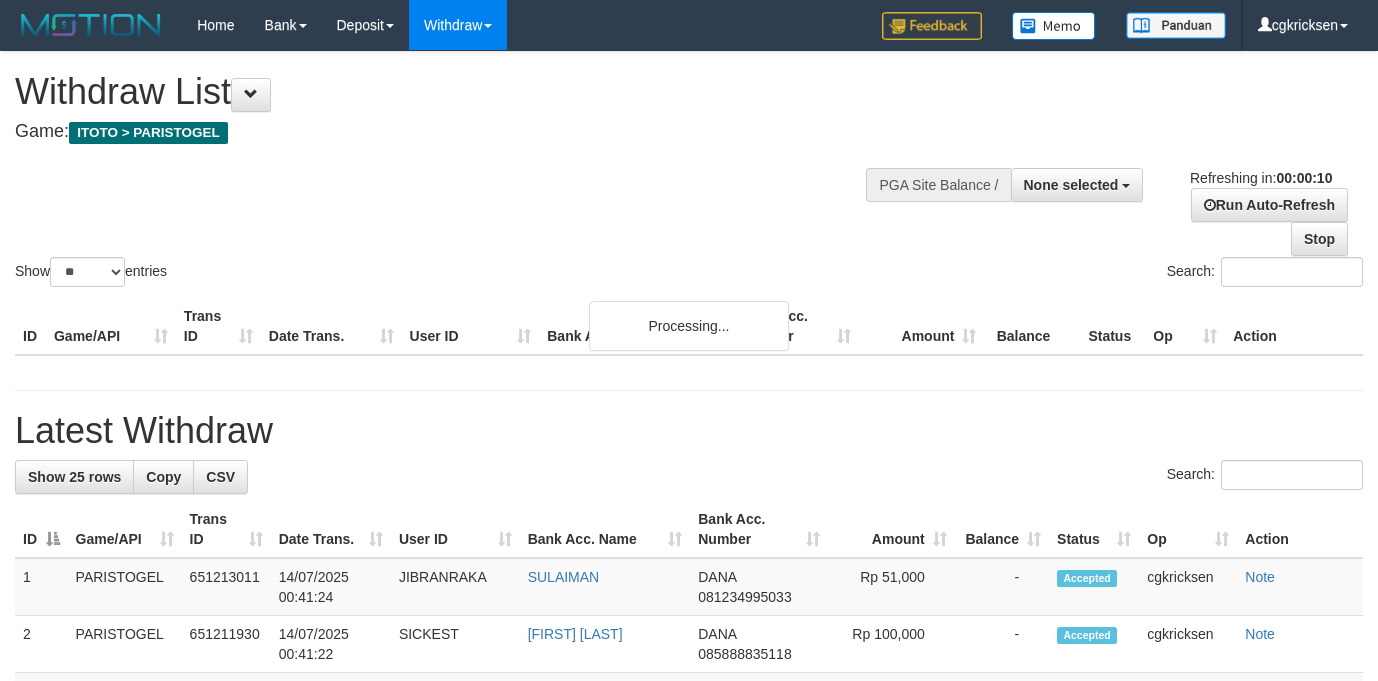 select 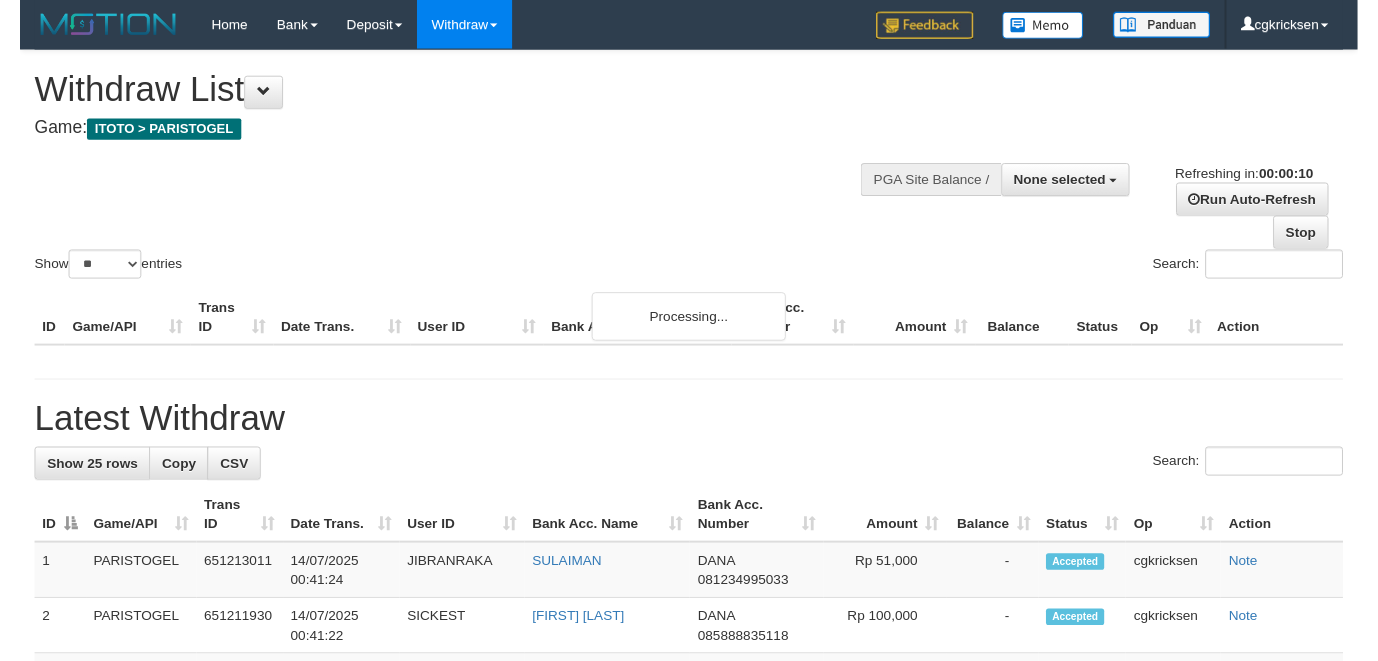 scroll, scrollTop: 0, scrollLeft: 0, axis: both 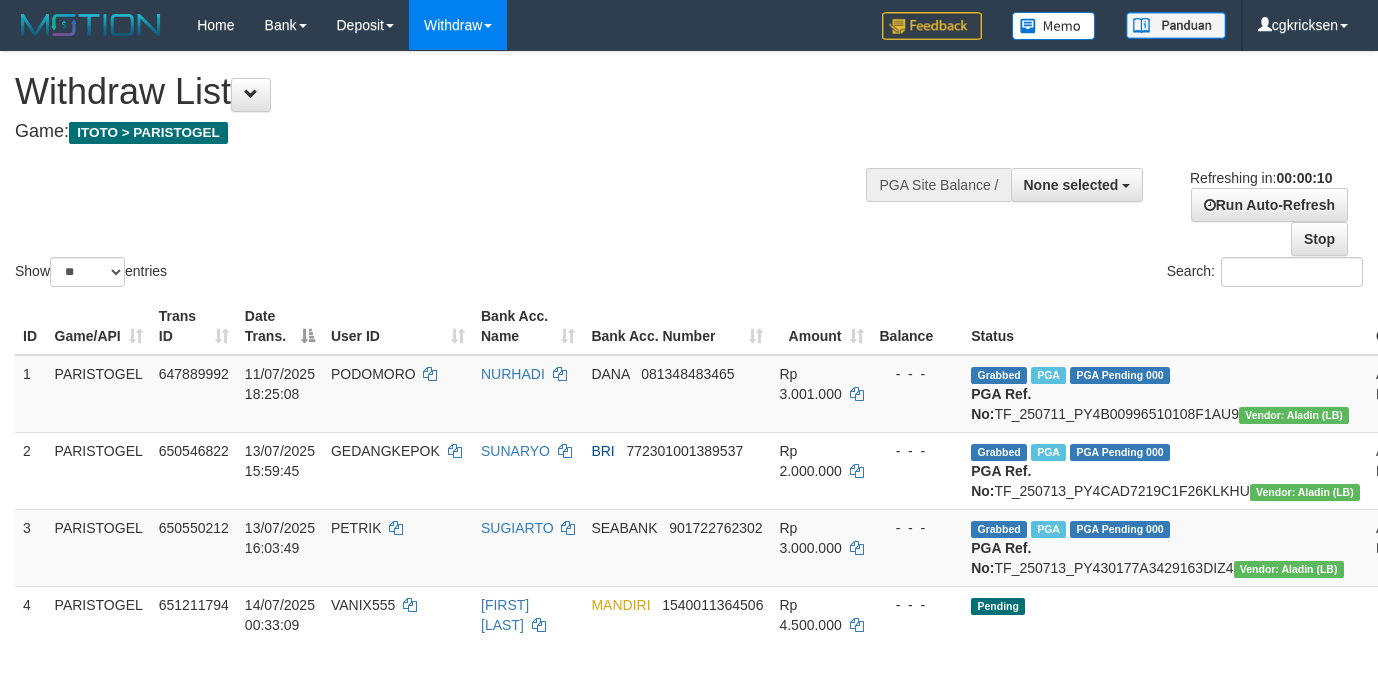 select 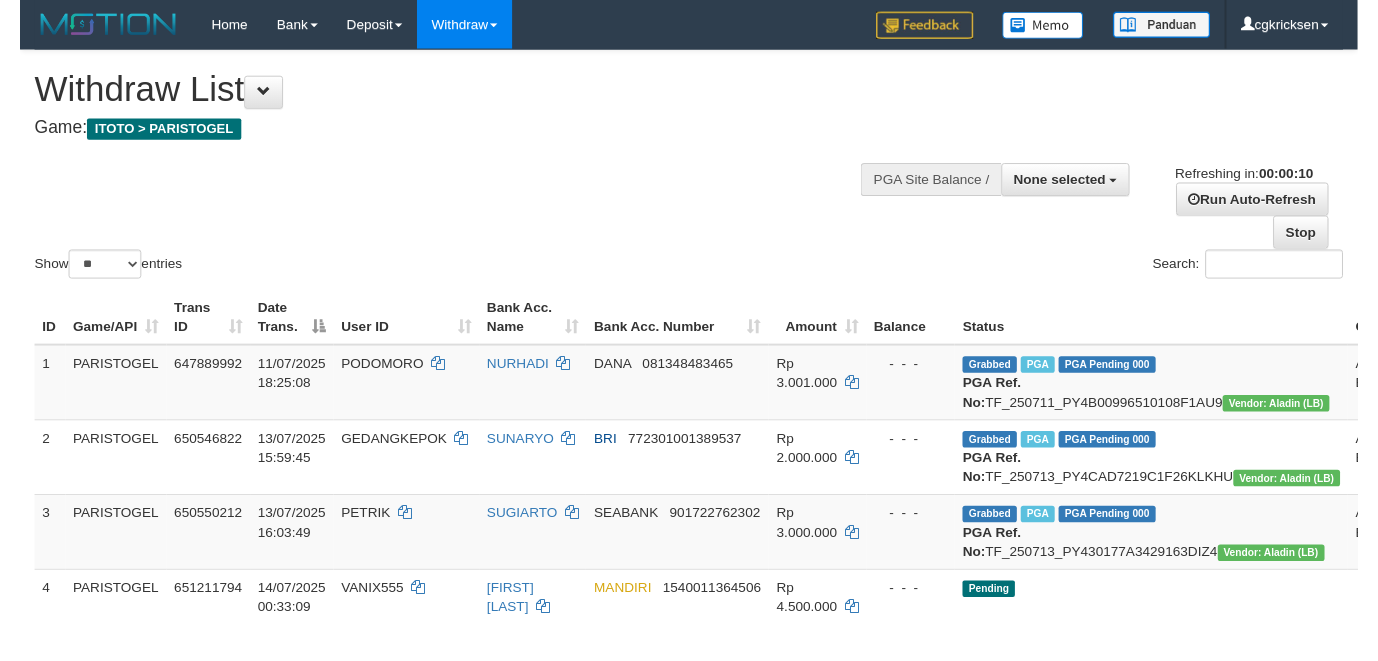 scroll, scrollTop: 0, scrollLeft: 0, axis: both 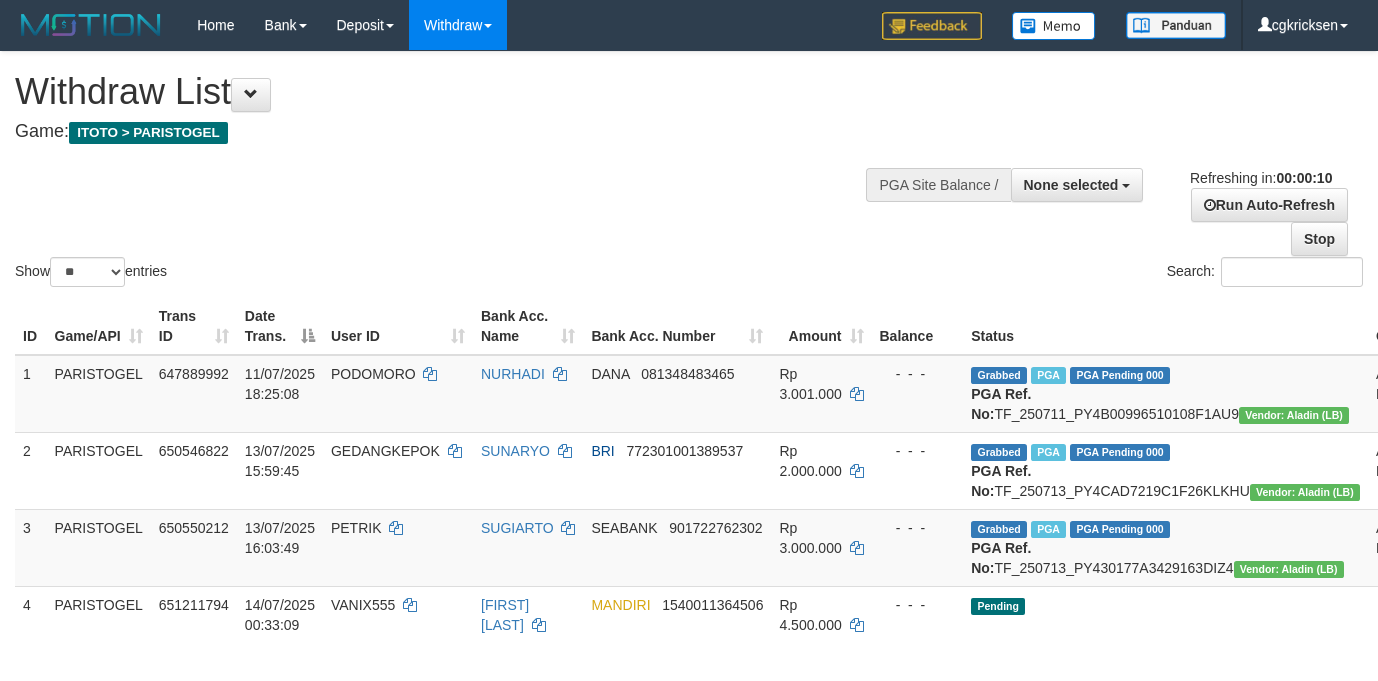 select 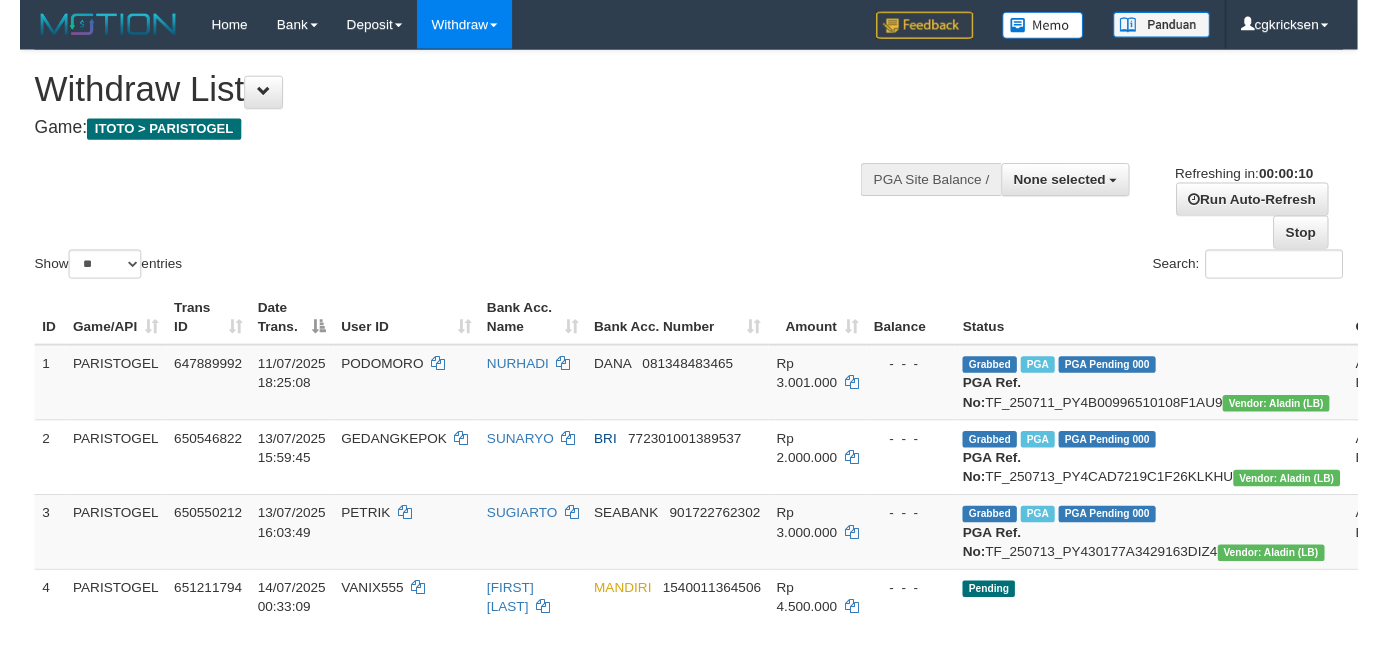 scroll, scrollTop: 0, scrollLeft: 0, axis: both 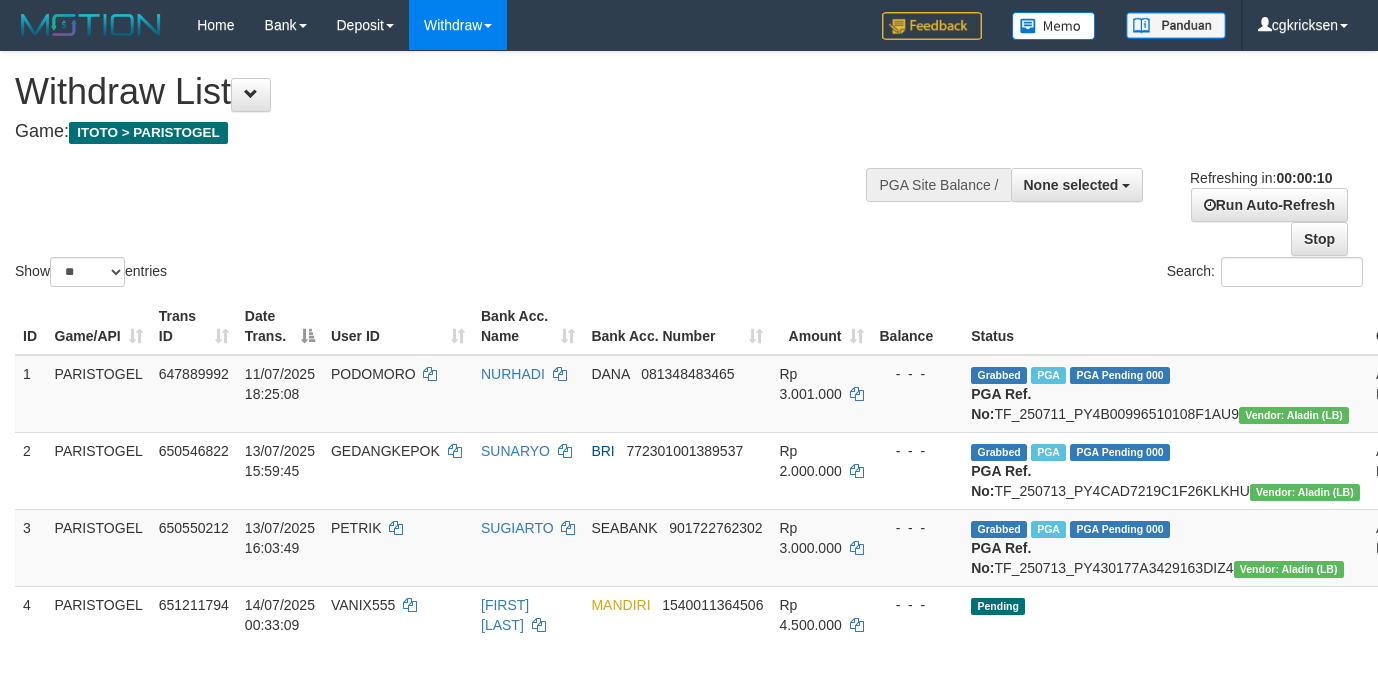 select 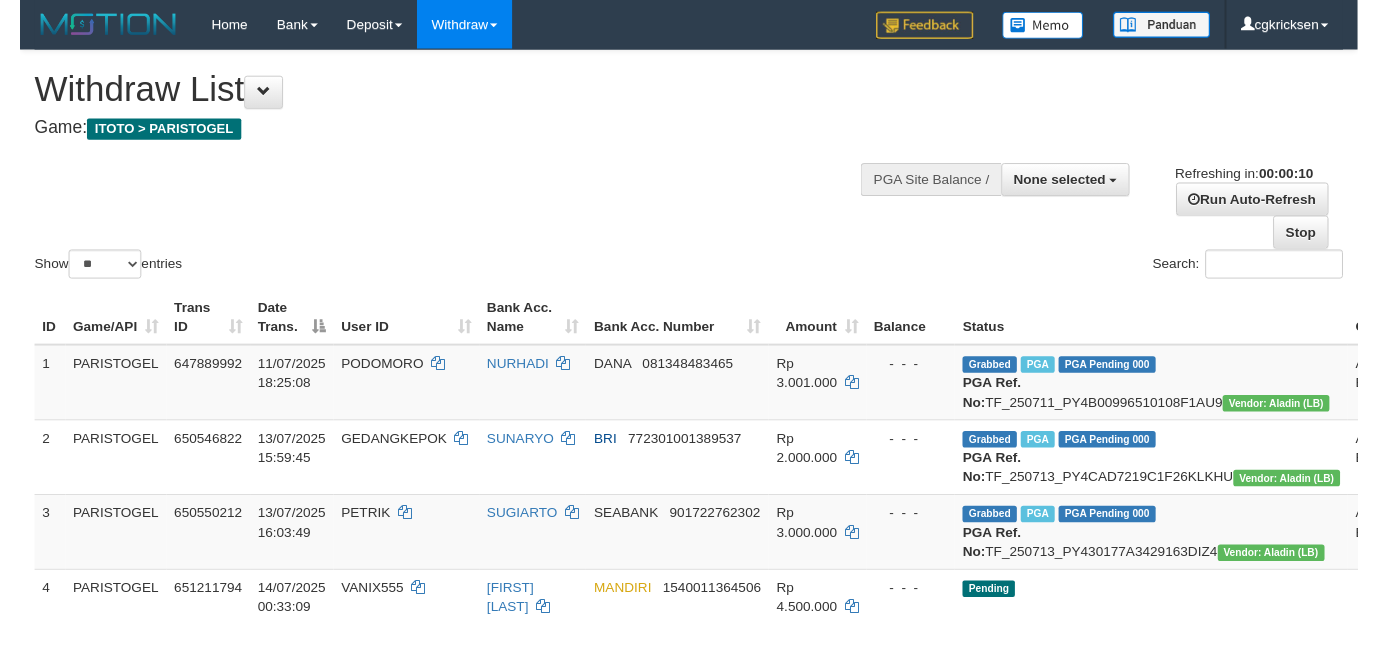 scroll, scrollTop: 0, scrollLeft: 0, axis: both 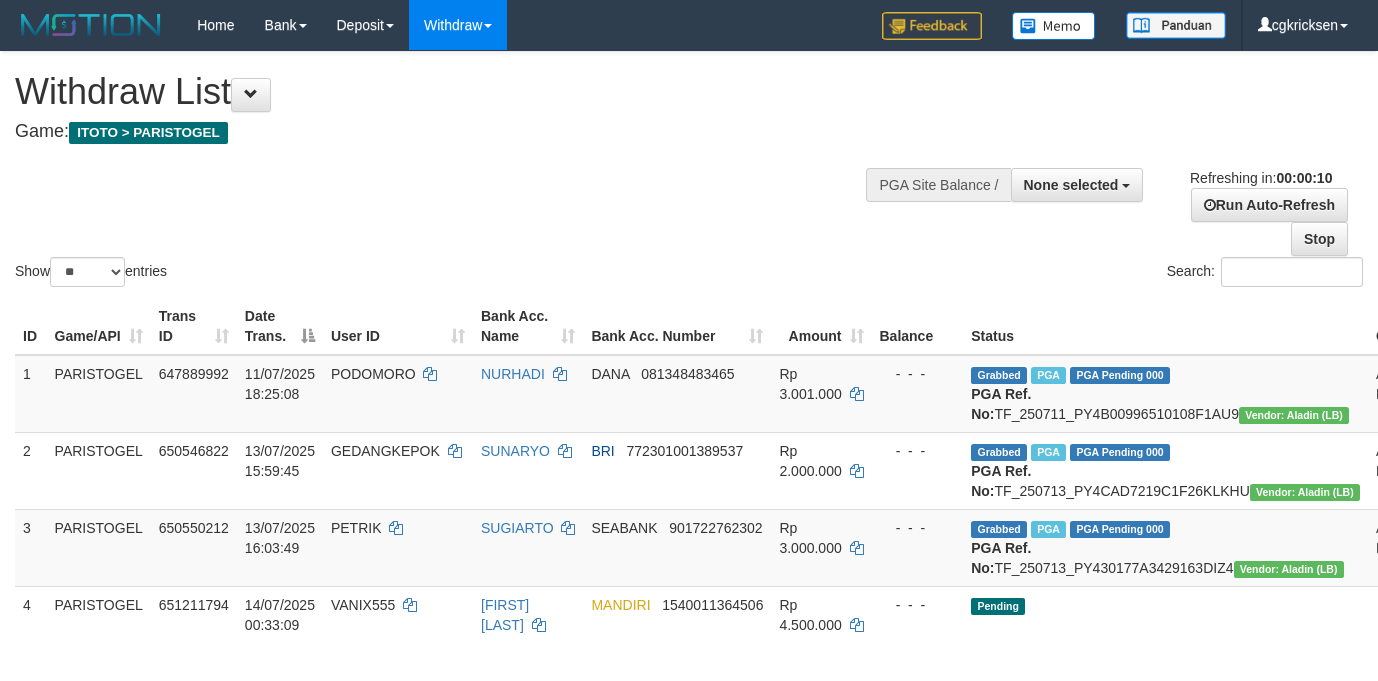 select 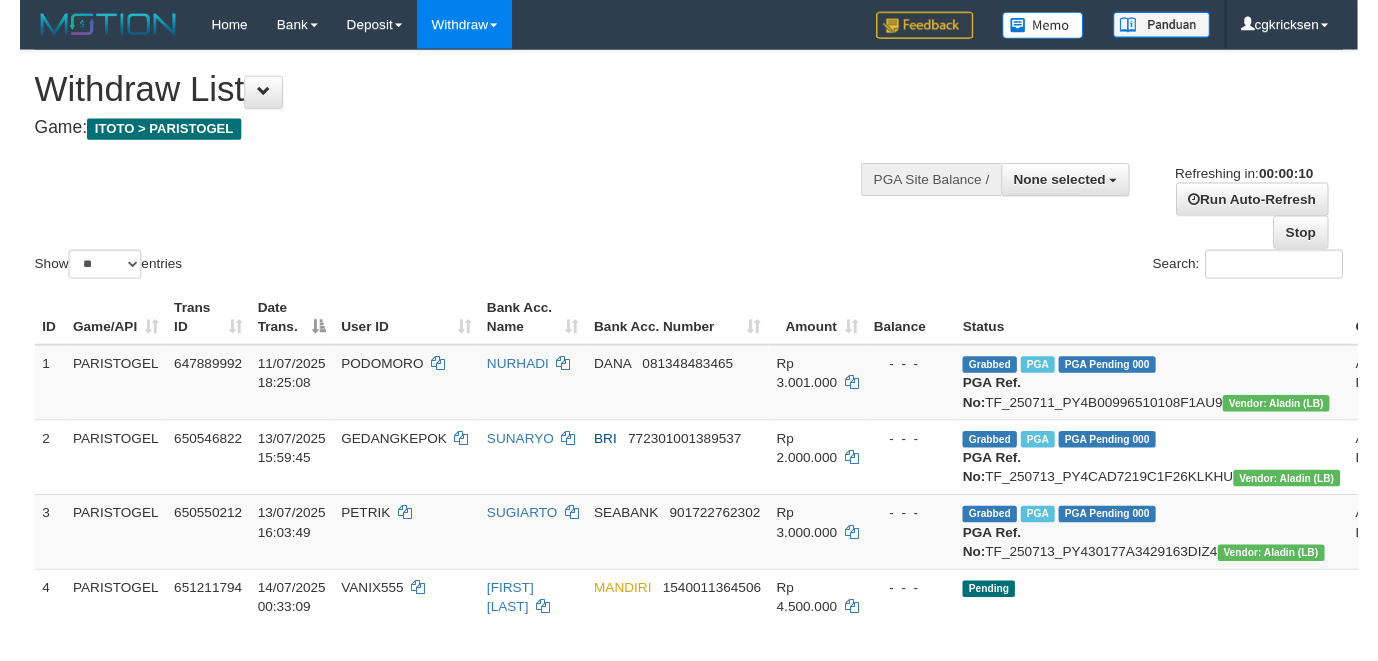 scroll, scrollTop: 0, scrollLeft: 0, axis: both 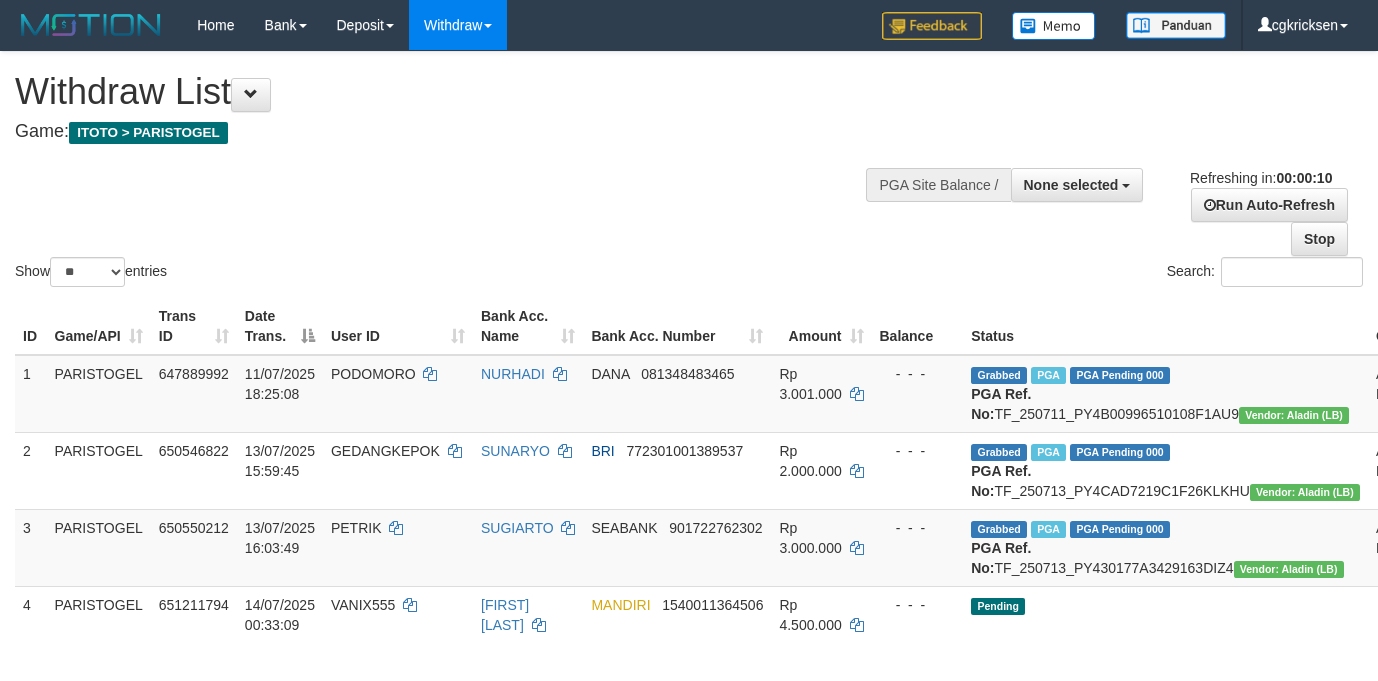 select 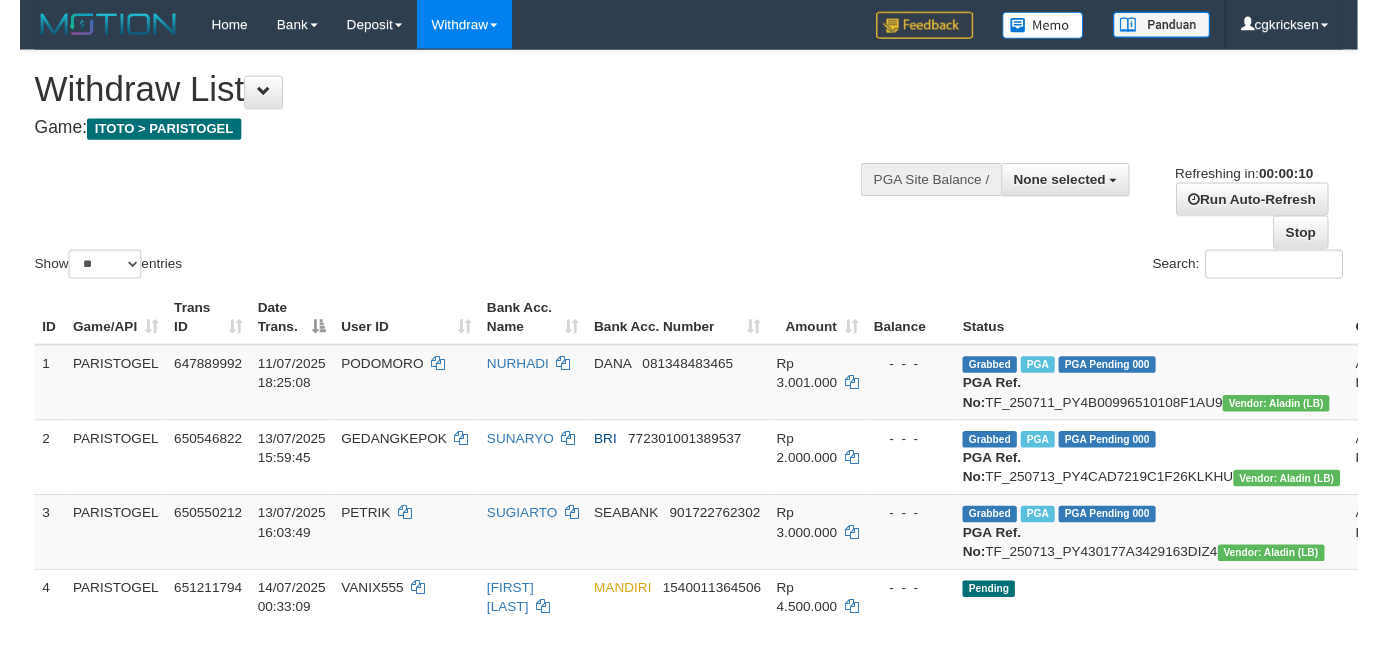 scroll, scrollTop: 0, scrollLeft: 0, axis: both 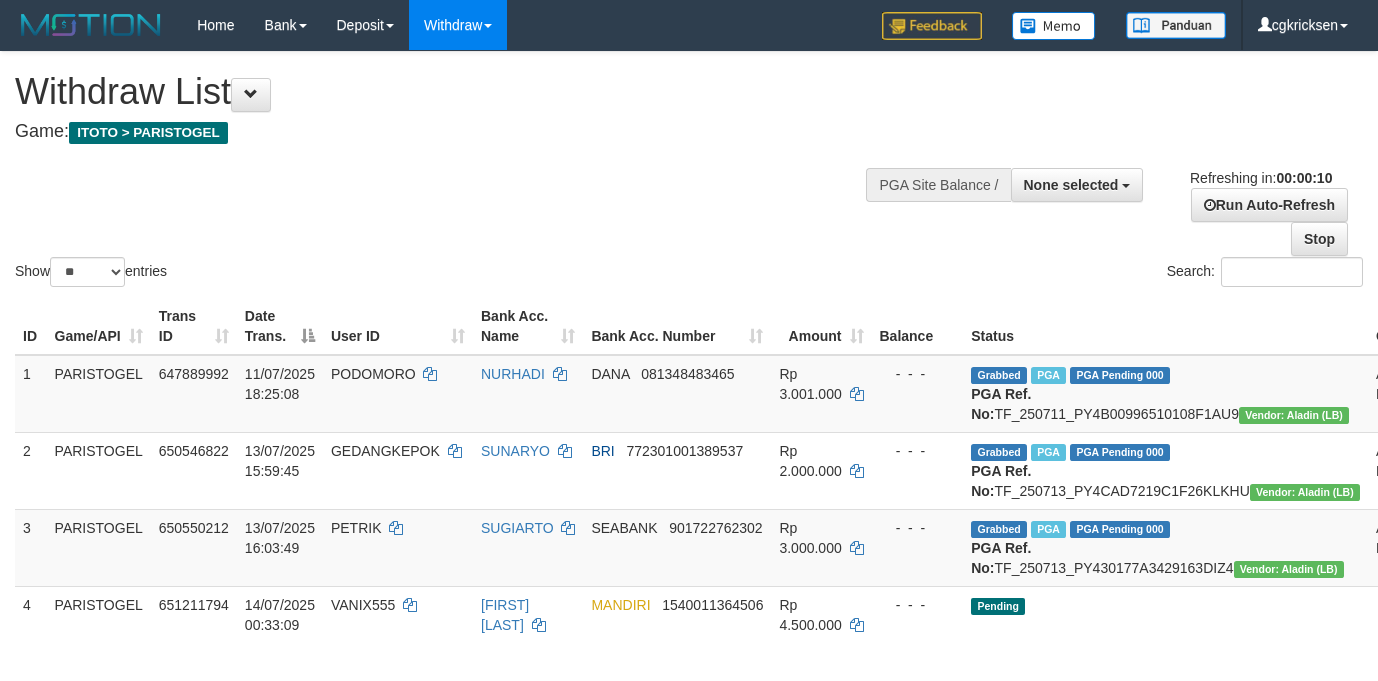 select 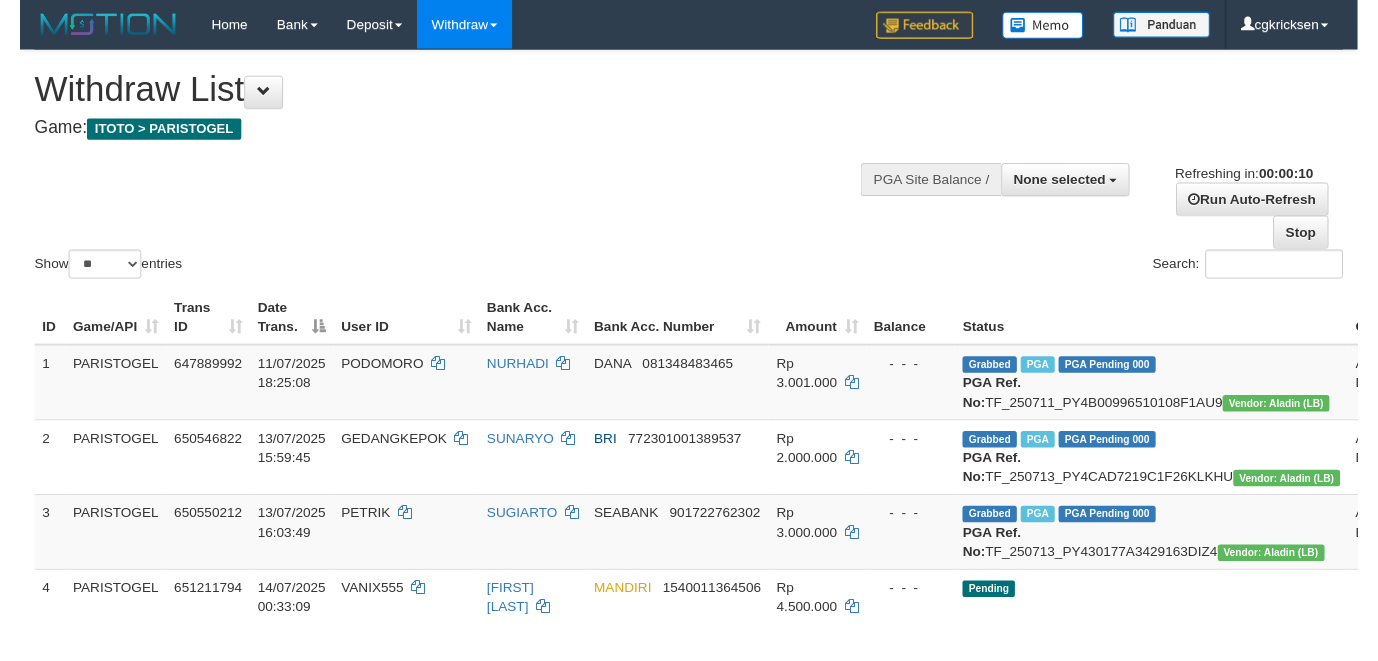scroll, scrollTop: 0, scrollLeft: 0, axis: both 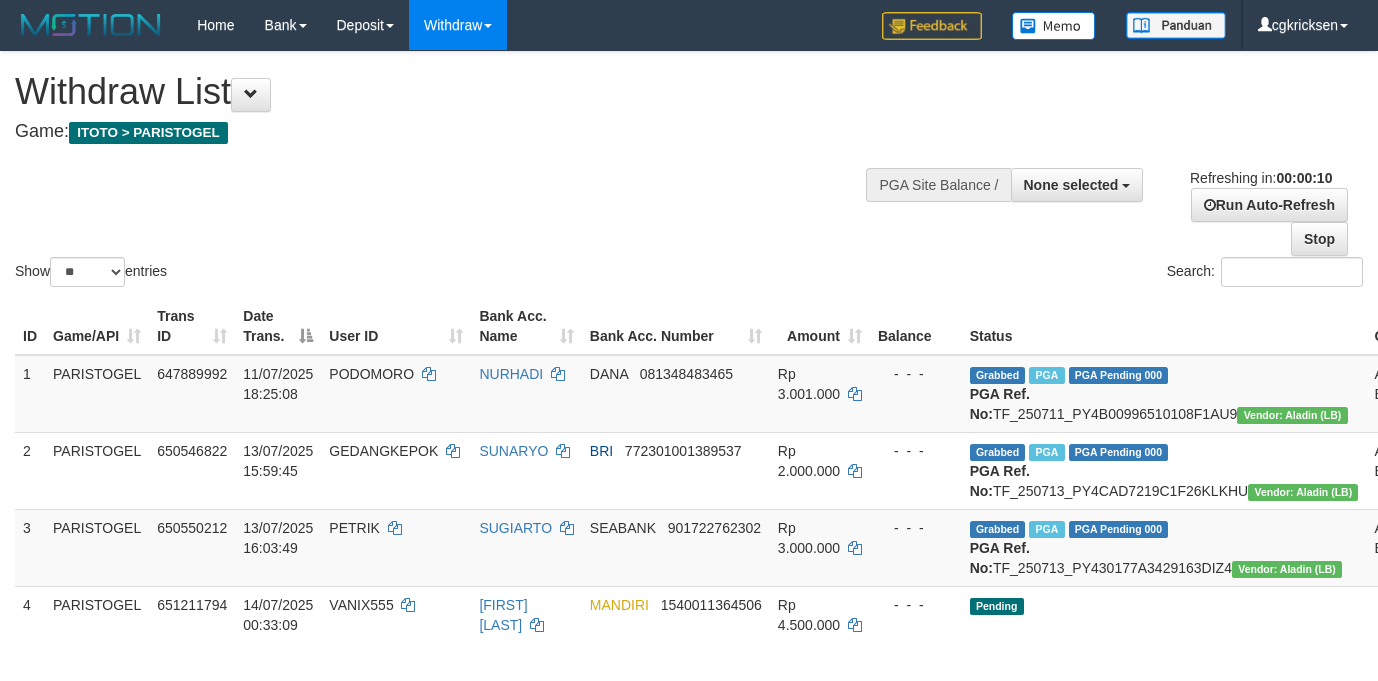 select 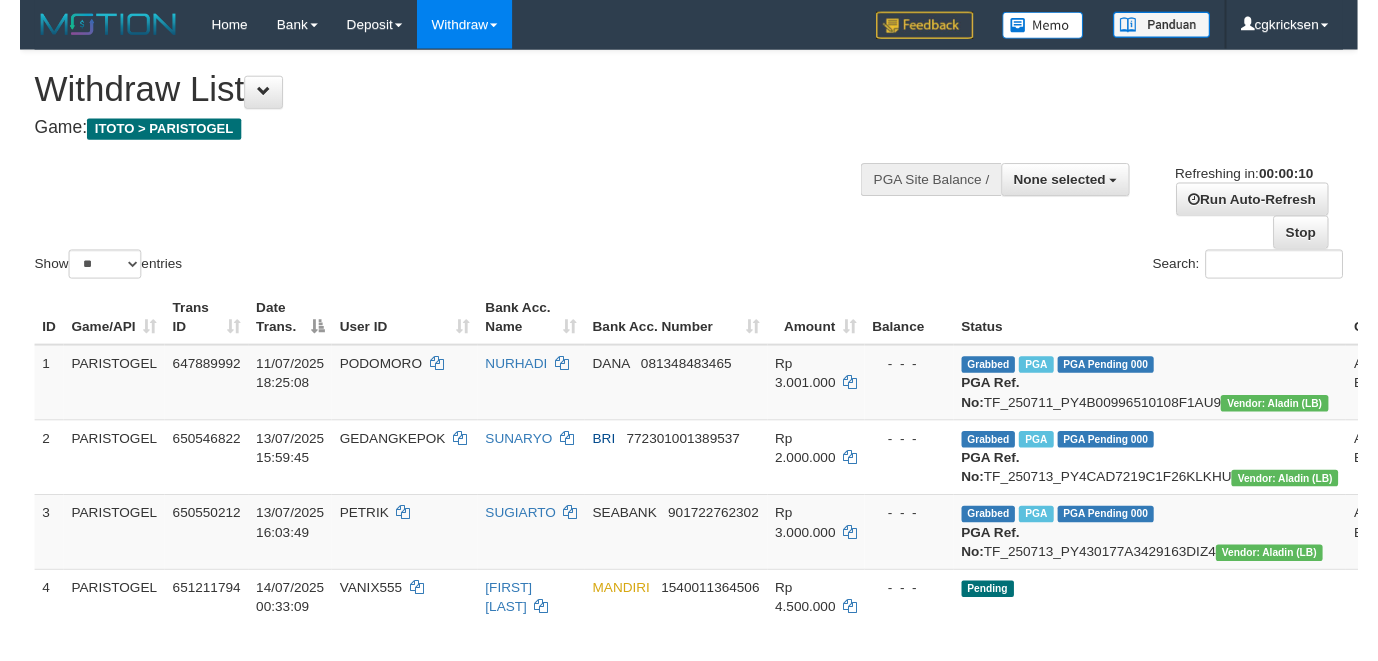 scroll, scrollTop: 0, scrollLeft: 0, axis: both 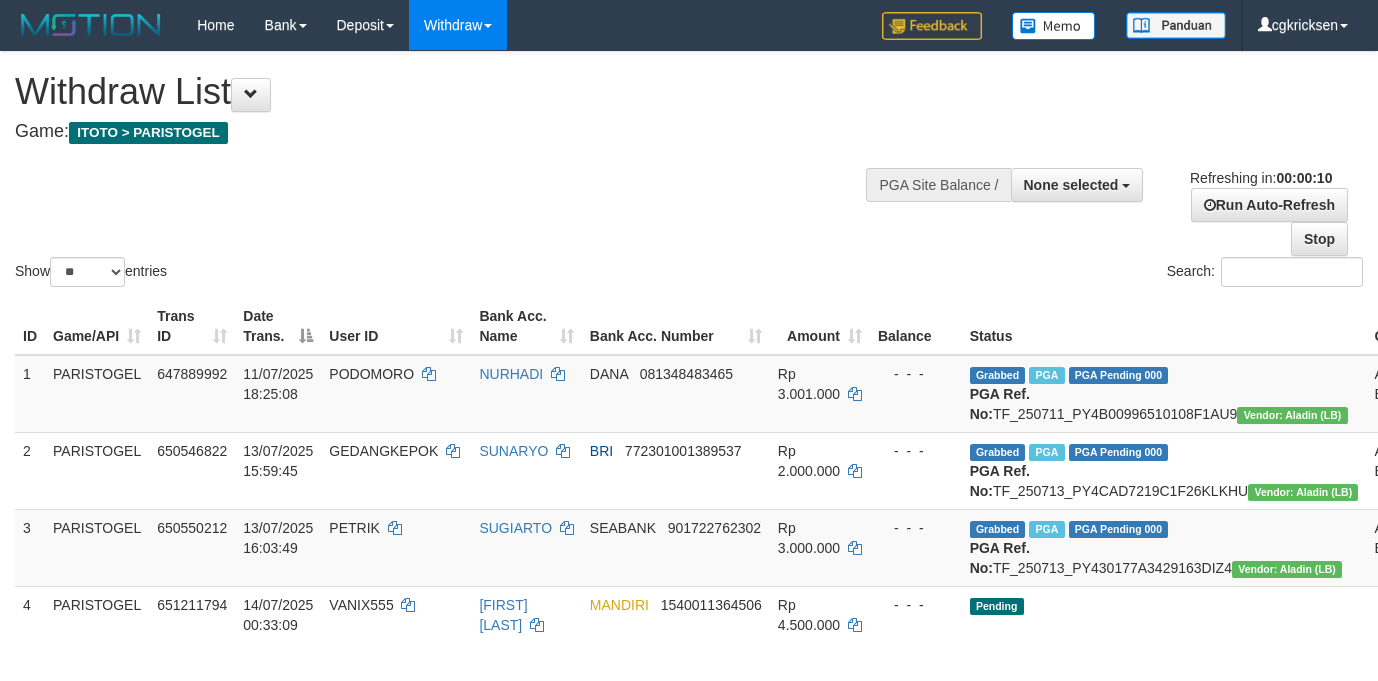 select 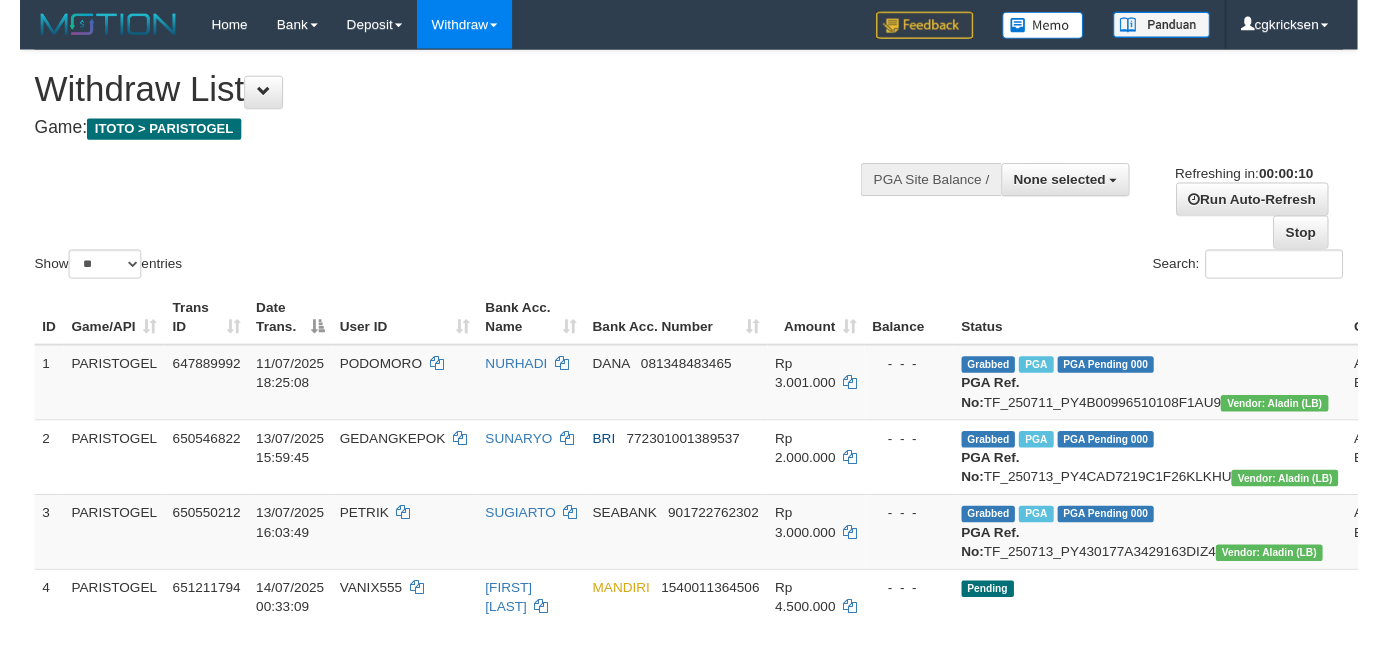 scroll, scrollTop: 0, scrollLeft: 0, axis: both 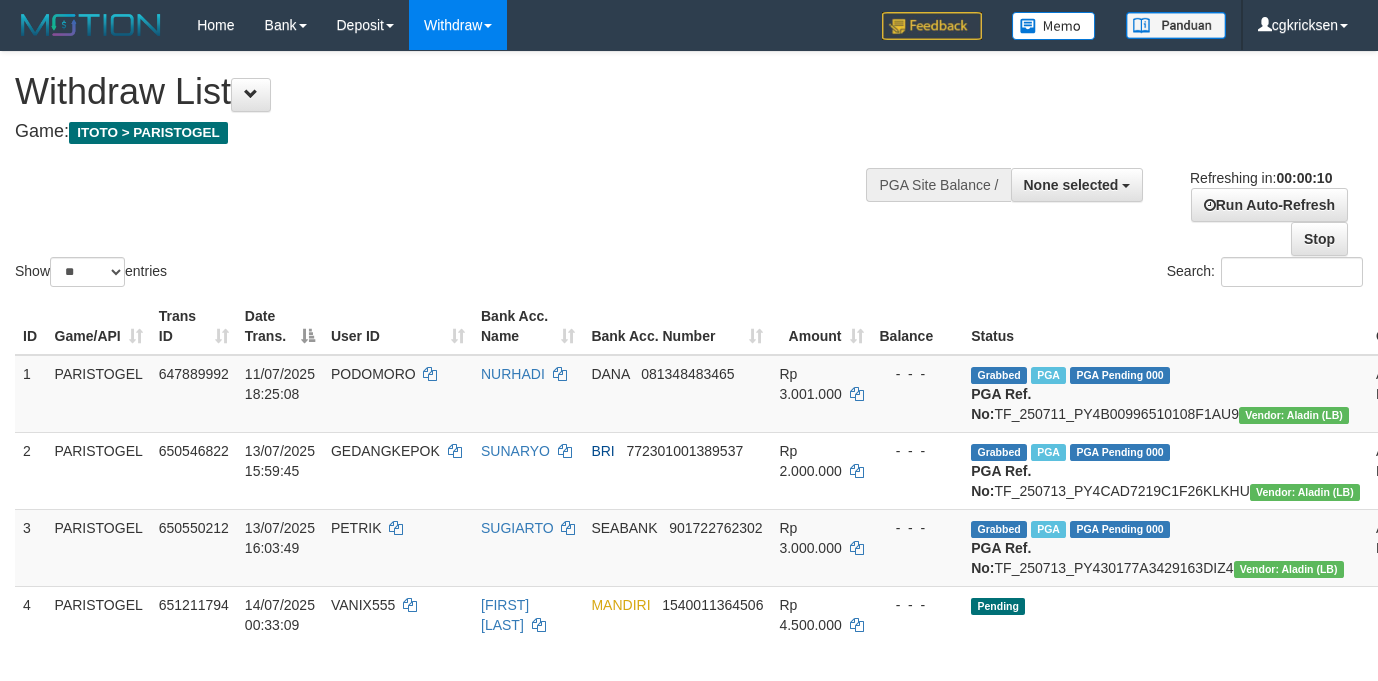 select 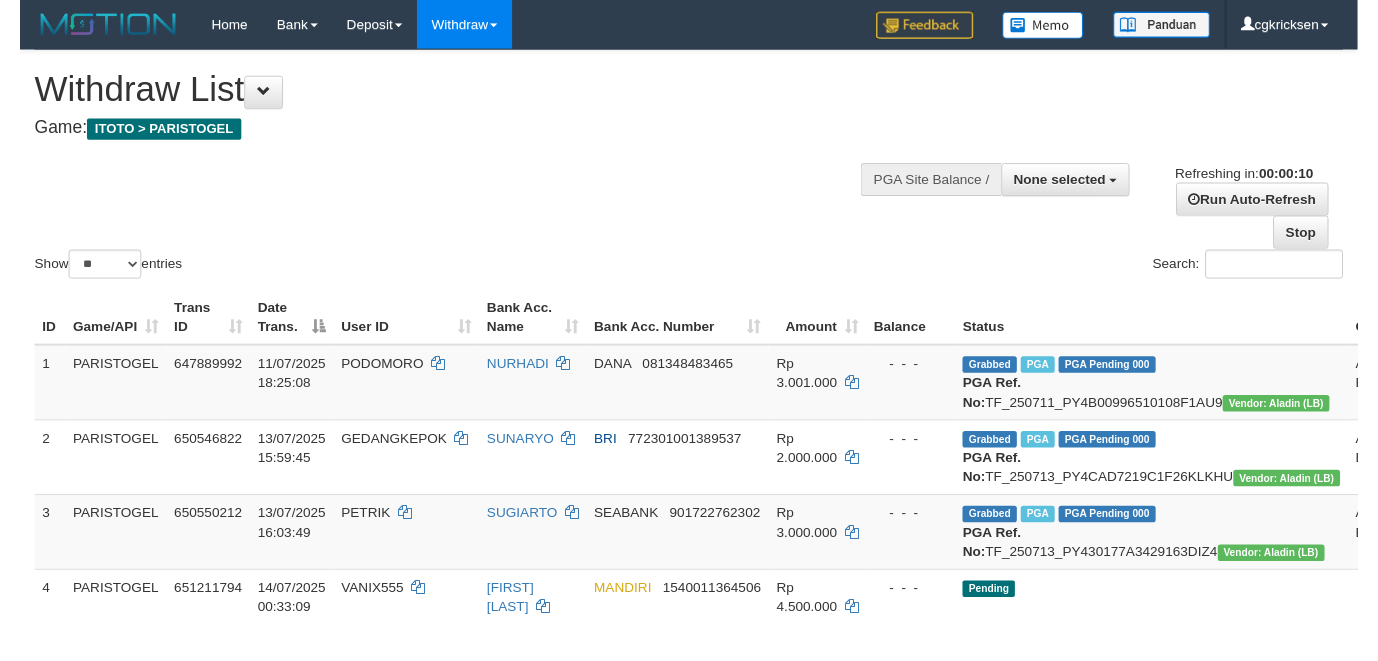 scroll, scrollTop: 0, scrollLeft: 0, axis: both 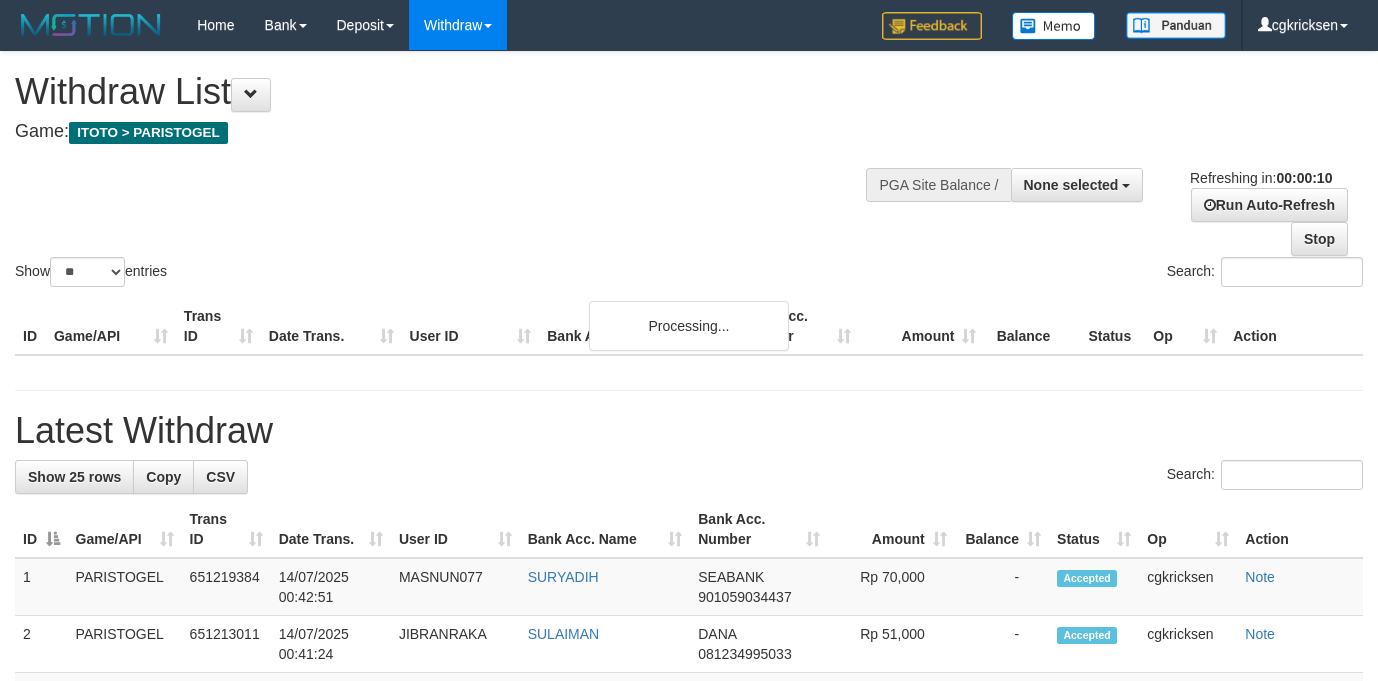 select 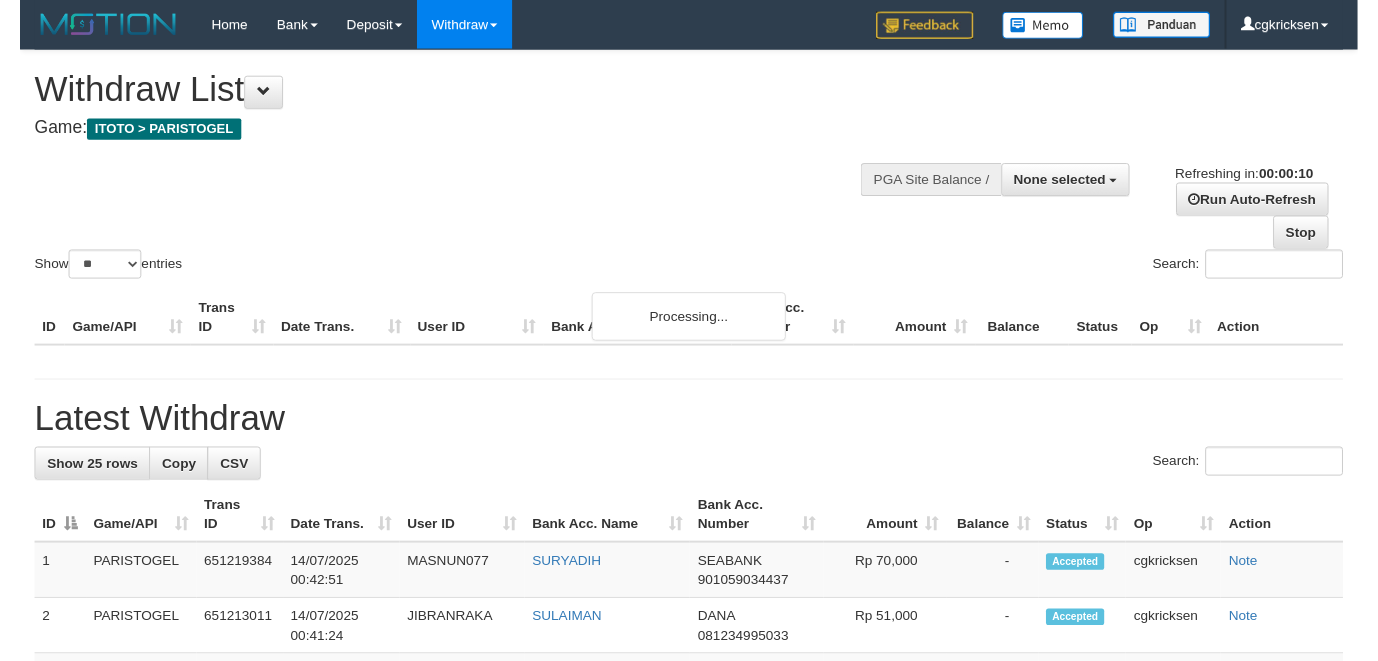 scroll, scrollTop: 0, scrollLeft: 0, axis: both 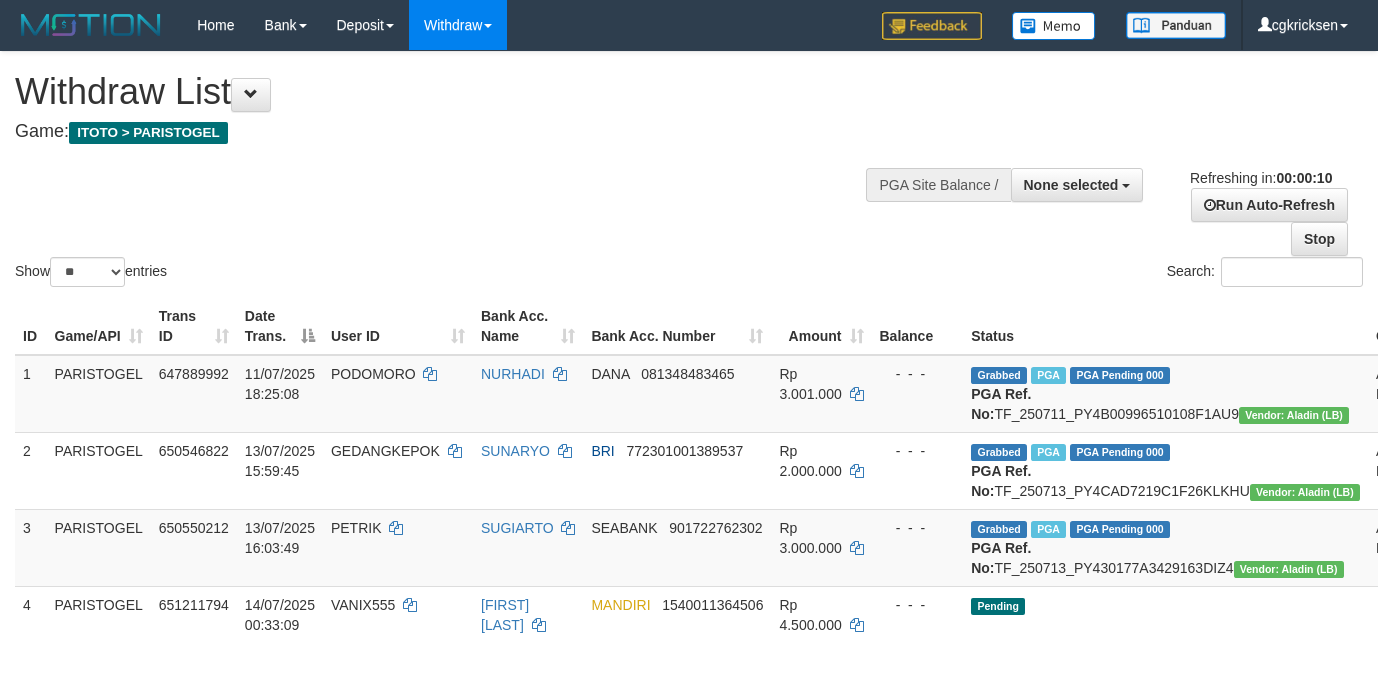 select 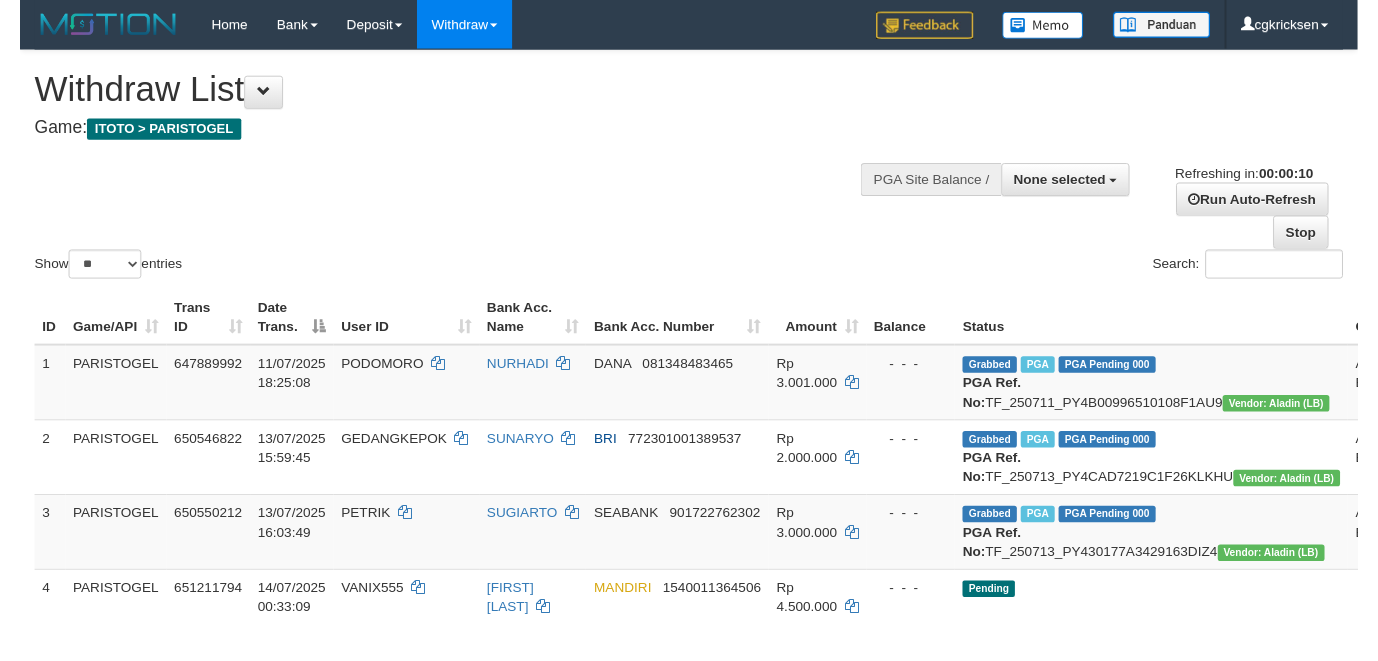 scroll, scrollTop: 0, scrollLeft: 0, axis: both 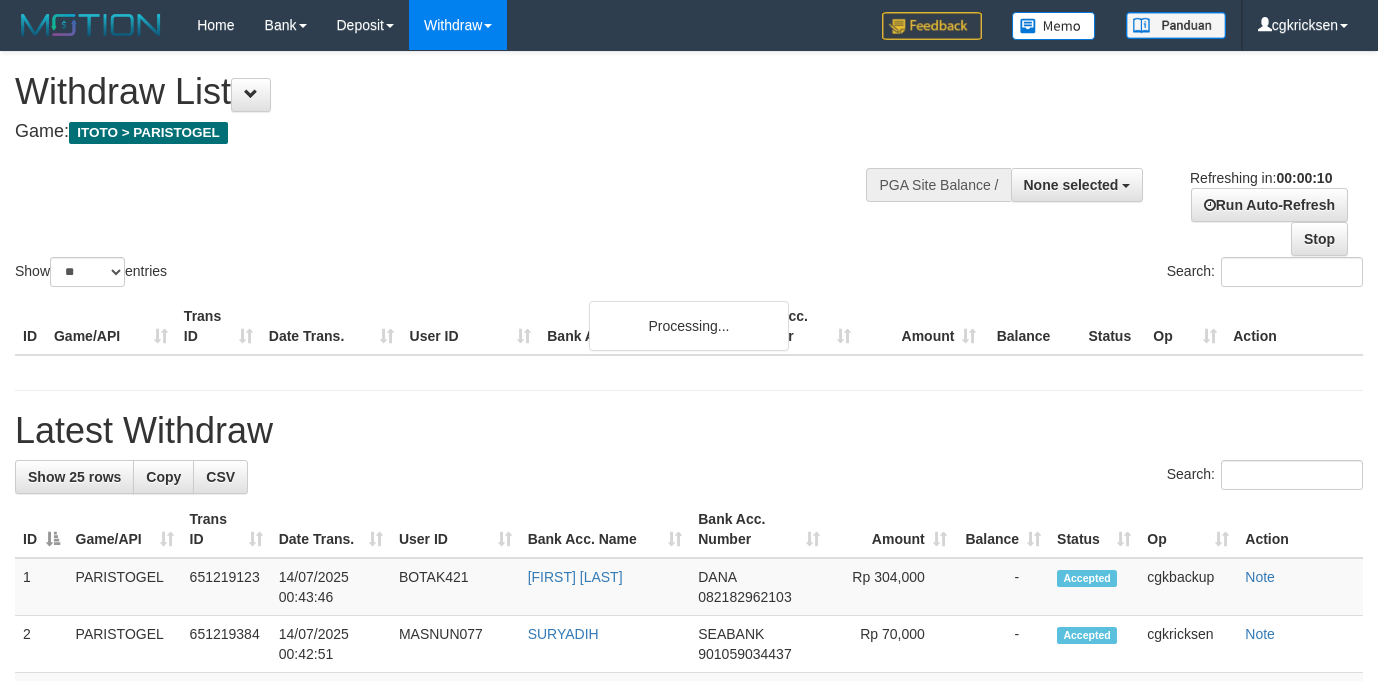 select 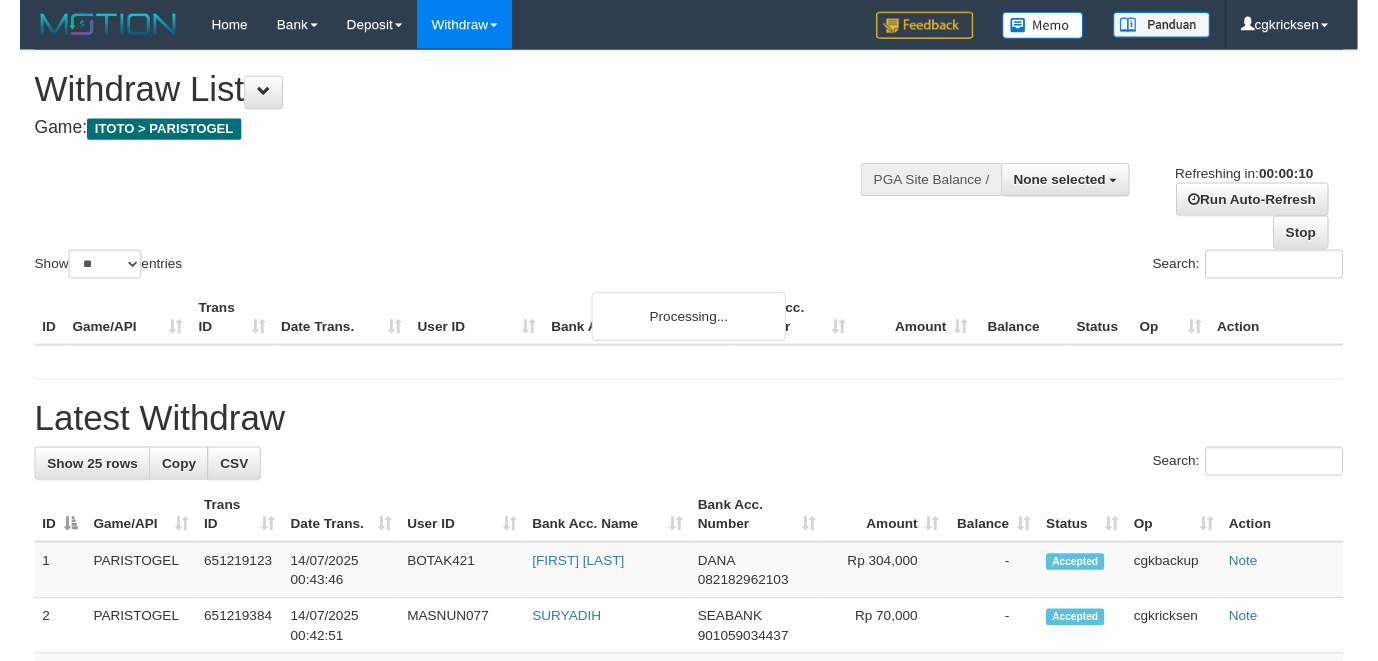 scroll, scrollTop: 0, scrollLeft: 0, axis: both 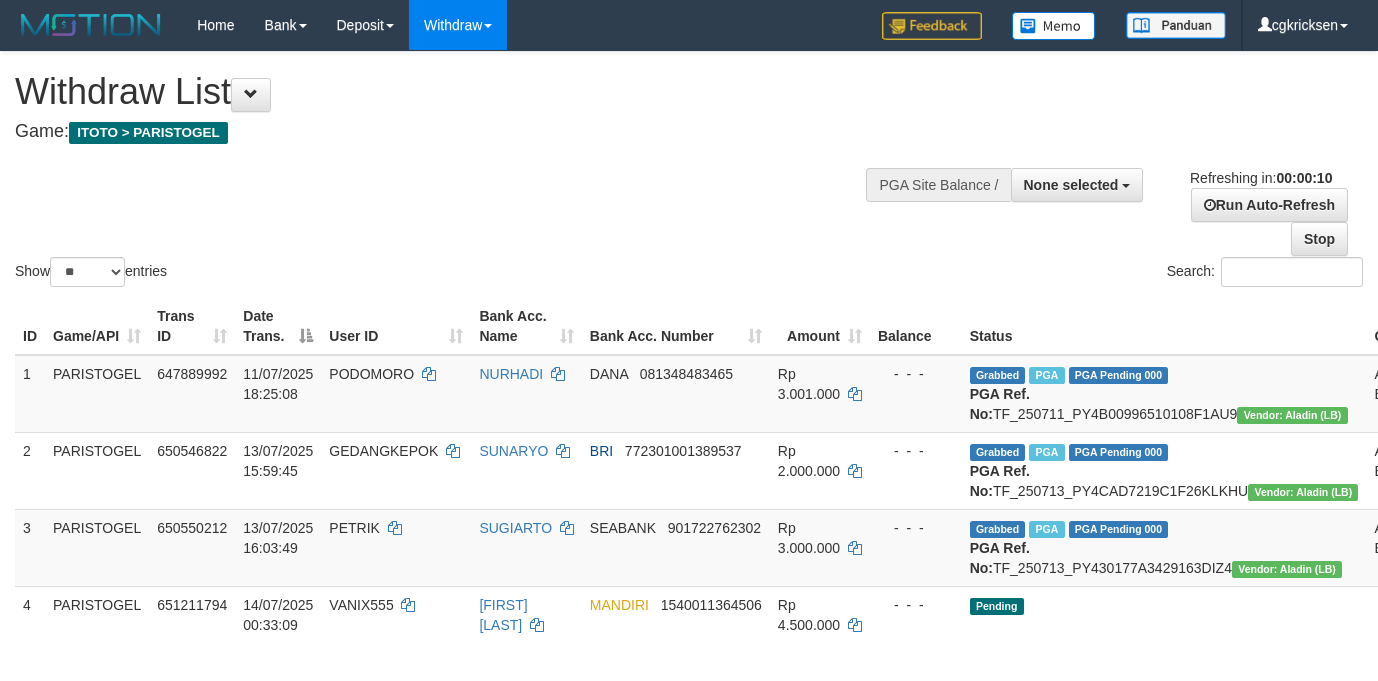 select 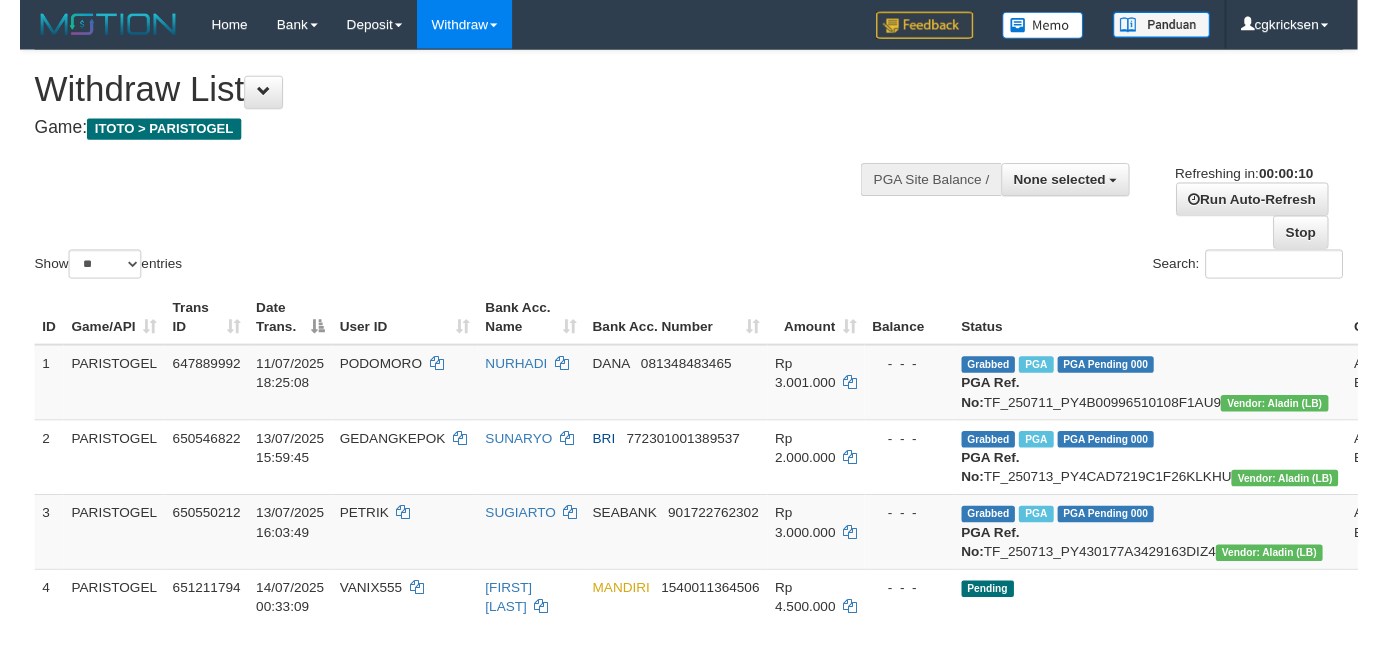scroll, scrollTop: 0, scrollLeft: 0, axis: both 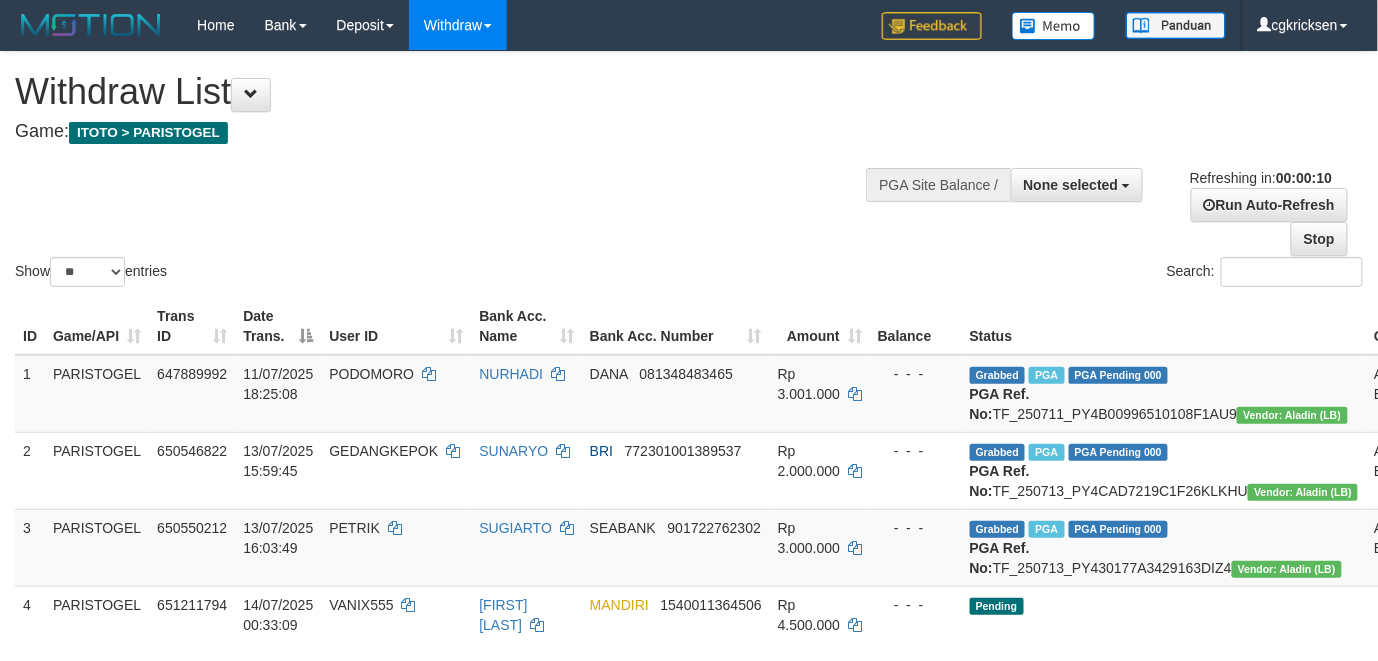 click on "Show  ** ** ** ***  entries Search:" at bounding box center [689, 171] 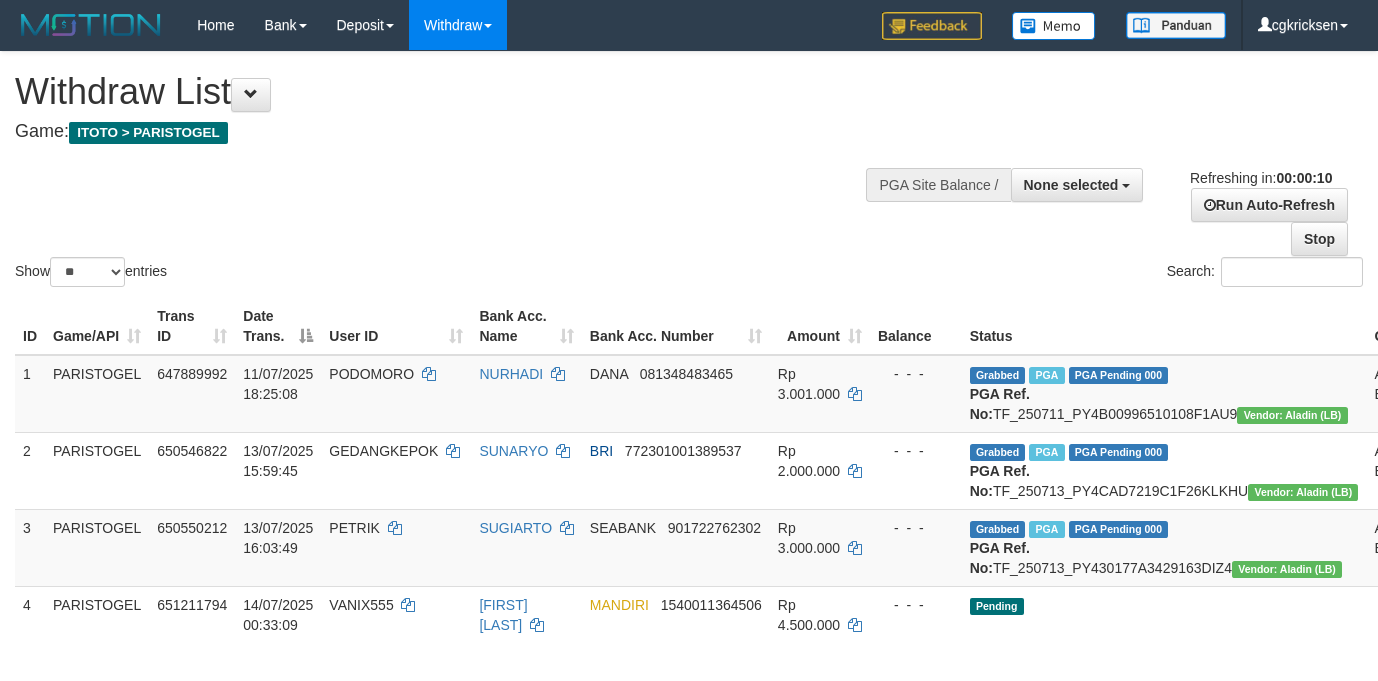 select 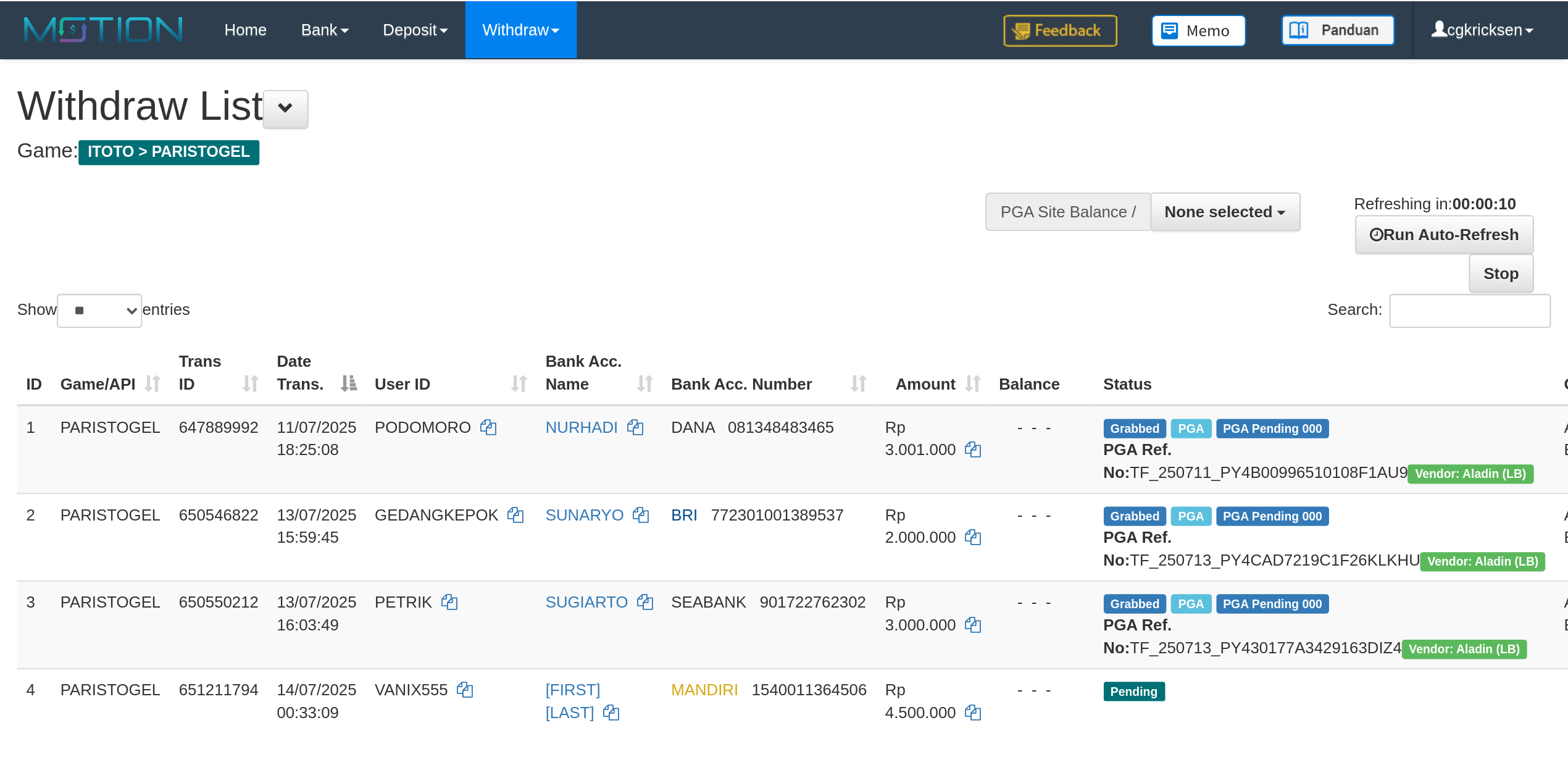 scroll, scrollTop: 0, scrollLeft: 0, axis: both 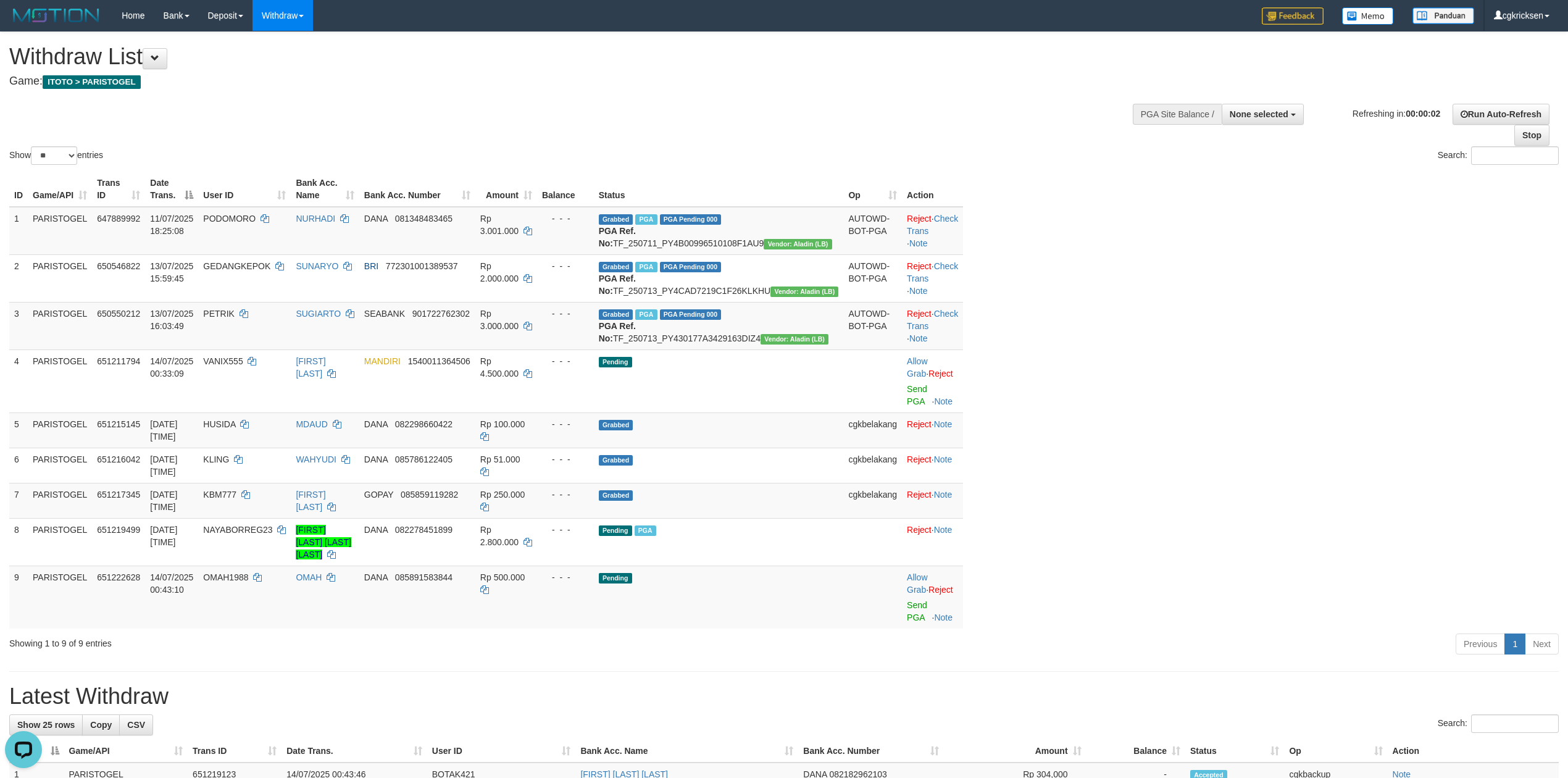 click on "ID Game/API Trans ID Date Trans. User ID Bank Acc. Name Bank Acc. Number Amount Balance Status Op Action
1 PARISTOGEL 647889992 [DATE] [TIME] PODOMORO    [FIRST] [LAST]    DANA     [PHONE] Rp 3.001.000    -  -  - Grabbed   PGA   PGA Pending 000 PGA Ref. No:  TF_250711_PY4B00996510108F1AU9  Vendor: Aladin (LB) AUTOWD-BOT-PGA Reject ·    Check Trans    ·    Note 2 PARISTOGEL 650546822 [DATE] [TIME] GEDANGKEPOK    [FIRST] [LAST]    BRI     [PHONE] Rp 2.000.000    -  -  - Grabbed   PGA   PGA Pending 000 PGA Ref. No:  TF_250713_PY4CAD7219C1F26KLKHU  Vendor: Aladin (LB) AUTOWD-BOT-PGA Reject ·    Check Trans    ·    Note 3 PARISTOGEL 650550212 [DATE] [TIME] PETRIK    [FIRST] [LAST]    SEABANK     [PHONE] Rp 3.000.000    -  -  - Grabbed   PGA   PGA Pending 000 PGA Ref. No:  TF_250713_PY430177A3429163DIZ4  Vendor: Aladin (LB) AUTOWD-BOT-PGA Reject ·    Check Trans    ·    Note 4 PARISTOGEL 651211794 VANIX555    5 6" at bounding box center [784, 400] 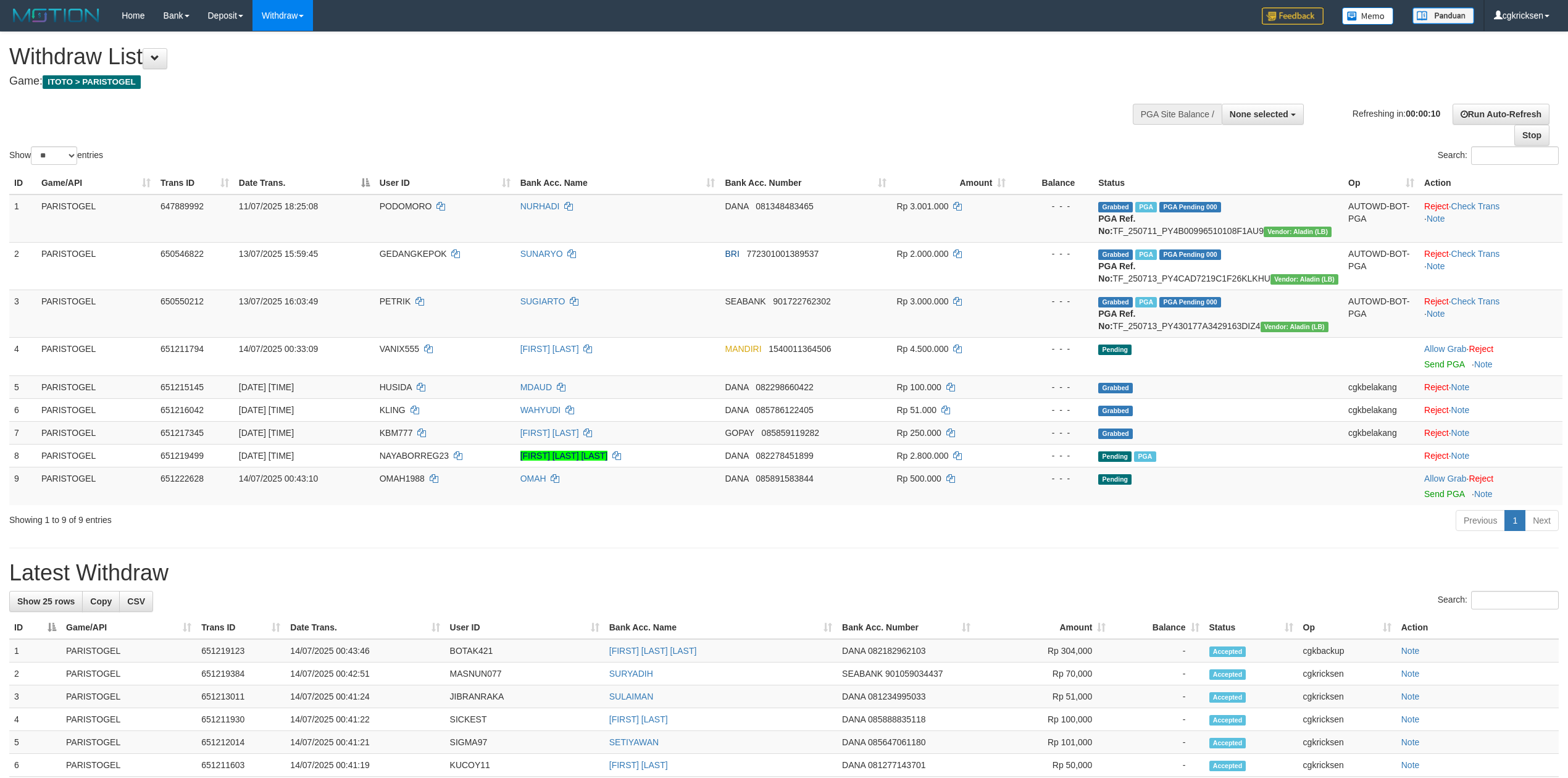 select 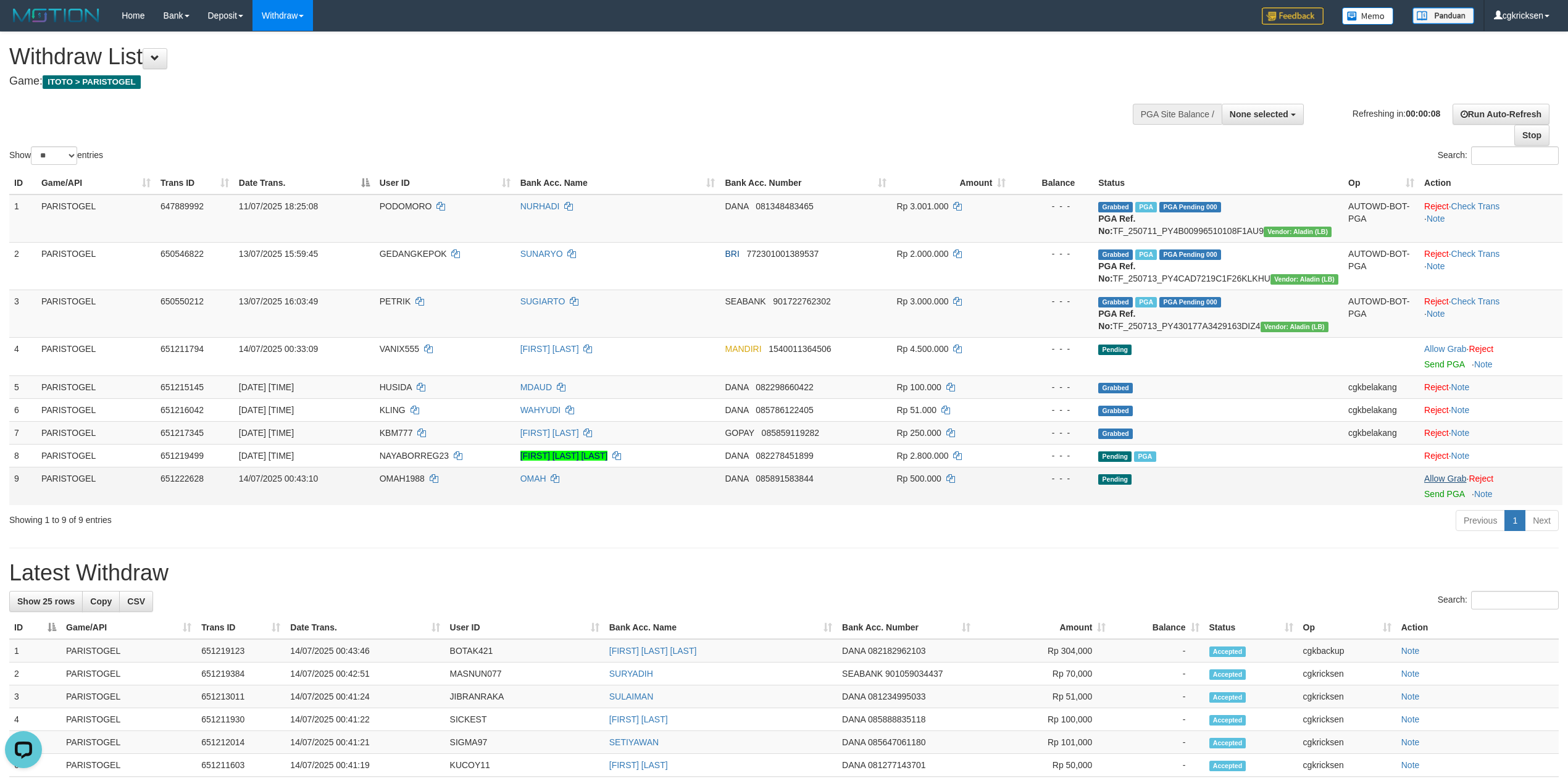 scroll, scrollTop: 0, scrollLeft: 0, axis: both 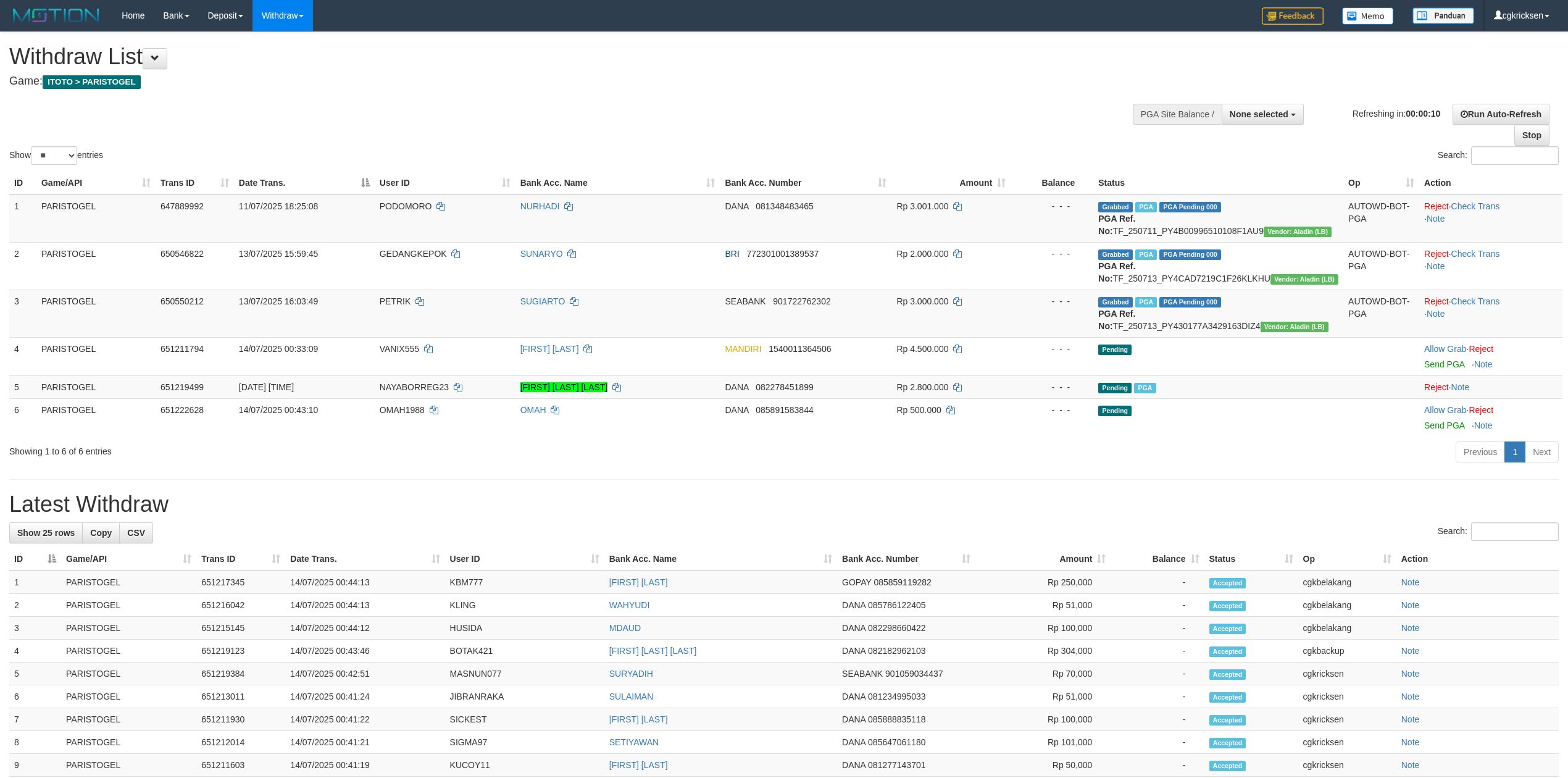 select 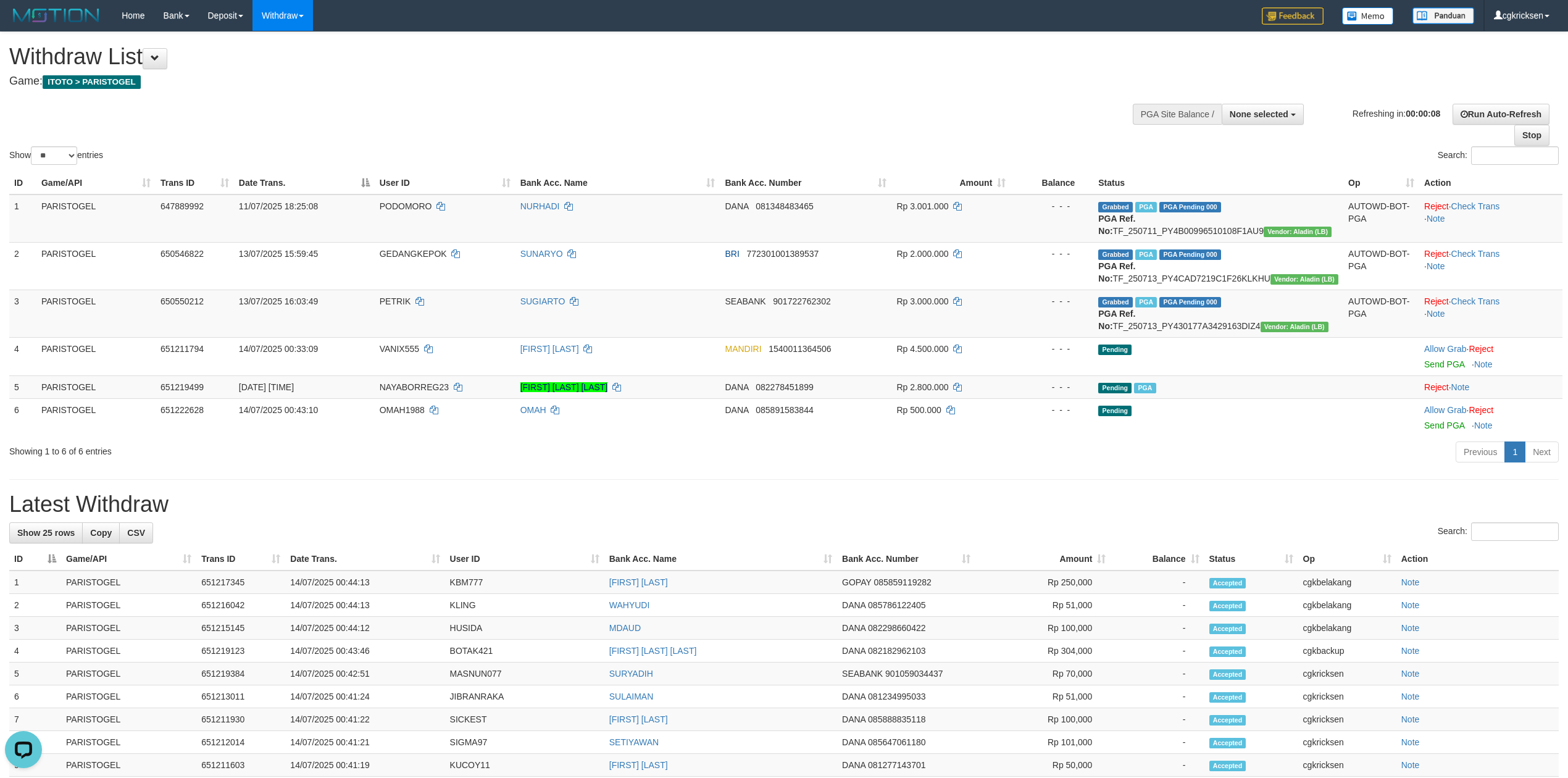 scroll, scrollTop: 0, scrollLeft: 0, axis: both 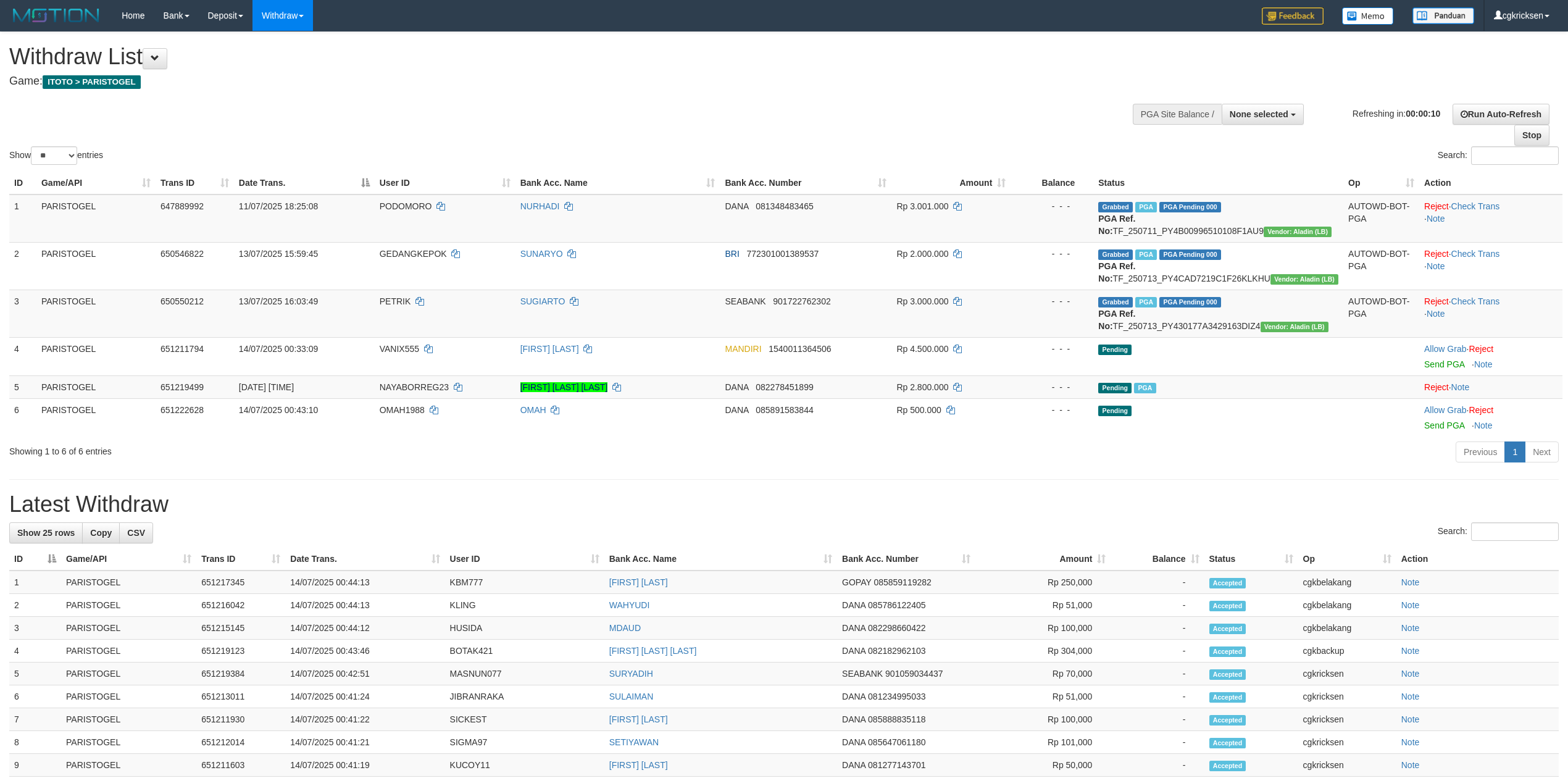 select 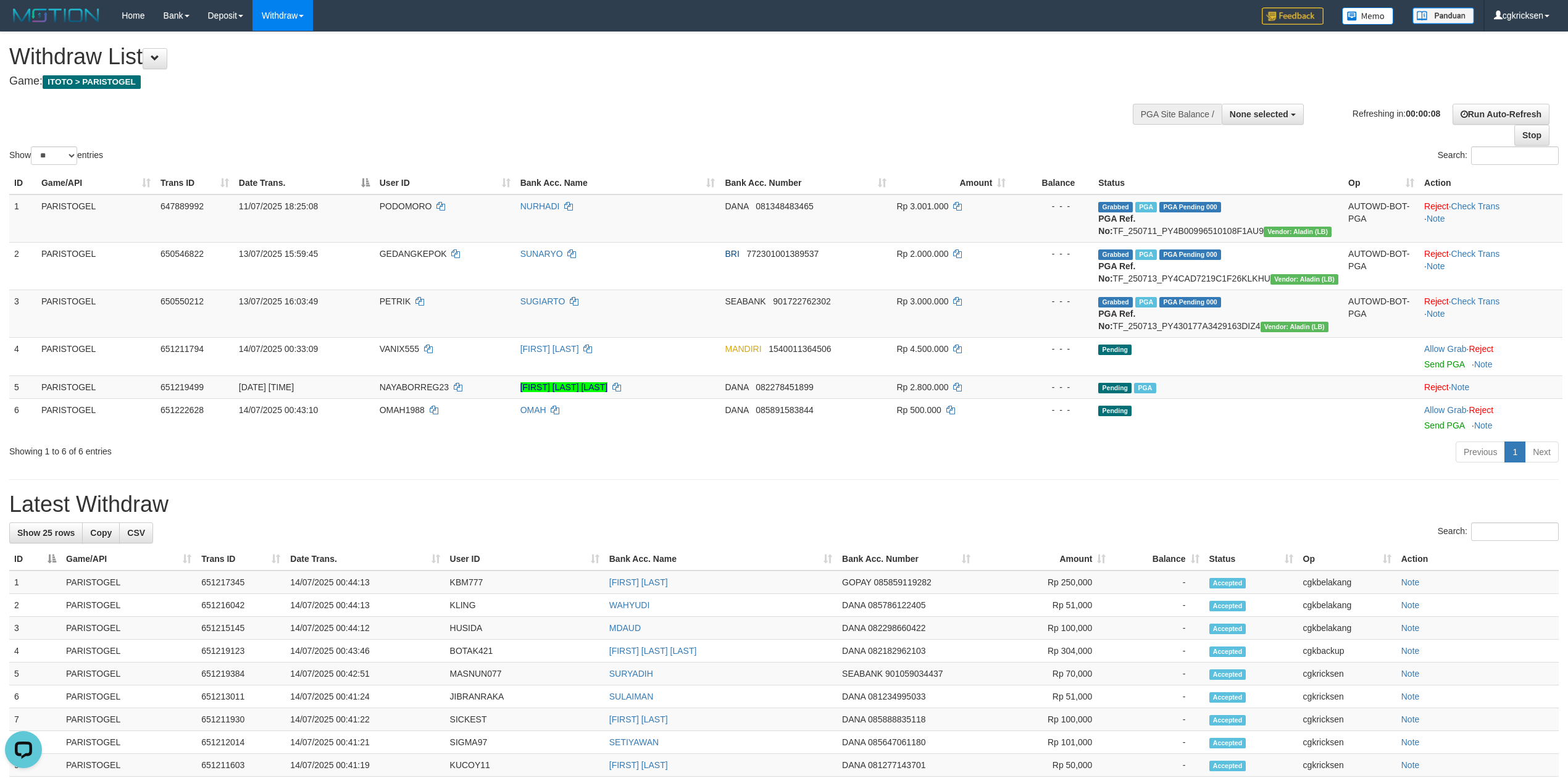 scroll, scrollTop: 0, scrollLeft: 0, axis: both 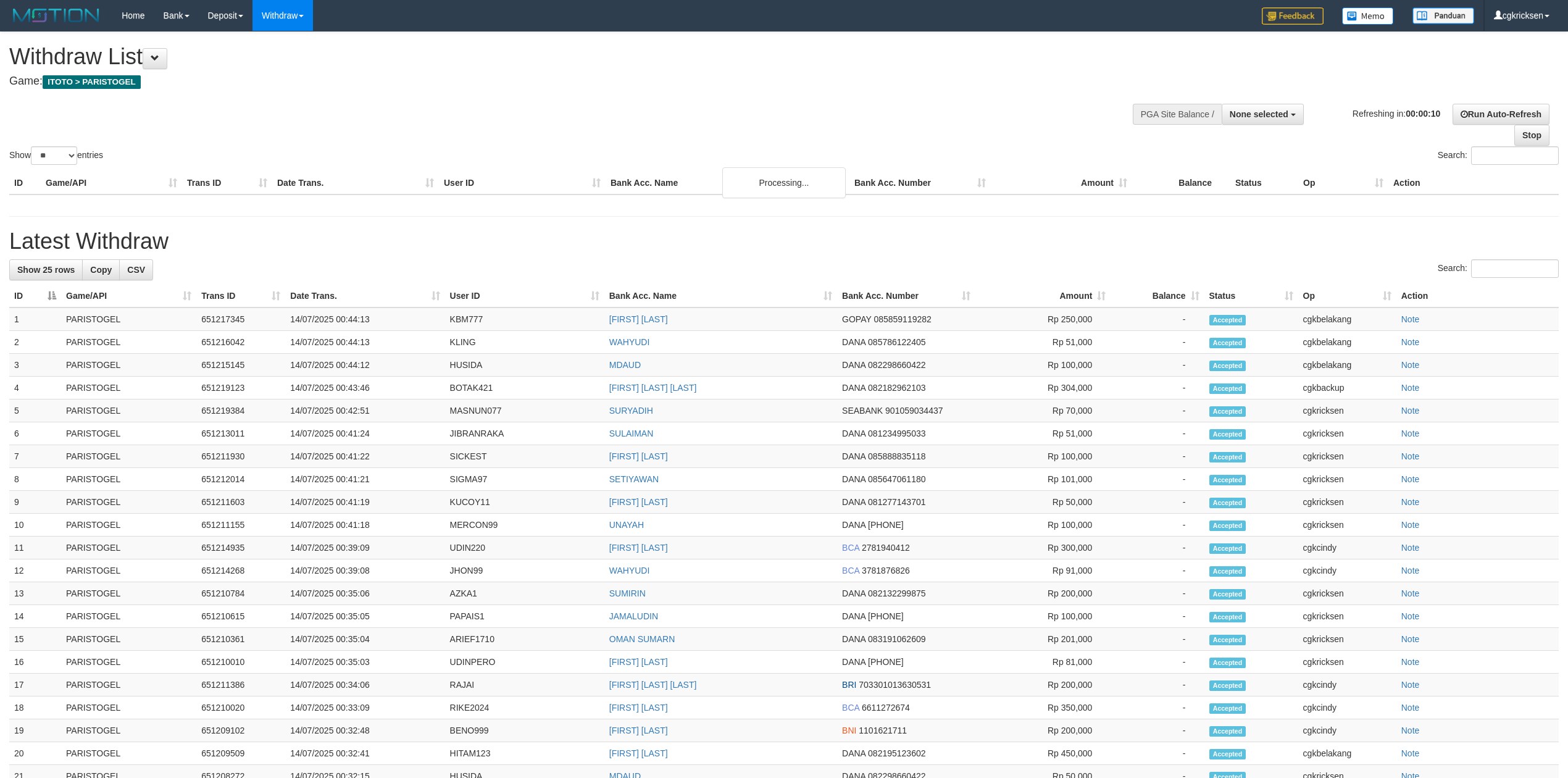 select 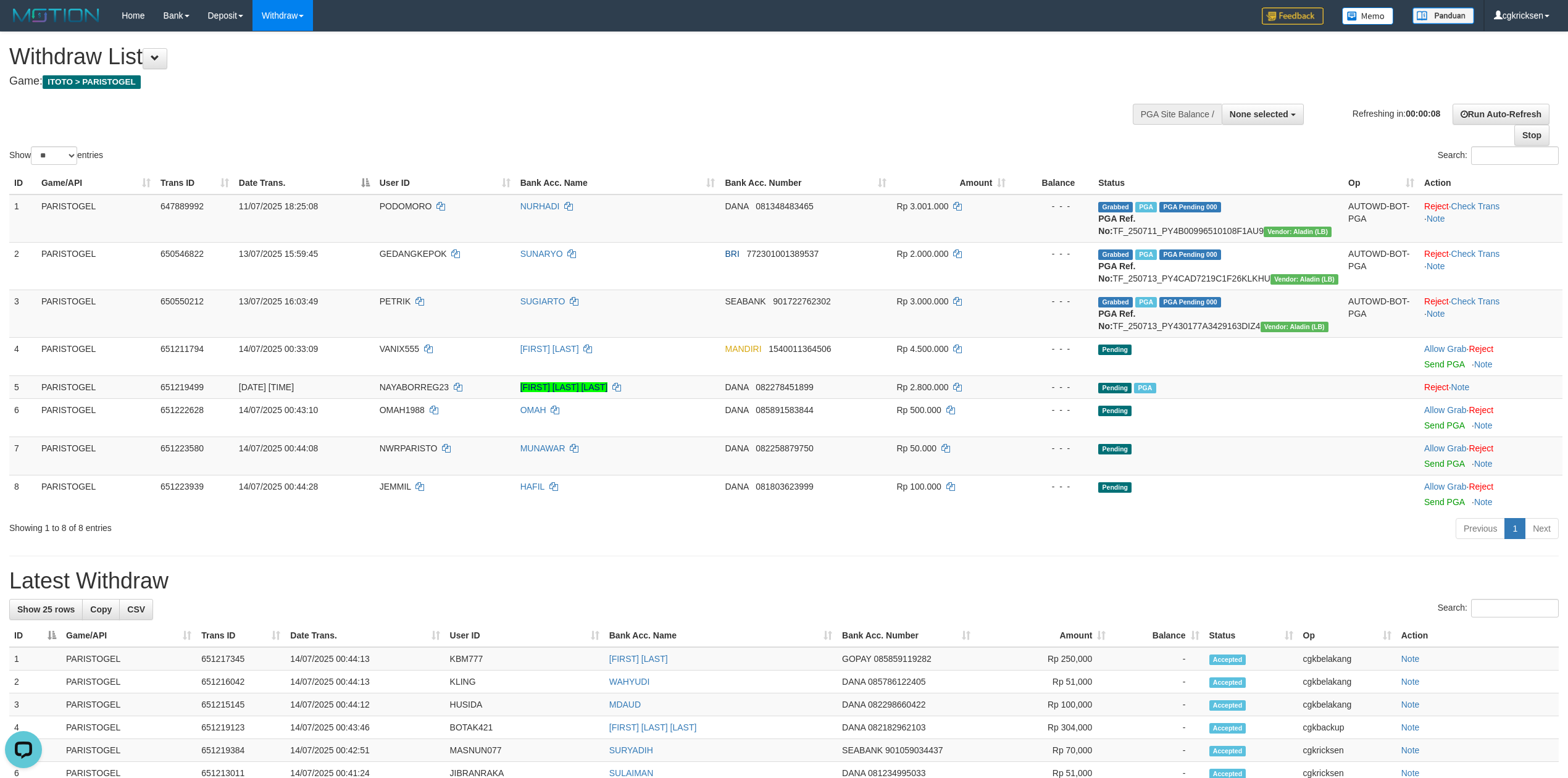 scroll, scrollTop: 0, scrollLeft: 0, axis: both 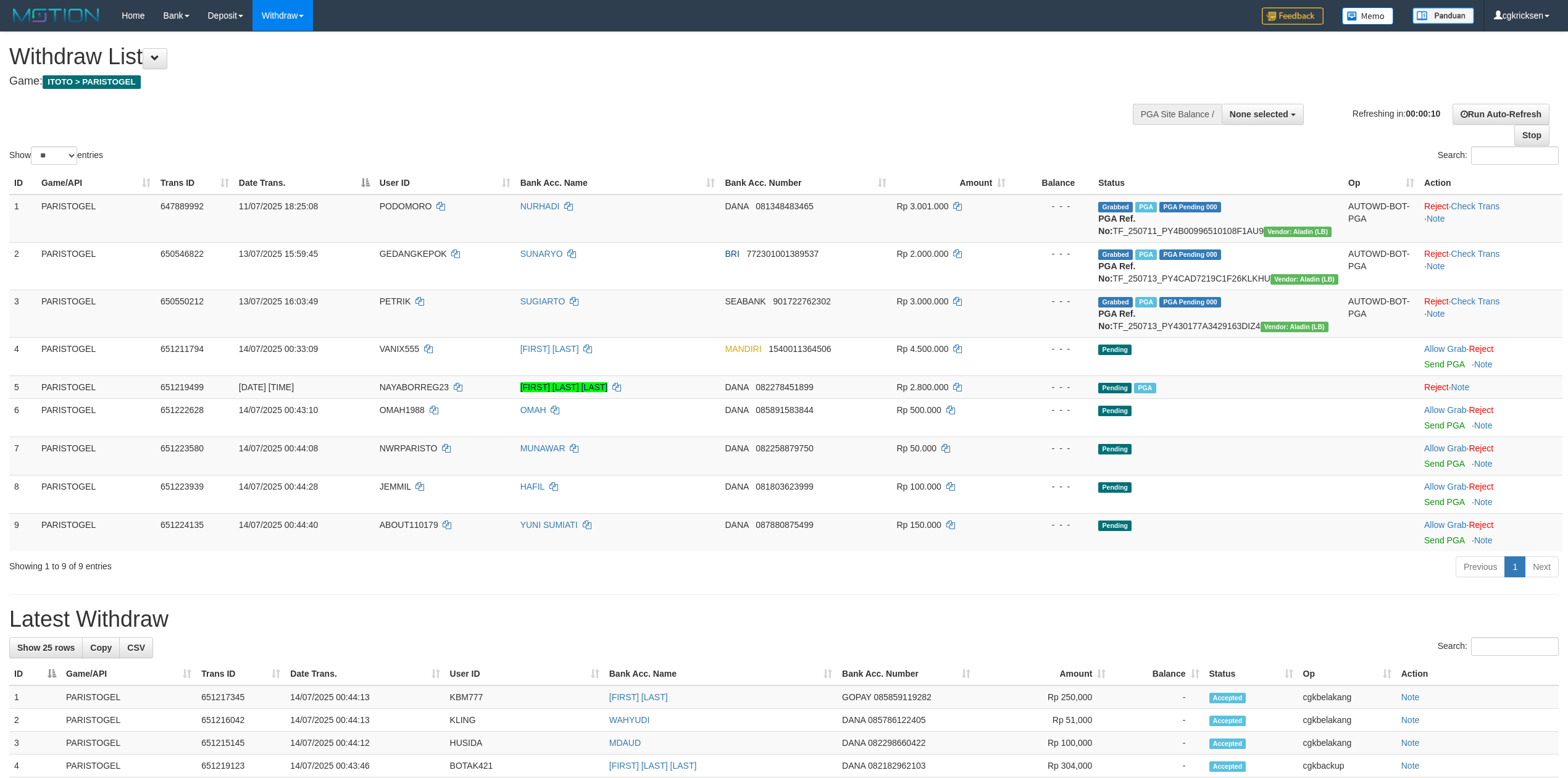 select 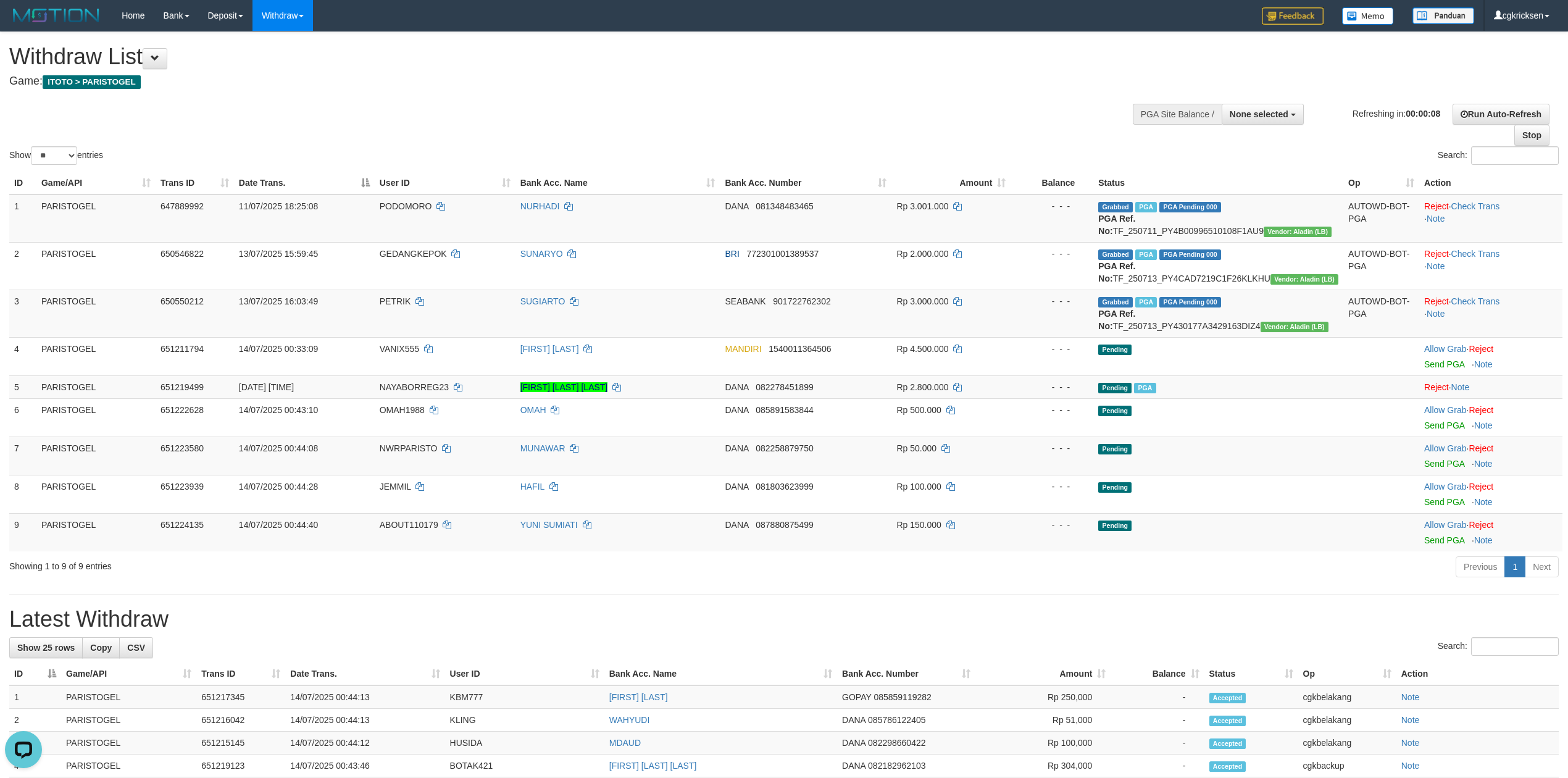 scroll, scrollTop: 0, scrollLeft: 0, axis: both 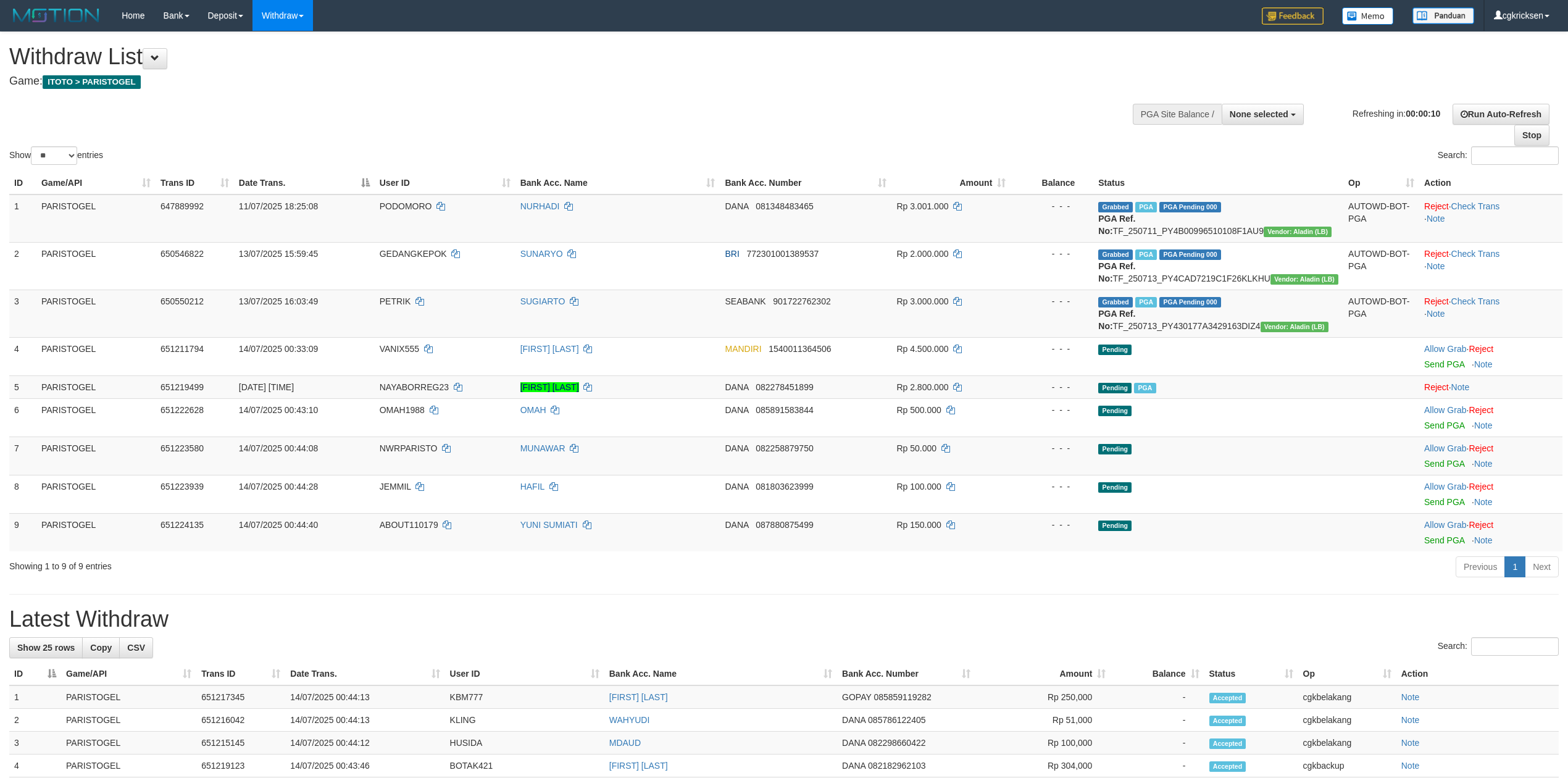 select 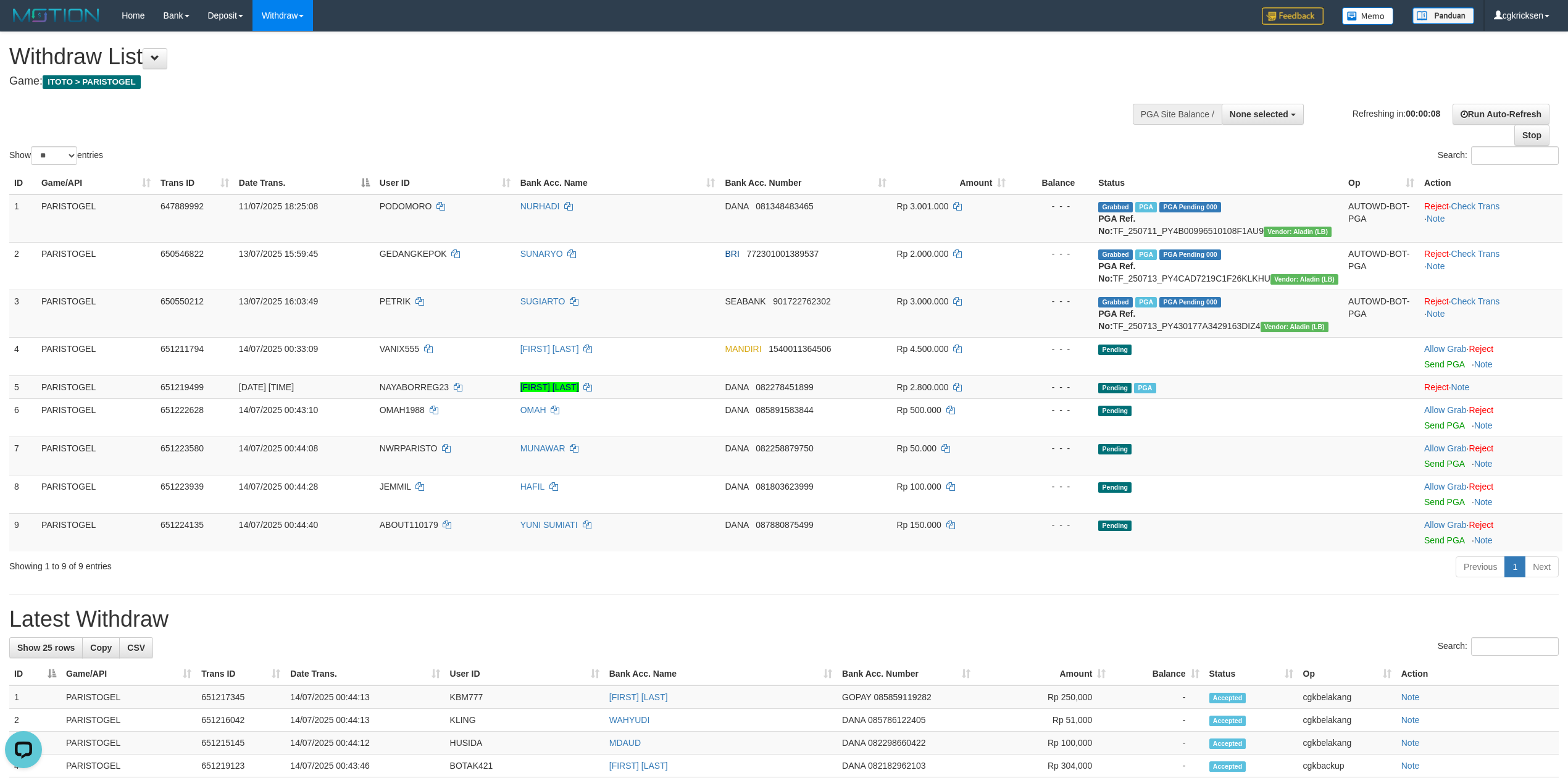 scroll, scrollTop: 0, scrollLeft: 0, axis: both 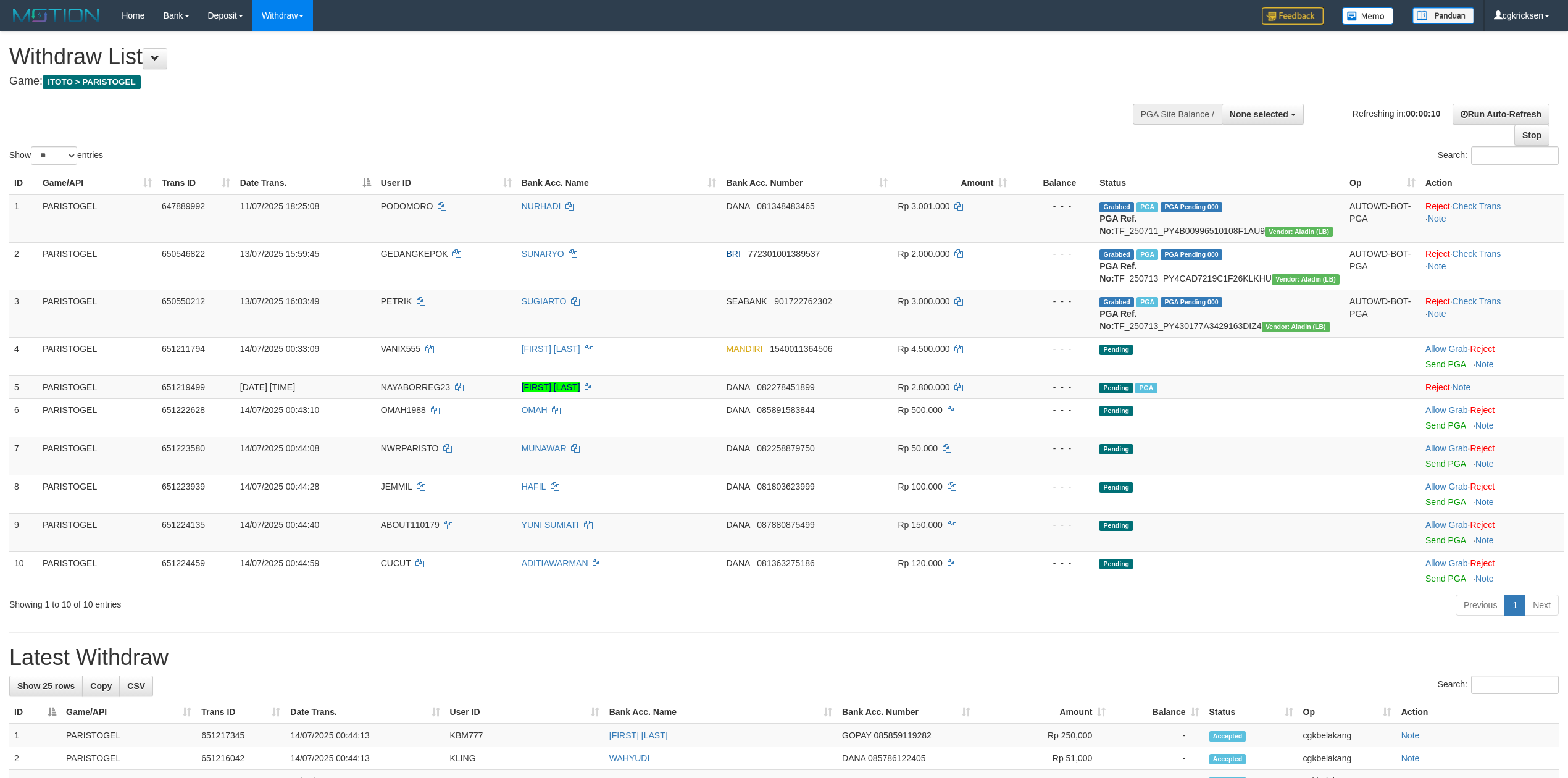 select 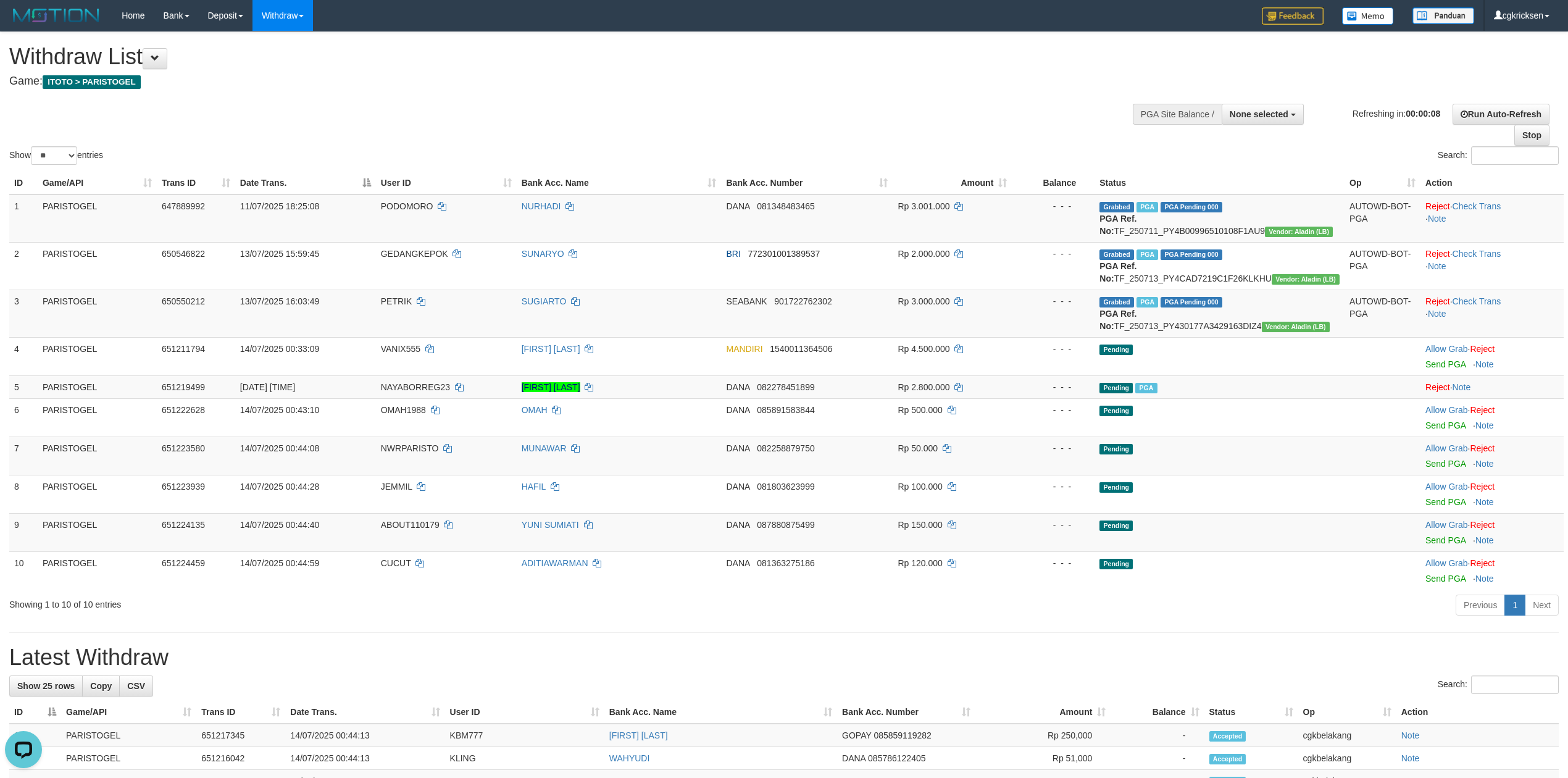 scroll, scrollTop: 0, scrollLeft: 0, axis: both 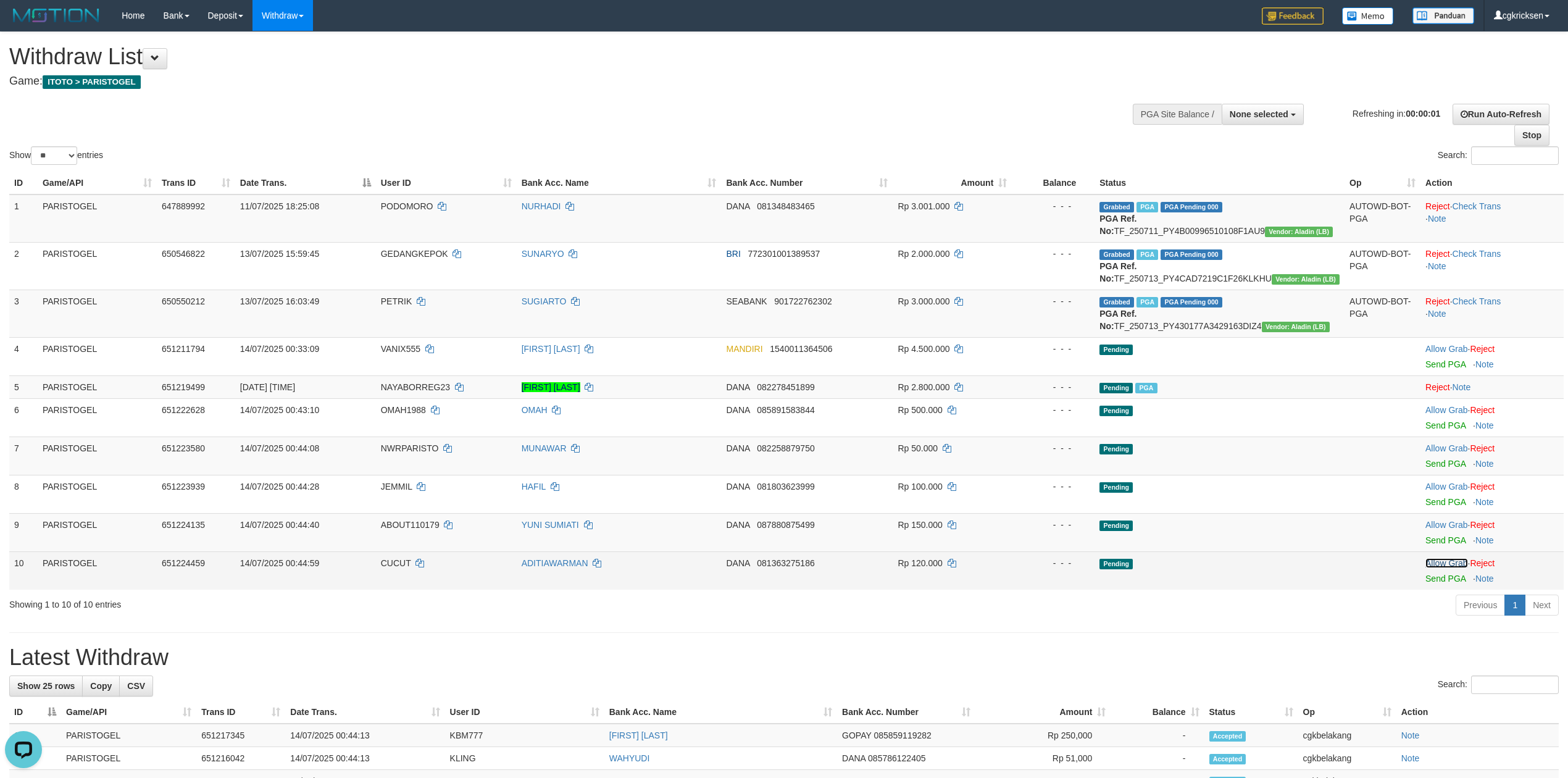 click on "Allow Grab" at bounding box center [1446, 563] 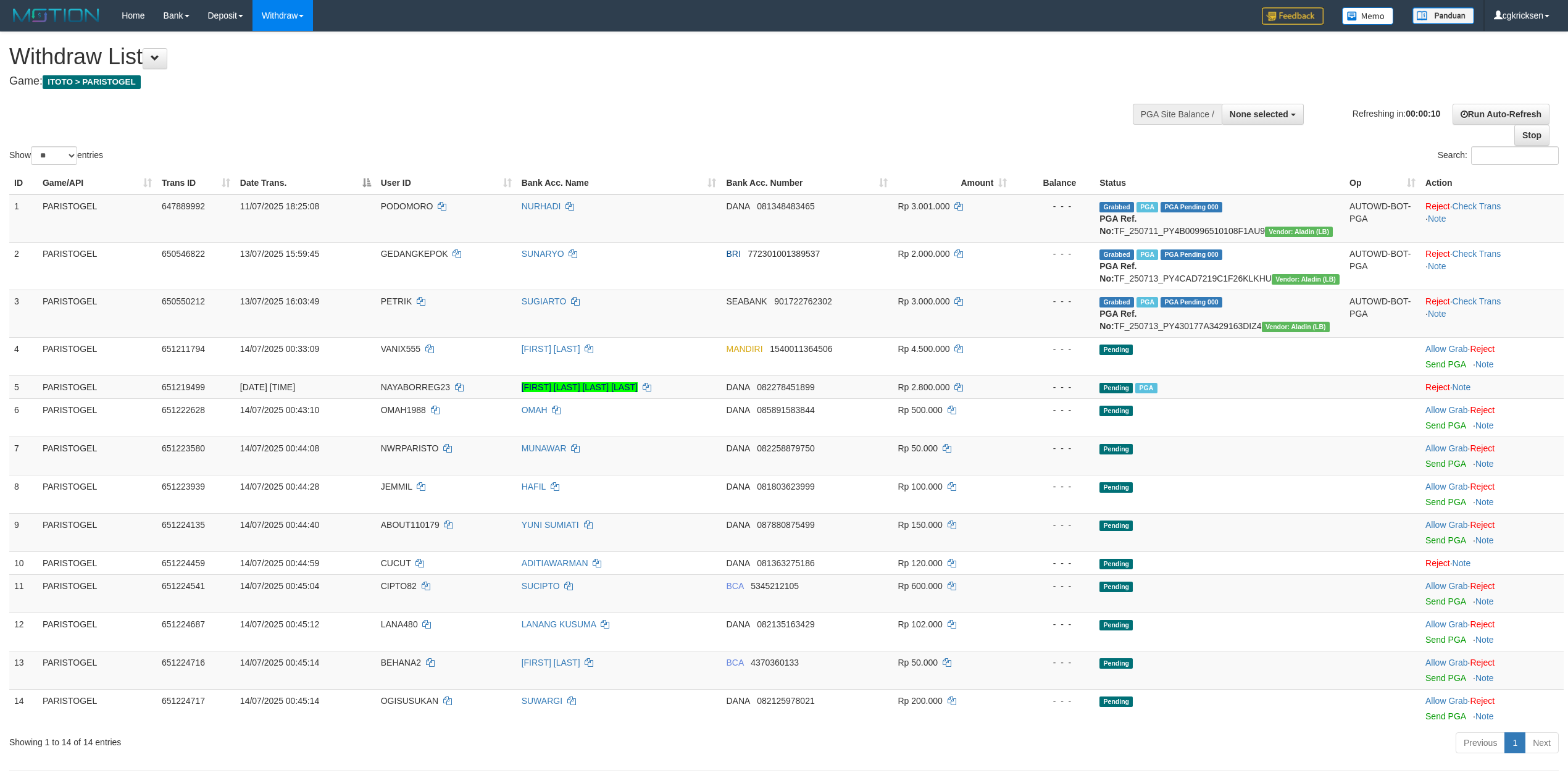 select 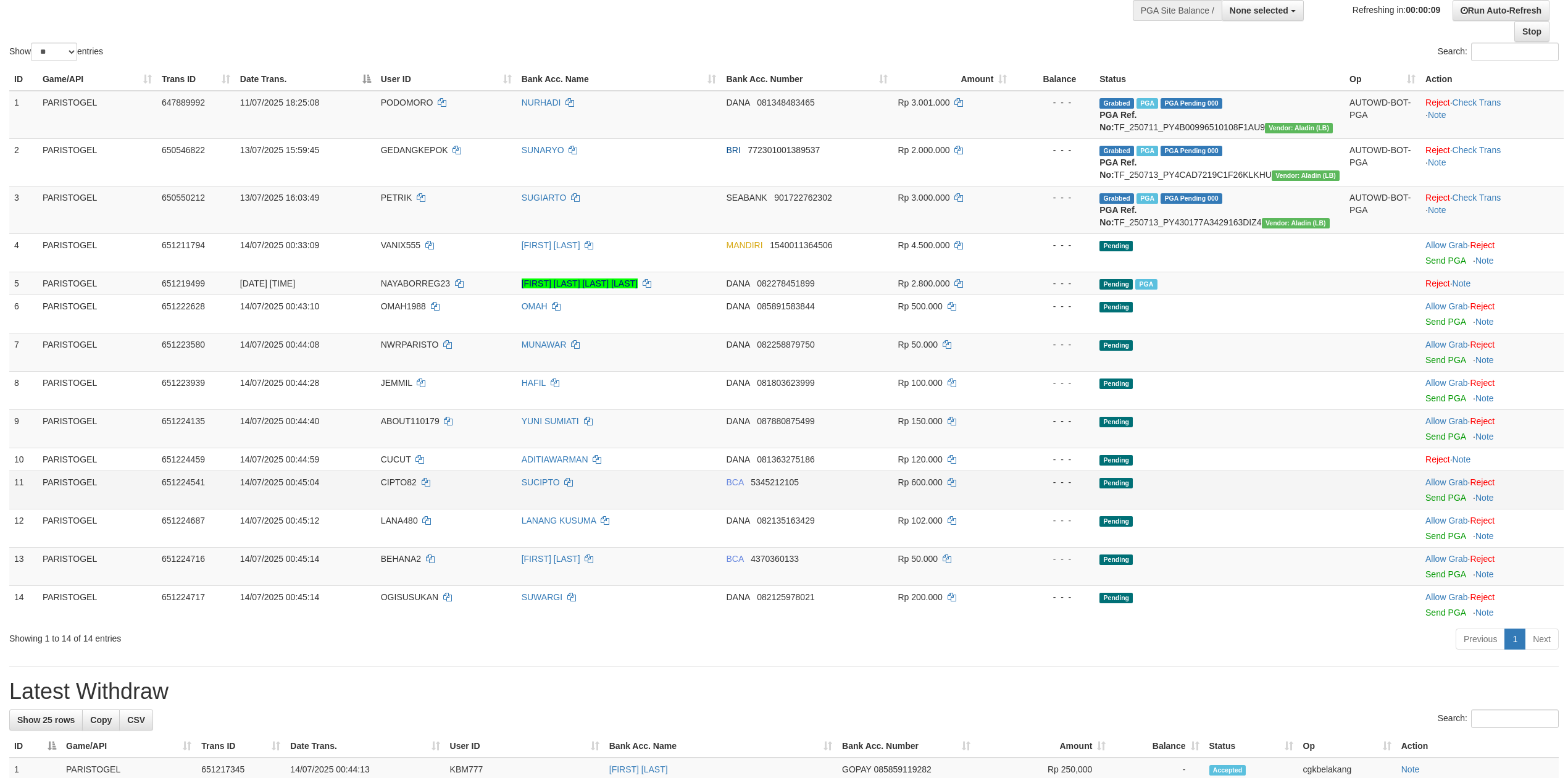 scroll, scrollTop: 247, scrollLeft: 0, axis: vertical 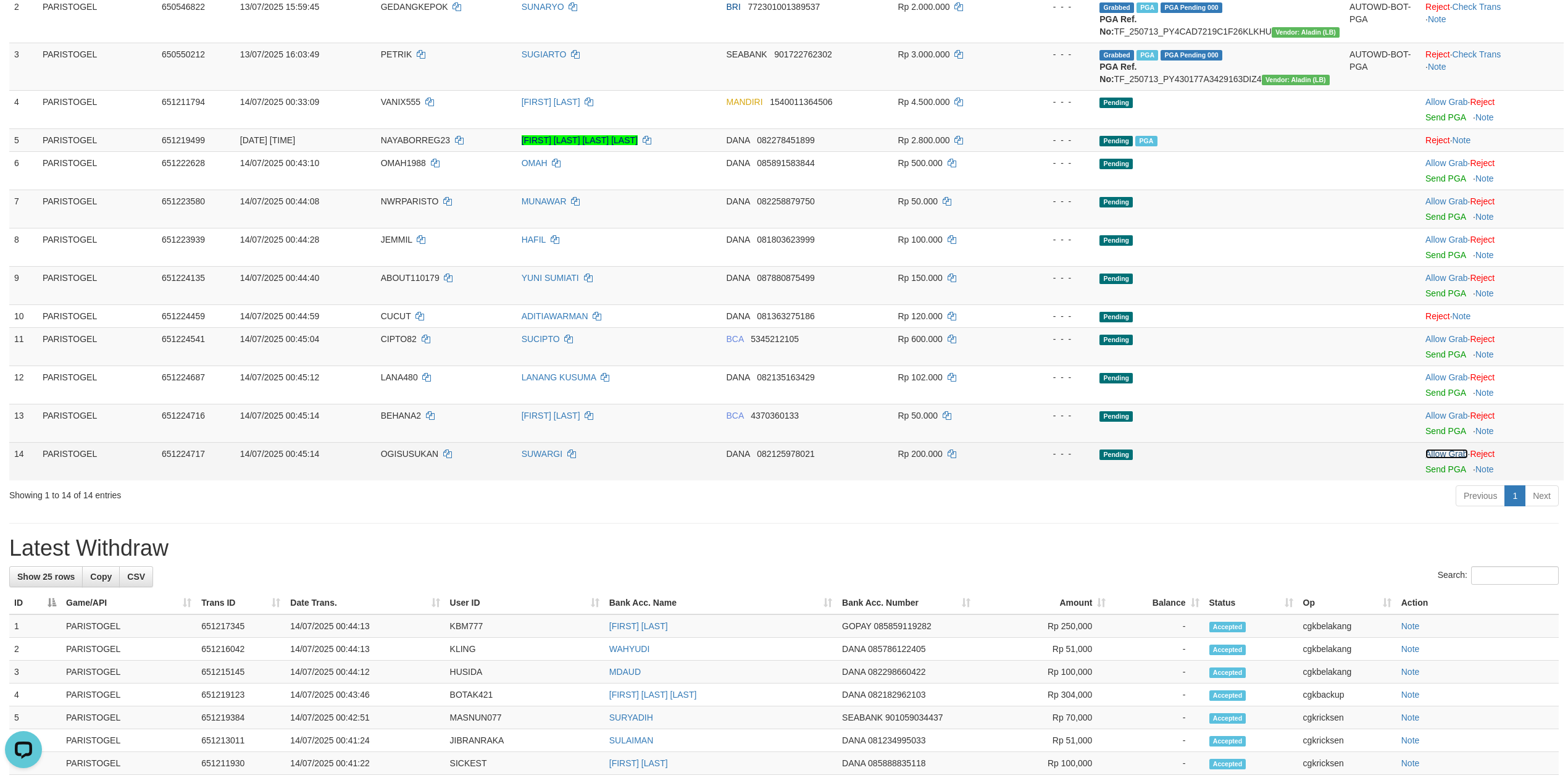 click on "Allow Grab" at bounding box center (1446, 454) 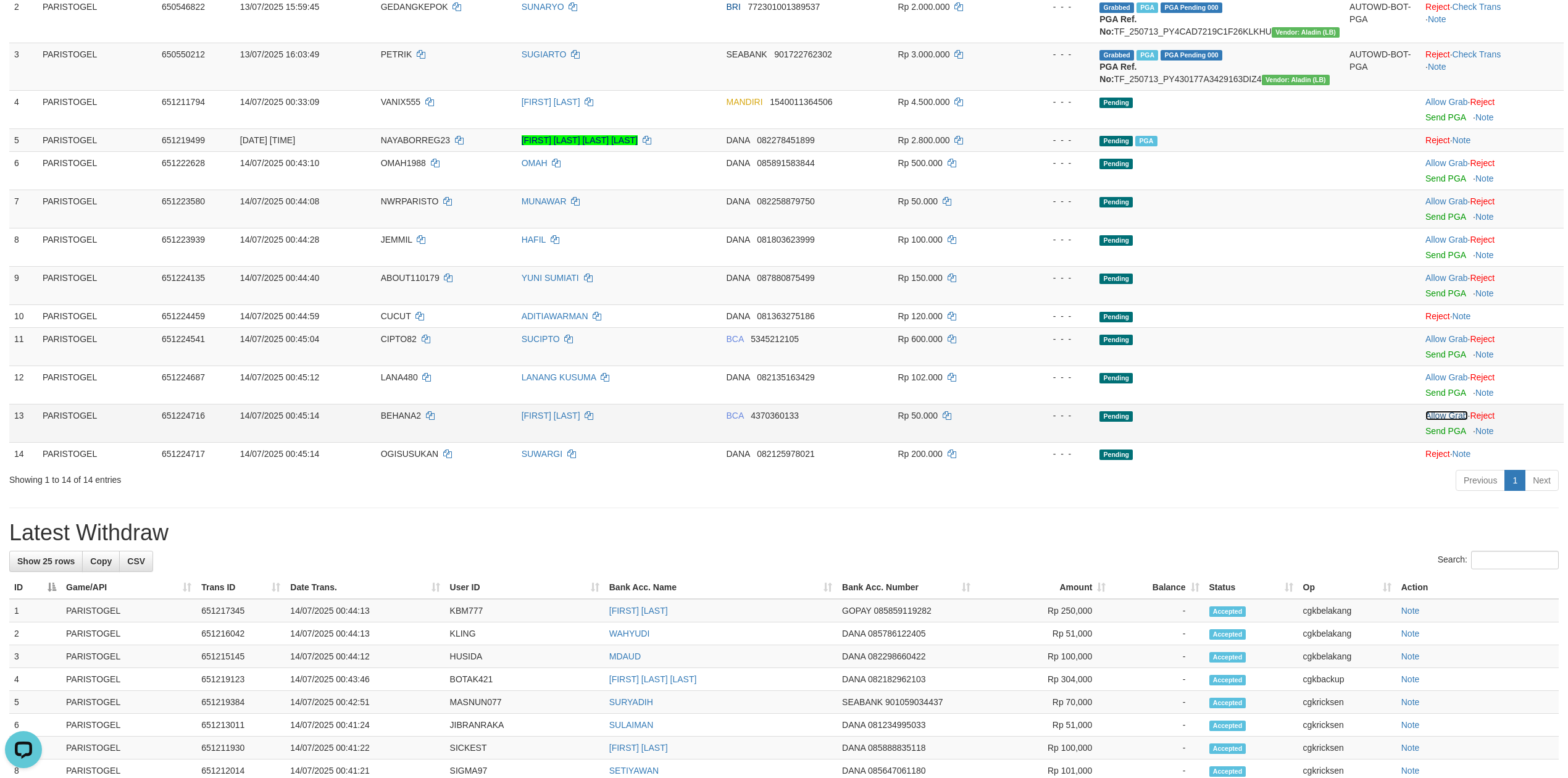 click on "Allow Grab" at bounding box center [1446, 416] 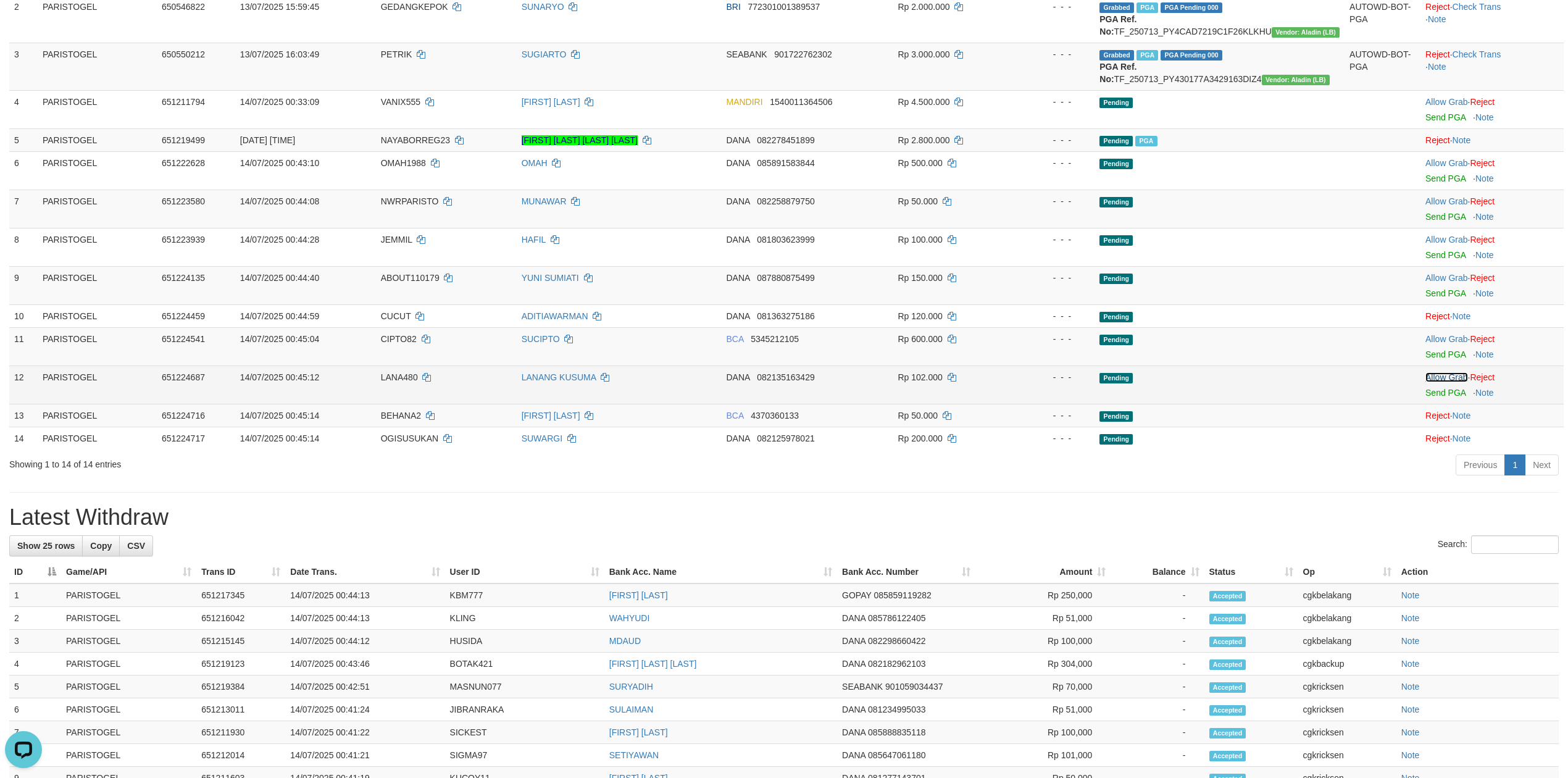 click on "Allow Grab" at bounding box center (1446, 377) 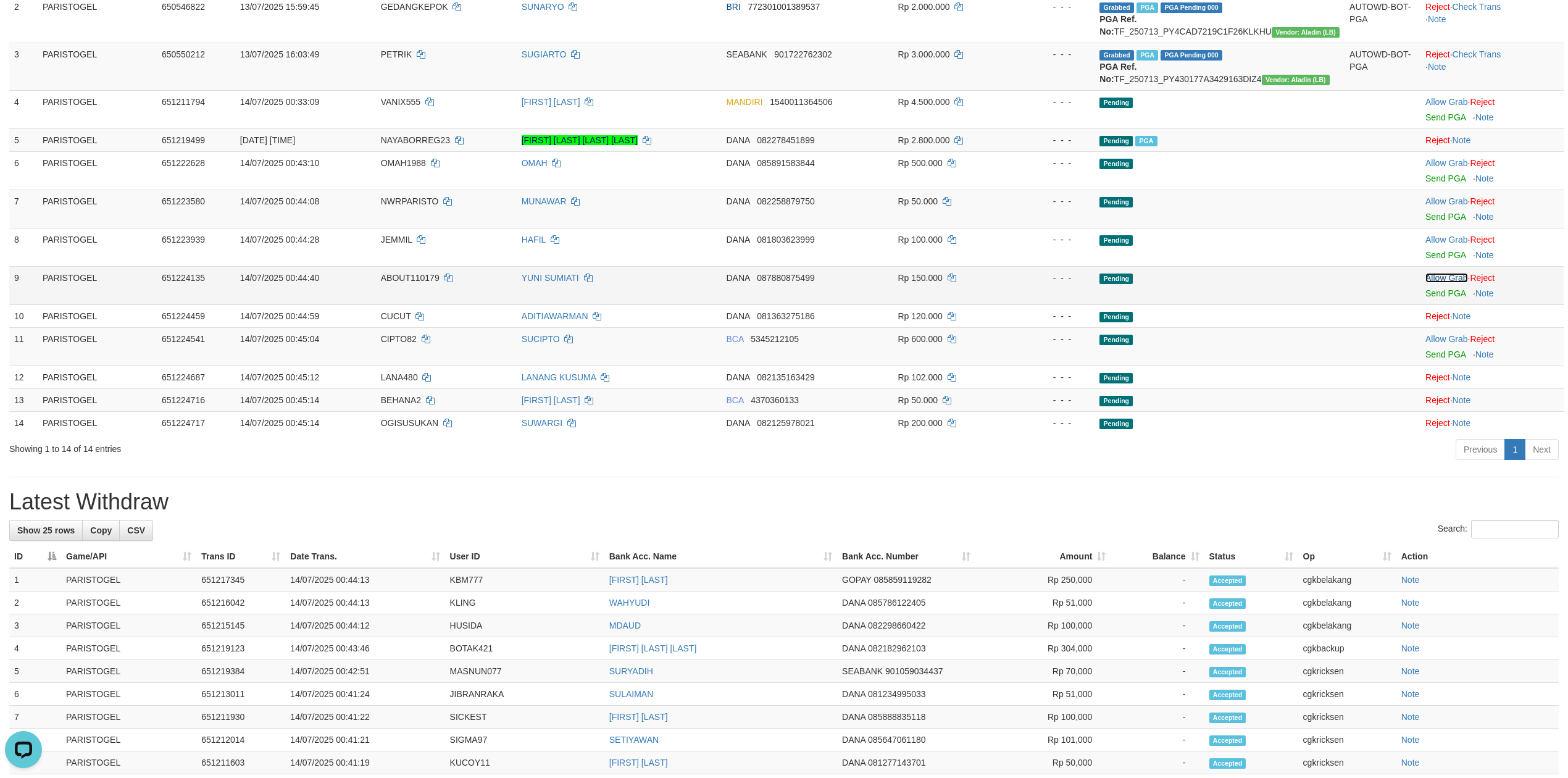 click on "Allow Grab" at bounding box center [1446, 278] 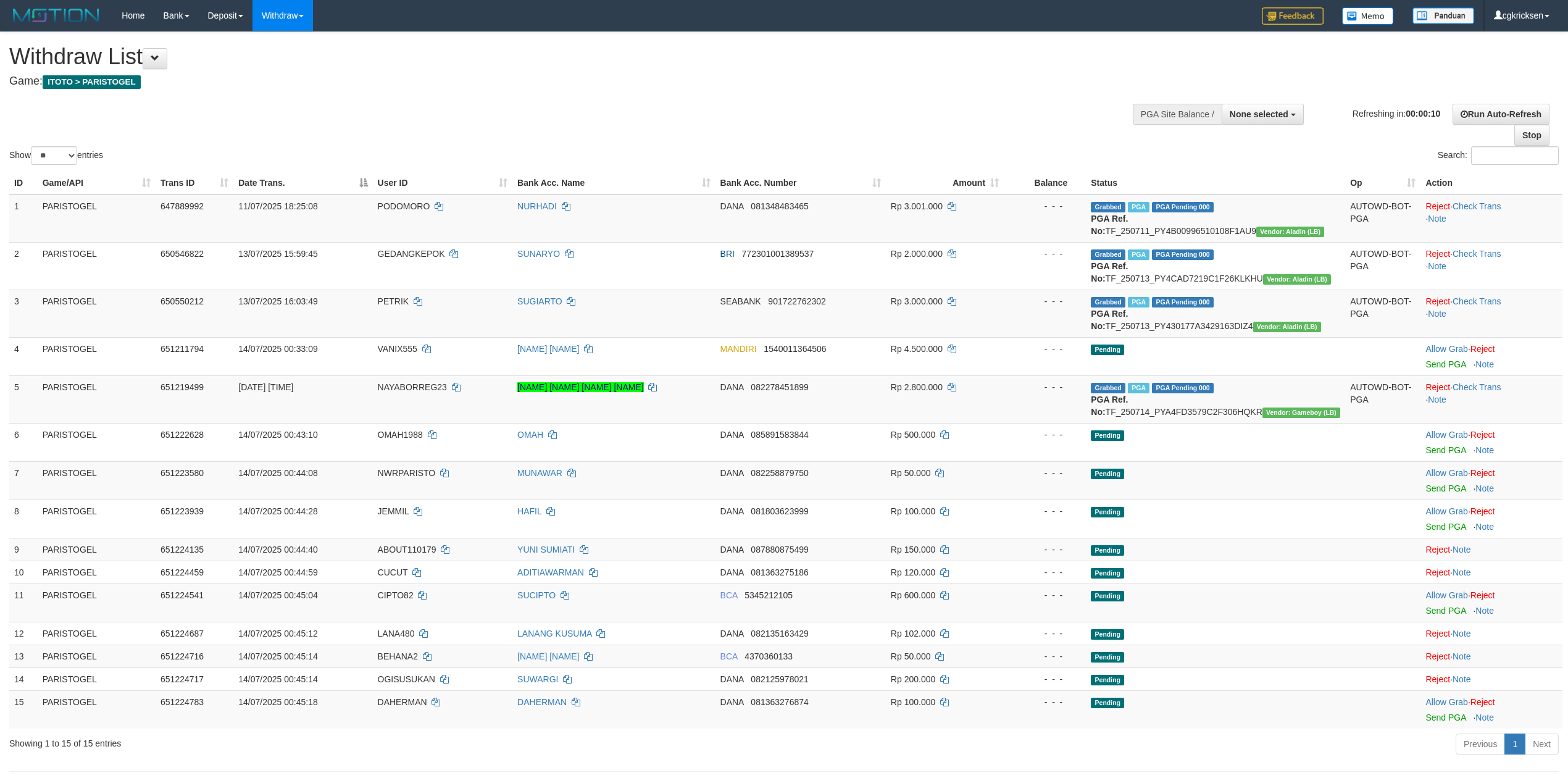 select 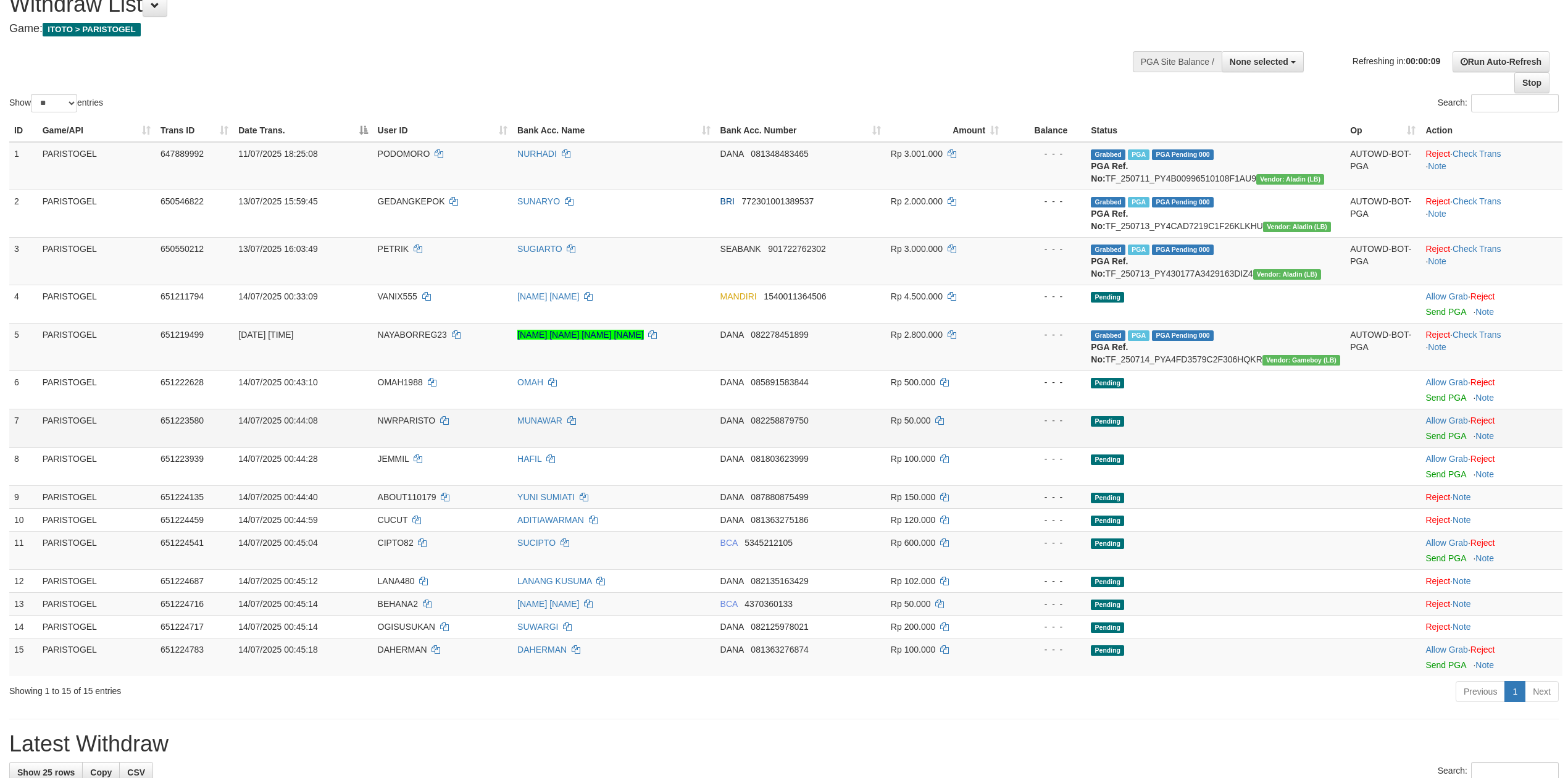 scroll, scrollTop: 82, scrollLeft: 0, axis: vertical 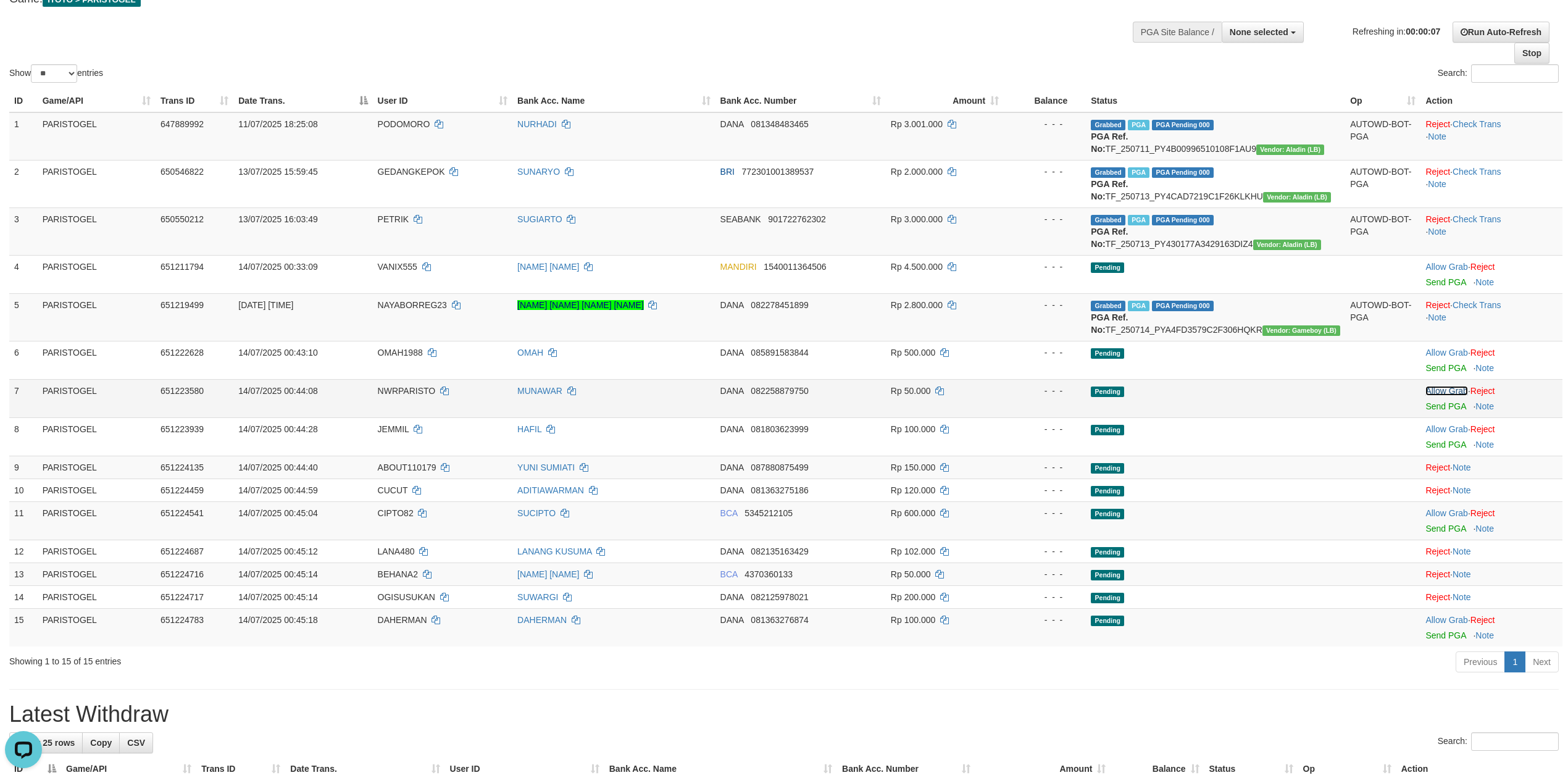click on "Allow Grab" at bounding box center [1446, 391] 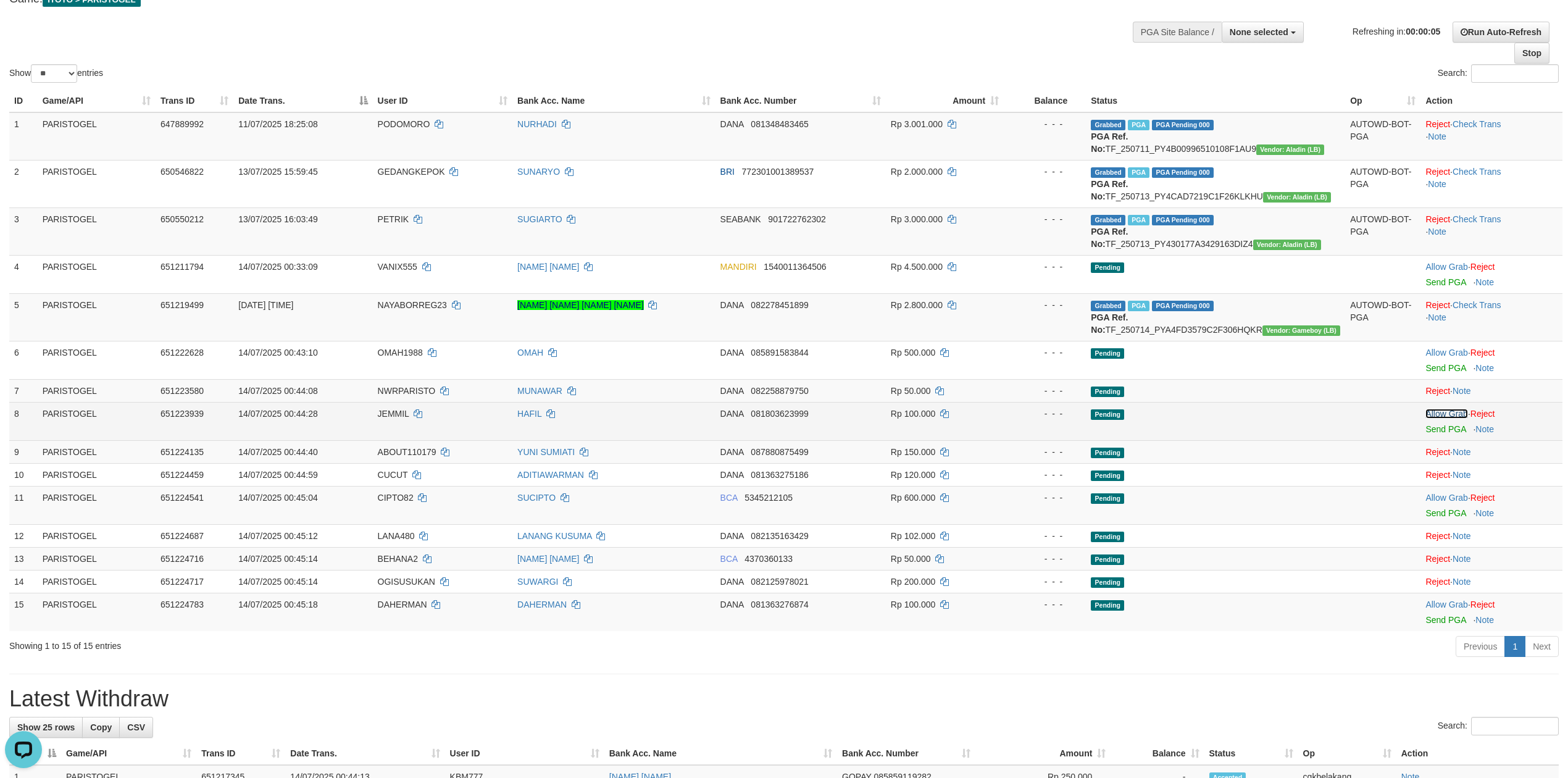 click on "Allow Grab" at bounding box center (1446, 414) 